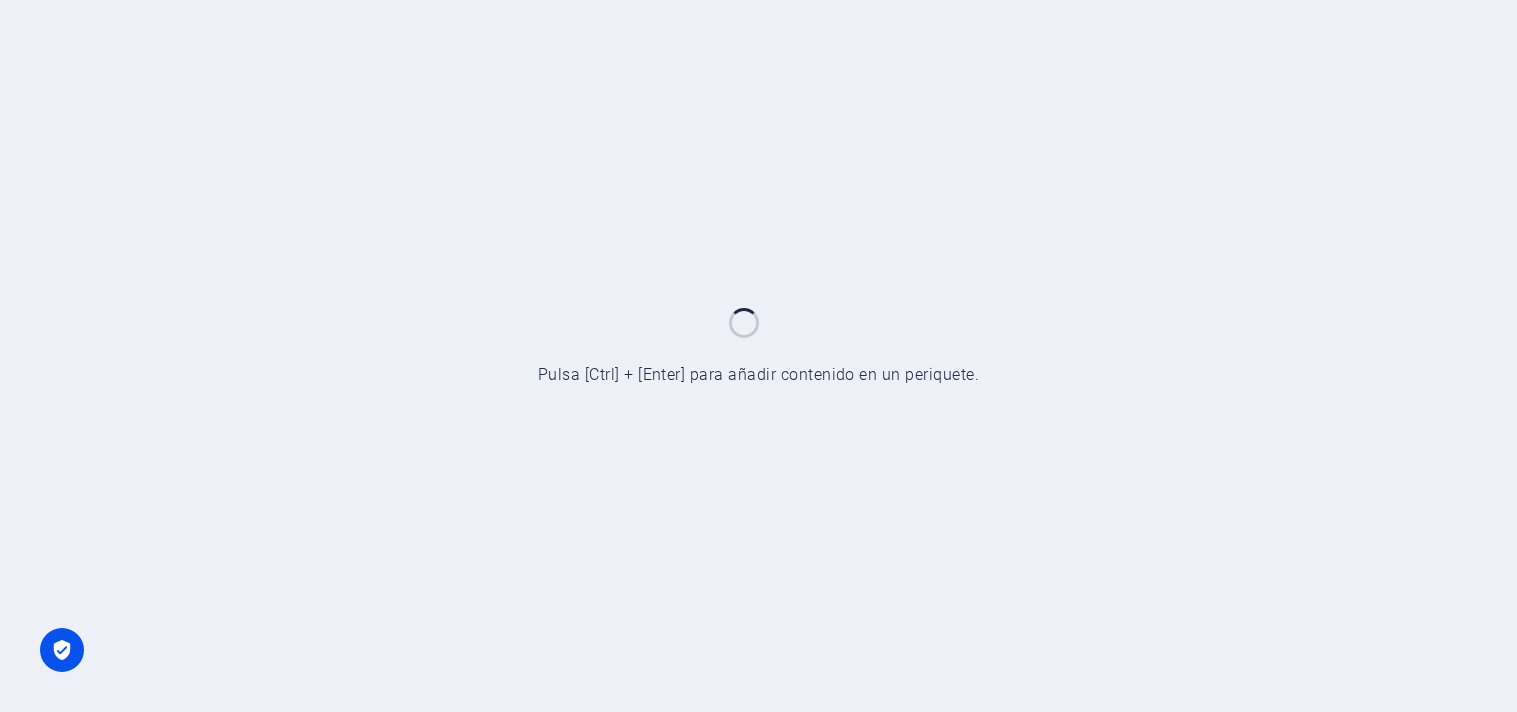 scroll, scrollTop: 0, scrollLeft: 0, axis: both 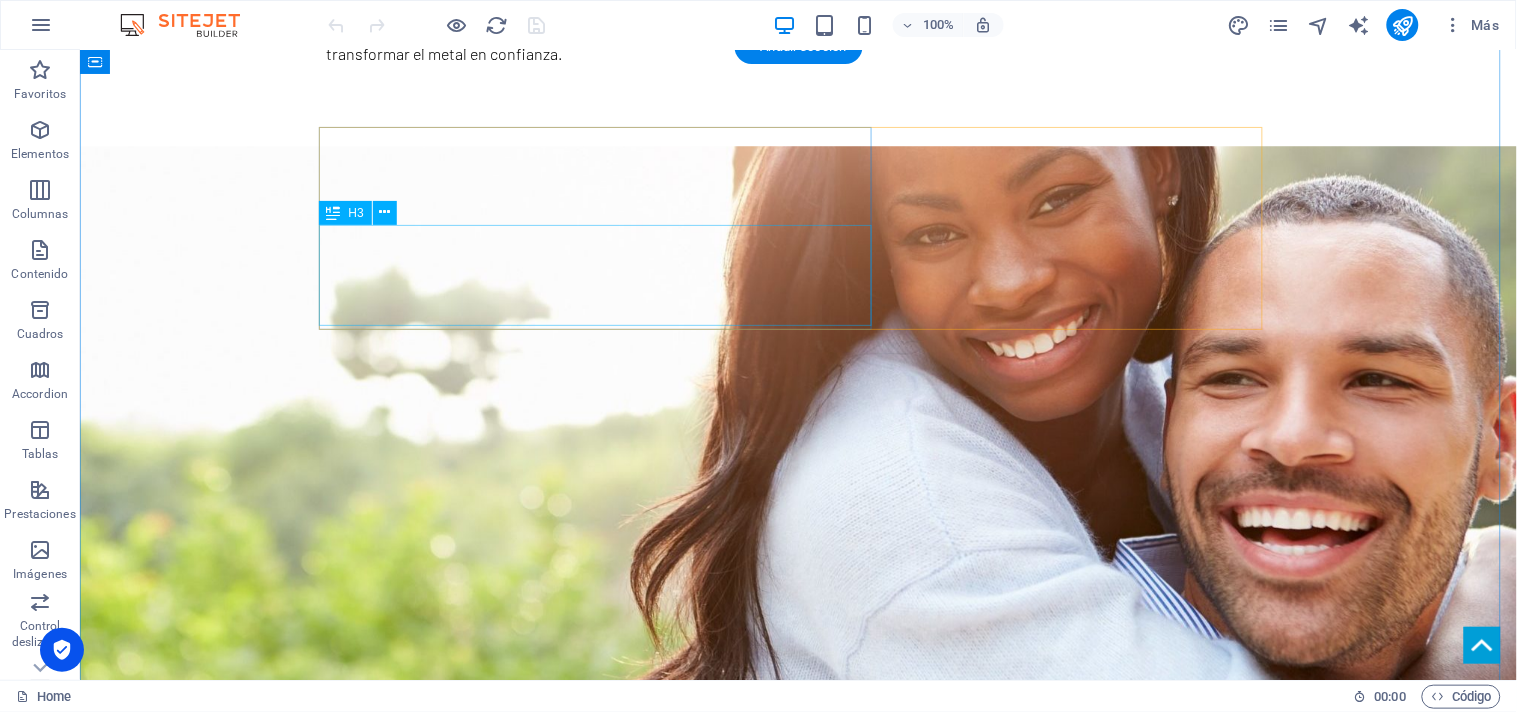click on "canaletas - gabinetes para calefont - tubos de estufa - gorros (eólicos)  - caballetes - marcos de ventana -" at bounding box center (798, 1090) 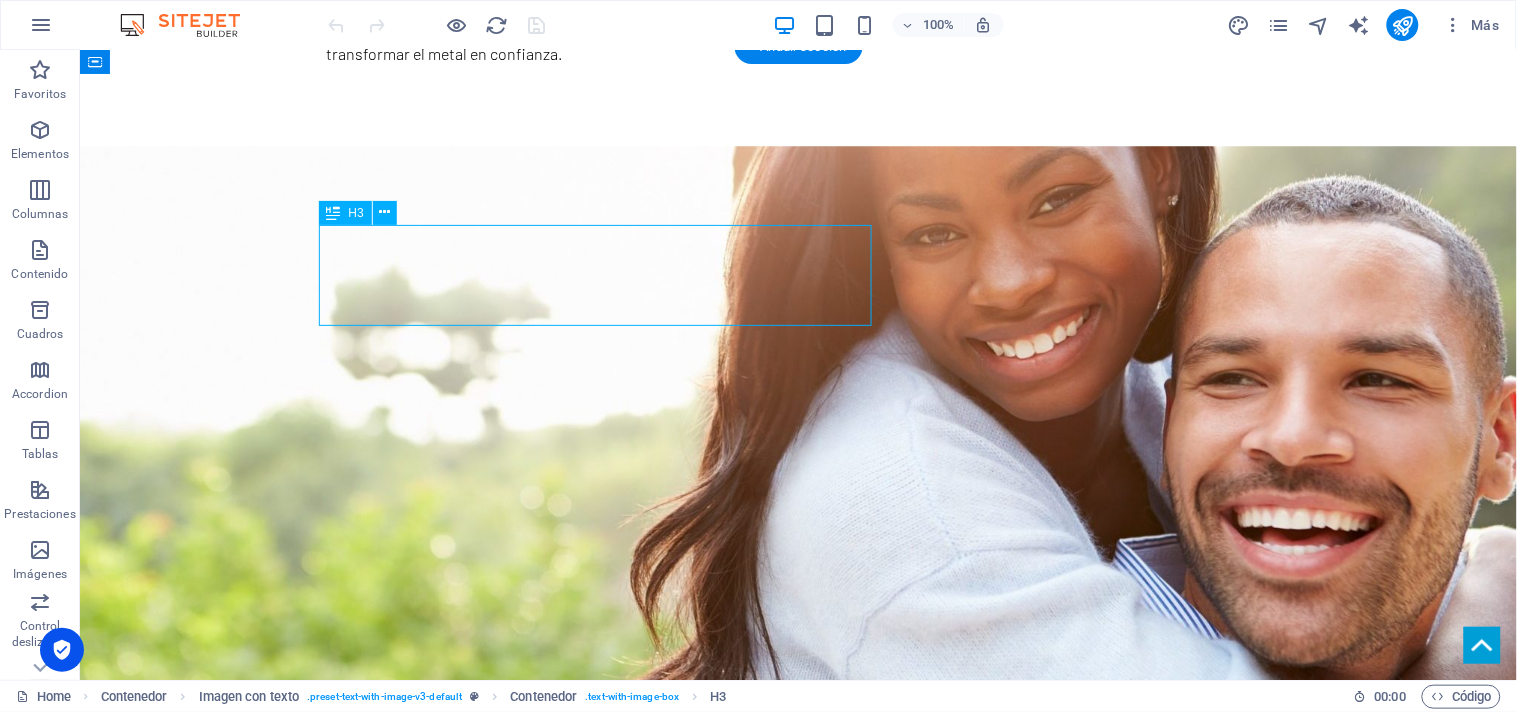click on "canaletas - gabinetes para calefont - tubos de estufa - gorros (eólicos)  - caballetes - marcos de ventana -" at bounding box center (798, 1090) 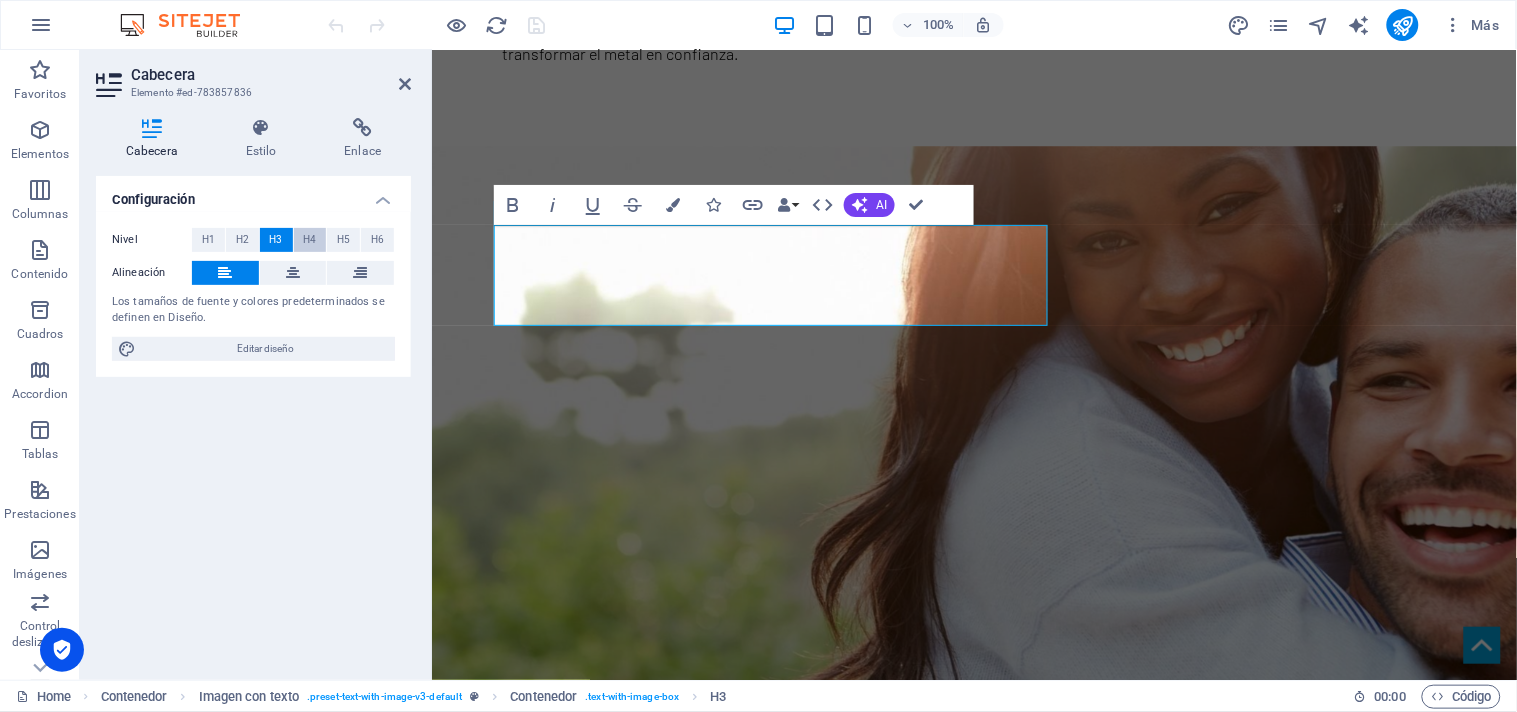 click on "H4" at bounding box center [310, 240] 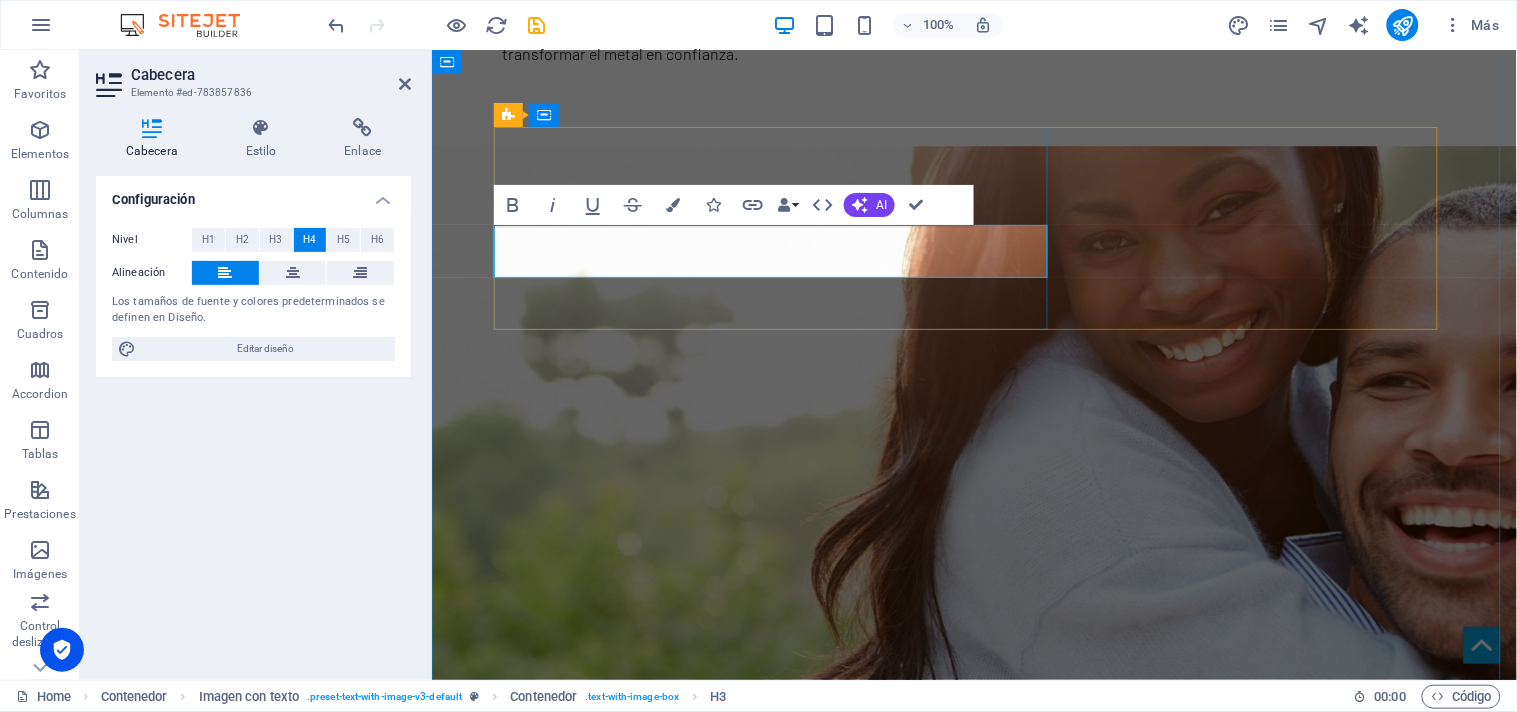 click on "canaletas - gabinetes para calefont - tubos de estufa - gorros (eólicos)  - caballetes - marcos de ventana -" at bounding box center [974, 1083] 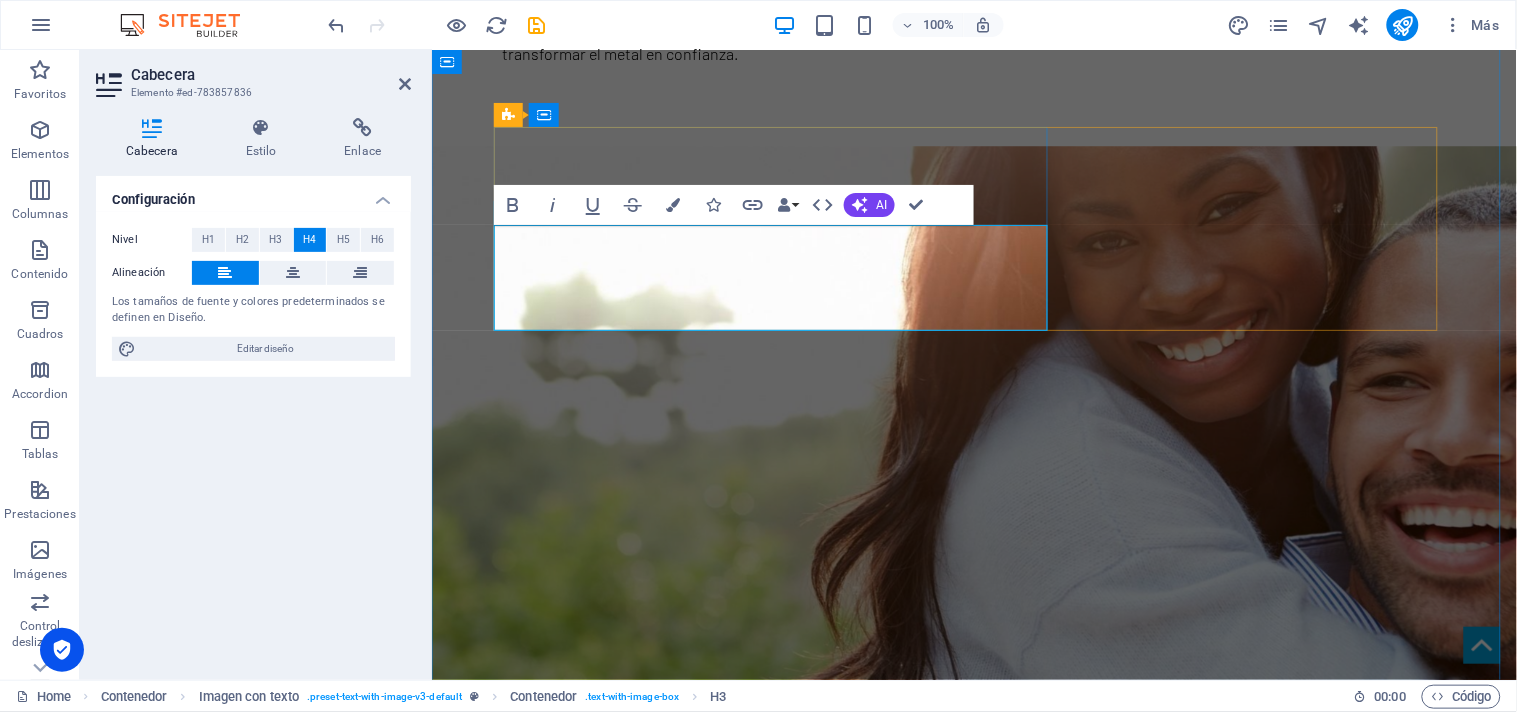 type 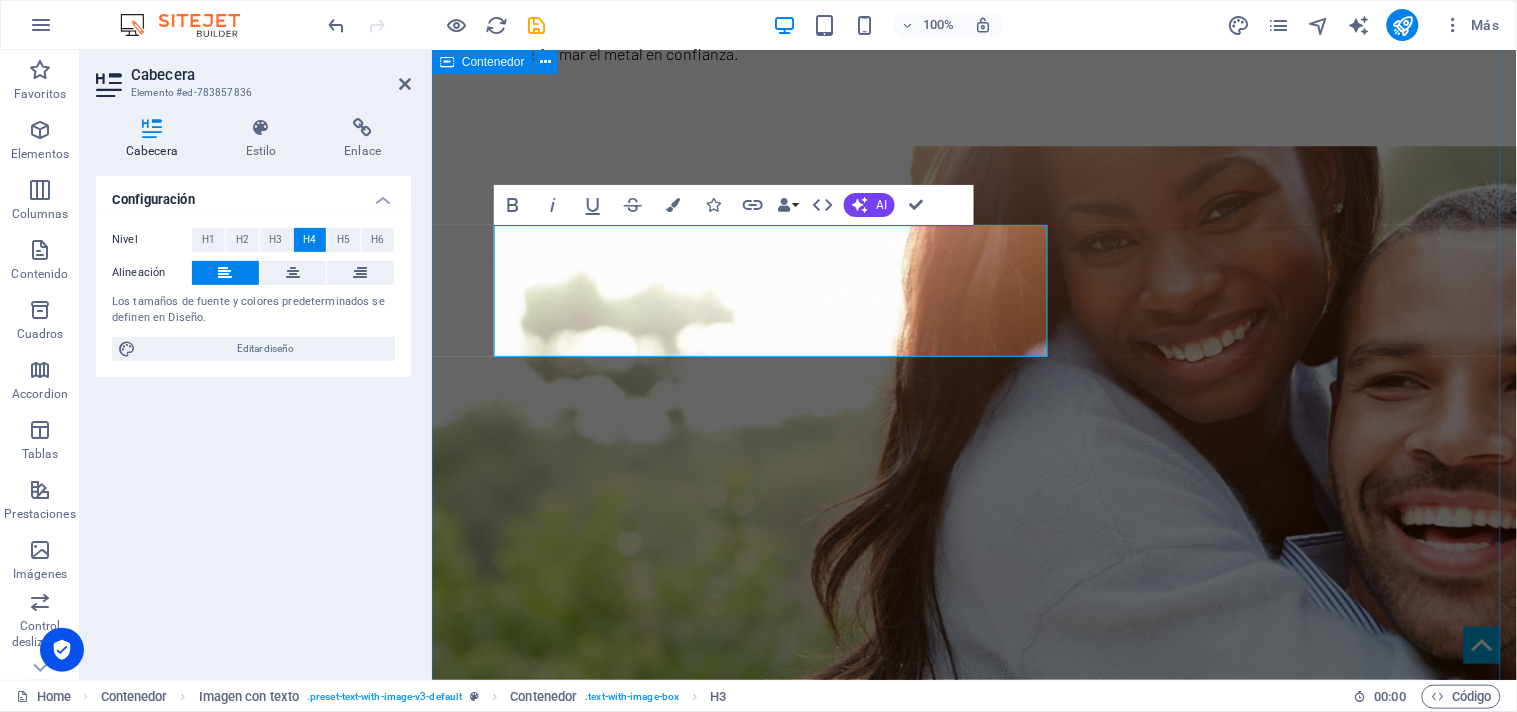 click on "LíNEAS DE NEGOCIO asesoría integral / LíNEA ESTANDAR / LíNEA ECO canaletas - gabinetes para calefont - tubos de estufa - gorros (eólicos)  - caballetes - marcos de ventana -  ‌ ‌linea eco:‌ ‌Palas - braceros - boquillas - gorros de estufa ASESORÍA  Desde la fabricación hasta la ejecucción, brindamos asesoramiento en el diseño e implementación de soluciones de hojalatería. suministro  de productos Fabricamos productos de hojalatería para diversos usos en construcción. Desde soluciones estandar hasta diseños personalizados según especificaciones.  inspección en obra Realizamos visitas técnicas para verificar la correcta instalación de nuestros productos y garantizar su durabilidad  optimización de materiales Ayudamos a nuestros clientes a reducir costos mediante un uso eficiente de materiales según especificaciones de cada proyecto" at bounding box center (973, 1956) 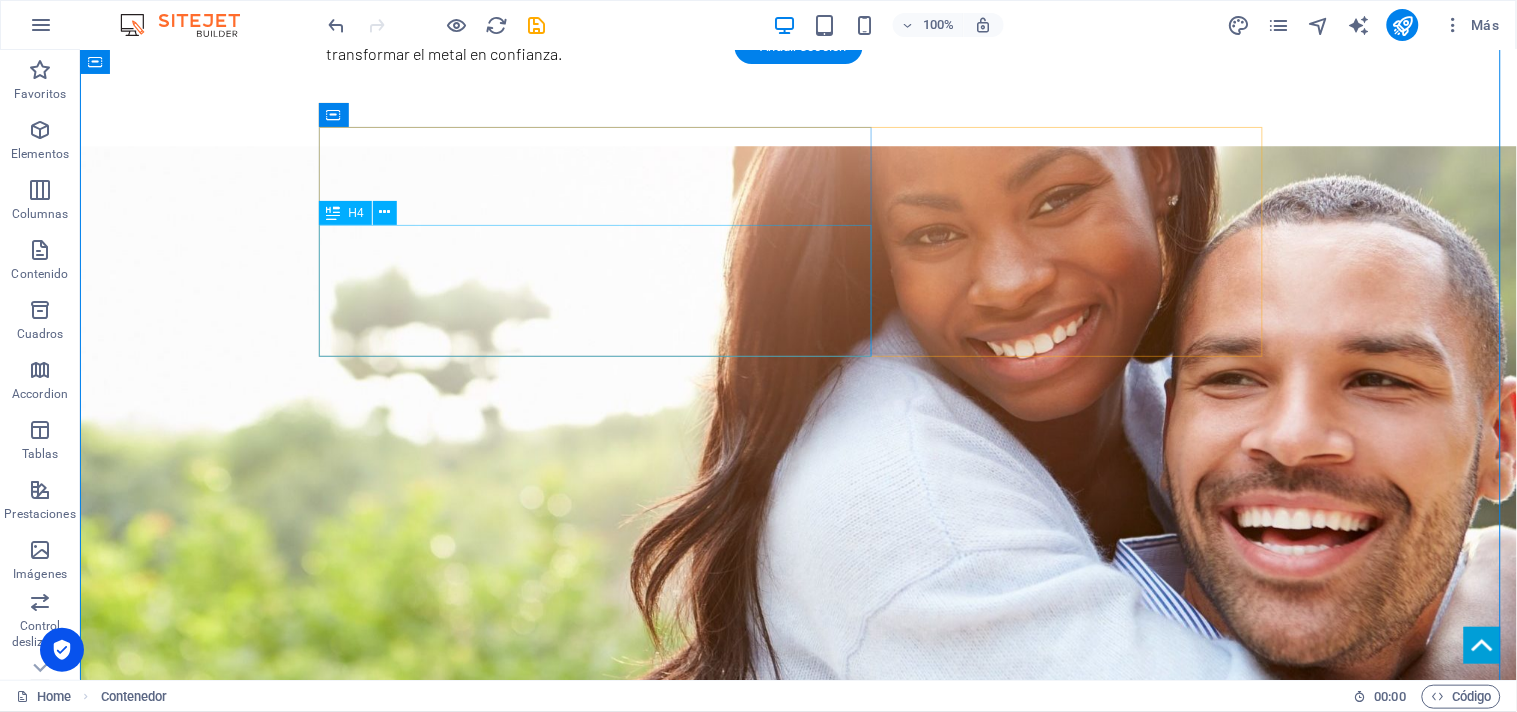 click on "canaletas - gabinetes para calefont - tubos de estufa - gorros (eólicos)  - caballetes - marcos de ventana -  linea eco: Palas - braceros - boquillas - gorros de estufa" at bounding box center (798, 1123) 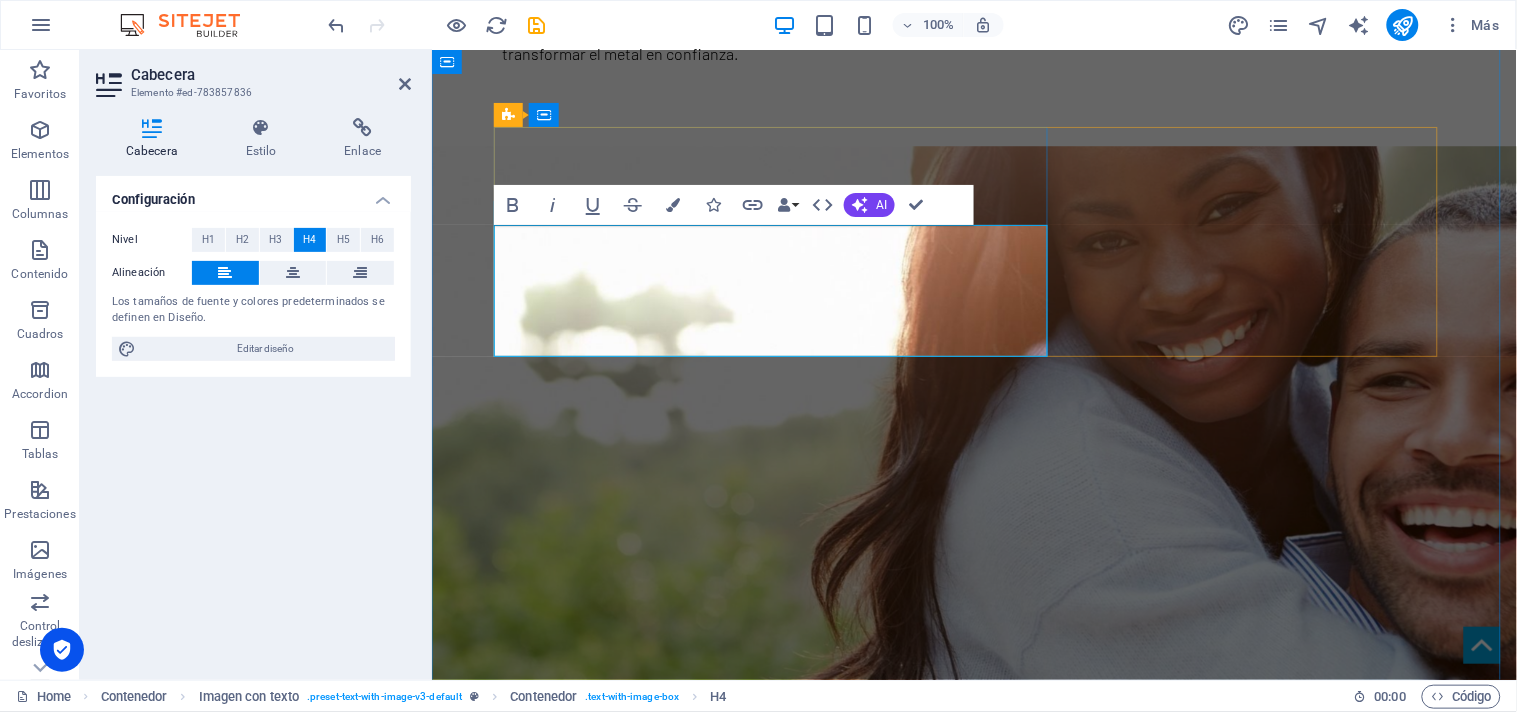 click on "canaletas - gabinetes para calefont - tubos de estufa - gorros (eólicos)  - caballetes - marcos de ventana -  linea eco: Palas - braceros - boquillas - gorros de estufa" at bounding box center (974, 1123) 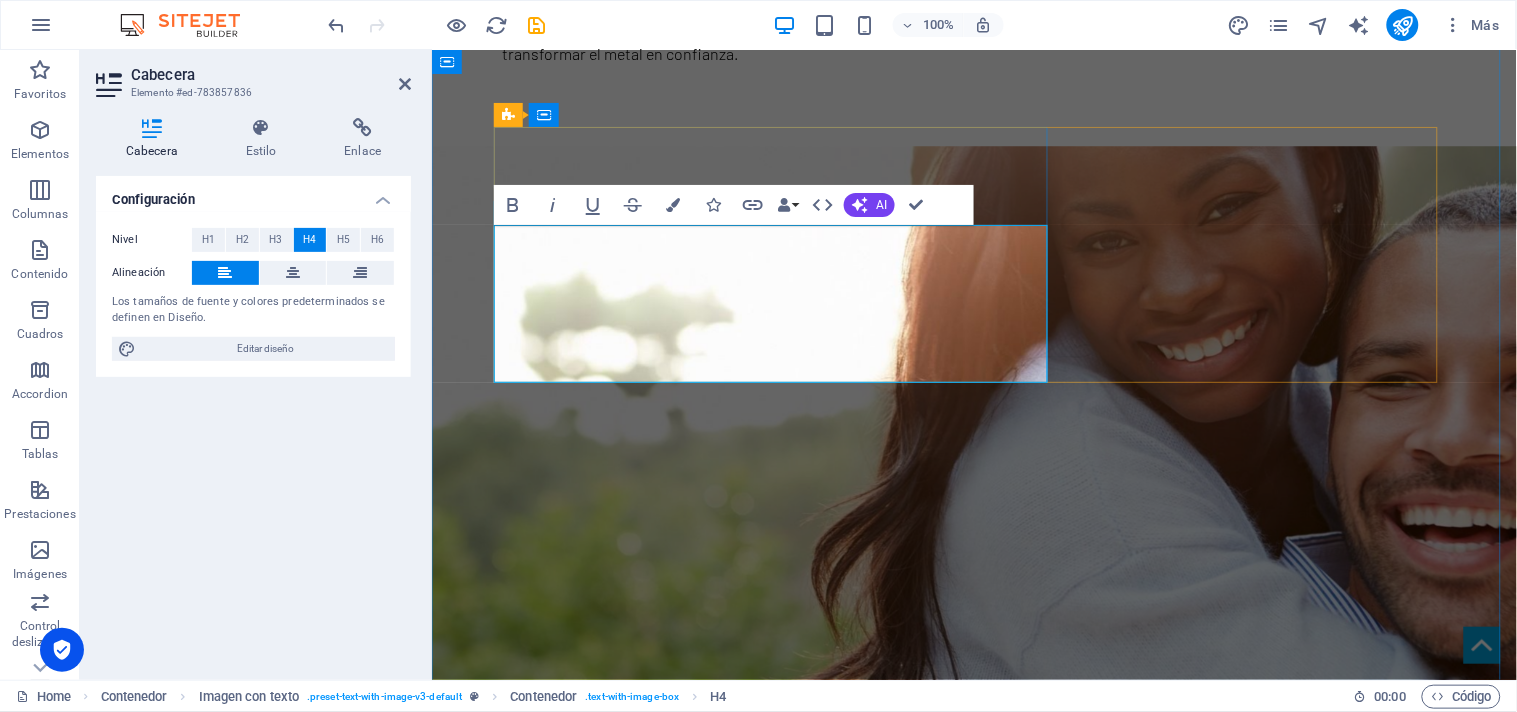 click on "canaletas - gabinetes (calefont / 15kg / 45kg ) - ‌tubos de estufa - gorros (eólicos)  - caballetes - marcos de ventana -  linea eco: Palas - braceros - boquillas - gorros de estufa" at bounding box center [974, 1123] 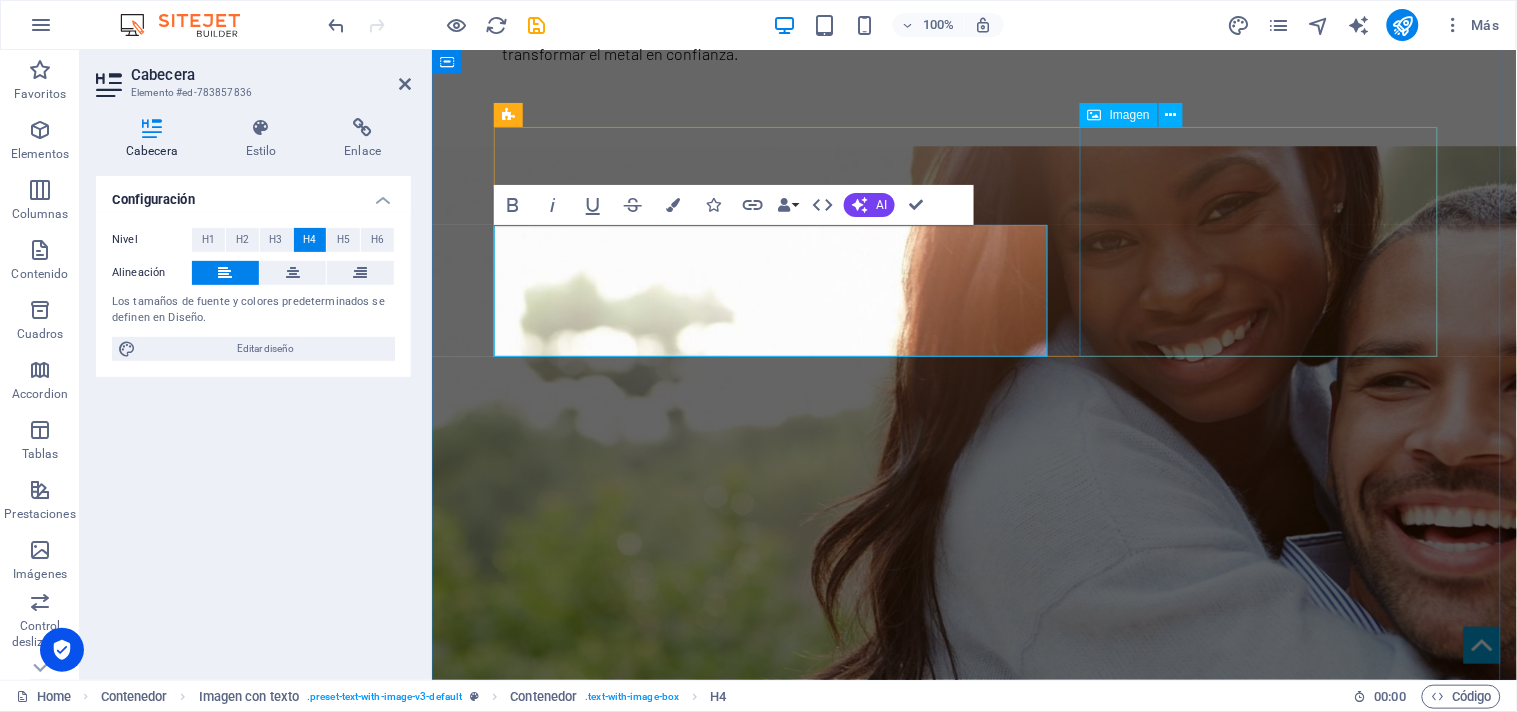 click at bounding box center [974, 1472] 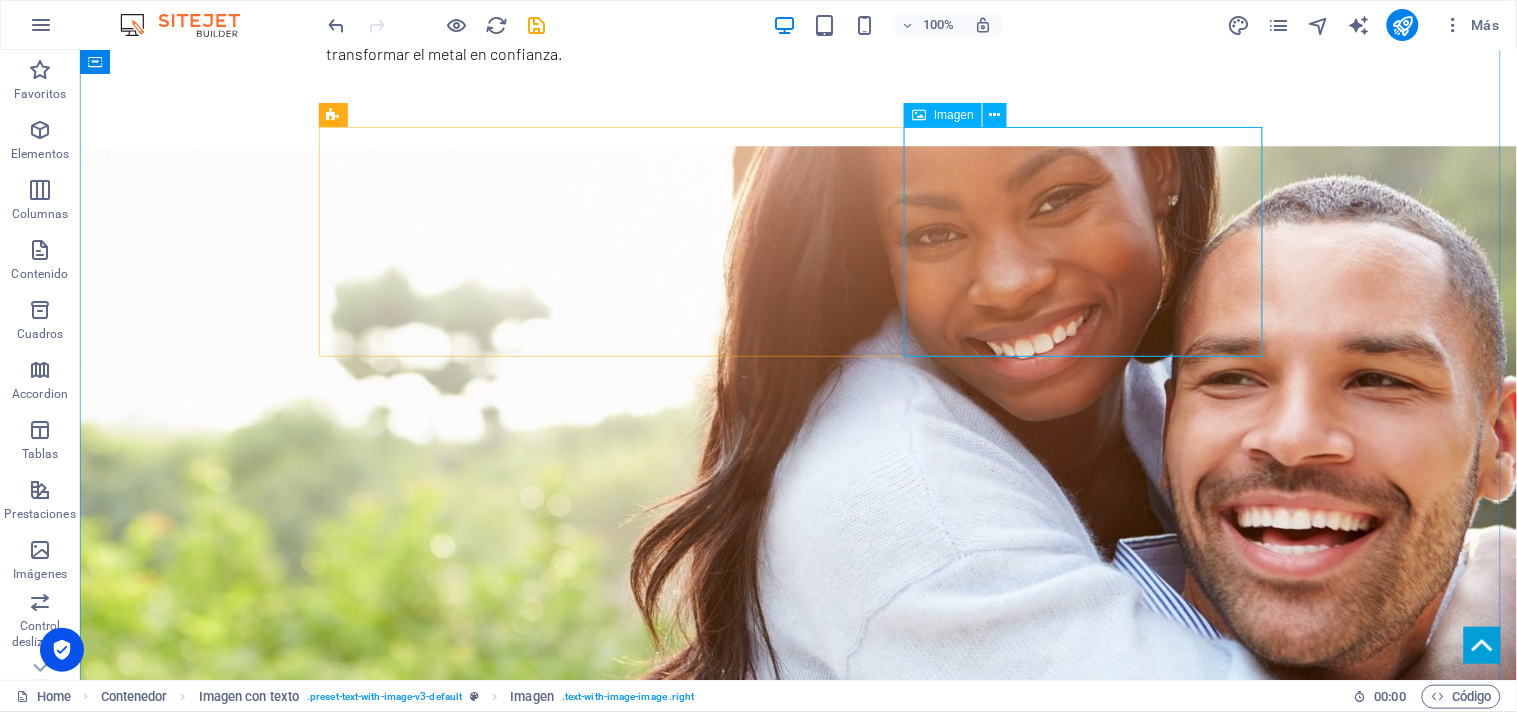 click on "Imagen" at bounding box center (954, 115) 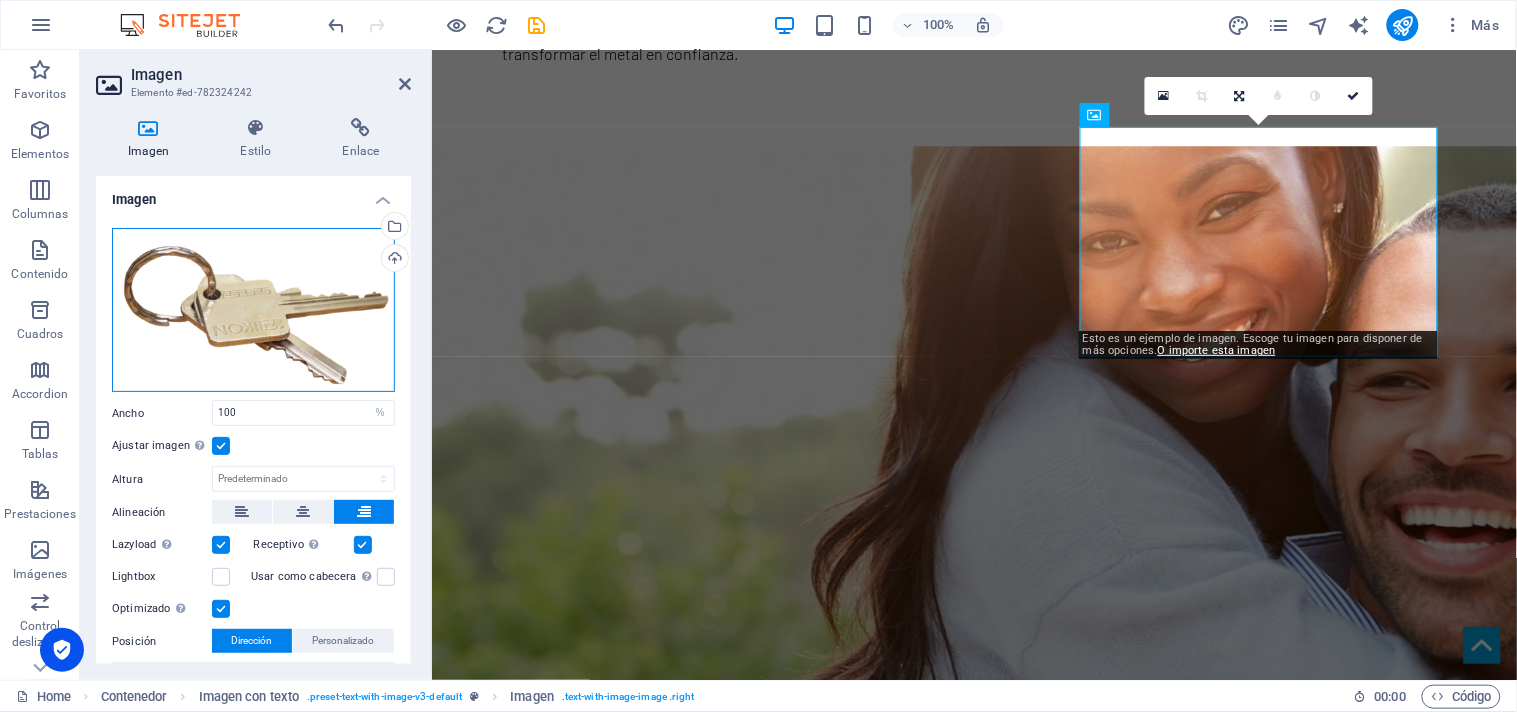 click on "Arrastra archivos aquí, haz clic para escoger archivos o  selecciona archivos de Archivos o de nuestra galería gratuita de fotos y vídeos" at bounding box center [253, 310] 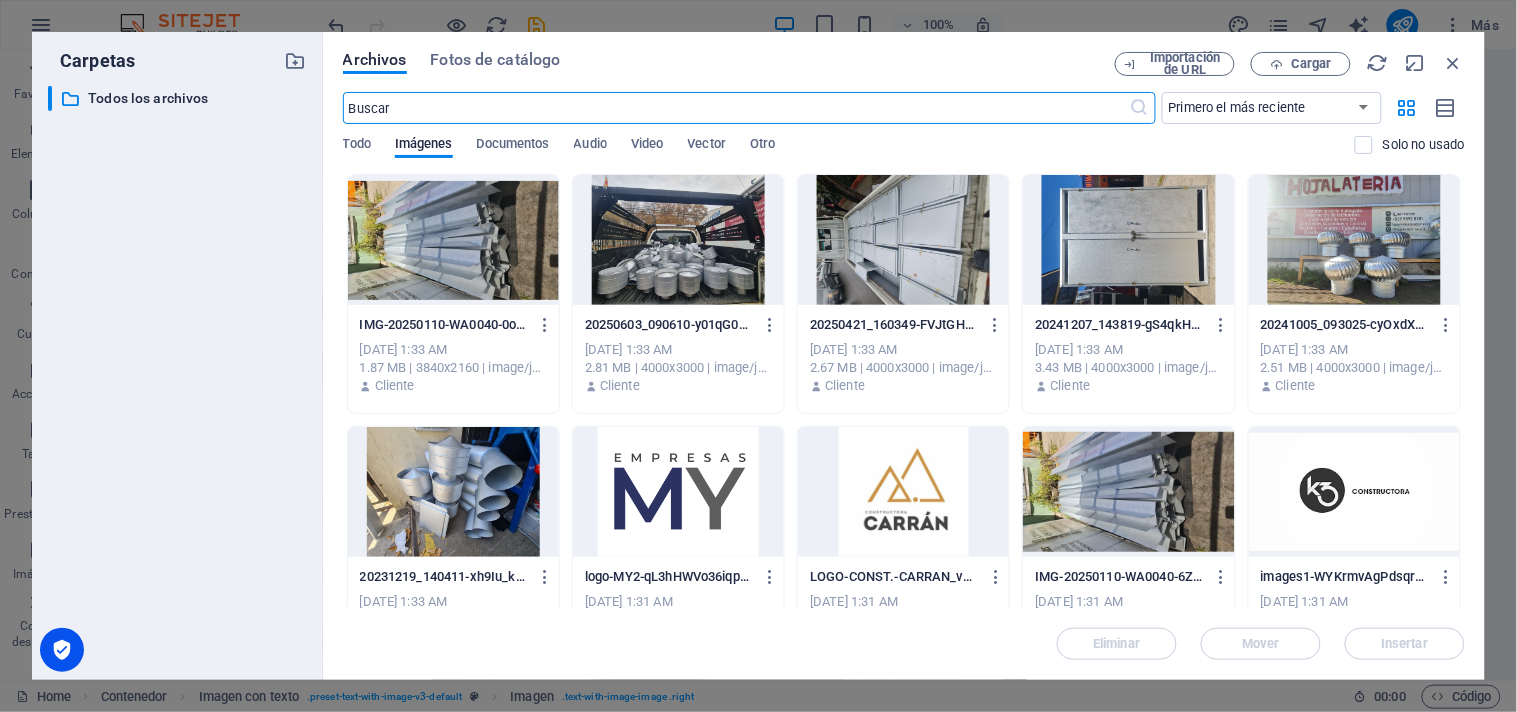 scroll, scrollTop: 1885, scrollLeft: 0, axis: vertical 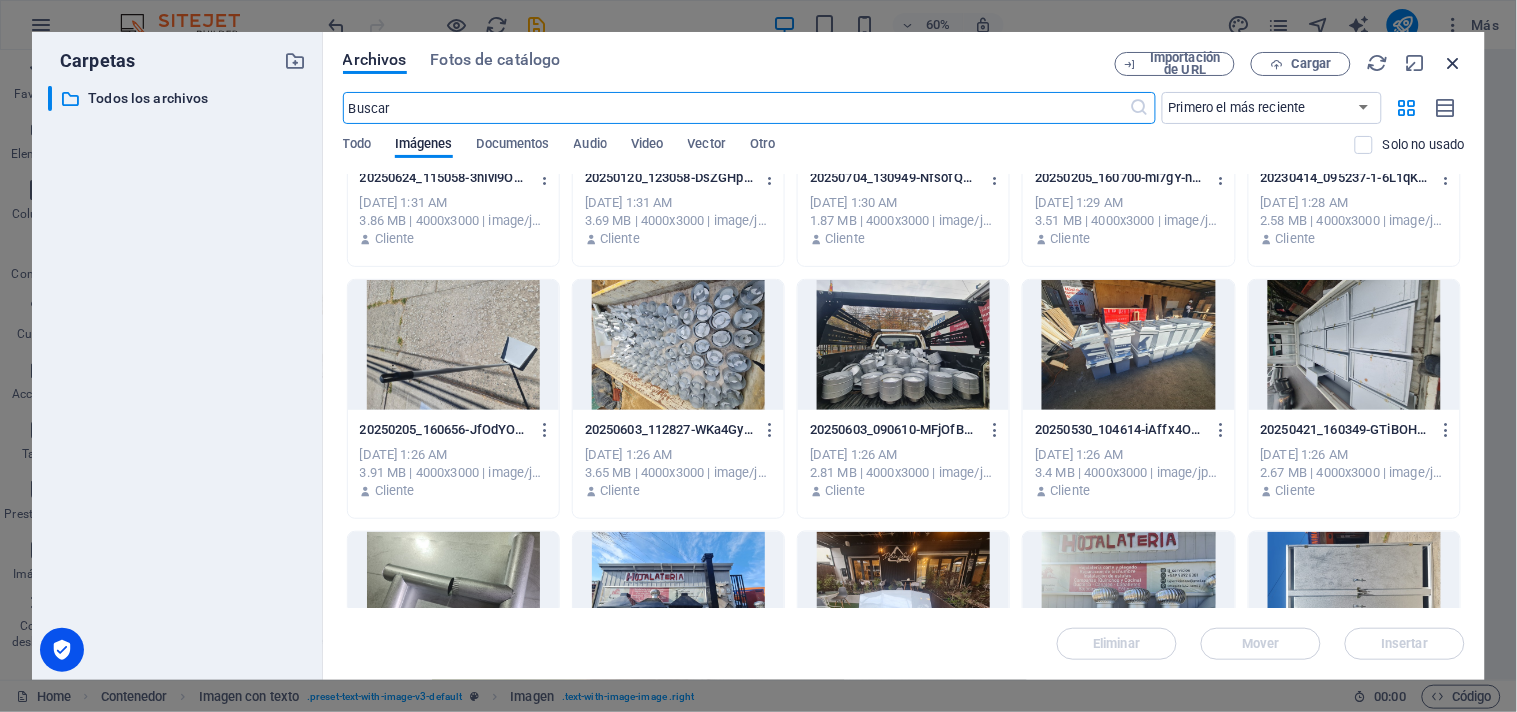 click at bounding box center [1454, 63] 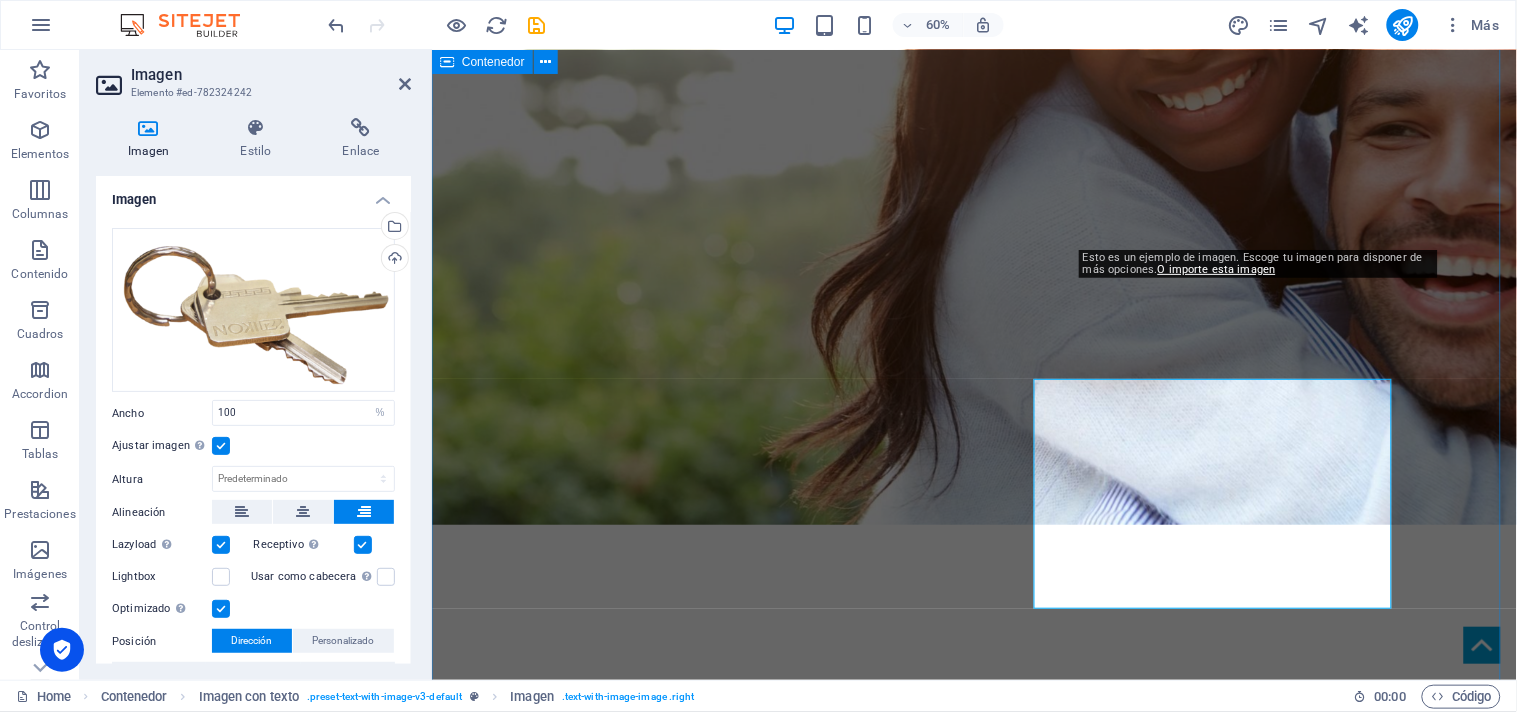 scroll, scrollTop: 1634, scrollLeft: 0, axis: vertical 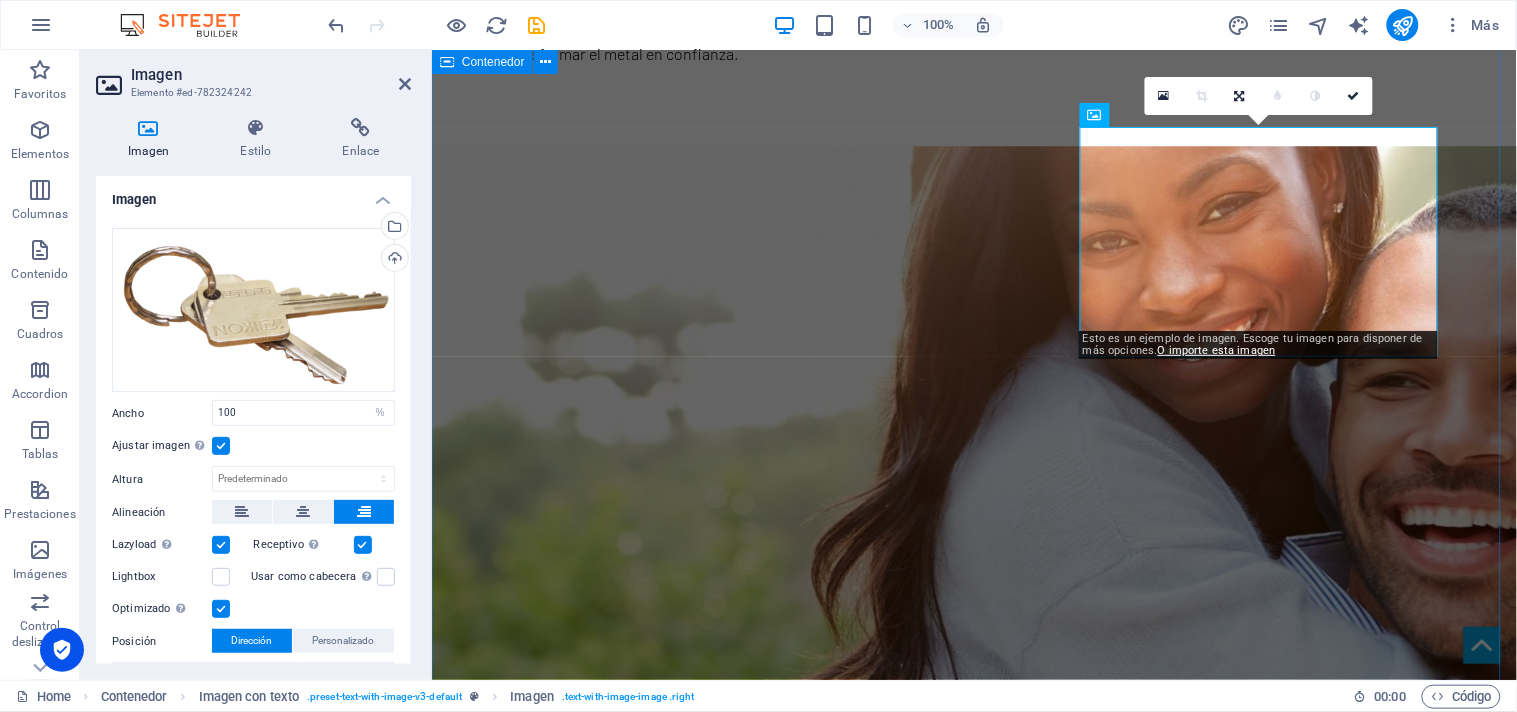 click on "LíNEAS DE NEGOCIO asesoría integral / LíNEA ESTANDAR / LíNEA ECO canaletas - gabinetes (calefont / 15kg / 45kg ) - tubos de estufa - gorros (eólicos)  - caballetes - marcos de ventana -  linea eco: Palas - braceros - boquillas - gorros de estufa ASESORÍA  Desde la fabricación hasta la ejecucción, brindamos asesoramiento en el diseño e implementación de soluciones de hojalatería. suministro  de productos Fabricamos productos de hojalatería para diversos usos en construcción. Desde soluciones estandar hasta diseños personalizados según especificaciones.  inspección en obra Realizamos visitas técnicas para verificar la correcta instalación de nuestros productos y garantizar su durabilidad  optimización de materiales Ayudamos a nuestros clientes a reducir costos mediante un uso eficiente de materiales según especificaciones de cada proyecto" at bounding box center [973, 1956] 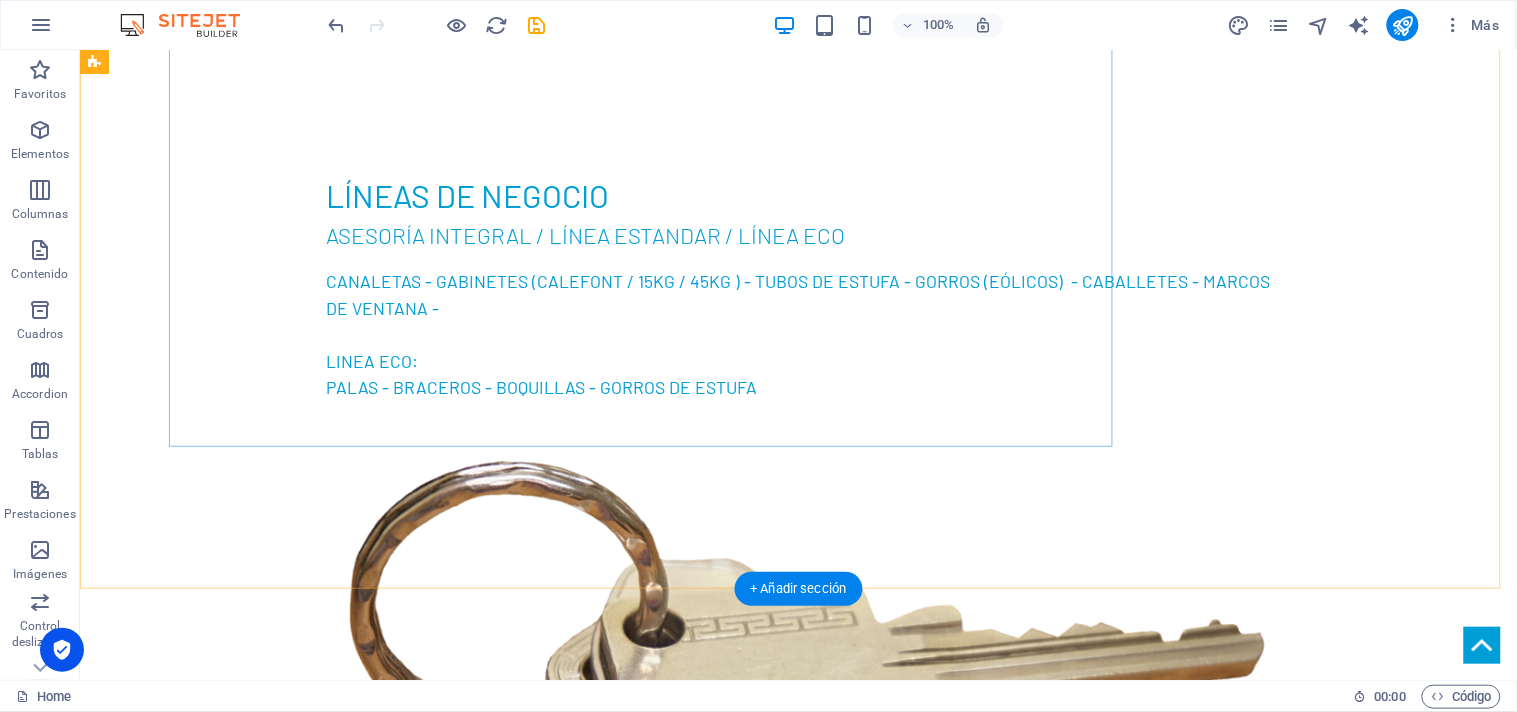 scroll, scrollTop: 2523, scrollLeft: 0, axis: vertical 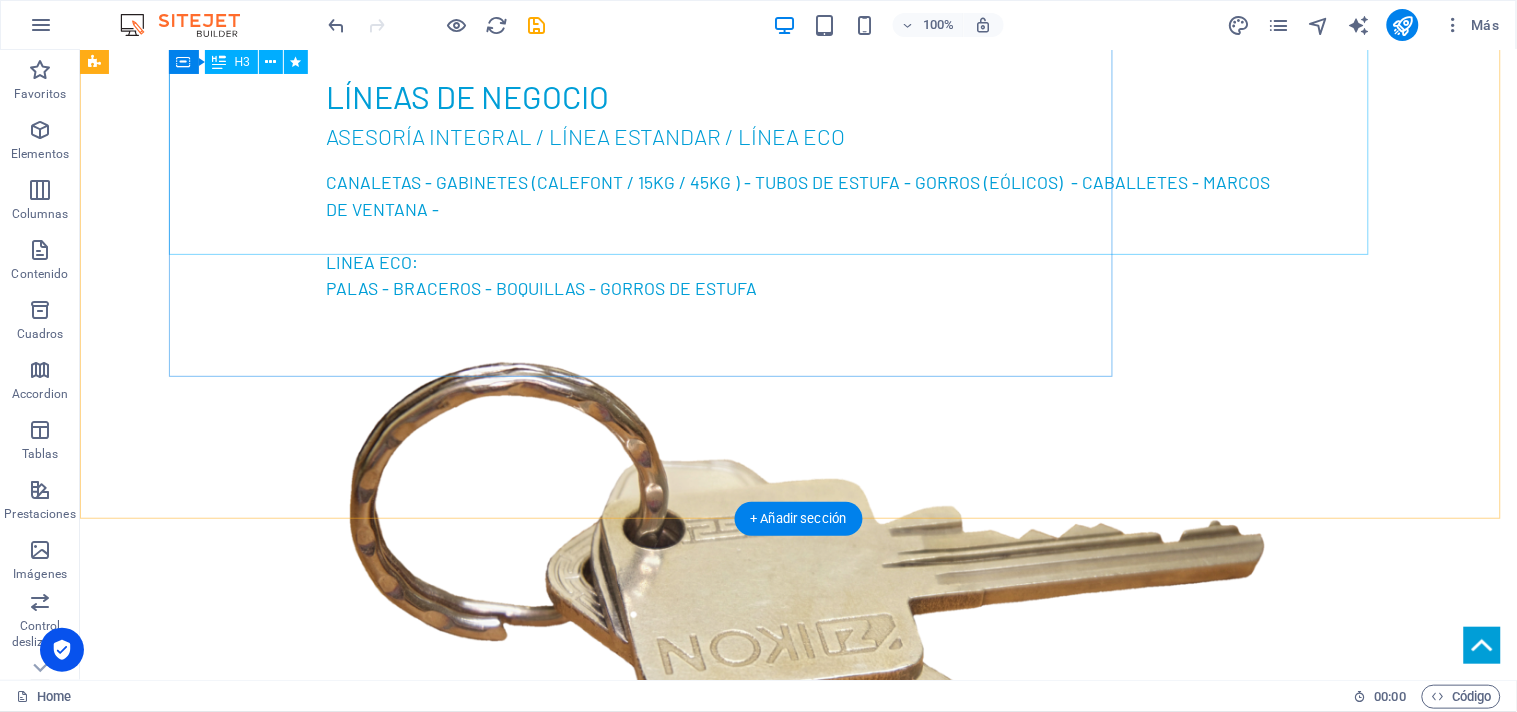 click on "En L&J Servicios convertimos la hojalatería en soluciones confiables, duraderas y hechas a tu medida. Acompañamos a nuestros clientes en cada etapa de su proyecto, con asesoría personalizada, compromiso real y atención profesional. Más que productos, entregamos tranquilidad. Somos tus aliados en hojalatería, techumbre y terminaciones." at bounding box center [648, 2958] 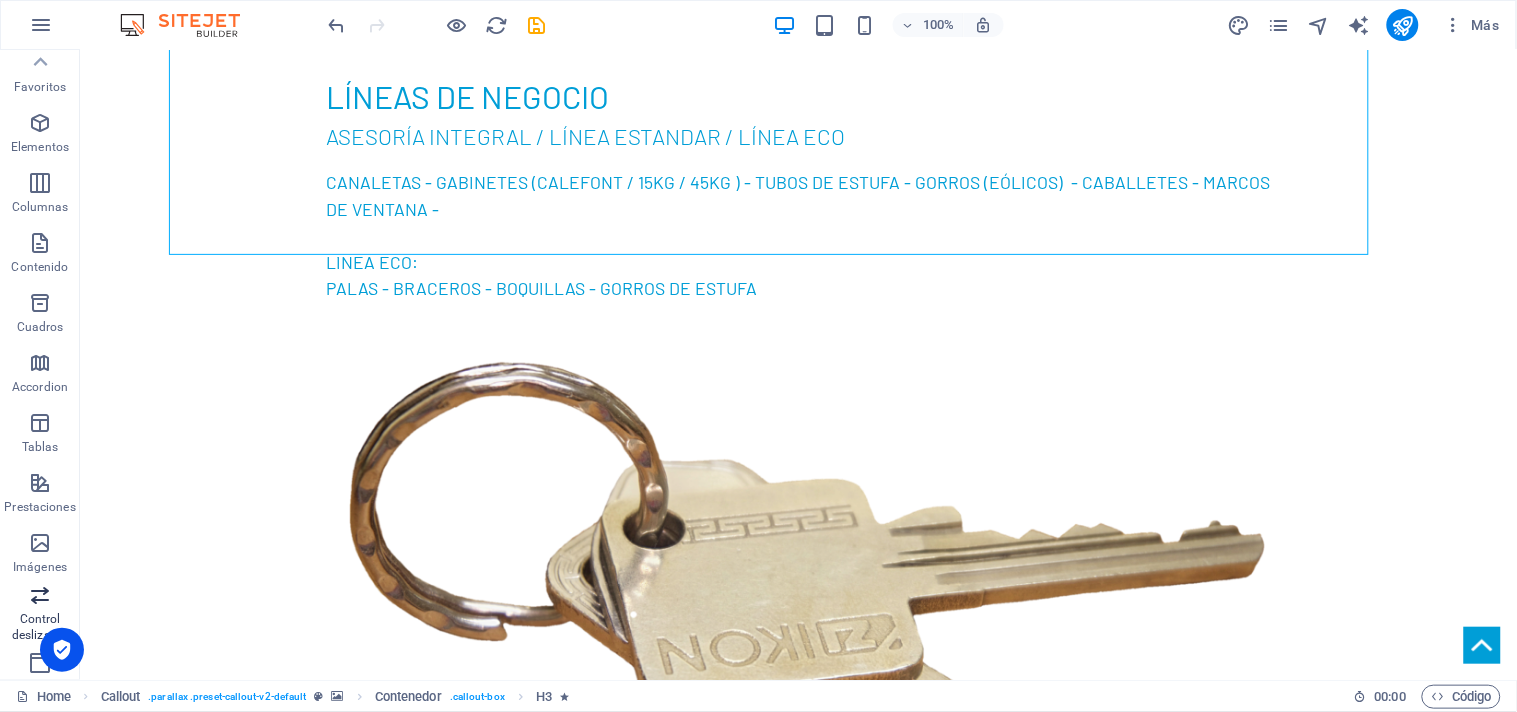 scroll, scrollTop: 0, scrollLeft: 0, axis: both 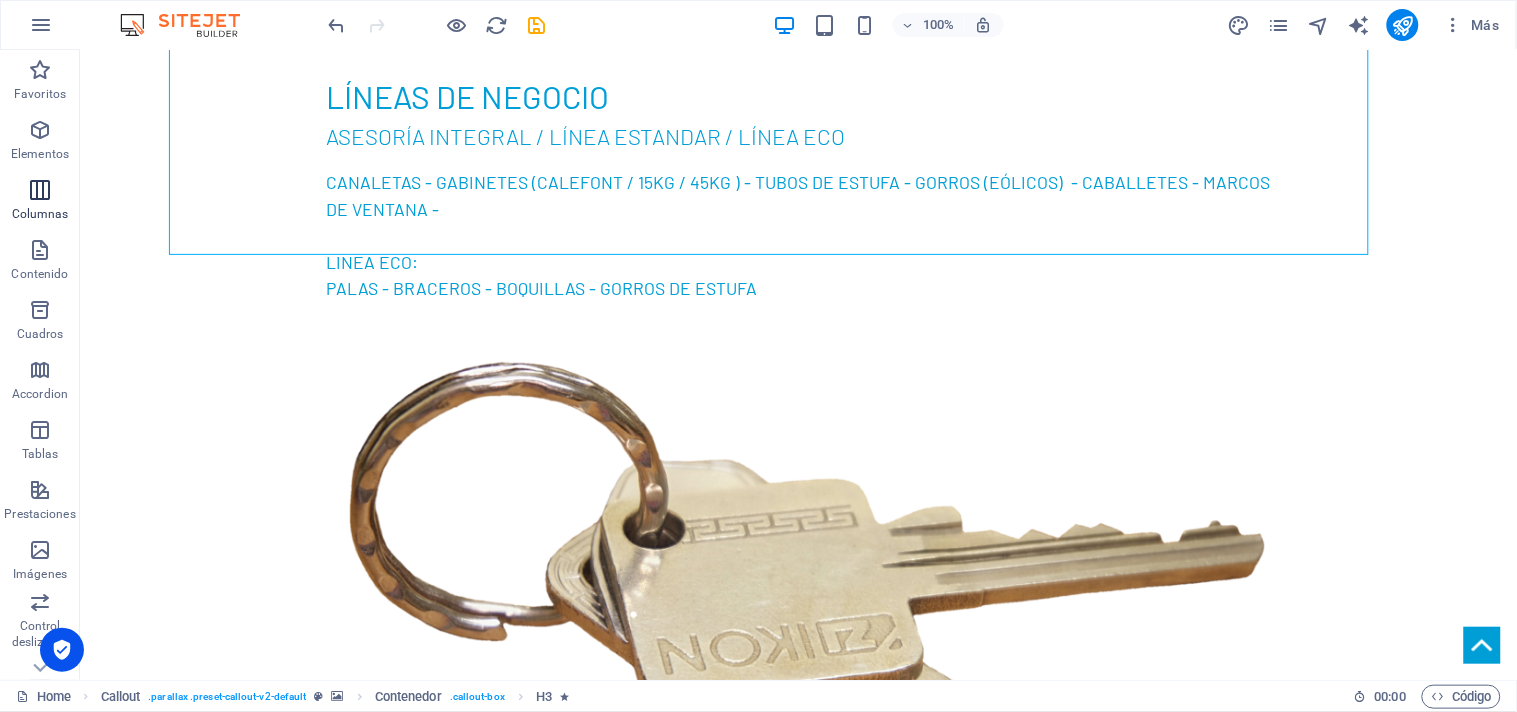 click at bounding box center [40, 190] 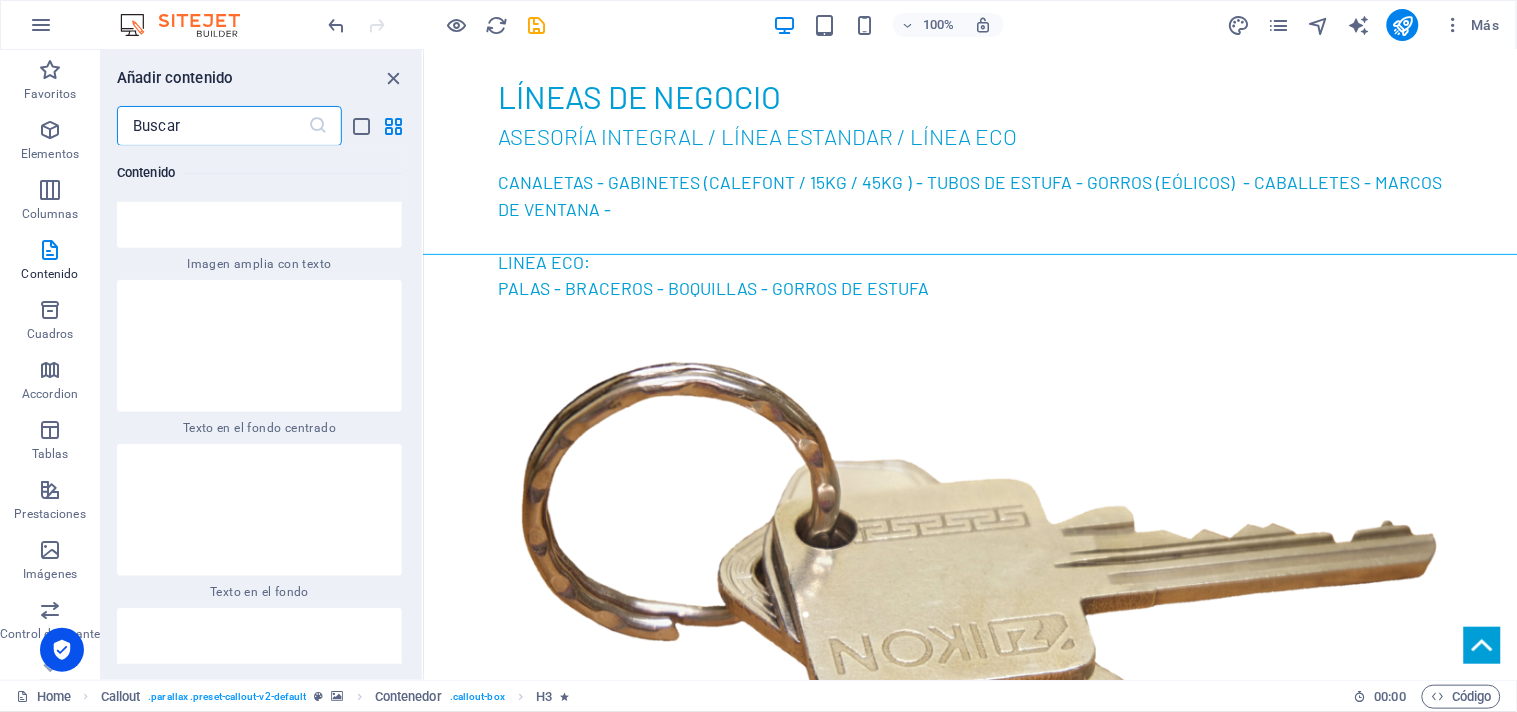 scroll, scrollTop: 7265, scrollLeft: 0, axis: vertical 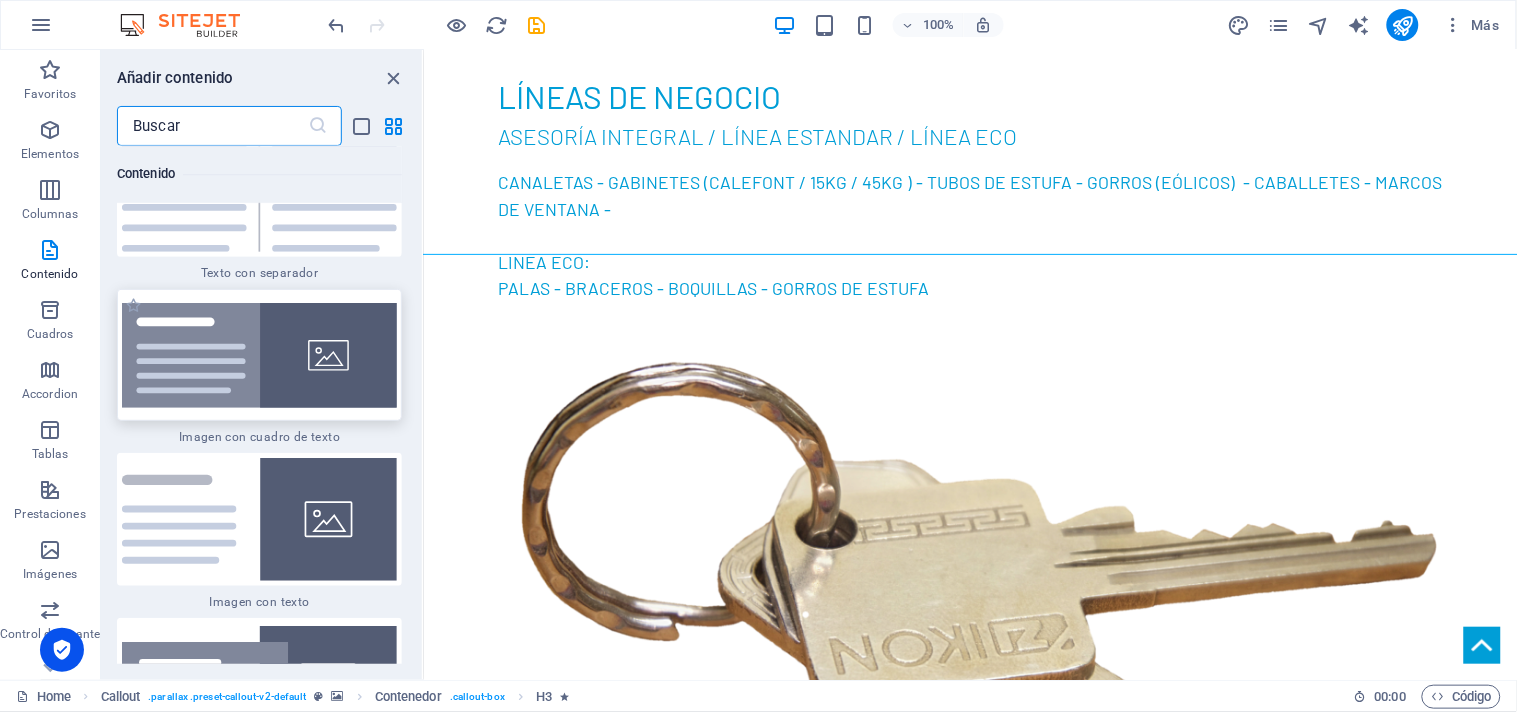 click at bounding box center (259, 355) 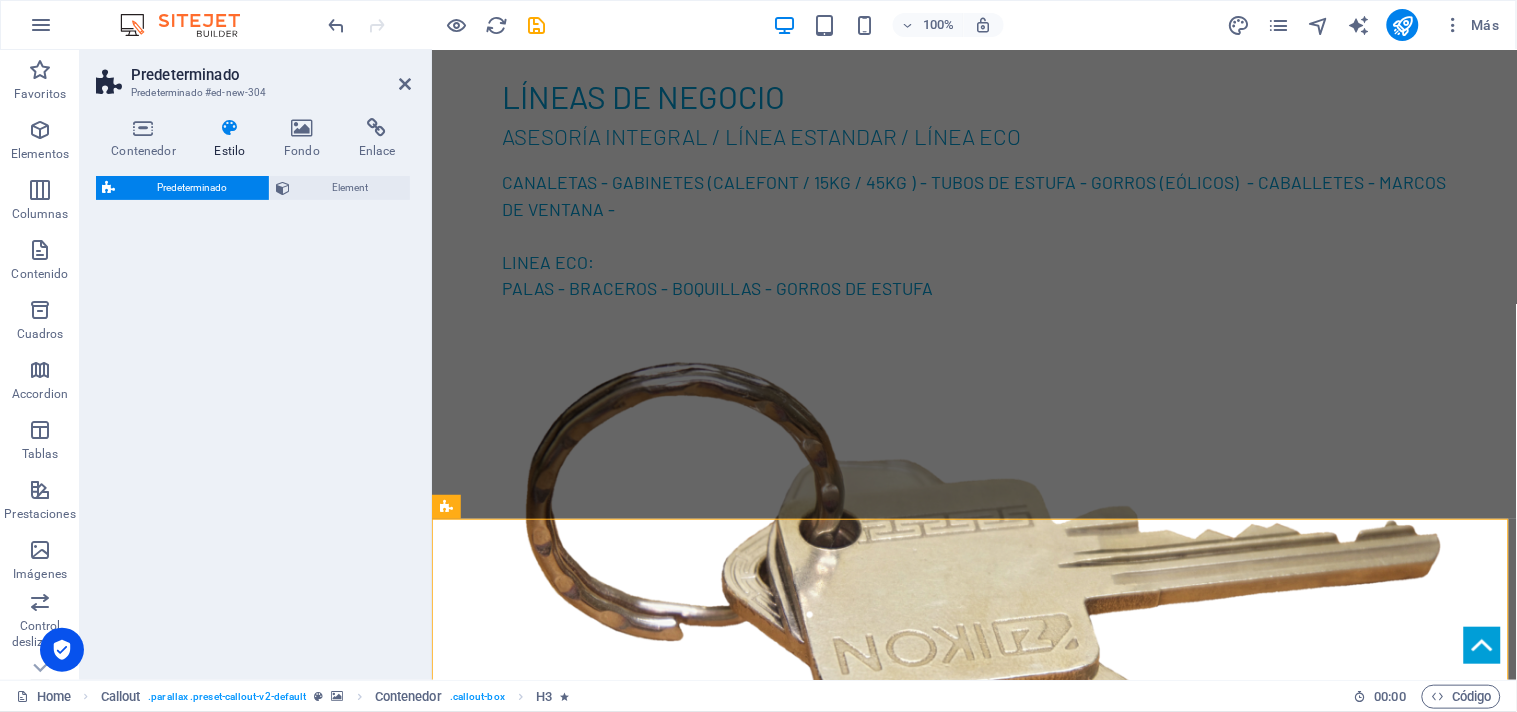 select on "rem" 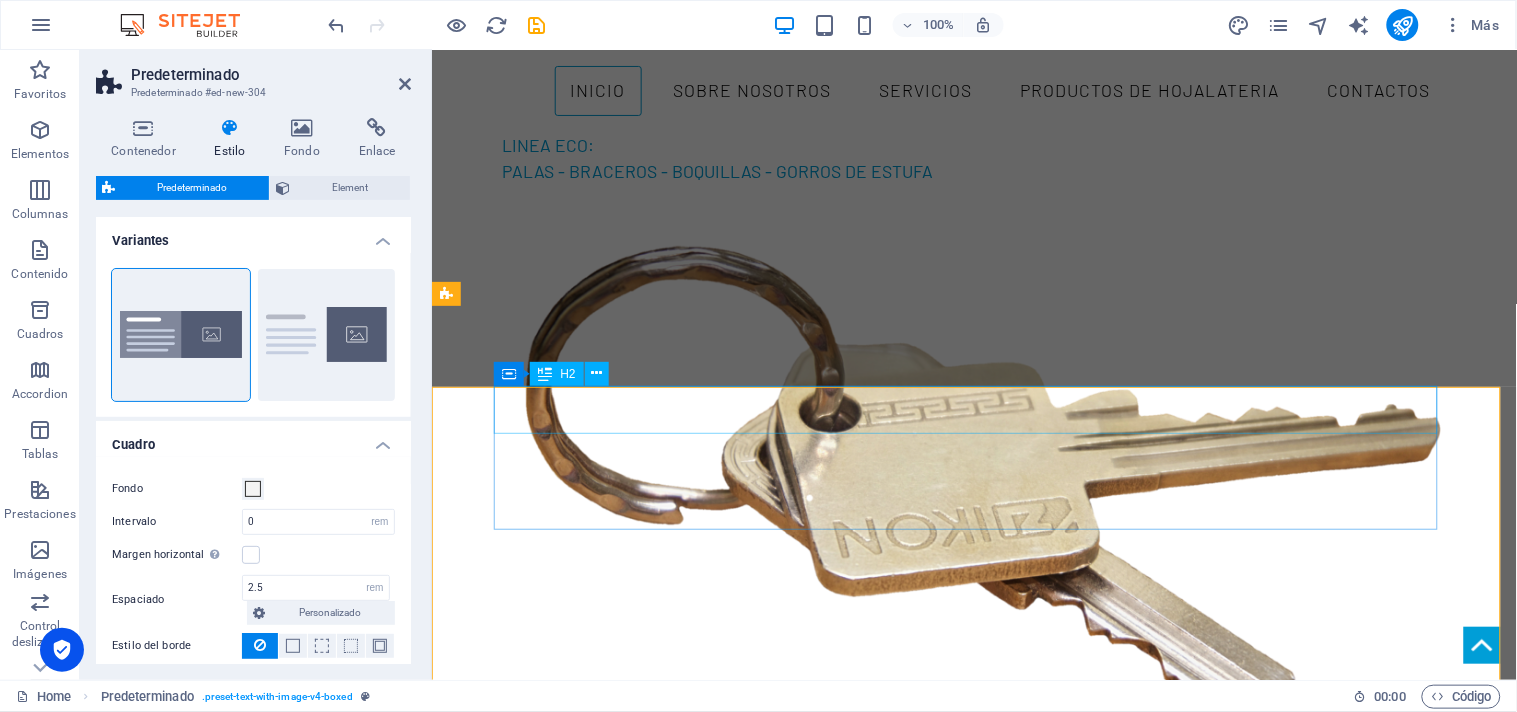 scroll, scrollTop: 2634, scrollLeft: 0, axis: vertical 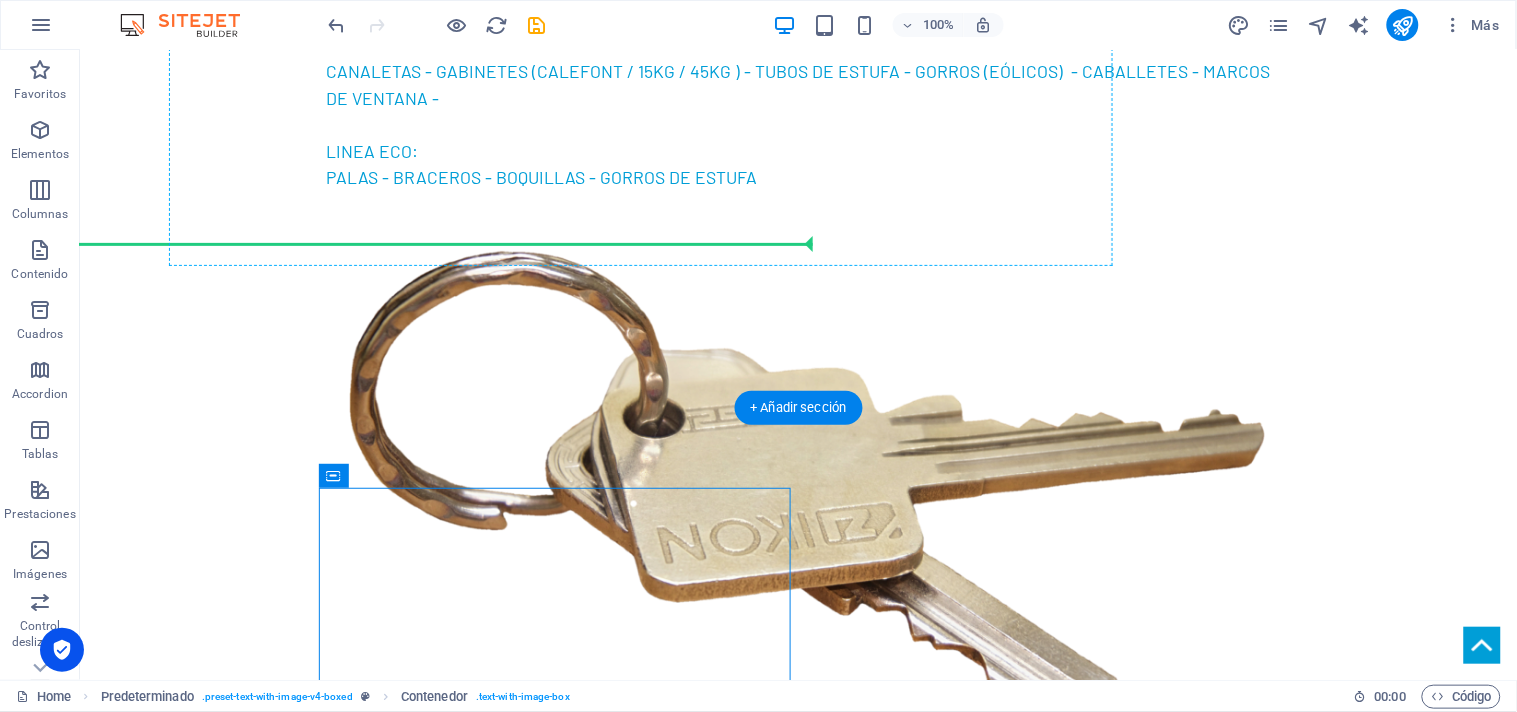 drag, startPoint x: 272, startPoint y: 413, endPoint x: 291, endPoint y: 250, distance: 164.10362 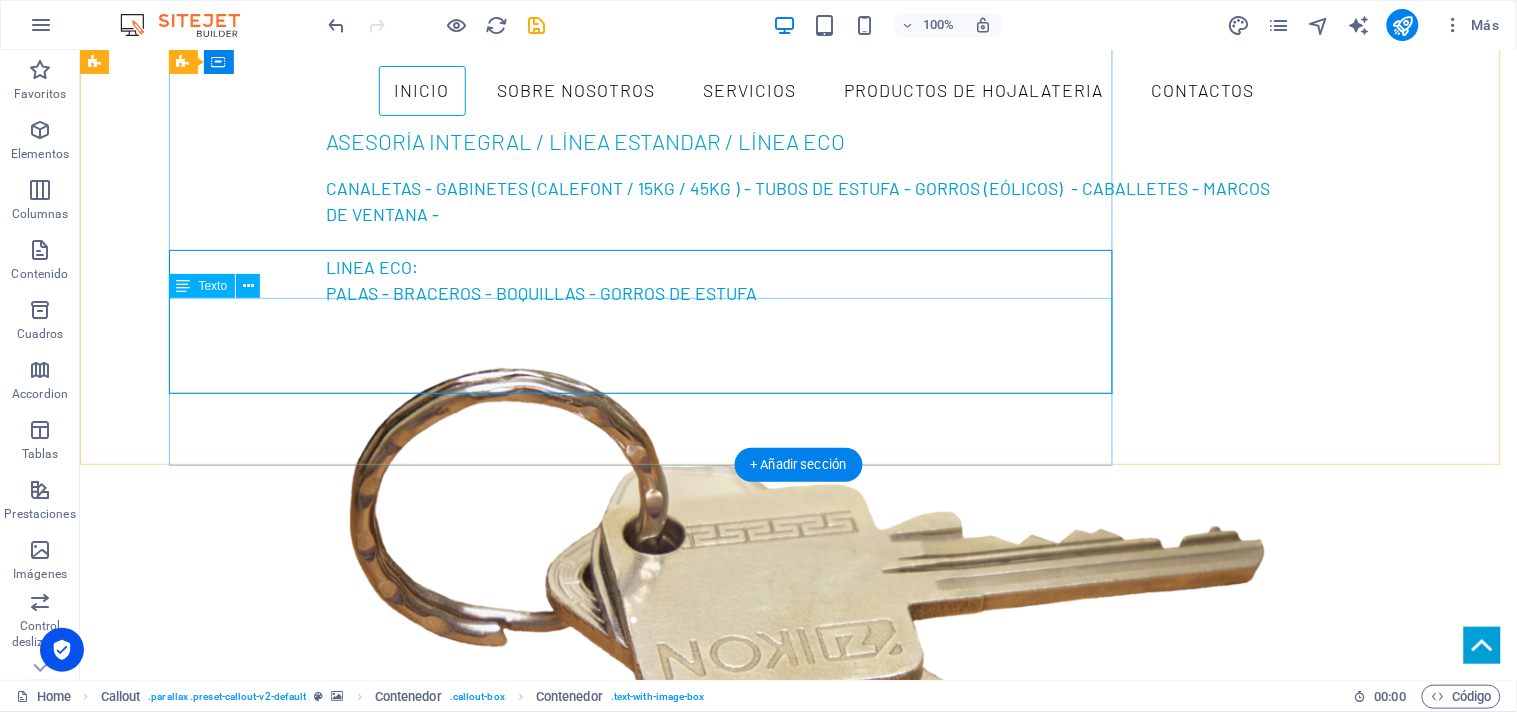 scroll, scrollTop: 2412, scrollLeft: 0, axis: vertical 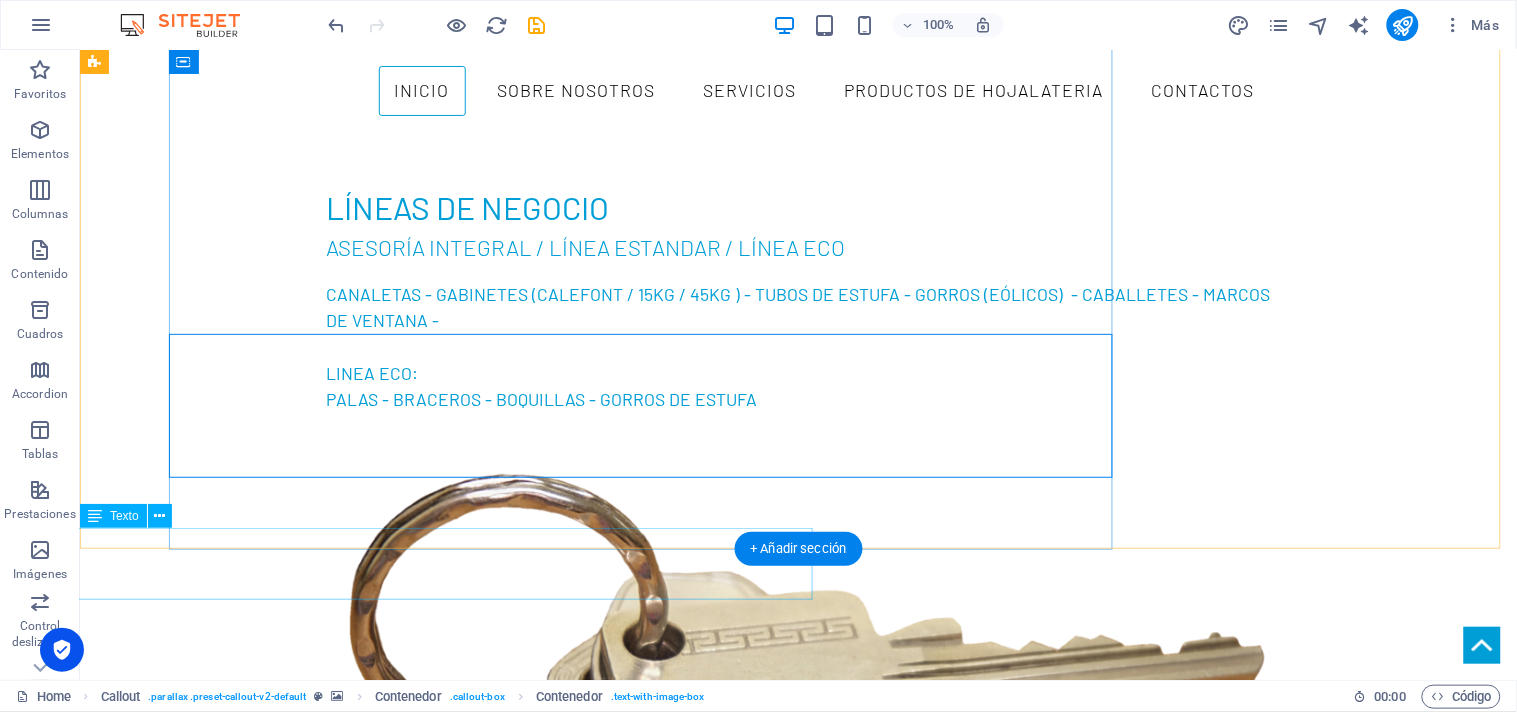 click on ""...de un diseño al plano, del plano a la realidad." LyJ Servicios." at bounding box center [348, 3518] 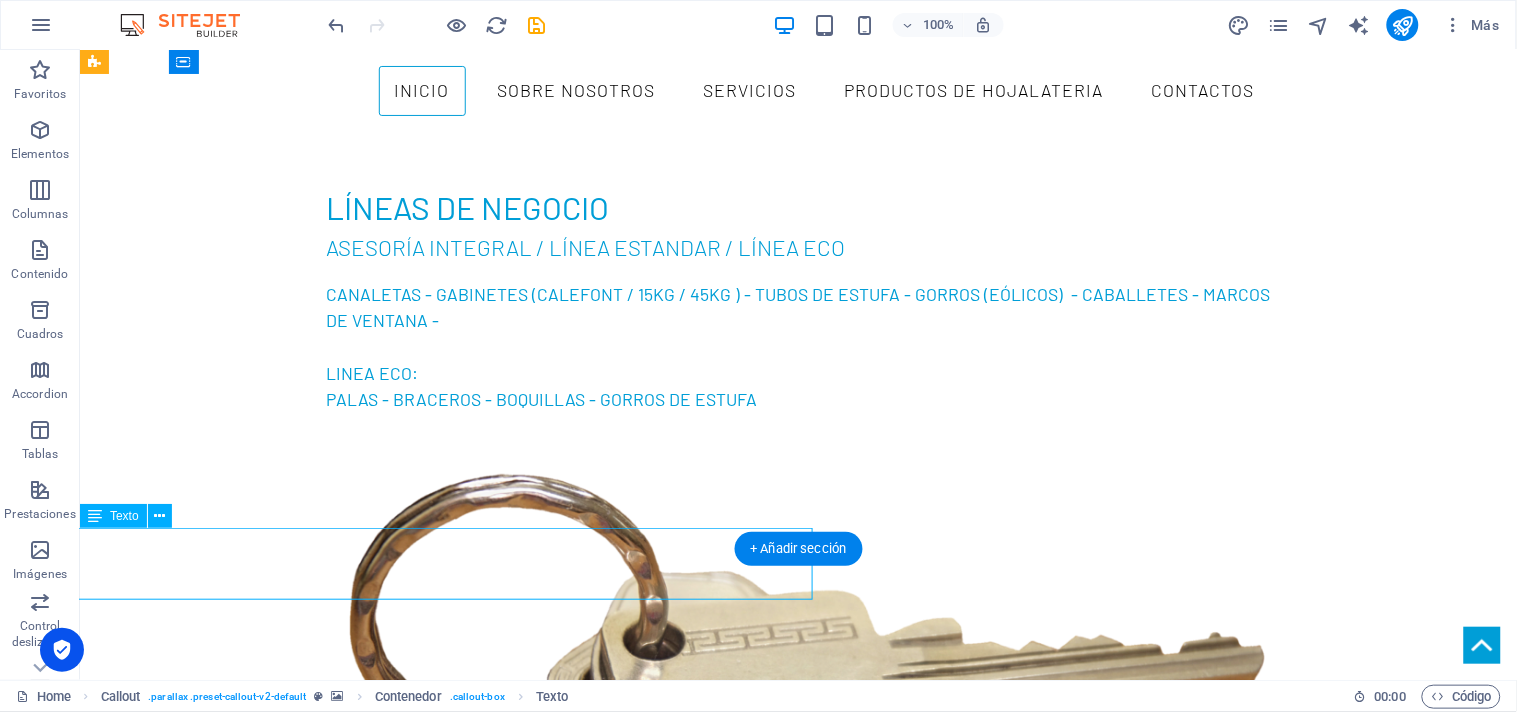click on ""...de un diseño al plano, del plano a la realidad." LyJ Servicios." at bounding box center (348, 3518) 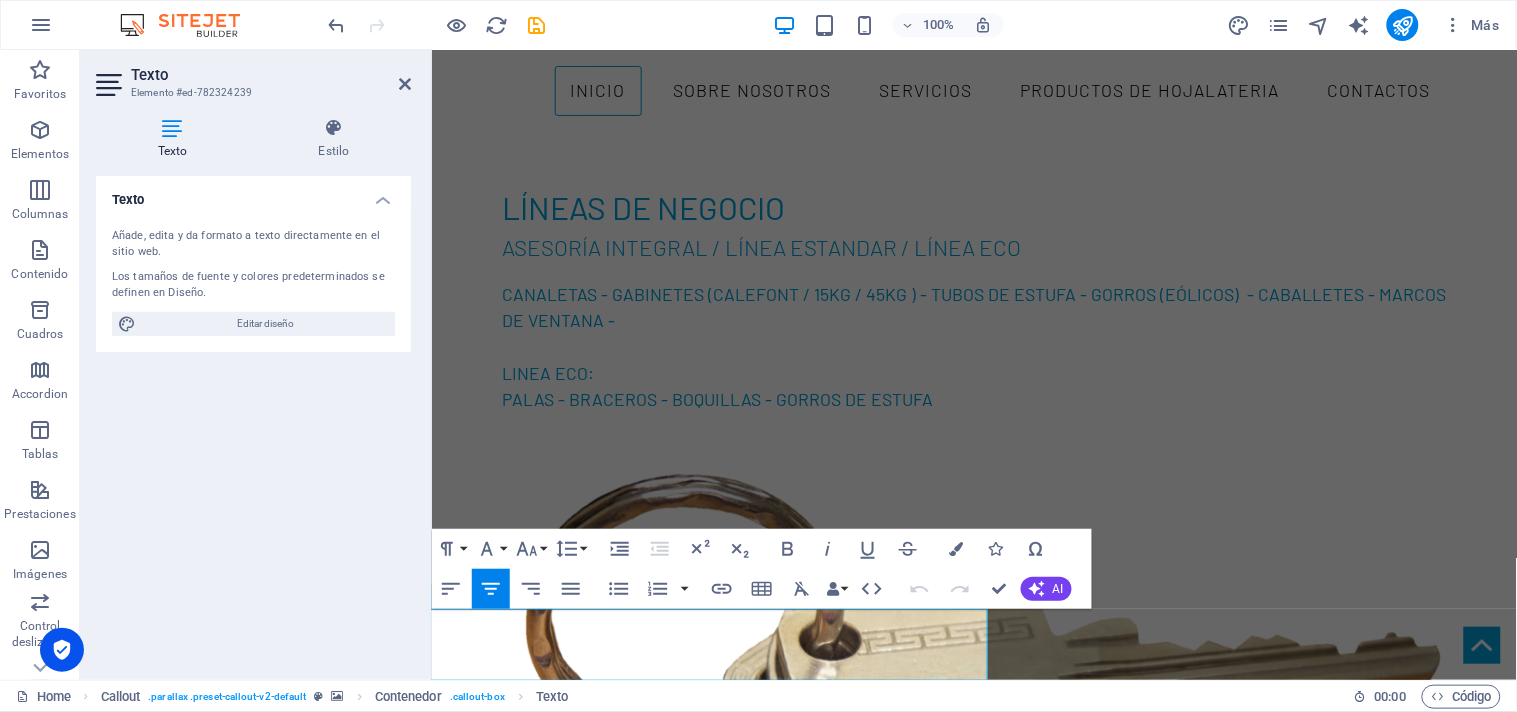 scroll, scrollTop: 1, scrollLeft: 0, axis: vertical 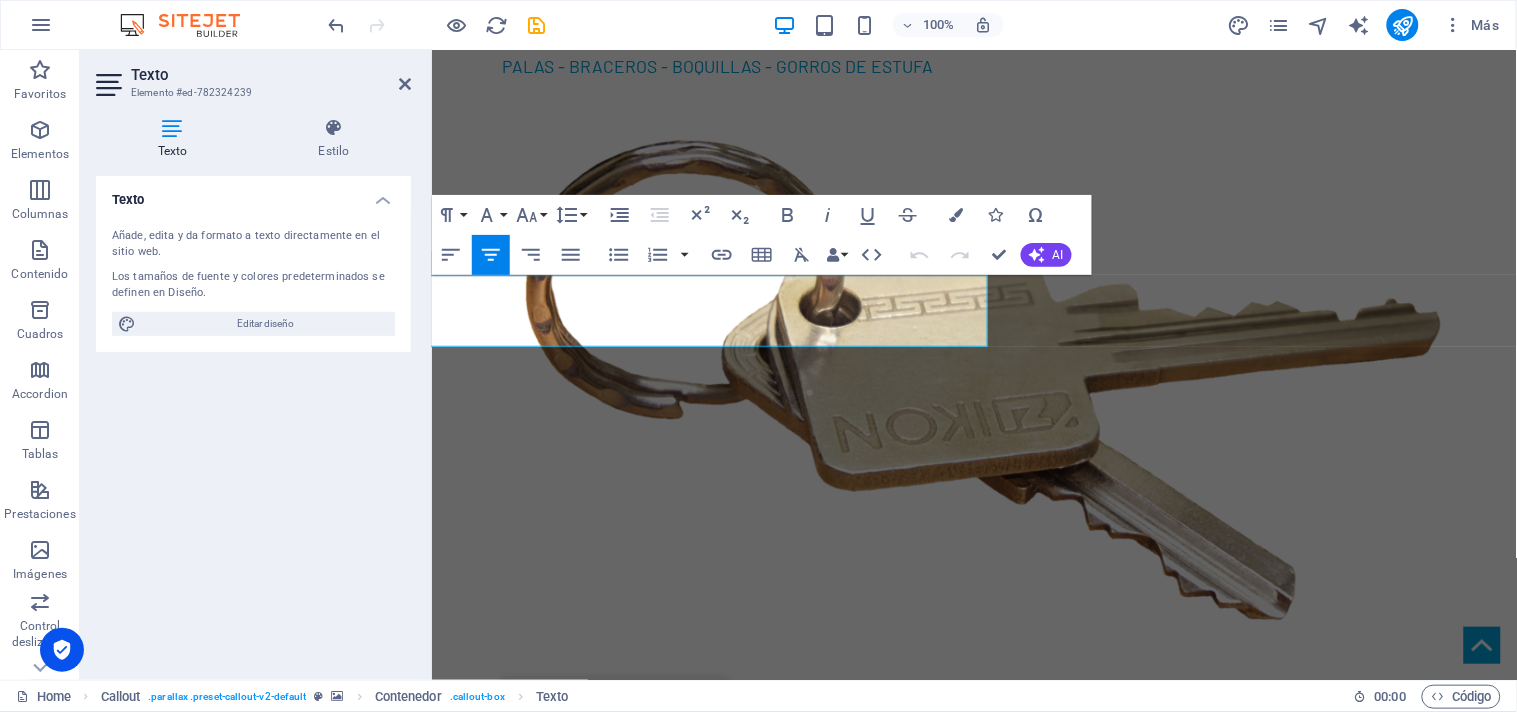 drag, startPoint x: 685, startPoint y: 280, endPoint x: 382, endPoint y: 263, distance: 303.47653 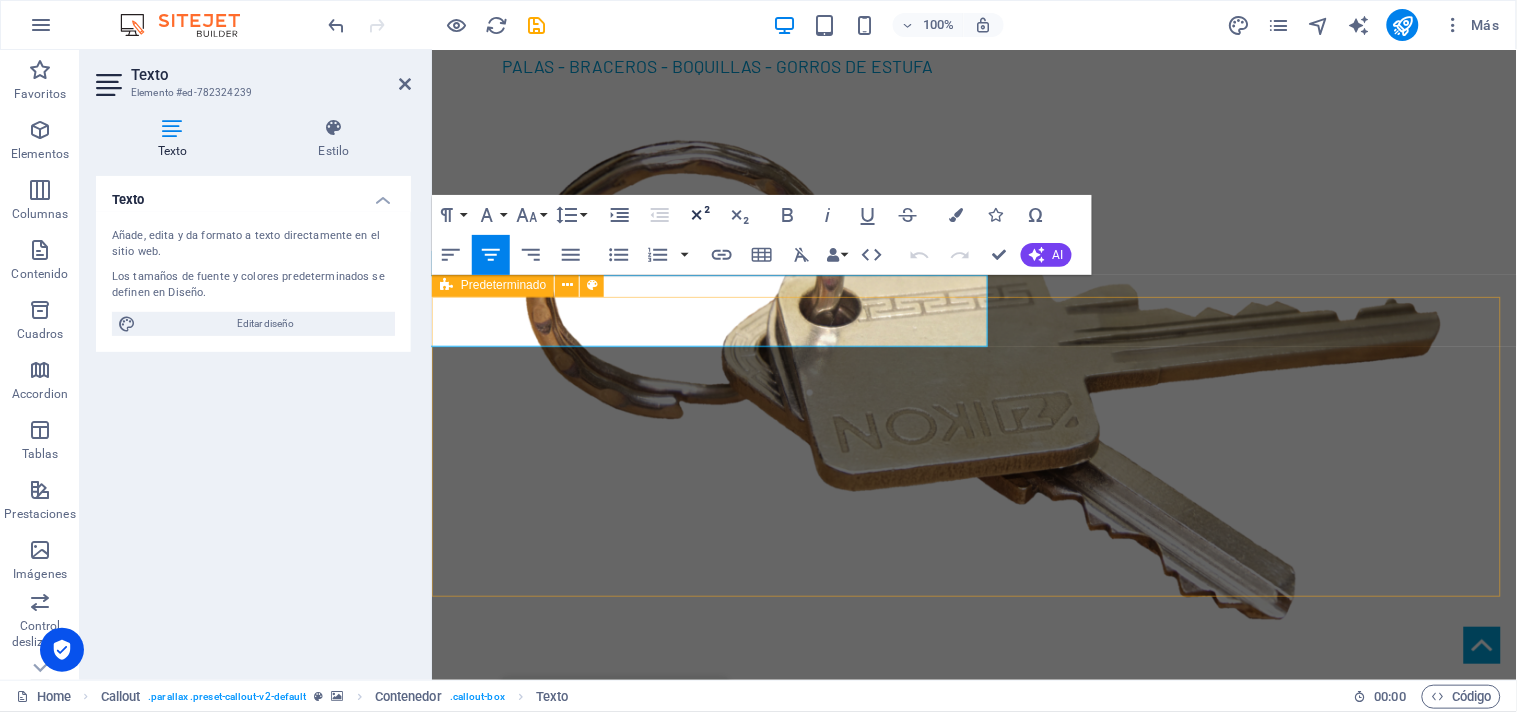 copy on "e un diseño al plano, del plano a la realidad."" 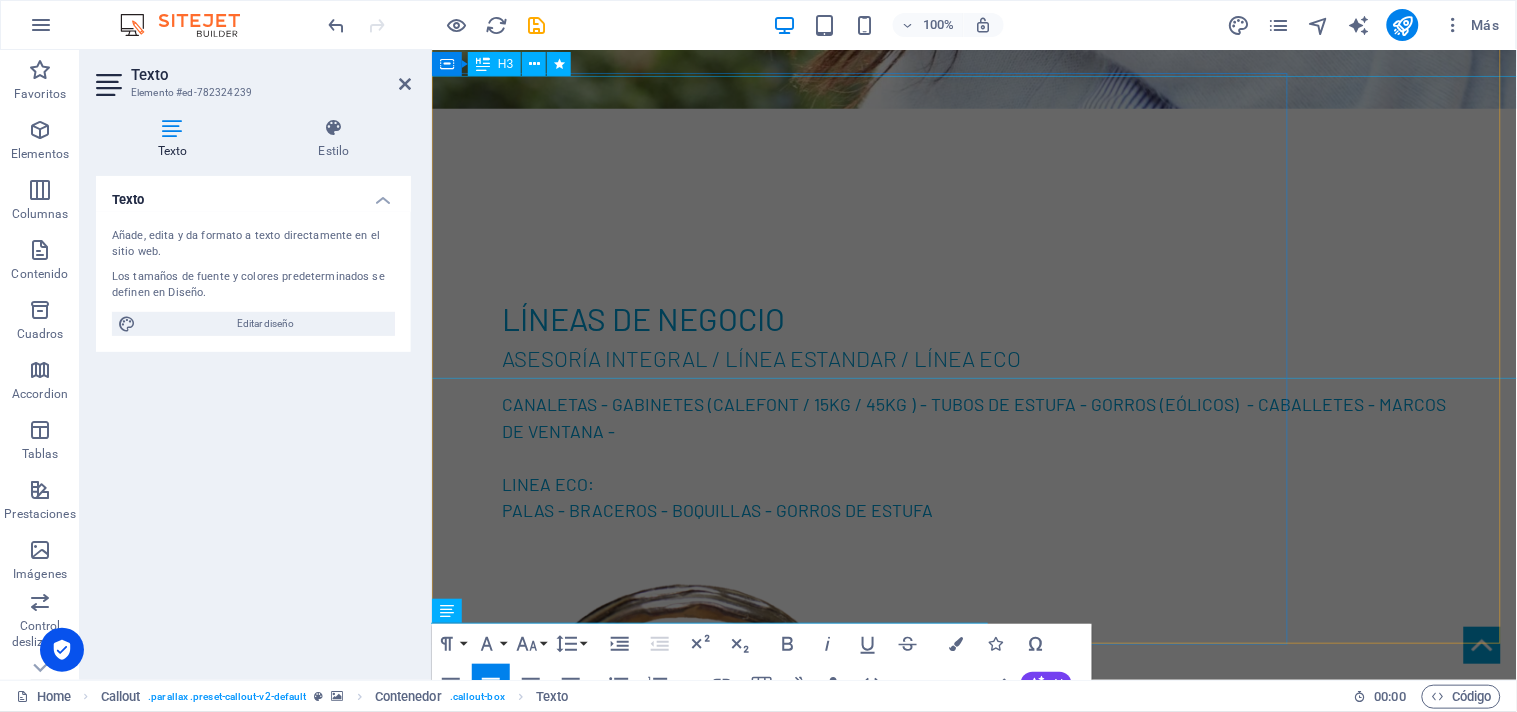 scroll, scrollTop: 2523, scrollLeft: 0, axis: vertical 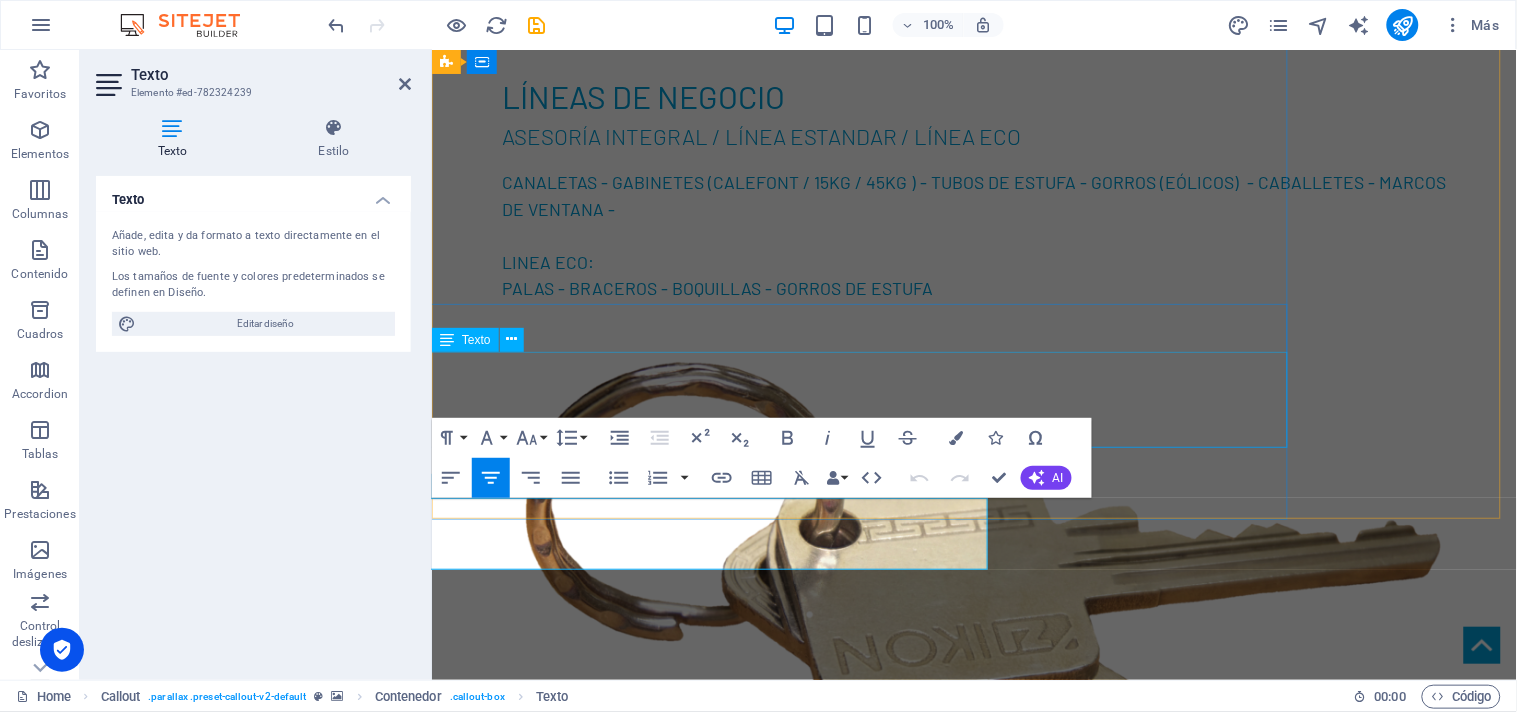 click on "Lorem ipsum dolor sit amet, consectetuer adipiscing elit. Aenean commodo ligula eget dolor. Lorem ipsum dolor sit amet, consectetuer adipiscing elit leget dolor. Lorem ipsum dolor sit amet, consectetuer adipiscing elit. Aenean commodo ligula eget dolor. Lorem ipsum dolor sit amet, consectetuer adipiscing elit dolor consectetuer adipiscing elit leget dolor. Lorem elit saget ipsum dolor sit amet, consectetuer." at bounding box center (824, 3272) 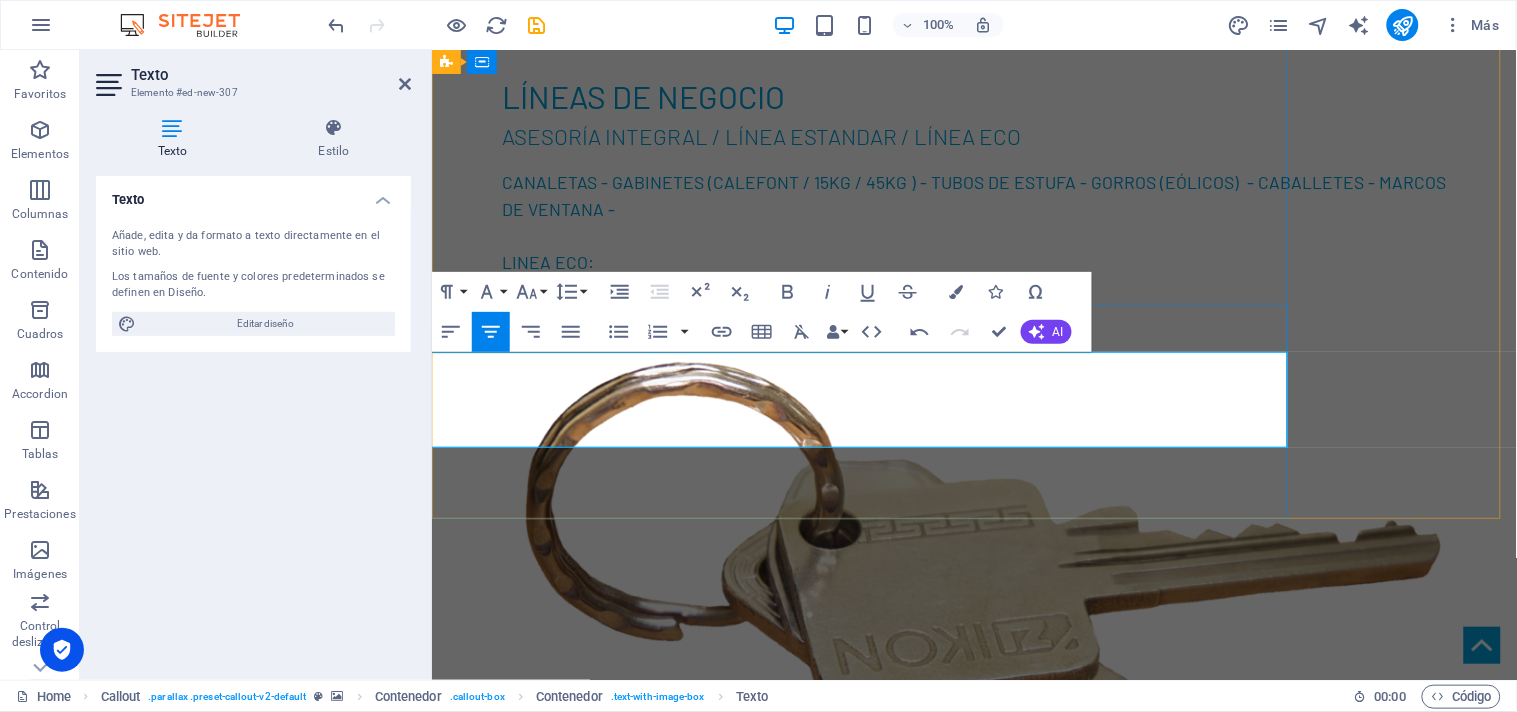 drag, startPoint x: 977, startPoint y: 433, endPoint x: 650, endPoint y: 369, distance: 333.20413 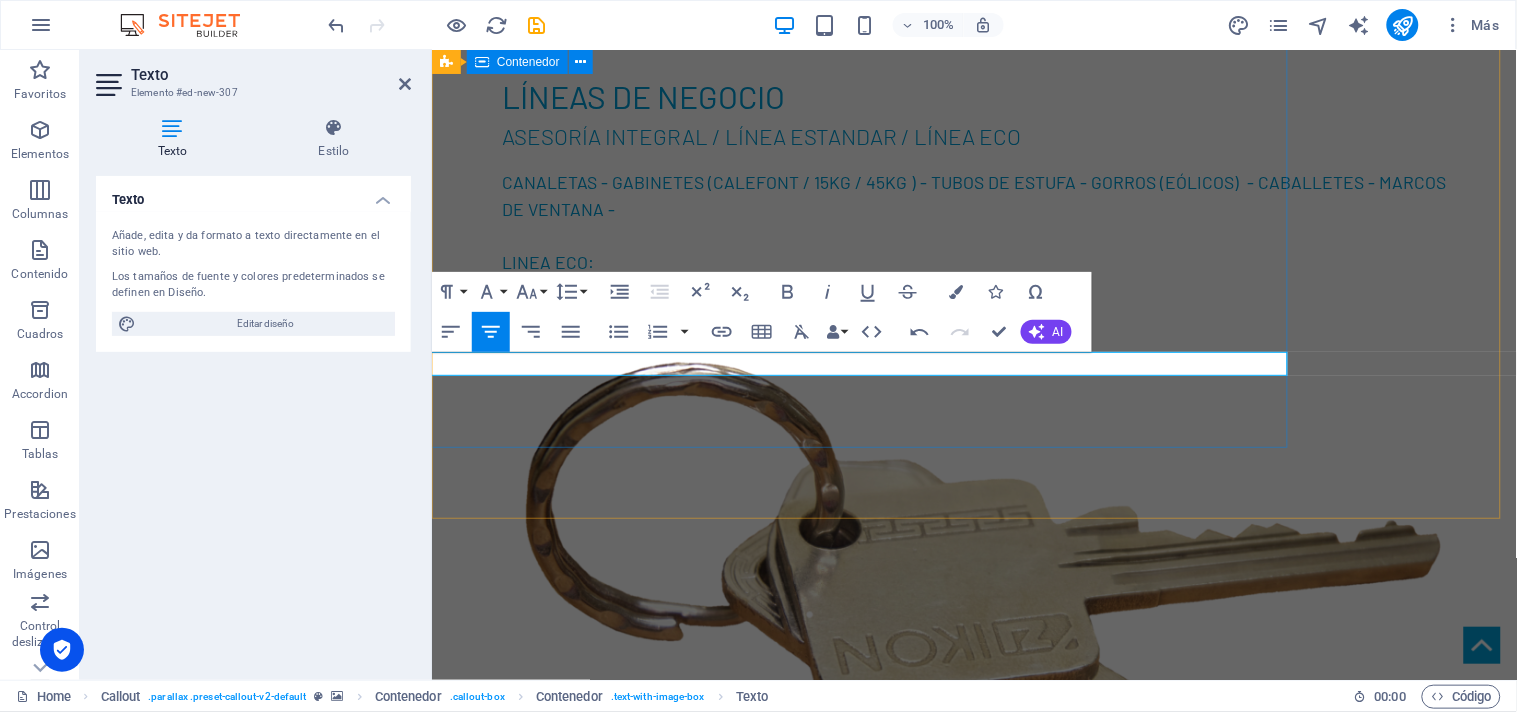 click on "SOBRE NOSOTROS En L&J Servicios convertimos la hojalatería en soluciones confiables, duraderas y hechas a tu medida. Acompañamos a nuestros clientes en cada etapa de su proyecto, con asesoría personalizada, compromiso real y atención profesional. Más que productos, entregamos tranquilidad. Somos tus aliados en hojalatería, techumbre y terminaciones. New headline e un diseño al plano, del plano a la realidad." "...de un diseño al plano, del plano a la realidad." LyJ Servicios." at bounding box center (824, 3053) 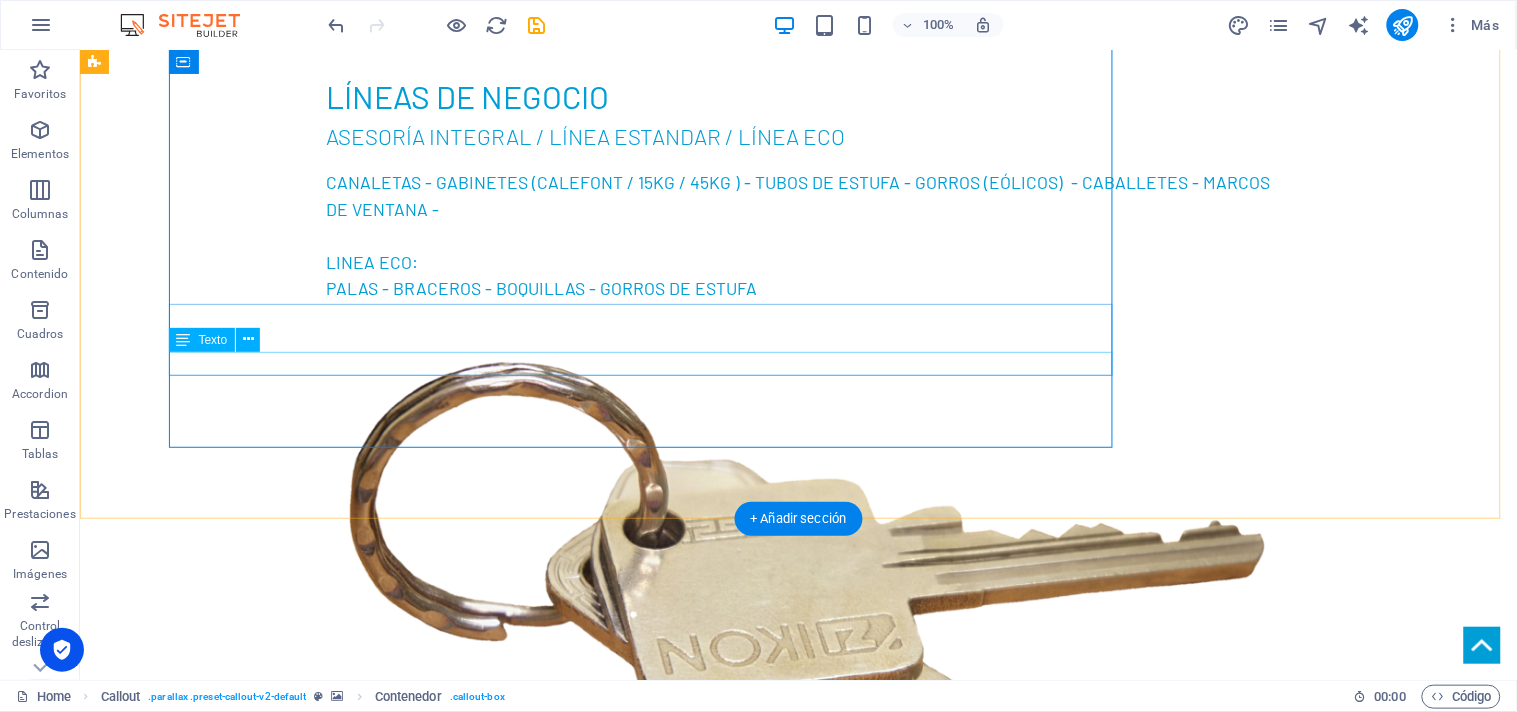 click on "e un diseño al plano, del plano a la realidad."" at bounding box center (648, 3236) 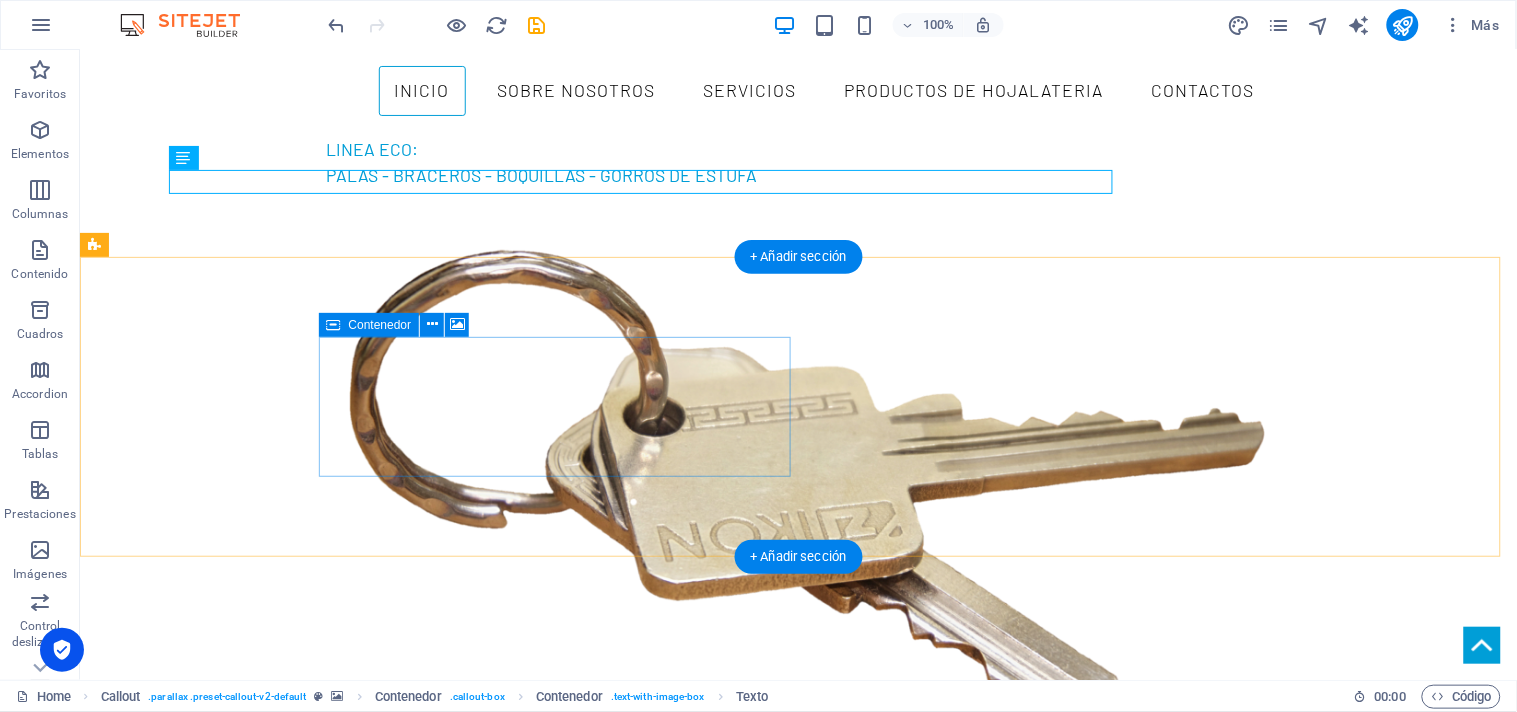 scroll, scrollTop: 2634, scrollLeft: 0, axis: vertical 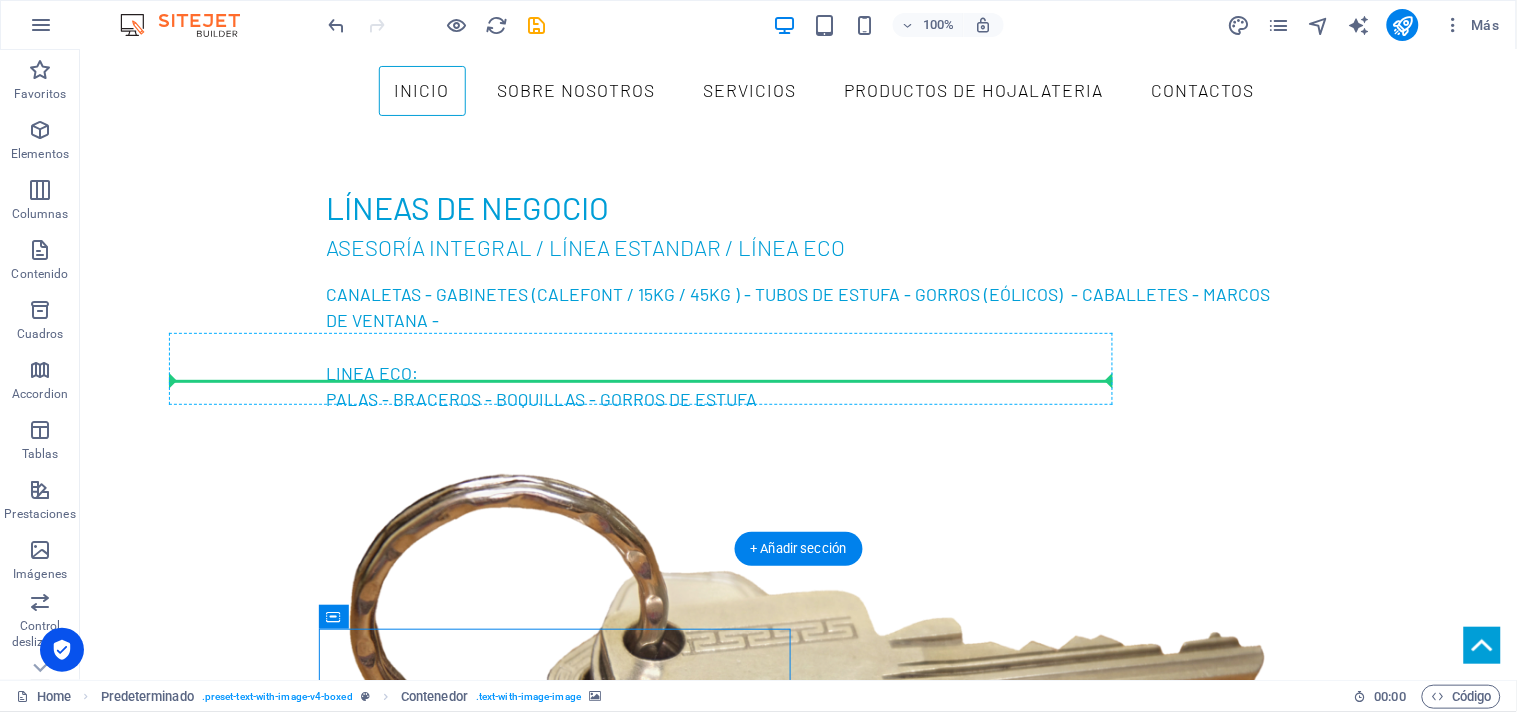 drag, startPoint x: 622, startPoint y: 453, endPoint x: 549, endPoint y: 375, distance: 106.83164 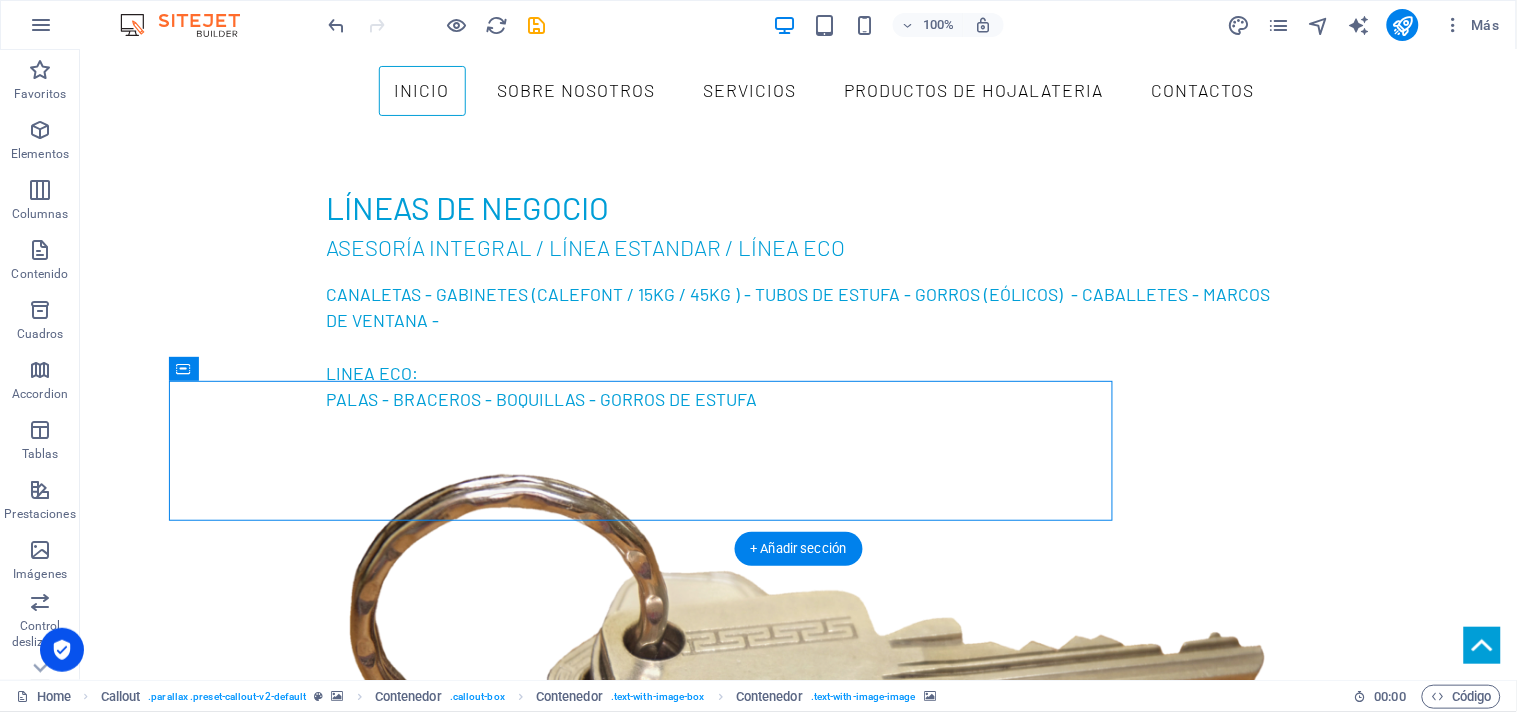 drag, startPoint x: 524, startPoint y: 414, endPoint x: 985, endPoint y: 332, distance: 468.23605 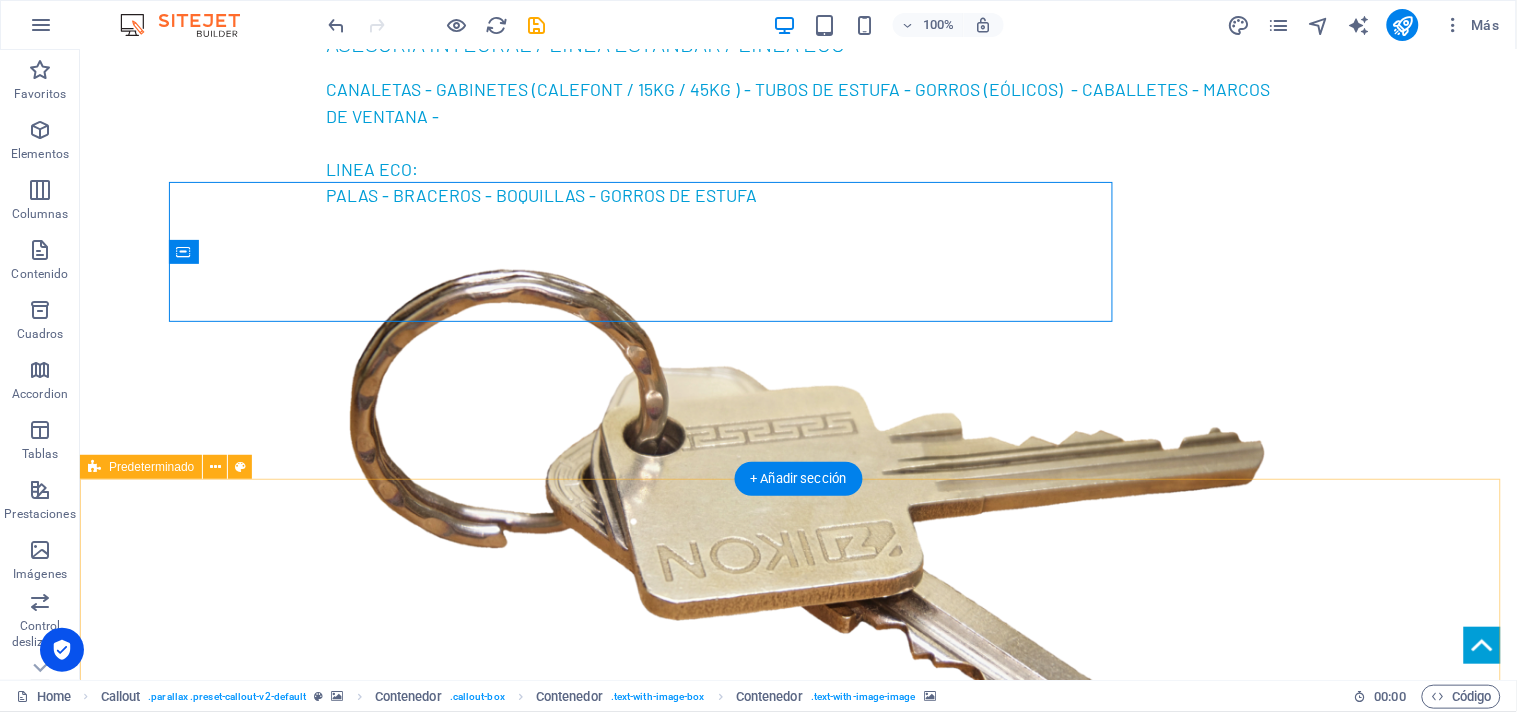 scroll, scrollTop: 2634, scrollLeft: 0, axis: vertical 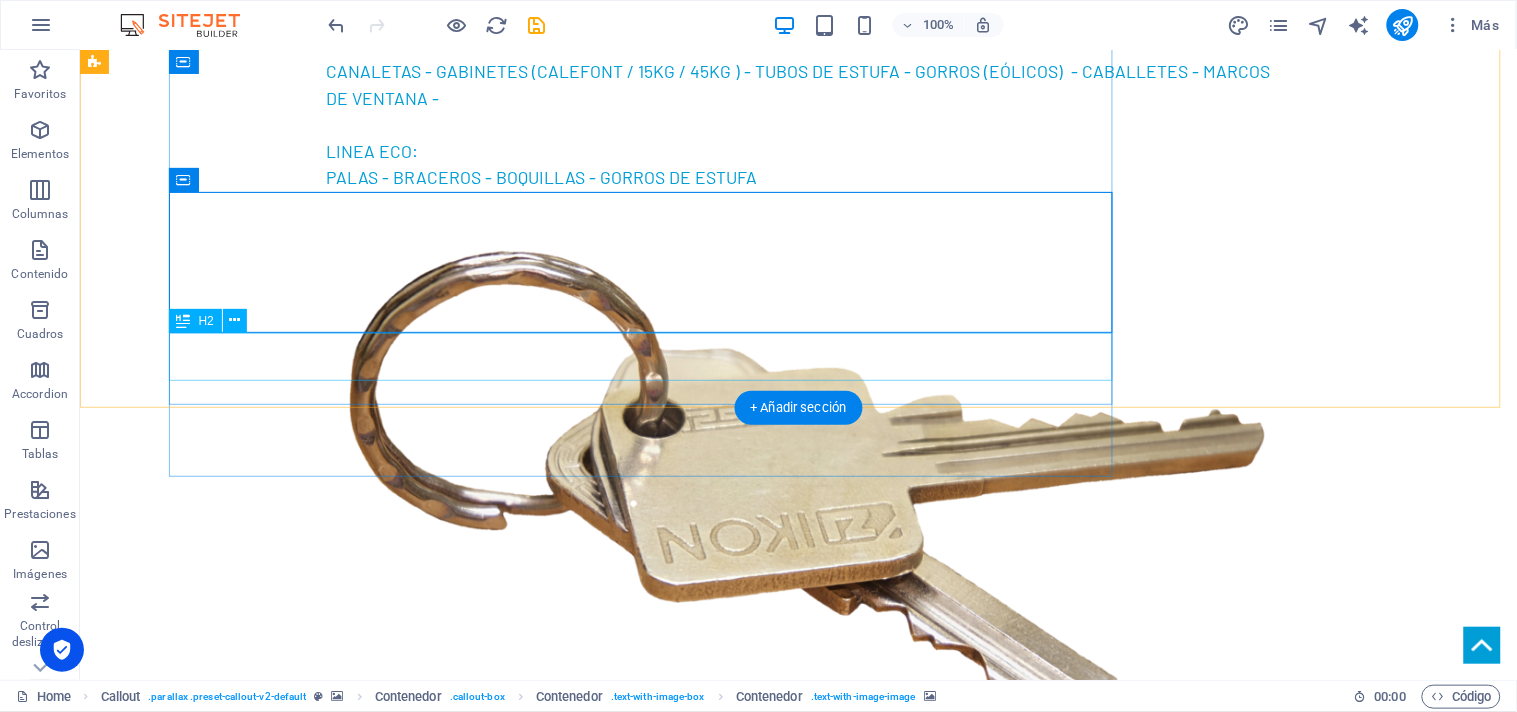 click on "New headline" at bounding box center (648, 3371) 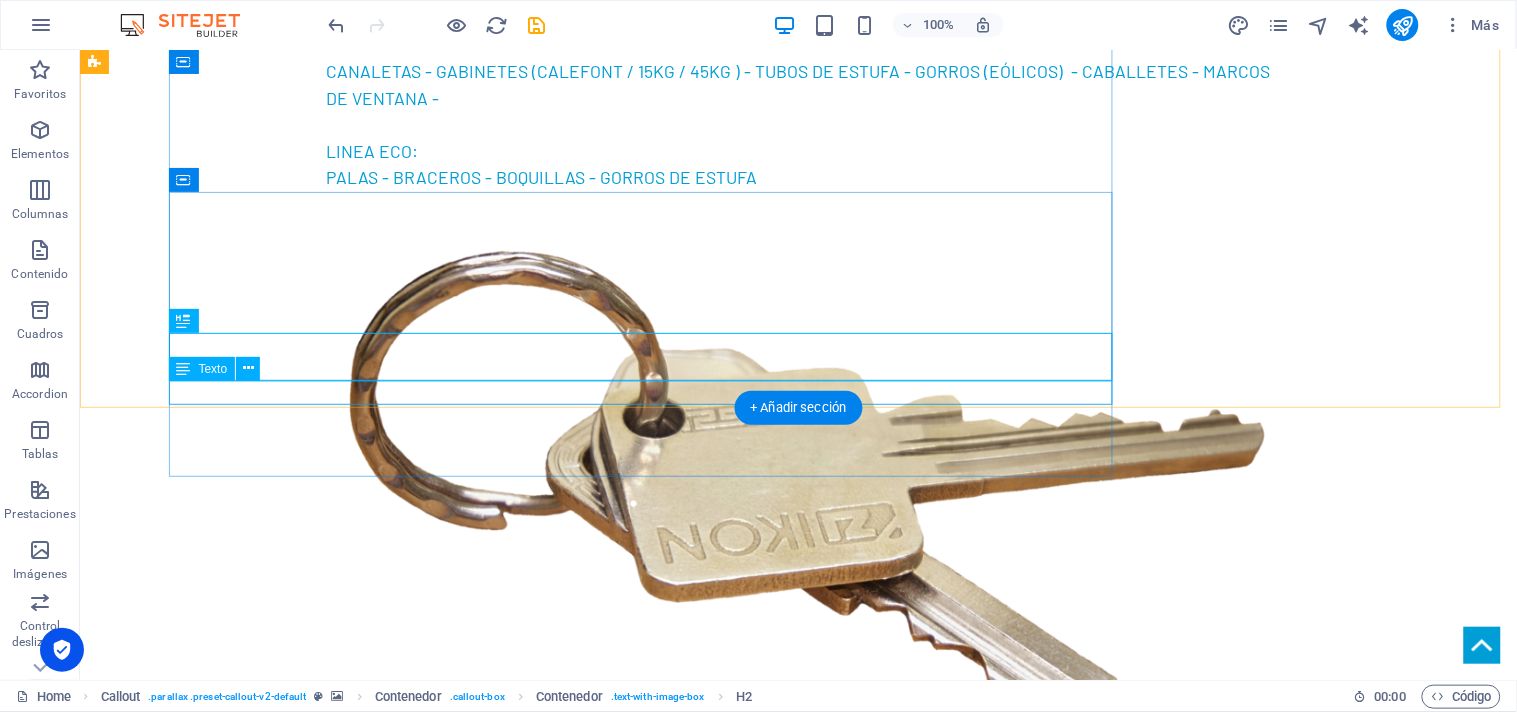 click on "e un diseño al plano, del plano a la realidad."" at bounding box center [648, 3407] 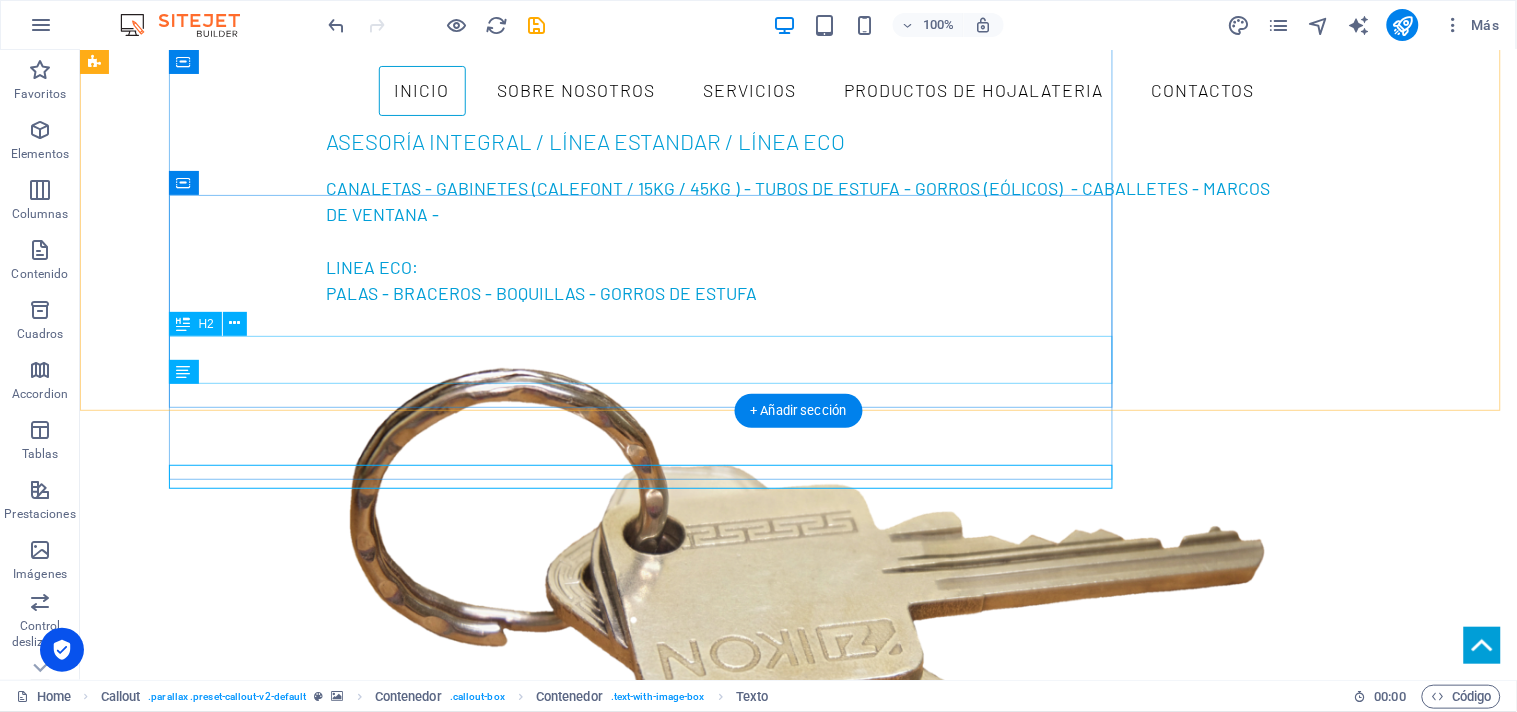 scroll, scrollTop: 2412, scrollLeft: 0, axis: vertical 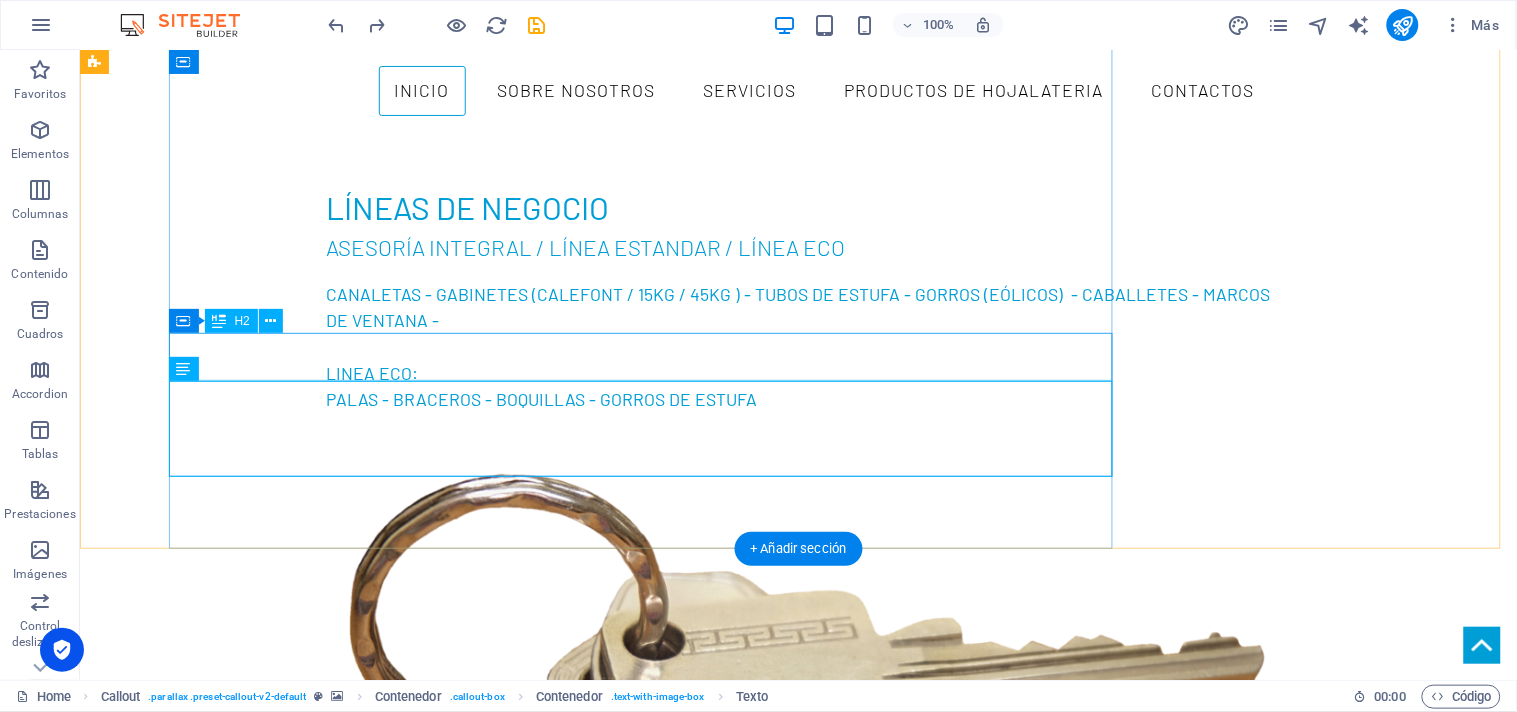 click on "New headline" at bounding box center [648, 3312] 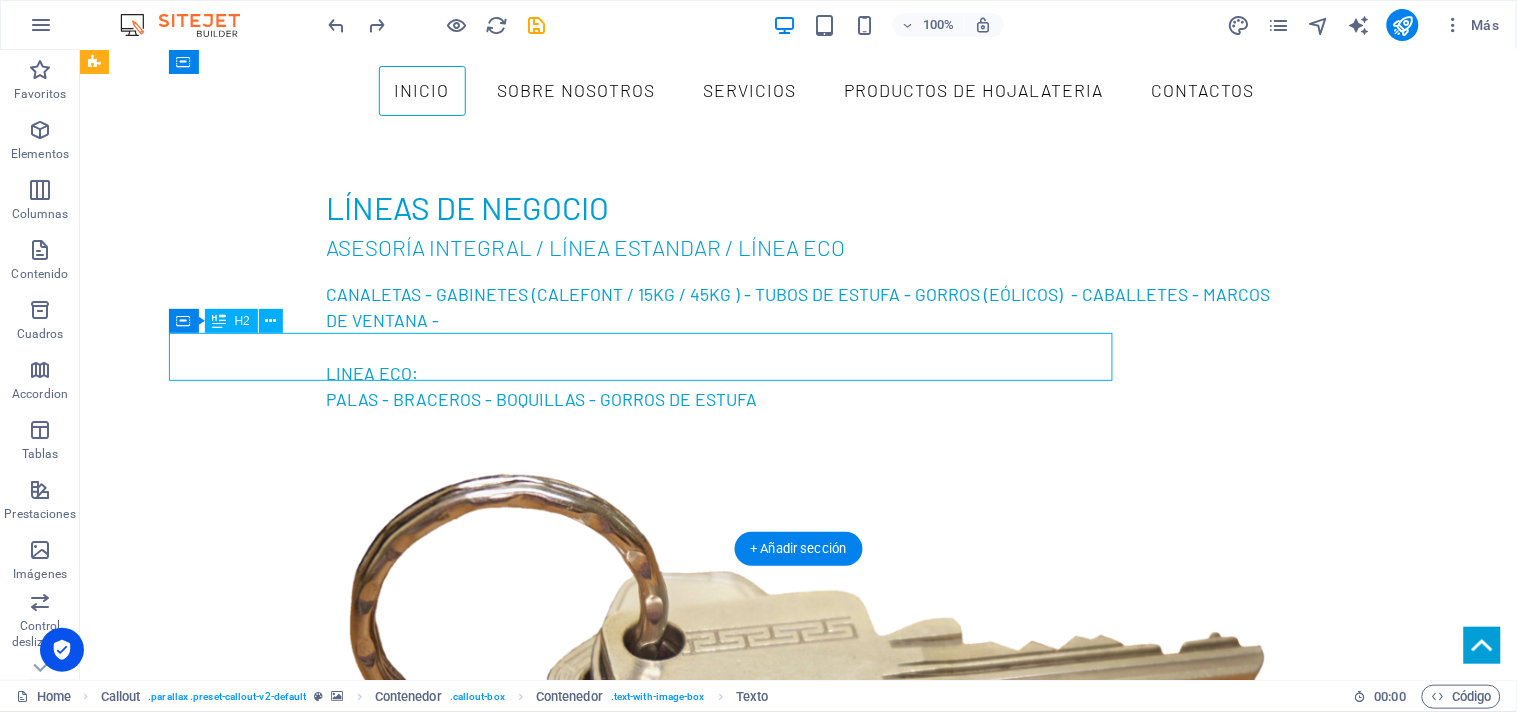 click on "New headline" at bounding box center [648, 3312] 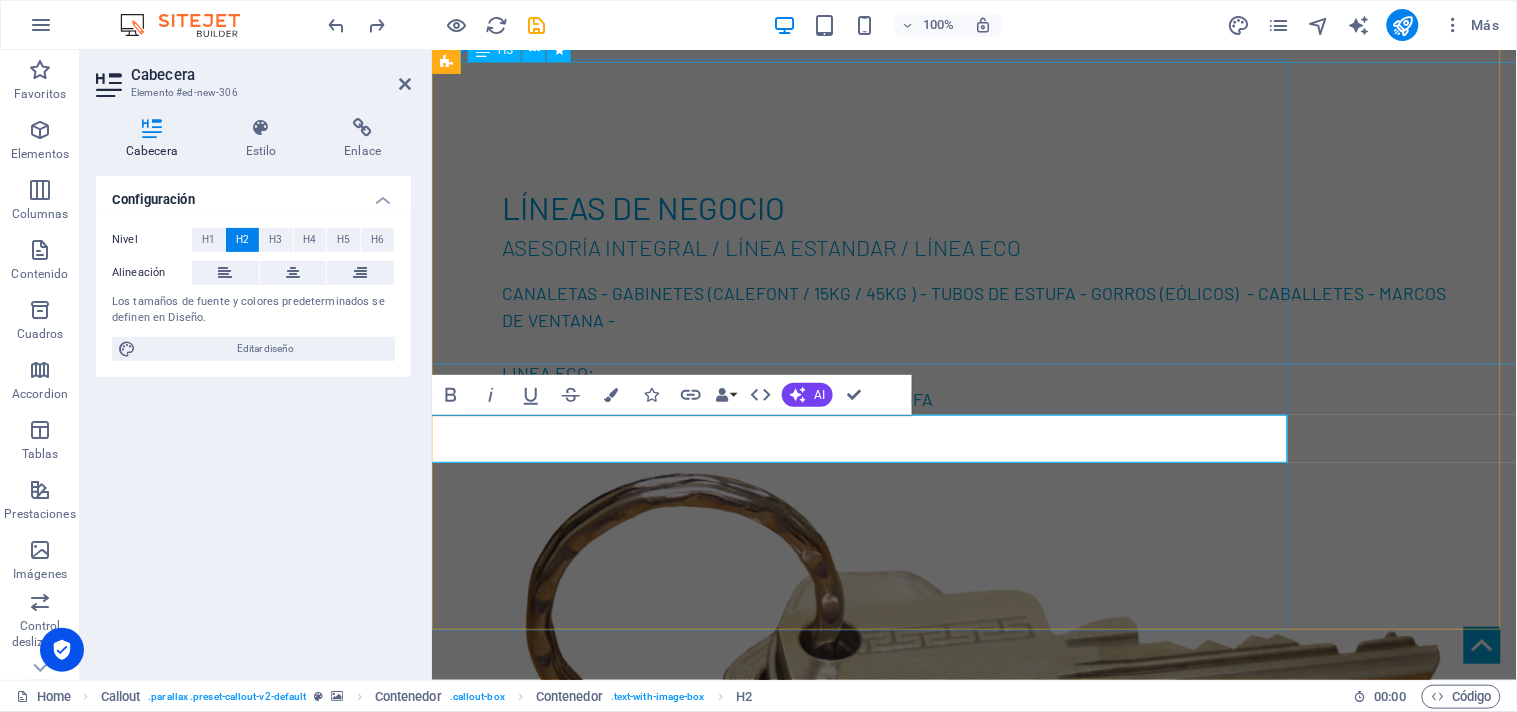 click on "En L&J Servicios convertimos la hojalatería en soluciones confiables, duraderas y hechas a tu medida. Acompañamos a nuestros clientes en cada etapa de su proyecto, con asesoría personalizada, compromiso real y atención profesional. Más que productos, entregamos tranquilidad. Somos tus aliados en hojalatería, techumbre y terminaciones." at bounding box center [824, 3069] 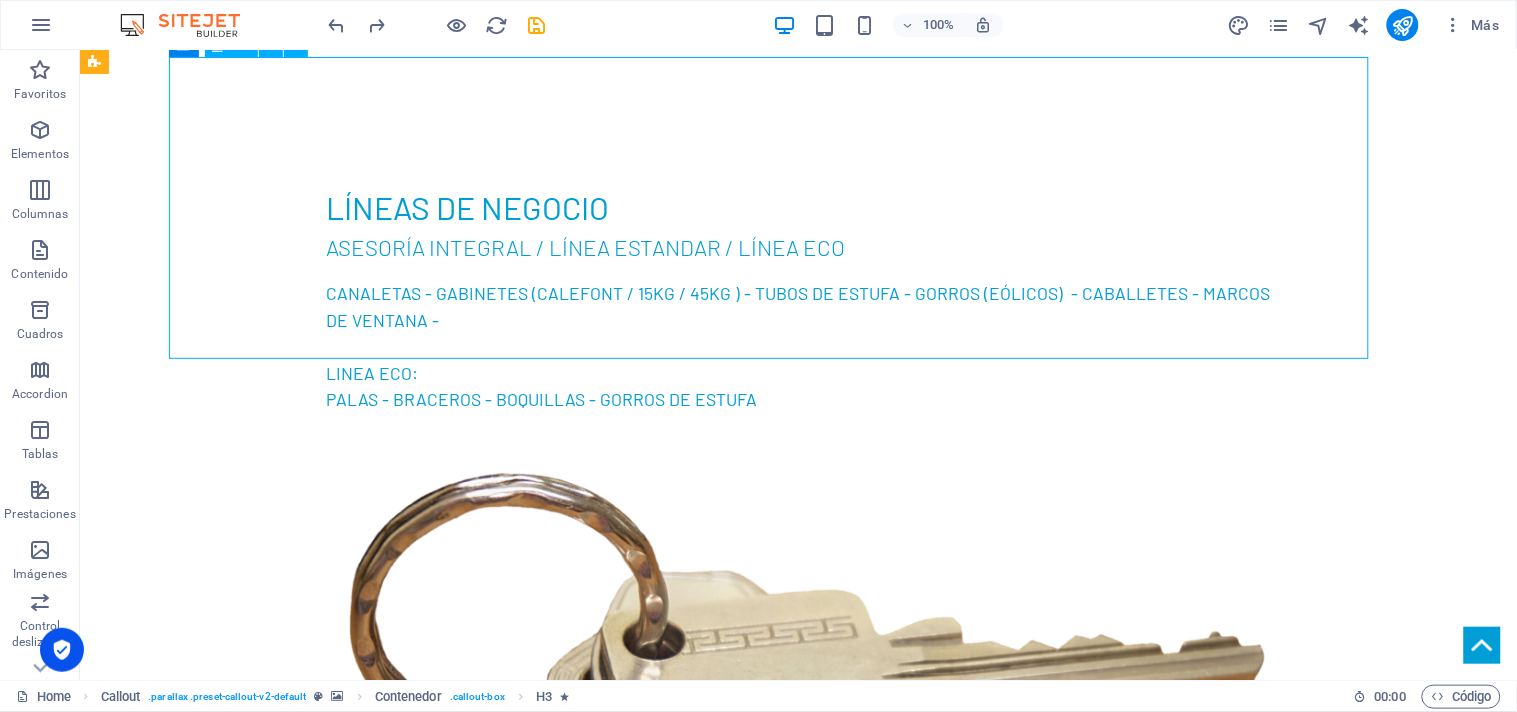 scroll, scrollTop: 0, scrollLeft: 0, axis: both 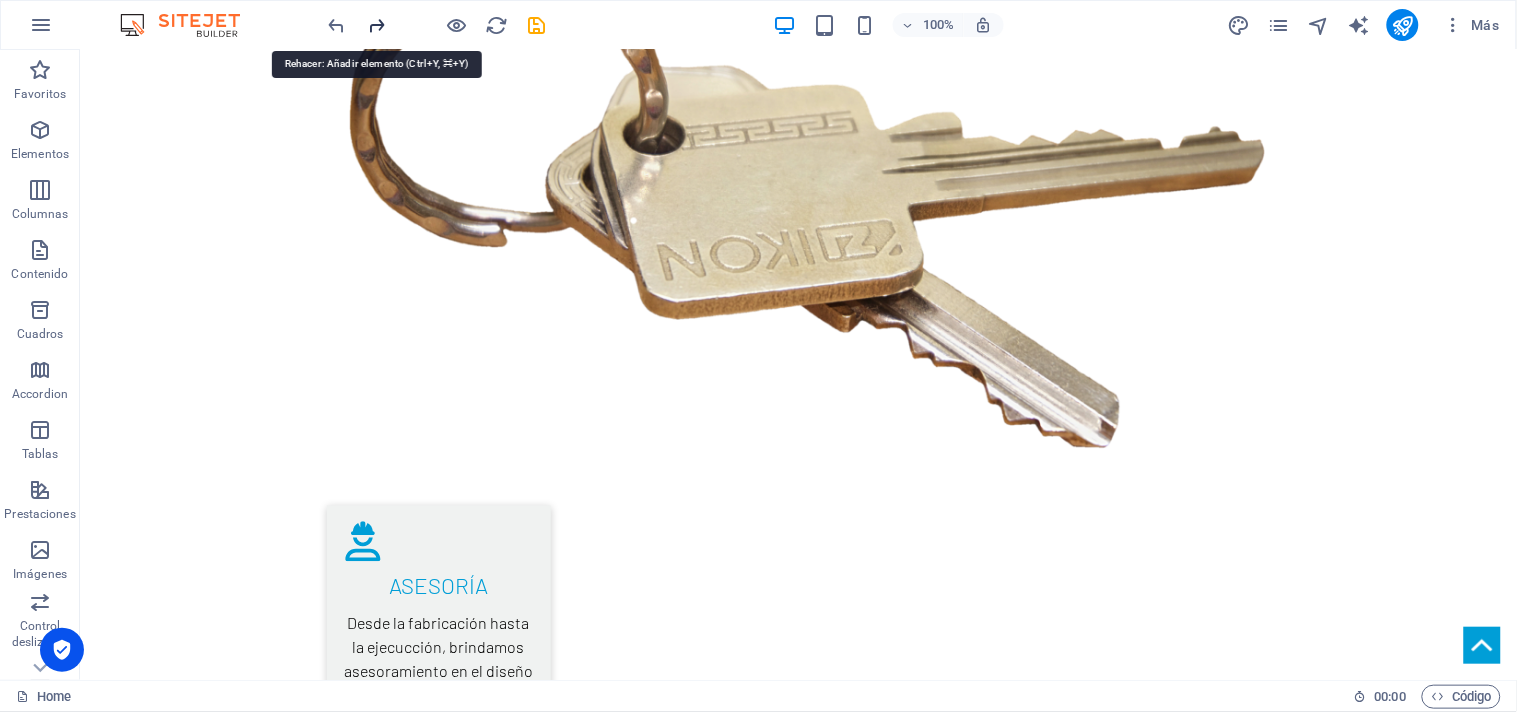 click at bounding box center (377, 25) 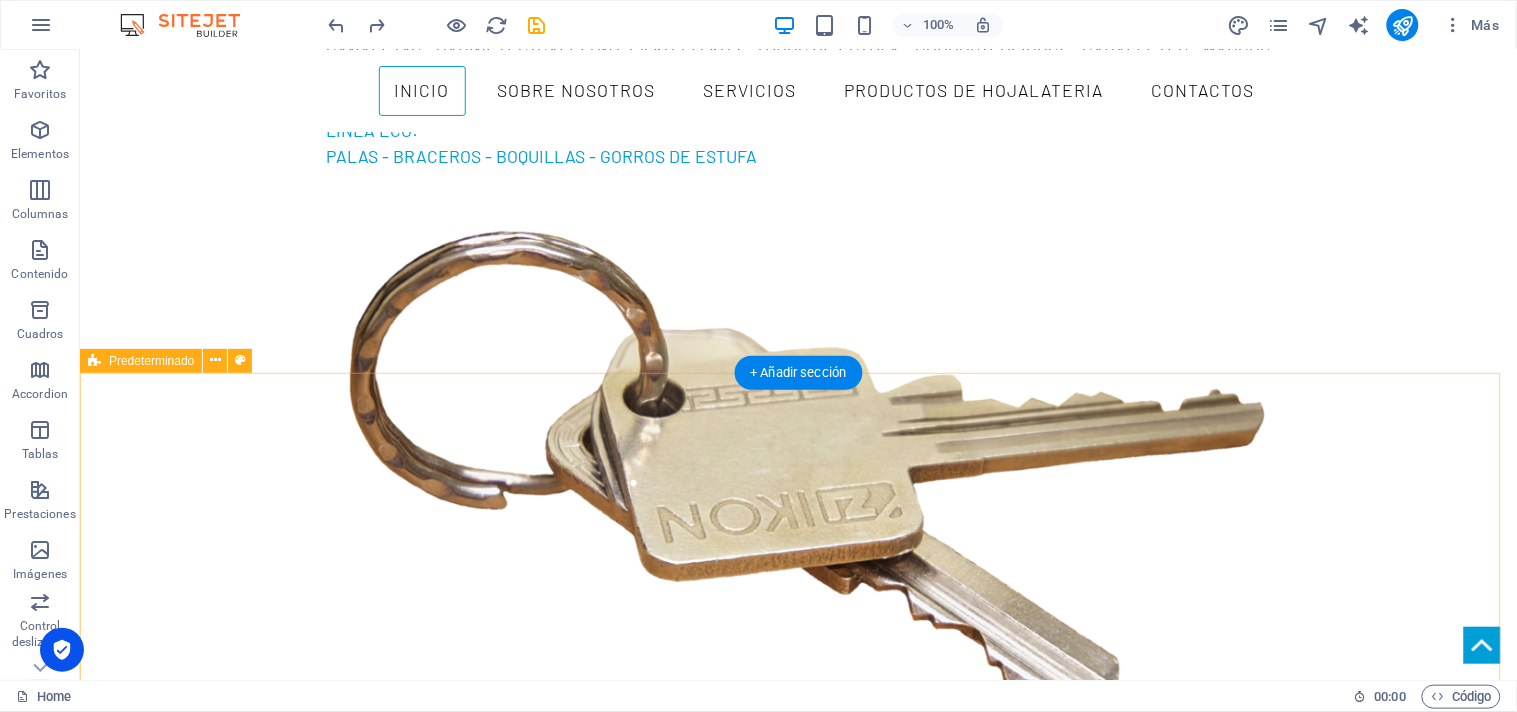 scroll, scrollTop: 2695, scrollLeft: 0, axis: vertical 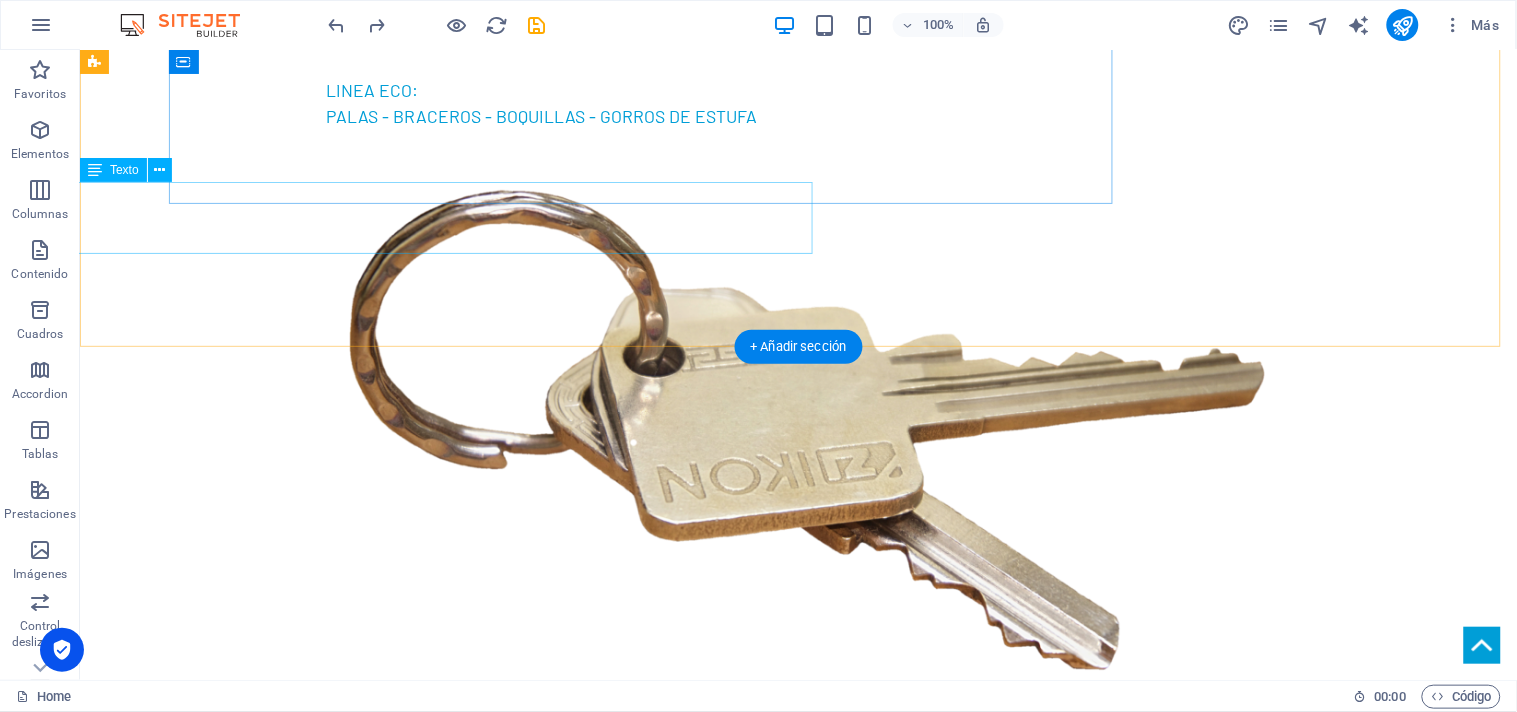 click on ""...de un diseño al plano, del plano a la realidad." LyJ Servicios." at bounding box center (348, 3090) 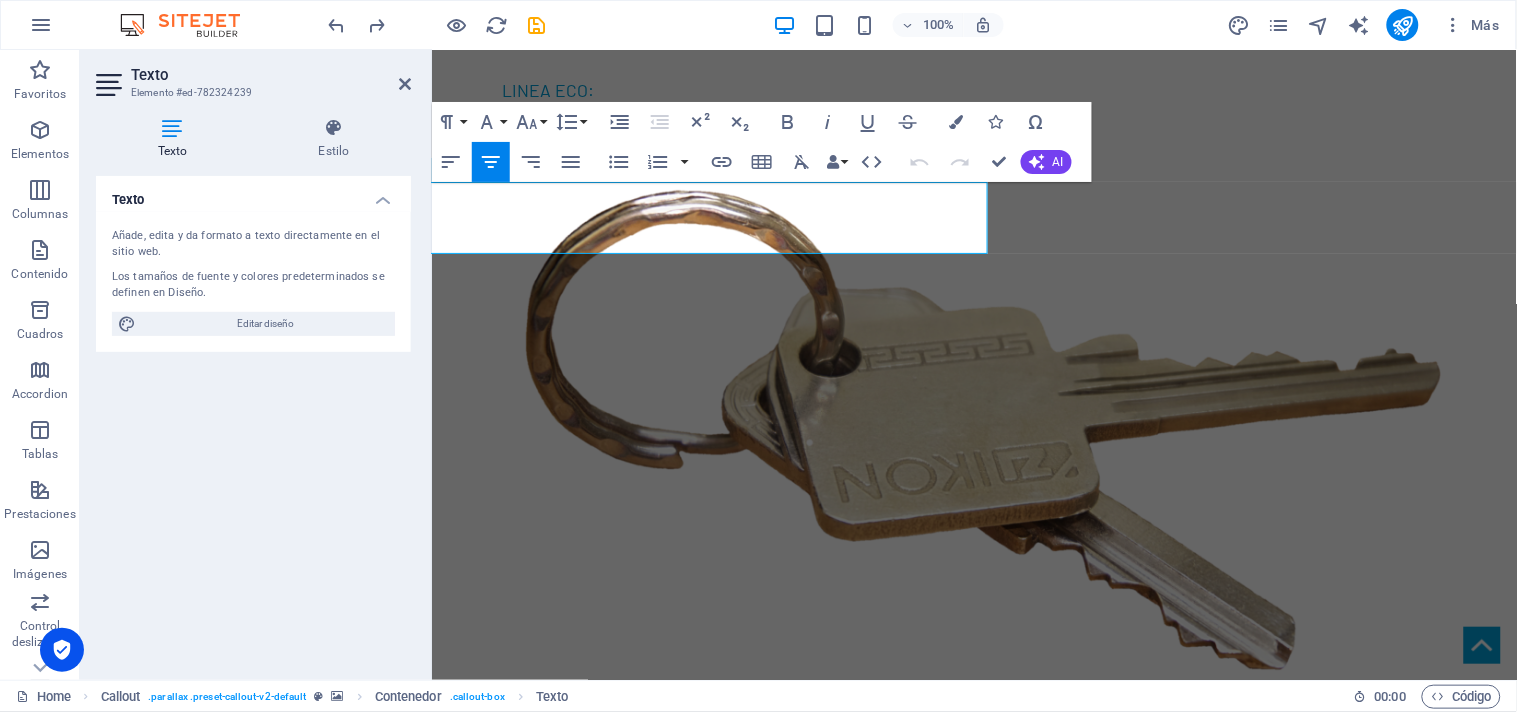 drag, startPoint x: 572, startPoint y: 245, endPoint x: 836, endPoint y: 244, distance: 264.0019 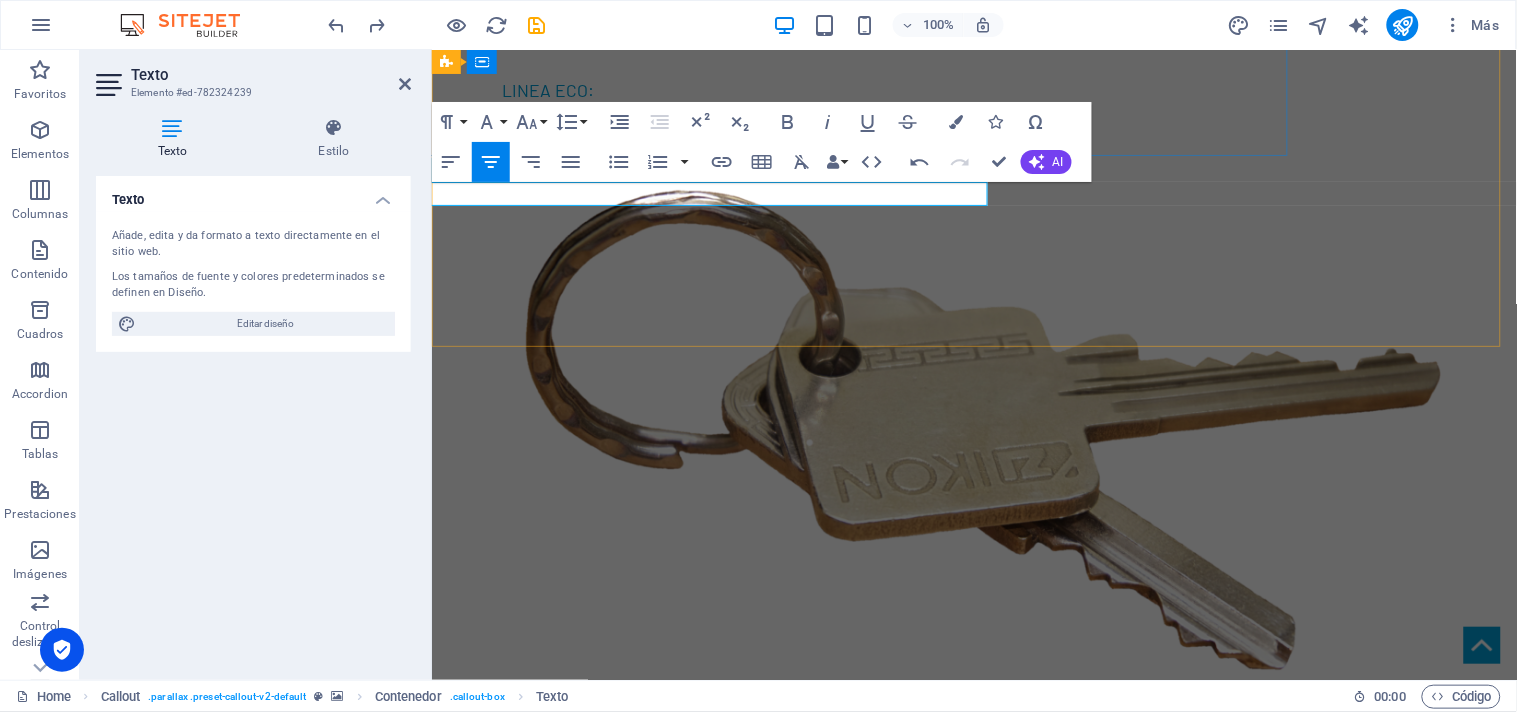 drag, startPoint x: 572, startPoint y: 197, endPoint x: 411, endPoint y: 196, distance: 161.00311 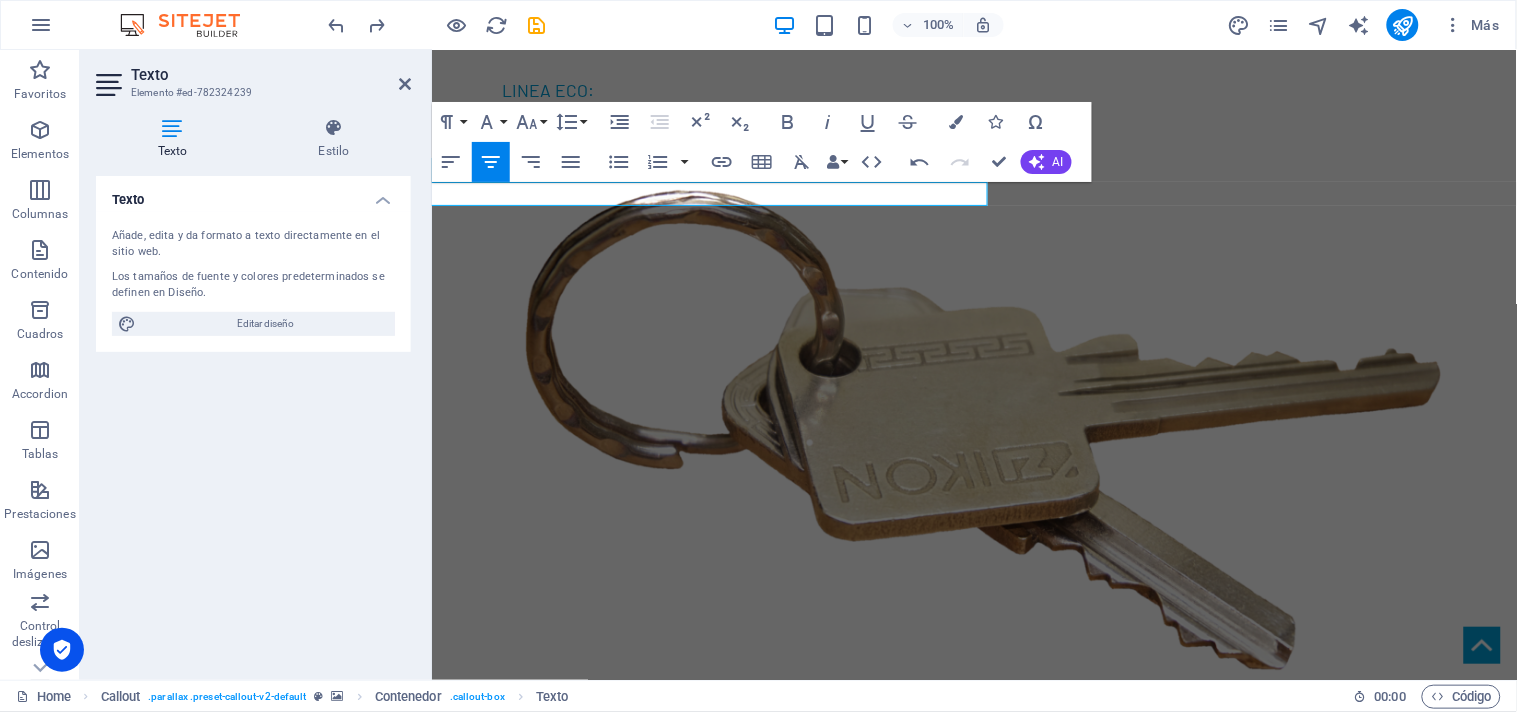 click at bounding box center [973, 2429] 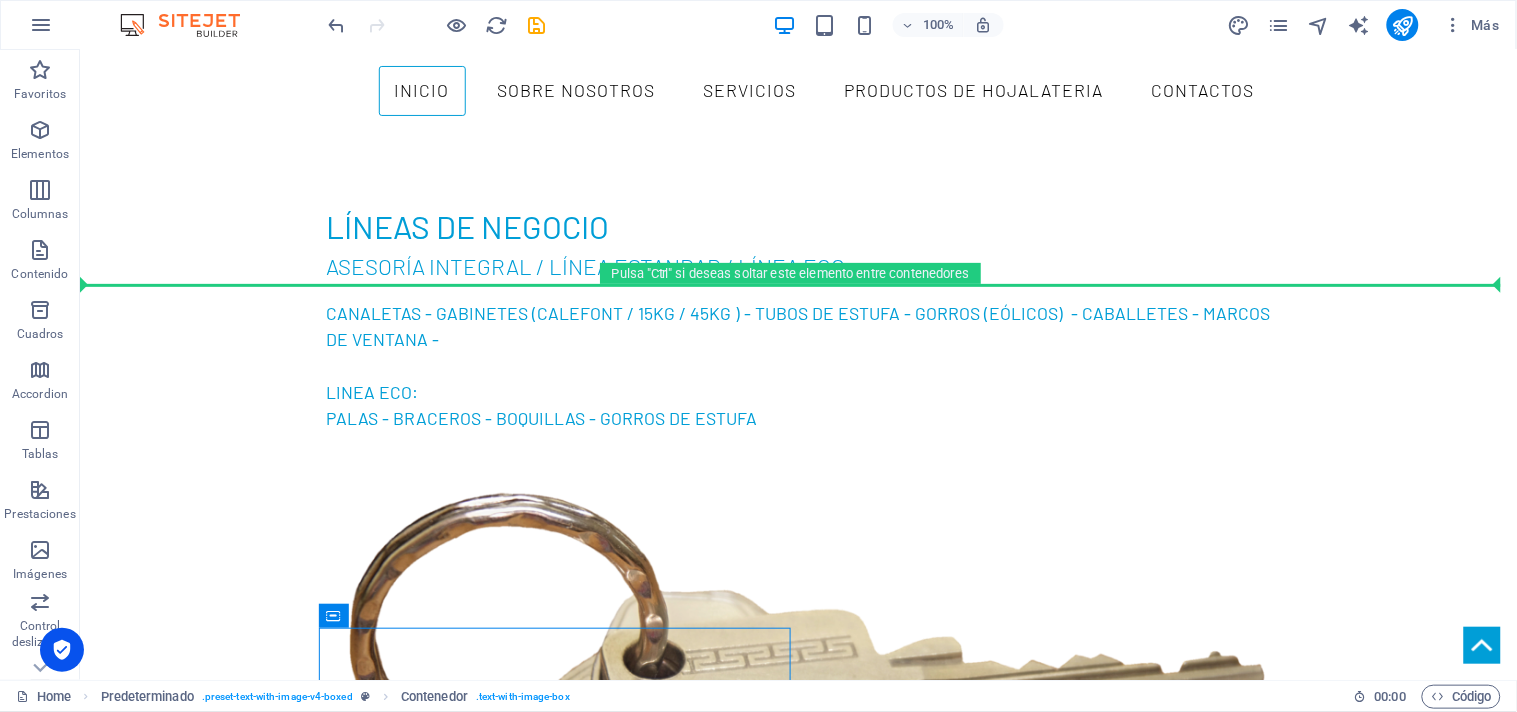 scroll, scrollTop: 2241, scrollLeft: 0, axis: vertical 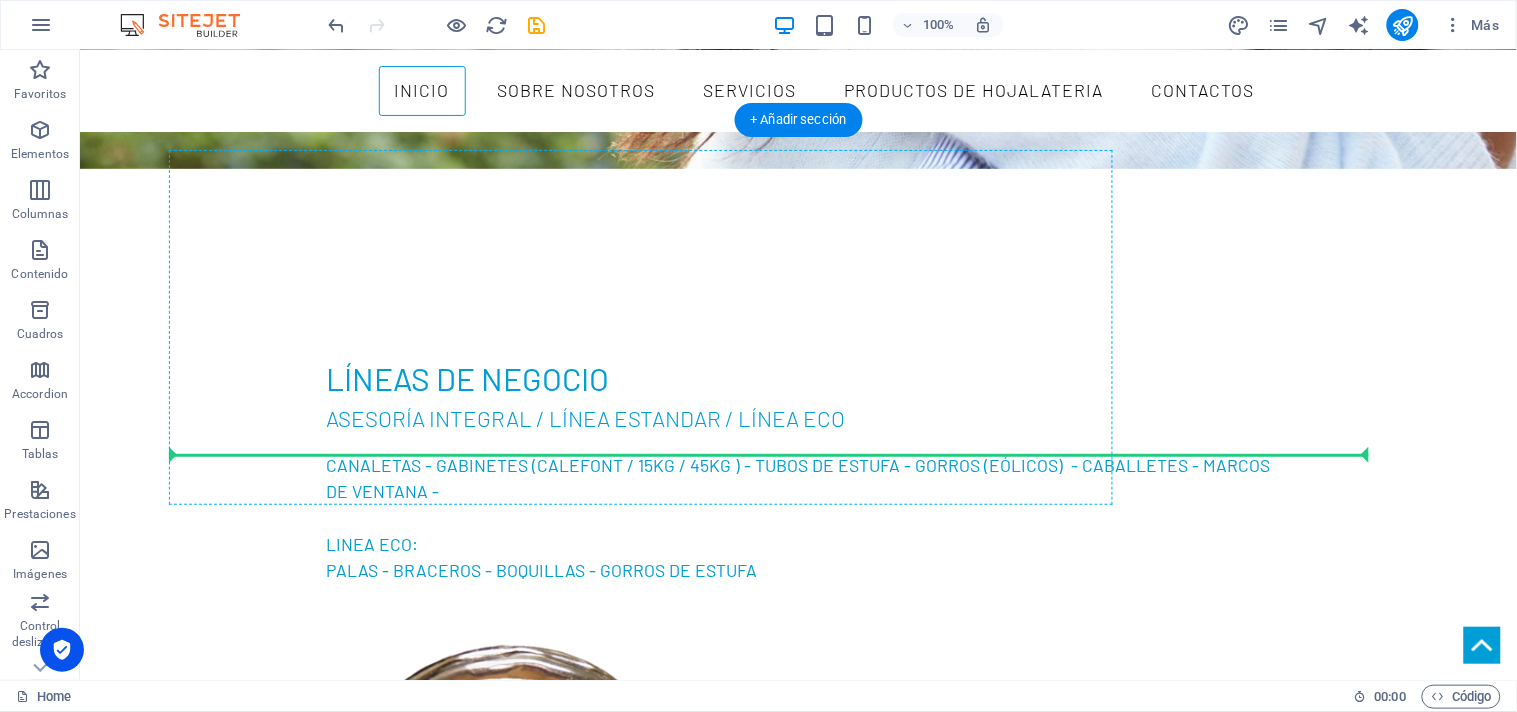 drag, startPoint x: 415, startPoint y: 467, endPoint x: 277, endPoint y: 451, distance: 138.92444 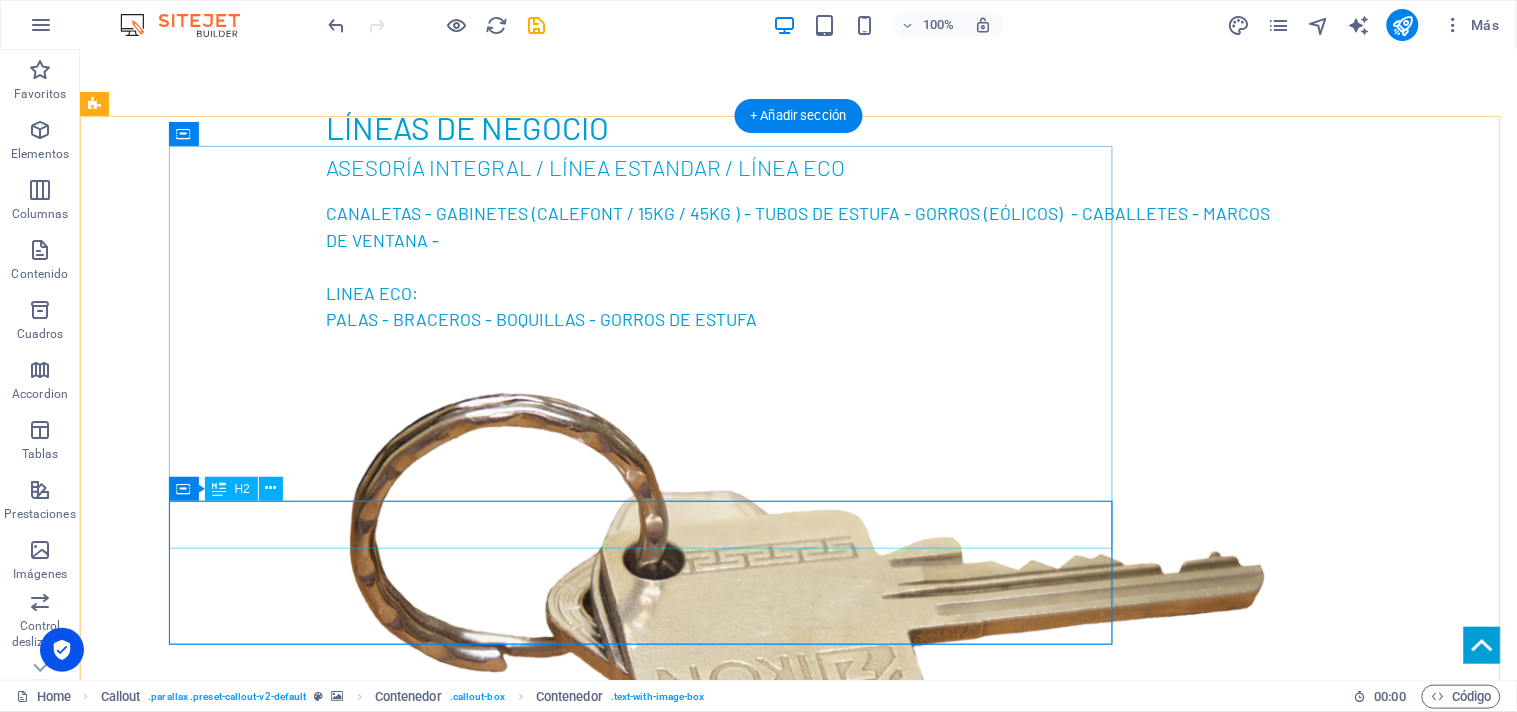 scroll, scrollTop: 2574, scrollLeft: 0, axis: vertical 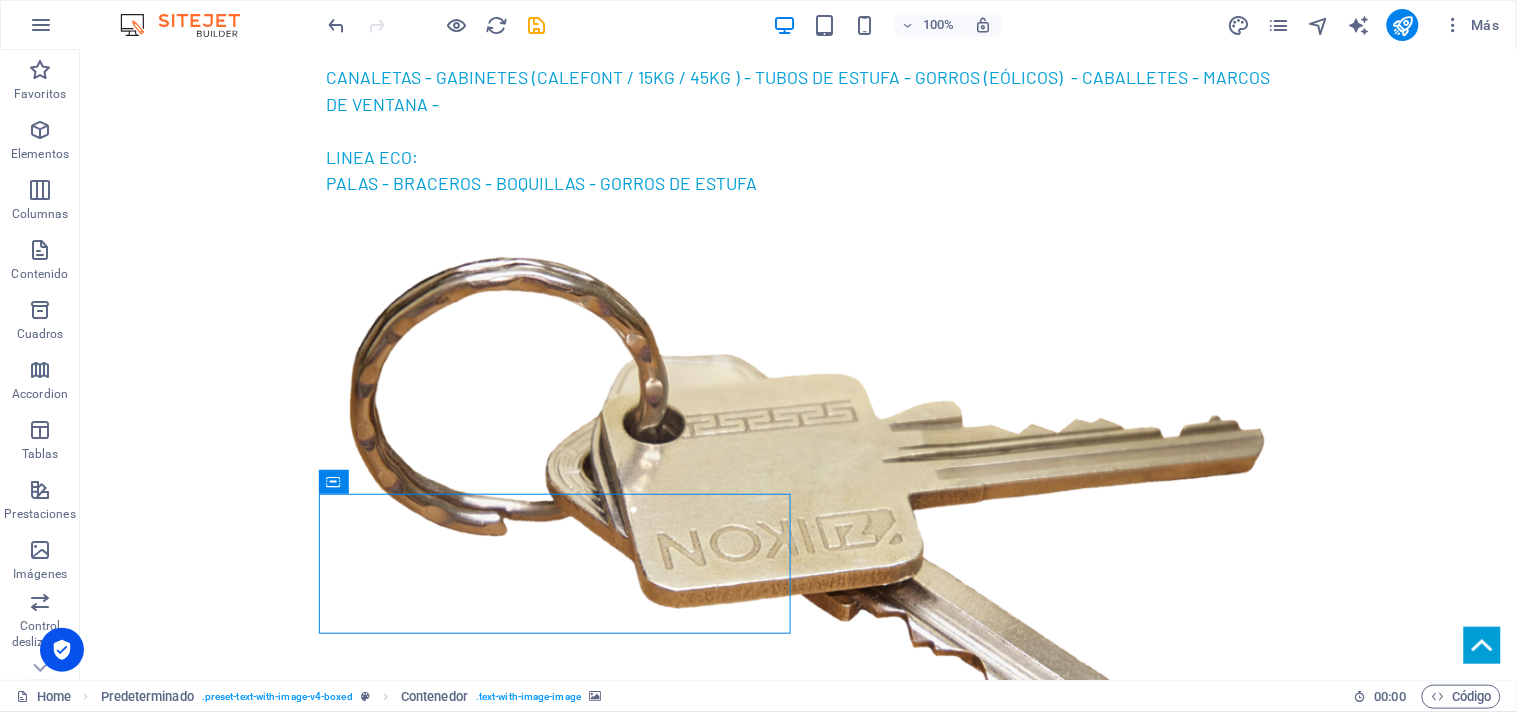 drag, startPoint x: 346, startPoint y: 538, endPoint x: 336, endPoint y: 485, distance: 53.935146 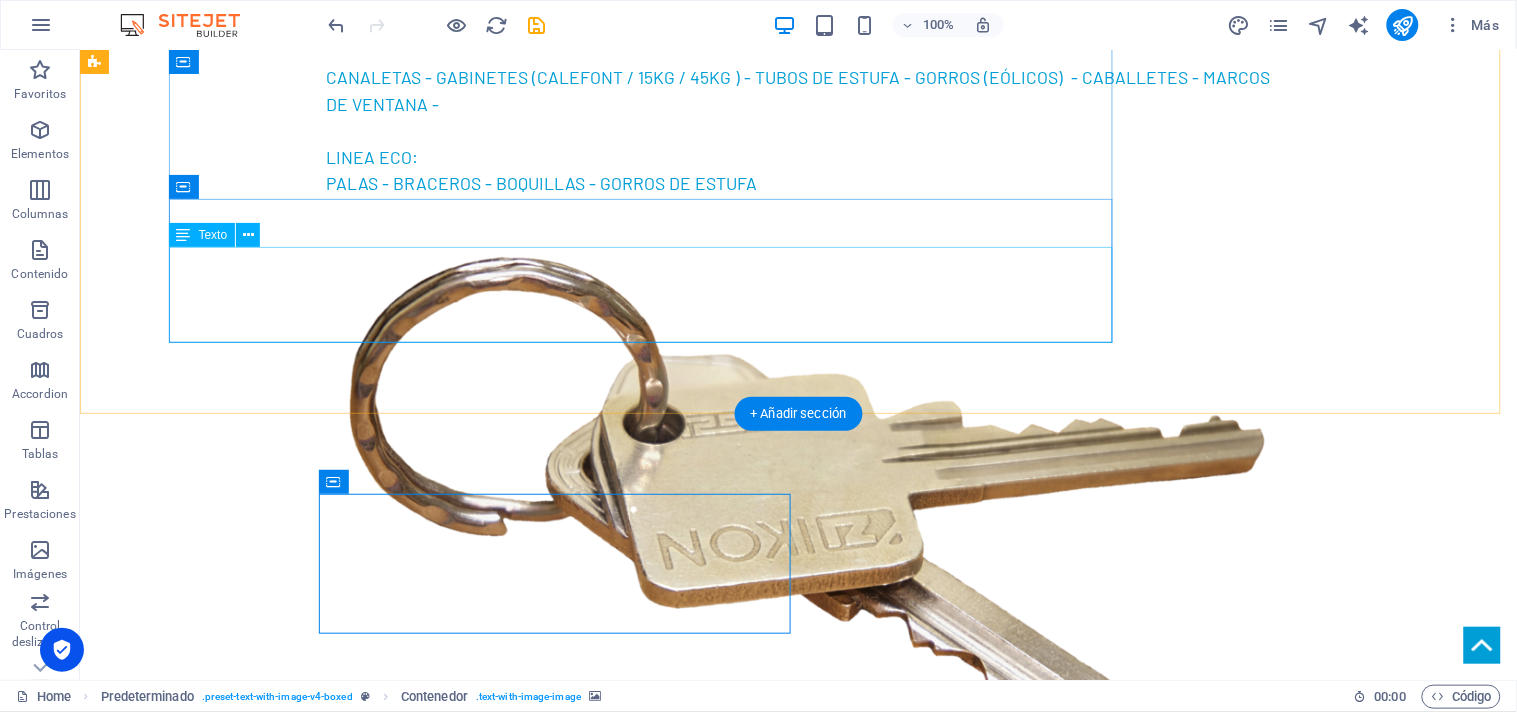 click on "Lorem ipsum dolor sit amet, consectetuer adipiscing elit. Aenean commodo ligula eget dolor. Lorem ipsum dolor sit amet, consectetuer adipiscing elit leget dolor. Lorem ipsum dolor sit amet, consectetuer adipiscing elit. Aenean commodo ligula eget dolor. Lorem ipsum dolor sit amet, consectetuer adipiscing elit dolor consectetuer adipiscing elit leget dolor. Lorem elit saget ipsum dolor sit amet, consectetuer." at bounding box center [648, 3167] 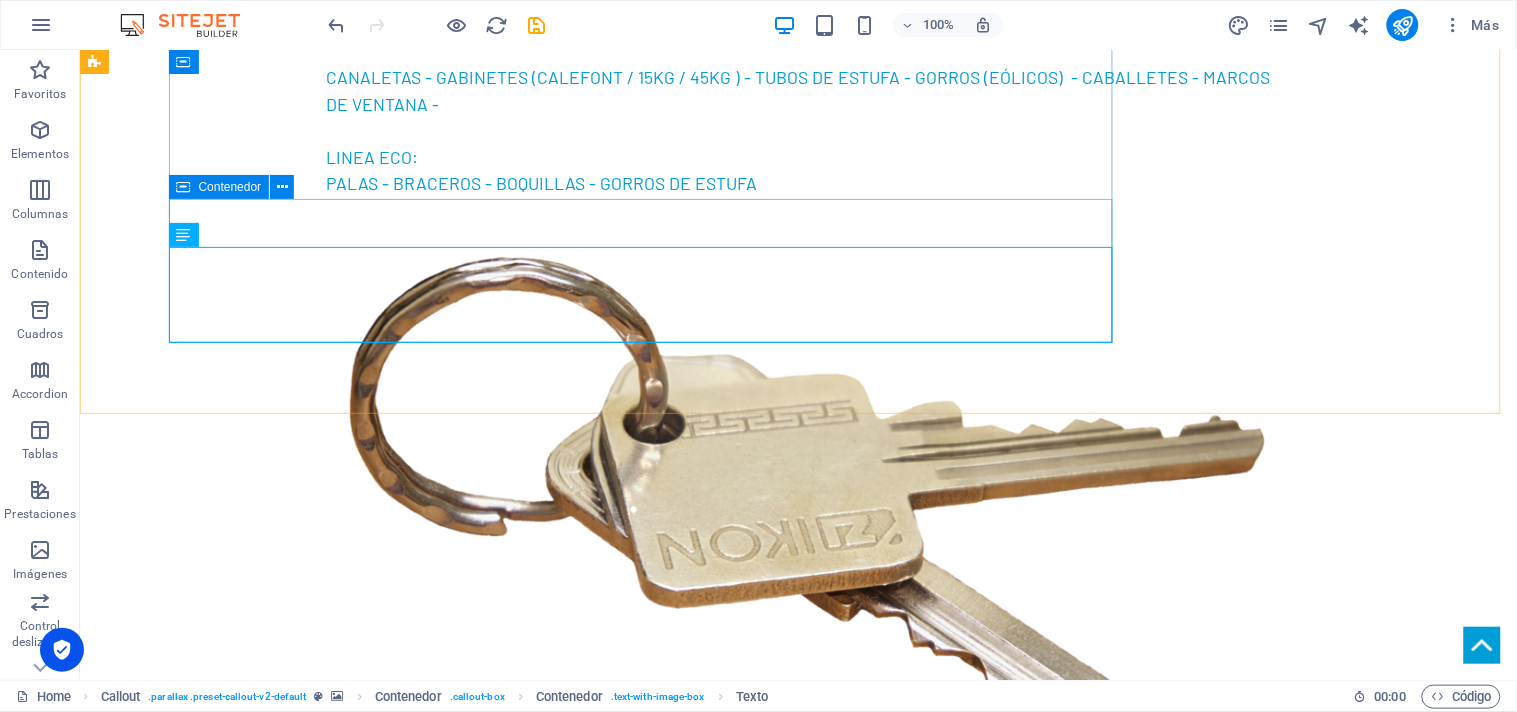 click at bounding box center [184, 187] 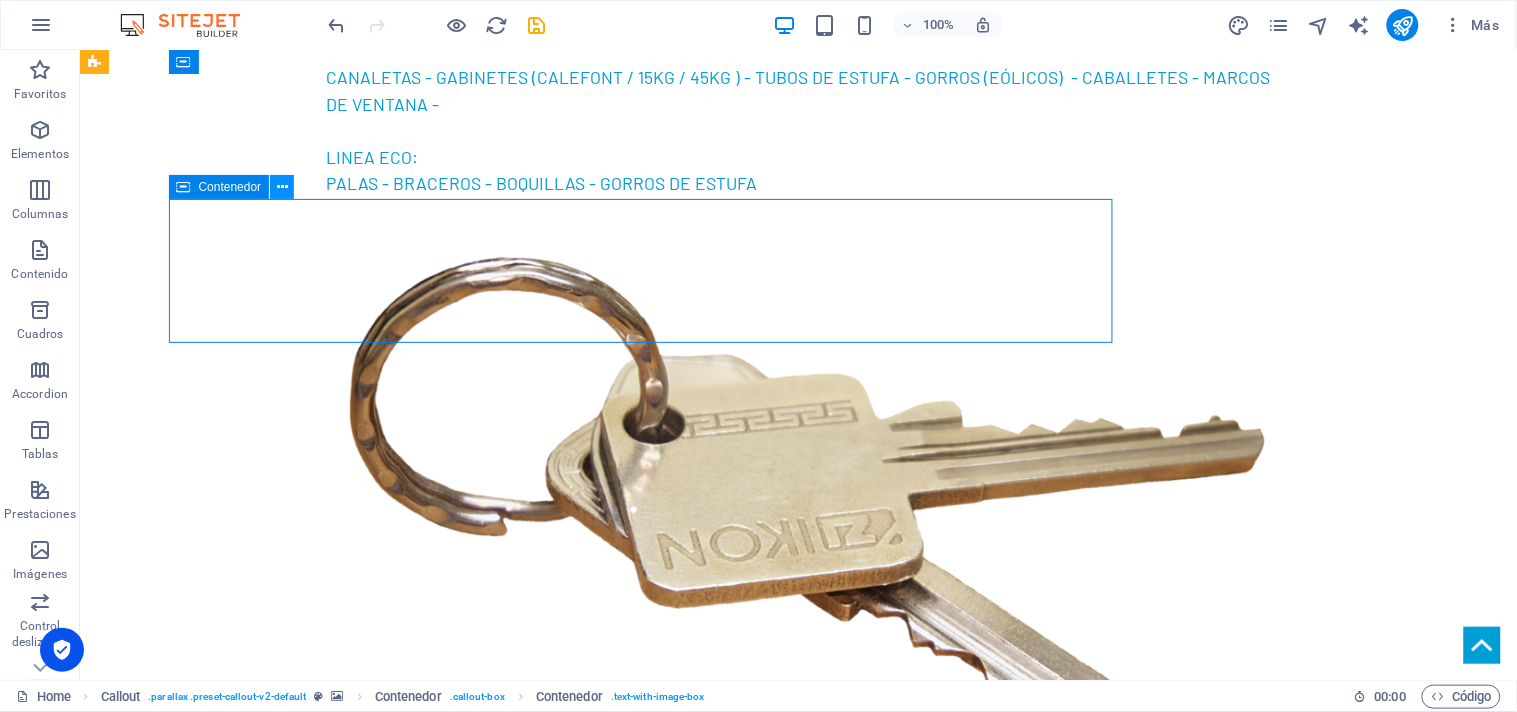 click at bounding box center [282, 187] 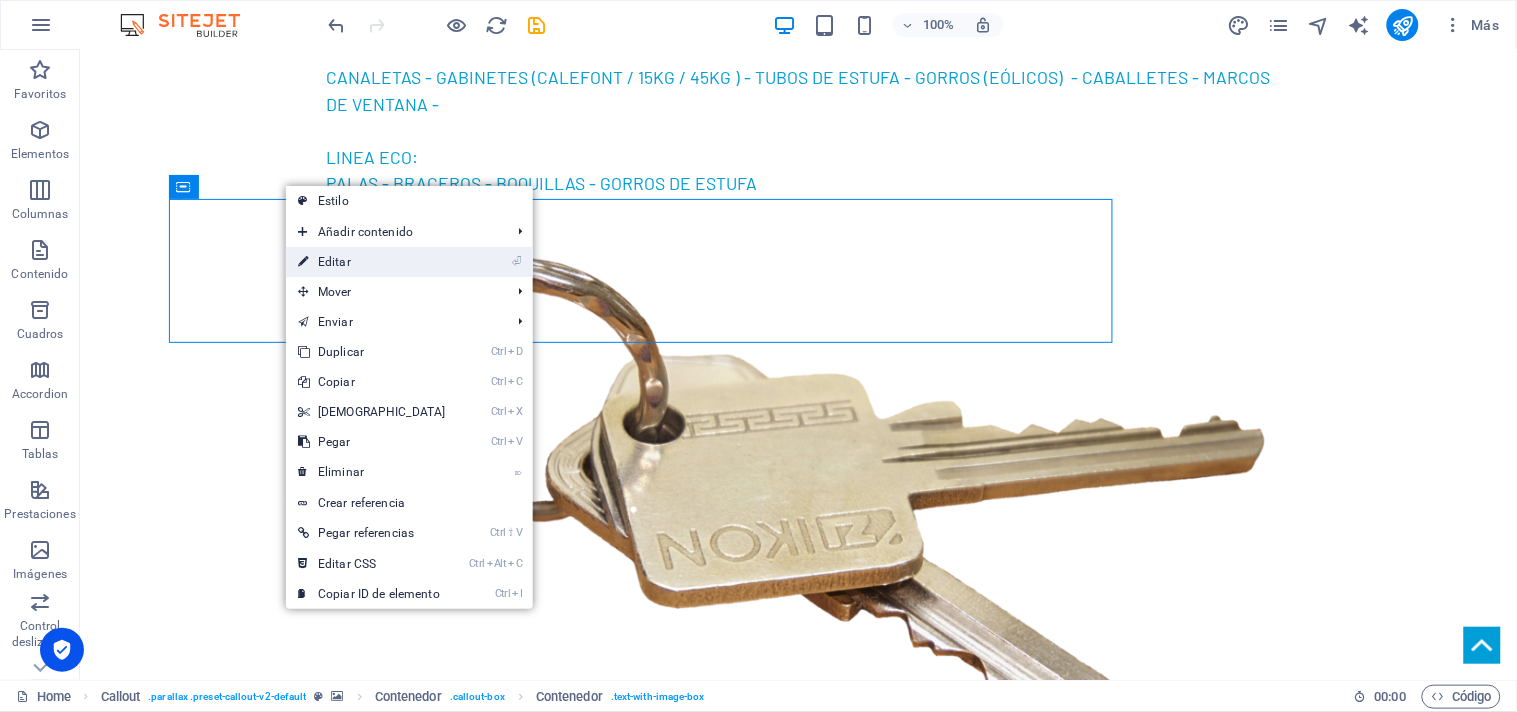 click on "⏎  Editar" at bounding box center (372, 262) 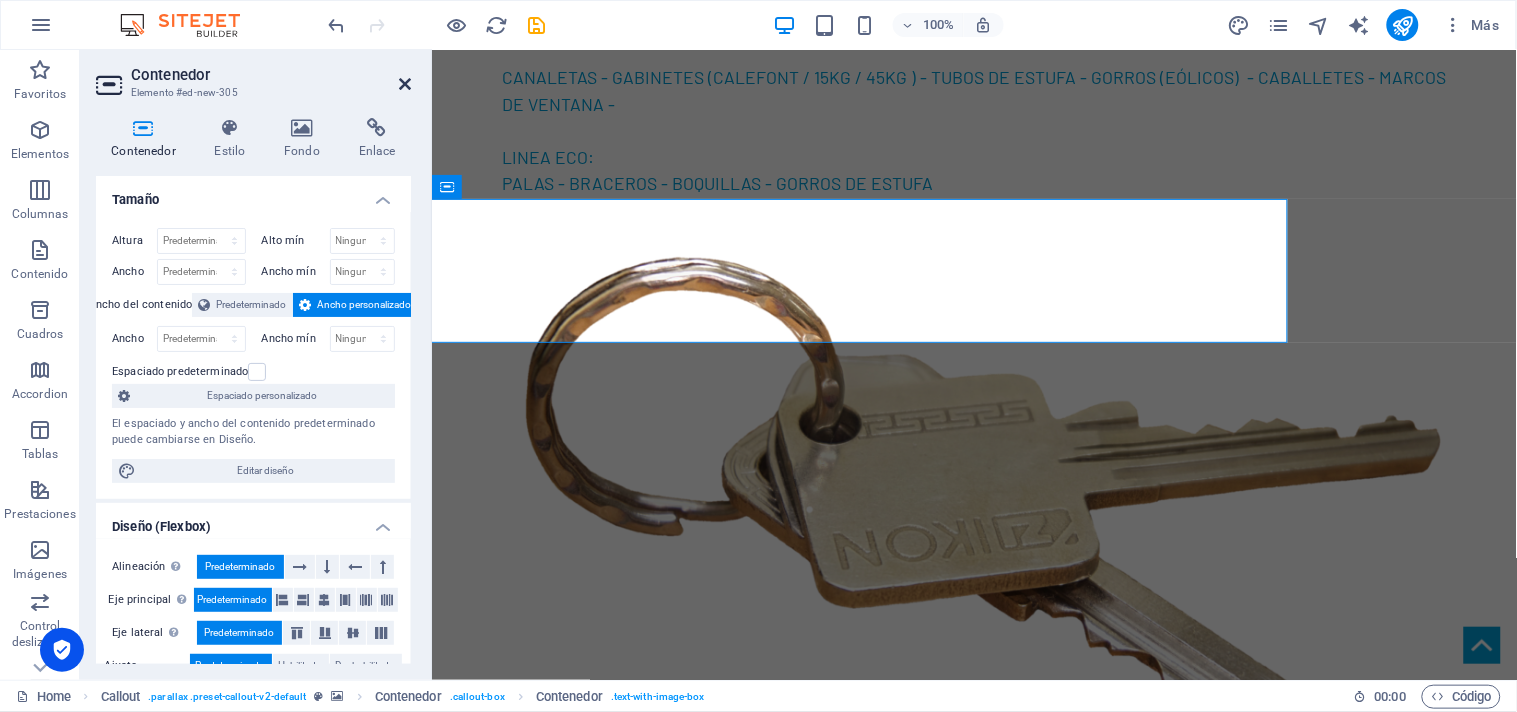 click at bounding box center (405, 84) 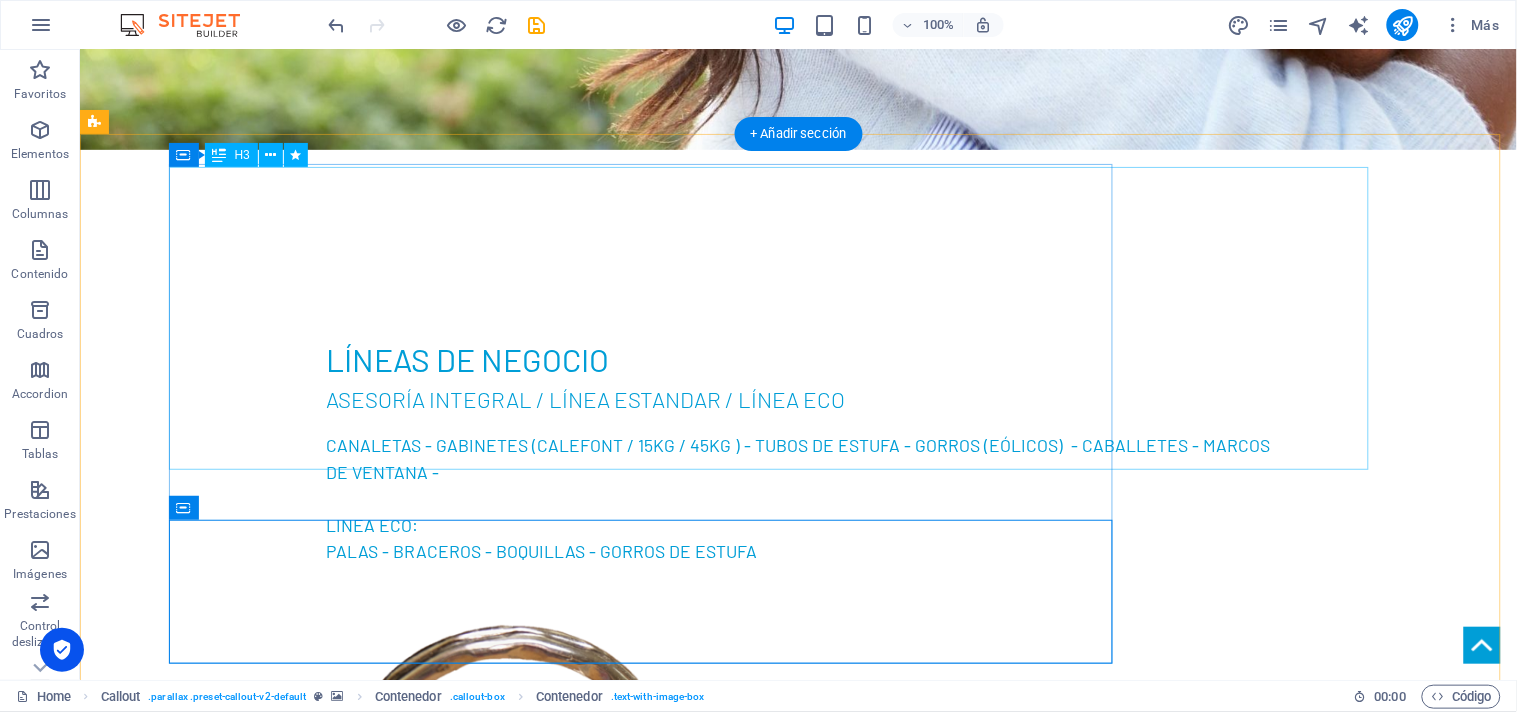 scroll, scrollTop: 2406, scrollLeft: 0, axis: vertical 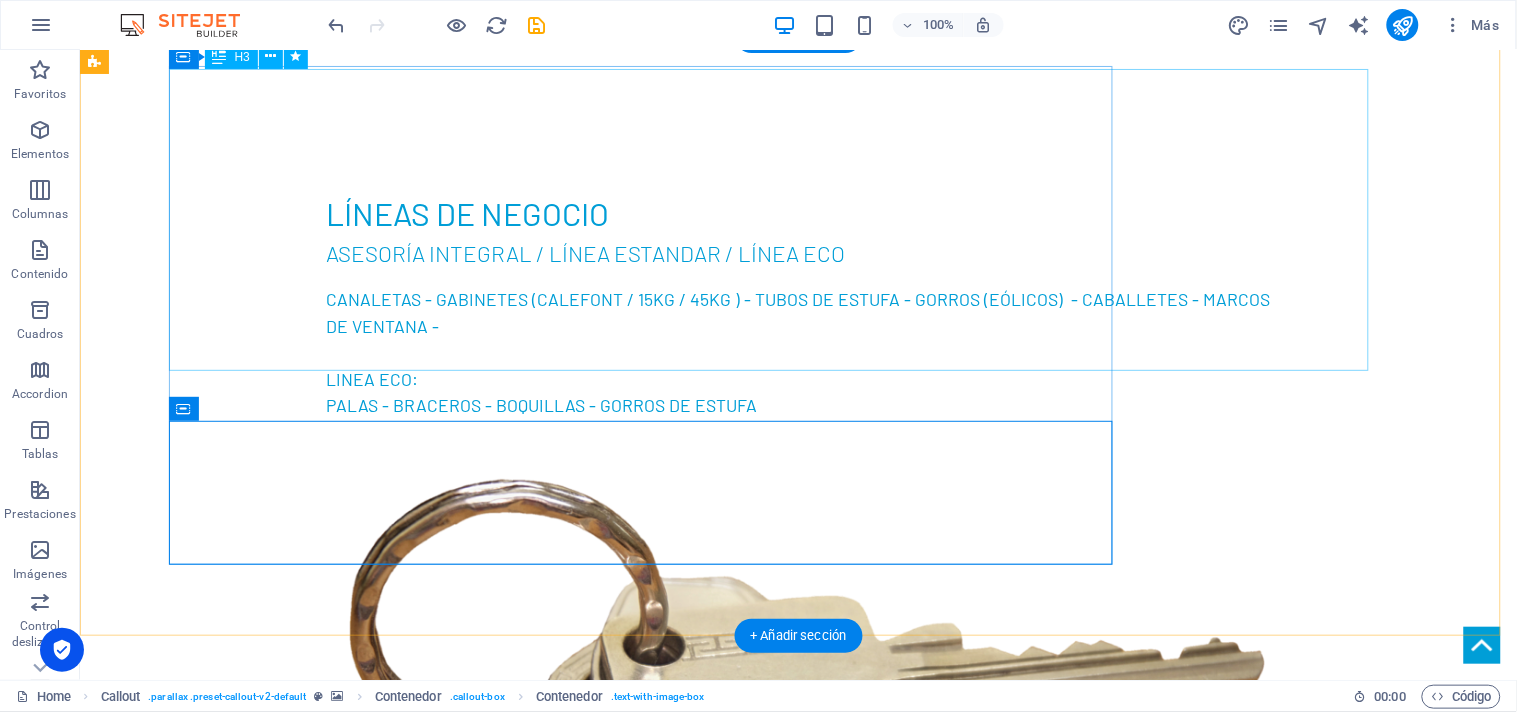click on "En L&J Servicios convertimos la hojalatería en soluciones confiables, duraderas y hechas a tu medida. Acompañamos a nuestros clientes en cada etapa de su proyecto, con asesoría personalizada, compromiso real y atención profesional. Más que productos, entregamos tranquilidad. Somos tus aliados en hojalatería, techumbre y terminaciones." at bounding box center [648, 3075] 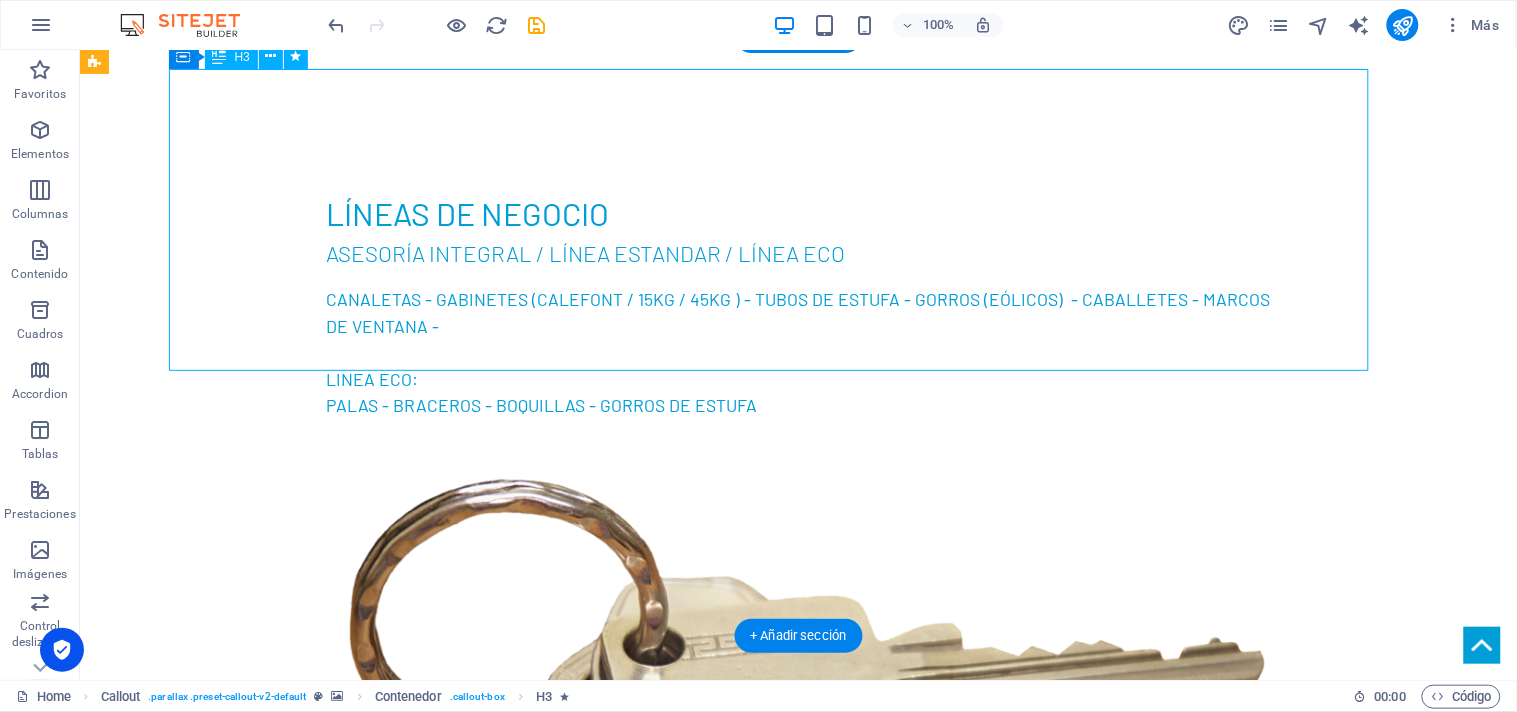 click on "En L&J Servicios convertimos la hojalatería en soluciones confiables, duraderas y hechas a tu medida. Acompañamos a nuestros clientes en cada etapa de su proyecto, con asesoría personalizada, compromiso real y atención profesional. Más que productos, entregamos tranquilidad. Somos tus aliados en hojalatería, techumbre y terminaciones." at bounding box center (648, 3075) 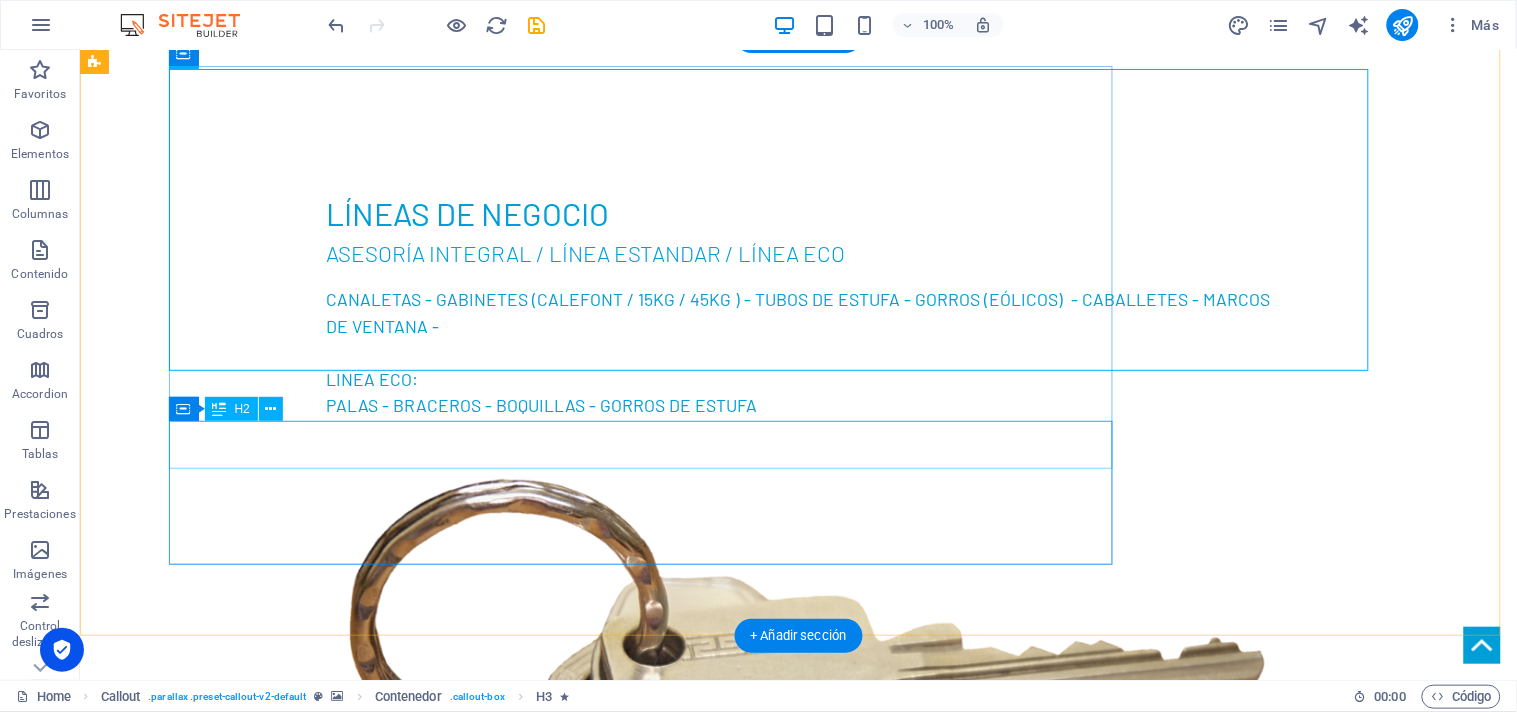 scroll, scrollTop: 2740, scrollLeft: 0, axis: vertical 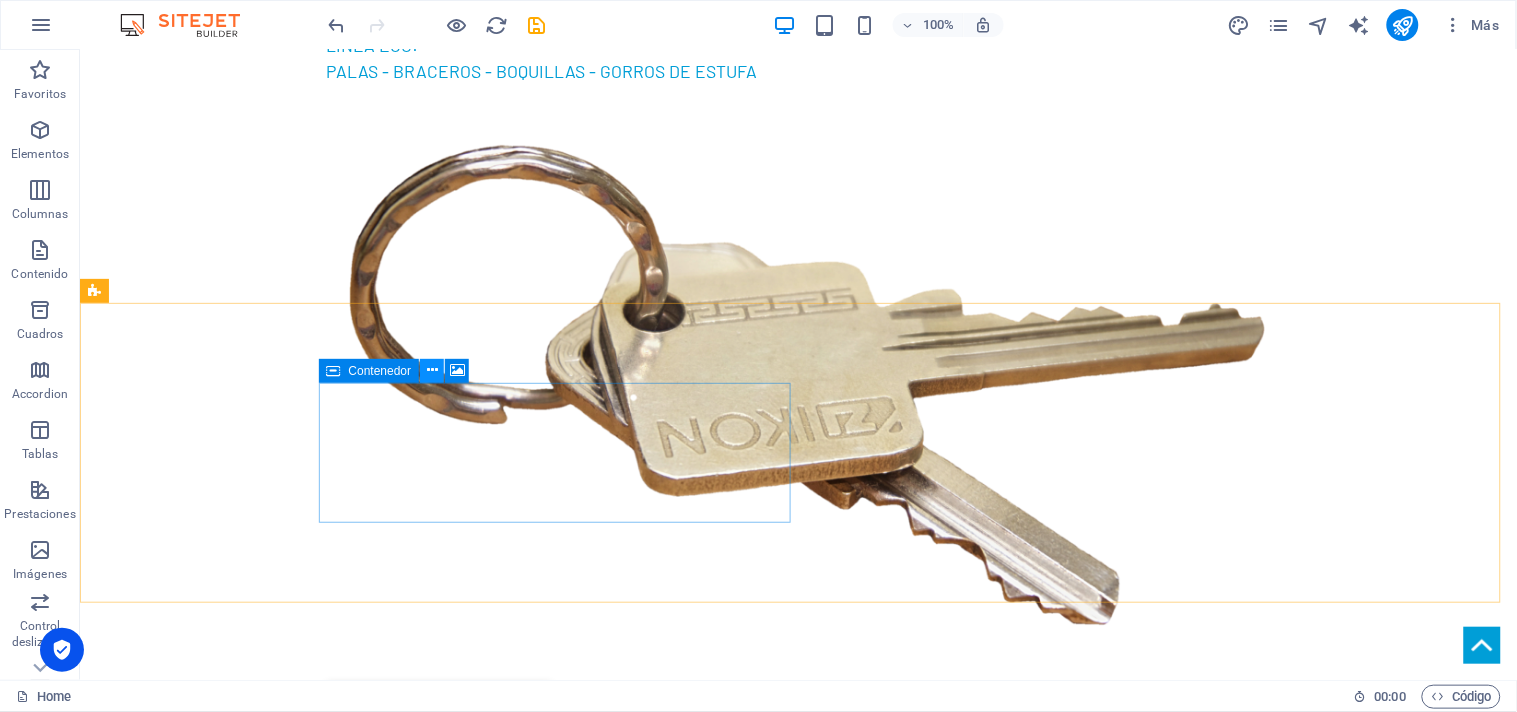 click at bounding box center [432, 370] 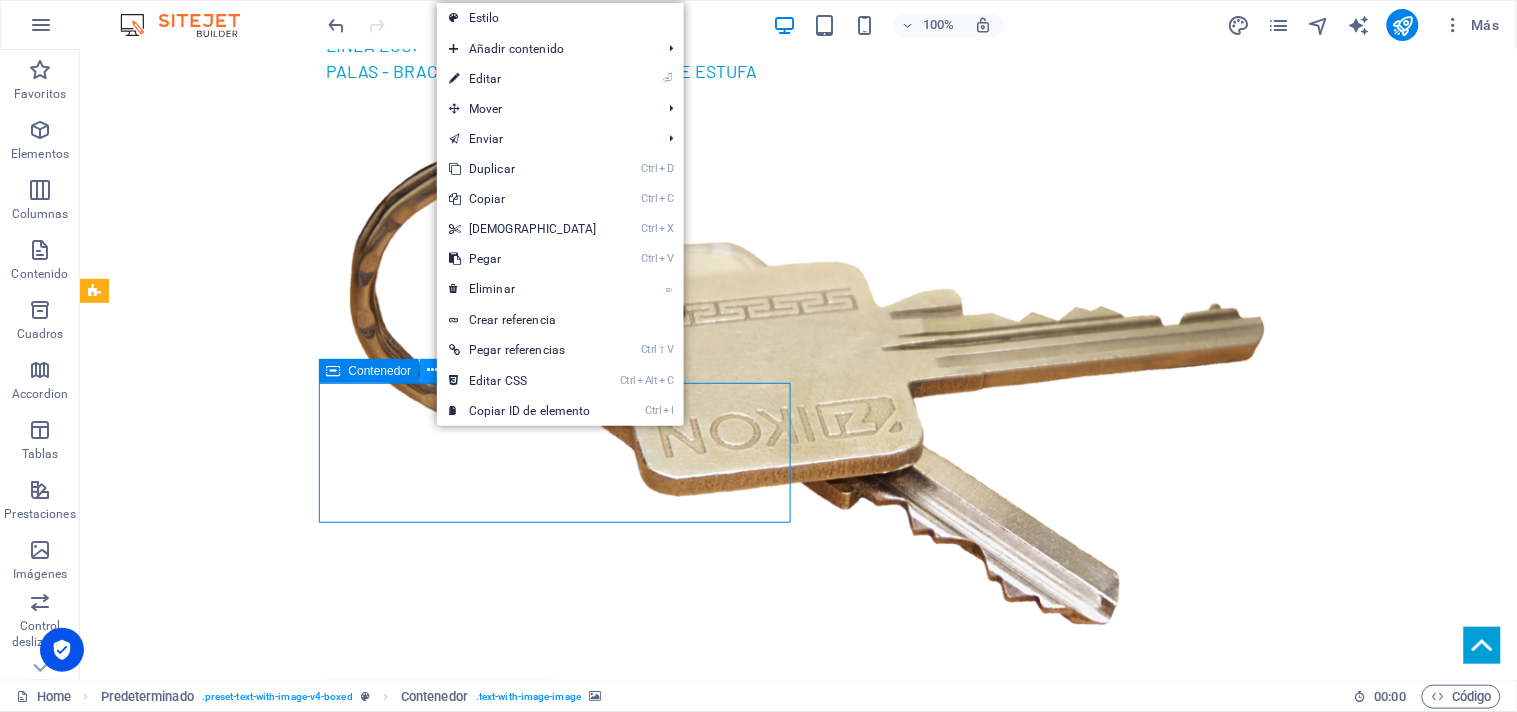click at bounding box center [432, 370] 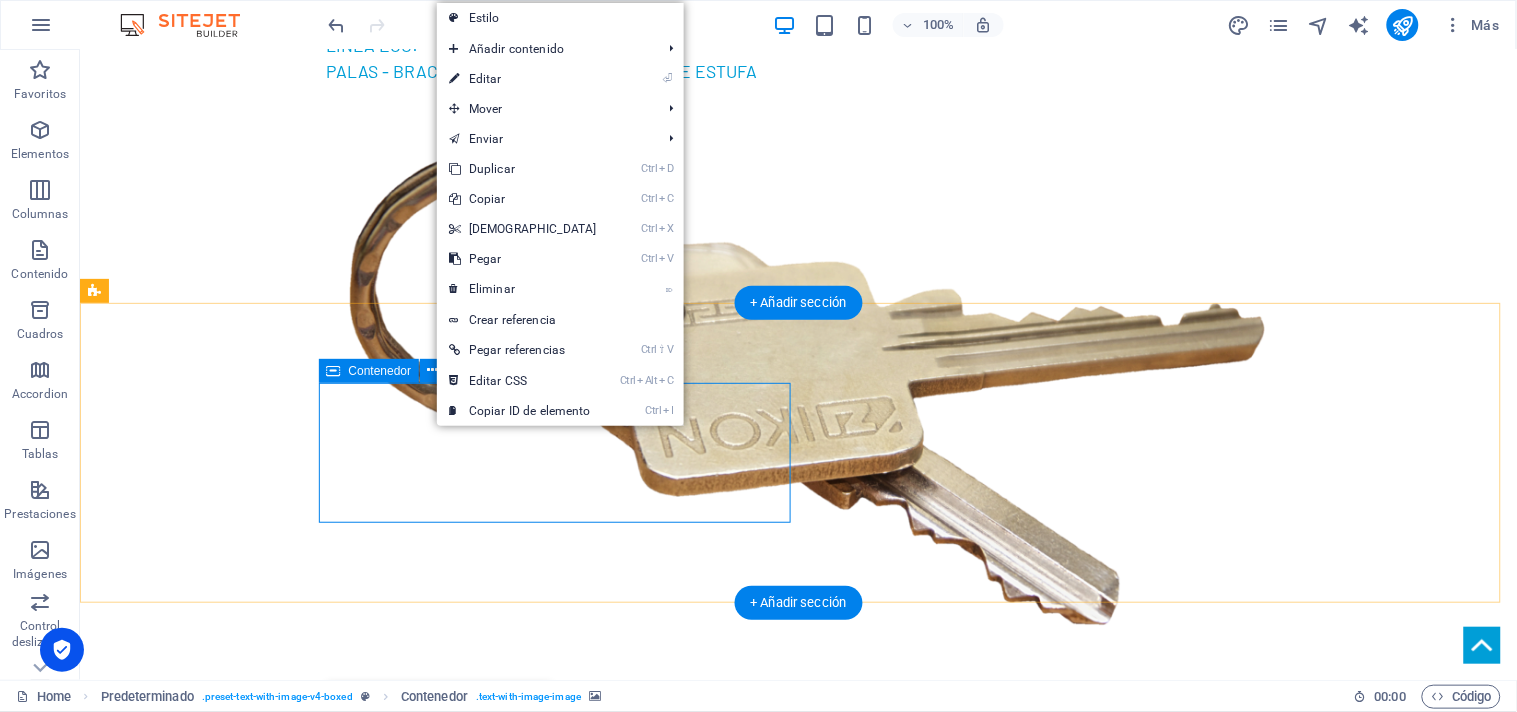 click on "Suelta el contenido aquí o  Añadir elementos  Pegar portapapeles" at bounding box center [567, 2816] 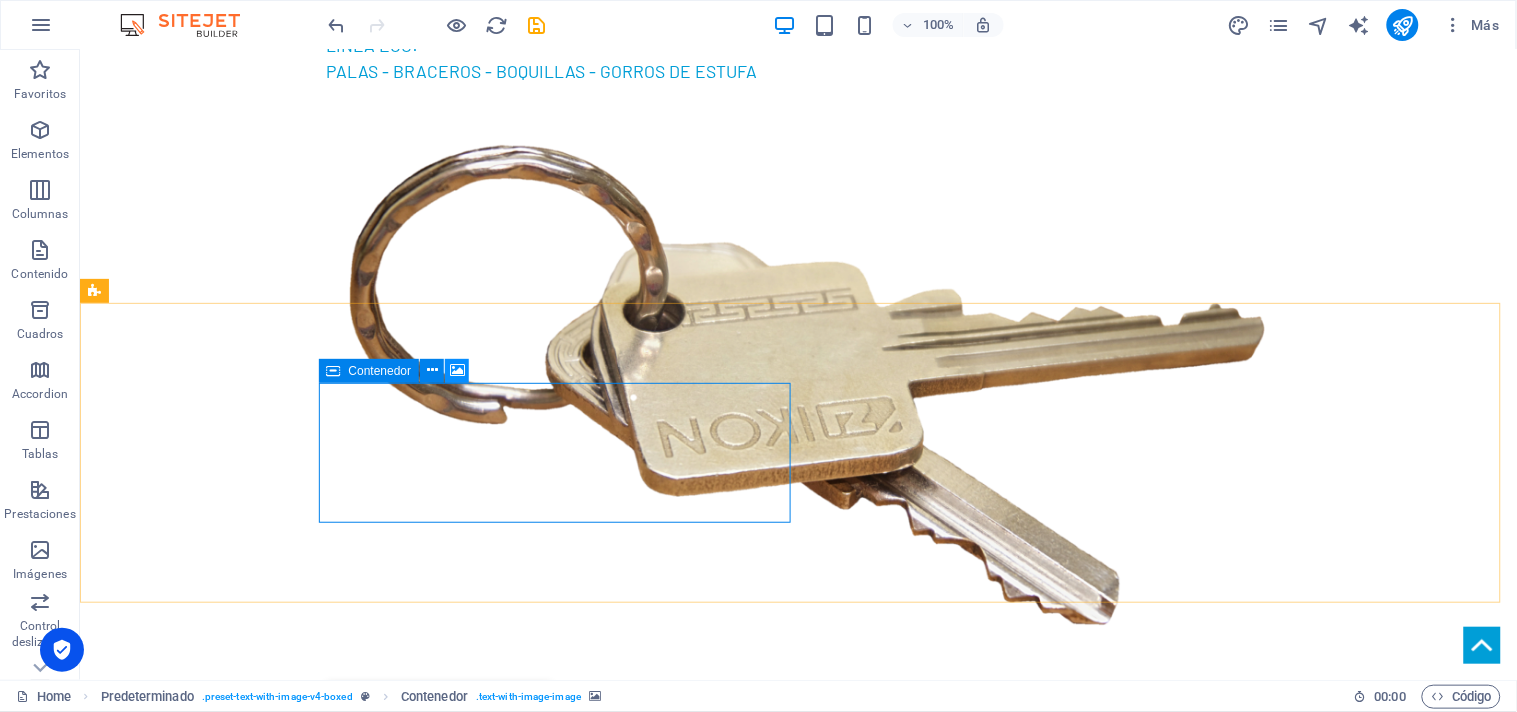click at bounding box center [457, 371] 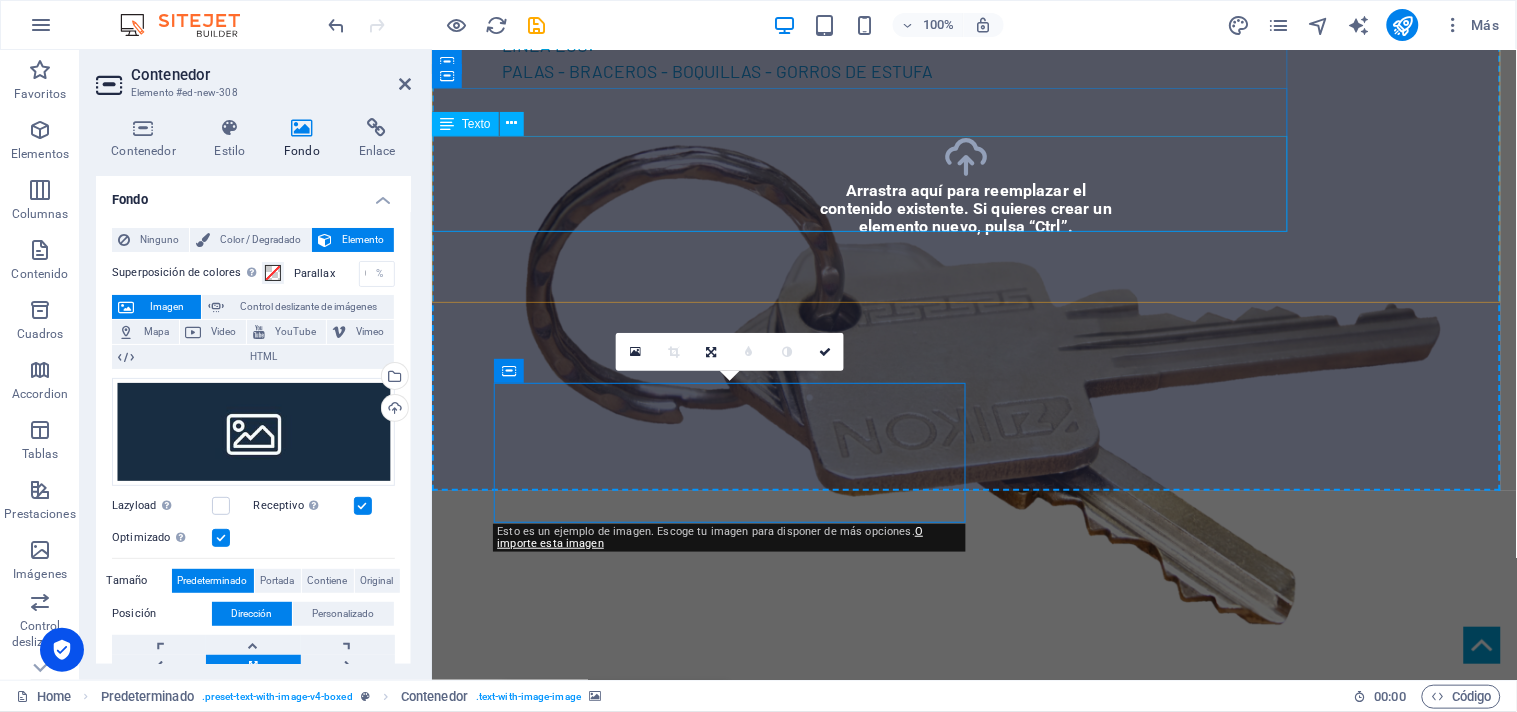 click on "Lorem ipsum dolor sit amet, consectetuer adipiscing elit. Aenean commodo ligula eget dolor. Lorem ipsum dolor sit amet, consectetuer adipiscing elit leget dolor. Lorem ipsum dolor sit amet, consectetuer adipiscing elit. Aenean commodo ligula eget dolor. Lorem ipsum dolor sit amet, consectetuer adipiscing elit dolor consectetuer adipiscing elit leget dolor. Lorem elit saget ipsum dolor sit amet, consectetuer." at bounding box center (824, 3055) 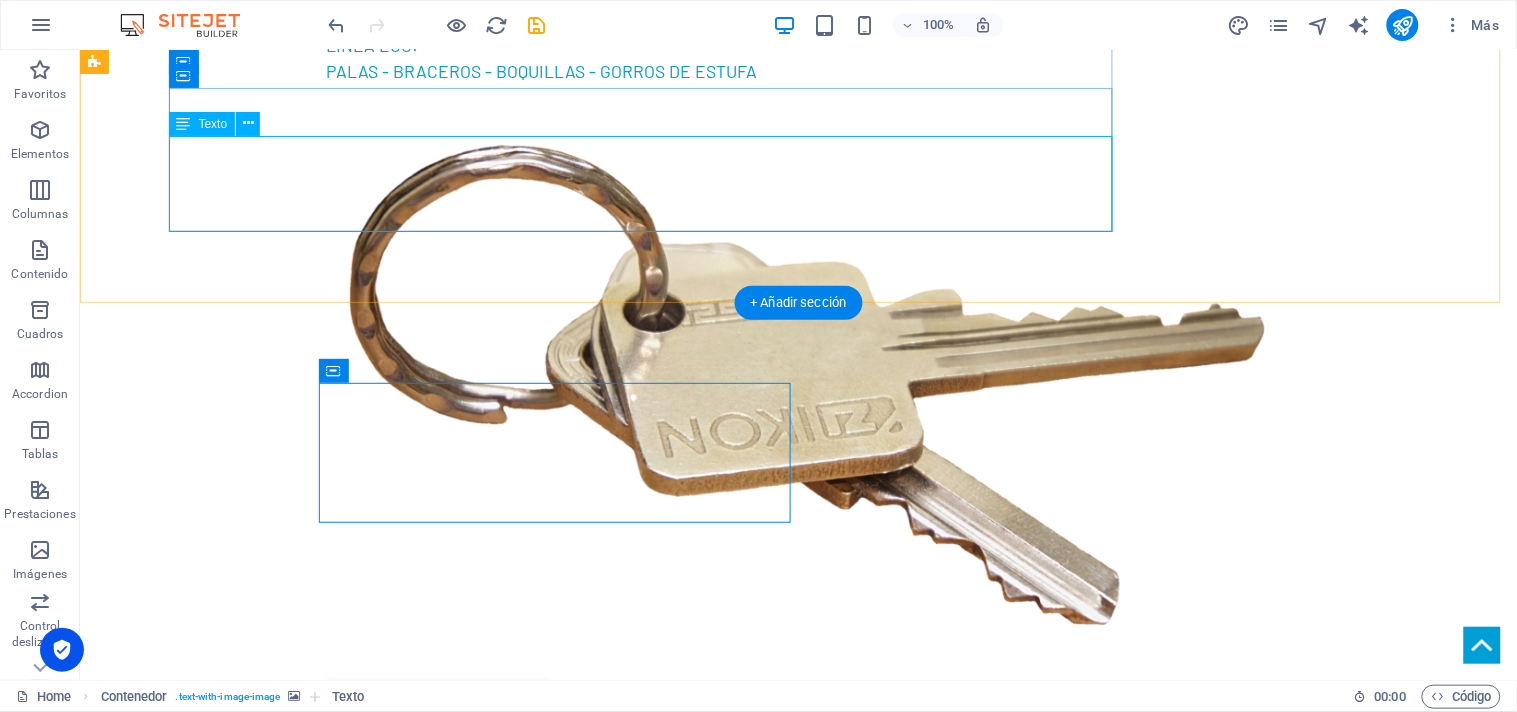 click on "Lorem ipsum dolor sit amet, consectetuer adipiscing elit. Aenean commodo ligula eget dolor. Lorem ipsum dolor sit amet, consectetuer adipiscing elit leget dolor. Lorem ipsum dolor sit amet, consectetuer adipiscing elit. Aenean commodo ligula eget dolor. Lorem ipsum dolor sit amet, consectetuer adipiscing elit dolor consectetuer adipiscing elit leget dolor. Lorem elit saget ipsum dolor sit amet, consectetuer." at bounding box center [648, 3055] 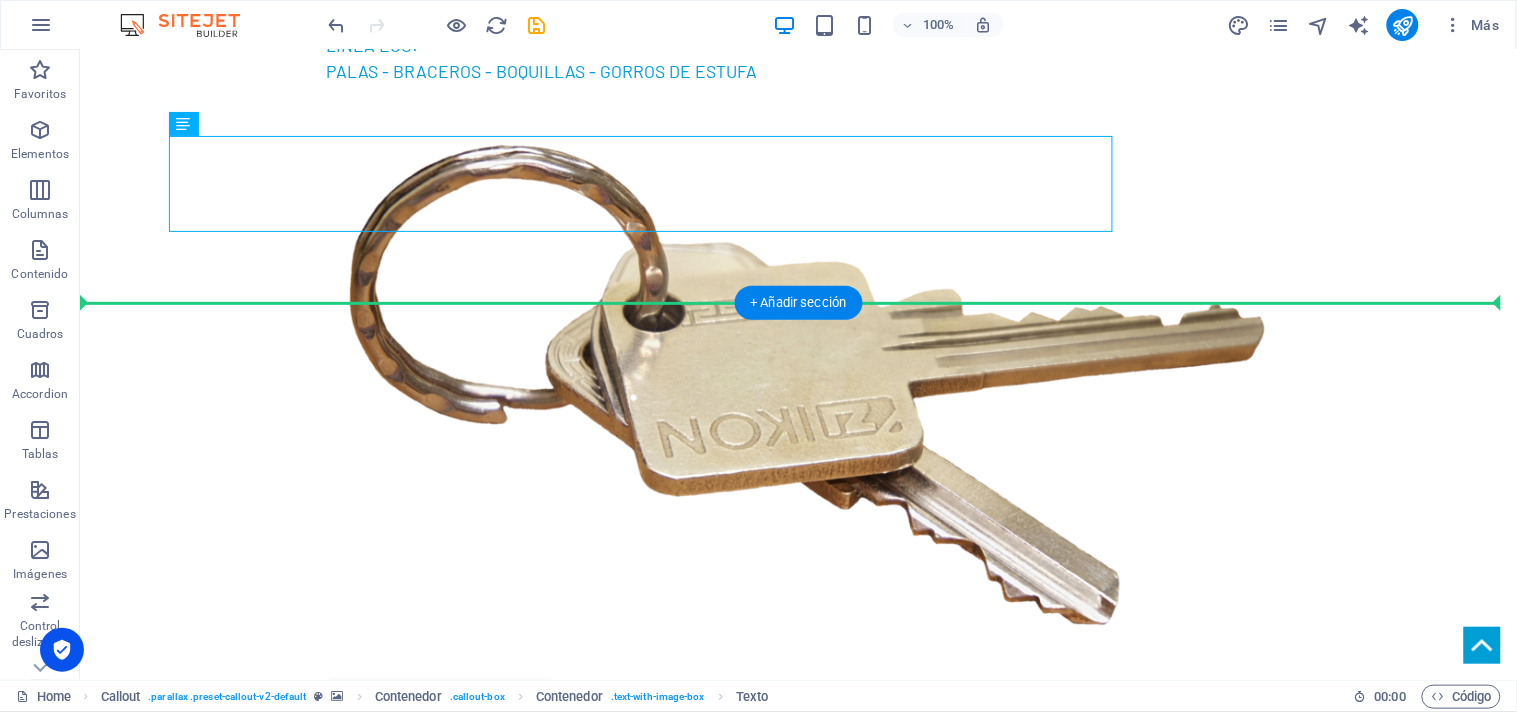 drag, startPoint x: 1101, startPoint y: 191, endPoint x: 1215, endPoint y: 186, distance: 114.1096 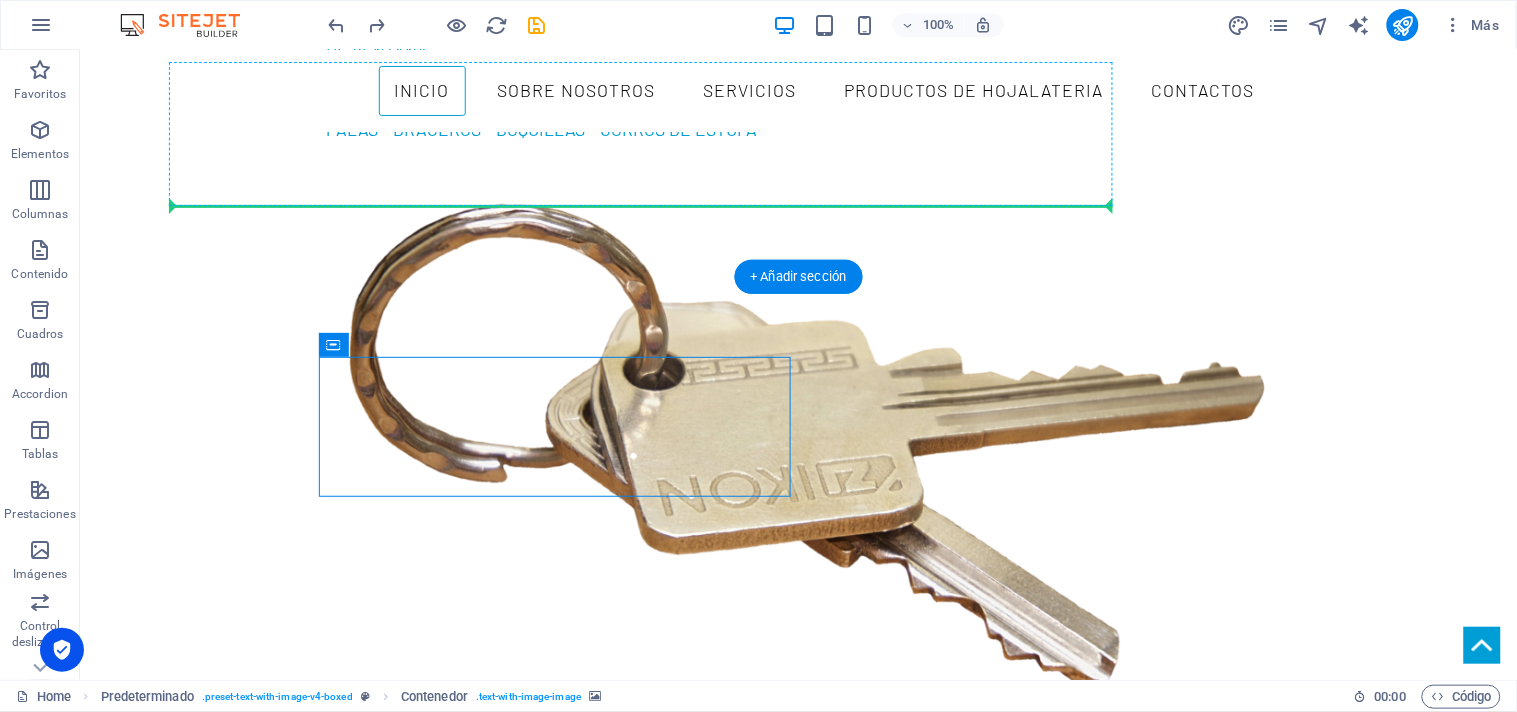 scroll, scrollTop: 2676, scrollLeft: 0, axis: vertical 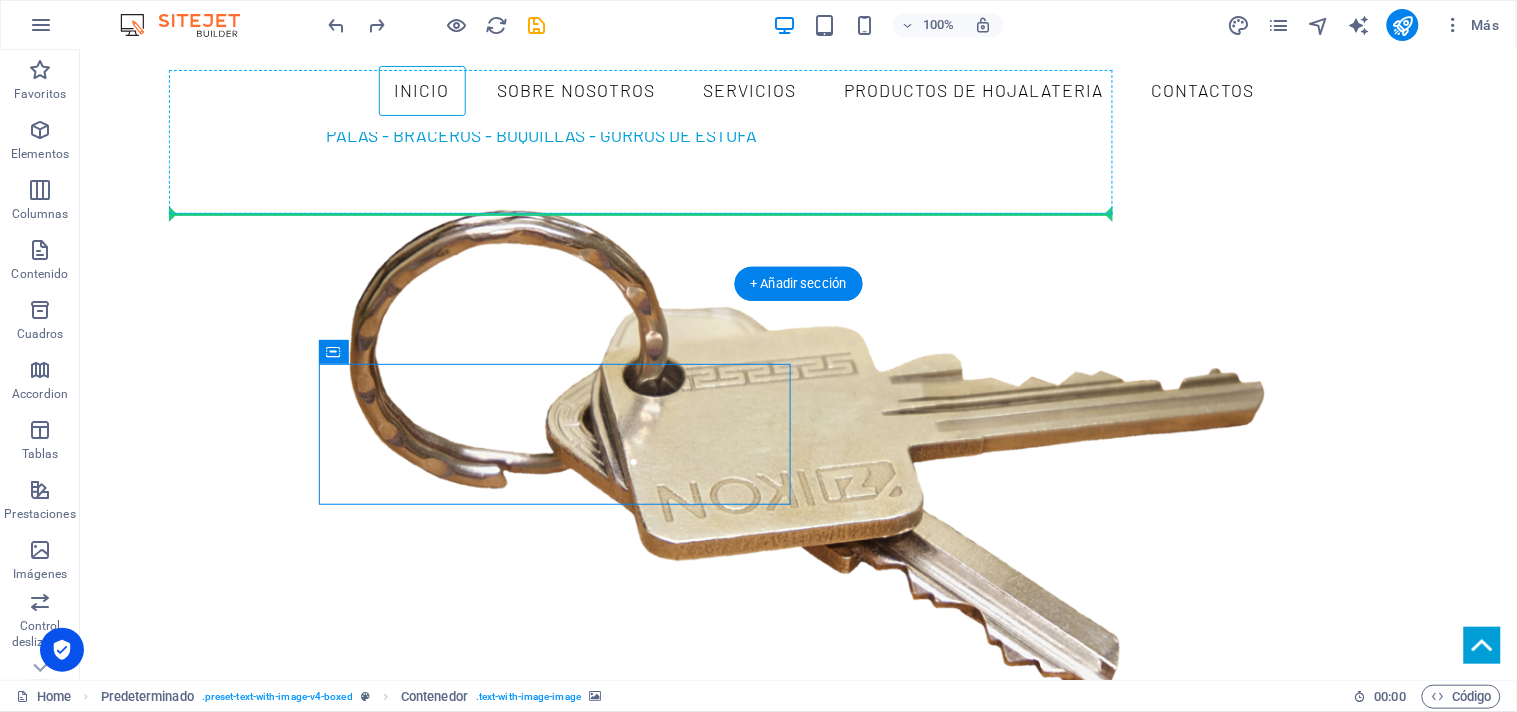drag, startPoint x: 667, startPoint y: 456, endPoint x: 1110, endPoint y: 183, distance: 520.36334 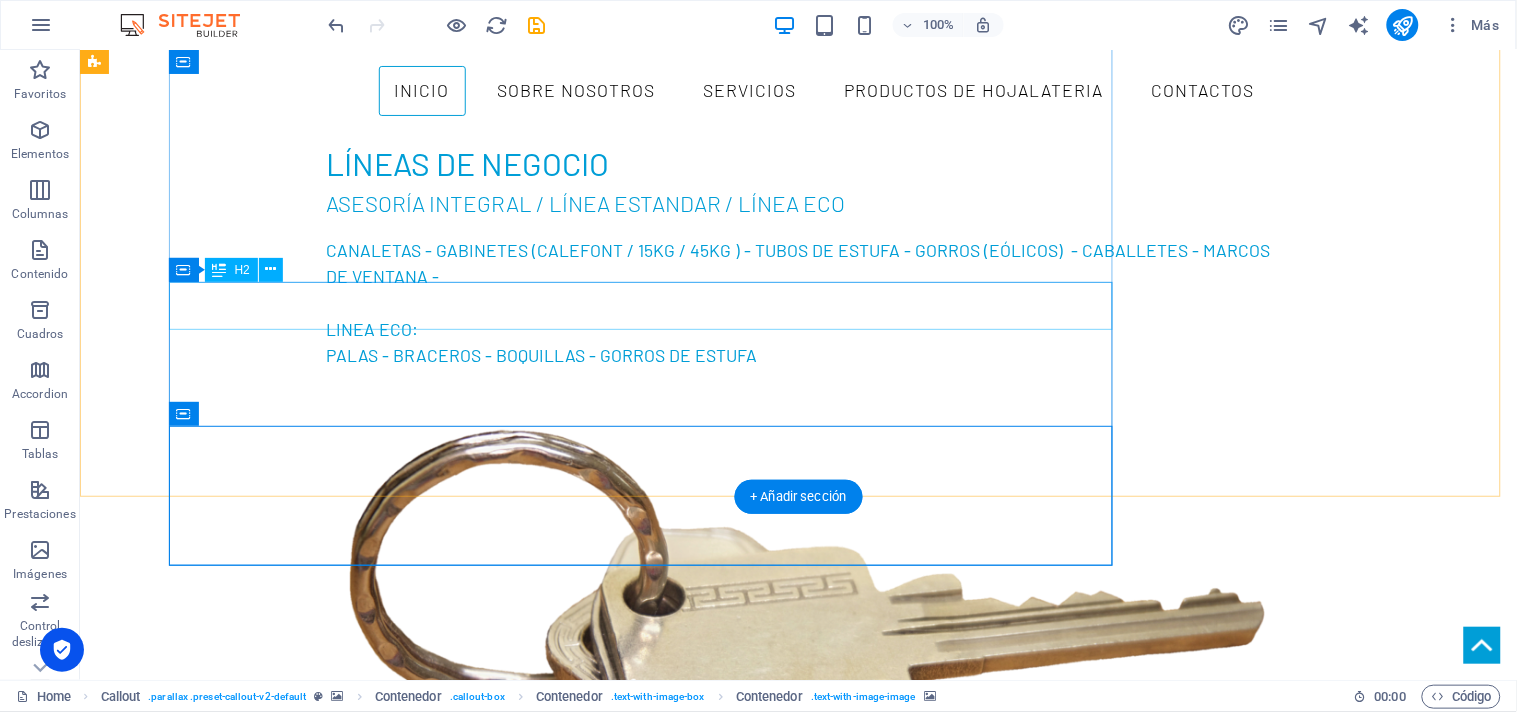 scroll, scrollTop: 2454, scrollLeft: 0, axis: vertical 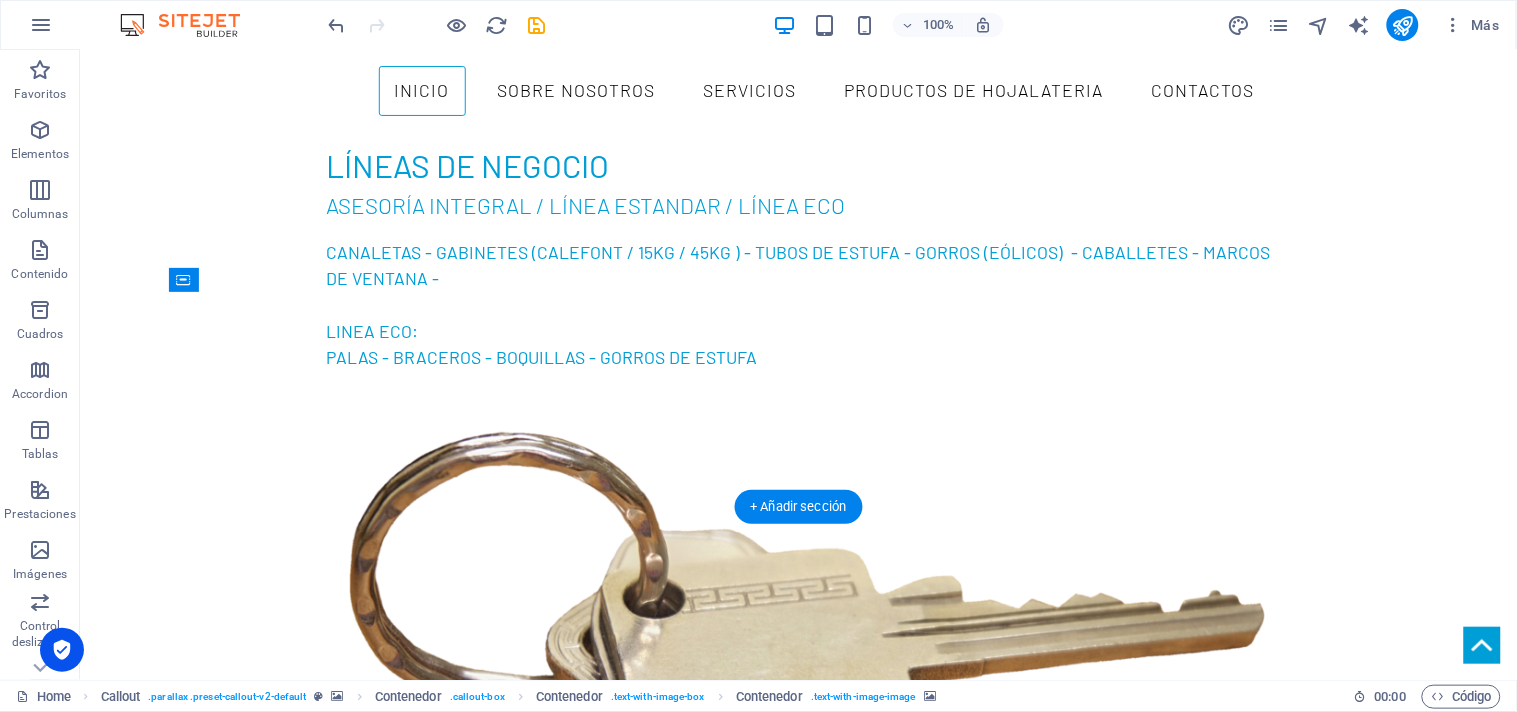 drag, startPoint x: 627, startPoint y: 471, endPoint x: 1064, endPoint y: 365, distance: 449.6721 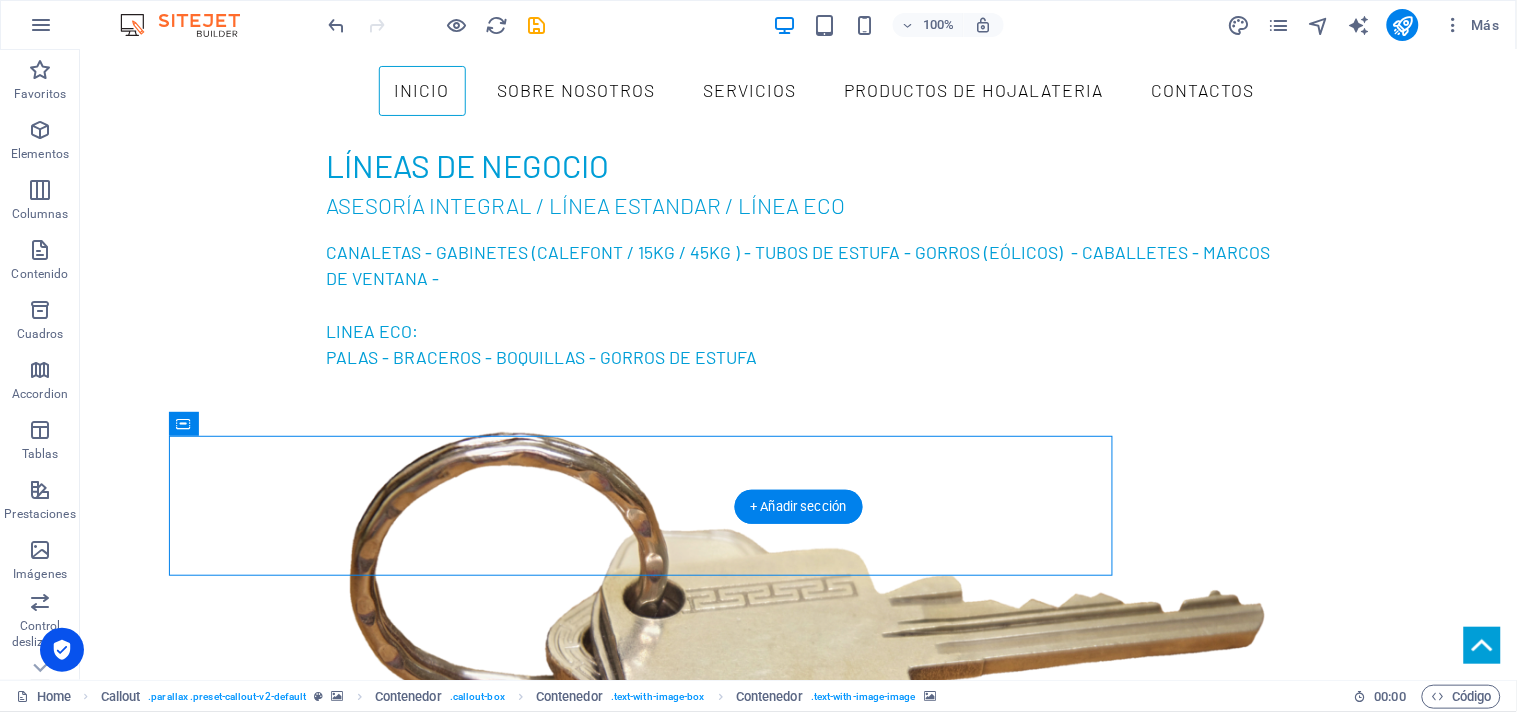 drag, startPoint x: 265, startPoint y: 473, endPoint x: 1103, endPoint y: 427, distance: 839.2616 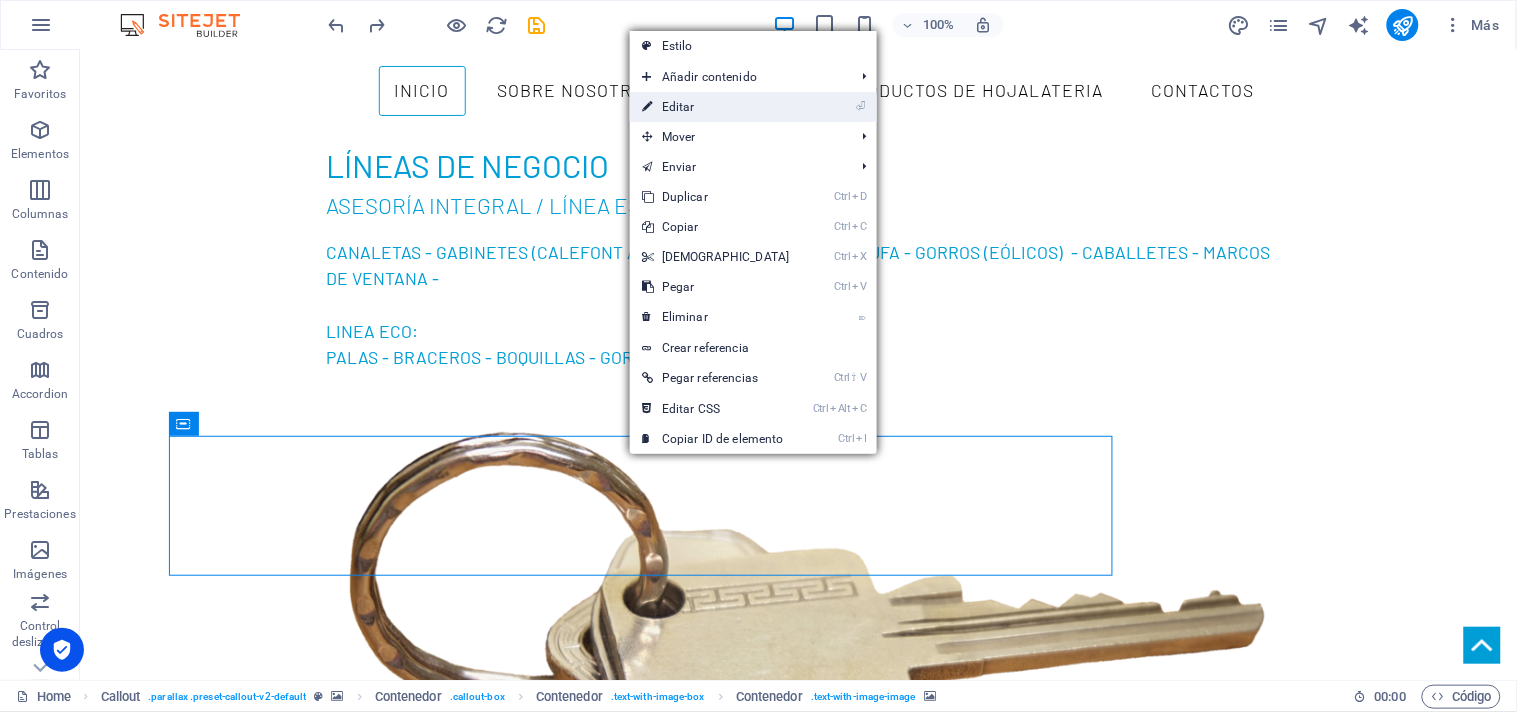click on "⏎  Editar" at bounding box center (716, 107) 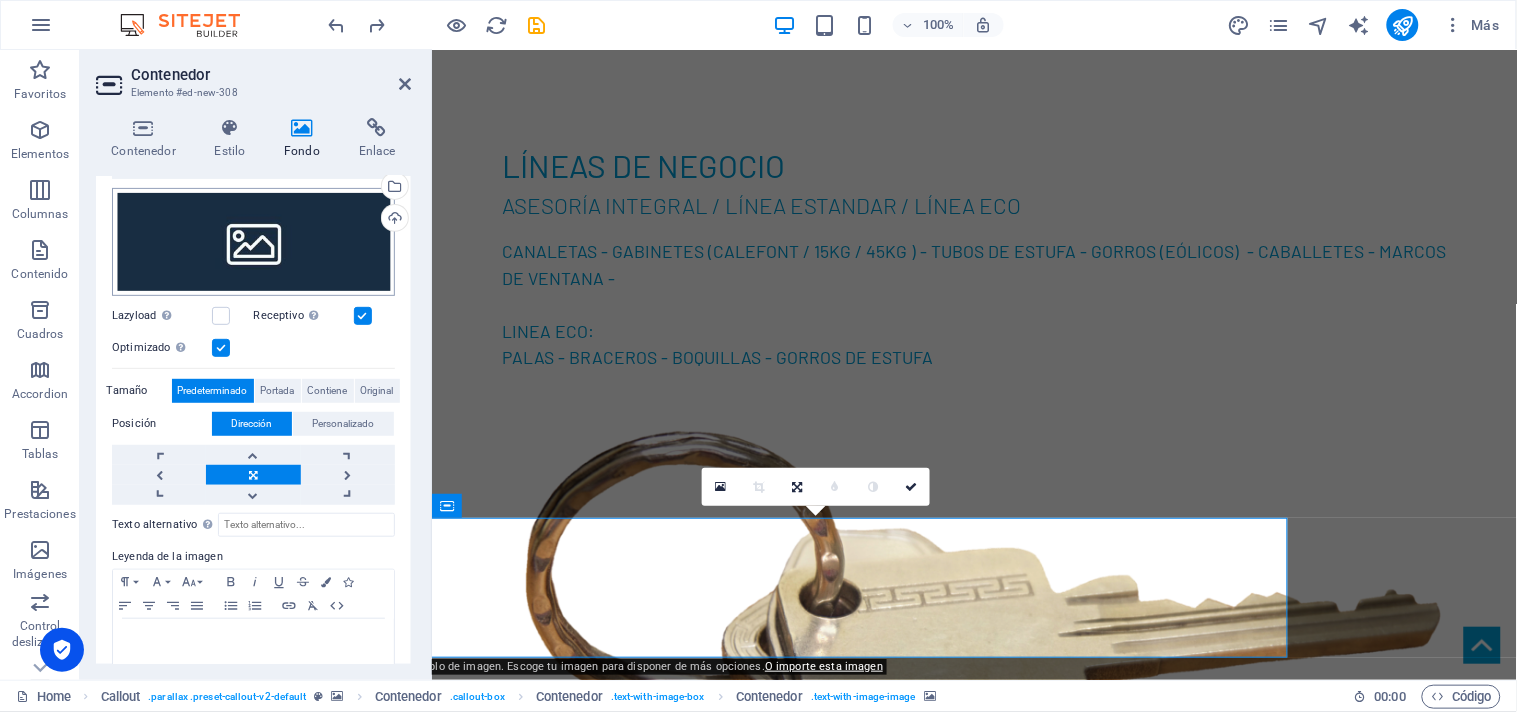 scroll, scrollTop: 286, scrollLeft: 0, axis: vertical 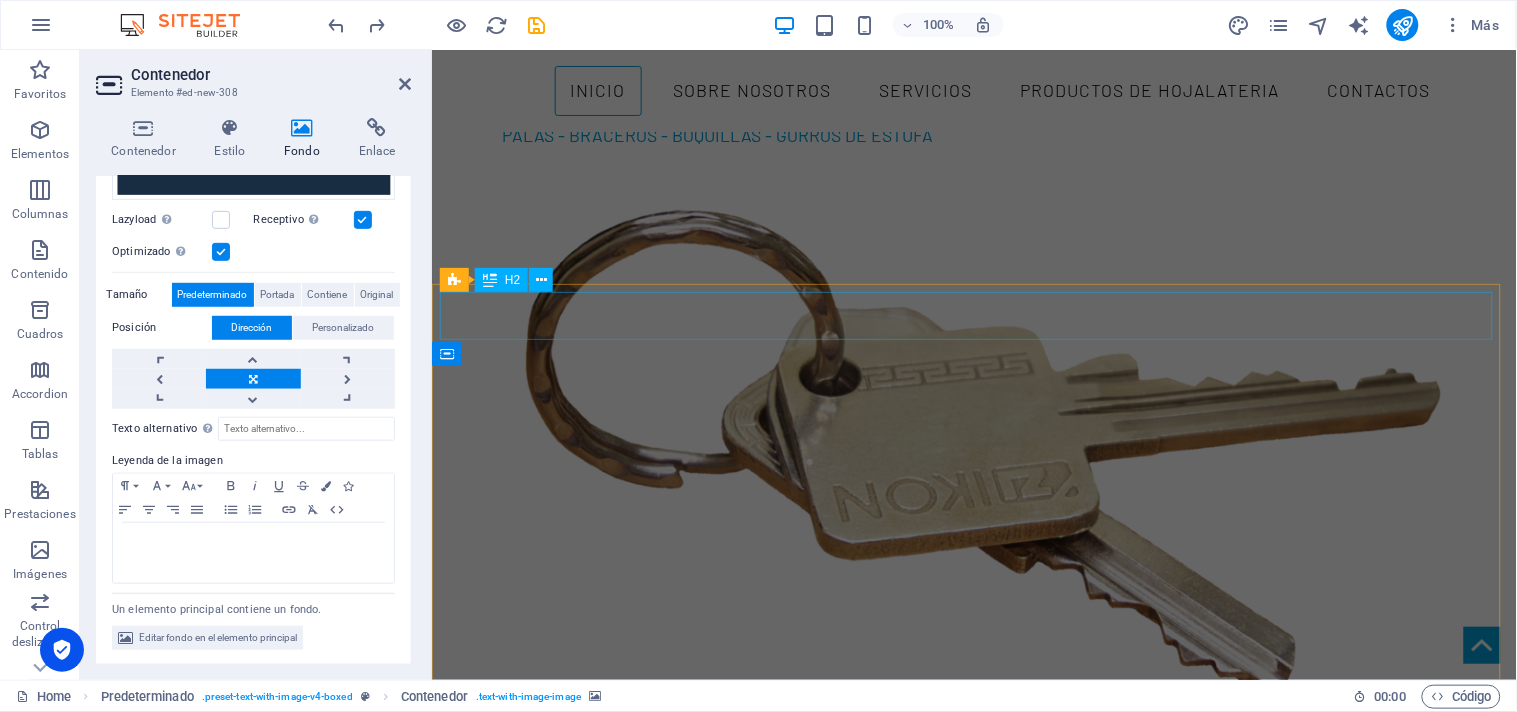 click on "nuestros productos" at bounding box center (973, 2622) 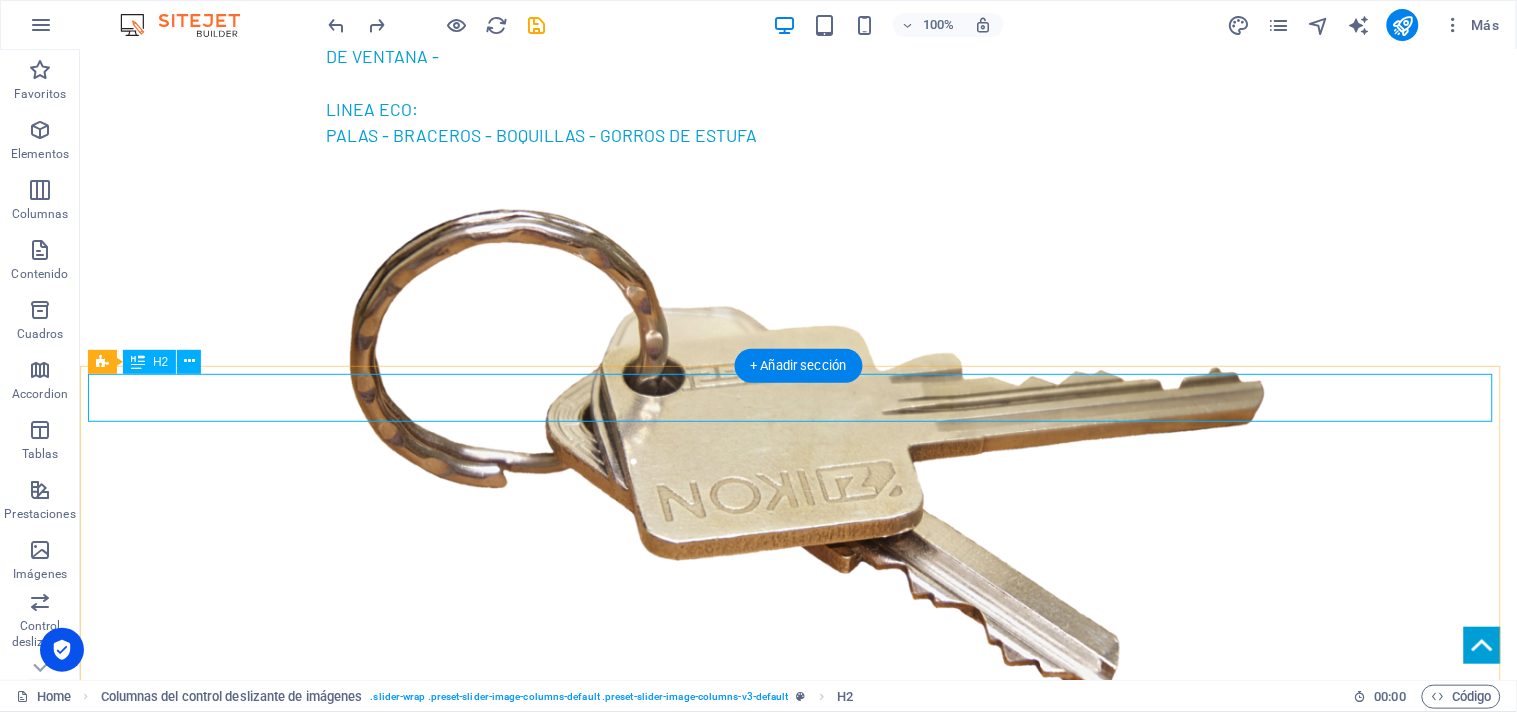 click on "nuestros productos" at bounding box center [797, 2621] 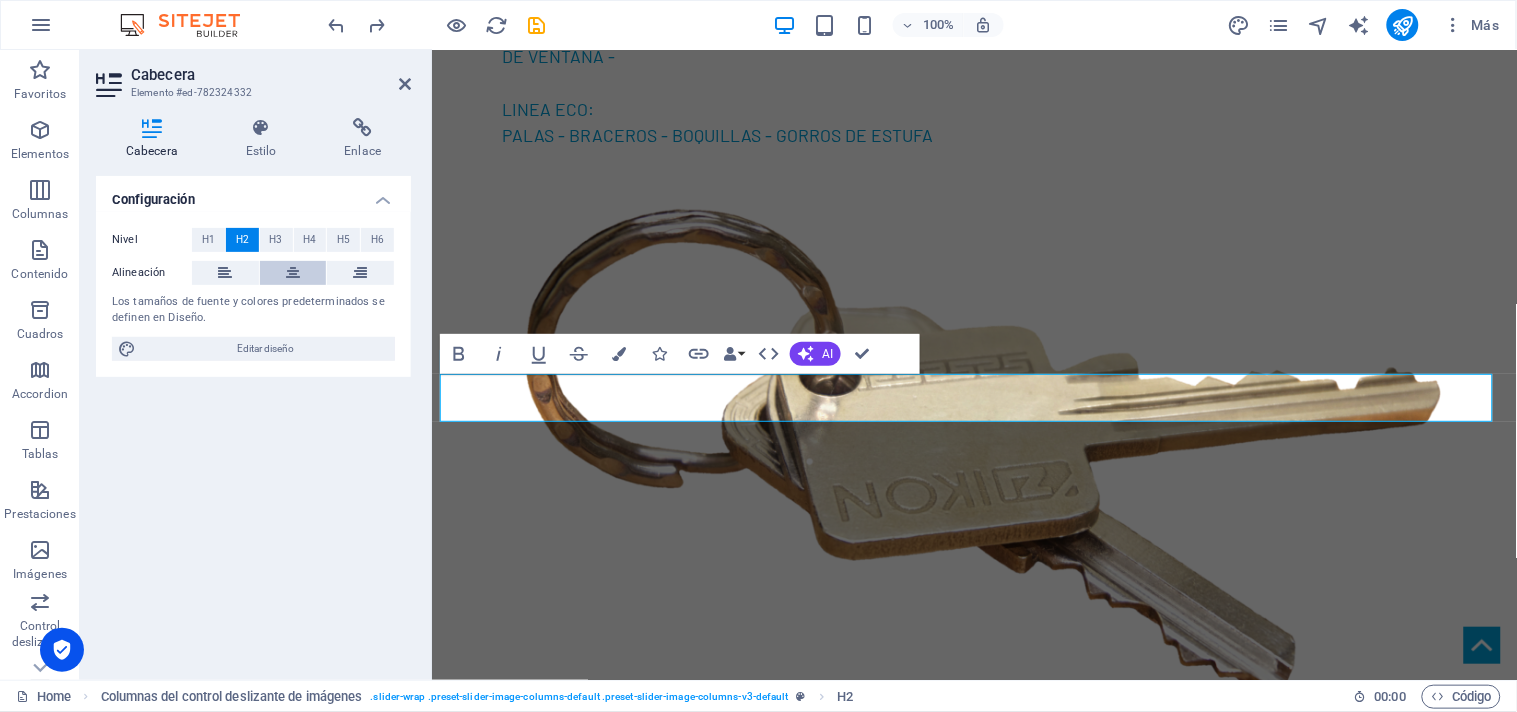 click at bounding box center (293, 273) 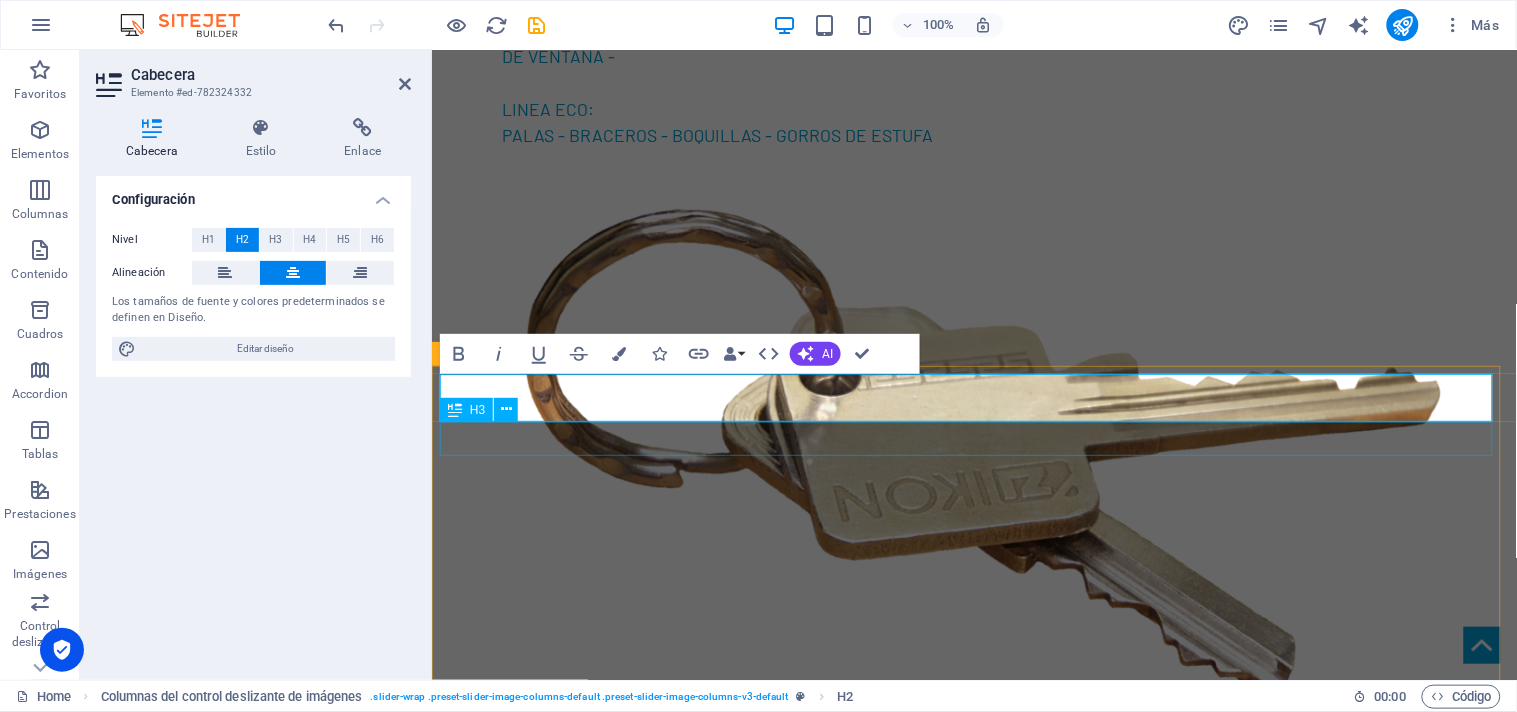 click on "Todos nuestros productos son fabricados en  zincalum de 0,4 mm" at bounding box center (973, 2662) 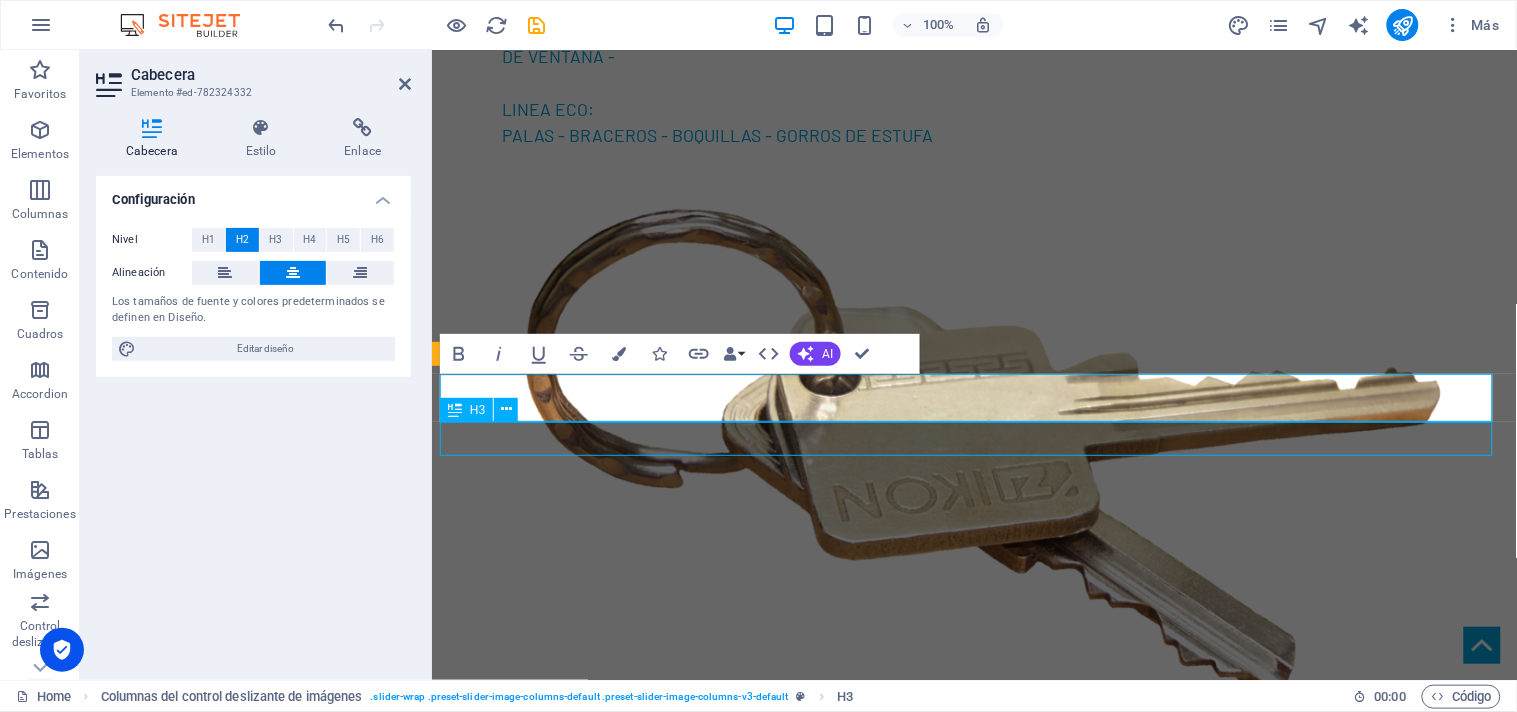 click on "Todos nuestros productos son fabricados en  zincalum de 0,4 mm" at bounding box center [973, 2662] 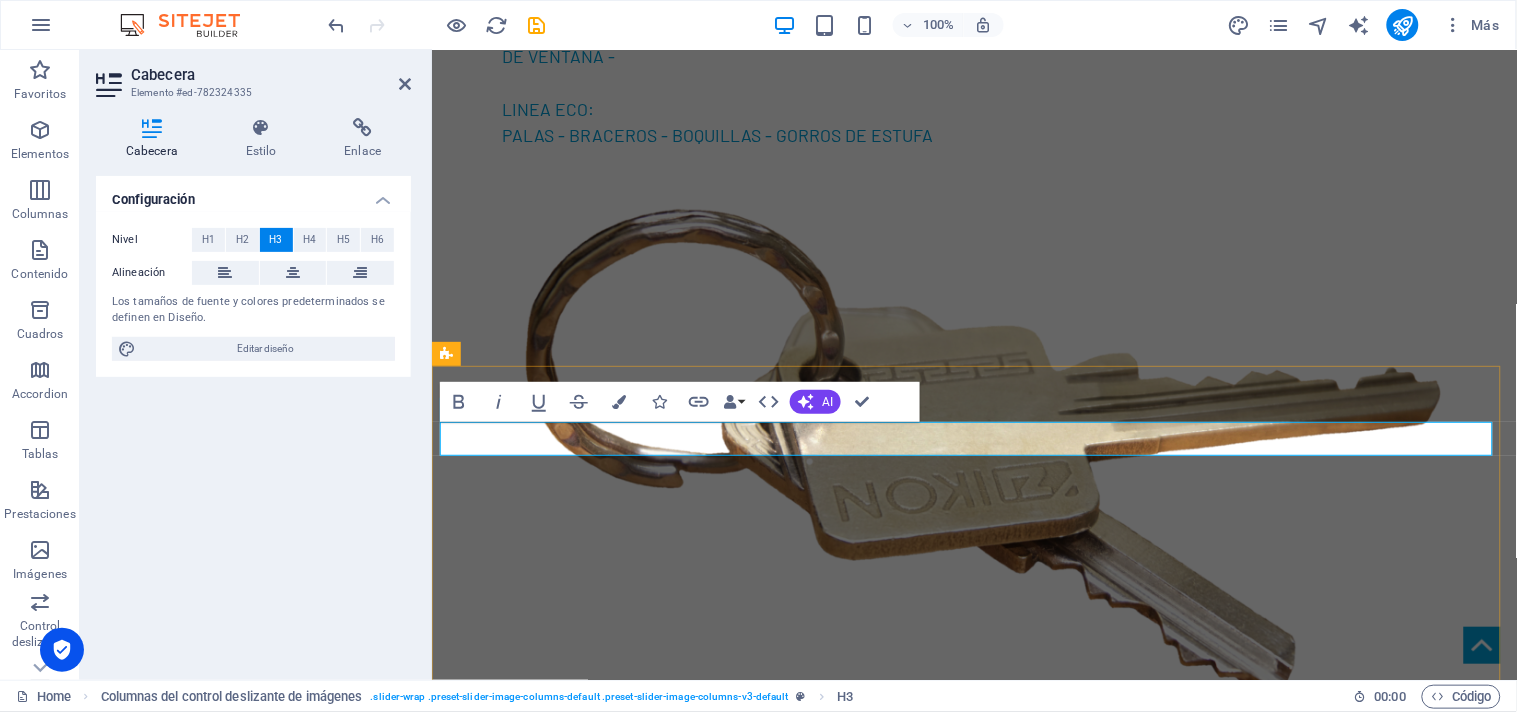 click on "Todos nuestros productos son fabricados en  zincalum de 0,4 mm" at bounding box center (973, 2662) 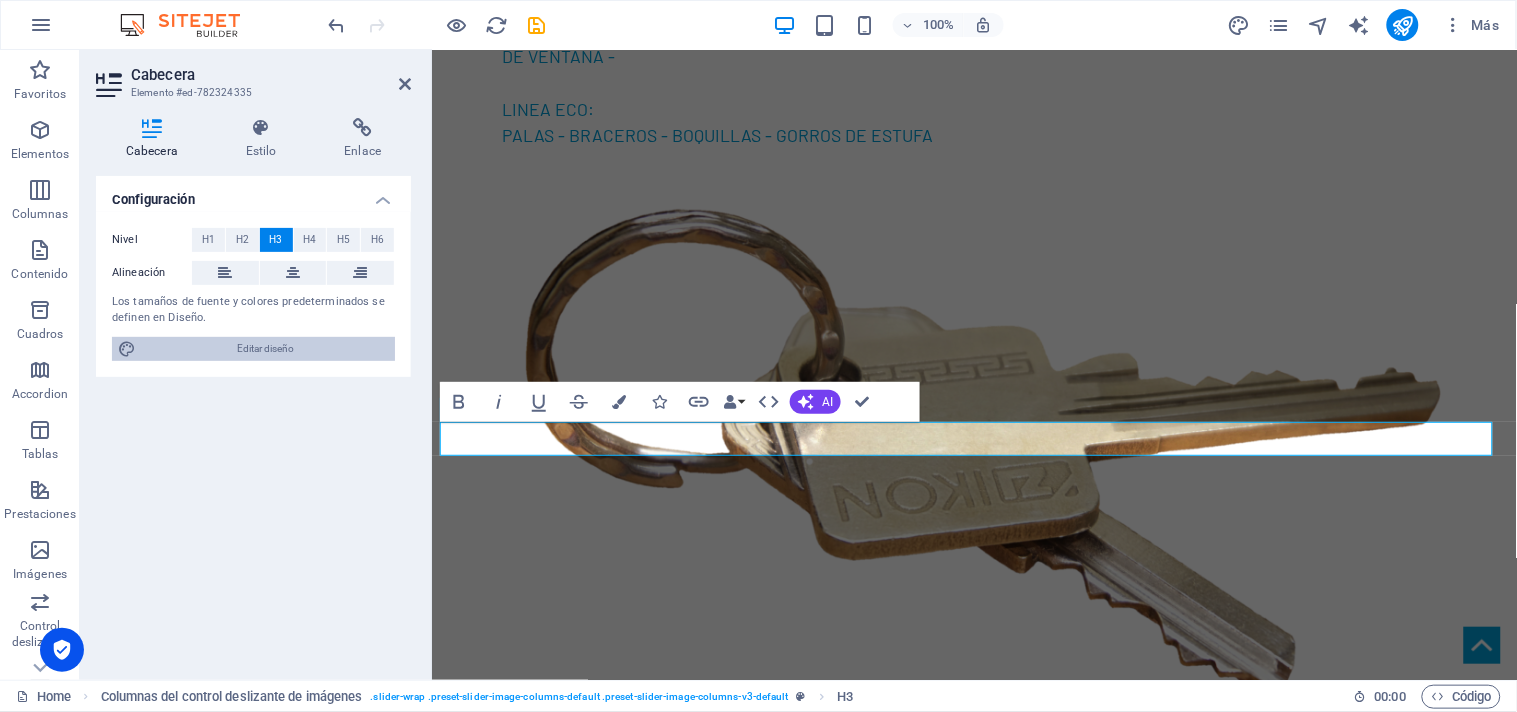 click on "Editar diseño" at bounding box center (265, 349) 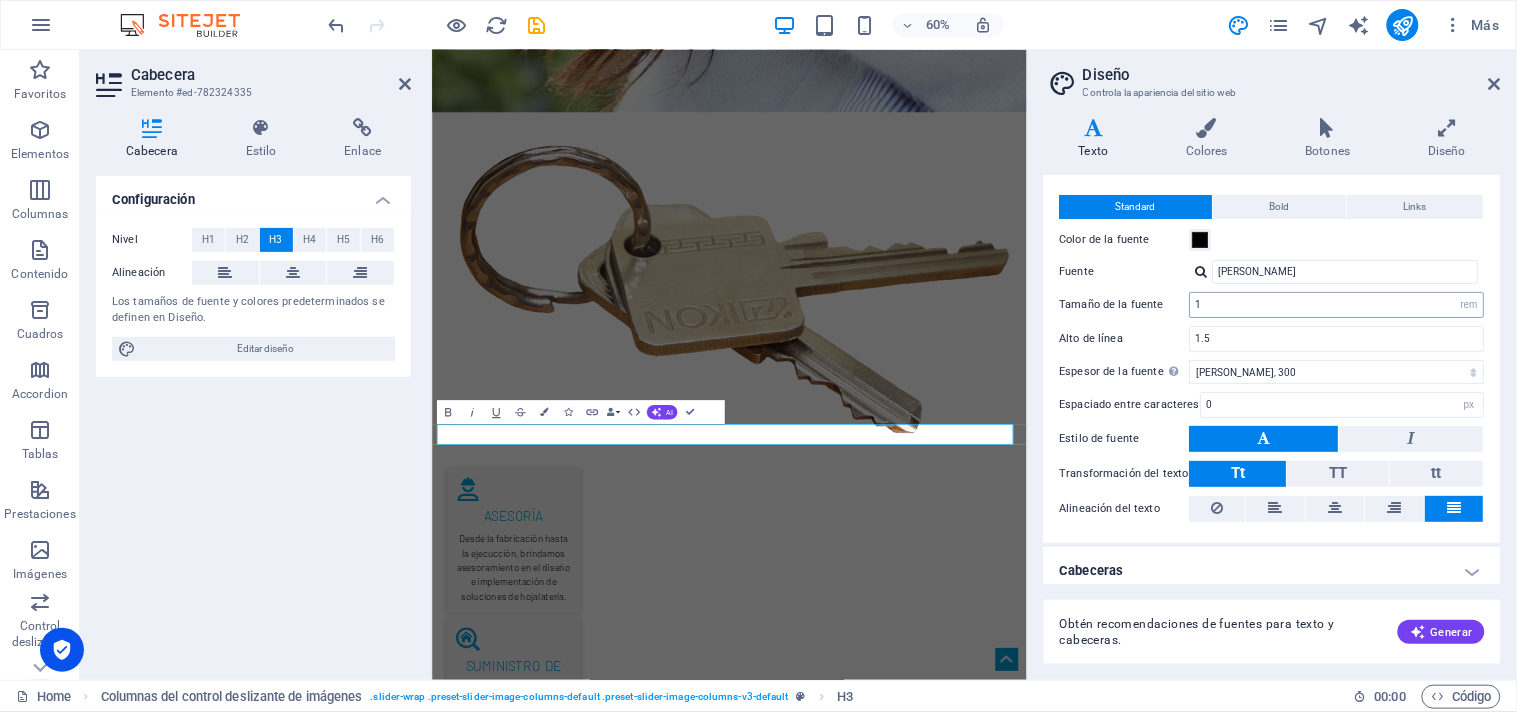 scroll, scrollTop: 44, scrollLeft: 0, axis: vertical 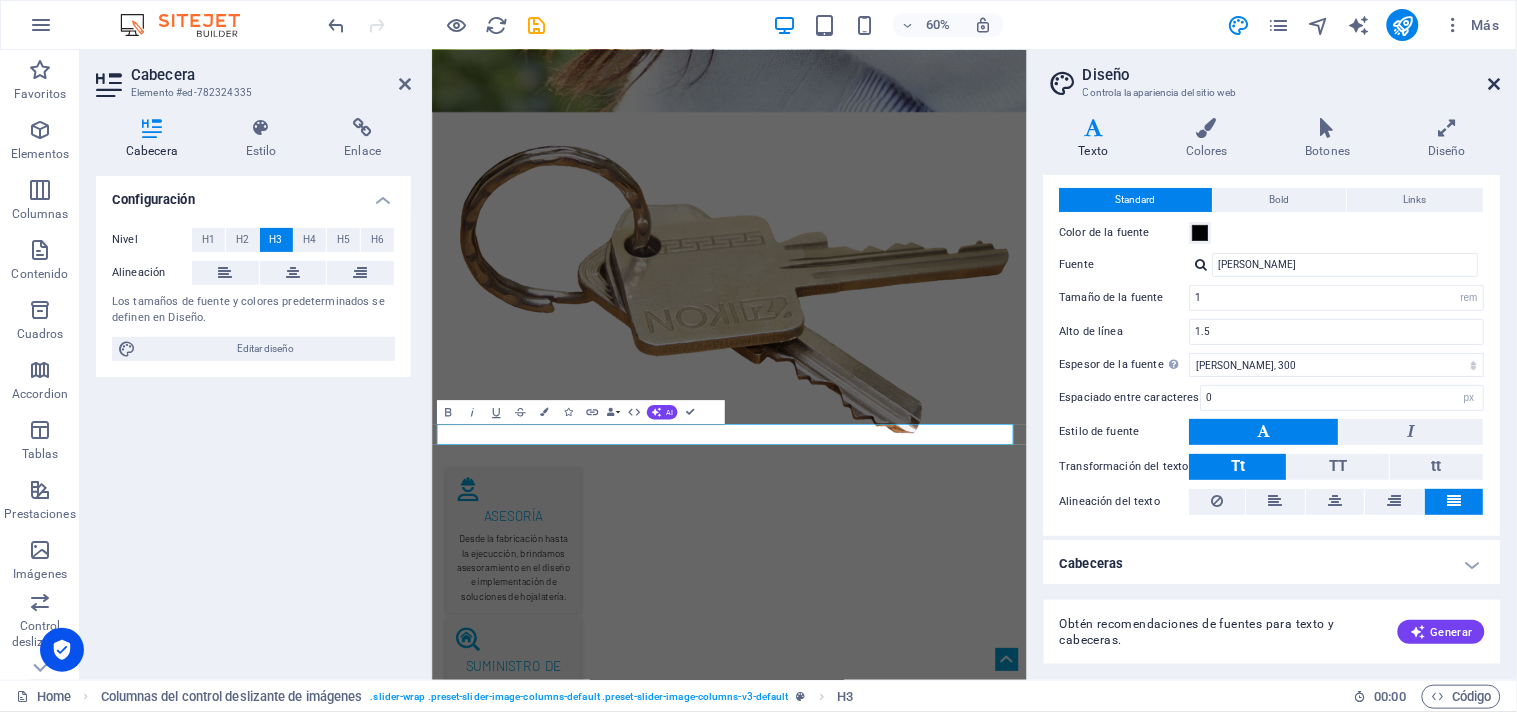click at bounding box center [1495, 84] 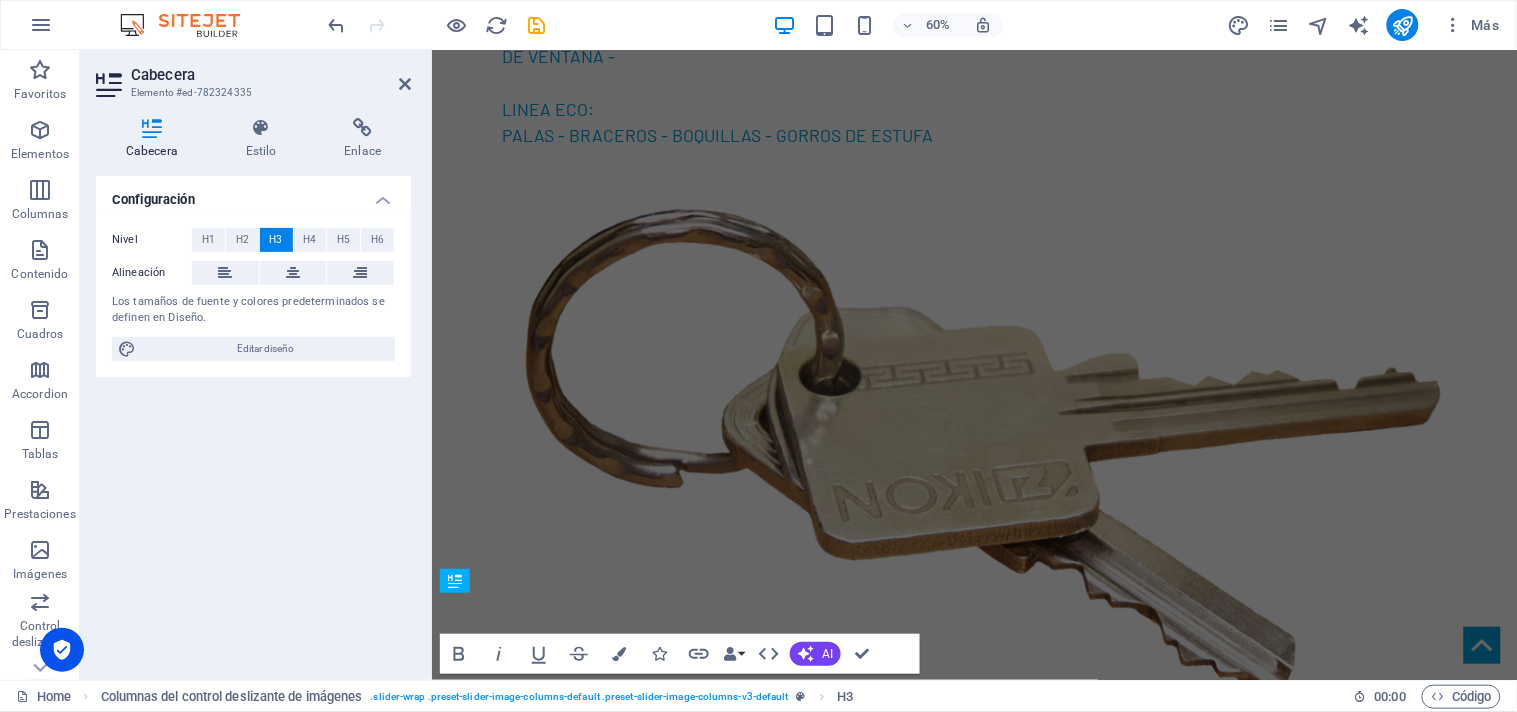 scroll, scrollTop: 2424, scrollLeft: 0, axis: vertical 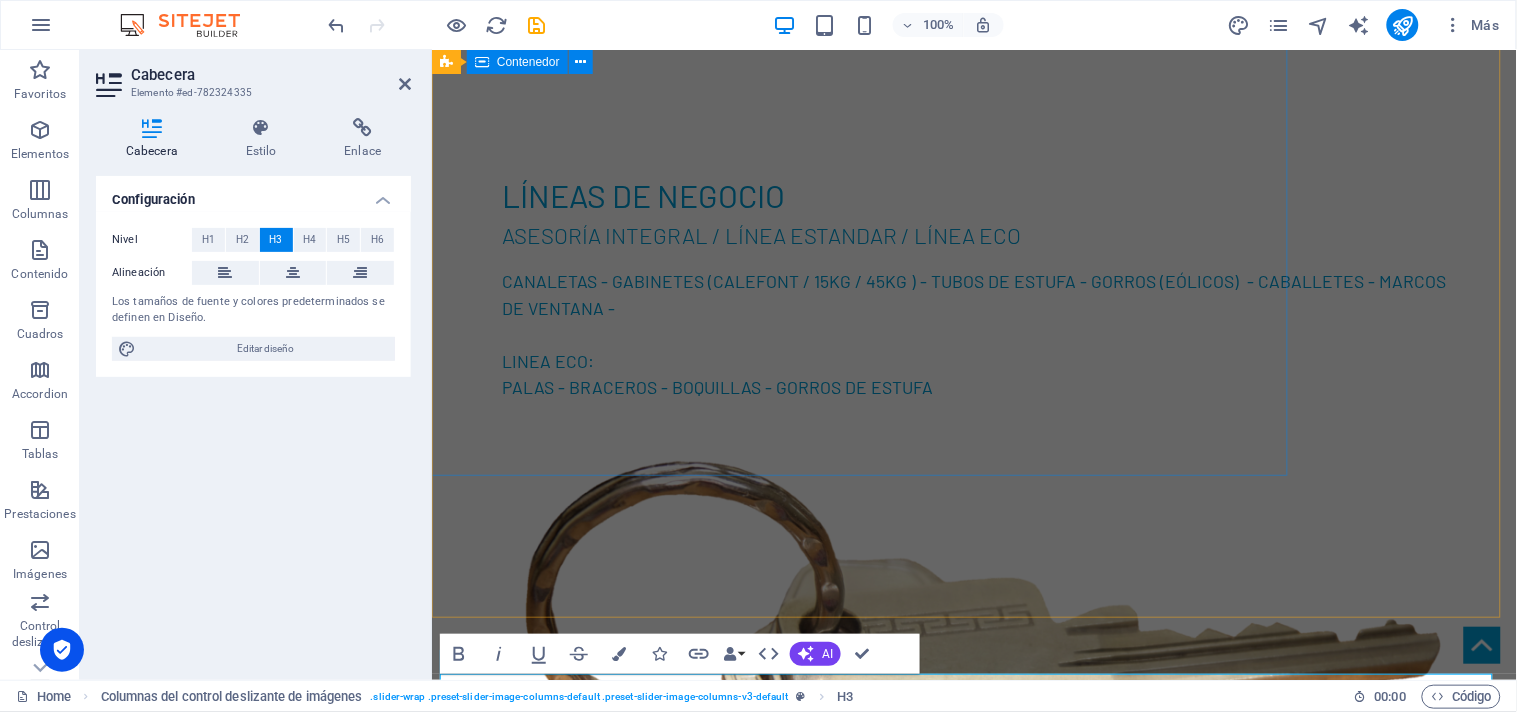 click on "SOBRE NOSOTROS En L&J Servicios convertimos la hojalatería en soluciones confiables, duraderas y hechas a tu medida. Acompañamos a nuestros clientes en cada etapa de su proyecto, con asesoría personalizada, compromiso real y atención profesional. Más que productos, entregamos tranquilidad. Somos tus aliados en hojalatería, techumbre y terminaciones. "...de un diseño al plano, del plano a la realidad." LyJ Servicios." at bounding box center [824, 3116] 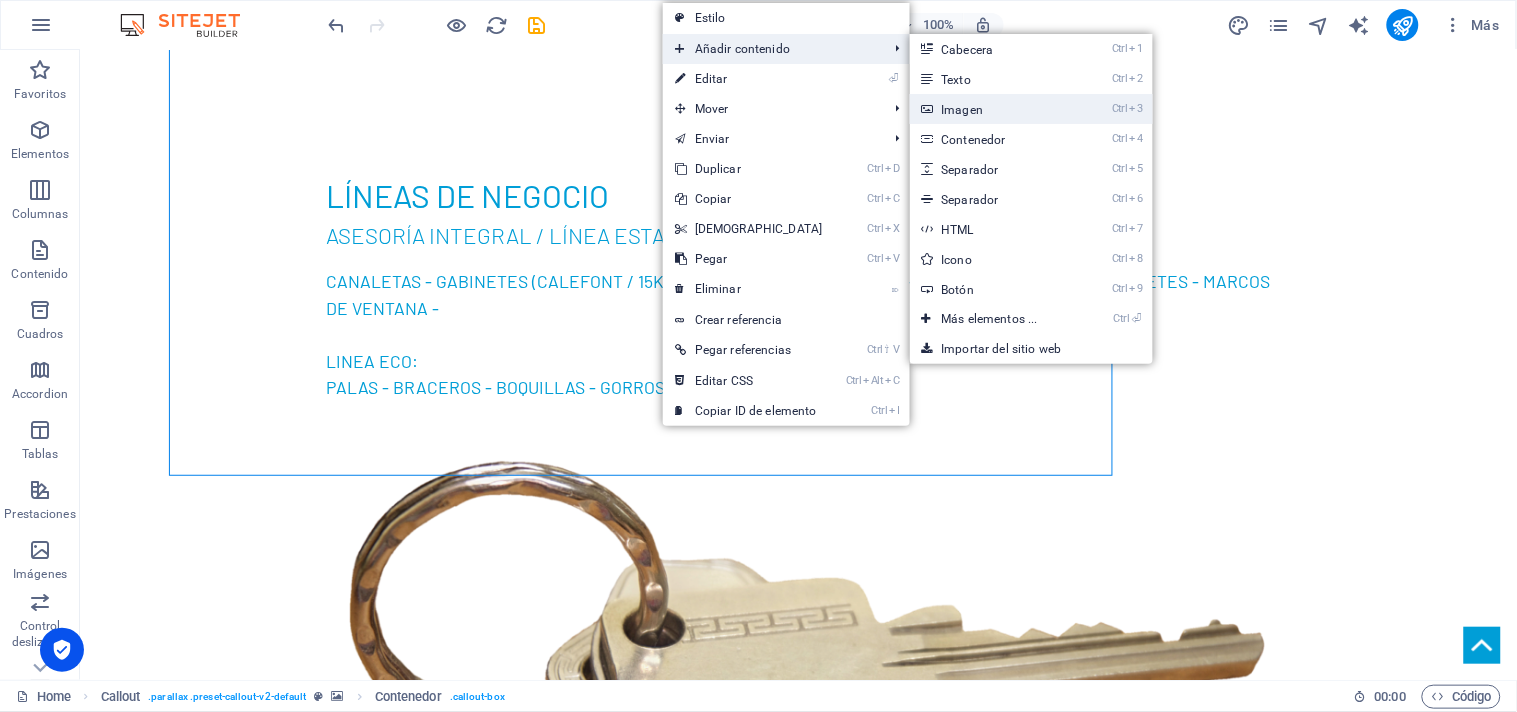click on "Ctrl 3  Imagen" at bounding box center (994, 109) 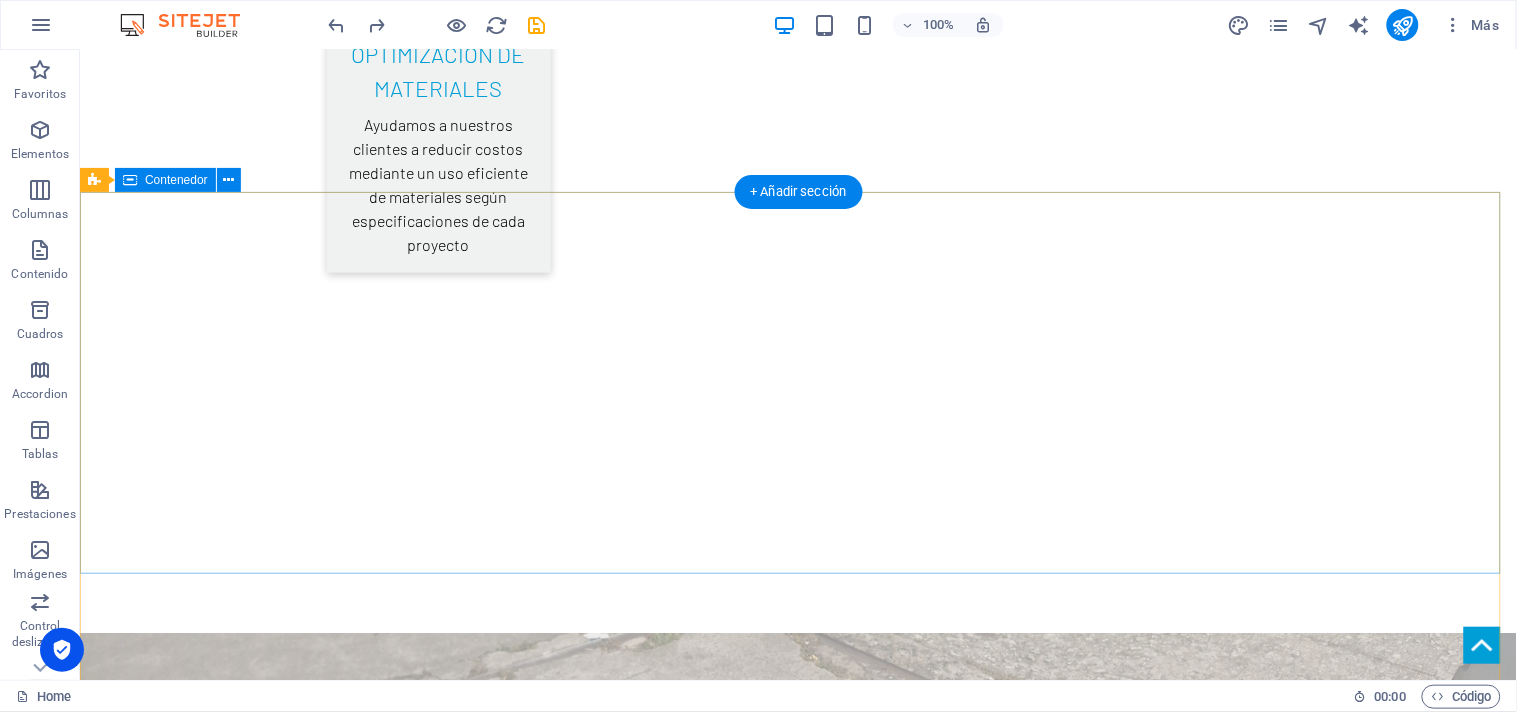 scroll, scrollTop: 4202, scrollLeft: 0, axis: vertical 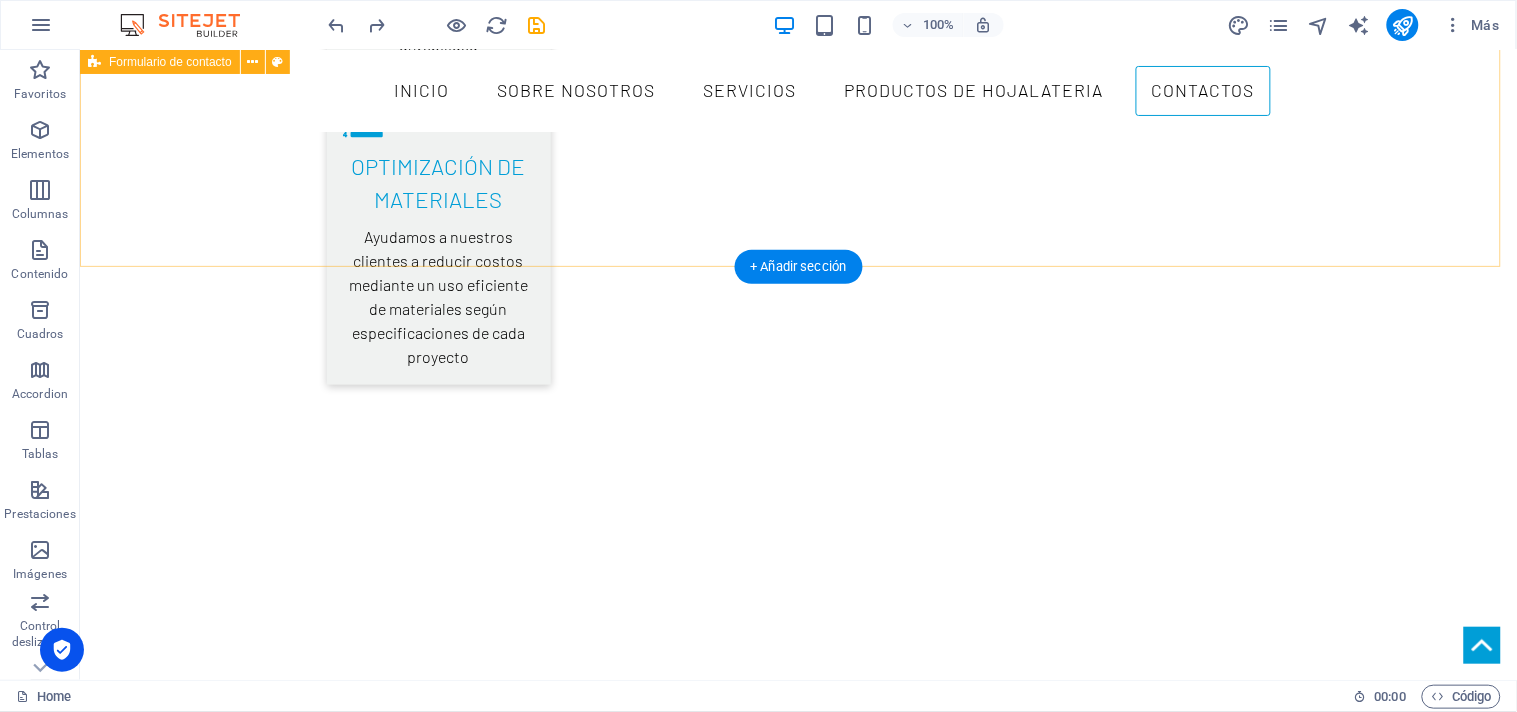click on "Unreadable? Regenerate" at bounding box center (558, 29120) 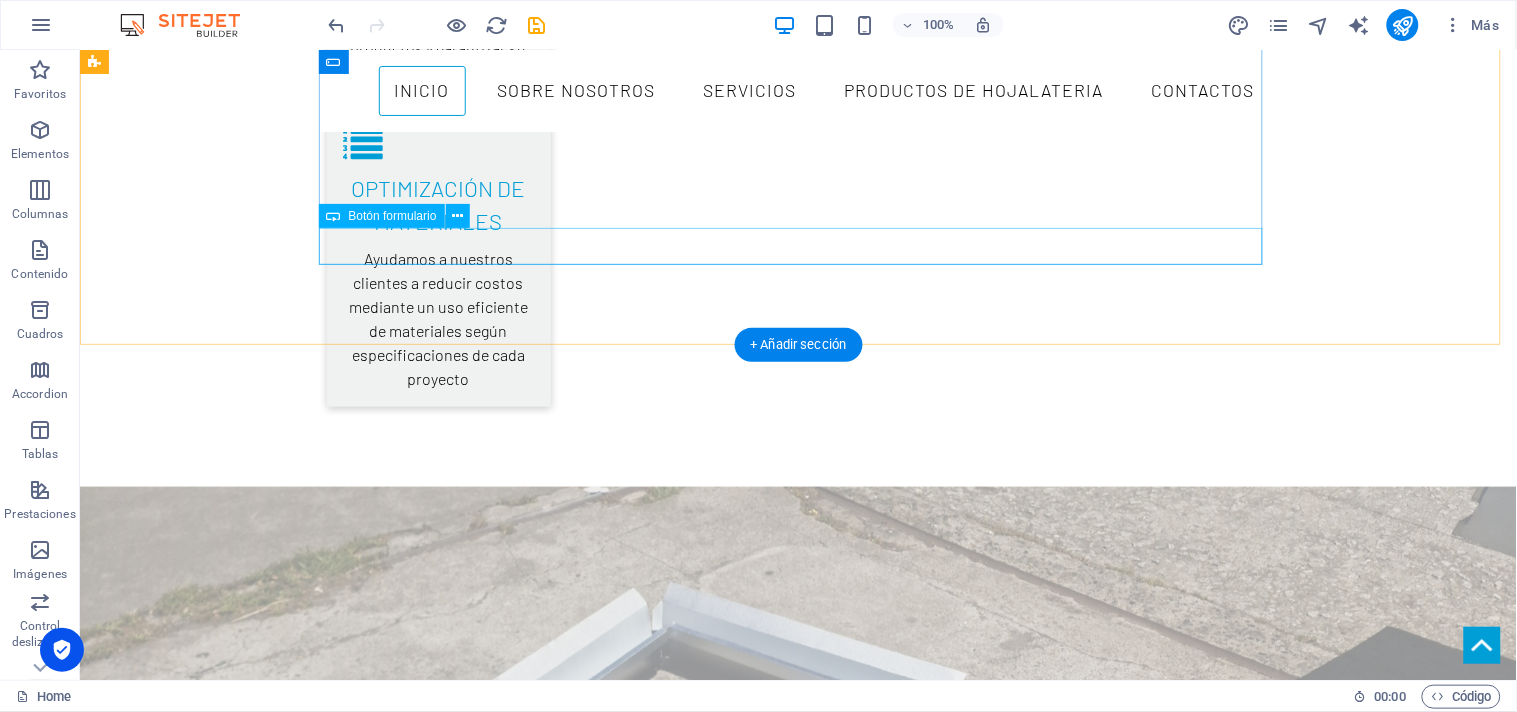 scroll, scrollTop: 3757, scrollLeft: 0, axis: vertical 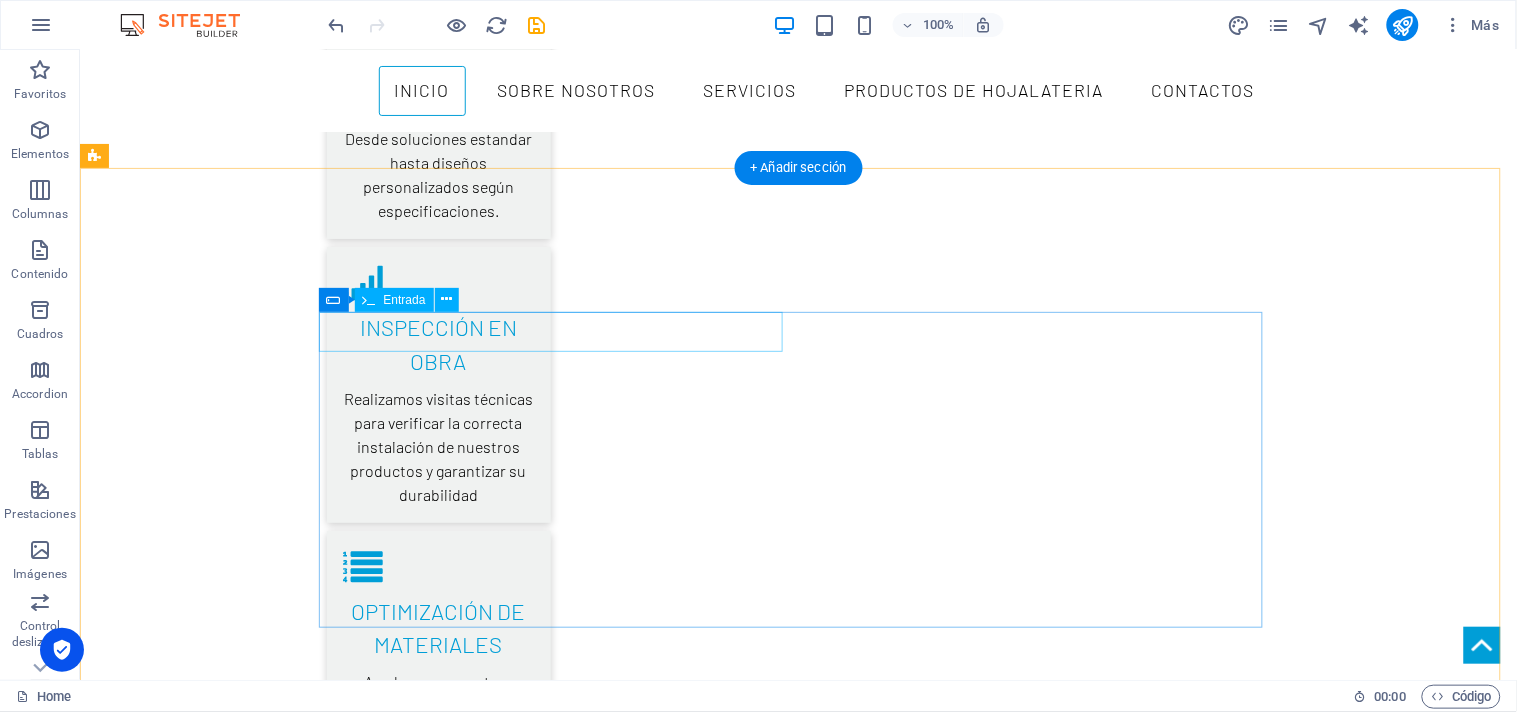 click at bounding box center [558, 29279] 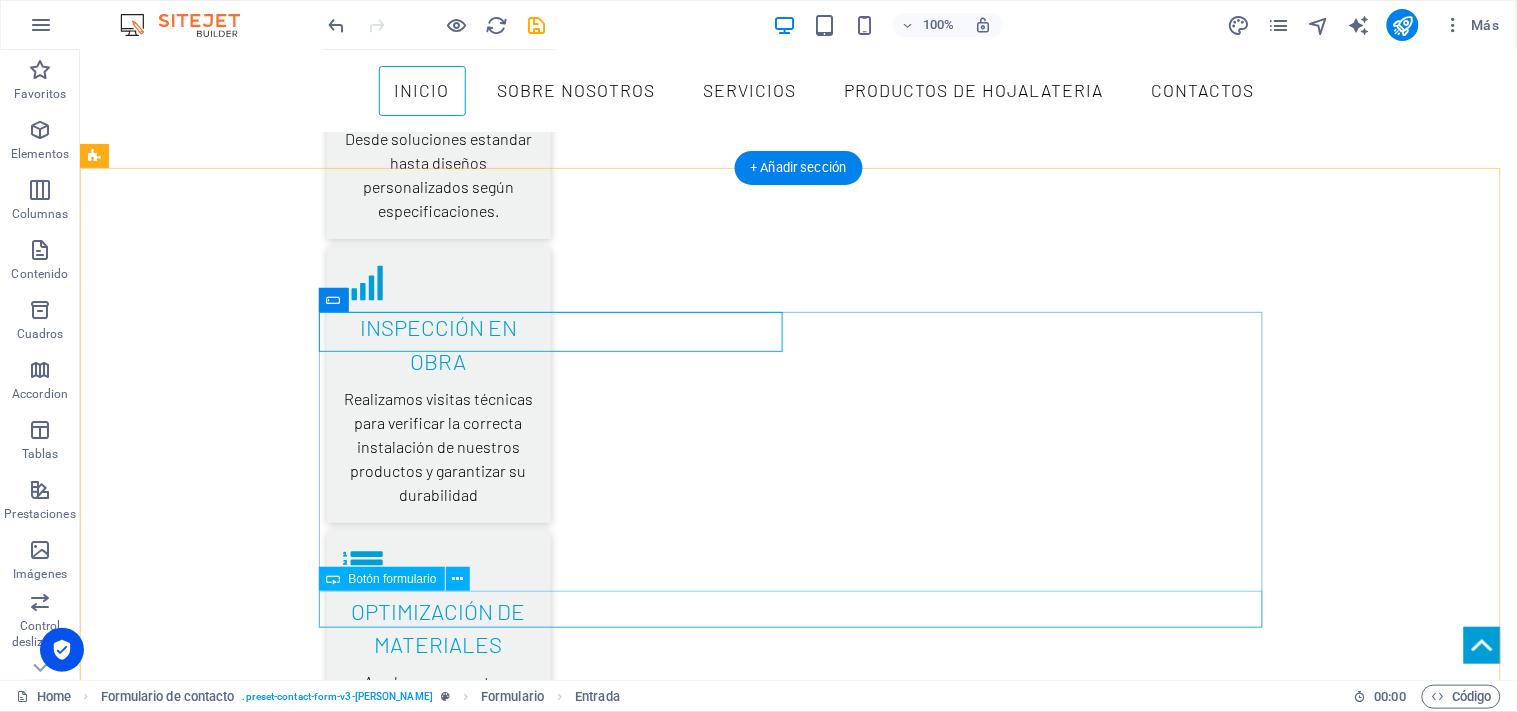 click on "ENVIAR" at bounding box center [798, 29563] 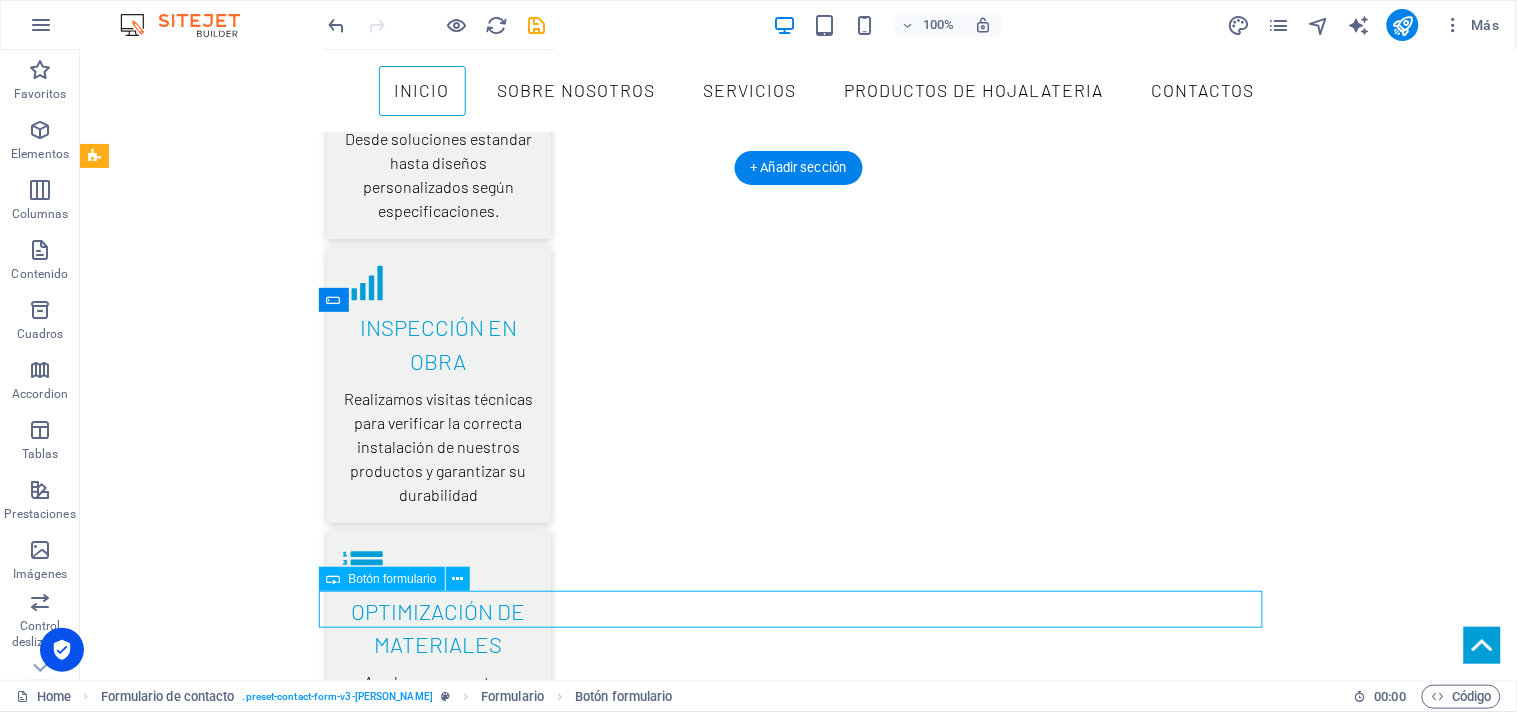 click on "ENVIAR" at bounding box center (798, 29563) 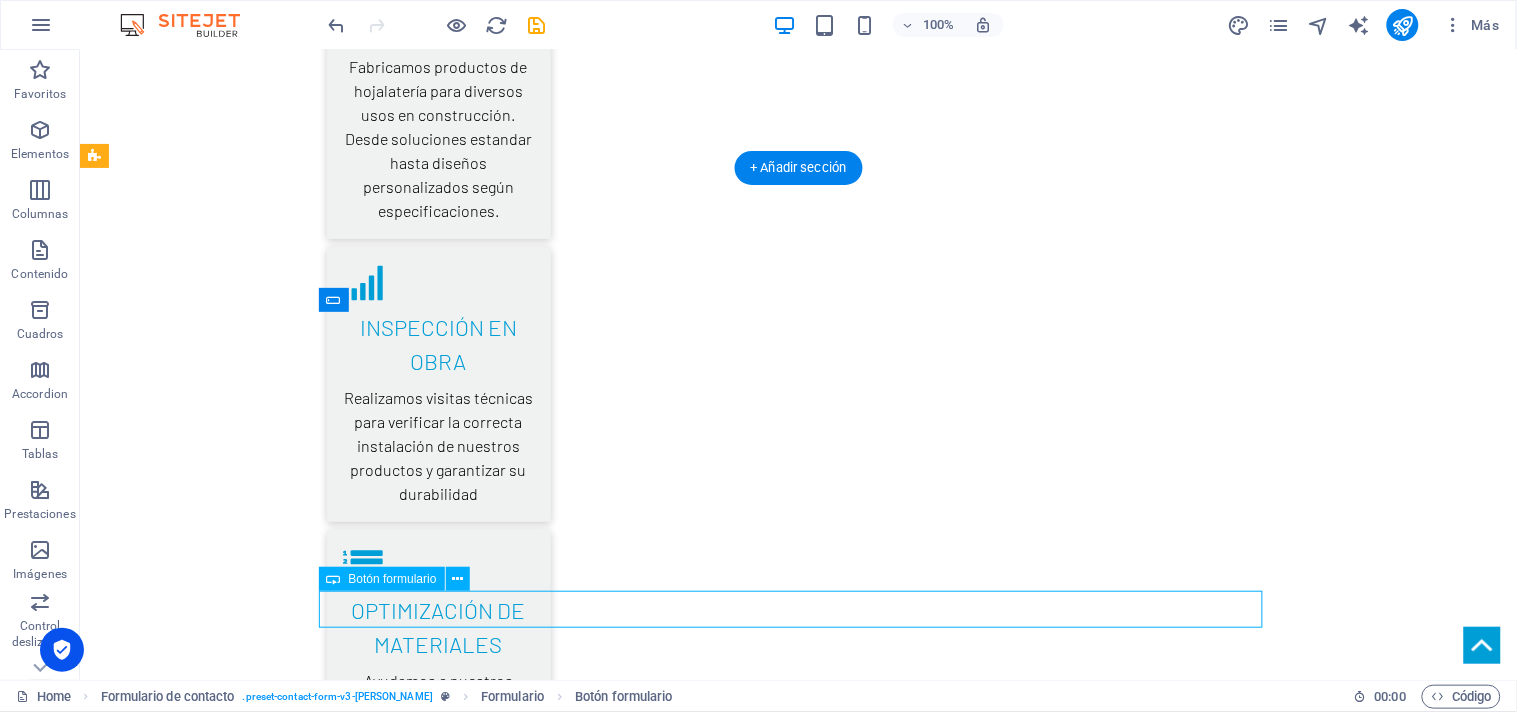 scroll, scrollTop: 3928, scrollLeft: 0, axis: vertical 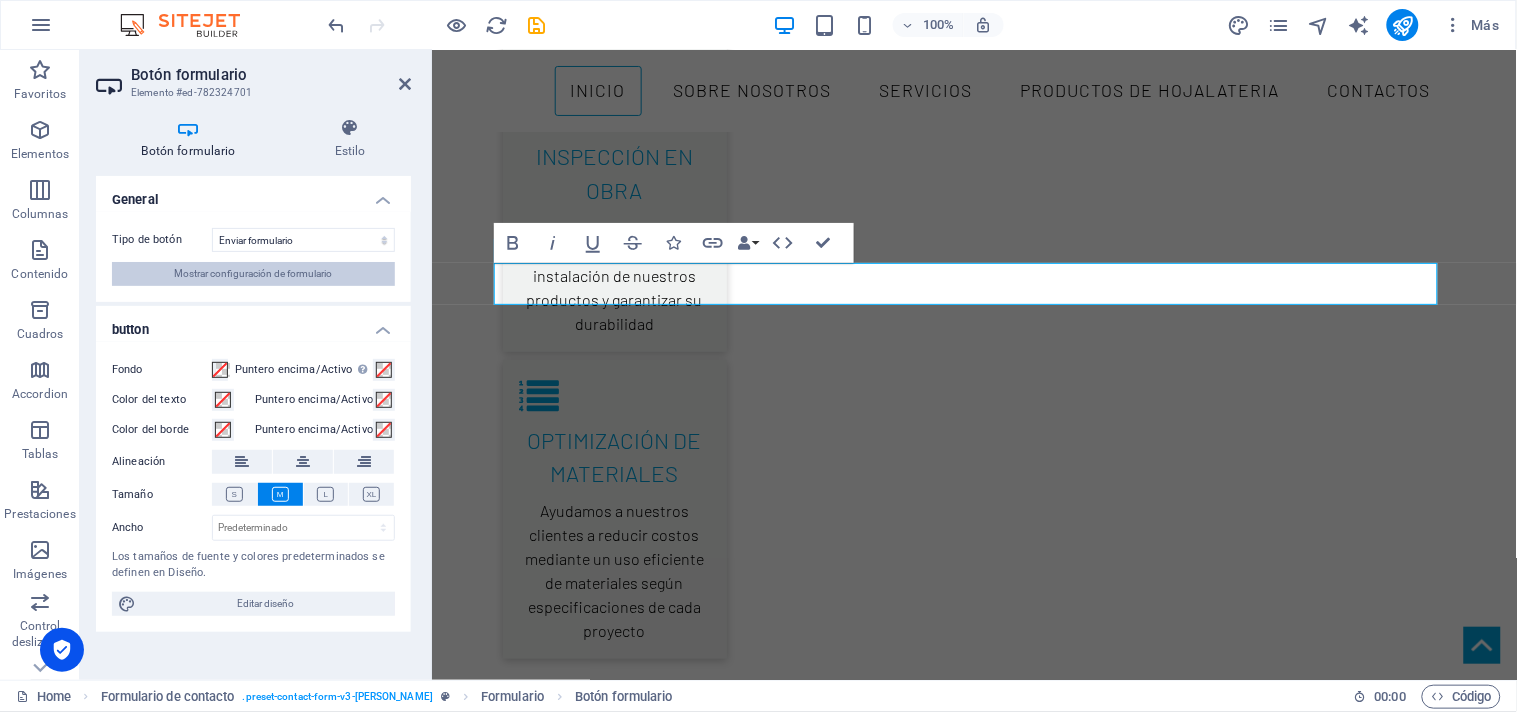 click on "Mostrar configuración de formulario" at bounding box center [254, 274] 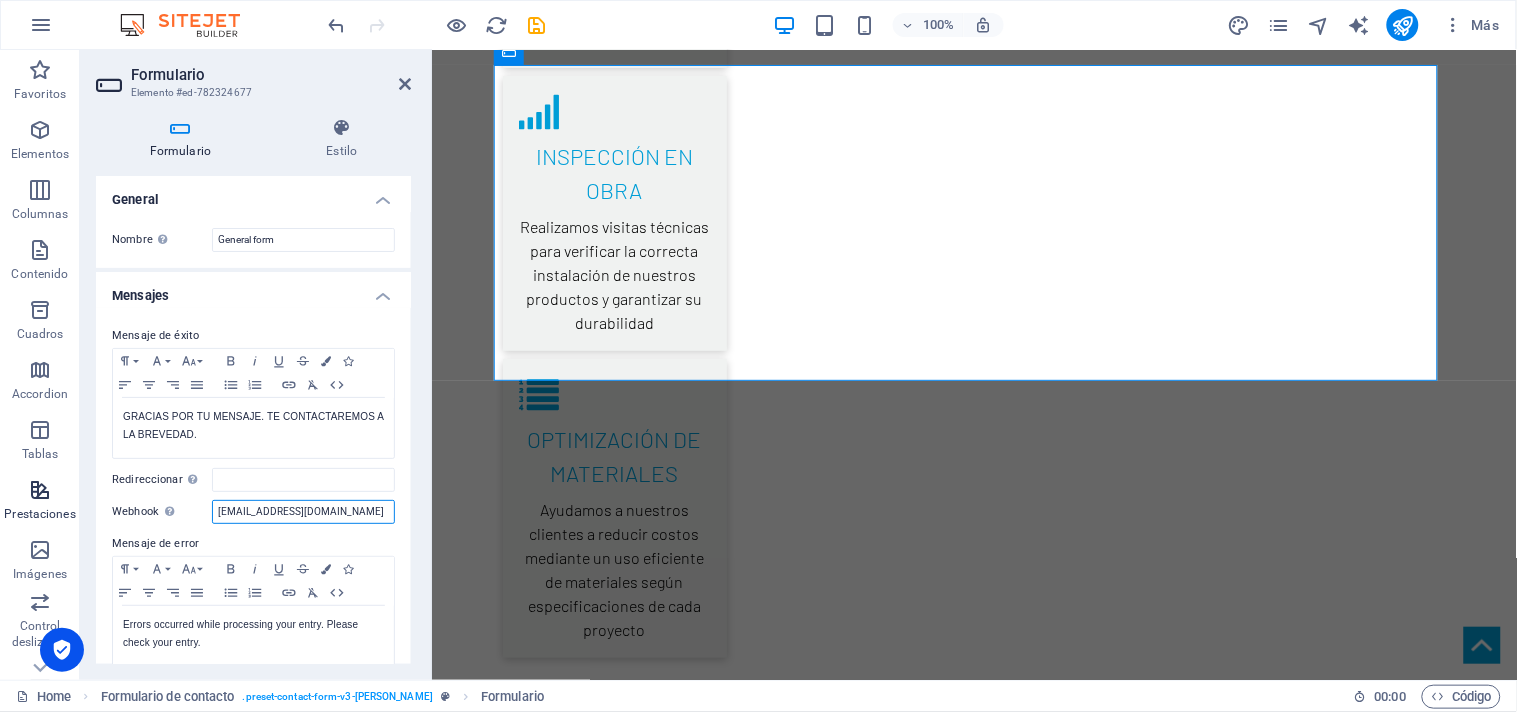 drag, startPoint x: 352, startPoint y: 516, endPoint x: 77, endPoint y: 518, distance: 275.00726 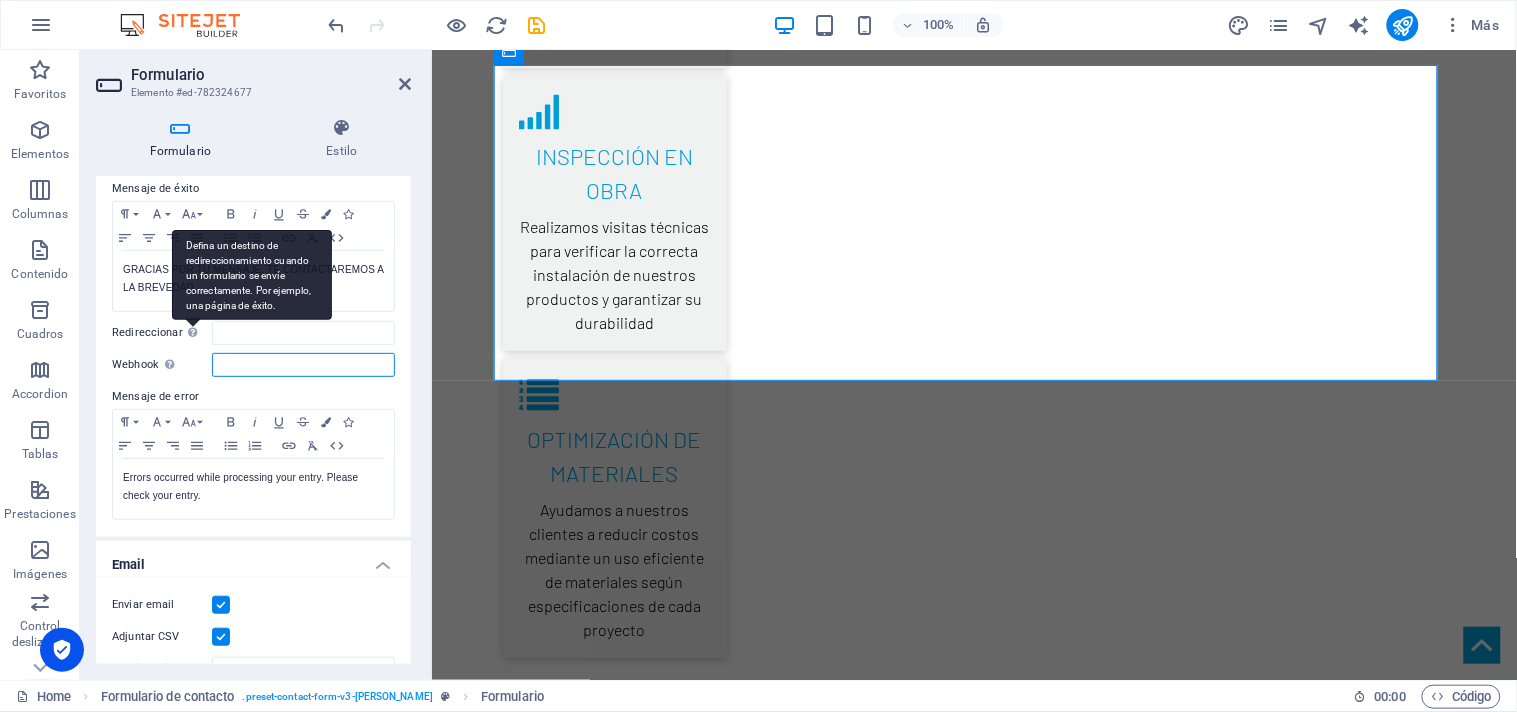 scroll, scrollTop: 333, scrollLeft: 0, axis: vertical 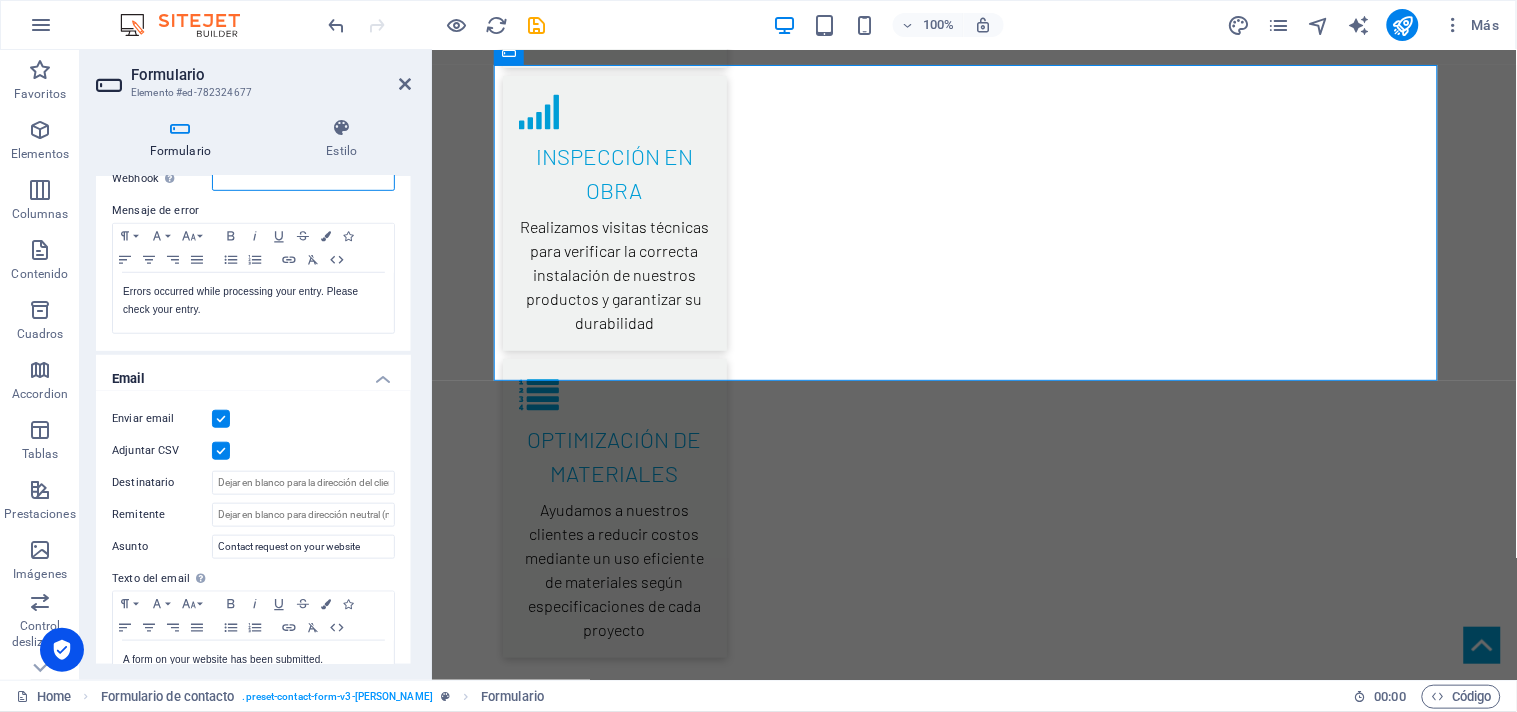 type 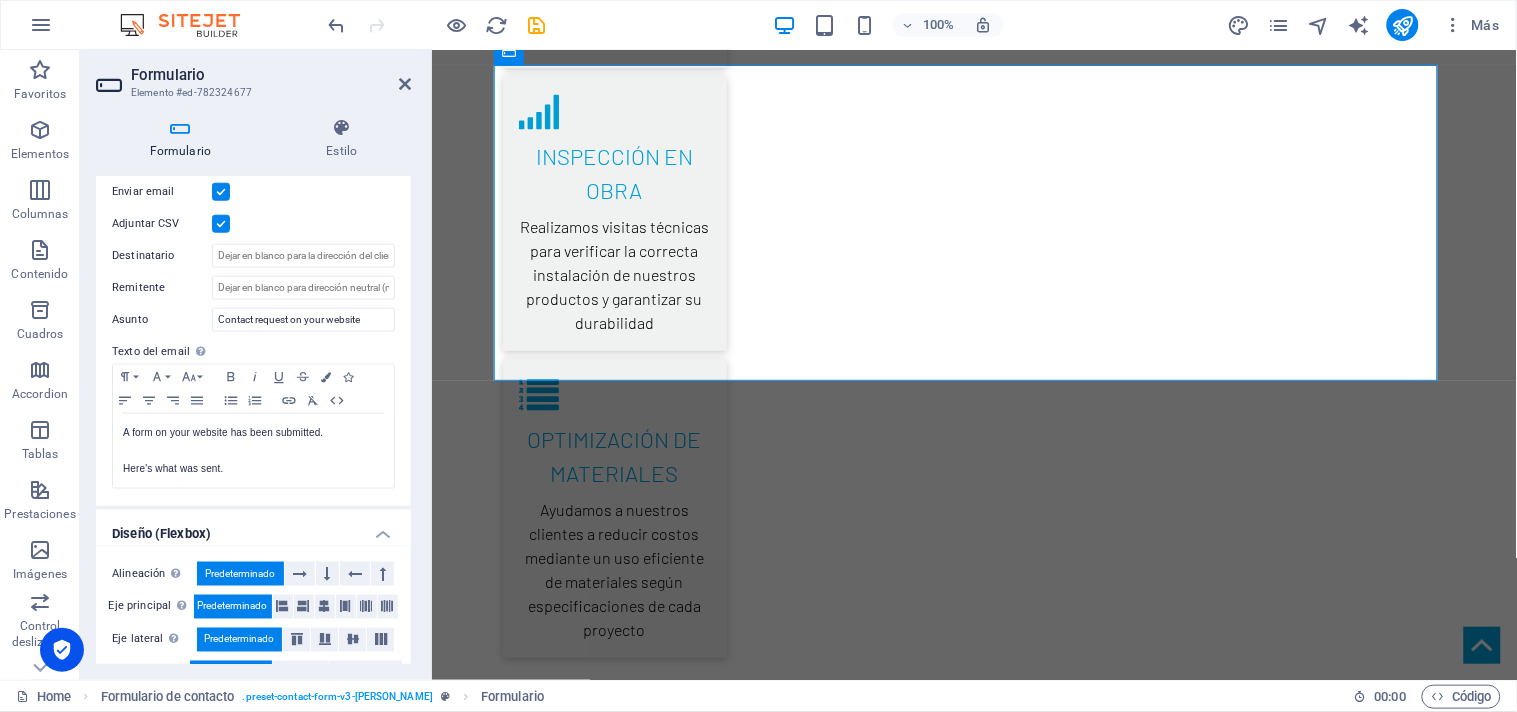 scroll, scrollTop: 630, scrollLeft: 0, axis: vertical 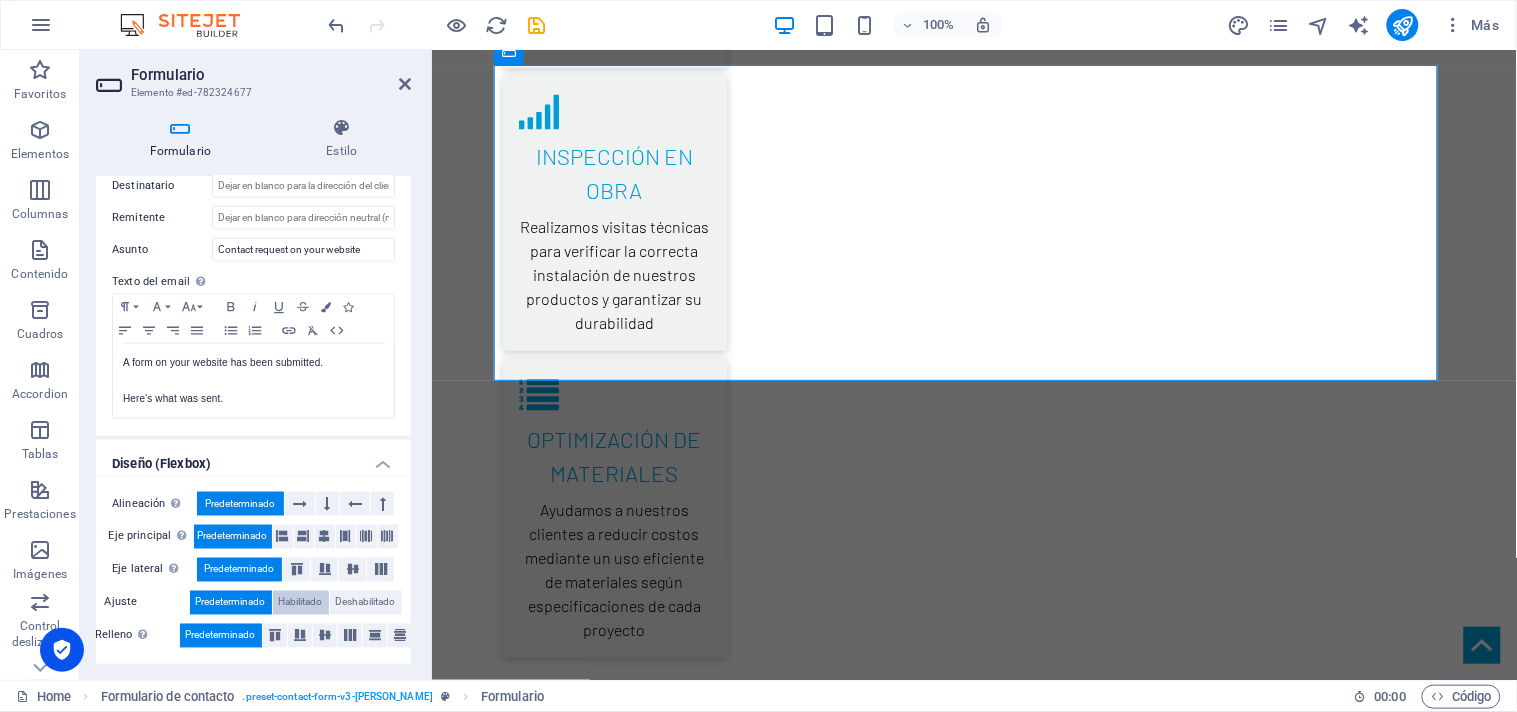 click on "Habilitado" at bounding box center [301, 603] 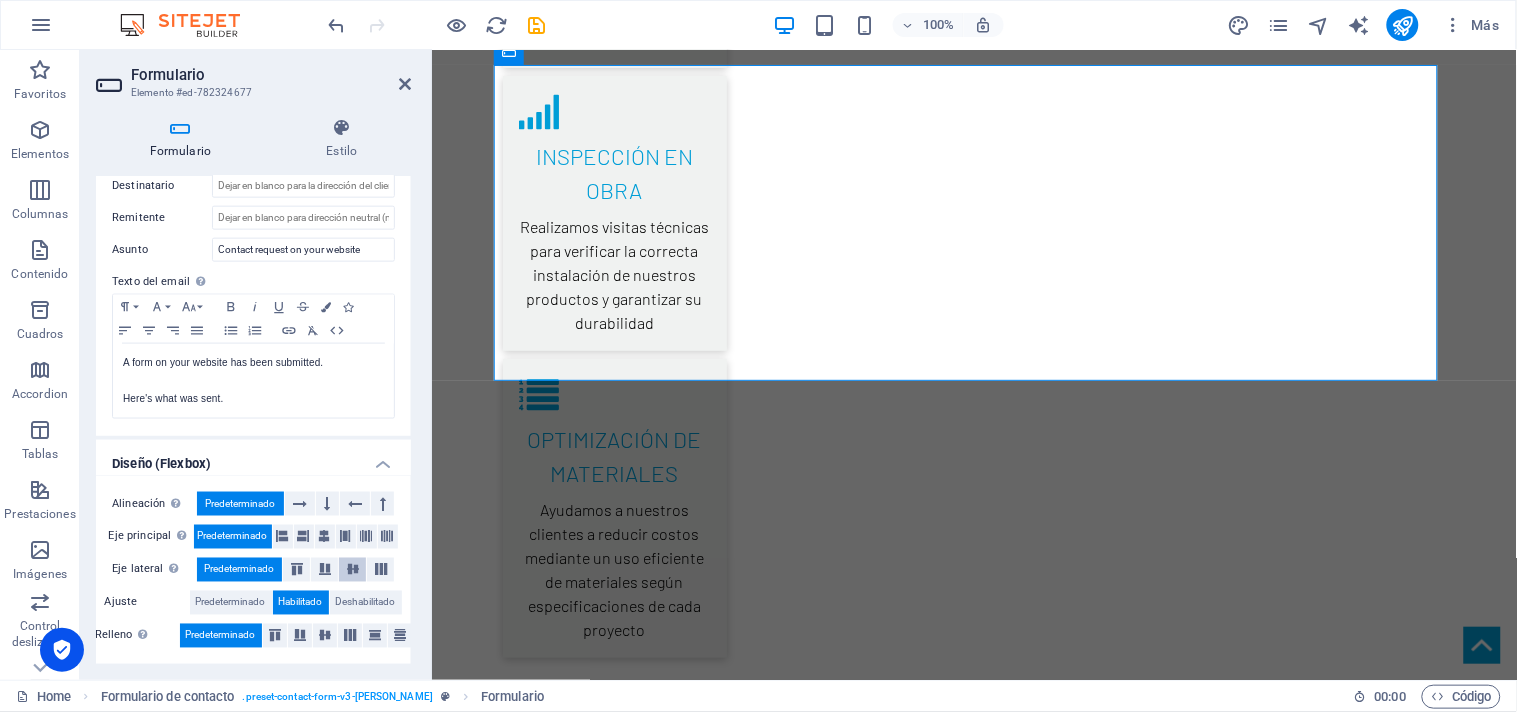 click on "Deshabilitado" at bounding box center [366, 603] 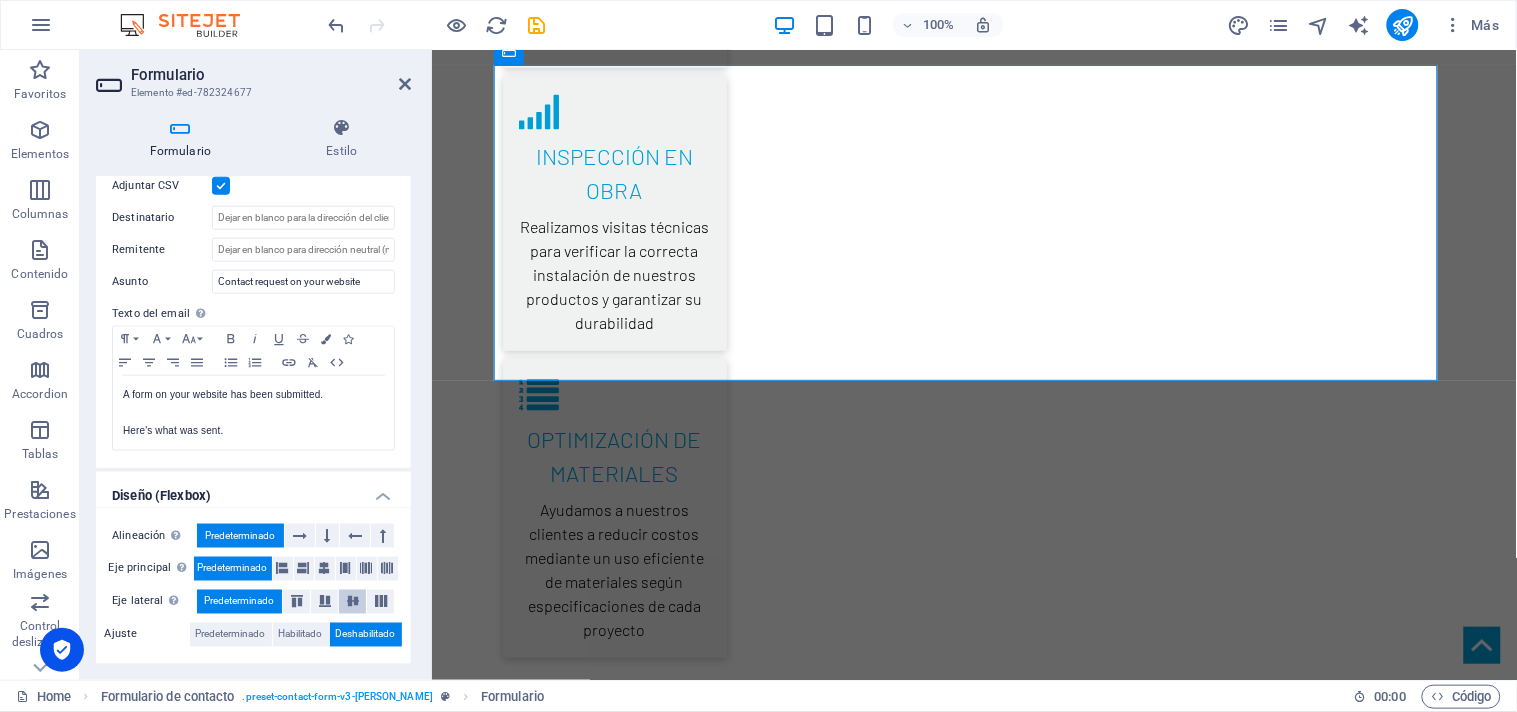 scroll, scrollTop: 597, scrollLeft: 0, axis: vertical 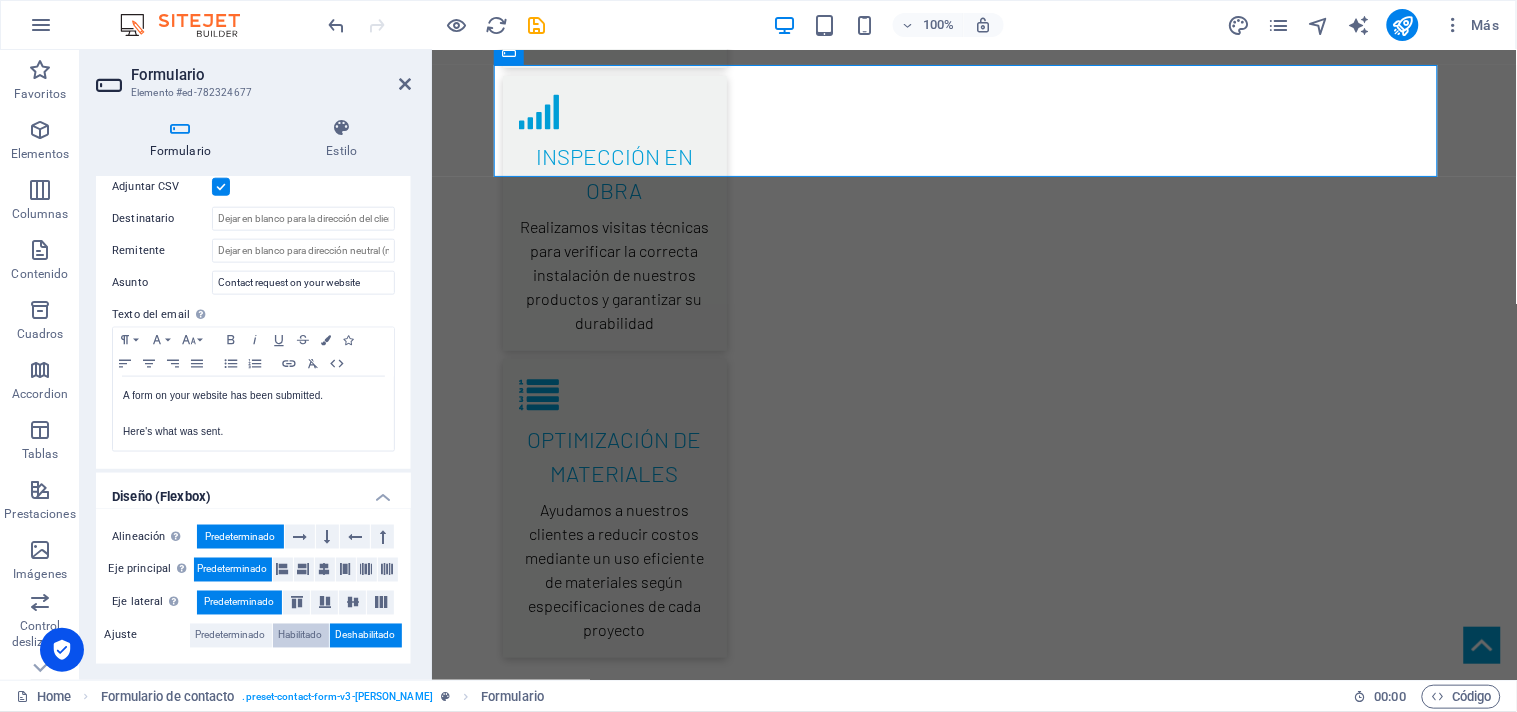 click on "Habilitado" at bounding box center [301, 636] 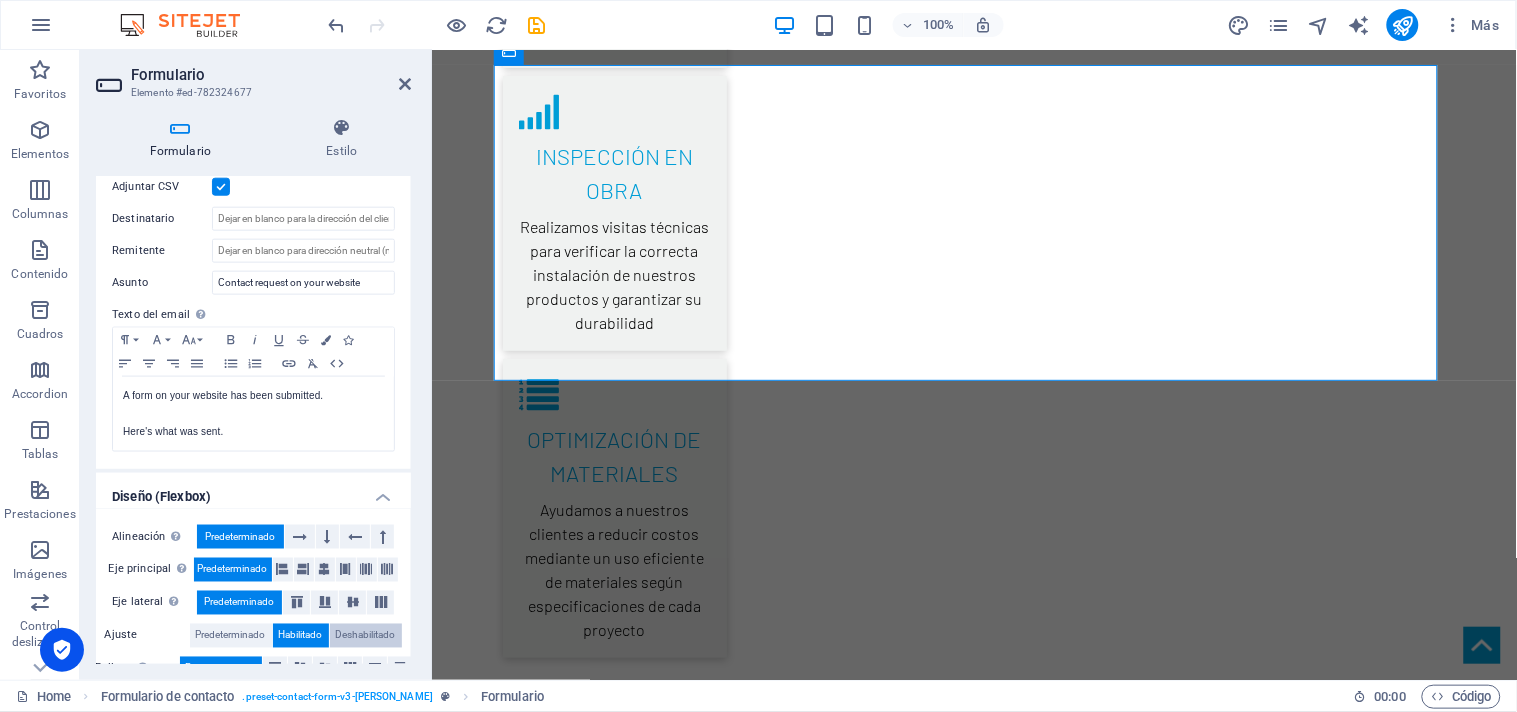 click on "Deshabilitado" at bounding box center (366, 636) 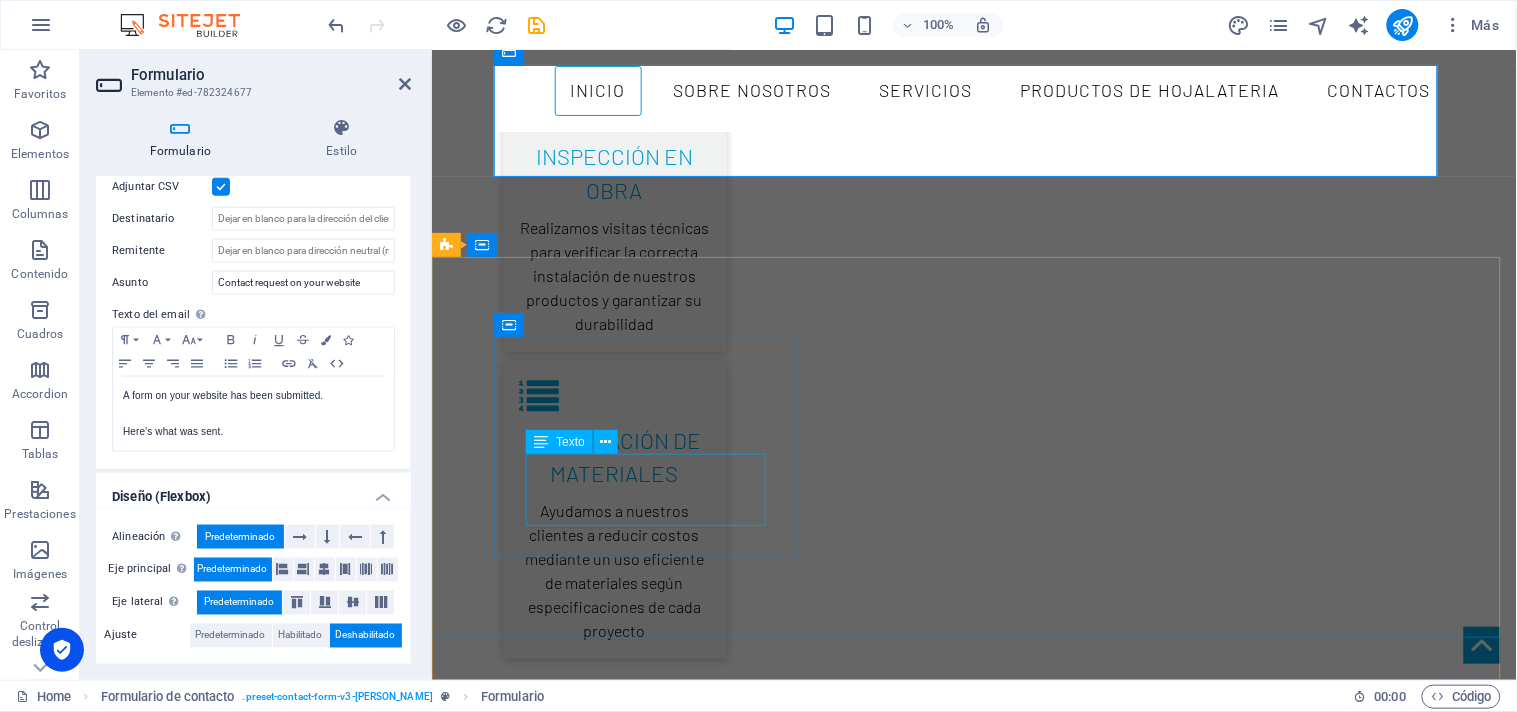 scroll, scrollTop: 3706, scrollLeft: 0, axis: vertical 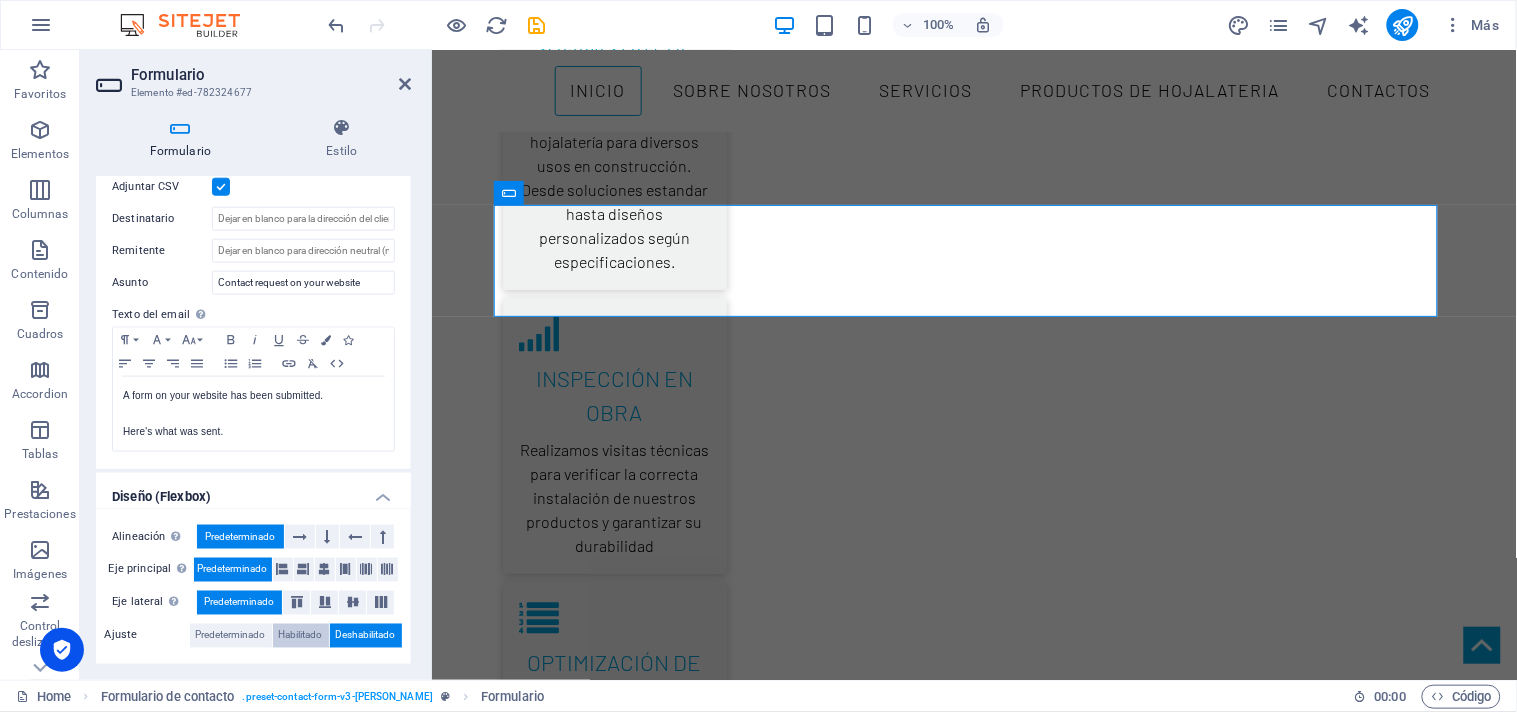 click on "Habilitado" at bounding box center (301, 636) 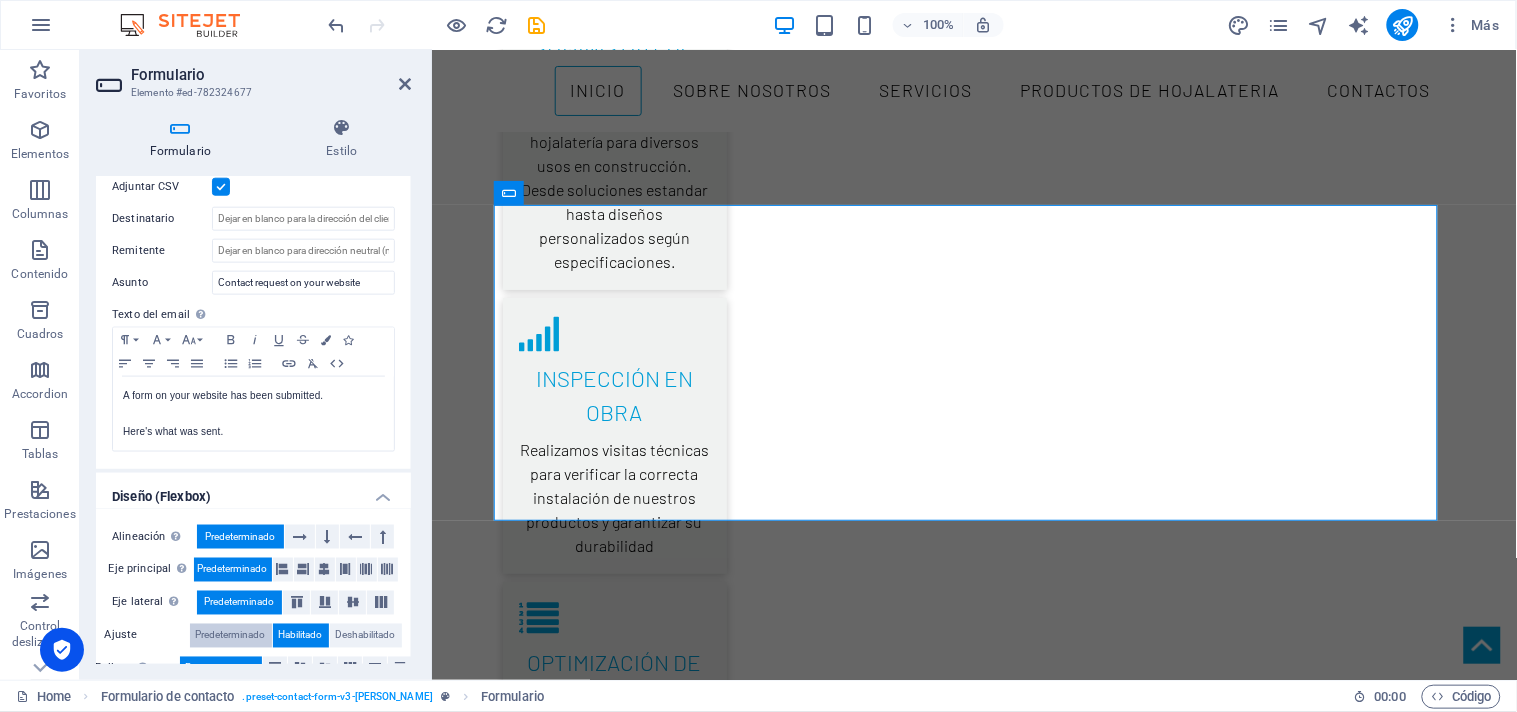 click on "Predeterminado" at bounding box center (231, 636) 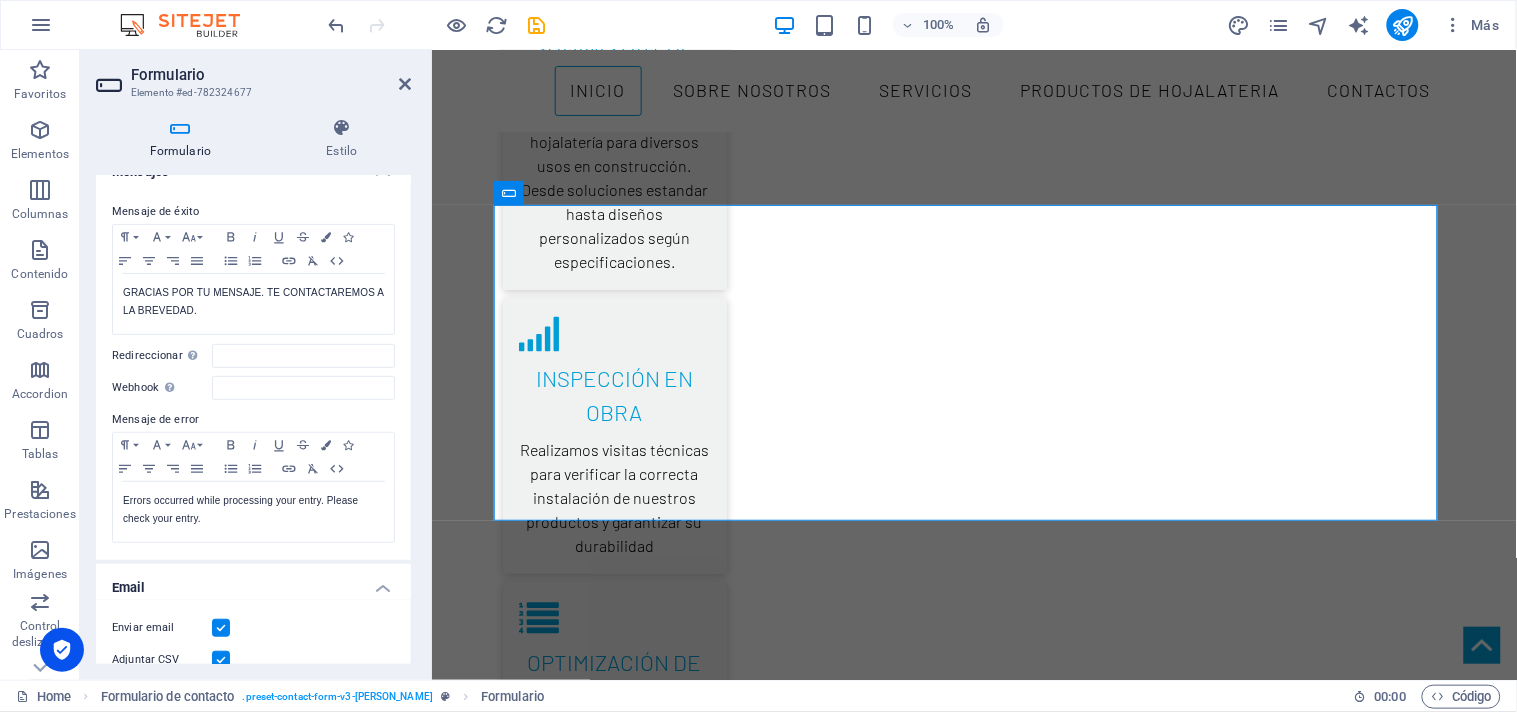 scroll, scrollTop: 0, scrollLeft: 0, axis: both 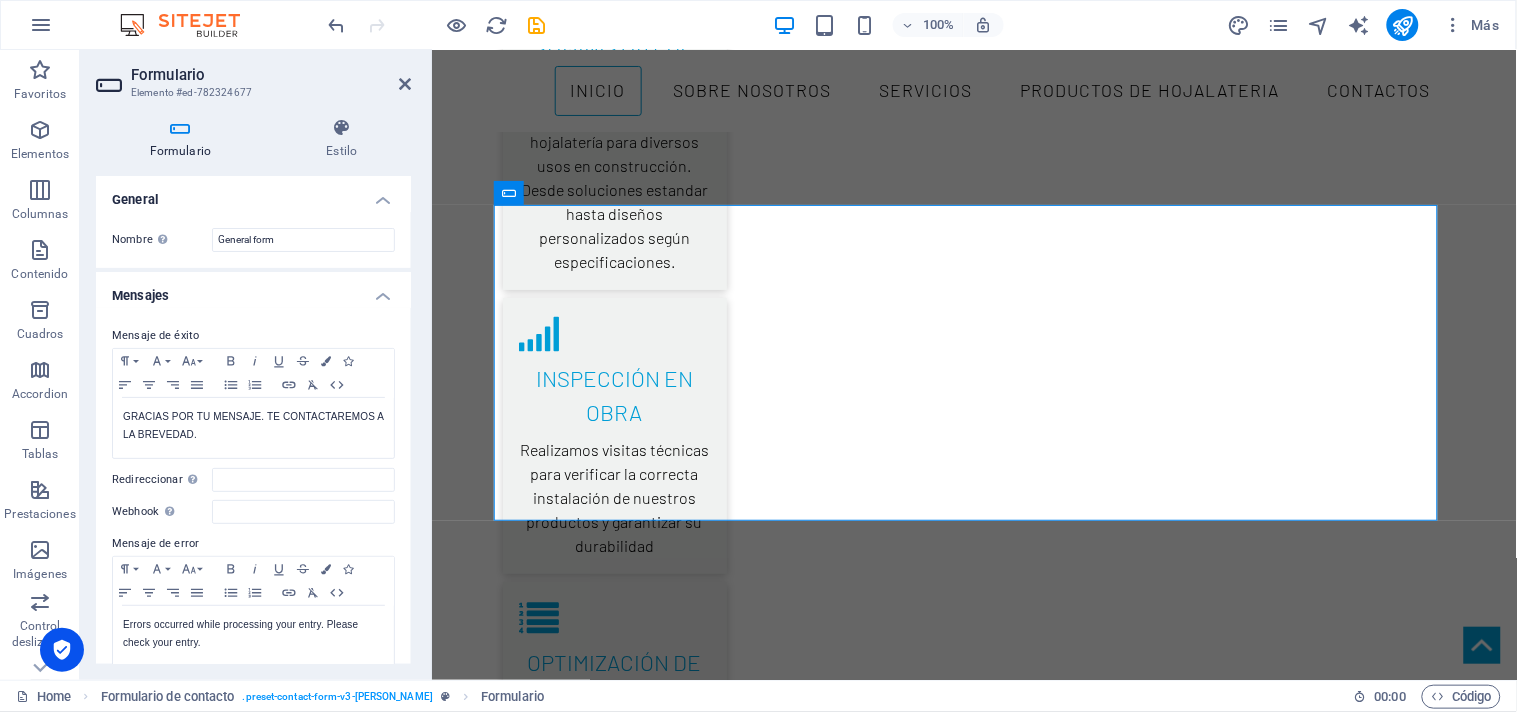 click on "Formulario" at bounding box center (184, 139) 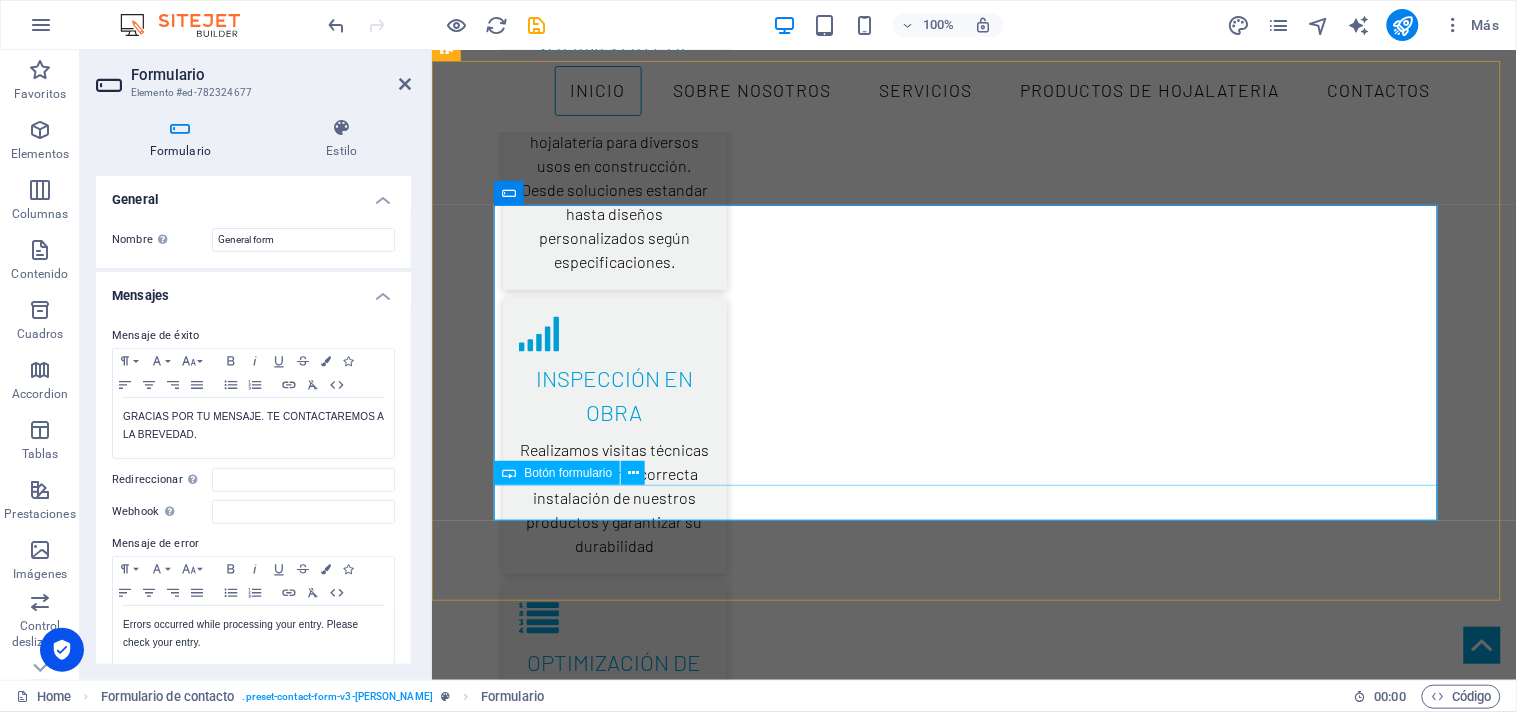 click on "ENVIAR" at bounding box center (974, 29614) 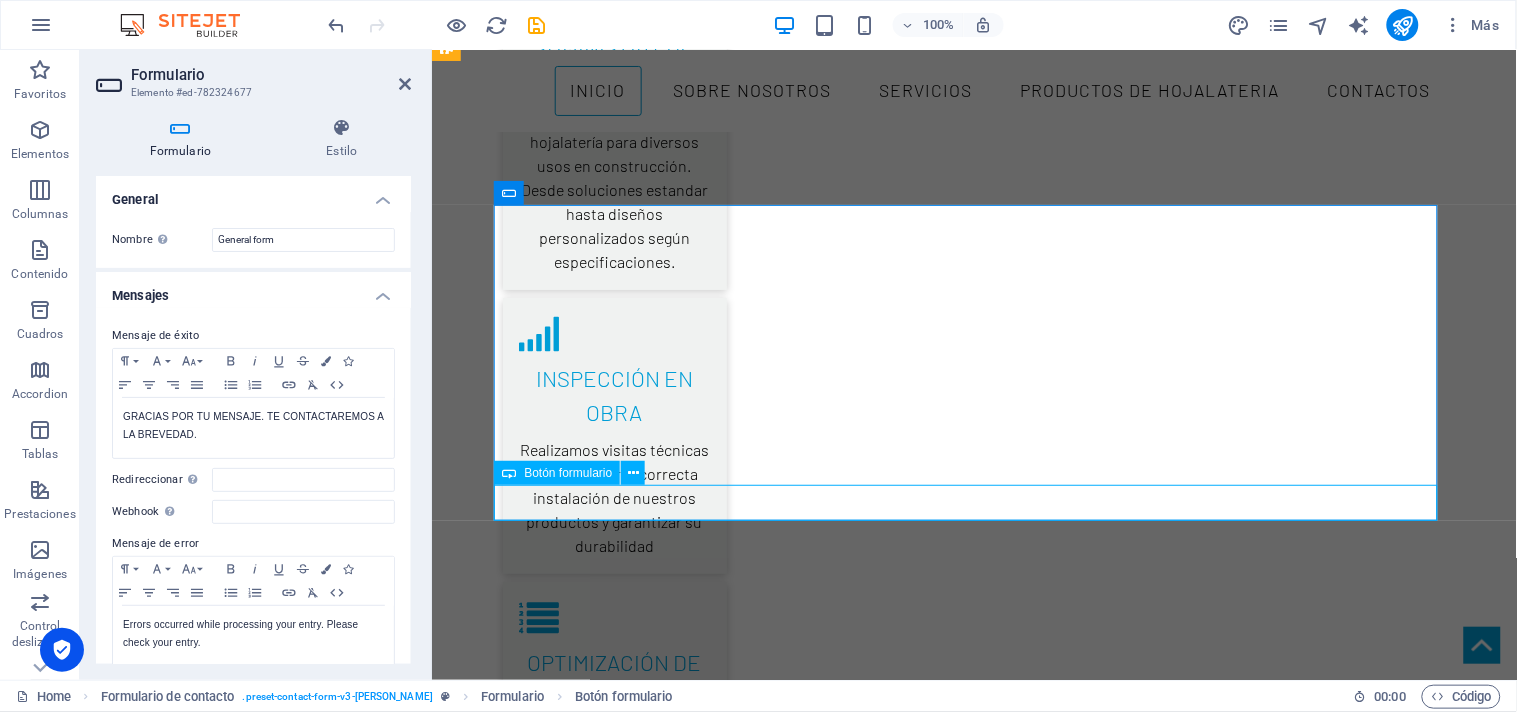 click on "ENVIAR" at bounding box center [974, 29614] 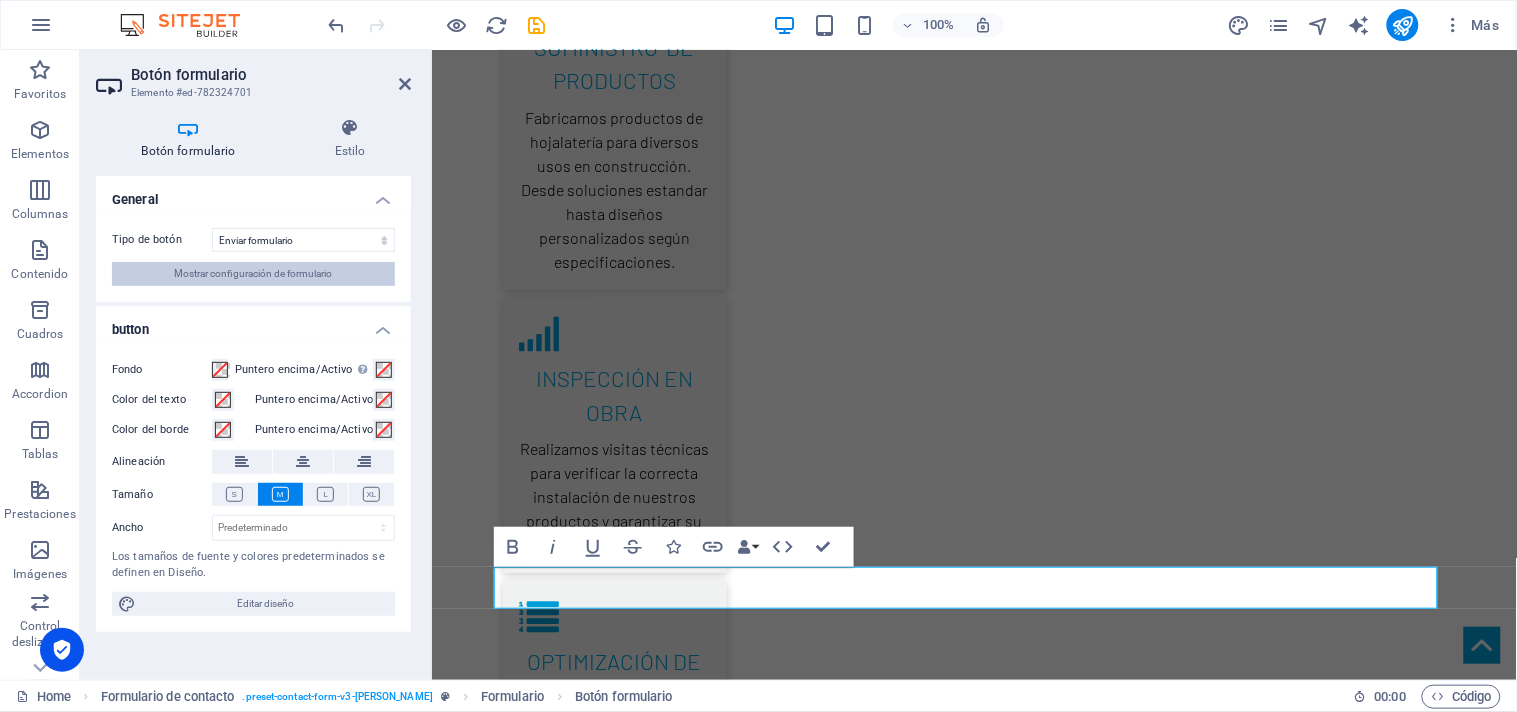 click on "Mostrar configuración de formulario" at bounding box center (253, 274) 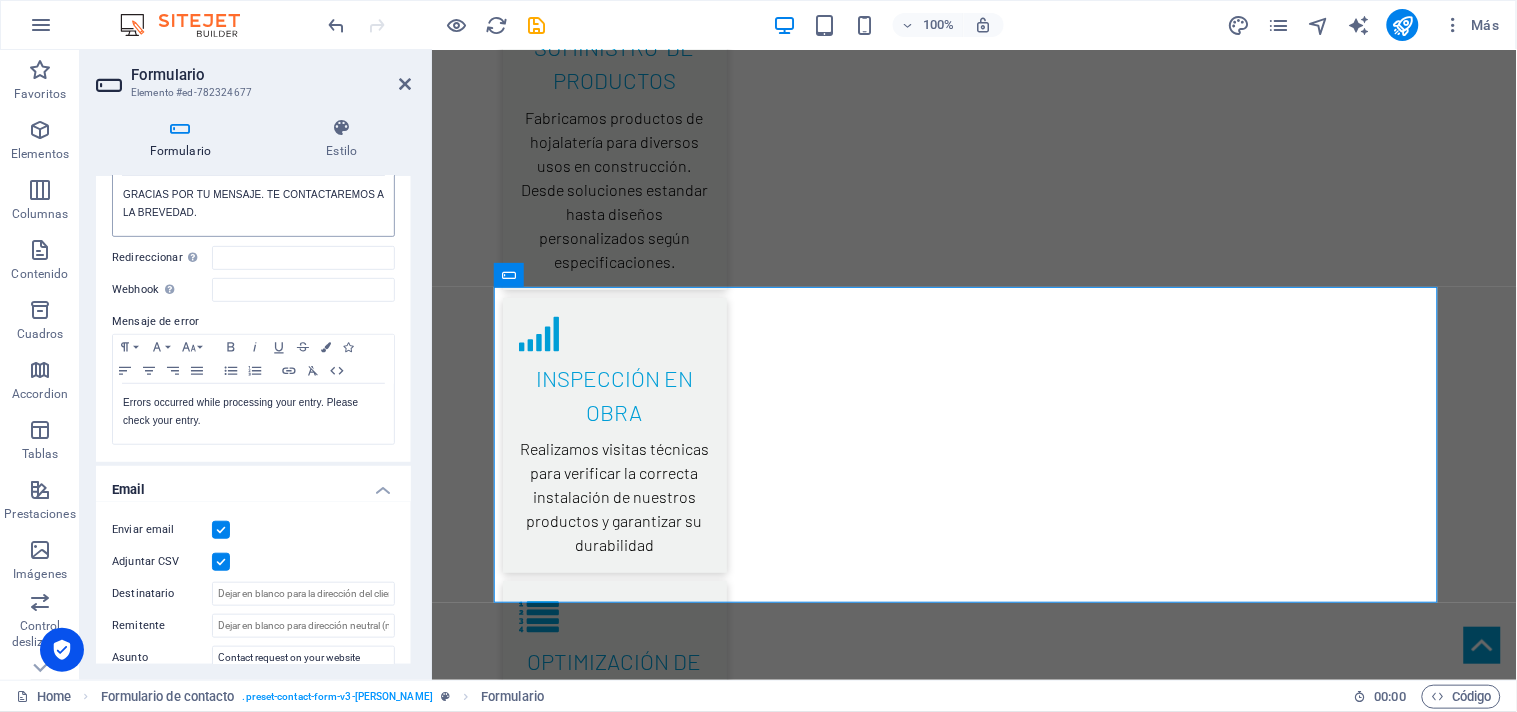 scroll, scrollTop: 333, scrollLeft: 0, axis: vertical 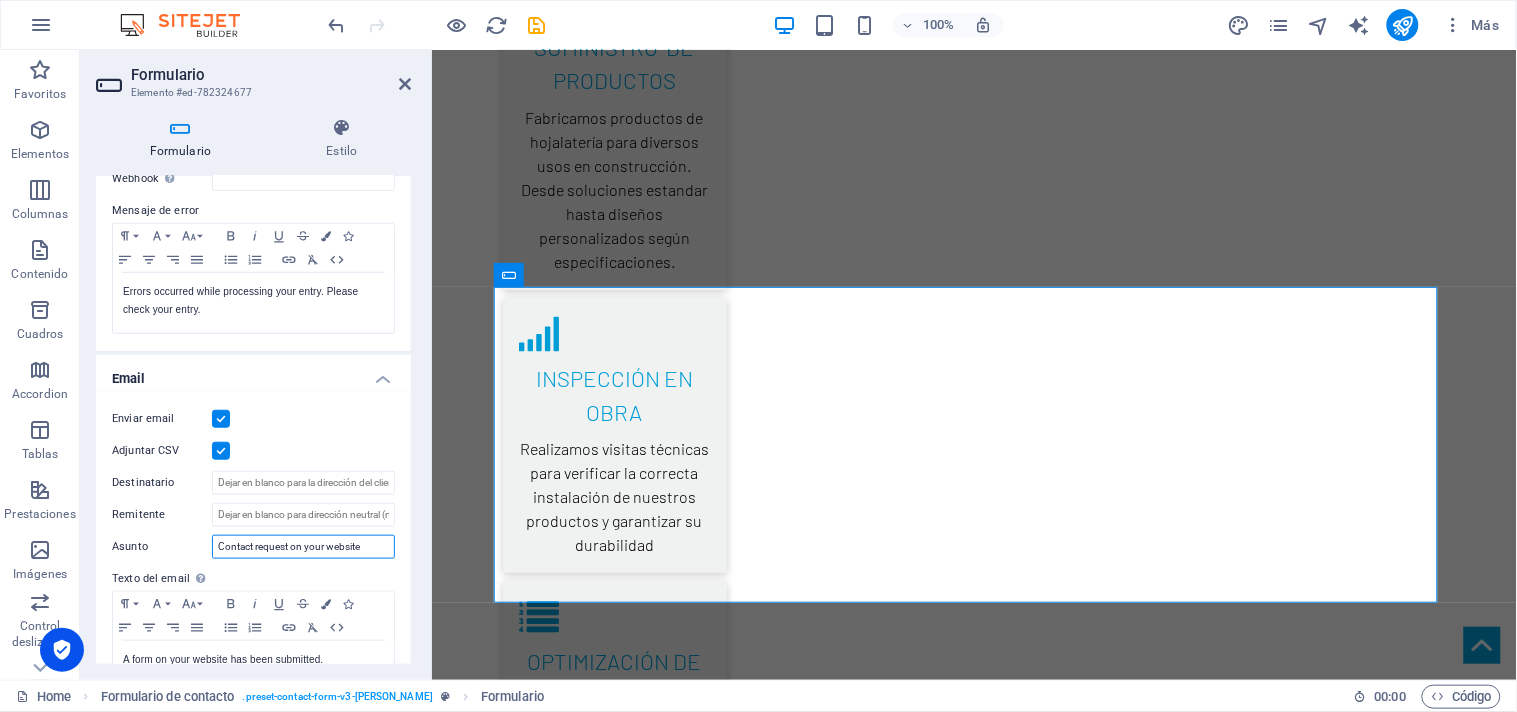 click on "Contact request on your website" at bounding box center (303, 547) 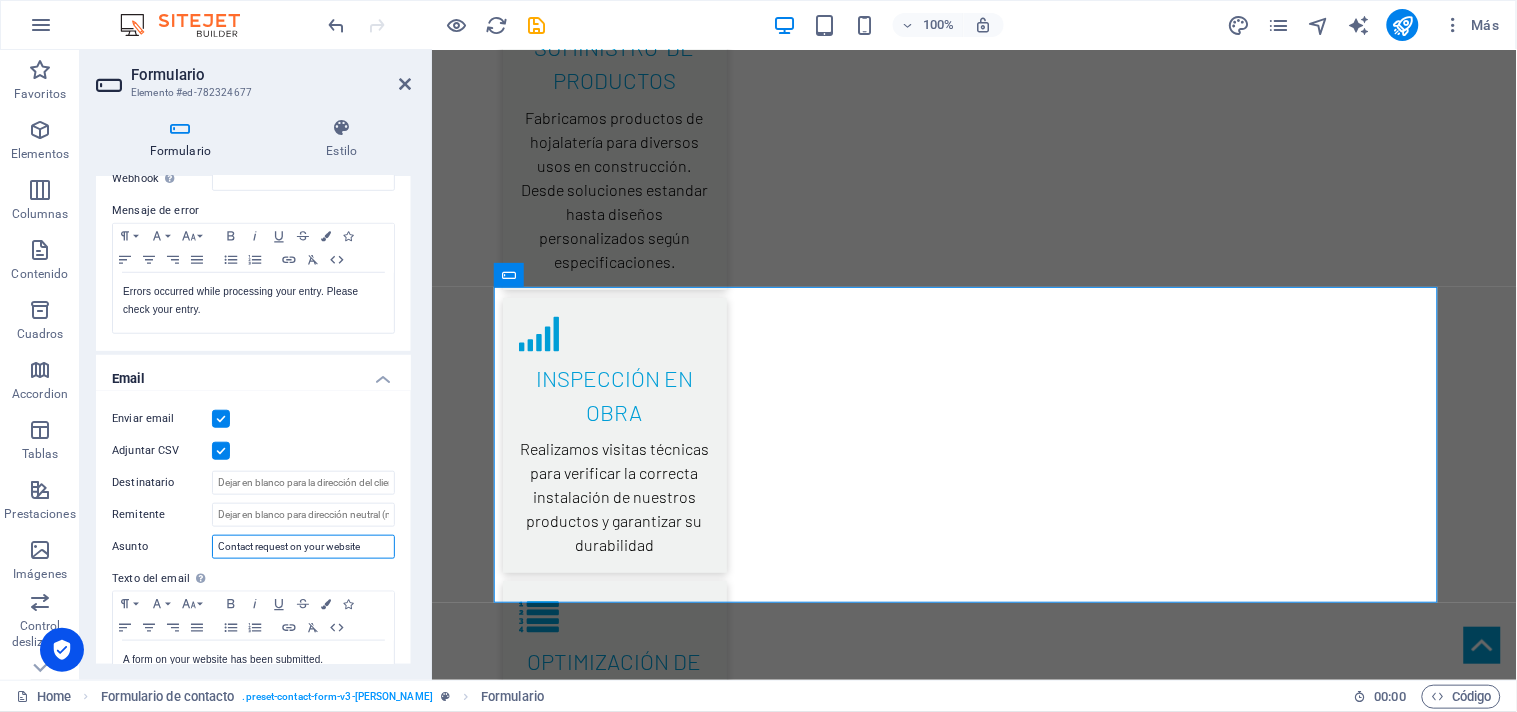 drag, startPoint x: 372, startPoint y: 547, endPoint x: 173, endPoint y: 567, distance: 200.0025 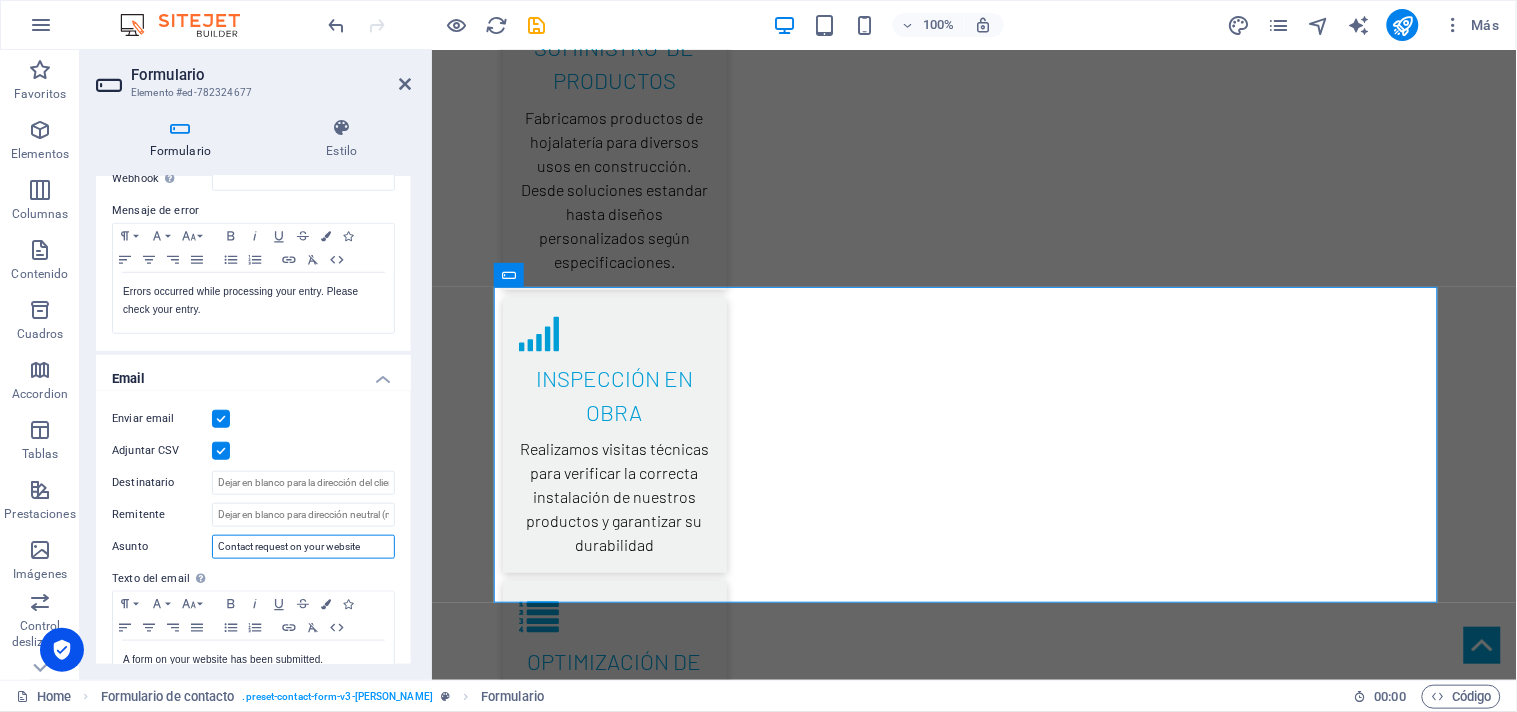 click on "Enviar email Adjuntar CSV Destinatario Remitente Asunto Contact request on your website Texto del email Define el texto a enviar si las entradas del formulario deben enviarse por email. Paragraph Format Normal Heading 1 Heading 2 Heading 3 Heading 4 Heading 5 Heading 6 Code Font Family Arial Georgia Impact Tahoma Times New Roman Verdana Barlow Font Size 8 9 10 11 12 14 18 24 30 36 48 60 72 96 Bold Italic Underline Strikethrough Colors Icons Align Left Align Center Align Right Align Justify Unordered List Ordered List Insert Link Clear Formatting HTML A form on your website has been submitted. Here's what was sent. Texto del email..." at bounding box center (253, 562) 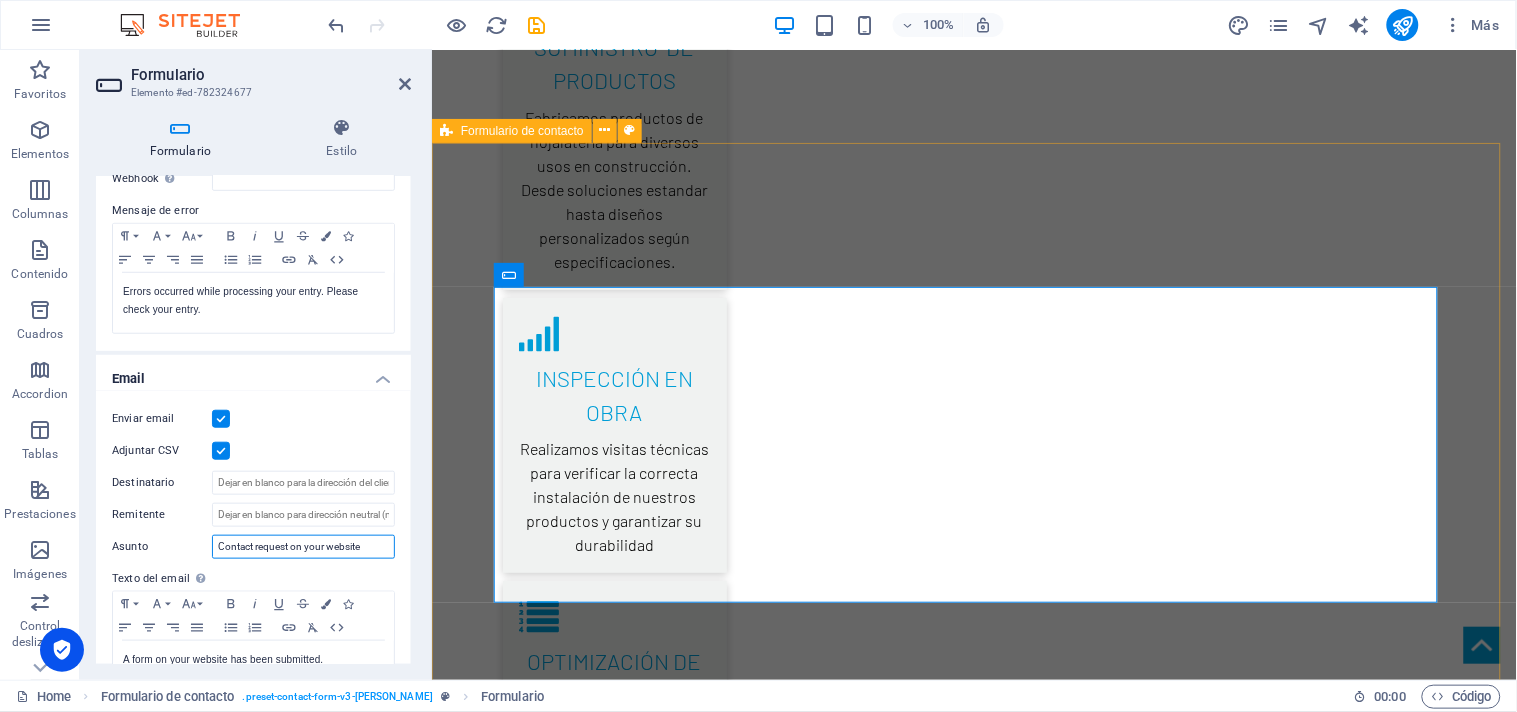 type on "c" 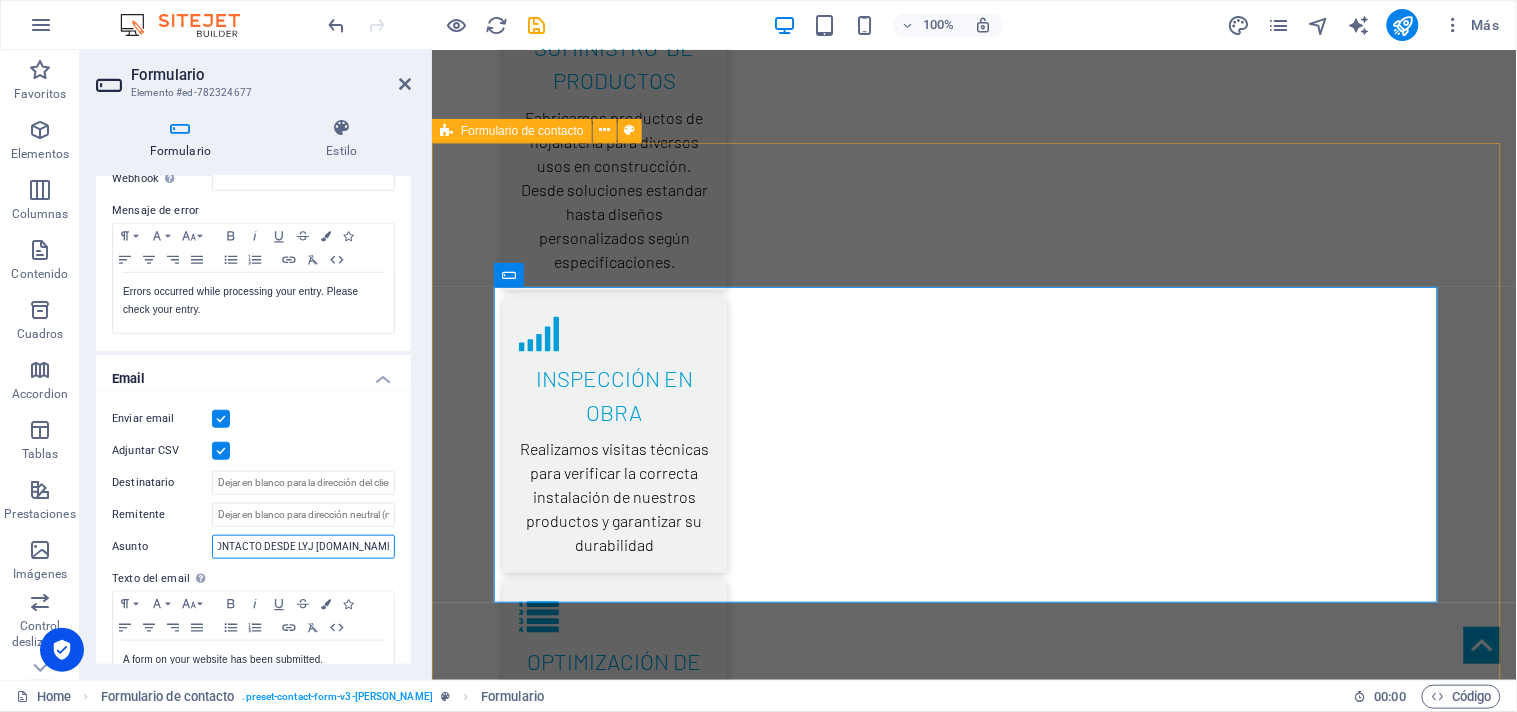 scroll, scrollTop: 0, scrollLeft: 15, axis: horizontal 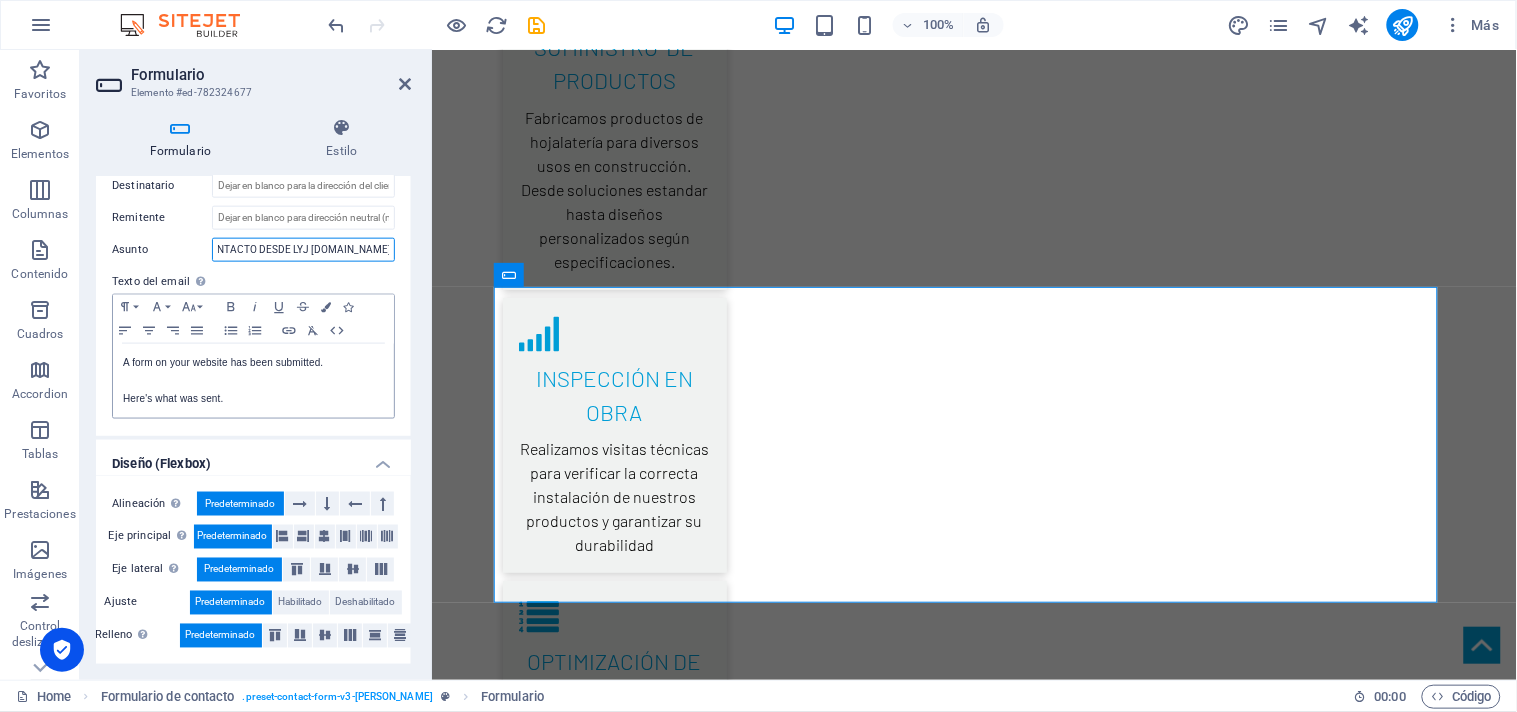 type on "CONTACTO DESDE LYJ HOJALATERIA.CL" 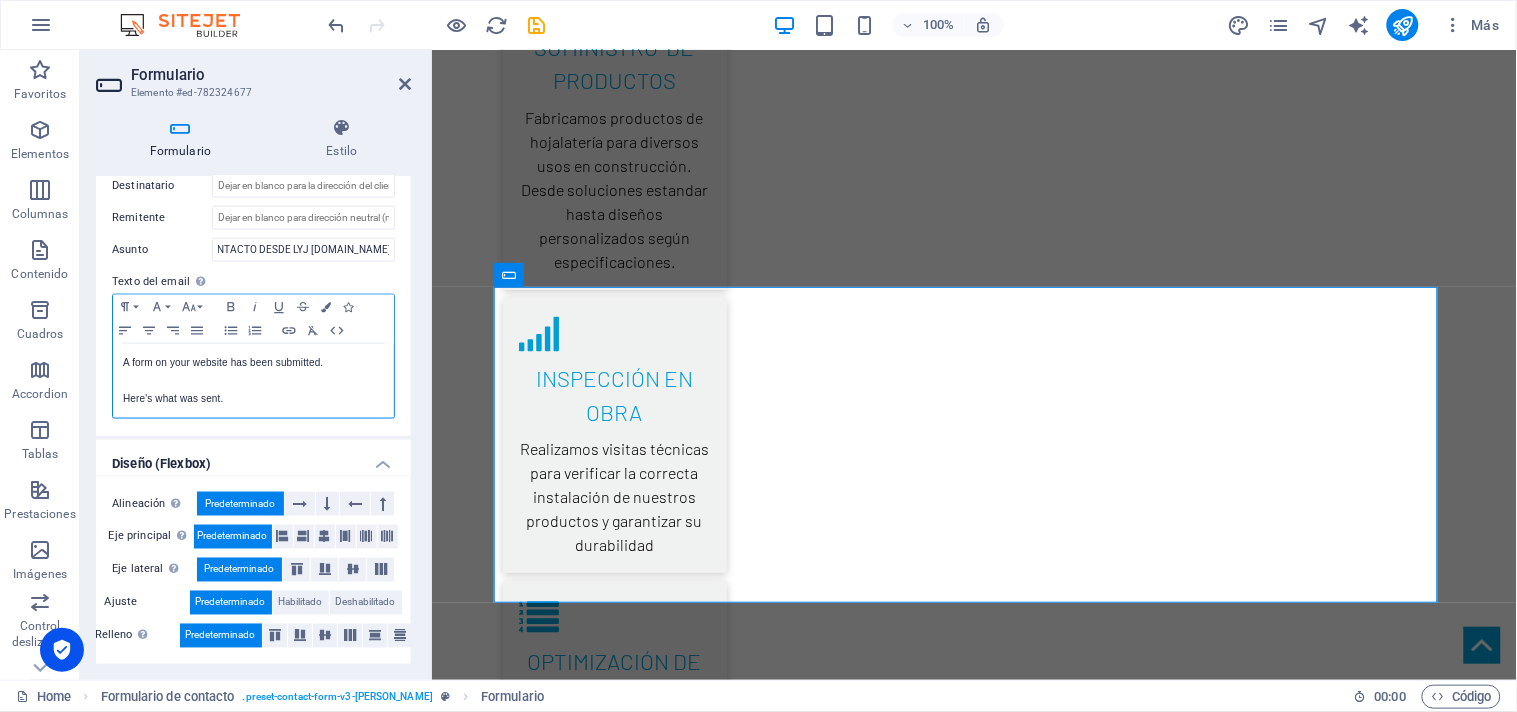 click at bounding box center [253, 381] 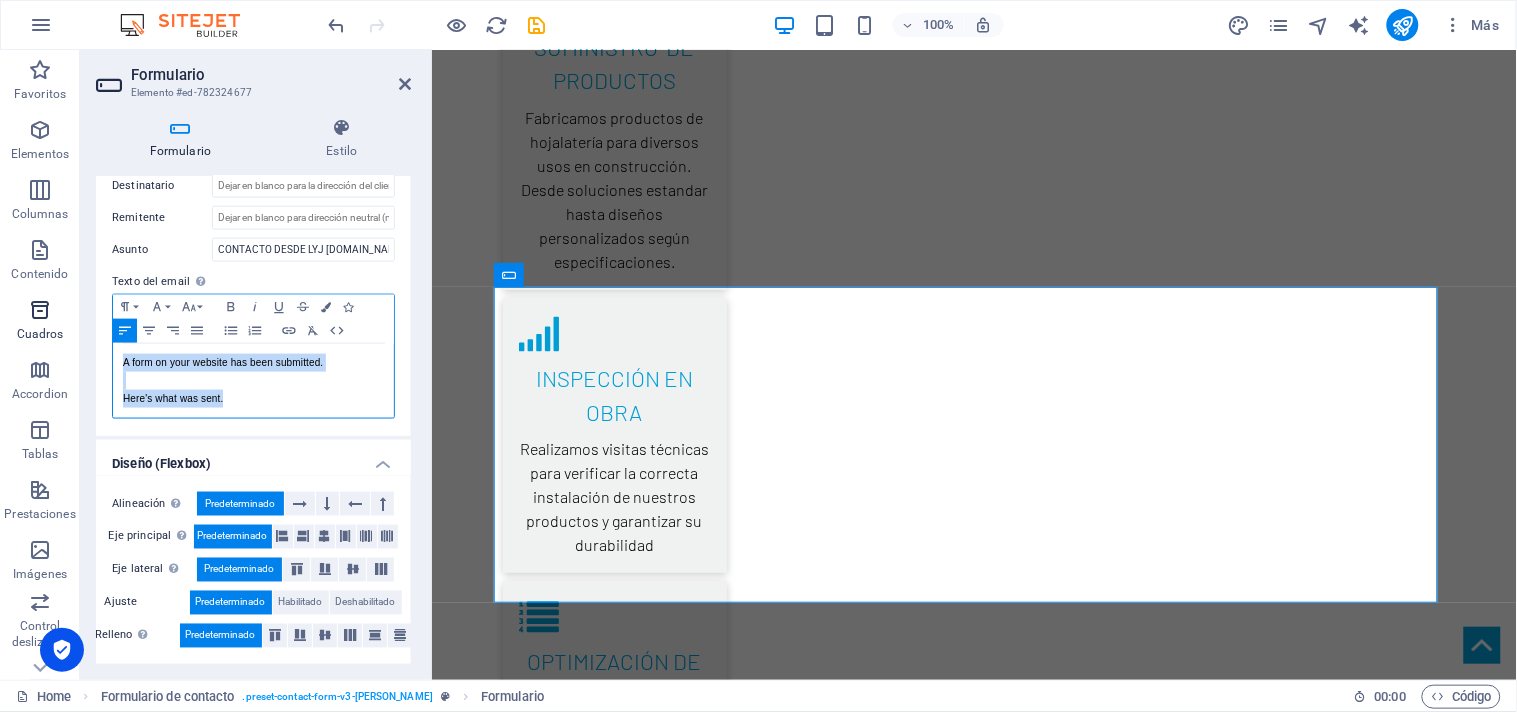 drag, startPoint x: 233, startPoint y: 410, endPoint x: 58, endPoint y: 347, distance: 185.99463 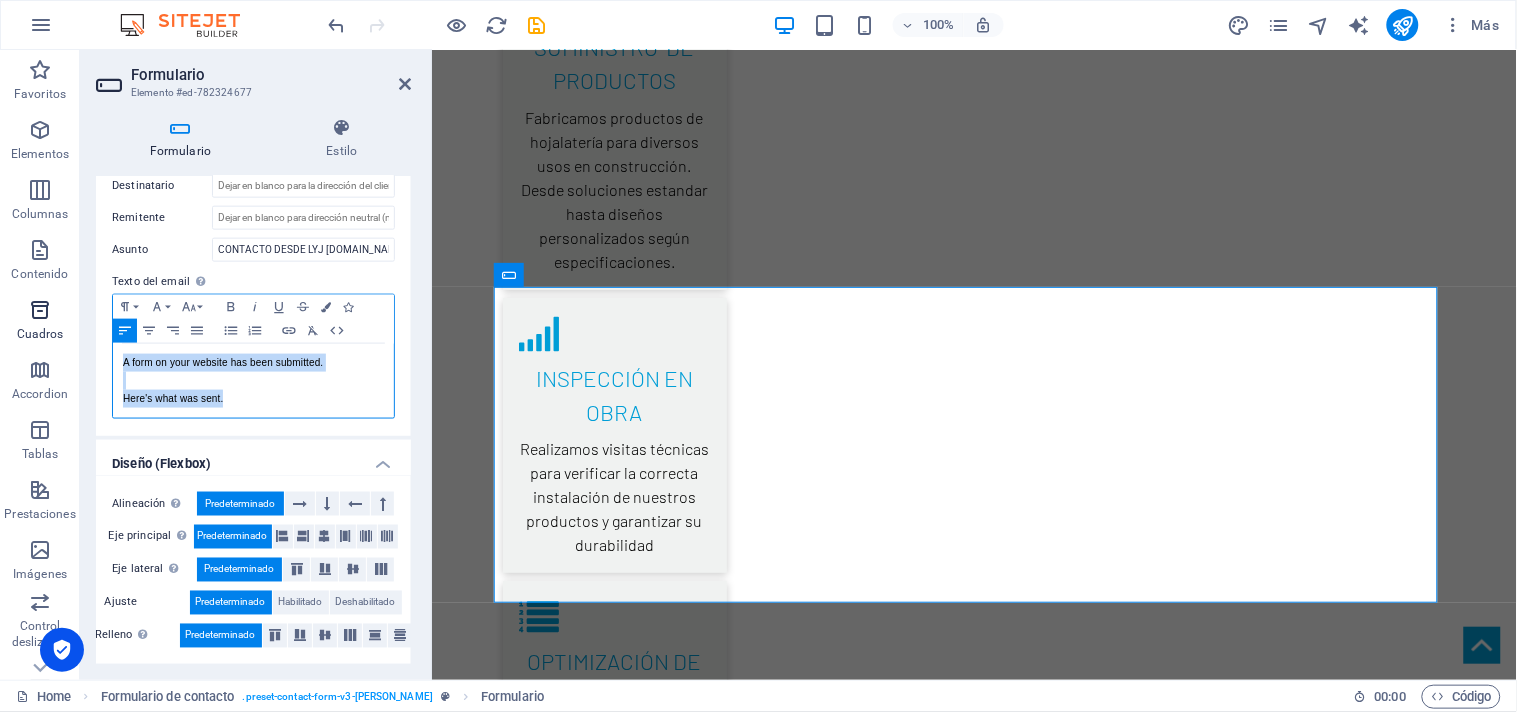 click on "Favoritos Elementos Columnas Contenido Cuadros Accordion Tablas Prestaciones Imágenes Control deslizante Encabezado Pie de página Formularios Marketing Colecciones Formulario Elemento #ed-782324677 Formulario Estilo General Nombre Define un nombre para el formulario. General form Mensajes Mensaje de éxito Paragraph Format Normal Heading 1 Heading 2 Heading 3 Heading 4 Heading 5 Heading 6 Code Font Family Arial Georgia Impact Tahoma Times New Roman Verdana Barlow Font Size 8 9 10 11 12 14 18 24 30 36 48 60 72 96 Bold Italic Underline Strikethrough Colors Icons Align Left Align Center Align Right Align Justify Unordered List Ordered List Insert Link Clear Formatting HTML GRACIAS POR TU MENSAJE. TE CONTACTAREMOS A LA BREVEDAD. Se muestra una vez el formulario se ha enviado correctamente... Redireccionar Defina un destino de redireccionamiento cuando un formulario se envíe correctamente. Por ejemplo, una página de éxito. Webhook Mensaje de error Paragraph Format Normal Heading 1 Heading 2 Heading 3 Code 8 9" at bounding box center [758, 365] 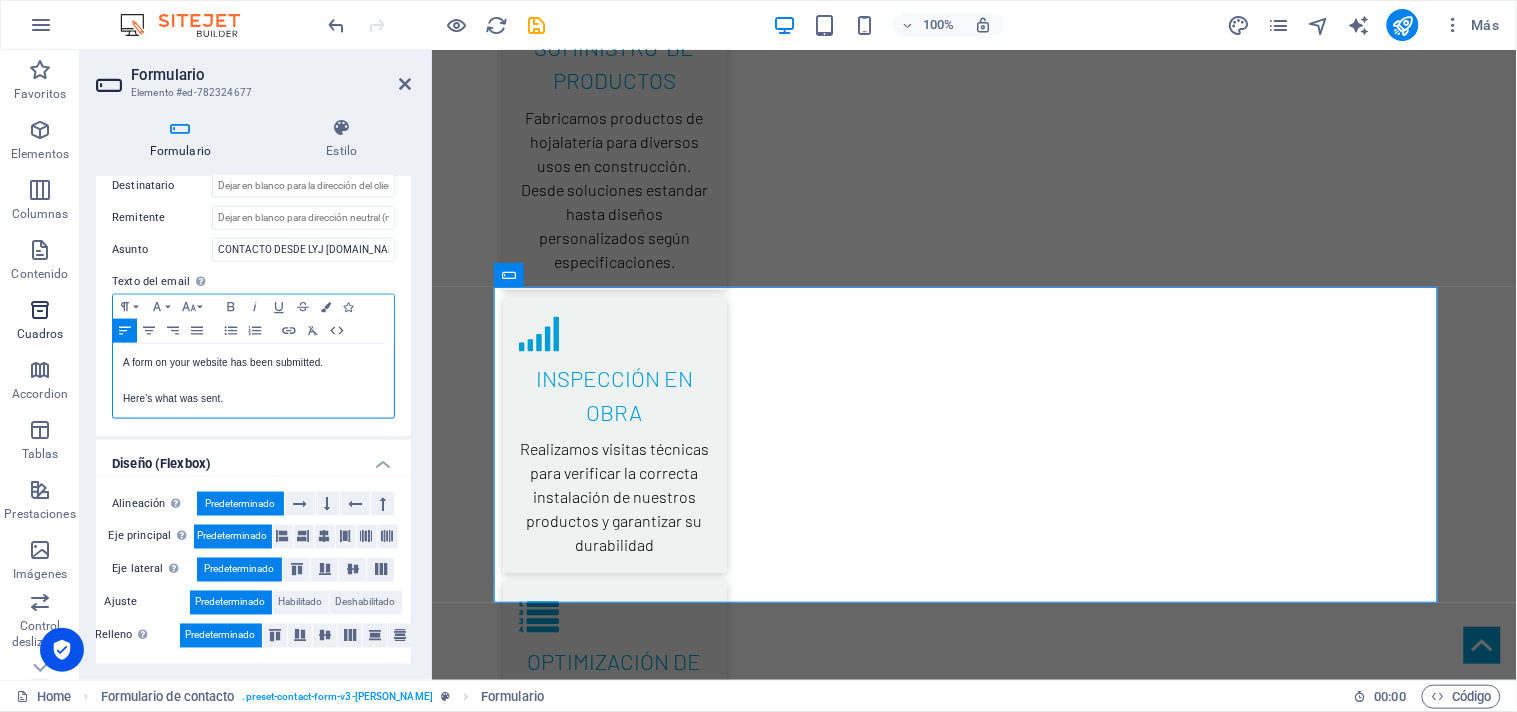 scroll, scrollTop: 616, scrollLeft: 0, axis: vertical 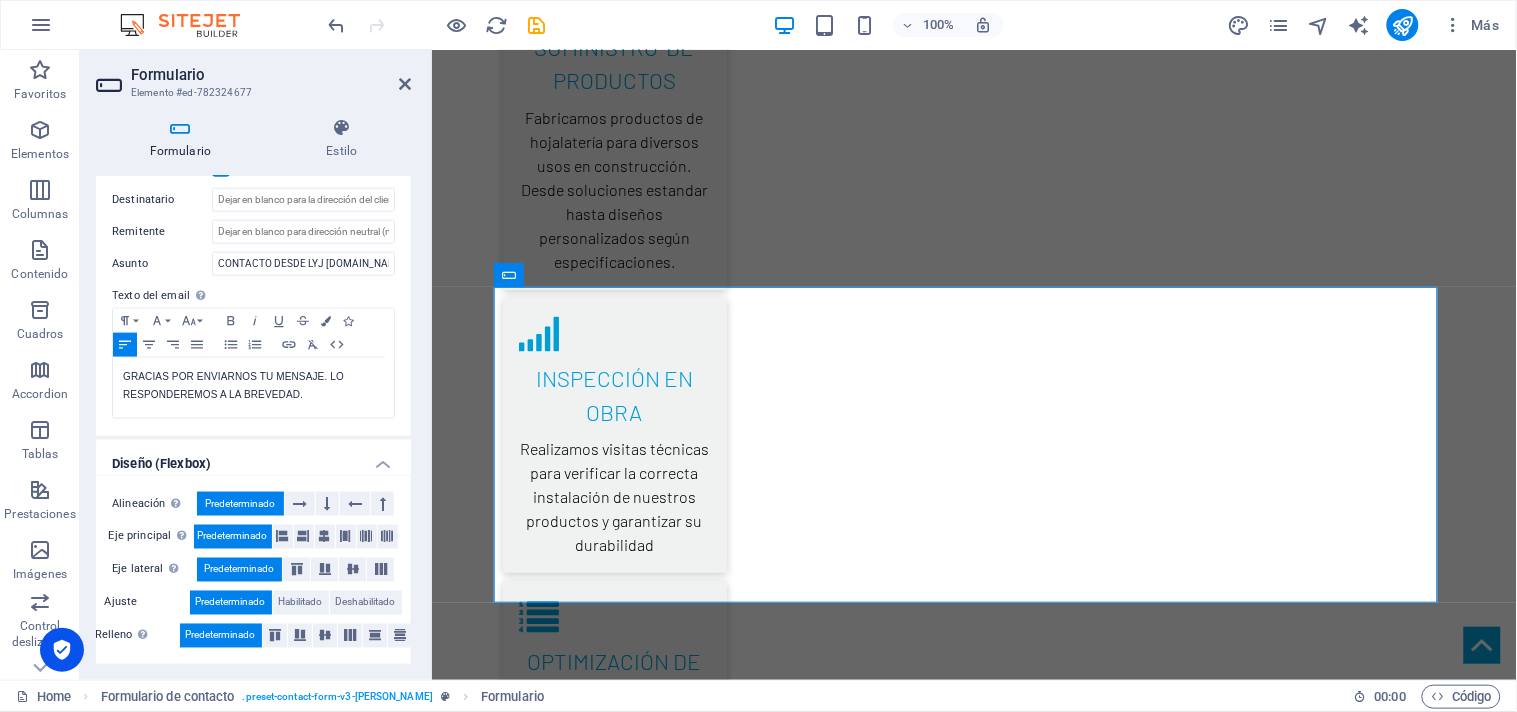 click on "Enviar email Adjuntar CSV Destinatario Remitente Asunto CONTACTO DESDE LYJ HOJALATERIA.CL Texto del email Define el texto a enviar si las entradas del formulario deben enviarse por email. Paragraph Format Normal Heading 1 Heading 2 Heading 3 Heading 4 Heading 5 Heading 6 Code Font Family Arial Georgia Impact Tahoma Times New Roman Verdana Barlow Font Size 8 9 10 11 12 14 18 24 30 36 48 60 72 96 Bold Italic Underline Strikethrough Colors Icons Align Left Align Center Align Right Align Justify Unordered List Ordered List Insert Link Clear Formatting HTML ​GRACIAS POR ENVIARNOS TU MENSAJE. LO RESPONDEREMOS A LA BREVEDAD. Texto del email..." at bounding box center (253, 272) 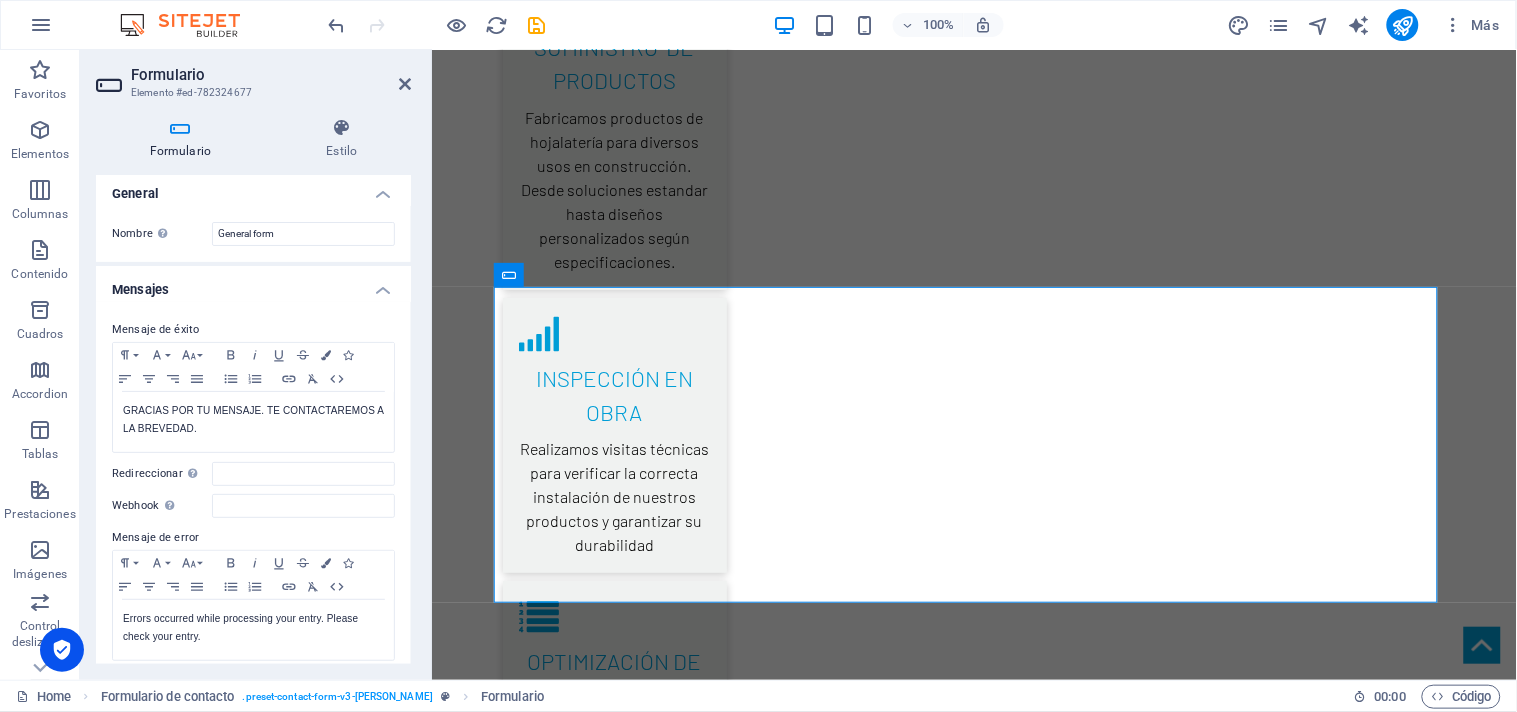 scroll, scrollTop: 0, scrollLeft: 0, axis: both 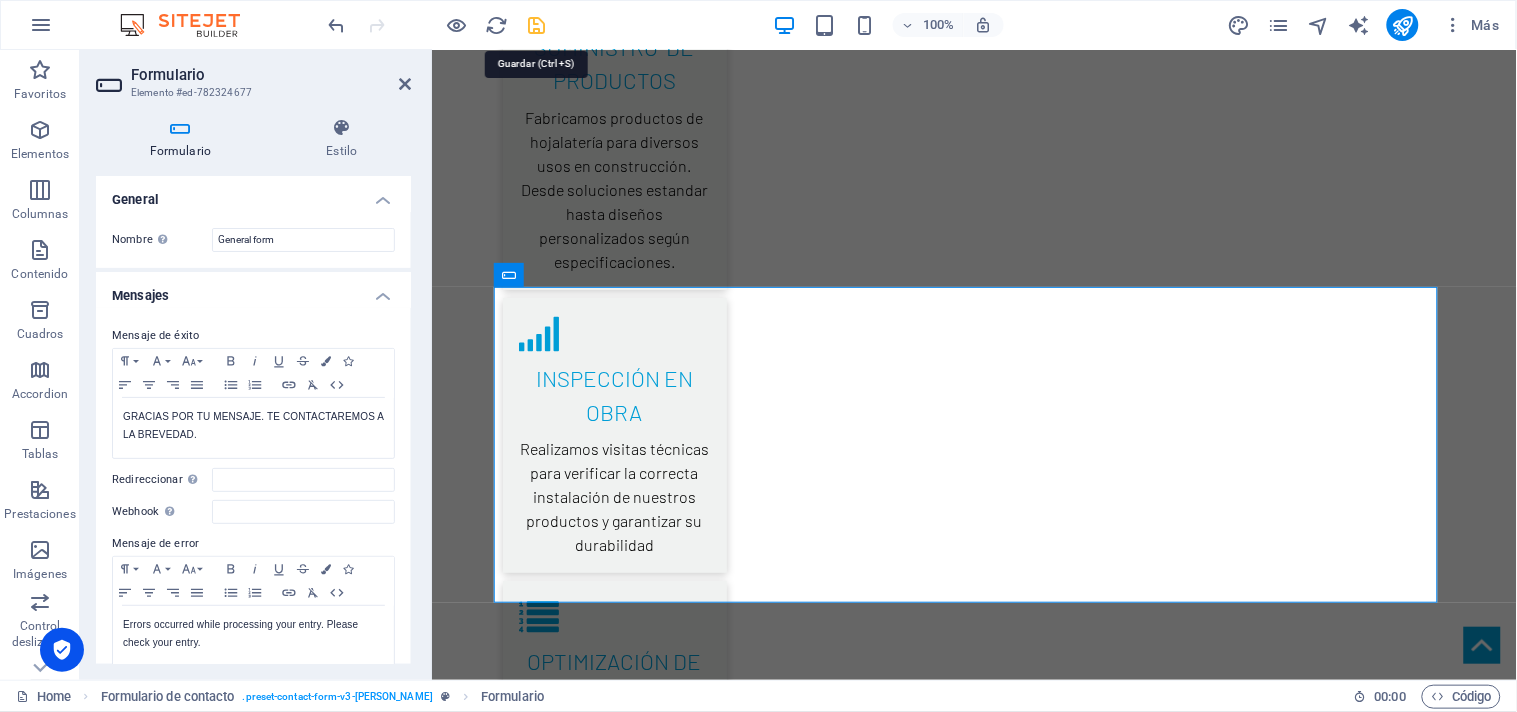 click at bounding box center [537, 25] 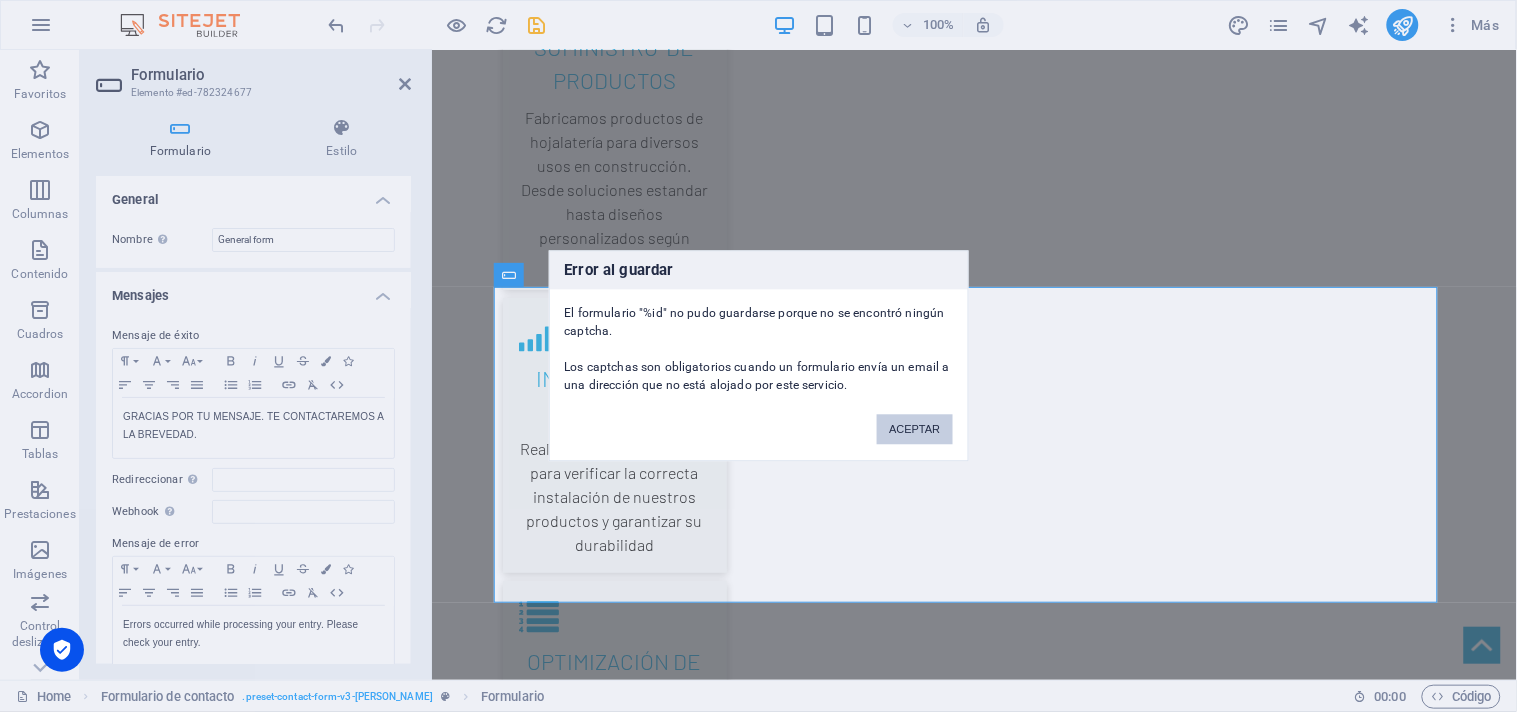 click on "ACEPTAR" at bounding box center [914, 430] 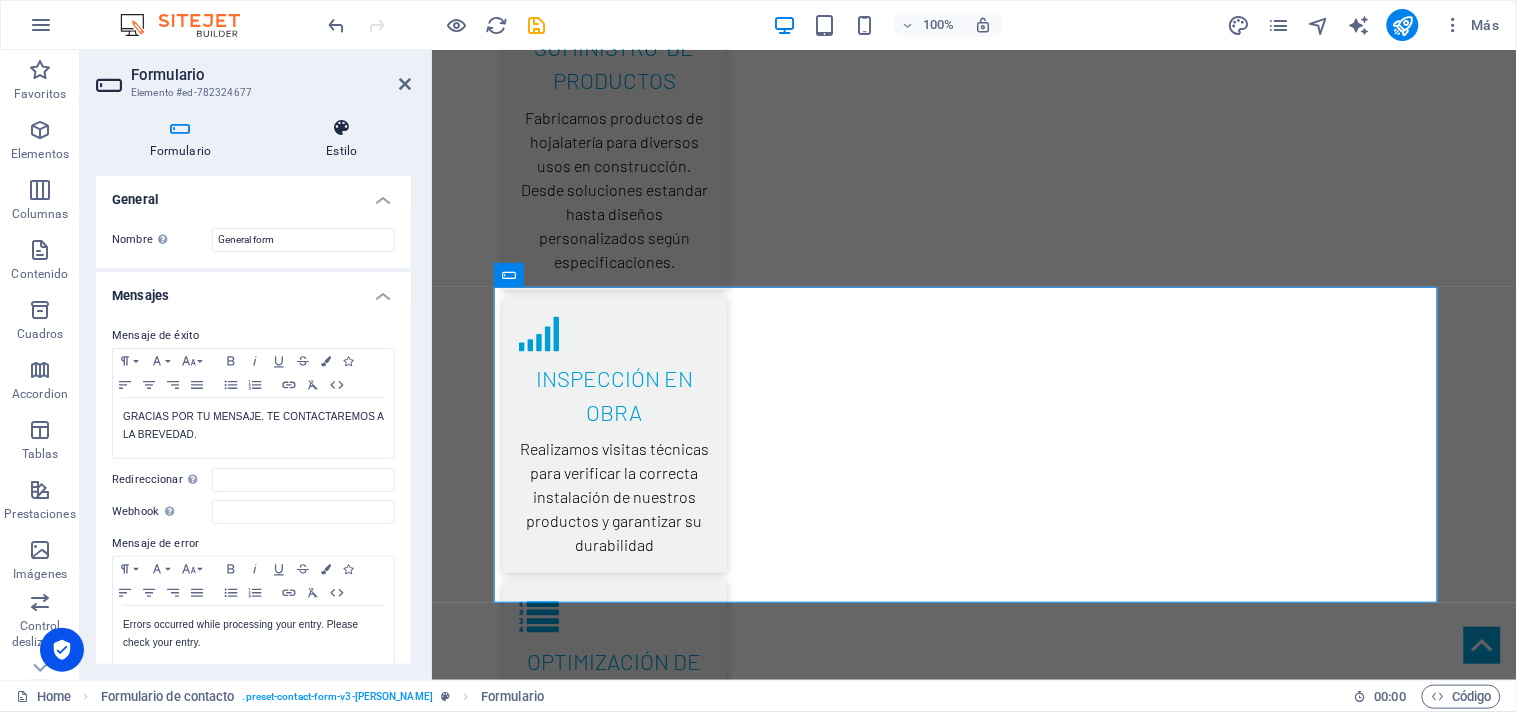 click at bounding box center [342, 128] 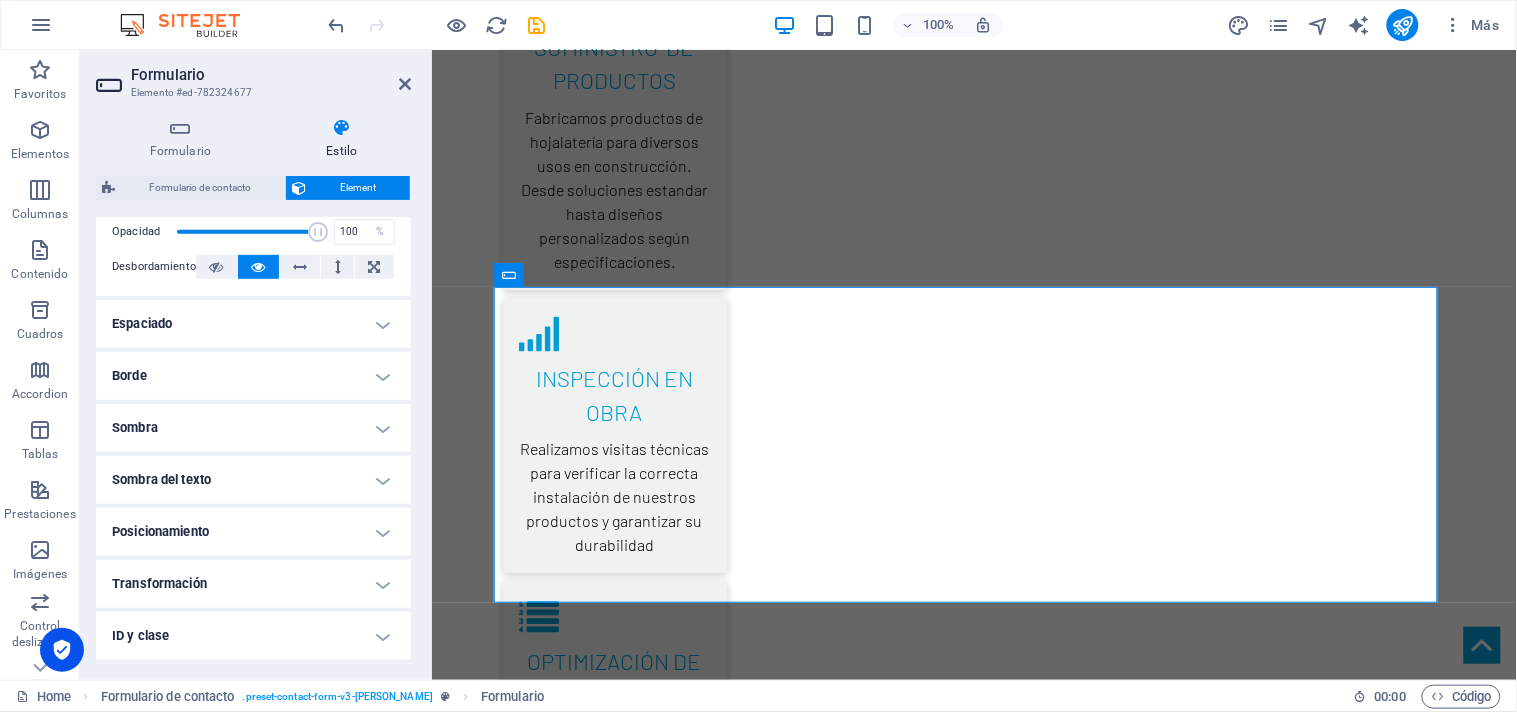scroll, scrollTop: 414, scrollLeft: 0, axis: vertical 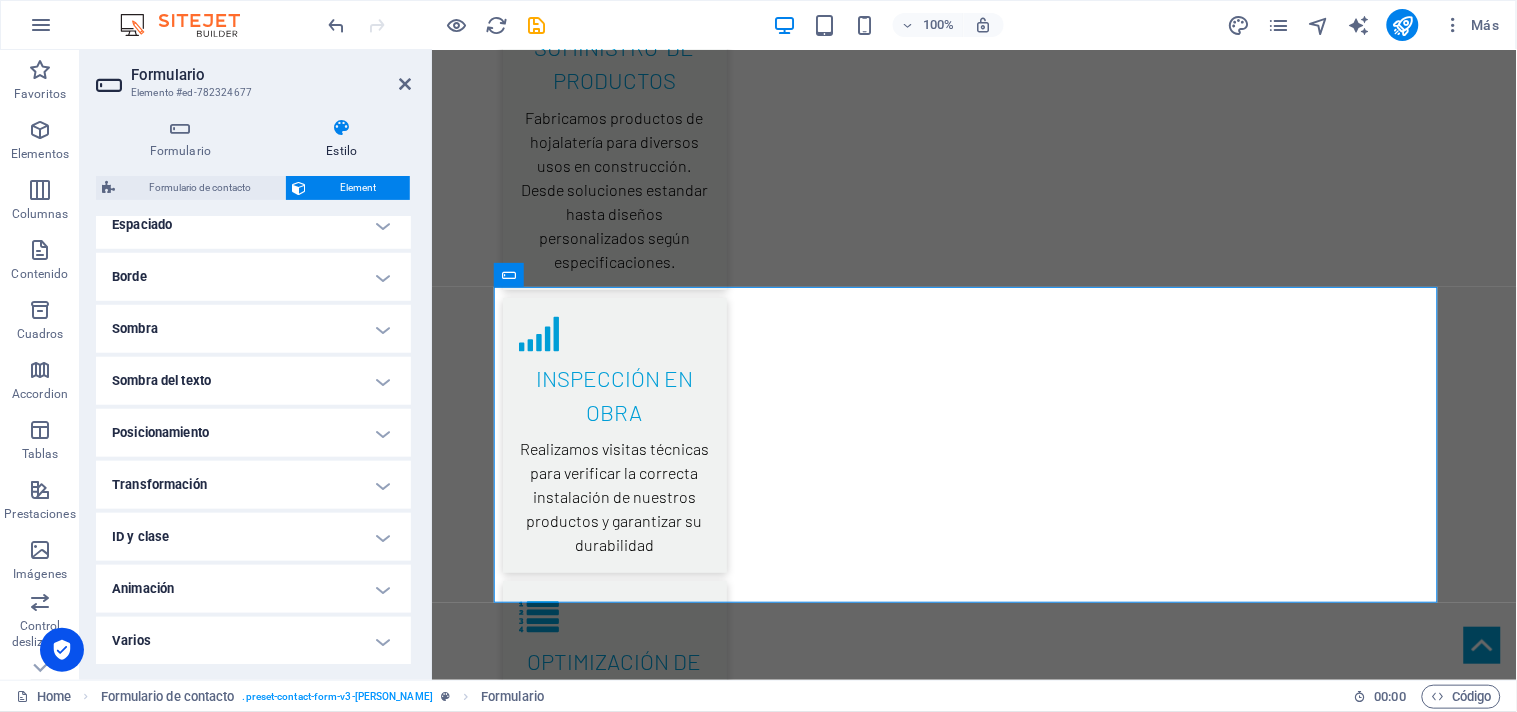 click on "Varios" at bounding box center [253, 641] 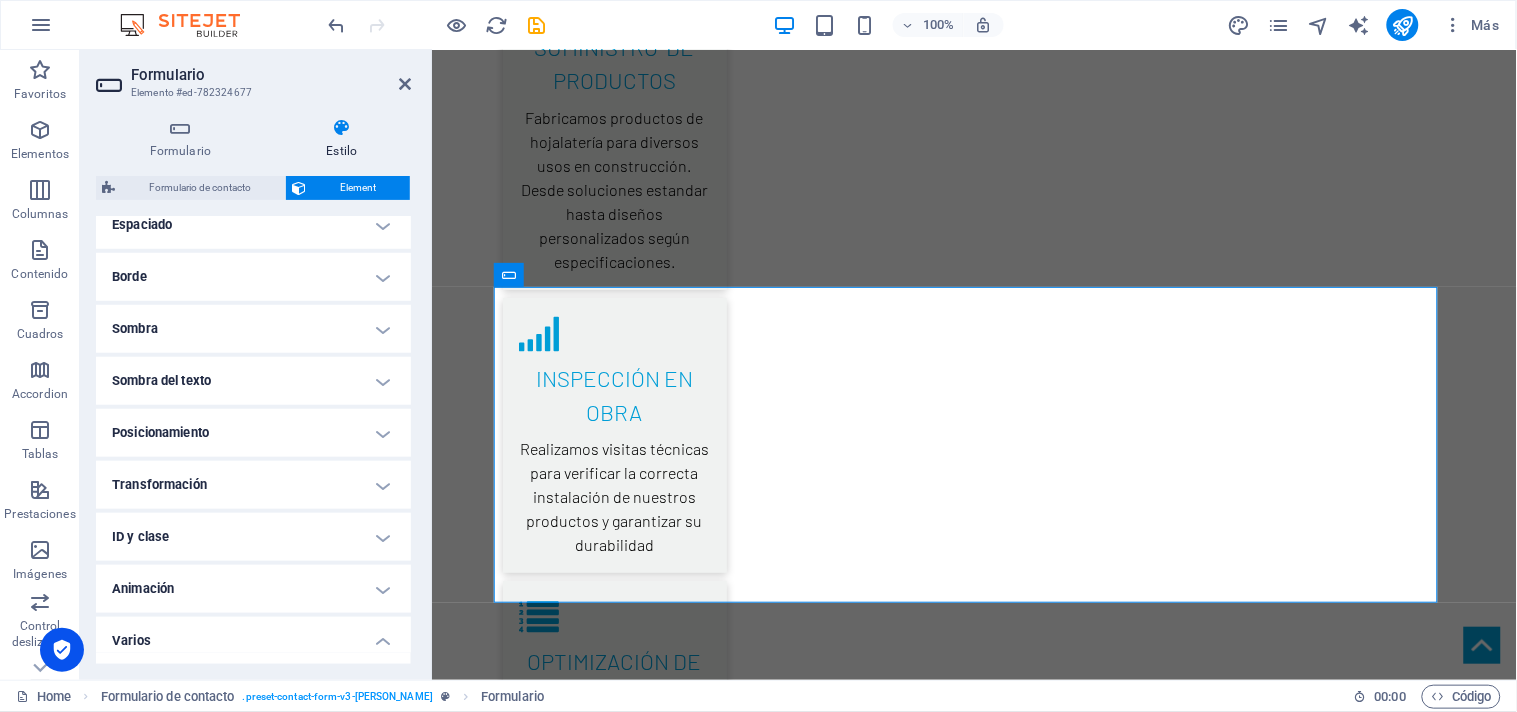 scroll, scrollTop: 537, scrollLeft: 0, axis: vertical 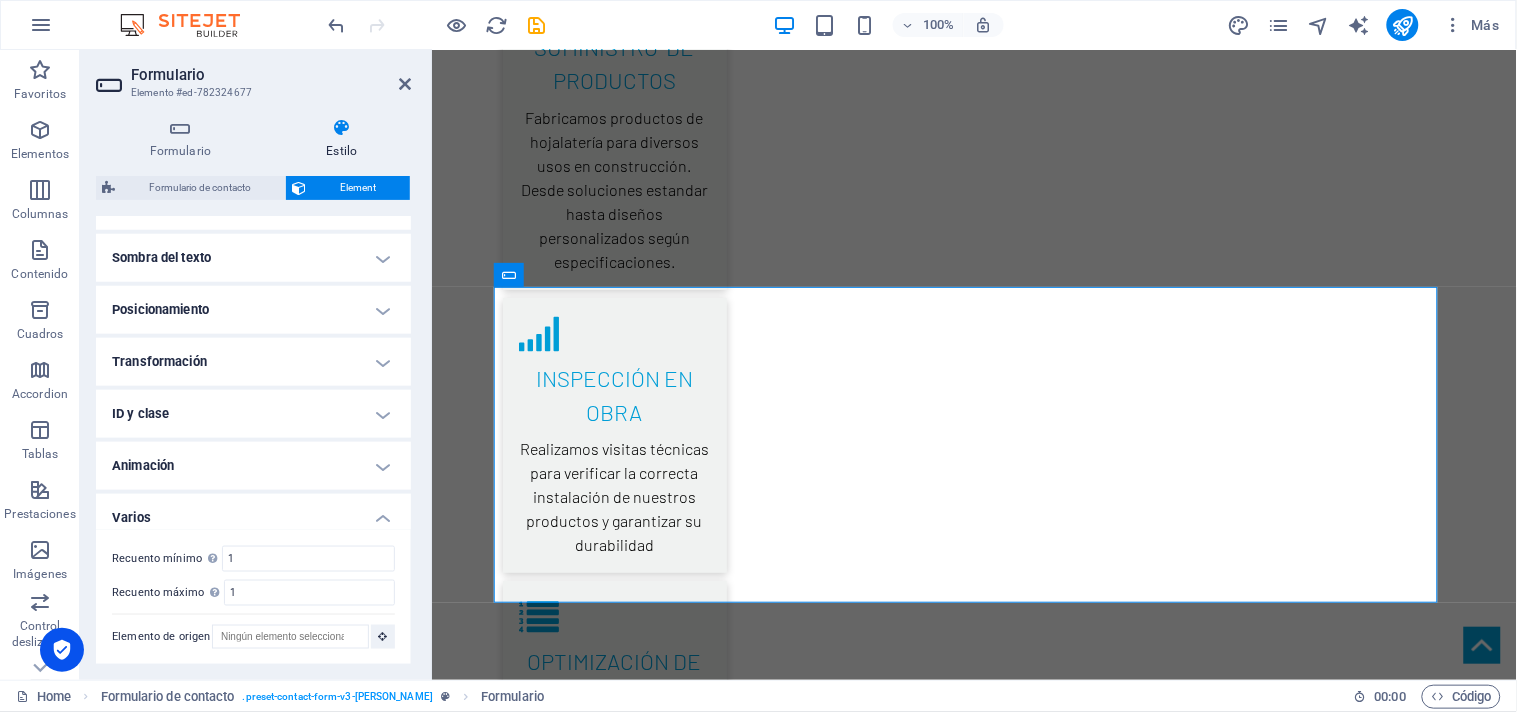 click on "Varios" at bounding box center [253, 512] 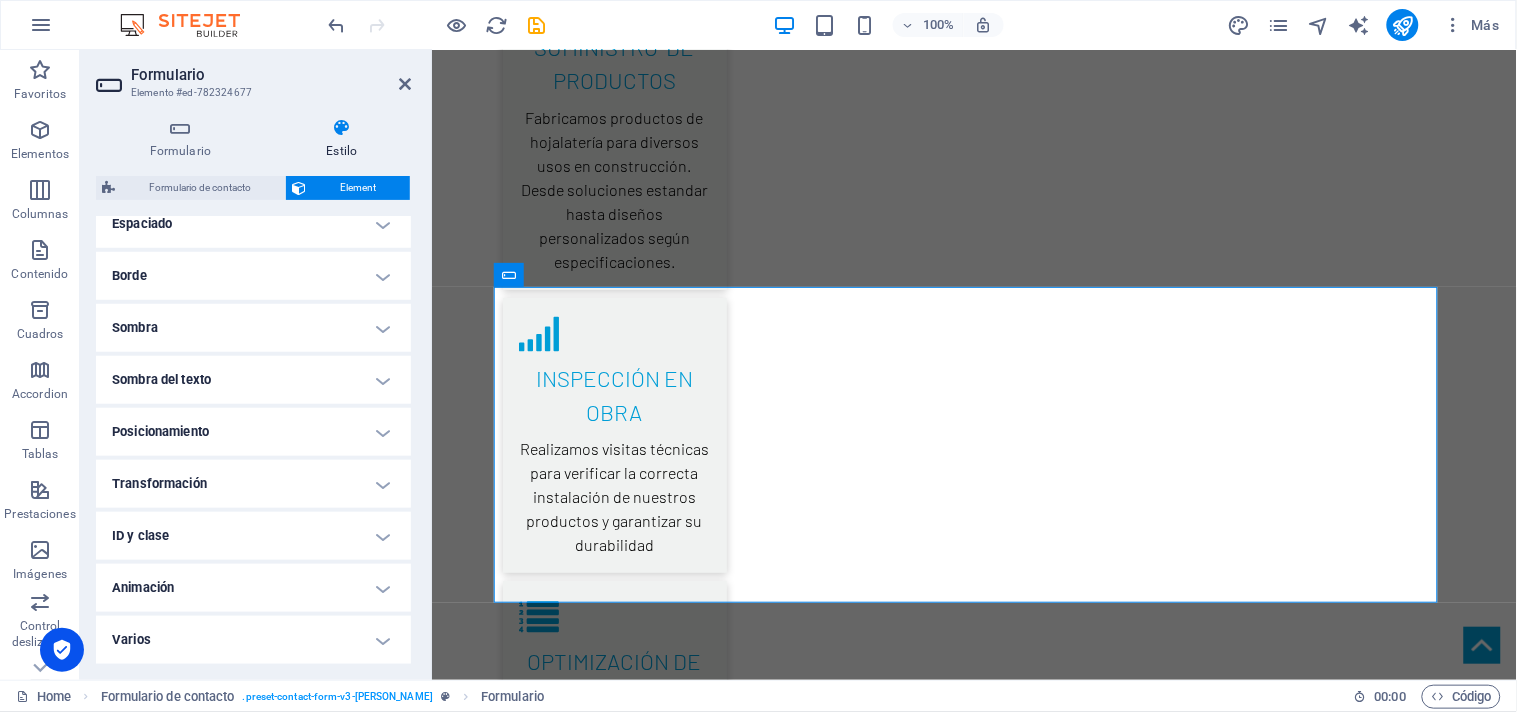 scroll, scrollTop: 414, scrollLeft: 0, axis: vertical 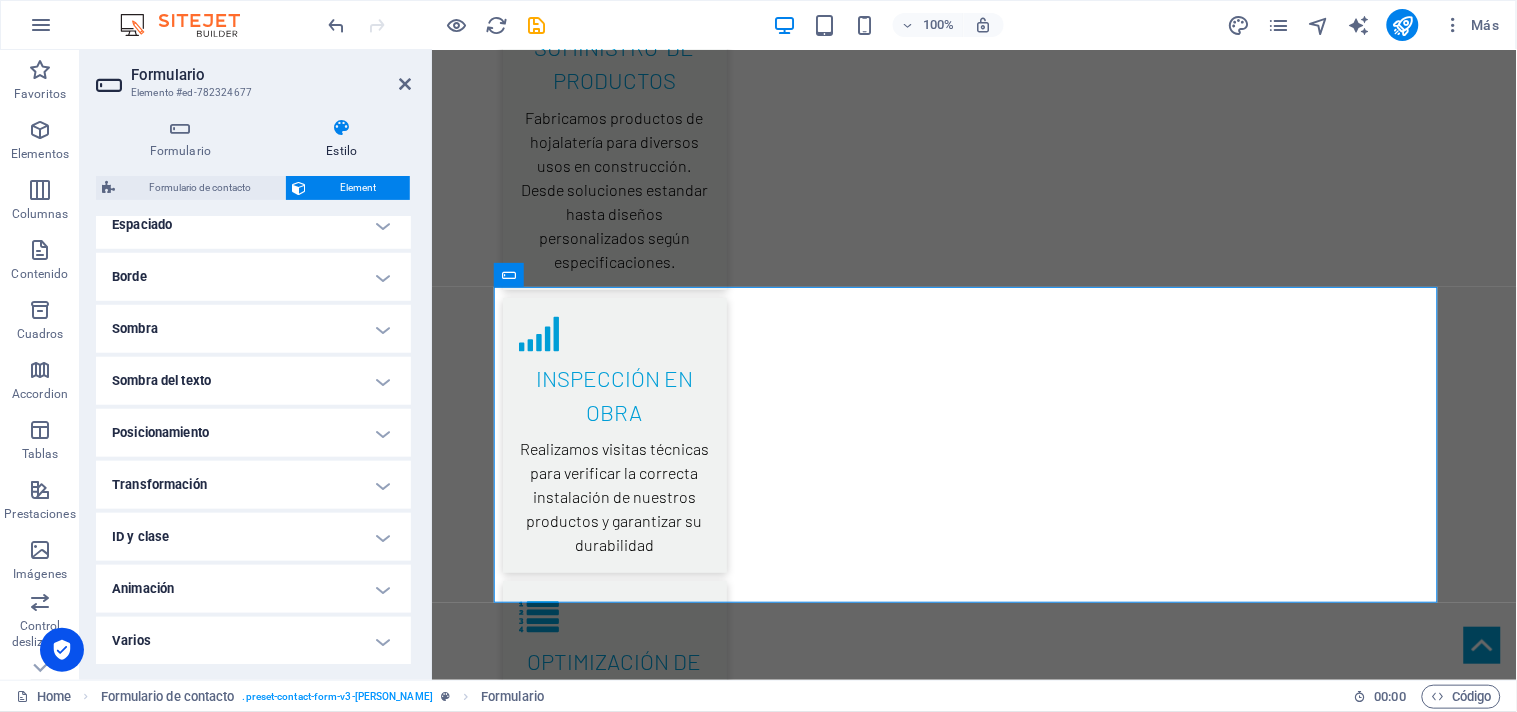 click on "ID y clase" at bounding box center [253, 537] 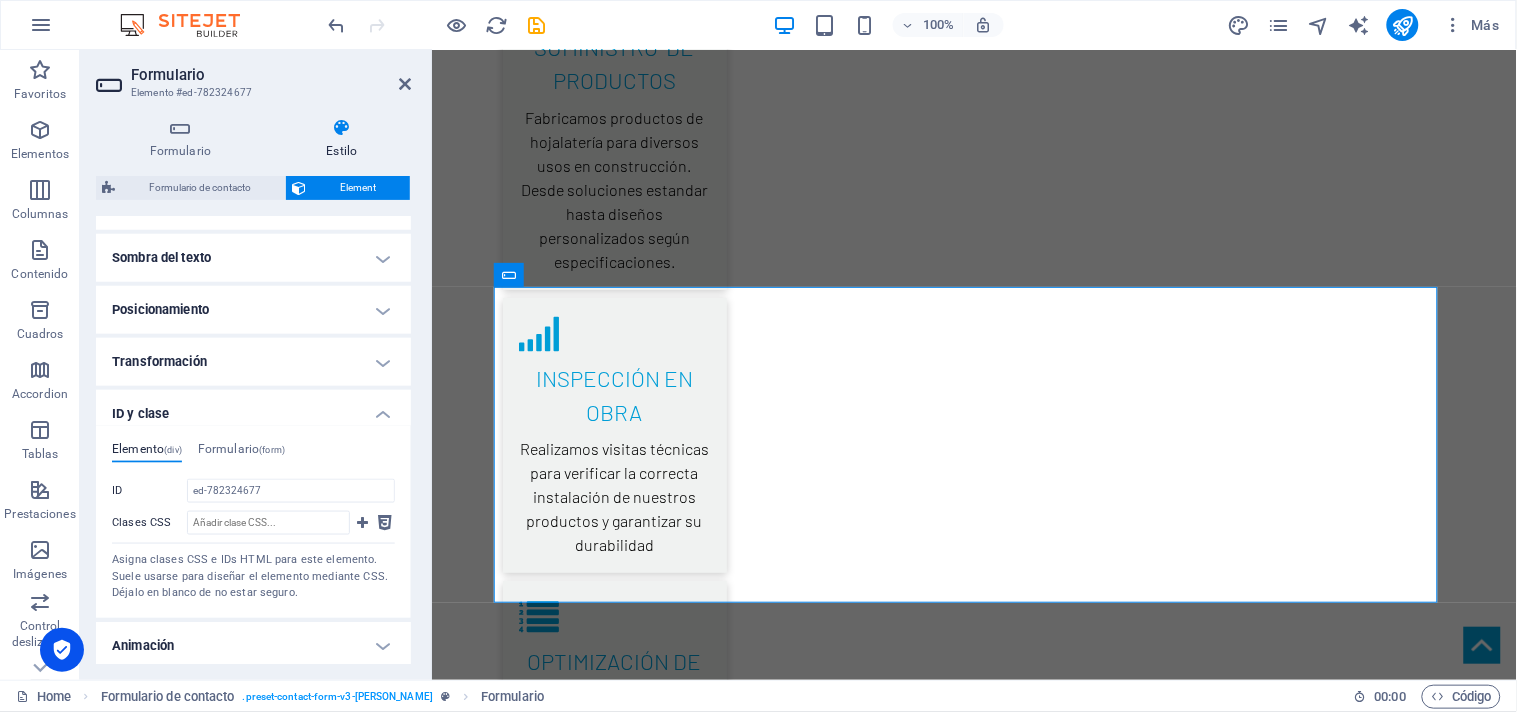 click on "ID y clase" at bounding box center [253, 408] 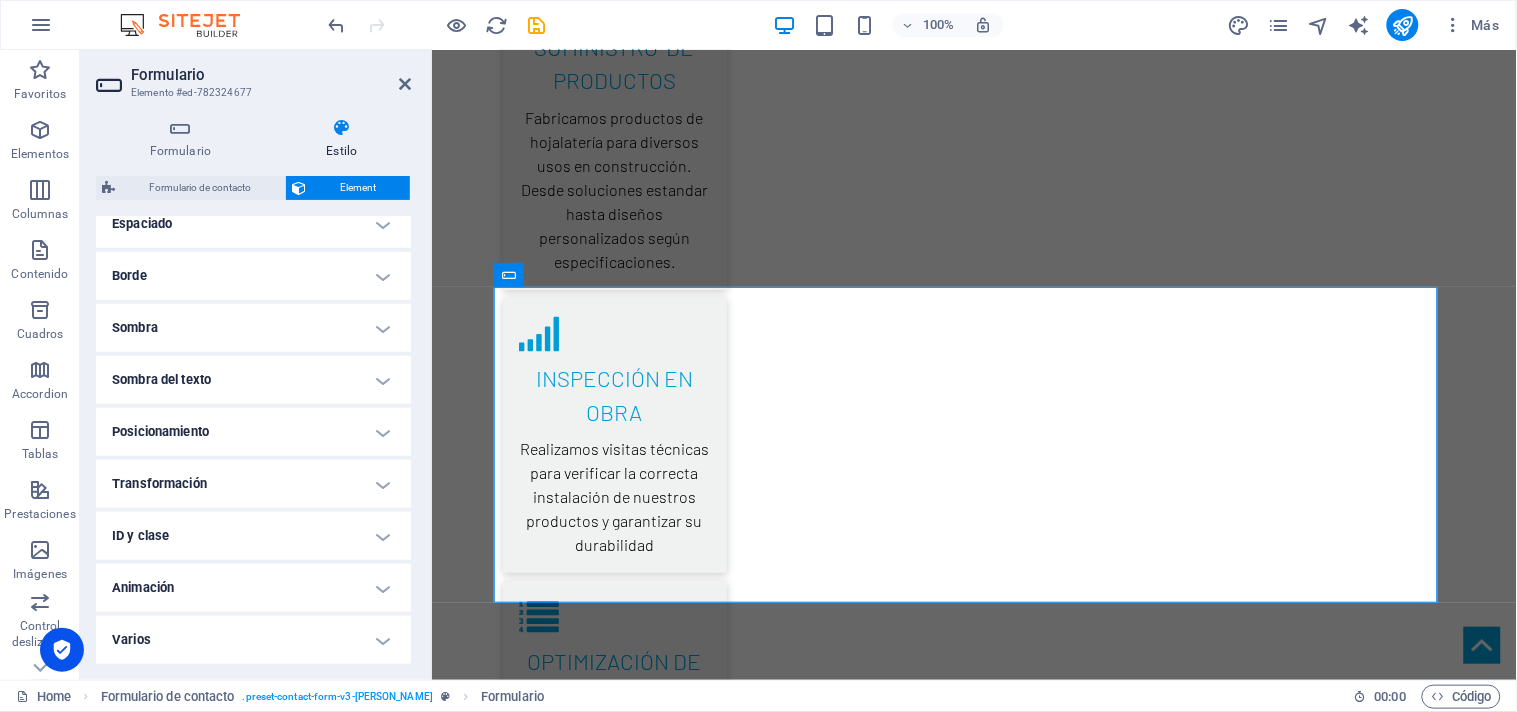 scroll, scrollTop: 414, scrollLeft: 0, axis: vertical 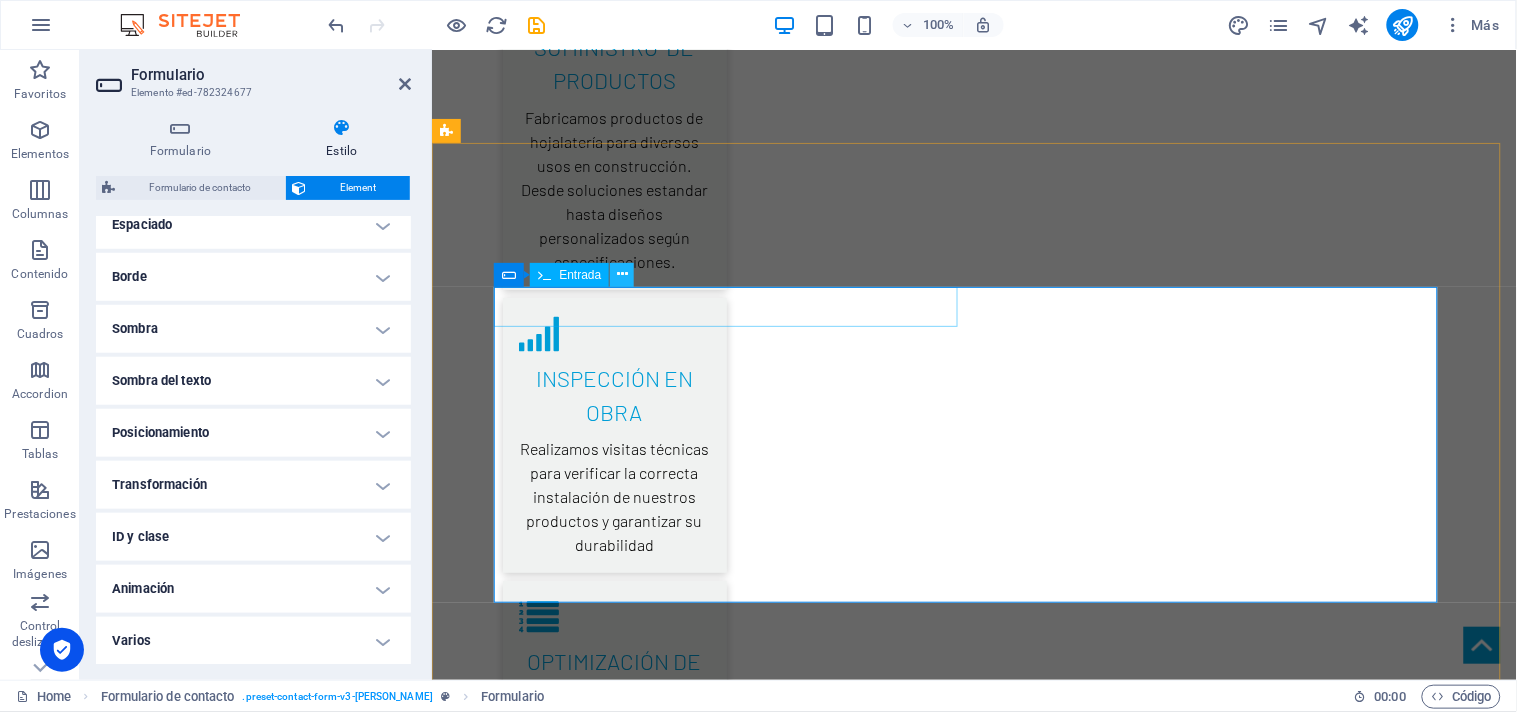 click at bounding box center (622, 274) 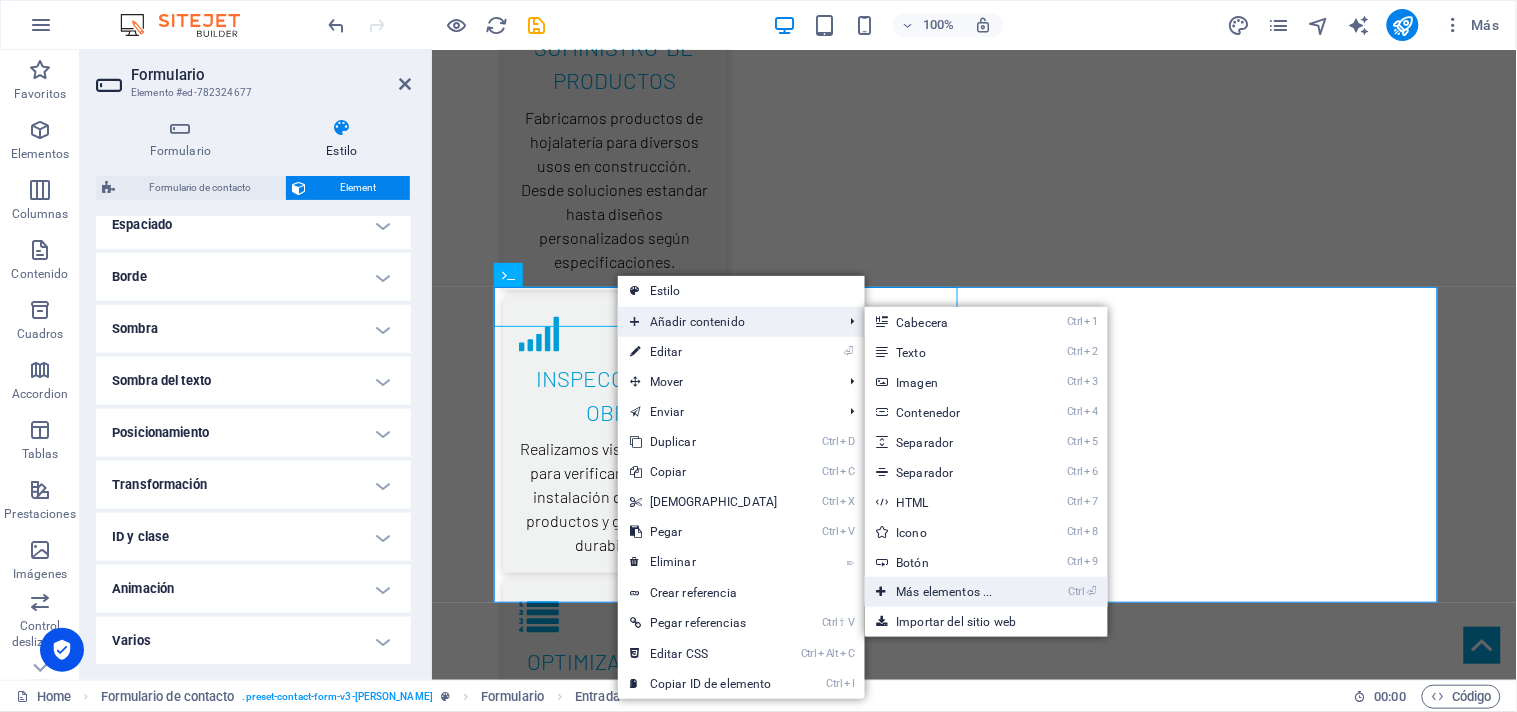click on "Ctrl ⏎  Más elementos ..." at bounding box center (949, 592) 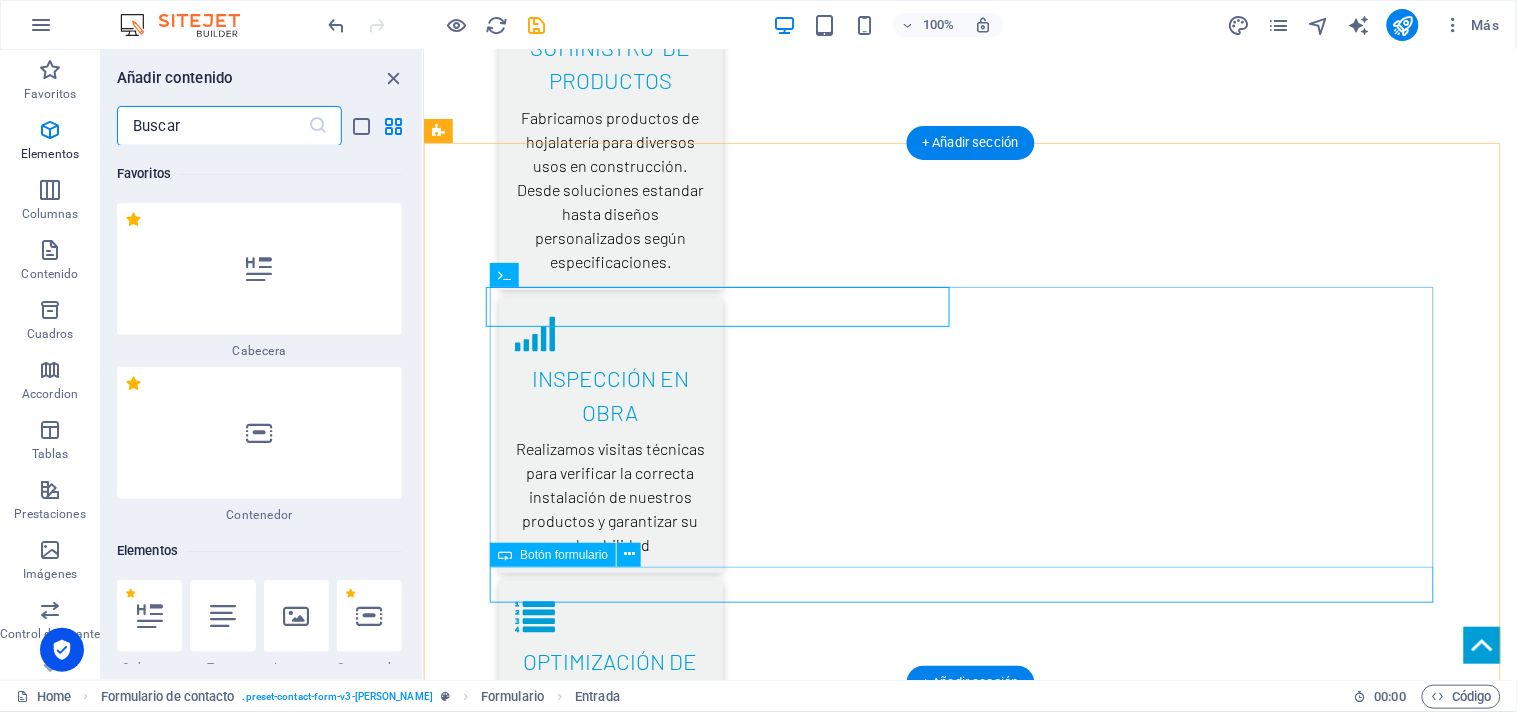 scroll, scrollTop: 3710, scrollLeft: 0, axis: vertical 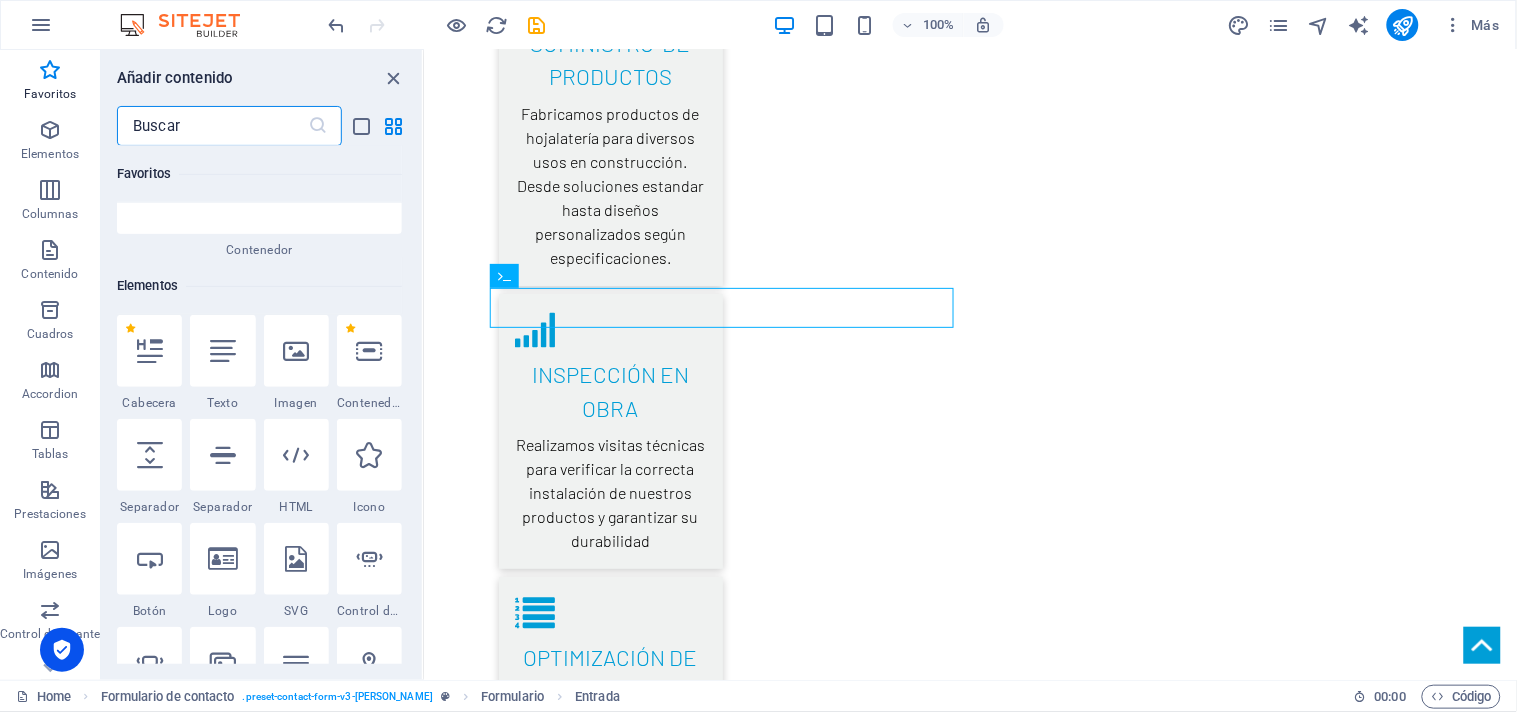 click at bounding box center (212, 126) 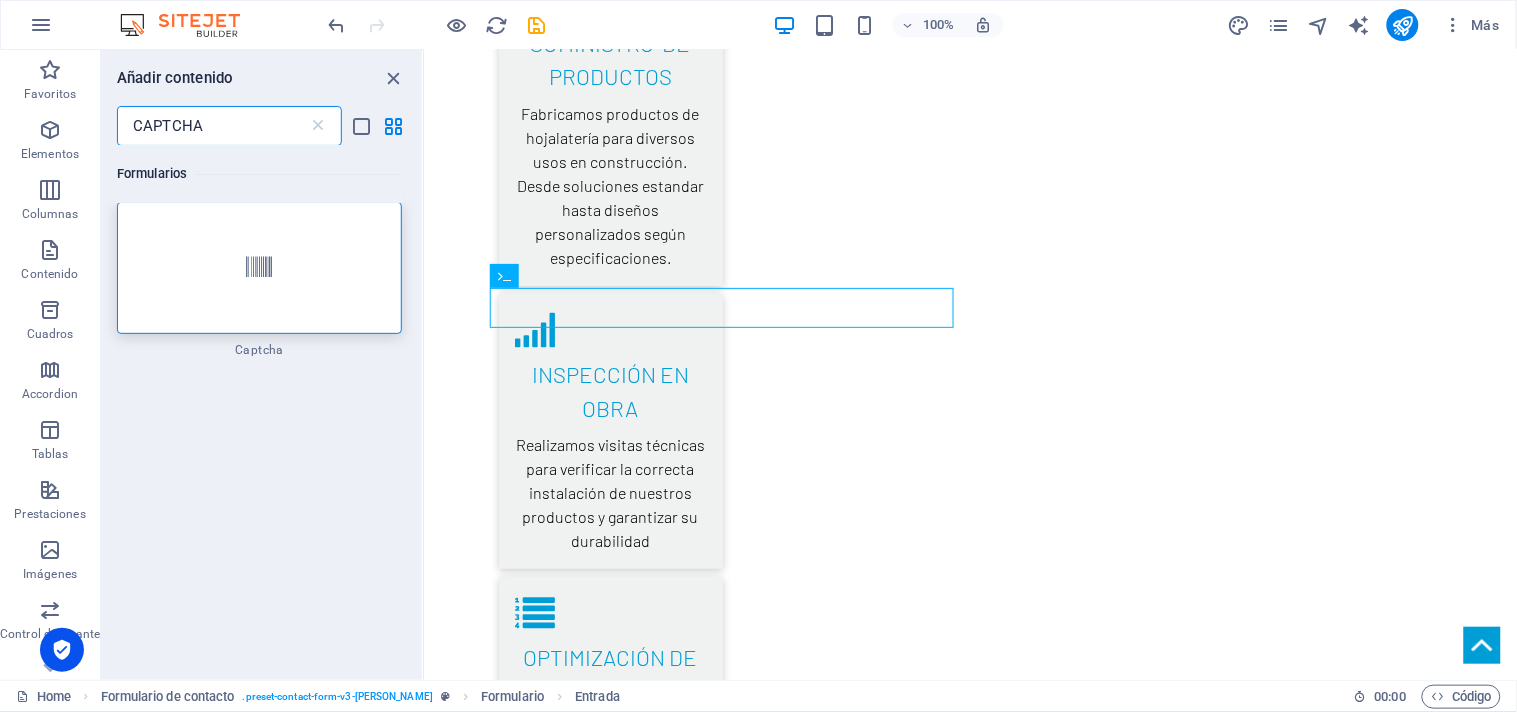 scroll, scrollTop: 0, scrollLeft: 0, axis: both 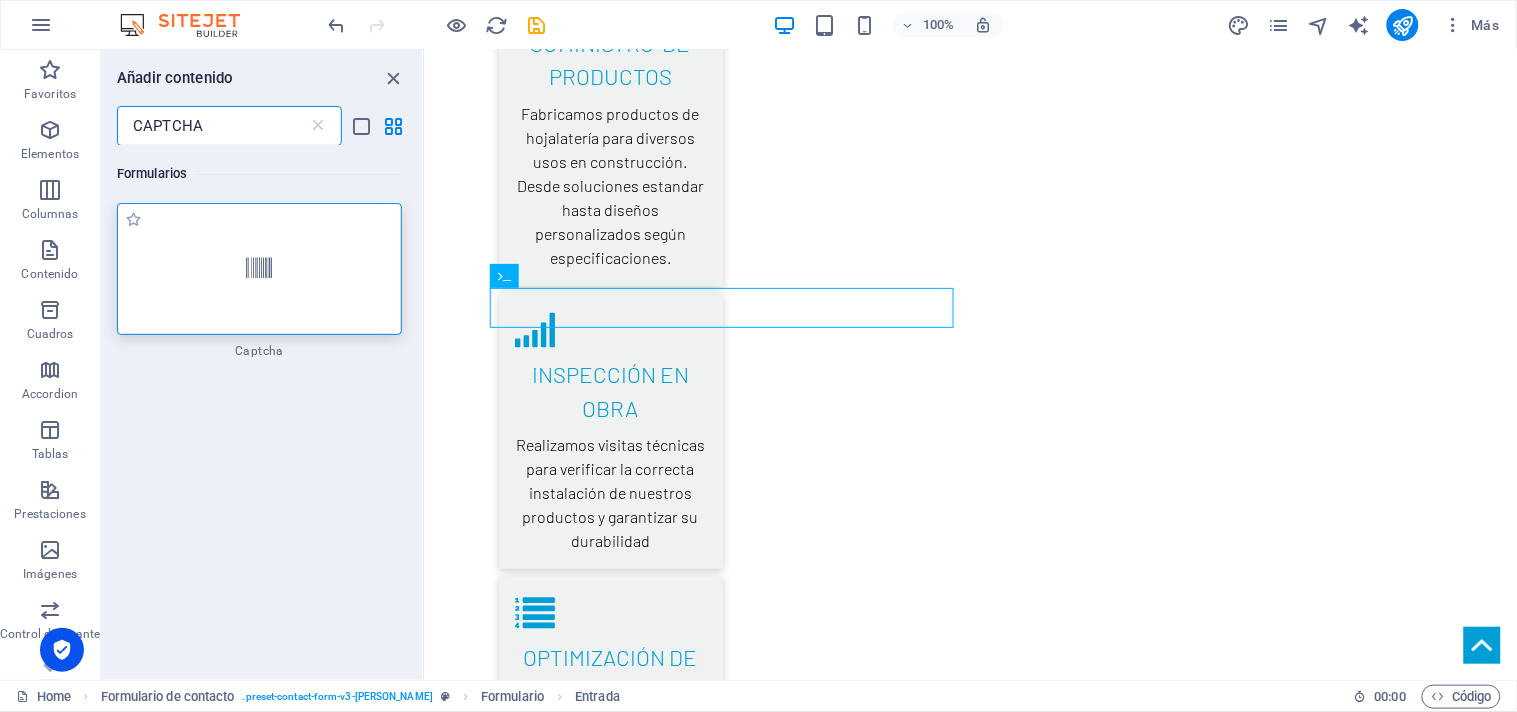 type on "CAPTCHA" 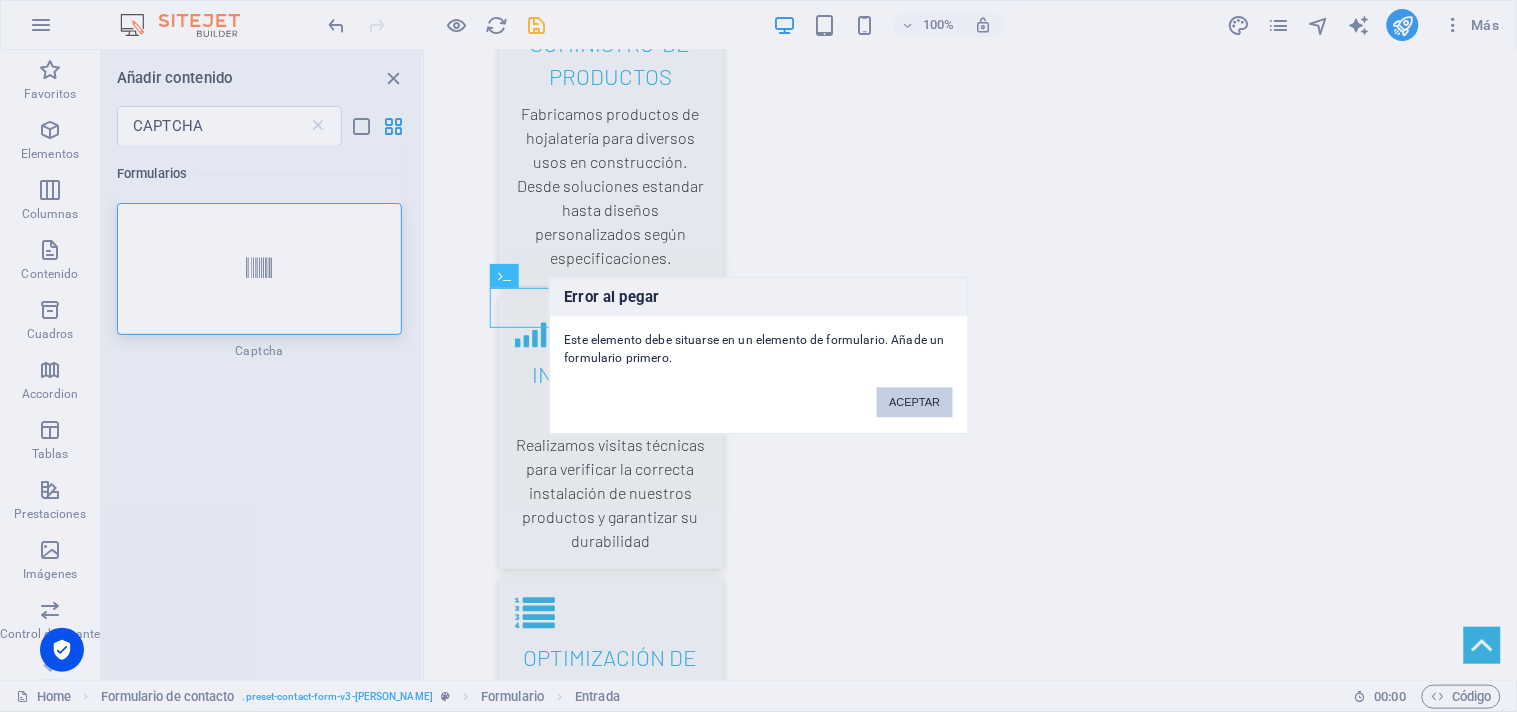 click on "ACEPTAR" at bounding box center (914, 403) 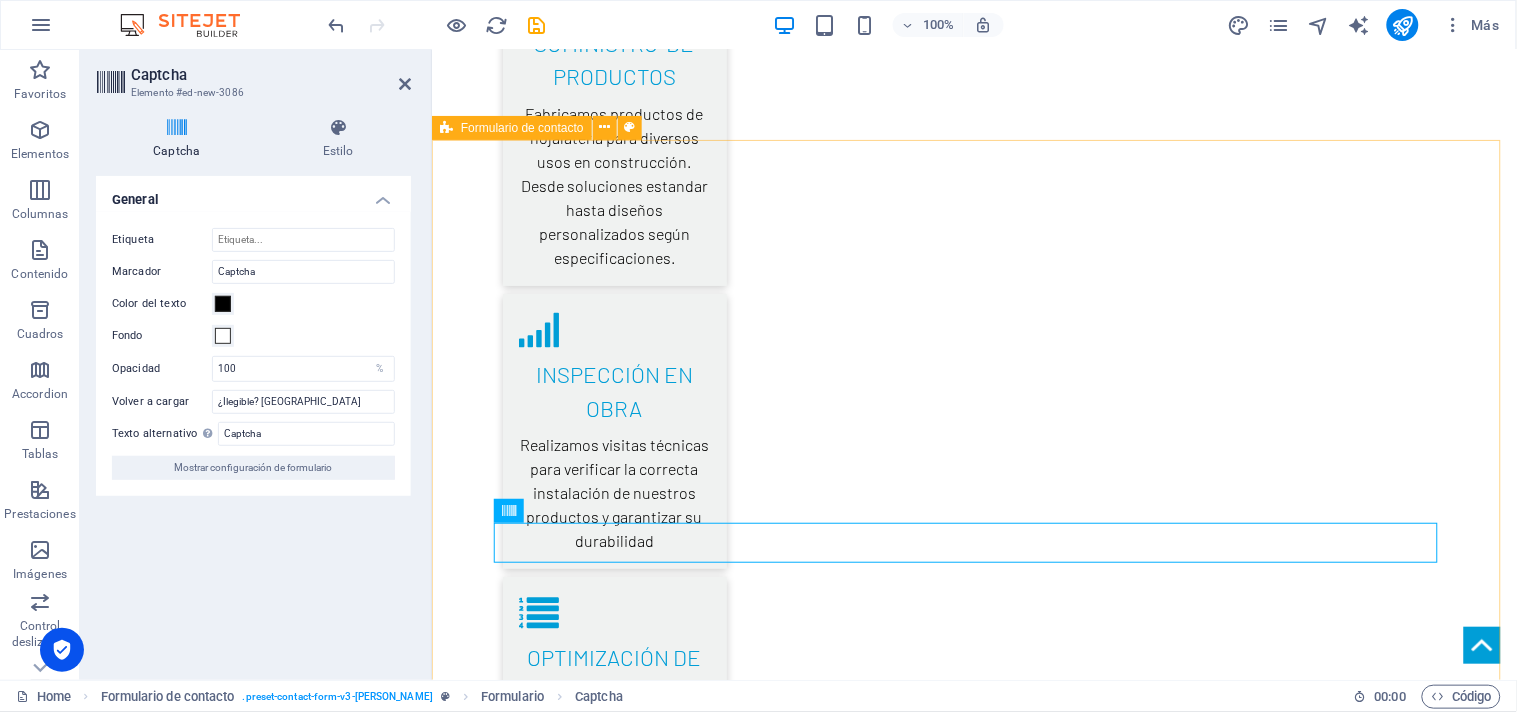 click on "CONTACTANOS EMAIL NUMERO DE CONTACTO ¿Ilegible? Cargar nuevo   I have read and understand the privacy policy. ENVIAR" at bounding box center (973, 29463) 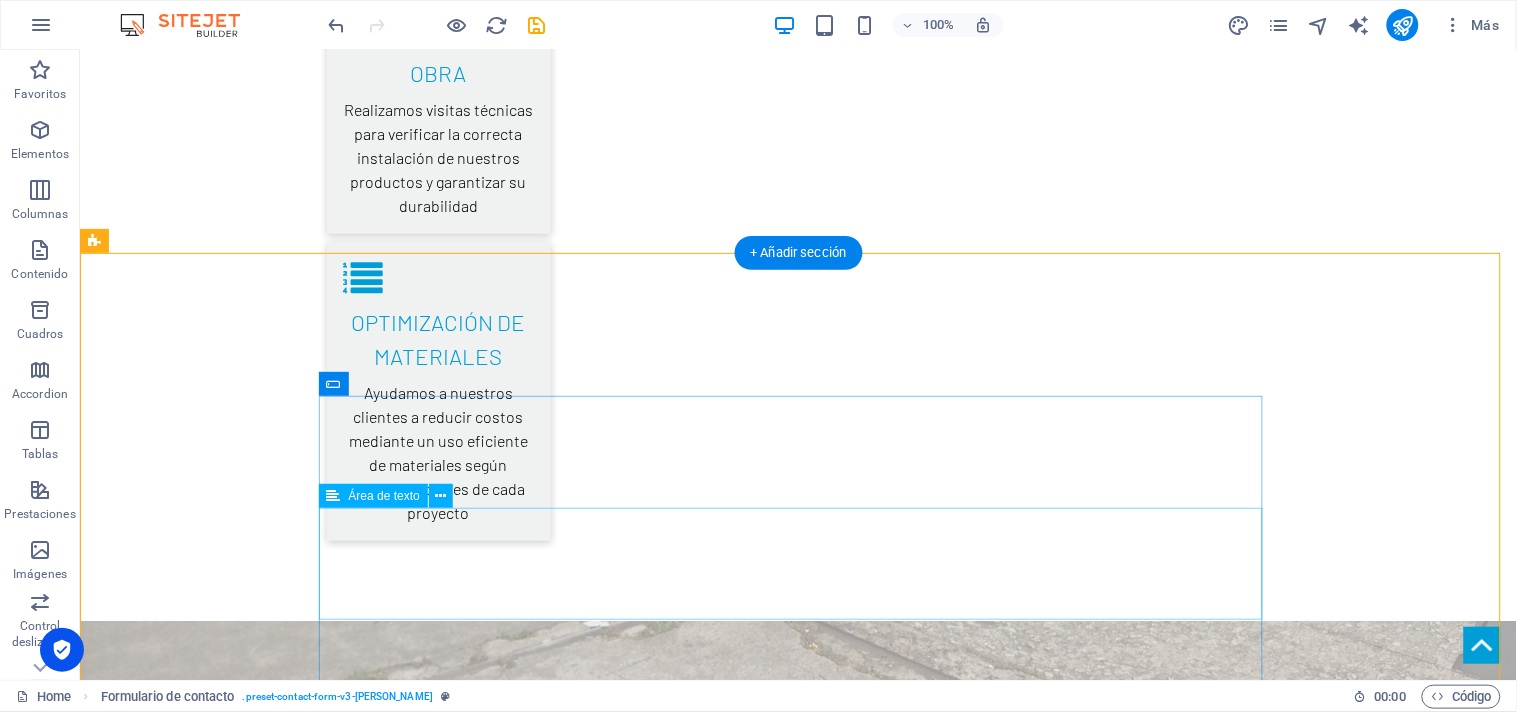 scroll, scrollTop: 4265, scrollLeft: 0, axis: vertical 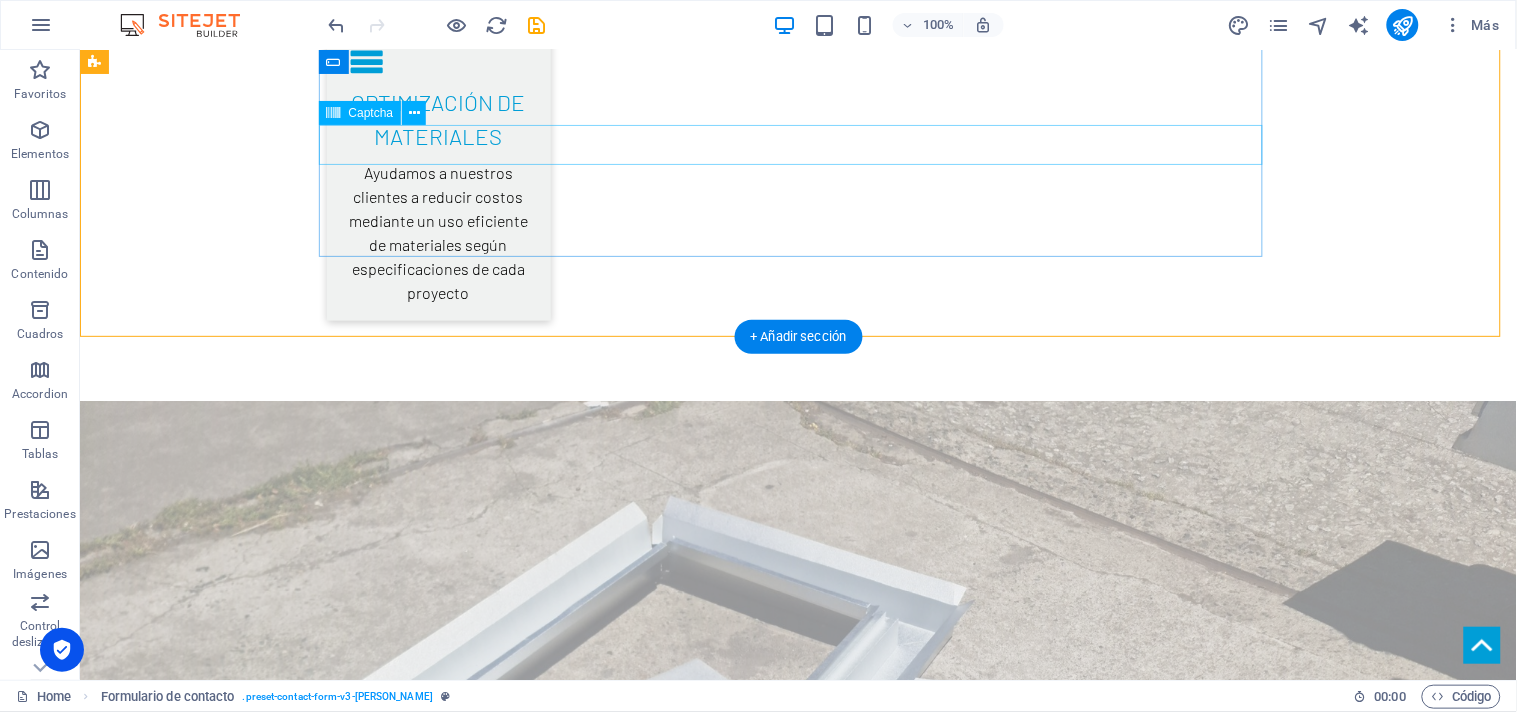 click on "¿Ilegible? [GEOGRAPHIC_DATA]" at bounding box center (798, 29017) 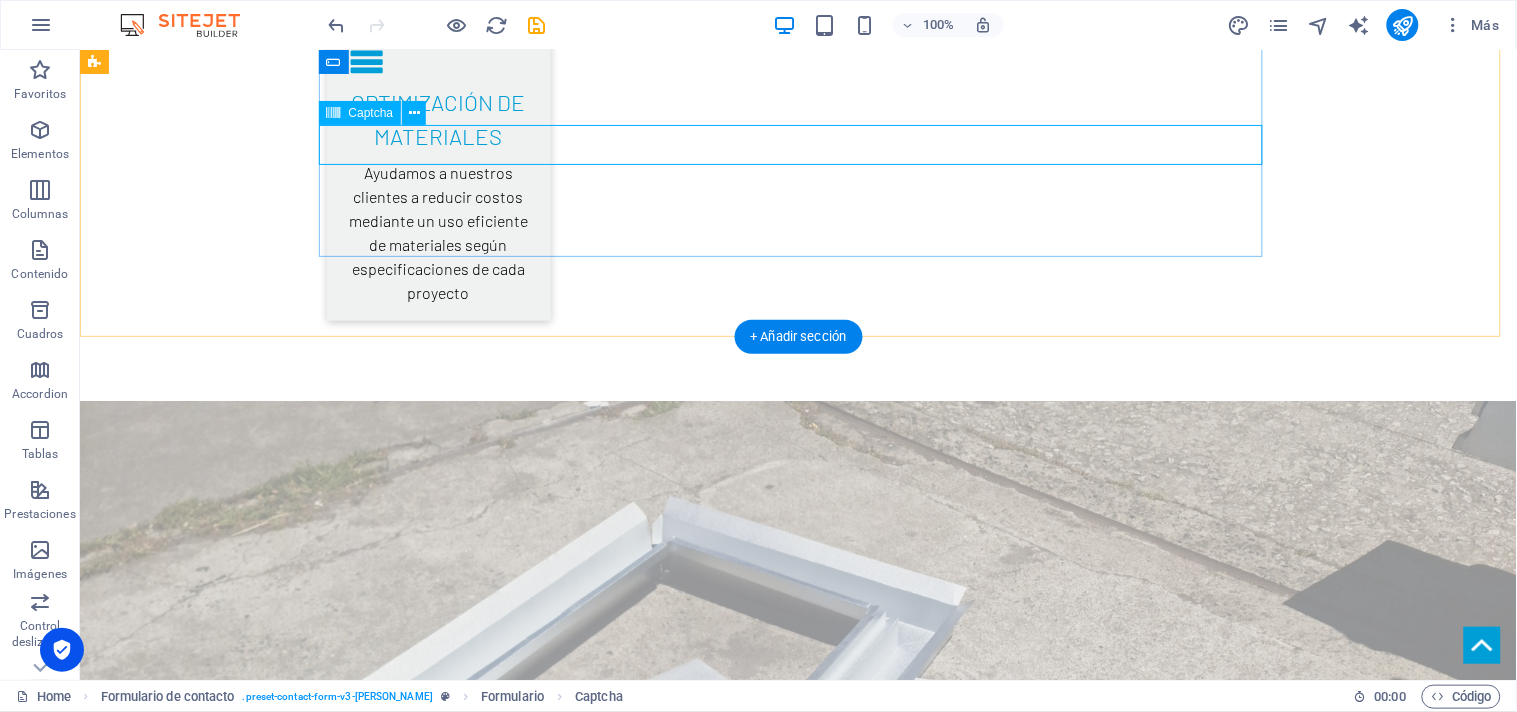 click on "¿Ilegible? [GEOGRAPHIC_DATA]" at bounding box center (798, 29017) 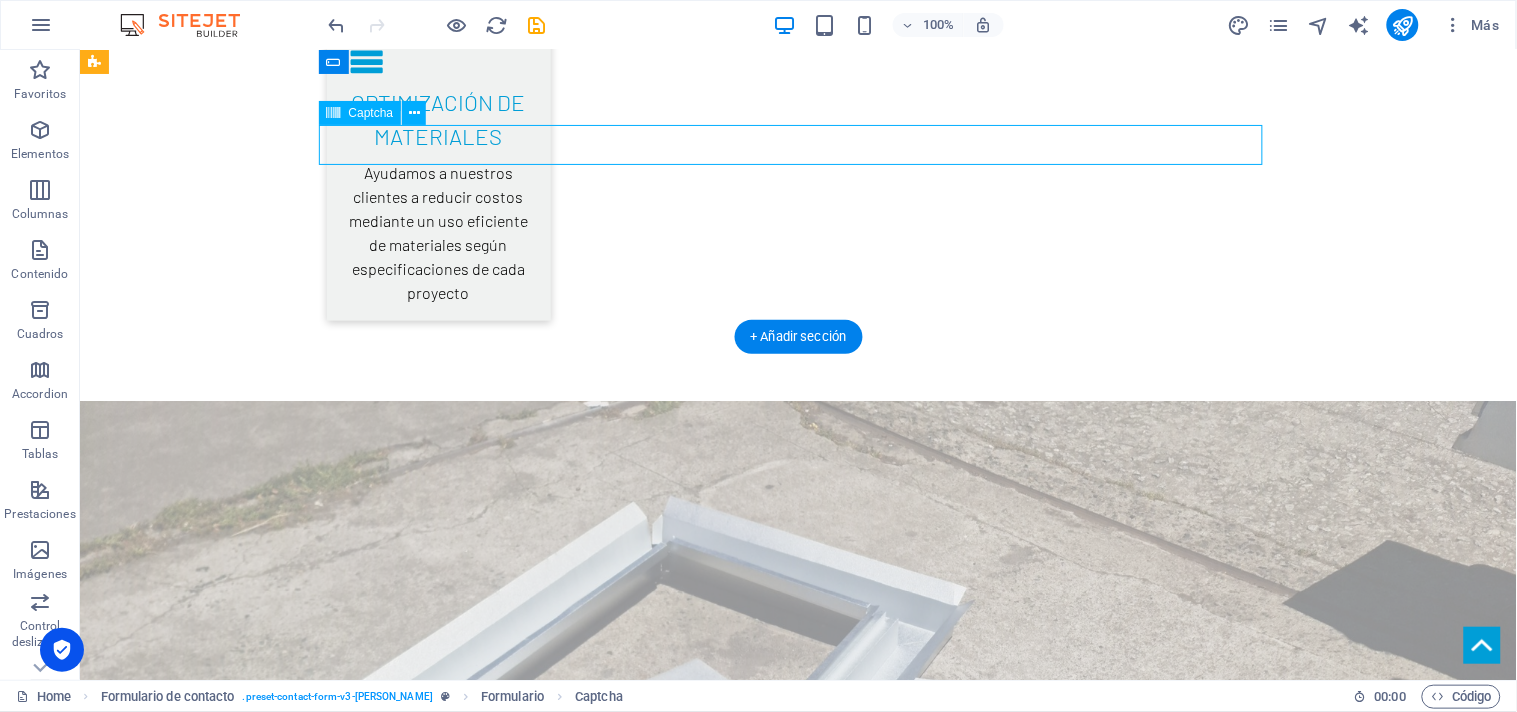 click on "¿Ilegible? [GEOGRAPHIC_DATA]" at bounding box center (798, 29017) 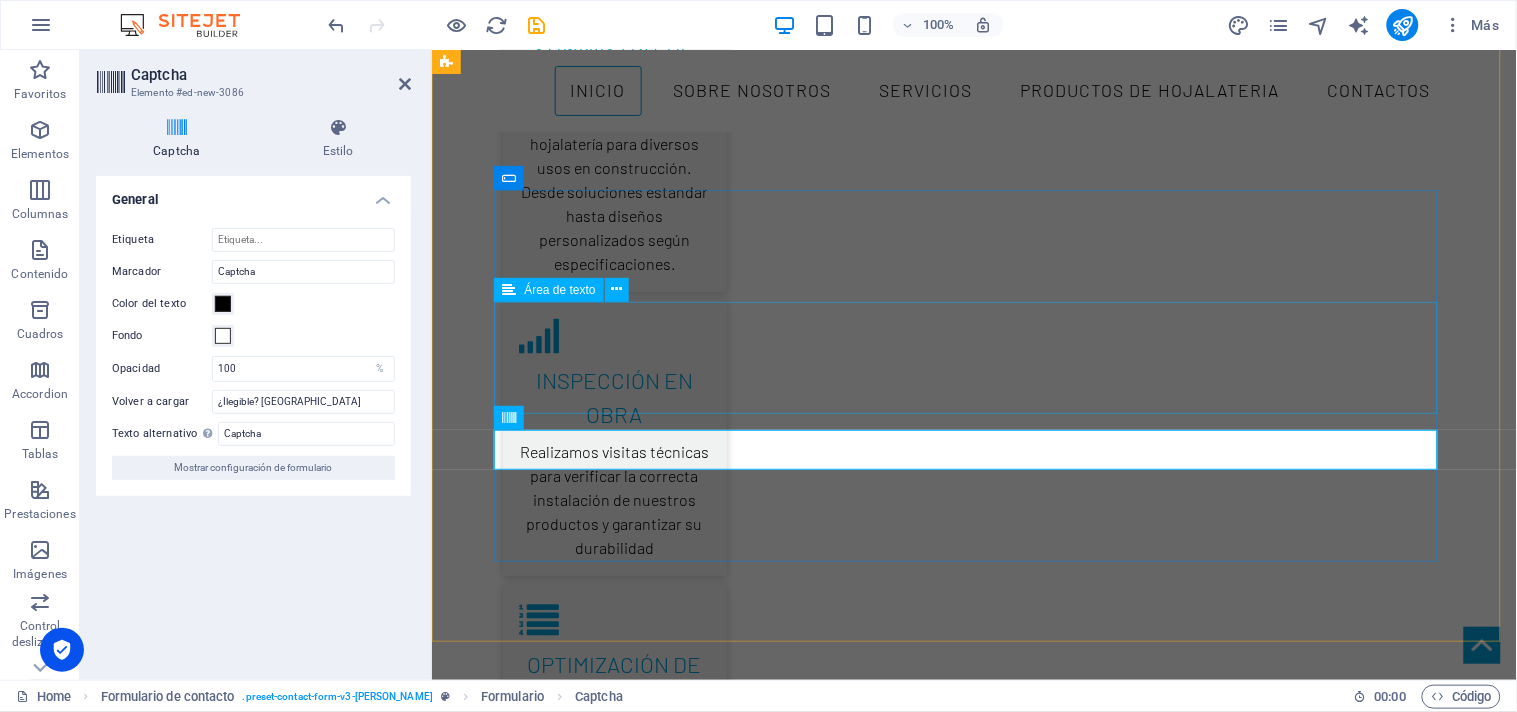 scroll, scrollTop: 3663, scrollLeft: 0, axis: vertical 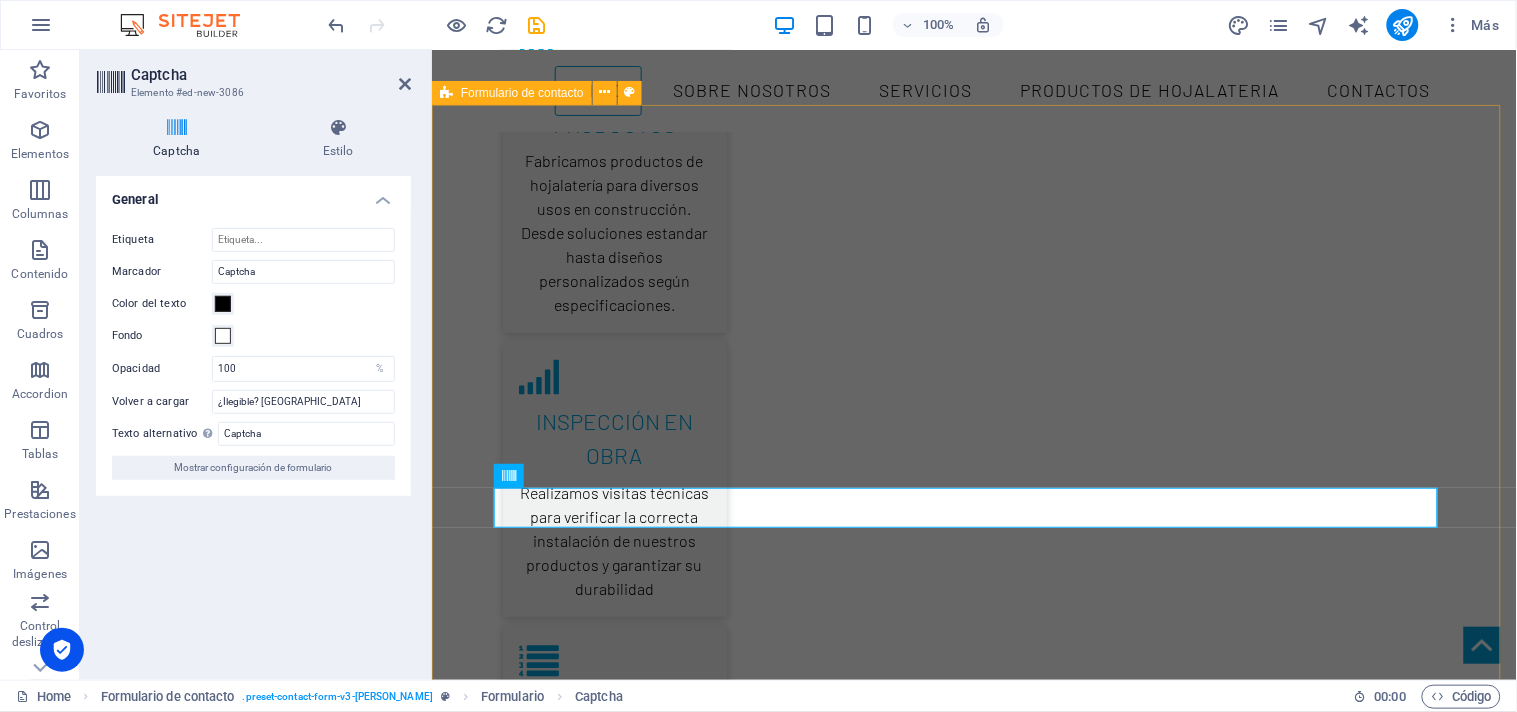 click on "CONTACTANOS EMAIL NUMERO DE CONTACTO ¿Ilegible? Cargar nuevo   I have read and understand the privacy policy. ENVIAR" at bounding box center (973, 29510) 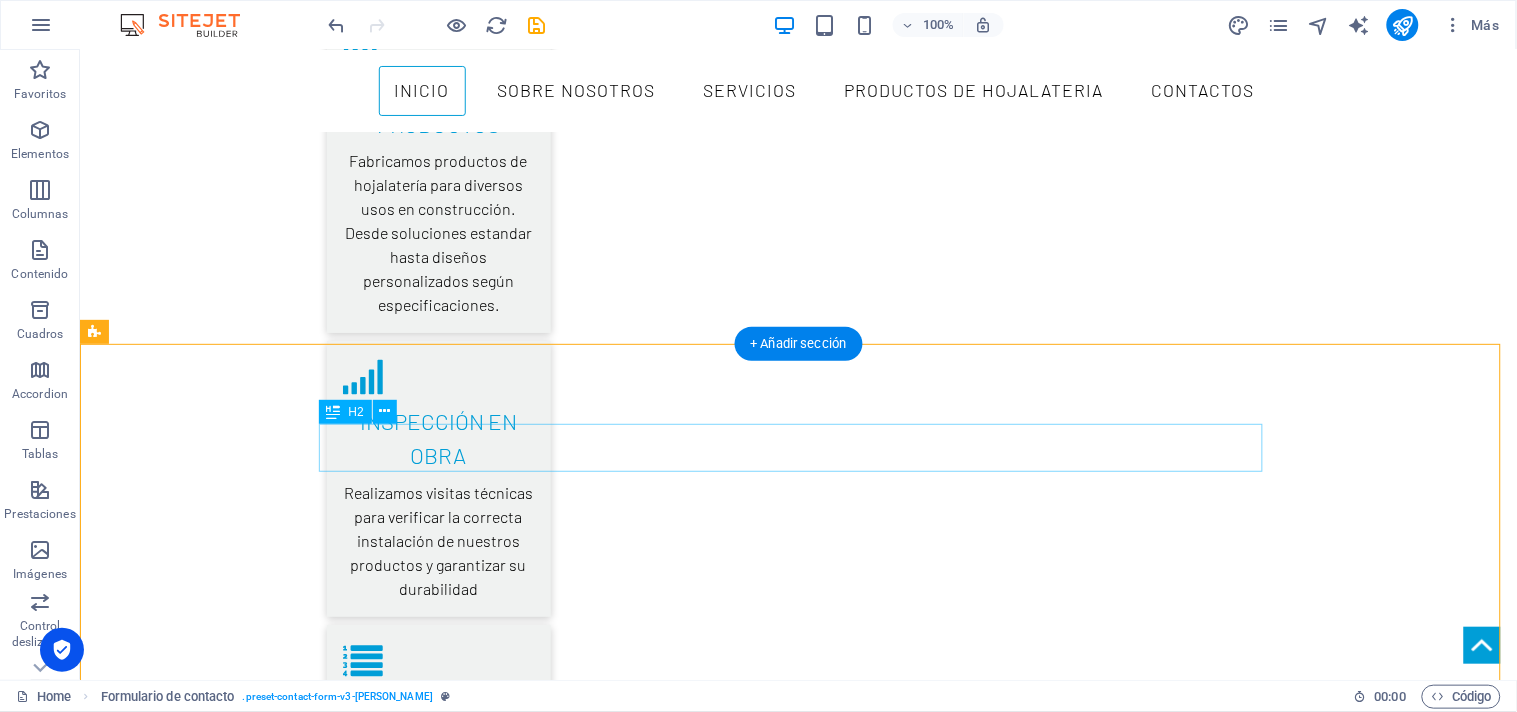 scroll, scrollTop: 3821, scrollLeft: 0, axis: vertical 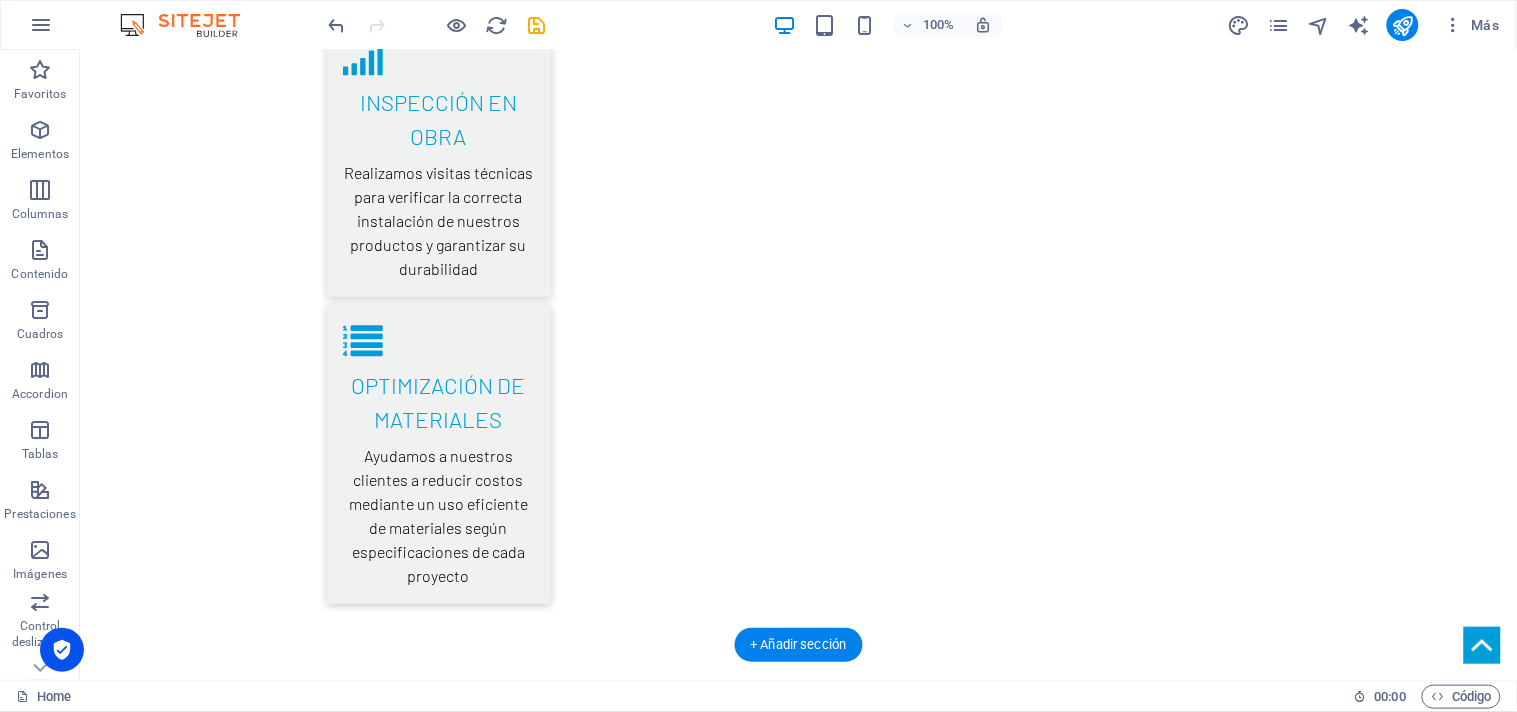 drag, startPoint x: 512, startPoint y: 597, endPoint x: 680, endPoint y: 454, distance: 220.61958 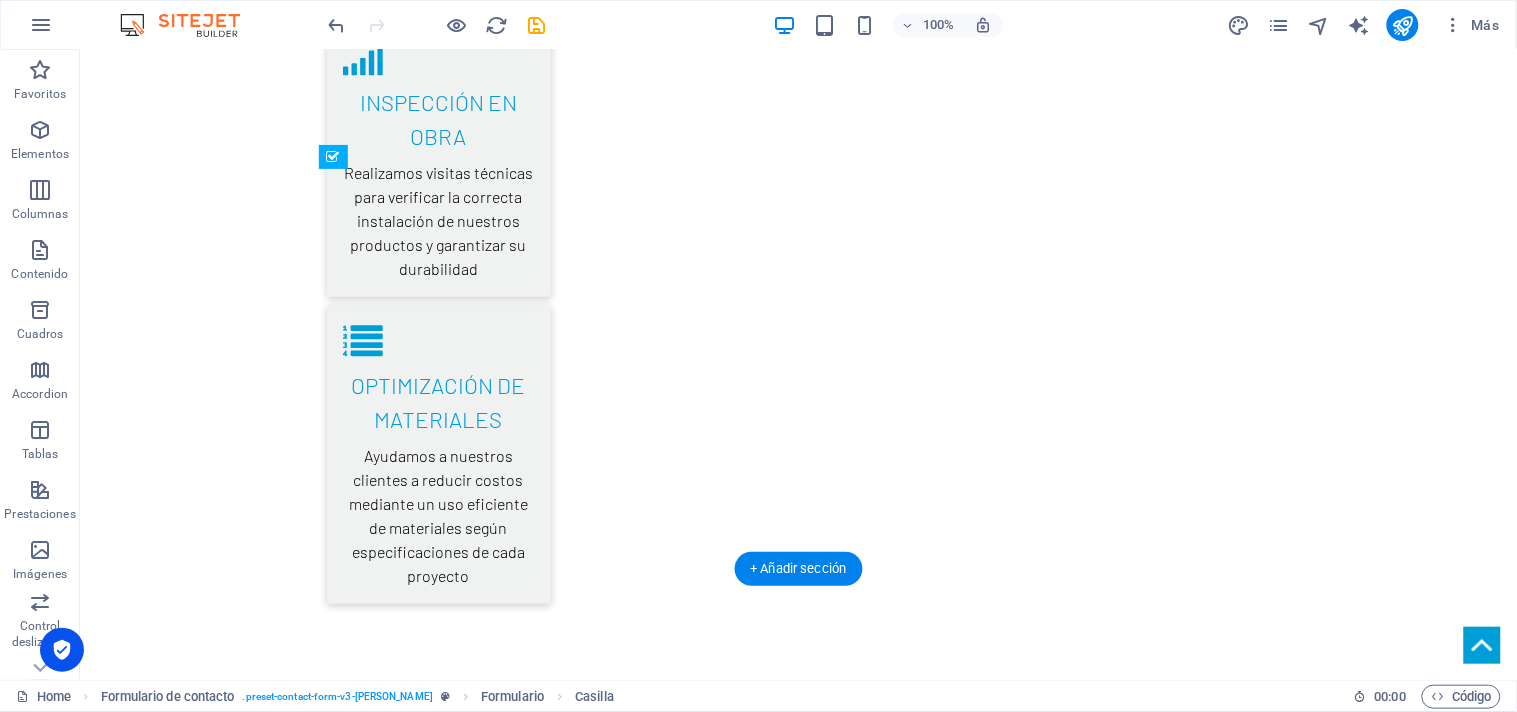 drag, startPoint x: 681, startPoint y: 476, endPoint x: 965, endPoint y: 421, distance: 289.27667 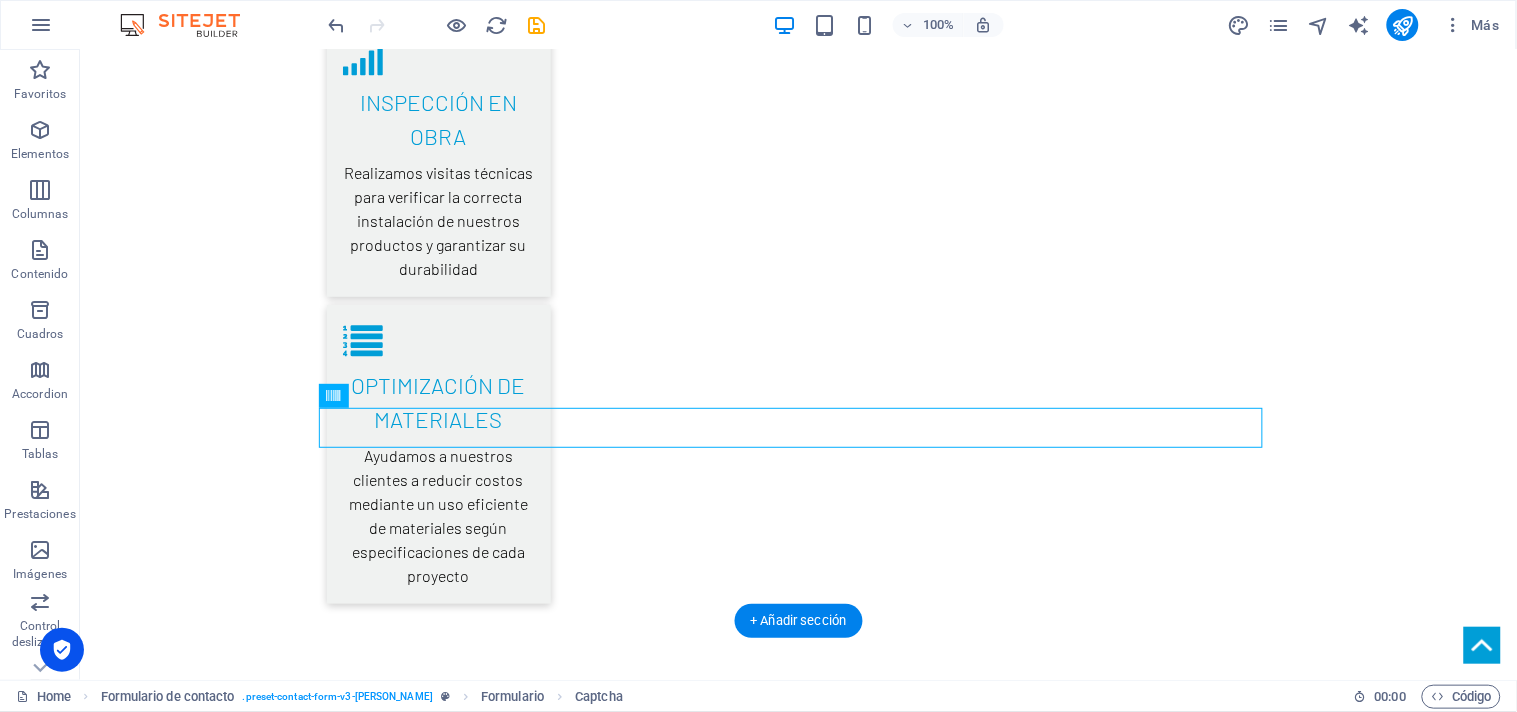 drag, startPoint x: 516, startPoint y: 436, endPoint x: 1231, endPoint y: 461, distance: 715.43695 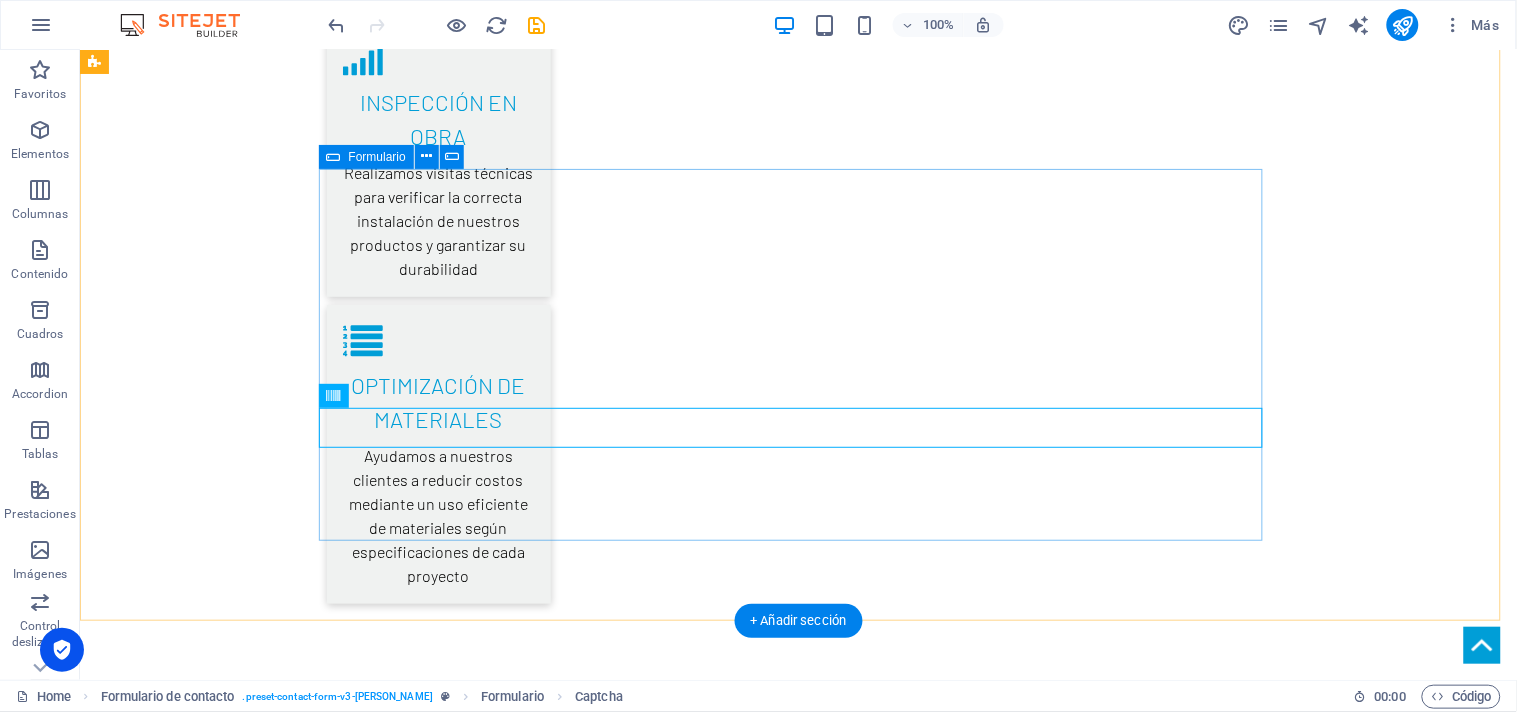 click on "EMAIL NUMERO DE CONTACTO ¿Ilegible? Cargar nuevo   I have read and understand the privacy policy. ENVIAR" at bounding box center (798, 29223) 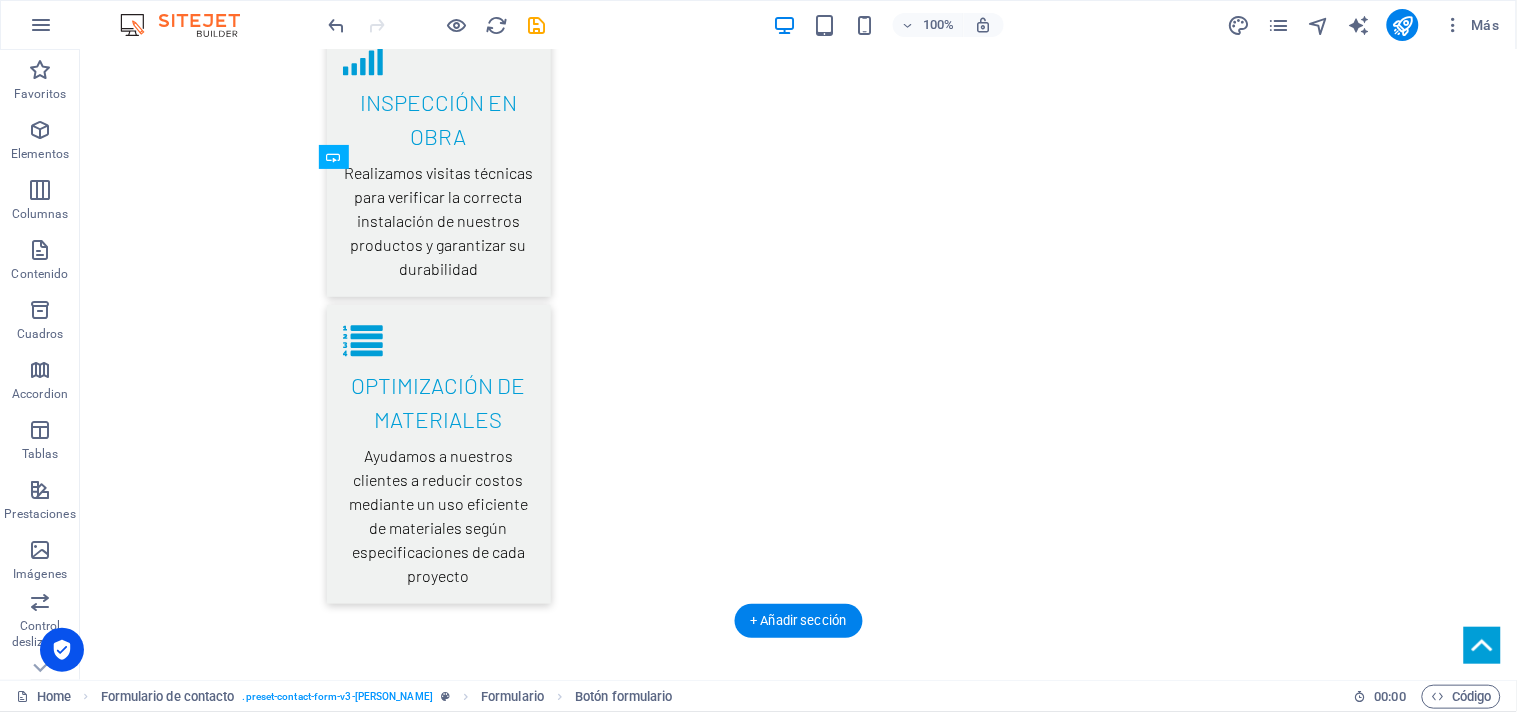drag, startPoint x: 732, startPoint y: 522, endPoint x: 1090, endPoint y: 451, distance: 364.9726 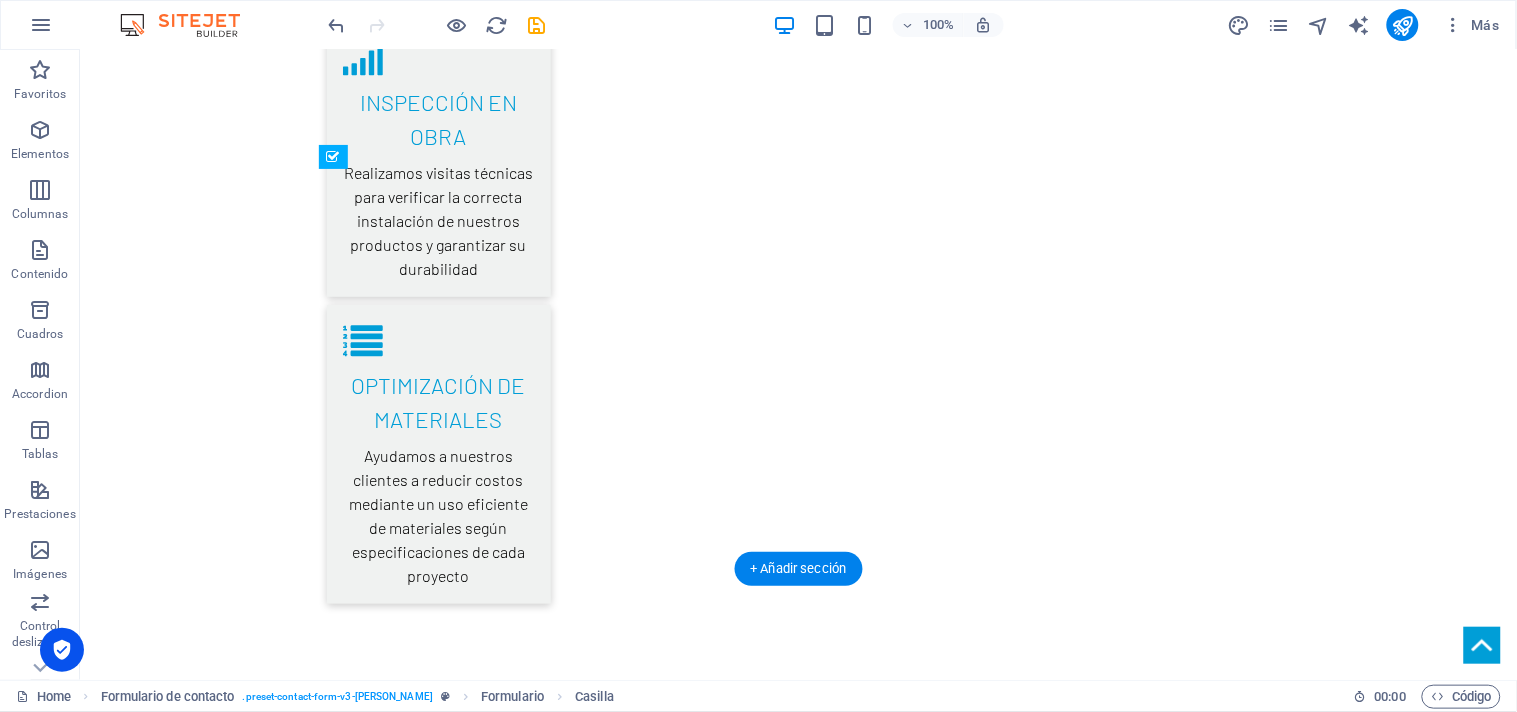 drag, startPoint x: 595, startPoint y: 473, endPoint x: 545, endPoint y: 511, distance: 62.801273 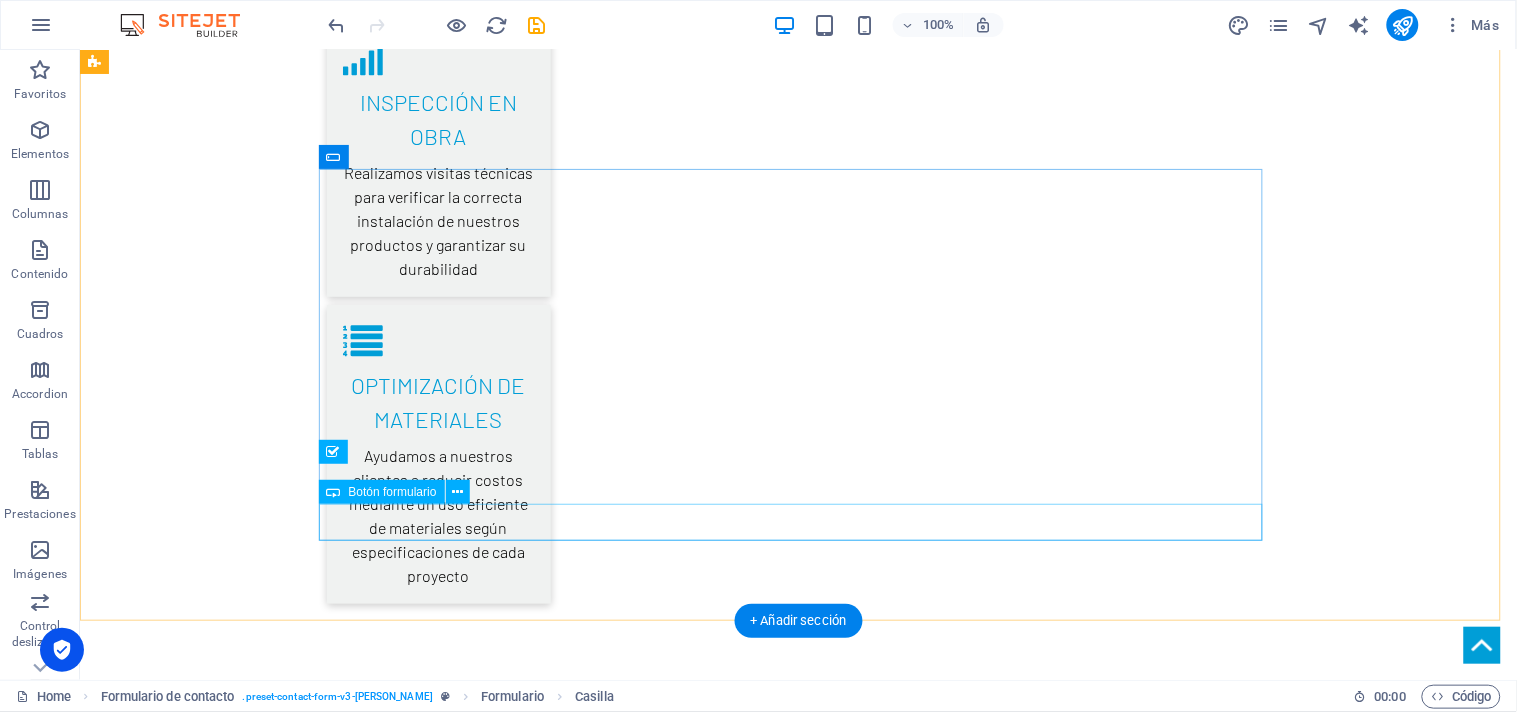 drag, startPoint x: 555, startPoint y: 445, endPoint x: 545, endPoint y: 514, distance: 69.72087 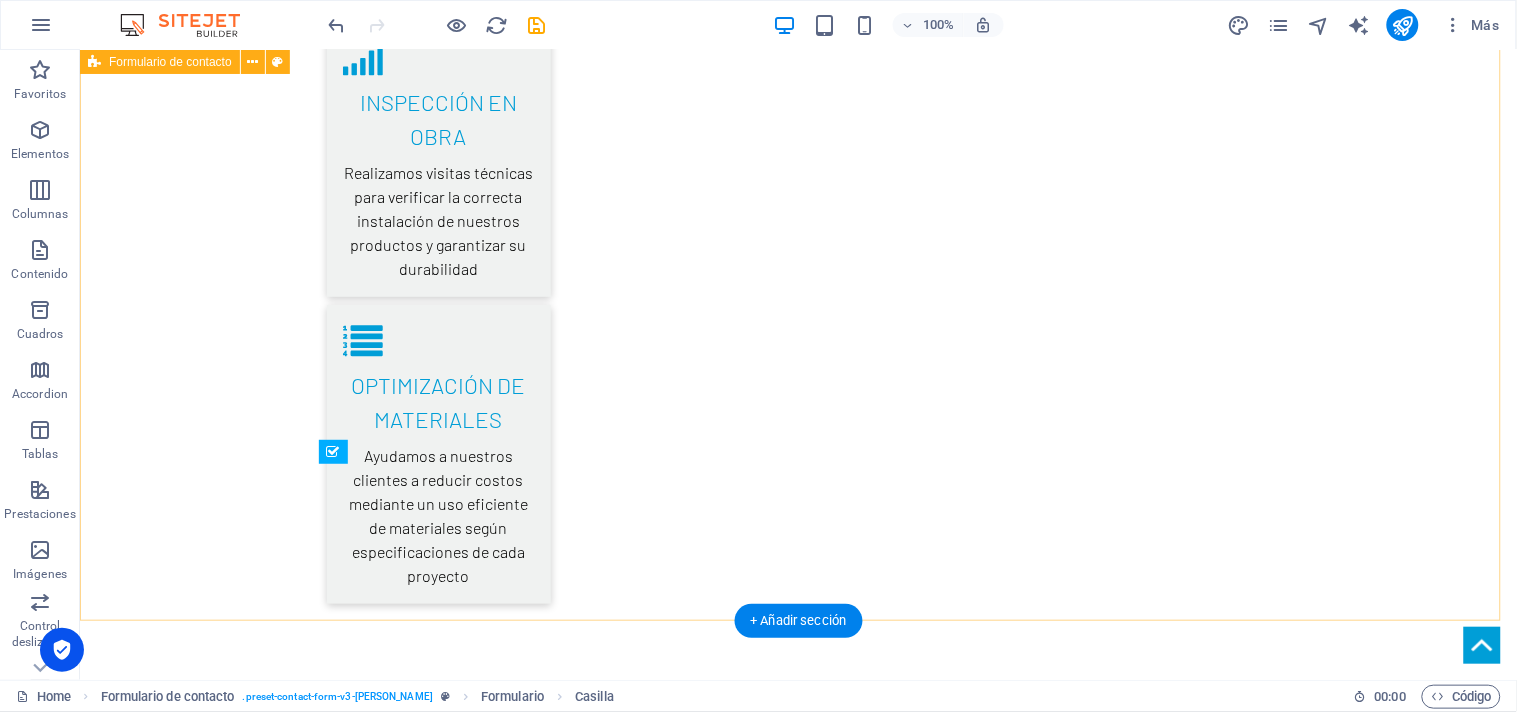 click on "CONTACTANOS EMAIL NUMERO DE CONTACTO ¿Ilegible? Cargar nuevo   I have read and understand the privacy policy. ENVIAR" at bounding box center (797, 29191) 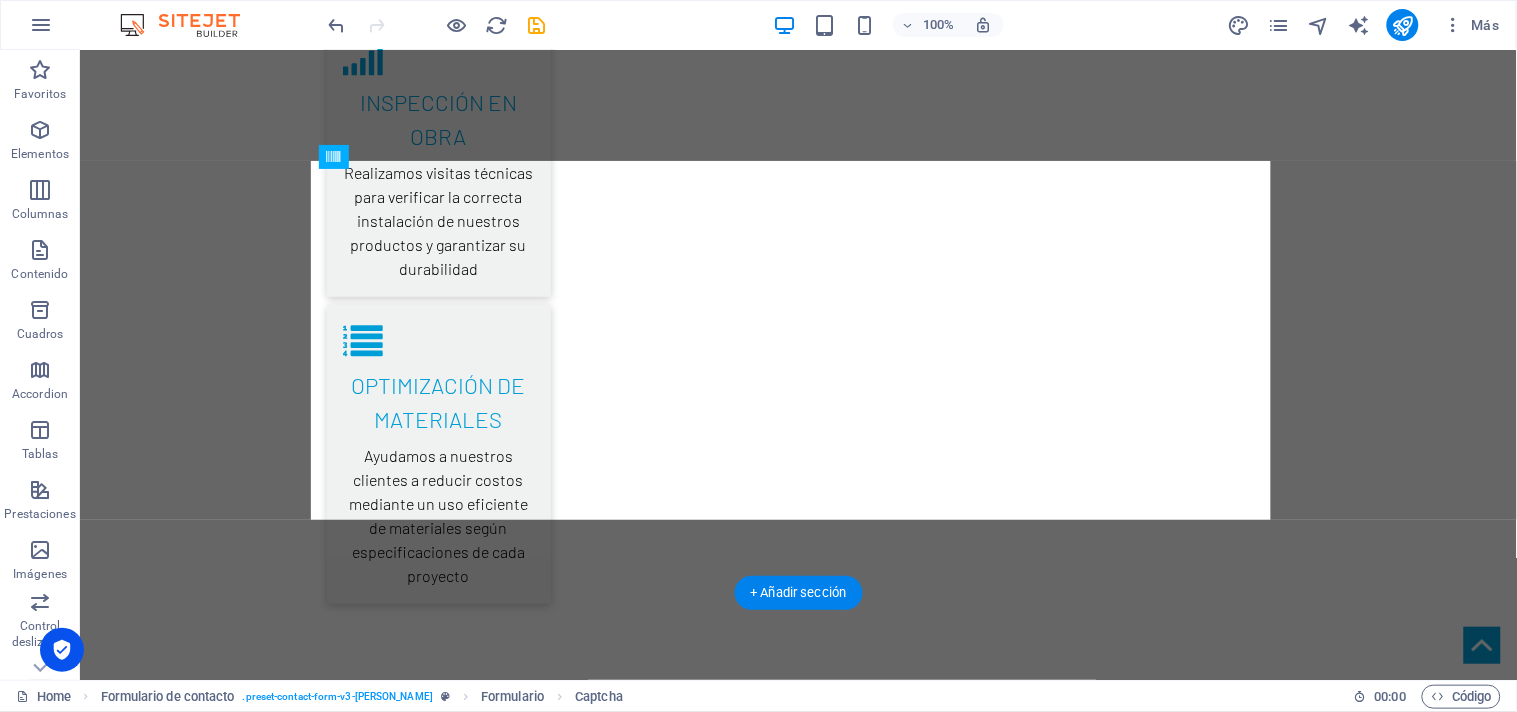 drag, startPoint x: 566, startPoint y: 430, endPoint x: 547, endPoint y: 500, distance: 72.53275 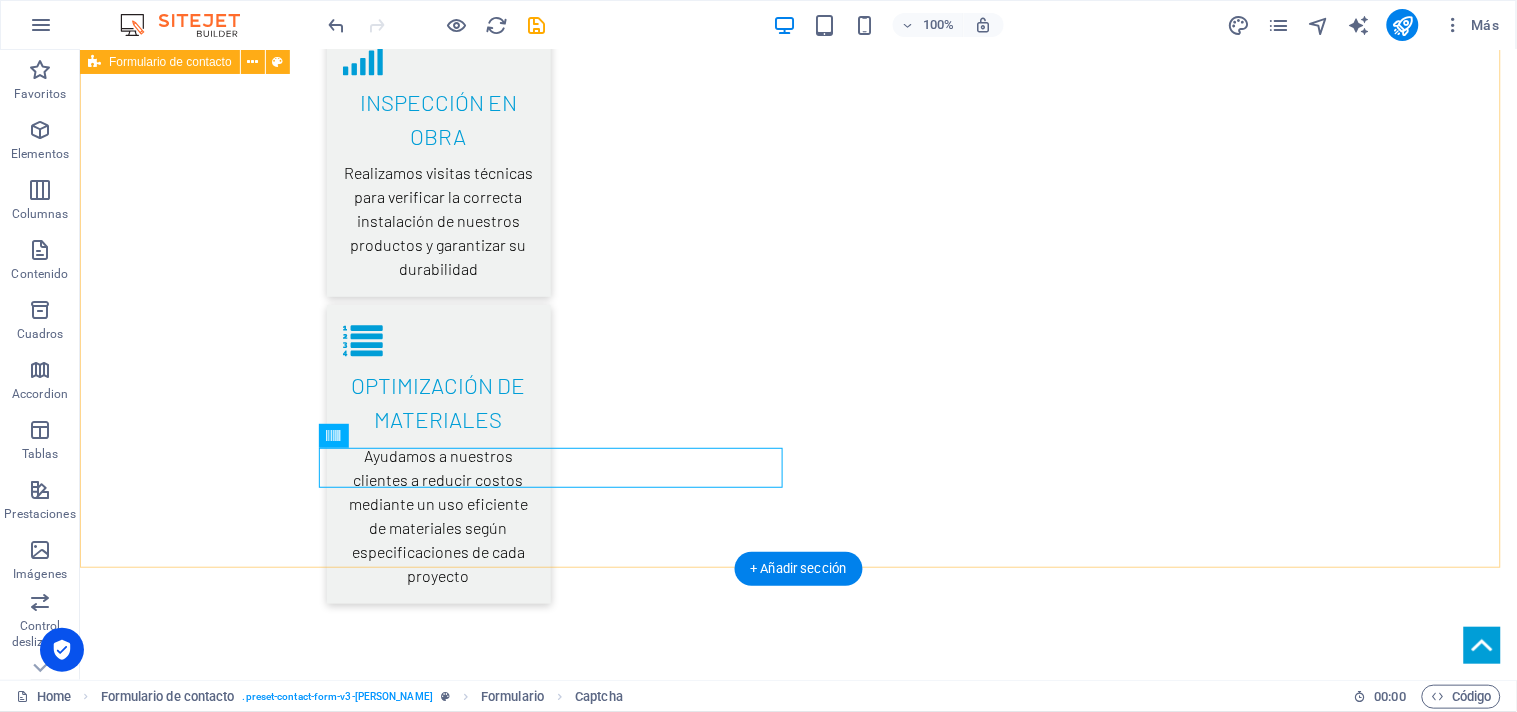 drag, startPoint x: 1417, startPoint y: 403, endPoint x: 1393, endPoint y: 397, distance: 24.738634 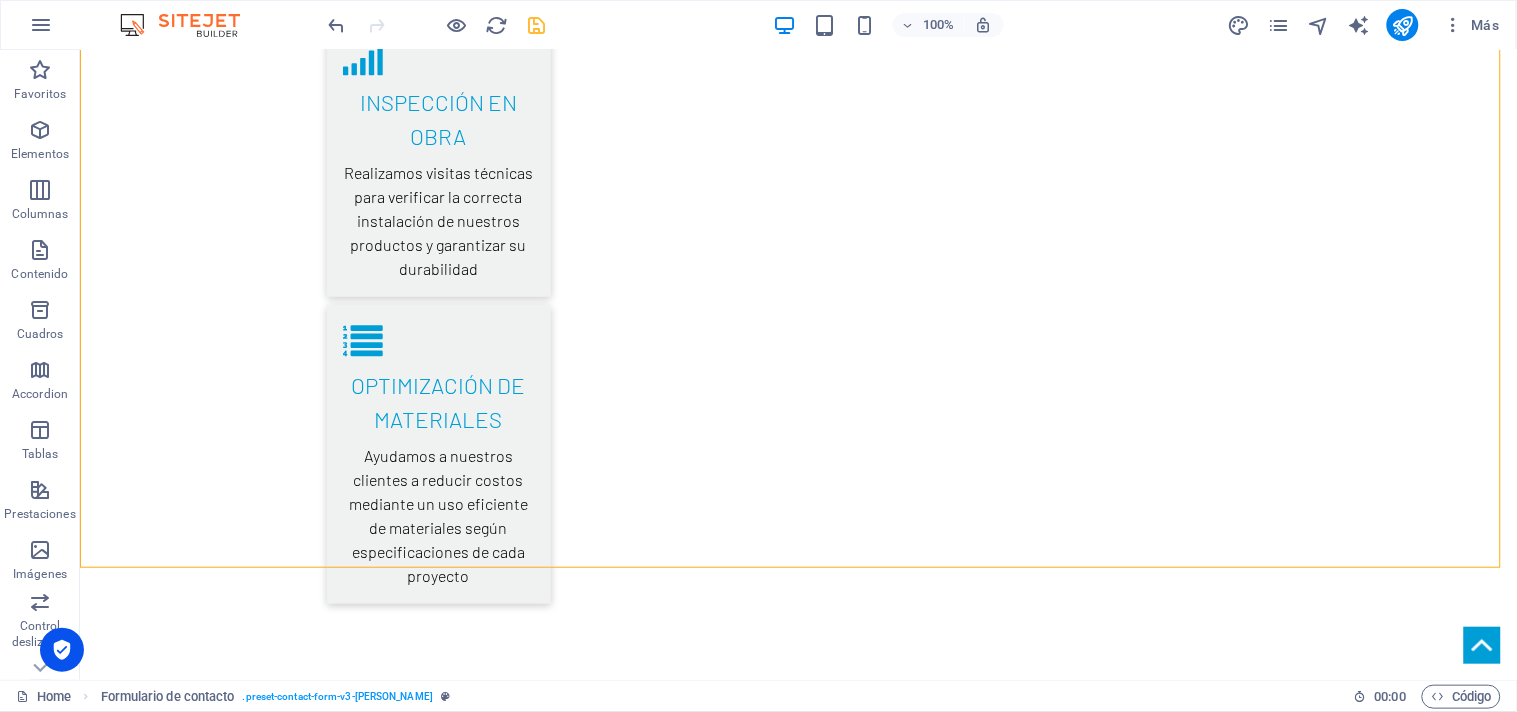 click at bounding box center (537, 25) 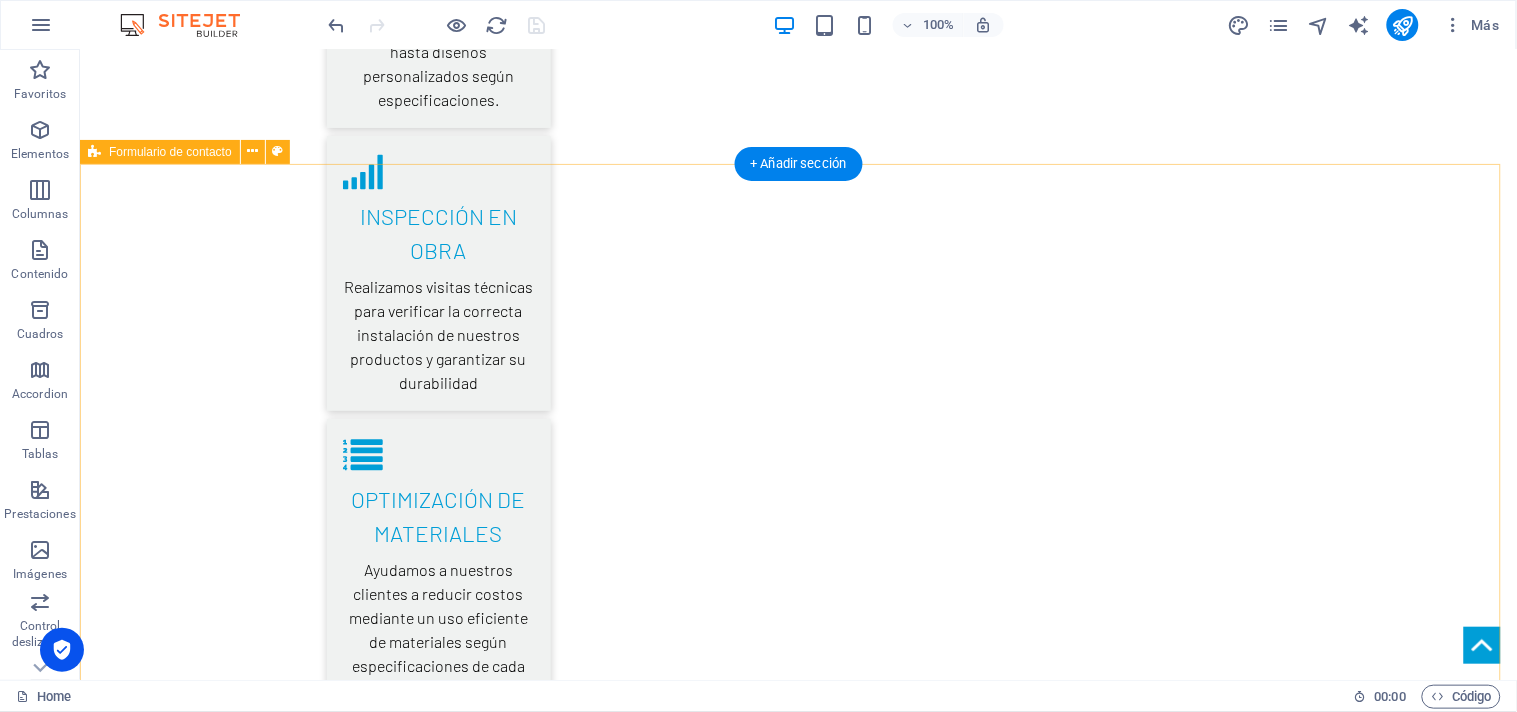 scroll, scrollTop: 3871, scrollLeft: 0, axis: vertical 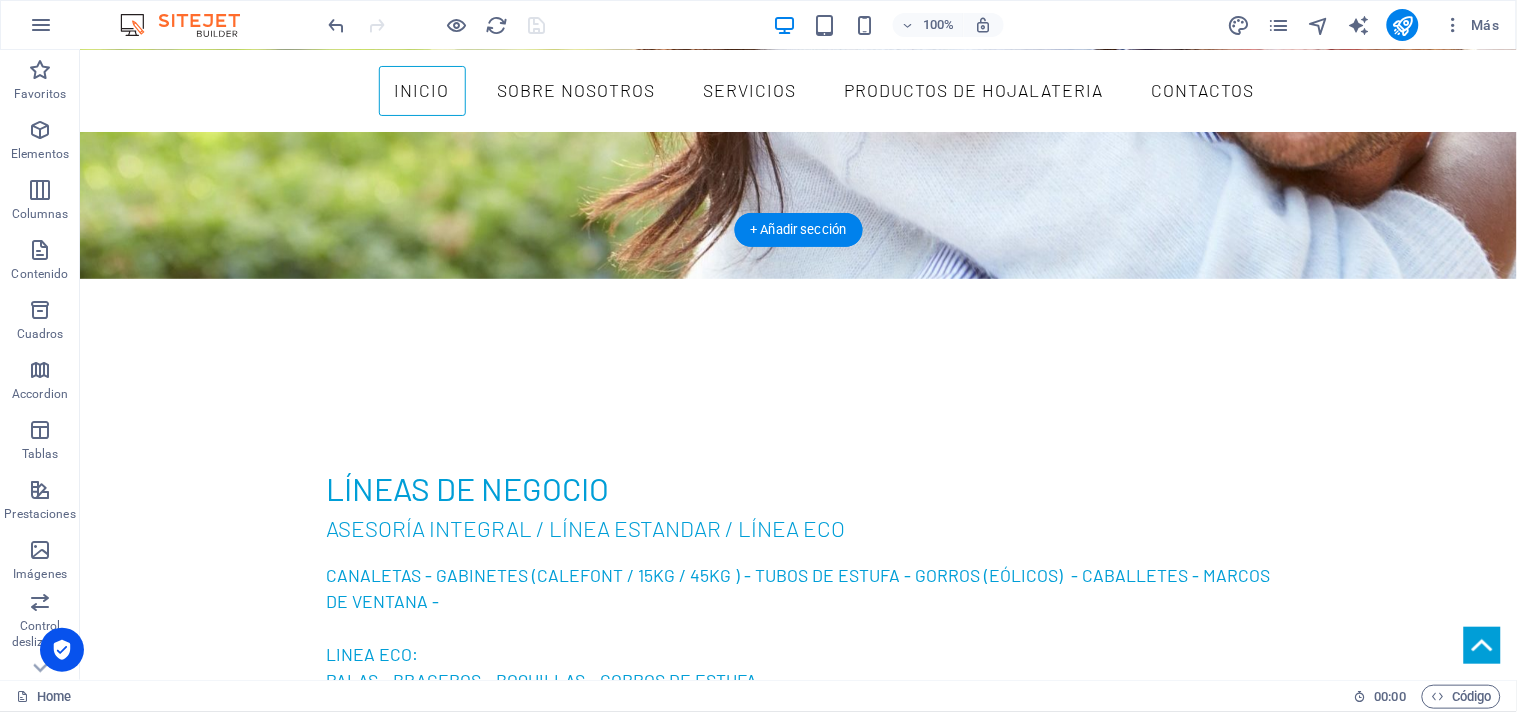 click at bounding box center (797, 2752) 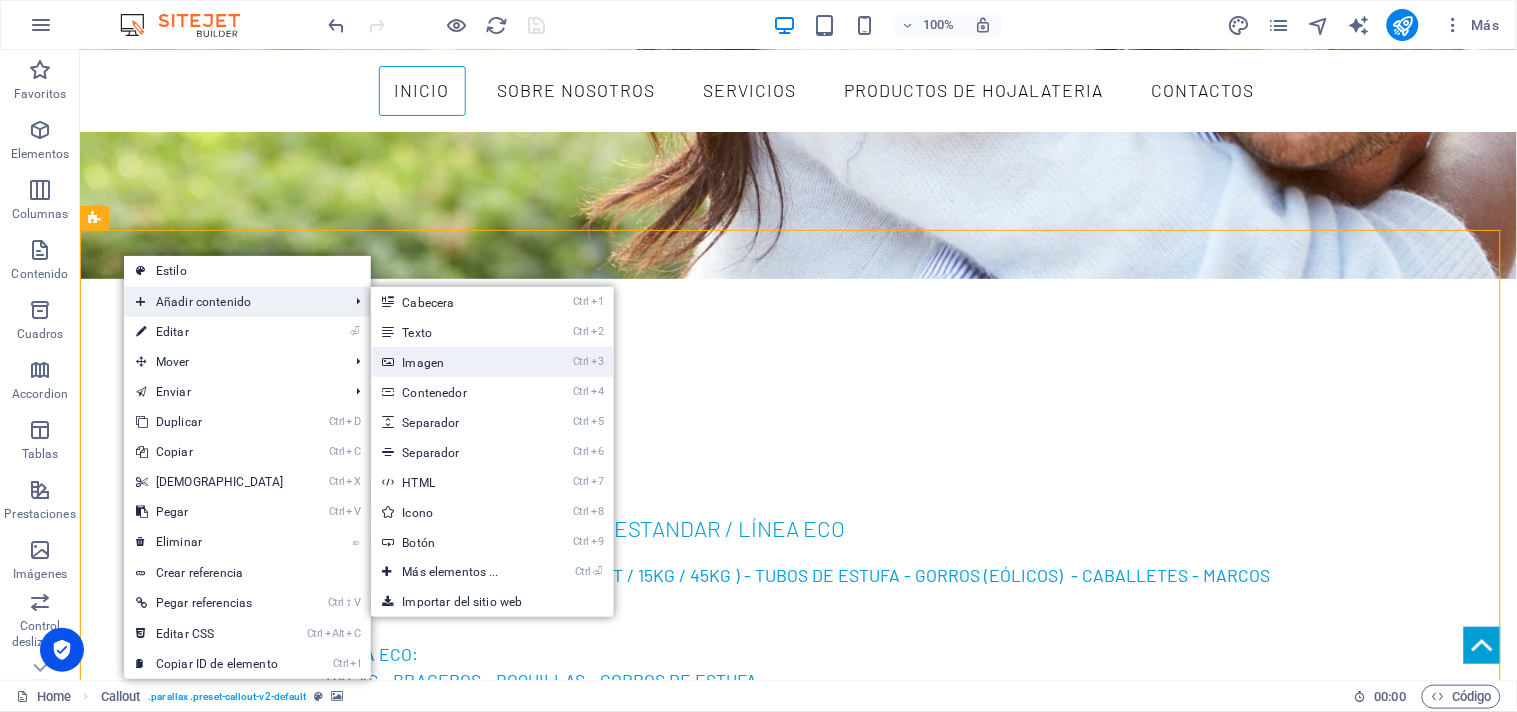 click on "Ctrl 3  Imagen" at bounding box center [455, 362] 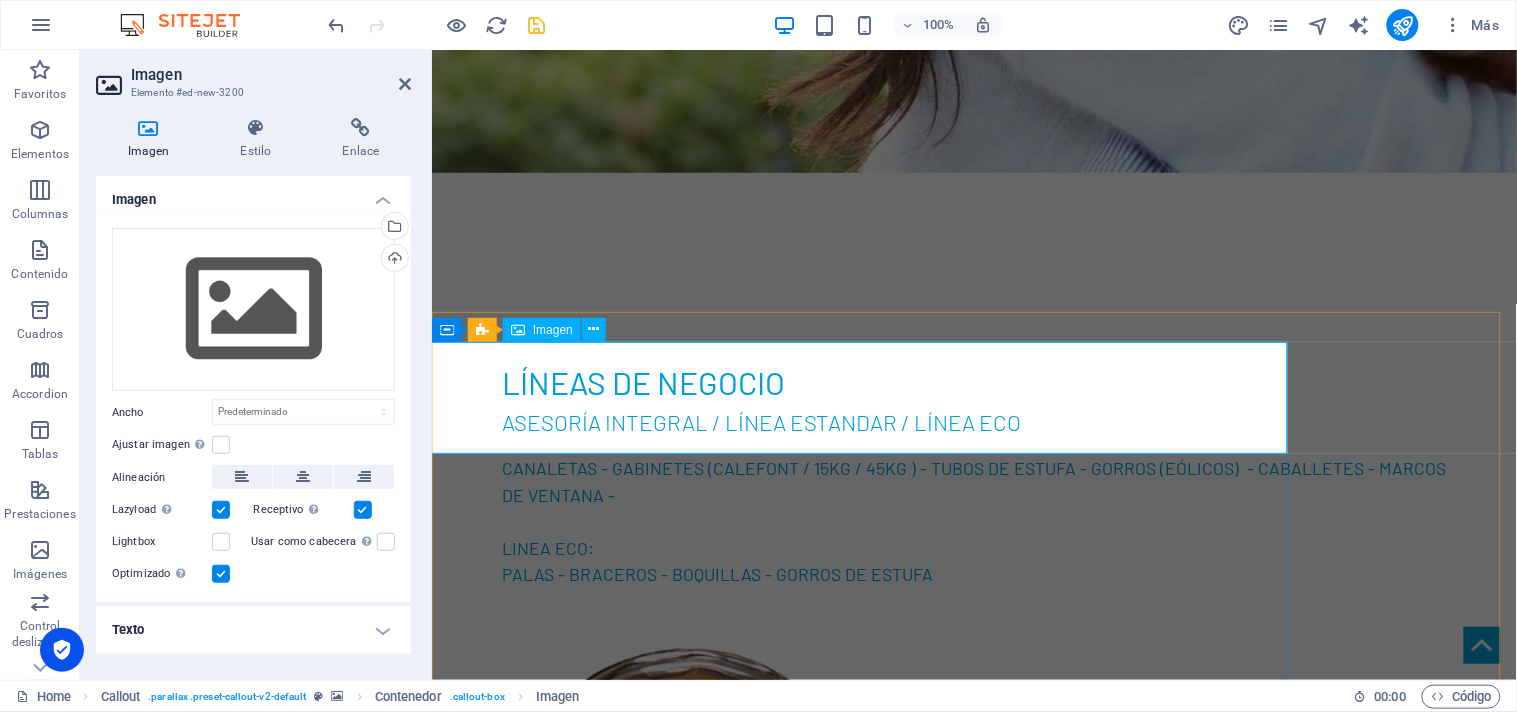 scroll, scrollTop: 2353, scrollLeft: 0, axis: vertical 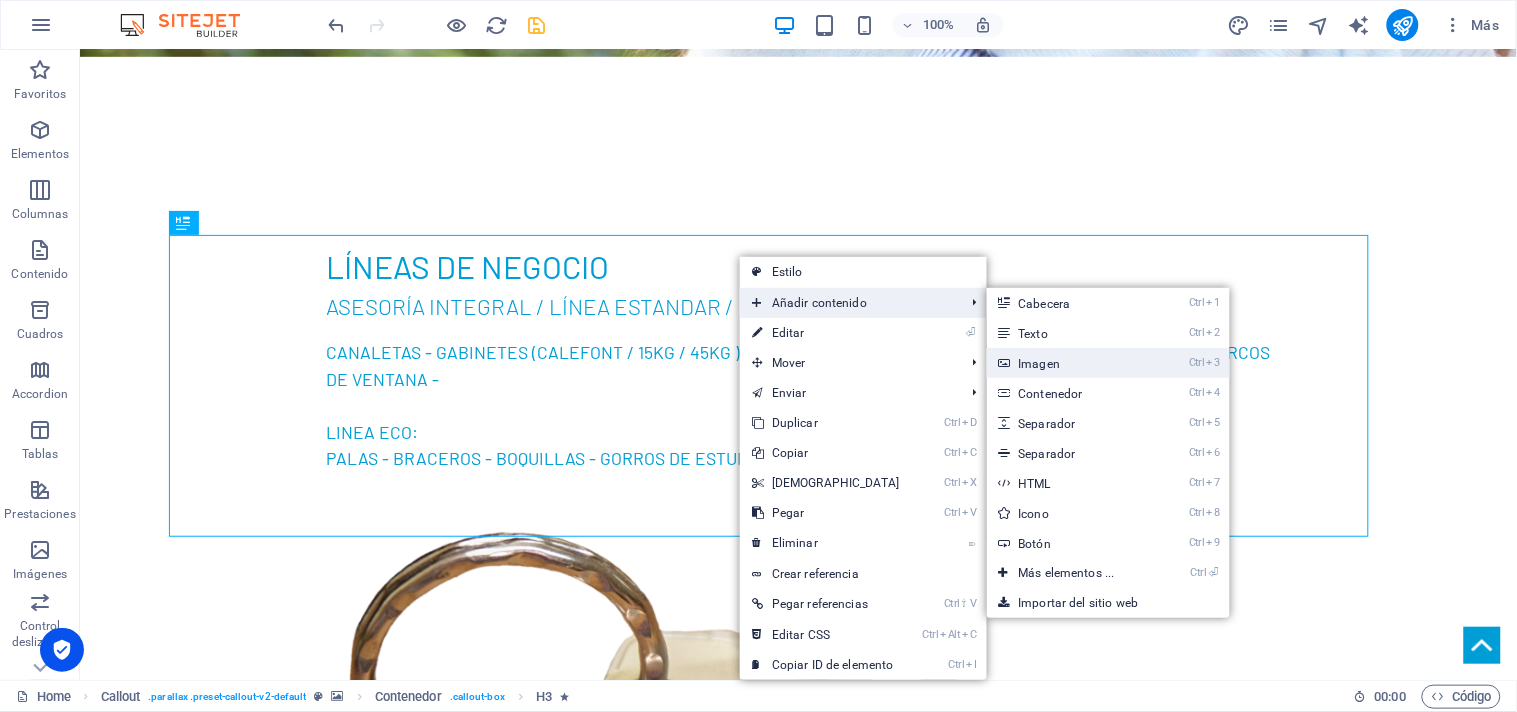 click on "Ctrl 3  Imagen" at bounding box center (1071, 363) 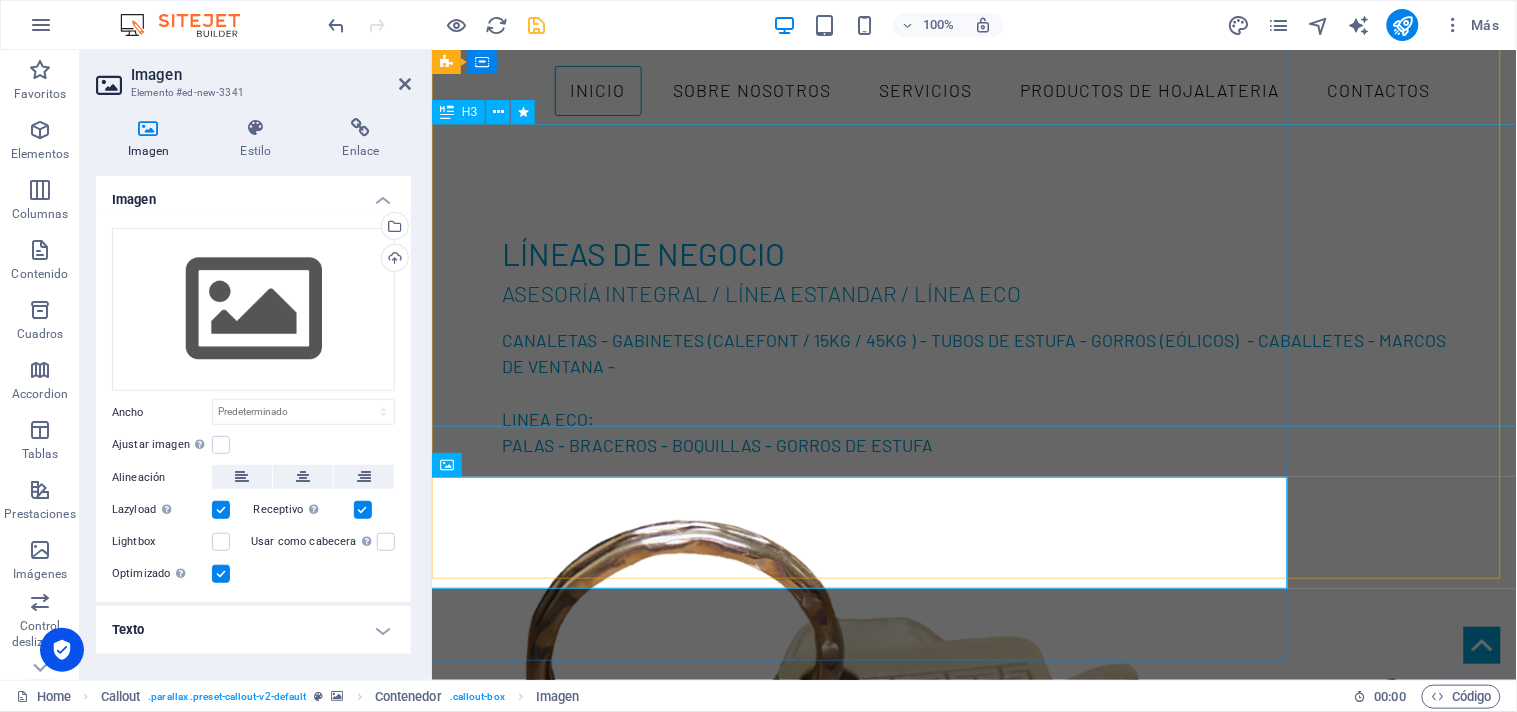 scroll, scrollTop: 2353, scrollLeft: 0, axis: vertical 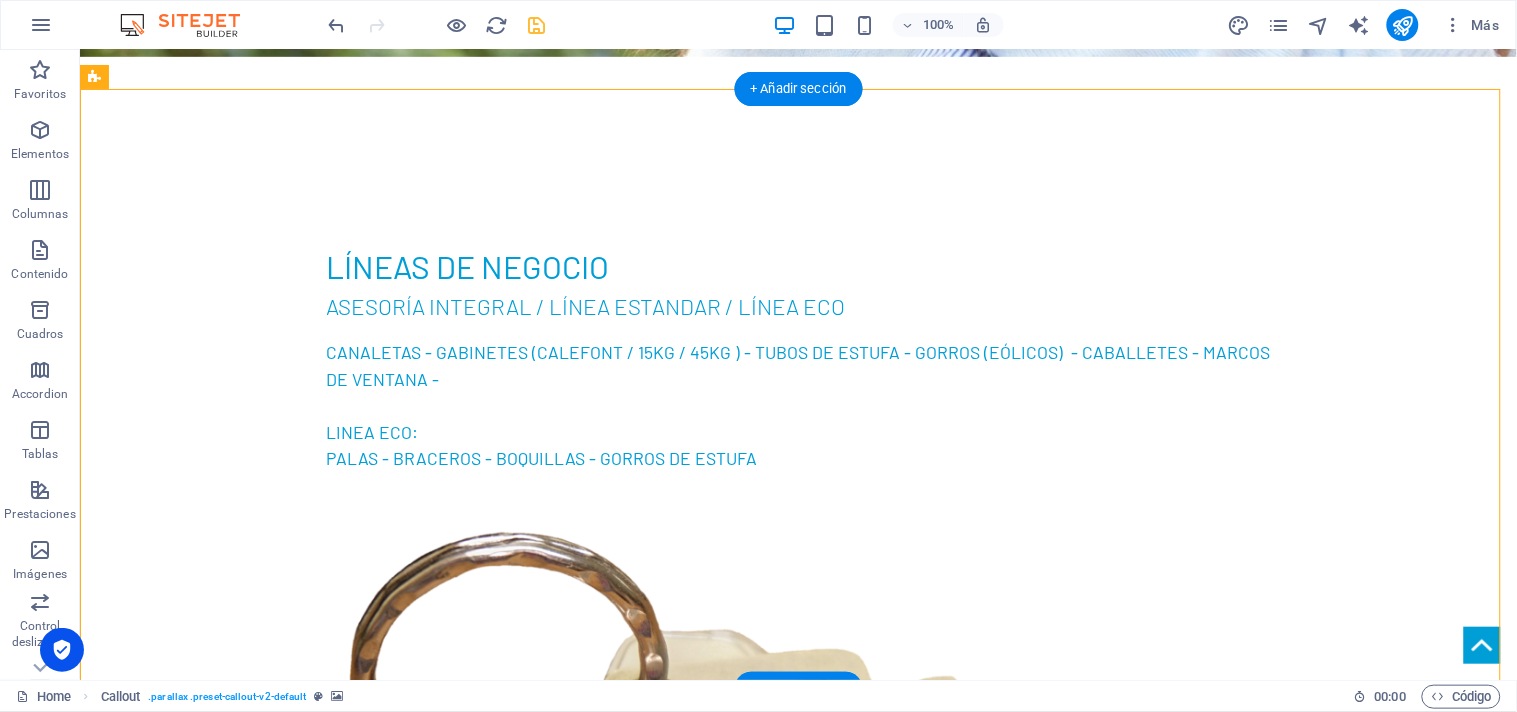 drag, startPoint x: 552, startPoint y: 202, endPoint x: 1380, endPoint y: 273, distance: 831.0385 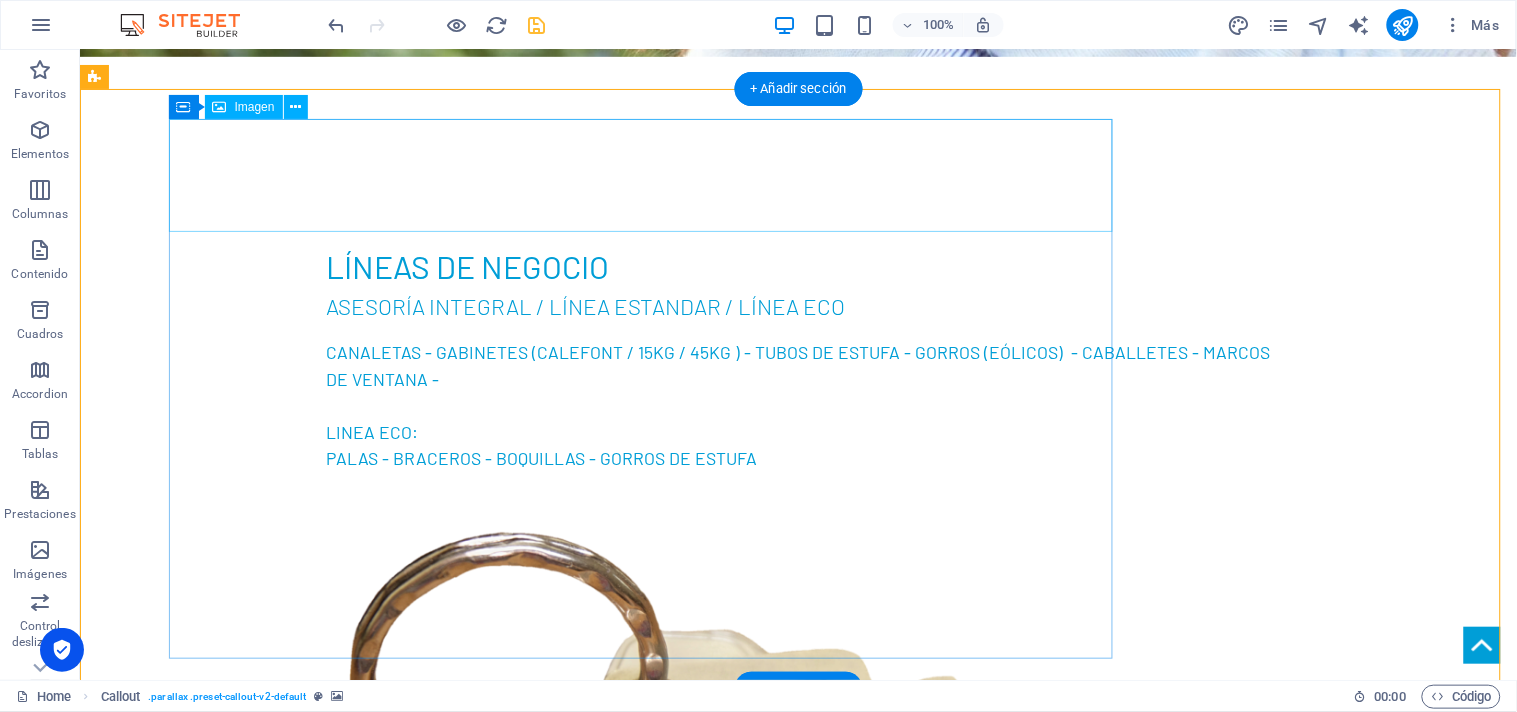 click at bounding box center [648, 3069] 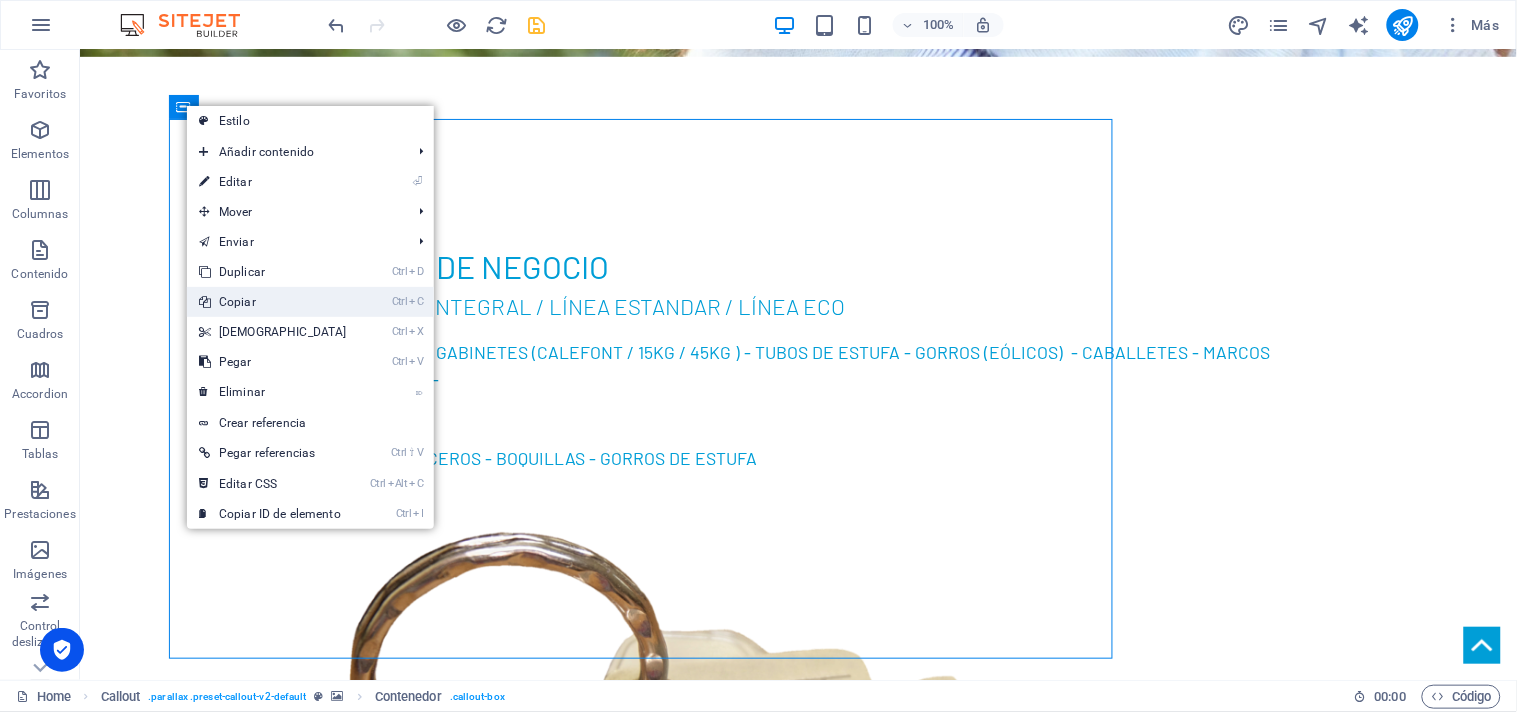 click on "Ctrl C  Copiar" at bounding box center (273, 302) 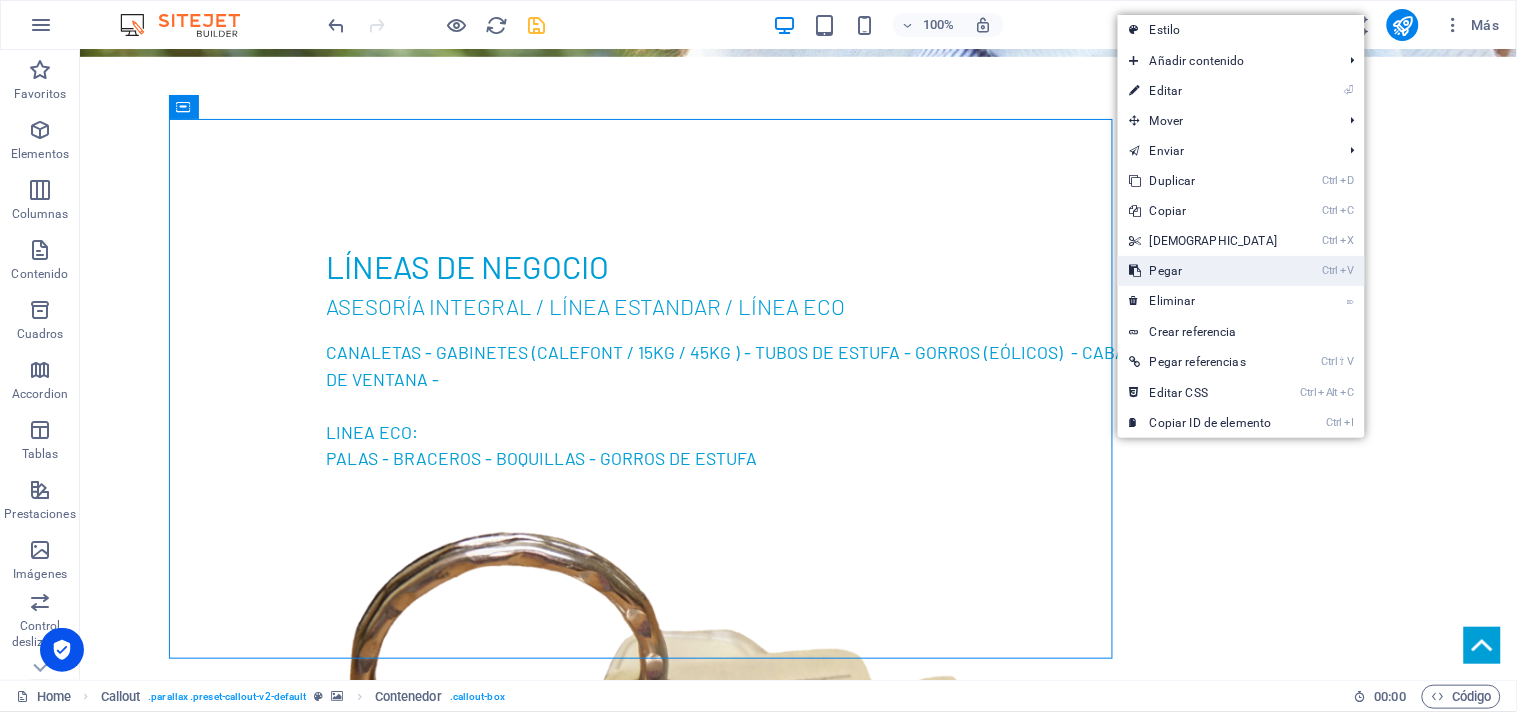 click on "Ctrl V  Pegar" at bounding box center (1204, 271) 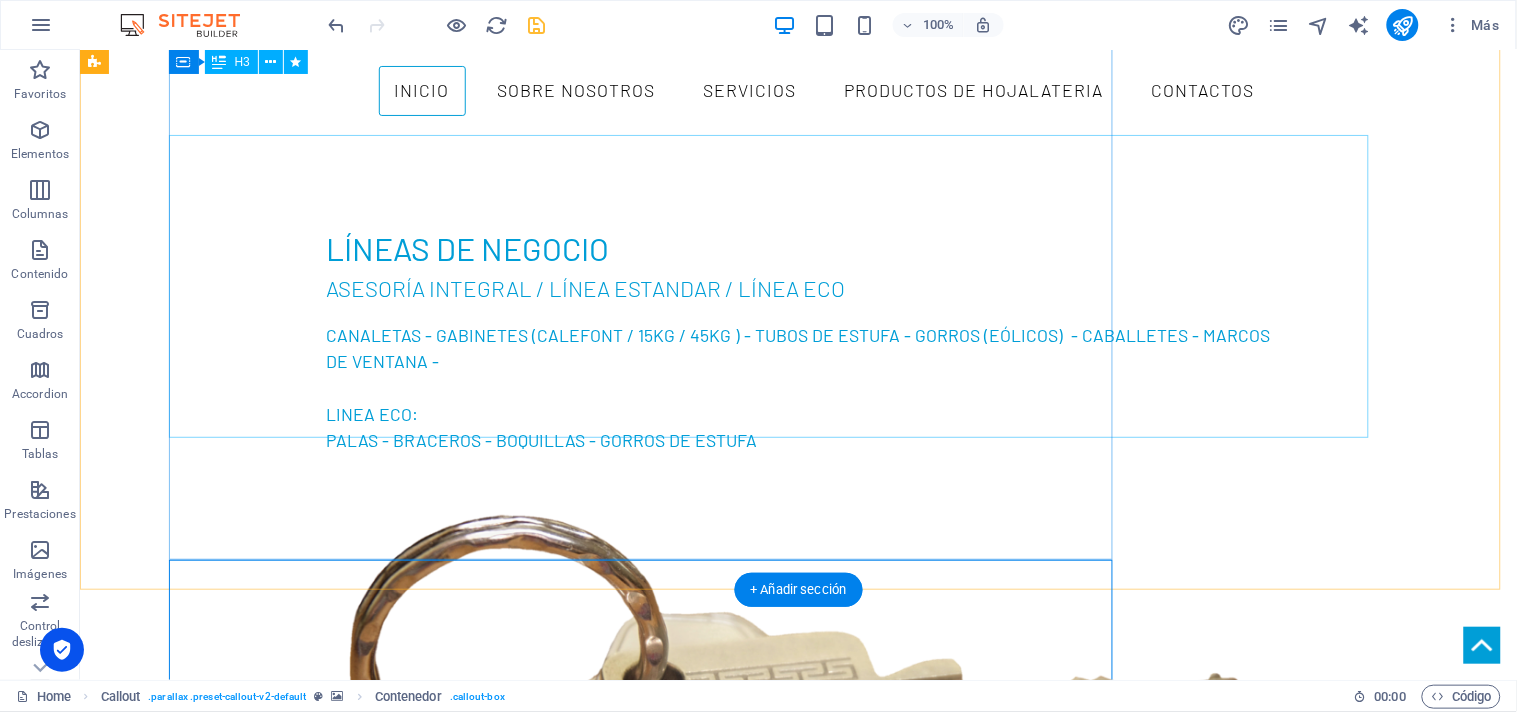 scroll, scrollTop: 2242, scrollLeft: 0, axis: vertical 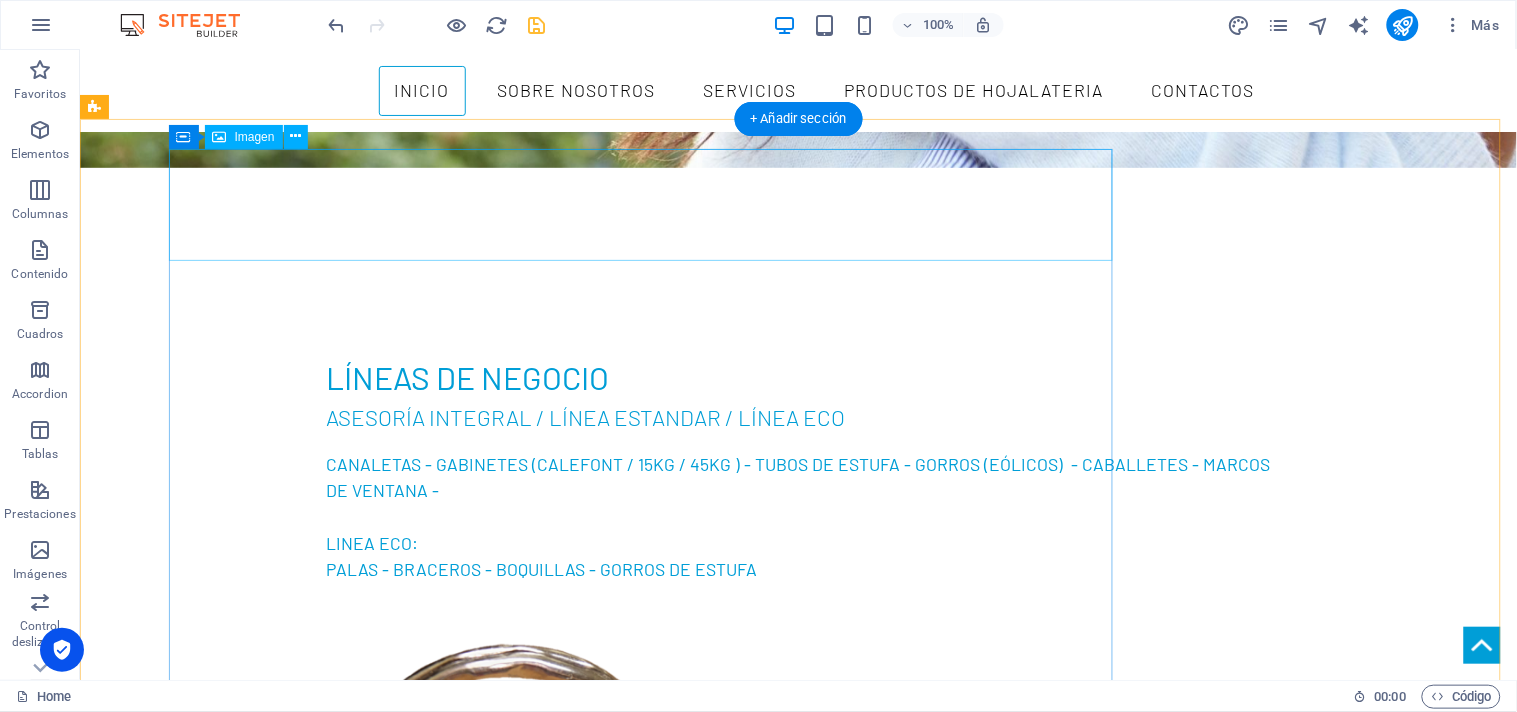 click at bounding box center (648, 3181) 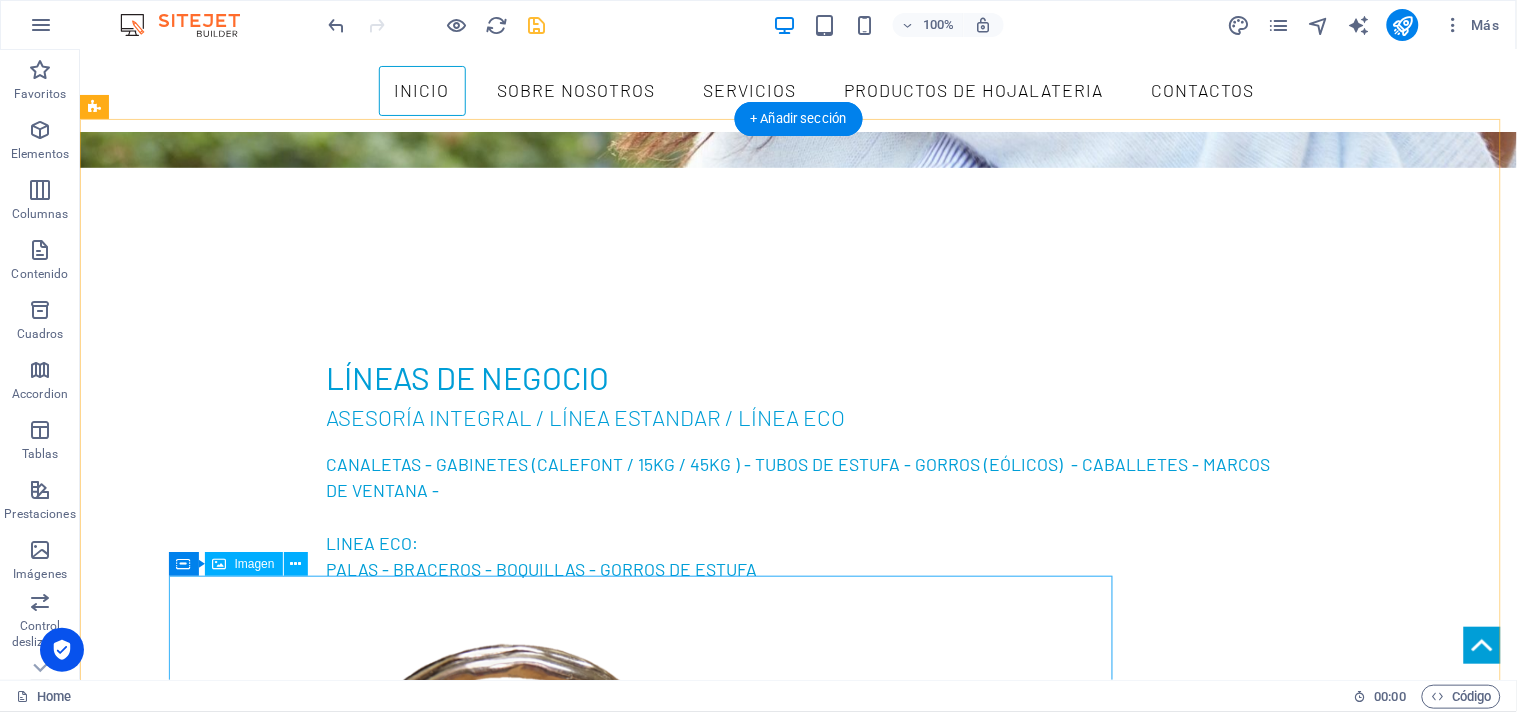 click at bounding box center [648, 3586] 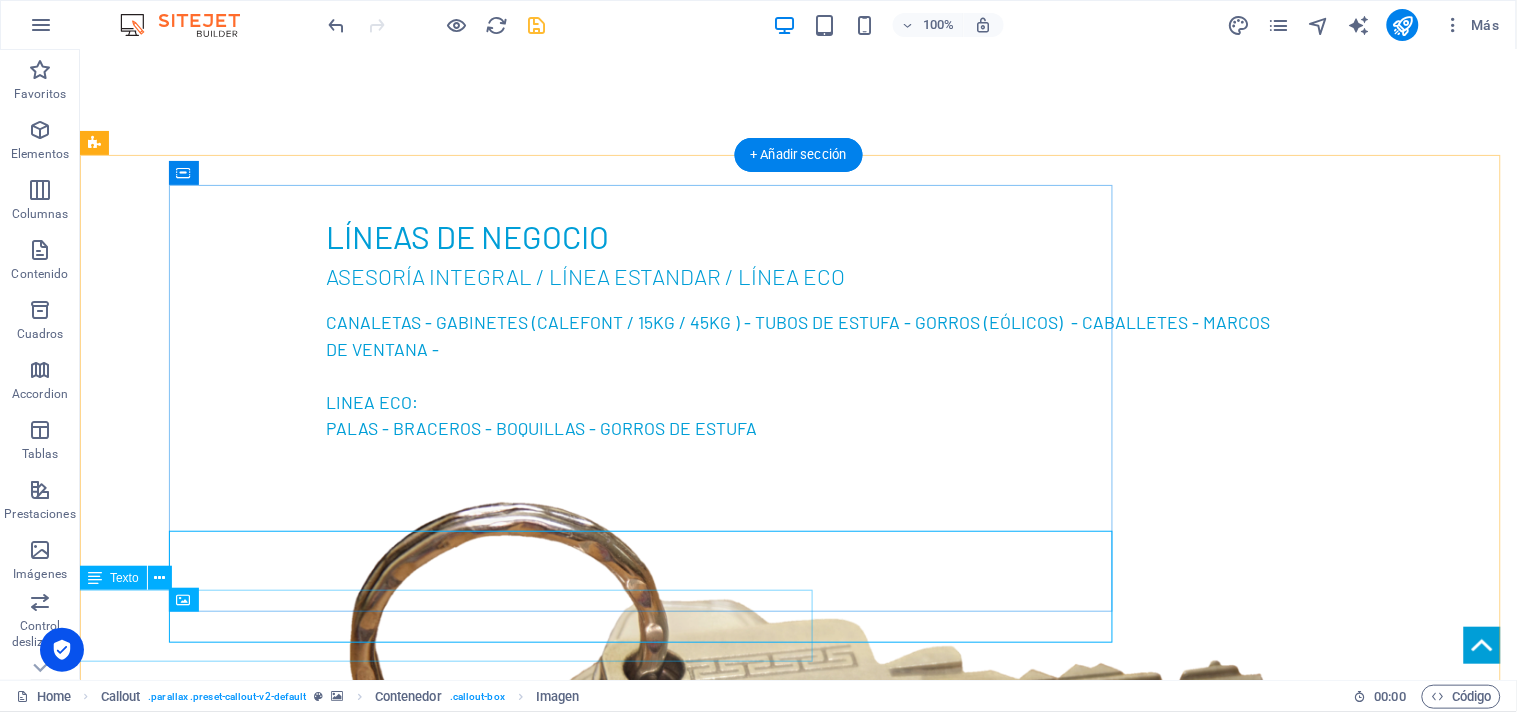 scroll, scrollTop: 2464, scrollLeft: 0, axis: vertical 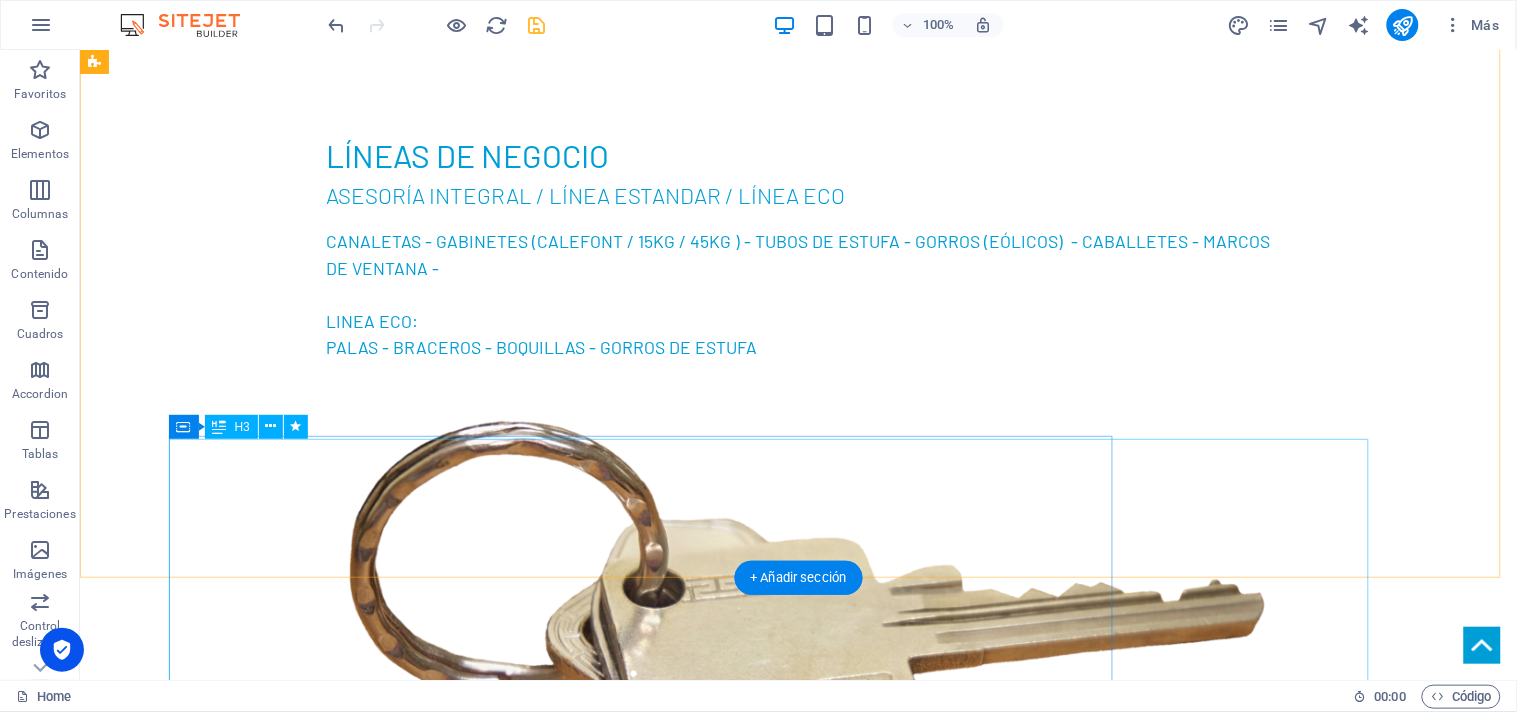 click on "En L&J Servicios convertimos la hojalatería en soluciones confiables, duraderas y hechas a tu medida. Acompañamos a nuestros clientes en cada etapa de su proyecto, con asesoría personalizada, compromiso real y atención profesional. Más que productos, entregamos tranquilidad. Somos tus aliados en hojalatería, techumbre y terminaciones." at bounding box center (648, 3478) 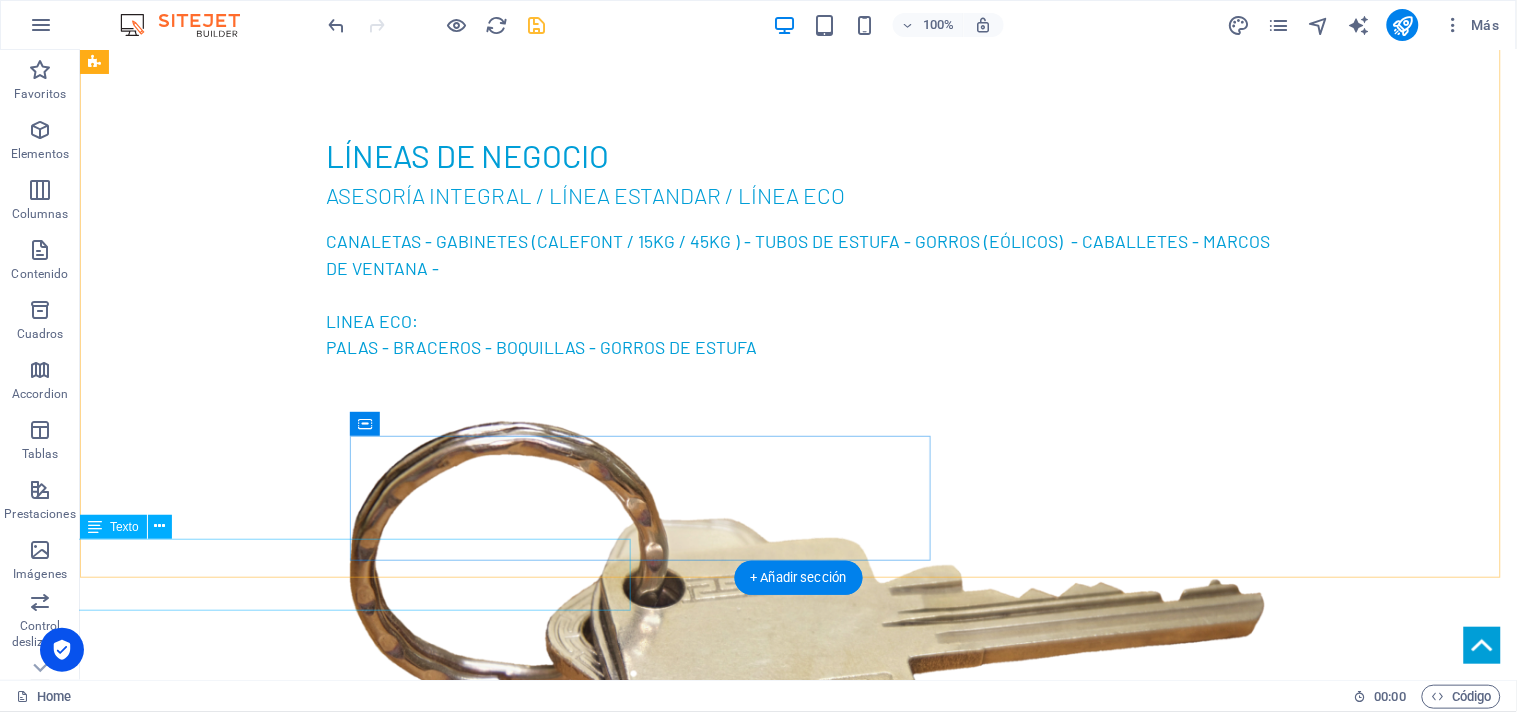 click on ""...de un diseño al plano, del plano a la realidad." LyJ Servicios." at bounding box center [348, 3446] 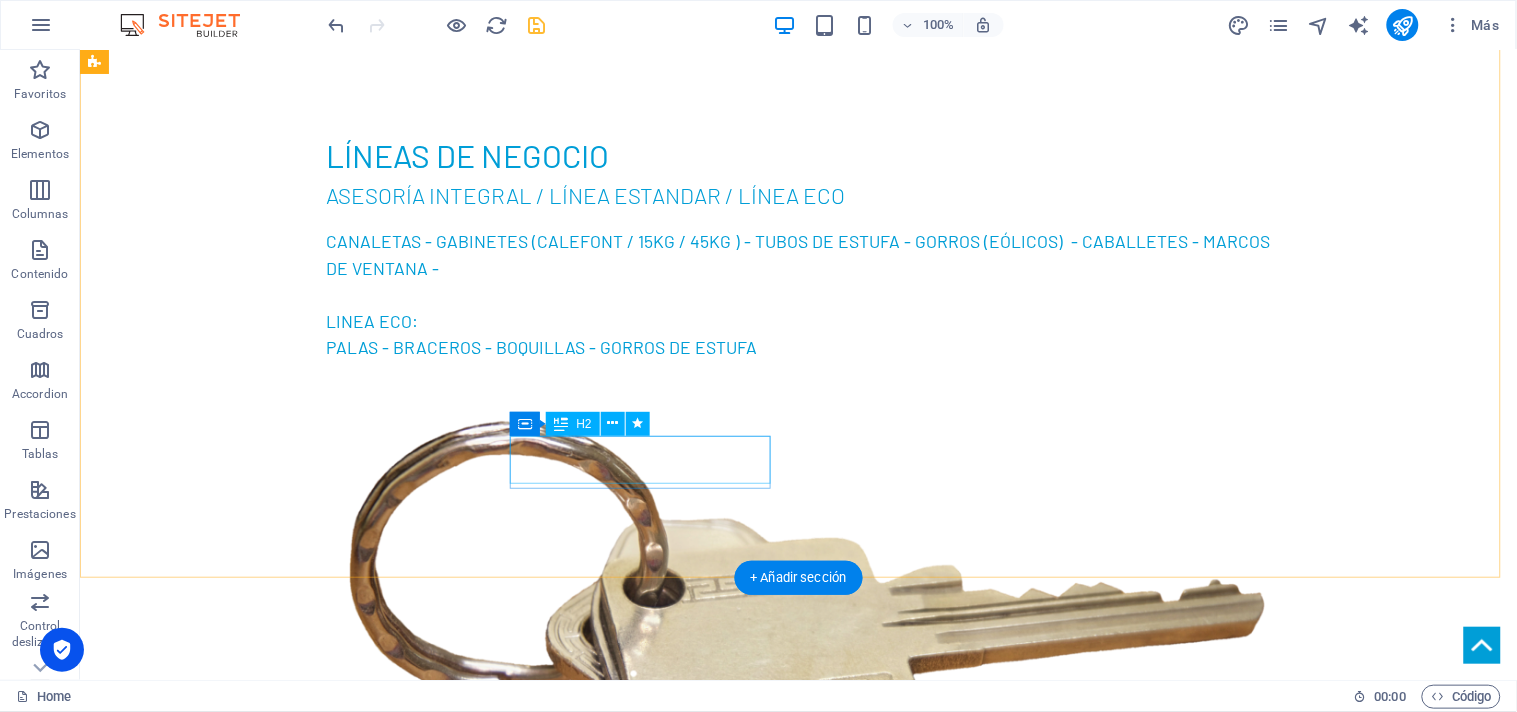 click on "SOBRE NOSOTROS" at bounding box center [648, 3331] 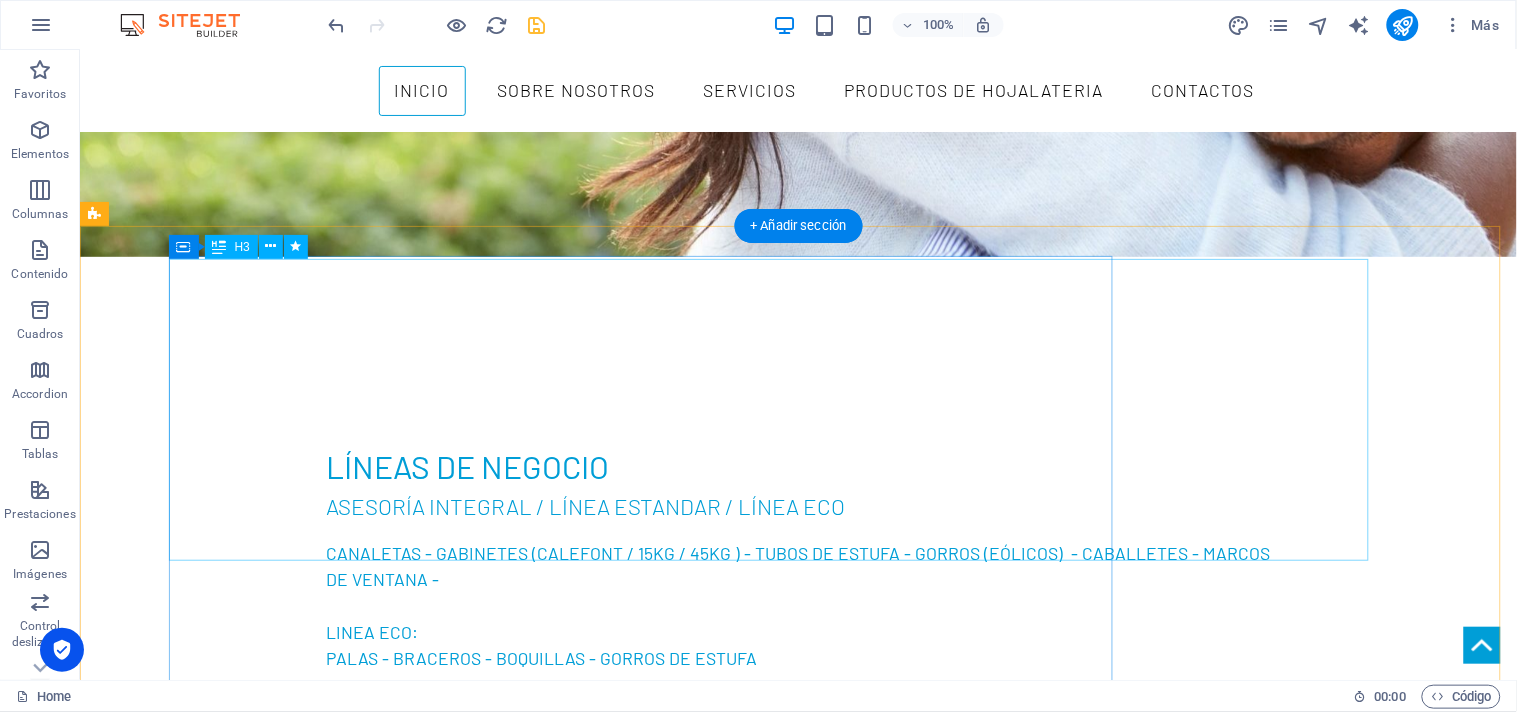 scroll, scrollTop: 2131, scrollLeft: 0, axis: vertical 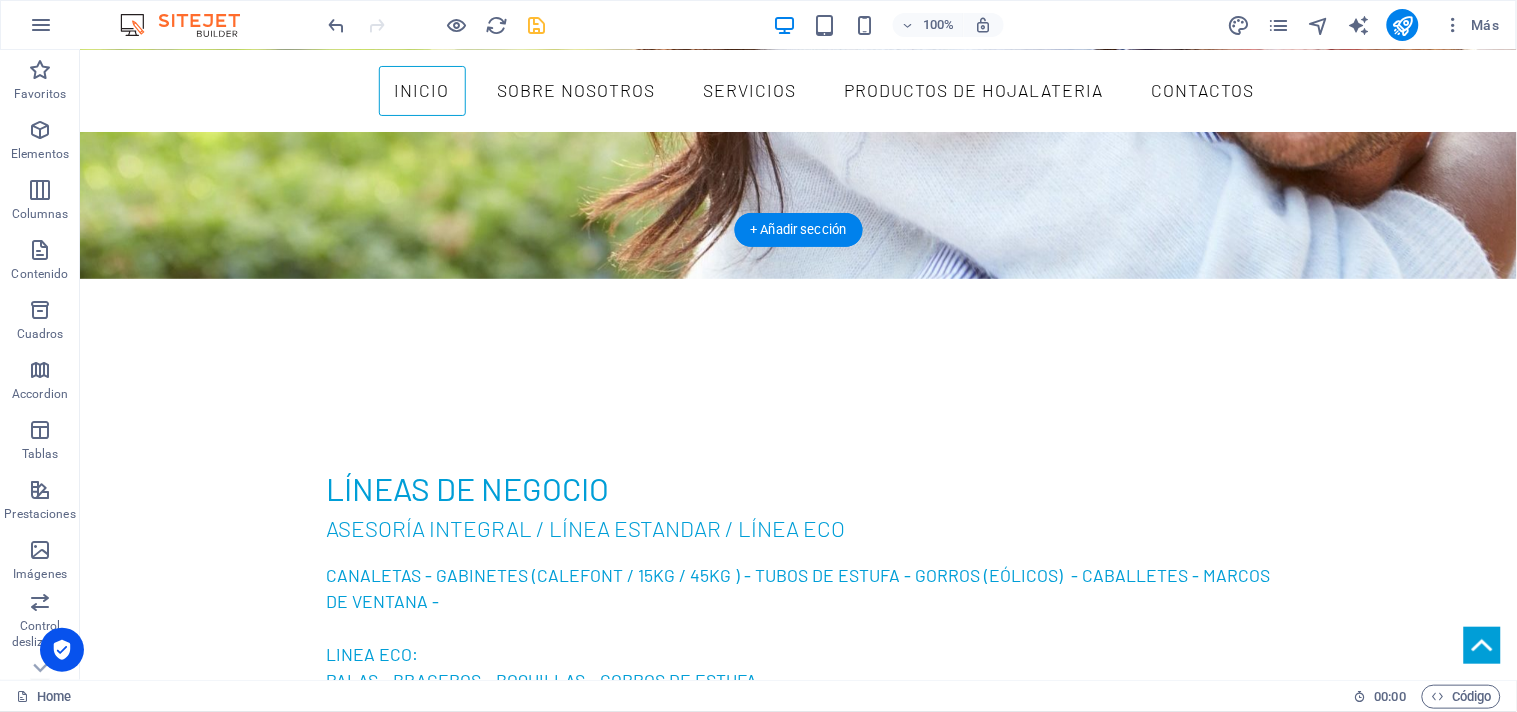 click at bounding box center (797, 2711) 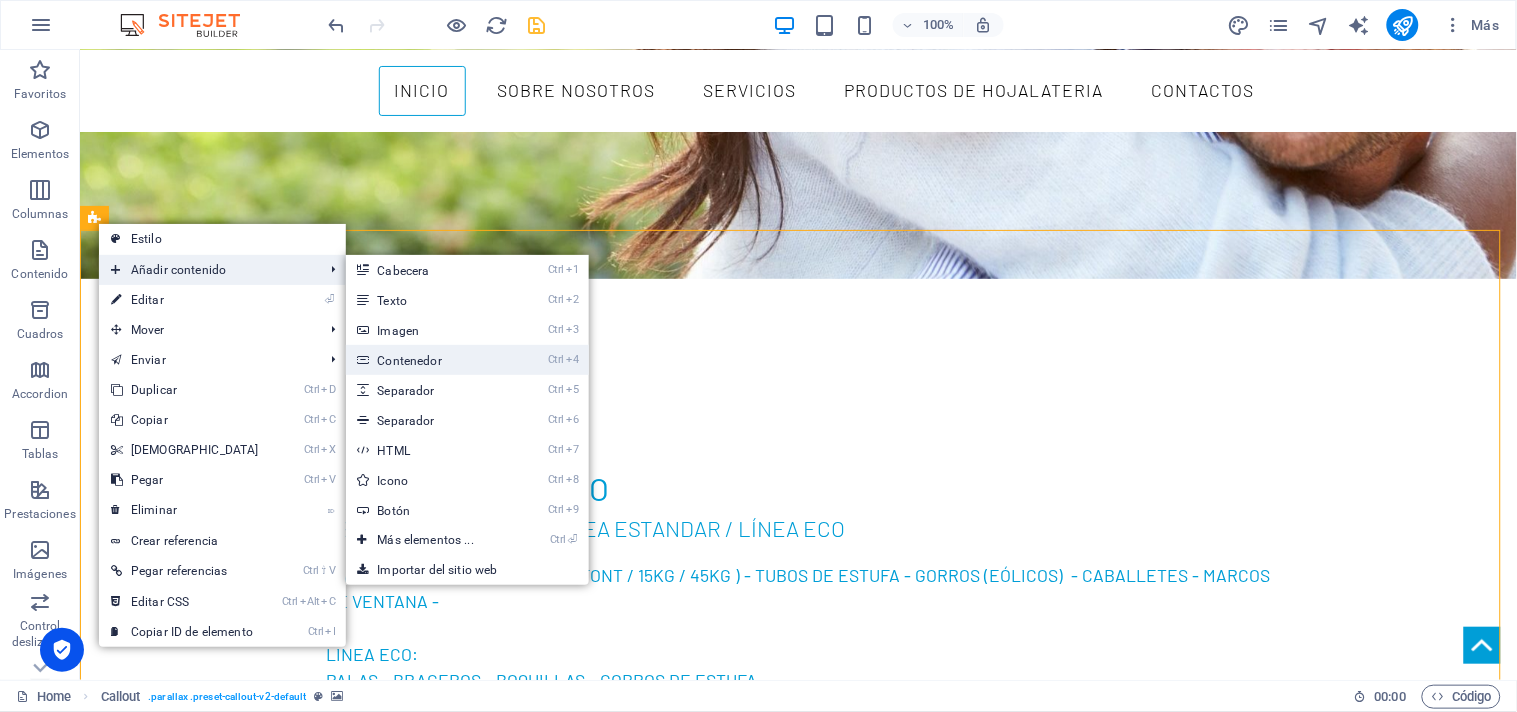 click on "Ctrl 4  Contenedor" at bounding box center [430, 360] 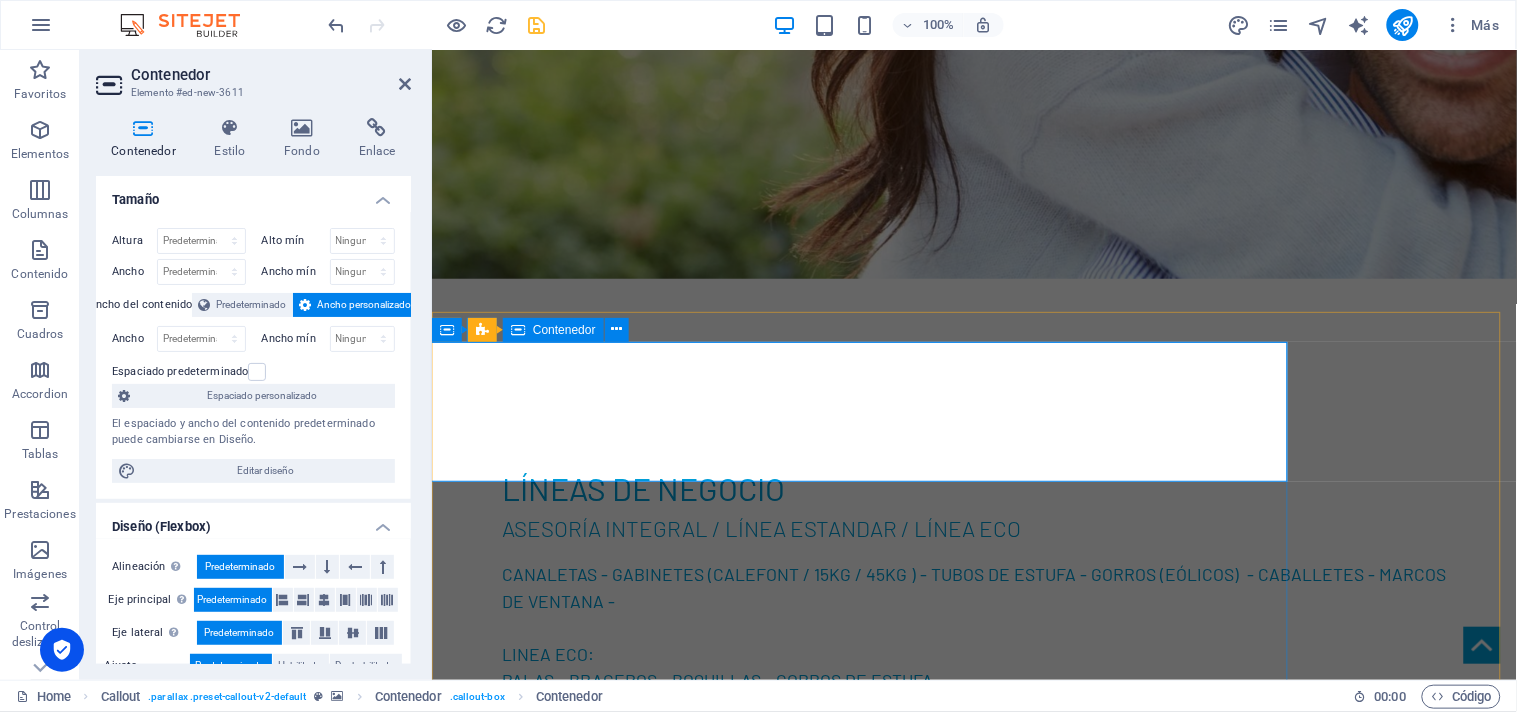 click on "Añadir elementos" at bounding box center [752, 3280] 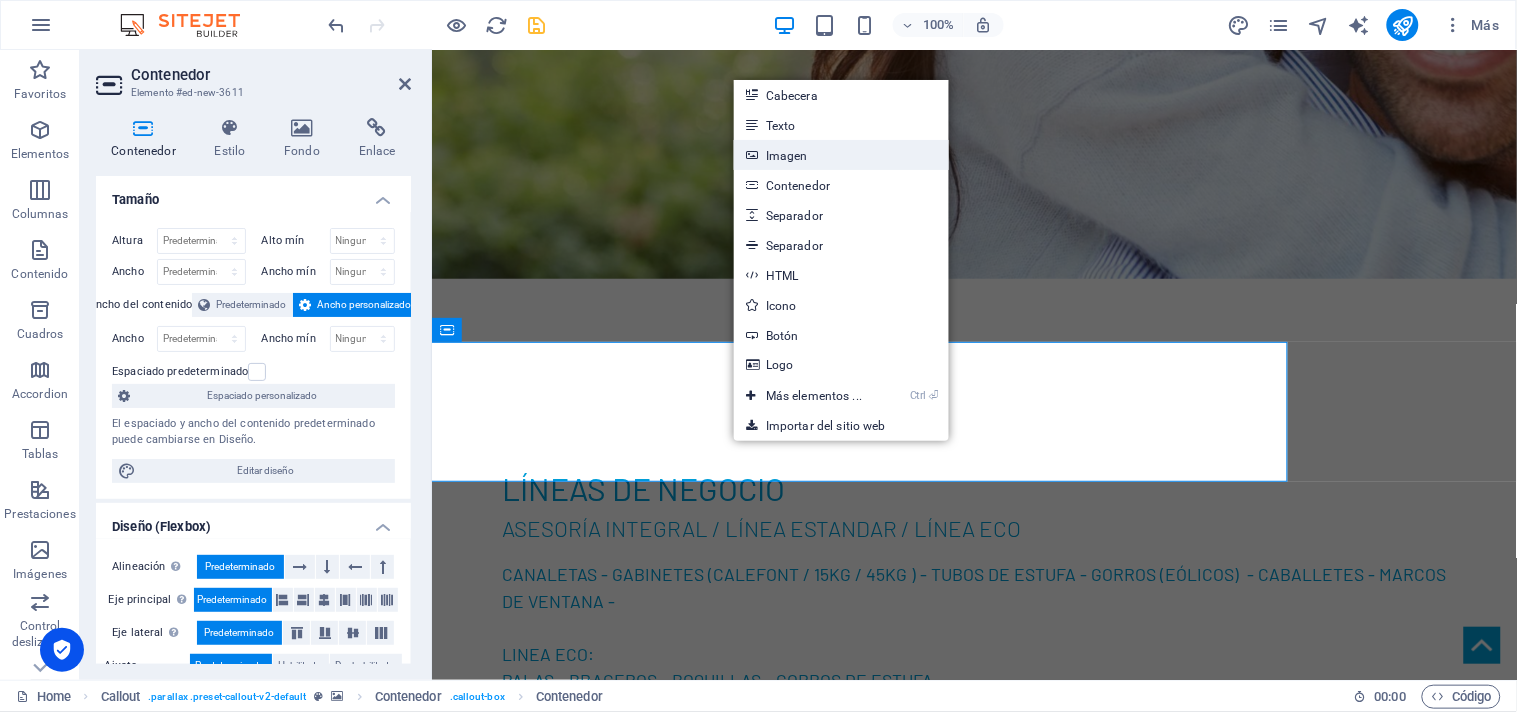 click on "Imagen" at bounding box center [841, 155] 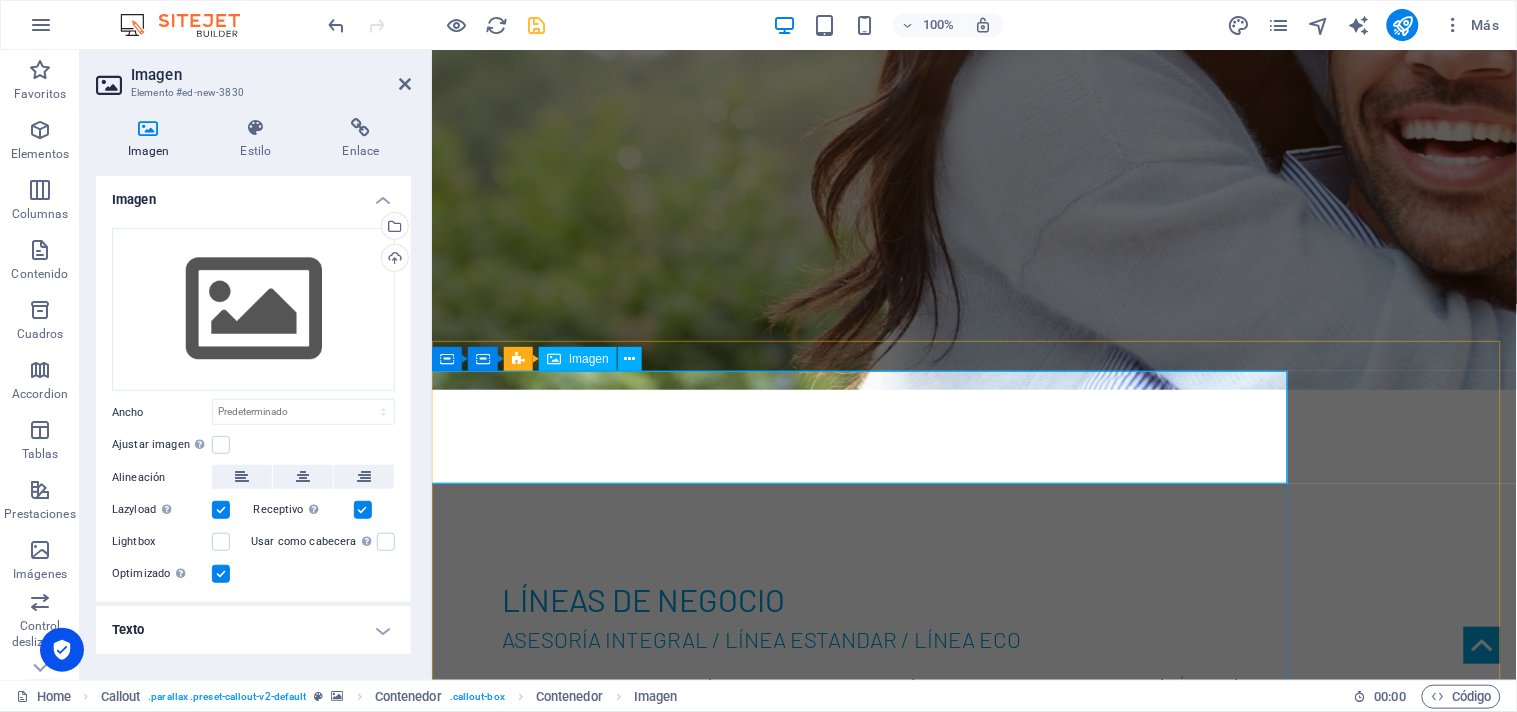 scroll, scrollTop: 2242, scrollLeft: 0, axis: vertical 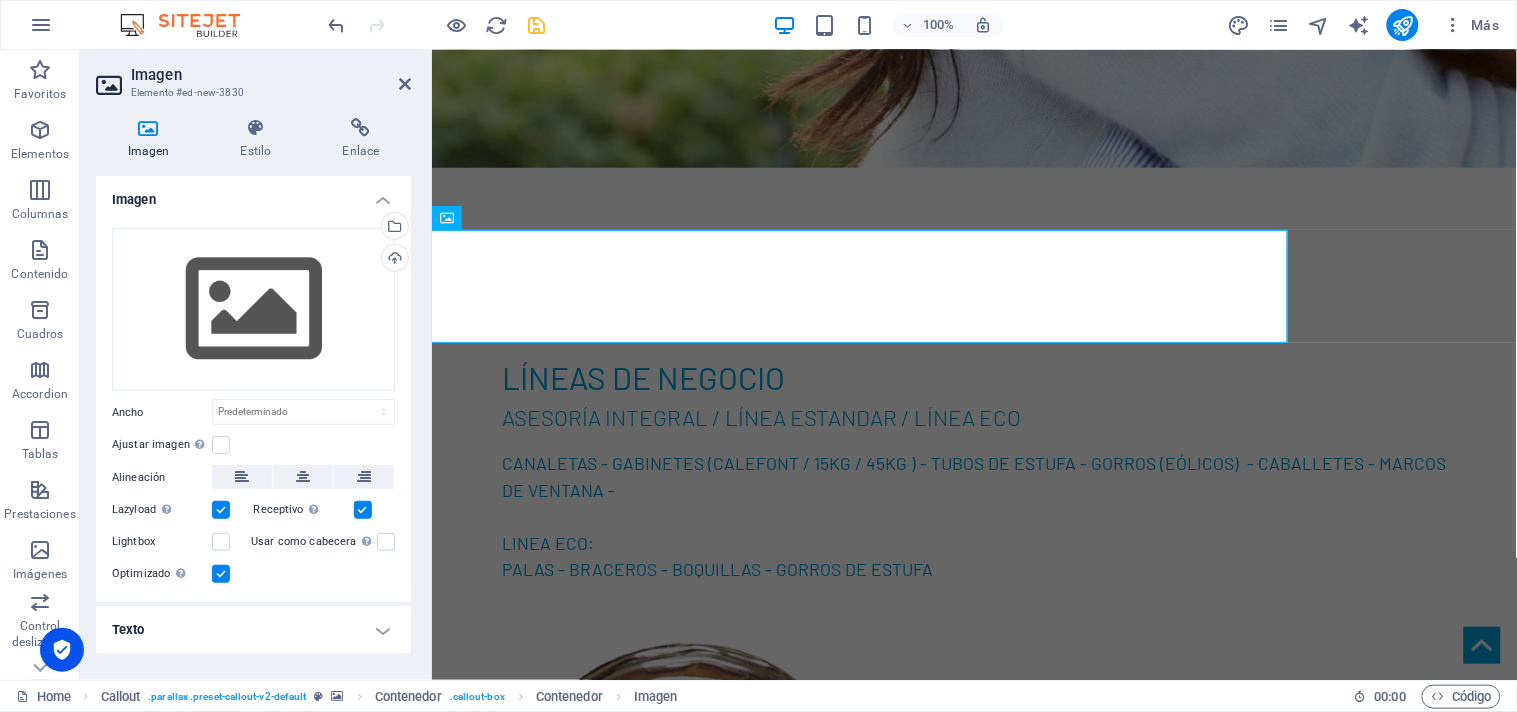 click at bounding box center (973, 2655) 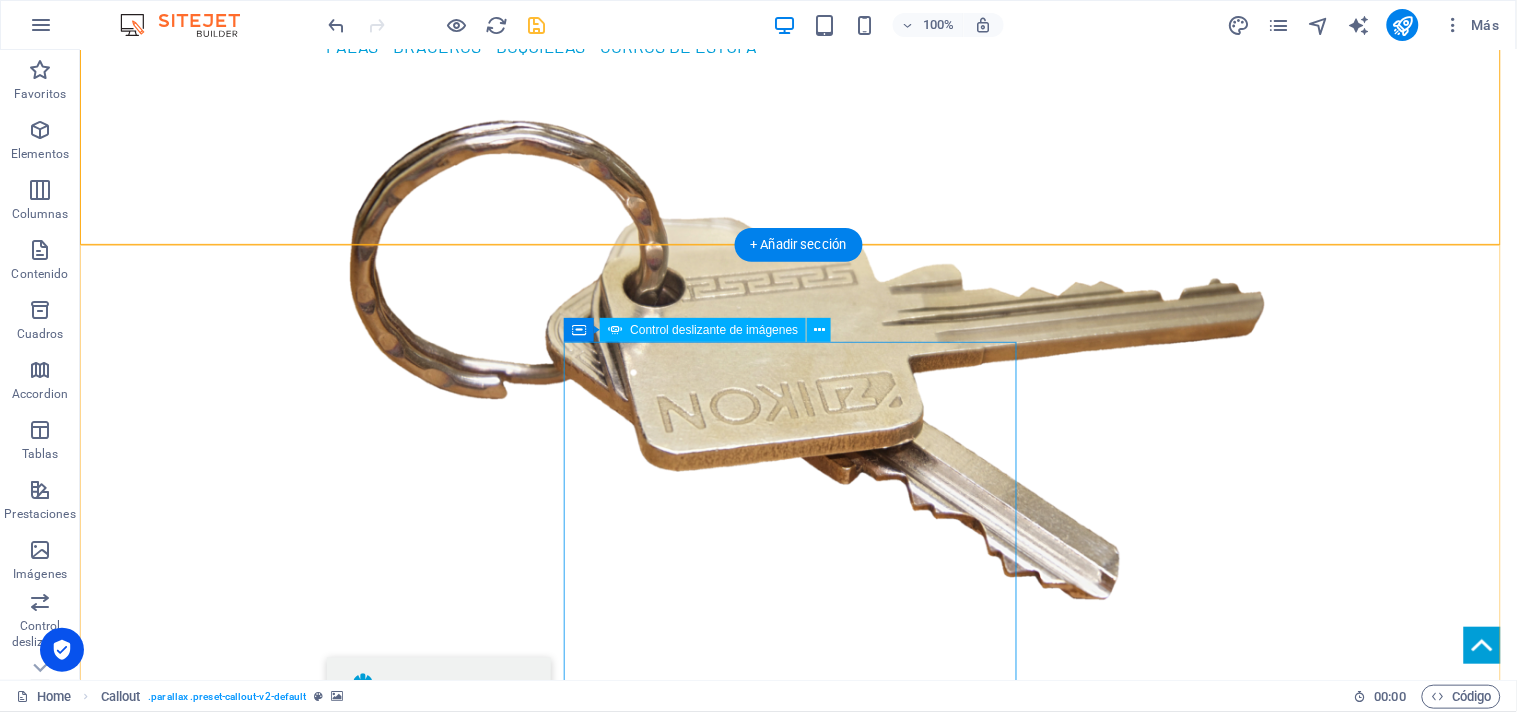 scroll, scrollTop: 2797, scrollLeft: 0, axis: vertical 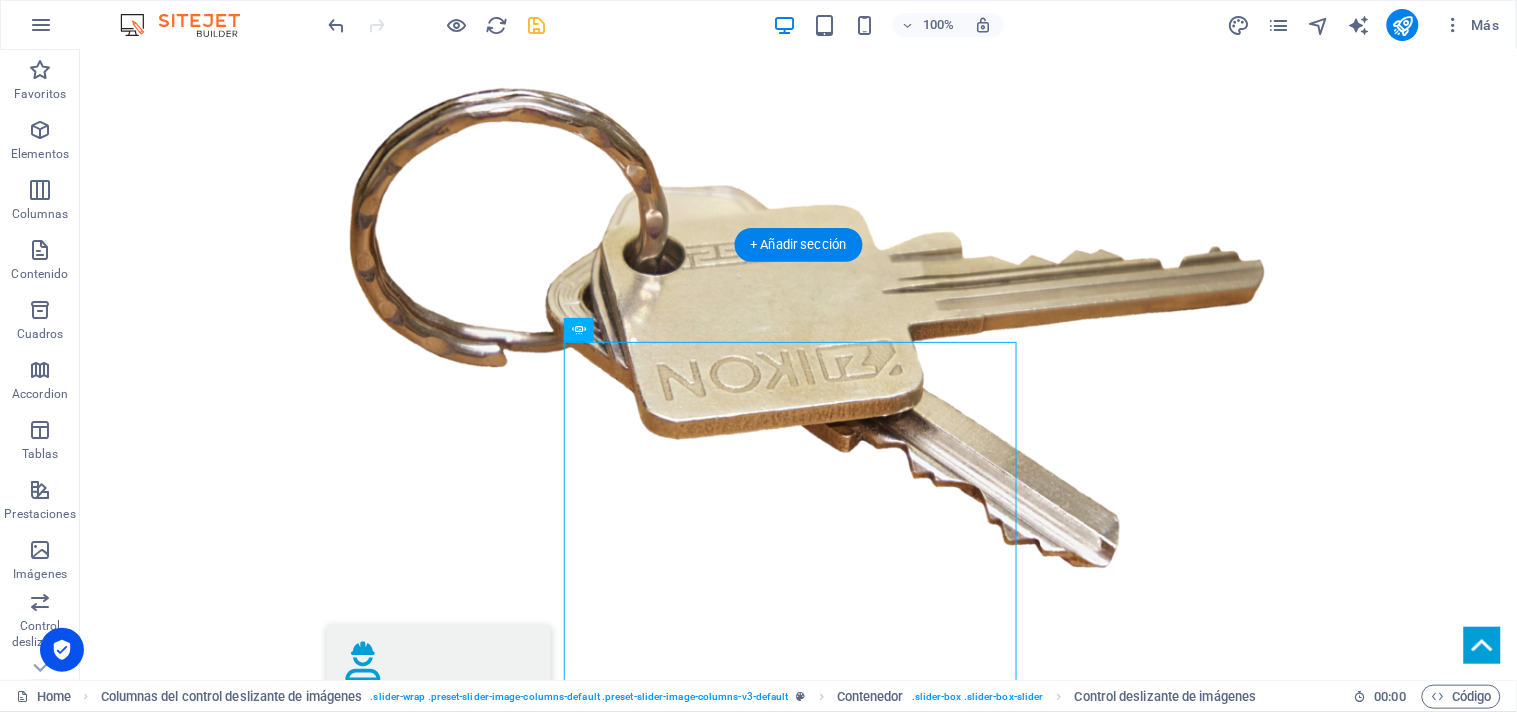 drag, startPoint x: 730, startPoint y: 443, endPoint x: 940, endPoint y: 469, distance: 211.60341 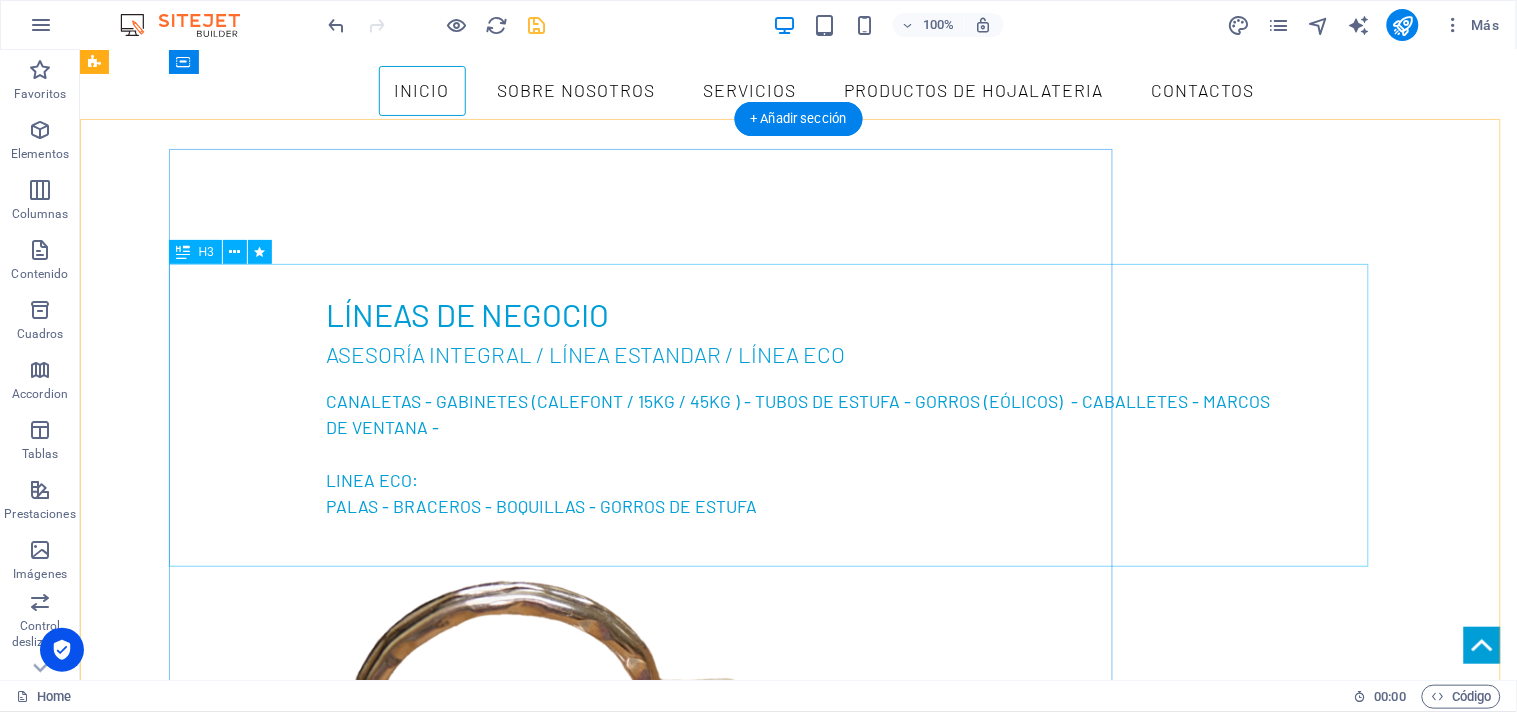 scroll, scrollTop: 2242, scrollLeft: 0, axis: vertical 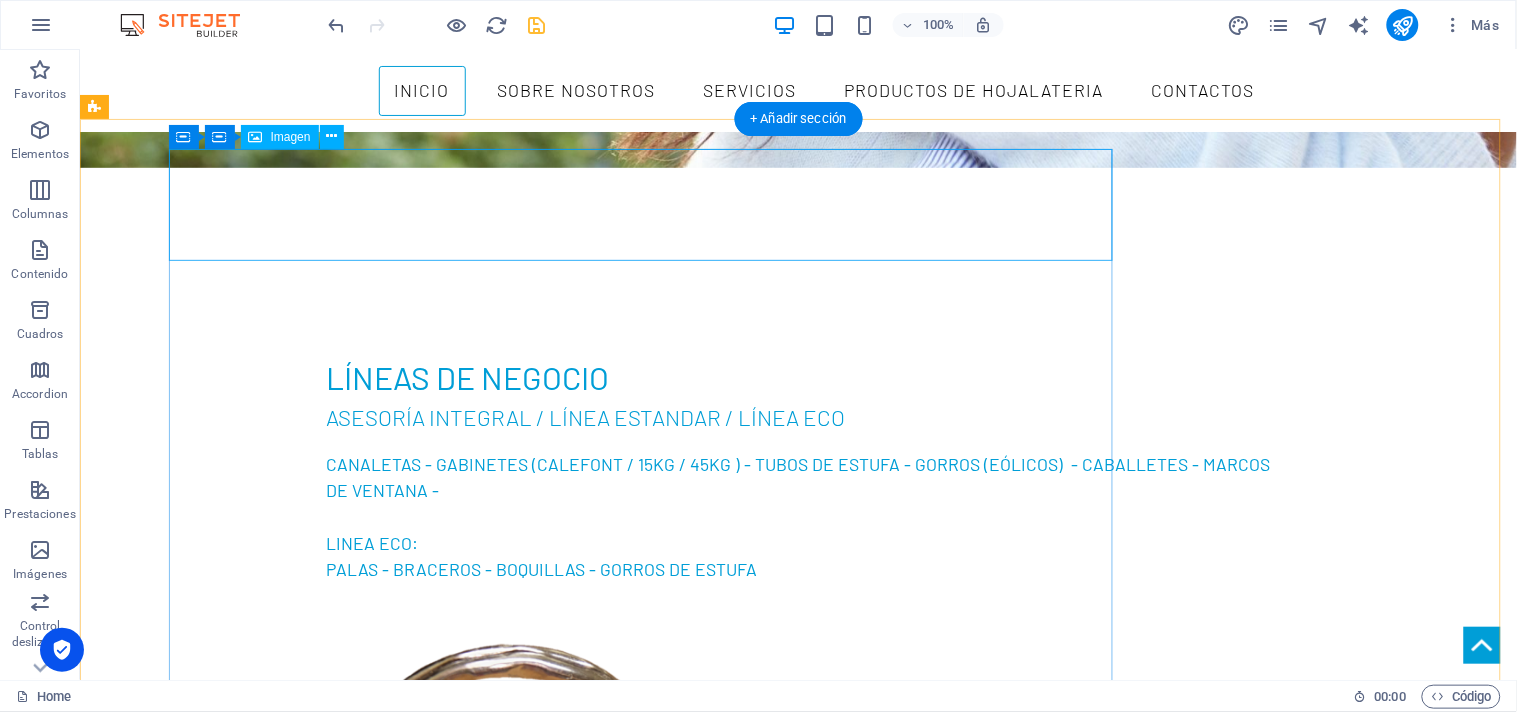 click at bounding box center [648, 3125] 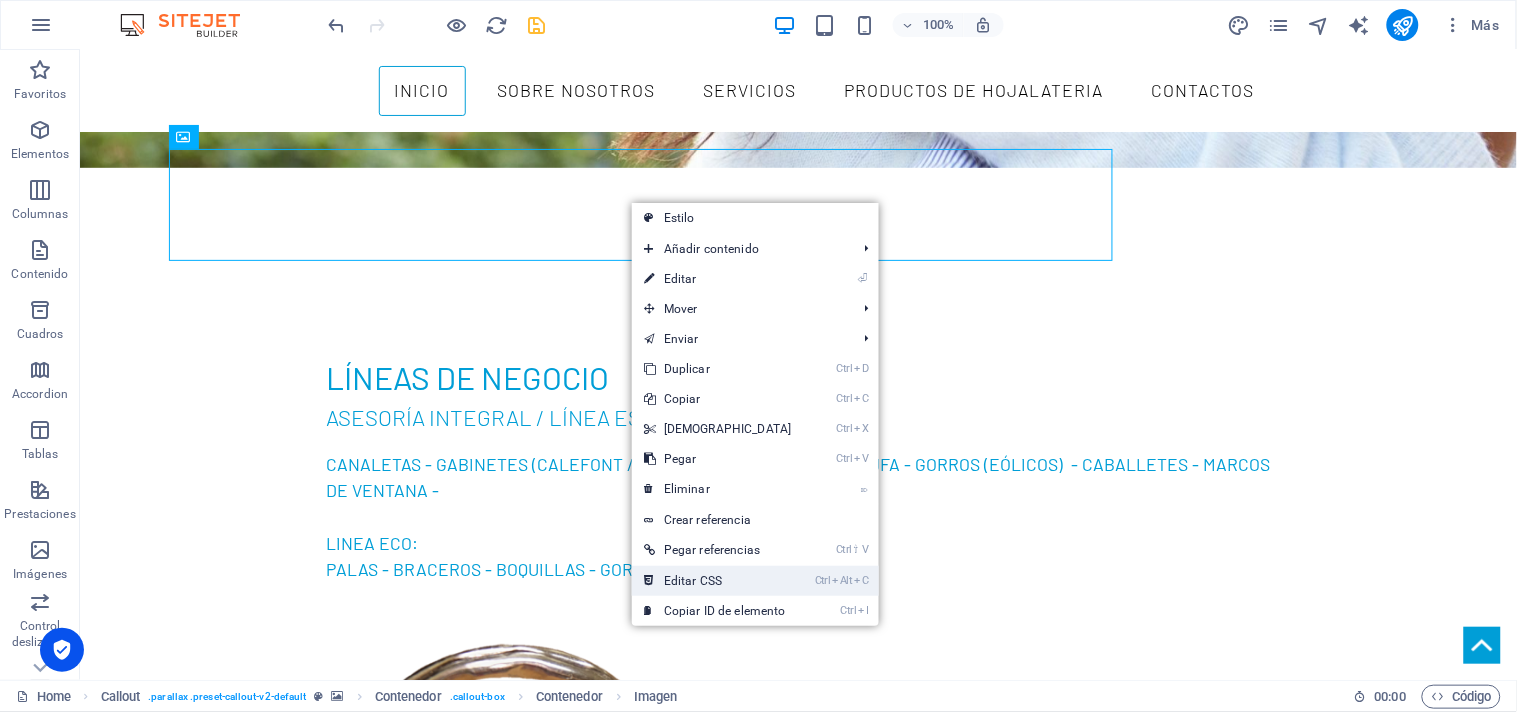click on "Ctrl Alt C  Editar CSS" at bounding box center [718, 581] 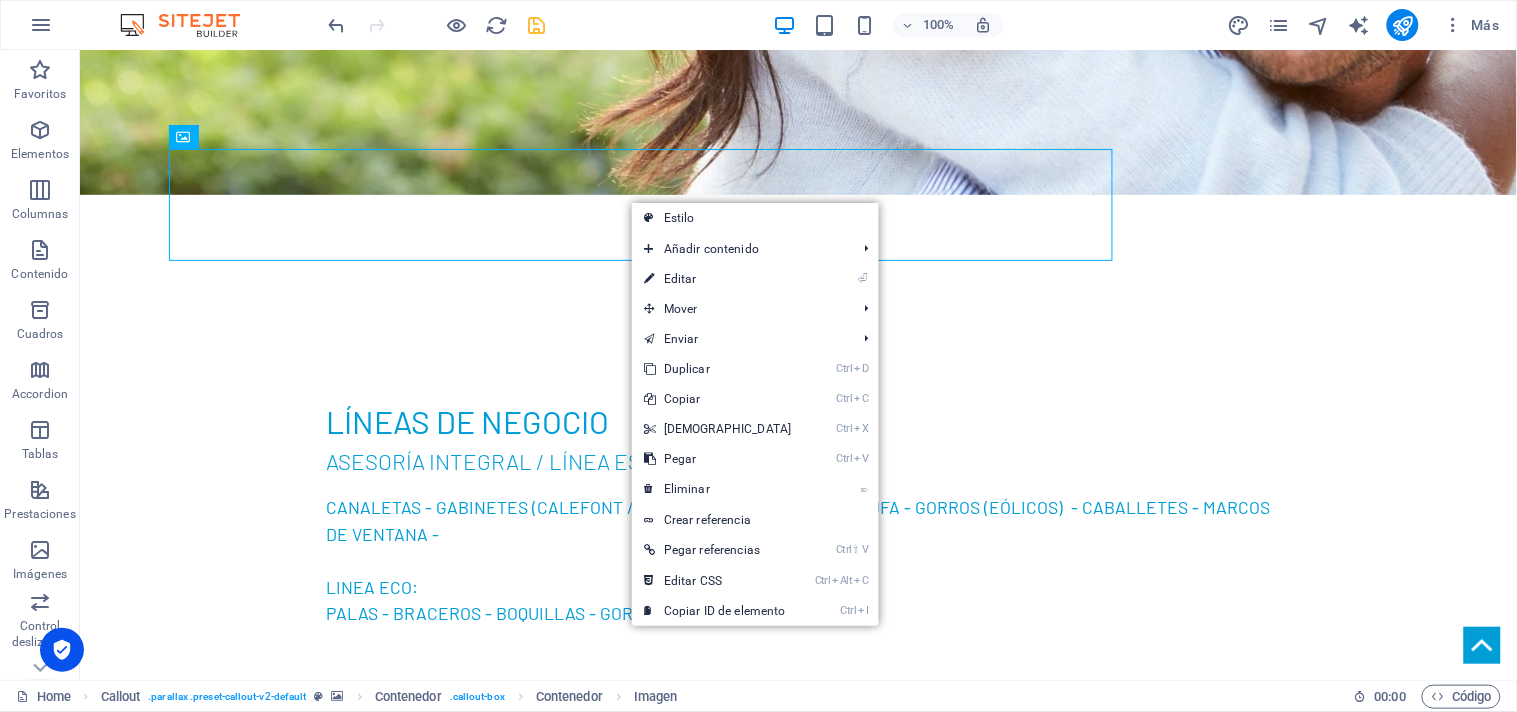 scroll, scrollTop: 2262, scrollLeft: 0, axis: vertical 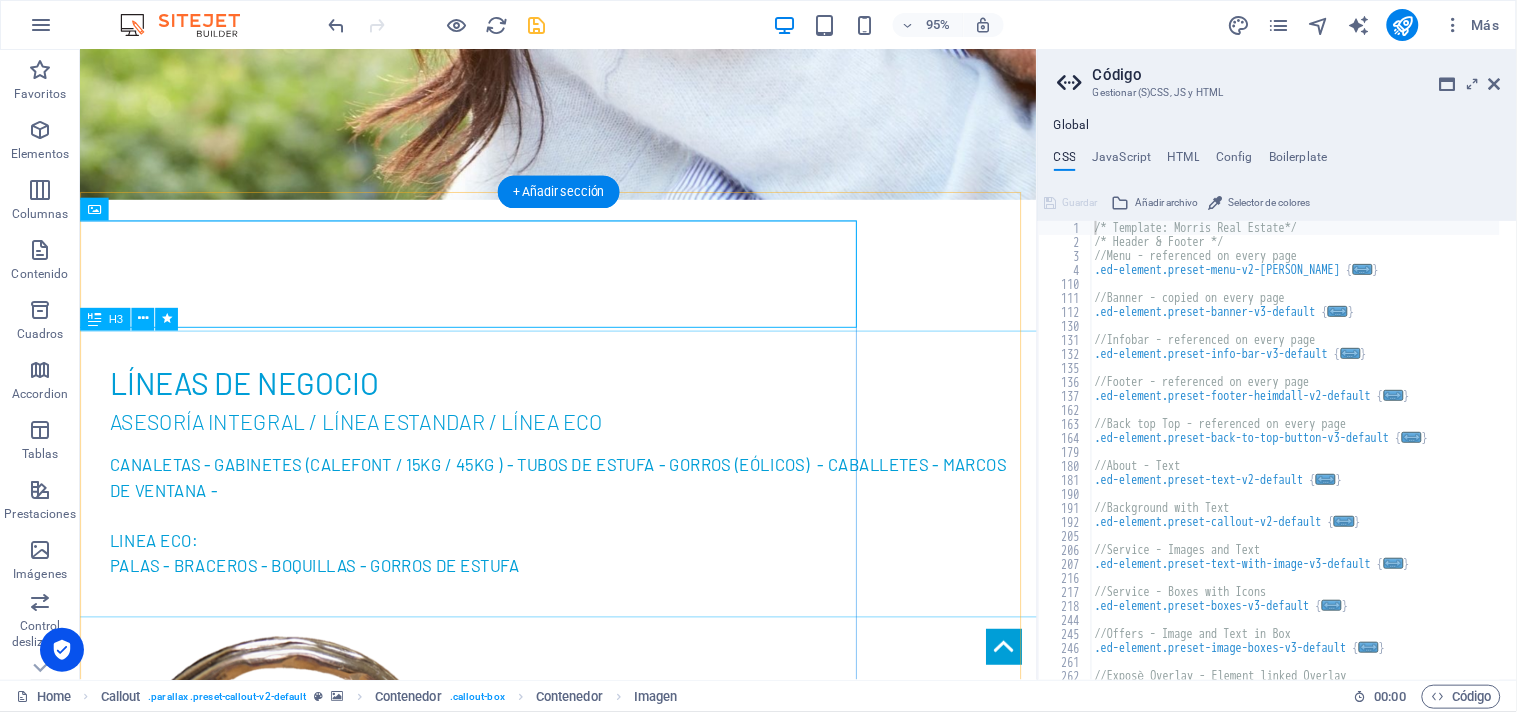 click on "En L&J Servicios convertimos la hojalatería en soluciones confiables, duraderas y hechas a tu medida. Acompañamos a nuestros clientes en cada etapa de su proyecto, con asesoría personalizada, compromiso real y atención profesional. Más que productos, entregamos tranquilidad. Somos tus aliados en hojalatería, techumbre y terminaciones." at bounding box center (433, 3393) 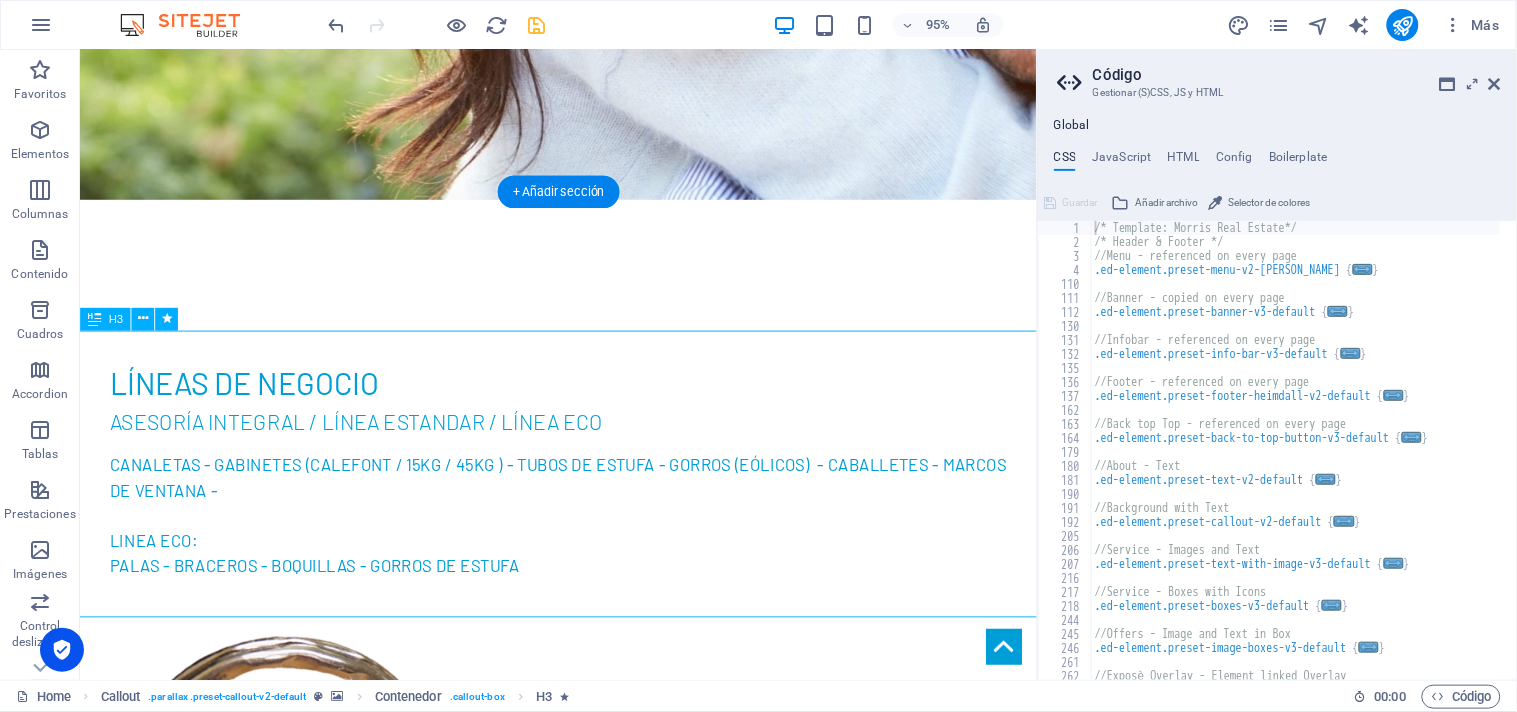click on "En L&J Servicios convertimos la hojalatería en soluciones confiables, duraderas y hechas a tu medida. Acompañamos a nuestros clientes en cada etapa de su proyecto, con asesoría personalizada, compromiso real y atención profesional. Más que productos, entregamos tranquilidad. Somos tus aliados en hojalatería, techumbre y terminaciones." at bounding box center (433, 3393) 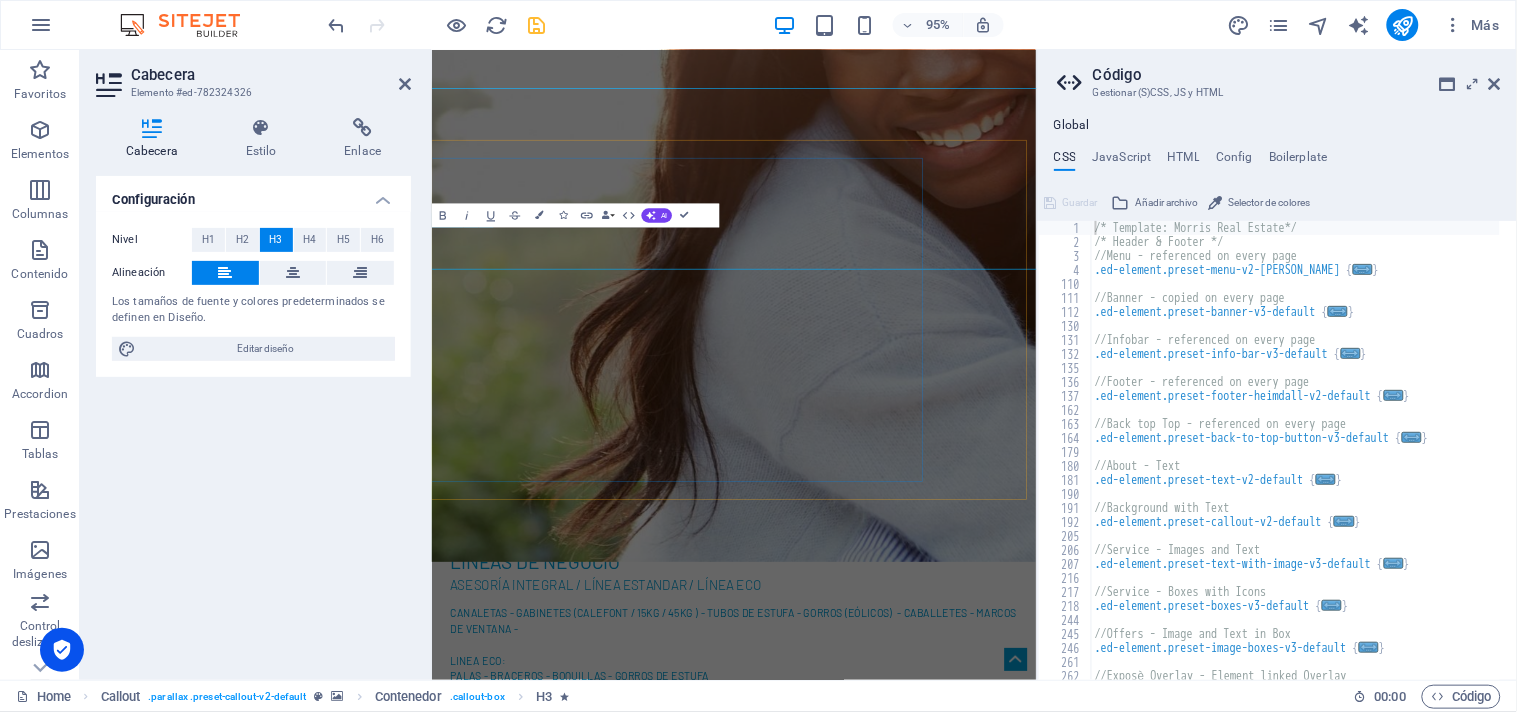 scroll, scrollTop: 2494, scrollLeft: 0, axis: vertical 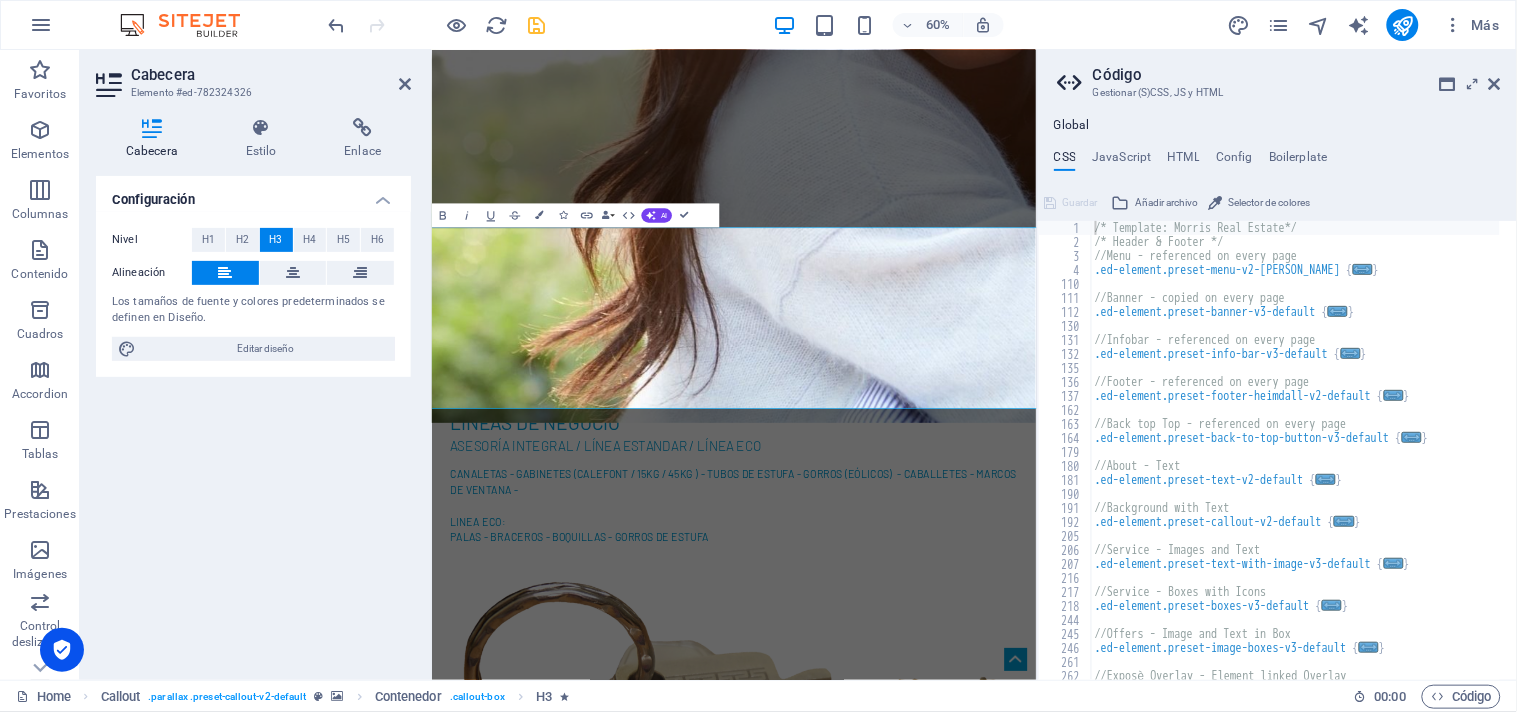 click on "/* Template: Morris Real Estate*/ /* Header & Footer */ //Menu - referenced on every page .ed-element.preset-menu-v2-morris   { ... } //Banner - copied on every page .ed-element.preset-banner-v3-default   { ... } //Infobar - referenced on every page .ed-element.preset-info-bar-v3-default   { ... } //Footer - referenced on every page .ed-element.preset-footer-heimdall-v2-default   { ... } //Back top Top - referenced on every page .ed-element.preset-back-to-top-button-v3-default   { ... } //About - Text .ed-element.preset-text-v2-default   { ... } //Background with Text .ed-element.preset-callout-v2-default   { ... } //Service - Images and Text .ed-element.preset-text-with-image-v3-default   { ... } //Service - Boxes with Icons .ed-element.preset-boxes-v3-default   { ... } //Offers - Image and Text in Box .ed-element.preset-image-boxes-v3-default   { ... } //Exposè Overlay - Element linked Overlay" at bounding box center (1303, 456) 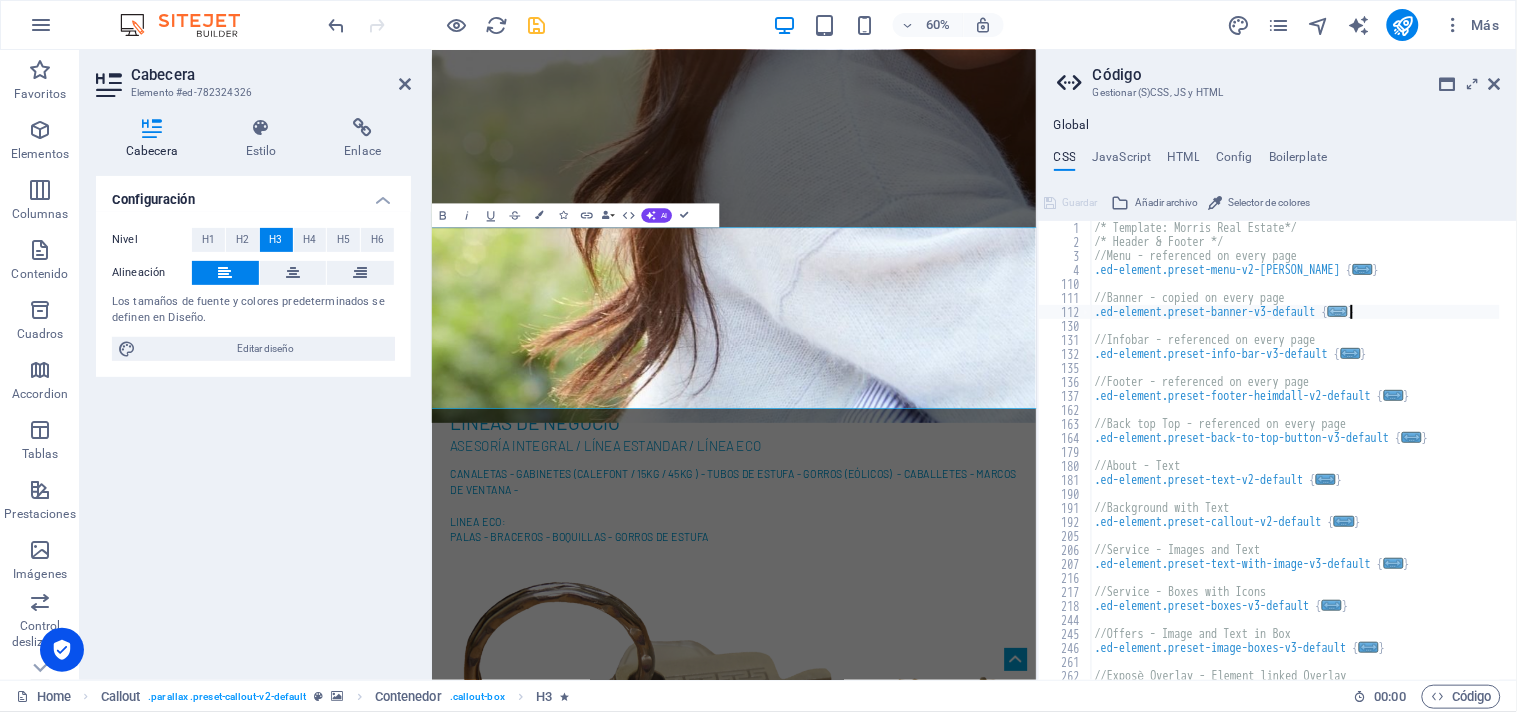 click on "..." at bounding box center (1338, 311) 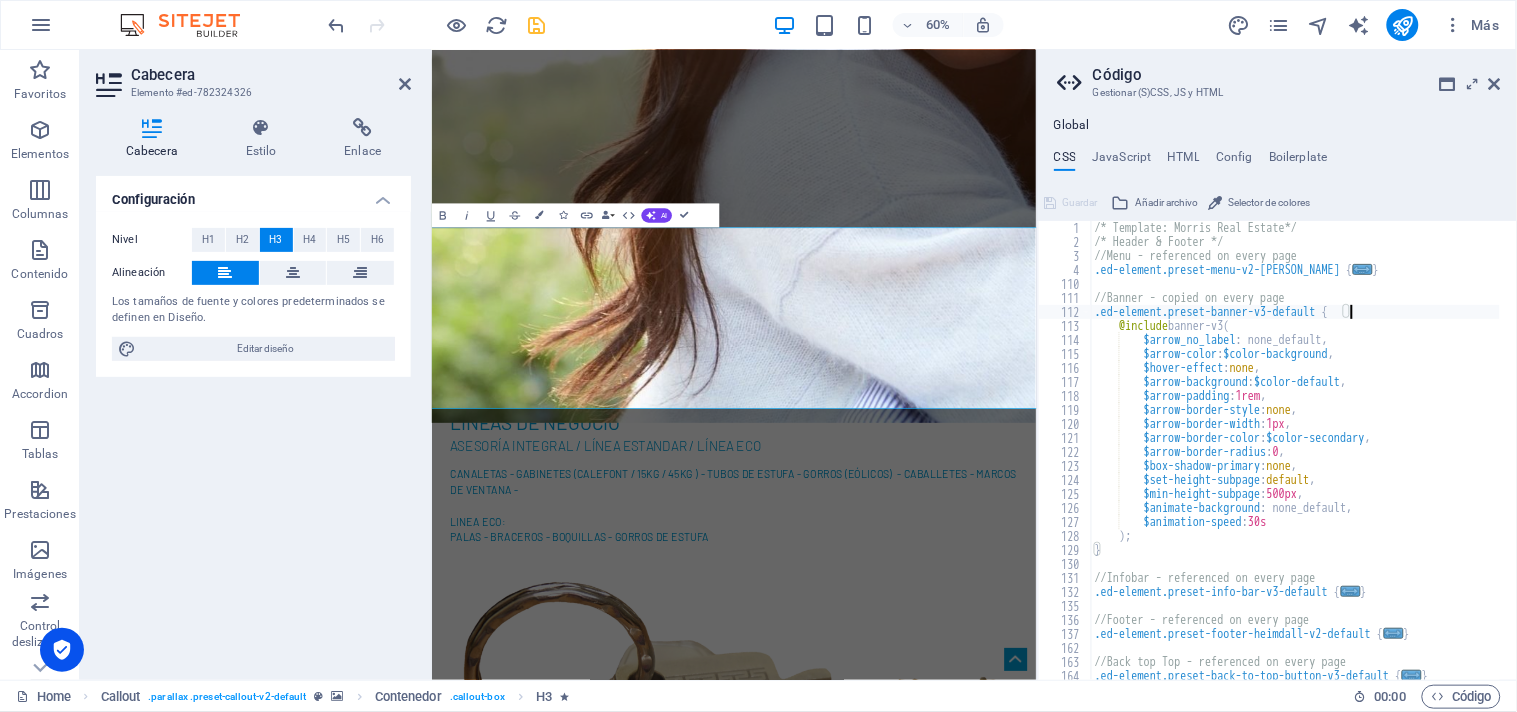 click on "/* Template: Morris Real Estate*/ /* Header & Footer */ //Menu - referenced on every page .ed-element.preset-menu-v2-morris   { ... } //Banner - copied on every page .ed-element.preset-banner-v3-default   {      @include  banner-v3 (           $arrow_no_label : none_default,            $arrow-color :  $color-background ,            $hover-effect :  none ,            $arrow-background :  $color-default ,            $arrow-padding :  1rem ,            $arrow-border-style :  none ,            $arrow-border-width :  1px ,            $arrow-border-color :  $color-secondary ,            $arrow-border-radius :  0 ,            $box-shadow-primary :  none ,            $set-height-subpage :  default ,            $min-height-subpage :  500px ,            $animate-background : none_default,            $animation-speed :  30s      ) ; } //Infobar - referenced on every page .ed-element.preset-info-bar-v3-default   { ... } //Footer - referenced on every page .ed-element.preset-footer-heimdall-v2-default   { ... }   { ... }" at bounding box center [1303, 456] 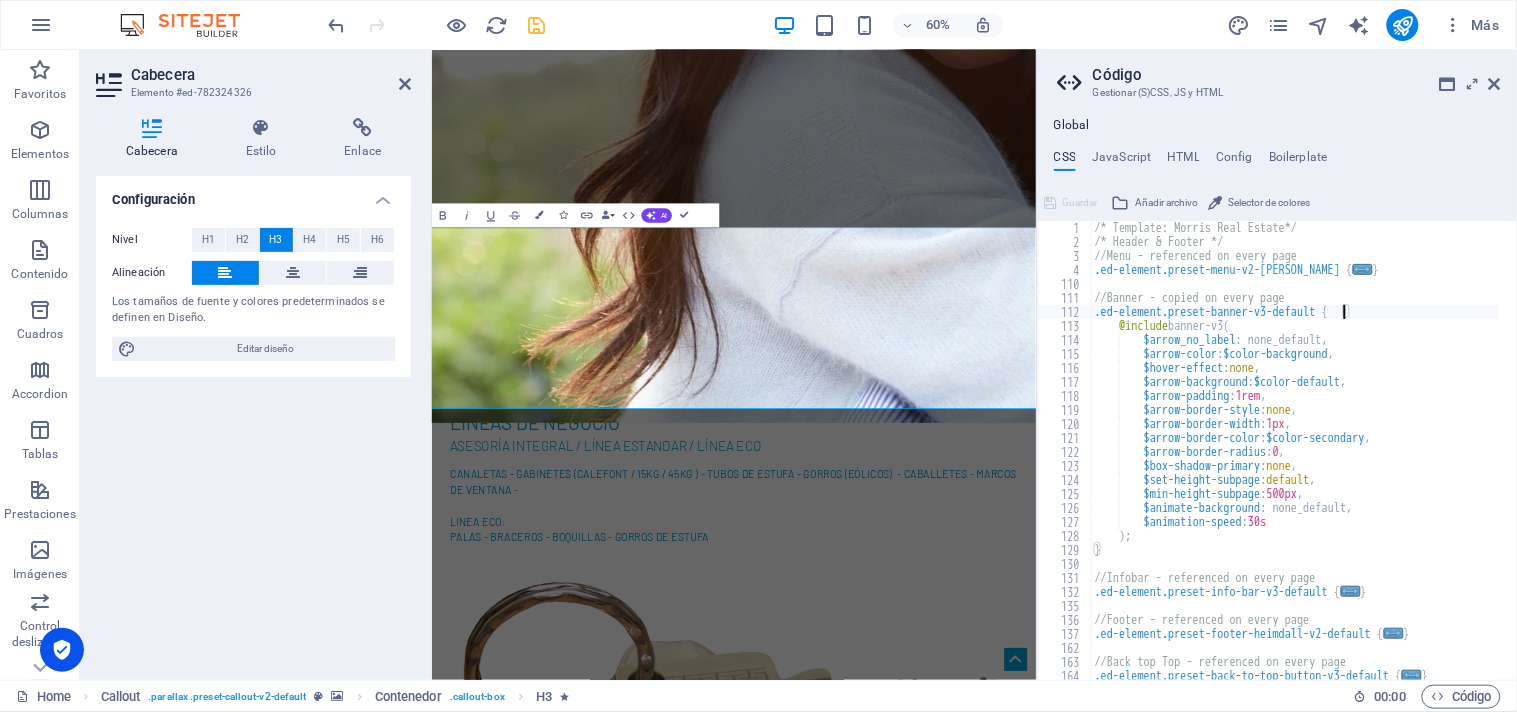click on "/* Template: Morris Real Estate*/ /* Header & Footer */ //Menu - referenced on every page .ed-element.preset-menu-v2-morris   { ... } //Banner - copied on every page .ed-element.preset-banner-v3-default   {      @include  banner-v3 (           $arrow_no_label : none_default,            $arrow-color :  $color-background ,            $hover-effect :  none ,            $arrow-background :  $color-default ,            $arrow-padding :  1rem ,            $arrow-border-style :  none ,            $arrow-border-width :  1px ,            $arrow-border-color :  $color-secondary ,            $arrow-border-radius :  0 ,            $box-shadow-primary :  none ,            $set-height-subpage :  default ,            $min-height-subpage :  500px ,            $animate-background : none_default,            $animation-speed :  30s      ) ; } //Infobar - referenced on every page .ed-element.preset-info-bar-v3-default   { ... } //Footer - referenced on every page .ed-element.preset-footer-heimdall-v2-default   { ... }   { ... }" at bounding box center [1303, 456] 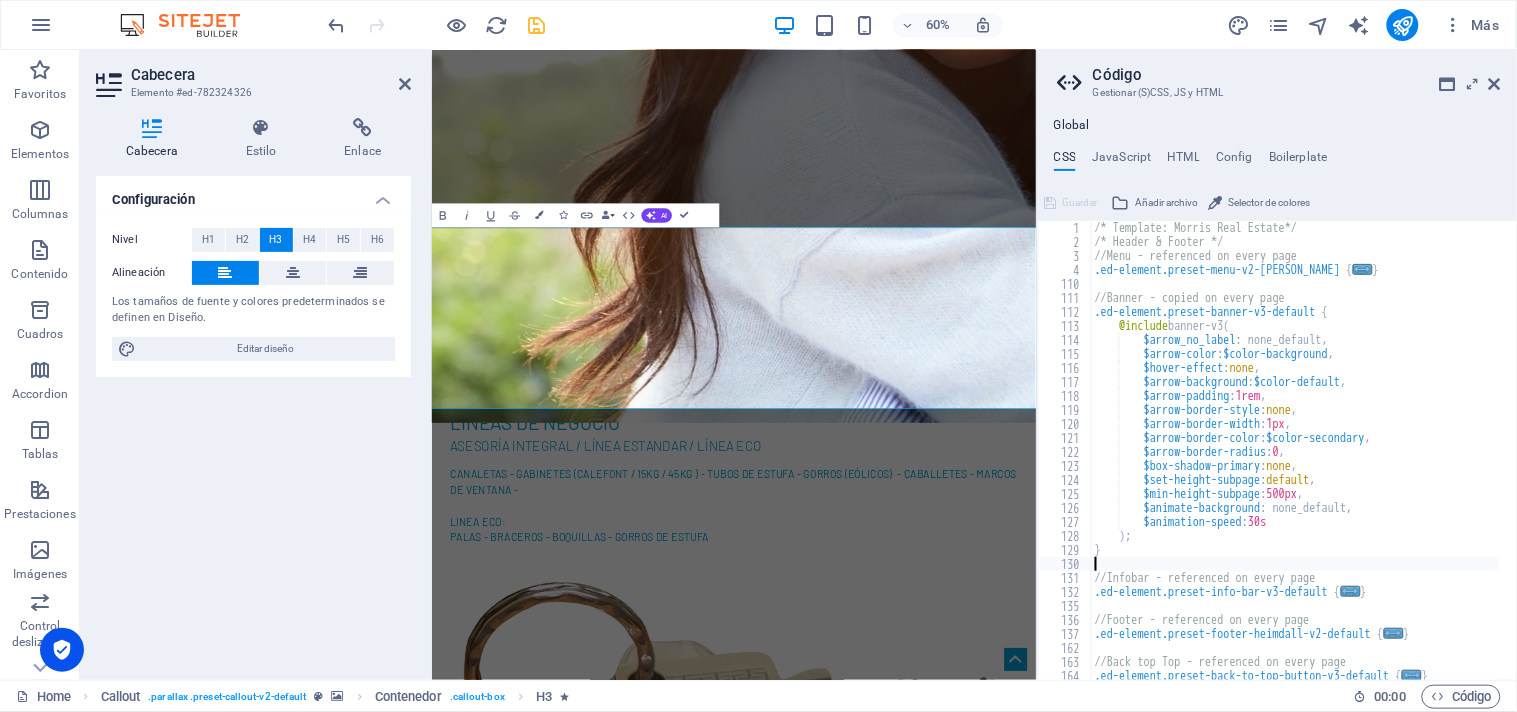 type on "}" 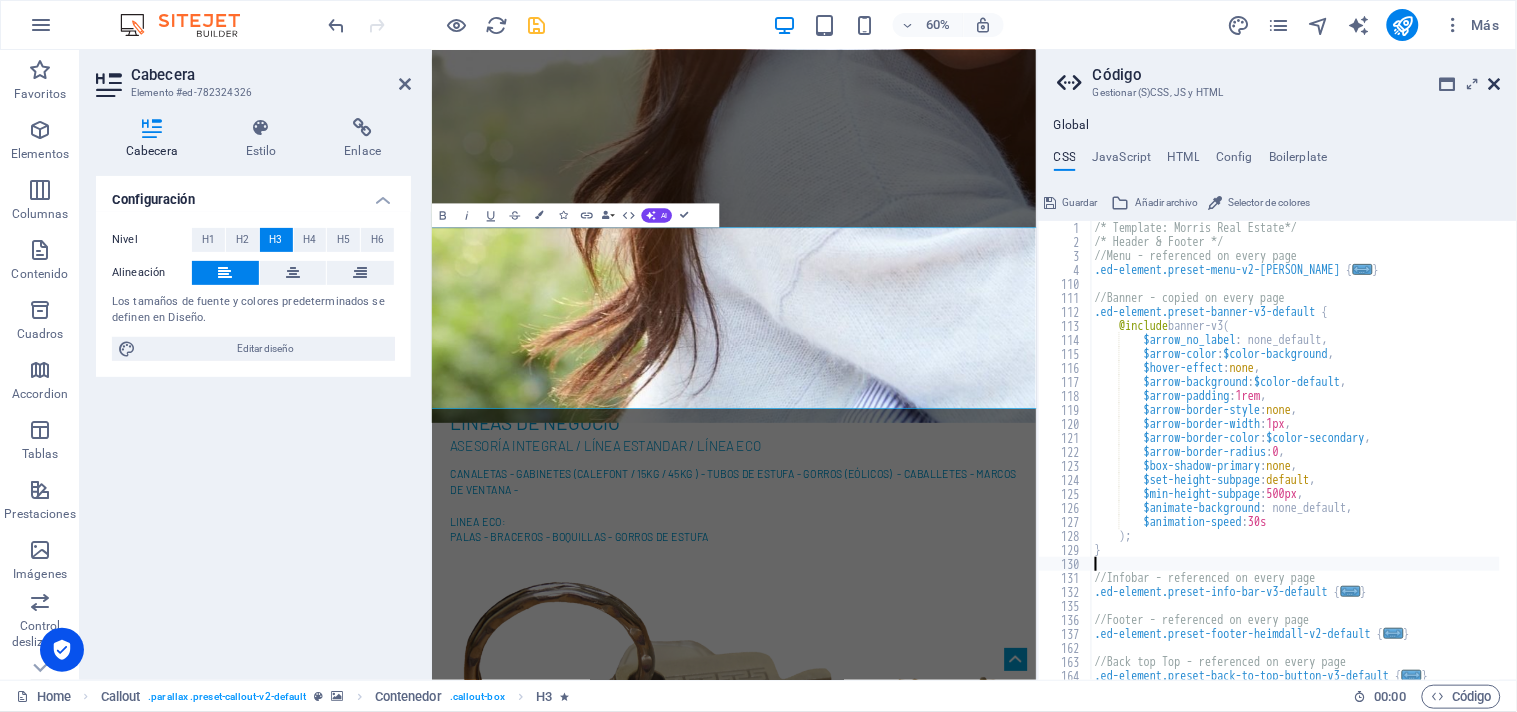 type 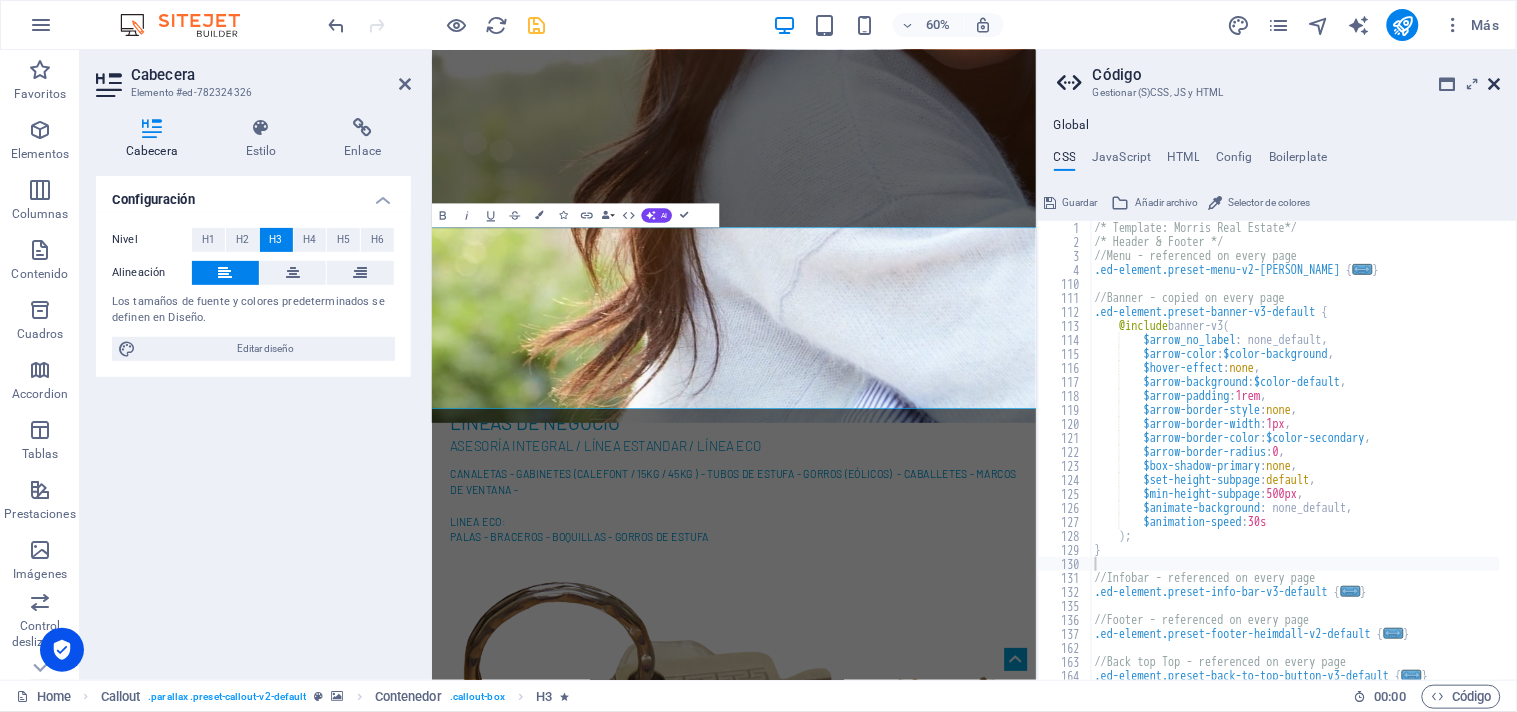 click at bounding box center (1495, 84) 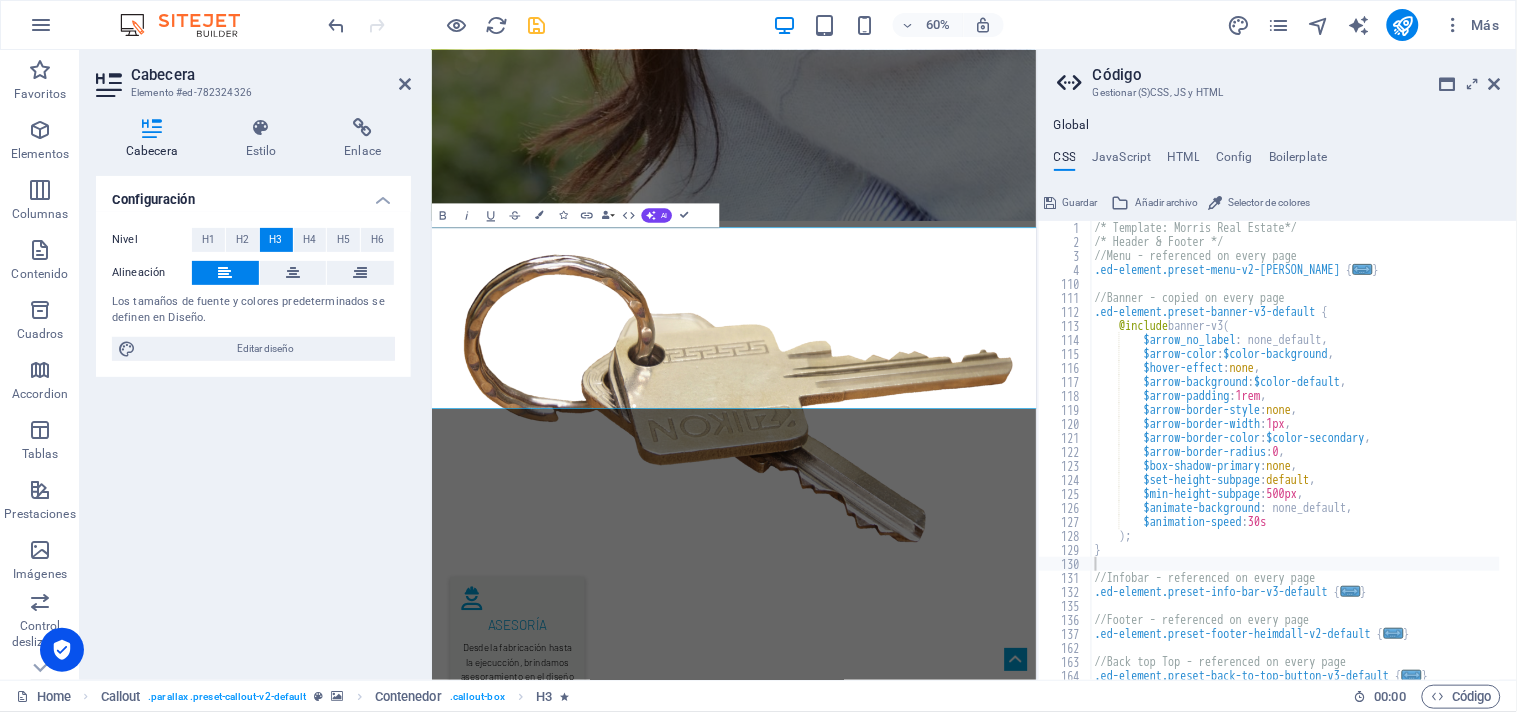 scroll, scrollTop: 2242, scrollLeft: 0, axis: vertical 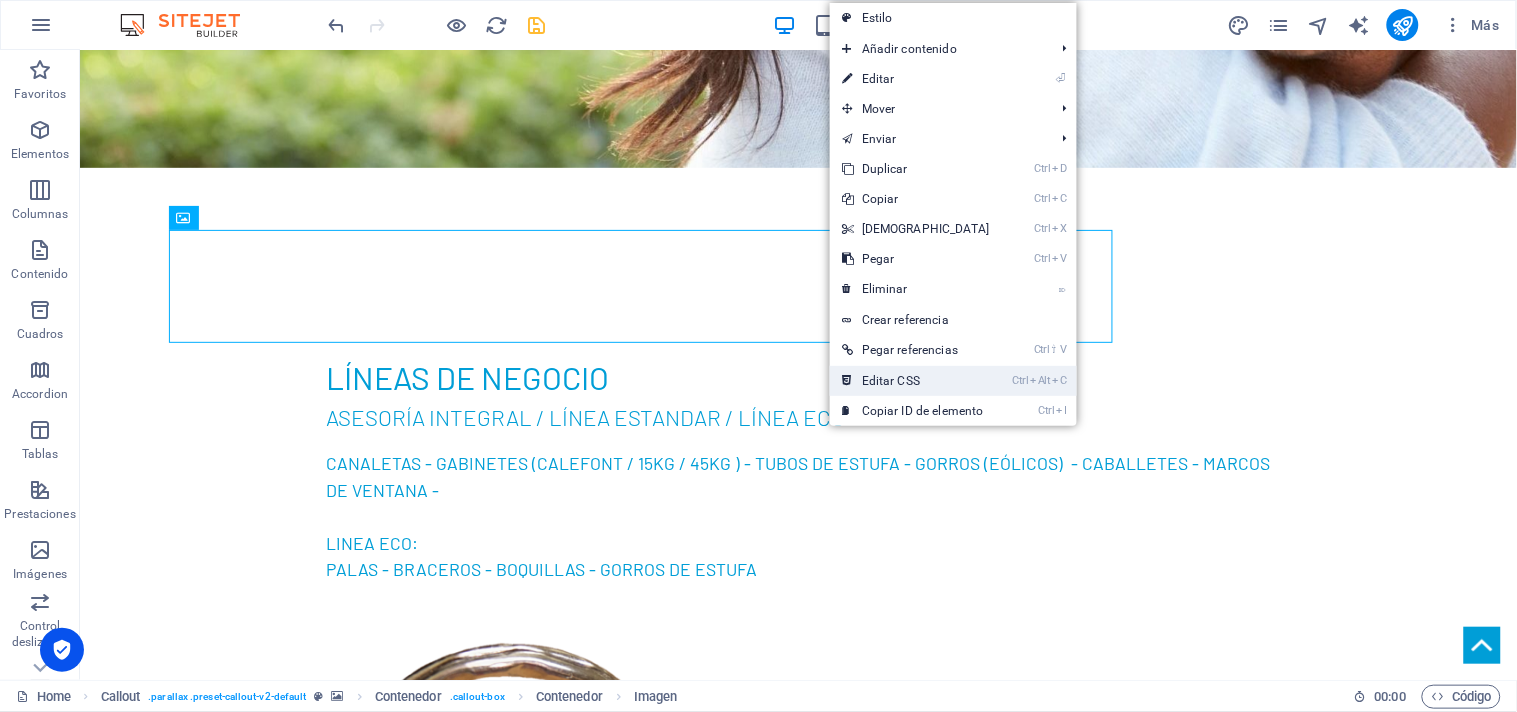 click on "Ctrl Alt C  Editar CSS" at bounding box center (916, 381) 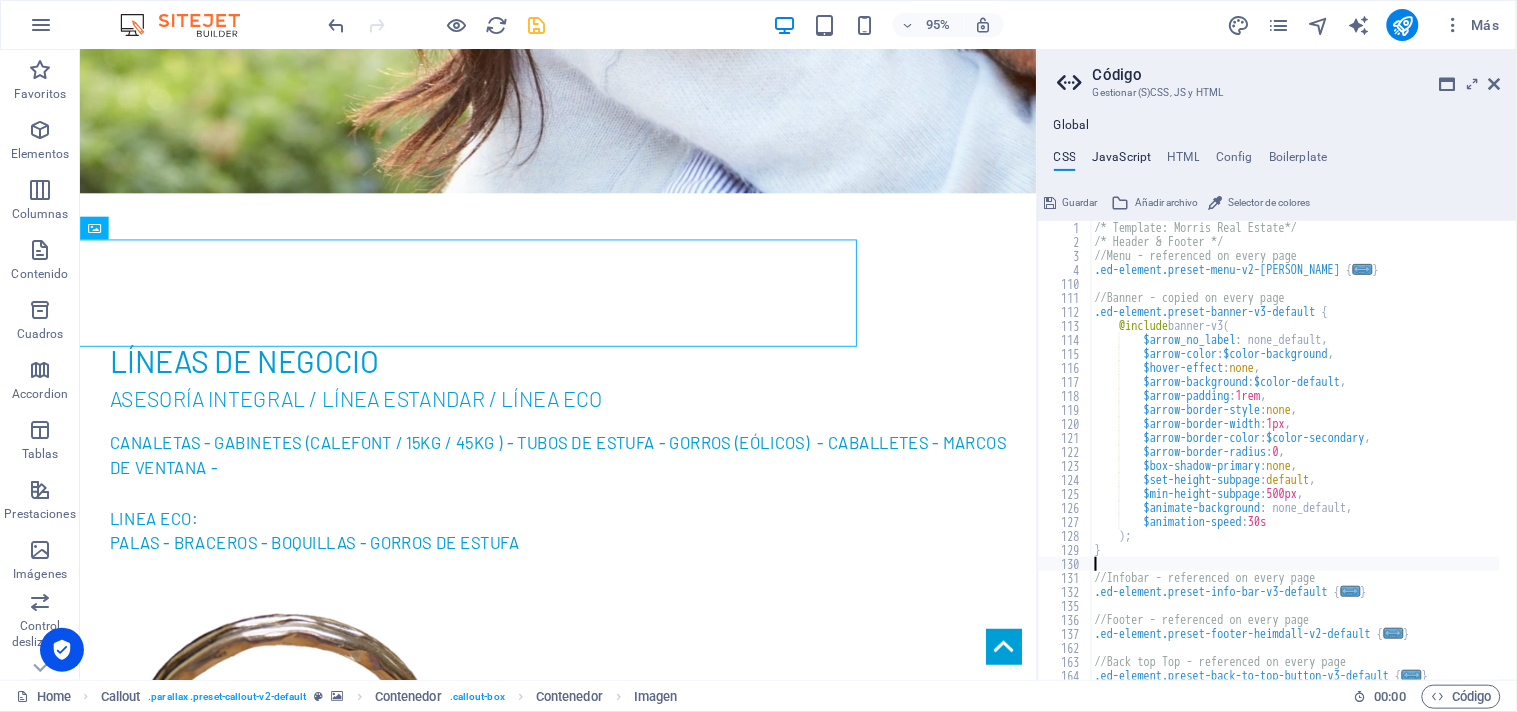 click on "JavaScript" at bounding box center (1121, 161) 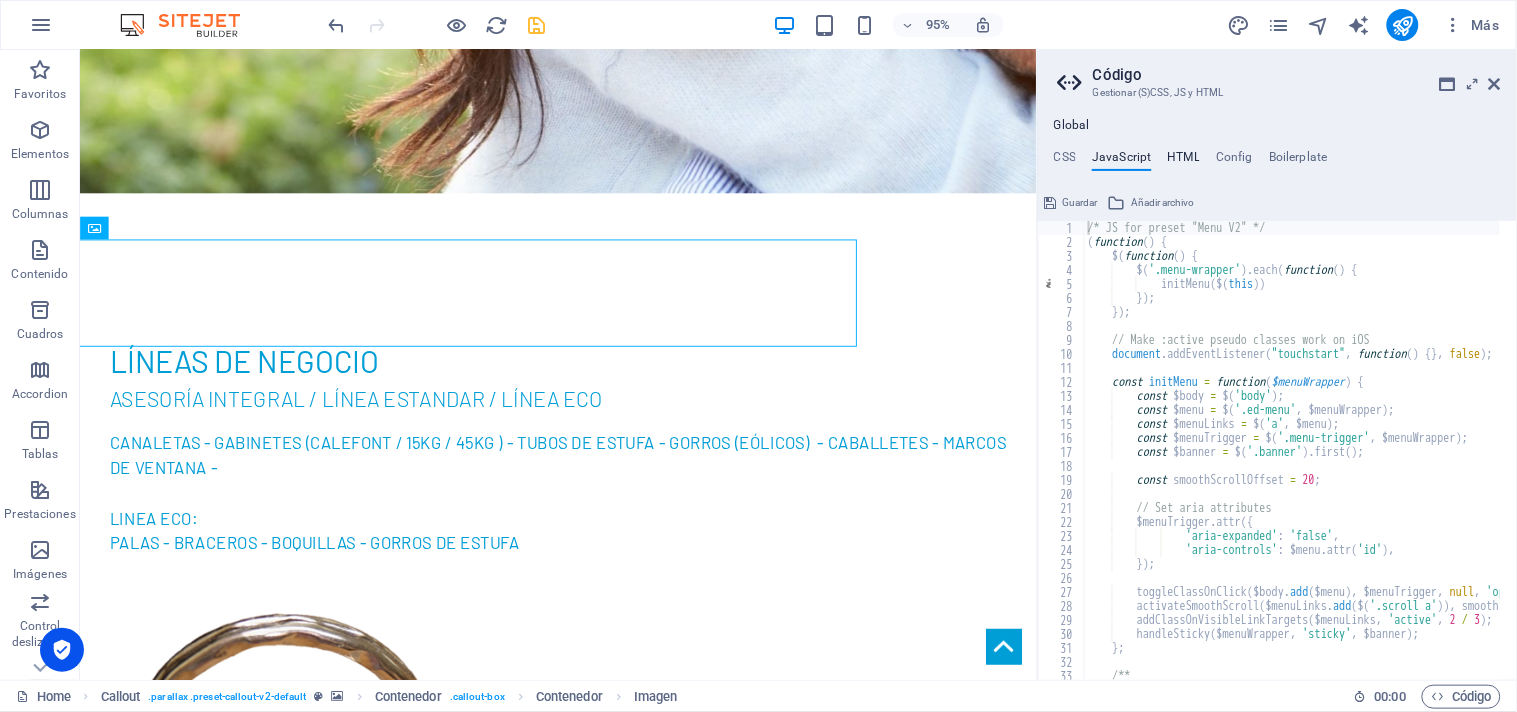 click on "HTML" at bounding box center [1184, 161] 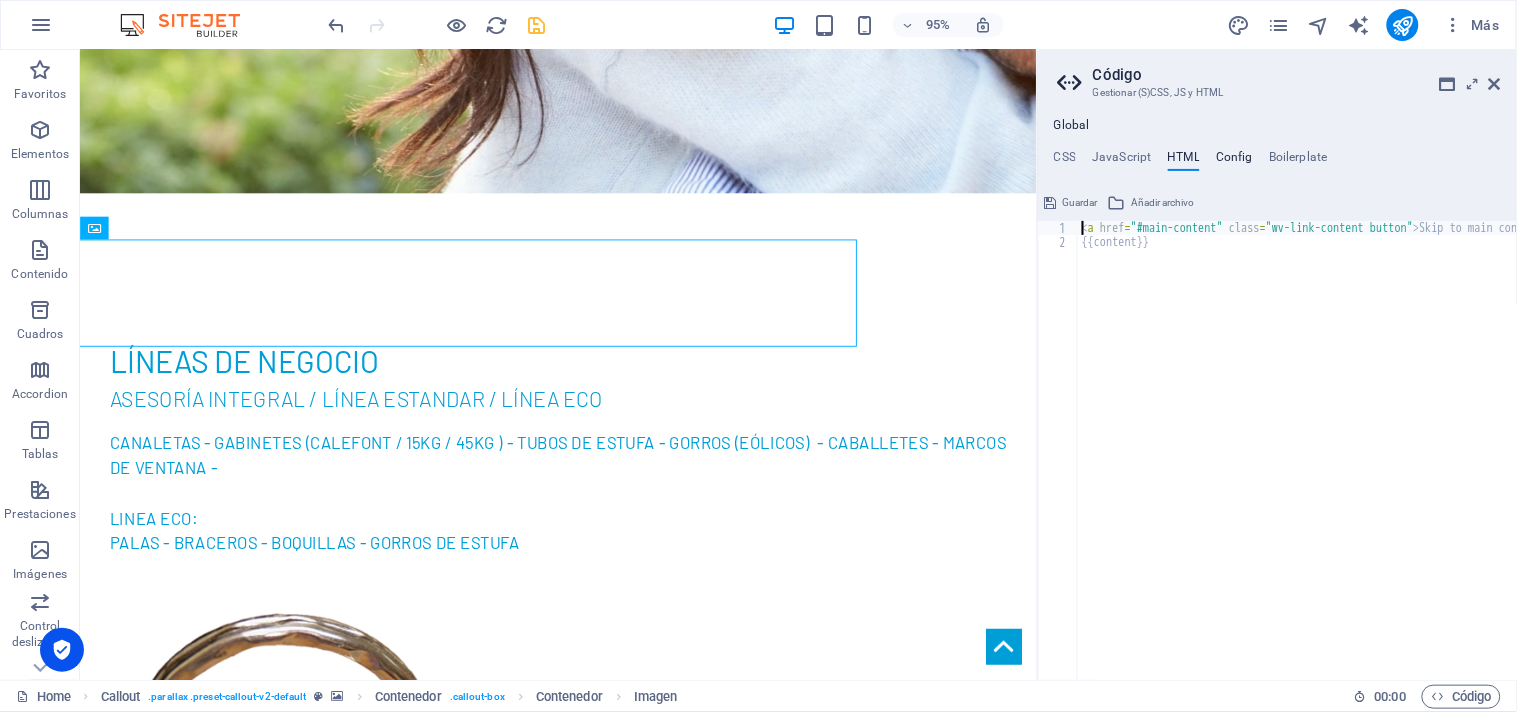 click on "Config" at bounding box center (1234, 161) 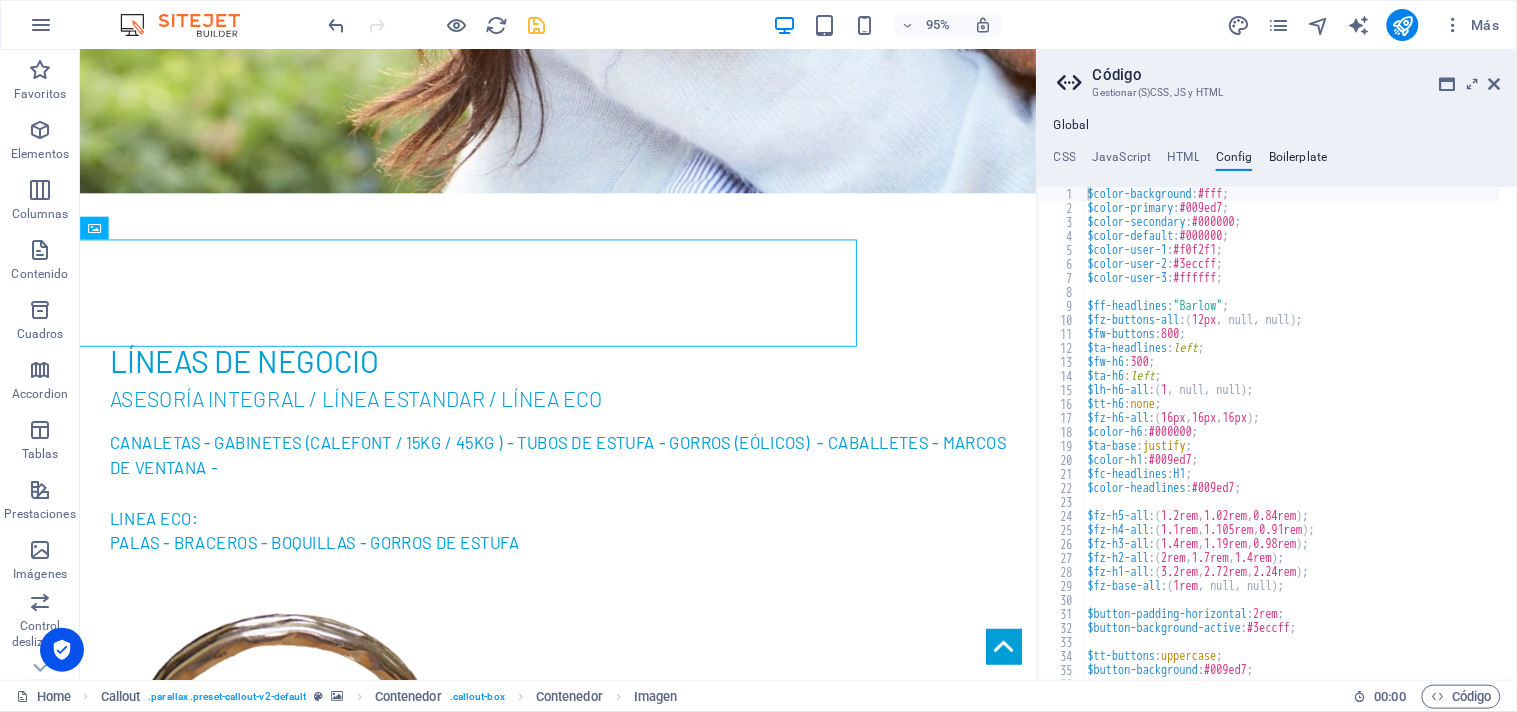 click on "Boilerplate" at bounding box center (1298, 161) 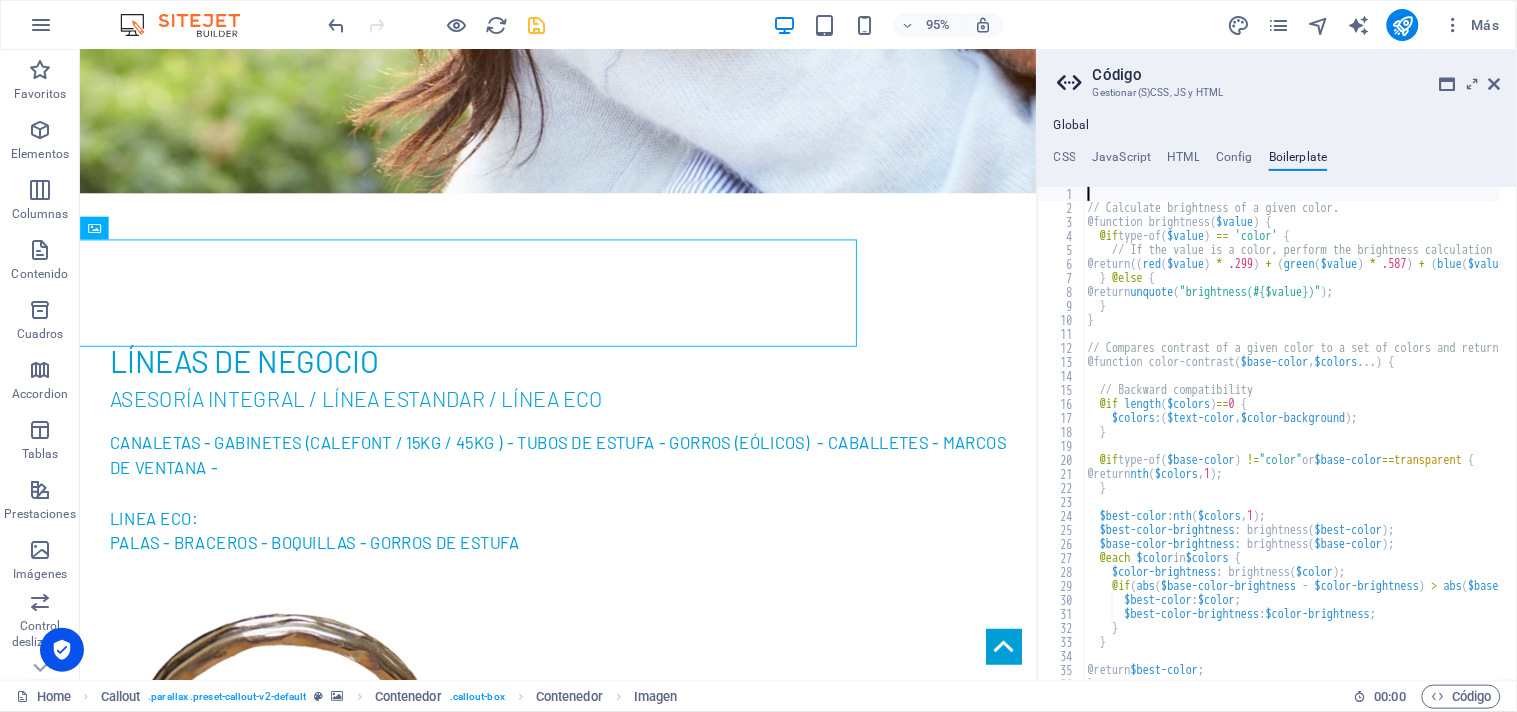 click on "Global" at bounding box center (1072, 126) 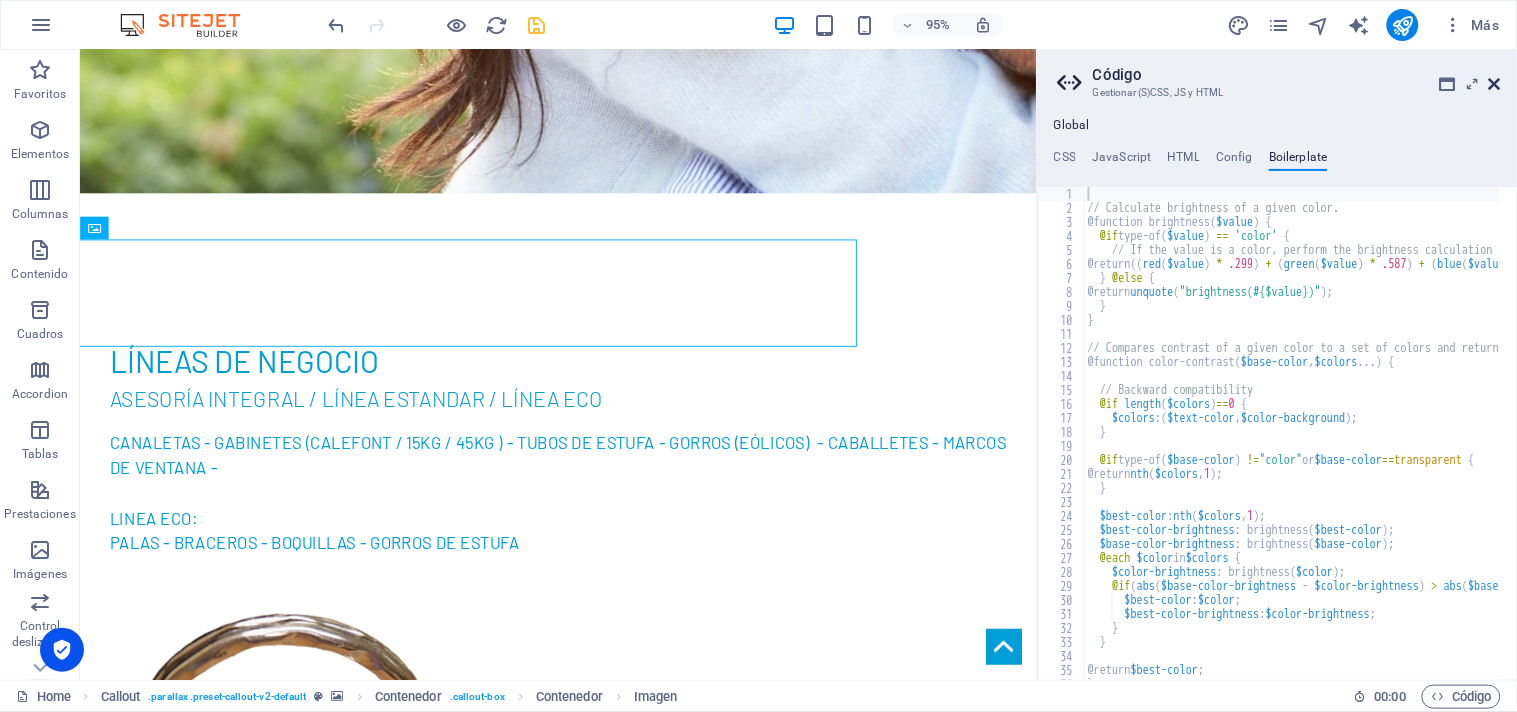 click at bounding box center (1495, 84) 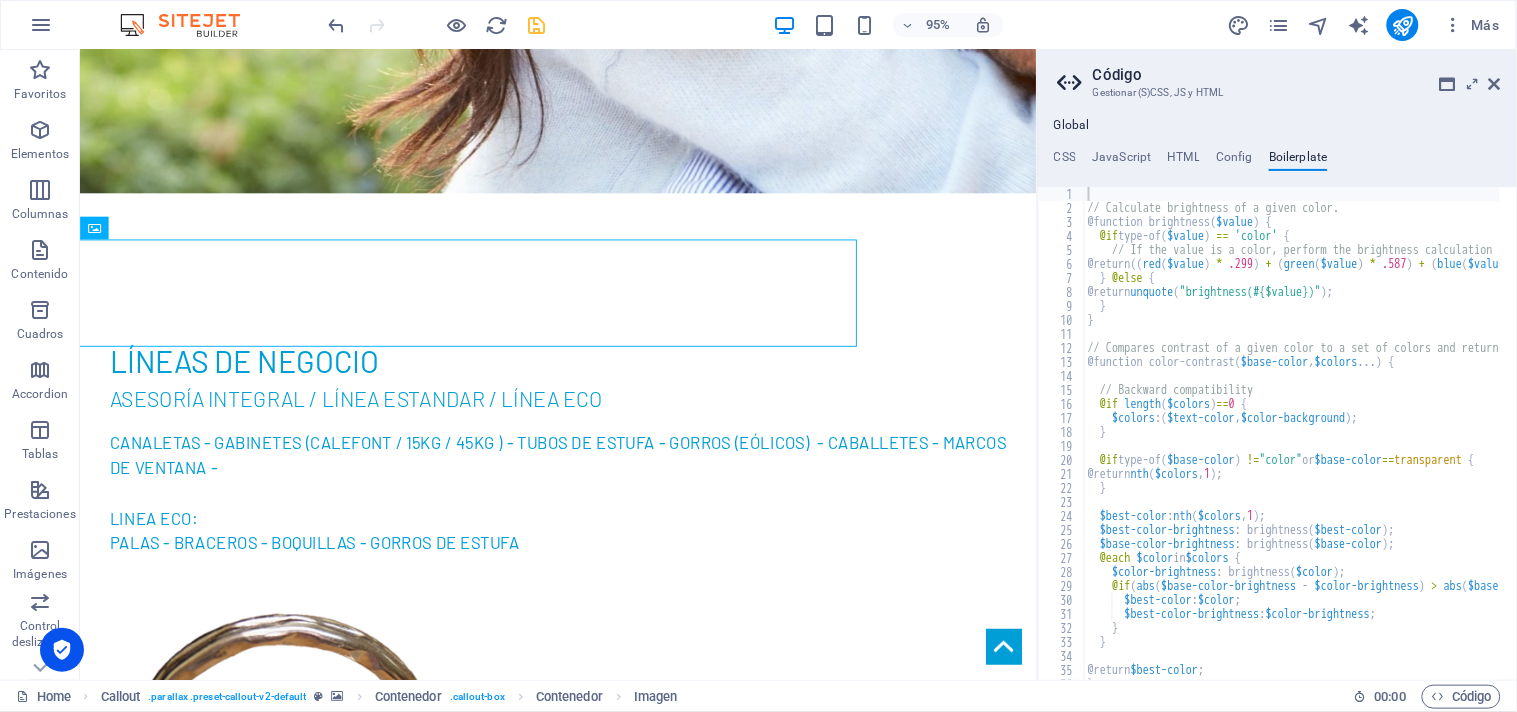 scroll, scrollTop: 2222, scrollLeft: 0, axis: vertical 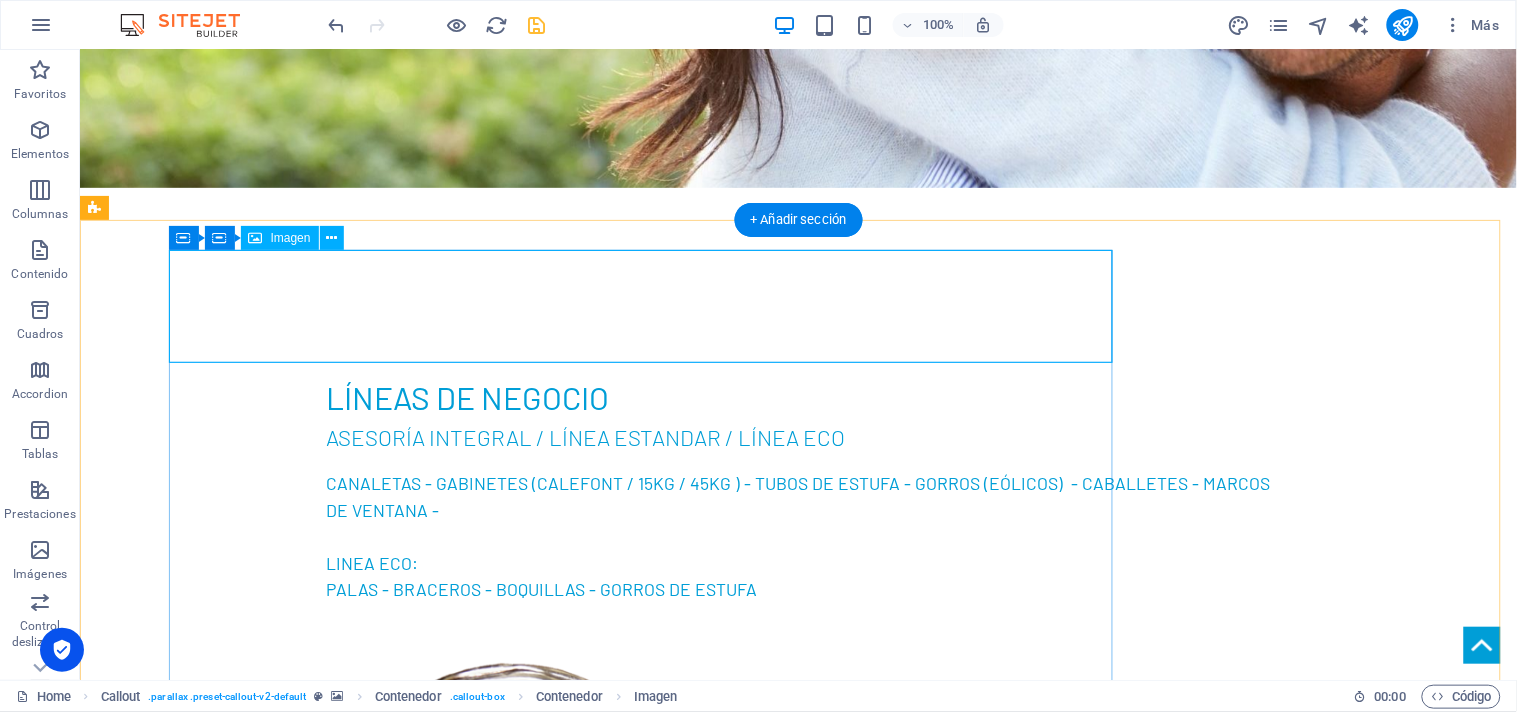 click at bounding box center (648, 3144) 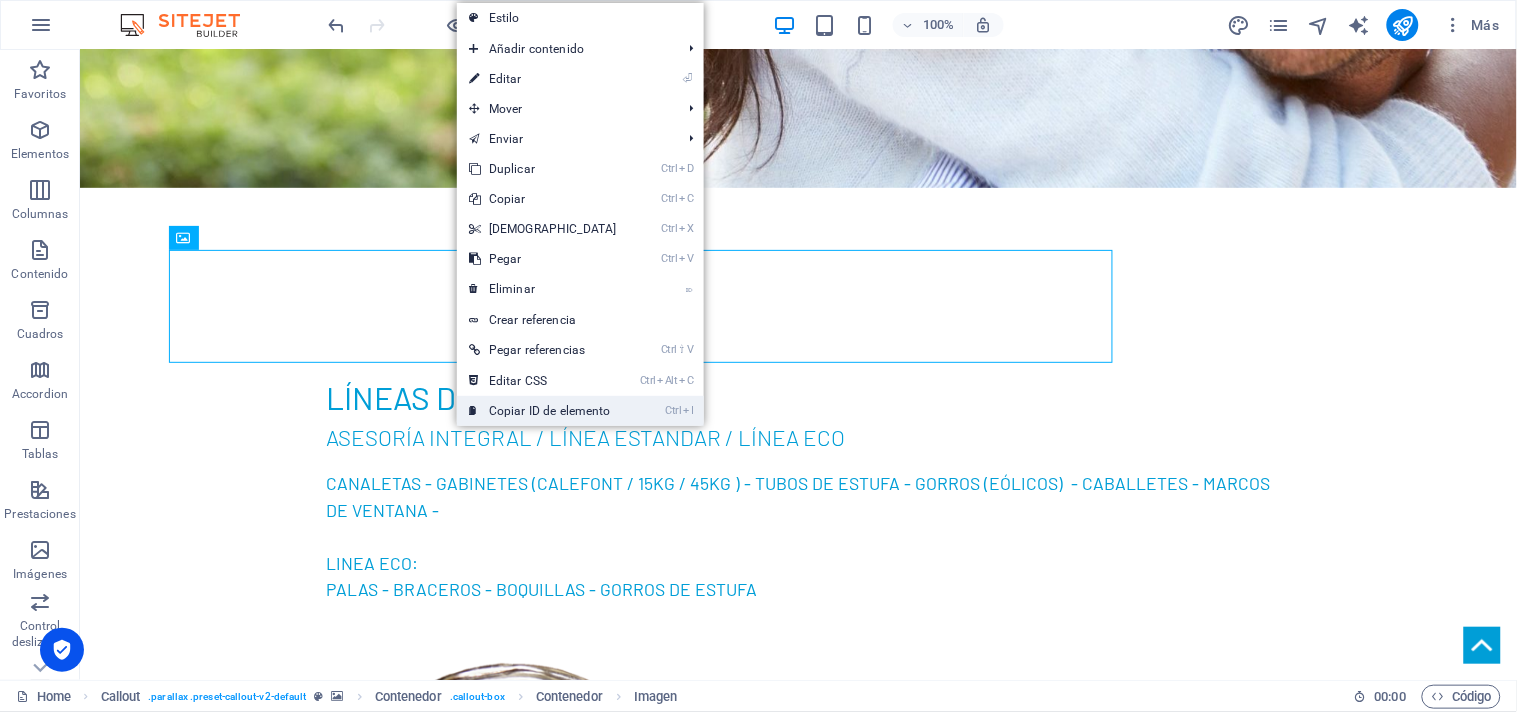 click on "Ctrl I  Copiar ID de elemento" at bounding box center (543, 411) 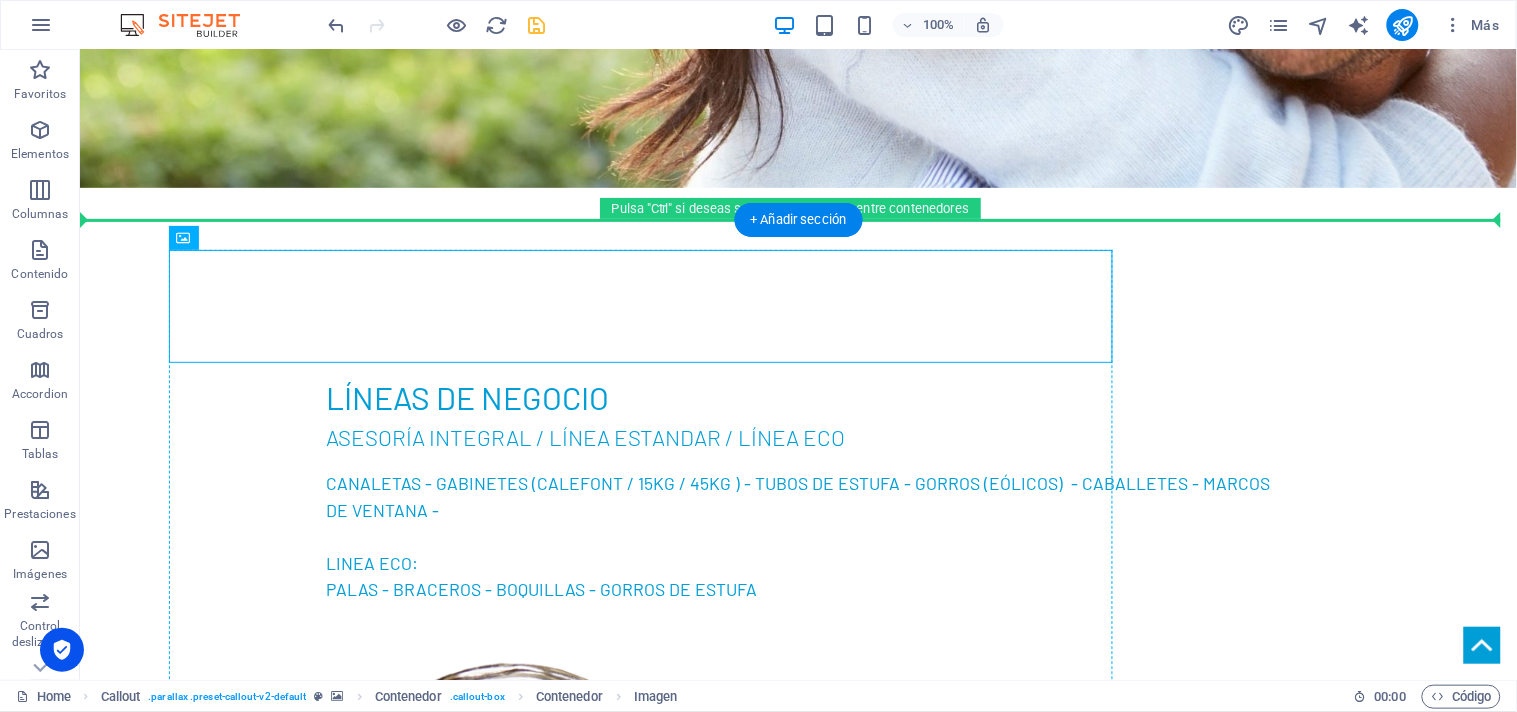 drag, startPoint x: 505, startPoint y: 325, endPoint x: 1115, endPoint y: 463, distance: 625.41504 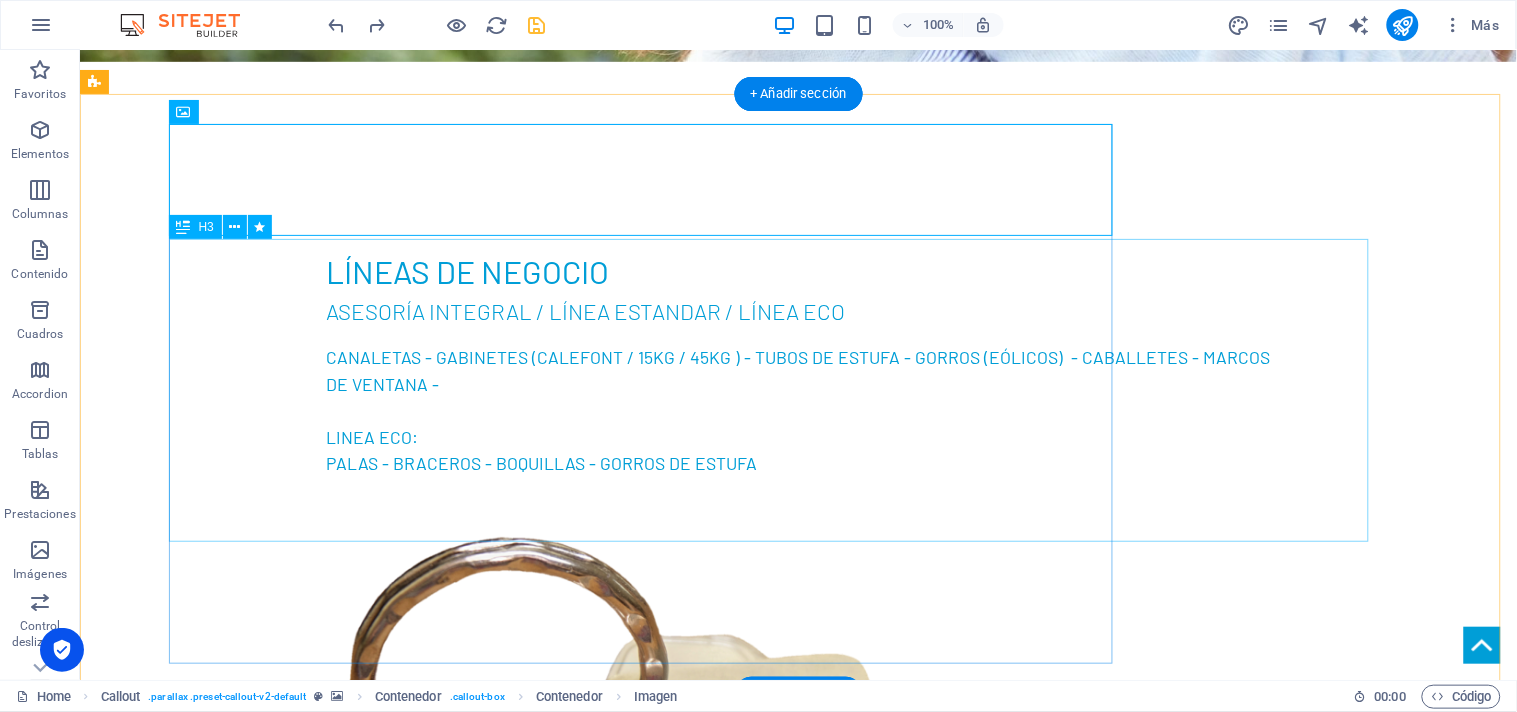 scroll, scrollTop: 2444, scrollLeft: 0, axis: vertical 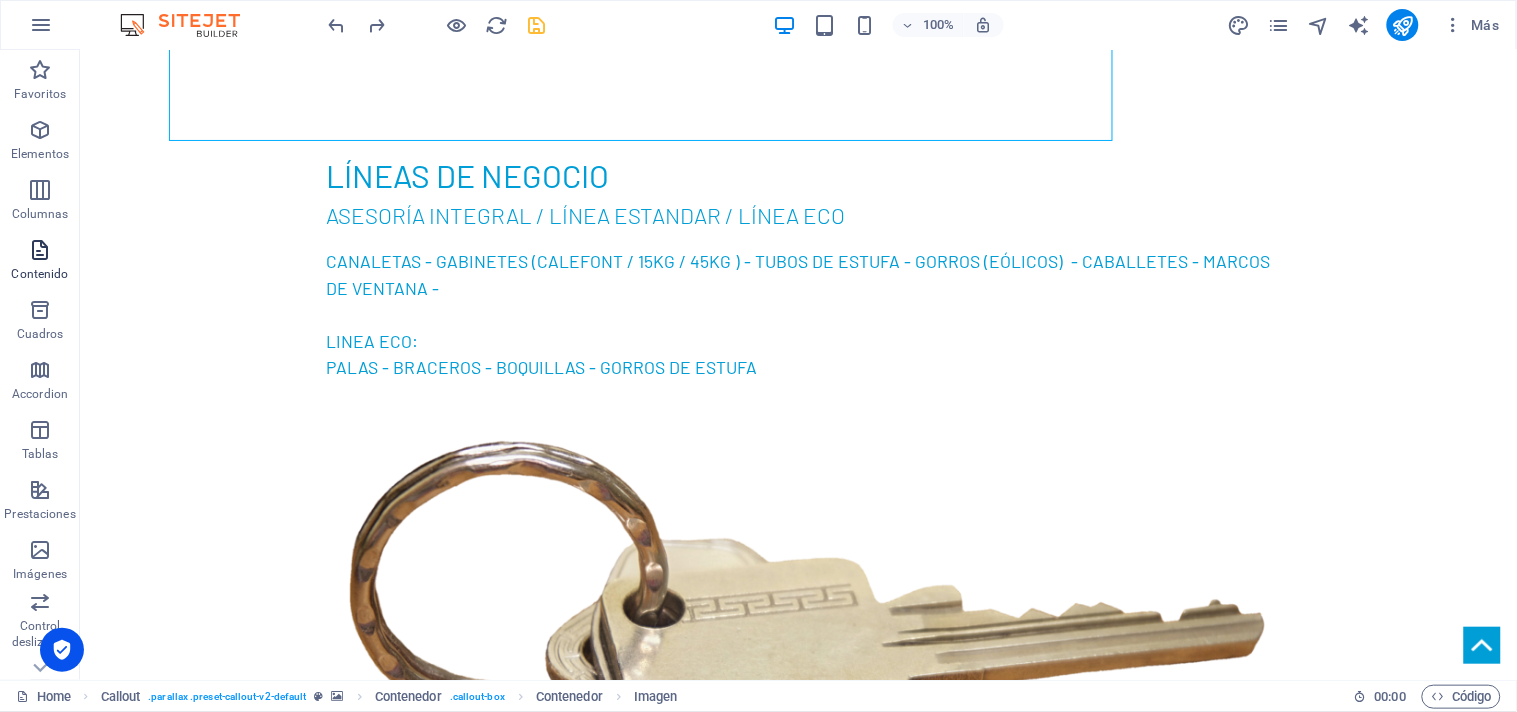 click at bounding box center [40, 250] 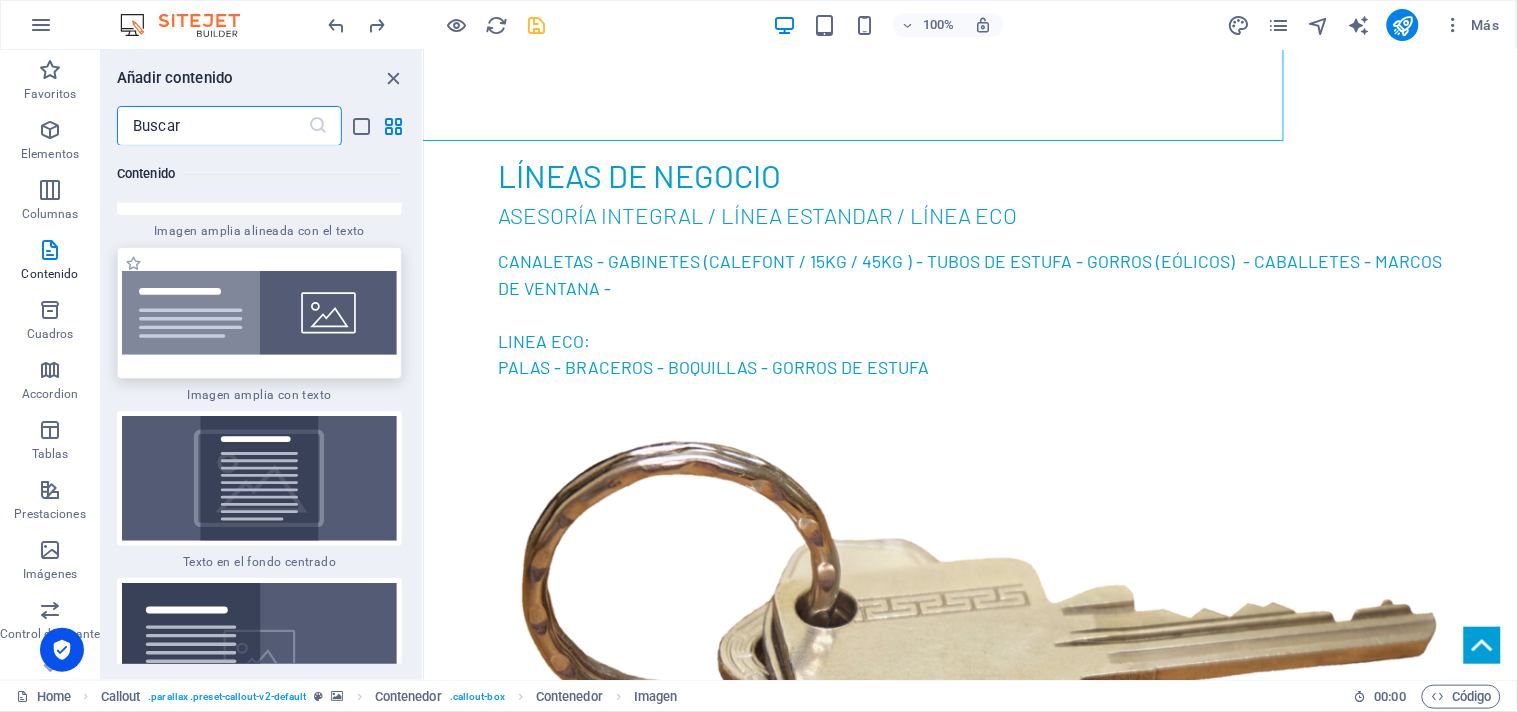 scroll, scrollTop: 7933, scrollLeft: 0, axis: vertical 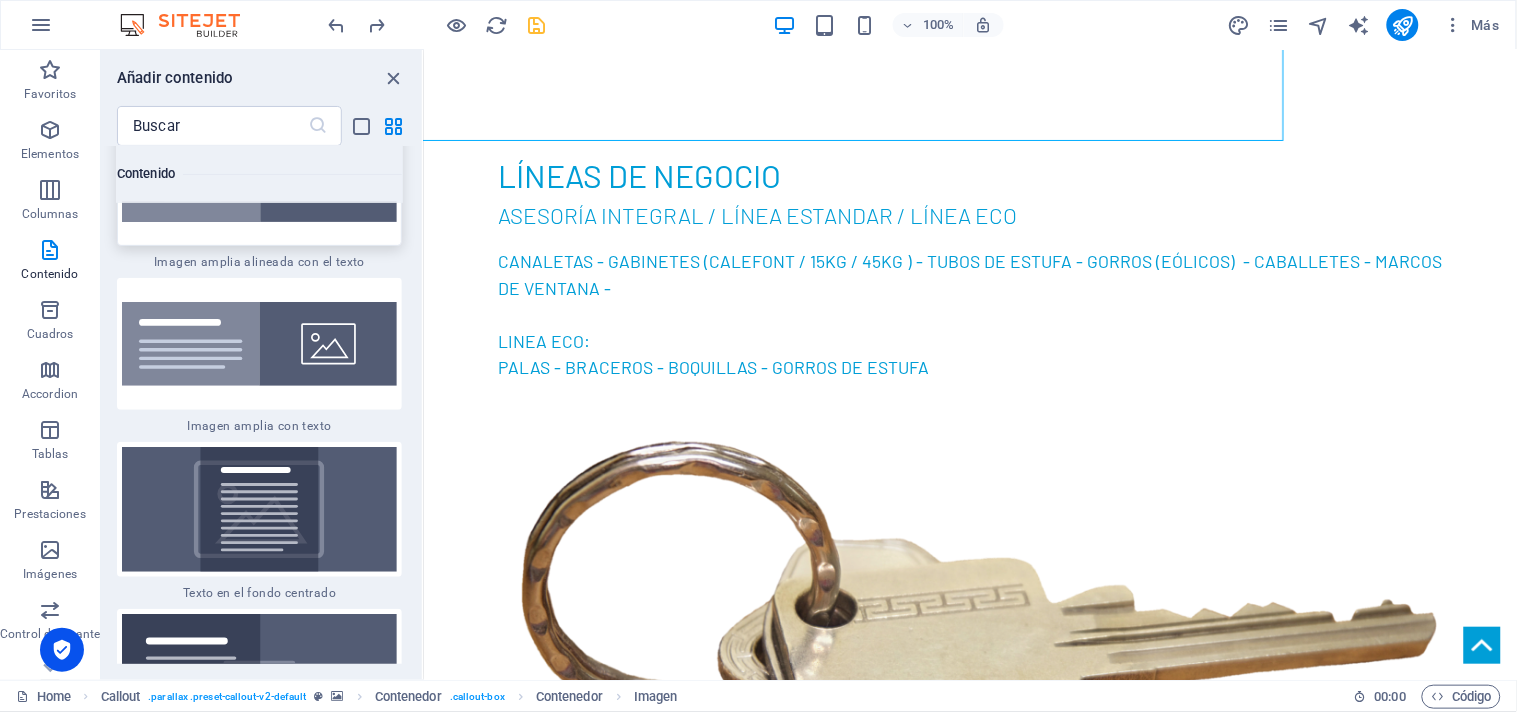 click at bounding box center [259, 180] 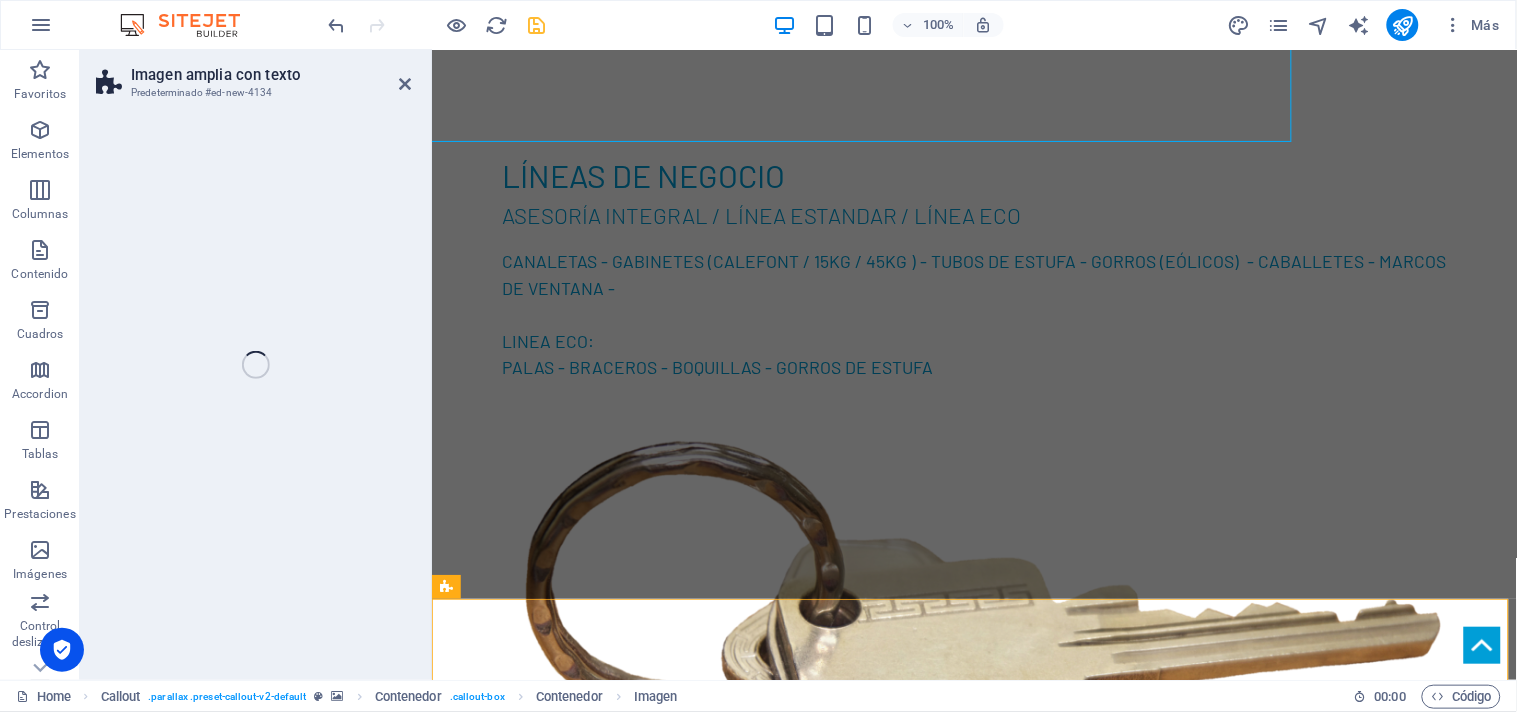 click on "Imagen amplia con texto Predeterminado #ed-new-4134
Arrastra aquí para reemplazar el contenido existente. Si quieres crear un elemento nuevo, pulsa “Ctrl”.
H2   Texto   Banner   Contenedor   Banner   Texto   H2   Texto   H2   Texto   Contenedor   H2   Callout   Contenedor   H3   Imagen con texto   Contenedor   H2   Contenedor   Imagen con texto   Contenedor   H4   Separador   Separador   H3   Imagen   Contenedor   Cuadros   Contenedor   Contenedor   H3   Contenedor   Texto   H3   Callout   Contenedor   Predeterminado   Contenedor   H2   Predeterminado   Contenedor   Texto   Marcador   Contenedor   Texto   Barra de menús   Contenedor   Menú   Contenedor   Marcador   H2   Columnas del control deslizante de imágenes   Contenedor   Control deslizante de imágenes   Contenedor   H3   Imagen   H2   Contenedor   Contenedor   Texto   Contenedor   Contenedor   H2   Callout   Contenedor   Formulario de contacto   Formulario   Entrada   Formulario   Área de texto   Pie de página Heimdall" at bounding box center [798, 365] 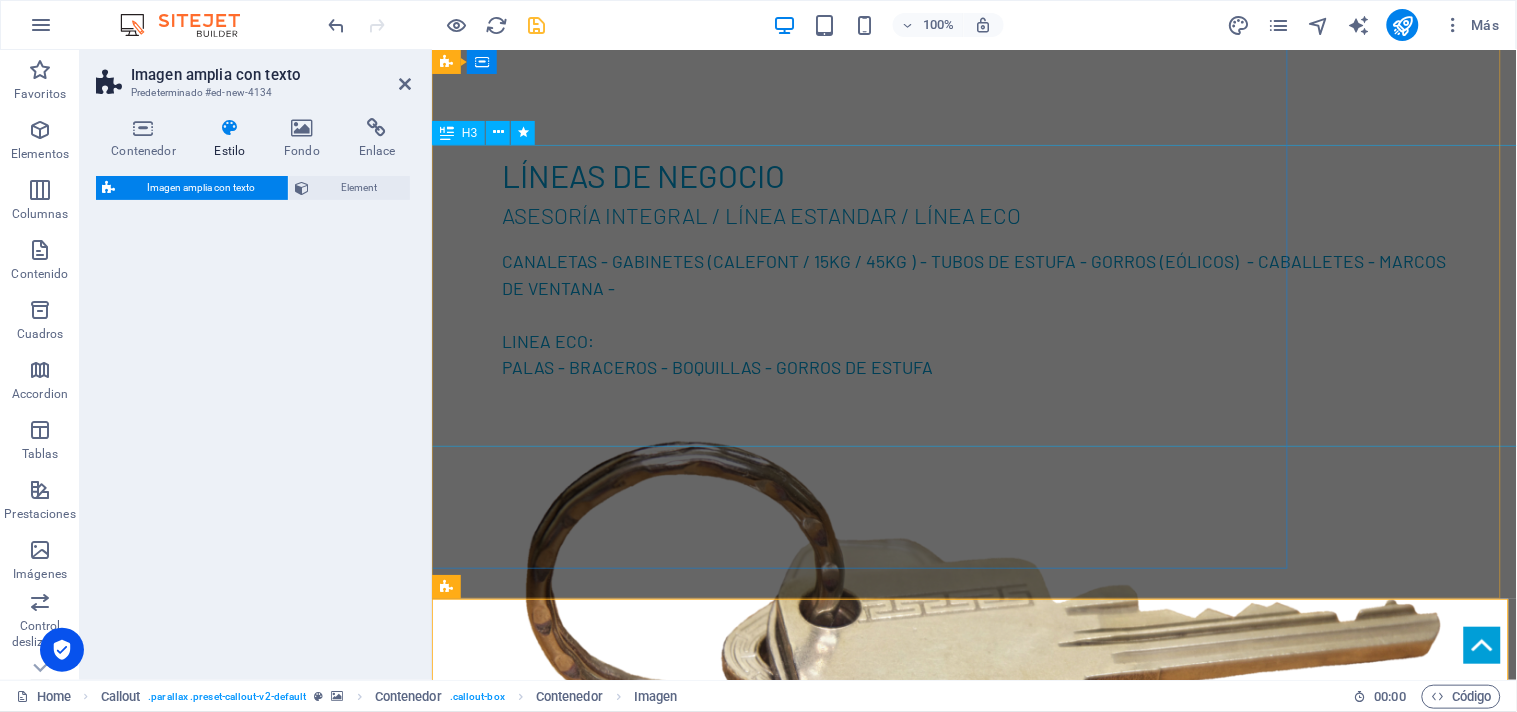 scroll, scrollTop: 2443, scrollLeft: 0, axis: vertical 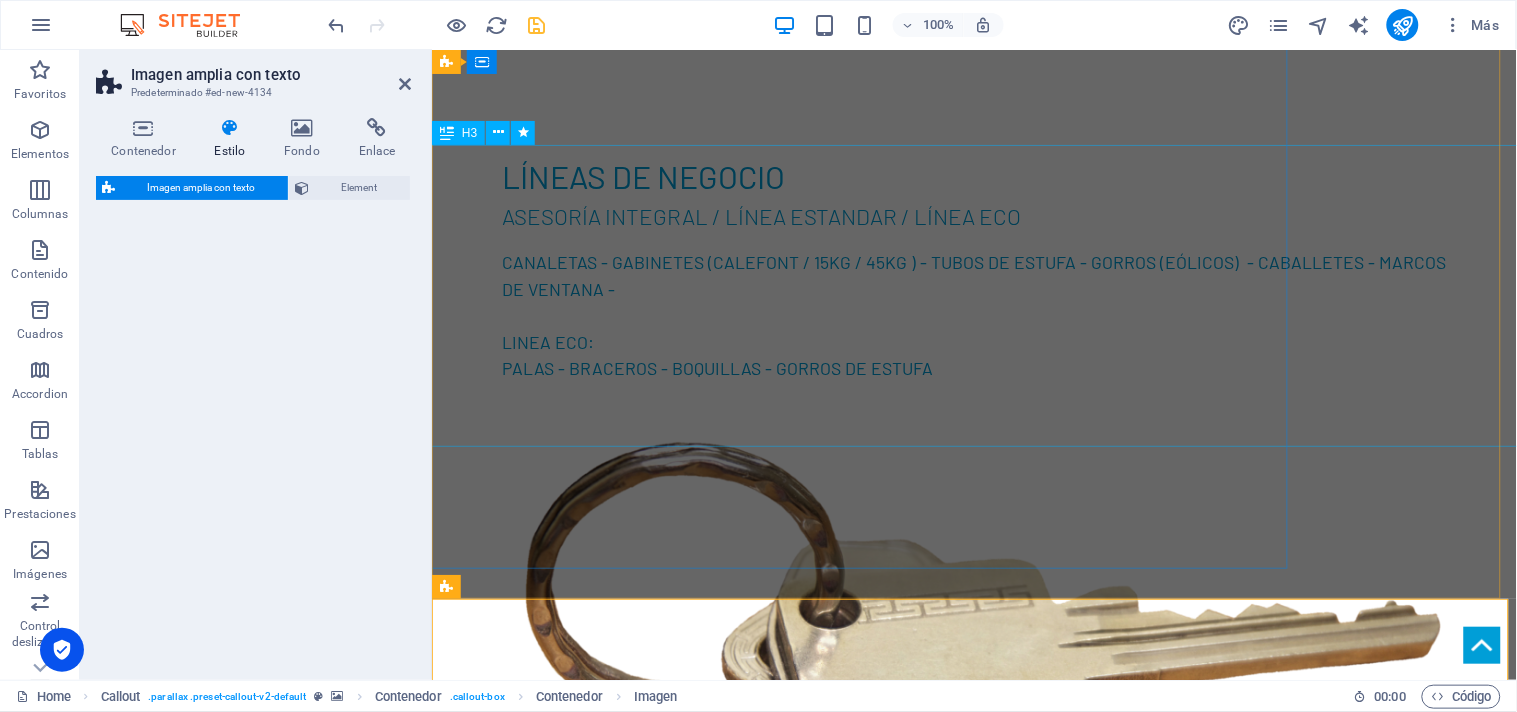 select on "%" 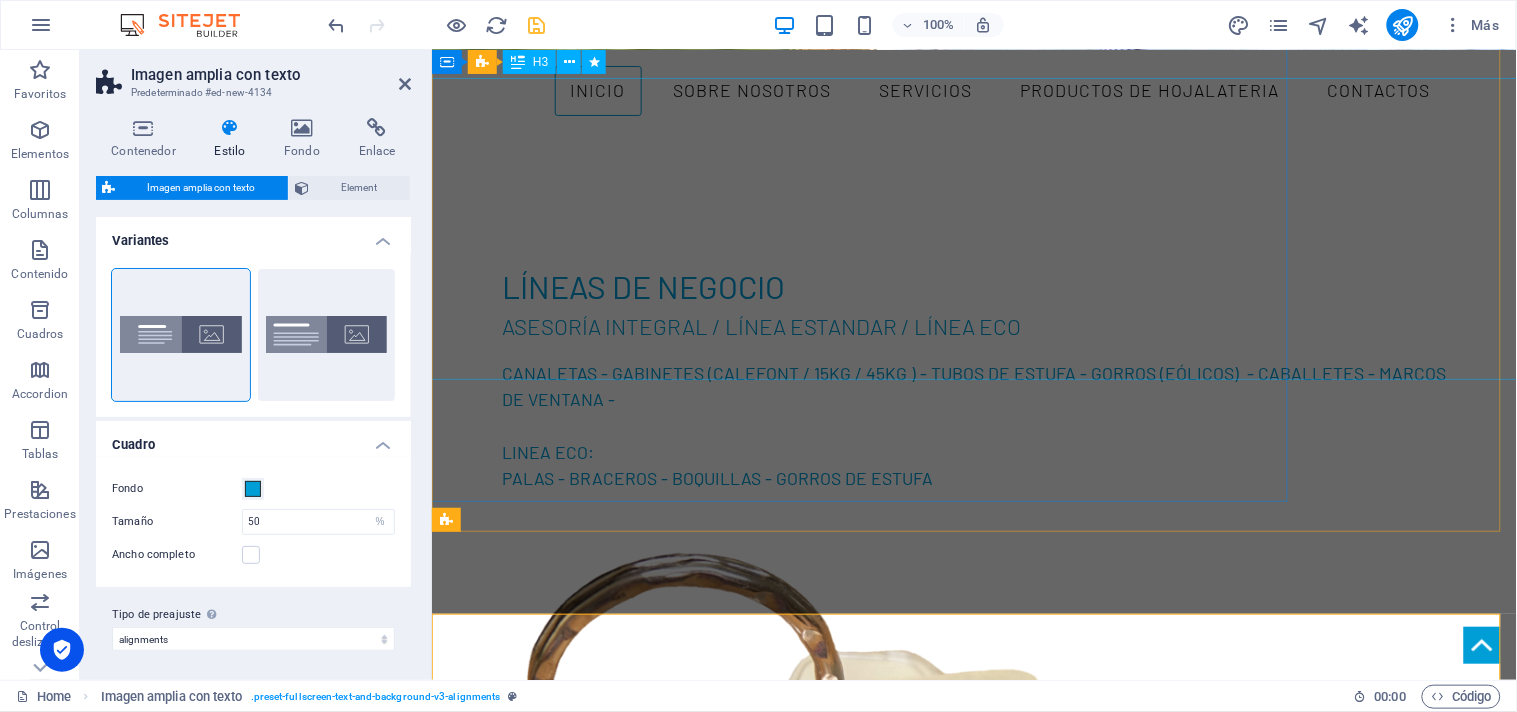 scroll, scrollTop: 2332, scrollLeft: 0, axis: vertical 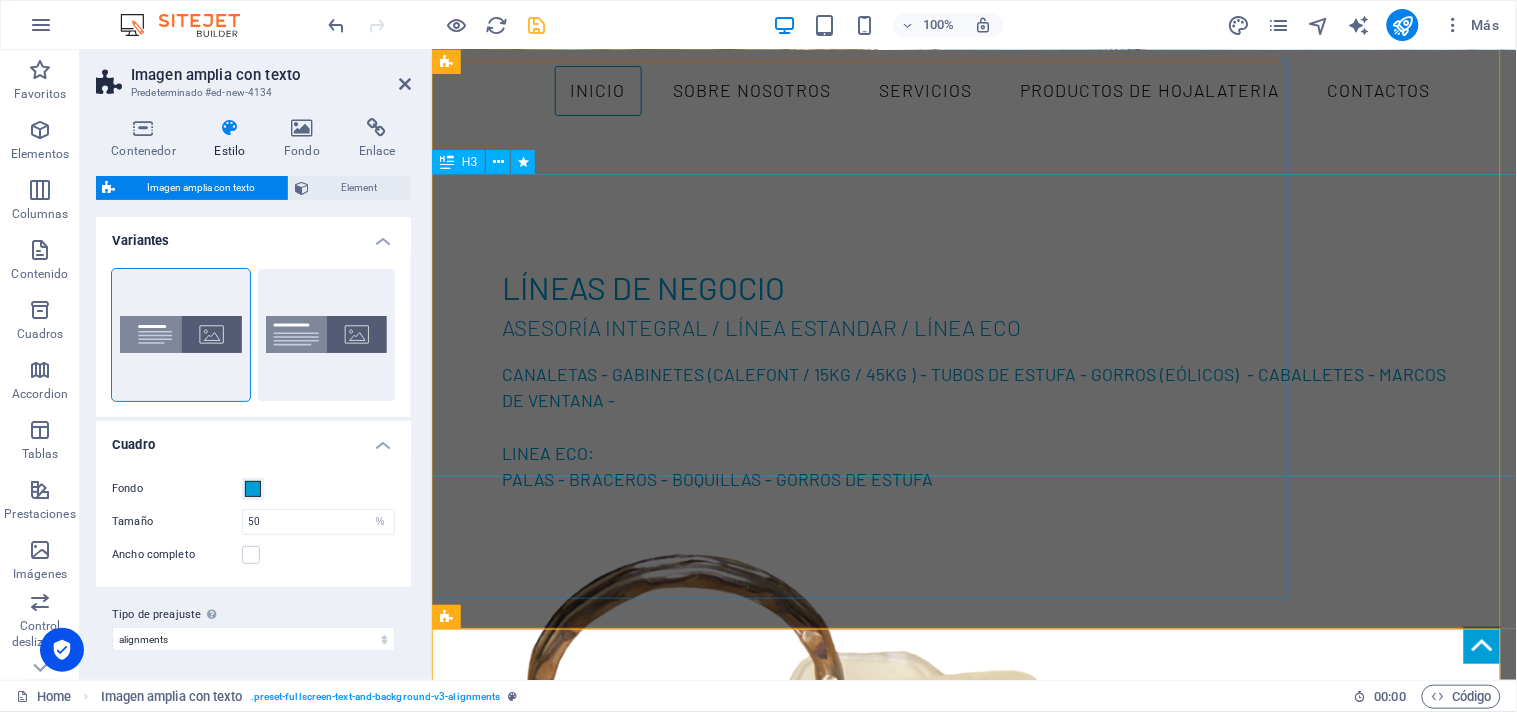 click on "En L&J Servicios convertimos la hojalatería en soluciones confiables, duraderas y hechas a tu medida. Acompañamos a nuestros clientes en cada etapa de su proyecto, con asesoría personalizada, compromiso real y atención profesional. Más que productos, entregamos tranquilidad. Somos tus aliados en hojalatería, techumbre y terminaciones." at bounding box center [824, 3262] 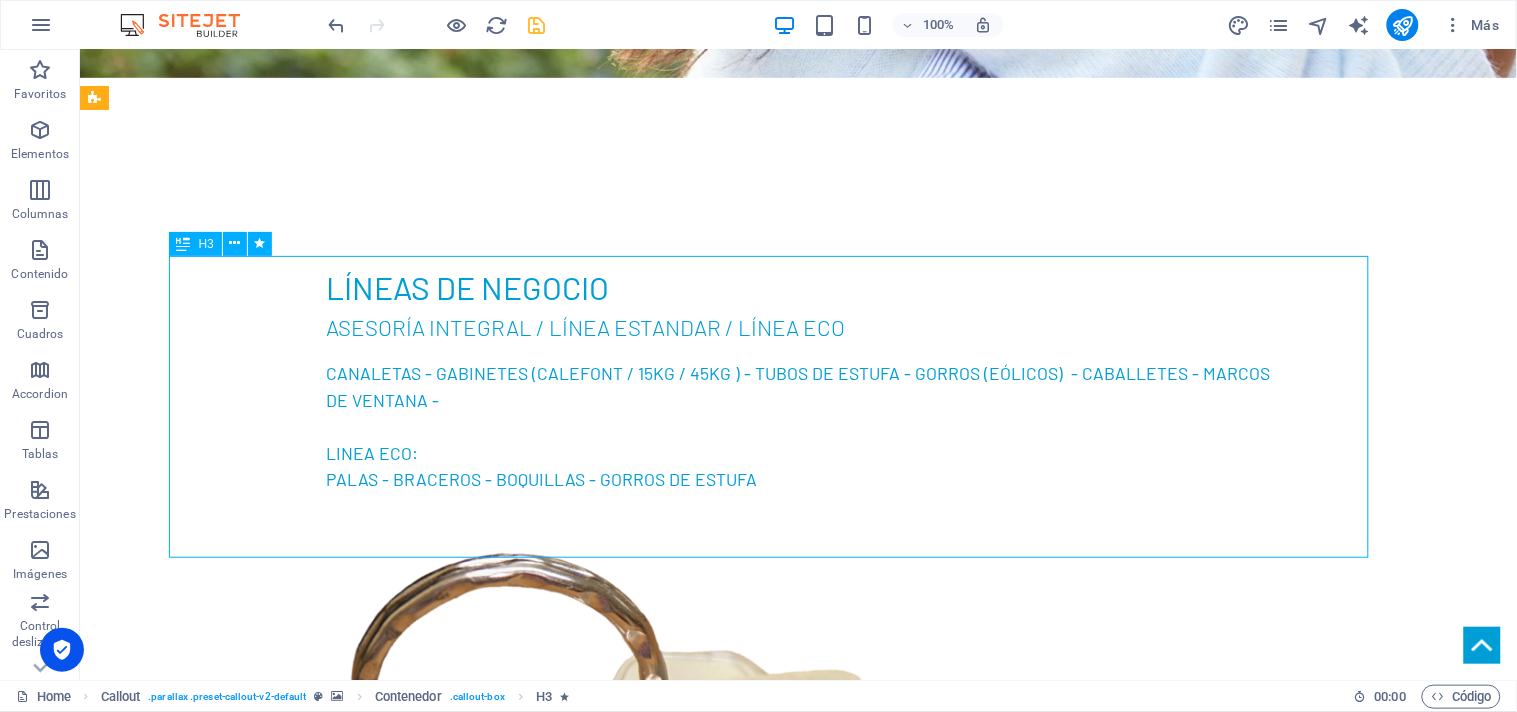 click on "En L&J Servicios convertimos la hojalatería en soluciones confiables, duraderas y hechas a tu medida. Acompañamos a nuestros clientes en cada etapa de su proyecto, con asesoría personalizada, compromiso real y atención profesional. Más que productos, entregamos tranquilidad. Somos tus aliados en hojalatería, techumbre y terminaciones." at bounding box center (648, 3262) 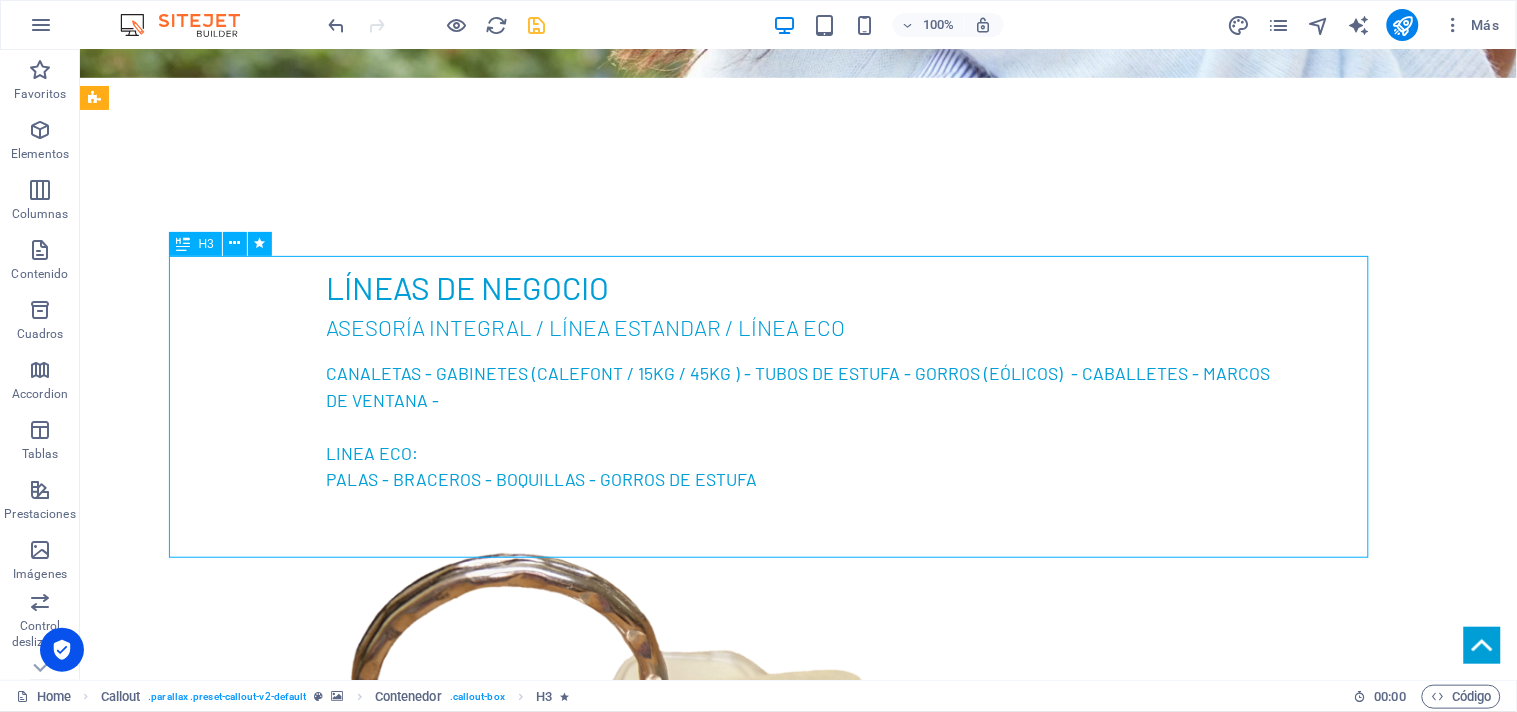 click on "En L&J Servicios convertimos la hojalatería en soluciones confiables, duraderas y hechas a tu medida. Acompañamos a nuestros clientes en cada etapa de su proyecto, con asesoría personalizada, compromiso real y atención profesional. Más que productos, entregamos tranquilidad. Somos tus aliados en hojalatería, techumbre y terminaciones." at bounding box center [648, 3262] 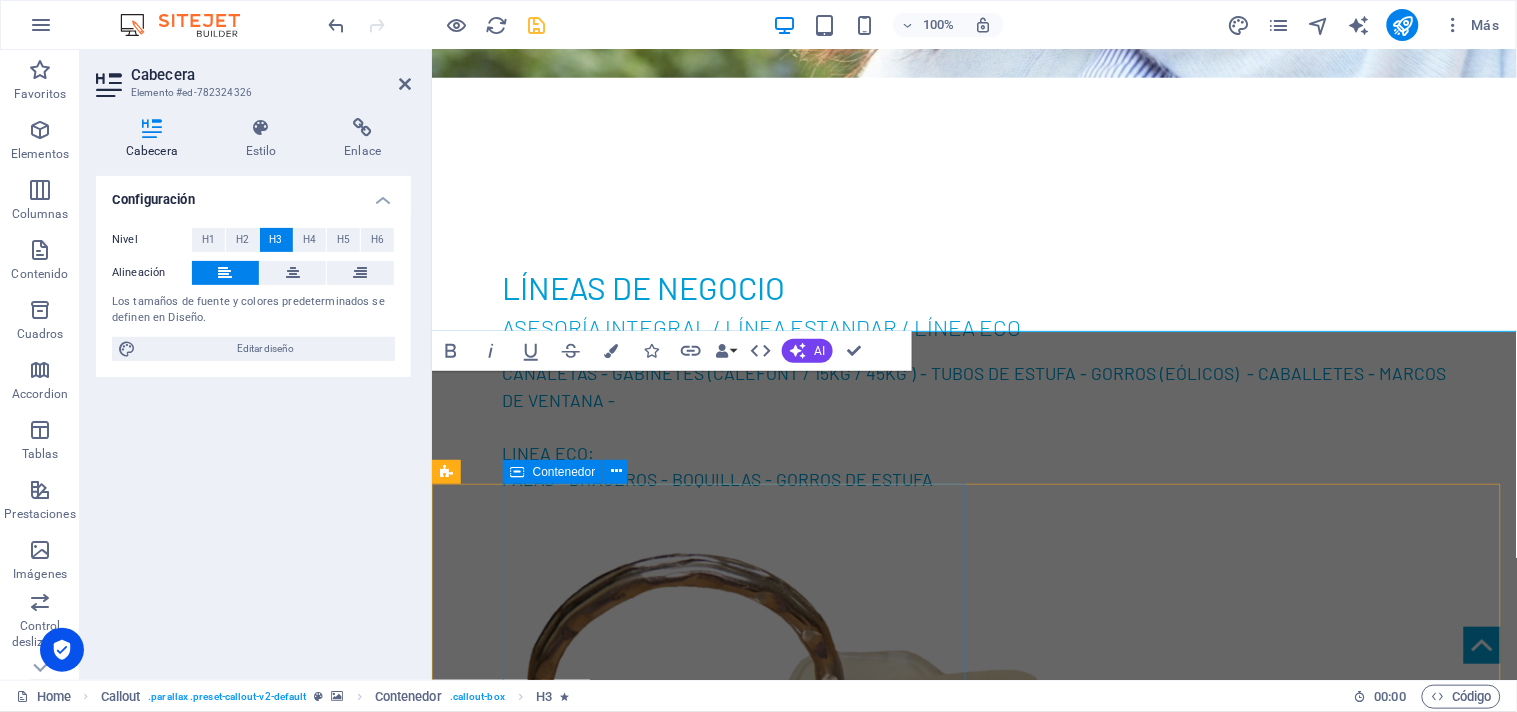 scroll, scrollTop: 2776, scrollLeft: 0, axis: vertical 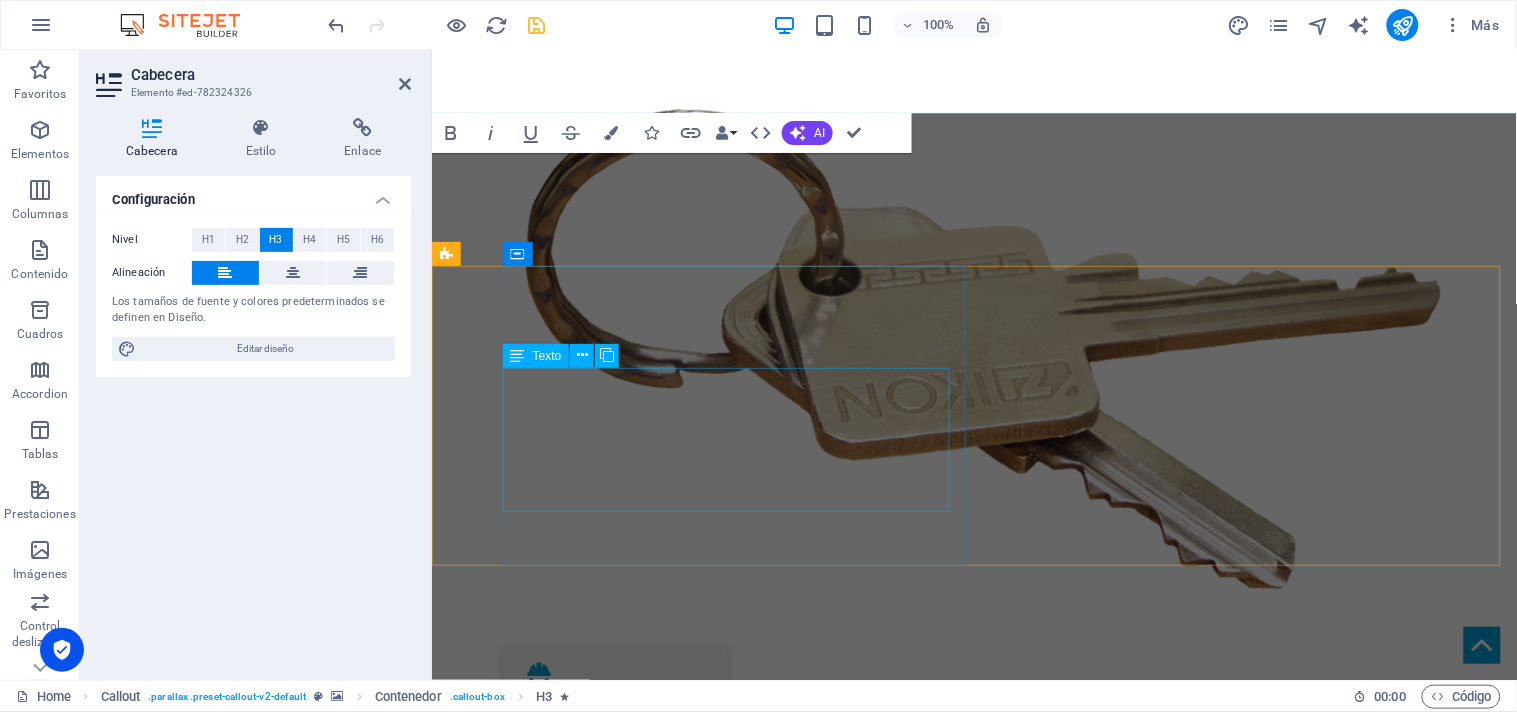 click on "Lorem ipsum dolor sit amet, consectetuer adipiscing elit. Aenean commodo ligula eget dolor. Lorem ipsum dolor sit amet, consectetuer adipiscing elit leget dolor. Lorem ipsum dolor sit amet, consectetuer adipiscing elit. Aenean commodo ligula eget dolor. Lorem ipsum dolor sit amet, consectetuer adipiscing elit dolor." at bounding box center (1001, 2573) 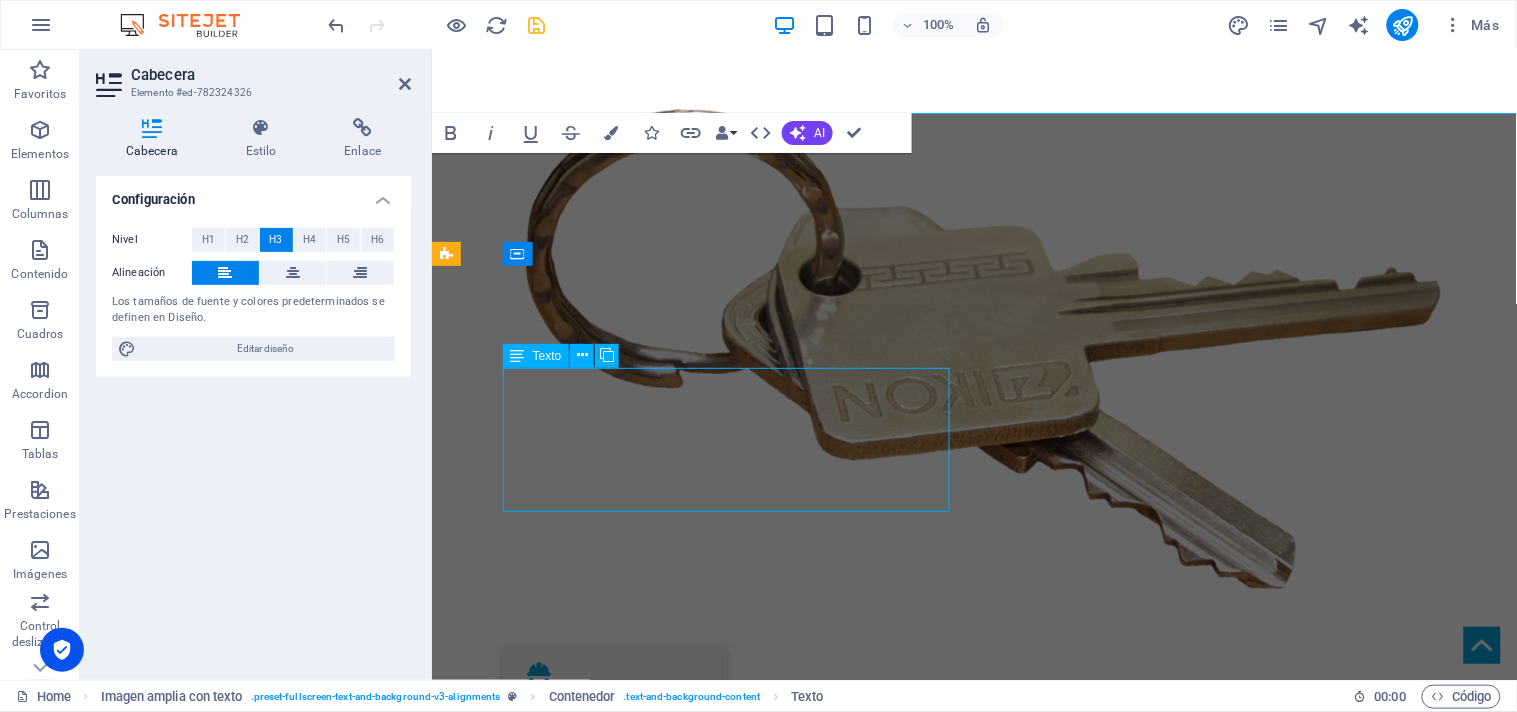 click on "Lorem ipsum dolor sit amet, consectetuer adipiscing elit. Aenean commodo ligula eget dolor. Lorem ipsum dolor sit amet, consectetuer adipiscing elit leget dolor. Lorem ipsum dolor sit amet, consectetuer adipiscing elit. Aenean commodo ligula eget dolor. Lorem ipsum dolor sit amet, consectetuer adipiscing elit dolor." at bounding box center (1001, 2573) 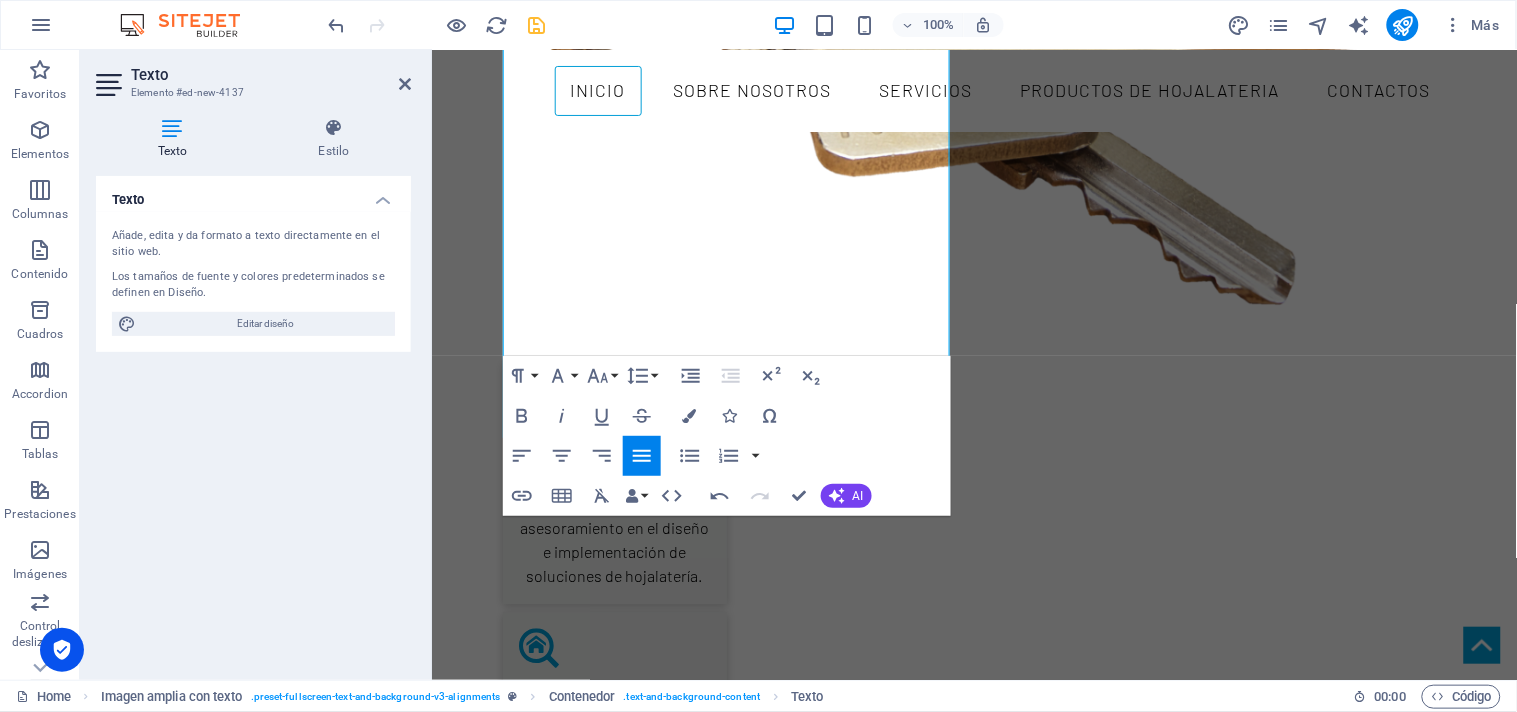 scroll, scrollTop: 3056, scrollLeft: 0, axis: vertical 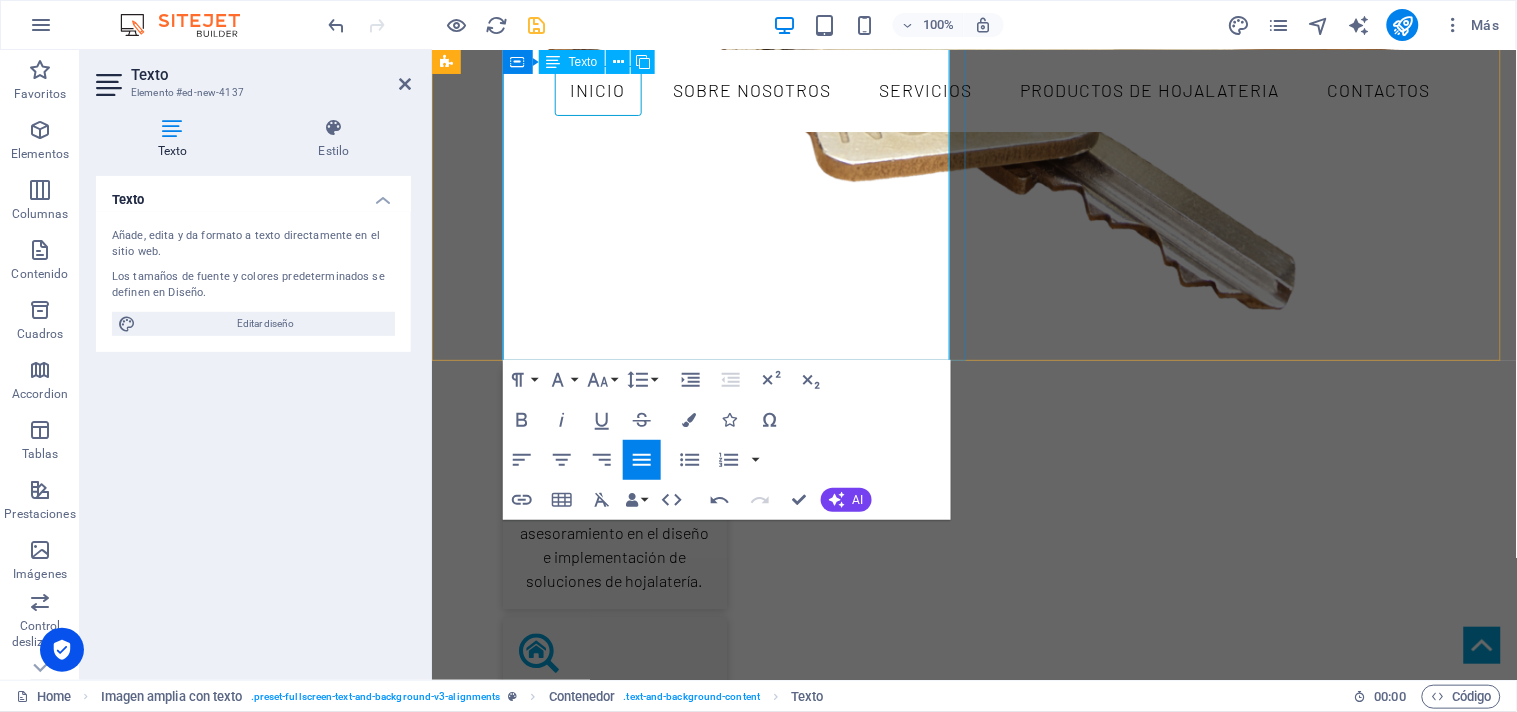 drag, startPoint x: 606, startPoint y: 225, endPoint x: 741, endPoint y: 353, distance: 186.03494 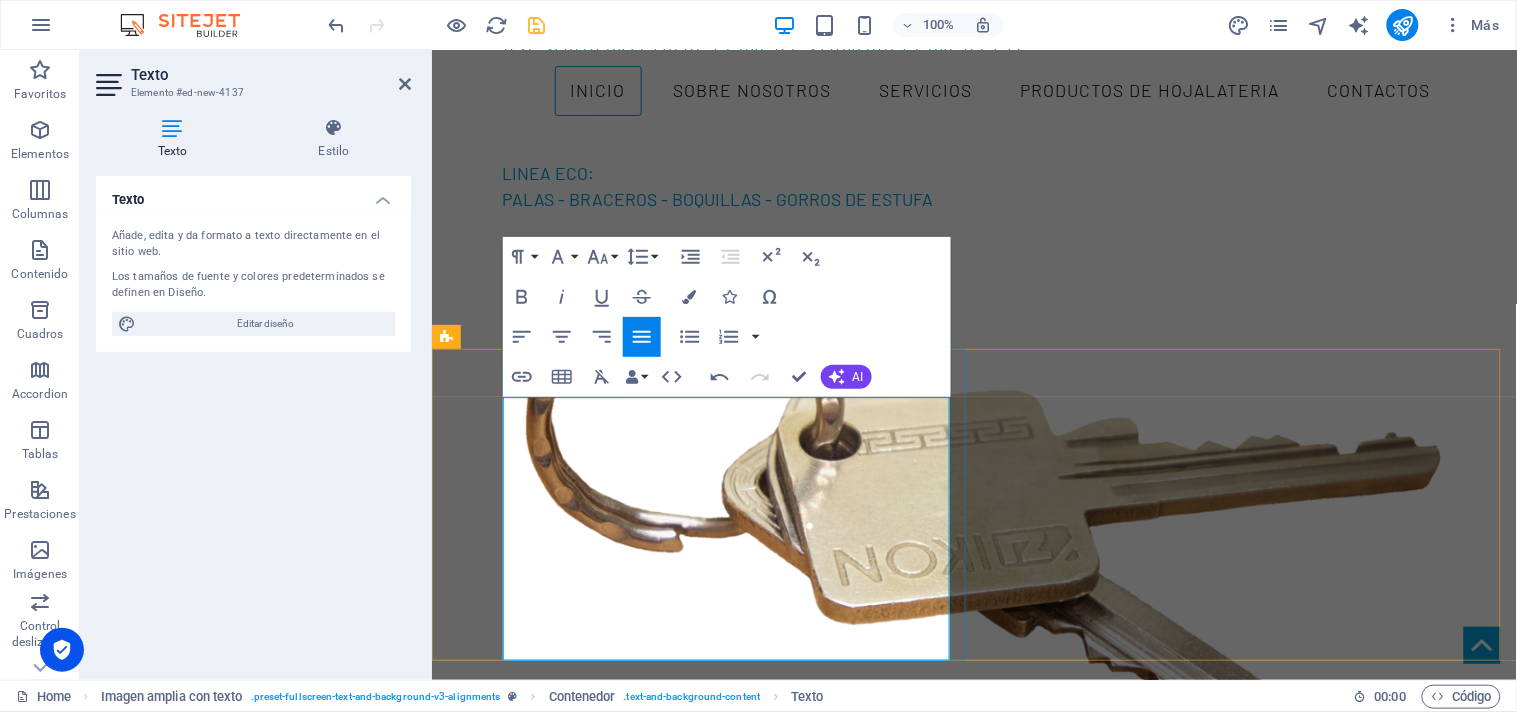 scroll, scrollTop: 2390, scrollLeft: 0, axis: vertical 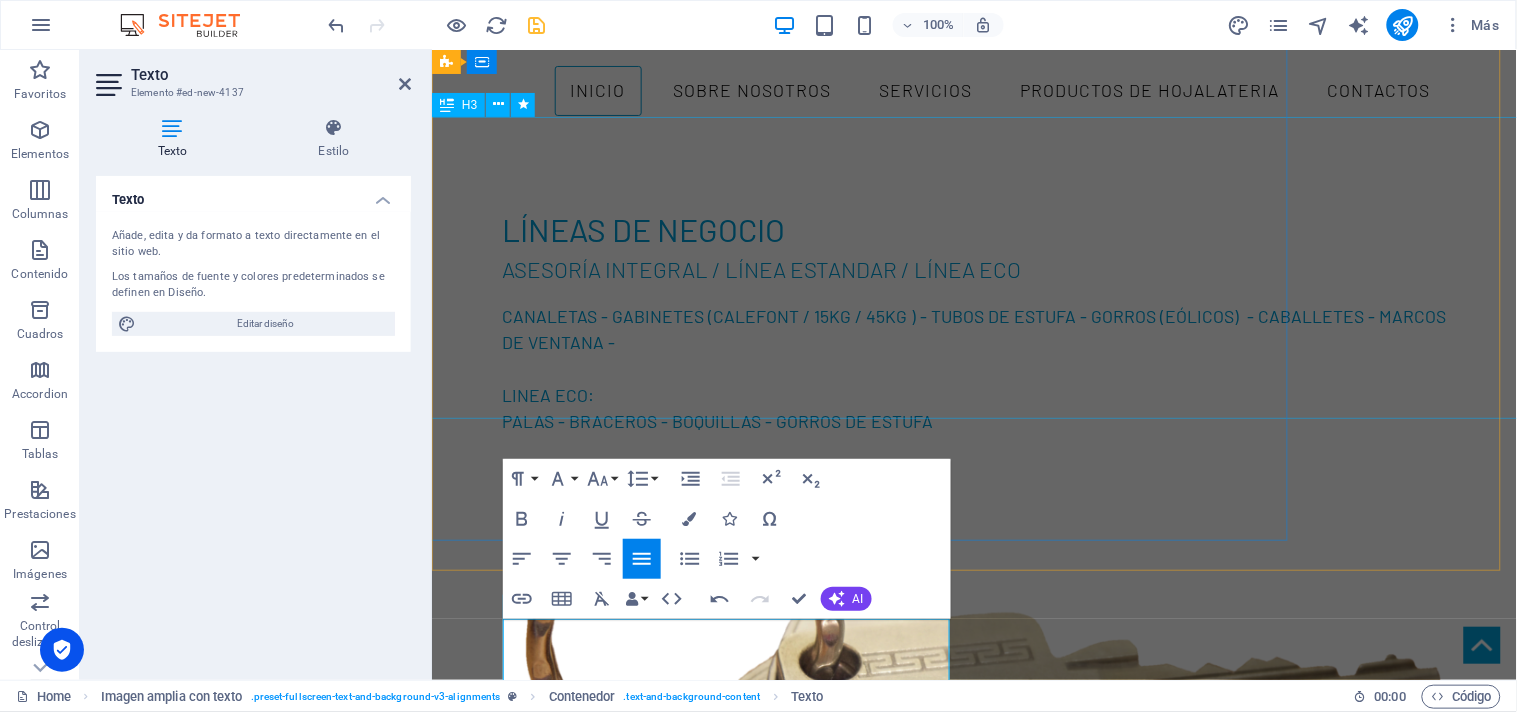 click on "En L&J Servicios convertimos la hojalatería en soluciones confiables, duraderas y hechas a tu medida. Acompañamos a nuestros clientes en cada etapa de su proyecto, con asesoría personalizada, compromiso real y atención profesional. Más que productos, entregamos tranquilidad. Somos tus aliados en hojalatería, techumbre y terminaciones." at bounding box center [824, 3204] 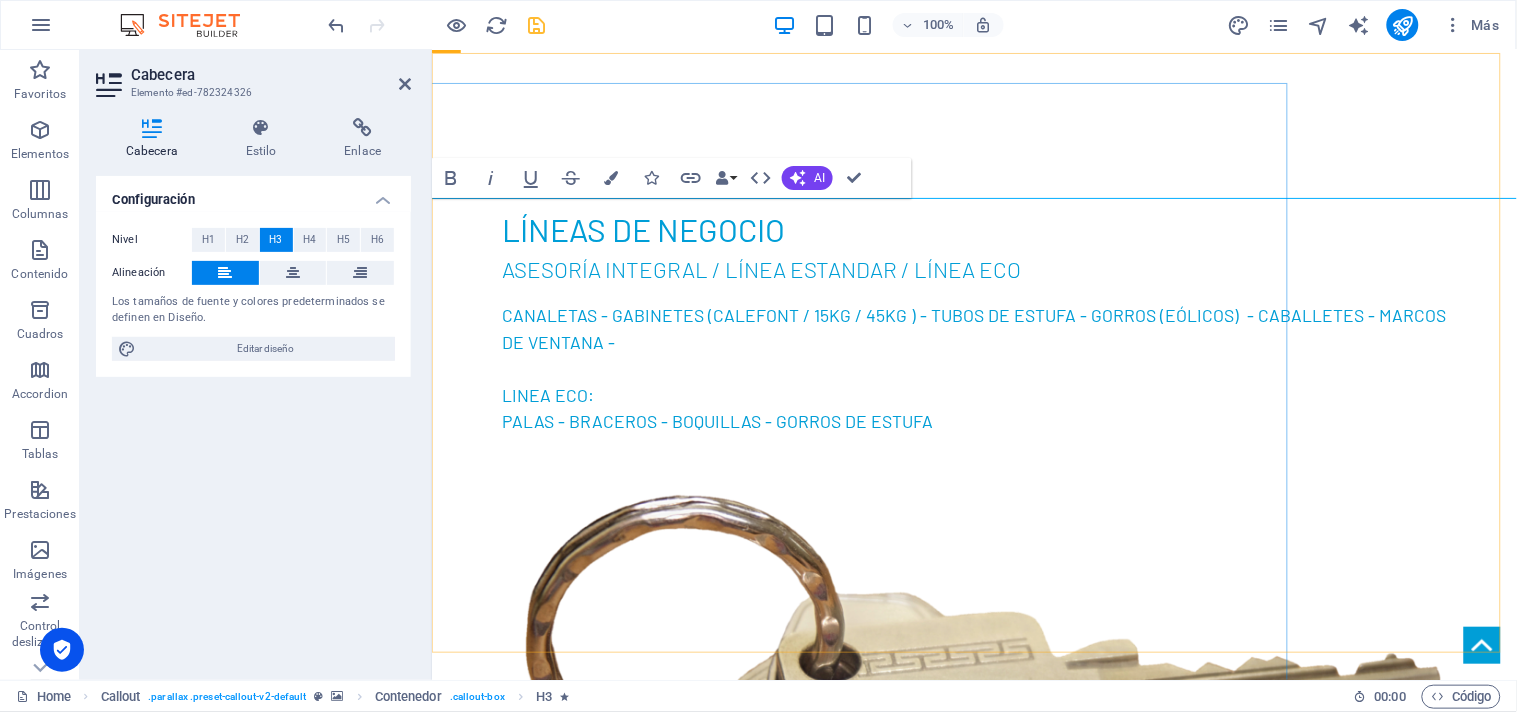 click on "En L&J Servicios convertimos la hojalatería en soluciones confiables, duraderas y hechas a tu medida. Acompañamos a nuestros clientes en cada etapa de su proyecto, con asesoría personalizada, compromiso real y atención profesional. Más que productos, entregamos tranquilidad. Somos tus aliados en hojalatería, techumbre y terminaciones." at bounding box center [824, 3305] 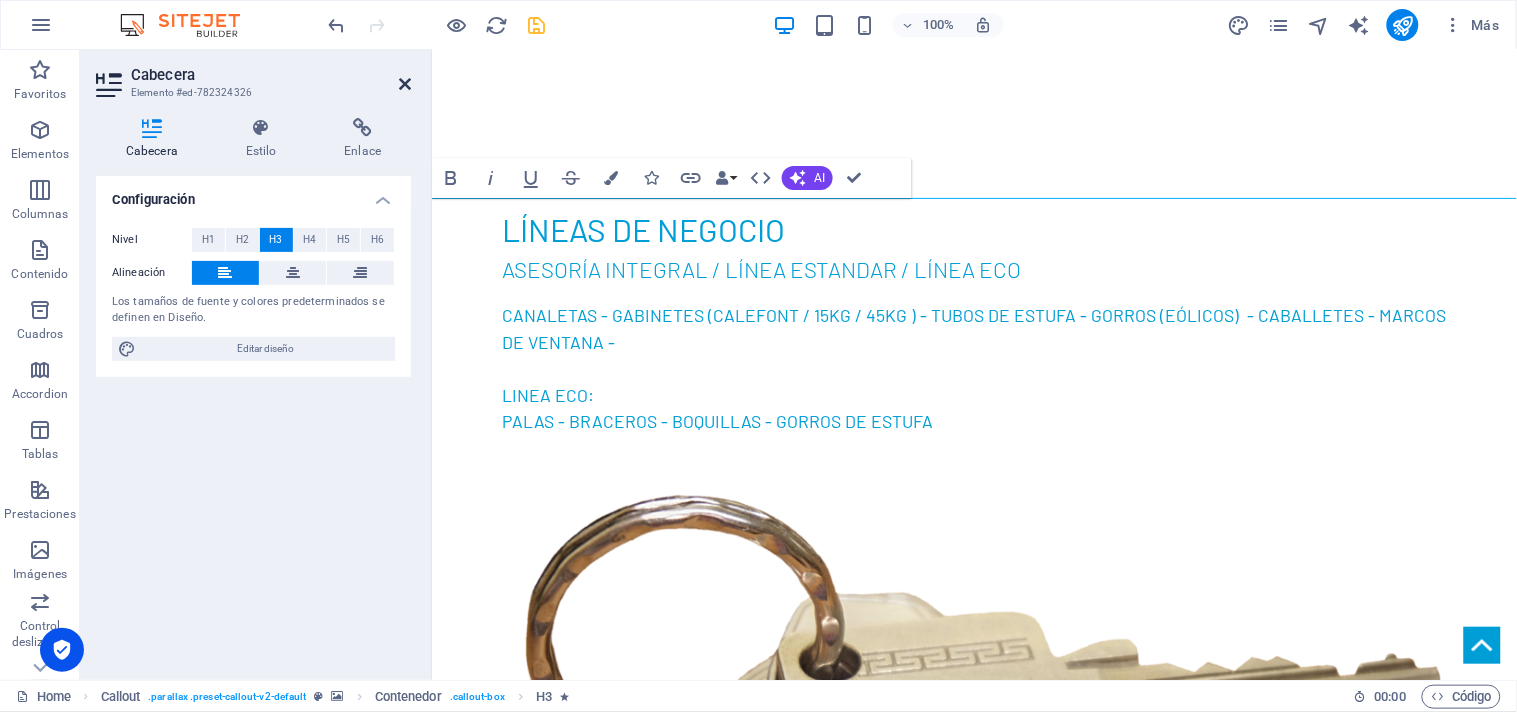 drag, startPoint x: 404, startPoint y: 75, endPoint x: 324, endPoint y: 26, distance: 93.813644 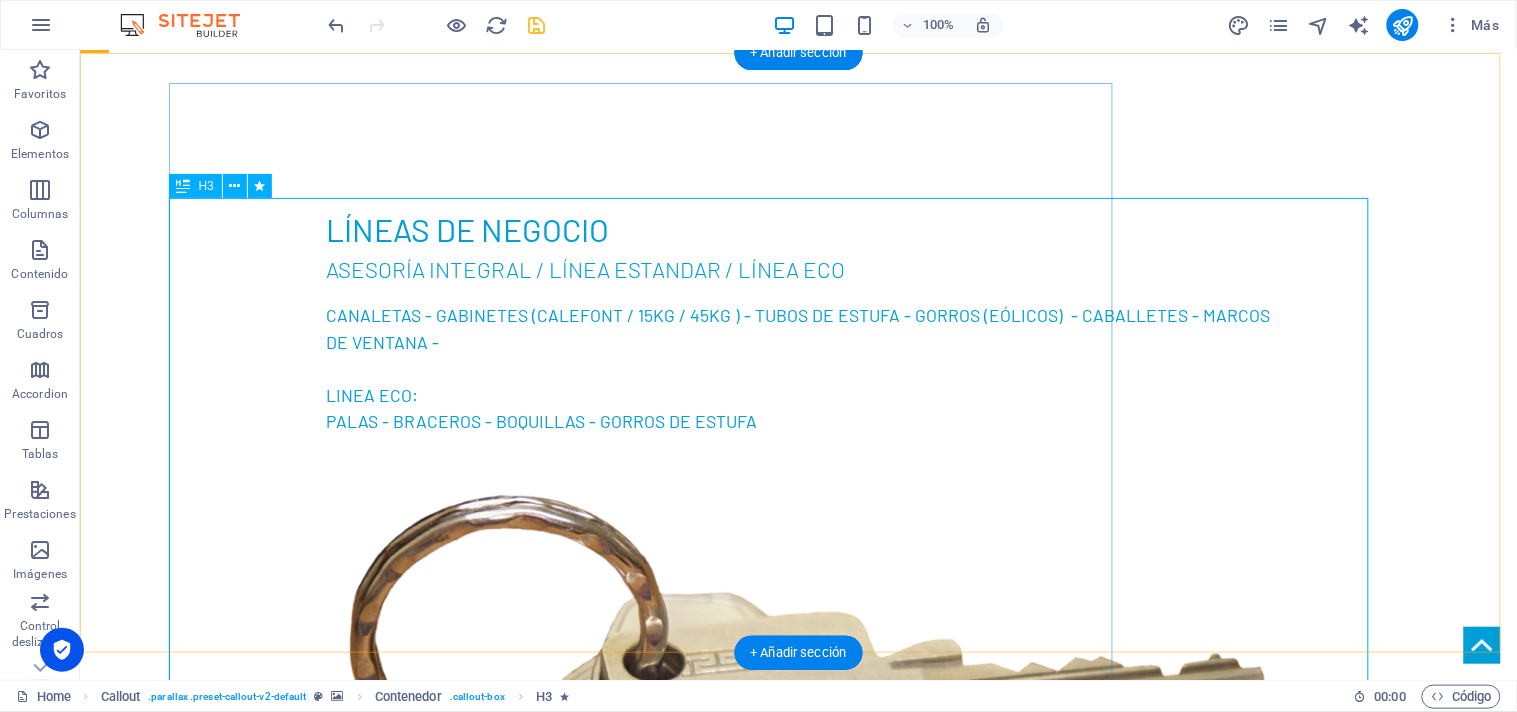 click on "En L&J Servicios convertimos la hojalatería en soluciones confiables, duraderas y hechas a tu medida. Acompañamos a nuestros clientes en cada etapa de su proyecto, con asesoría personalizada, compromiso real y atención profesional. Más que productos, entregamos tranquilidad. Somos tus aliados en hojalatería, techumbre y terminaciones." at bounding box center (648, 3305) 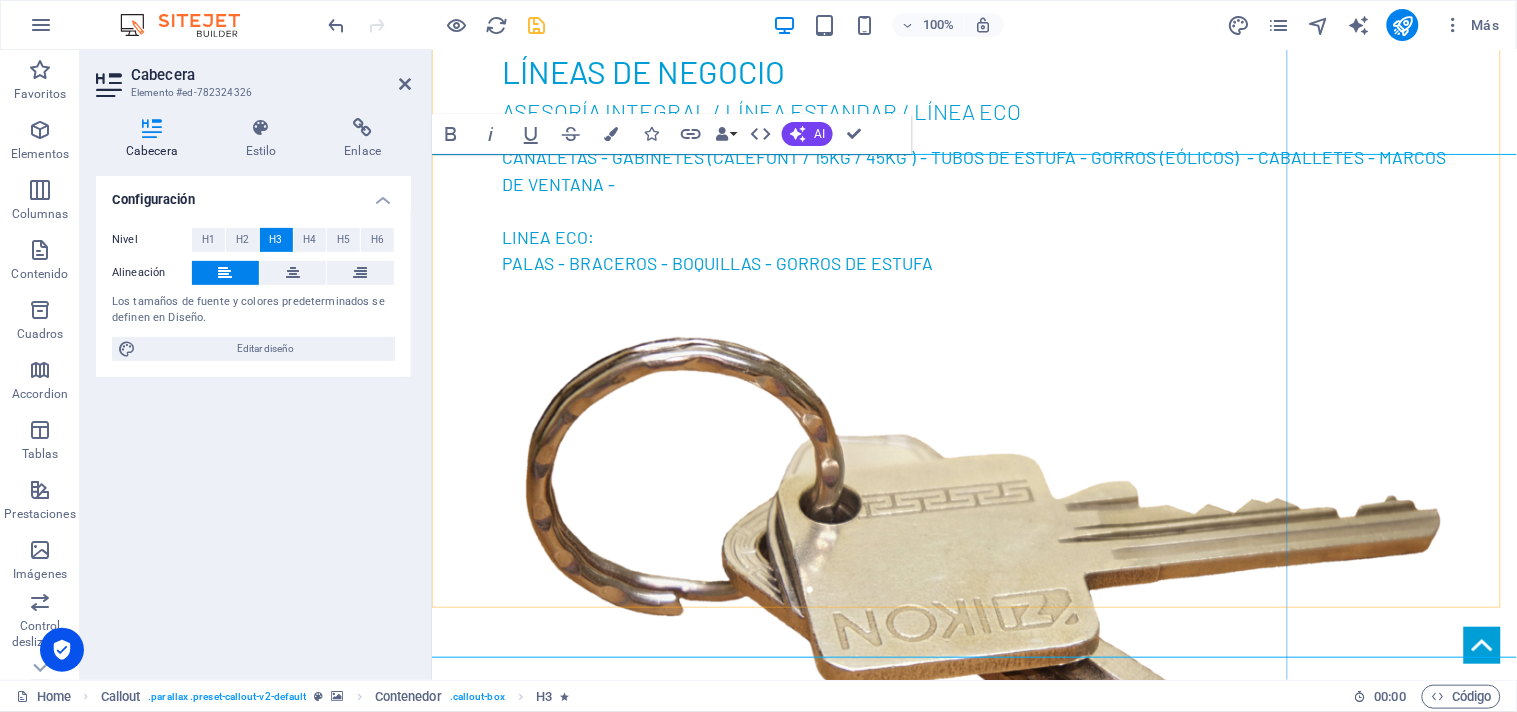 scroll, scrollTop: 2723, scrollLeft: 0, axis: vertical 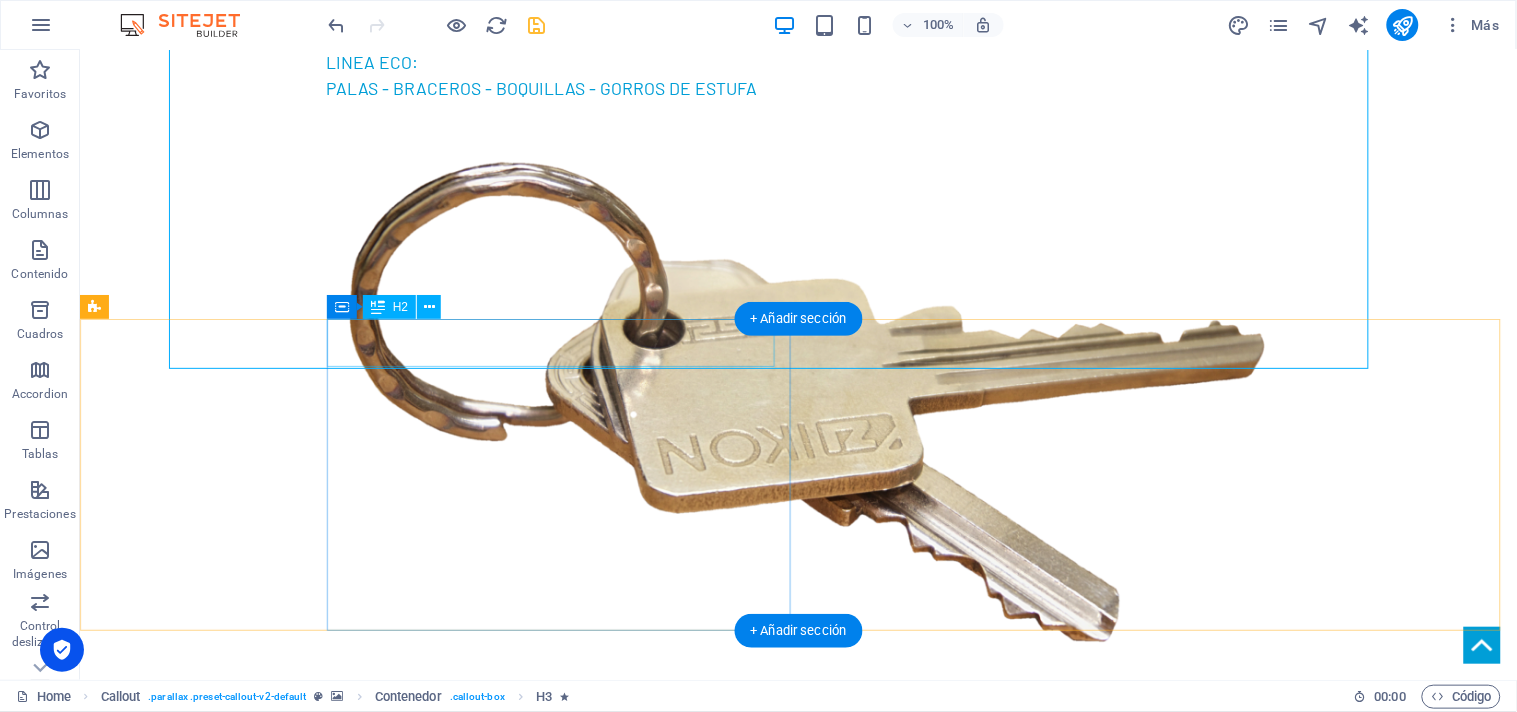 click on "Headline" at bounding box center (913, 2566) 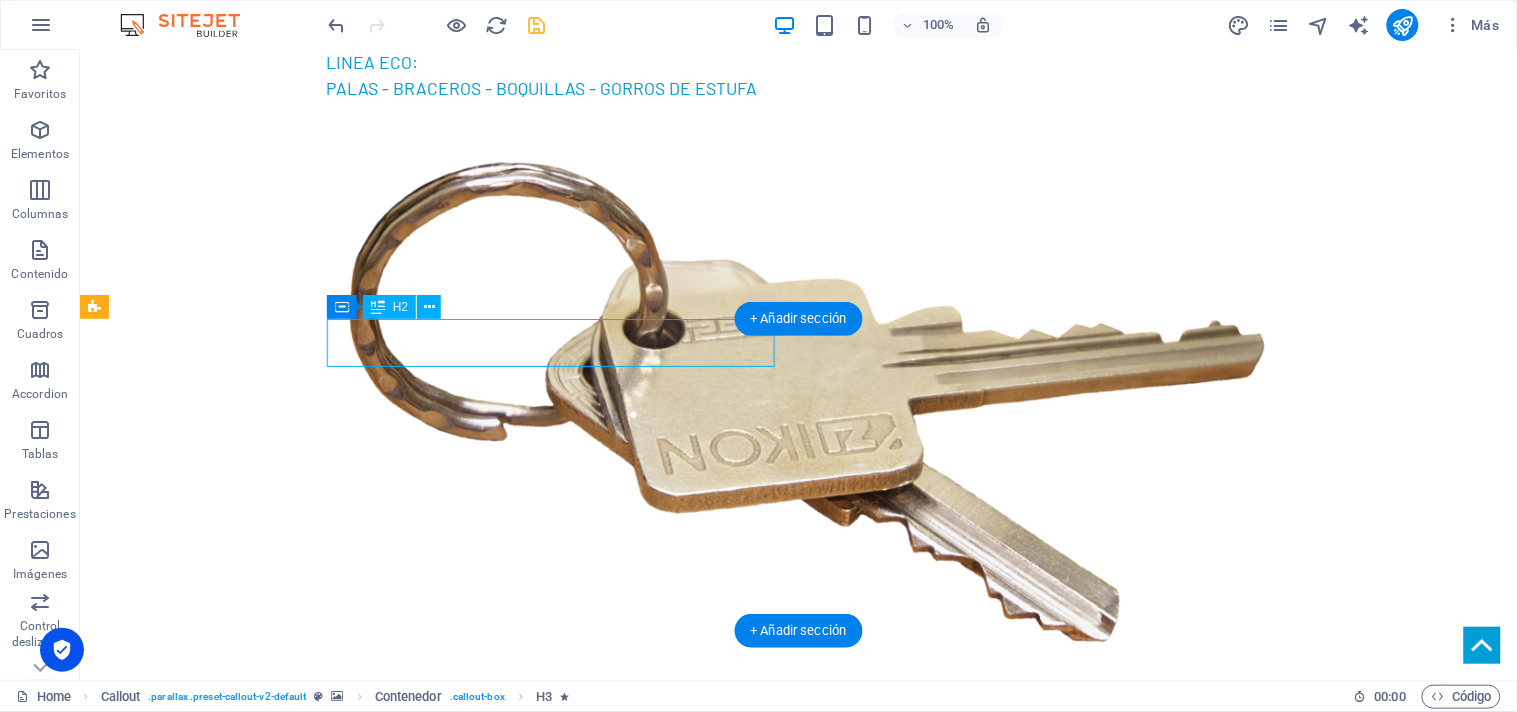click on "Headline" at bounding box center (913, 2566) 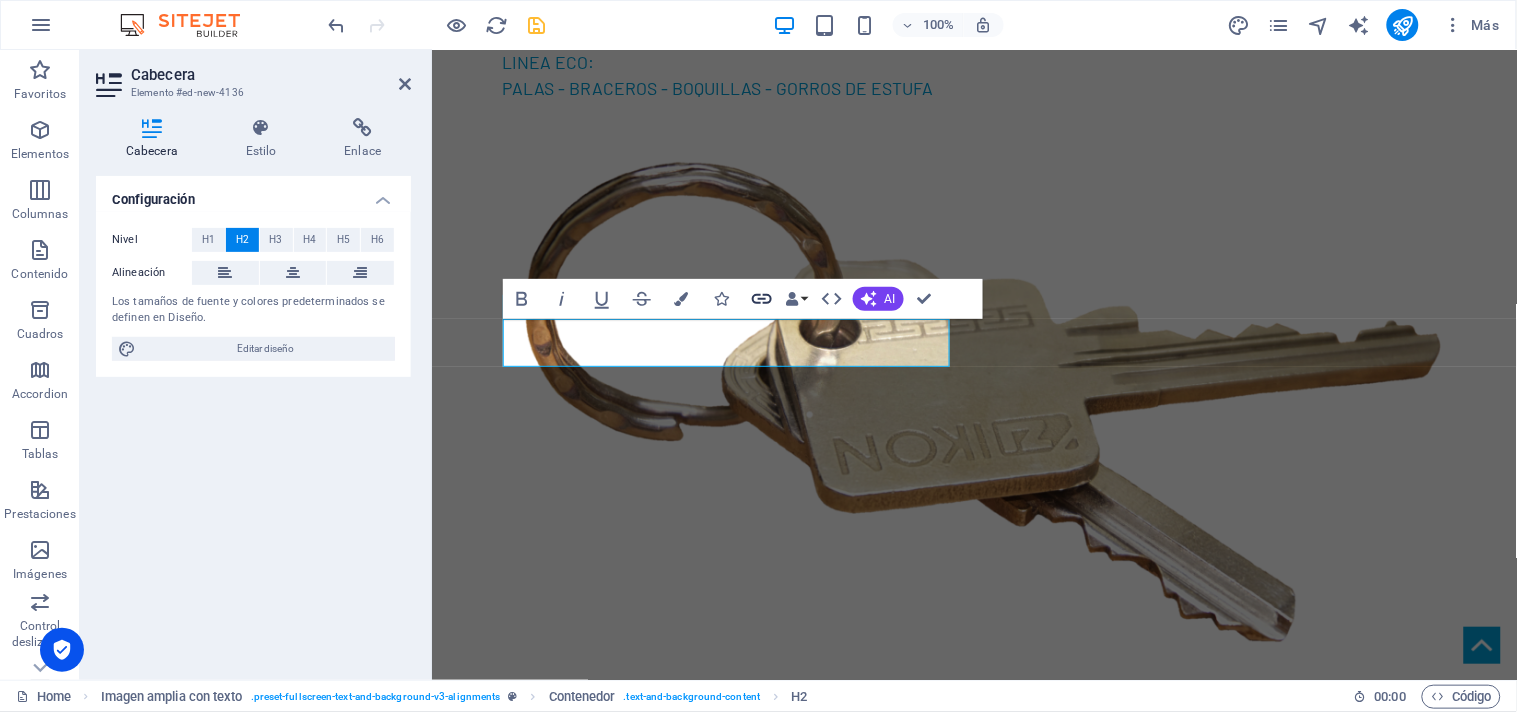 type 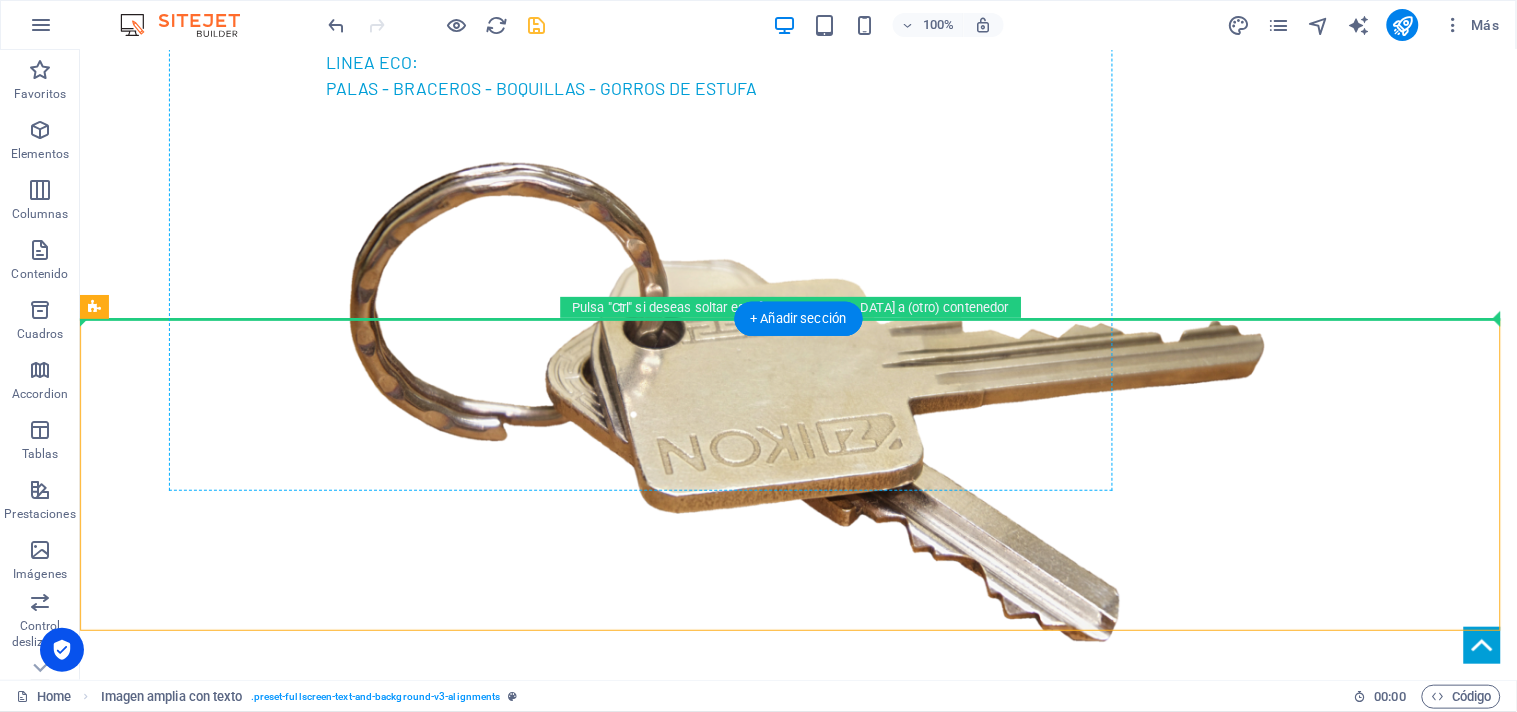 drag, startPoint x: 211, startPoint y: 460, endPoint x: 260, endPoint y: 142, distance: 321.75302 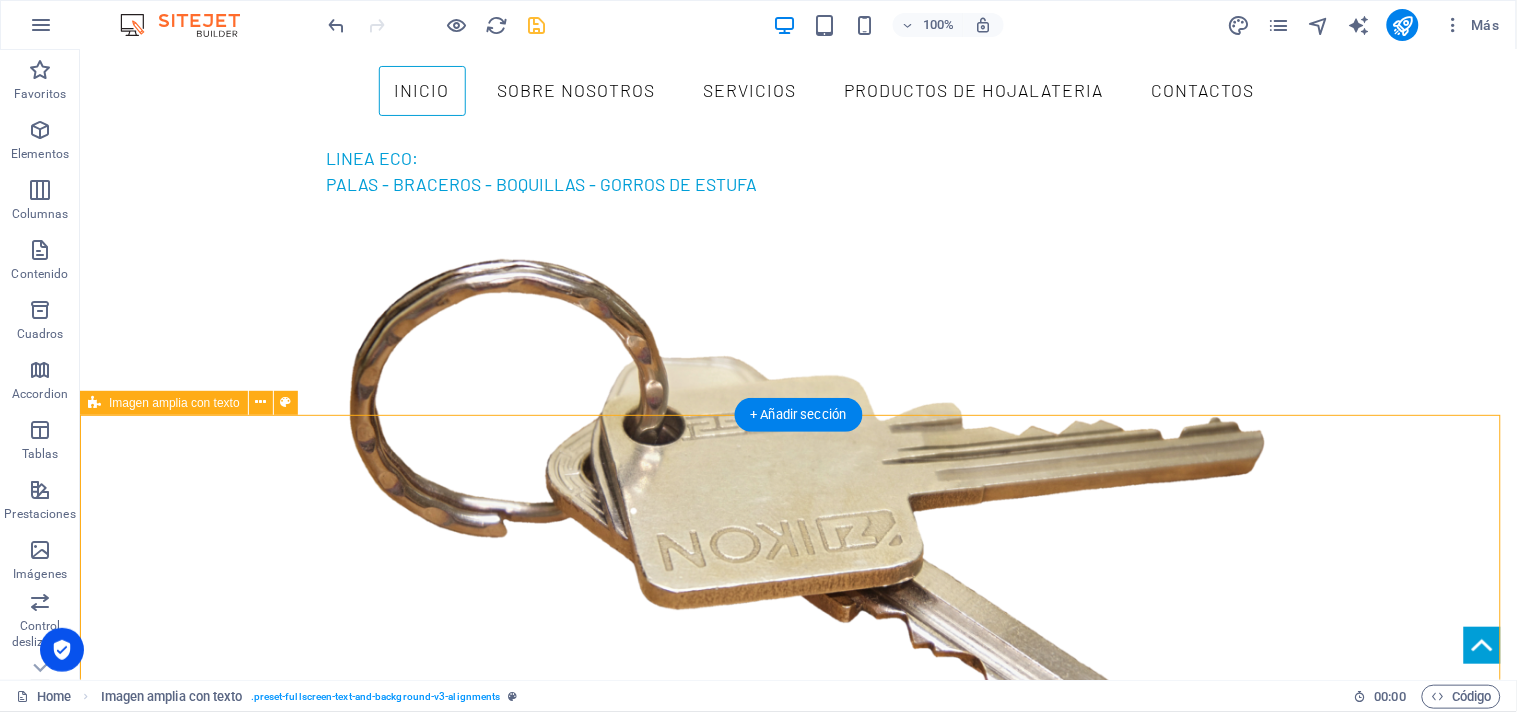 scroll, scrollTop: 2501, scrollLeft: 0, axis: vertical 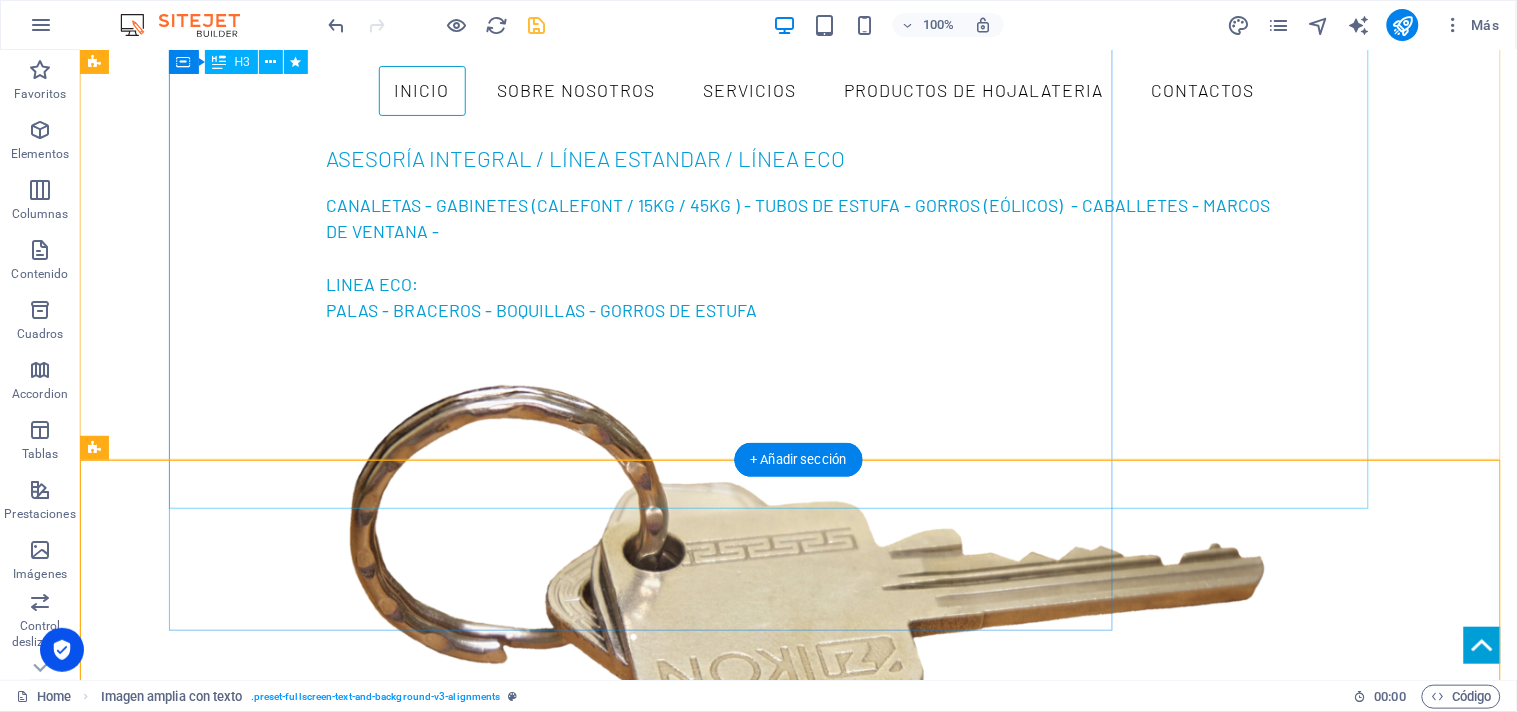 click on "En L&J Servicios convertimos la hojalatería en soluciones confiables, duraderas y hechas a tu medida. Acompañamos a nuestros clientes en cada etapa de su proyecto, con asesoría personalizada, compromiso real y atención profesional. Más que productos, entregamos tranquilidad. Somos tus aliados en hojalatería, techumbre y terminaciones." at bounding box center (648, 3194) 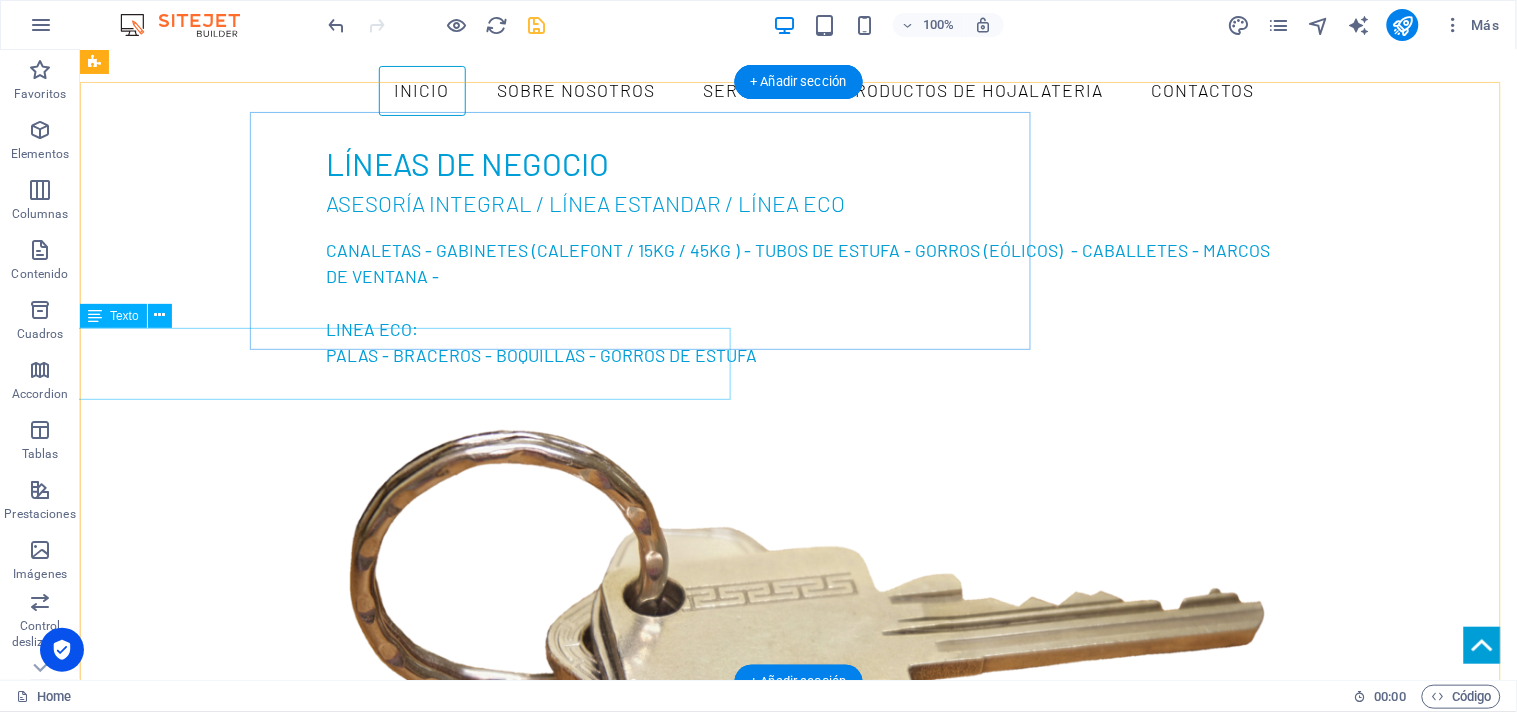 scroll, scrollTop: 2278, scrollLeft: 0, axis: vertical 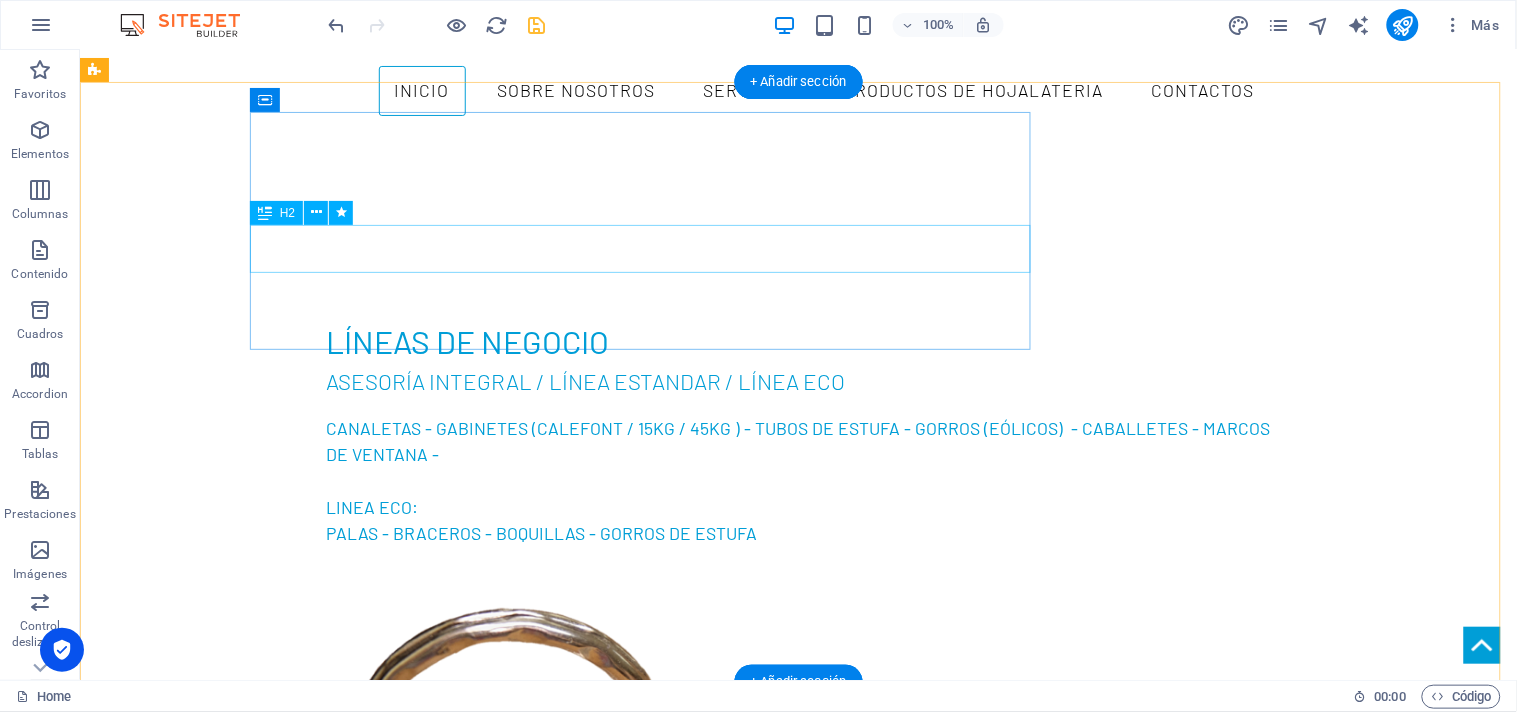 click on "SOBRE NOSOTROS" at bounding box center [648, 3169] 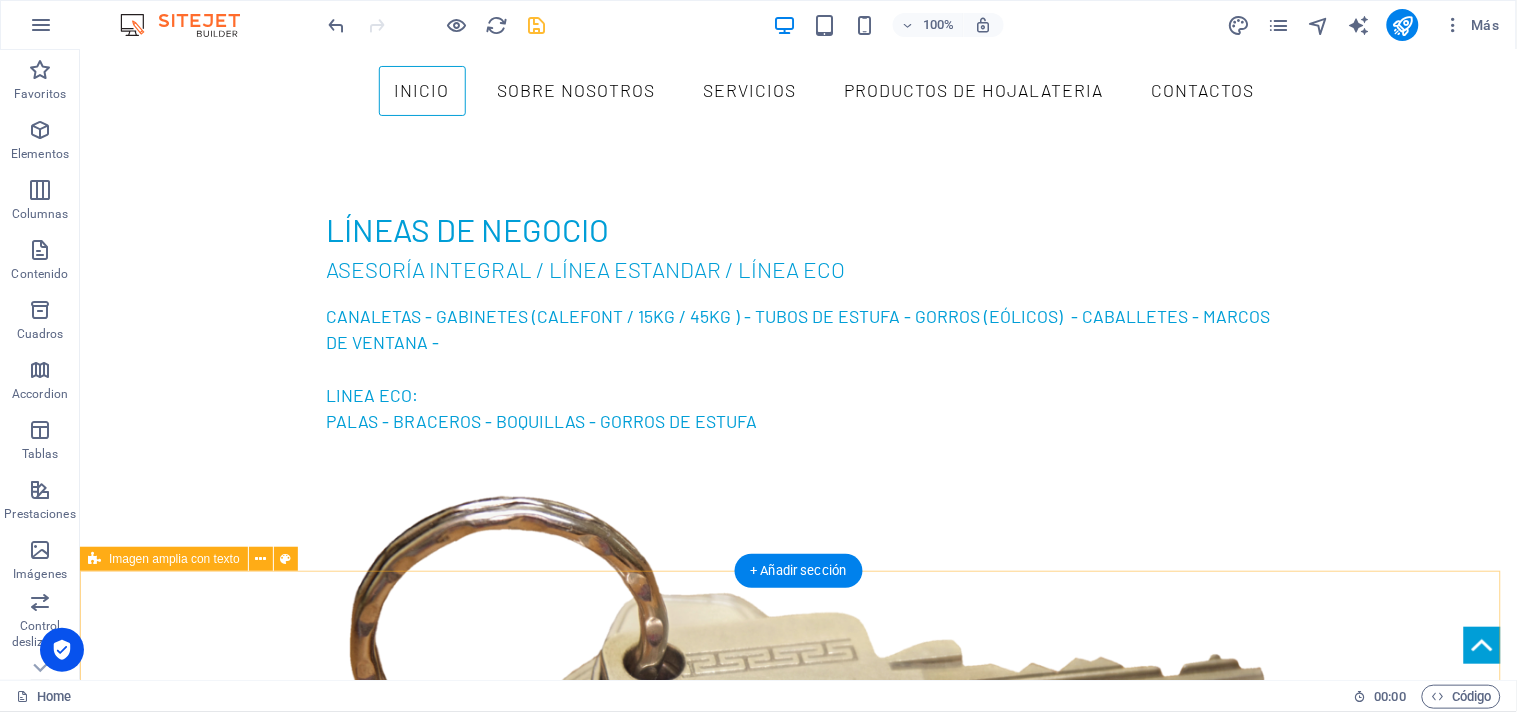 scroll, scrollTop: 2391, scrollLeft: 0, axis: vertical 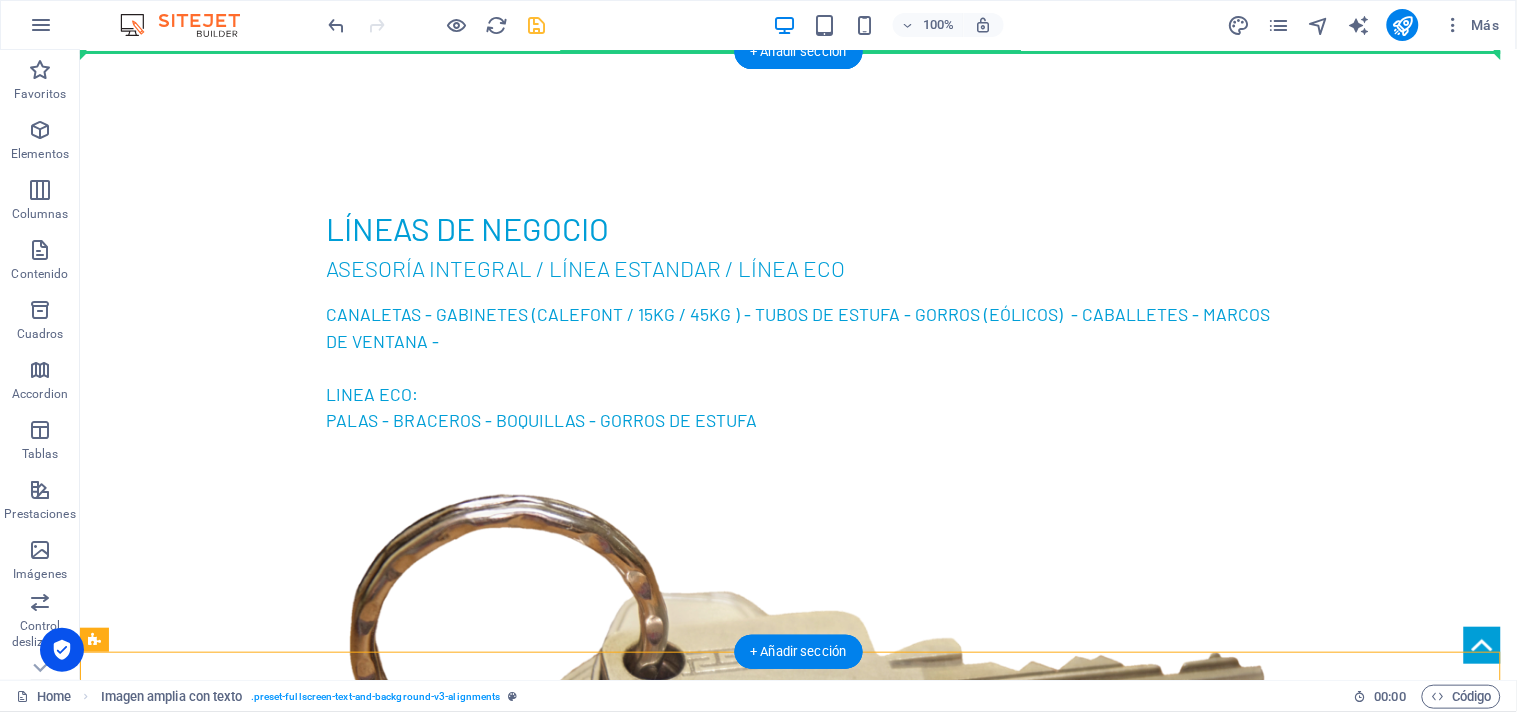 drag, startPoint x: 306, startPoint y: 611, endPoint x: 214, endPoint y: 194, distance: 427.0281 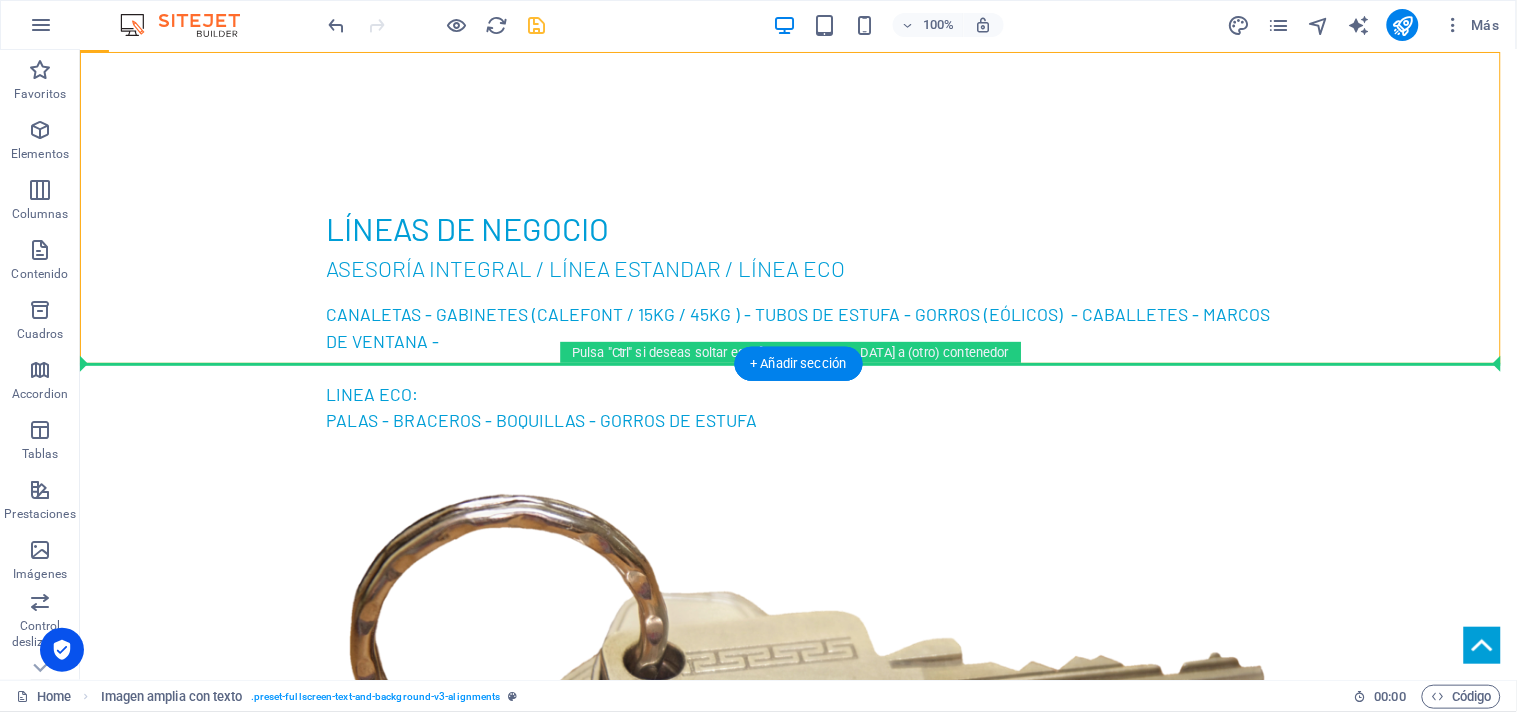 drag, startPoint x: 227, startPoint y: 203, endPoint x: 211, endPoint y: 480, distance: 277.4617 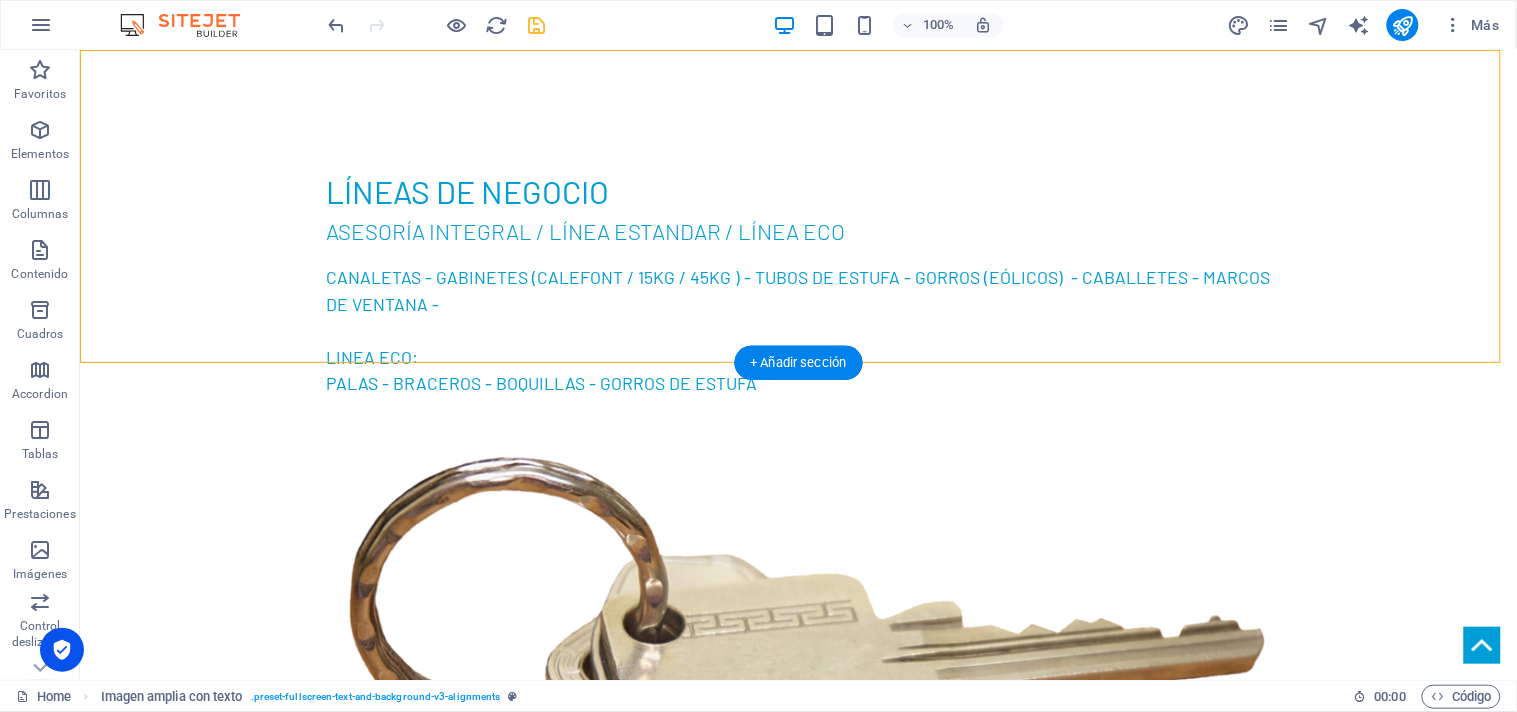 scroll, scrollTop: 2494, scrollLeft: 0, axis: vertical 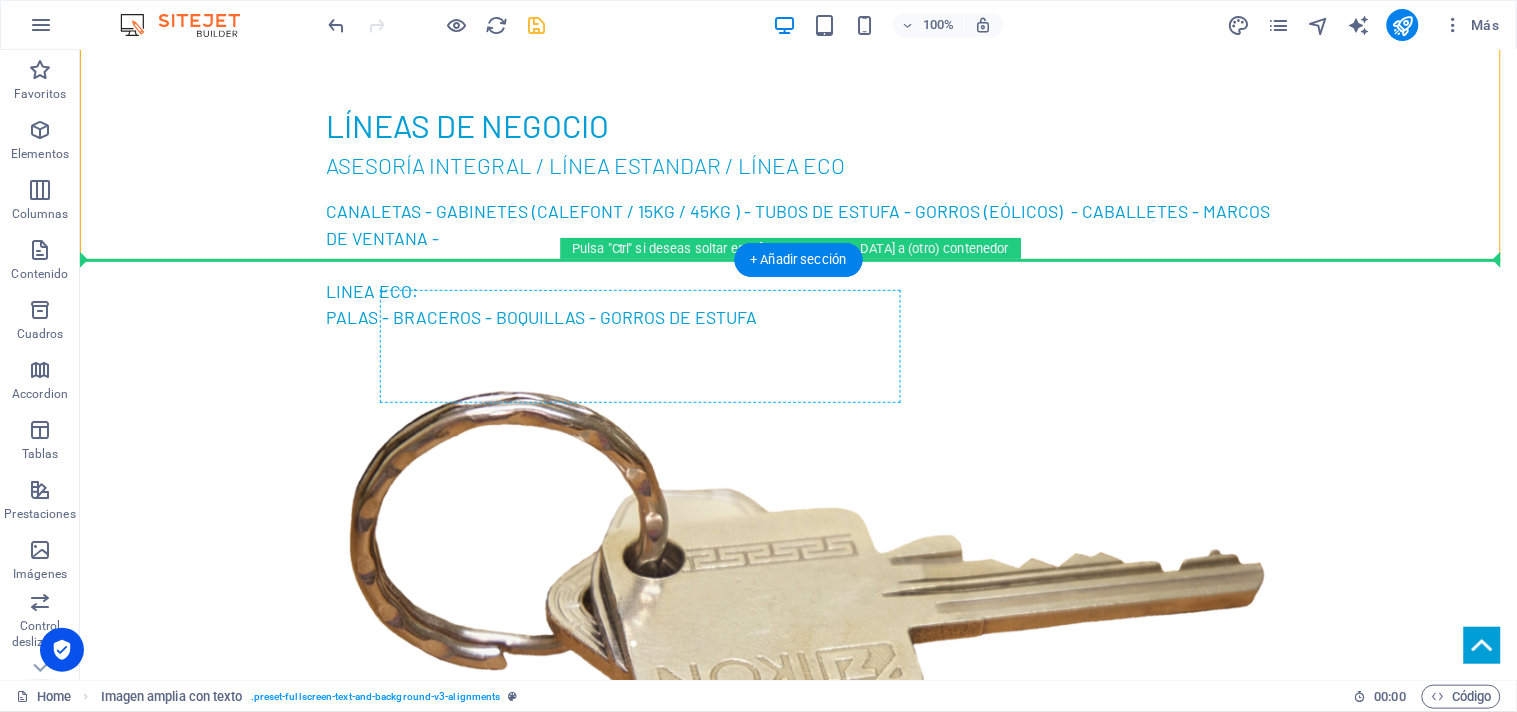 drag, startPoint x: 183, startPoint y: 316, endPoint x: 407, endPoint y: 345, distance: 225.86943 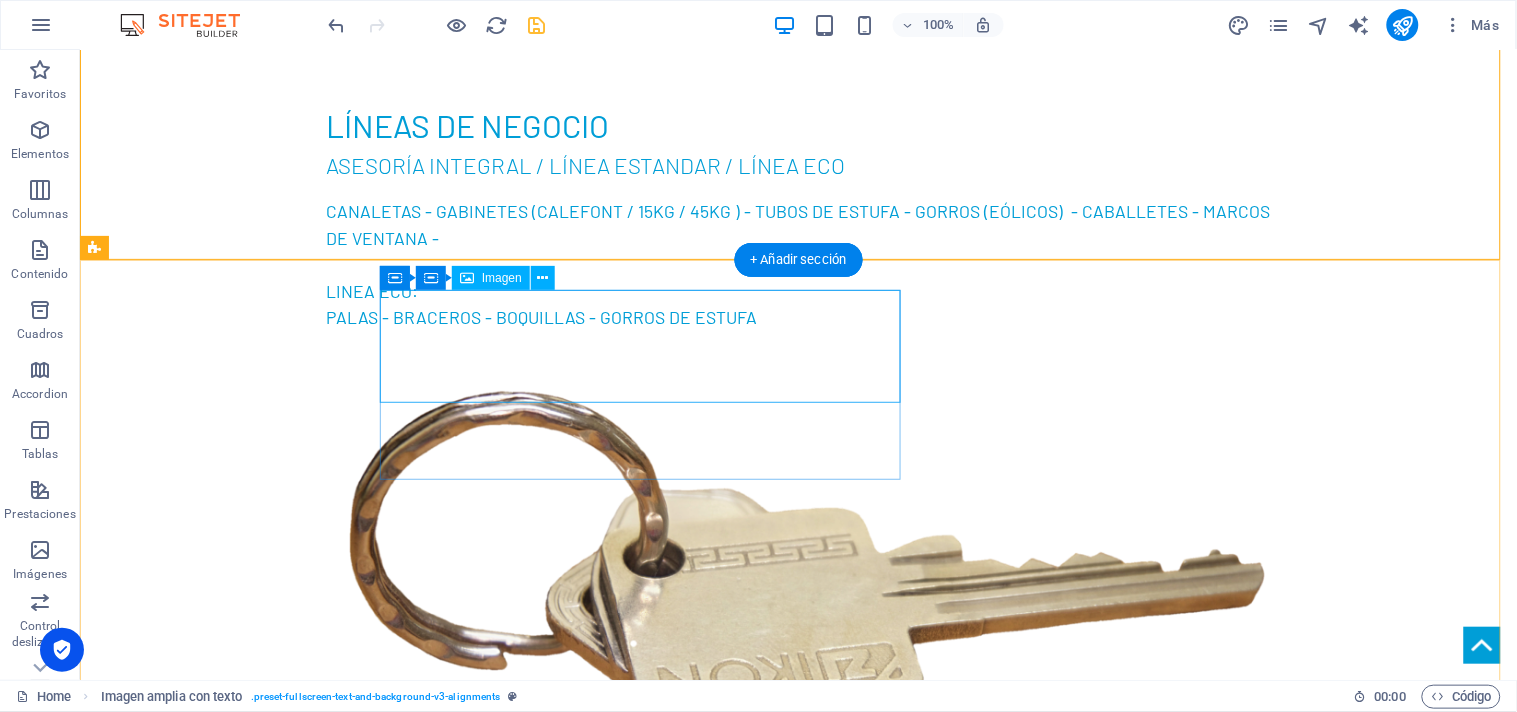 click at bounding box center [648, 3566] 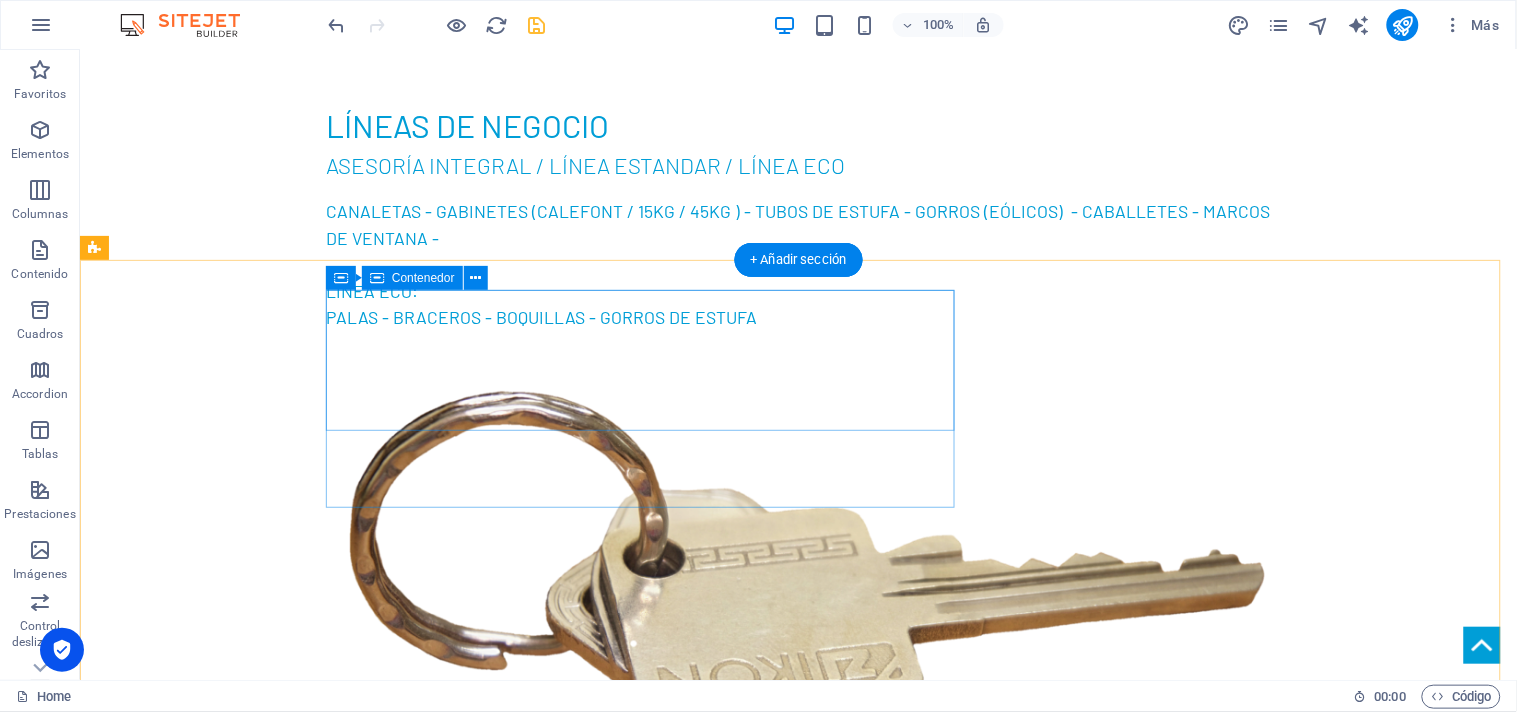 click on "Suelta el contenido aquí o  Añadir elementos  Pegar portapapeles" at bounding box center [648, 3581] 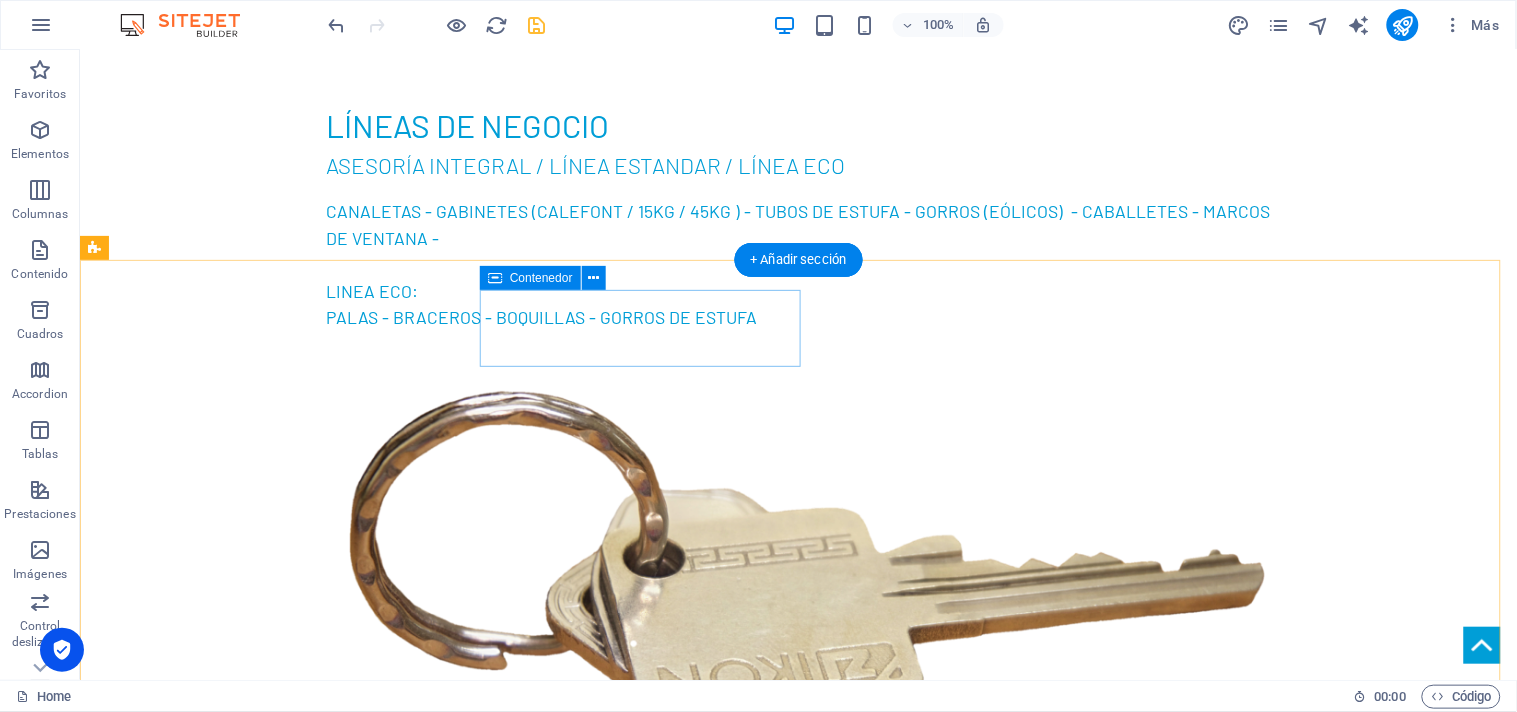 click on ""...de un diseño al plano, del plano a la realidad." LyJ Servicios." at bounding box center [648, 3548] 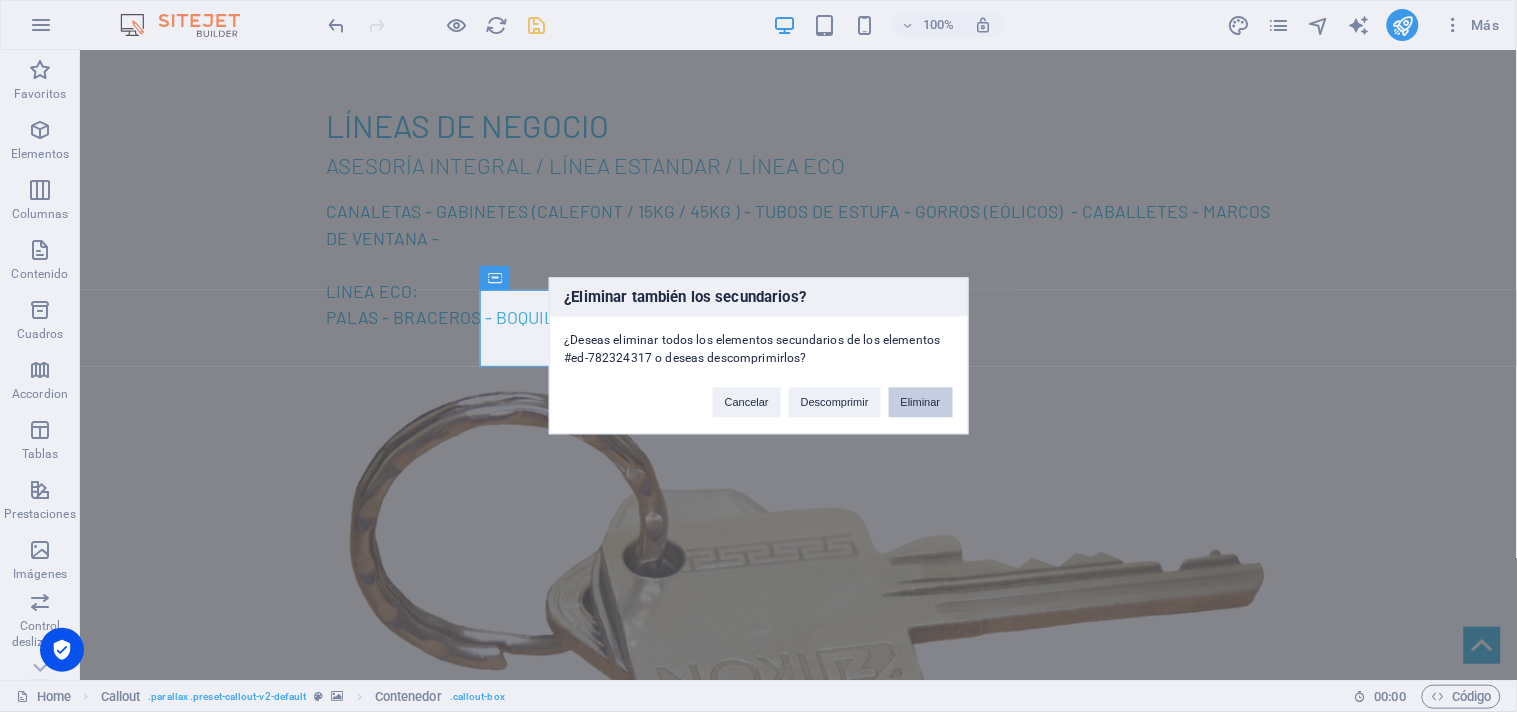 click on "Eliminar" at bounding box center [921, 403] 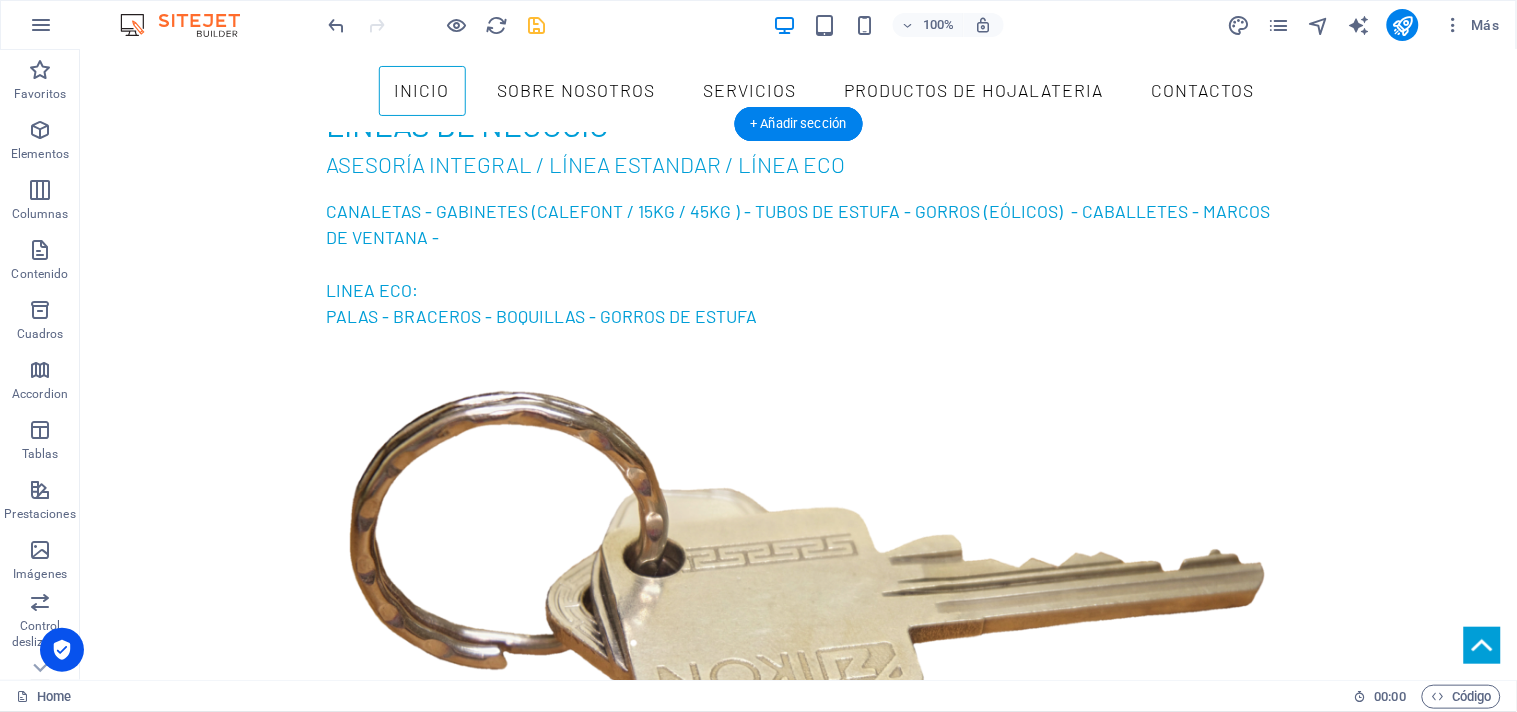 scroll, scrollTop: 2494, scrollLeft: 0, axis: vertical 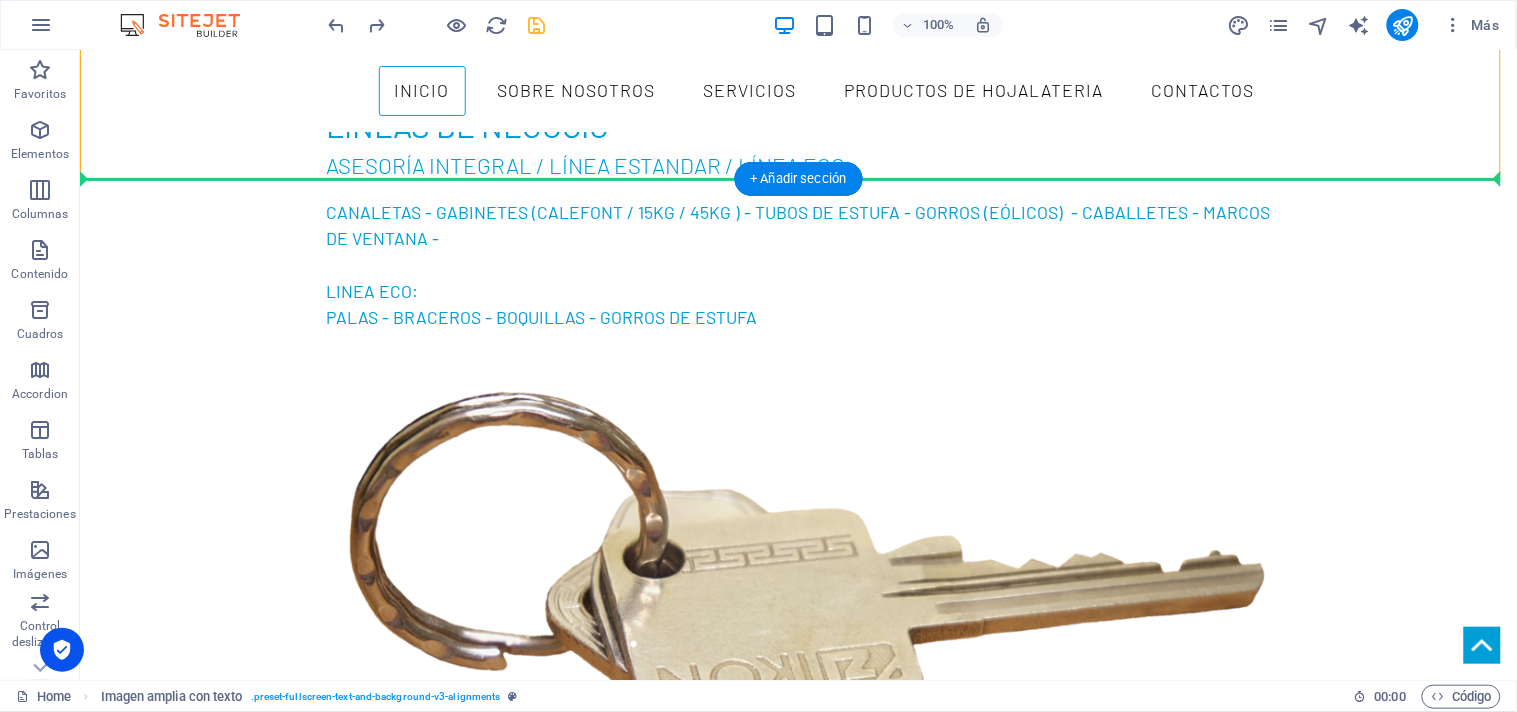 drag, startPoint x: 394, startPoint y: 154, endPoint x: 499, endPoint y: 367, distance: 237.47421 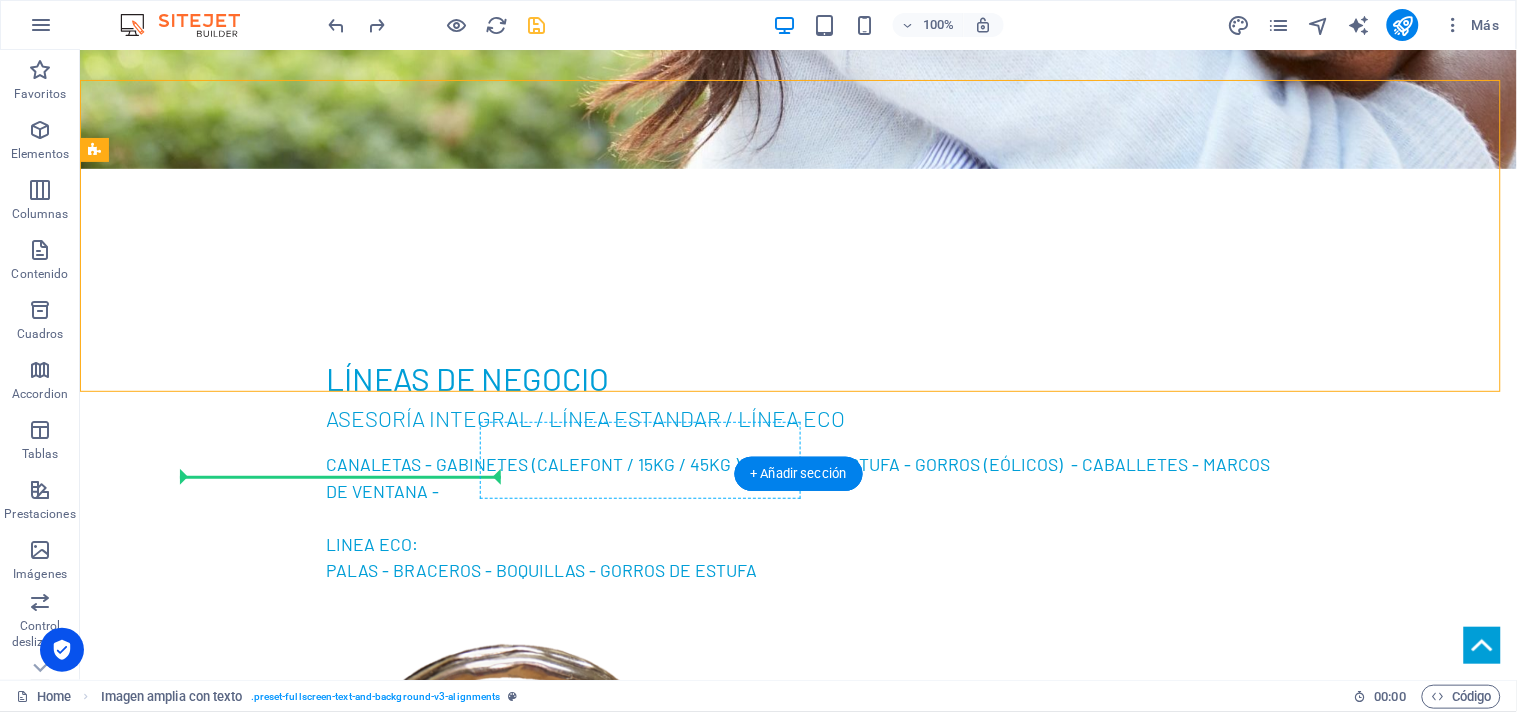 scroll, scrollTop: 2298, scrollLeft: 0, axis: vertical 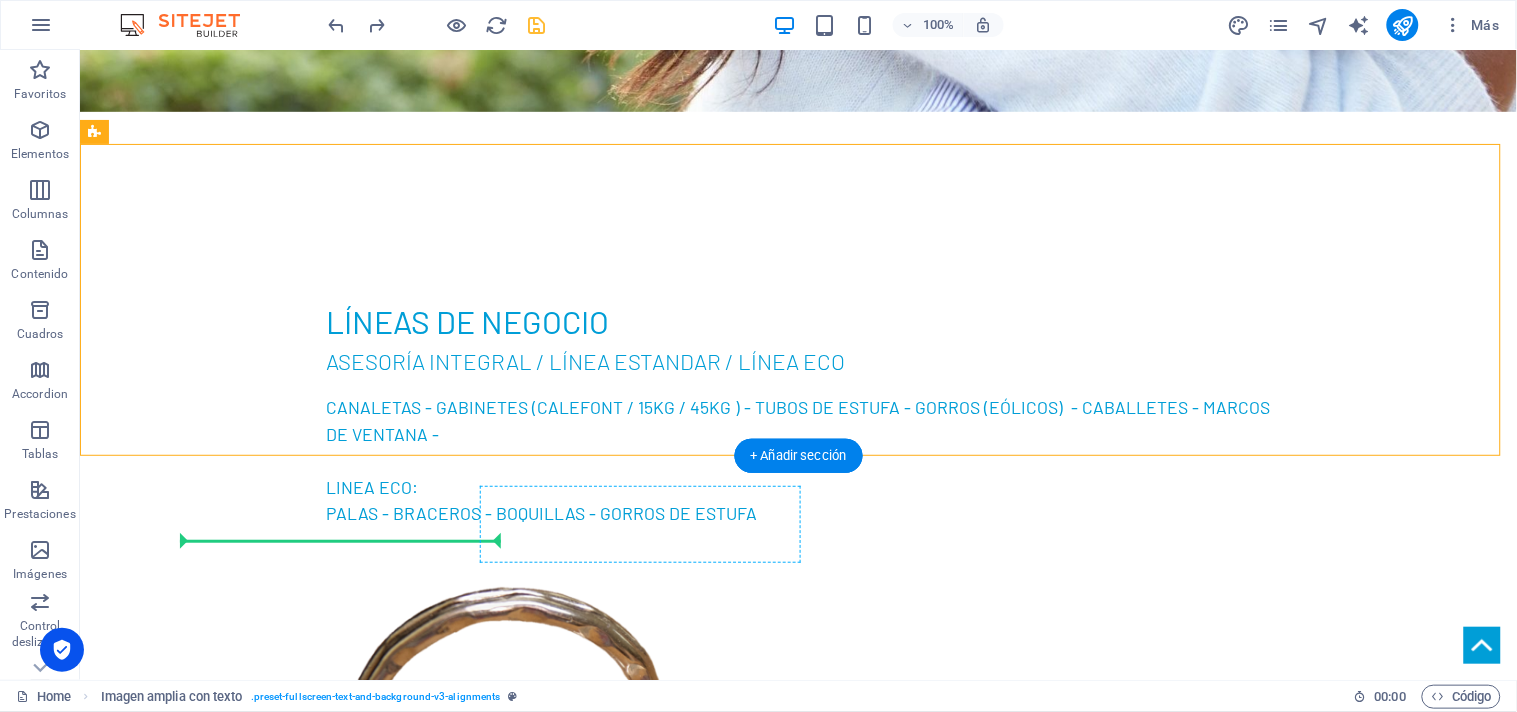 drag, startPoint x: 246, startPoint y: 235, endPoint x: 212, endPoint y: 545, distance: 311.85895 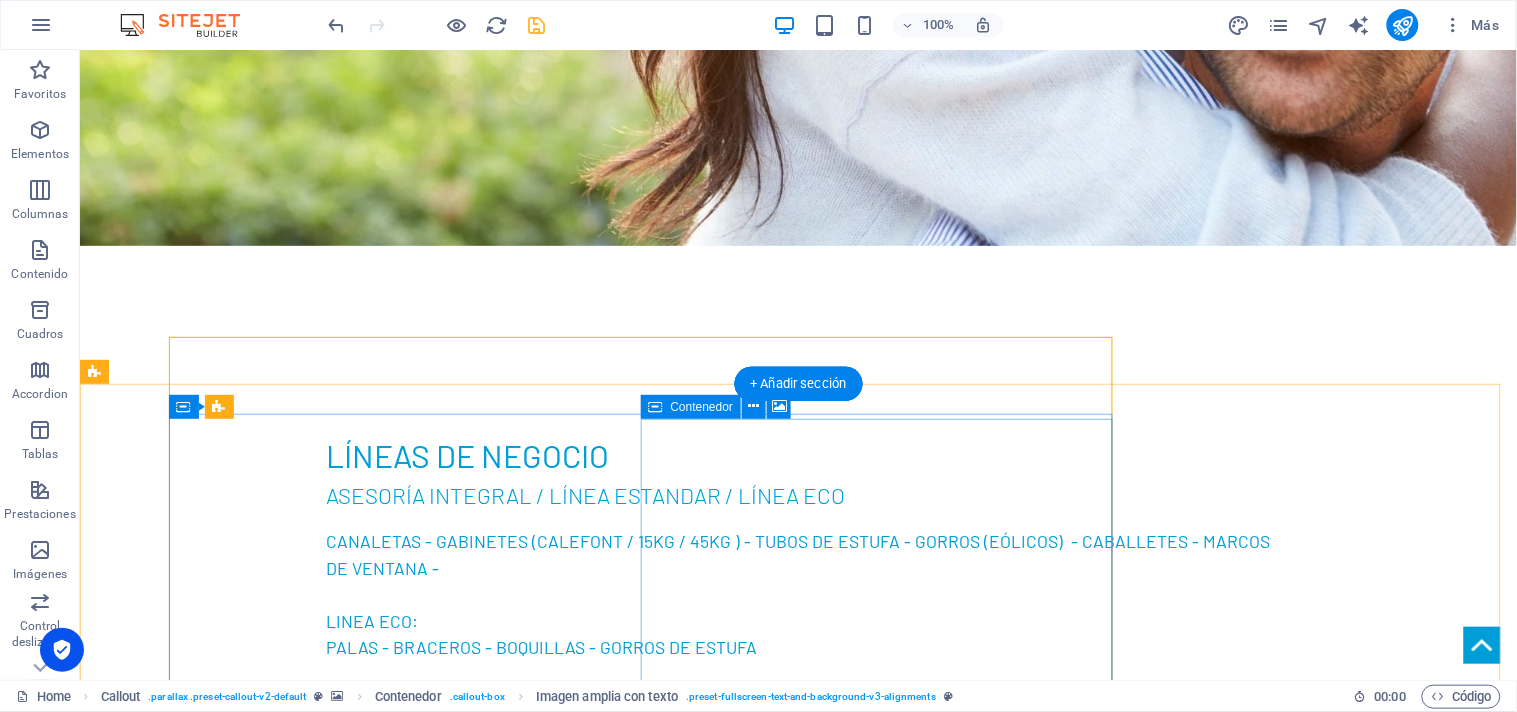 scroll, scrollTop: 2187, scrollLeft: 0, axis: vertical 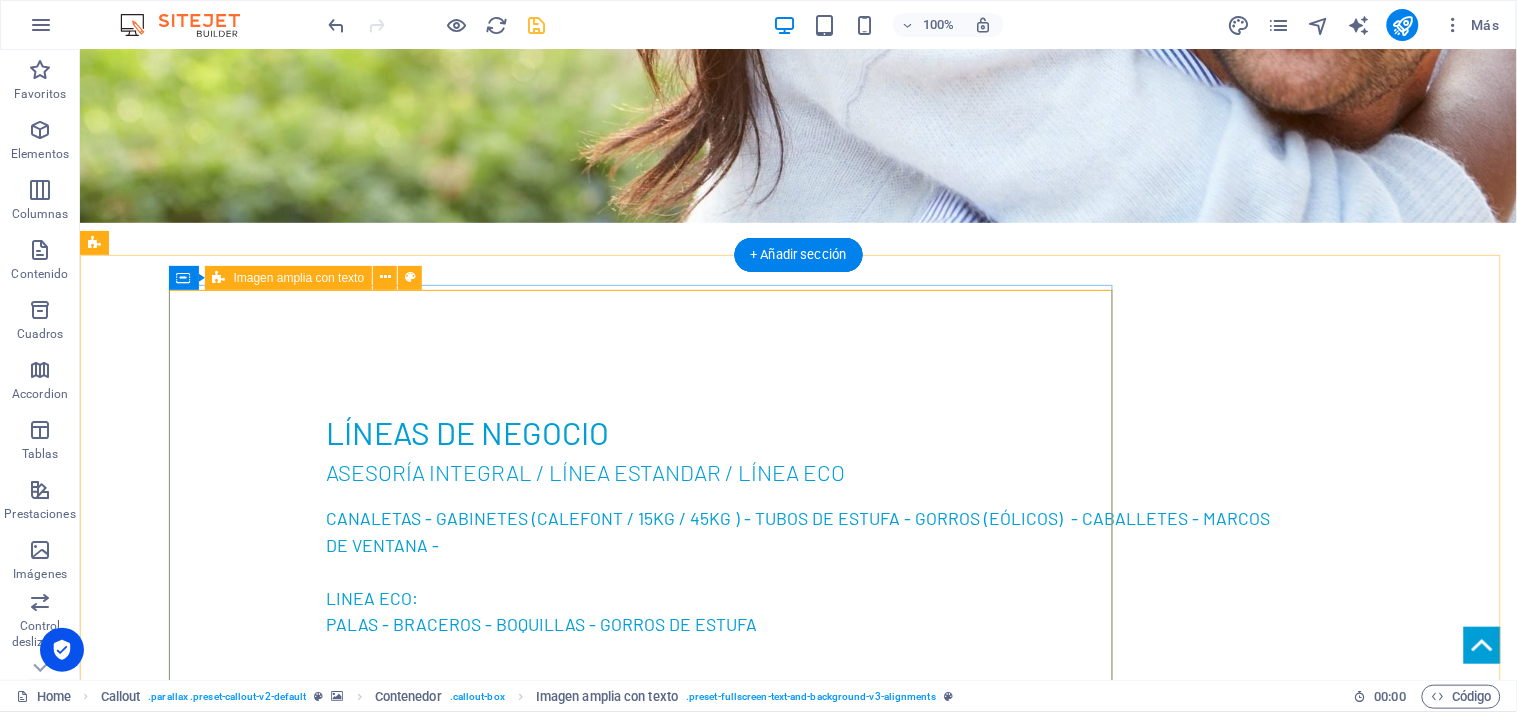 click on "sobre nosotros En L&J Servicios convertimos la hojalatería en soluciones confiables, duraderas y hechas a tu medida. Acompañamos a nuestros clientes en cada etapa de su proyecto, con asesoría personalizada, compromiso real y atención profesional. Más que productos, entregamos tranquilidad. Somos tus aliados en hojalatería, techumbre y terminaciones. Suelta el contenido aquí o  Añadir elementos  Pegar portapapeles" at bounding box center [648, 3607] 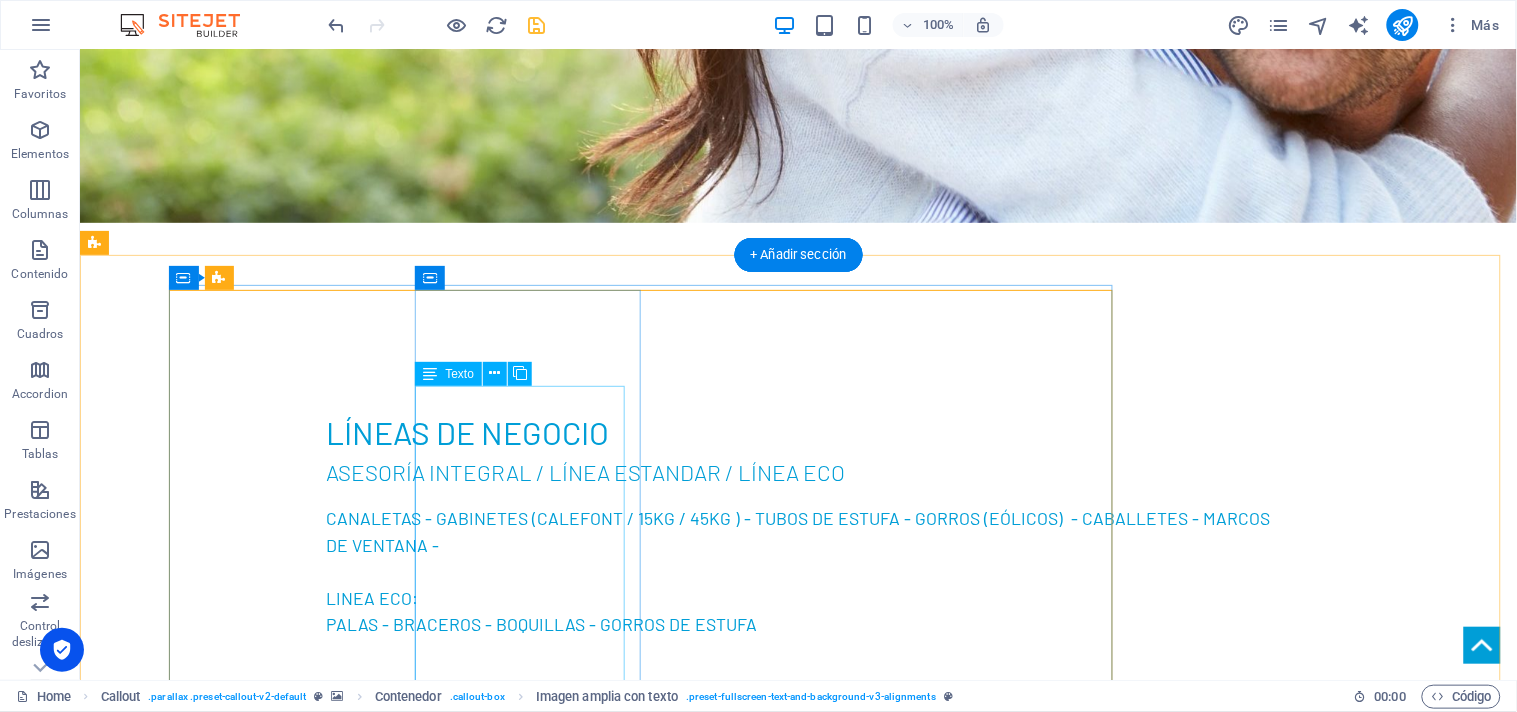 click on "En L&J Servicios convertimos la hojalatería en soluciones confiables, duraderas y hechas a tu medida. Acompañamos a nuestros clientes en cada etapa de su proyecto, con asesoría personalizada, compromiso real y atención profesional. Más que productos, entregamos tranquilidad. Somos tus aliados en hojalatería, techumbre y terminaciones." at bounding box center (763, 3296) 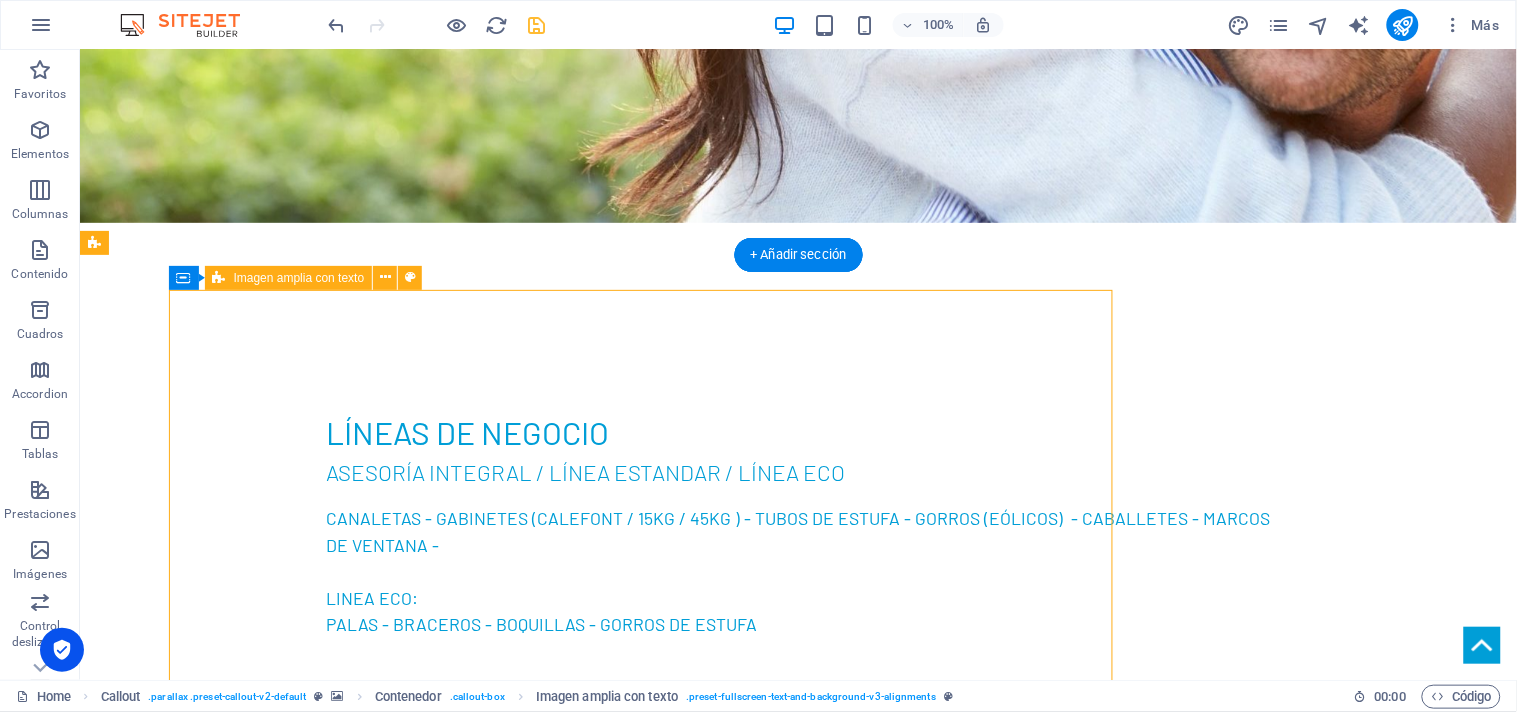 drag, startPoint x: 411, startPoint y: 427, endPoint x: 176, endPoint y: 433, distance: 235.07658 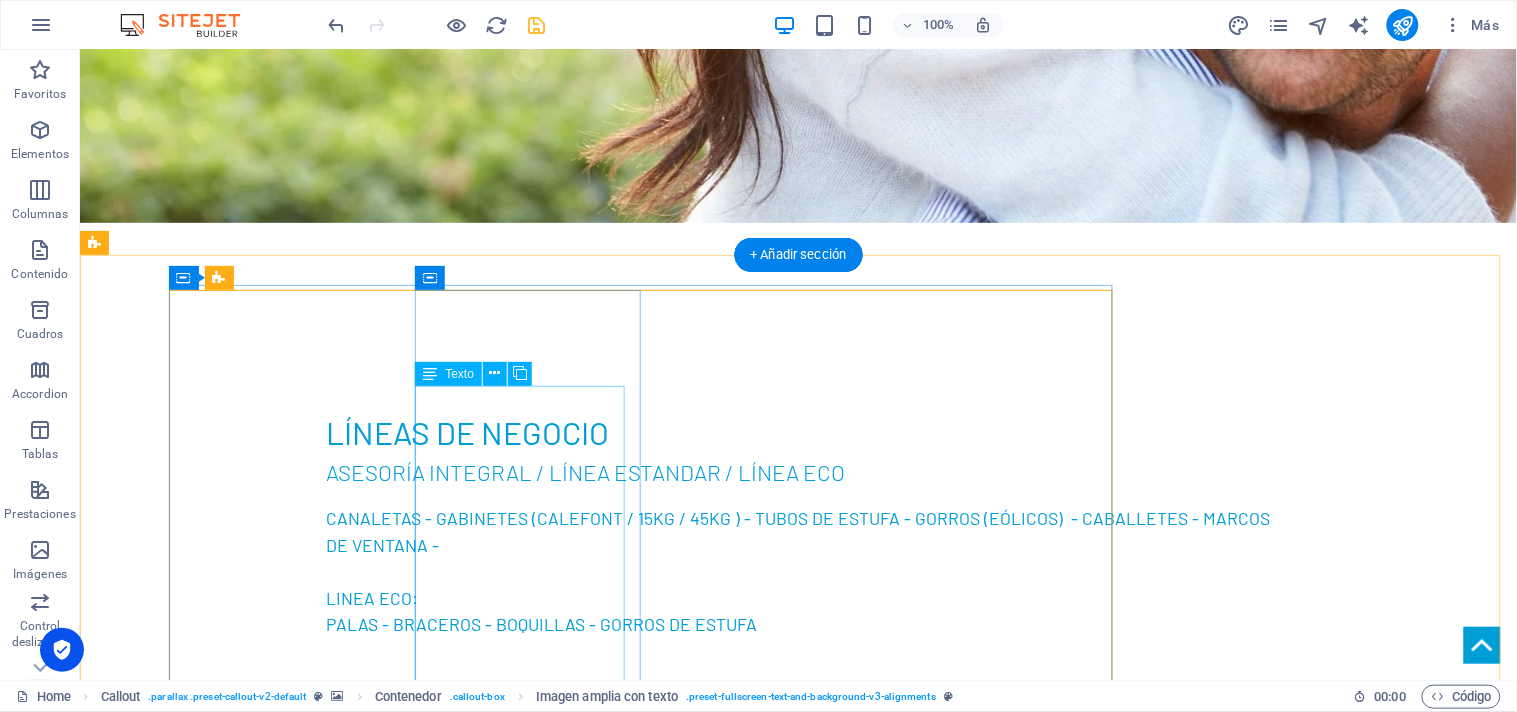 click on "En L&J Servicios convertimos la hojalatería en soluciones confiables, duraderas y hechas a tu medida. Acompañamos a nuestros clientes en cada etapa de su proyecto, con asesoría personalizada, compromiso real y atención profesional. Más que productos, entregamos tranquilidad. Somos tus aliados en hojalatería, techumbre y terminaciones." at bounding box center [763, 3296] 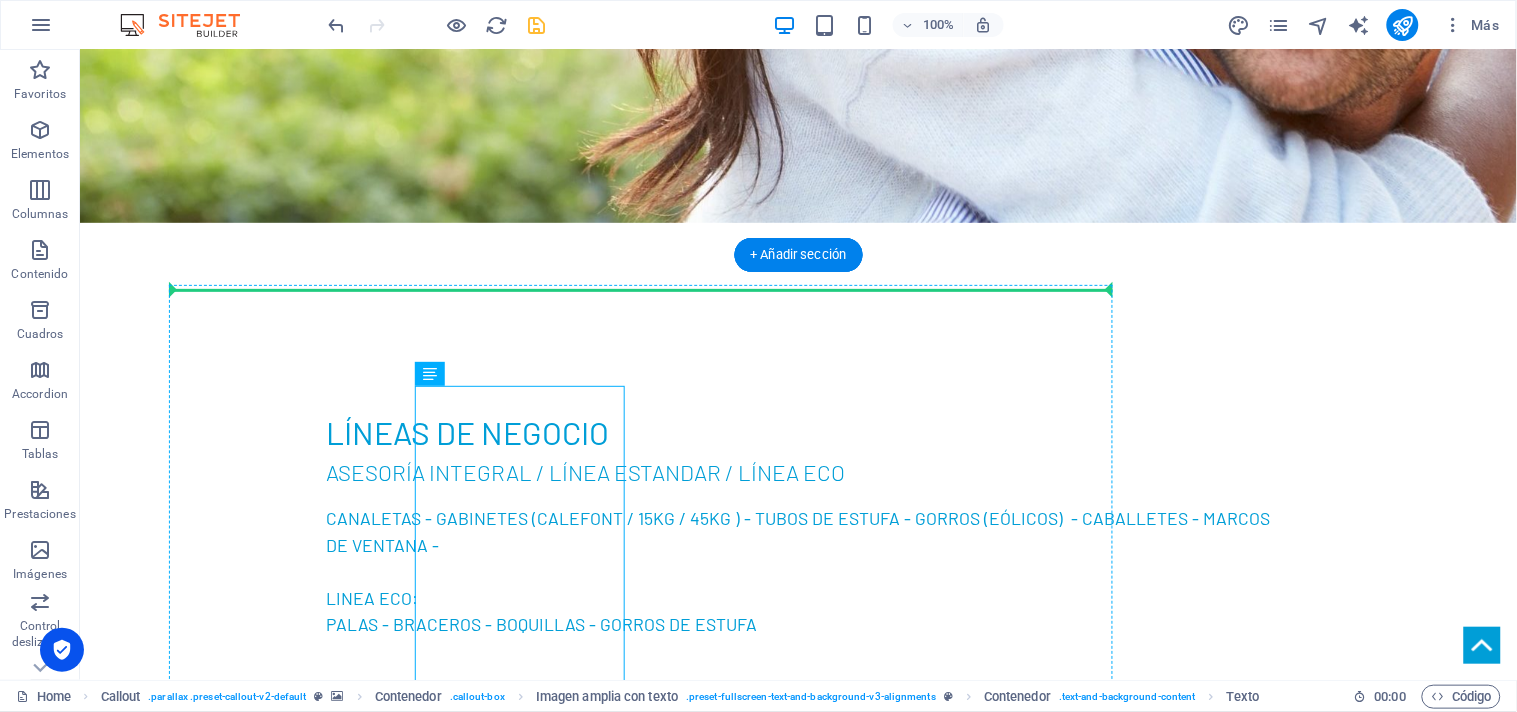 drag, startPoint x: 416, startPoint y: 419, endPoint x: 249, endPoint y: 439, distance: 168.19334 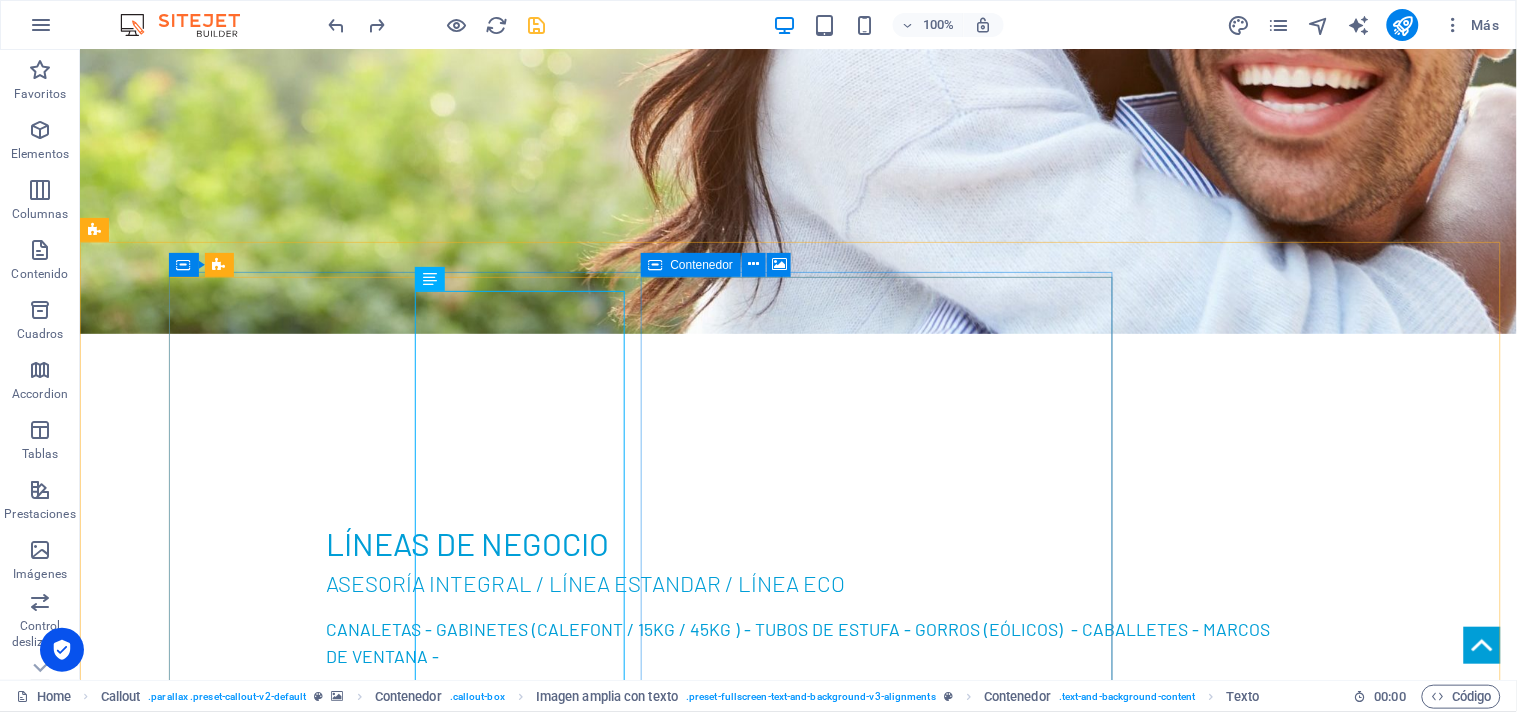 scroll, scrollTop: 2410, scrollLeft: 0, axis: vertical 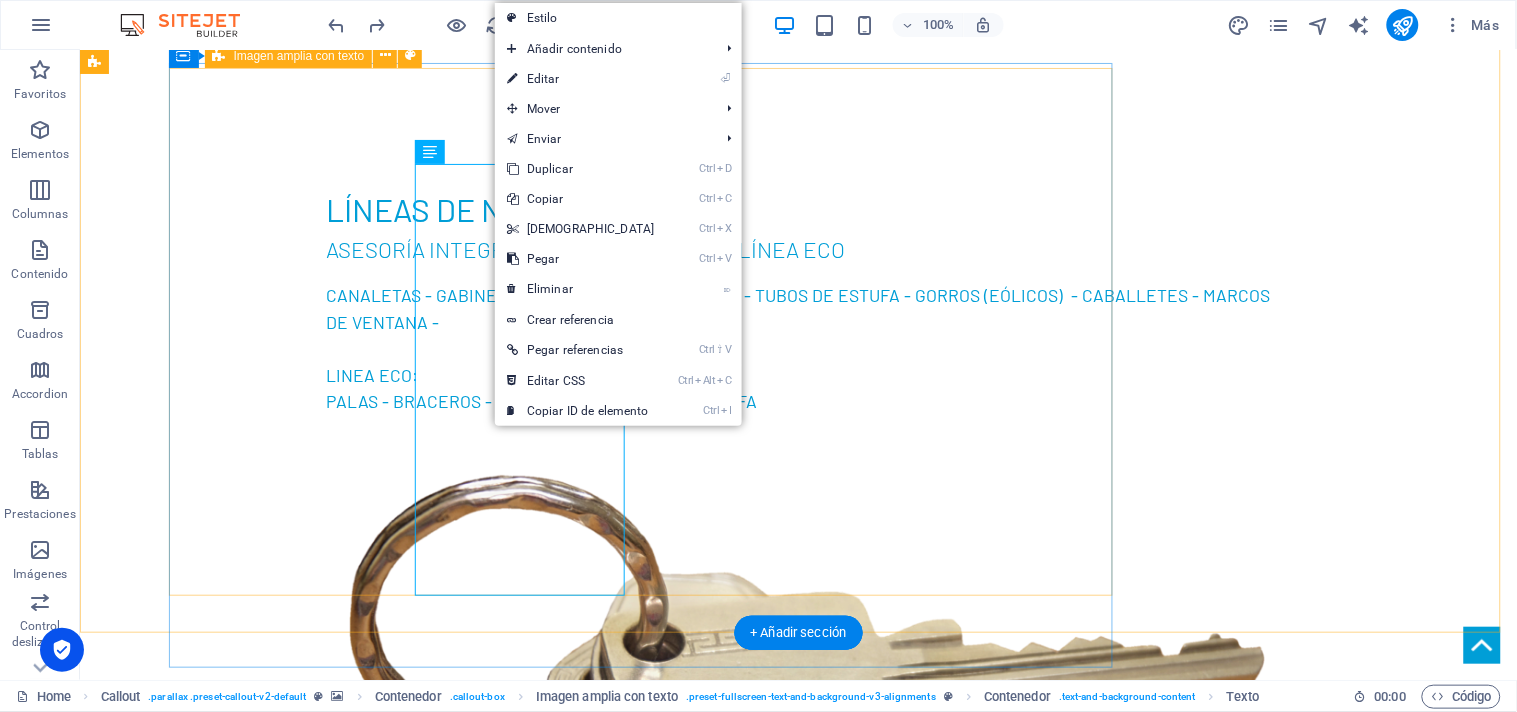 click on "sobre nosotros En L&J Servicios convertimos la hojalatería en soluciones confiables, duraderas y hechas a tu medida. Acompañamos a nuestros clientes en cada etapa de su proyecto, con asesoría personalizada, compromiso real y atención profesional. Más que productos, entregamos tranquilidad. Somos tus aliados en hojalatería, techumbre y terminaciones. Suelta el contenido aquí o  Añadir elementos  Pegar portapapeles" at bounding box center [648, 3384] 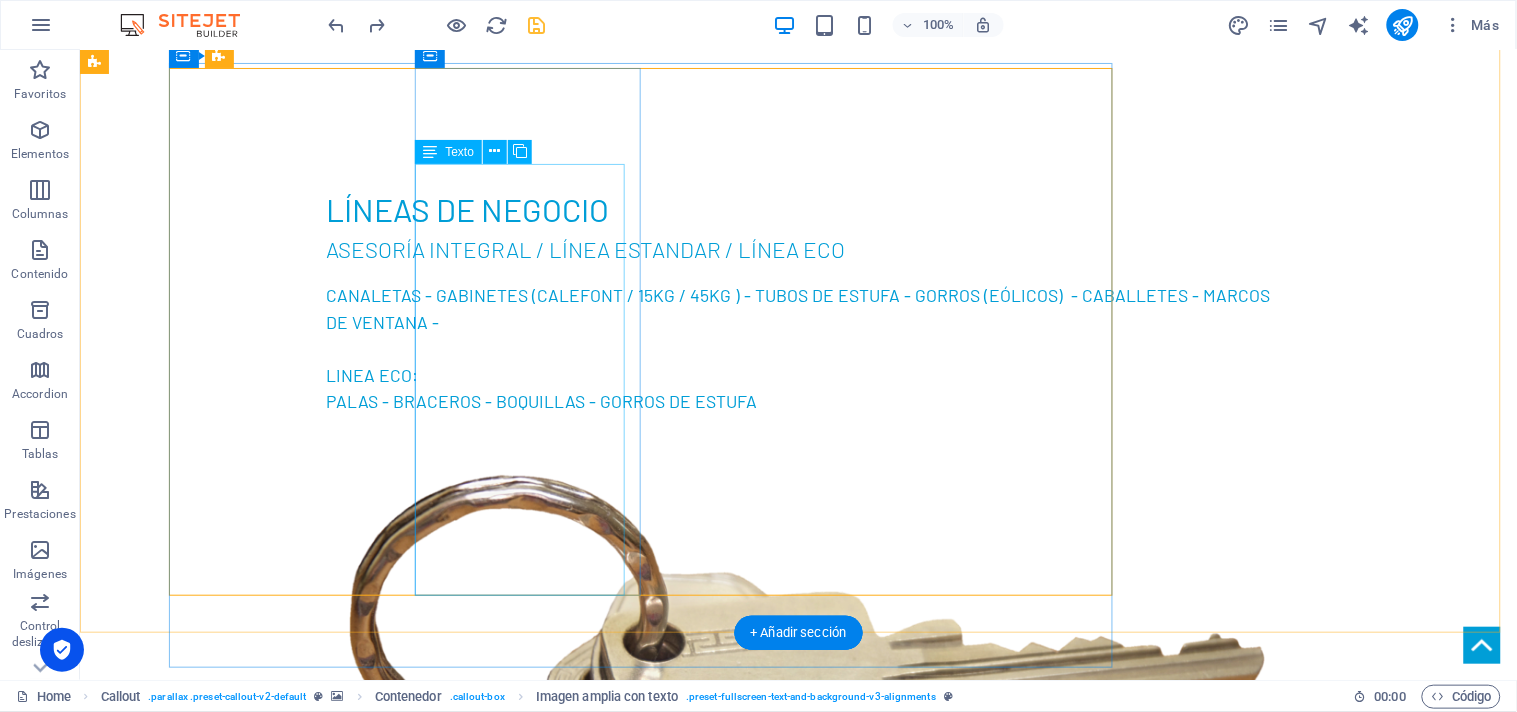 click on "En L&J Servicios convertimos la hojalatería en soluciones confiables, duraderas y hechas a tu medida. Acompañamos a nuestros clientes en cada etapa de su proyecto, con asesoría personalizada, compromiso real y atención profesional. Más que productos, entregamos tranquilidad. Somos tus aliados en hojalatería, techumbre y terminaciones." at bounding box center (763, 3073) 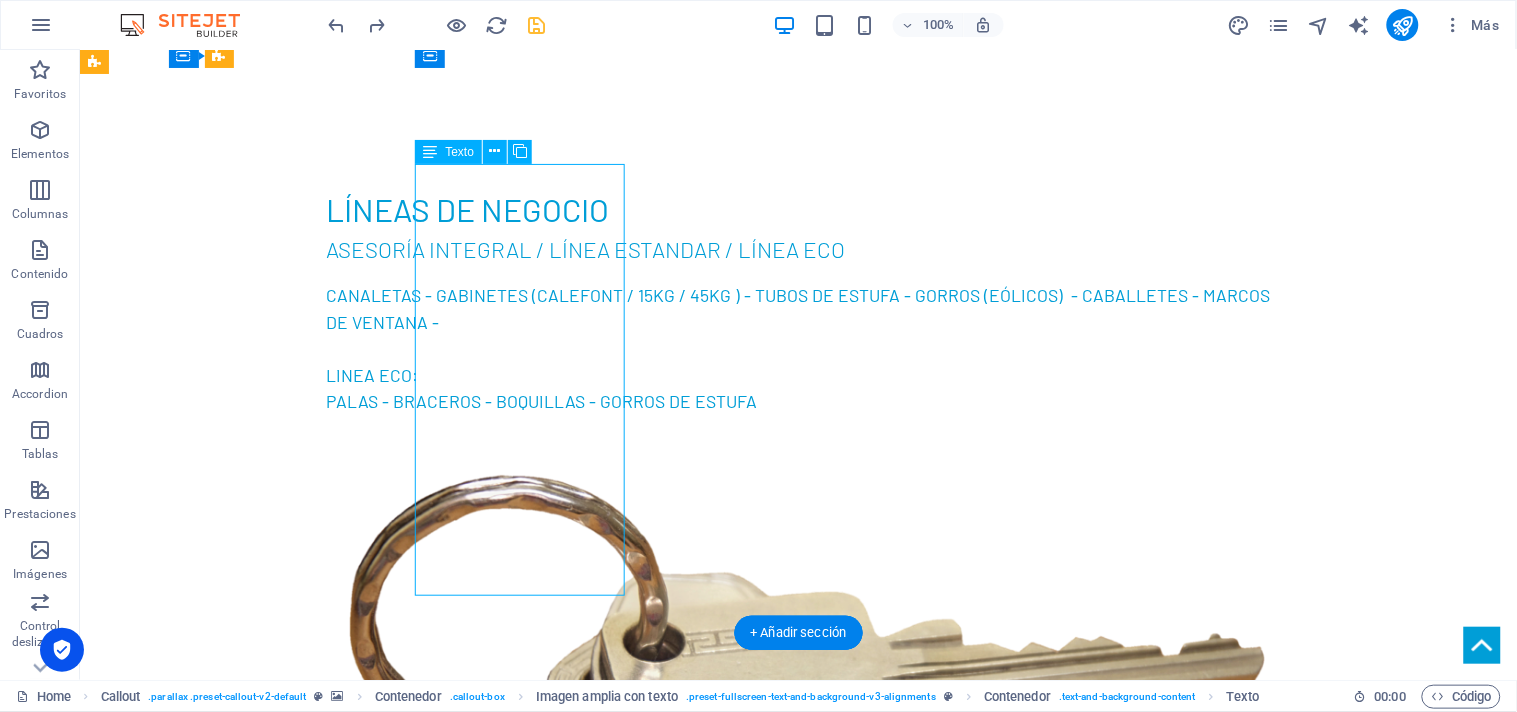 click on "En L&J Servicios convertimos la hojalatería en soluciones confiables, duraderas y hechas a tu medida. Acompañamos a nuestros clientes en cada etapa de su proyecto, con asesoría personalizada, compromiso real y atención profesional. Más que productos, entregamos tranquilidad. Somos tus aliados en hojalatería, techumbre y terminaciones." at bounding box center (763, 3073) 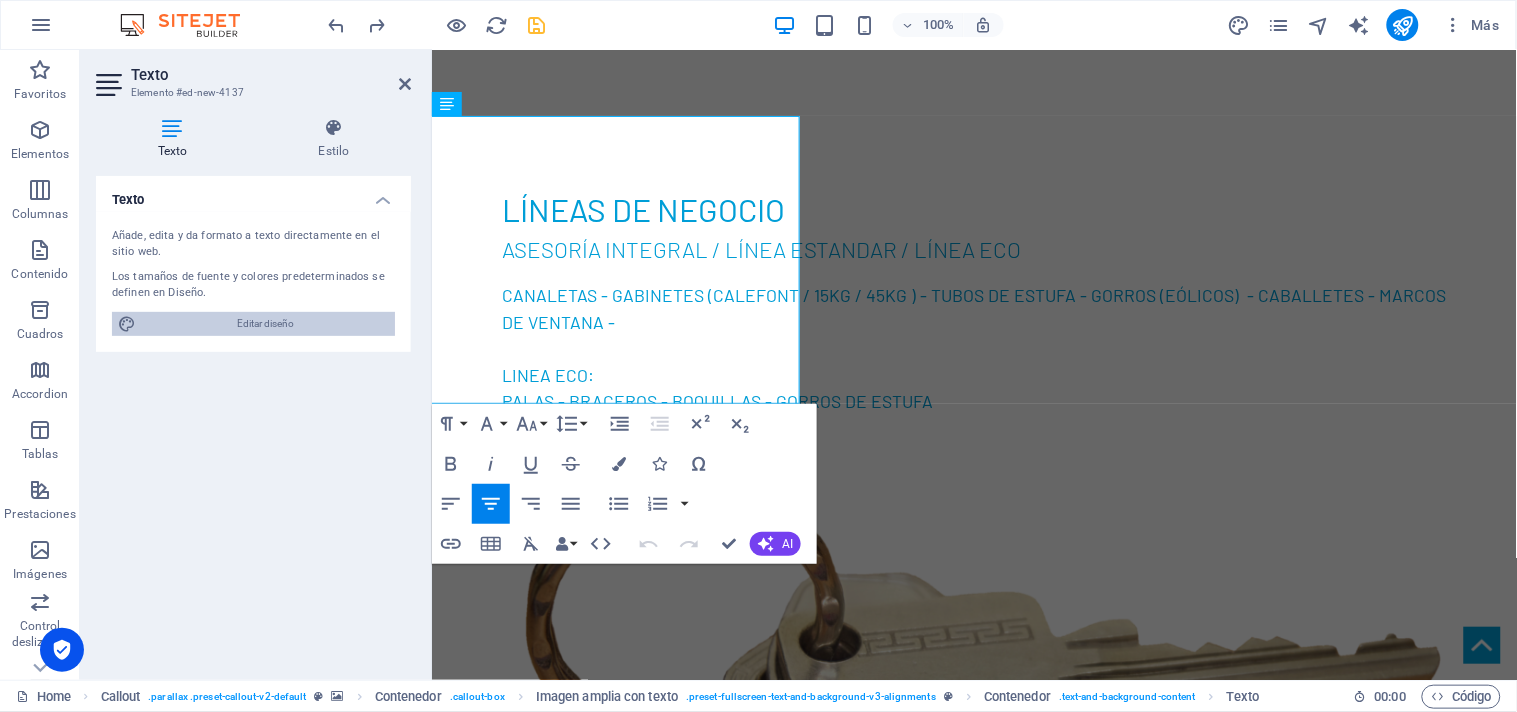 click on "Editar diseño" at bounding box center (265, 324) 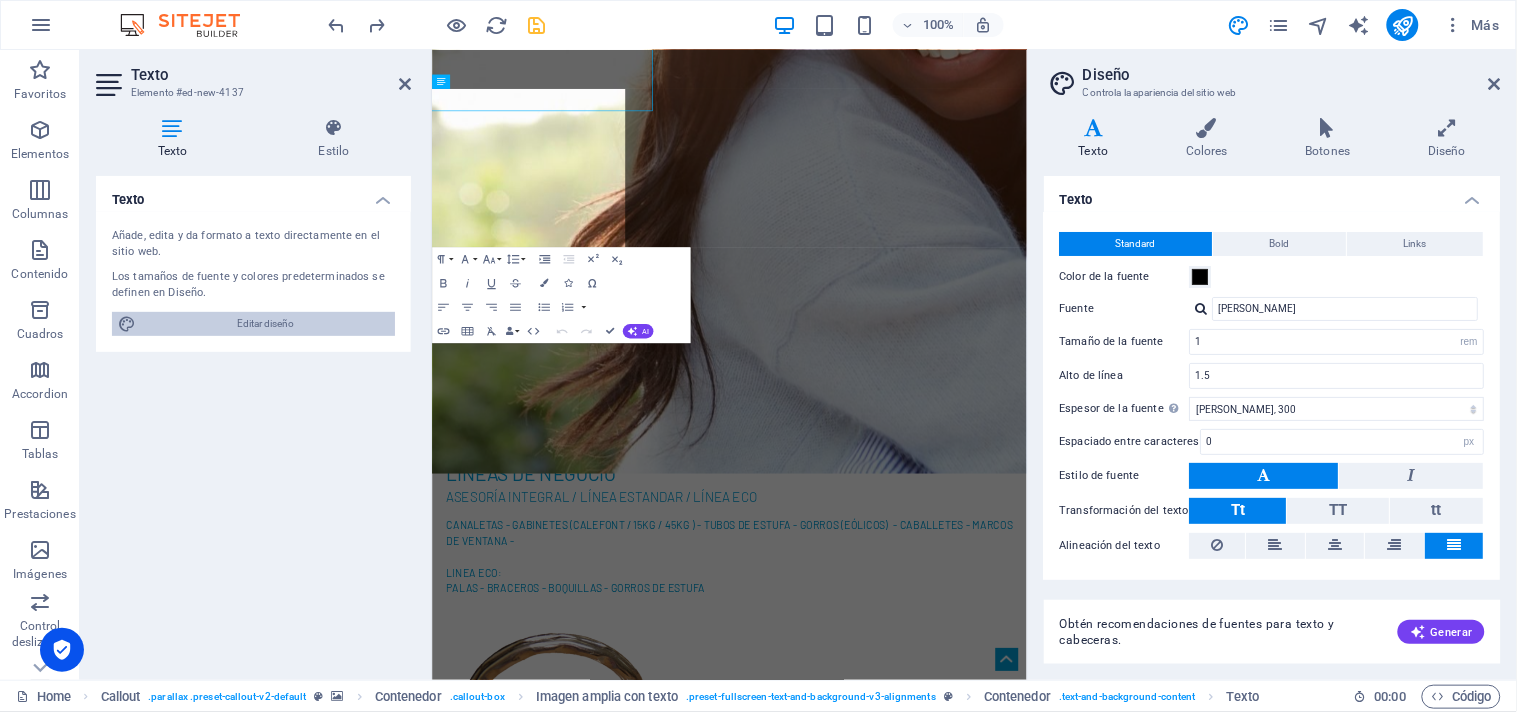 scroll, scrollTop: 2662, scrollLeft: 0, axis: vertical 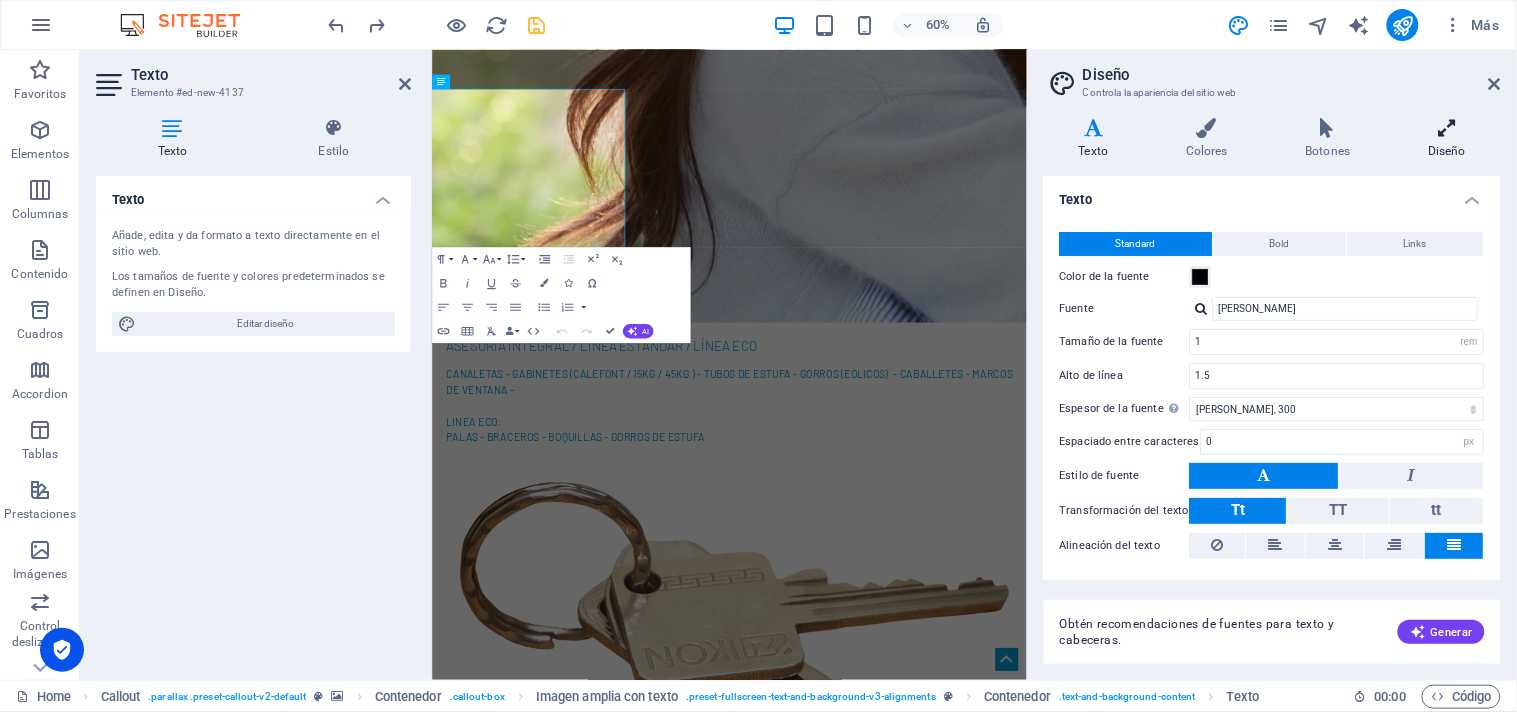 click at bounding box center [1447, 128] 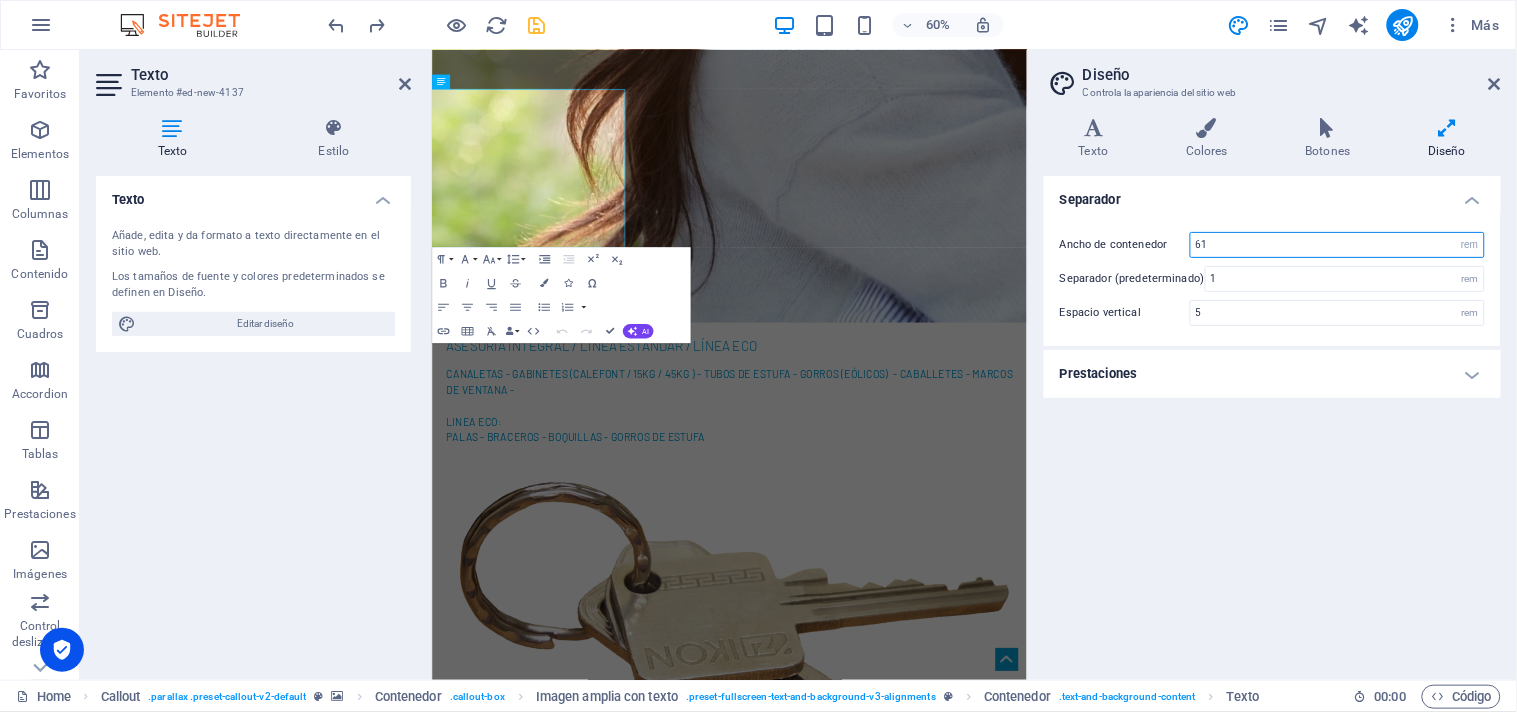click on "61" at bounding box center [1337, 245] 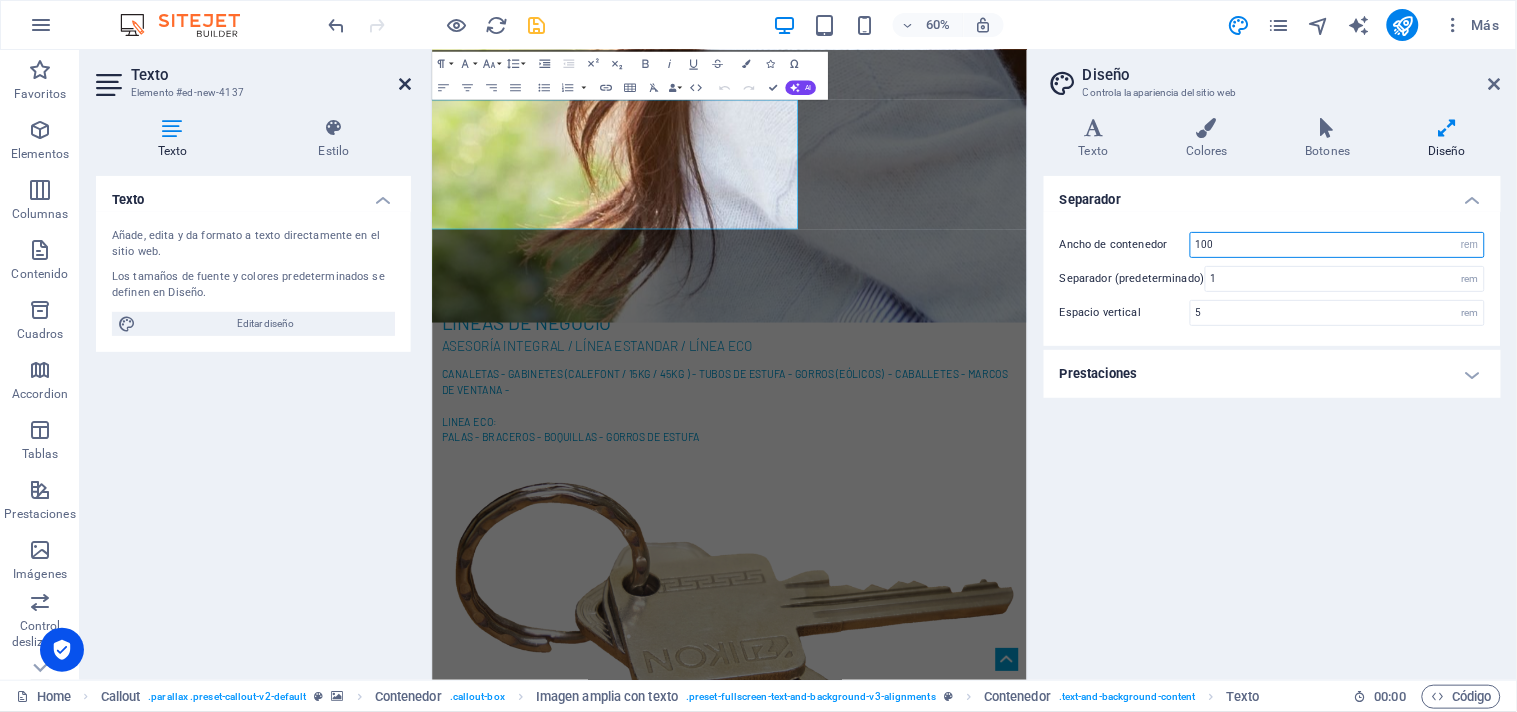 type on "100" 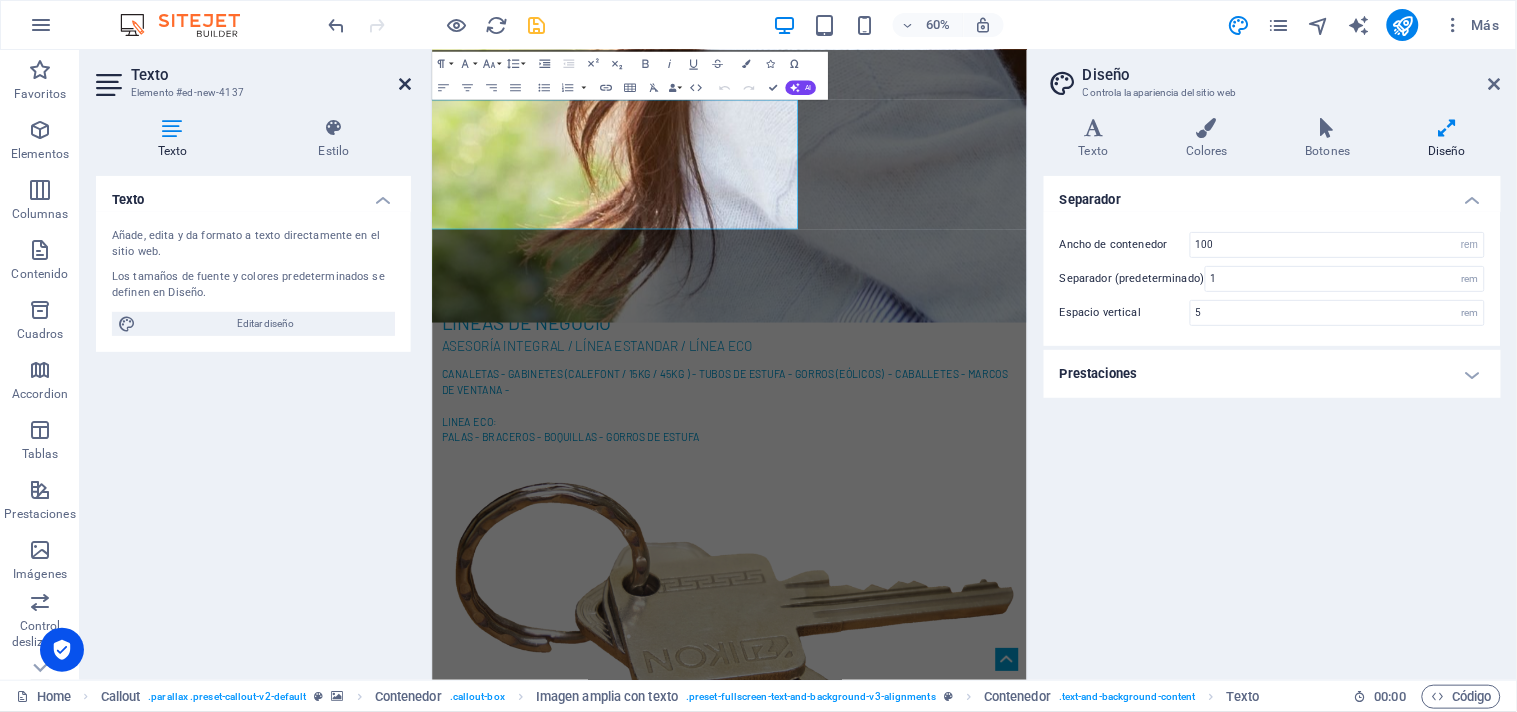 drag, startPoint x: 406, startPoint y: 85, endPoint x: 343, endPoint y: 38, distance: 78.60026 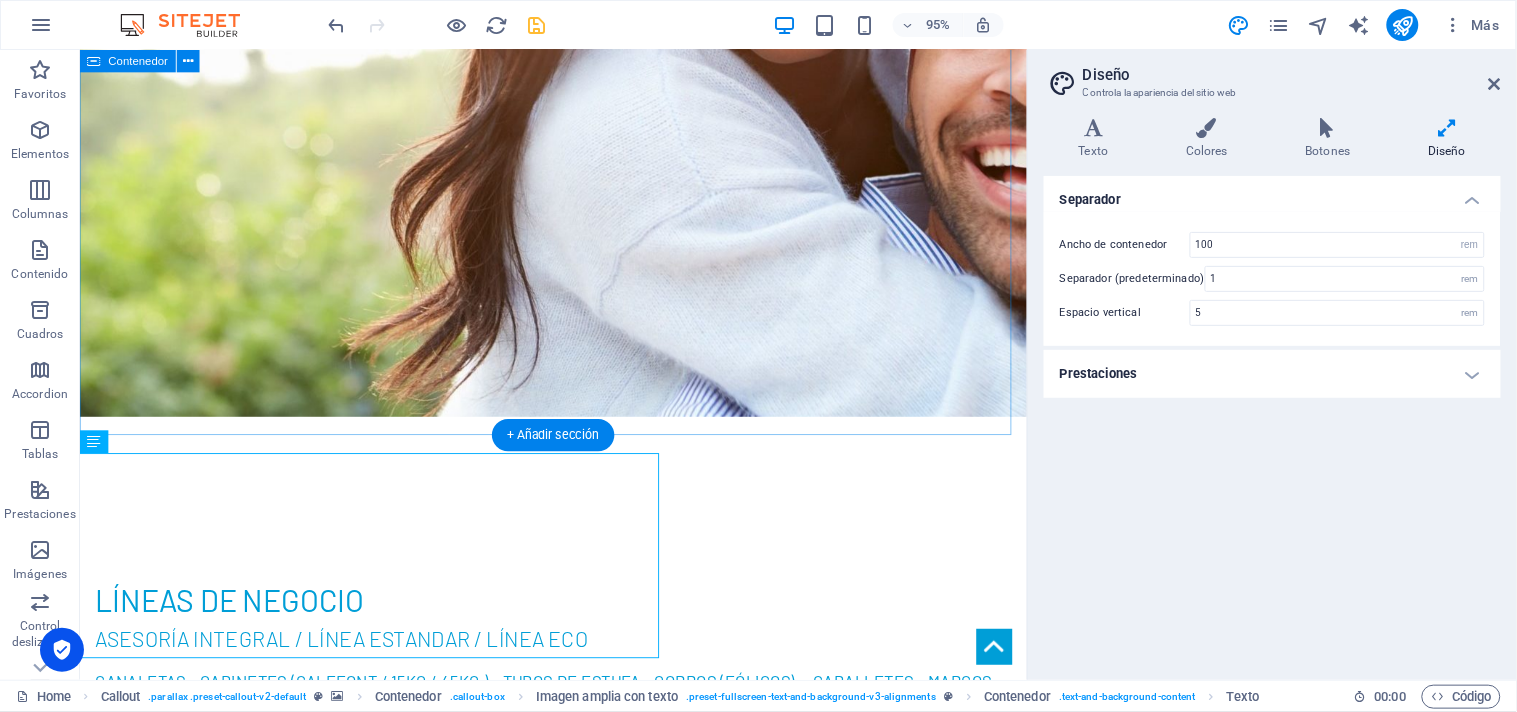 scroll, scrollTop: 2106, scrollLeft: 0, axis: vertical 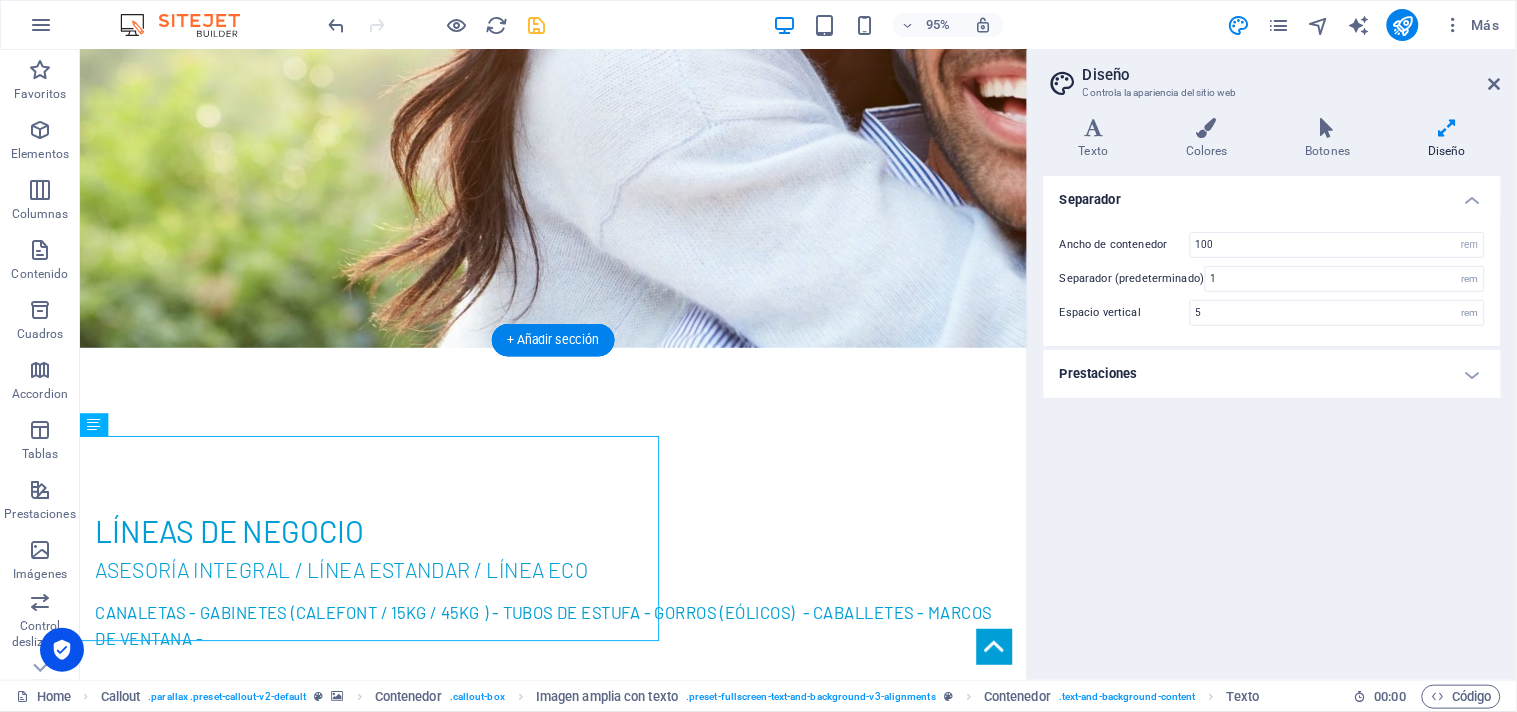 click at bounding box center [577, 2819] 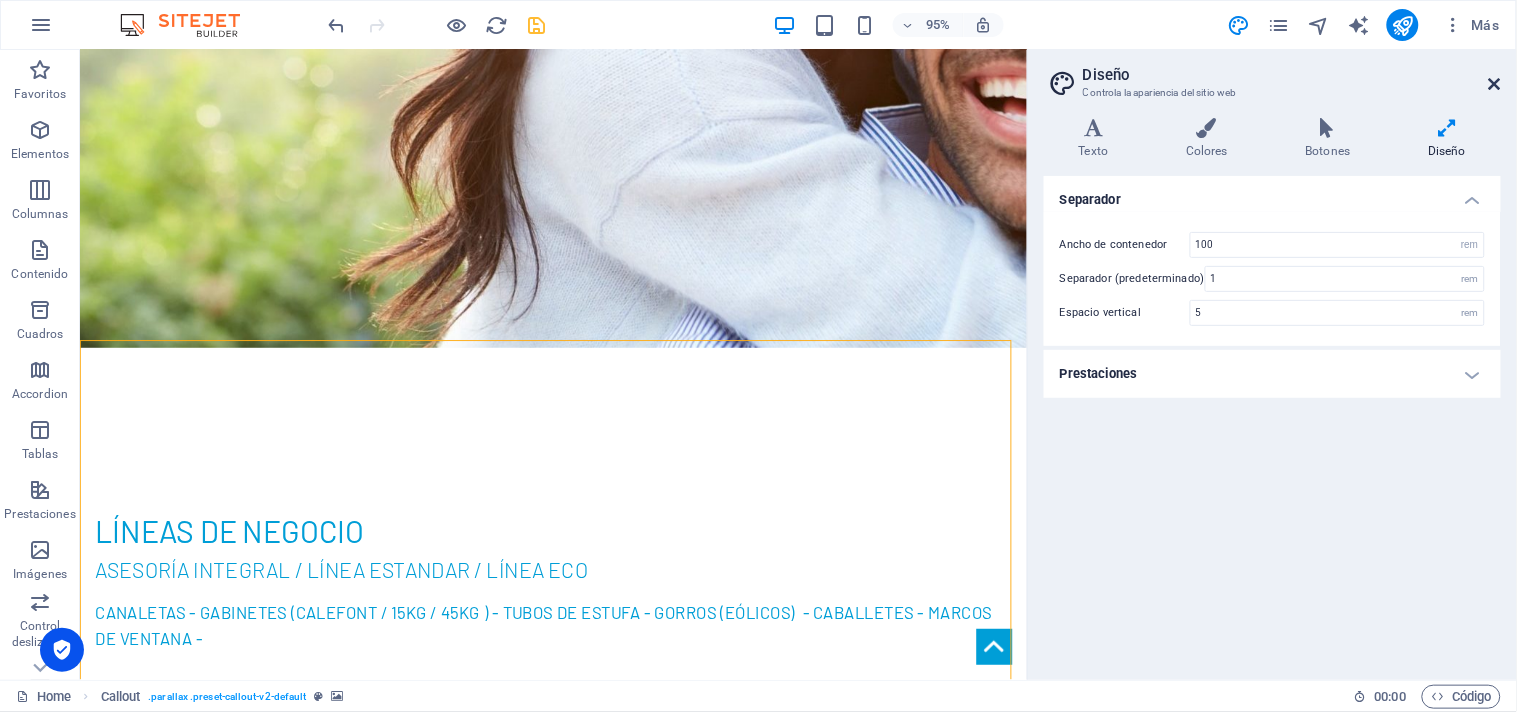 click at bounding box center (1495, 84) 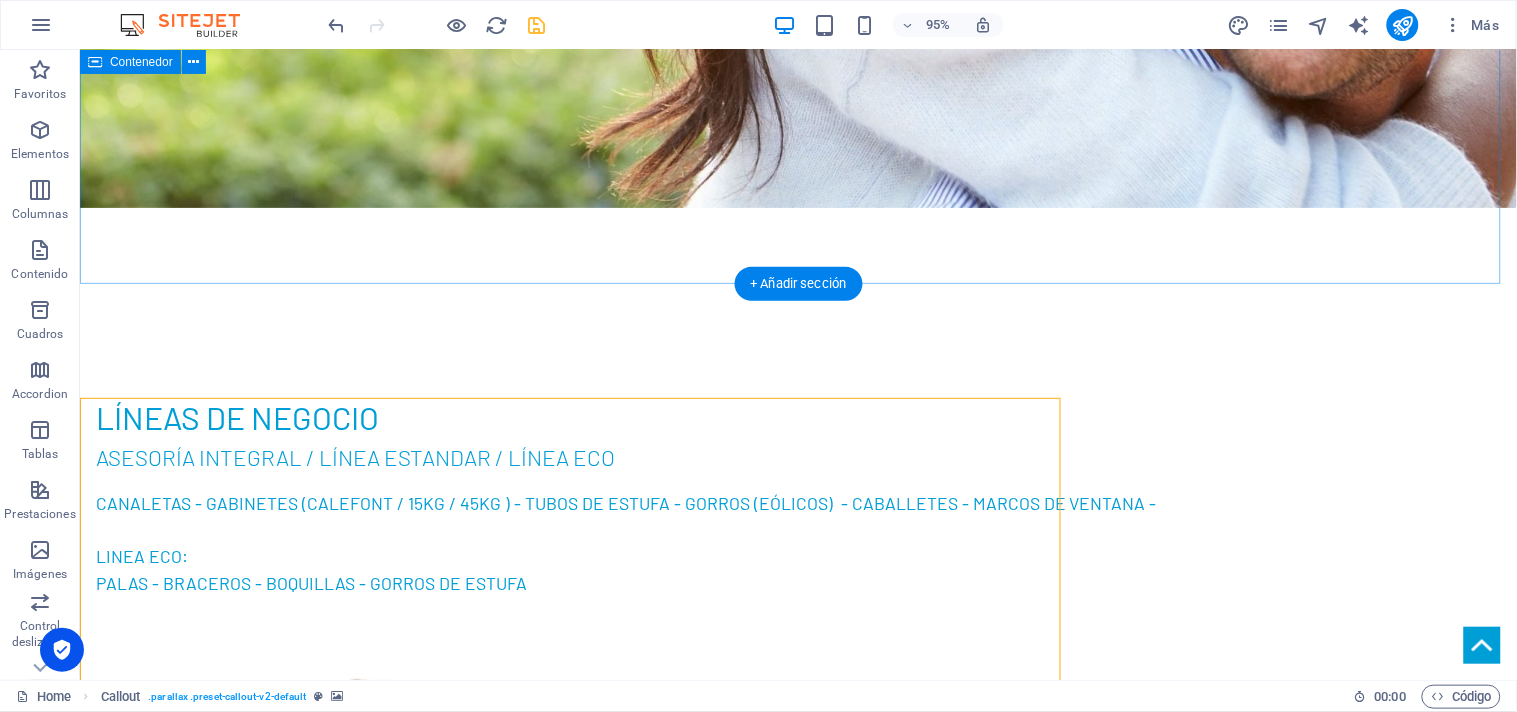 scroll, scrollTop: 2064, scrollLeft: 0, axis: vertical 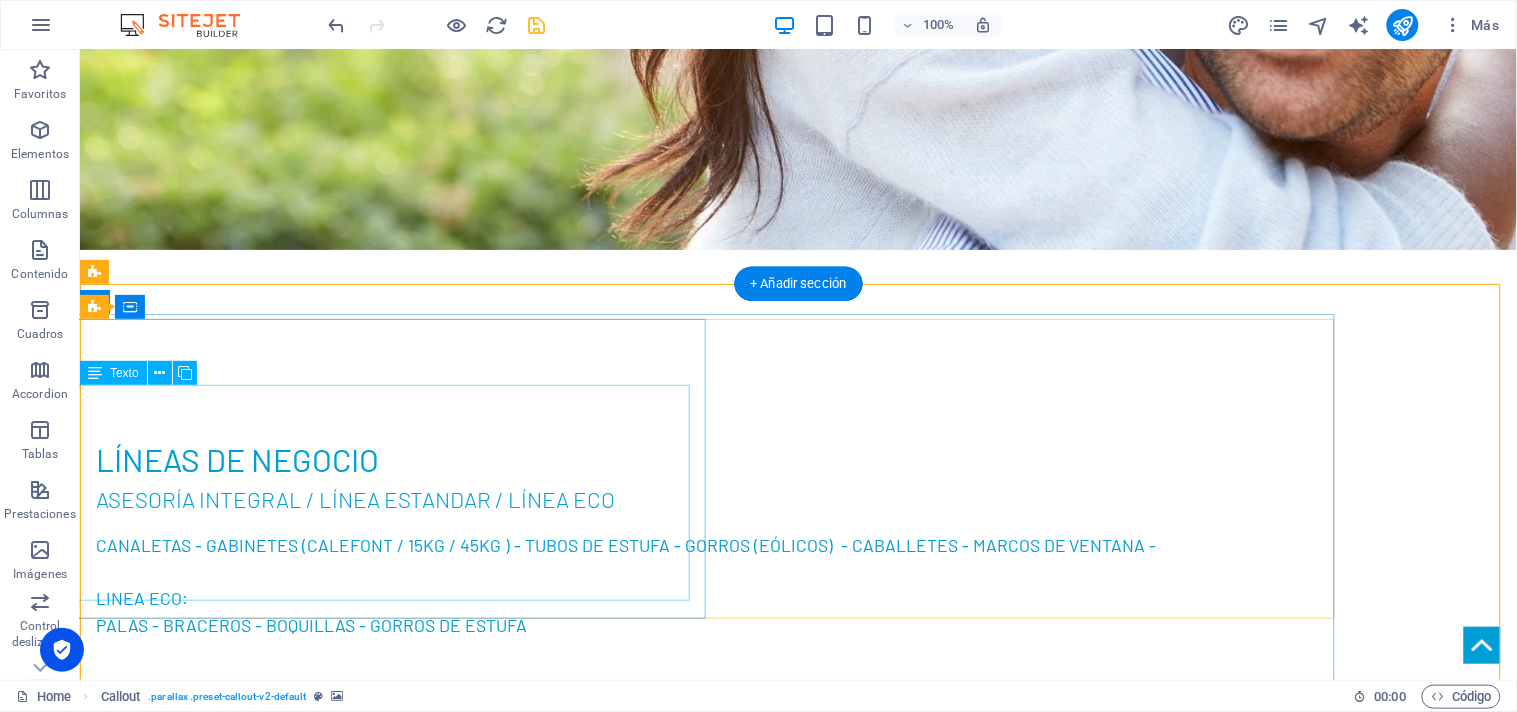 click on "En L&J Servicios convertimos la hojalatería en soluciones confiables, duraderas y hechas a tu medida. Acompañamos a nuestros clientes en cada etapa de su proyecto, con asesoría personalizada, compromiso real y atención profesional. Más que productos, entregamos tranquilidad. Somos tus aliados en hojalatería, techumbre y terminaciones." at bounding box center (647, 3241) 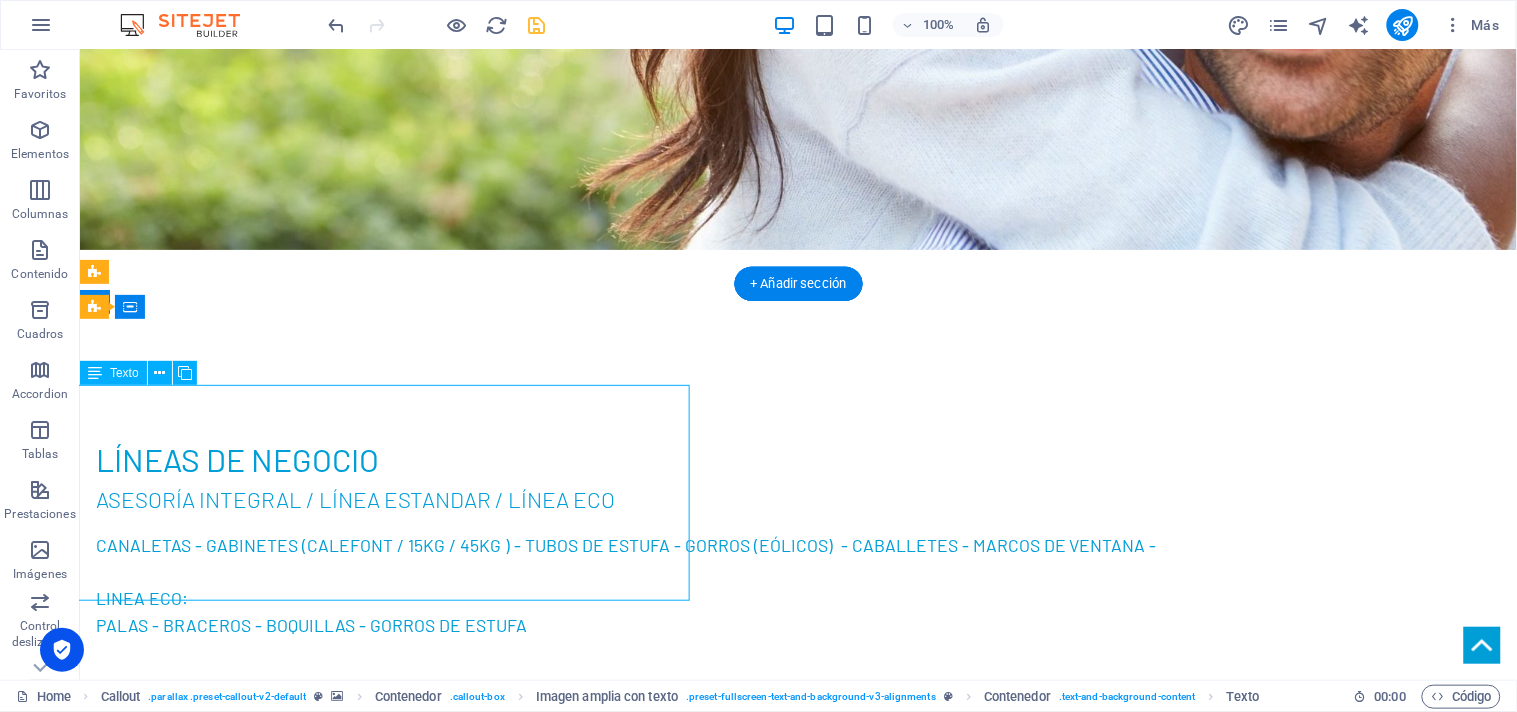 click on "En L&J Servicios convertimos la hojalatería en soluciones confiables, duraderas y hechas a tu medida. Acompañamos a nuestros clientes en cada etapa de su proyecto, con asesoría personalizada, compromiso real y atención profesional. Más que productos, entregamos tranquilidad. Somos tus aliados en hojalatería, techumbre y terminaciones." at bounding box center [647, 3241] 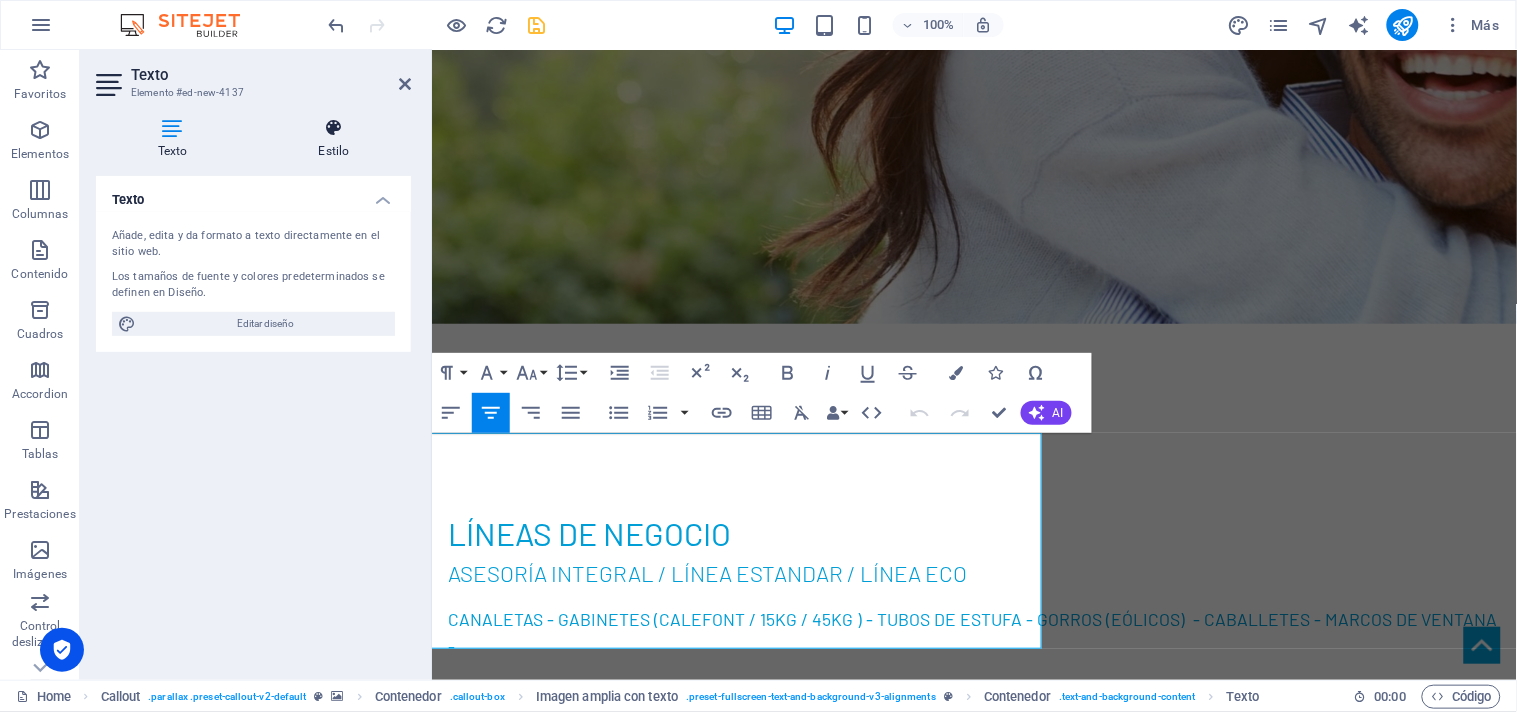 click on "Estilo" at bounding box center (334, 139) 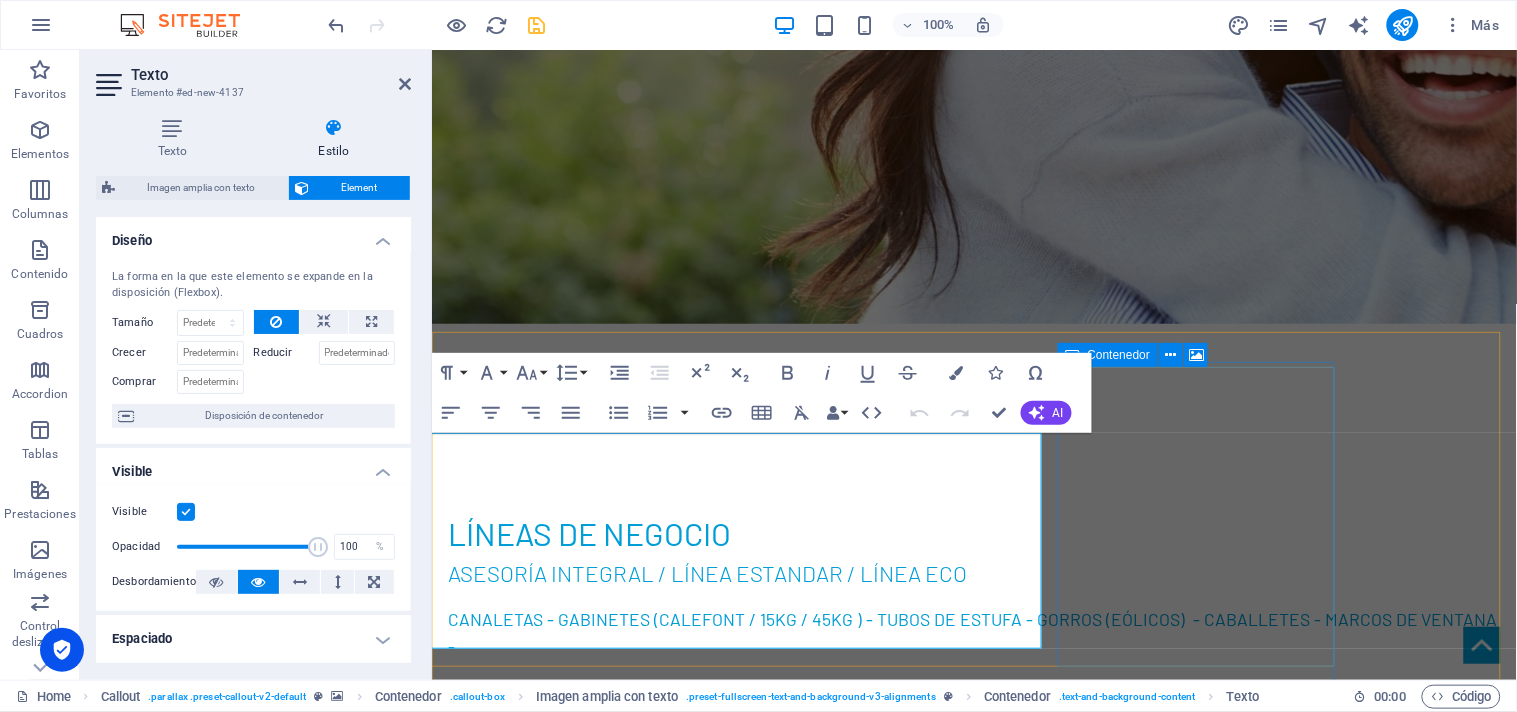 click on "Suelta el contenido aquí o  Añadir elementos  Pegar portapapeles" at bounding box center [823, 3820] 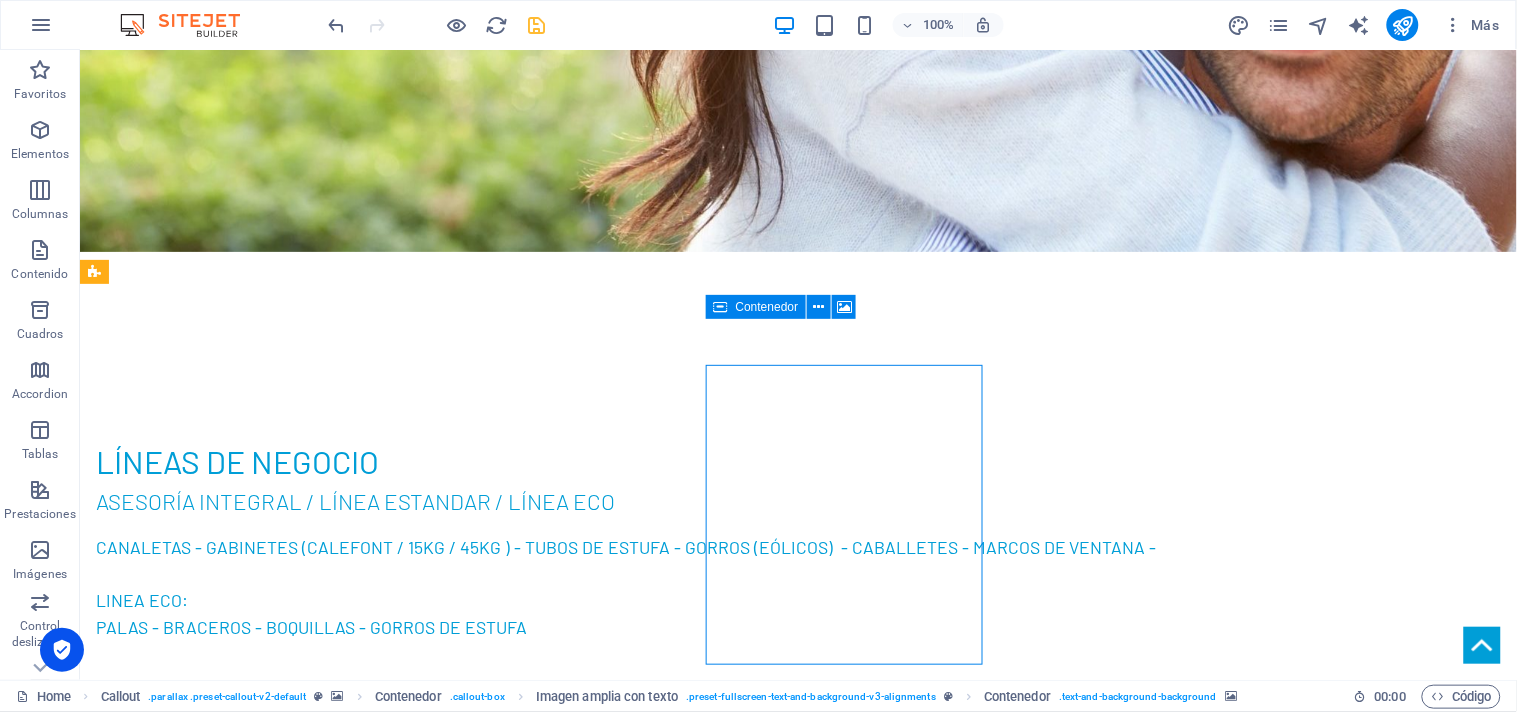 scroll, scrollTop: 2064, scrollLeft: 0, axis: vertical 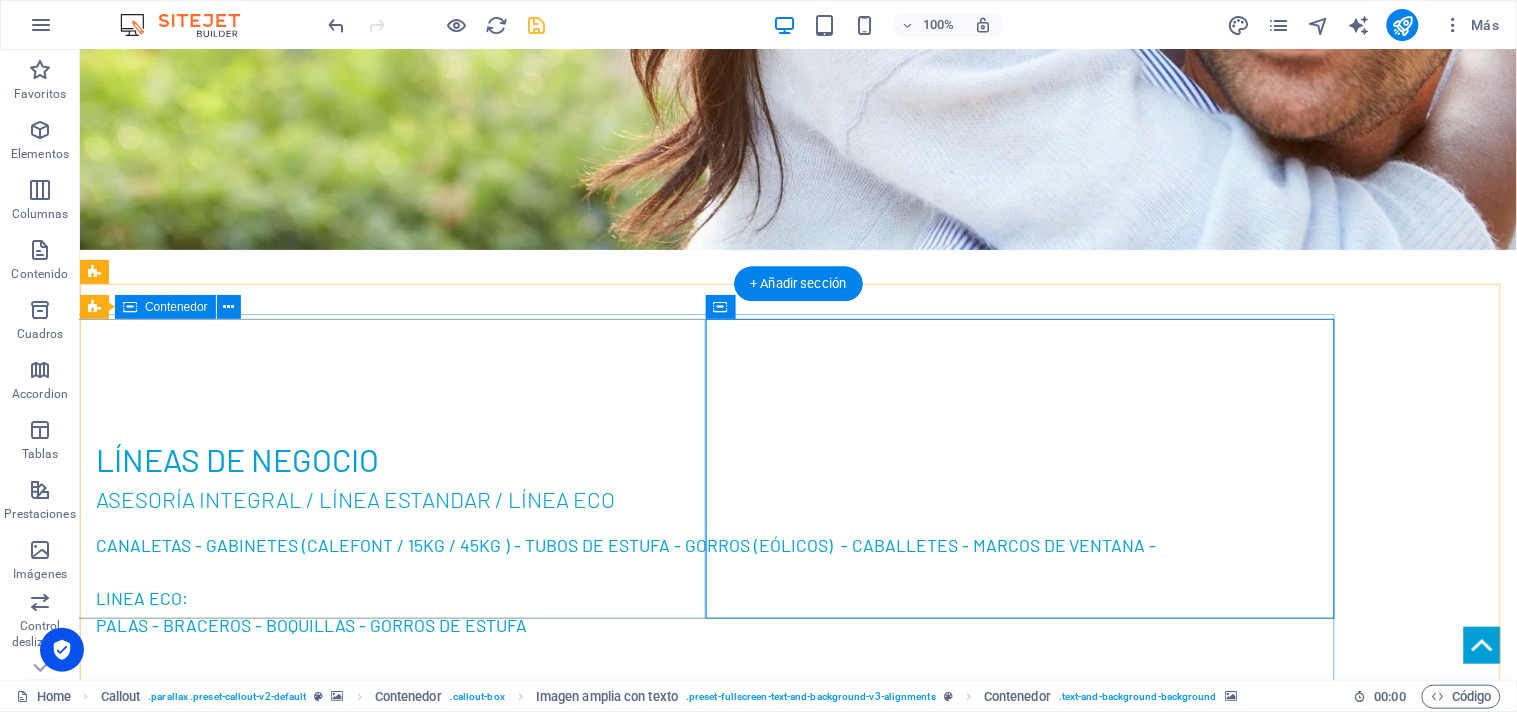 click on "sobre nosotros En L&J Servicios convertimos la hojalatería en soluciones confiables, duraderas y hechas a tu medida. Acompañamos a nuestros clientes en cada etapa de su proyecto, con asesoría personalizada, compromiso real y atención profesional. Más que productos, entregamos tranquilidad. Somos tus aliados en hojalatería, techumbre y terminaciones." at bounding box center [647, 3217] 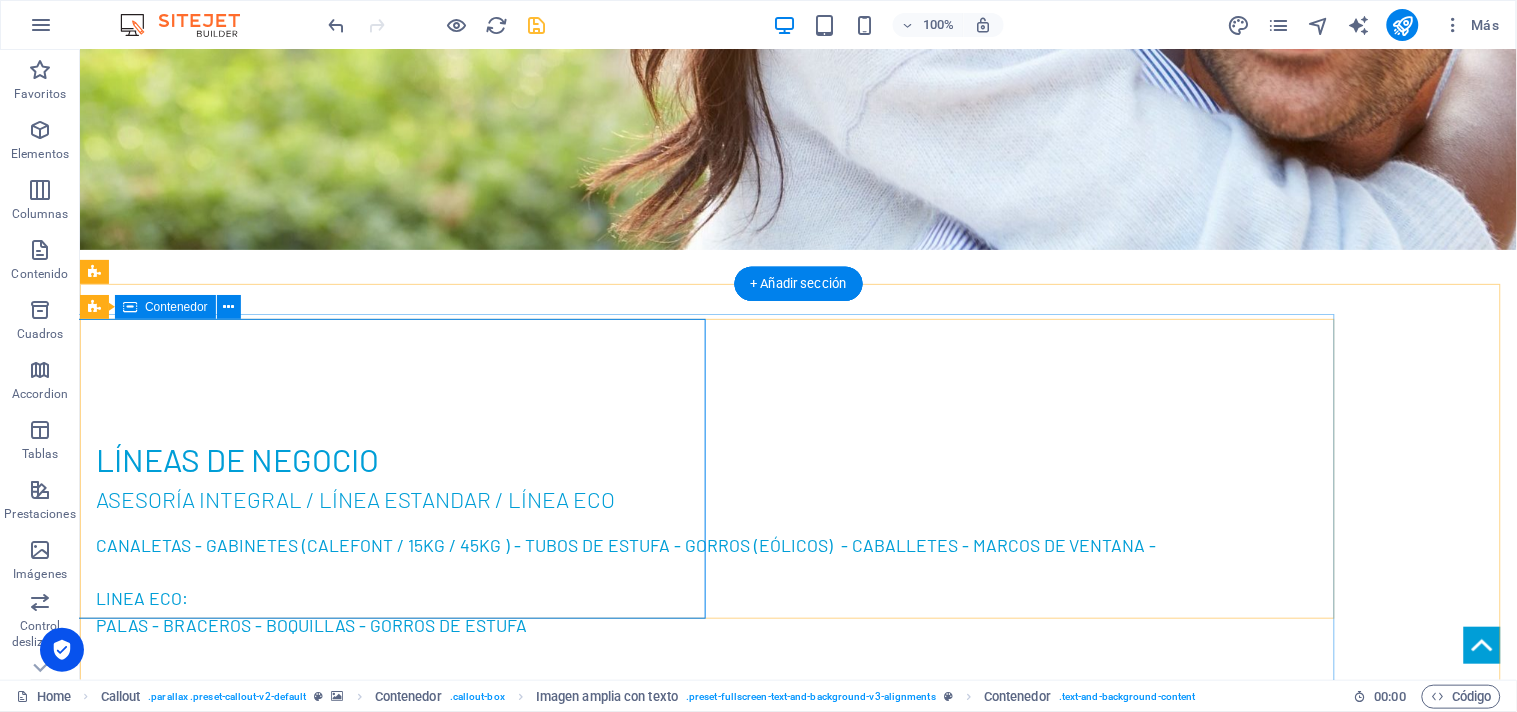 click on "sobre nosotros En L&J Servicios convertimos la hojalatería en soluciones confiables, duraderas y hechas a tu medida. Acompañamos a nuestros clientes en cada etapa de su proyecto, con asesoría personalizada, compromiso real y atención profesional. Más que productos, entregamos tranquilidad. Somos tus aliados en hojalatería, techumbre y terminaciones." at bounding box center [647, 3217] 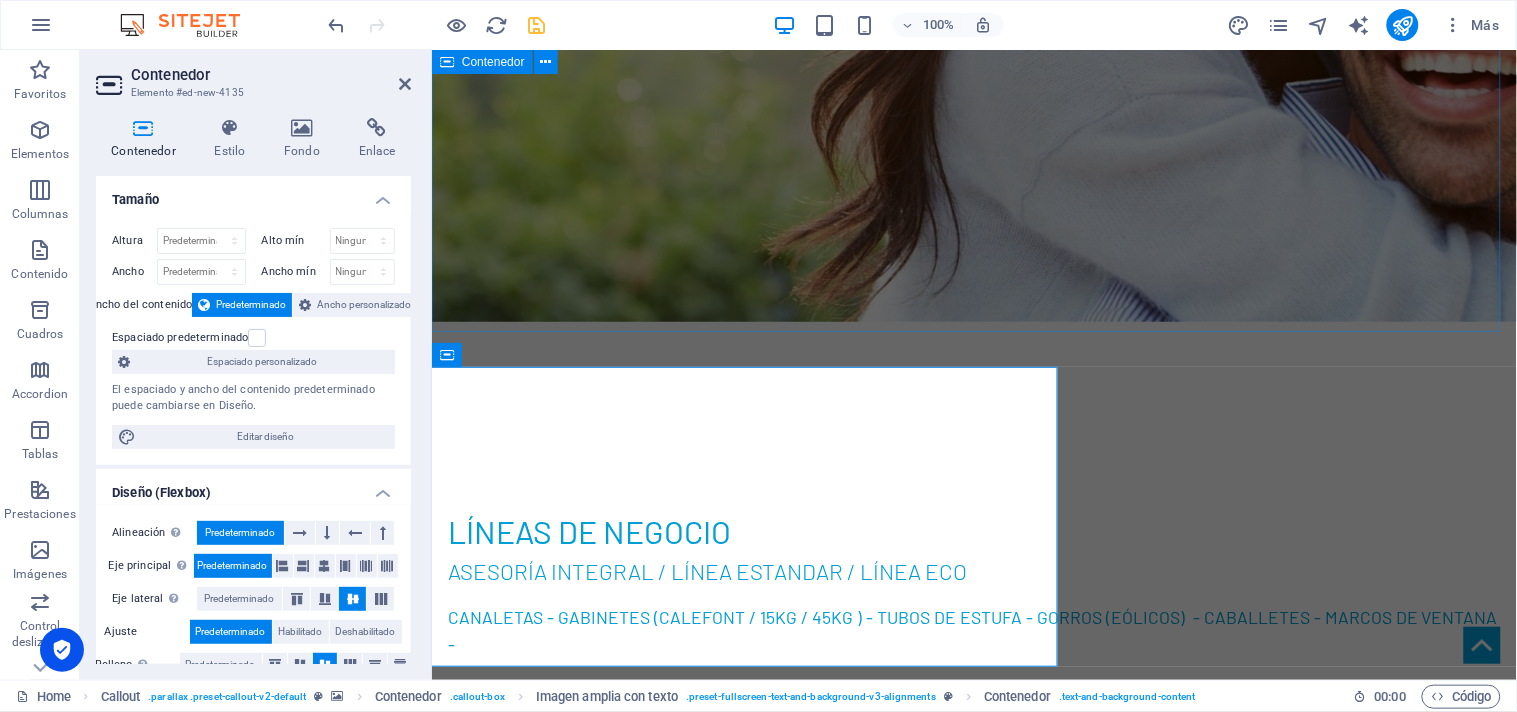 scroll, scrollTop: 2062, scrollLeft: 0, axis: vertical 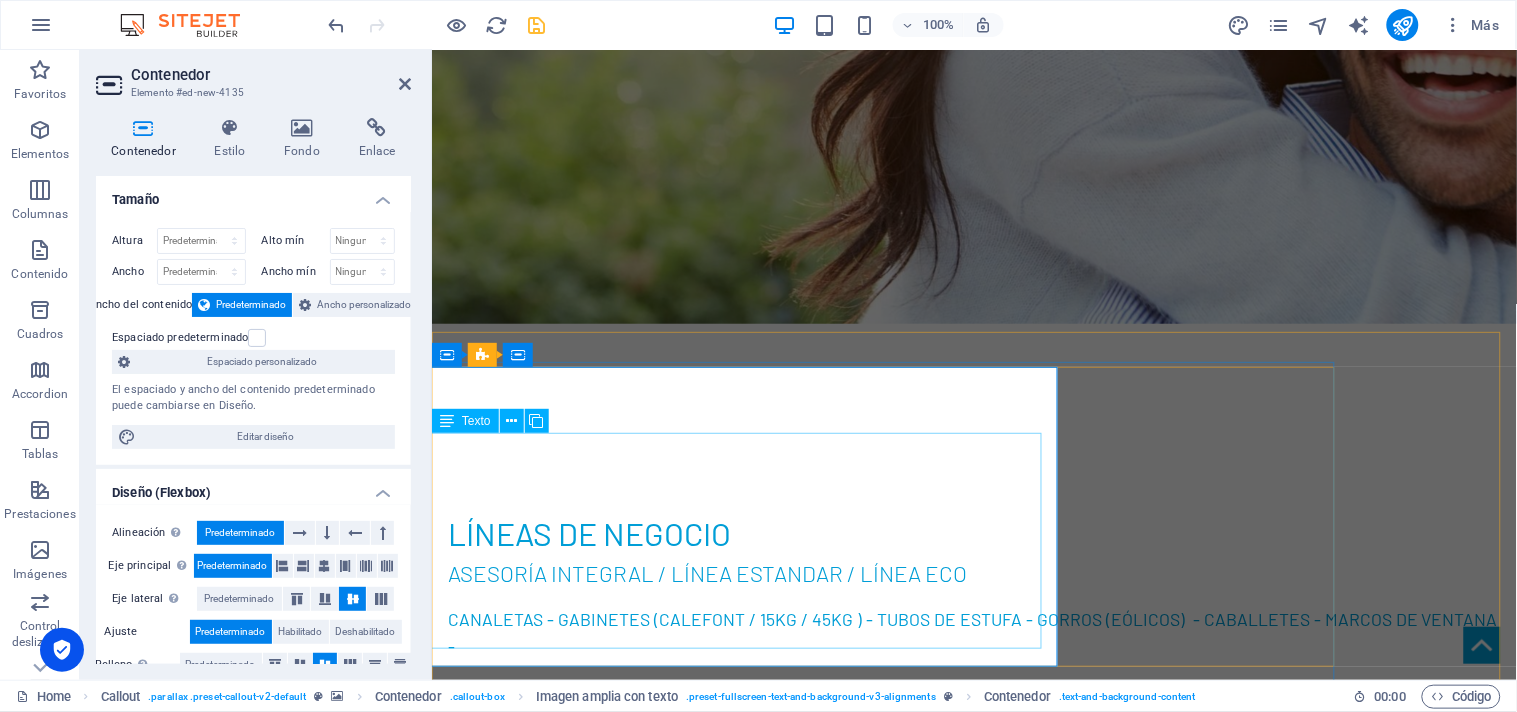 click on "En L&J Servicios convertimos la hojalatería en soluciones confiables, duraderas y hechas a tu medida. Acompañamos a nuestros clientes en cada etapa de su proyecto, con asesoría personalizada, compromiso real y atención profesional. Más que productos, entregamos tranquilidad. Somos tus aliados en hojalatería, techumbre y terminaciones." at bounding box center (823, 3353) 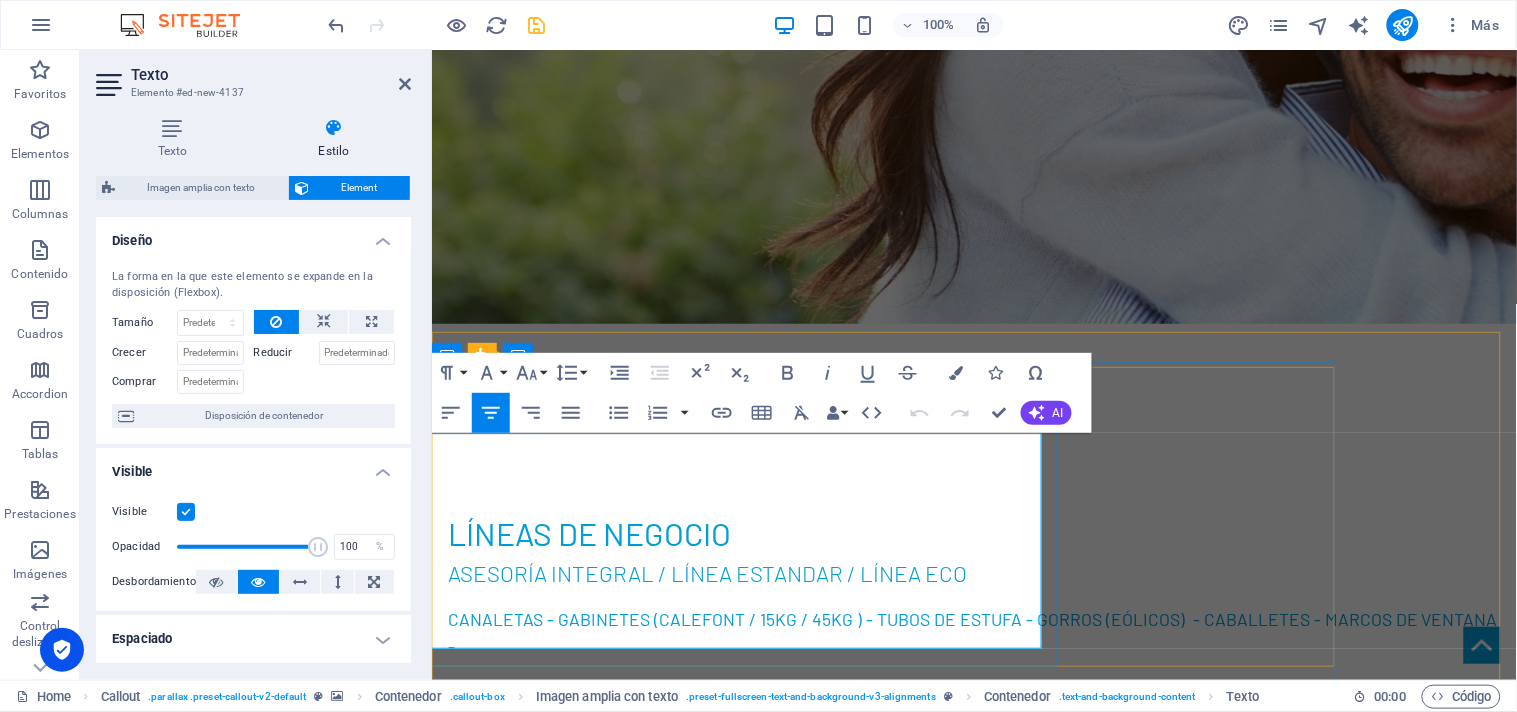 click on "En L&J Servicios convertimos la hojalatería en soluciones confiables, duraderas y hechas a tu medida. Acompañamos a nuestros clientes en cada etapa de su proyecto, con asesoría personalizada, compromiso real y atención profesional. Más que productos, entregamos tranquilidad. Somos tus aliados en hojalatería, techumbre y terminaciones." at bounding box center [823, 3353] 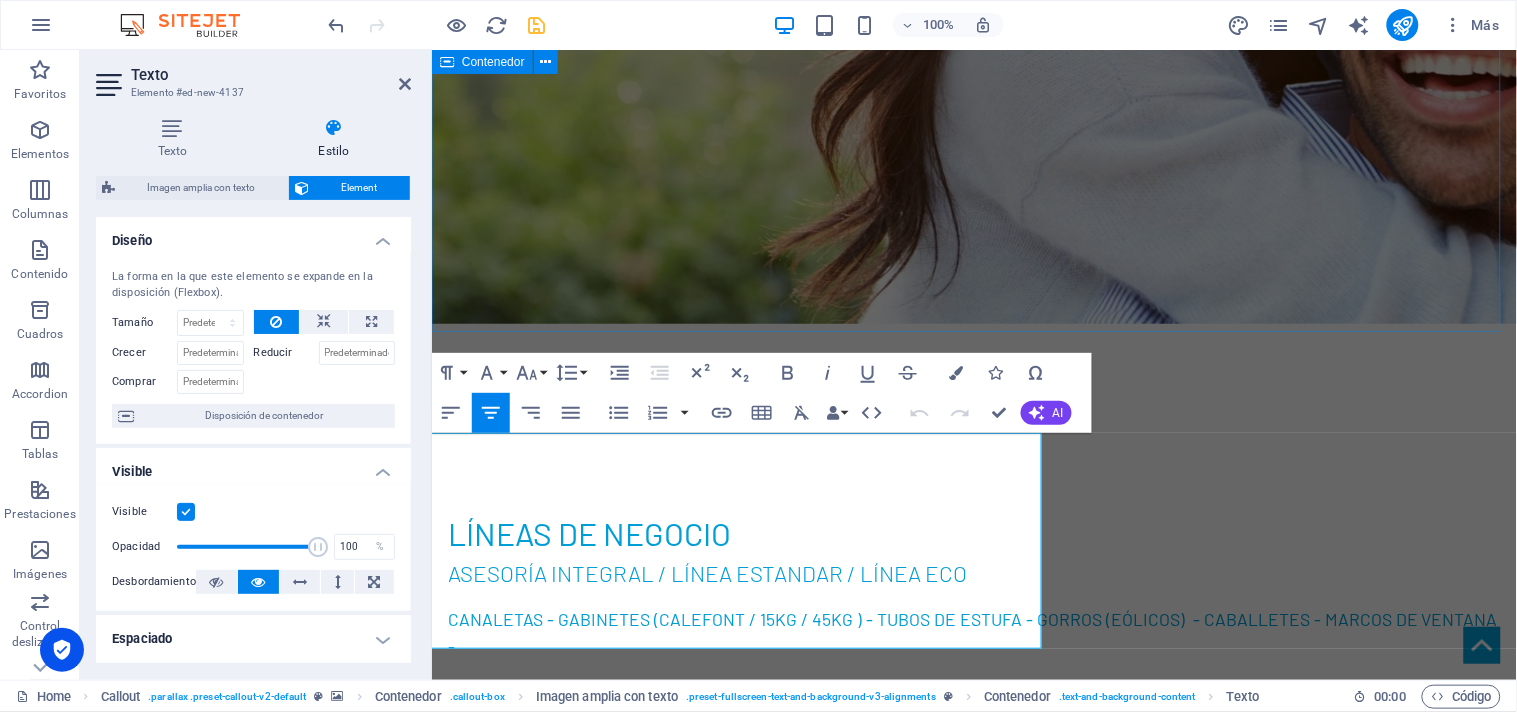 click on "LíNEAS DE NEGOCIO asesoría integral / LíNEA ESTANDAR / LíNEA ECO canaletas - gabinetes (calefont / 15kg / 45kg ) - tubos de estufa - gorros (eólicos)  - caballetes - marcos de ventana -  linea eco: Palas - braceros - boquillas - gorros de estufa ASESORÍA  Desde la fabricación hasta la ejecucción, brindamos asesoramiento en el diseño e implementación de soluciones de hojalatería. suministro  de productos Fabricamos productos de hojalatería para diversos usos en construcción. Desde soluciones estandar hasta diseños personalizados según especificaciones.  inspección en obra Realizamos visitas técnicas para verificar la correcta instalación de nuestros productos y garantizar su durabilidad  optimización de materiales Ayudamos a nuestros clientes a reducir costos mediante un uso eficiente de materiales según especificaciones de cada proyecto" at bounding box center (973, 1494) 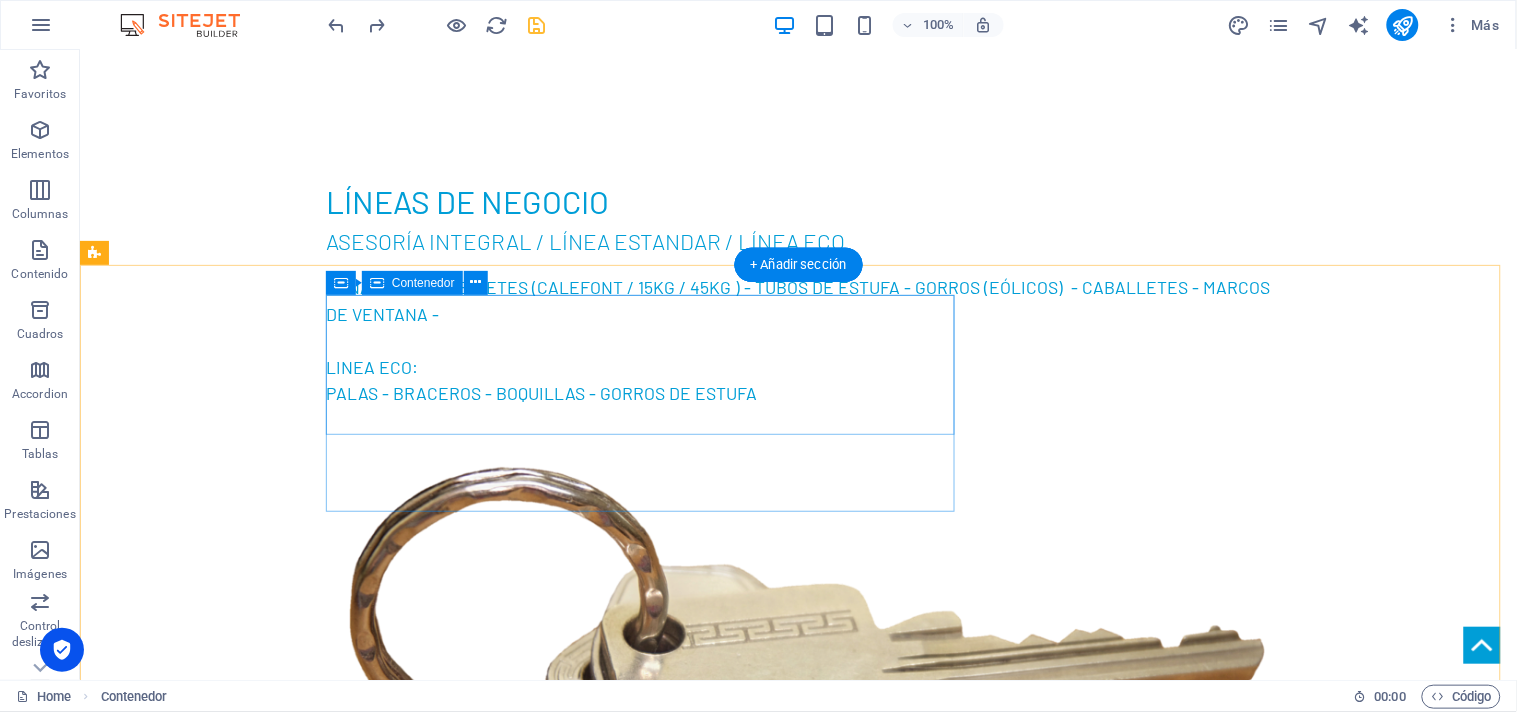 scroll, scrollTop: 2490, scrollLeft: 0, axis: vertical 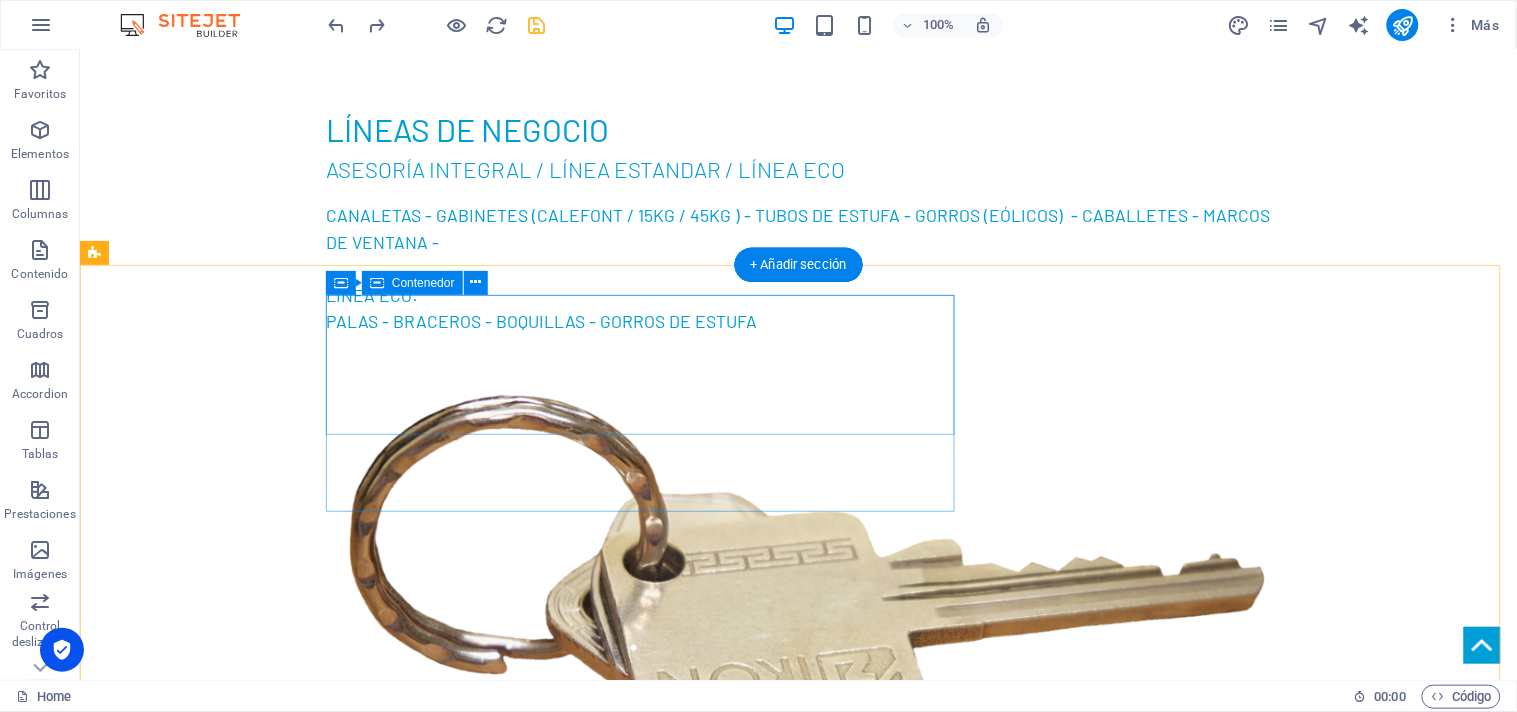 click on "Suelta el contenido aquí o  Añadir elementos  Pegar portapapeles" at bounding box center (648, 3585) 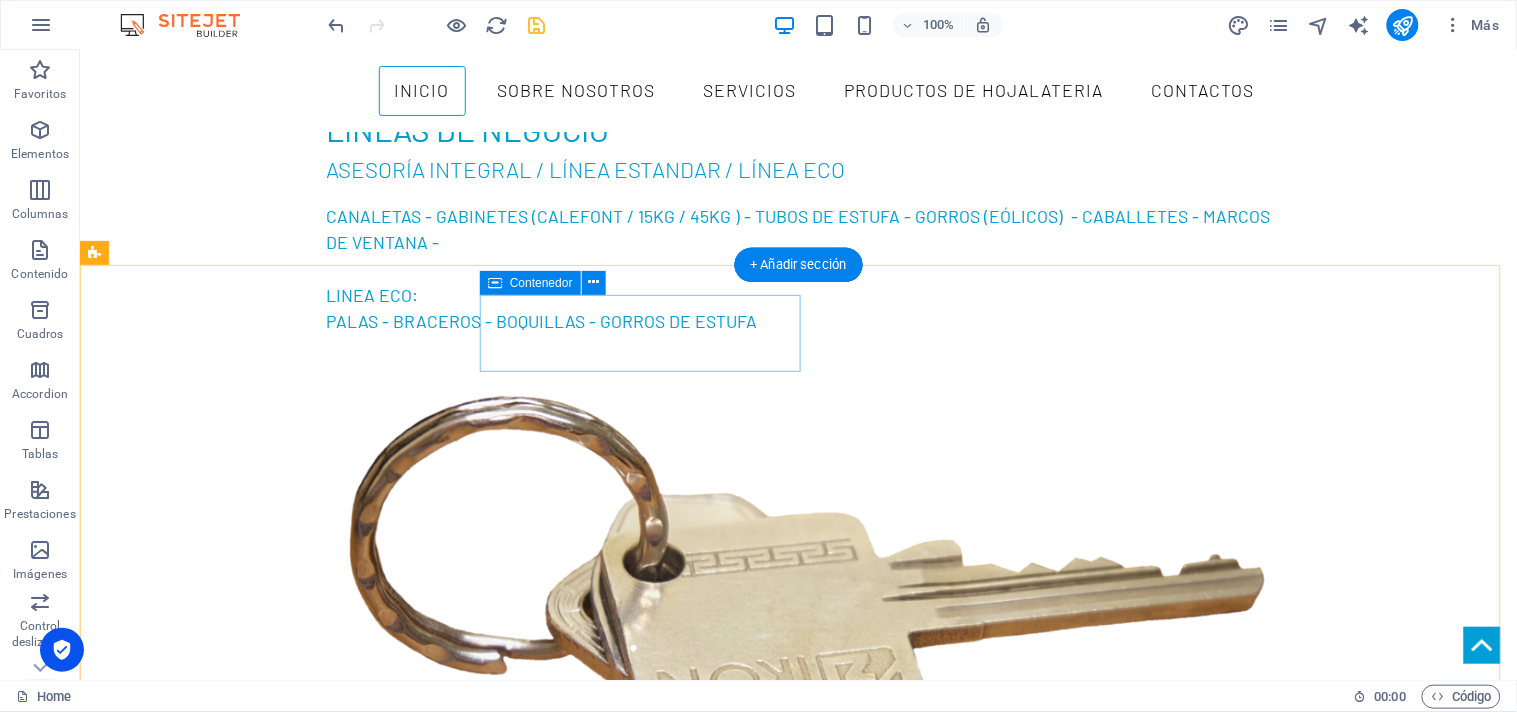 scroll, scrollTop: 2156, scrollLeft: 0, axis: vertical 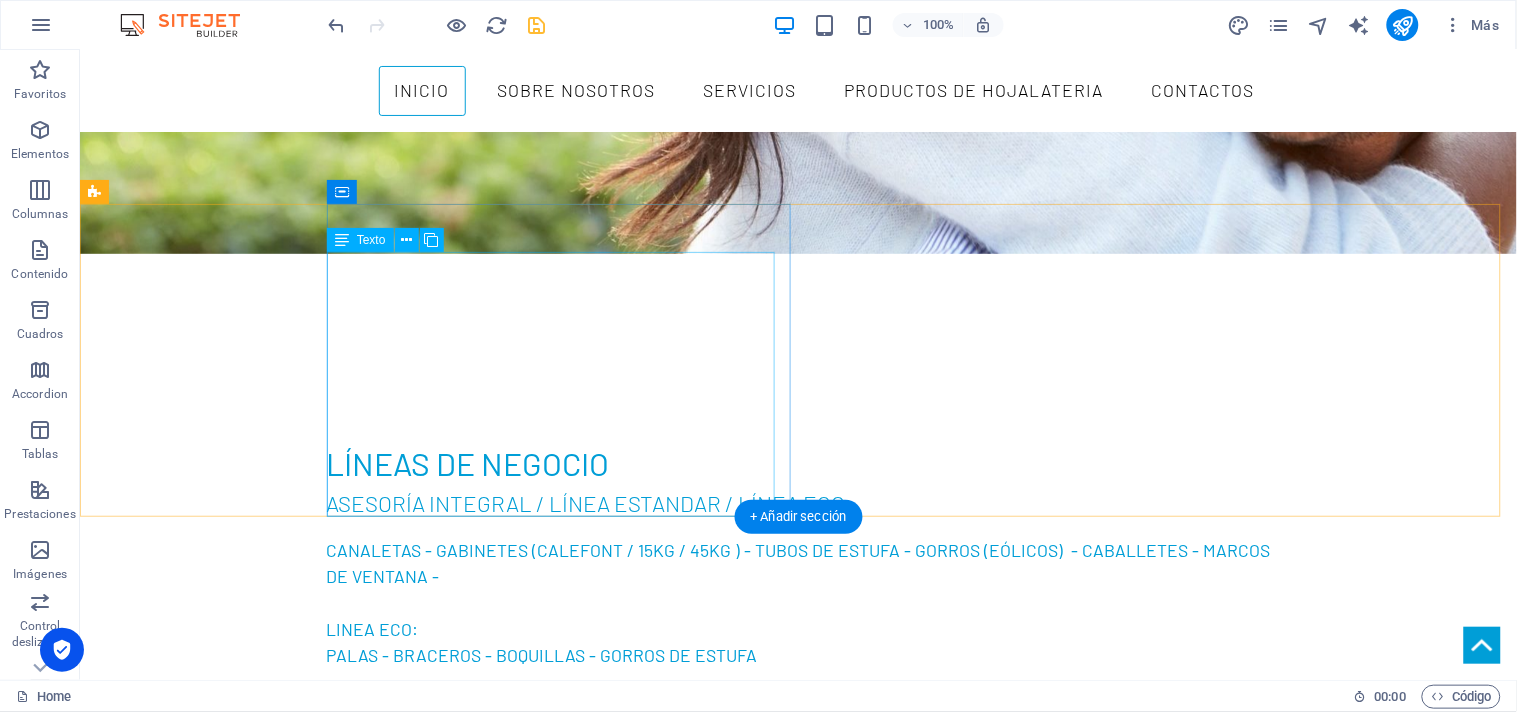 click on "En L&J Servicios convertimos la hojalatería en soluciones confiables, duraderas y hechas a tu medida. Acompañamos a nuestros clientes en cada etapa de su proyecto, con asesoría personalizada, compromiso real y atención profesional. Más que productos, entregamos tranquilidad. Somos tus aliados en hojalatería, techumbre y terminaciones." at bounding box center (913, 2654) 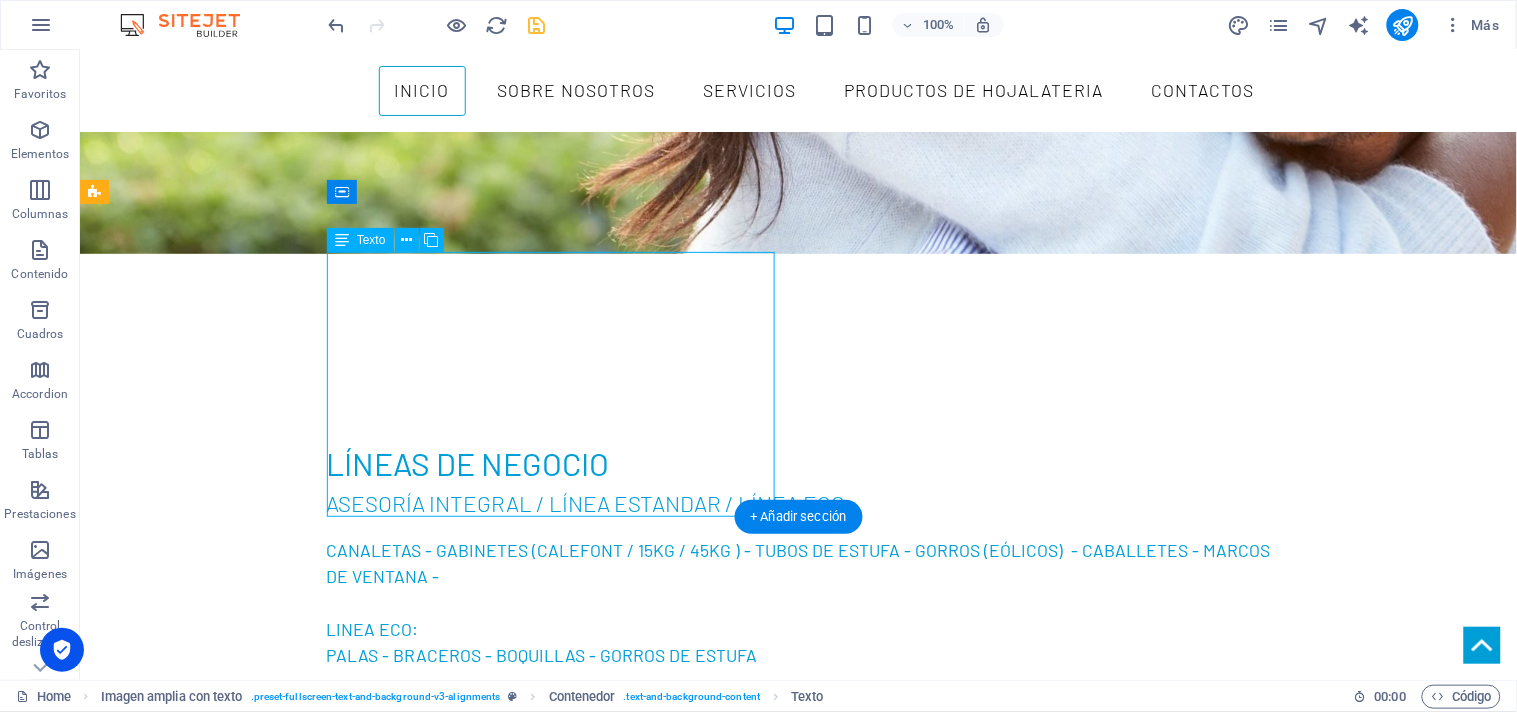 click on "En L&J Servicios convertimos la hojalatería en soluciones confiables, duraderas y hechas a tu medida. Acompañamos a nuestros clientes en cada etapa de su proyecto, con asesoría personalizada, compromiso real y atención profesional. Más que productos, entregamos tranquilidad. Somos tus aliados en hojalatería, techumbre y terminaciones." at bounding box center (913, 2654) 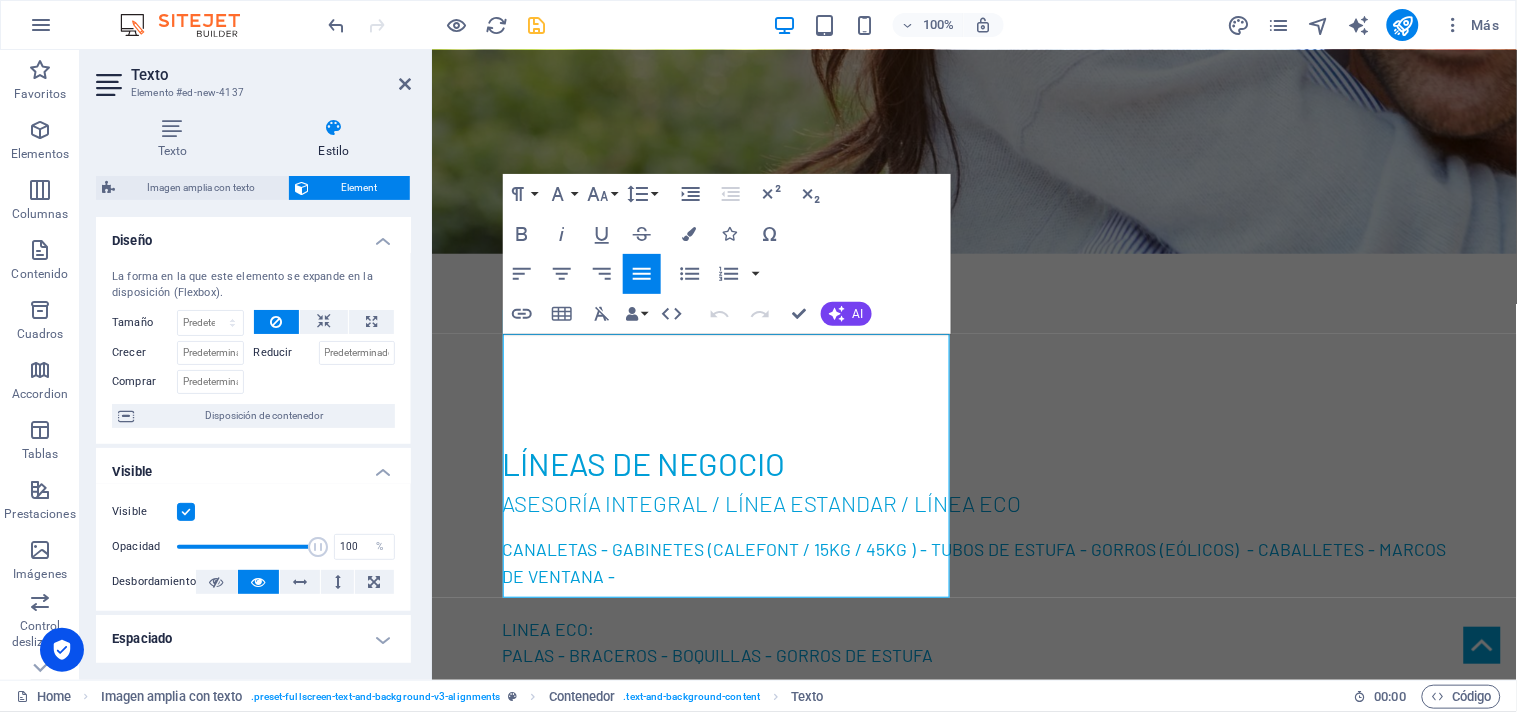 scroll, scrollTop: 222, scrollLeft: 0, axis: vertical 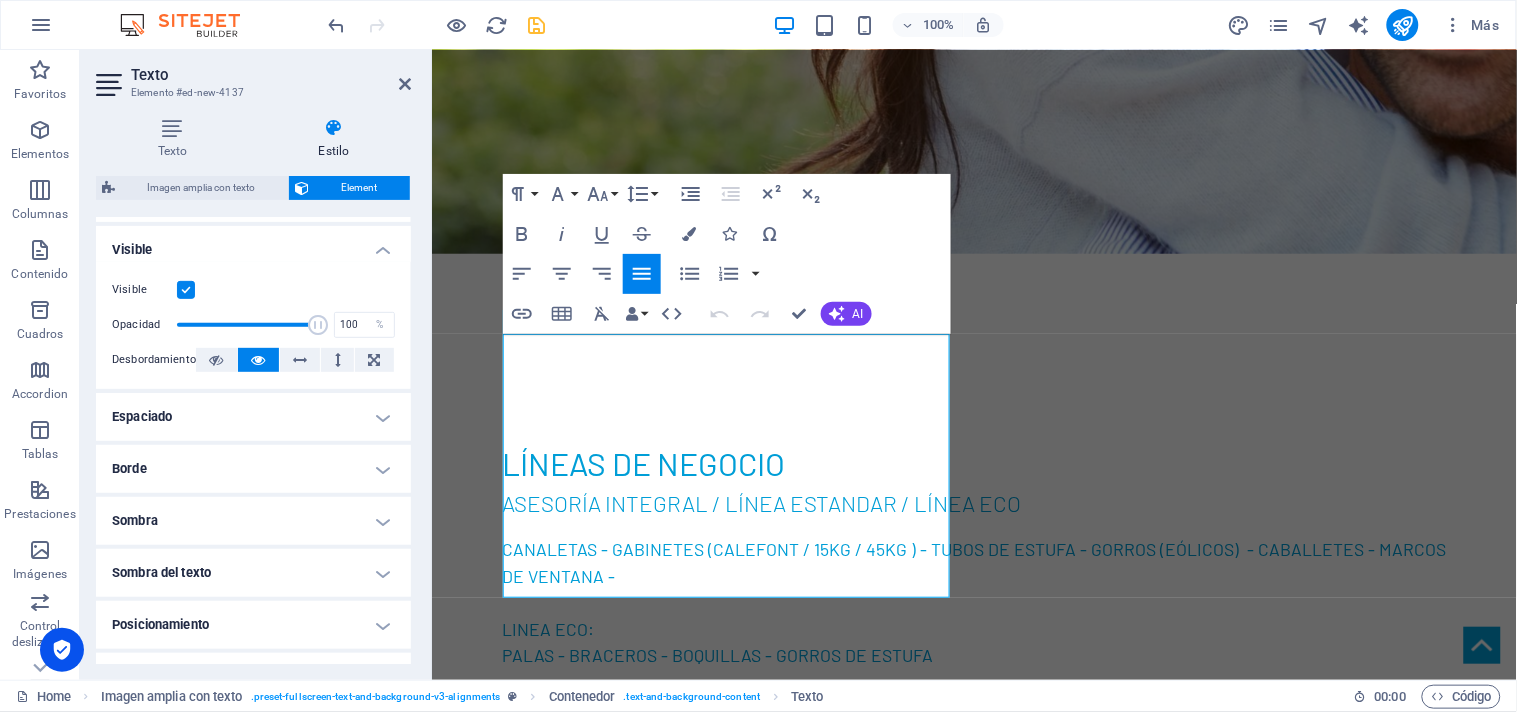 click on "Texto Estilo Texto Añade, edita y da formato a texto directamente en el sitio web. Los tamaños de fuente y colores predeterminados se definen en Diseño. Editar diseño Alineación Alineado a la izquierda Centrado Alineado a la derecha Imagen amplia con texto Element Diseño La forma en la que este elemento se expande en la disposición (Flexbox). Tamaño Predeterminado automático px % 1/1 1/2 1/3 1/4 1/5 1/6 1/7 1/8 1/9 1/10 Crecer Reducir Comprar Disposición de contenedor Visible Visible Opacidad 100 % Desbordamiento Espaciado Margen Predeterminado automático px % rem vw vh Personalizado Personalizado automático px % rem vw vh automático px % rem vw vh automático px % rem vw vh automático px % rem vw vh Espaciado Predeterminado px rem % vh vw Personalizado Personalizado px rem % vh vw px rem % vh vw px rem % vh vw px rem % vh vw Borde Estilo              - Ancho 1 automático px rem % vh vw Personalizado Personalizado 1 automático px rem % vh vw 1 automático px rem % vh vw 1 automático" at bounding box center (253, 391) 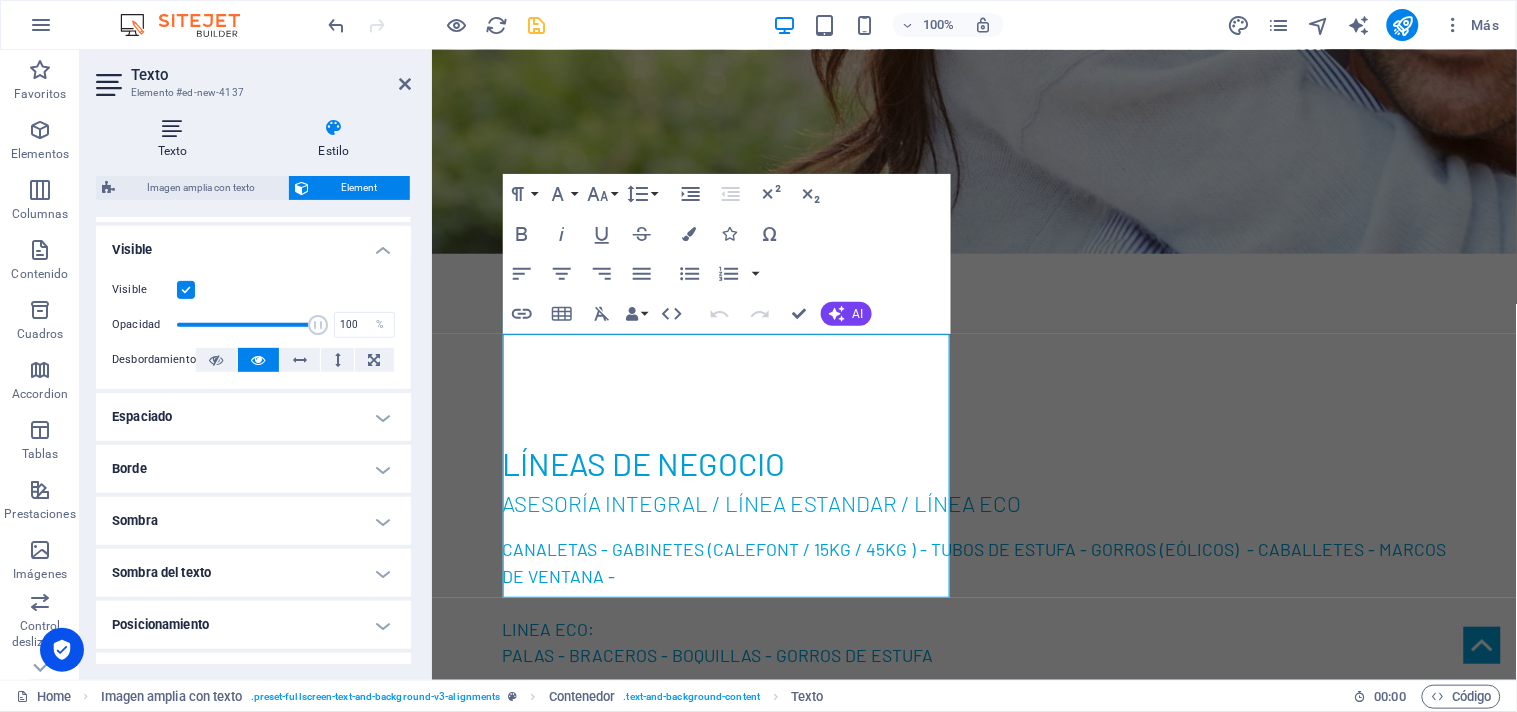 click on "Texto" at bounding box center (176, 139) 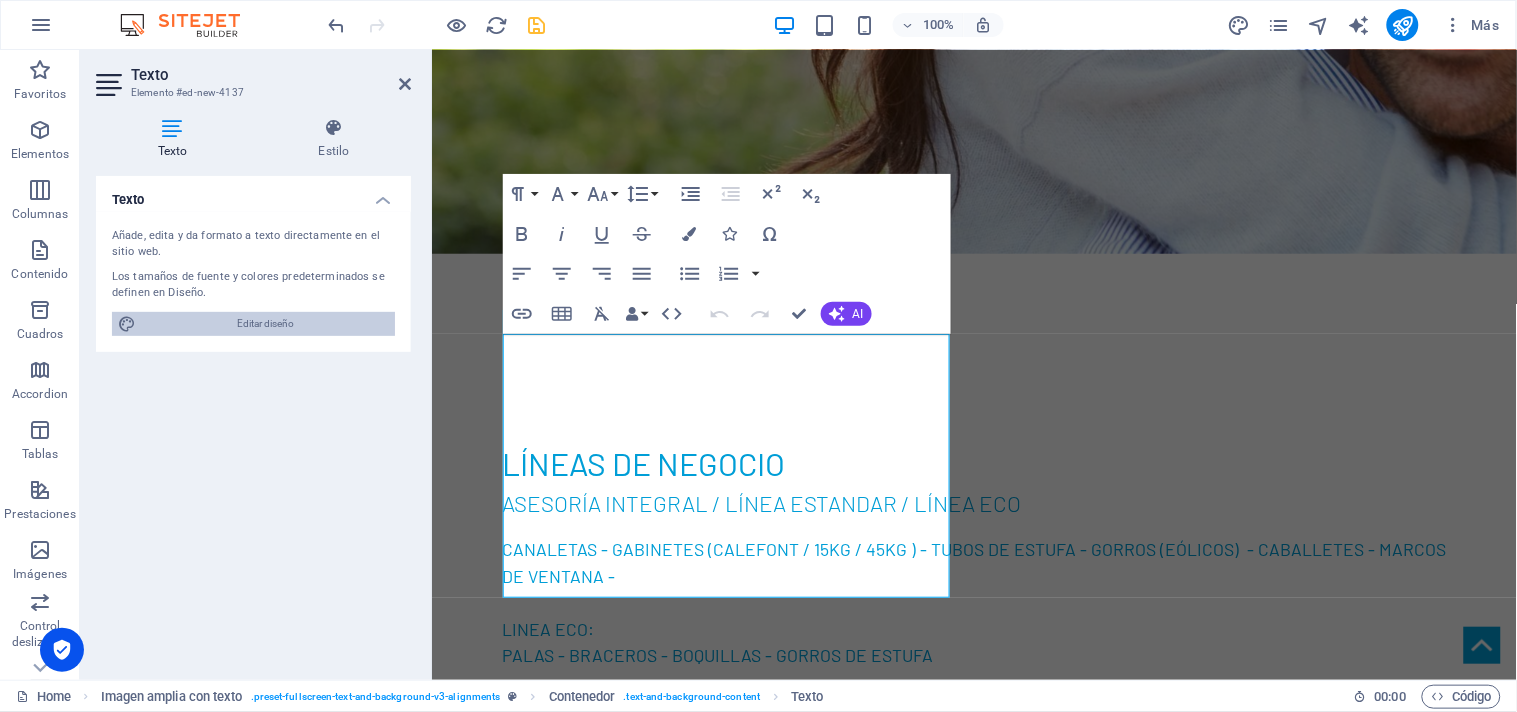 click on "Editar diseño" at bounding box center [265, 324] 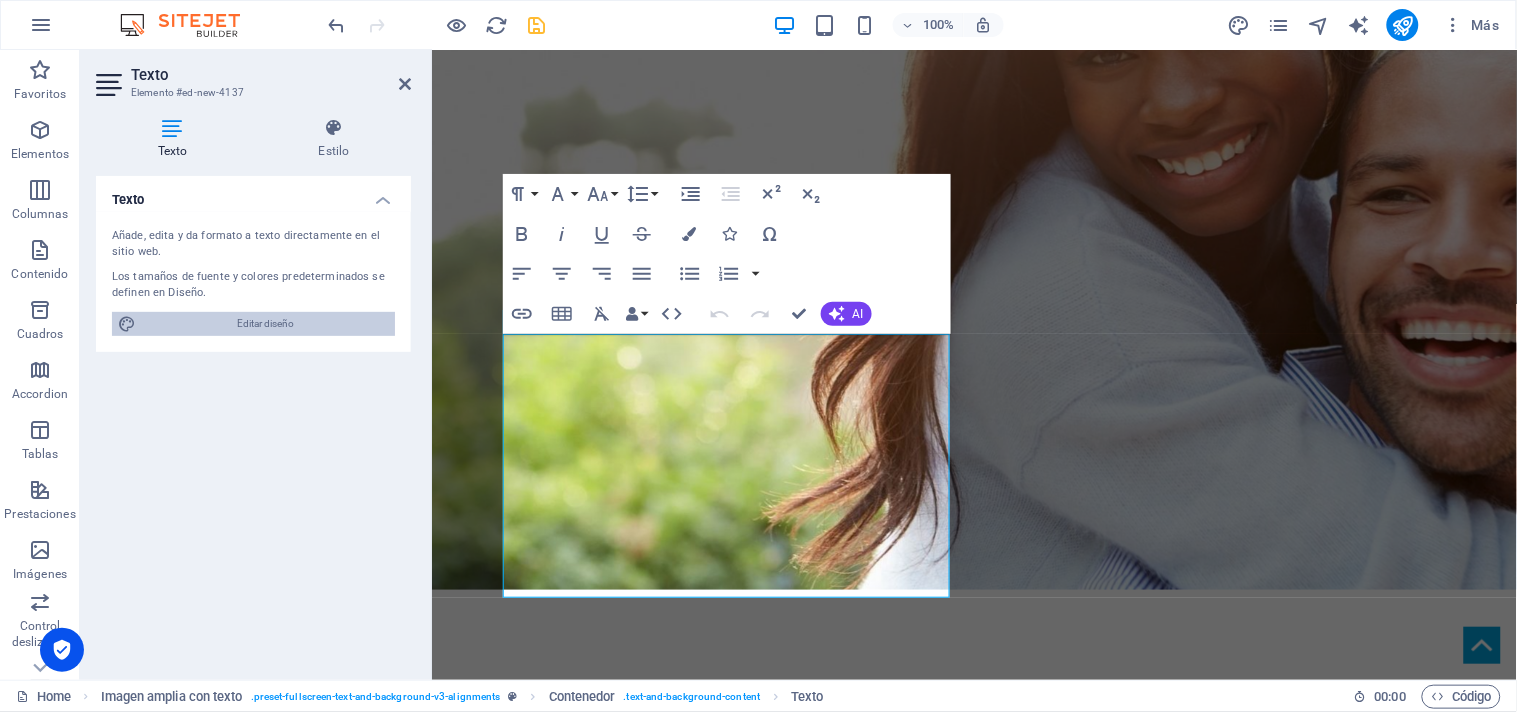 scroll, scrollTop: 2408, scrollLeft: 0, axis: vertical 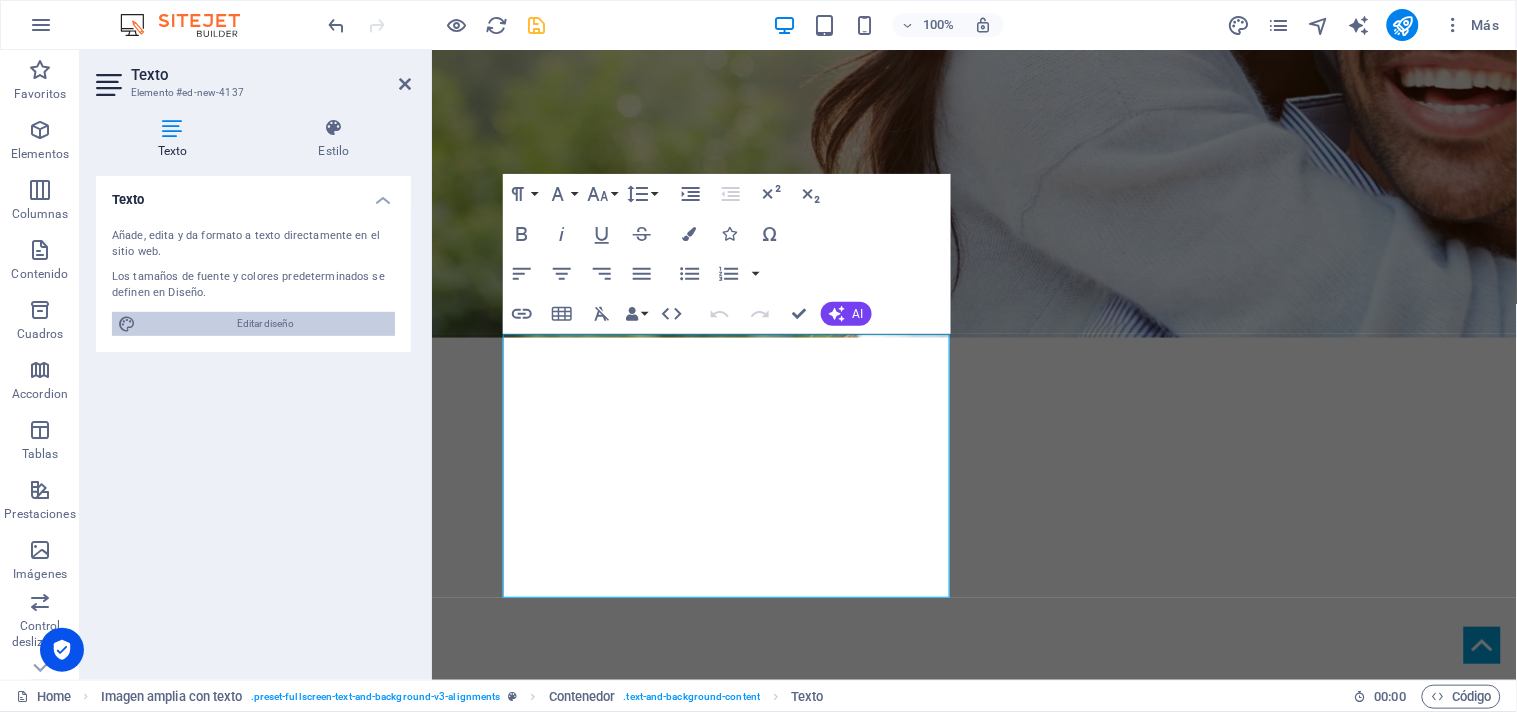 select on "rem" 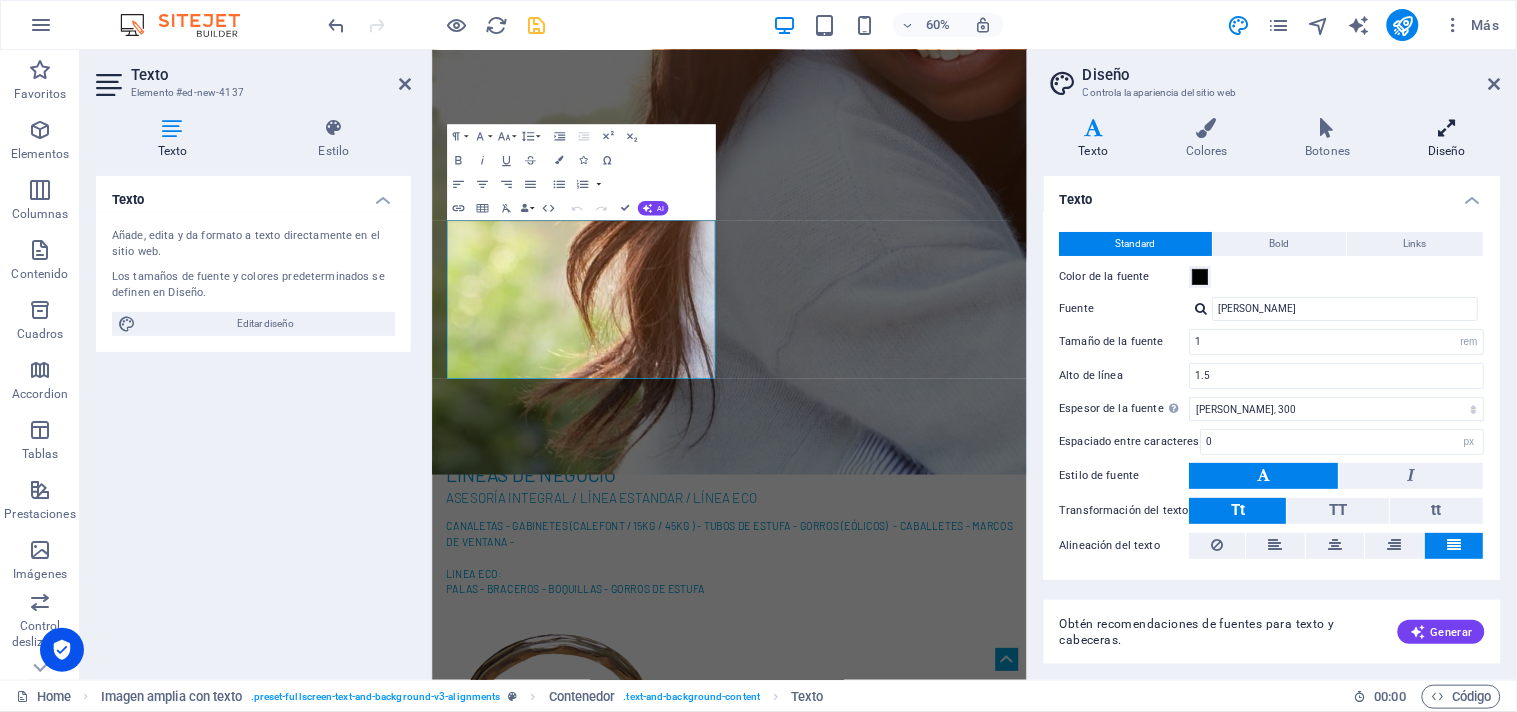 click at bounding box center [1447, 128] 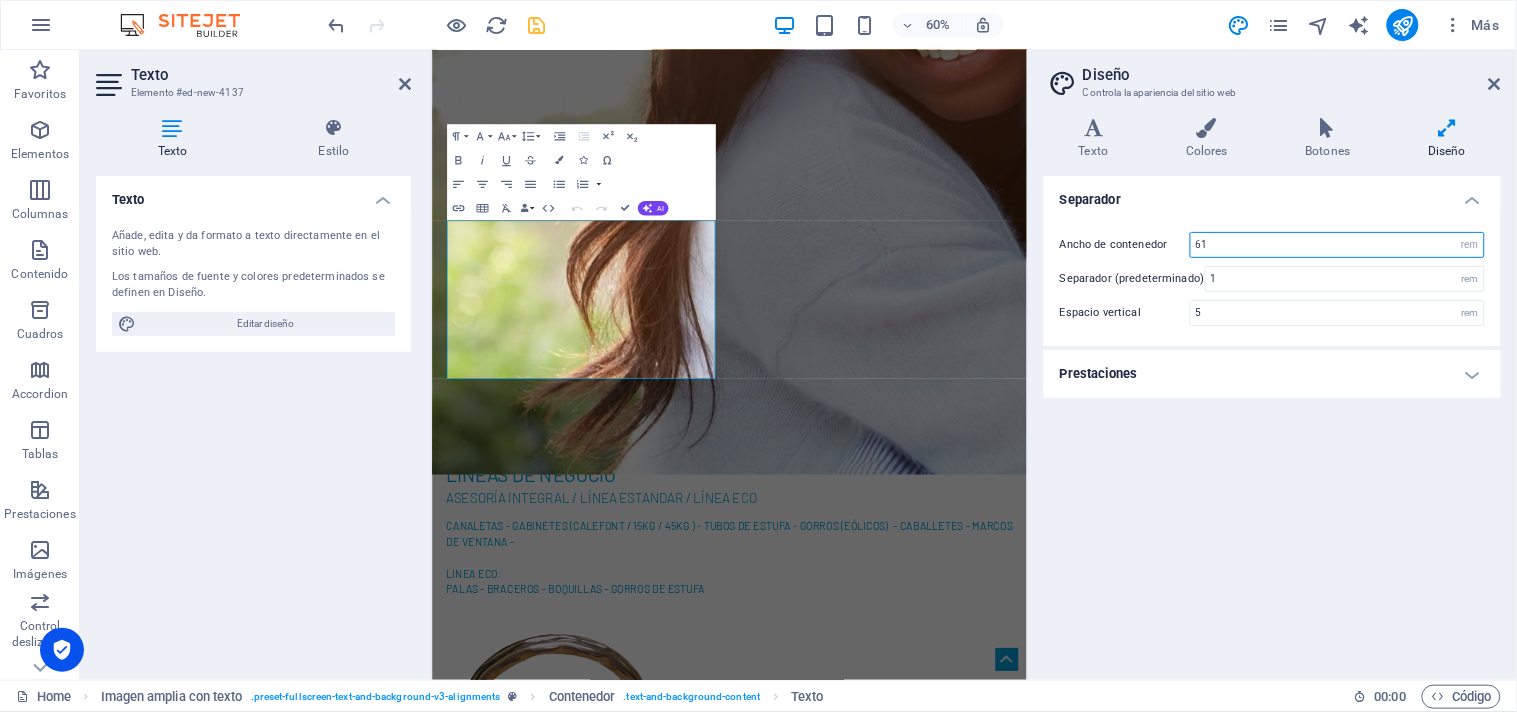 drag, startPoint x: 1735, startPoint y: 289, endPoint x: 1422, endPoint y: 413, distance: 336.66748 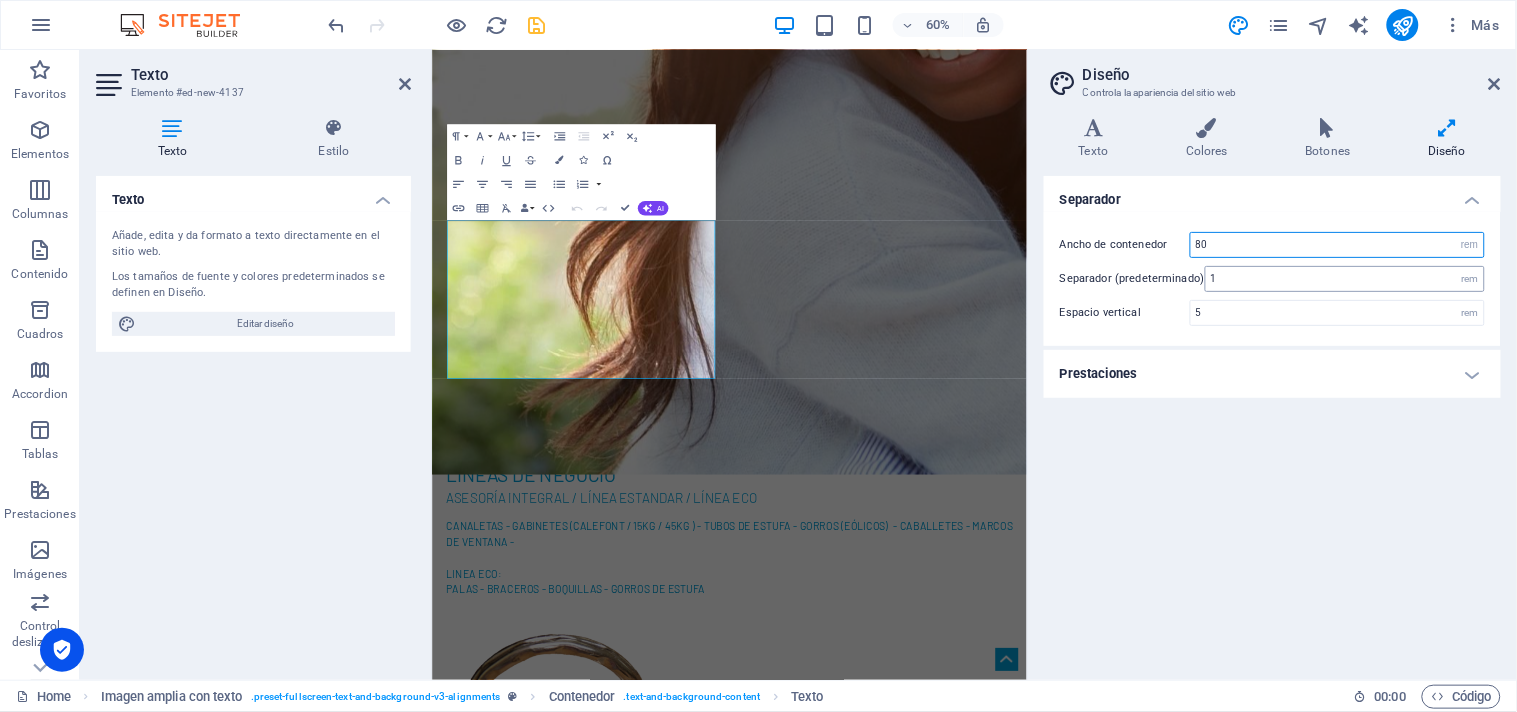 type on "80" 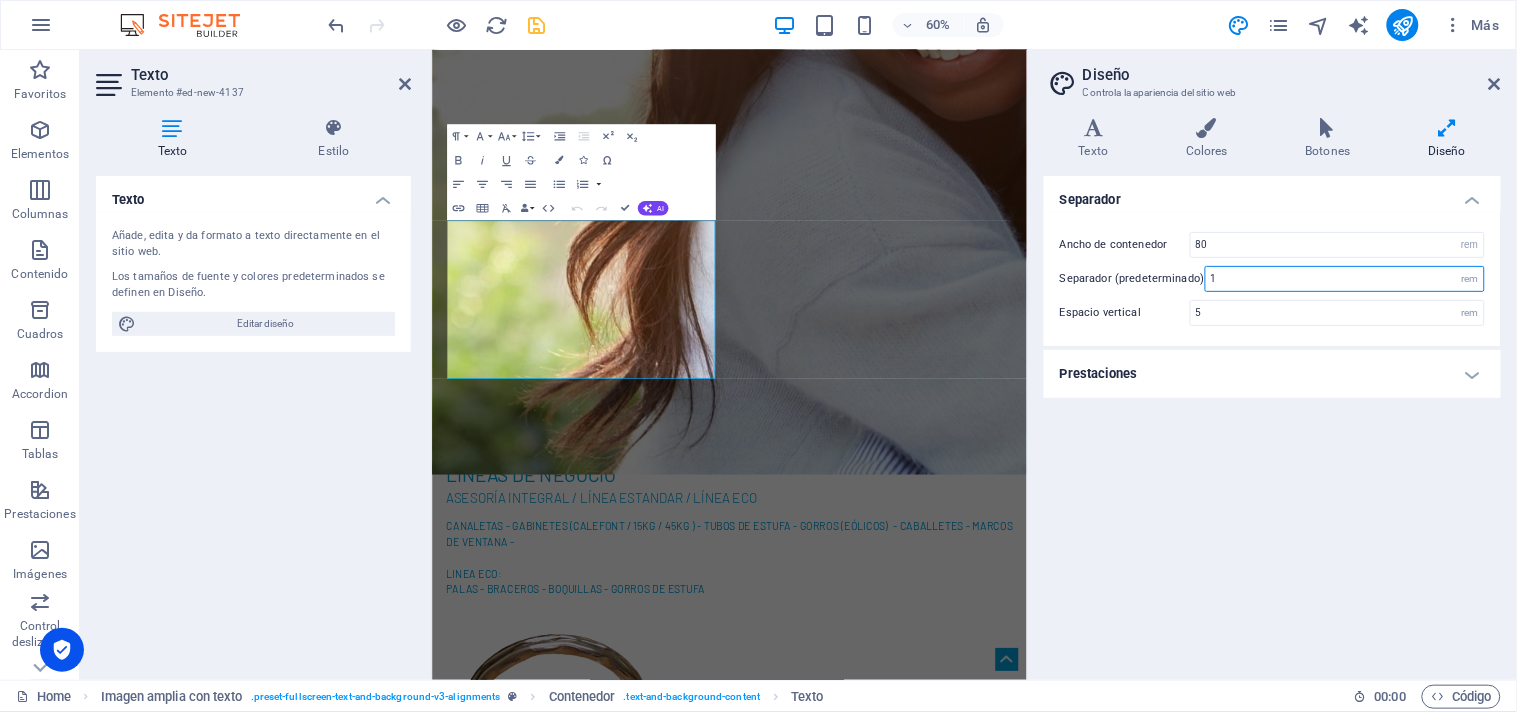 click on "1" at bounding box center [1345, 279] 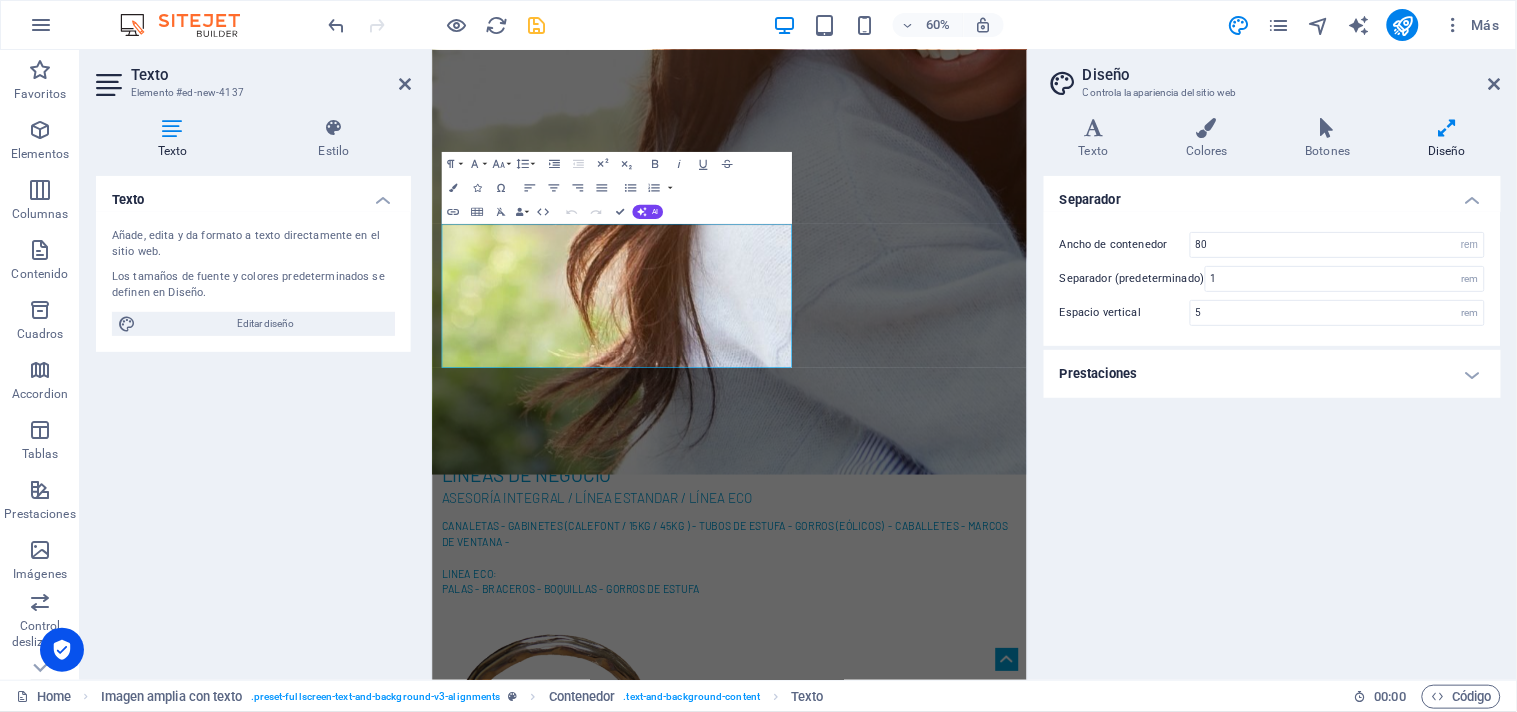 click at bounding box center [927, 3639] 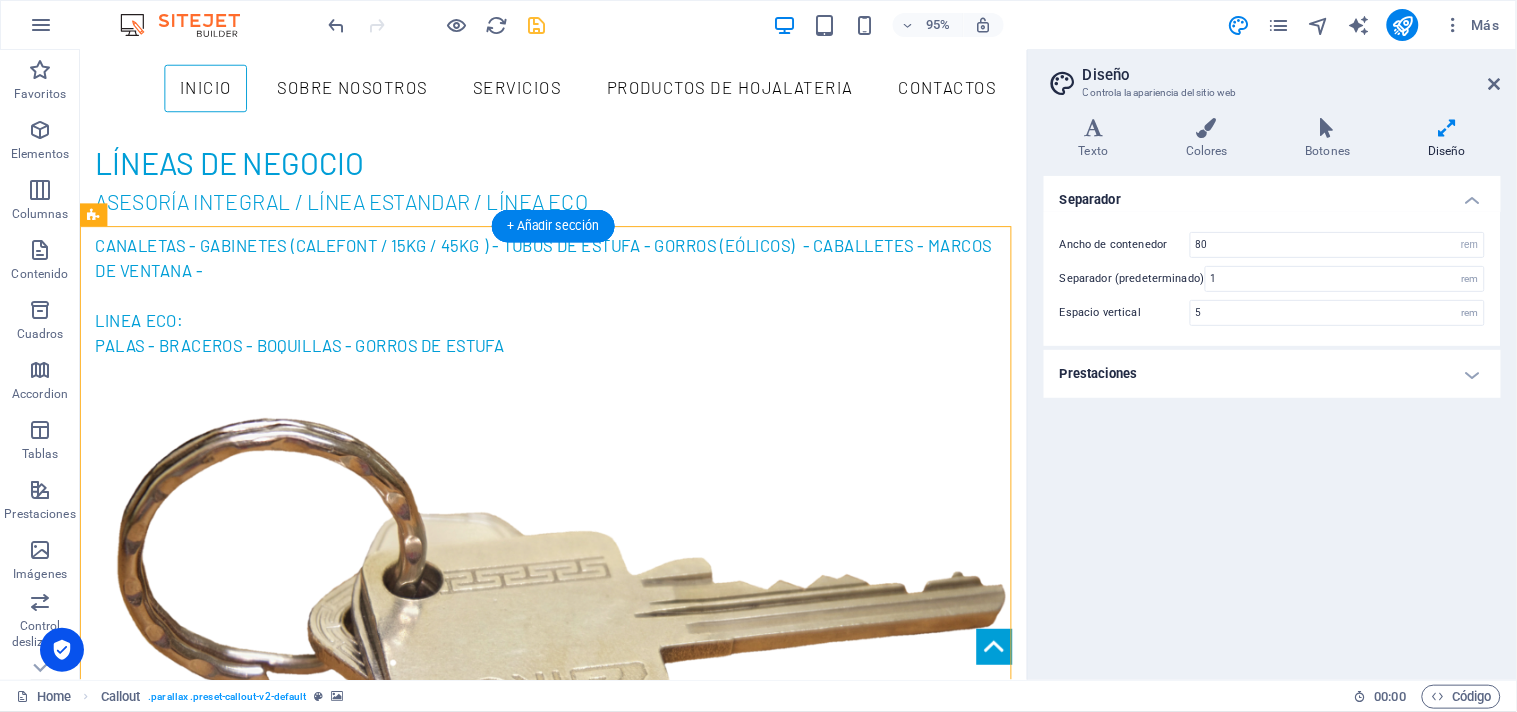 scroll, scrollTop: 2287, scrollLeft: 0, axis: vertical 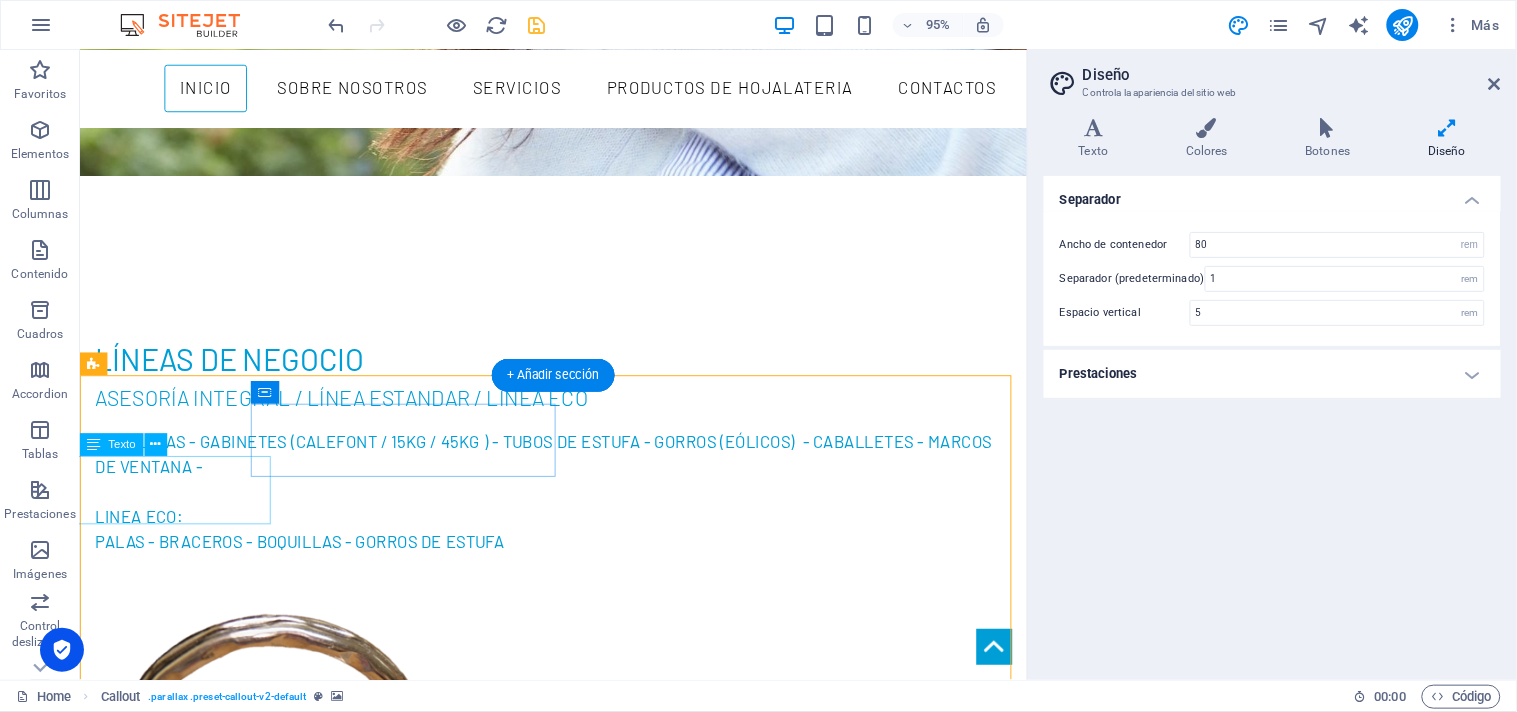 click on ""...de un diseño al plano, del plano a la realidad." LyJ Servicios." at bounding box center (127, 3870) 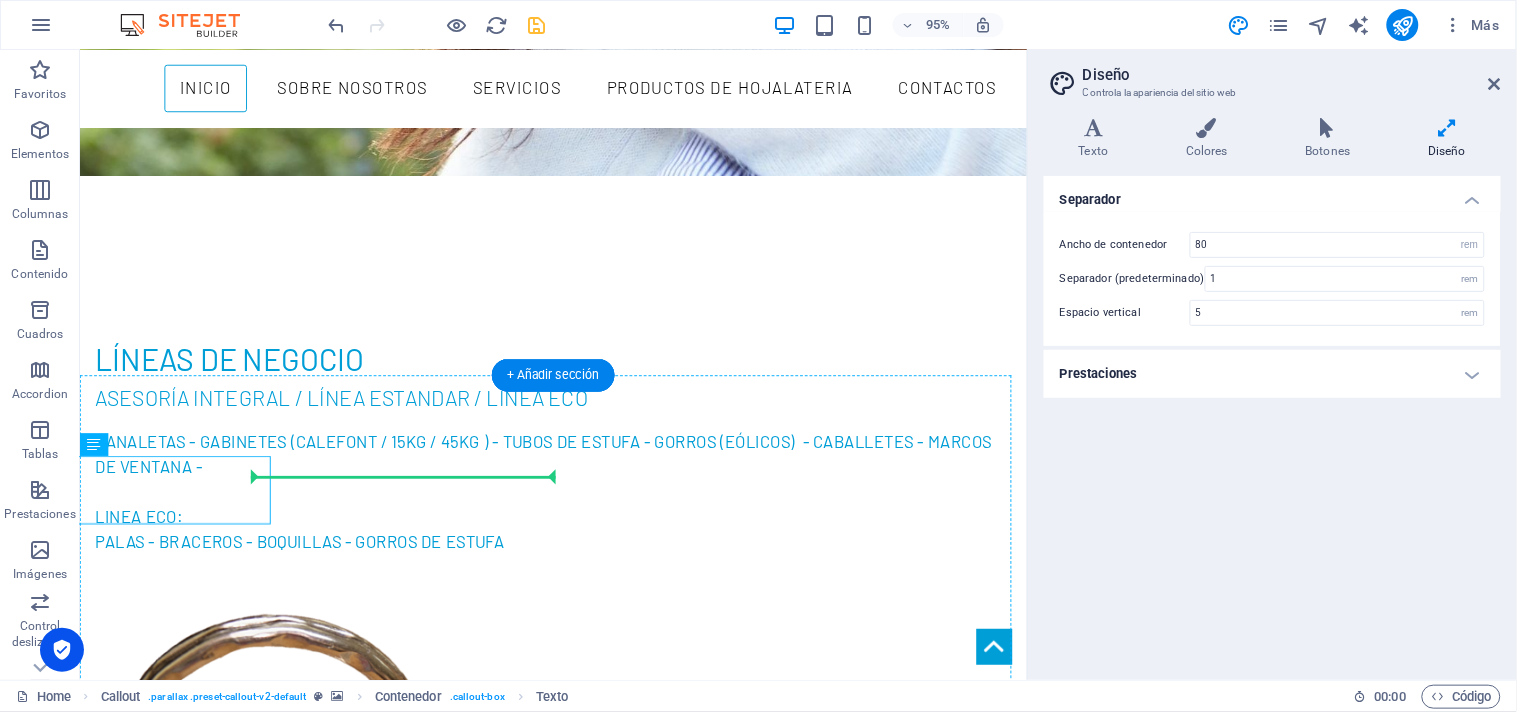drag, startPoint x: 214, startPoint y: 487, endPoint x: 515, endPoint y: 496, distance: 301.13452 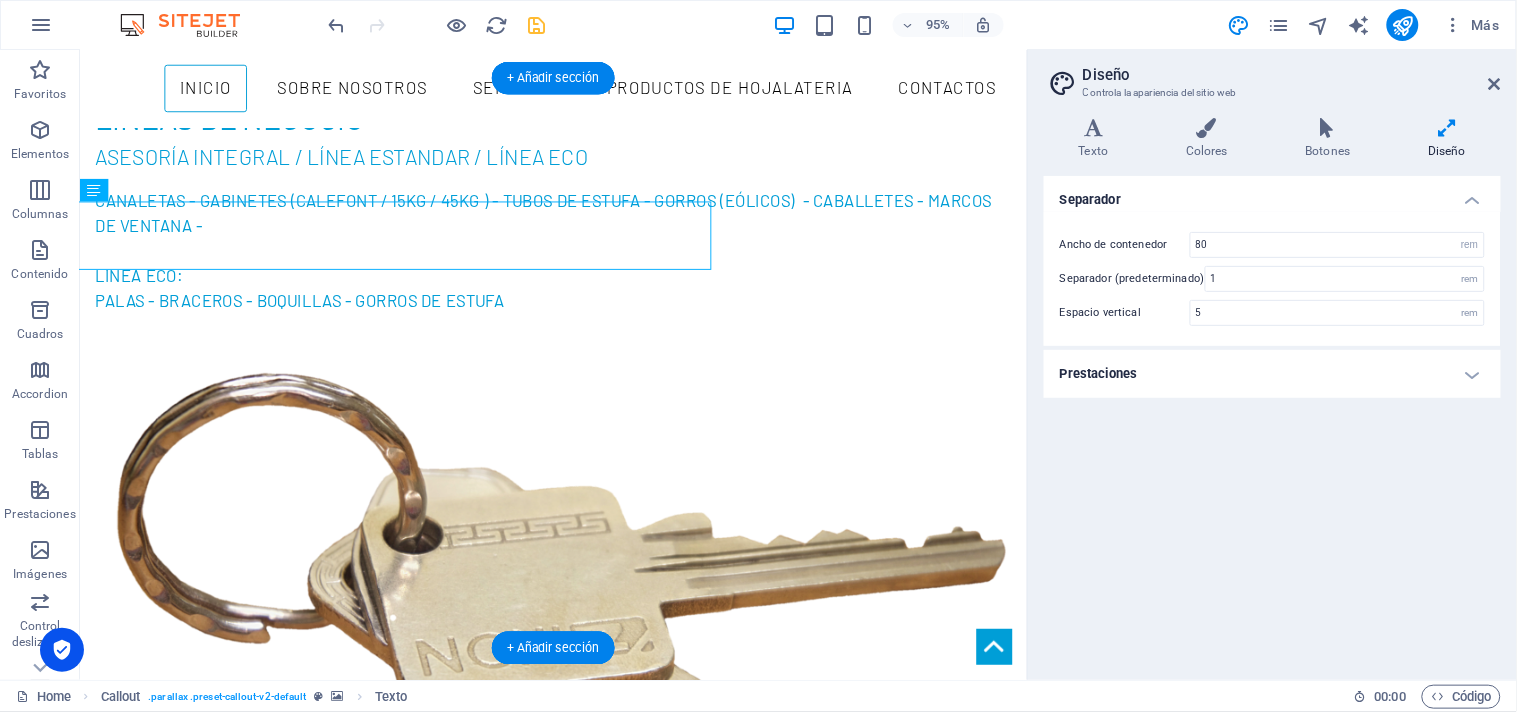 scroll, scrollTop: 2398, scrollLeft: 0, axis: vertical 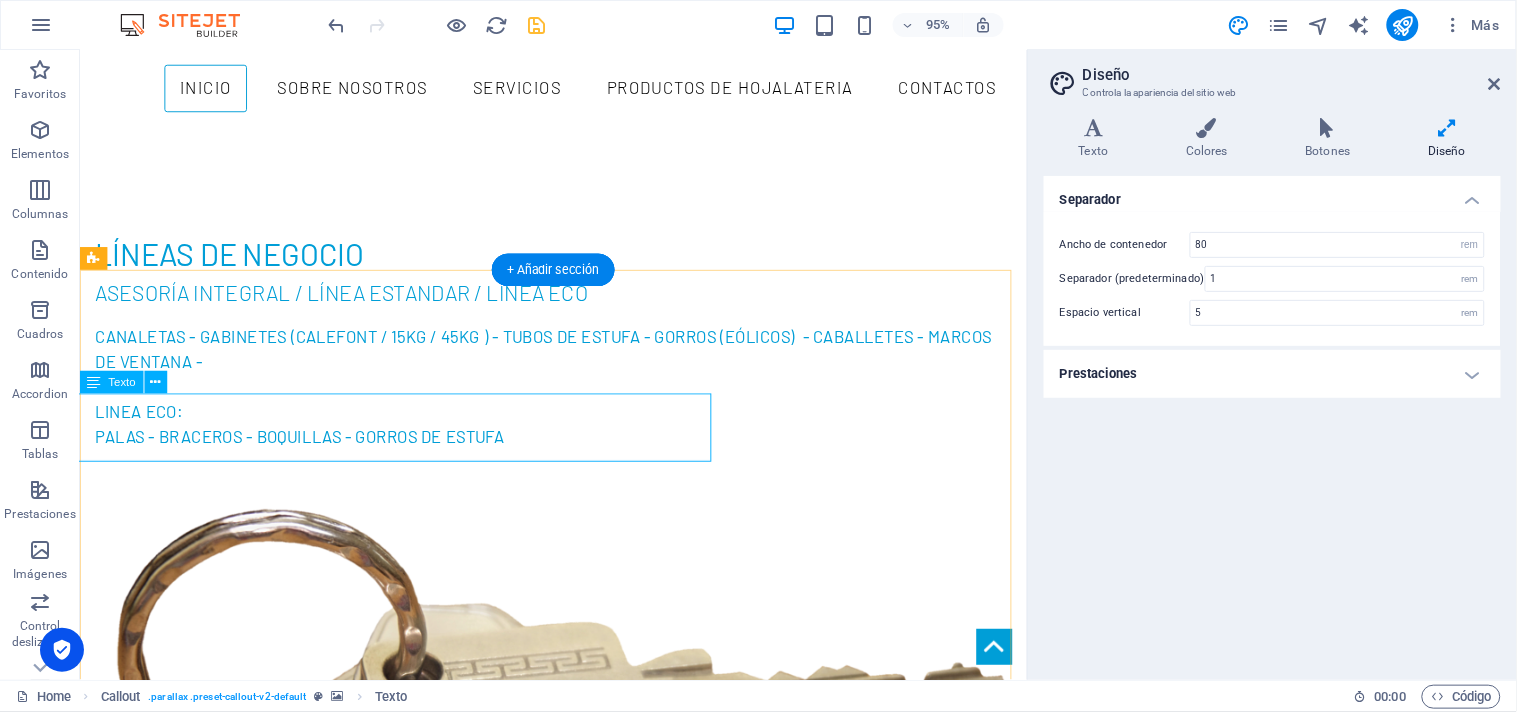 click on ""...de un diseño al plano, del plano a la realidad." LyJ Servicios." at bounding box center (277, 3809) 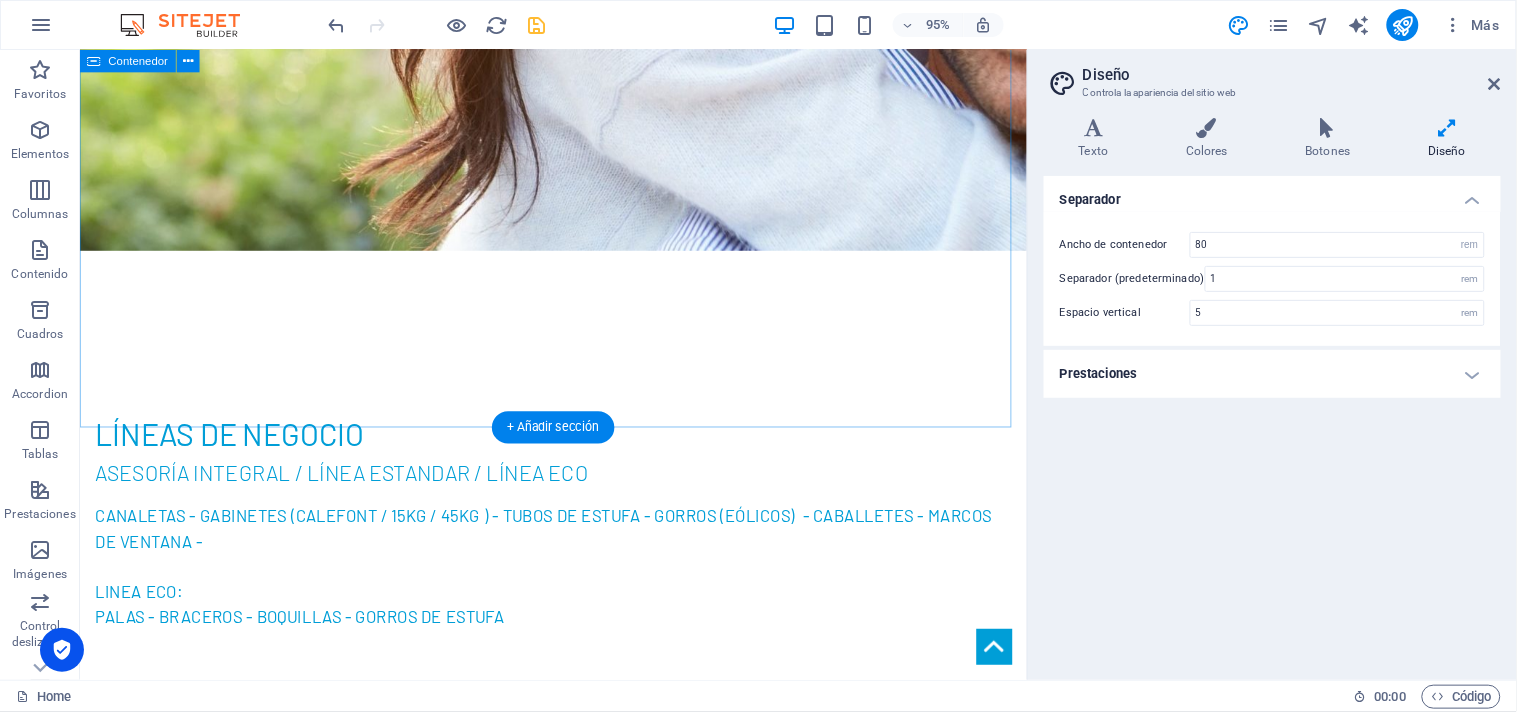 scroll, scrollTop: 2287, scrollLeft: 0, axis: vertical 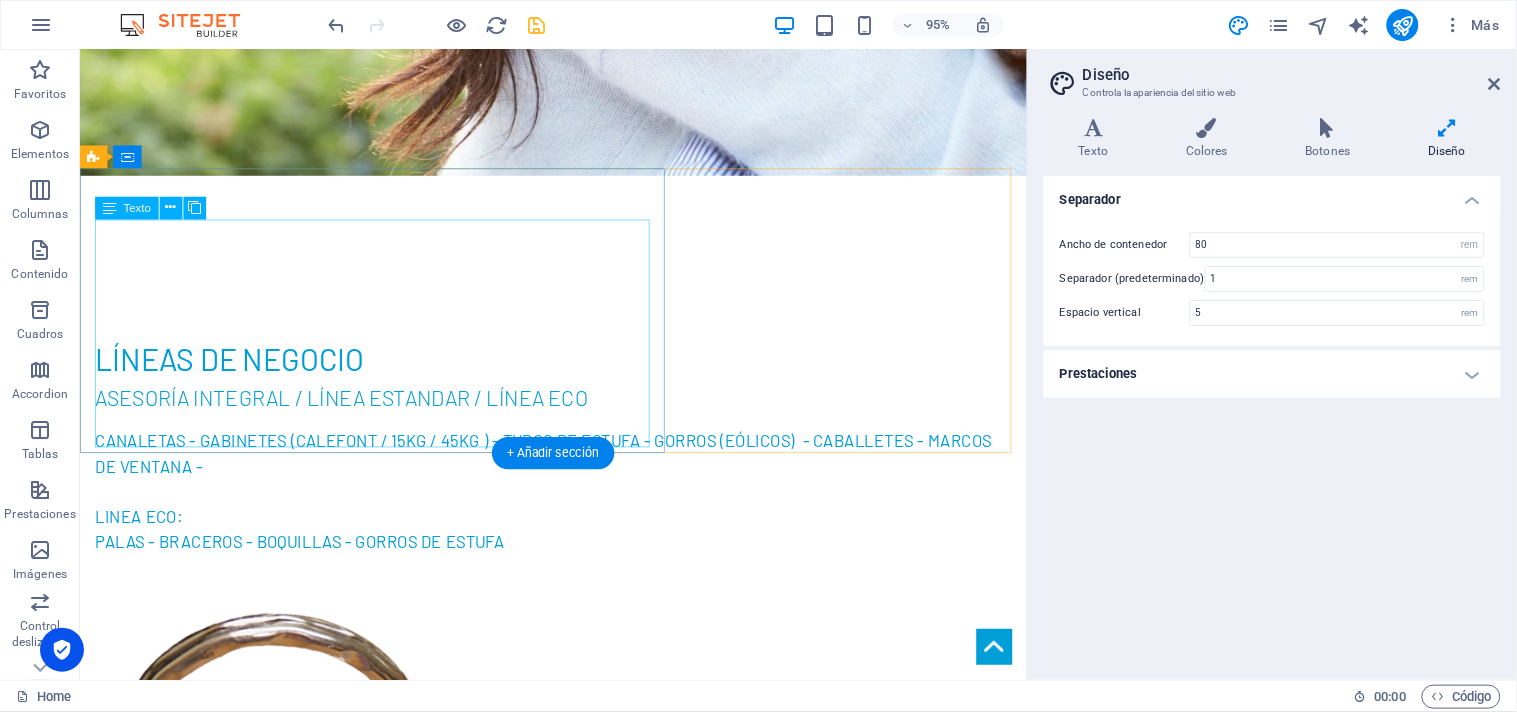 click on "En L&J Servicios convertimos la hojalatería en soluciones confiables, duraderas y hechas a tu medida. Acompañamos a nuestros clientes en cada etapa de su proyecto, con asesoría personalizada, compromiso real y atención profesional. Más que productos, entregamos tranquilidad. Somos tus aliados en hojalatería, techumbre y terminaciones." at bounding box center (577, 2578) 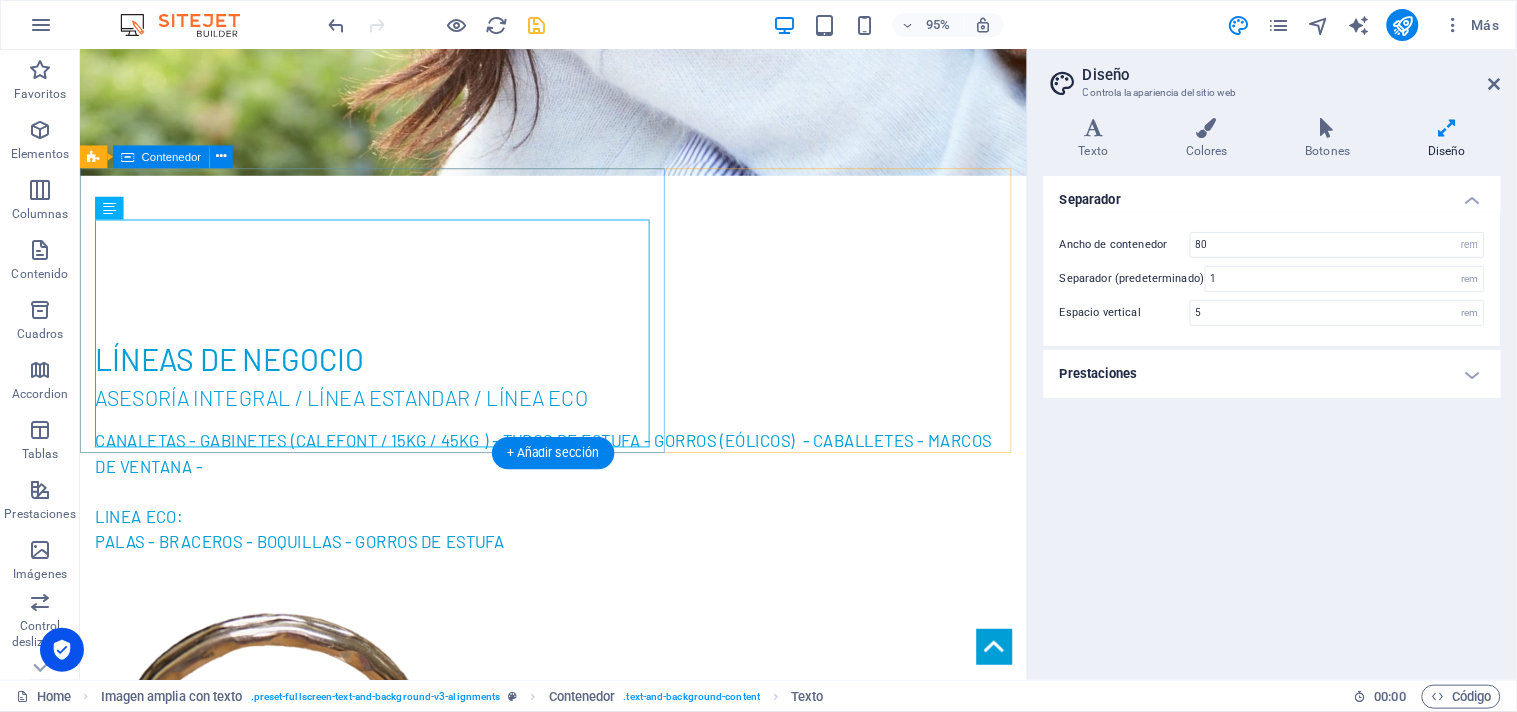 click on "sobre nosotros En L&J Servicios convertimos la hojalatería en soluciones confiables, duraderas y hechas a tu medida. Acompañamos a nuestros clientes en cada etapa de su proyecto, con asesoría personalizada, compromiso real y atención profesional. Más que productos, entregamos tranquilidad. Somos tus aliados en hojalatería, techumbre y terminaciones." at bounding box center [577, 2554] 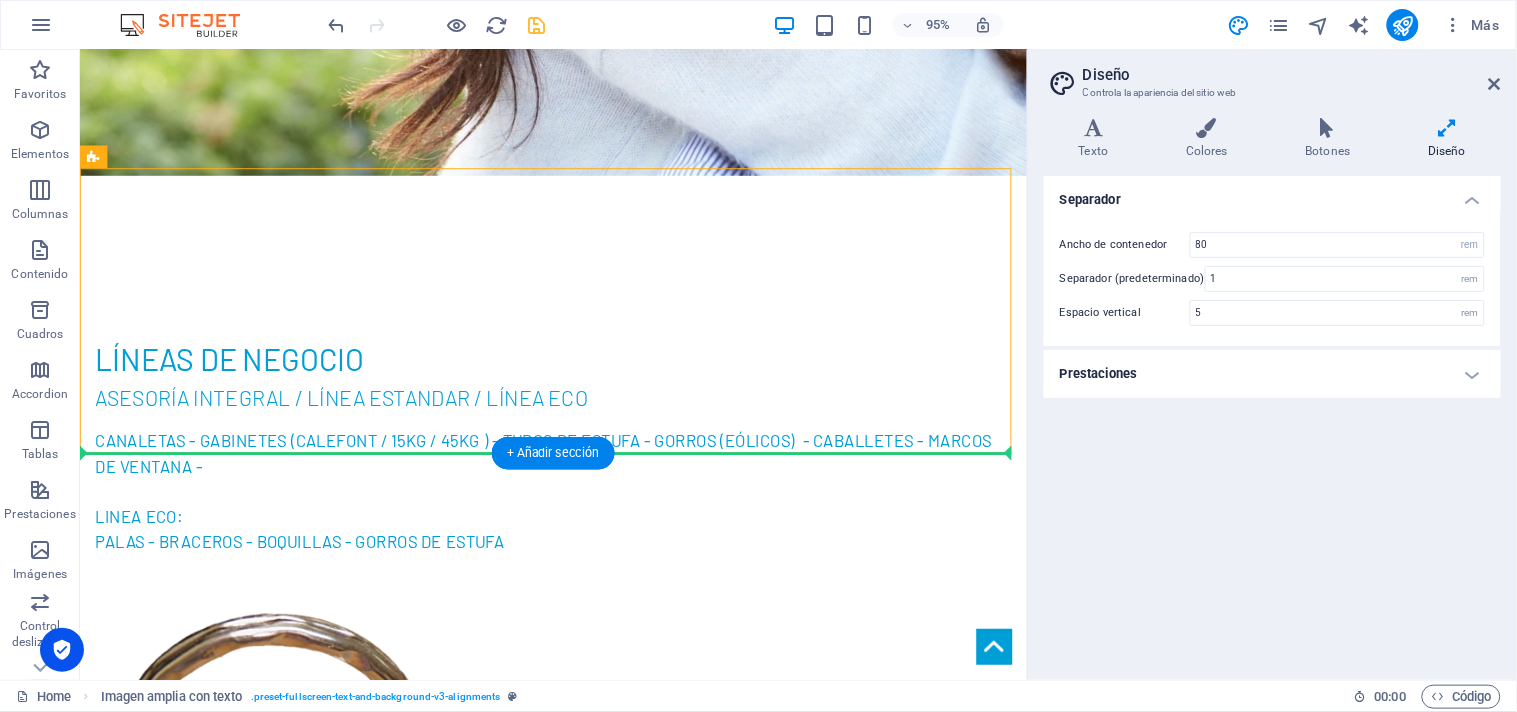 drag, startPoint x: 175, startPoint y: 201, endPoint x: 269, endPoint y: 554, distance: 365.30124 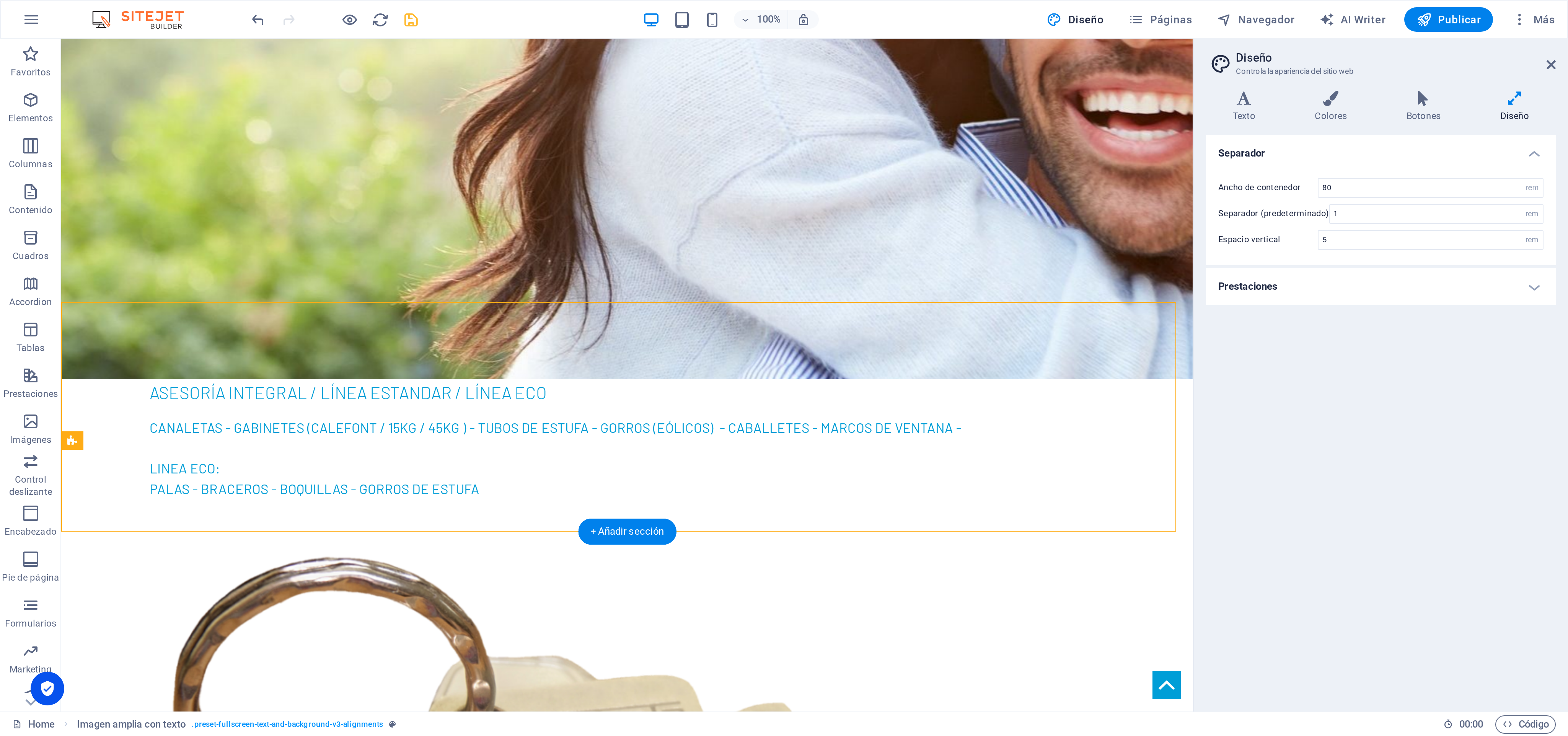scroll, scrollTop: 821, scrollLeft: 0, axis: vertical 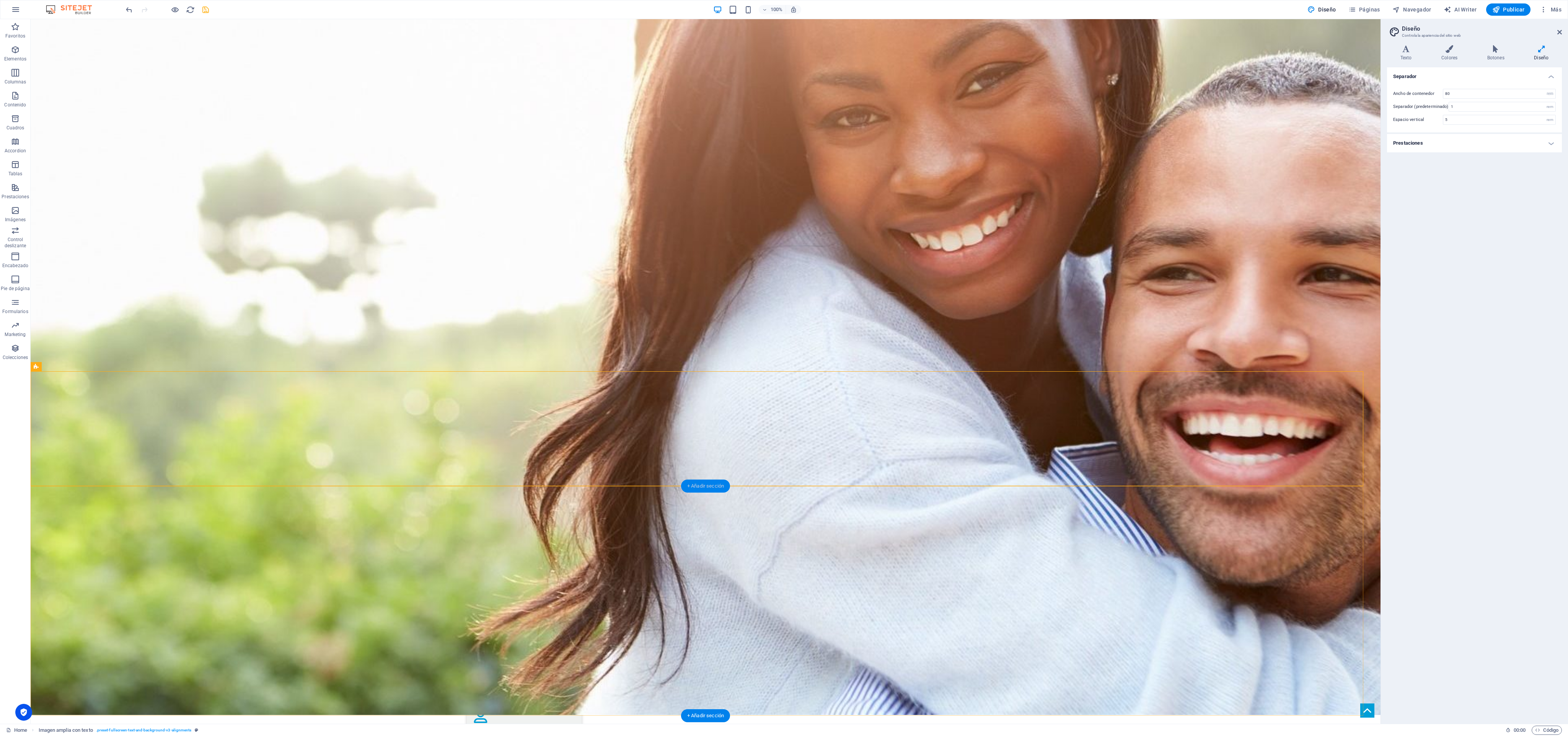 drag, startPoint x: 38, startPoint y: 70, endPoint x: 703, endPoint y: 480, distance: 781.233 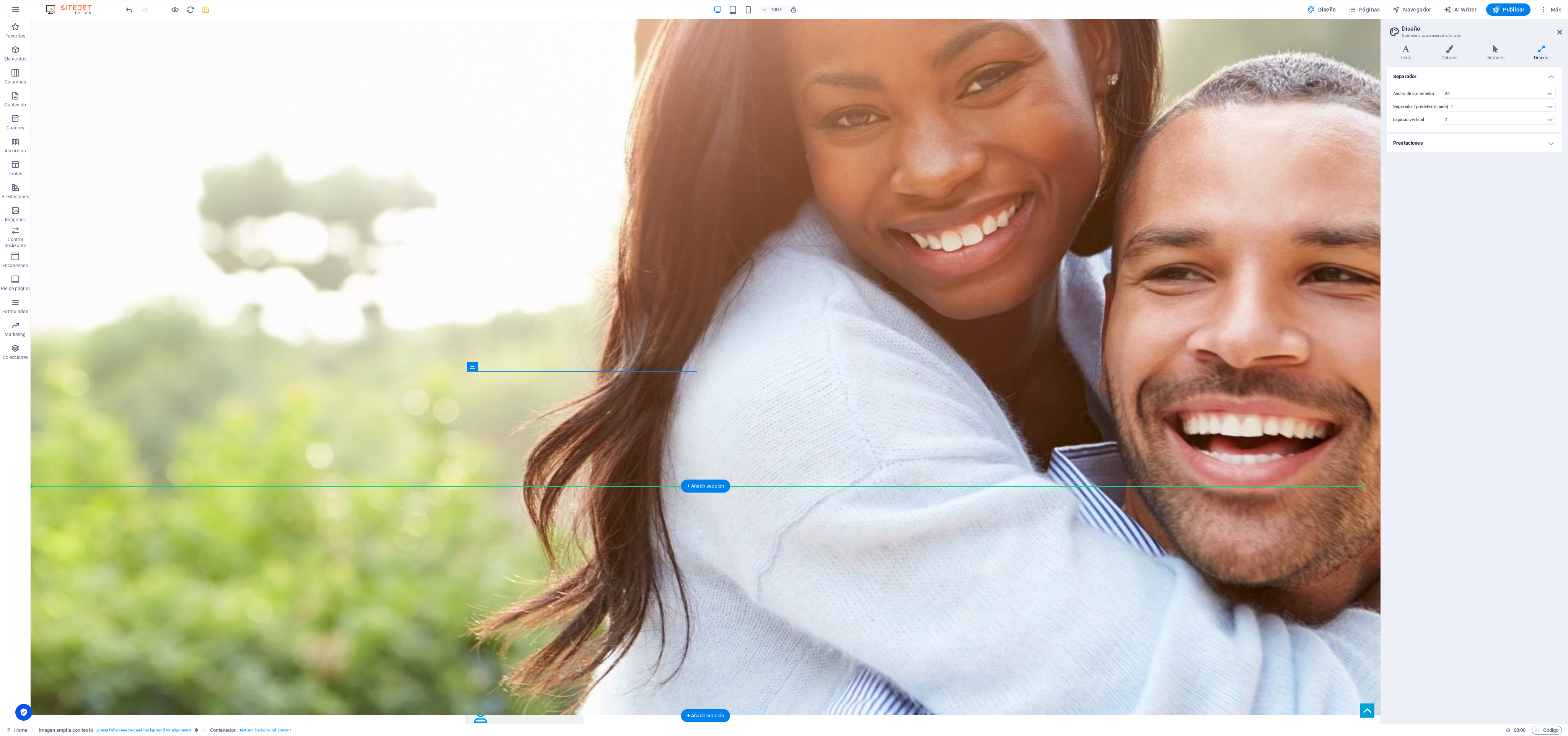 drag, startPoint x: 502, startPoint y: 380, endPoint x: 557, endPoint y: 534, distance: 163.5268 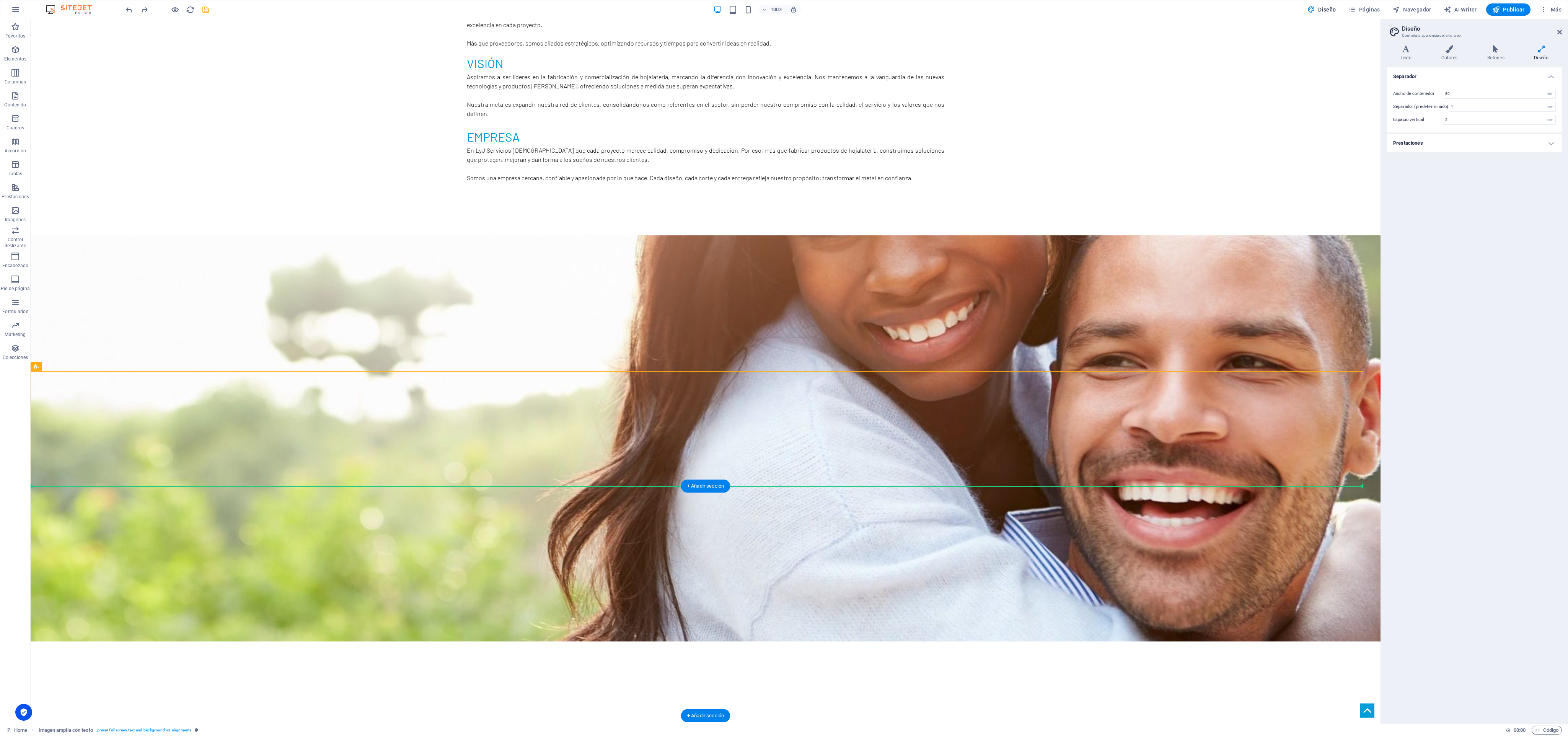 drag, startPoint x: 94, startPoint y: 384, endPoint x: 92, endPoint y: 524, distance: 140.01428 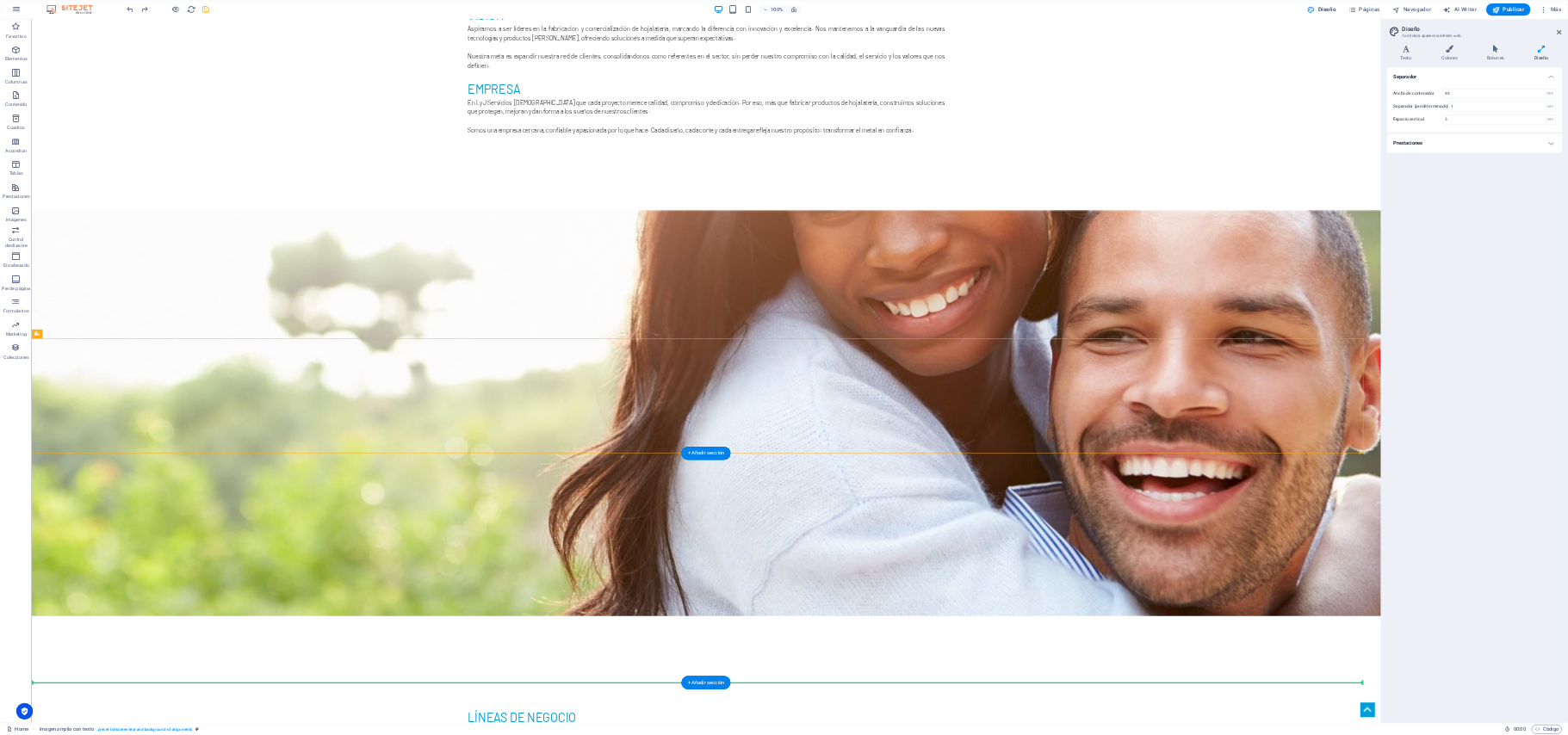 scroll, scrollTop: 1965, scrollLeft: 0, axis: vertical 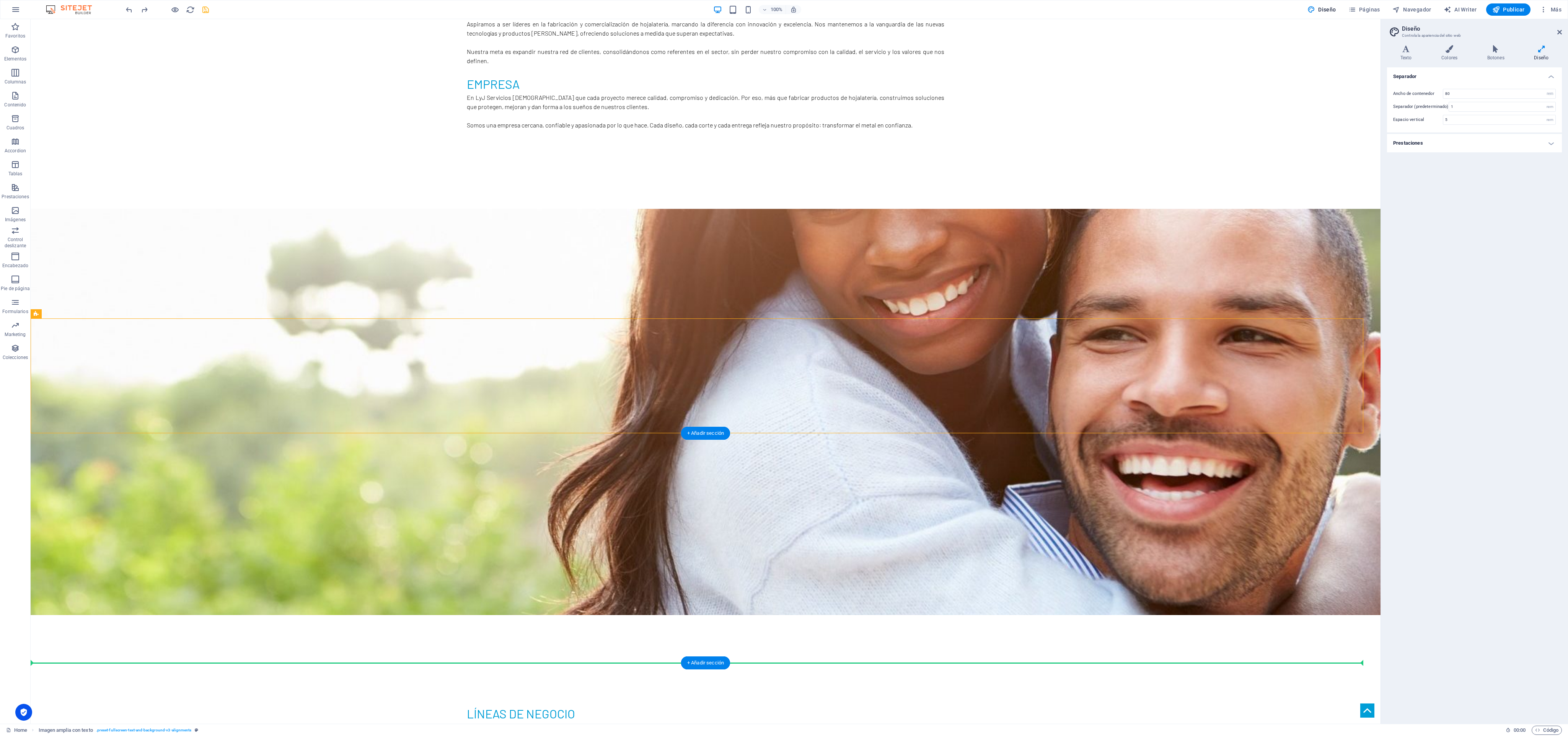 drag, startPoint x: 97, startPoint y: 387, endPoint x: 736, endPoint y: 558, distance: 661.4847 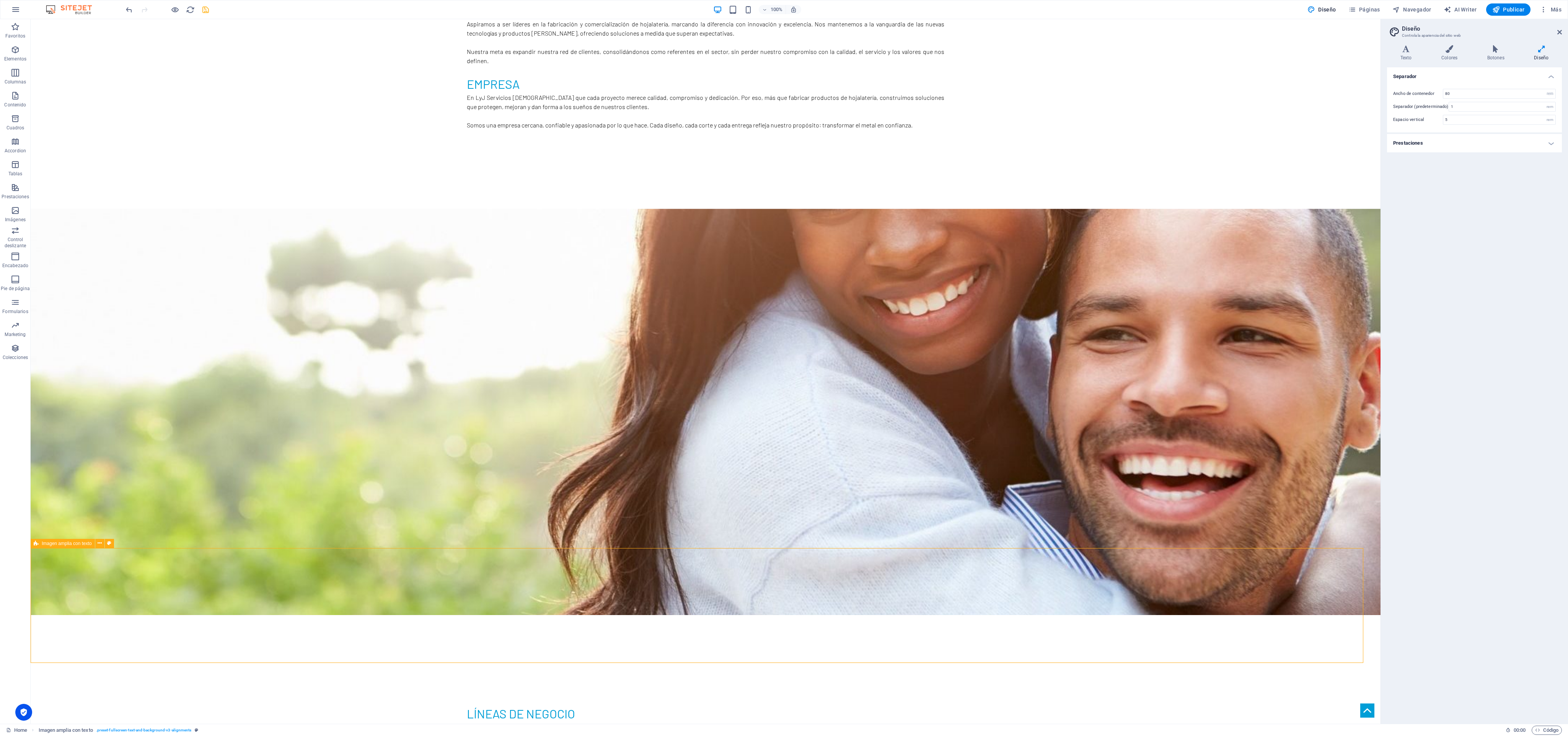 click on "Imagen amplia con texto" at bounding box center [67, 543] 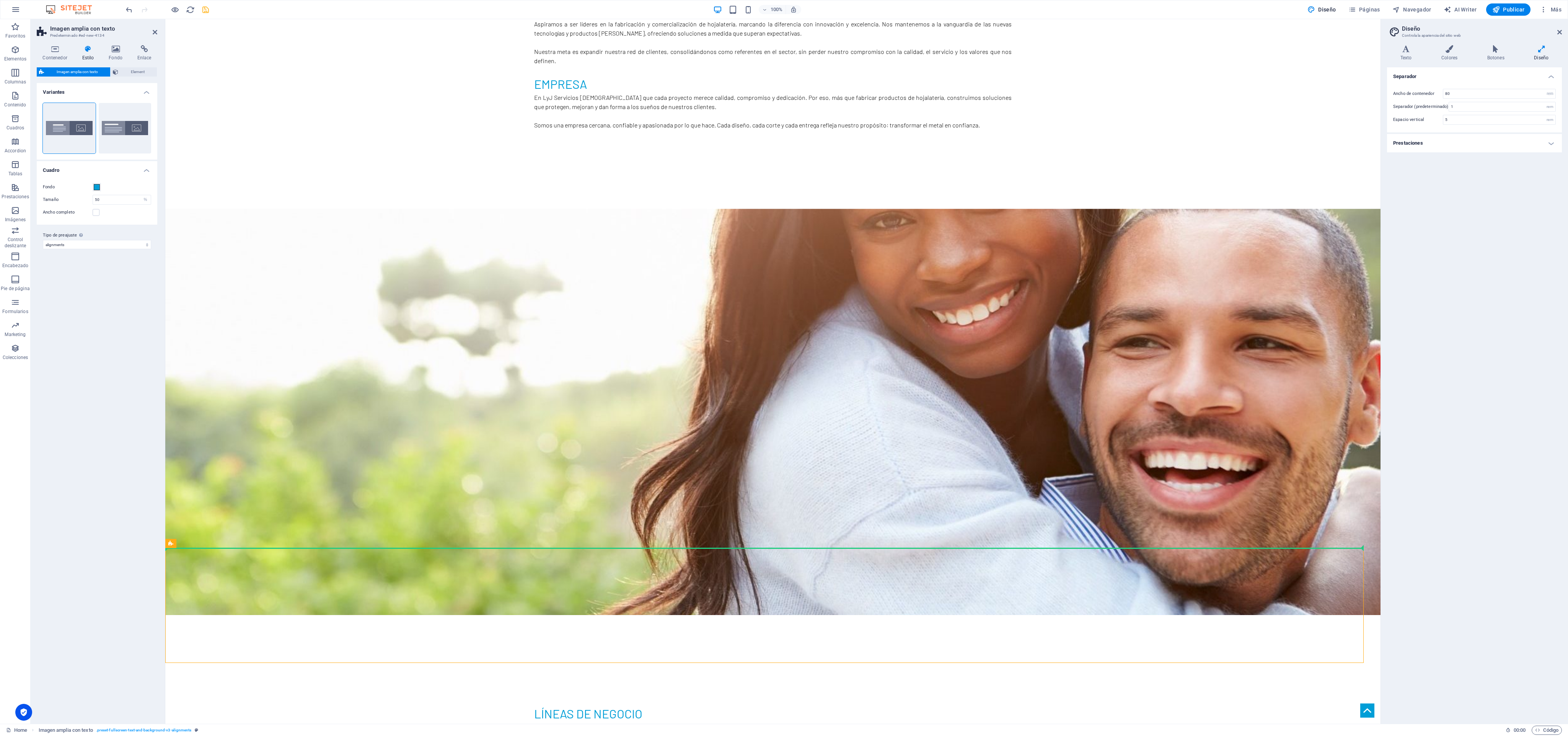 drag, startPoint x: 340, startPoint y: 562, endPoint x: 399, endPoint y: 458, distance: 119.5701 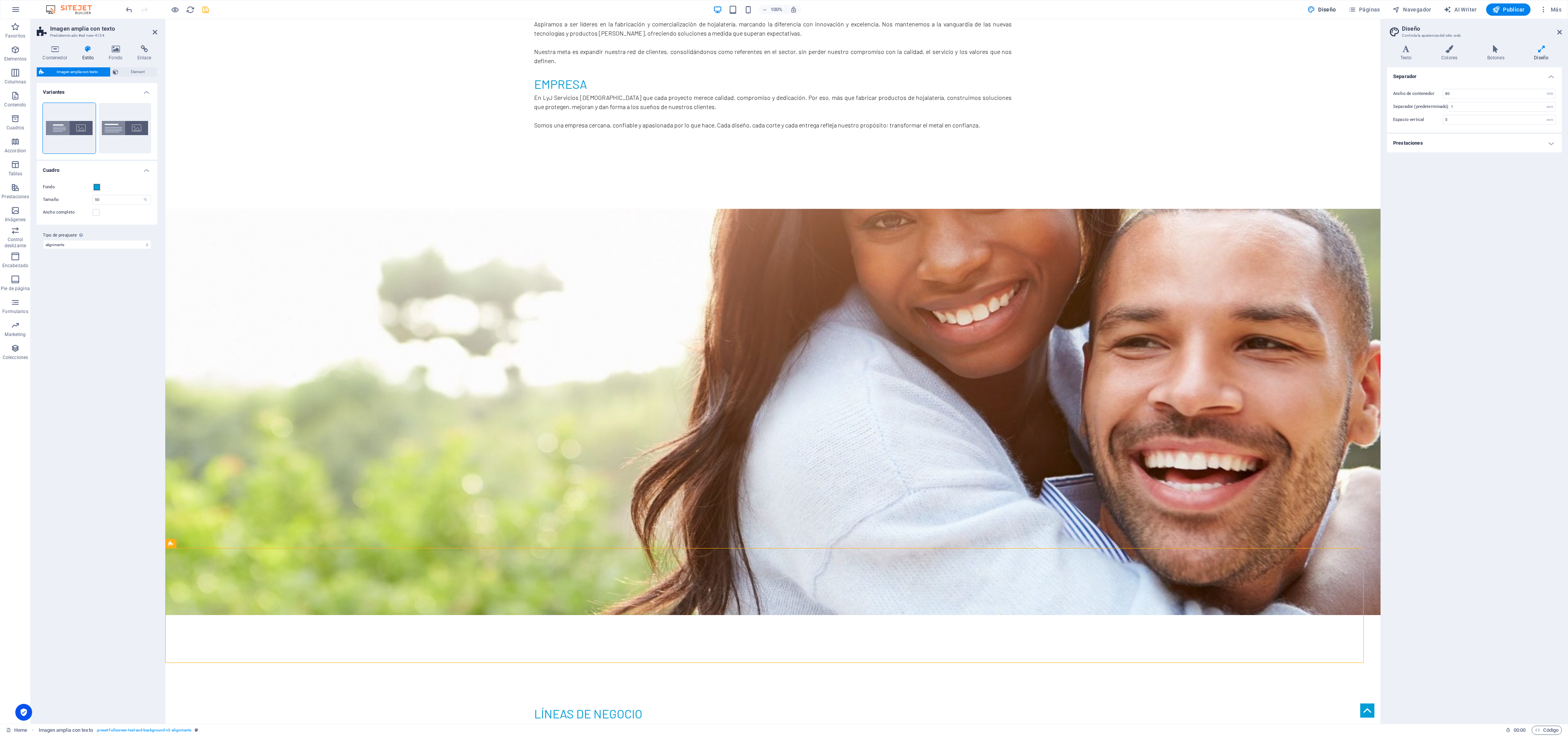 drag, startPoint x: 372, startPoint y: 563, endPoint x: 416, endPoint y: 455, distance: 116.619 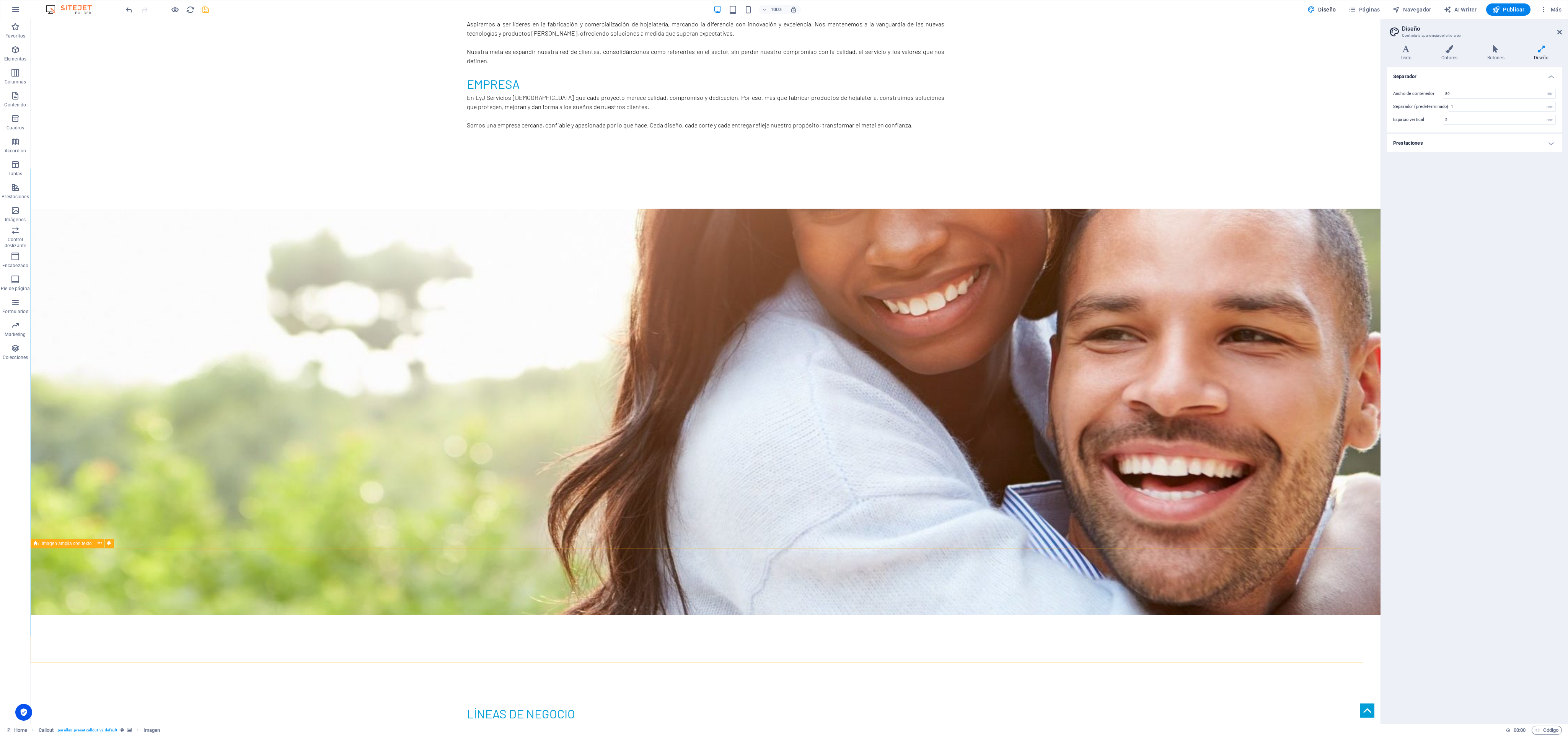 click on "sobre nosotros En L&J Servicios convertimos la hojalatería en soluciones confiables, duraderas y hechas a tu medida. Acompañamos a nuestros clientes en cada etapa de su proyecto, con asesoría personalizada, compromiso real y atención profesional. Más que productos, entregamos tranquilidad. Somos tus aliados en hojalatería, techumbre y terminaciones. Suelta el contenido aquí o  Añadir elementos  Pegar portapapeles" at bounding box center [706, 1845] 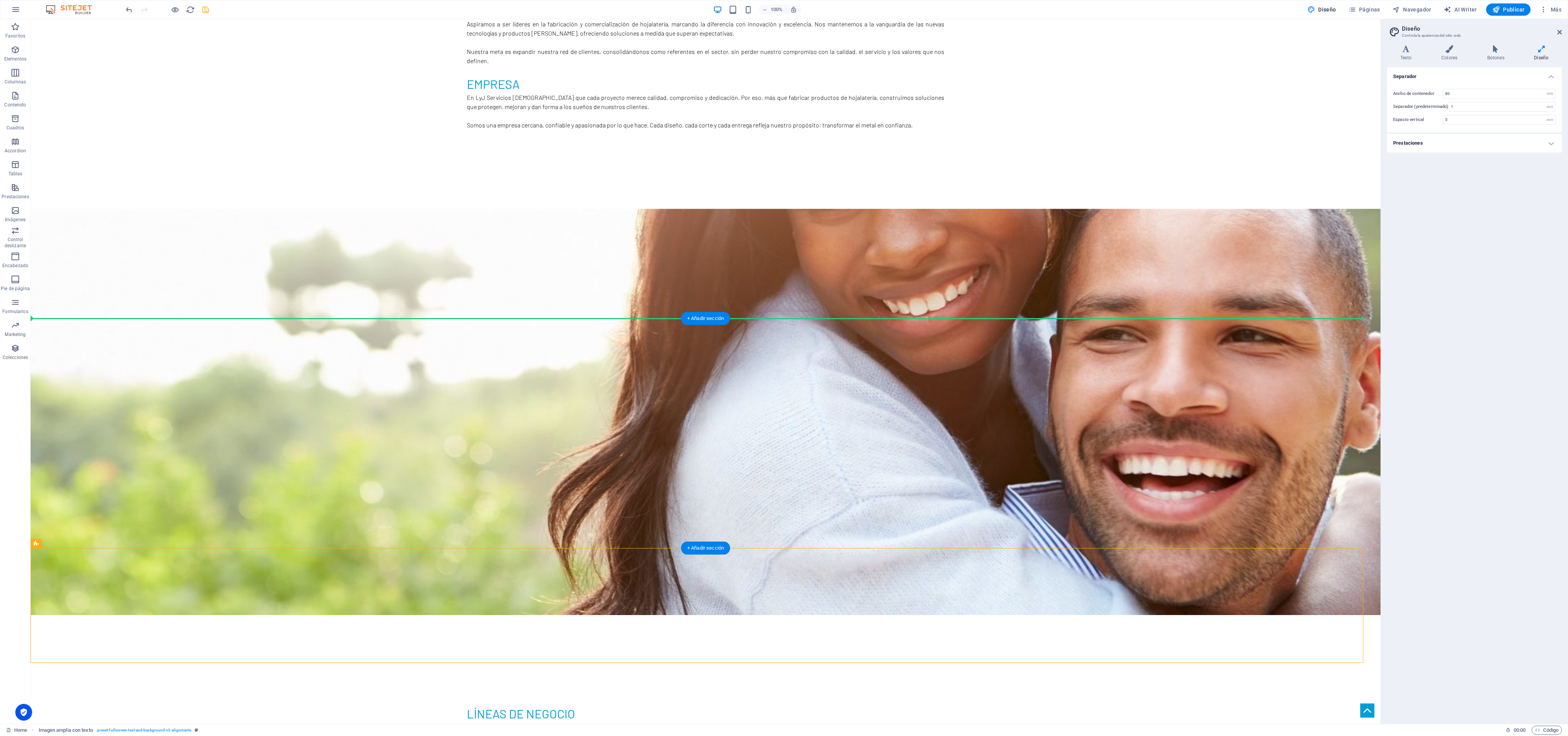 drag, startPoint x: 102, startPoint y: 561, endPoint x: 768, endPoint y: 397, distance: 685.895 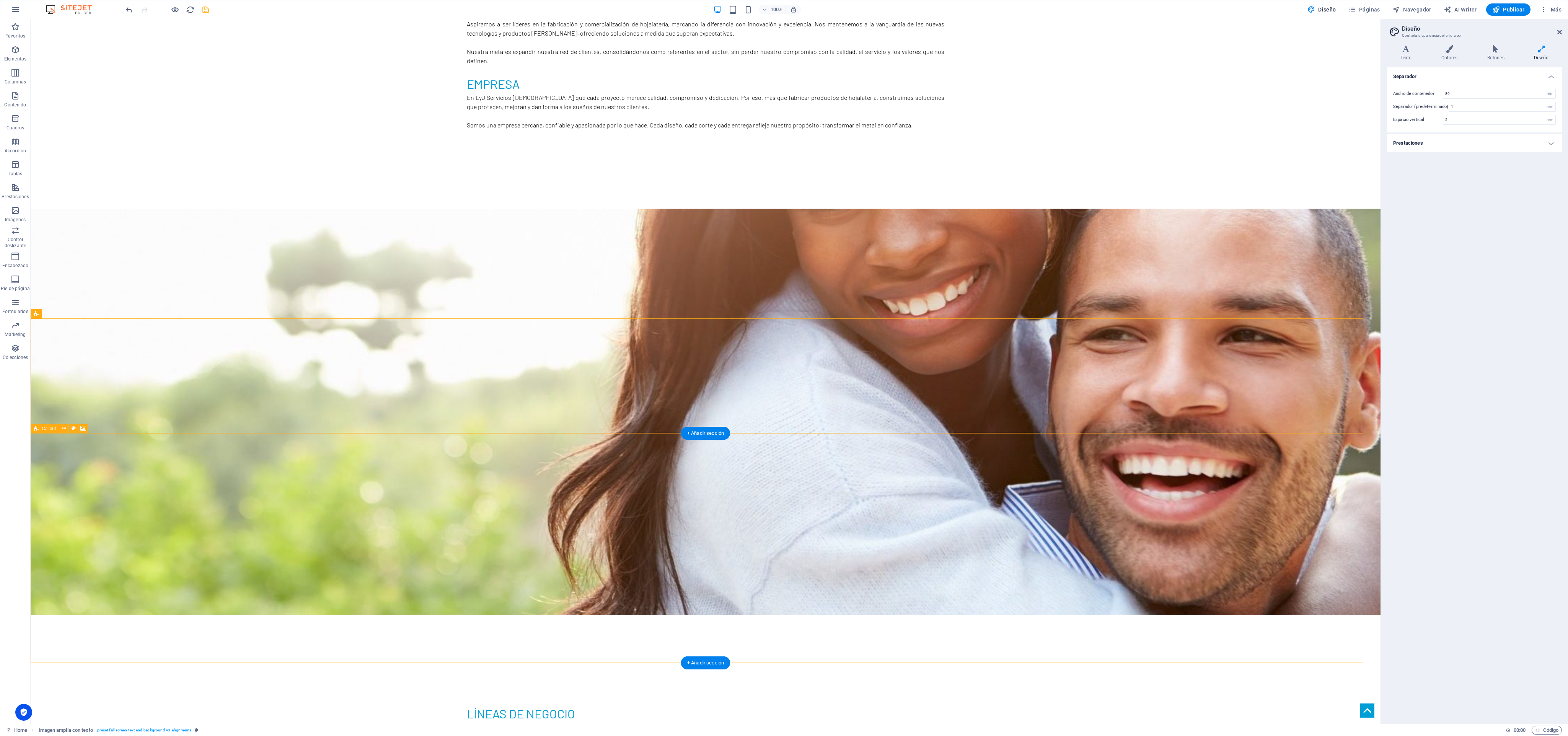 click at bounding box center (706, 1772) 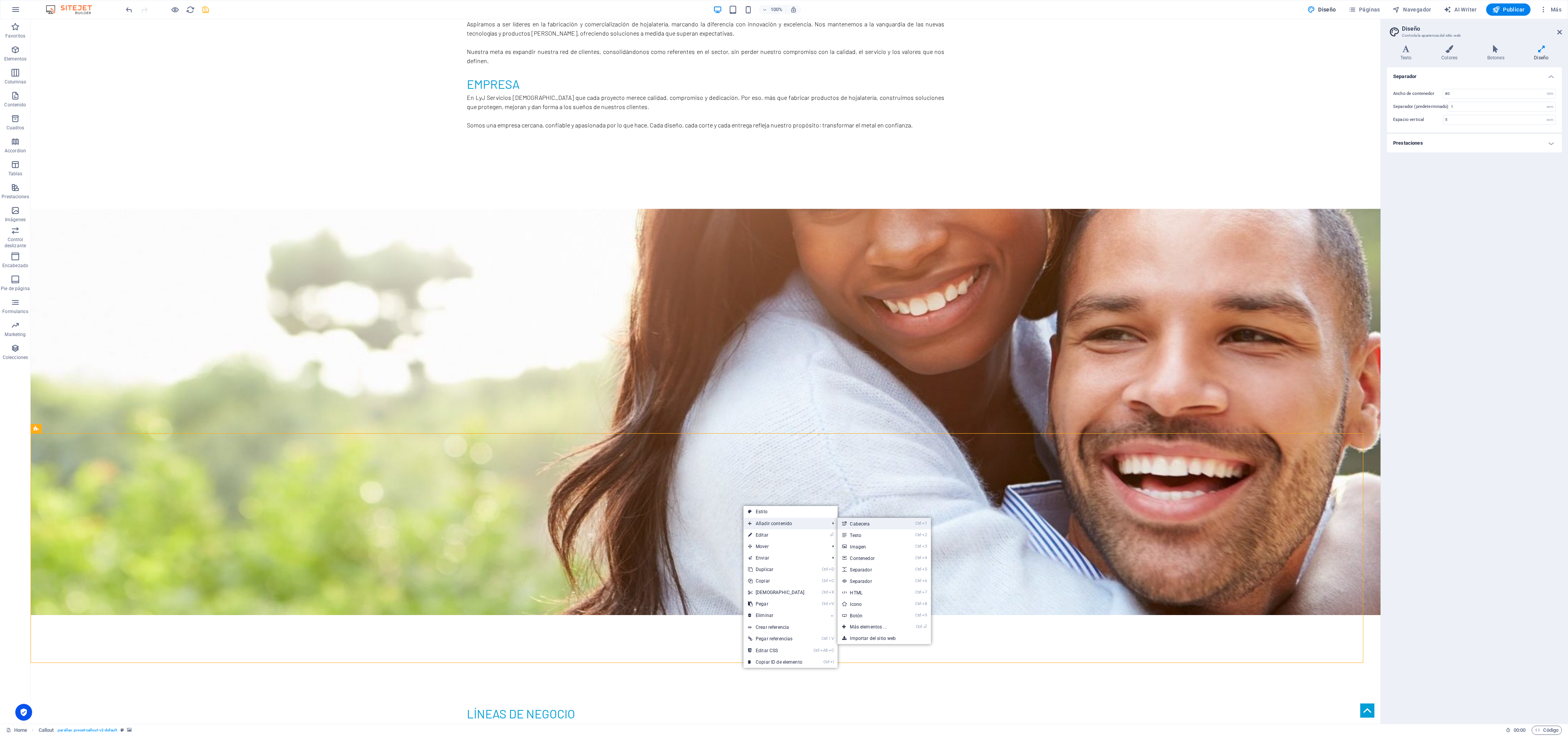 click on "Ctrl 1  Cabecera" at bounding box center [870, 524] 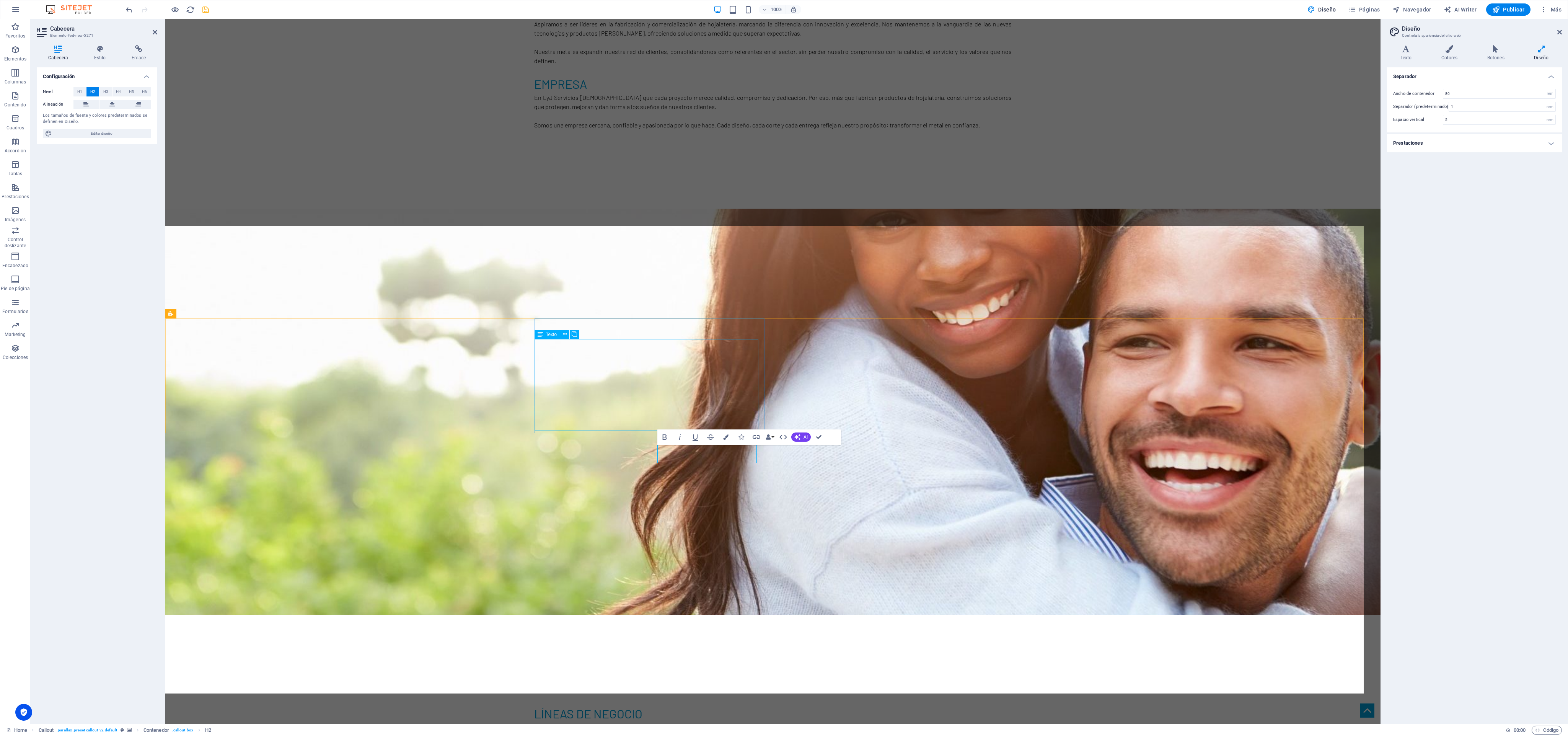 click on "En L&J Servicios convertimos la hojalatería en soluciones confiables, duraderas y hechas a tu medida. Acompañamos a nuestros clientes en cada etapa de su proyecto, con asesoría personalizada, compromiso real y atención profesional. Más que productos, entregamos tranquilidad. Somos tus aliados en hojalatería, techumbre y terminaciones." at bounding box center [954, 1540] 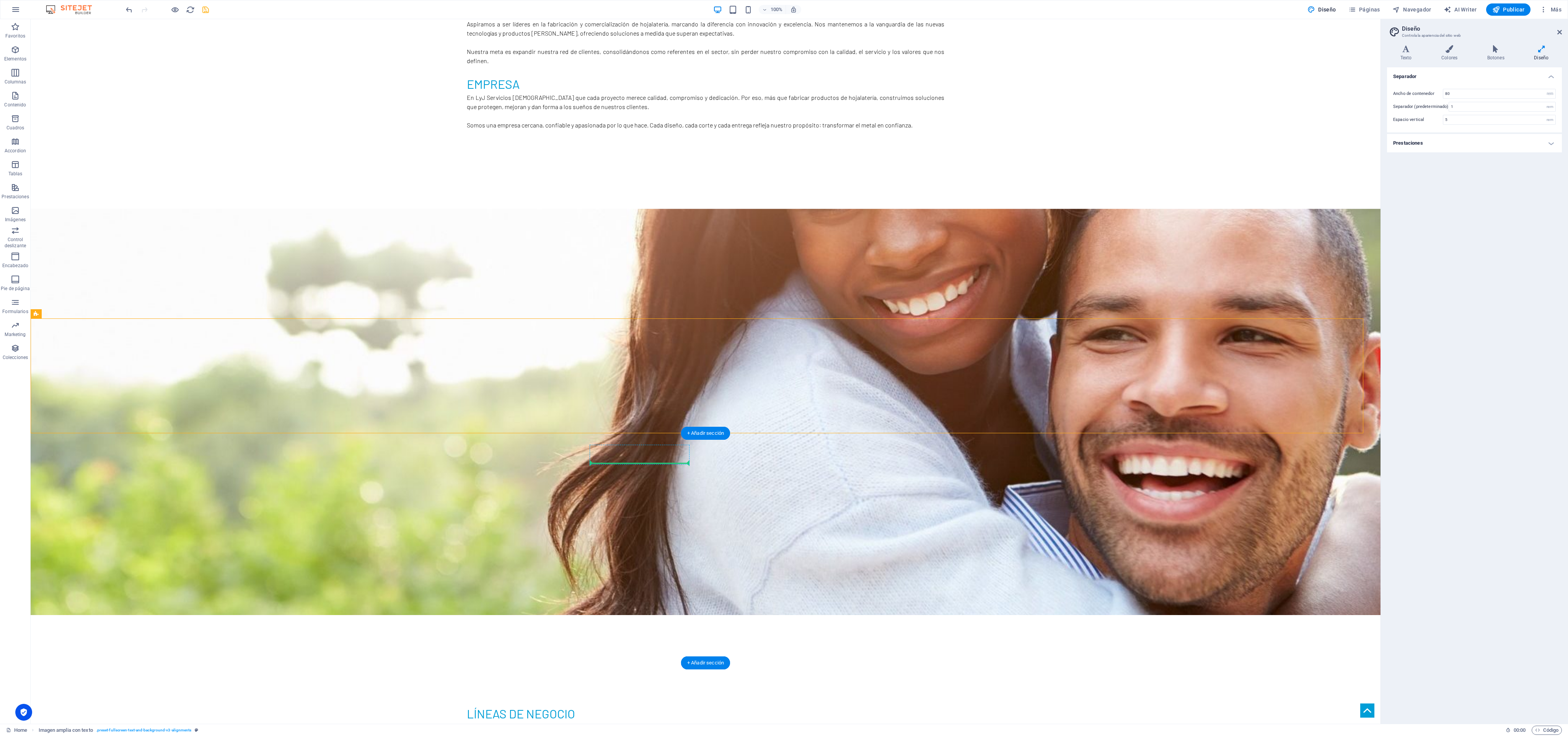 drag, startPoint x: 82, startPoint y: 331, endPoint x: 667, endPoint y: 460, distance: 599.0543 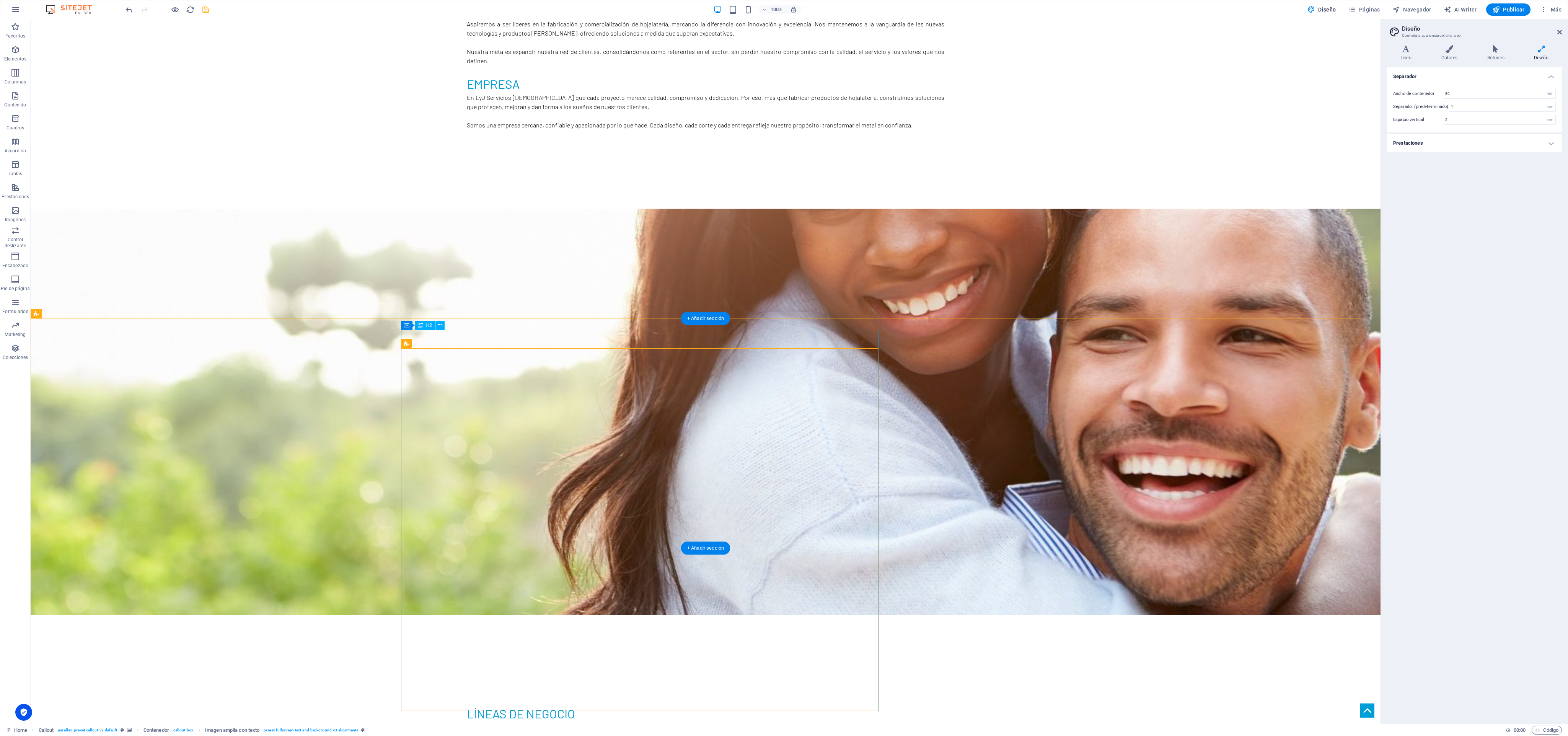 click on "Nueva cabecera" at bounding box center [648, 1973] 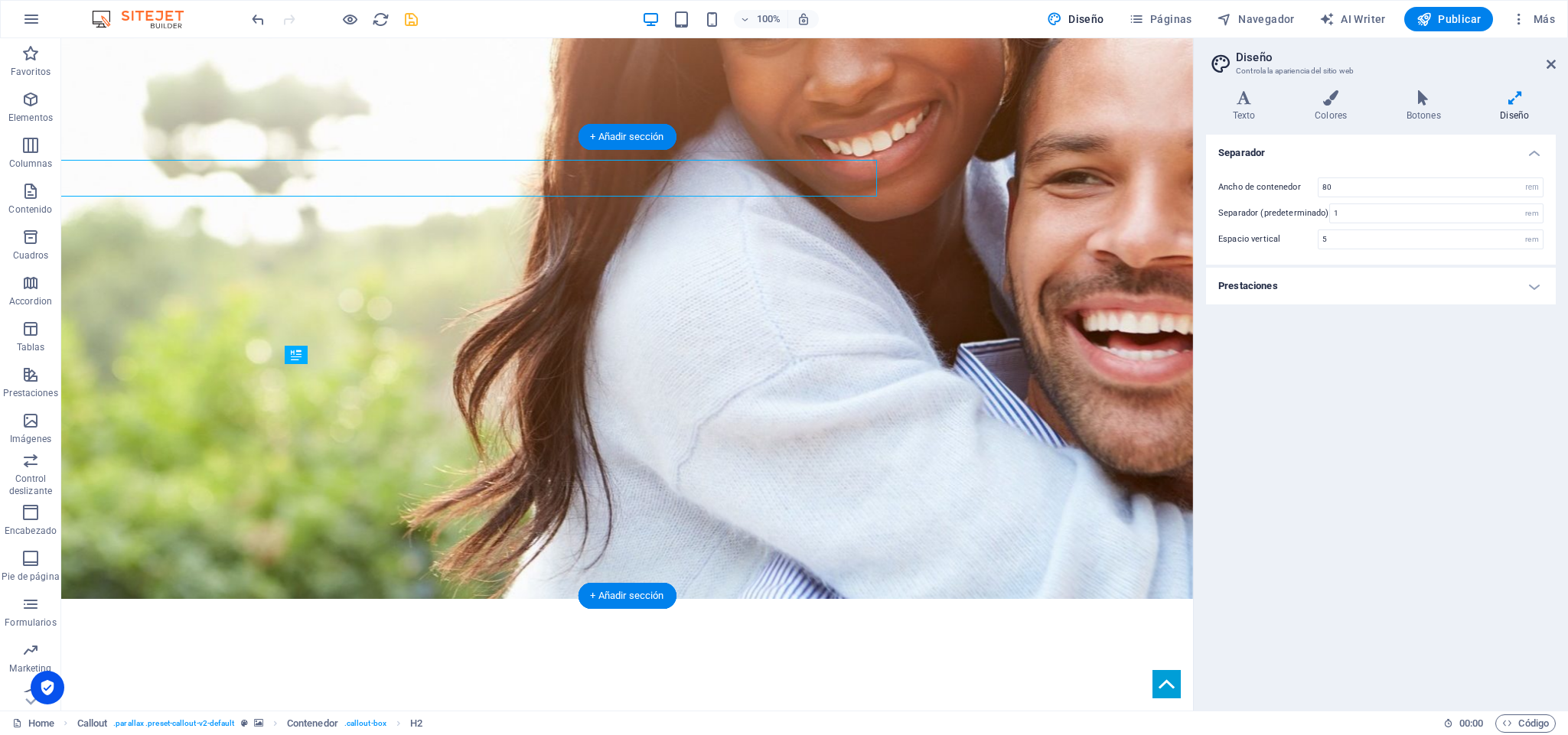 scroll, scrollTop: 1747, scrollLeft: 0, axis: vertical 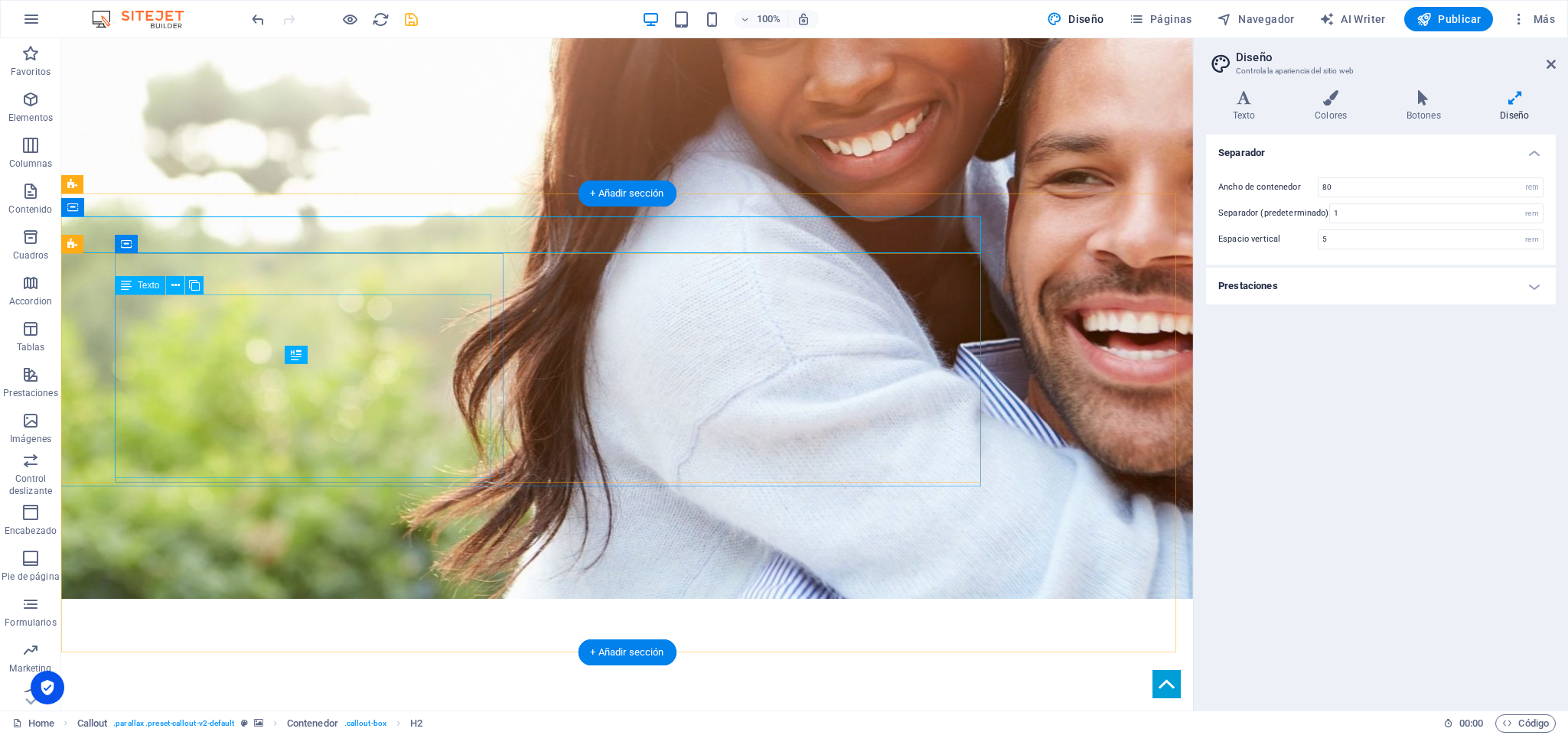 click on "En L&J Servicios convertimos la hojalatería en soluciones confiables, duraderas y hechas a tu medida. Acompañamos a nuestros clientes en cada etapa de su proyecto, con asesoría personalizada, compromiso real y atención profesional. Más que productos, entregamos tranquilidad. Somos tus aliados en hojalatería, techumbre y terminaciones." at bounding box center (550, 3186) 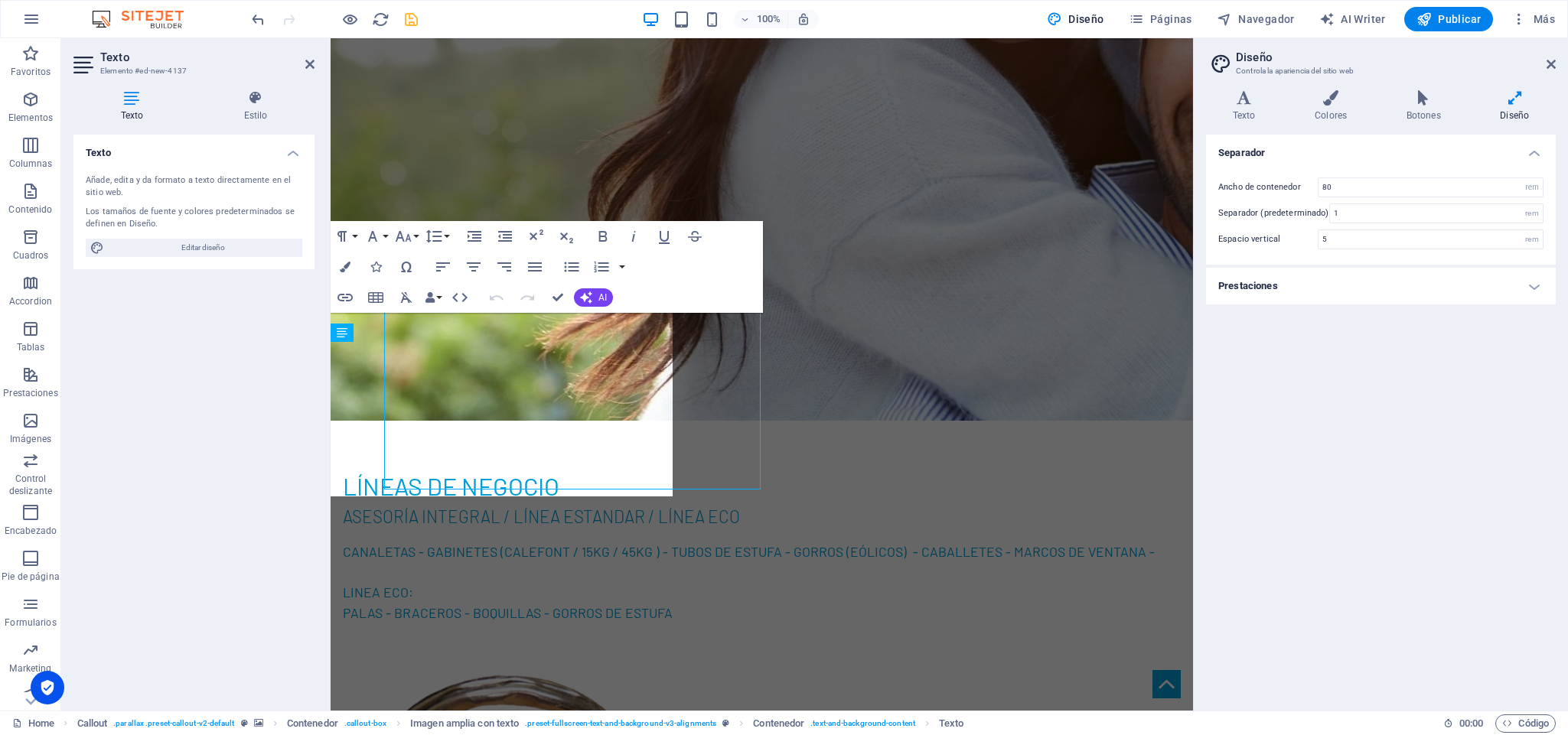 scroll, scrollTop: 1735, scrollLeft: 0, axis: vertical 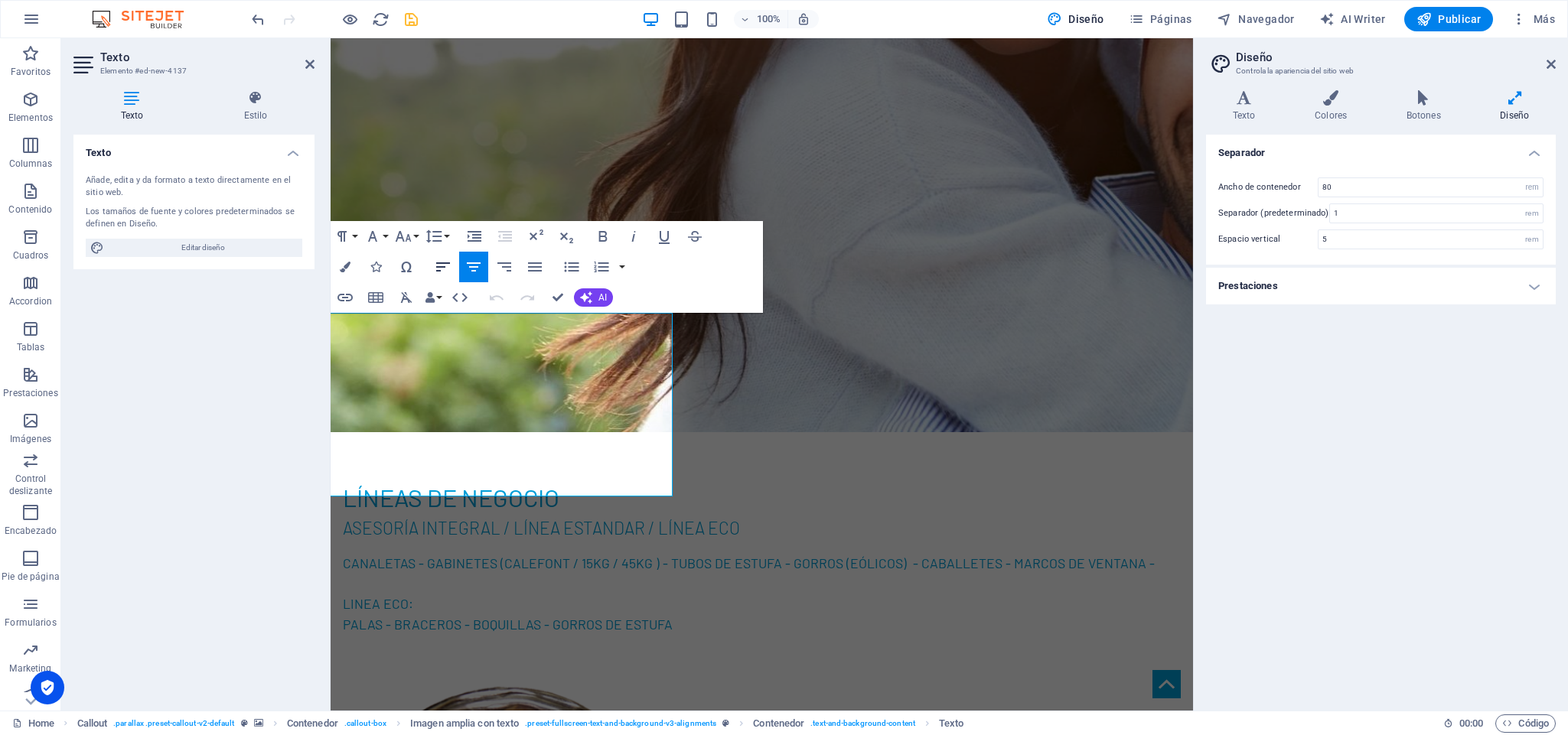 click on "Align Left" at bounding box center [443, 267] 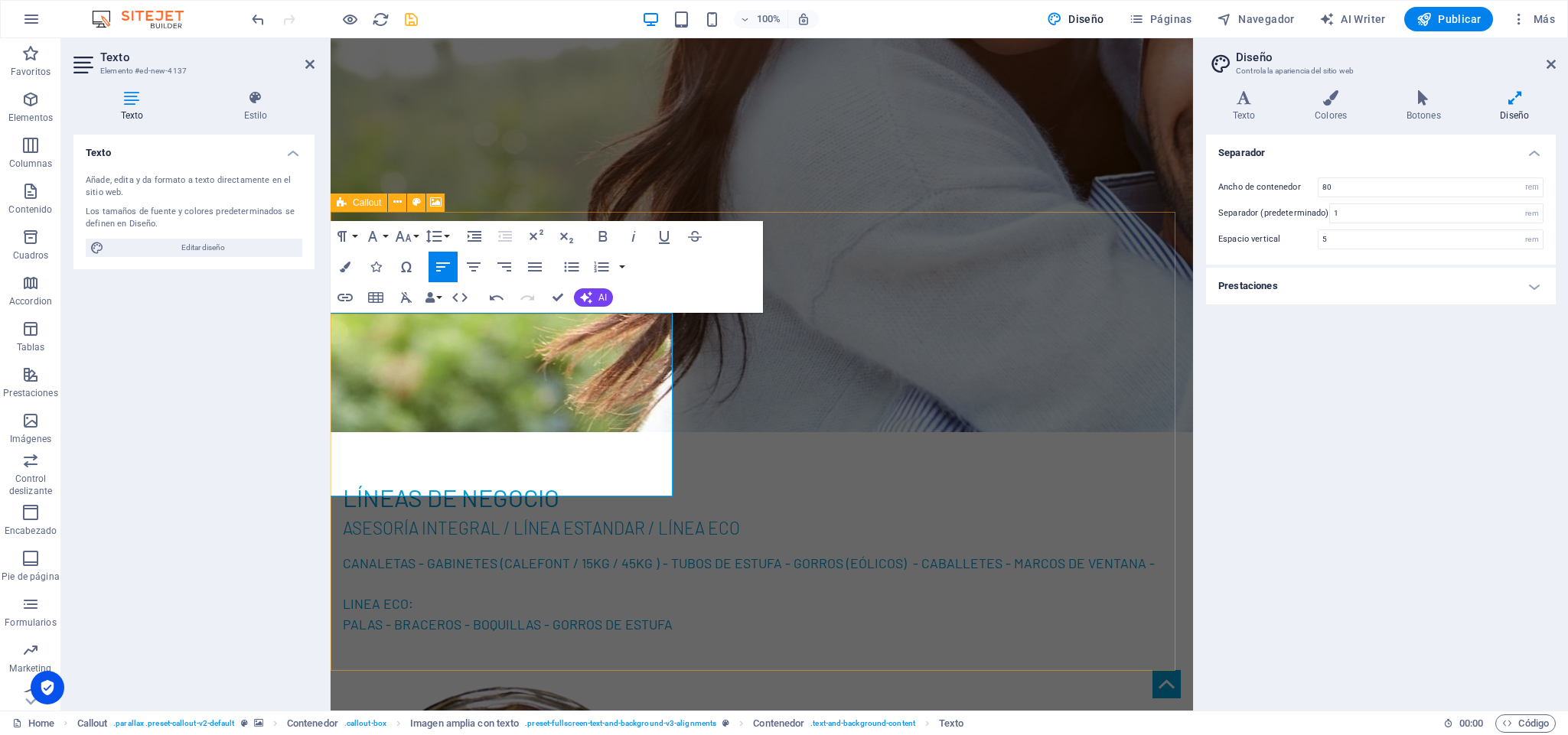 click at bounding box center (761, 2224) 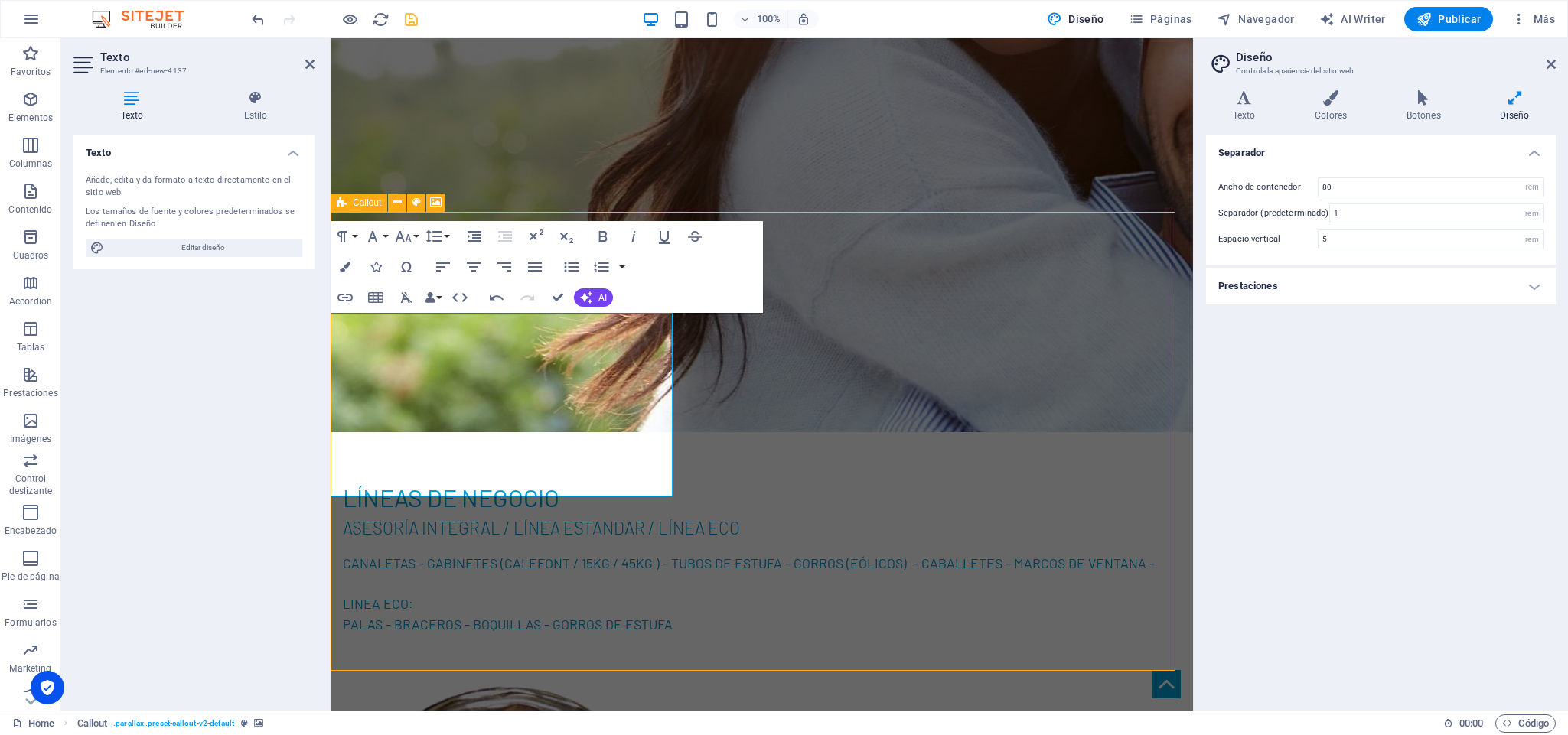 scroll, scrollTop: 1747, scrollLeft: 0, axis: vertical 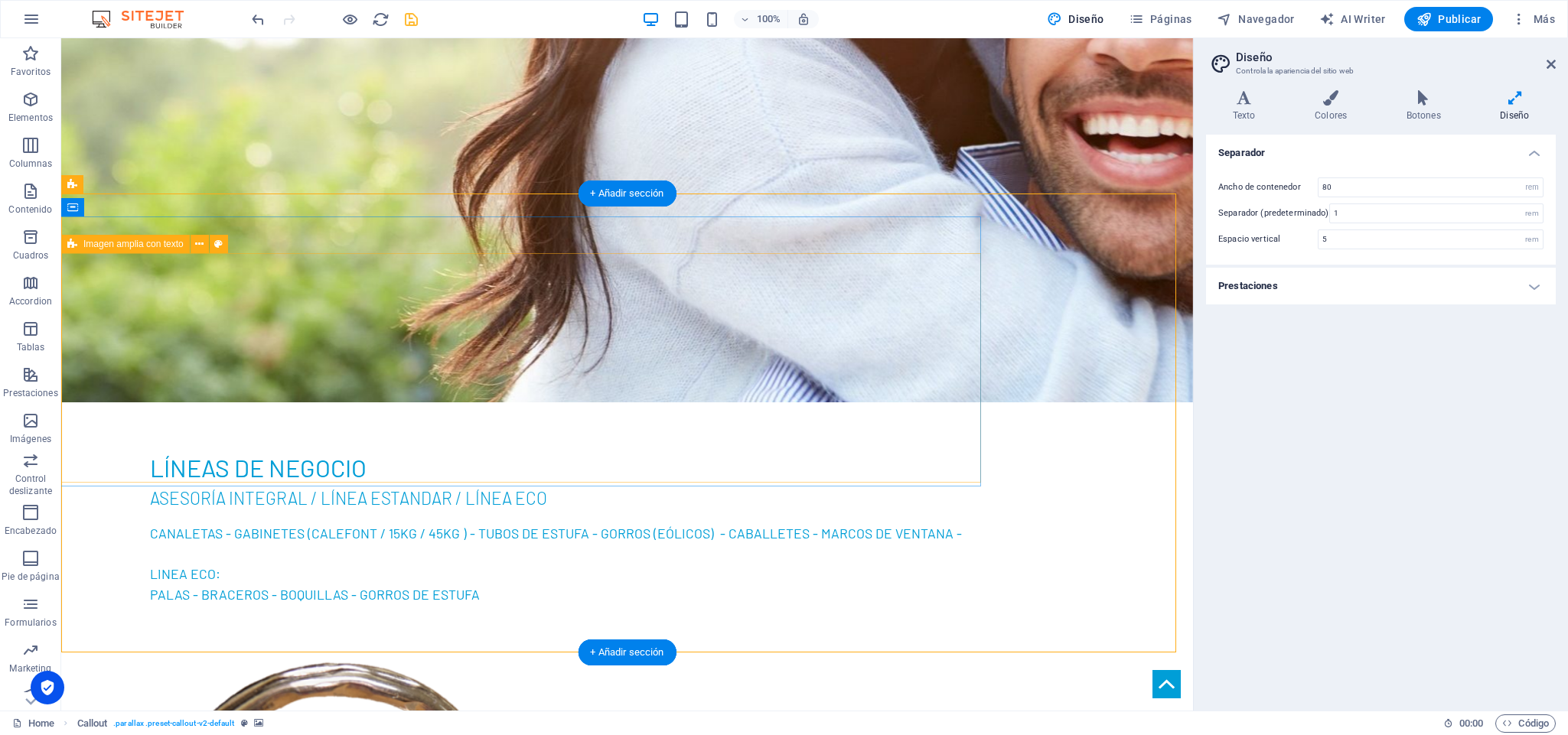 click on "sobre nosotros En L&J Servicios convertimos la hojalatería en soluciones confiables, duraderas y hechas a tu medida. Acompañamos a nuestros clientes en cada etapa de su proyecto, con asesoría personalizada, compromiso real y atención profesional. Más que productos, entregamos tranquilidad. Somos tus aliados en hojalatería, techumbre y terminaciones. Suelta el contenido aquí o  Añadir elementos  Pegar portapapeles" at bounding box center [513, 2896] 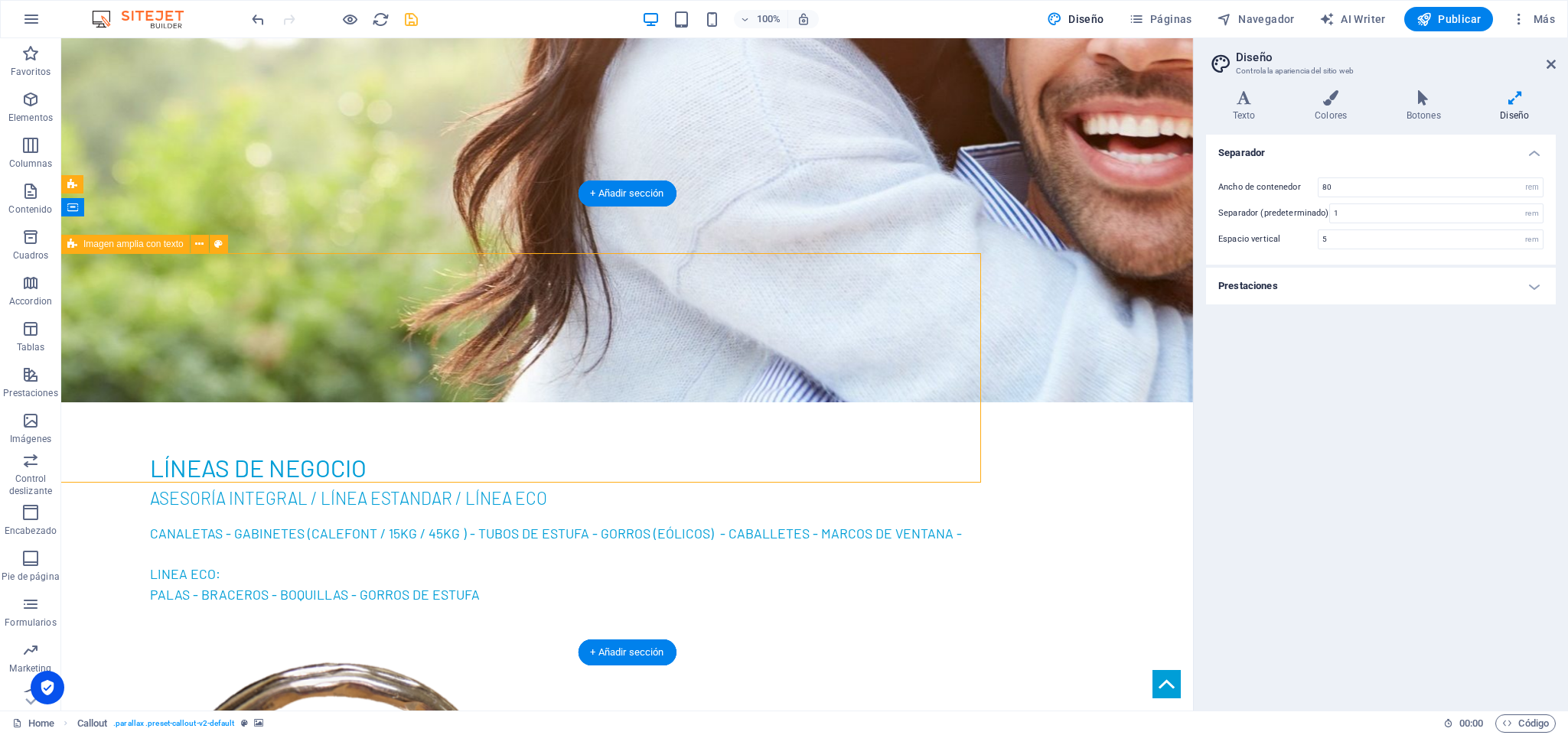 click on "sobre nosotros En L&J Servicios convertimos la hojalatería en soluciones confiables, duraderas y hechas a tu medida. Acompañamos a nuestros clientes en cada etapa de su proyecto, con asesoría personalizada, compromiso real y atención profesional. Más que productos, entregamos tranquilidad. Somos tus aliados en hojalatería, techumbre y terminaciones. Suelta el contenido aquí o  Añadir elementos  Pegar portapapeles" at bounding box center [513, 2896] 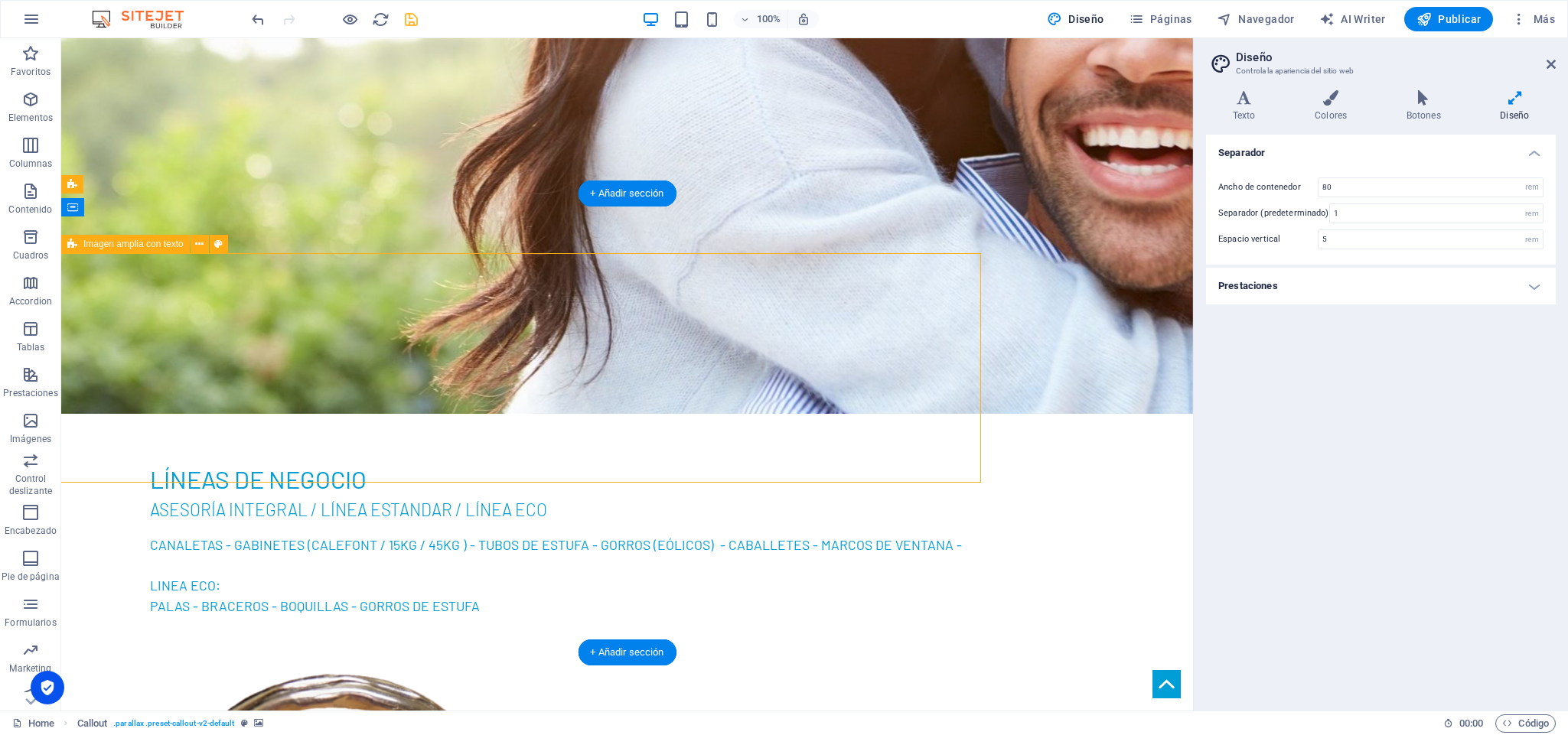 select on "%" 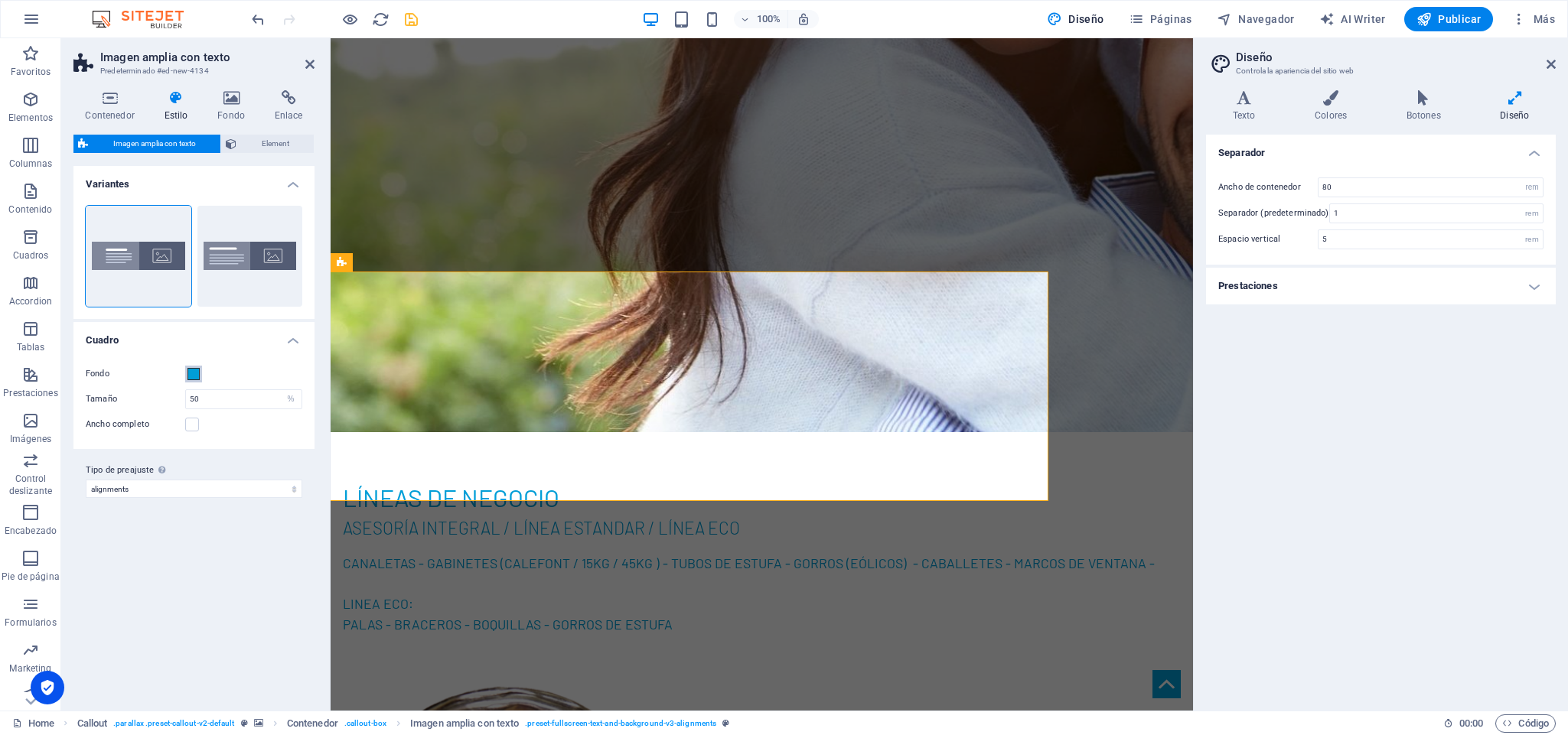 click at bounding box center [194, 374] 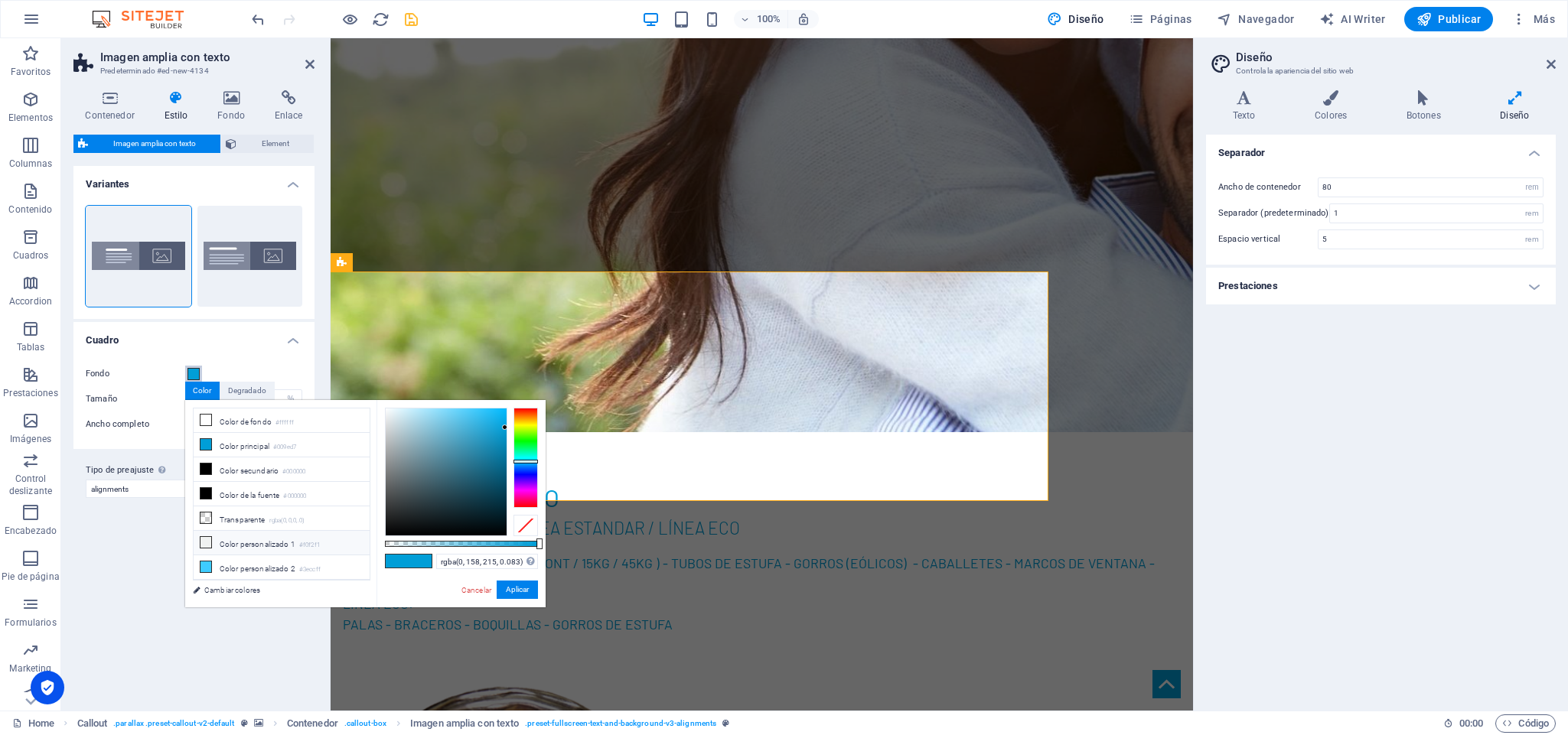 type on "rgba(0, 158, 215, 0)" 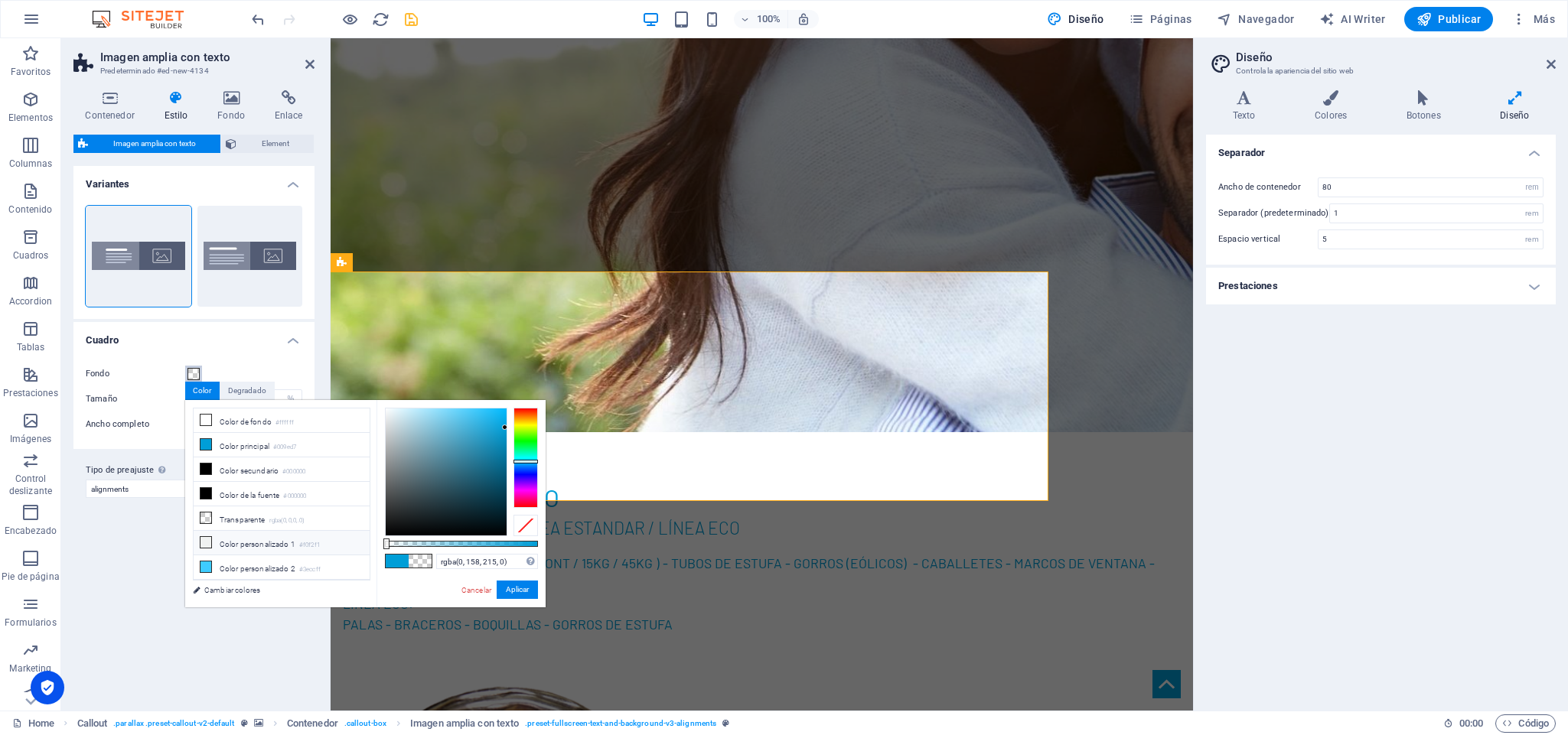 drag, startPoint x: 542, startPoint y: 544, endPoint x: 219, endPoint y: 558, distance: 323.30326 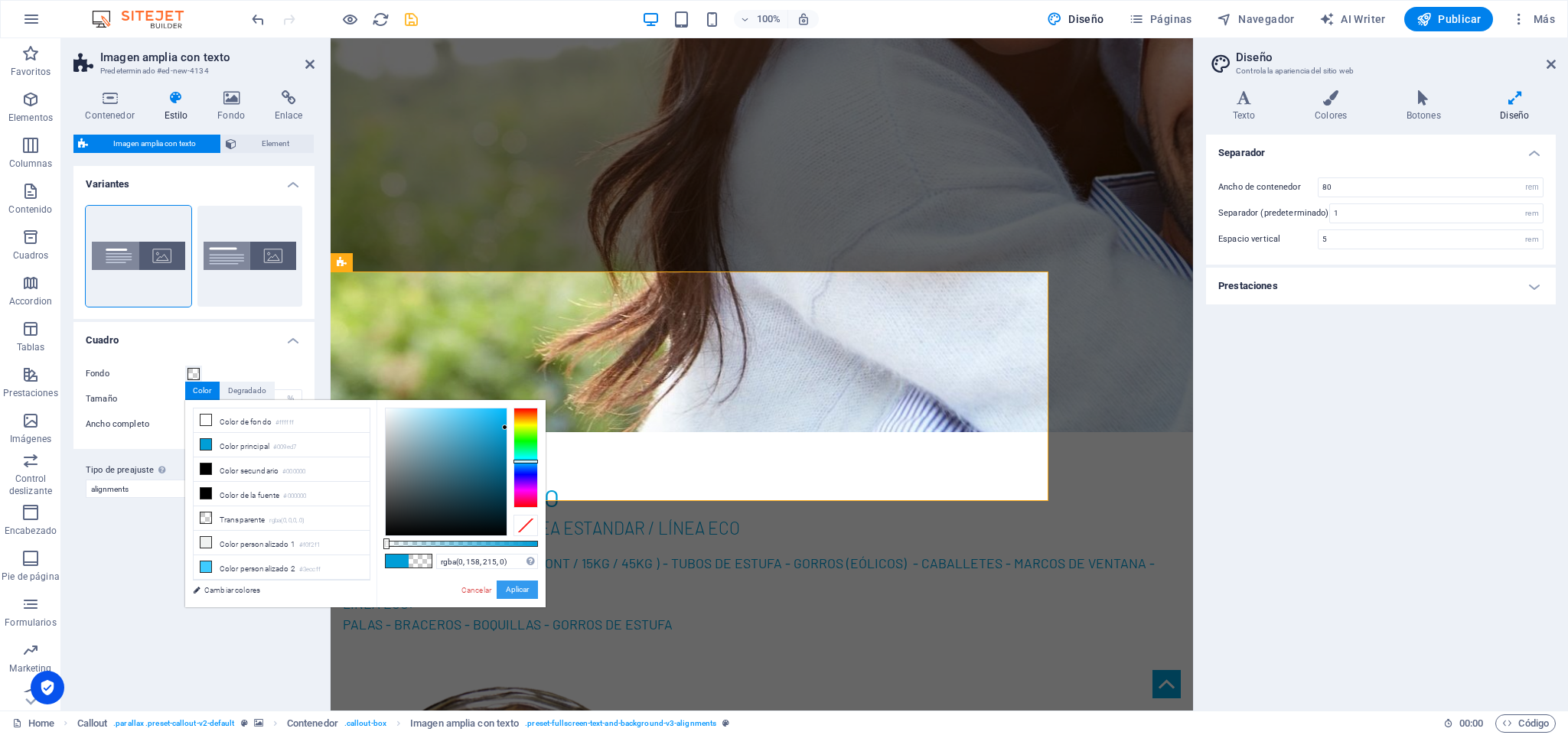 click on "Aplicar" at bounding box center (517, 590) 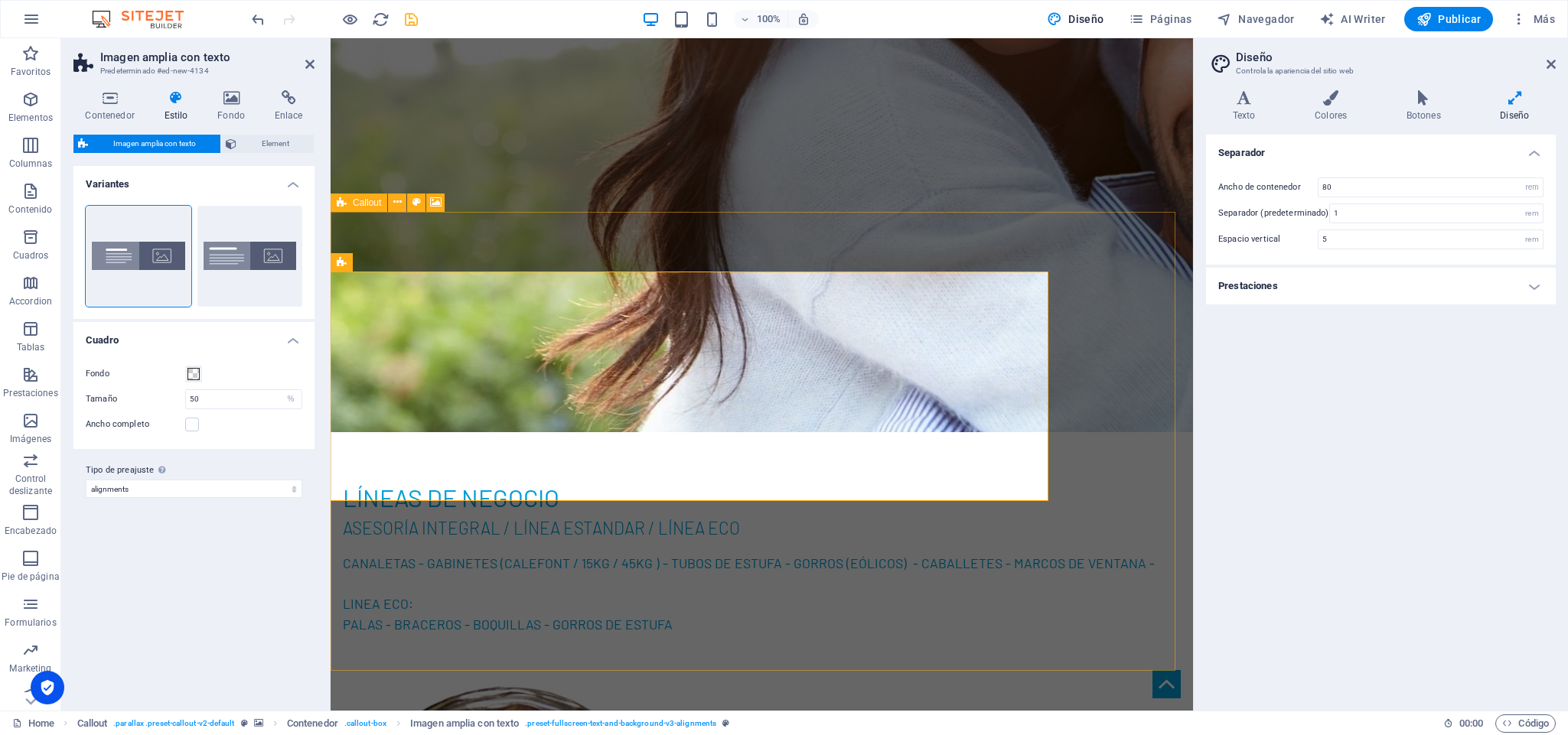 click at bounding box center (761, 2224) 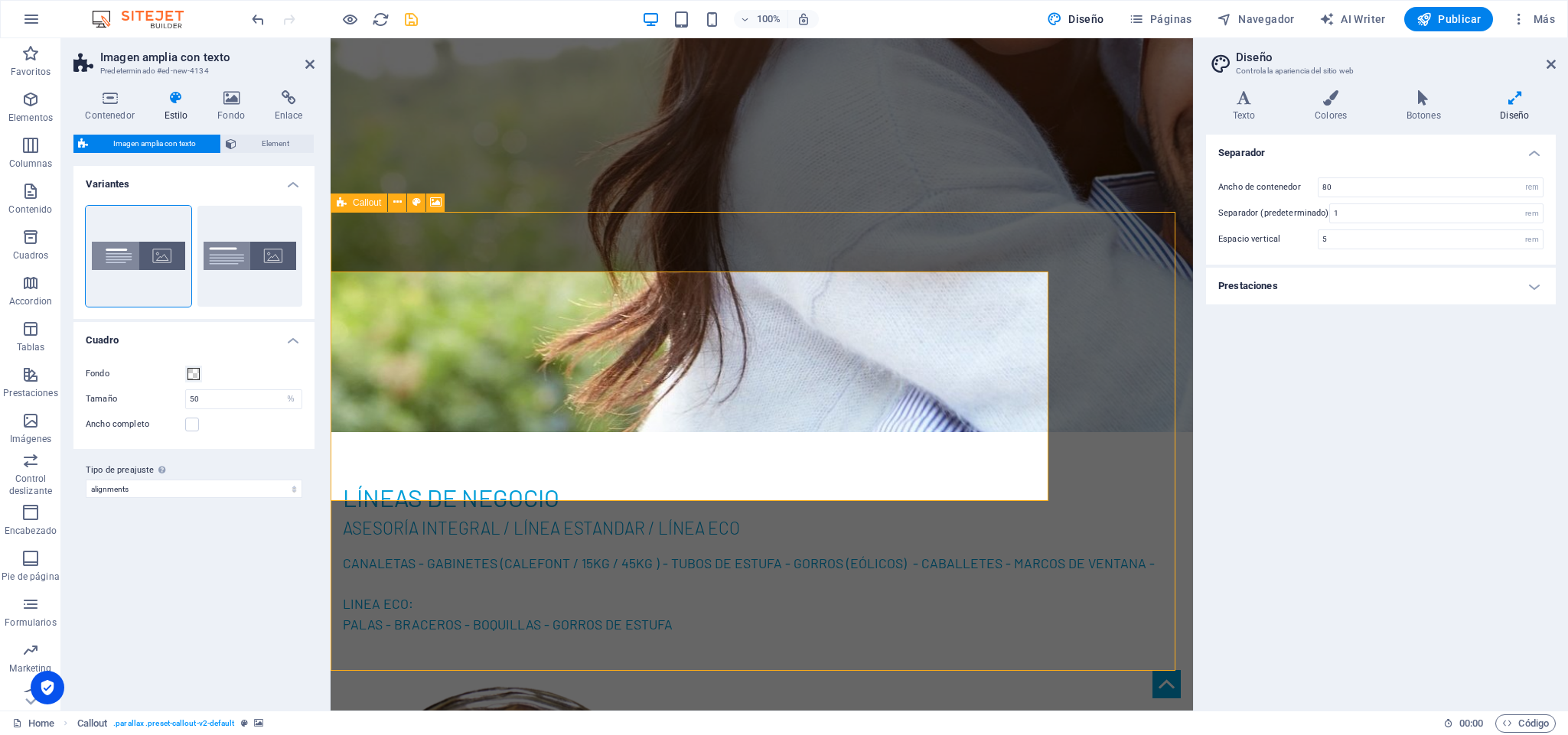 scroll, scrollTop: 1747, scrollLeft: 0, axis: vertical 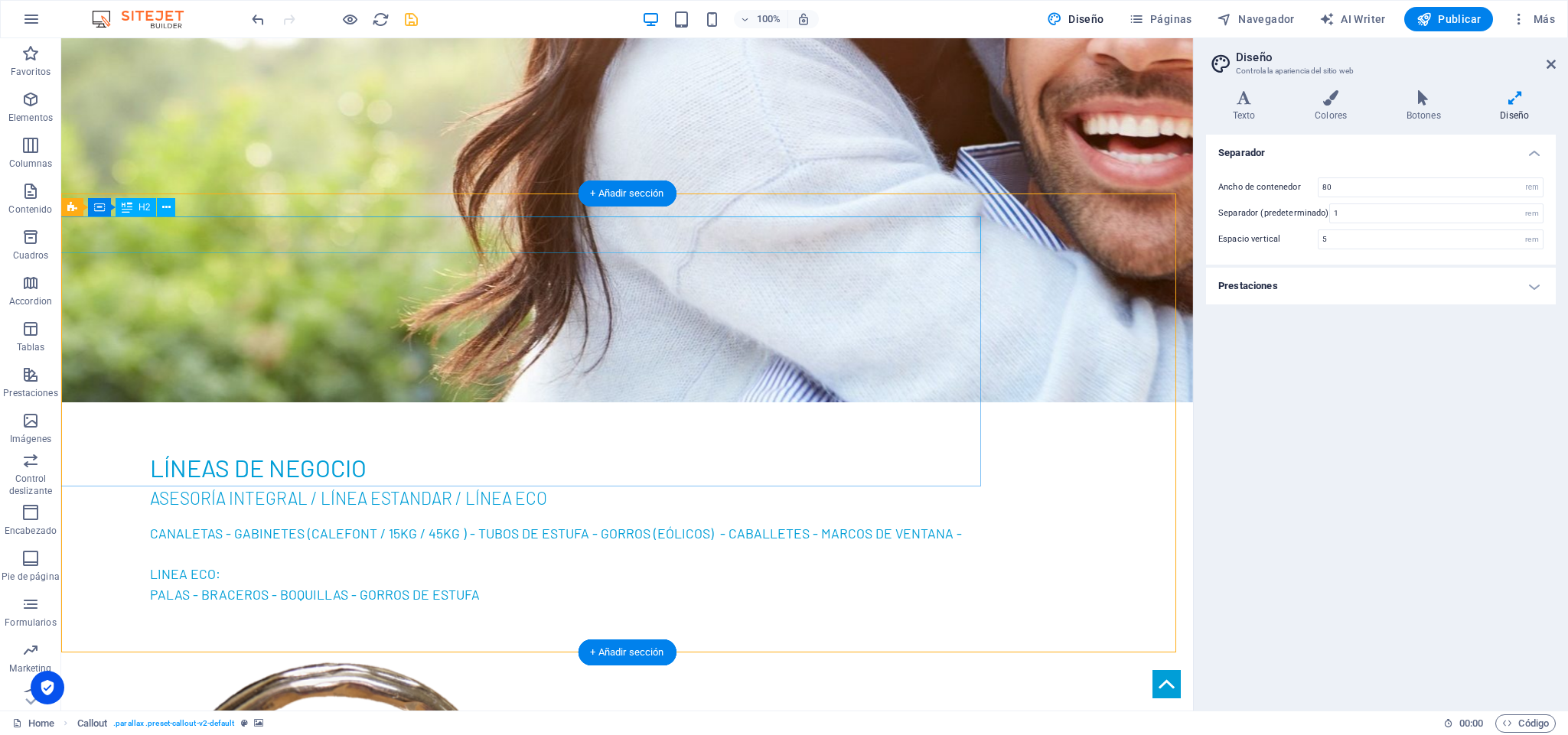click on "Nueva cabecera" at bounding box center (513, 2616) 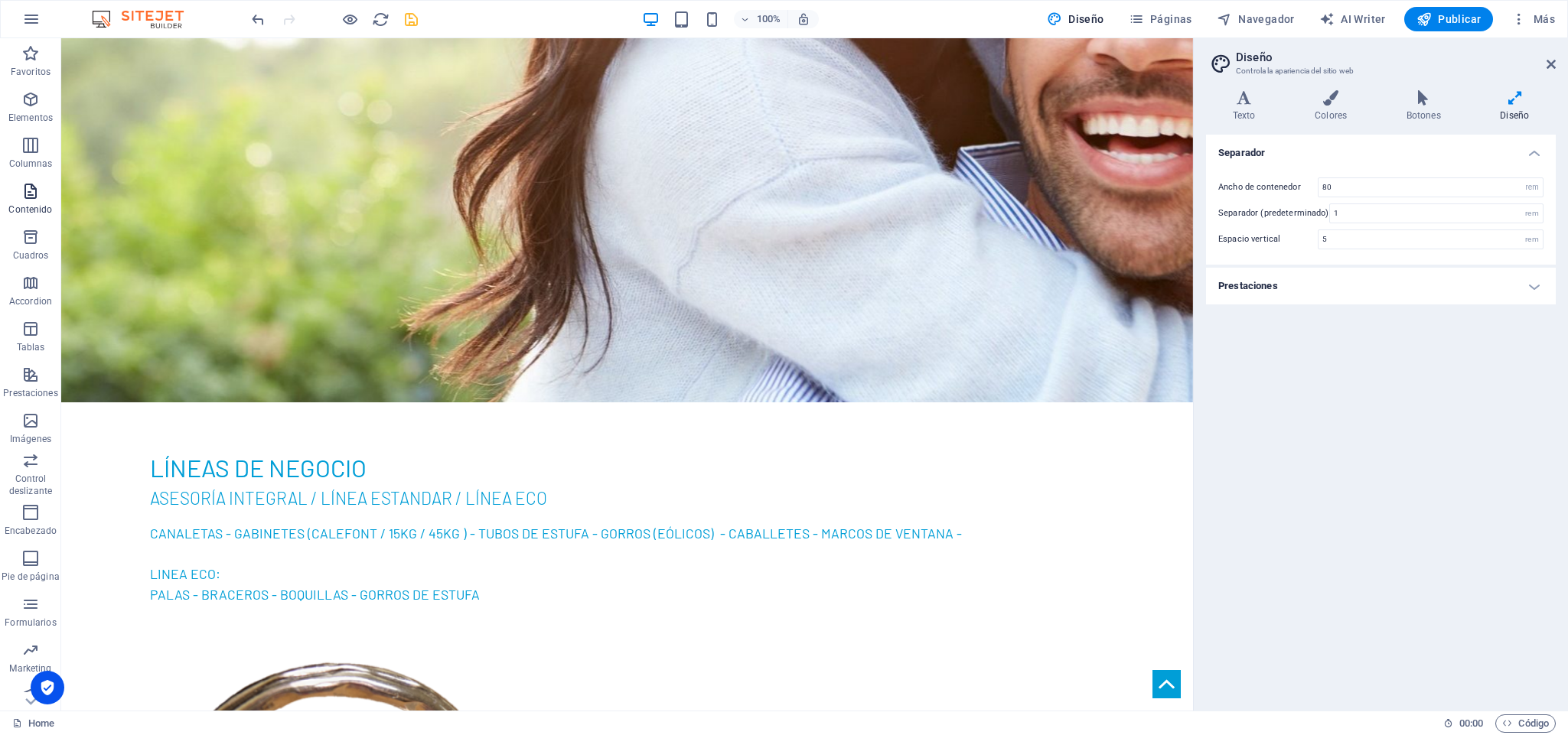 click on "Contenido" at bounding box center [30, 210] 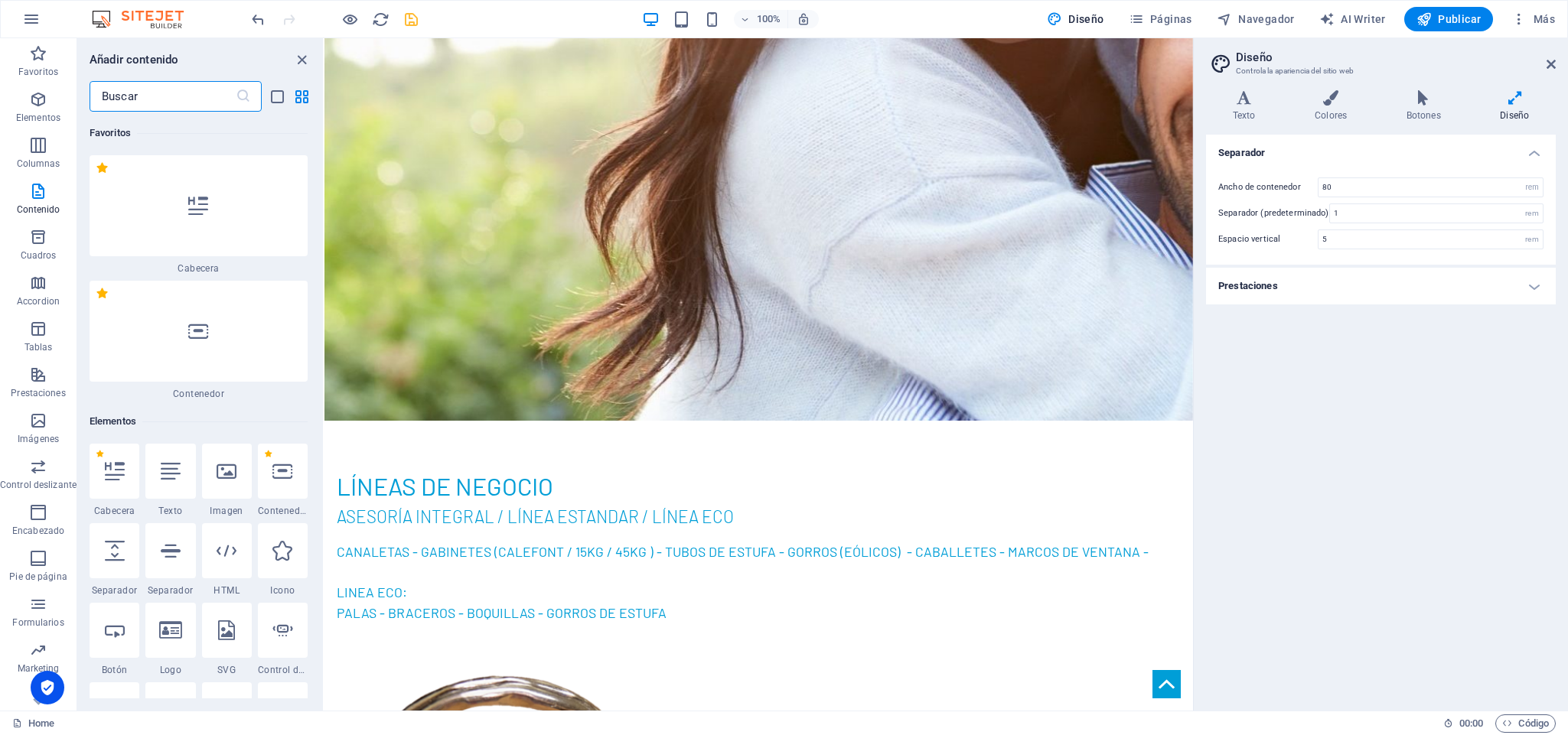 scroll, scrollTop: 1737, scrollLeft: 0, axis: vertical 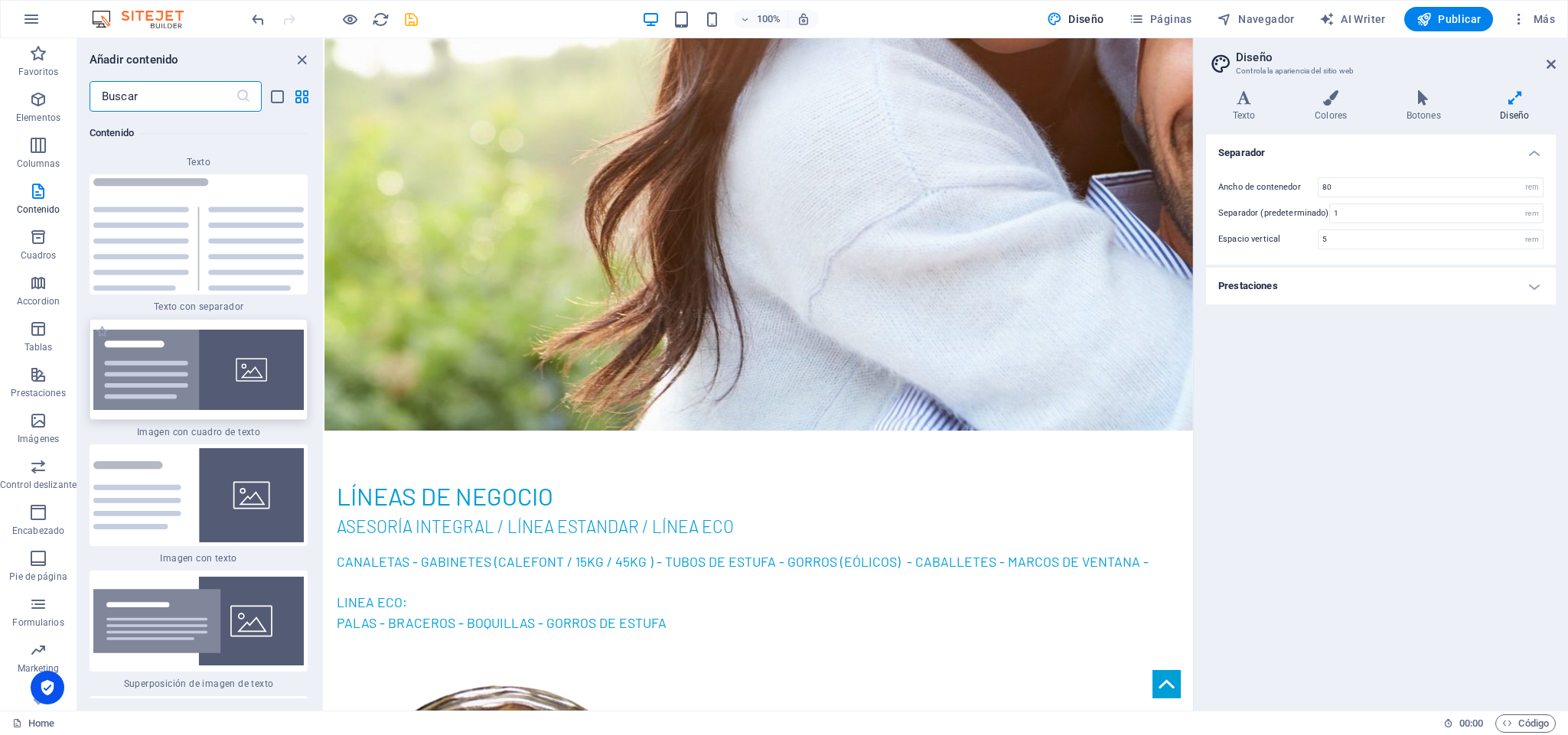click at bounding box center [198, 369] 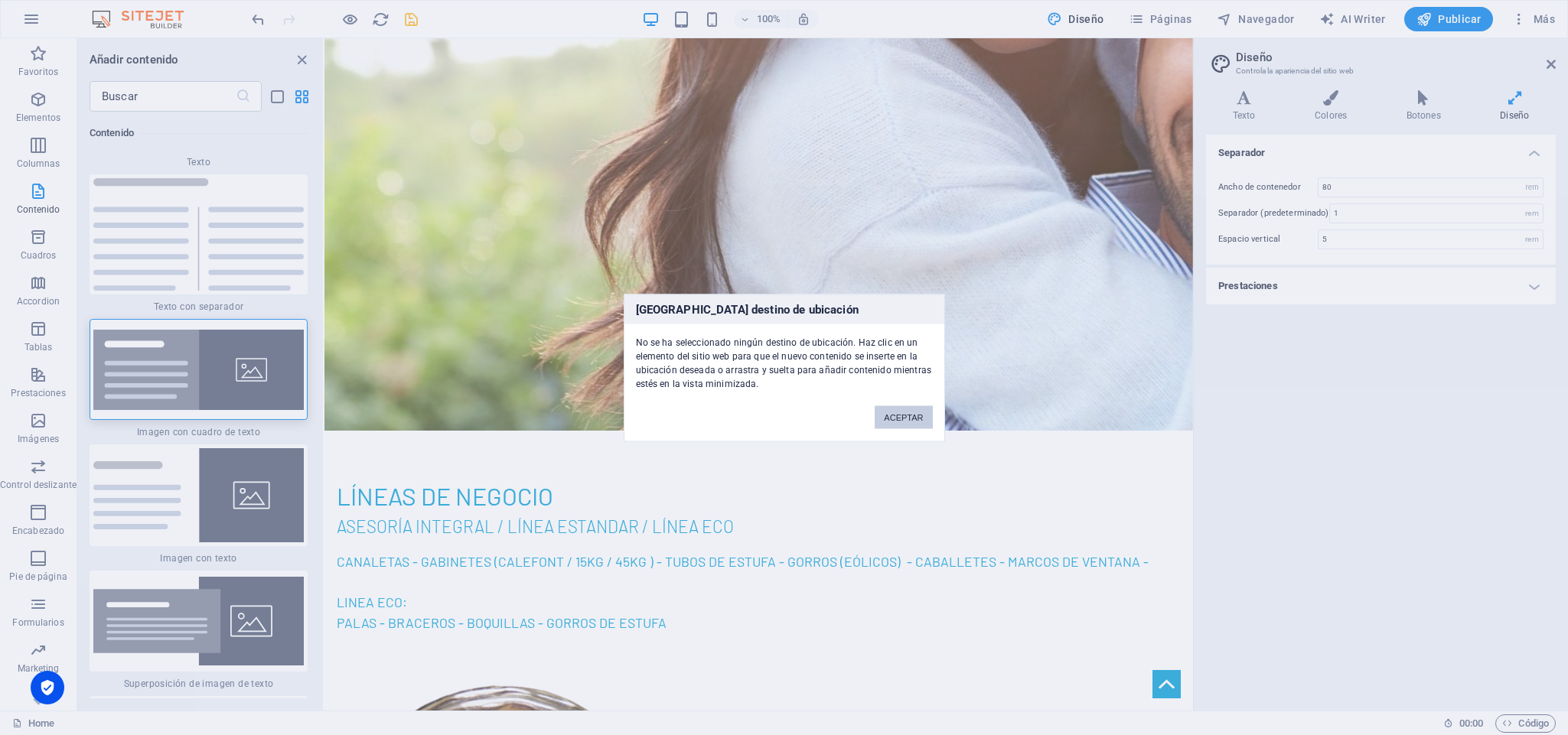 click on "ACEPTAR" at bounding box center [903, 417] 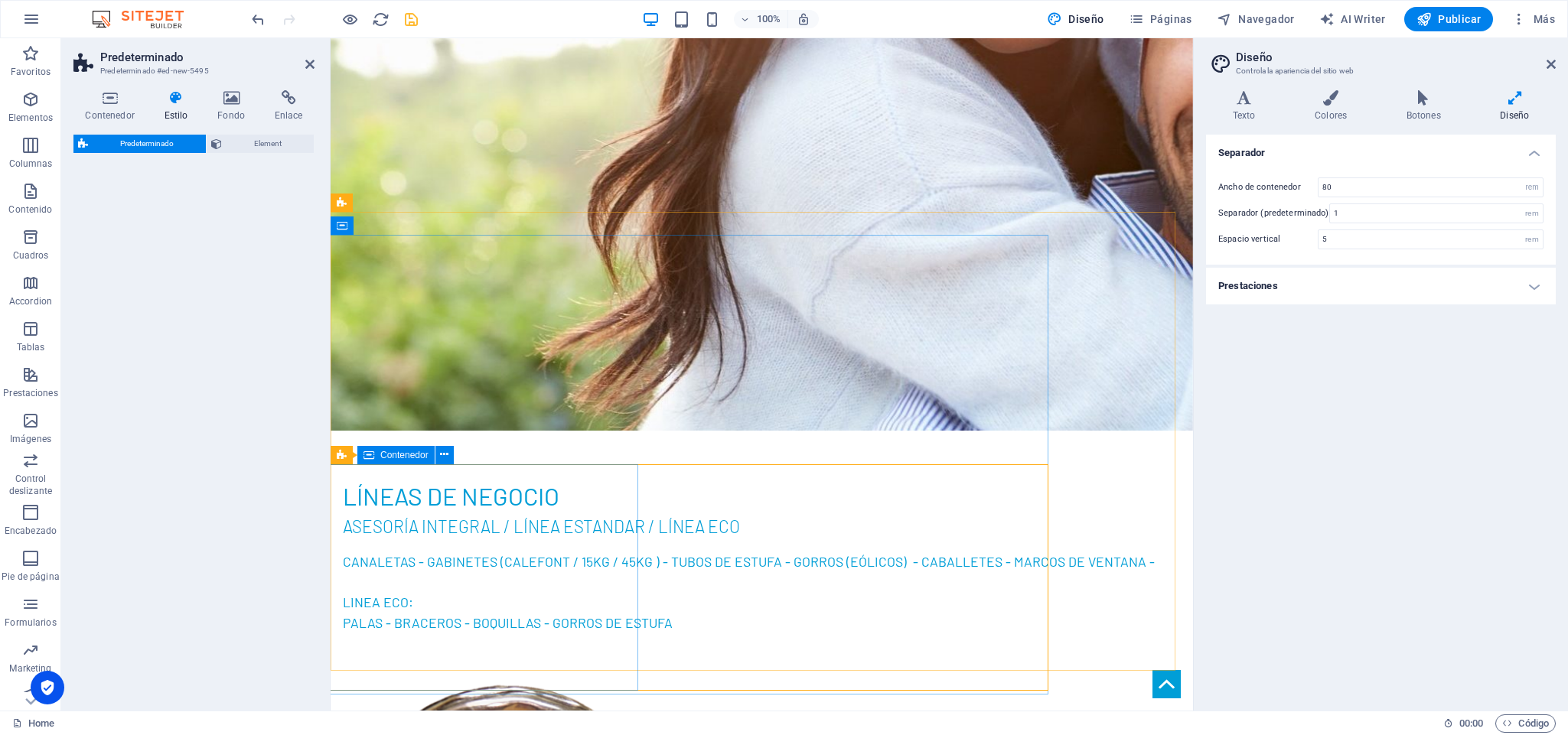 select on "rem" 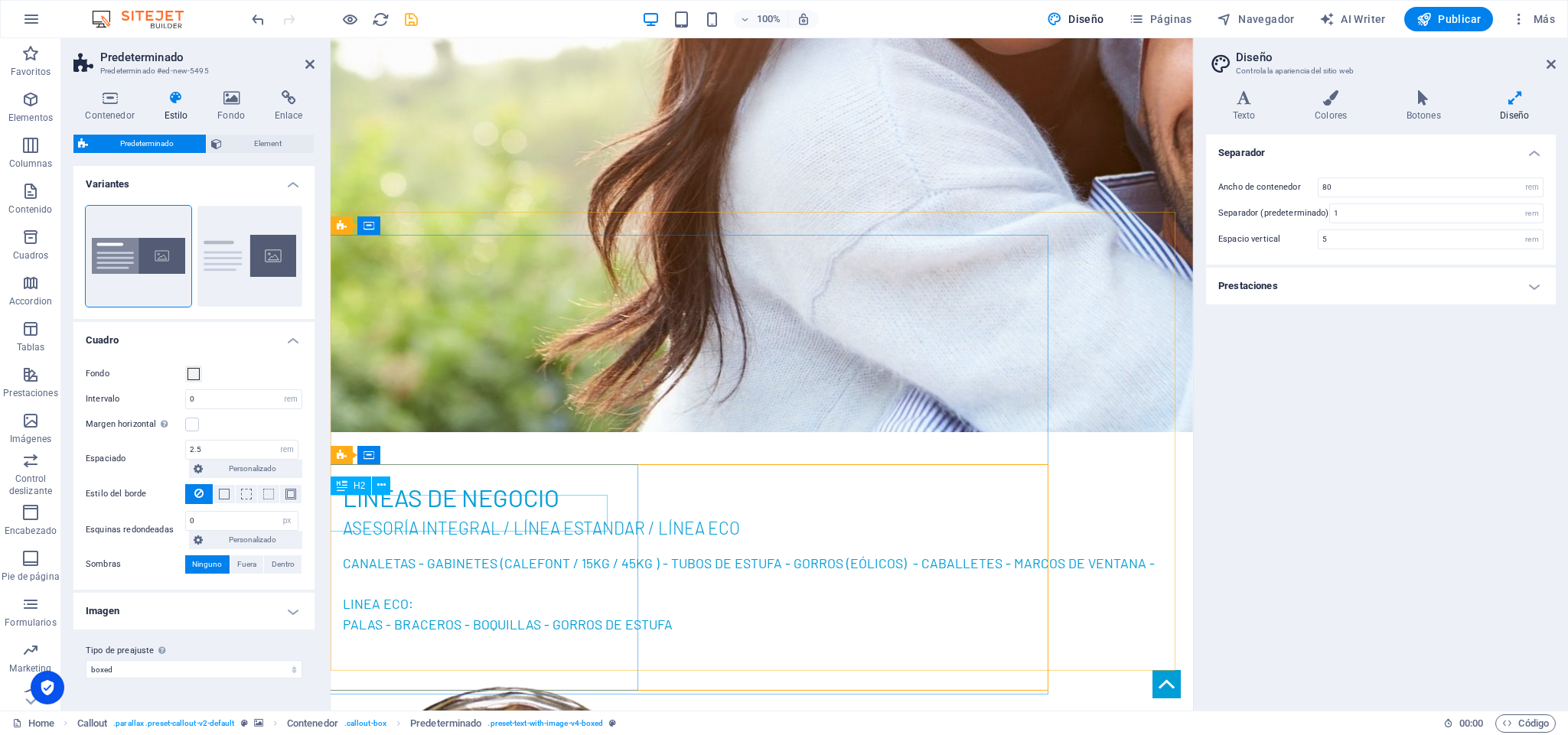 scroll, scrollTop: 1965, scrollLeft: 0, axis: vertical 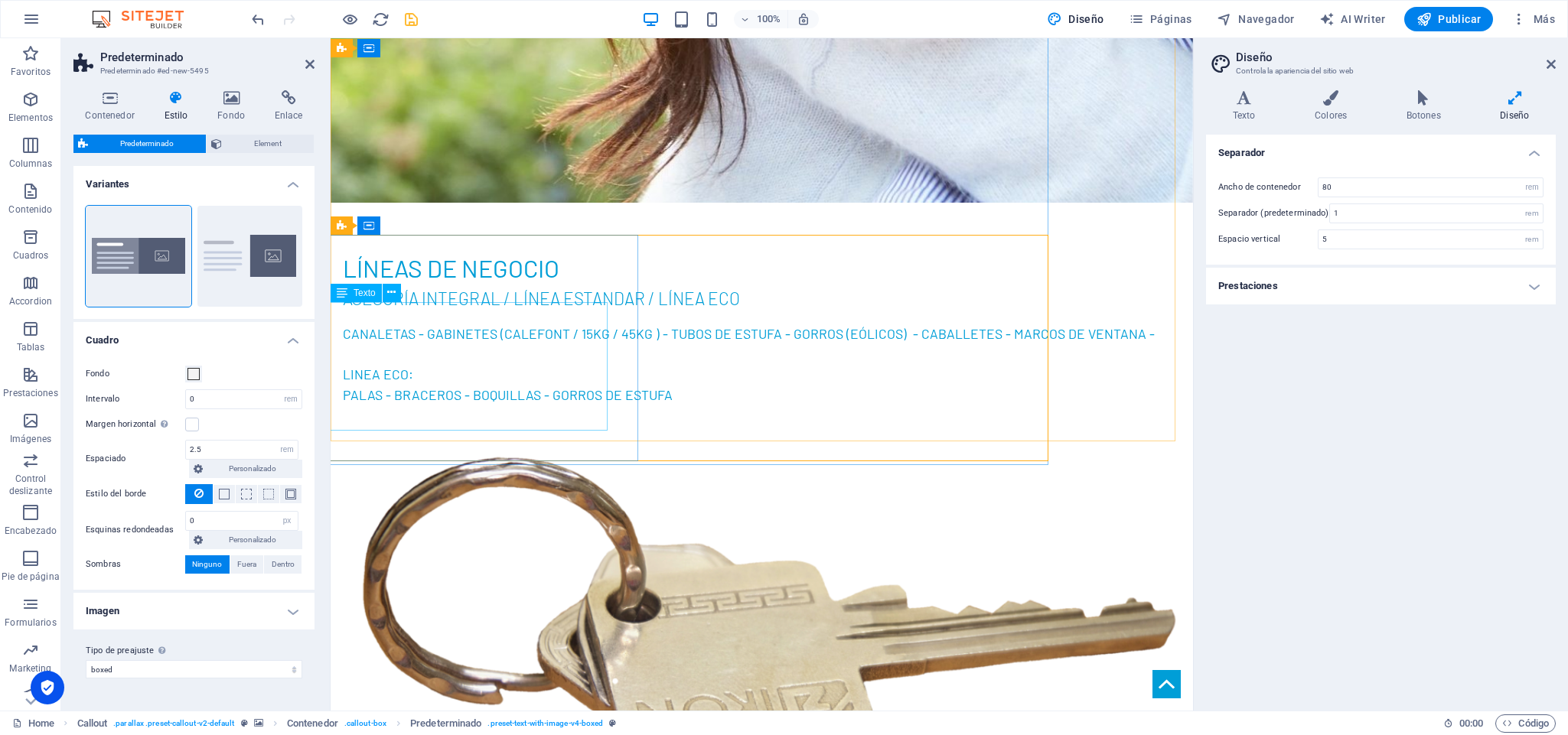 click on "Lorem ipsum dolor sit amet, consectetuer adipiscing elit. Aenean commodo ligula eget dolor. Lorem ipsum dolor sit amet, consectetuer adipiscing elit leget dolor. Lorem ipsum dolor sit amet, consectetuer adipiscing elit. Aenean commodo ligula eget dolor. Lorem ipsum dolor sit amet, consectetuer adipiscing elit dolor consectetuer adipiscing elit leget dolor. Lorem elit saget ipsum dolor sit amet, consectetuer." at bounding box center [647, 3003] 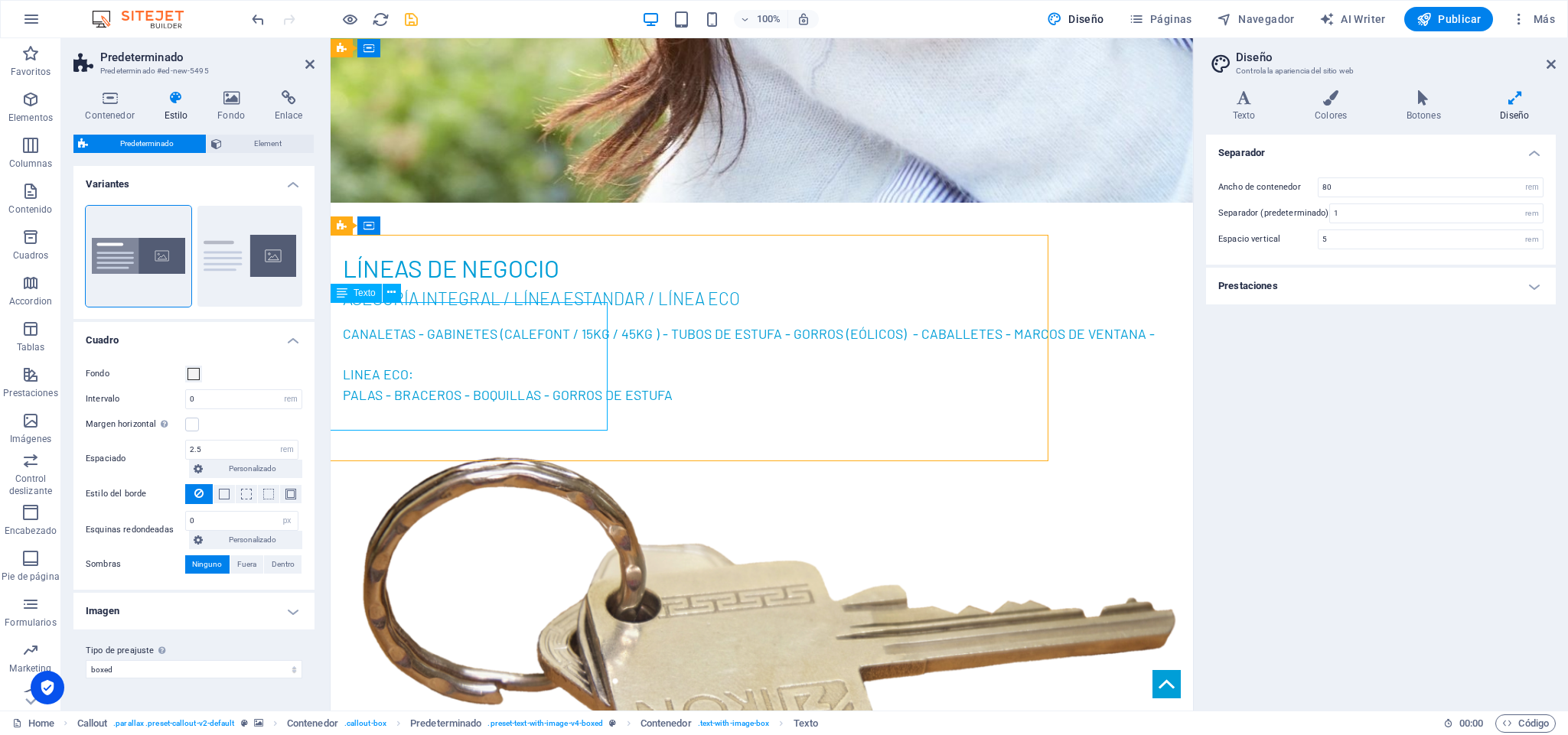 click on "Lorem ipsum dolor sit amet, consectetuer adipiscing elit. Aenean commodo ligula eget dolor. Lorem ipsum dolor sit amet, consectetuer adipiscing elit leget dolor. Lorem ipsum dolor sit amet, consectetuer adipiscing elit. Aenean commodo ligula eget dolor. Lorem ipsum dolor sit amet, consectetuer adipiscing elit dolor consectetuer adipiscing elit leget dolor. Lorem elit saget ipsum dolor sit amet, consectetuer." at bounding box center (647, 3003) 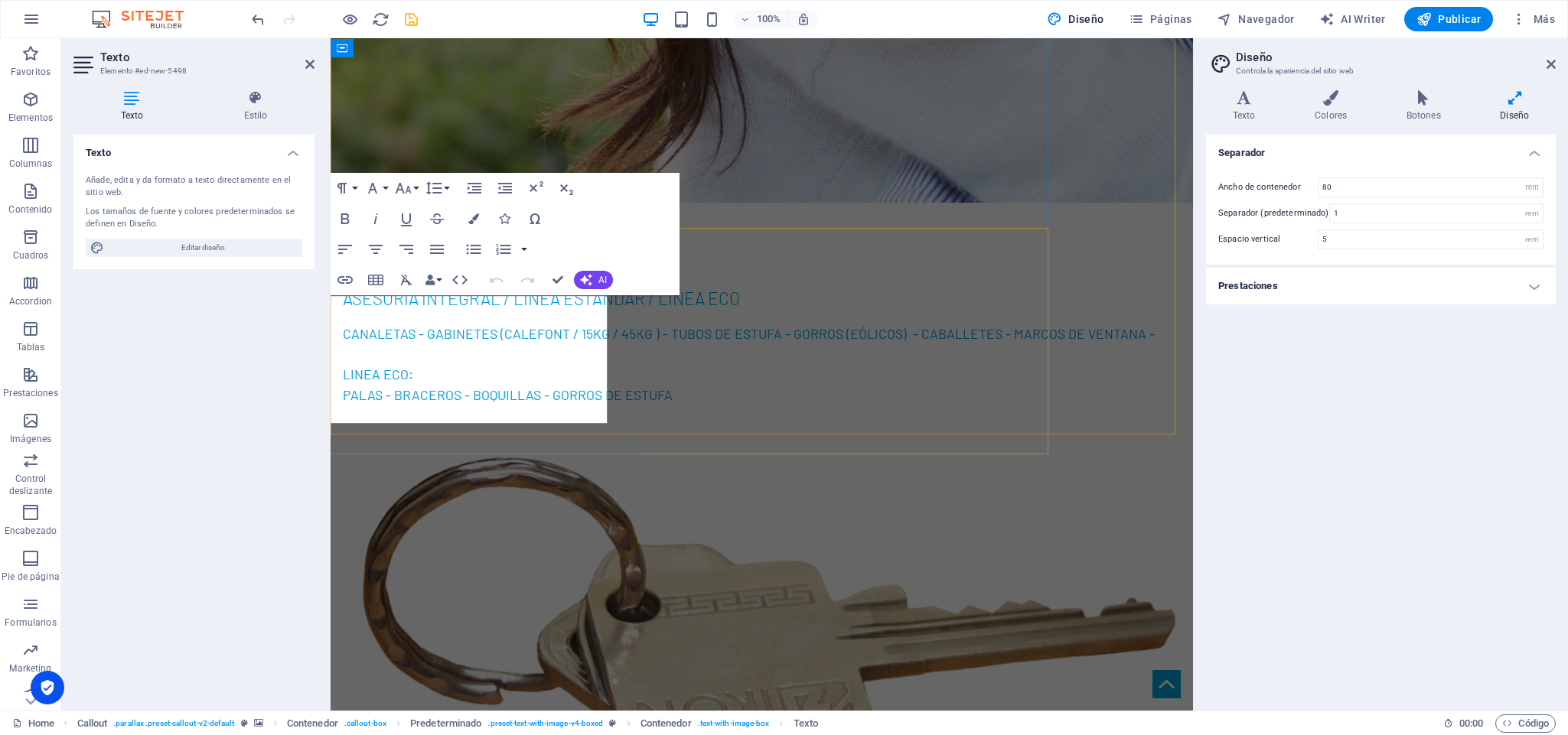 scroll, scrollTop: 1972, scrollLeft: 0, axis: vertical 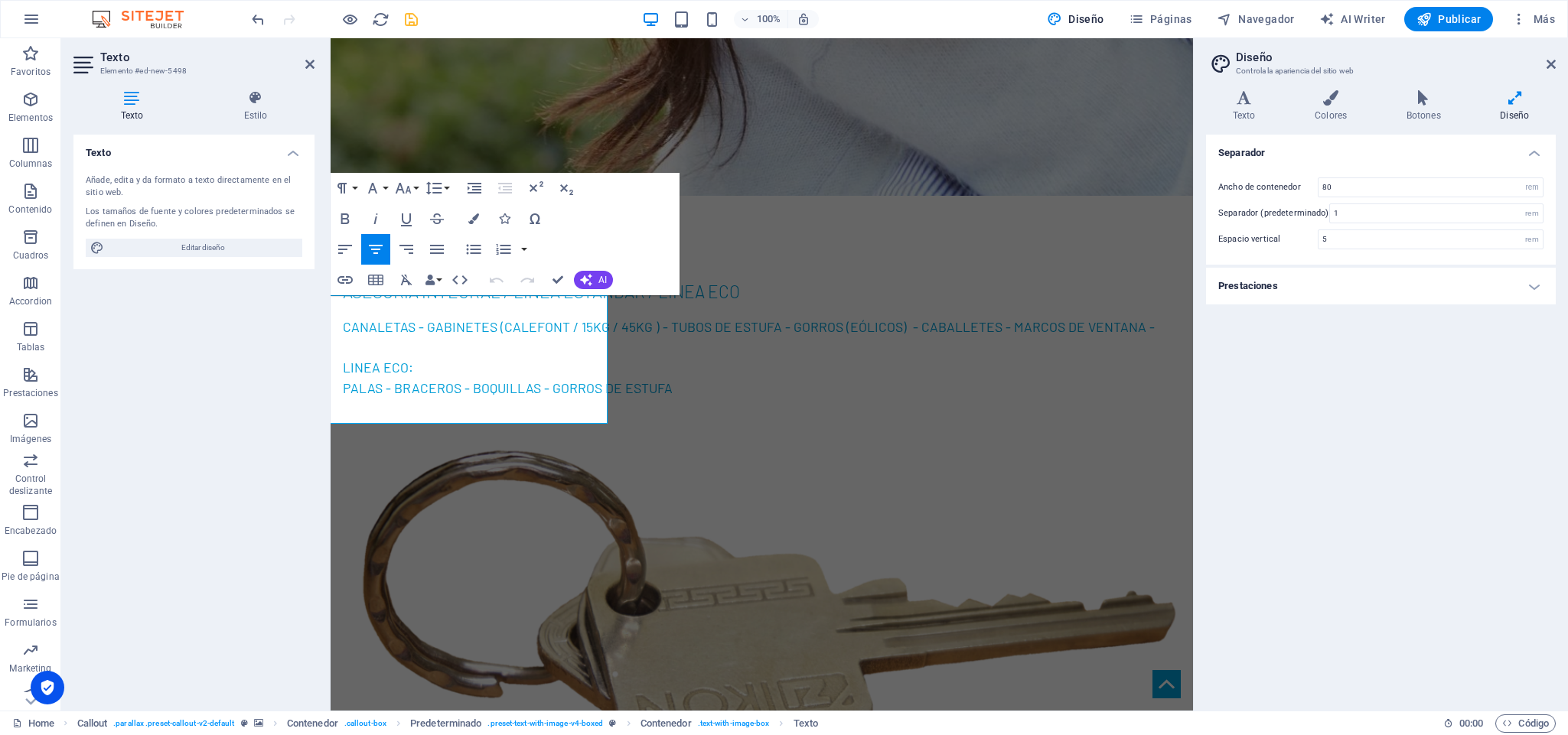 drag, startPoint x: 568, startPoint y: 408, endPoint x: 177, endPoint y: 197, distance: 444.29945 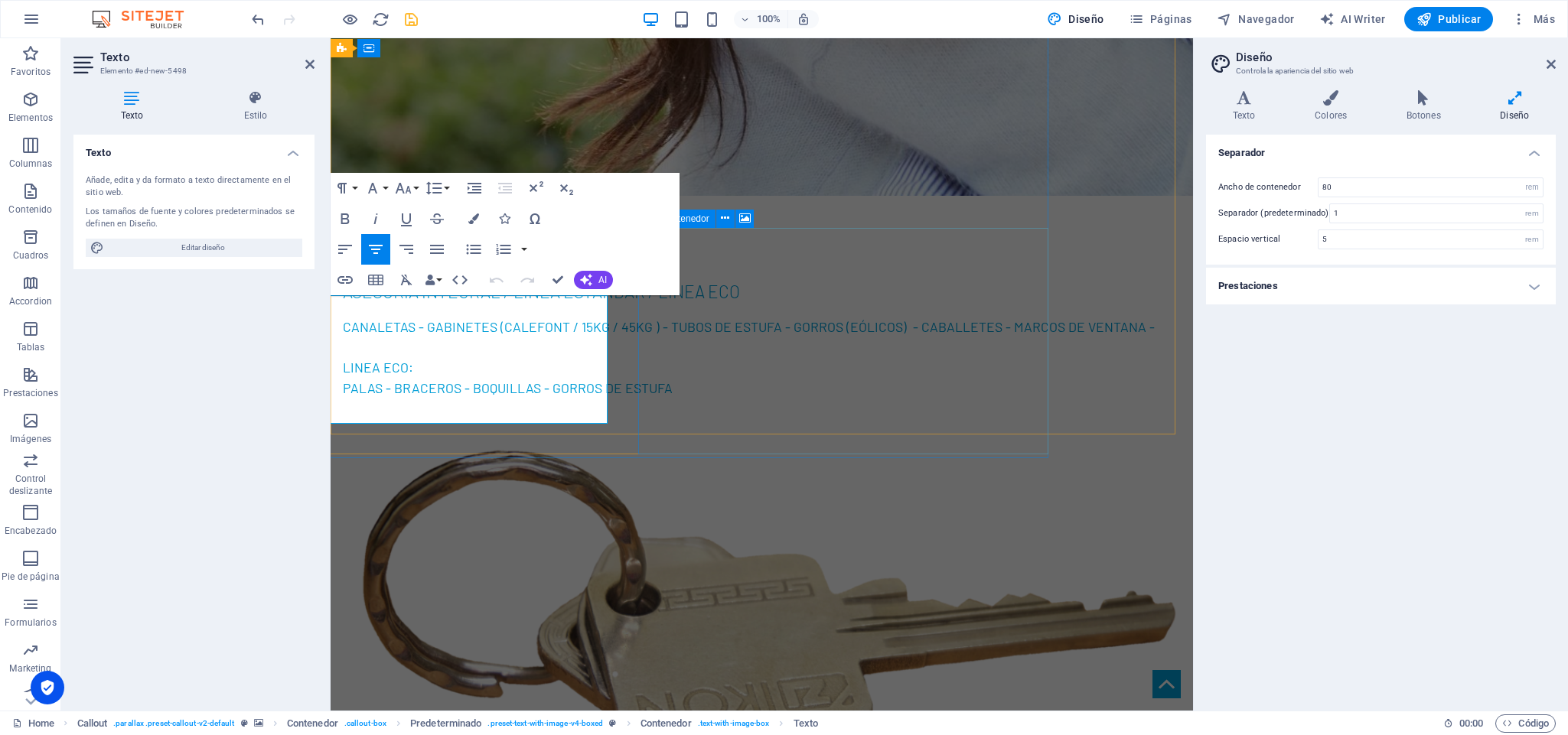 type 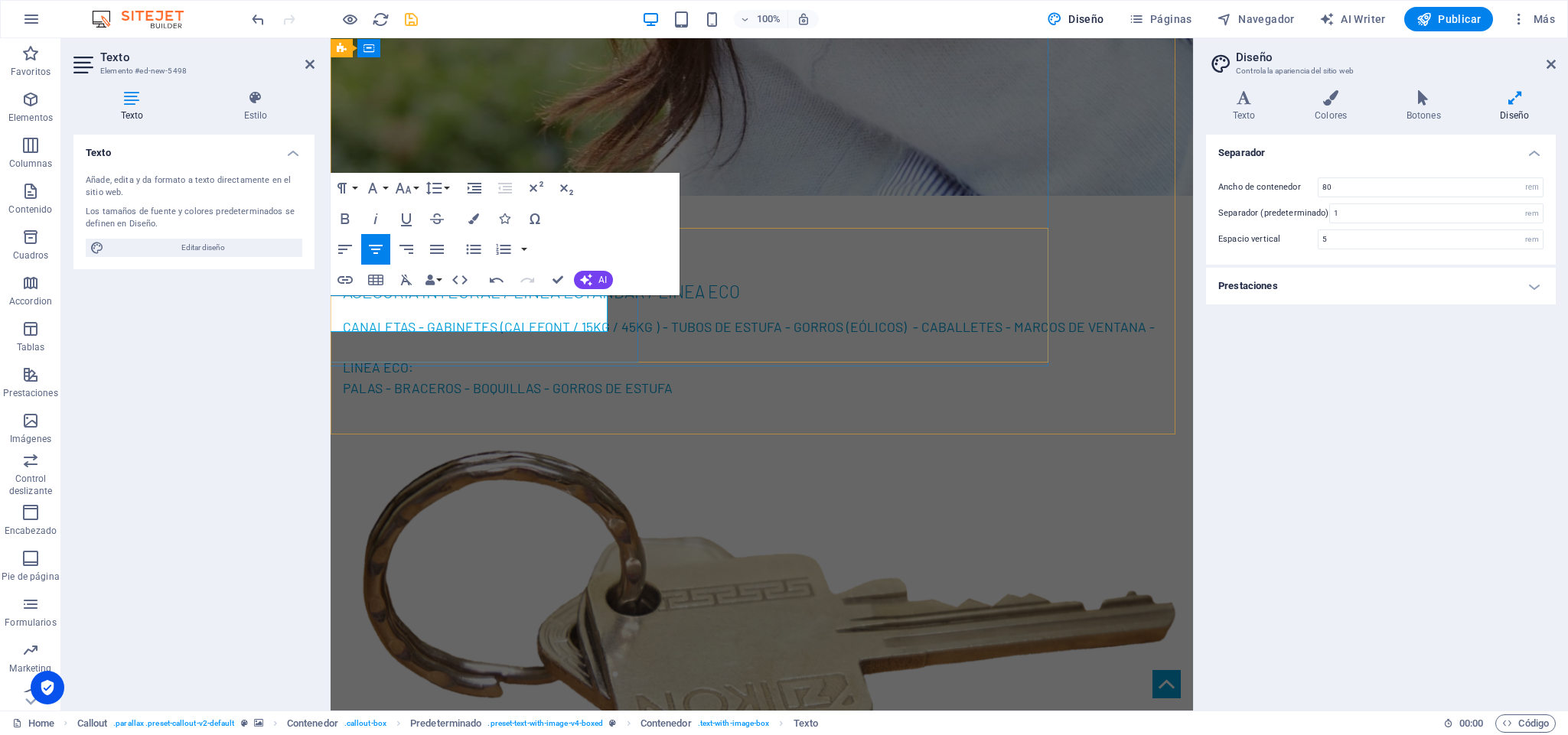 click on ""... de un trazado a un plano, de un plano a la realidad..."" at bounding box center [647, 2978] 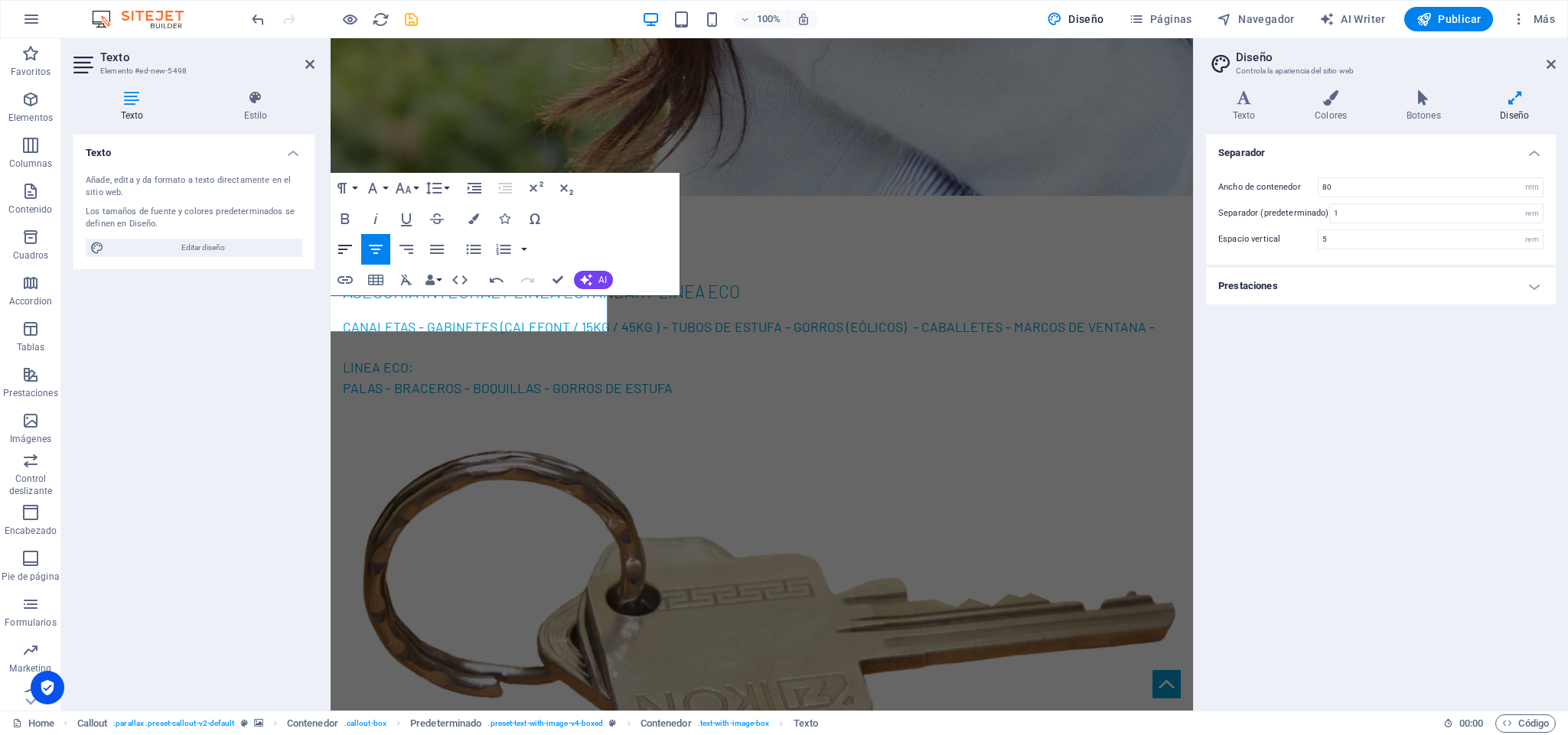 click 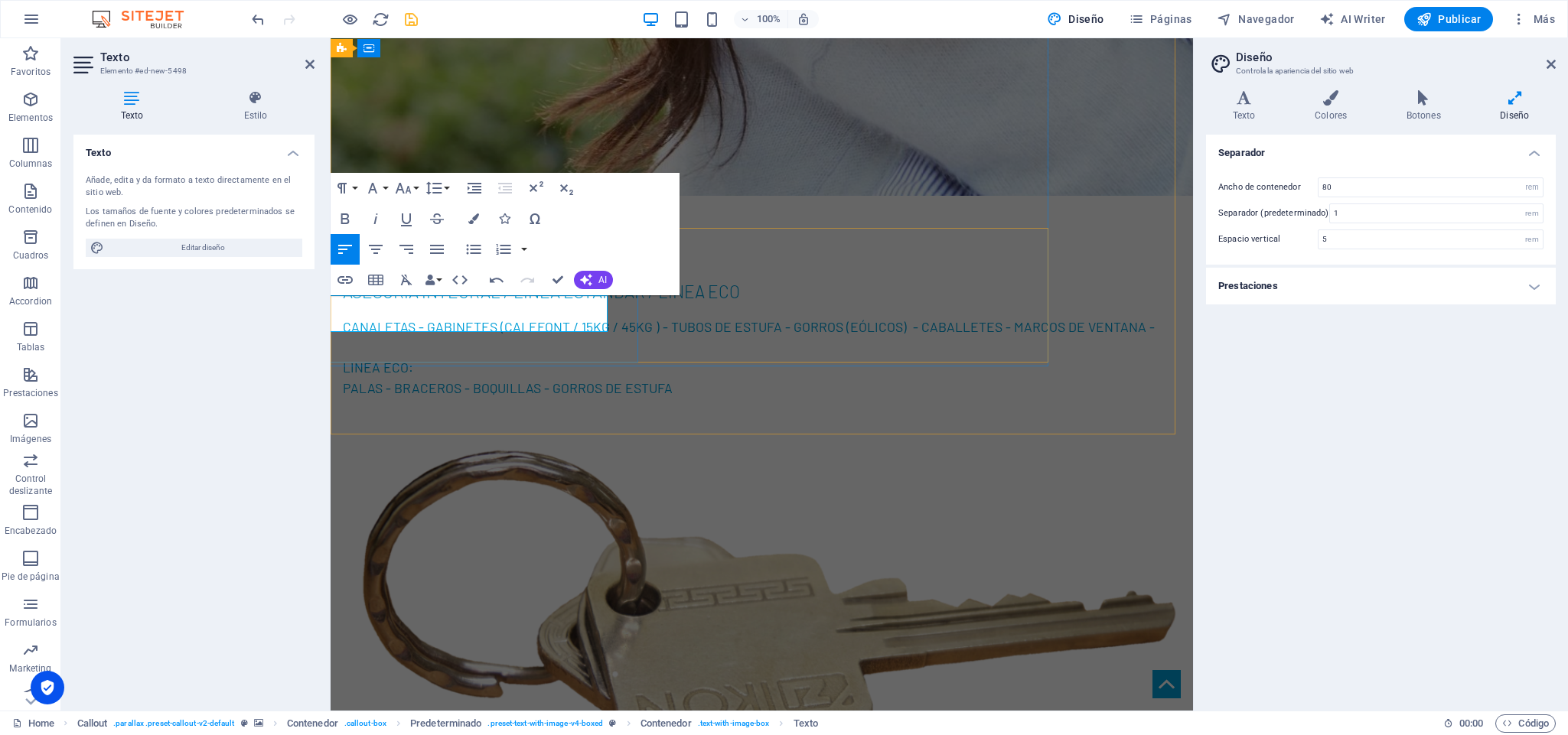 click on "​LyJ Servicios." at bounding box center [647, 2997] 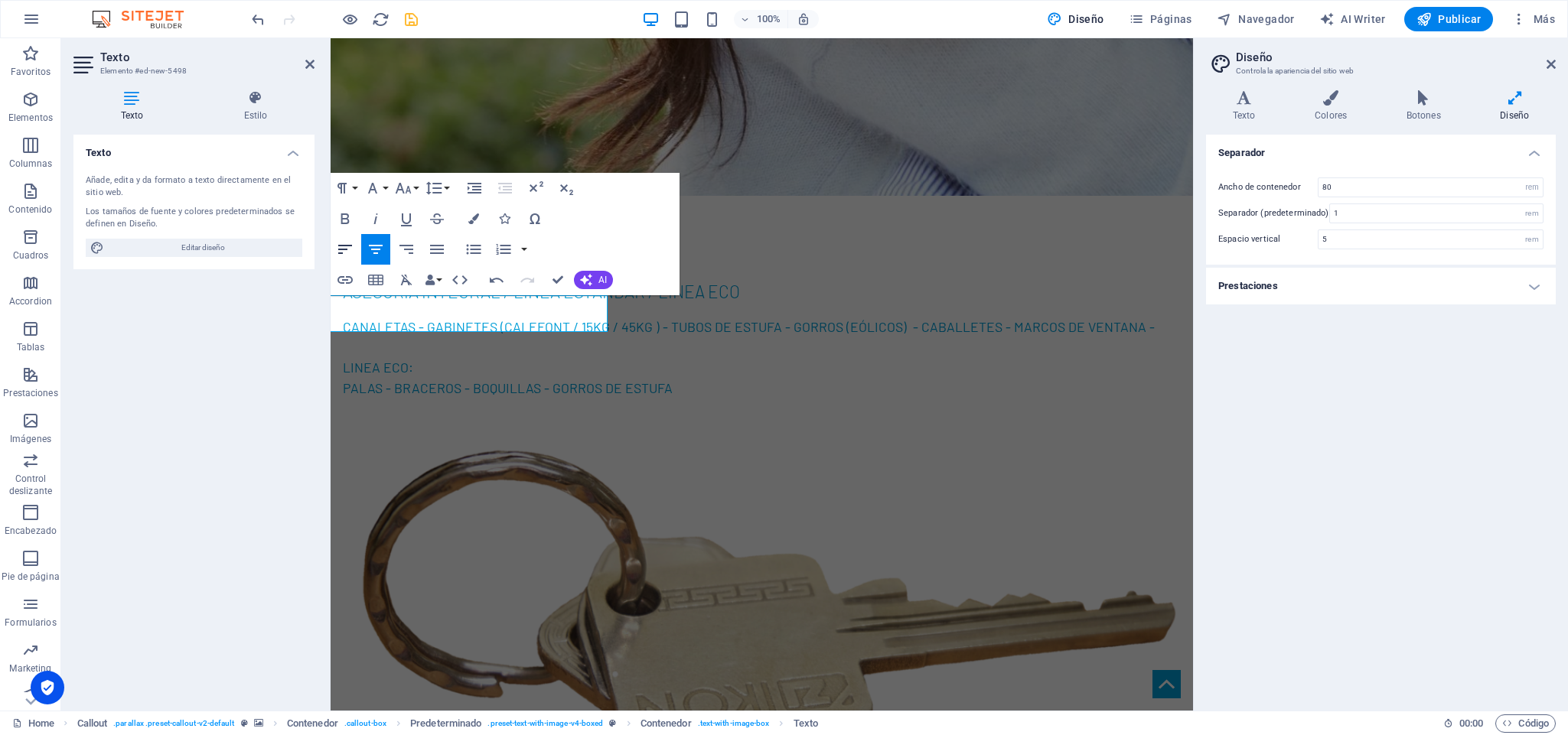 click 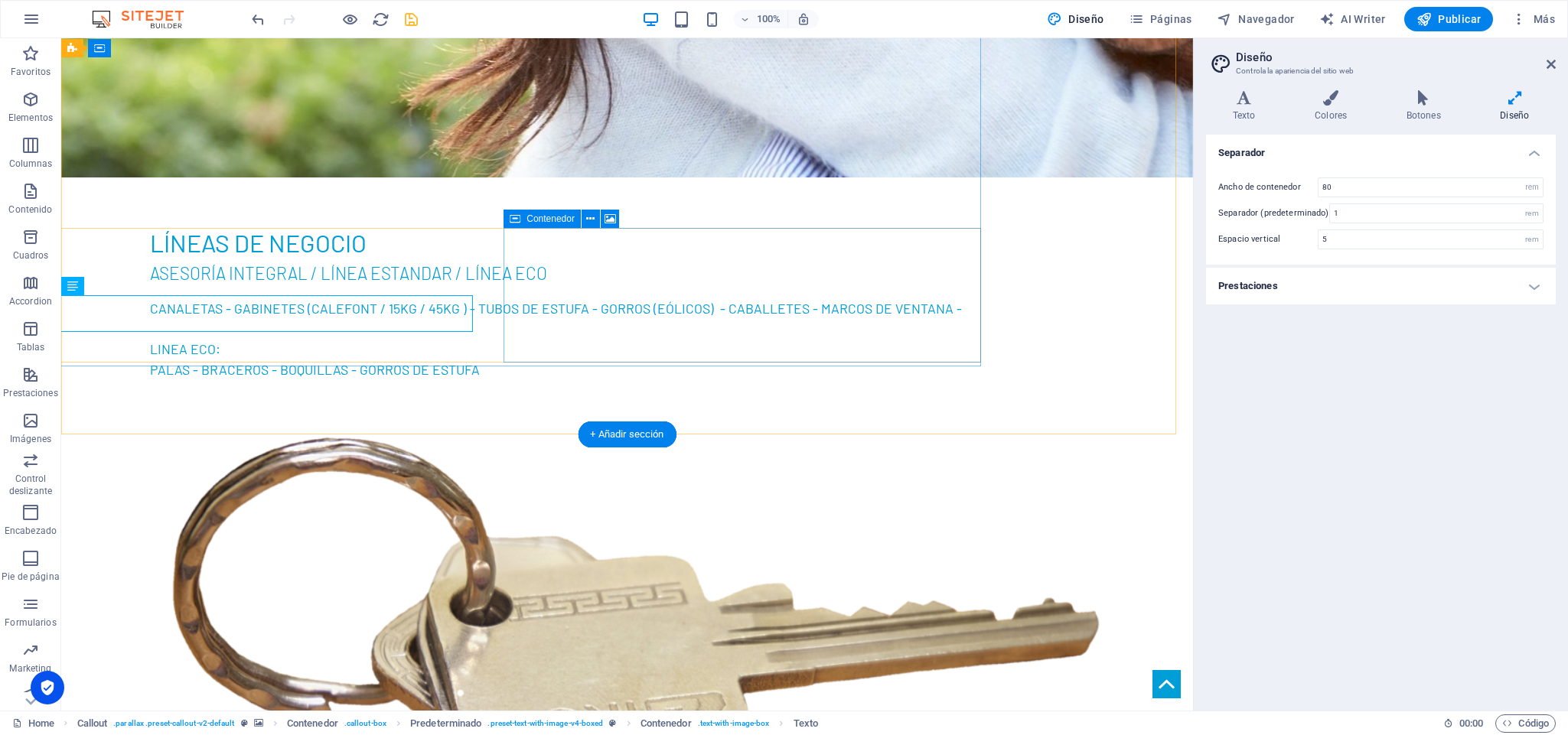 scroll, scrollTop: 1965, scrollLeft: 0, axis: vertical 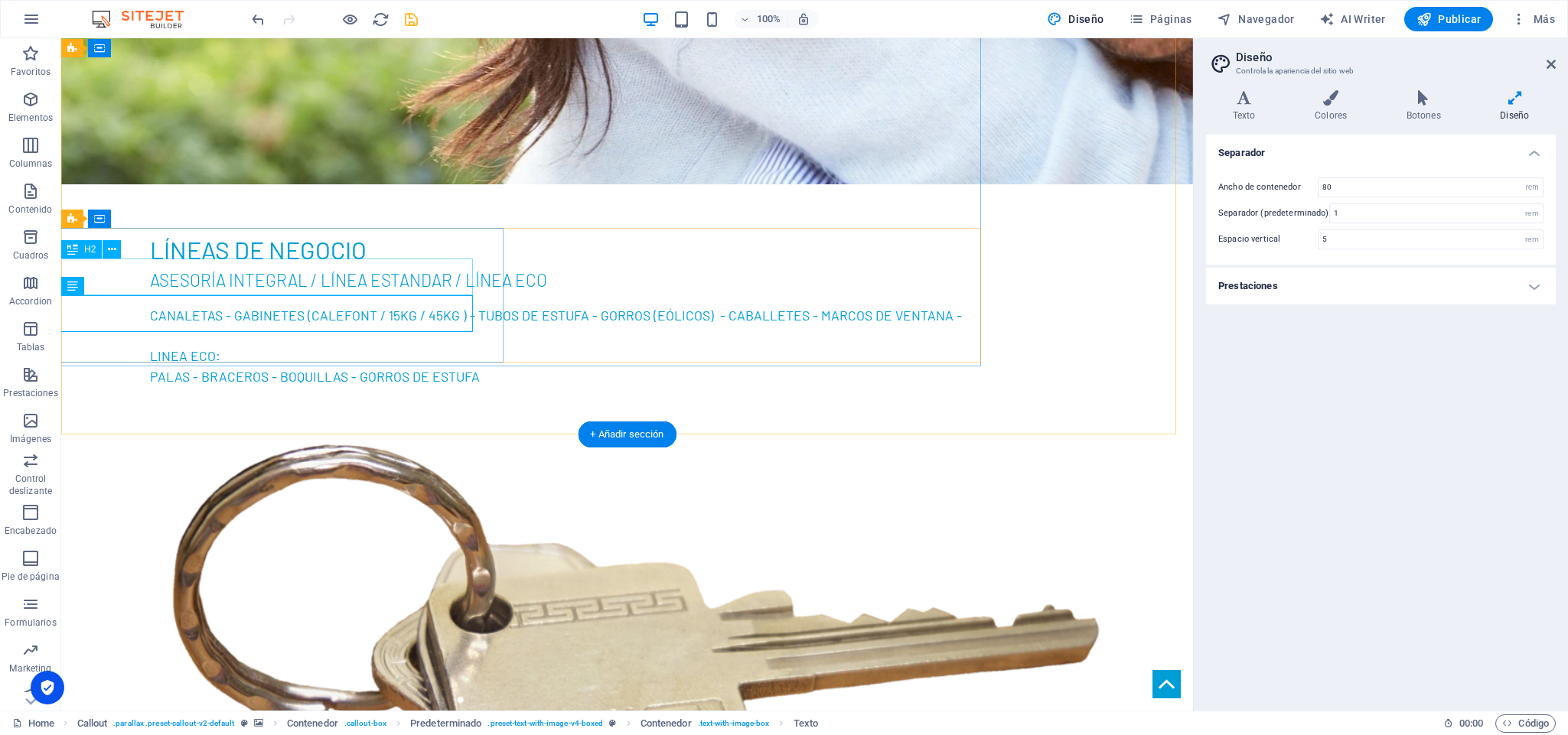 click on "New headline" at bounding box center [513, 2951] 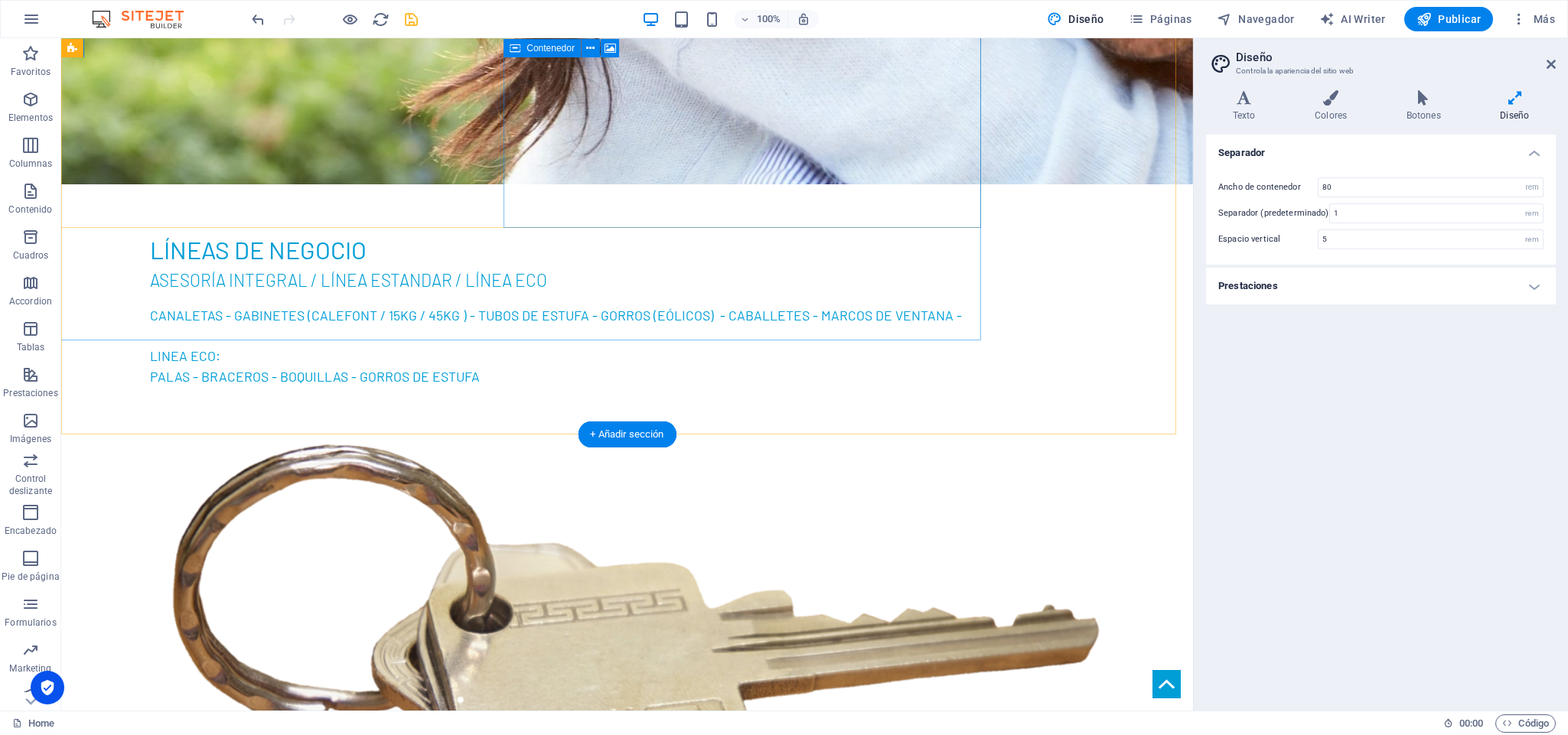 click on "Añadir elementos" at bounding box center [458, 2870] 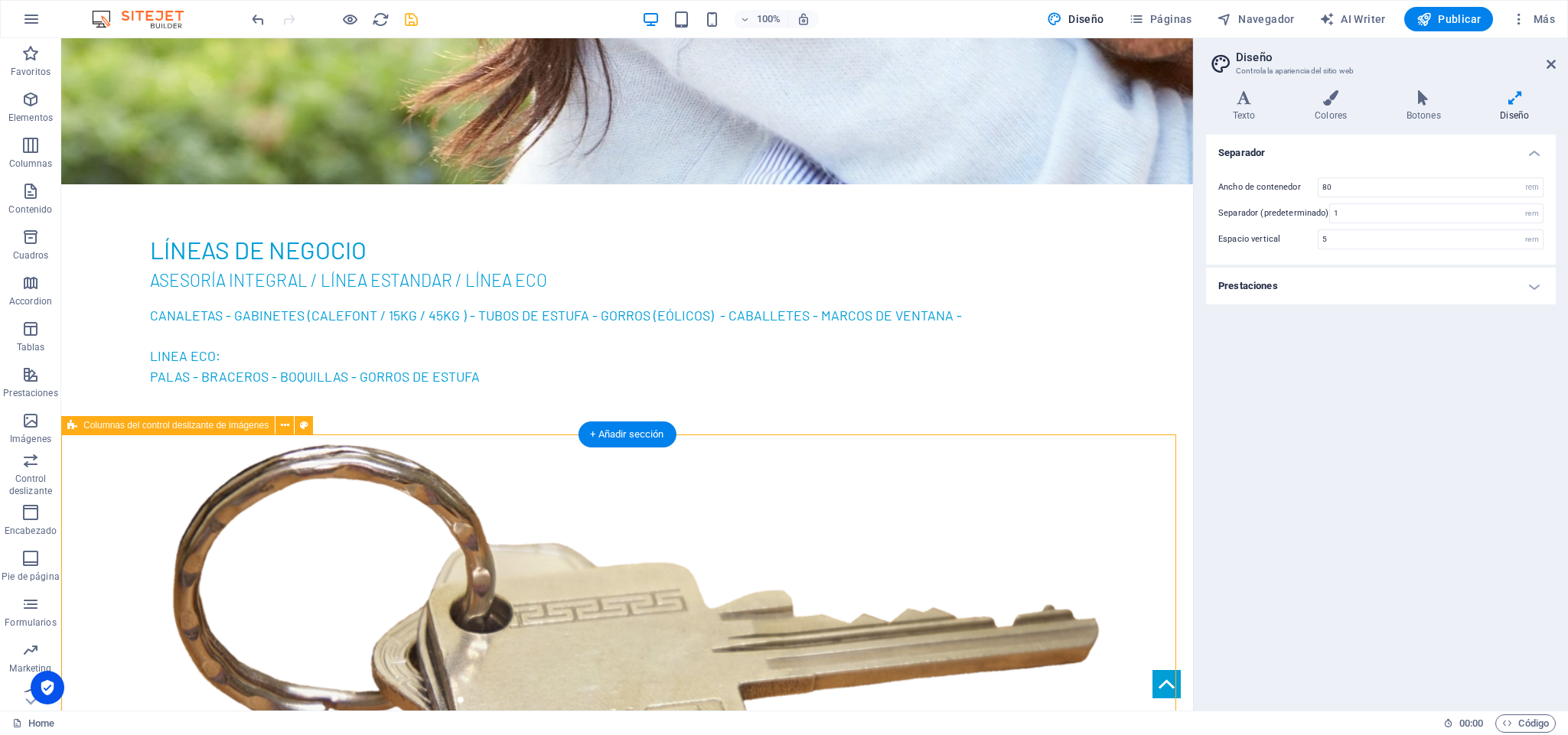 click on "nuestros productos - Todos nuestros productos son fabricados en  zincalum de 0,4 mm" at bounding box center (627, 12545) 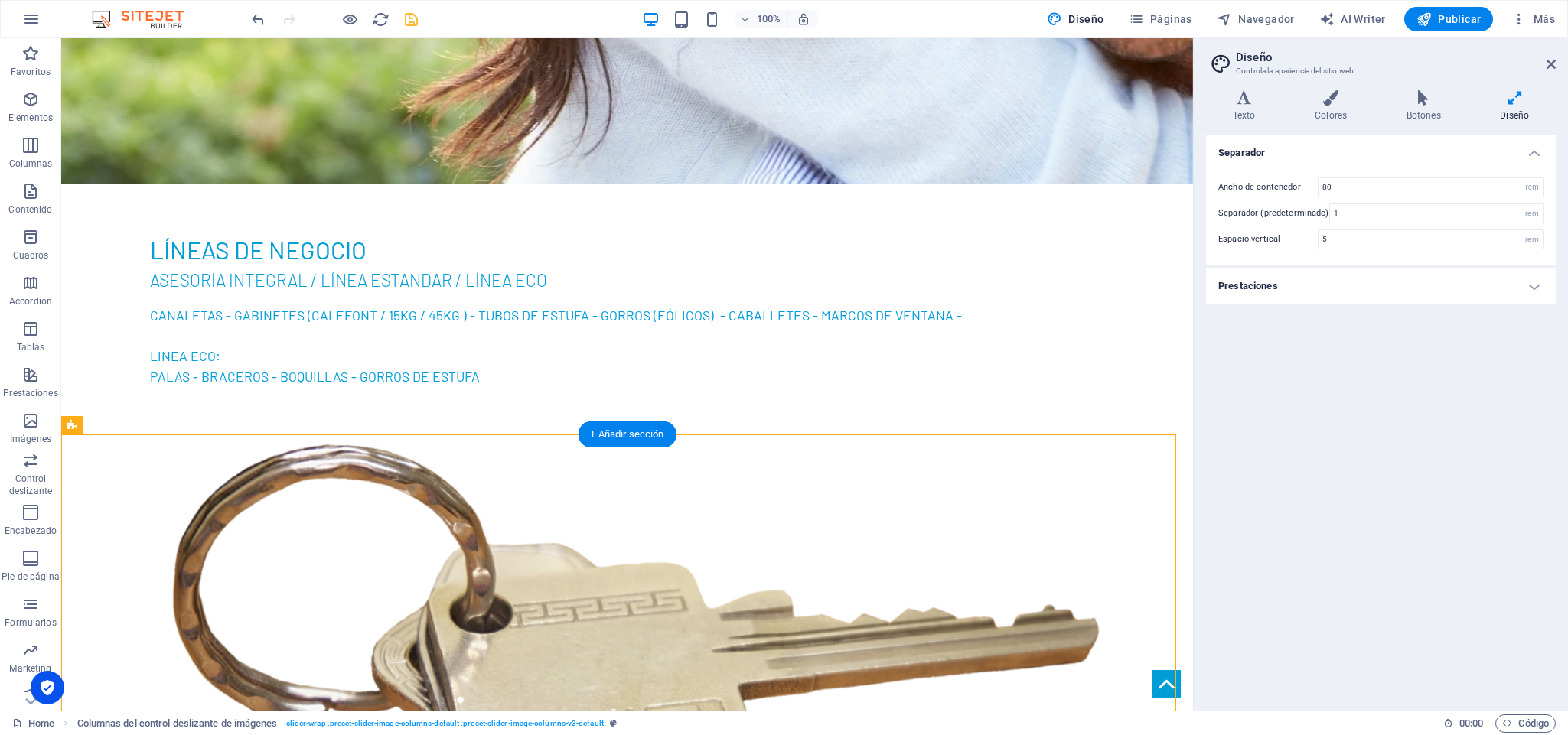 click at bounding box center (513, 2678) 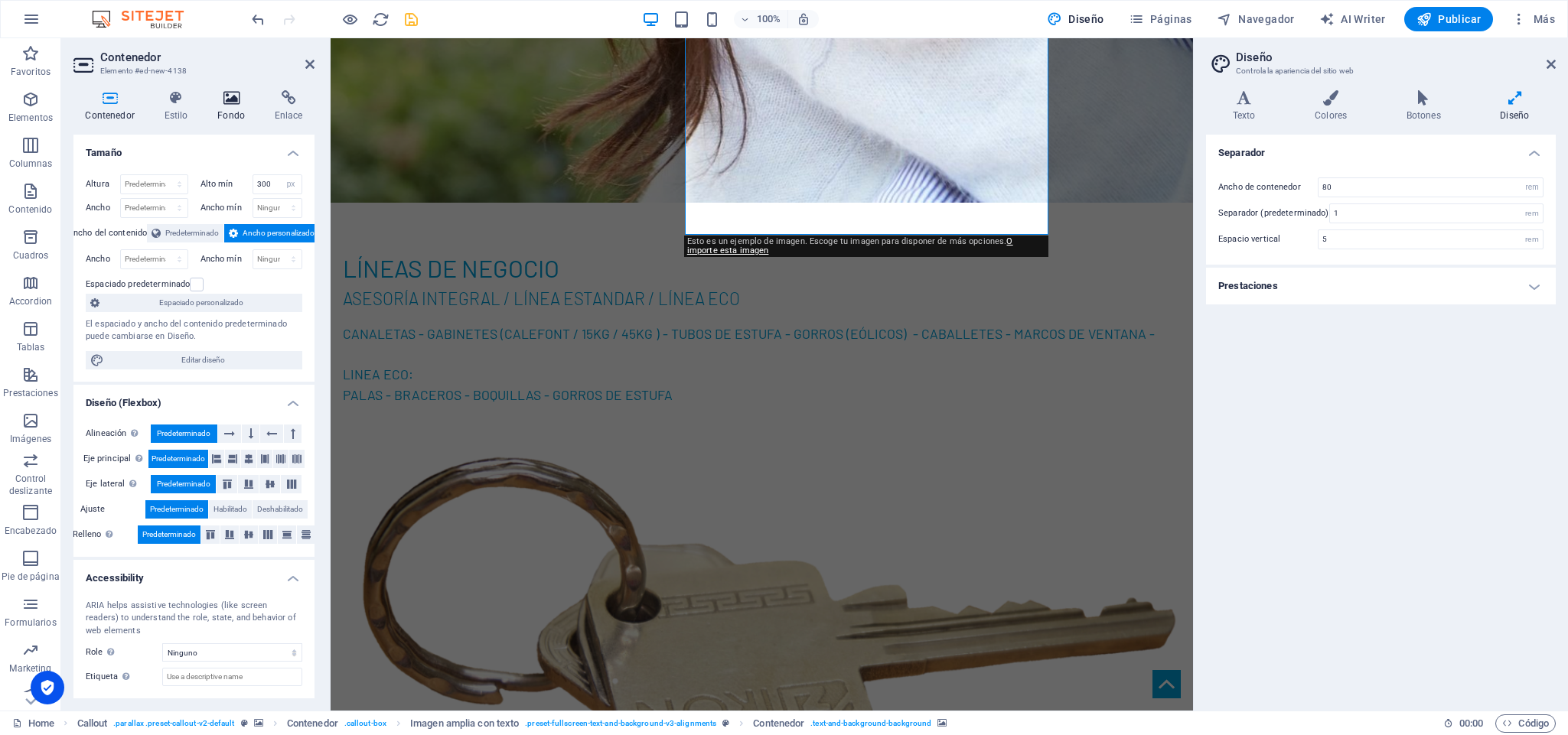 click at bounding box center (231, 98) 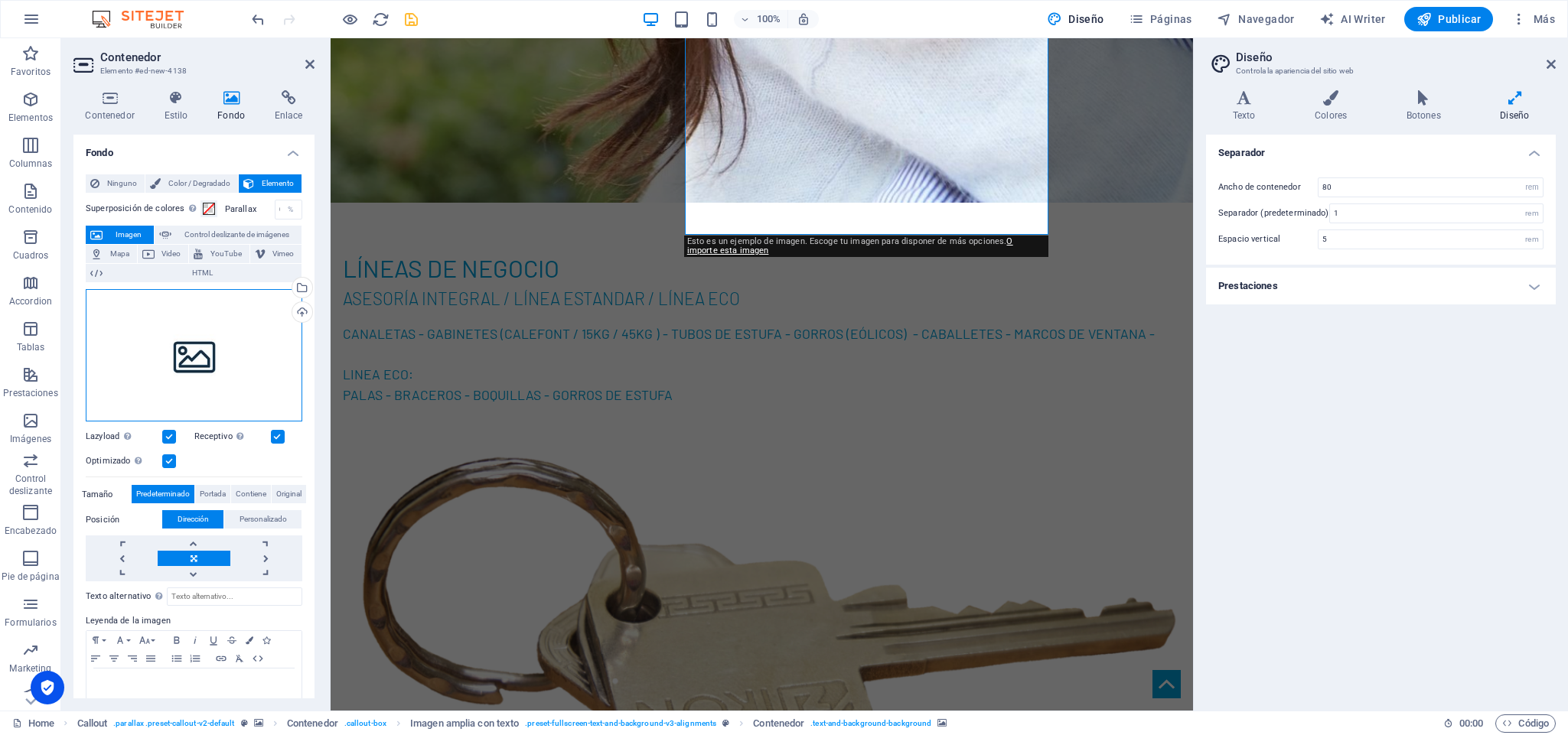 click on "Arrastra archivos aquí, haz clic para escoger archivos o  selecciona archivos de Archivos o de nuestra galería gratuita de fotos y vídeos" at bounding box center (194, 356) 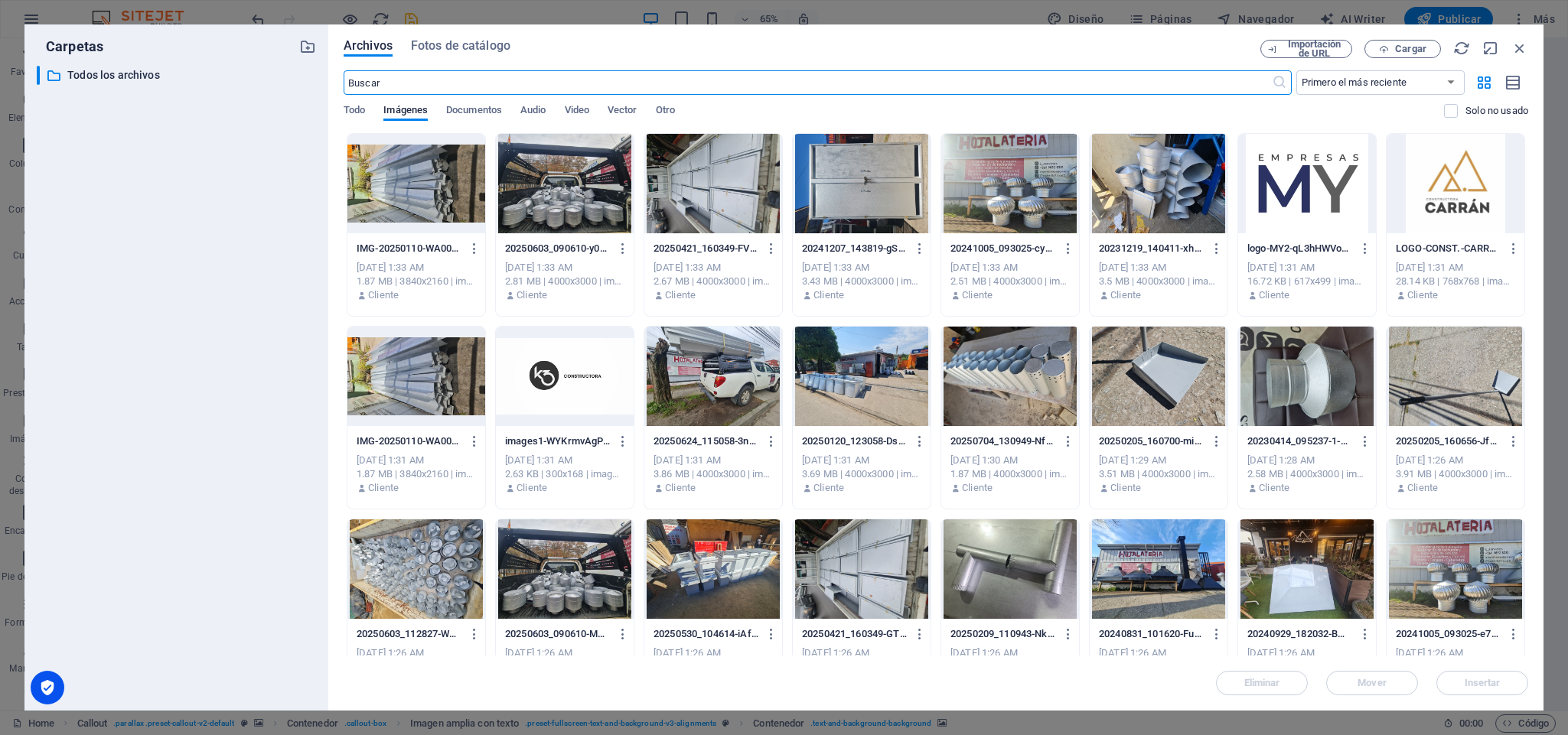 scroll, scrollTop: 2217, scrollLeft: 0, axis: vertical 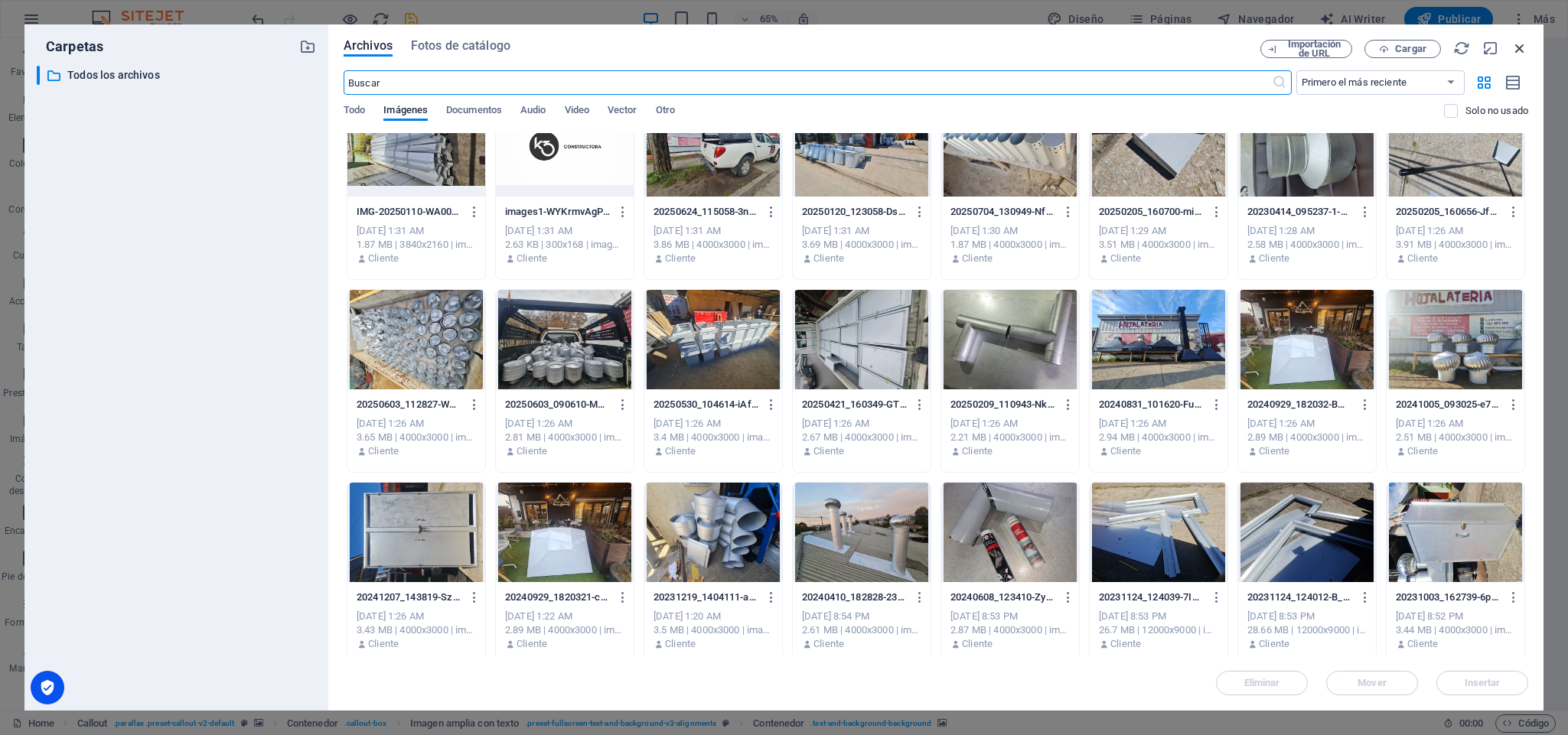 click at bounding box center (1520, 48) 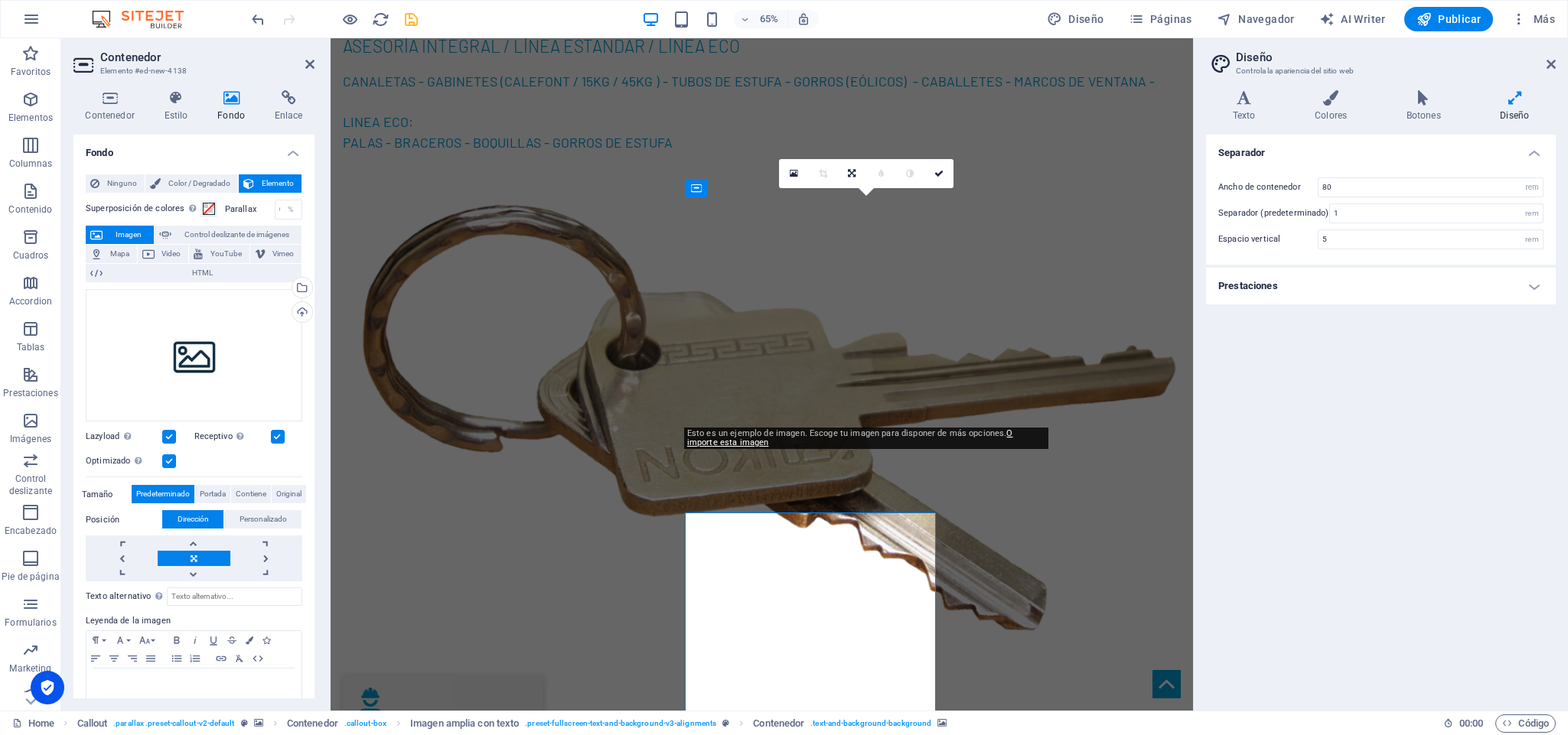 scroll, scrollTop: 1710, scrollLeft: 0, axis: vertical 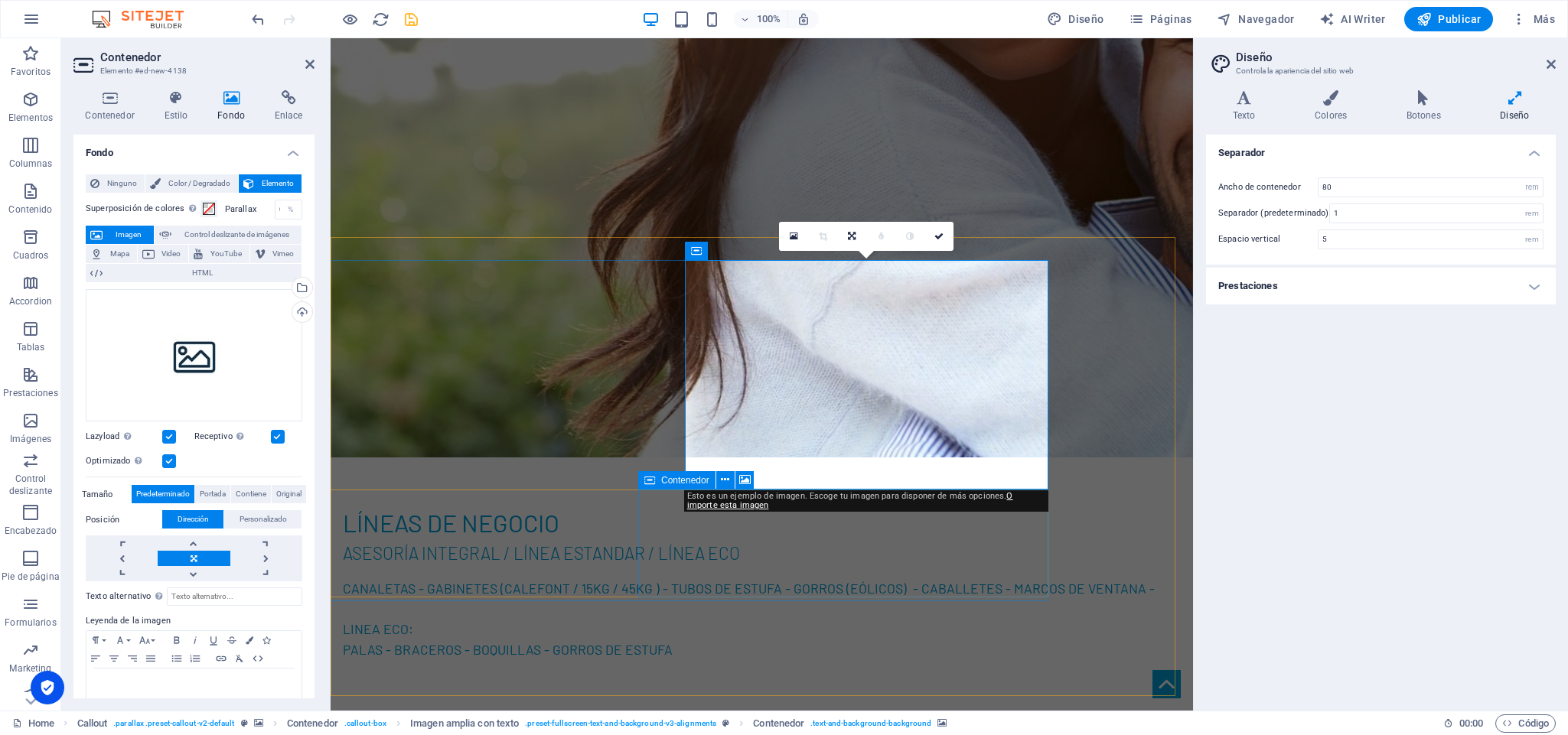click on "Suelta el contenido aquí o  Añadir elementos  Pegar portapapeles" at bounding box center (647, 3424) 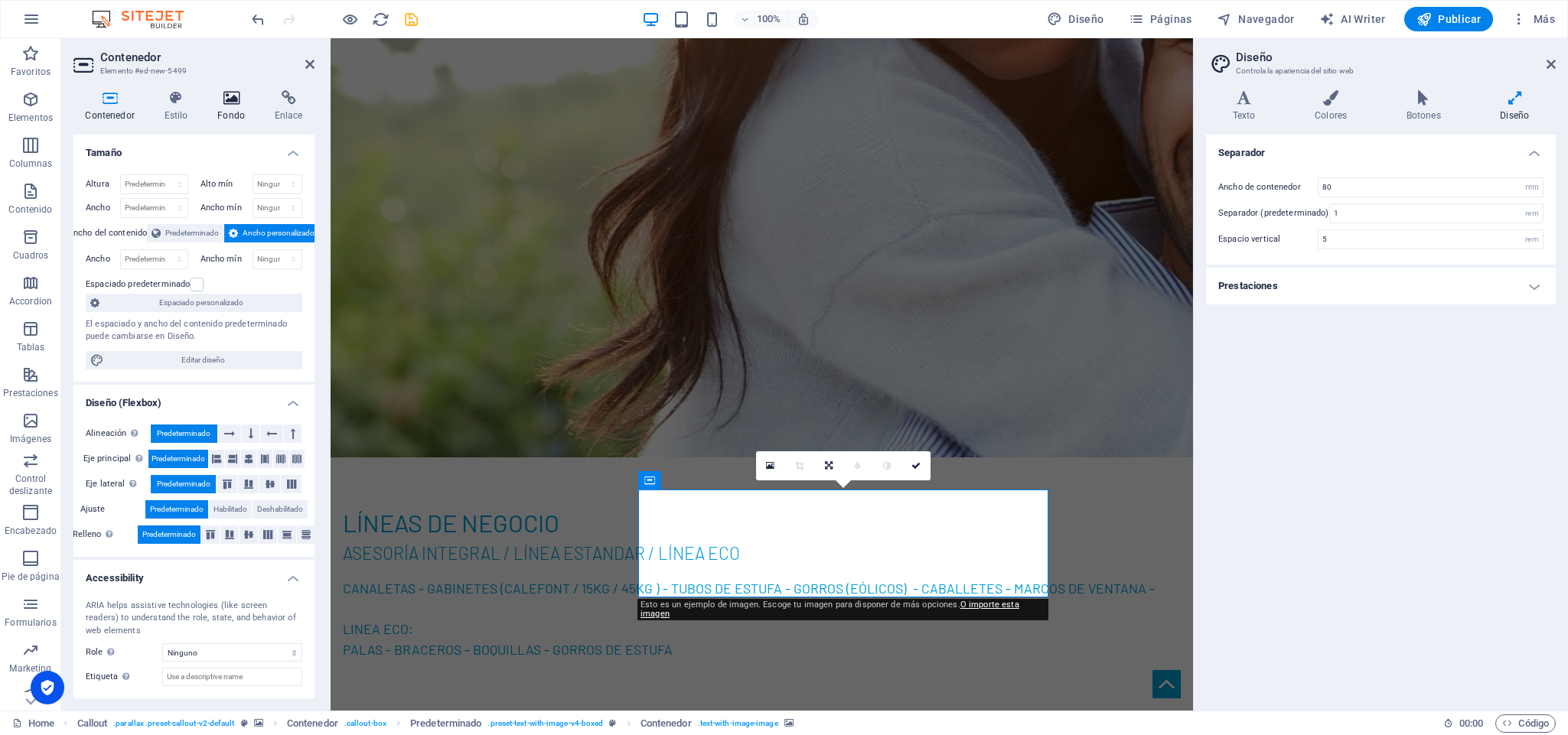 click on "Fondo" at bounding box center (234, 106) 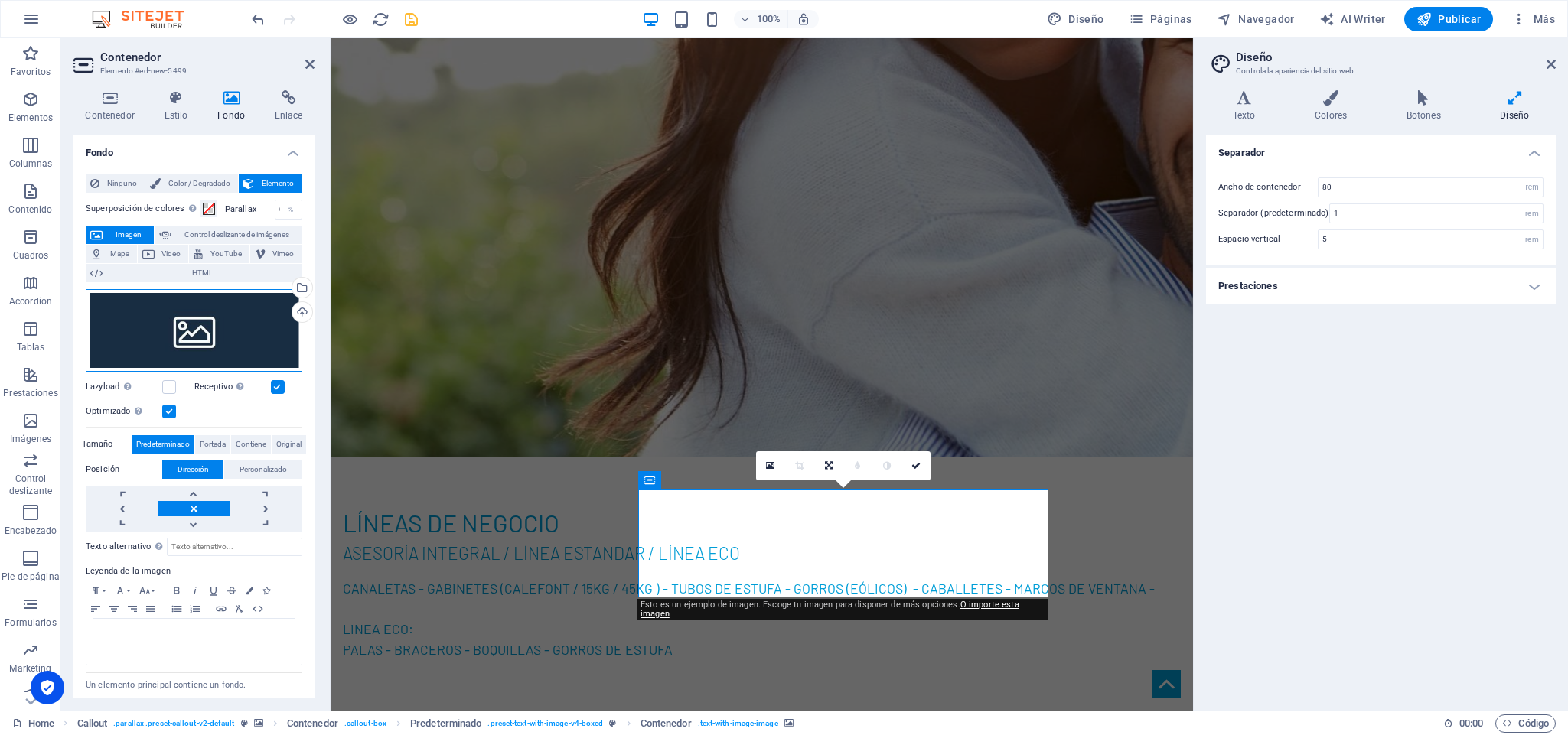 click on "Arrastra archivos aquí, haz clic para escoger archivos o  selecciona archivos de Archivos o de nuestra galería gratuita de fotos y vídeos" at bounding box center [194, 330] 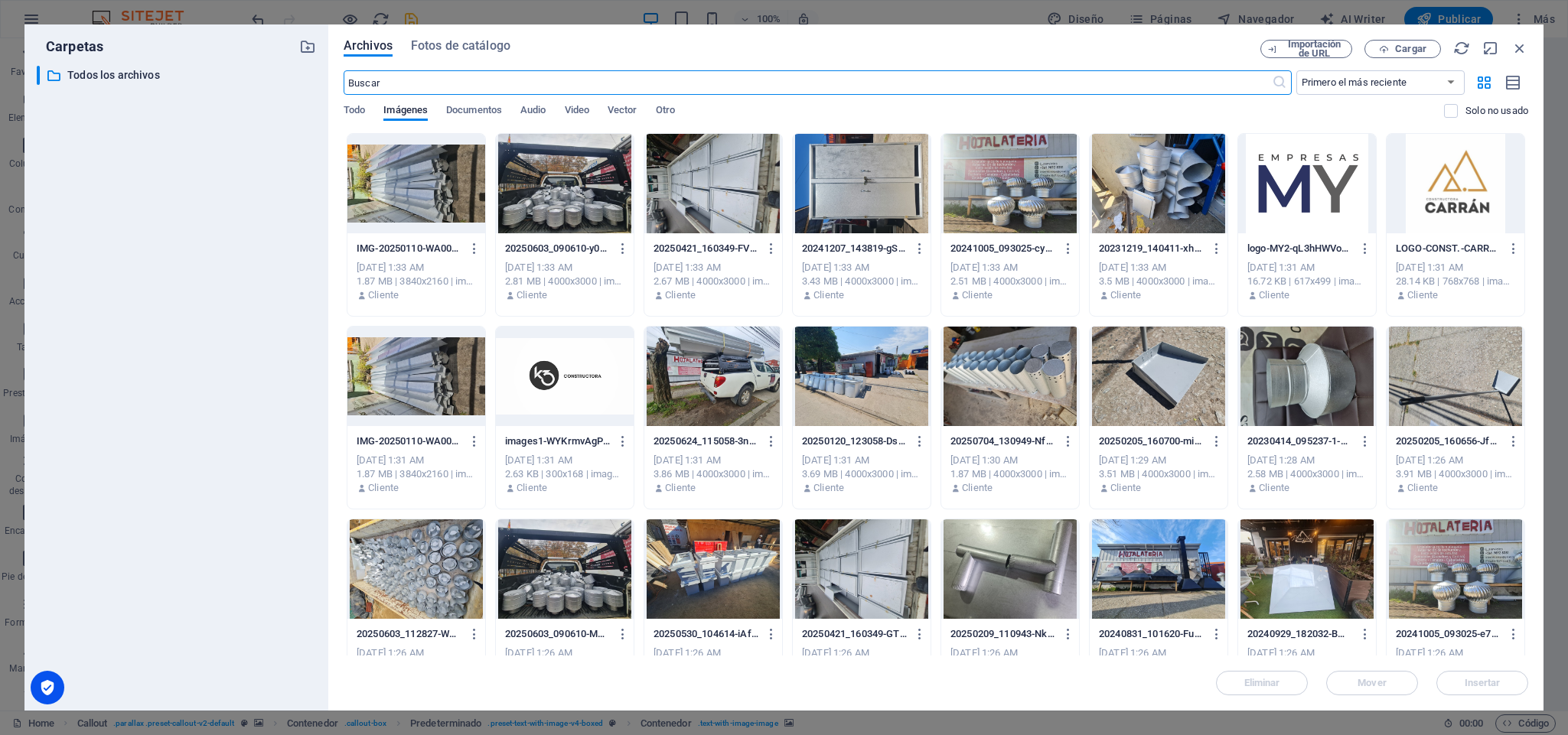 scroll, scrollTop: 1944, scrollLeft: 0, axis: vertical 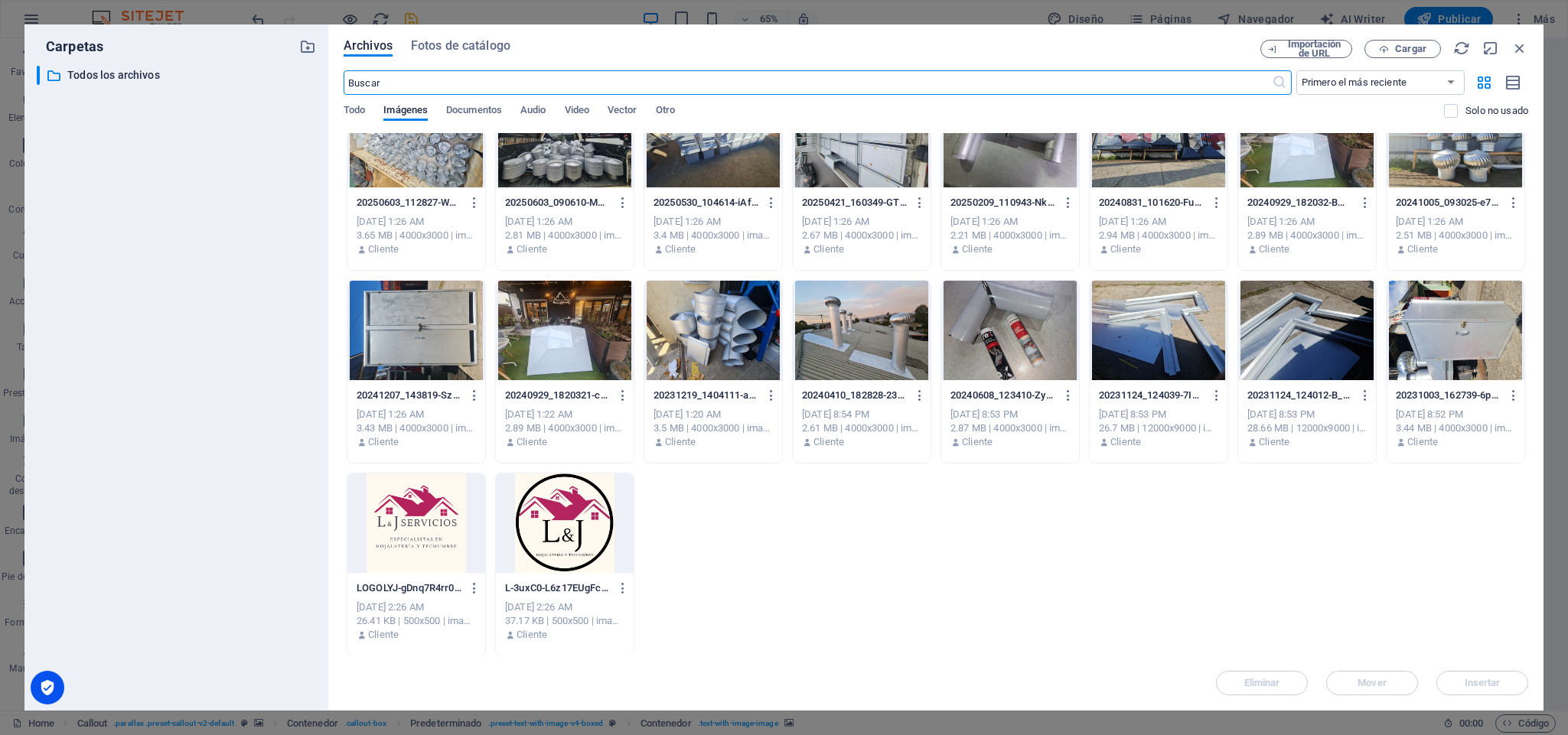 click at bounding box center [1307, 330] 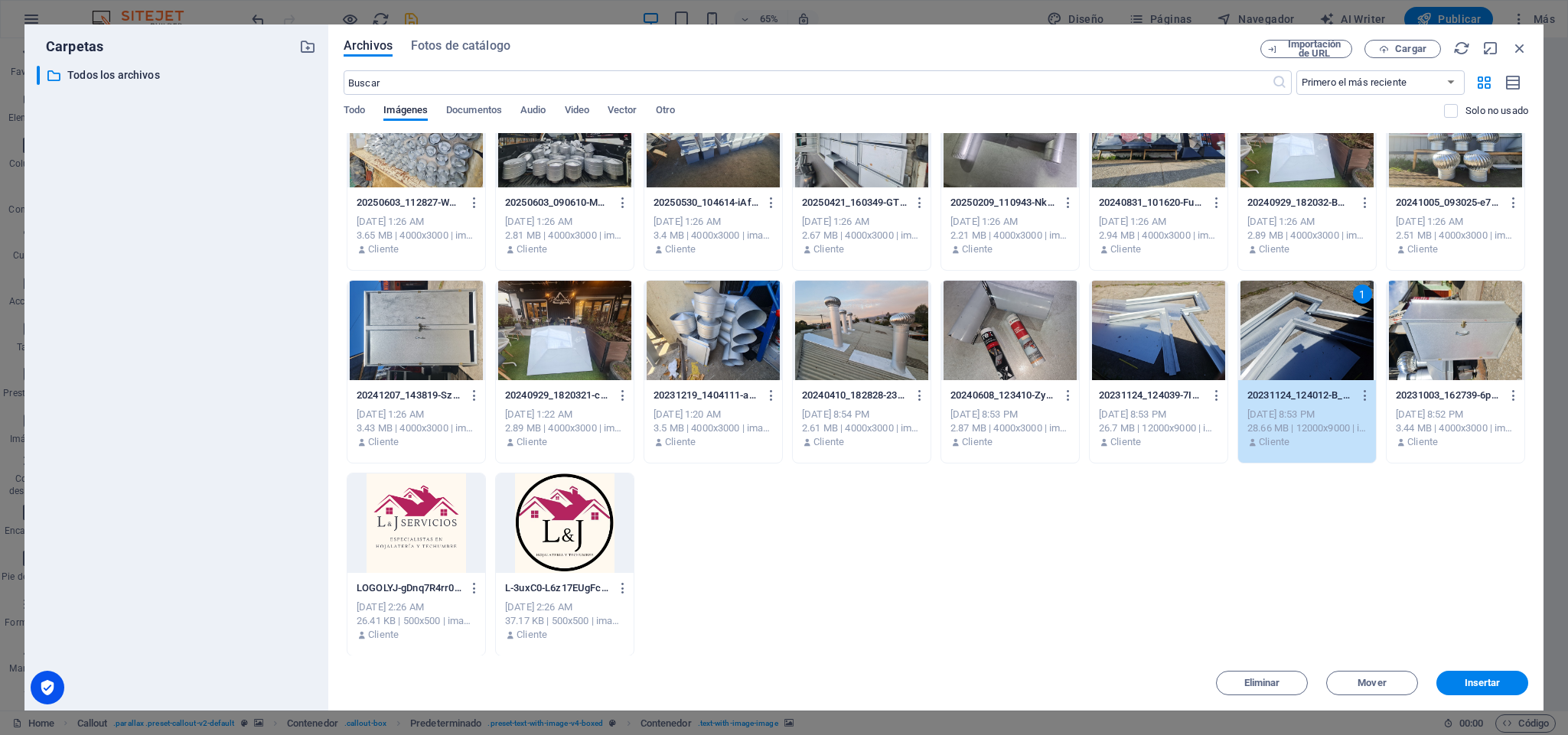 click on "1" at bounding box center (1307, 330) 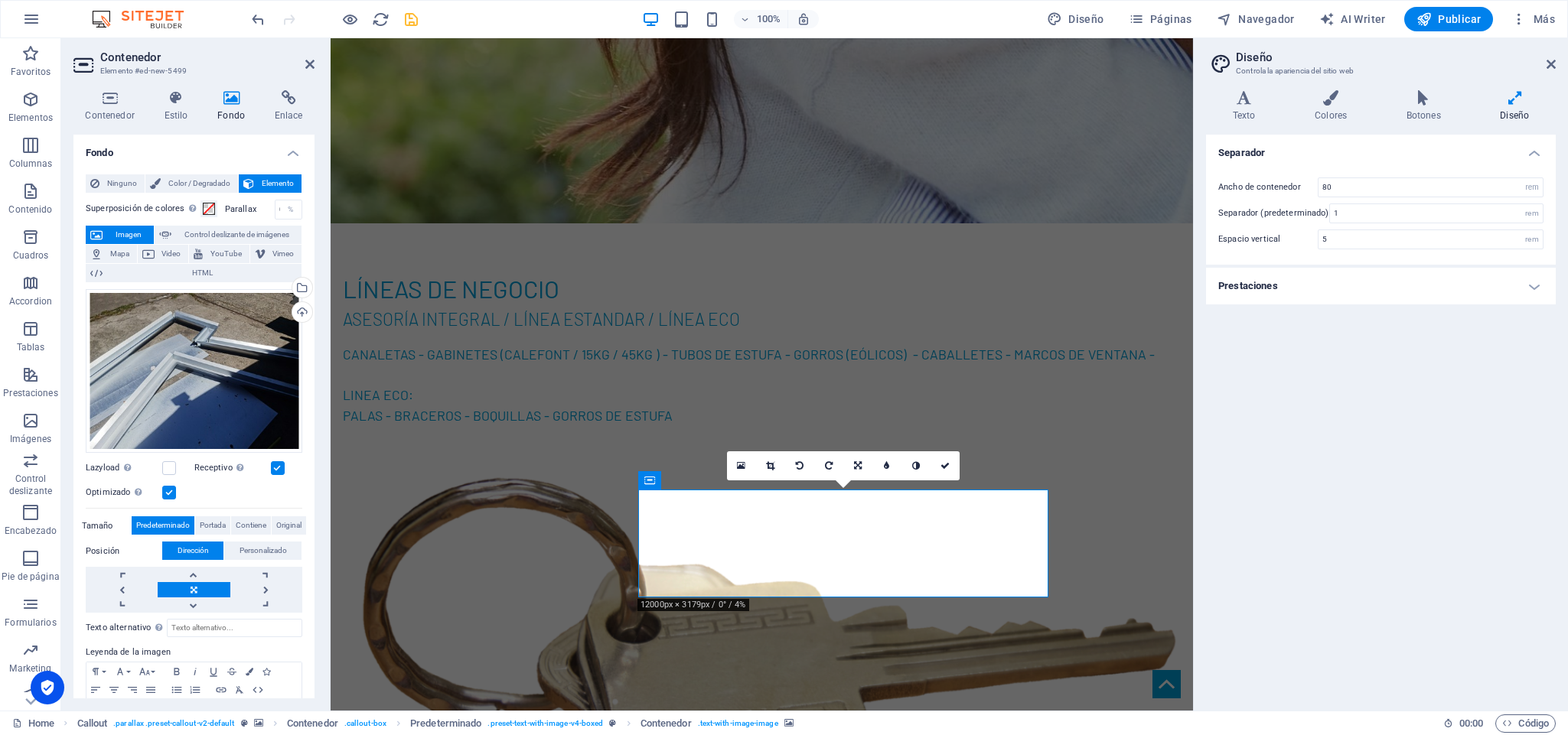 scroll, scrollTop: 1710, scrollLeft: 0, axis: vertical 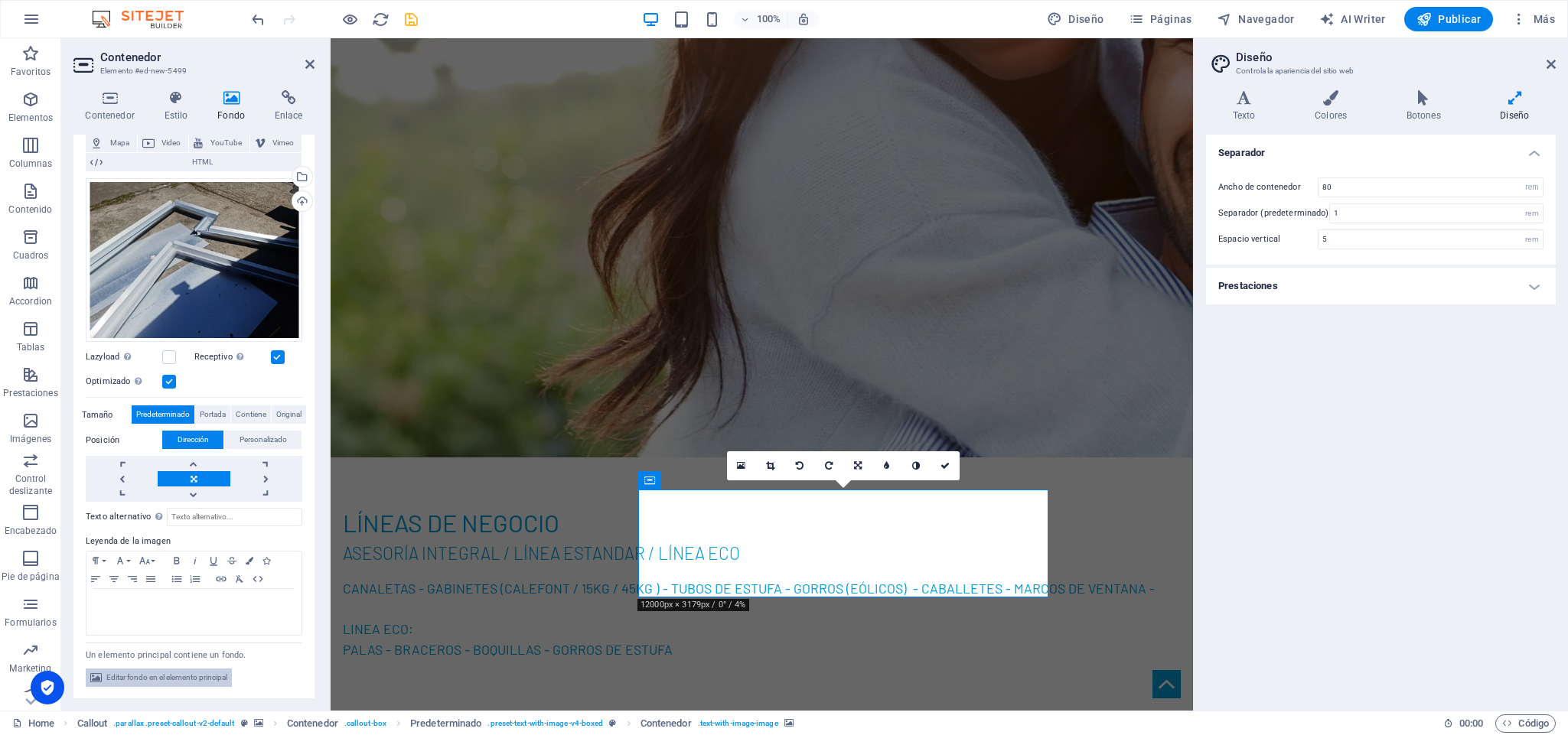 click on "Editar fondo en el elemento principal" at bounding box center (167, 678) 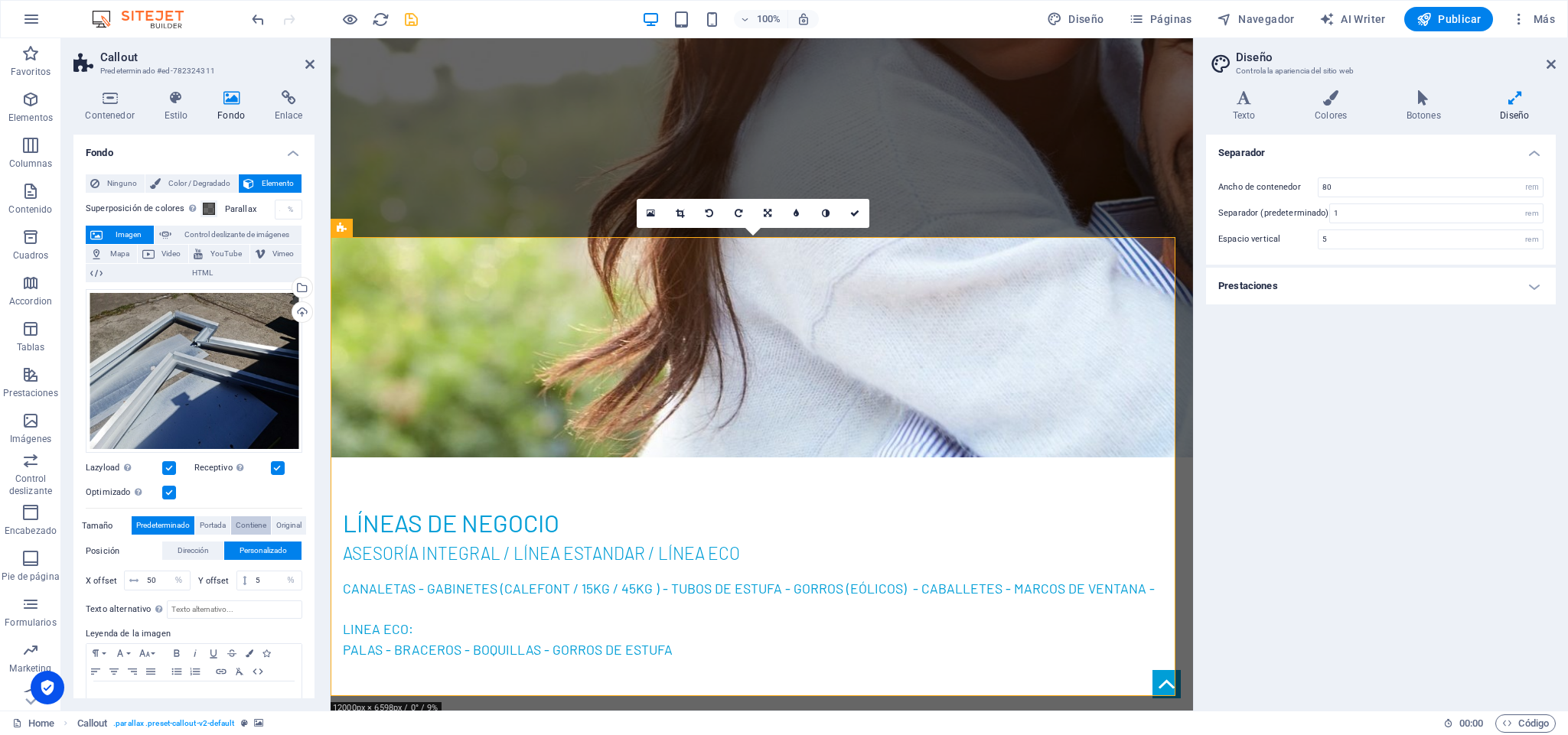 click on "Contiene" at bounding box center (251, 525) 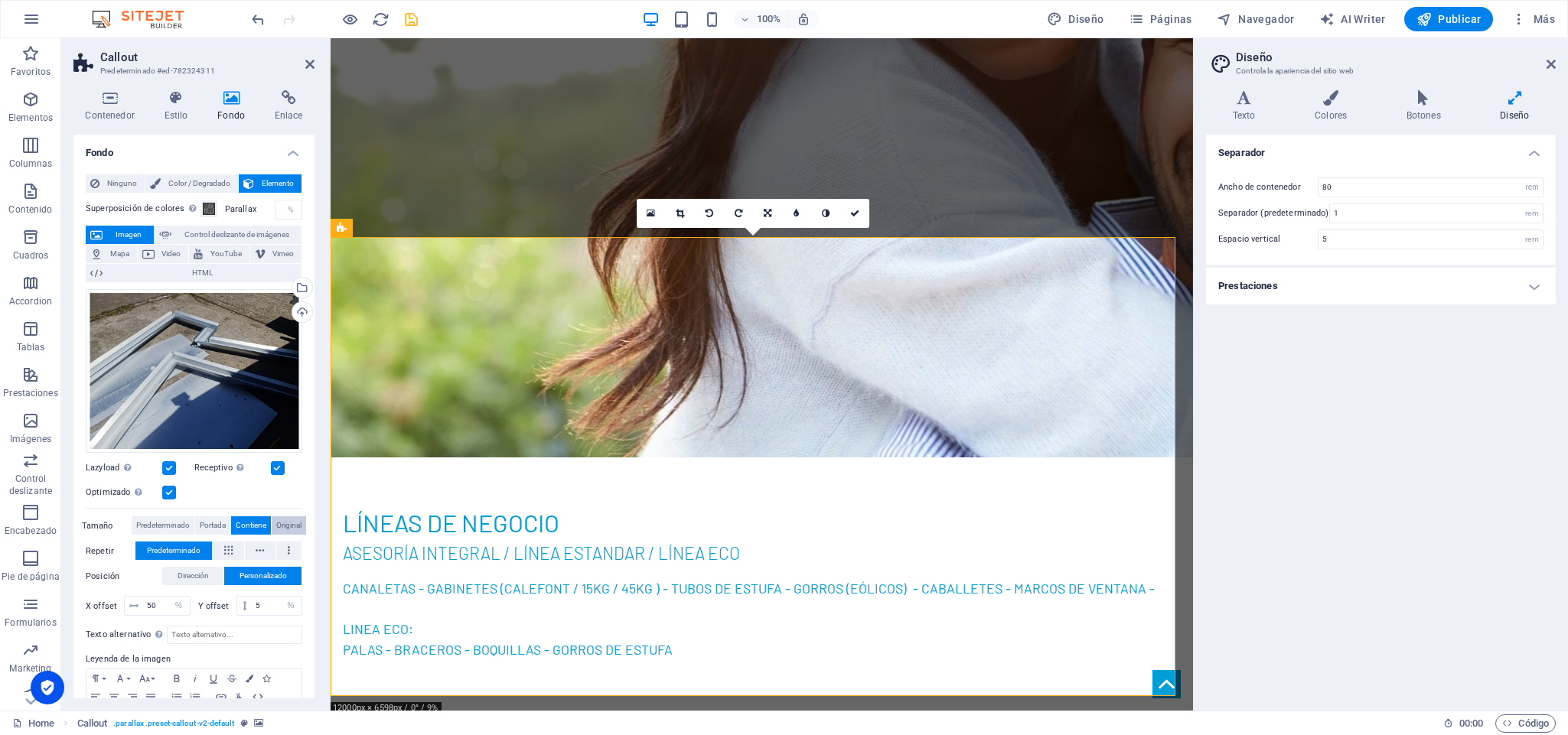 click on "Original" at bounding box center [288, 525] 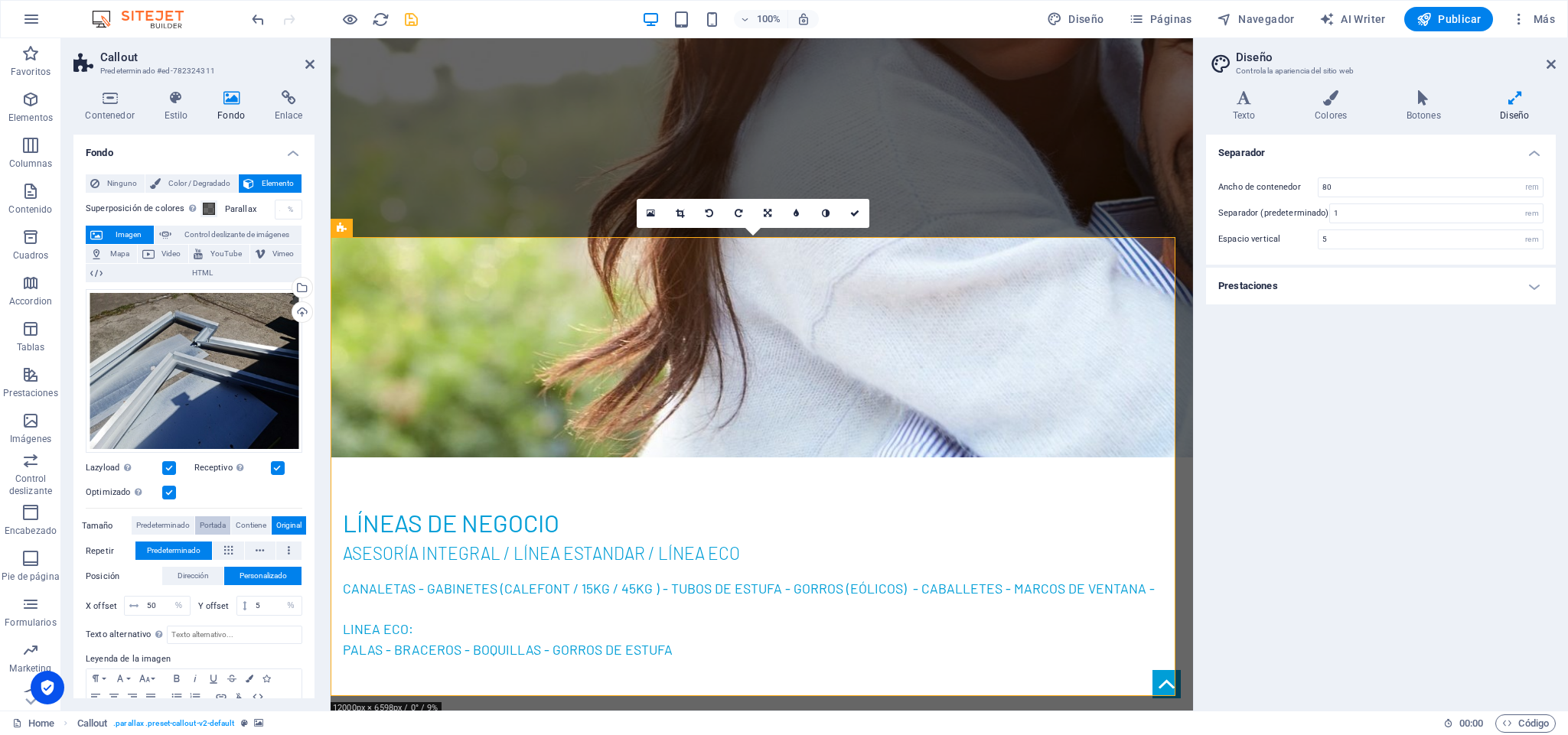 click on "Portada" at bounding box center [213, 525] 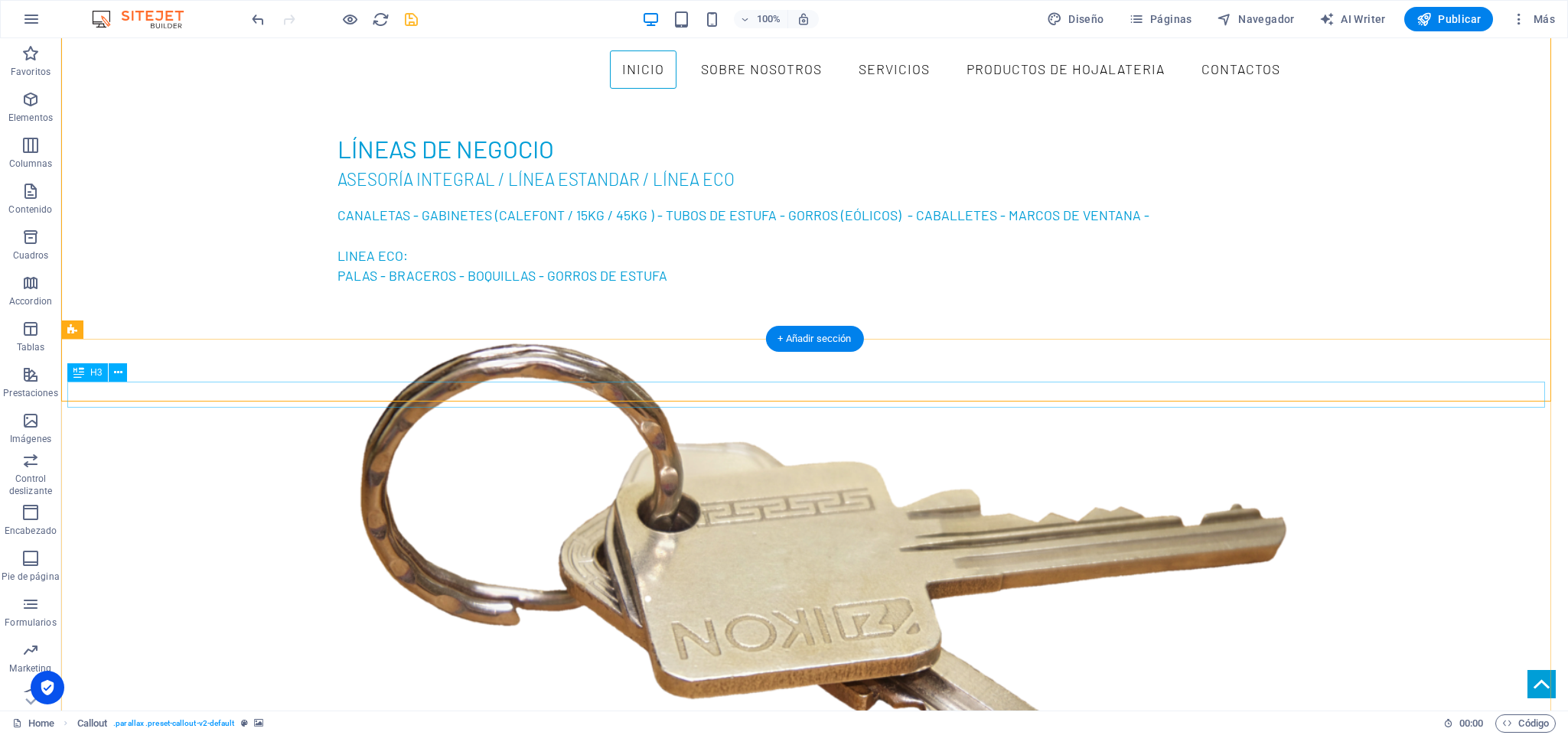 scroll, scrollTop: 1836, scrollLeft: 0, axis: vertical 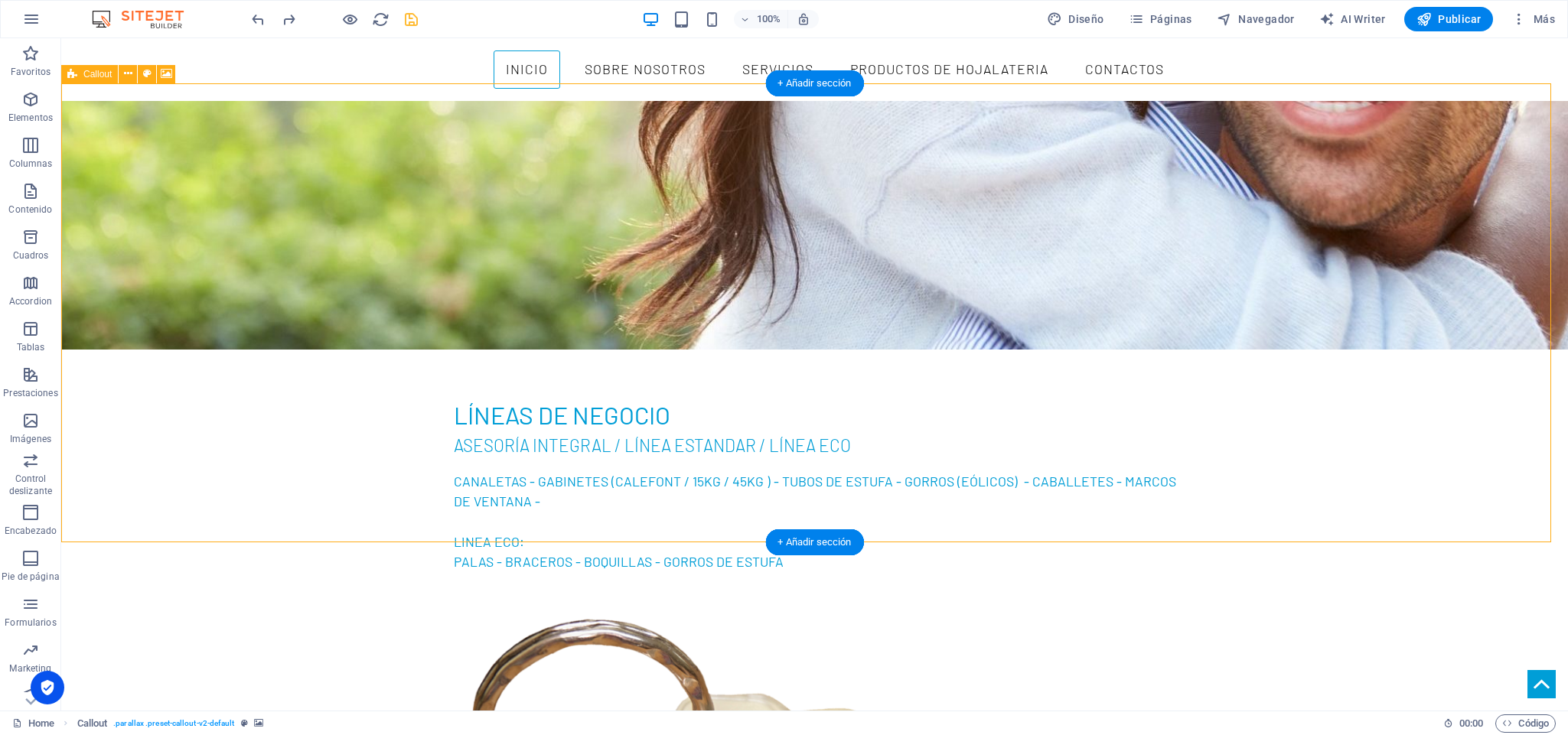 click at bounding box center (814, 2241) 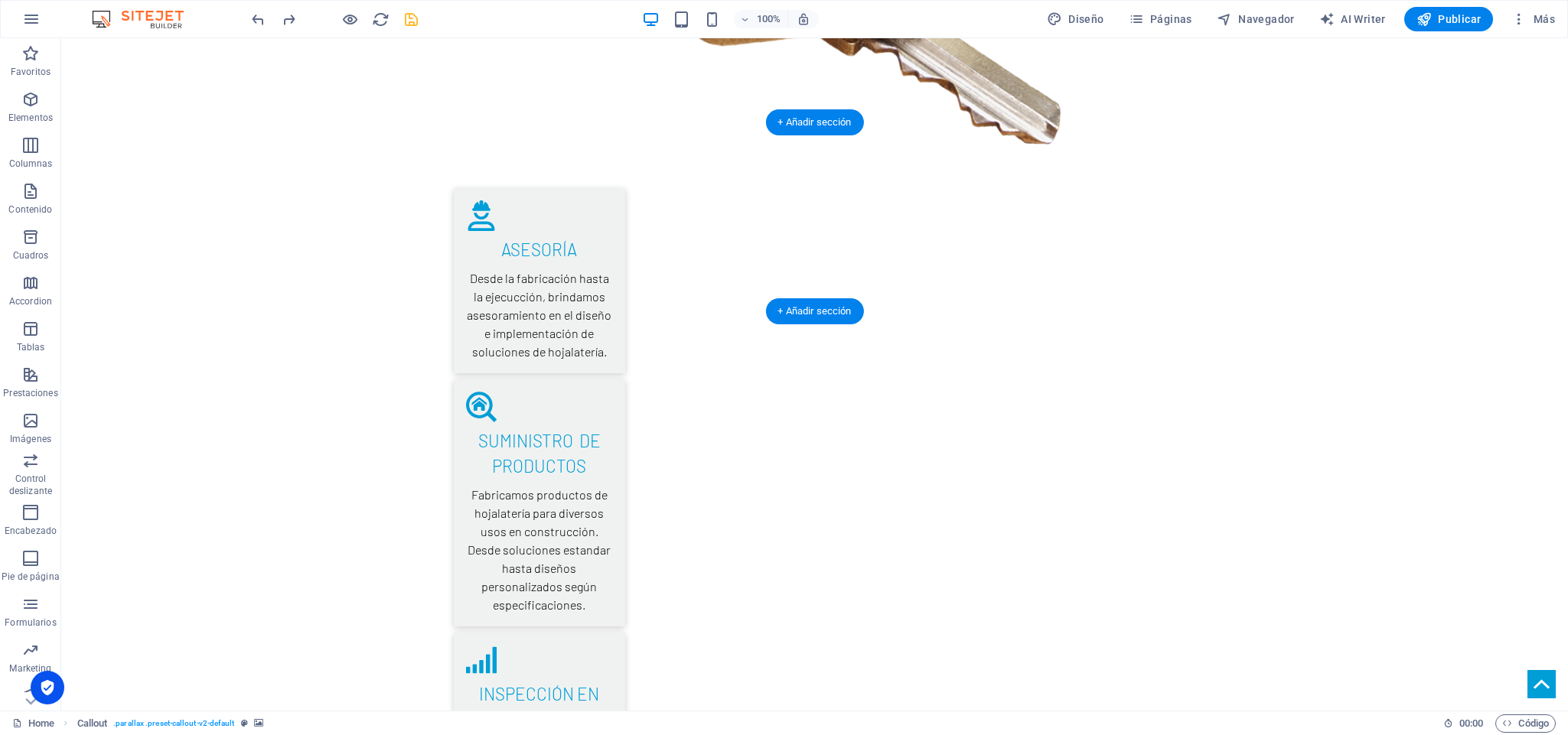 scroll, scrollTop: 3291, scrollLeft: 0, axis: vertical 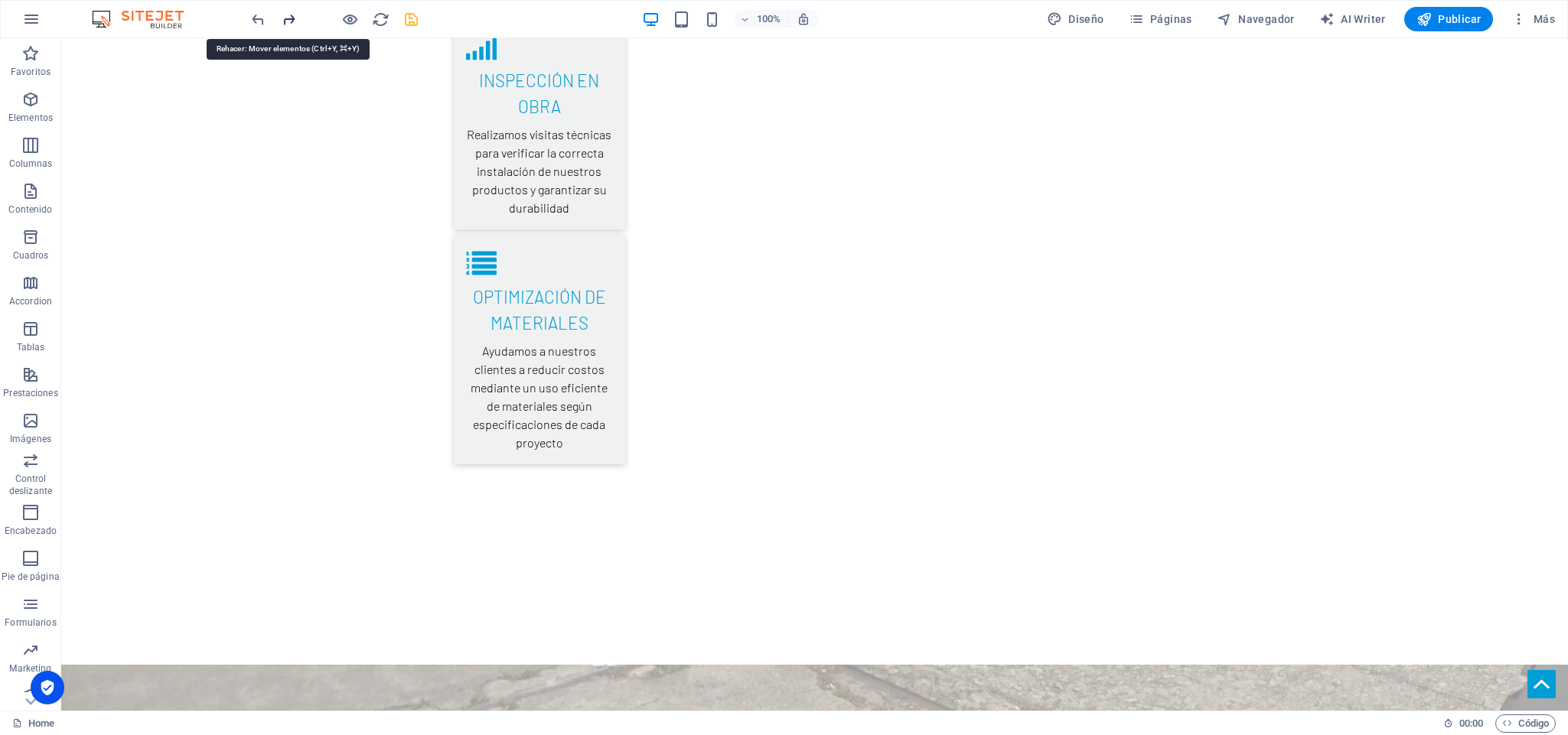 click at bounding box center (288, 19) 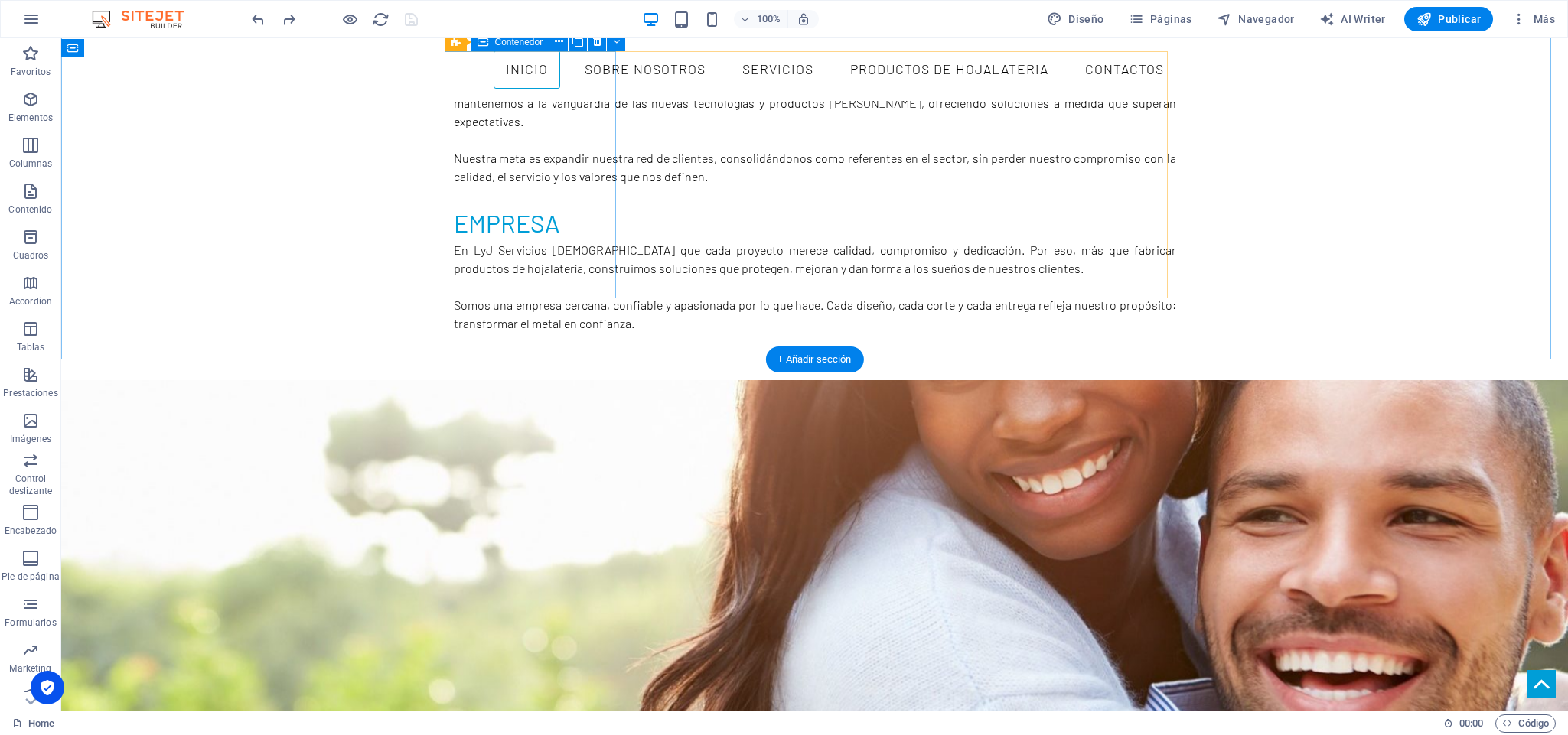 scroll, scrollTop: 1111, scrollLeft: 0, axis: vertical 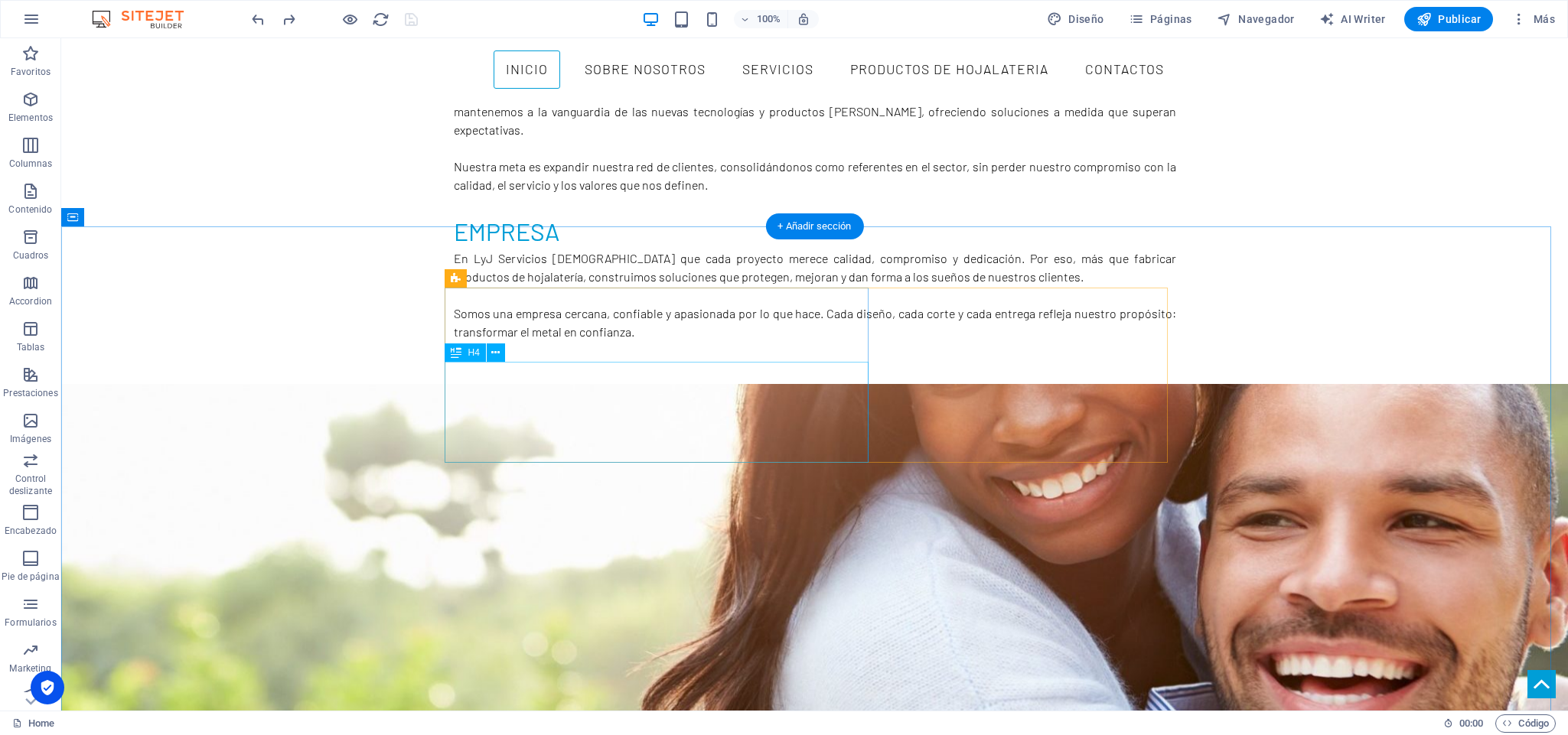 click on "canaletas - gabinetes (calefont / 15kg / 45kg ) - tubos de estufa - gorros (eólicos)  - caballetes - marcos de ventana -  linea eco: Palas - braceros - boquillas - gorros de estufa" at bounding box center [815, 1247] 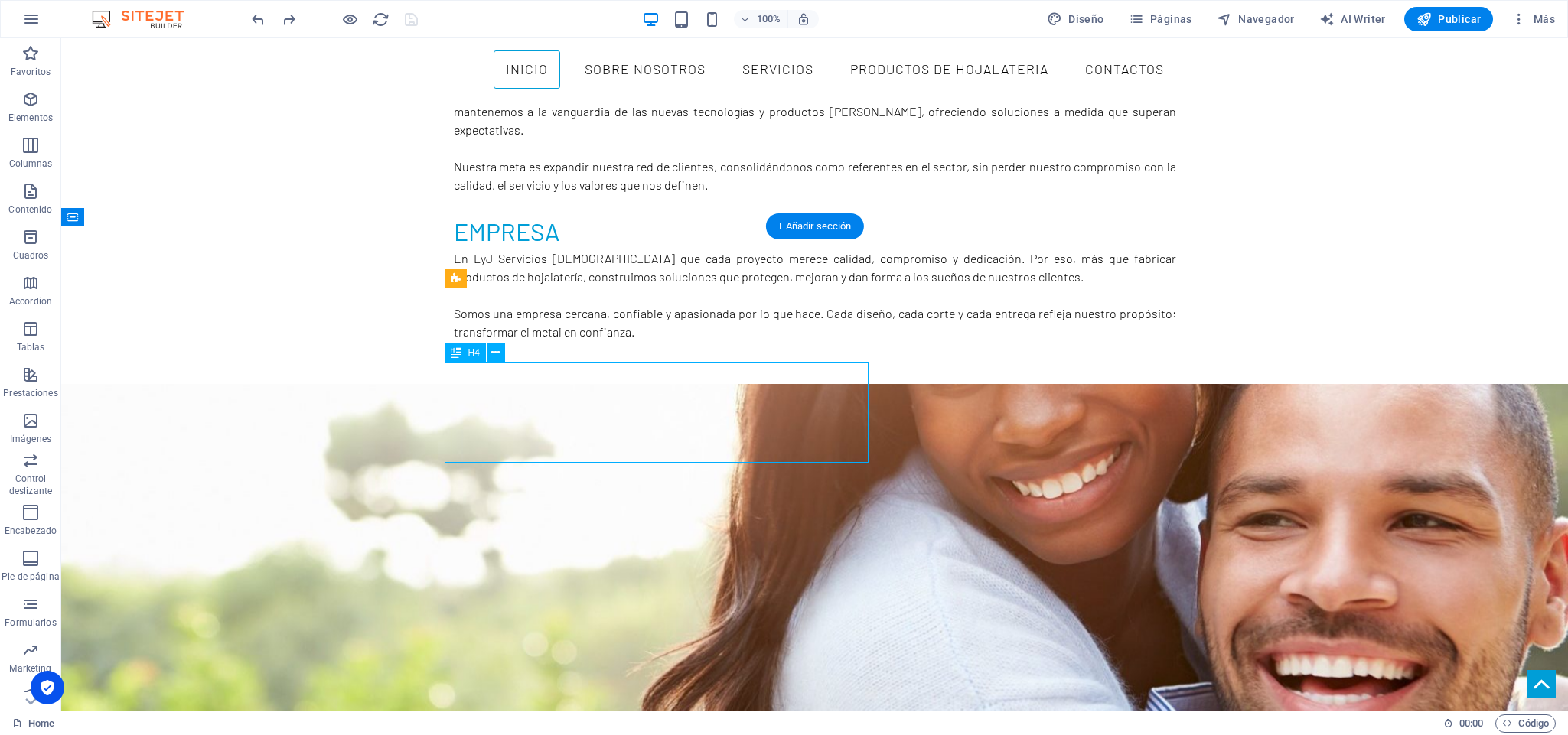 click on "canaletas - gabinetes (calefont / 15kg / 45kg ) - tubos de estufa - gorros (eólicos)  - caballetes - marcos de ventana -  linea eco: Palas - braceros - boquillas - gorros de estufa" at bounding box center (815, 1247) 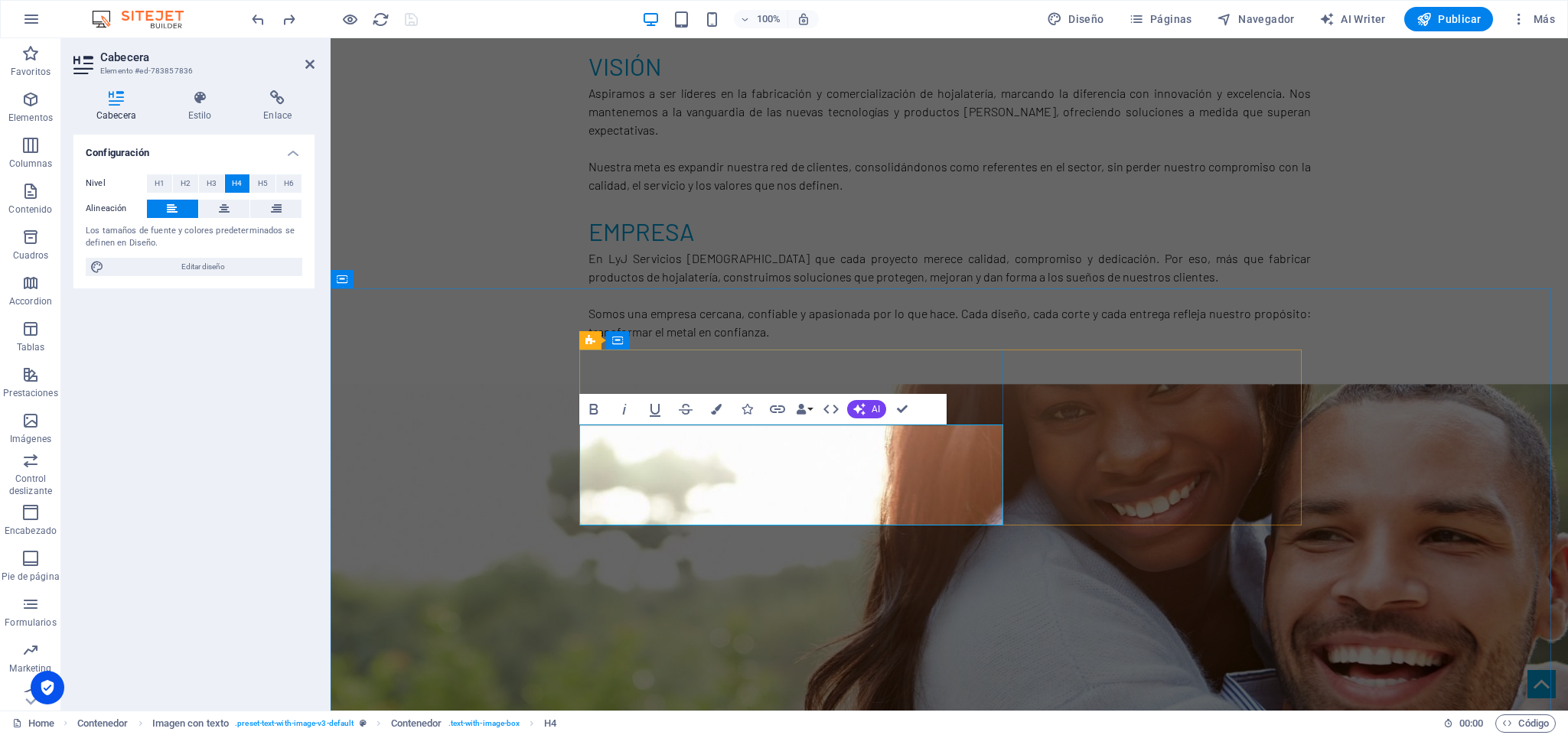 click on "canaletas - gabinetes (calefont / 15kg / 45kg ) - tubos de estufa - gorros (eólicos)  - caballetes - marcos de ventana -  linea eco: Palas - braceros - boquillas - gorros de estufa" at bounding box center [950, 1246] 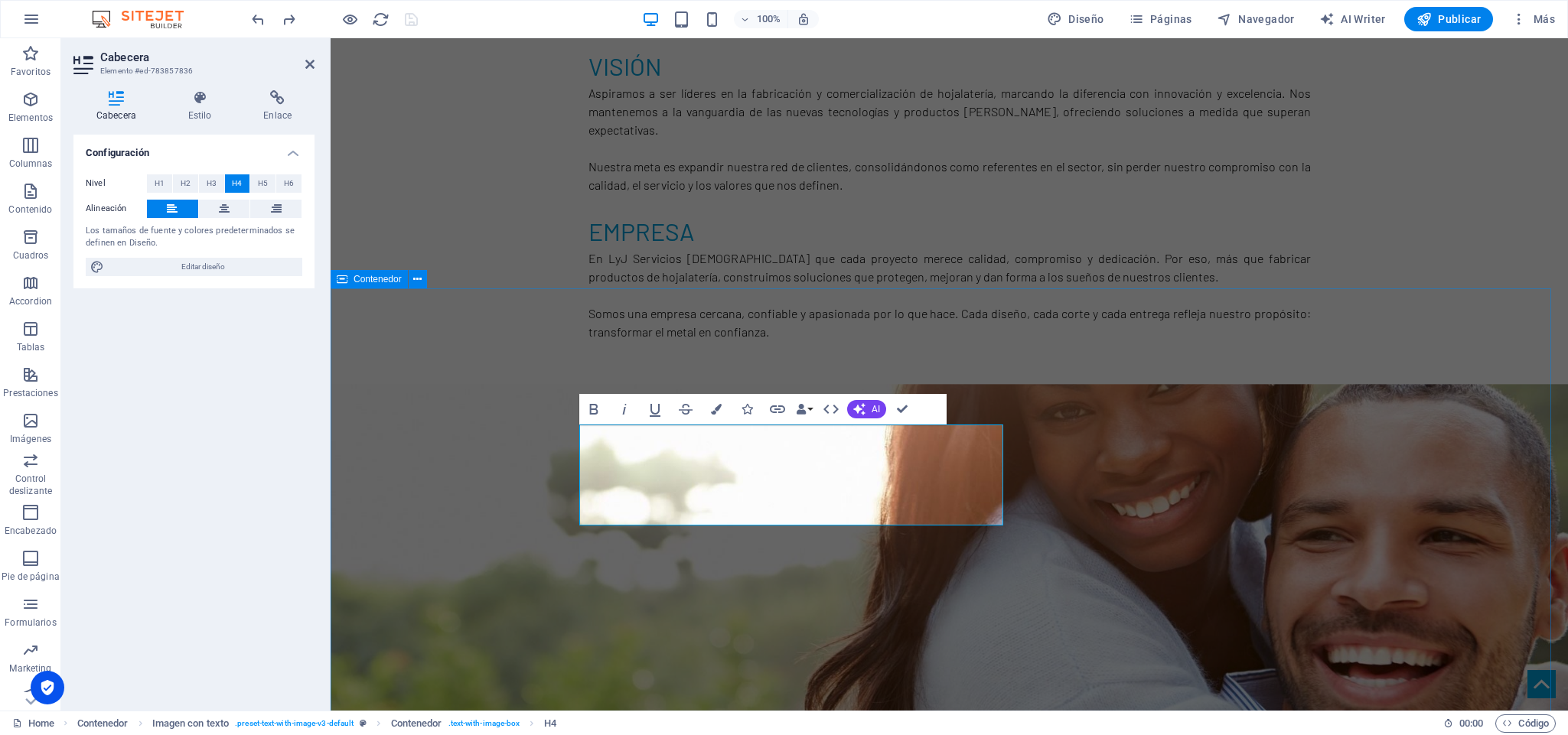click on "LíNEAS DE NEGOCIO asesoría integral / LíNEA ESTANDAR / LíNEA ECO canaletas - gabinetes (calefont / 15kg / 45kg ) - tubos de estufa - gorros (eólicos)  - caballetes - marcos de ventana   linea eco: Palas - braceros - boquillas - gorros de estufa ASESORÍA  Desde la fabricación hasta la ejecucción, brindamos asesoramiento en el diseño e implementación de soluciones de hojalatería. suministro  de productos Fabricamos productos de hojalatería para diversos usos en construcción. Desde soluciones estandar hasta diseños personalizados según especificaciones.  inspección en obra Realizamos visitas técnicas para verificar la correcta instalación de nuestros productos y garantizar su durabilidad  optimización de materiales Ayudamos a nuestros clientes a reducir costos mediante un uso eficiente de materiales según especificaciones de cada proyecto" at bounding box center [949, 1883] 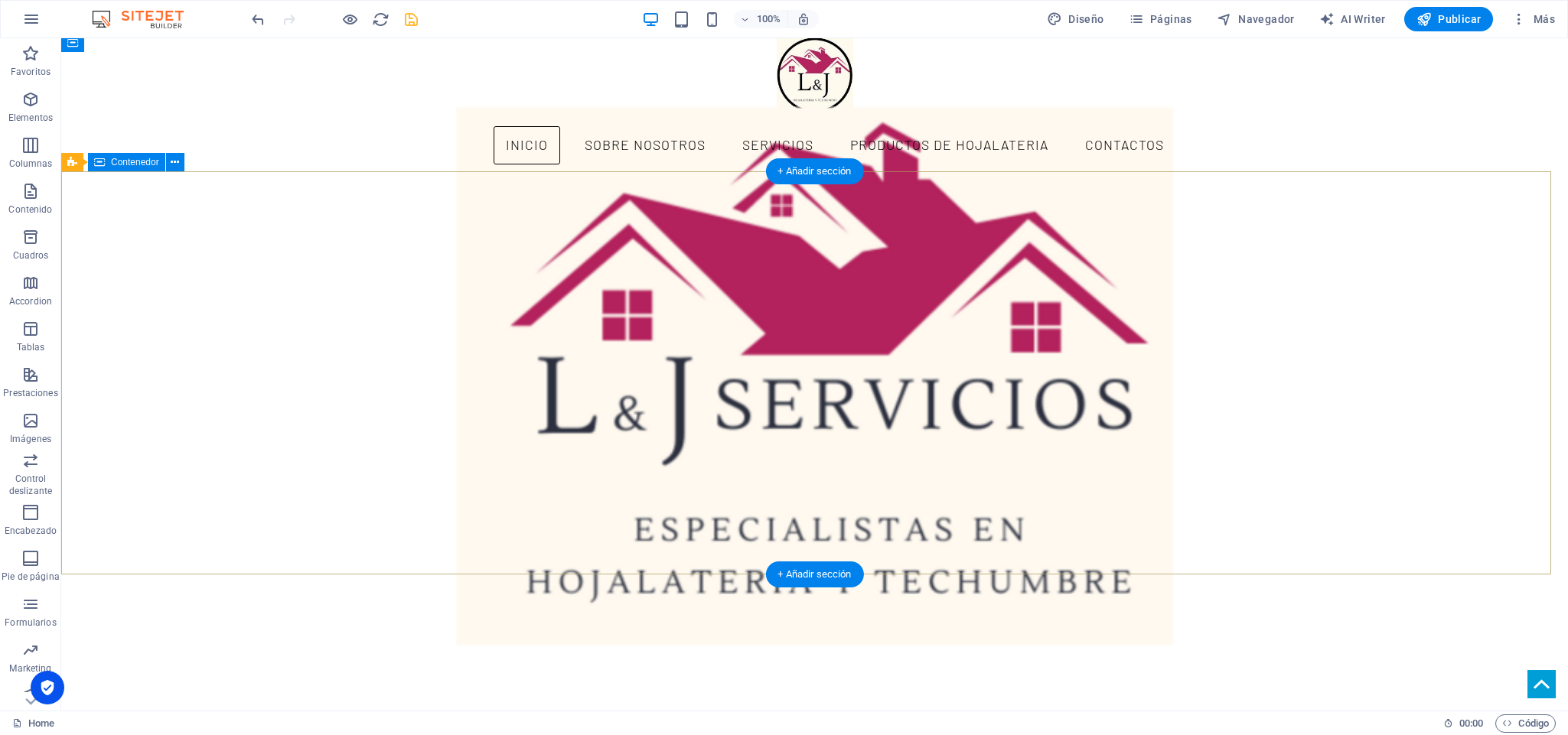 scroll, scrollTop: 0, scrollLeft: 0, axis: both 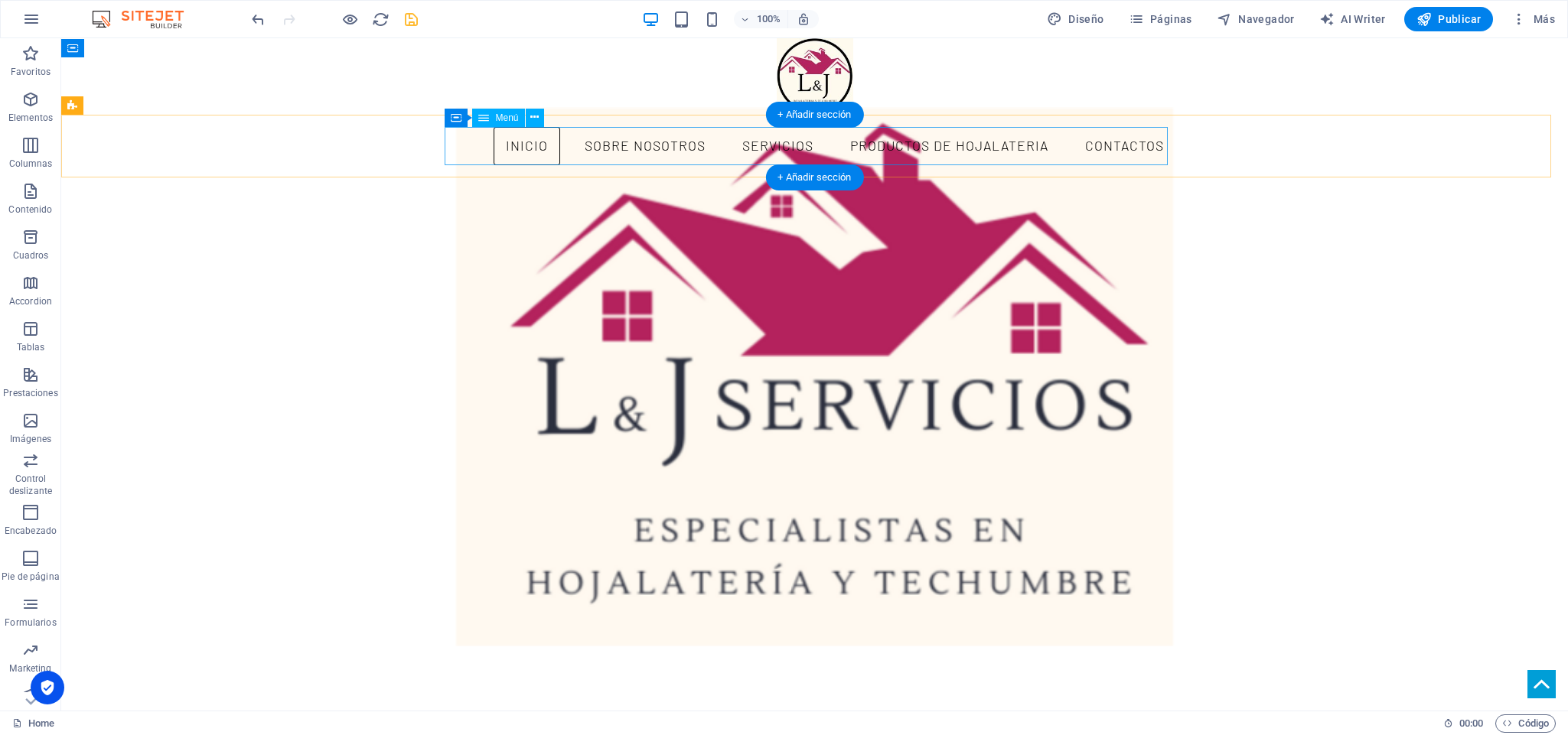 click on "INICIO SOBRE NOSOTROS SERVICIOS PRODUCTOS DE HOJALATERIA CONTACTOS" at bounding box center (815, 146) 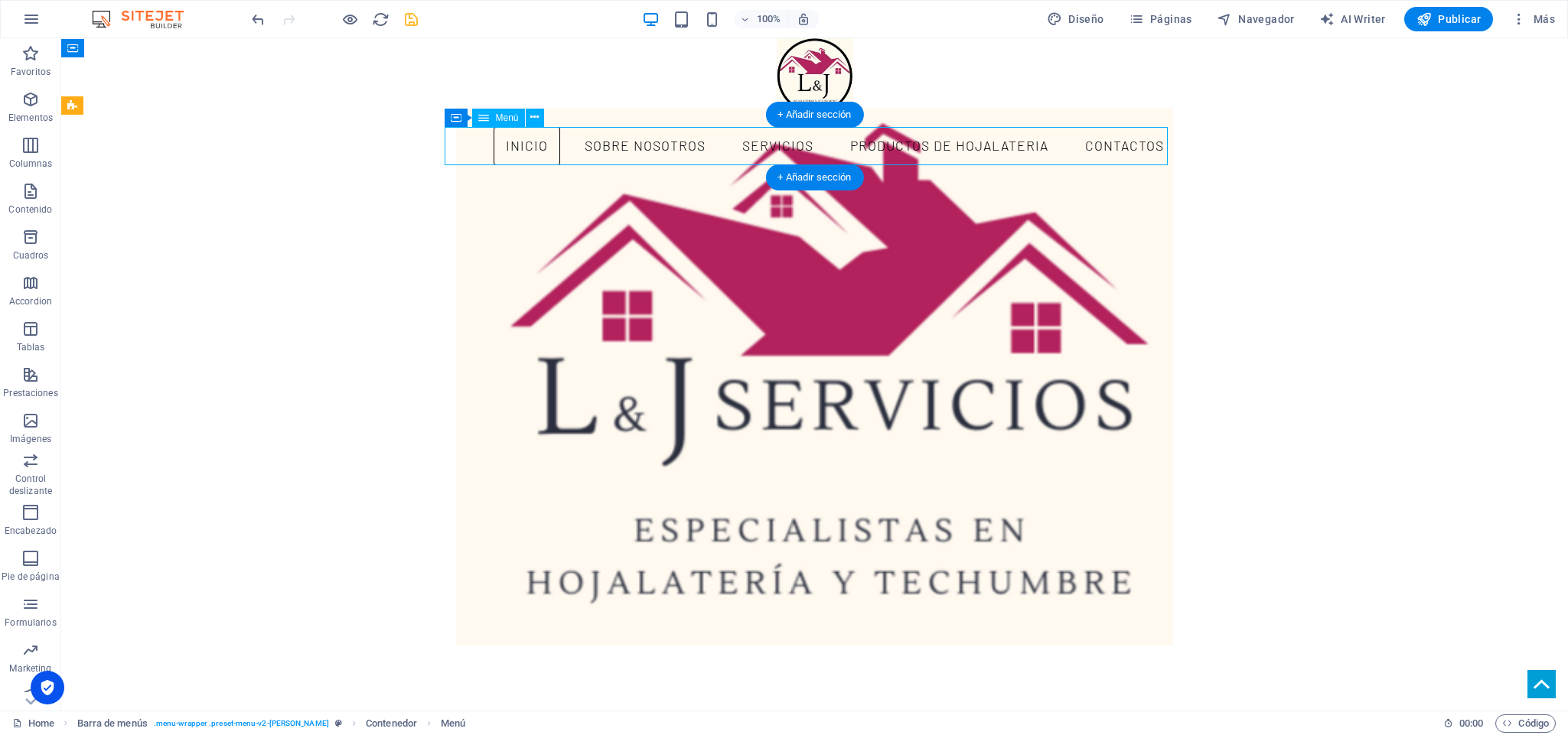 click on "INICIO SOBRE NOSOTROS SERVICIOS PRODUCTOS DE HOJALATERIA CONTACTOS" at bounding box center (815, 146) 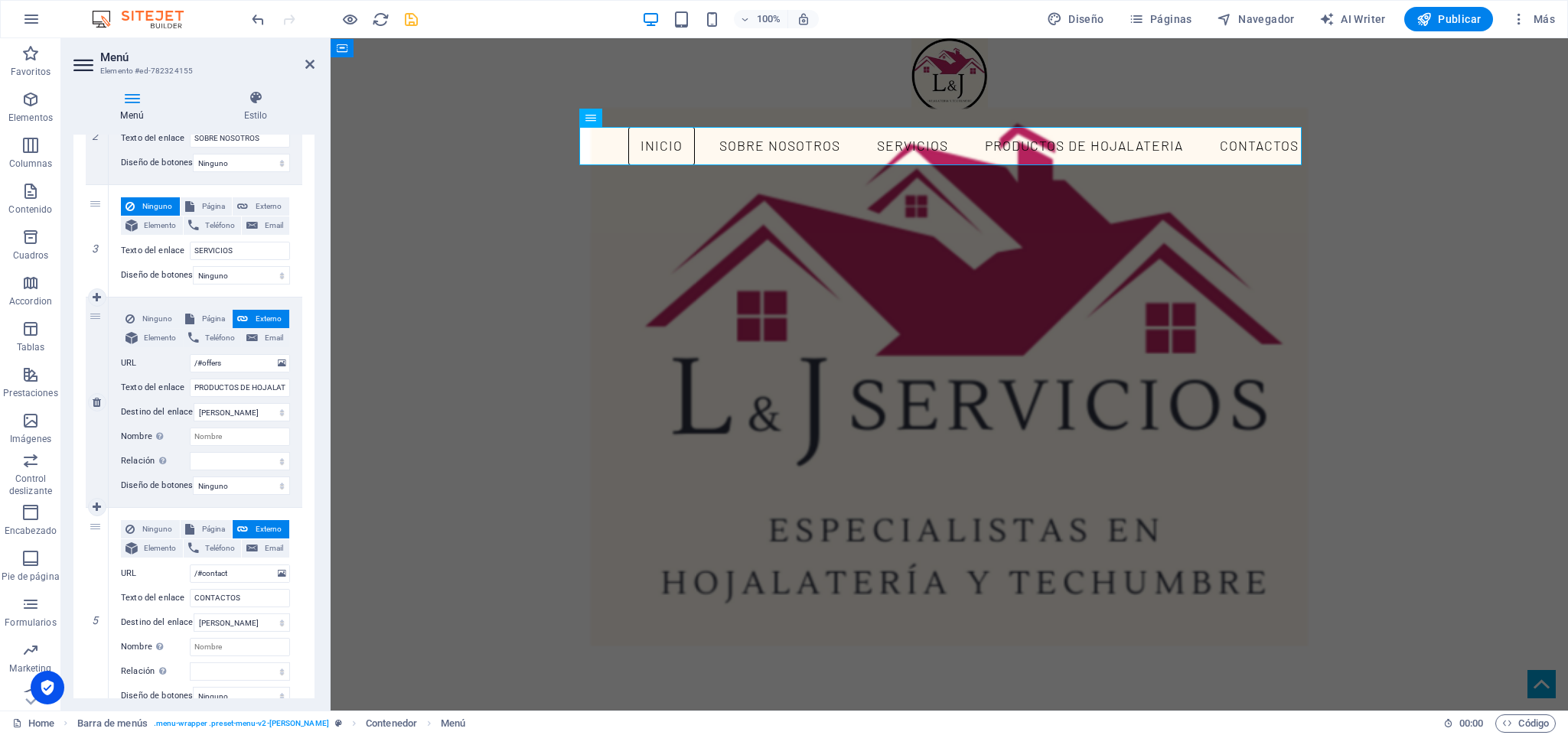 scroll, scrollTop: 459, scrollLeft: 0, axis: vertical 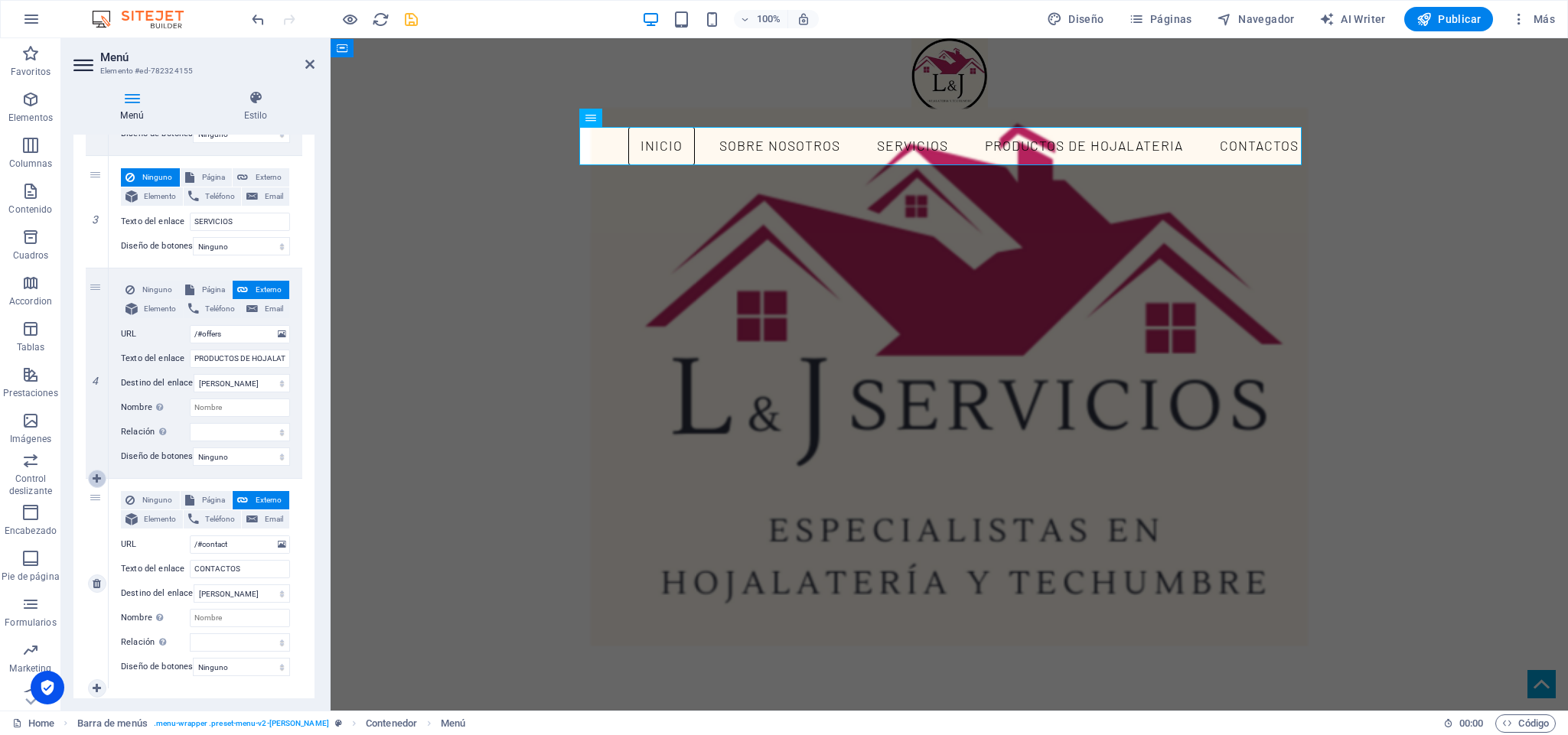 click at bounding box center (96, 479) 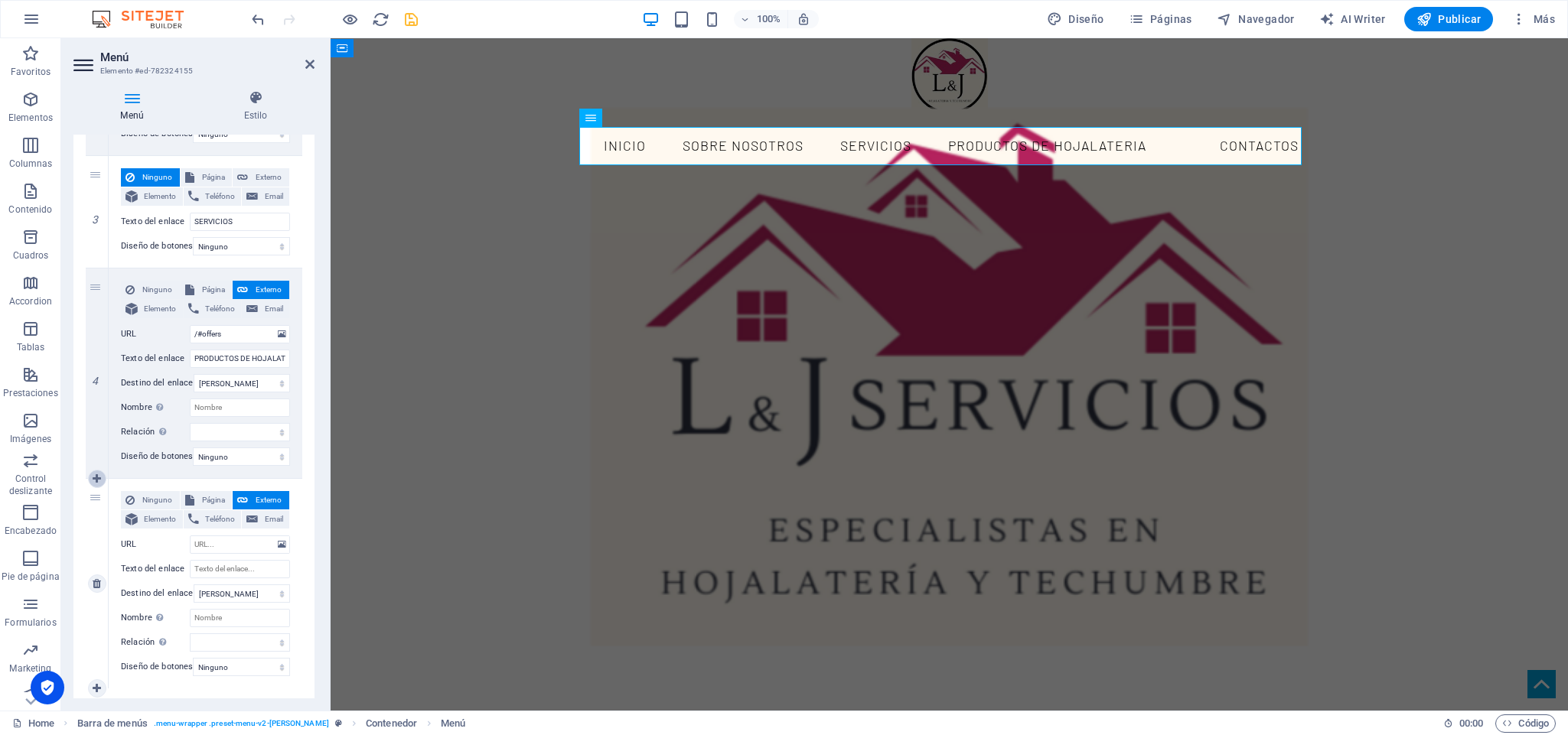 select 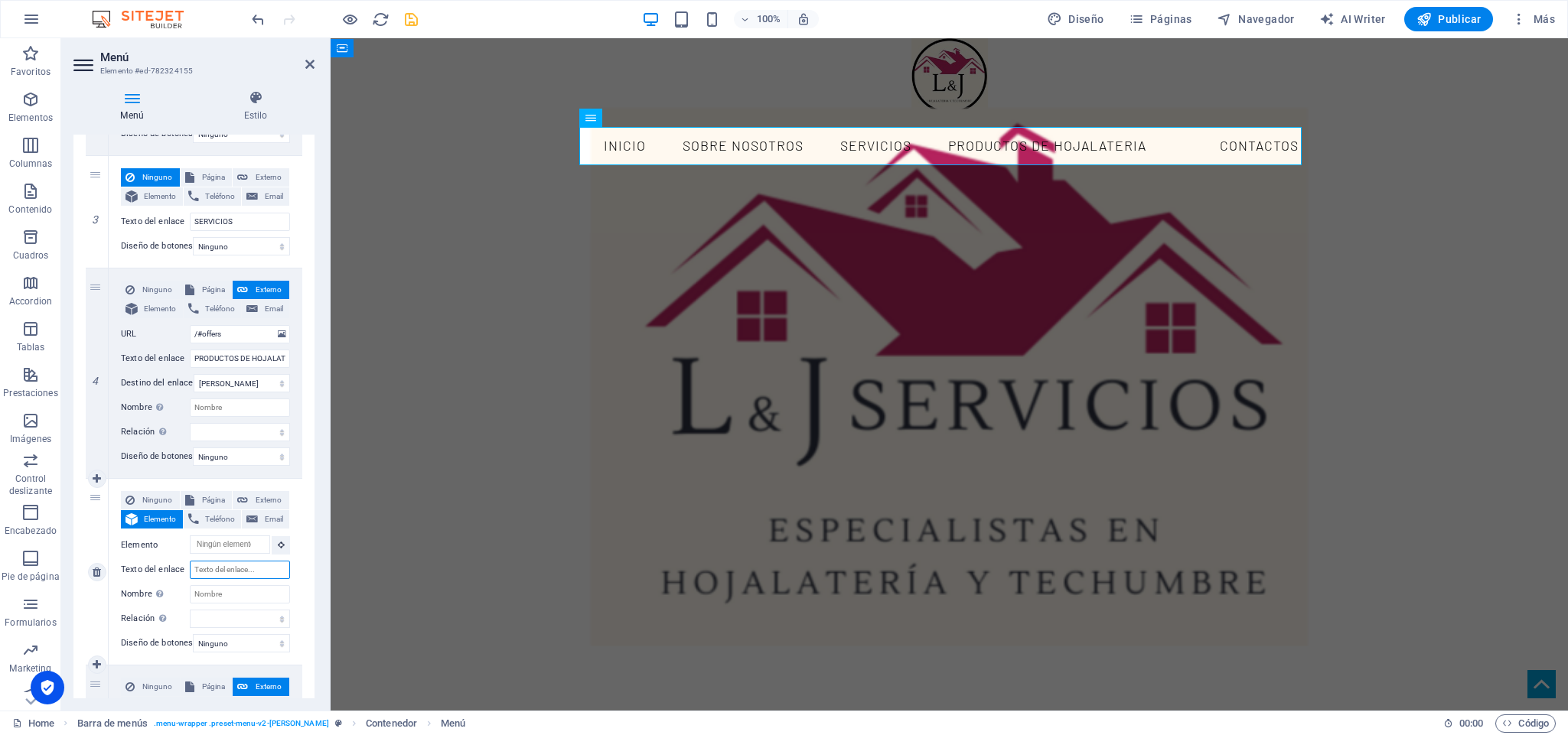 click on "Texto del enlace" at bounding box center [240, 570] 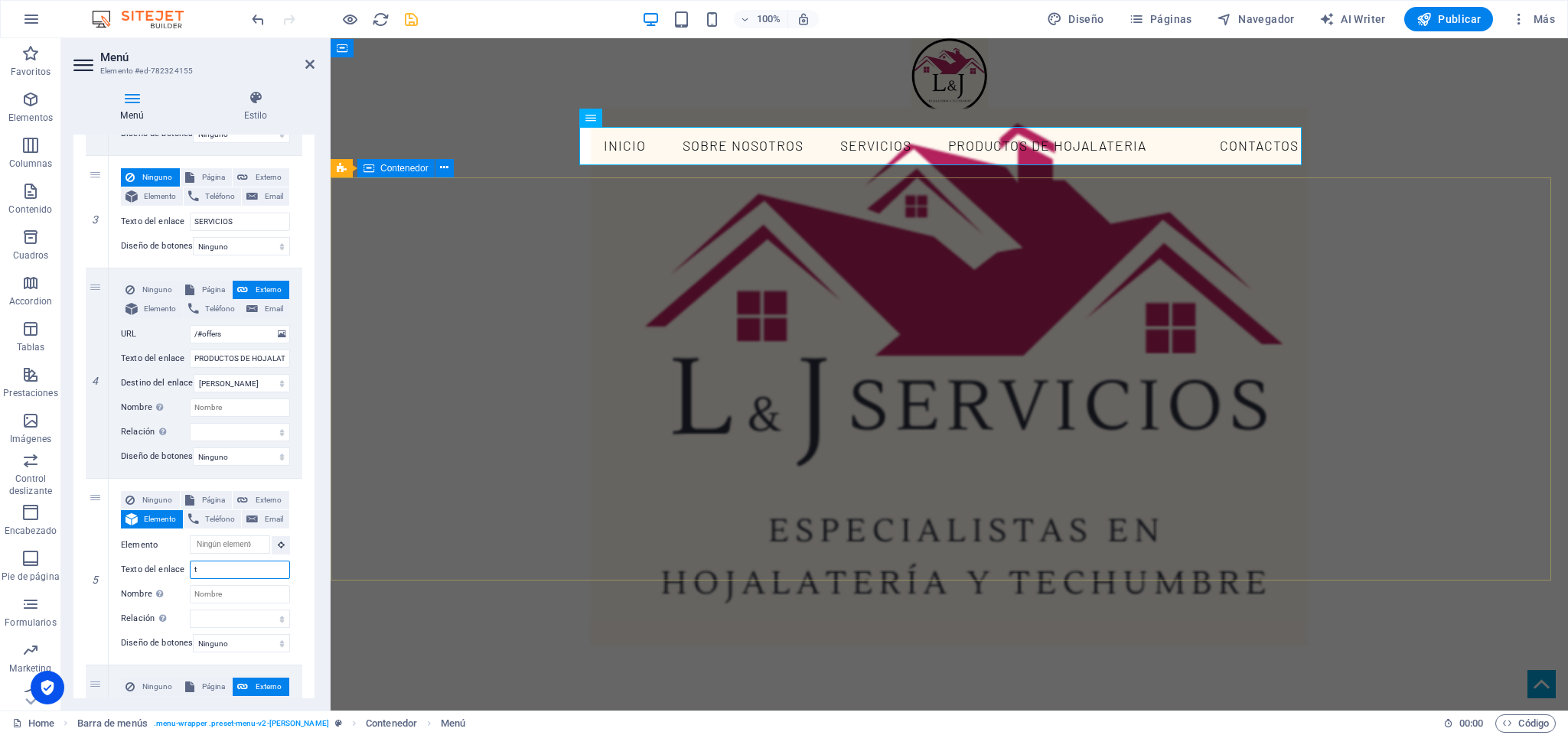 type on "ti" 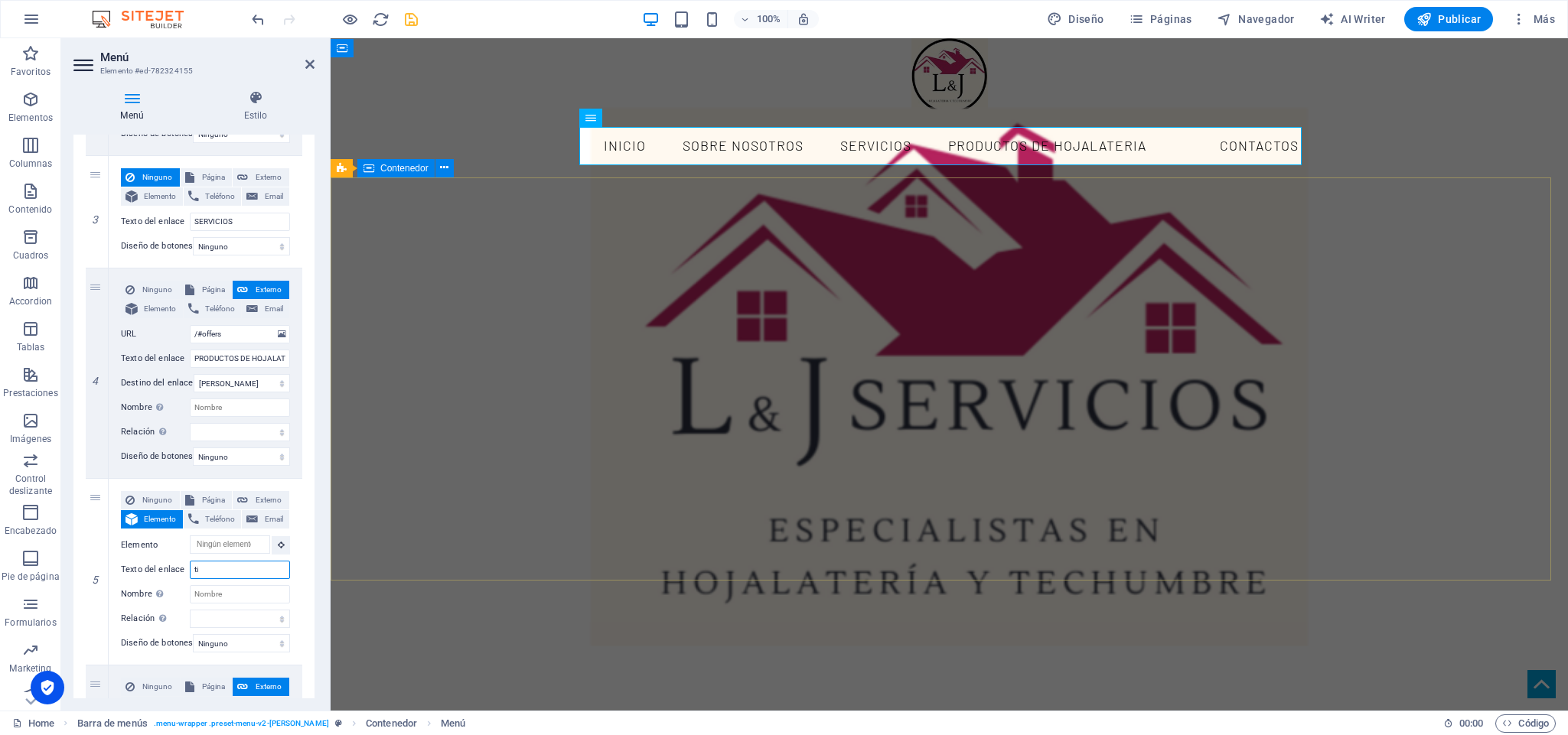 select 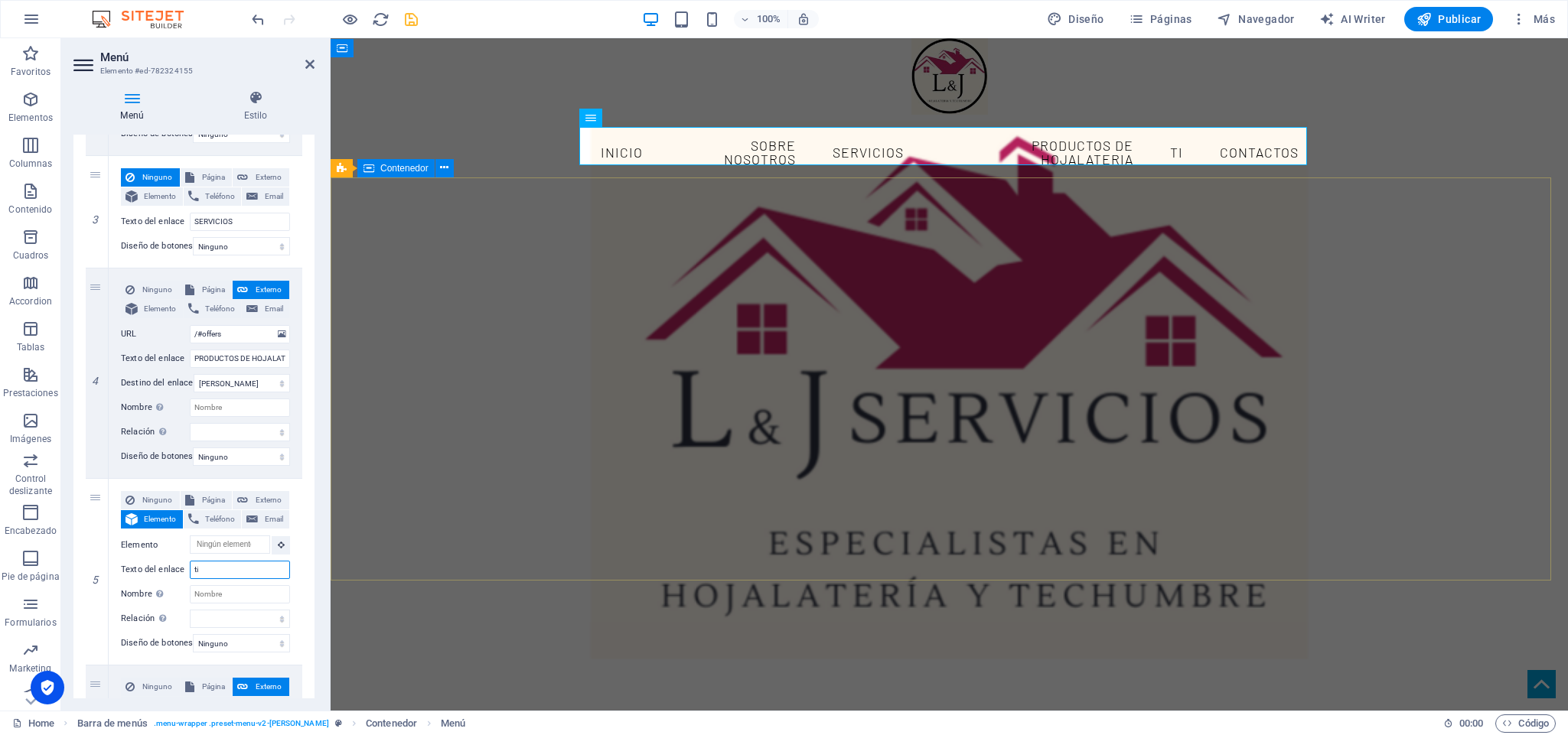 type on "t" 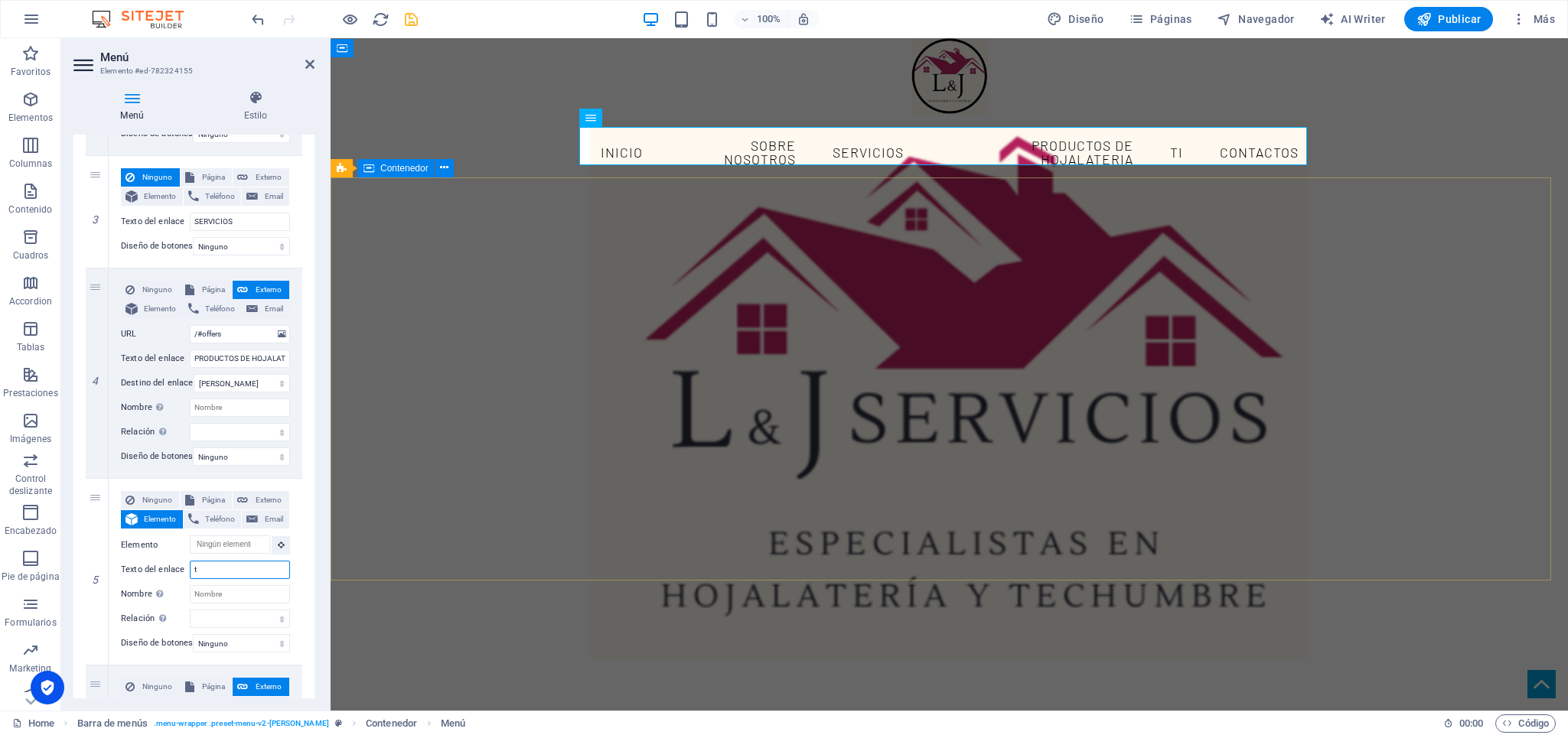 type 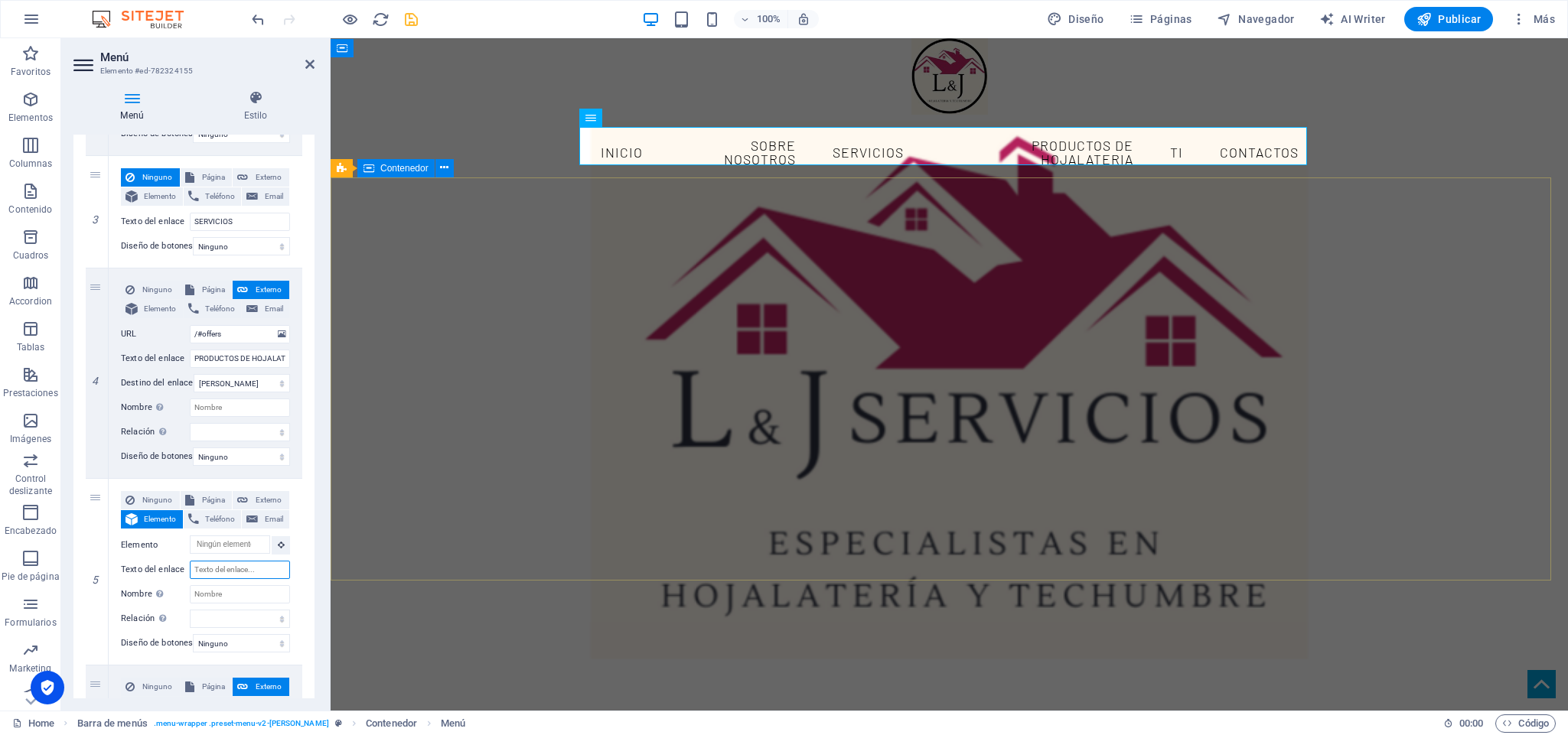 select 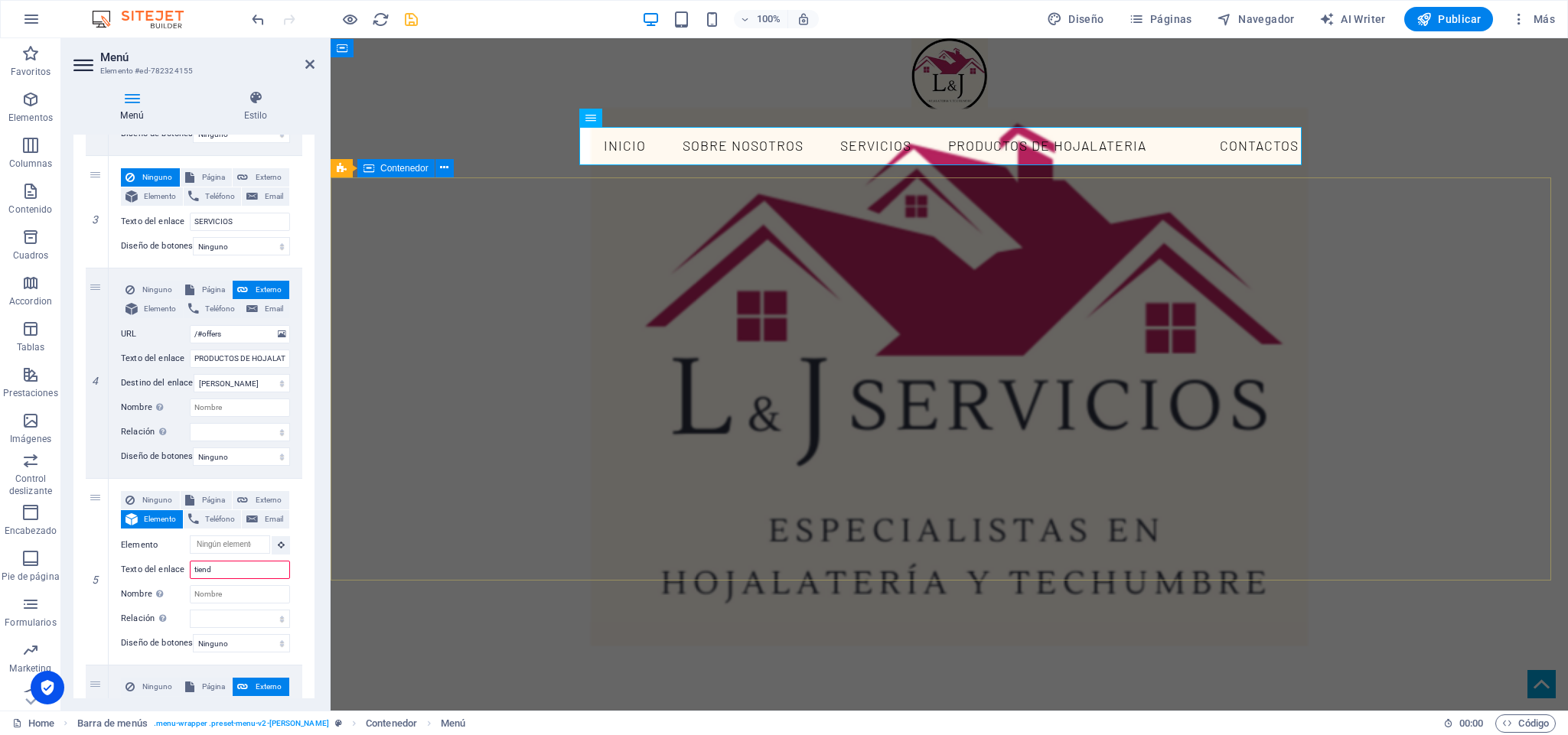 type on "tienda" 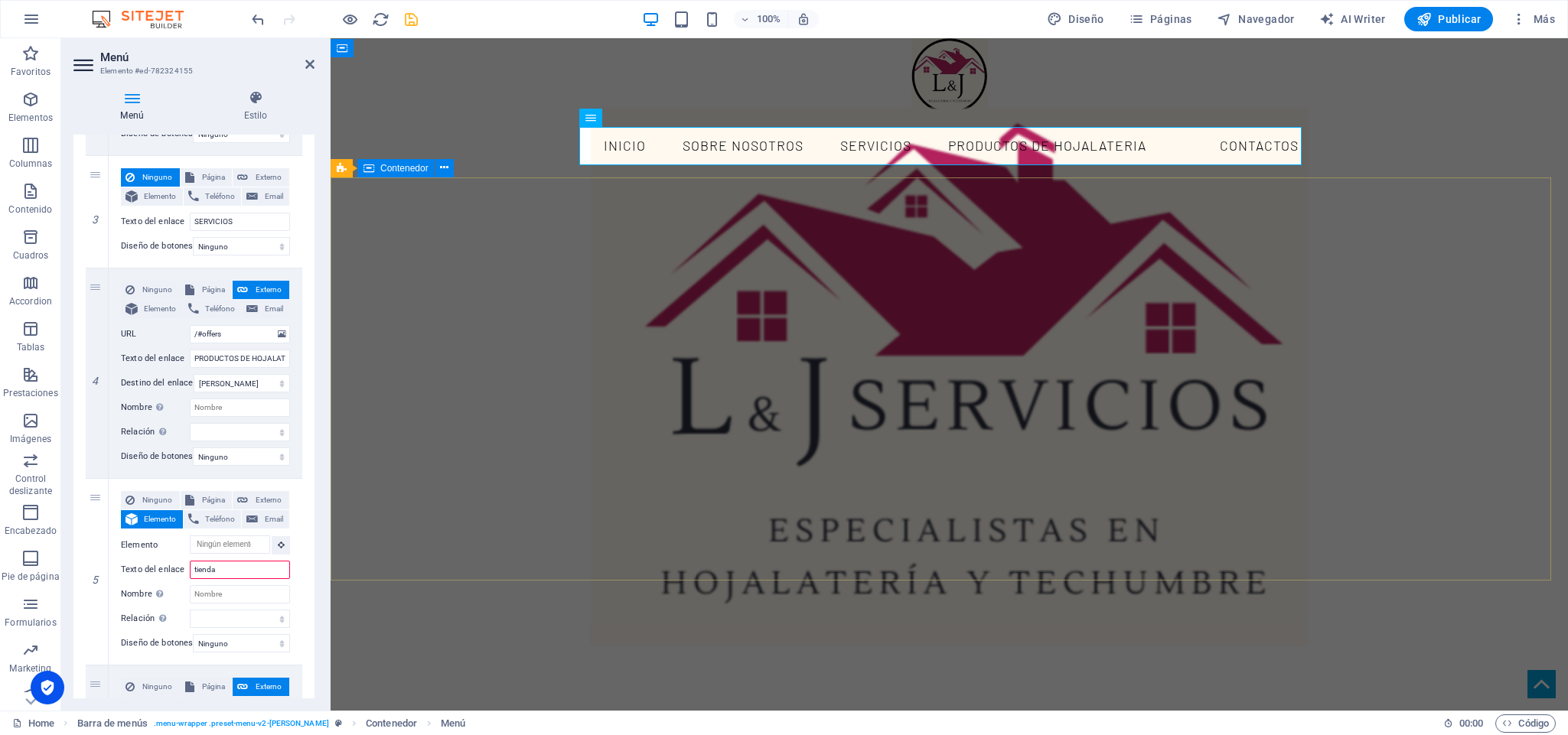 select 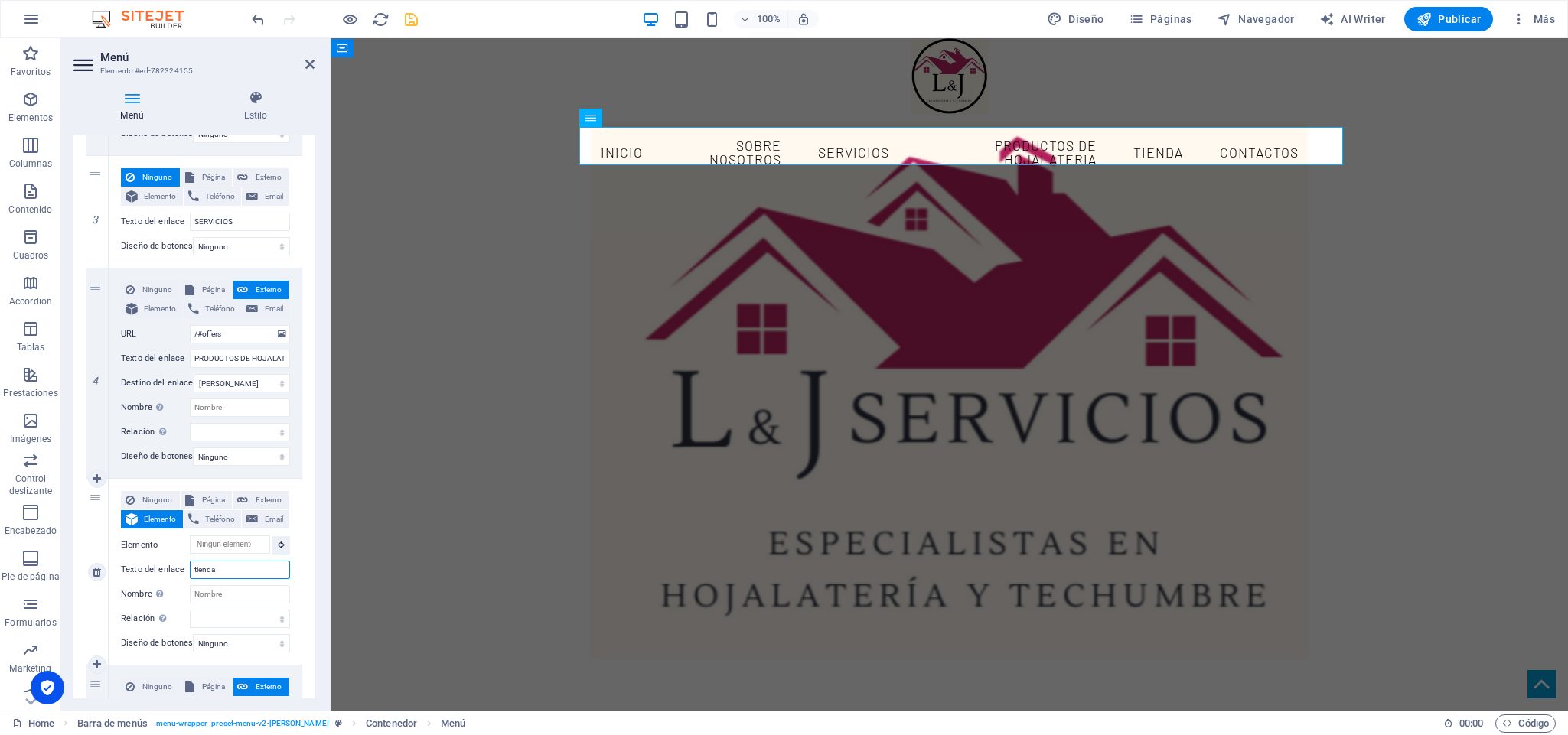 scroll, scrollTop: 574, scrollLeft: 0, axis: vertical 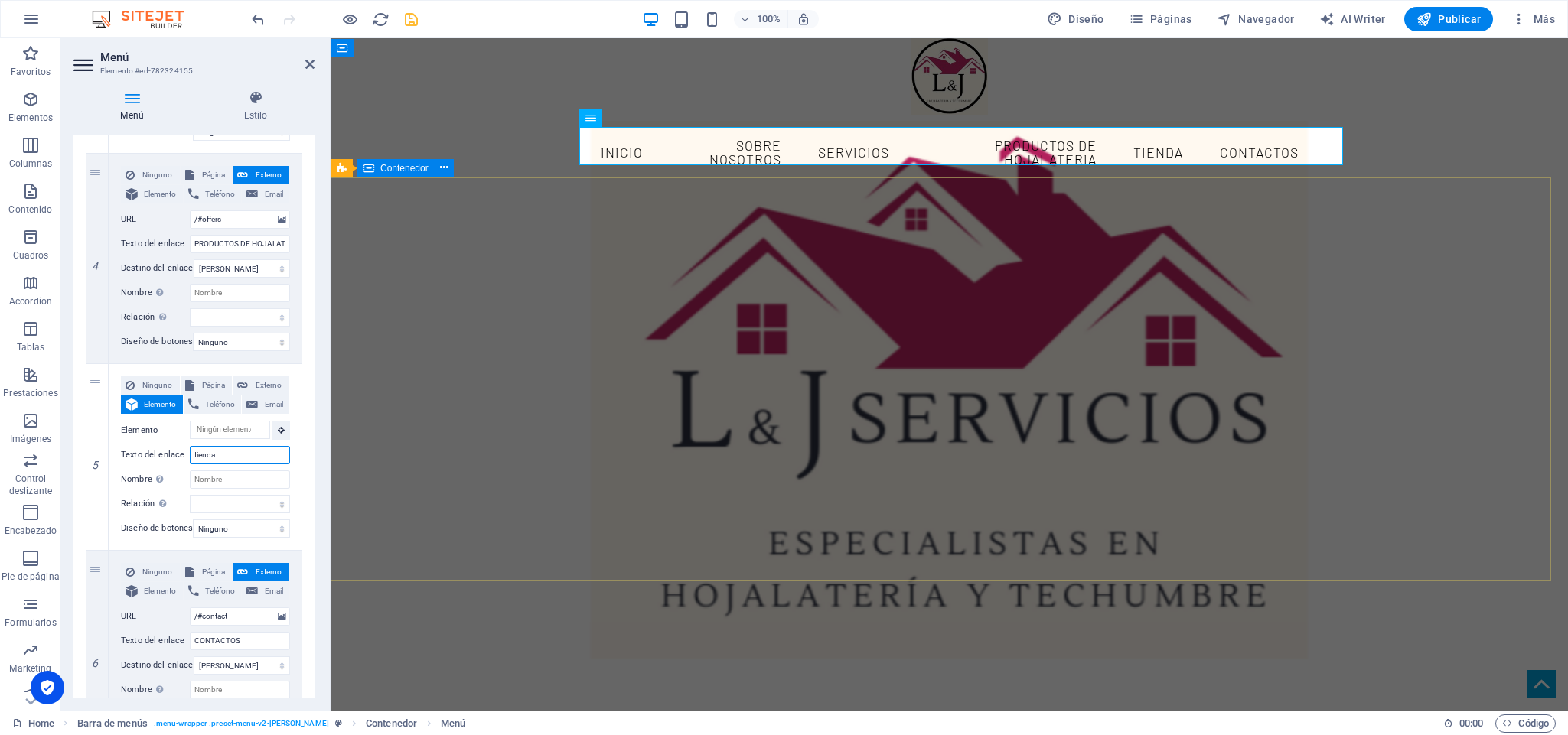 type on "tienda" 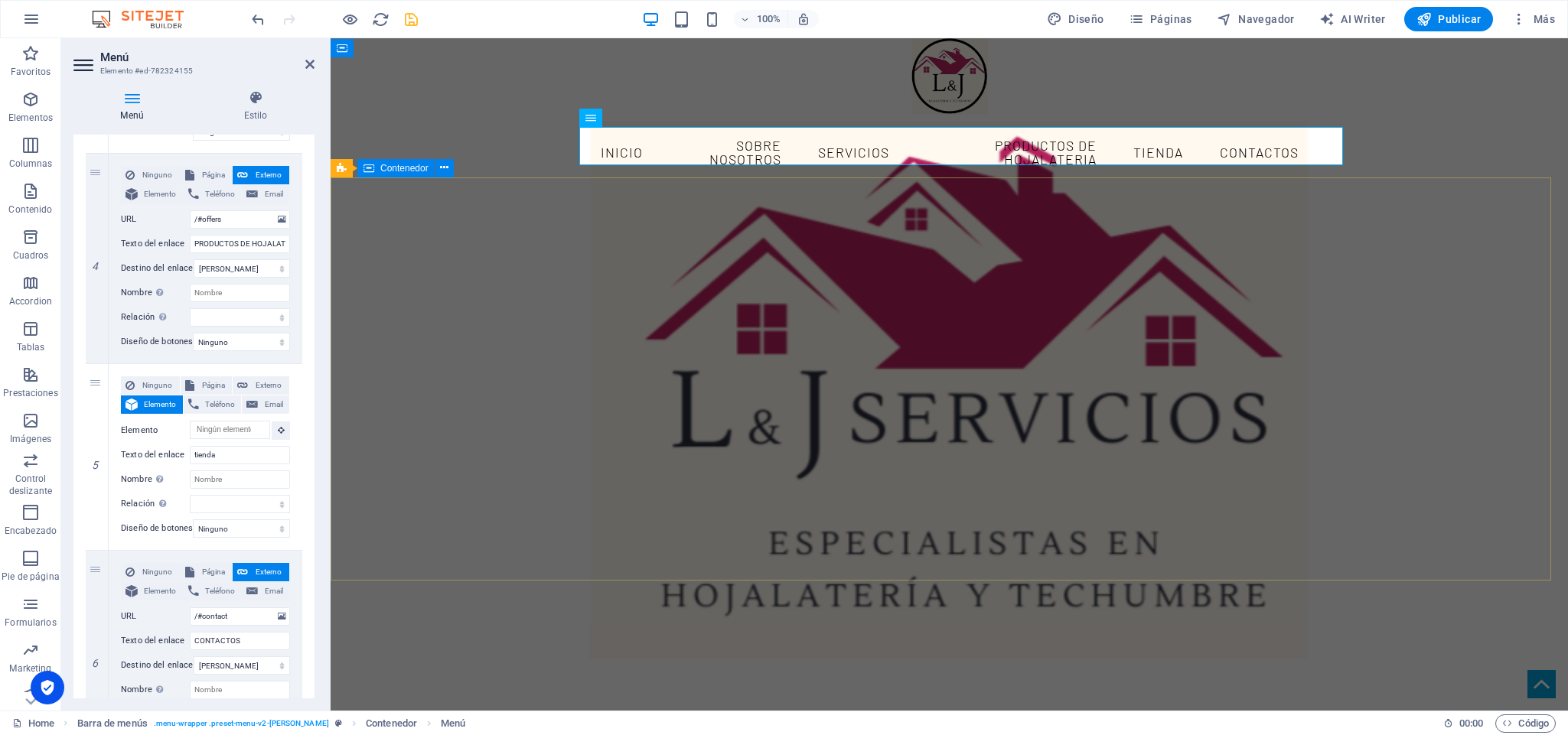 click at bounding box center (949, 789) 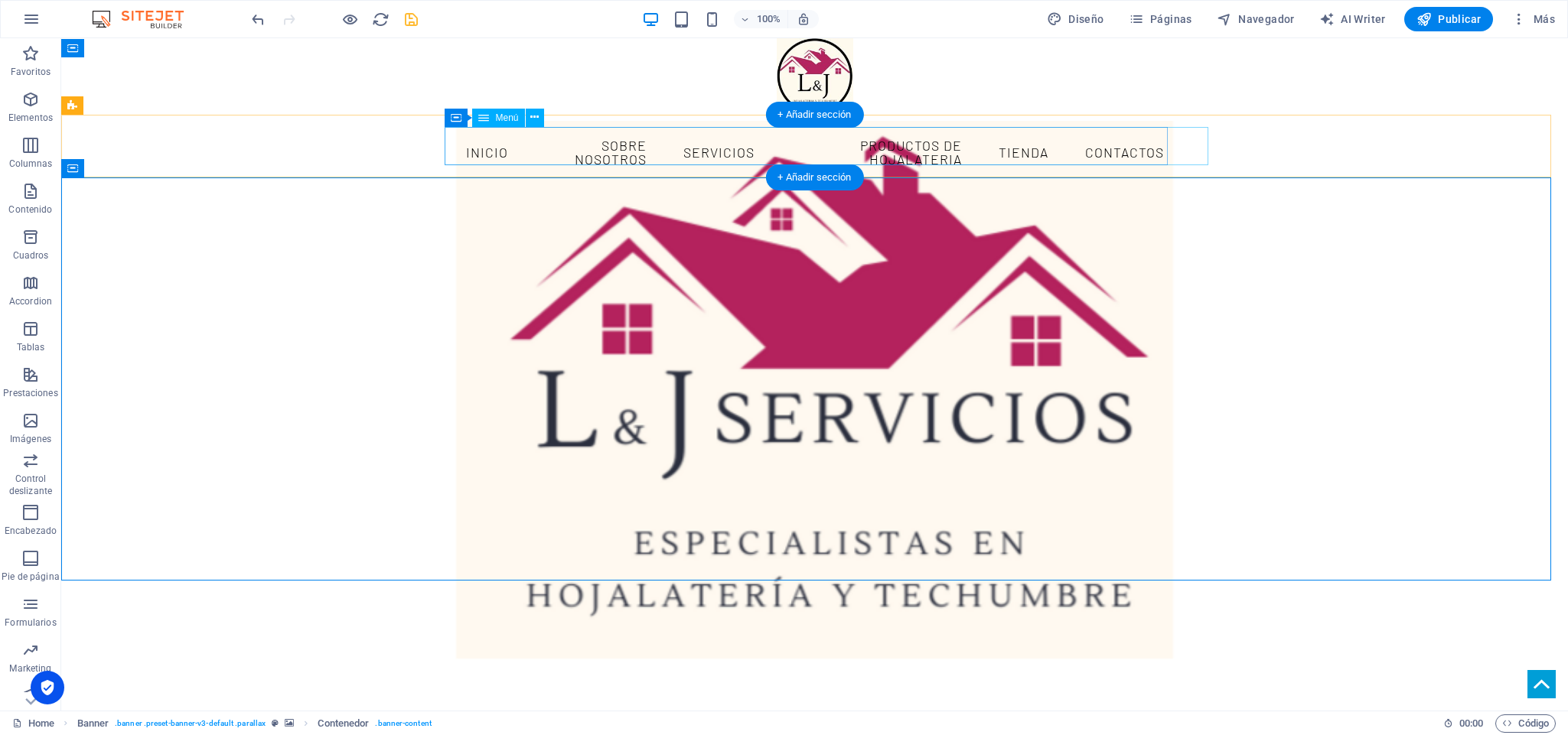 click on "INICIO SOBRE NOSOTROS SERVICIOS PRODUCTOS DE HOJALATERIA tienda CONTACTOS" at bounding box center [815, 152] 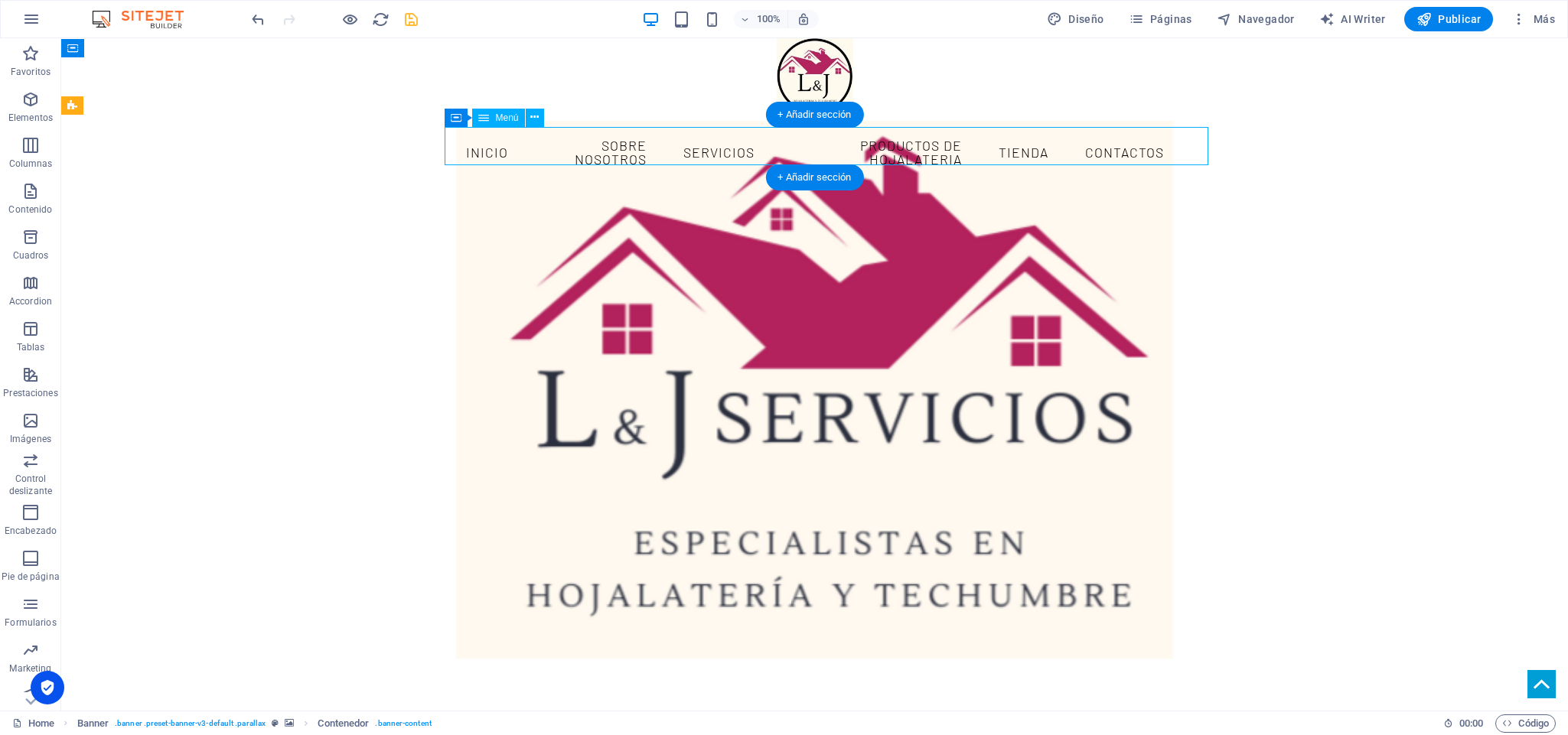 click on "INICIO SOBRE NOSOTROS SERVICIOS PRODUCTOS DE HOJALATERIA tienda CONTACTOS" at bounding box center [815, 152] 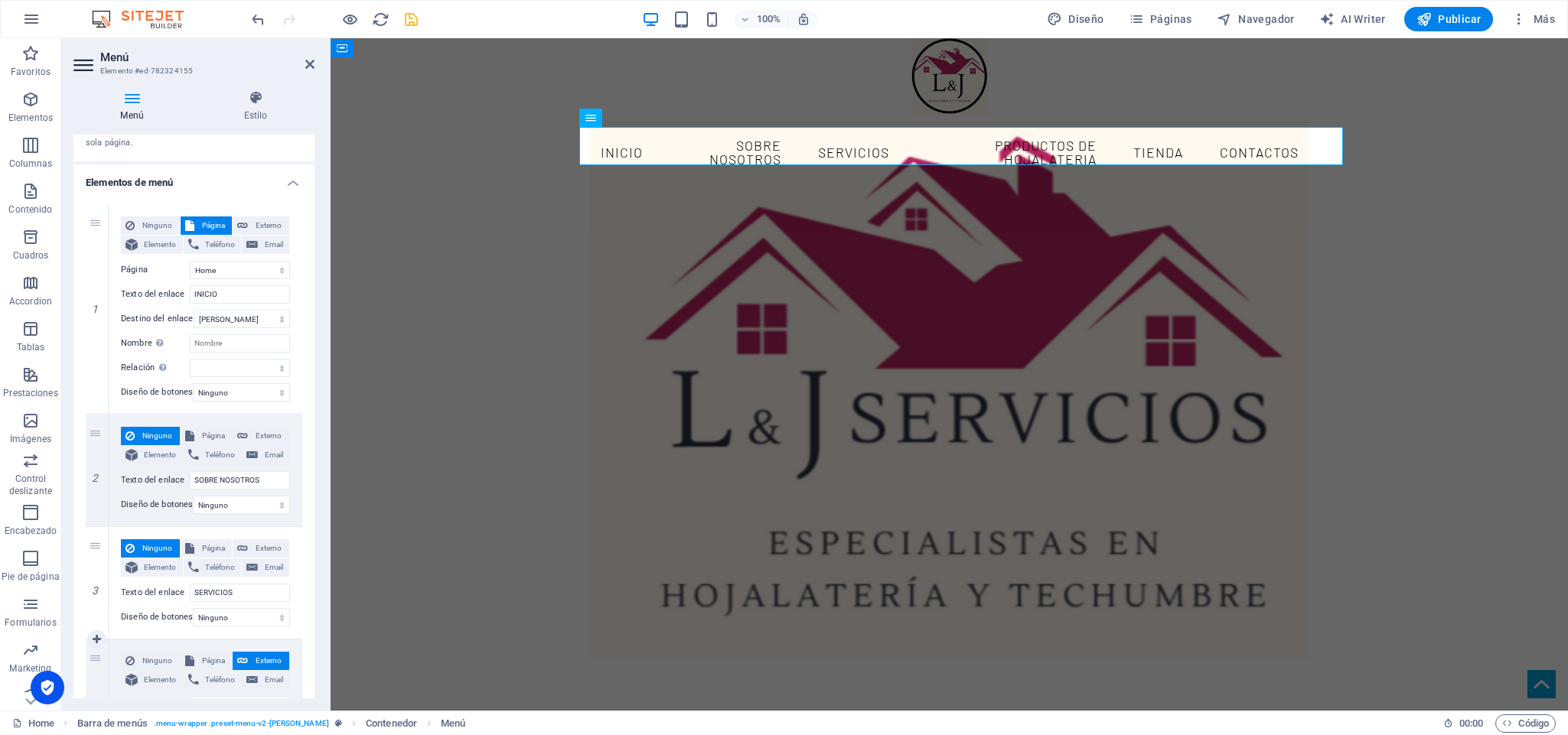 scroll, scrollTop: 0, scrollLeft: 0, axis: both 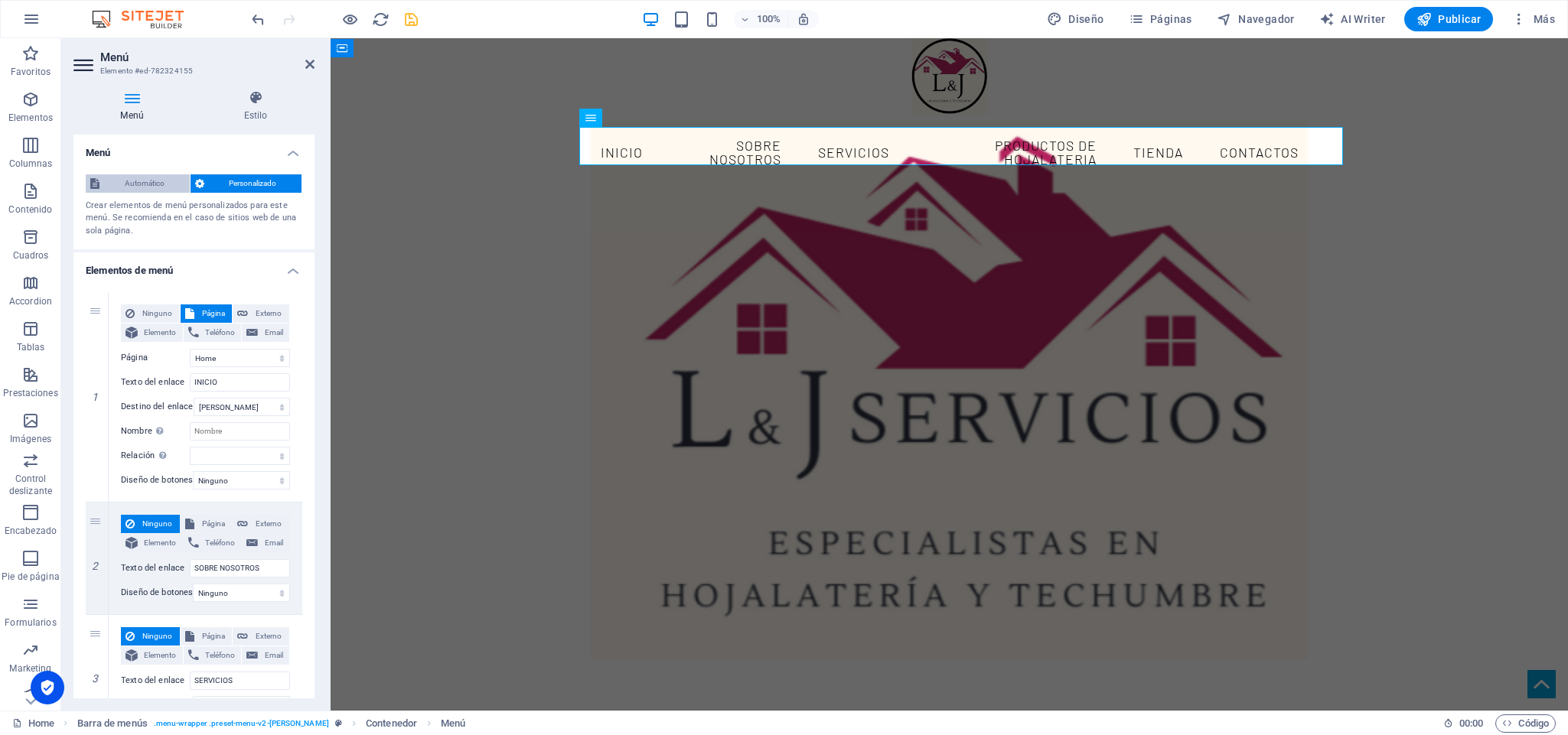 click on "Automático" at bounding box center (145, 184) 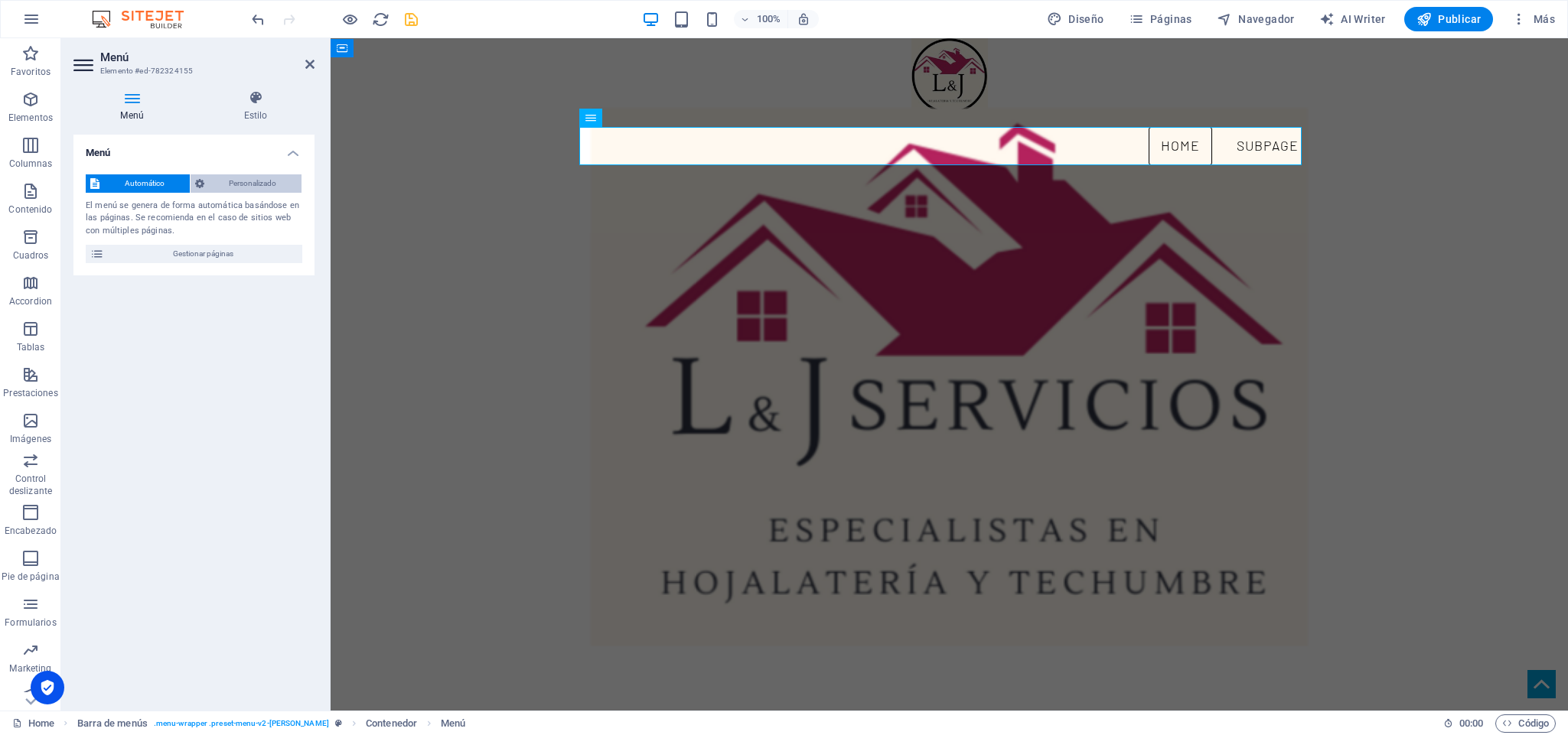 click on "Personalizado" at bounding box center (253, 184) 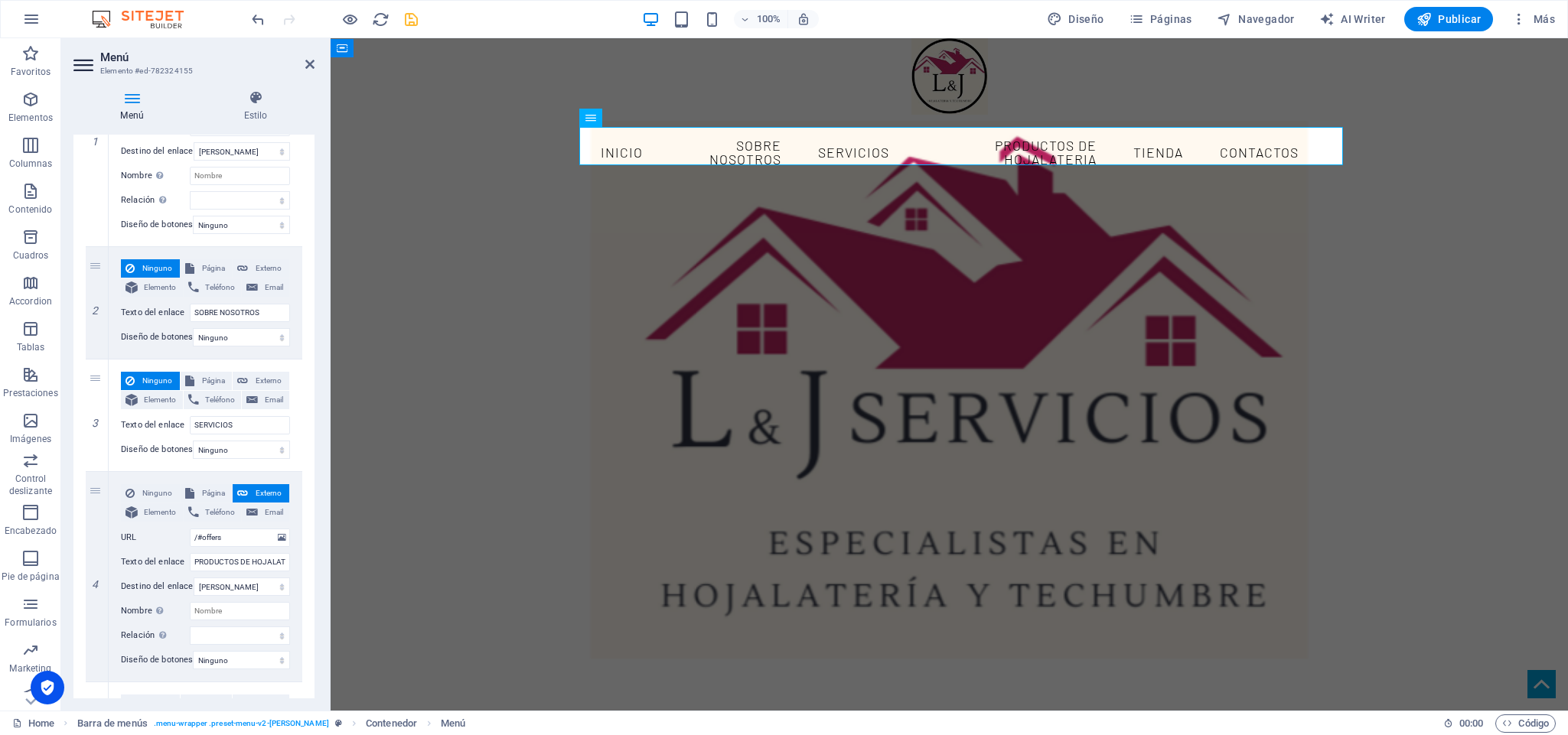 scroll, scrollTop: 344, scrollLeft: 0, axis: vertical 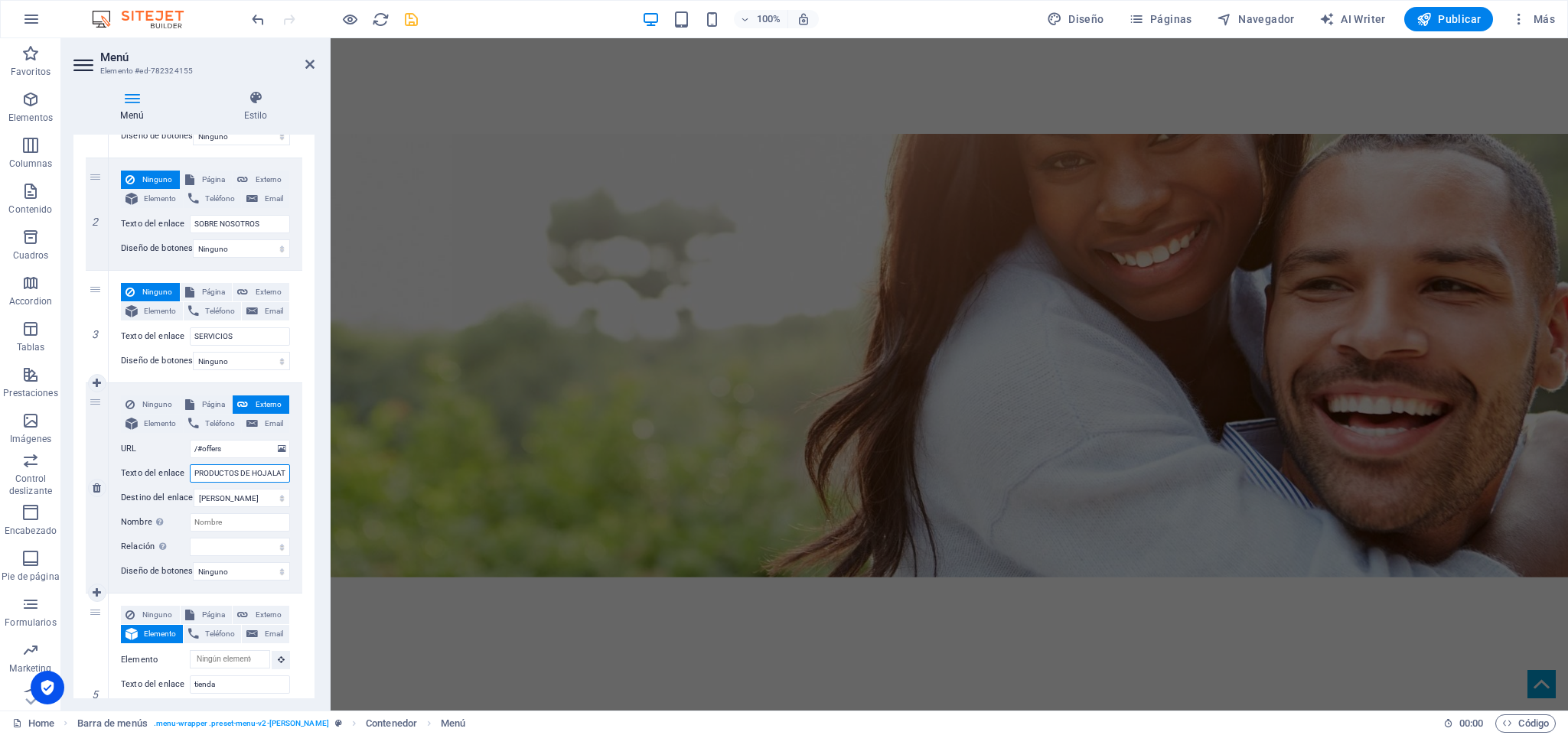 click on "PRODUCTOS DE HOJALATERIA" at bounding box center (240, 473) 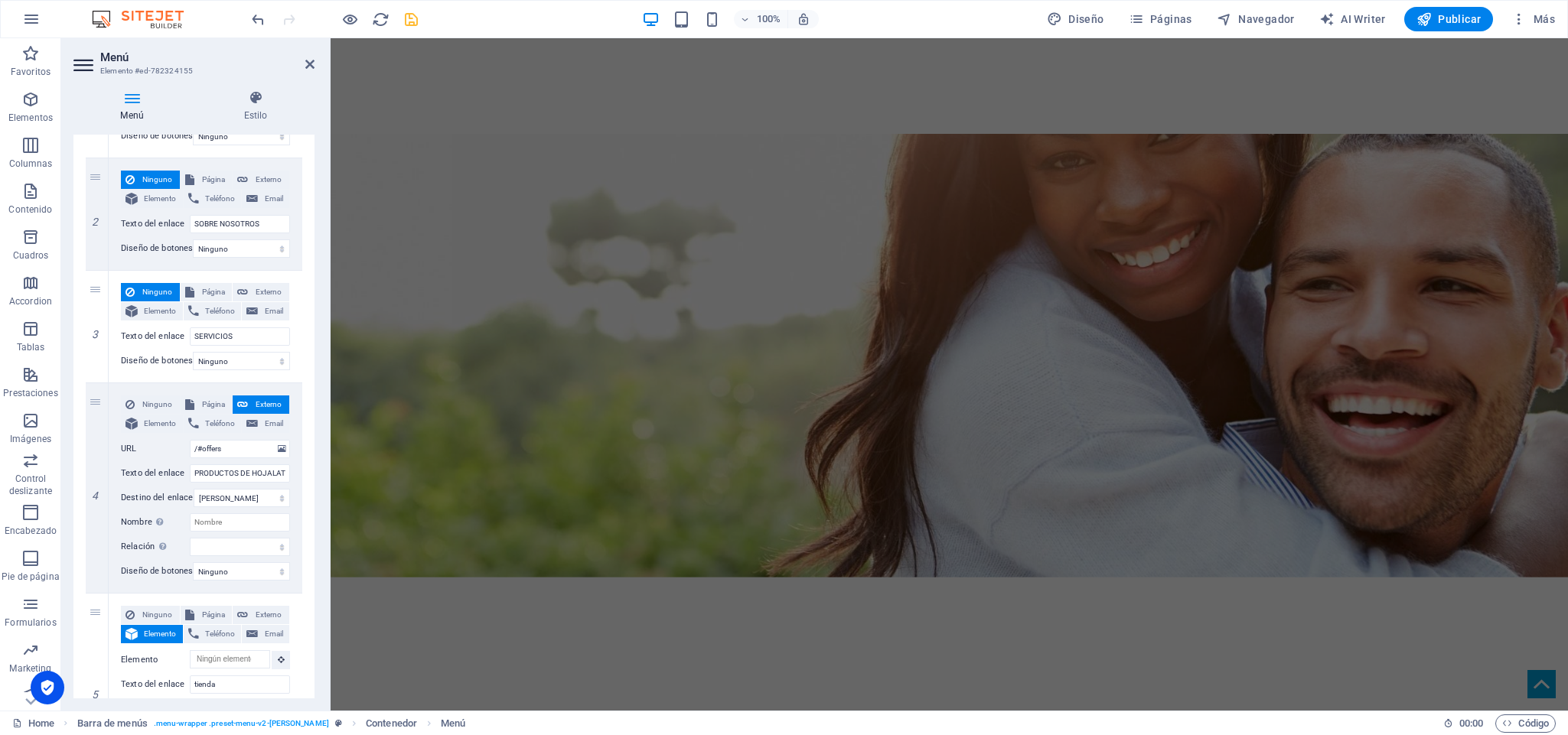 drag, startPoint x: 407, startPoint y: 16, endPoint x: 444, endPoint y: 221, distance: 208.3123 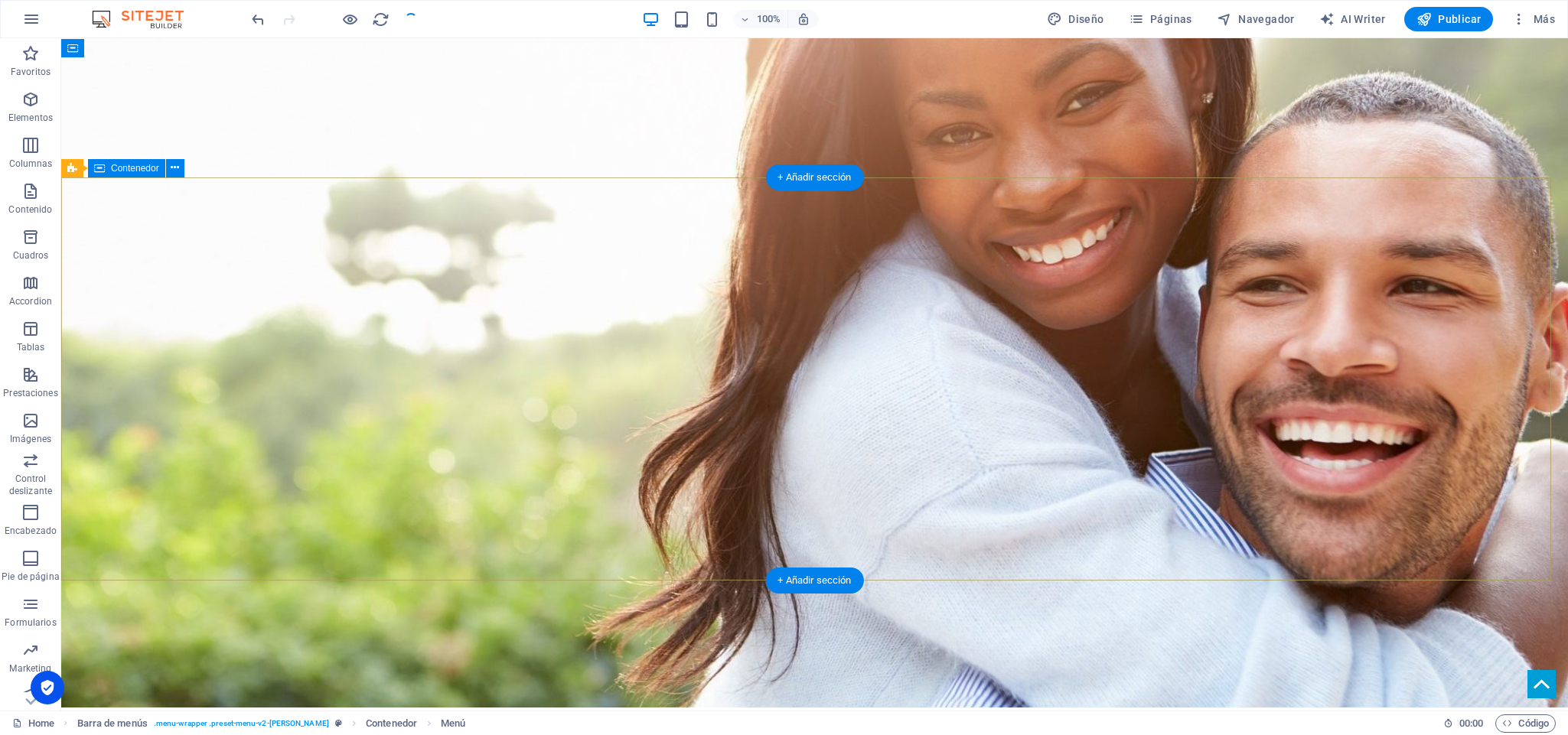 scroll, scrollTop: 0, scrollLeft: 0, axis: both 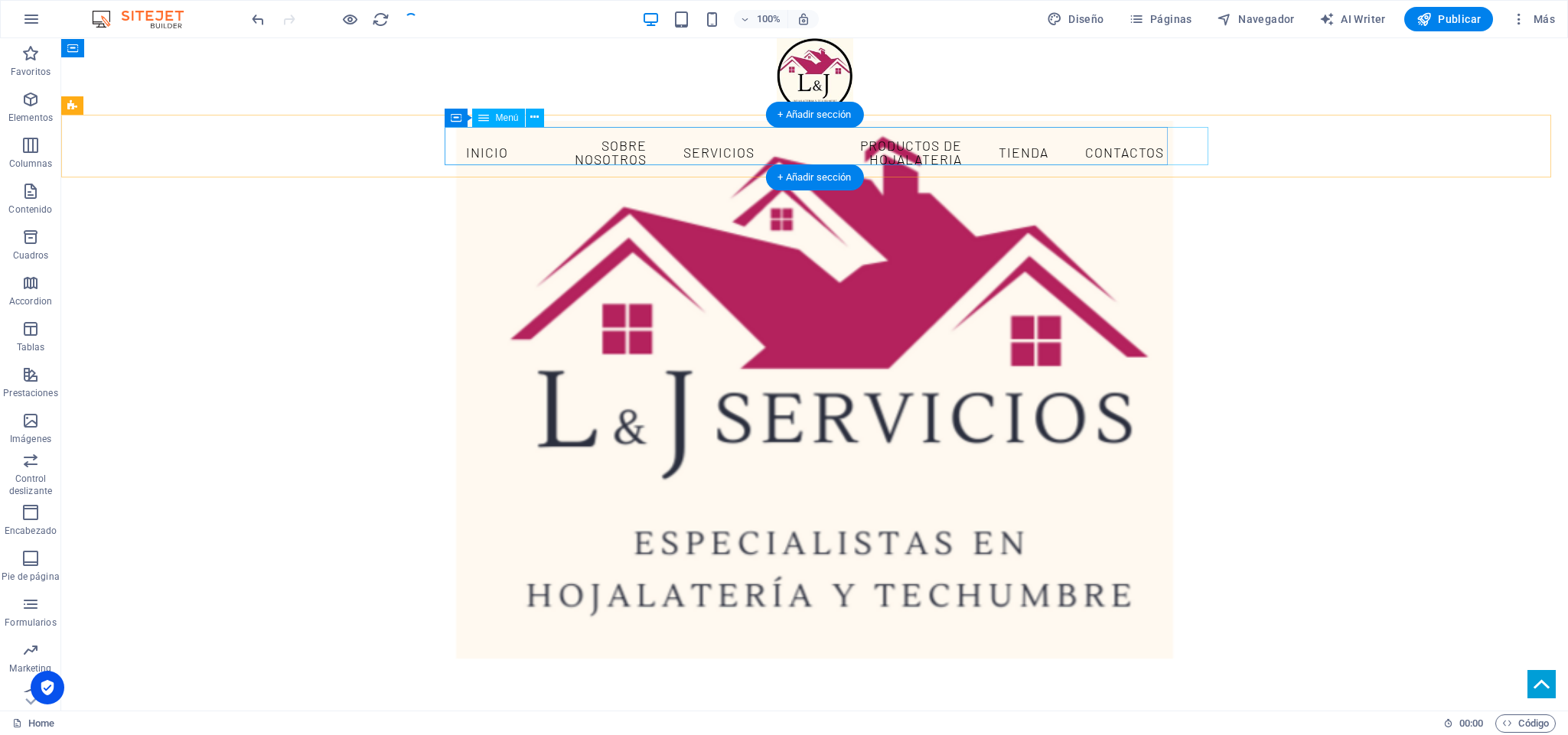 click on "INICIO SOBRE NOSOTROS SERVICIOS PRODUCTOS DE HOJALATERIA tienda CONTACTOS" at bounding box center [815, 152] 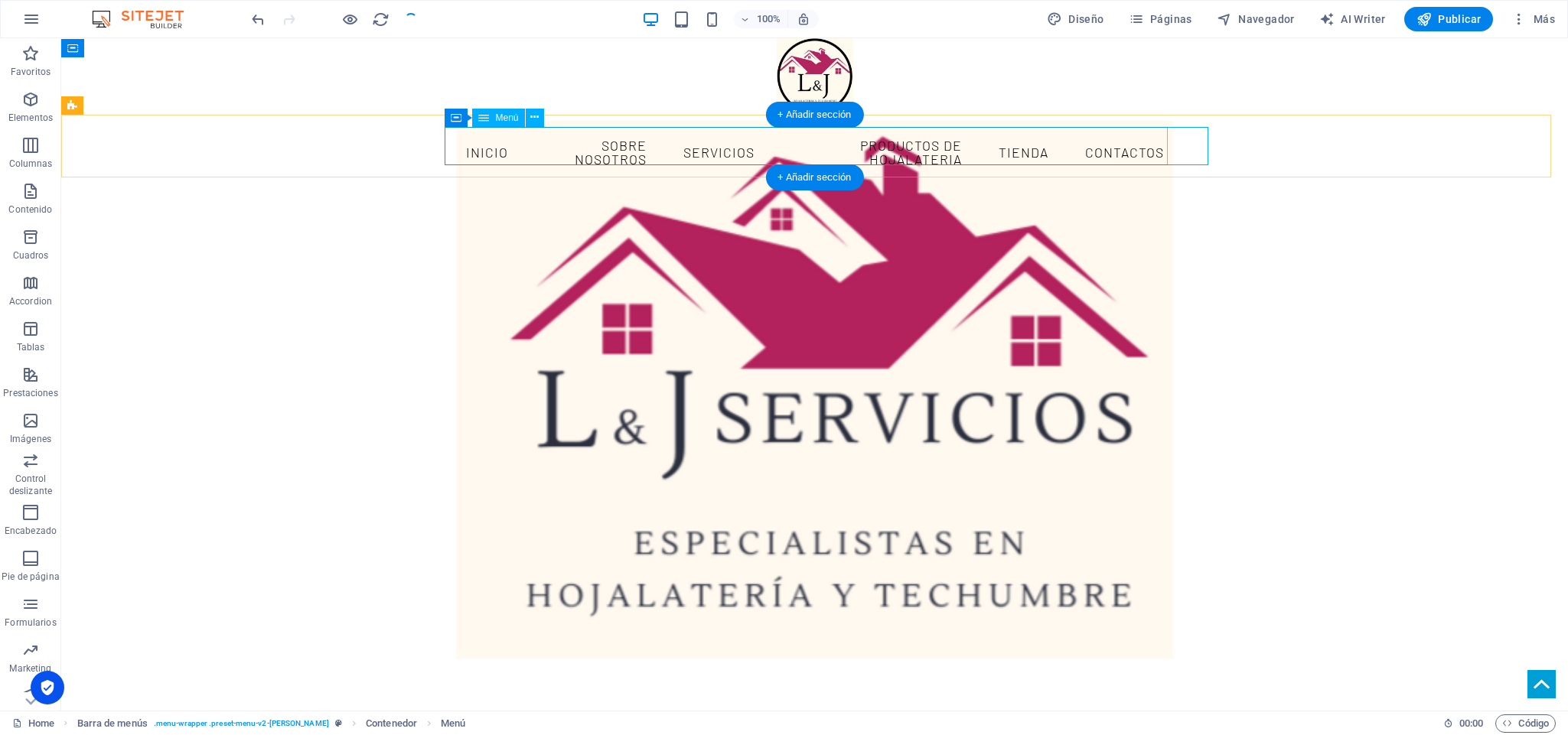 click on "INICIO SOBRE NOSOTROS SERVICIOS PRODUCTOS DE HOJALATERIA tienda CONTACTOS" at bounding box center [815, 152] 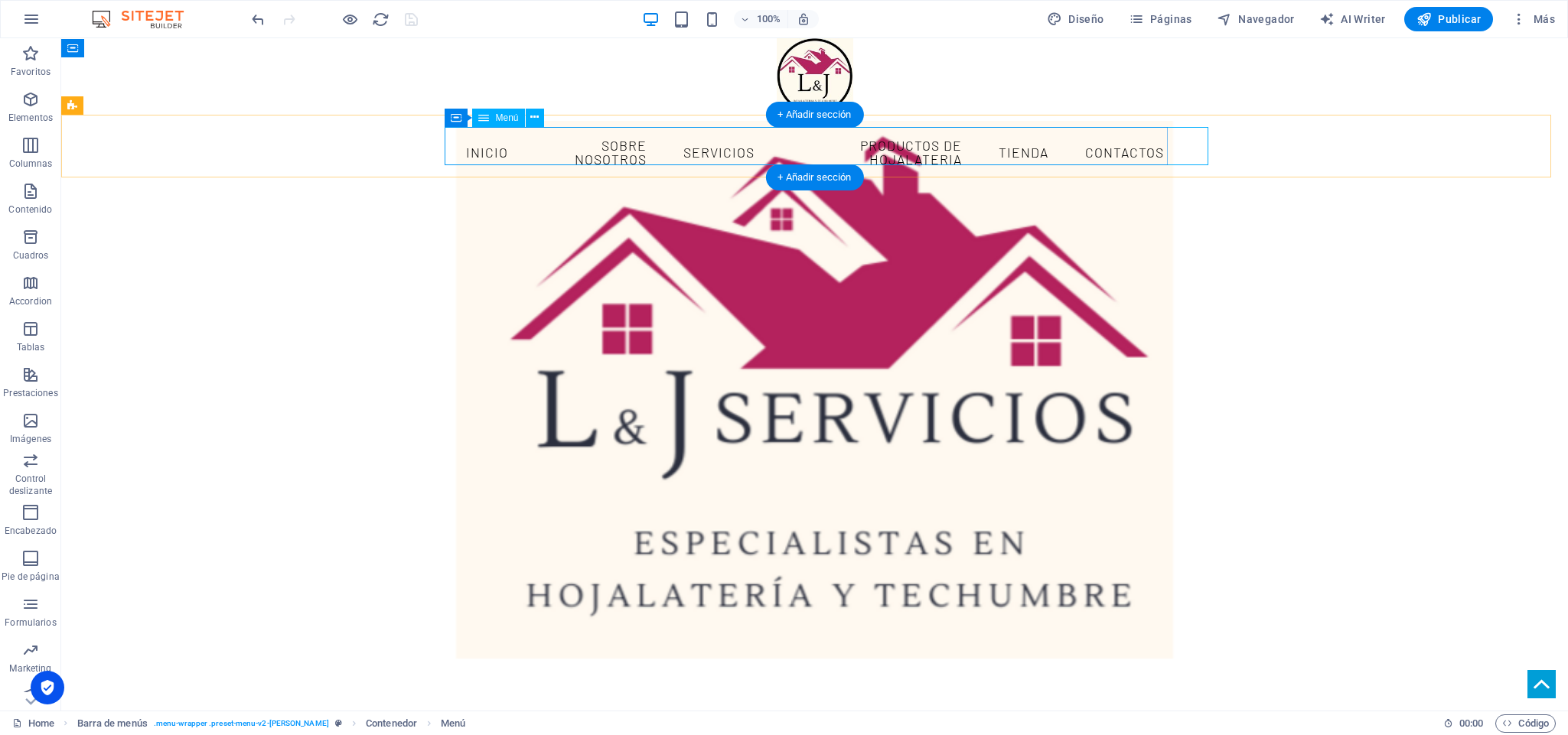 click on "INICIO SOBRE NOSOTROS SERVICIOS PRODUCTOS DE HOJALATERIA tienda CONTACTOS" at bounding box center (815, 152) 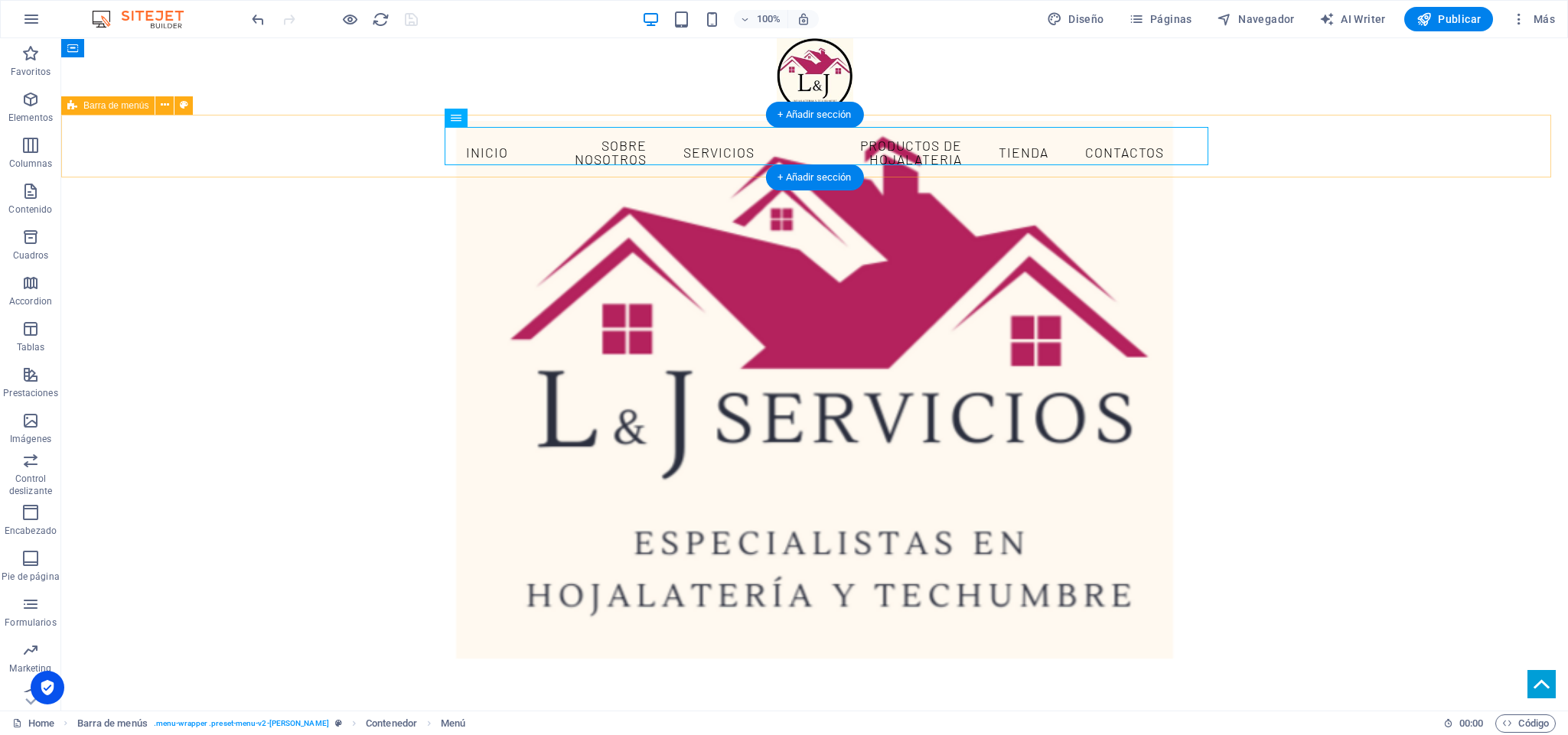 drag, startPoint x: 1215, startPoint y: 141, endPoint x: 1345, endPoint y: 127, distance: 130.75167 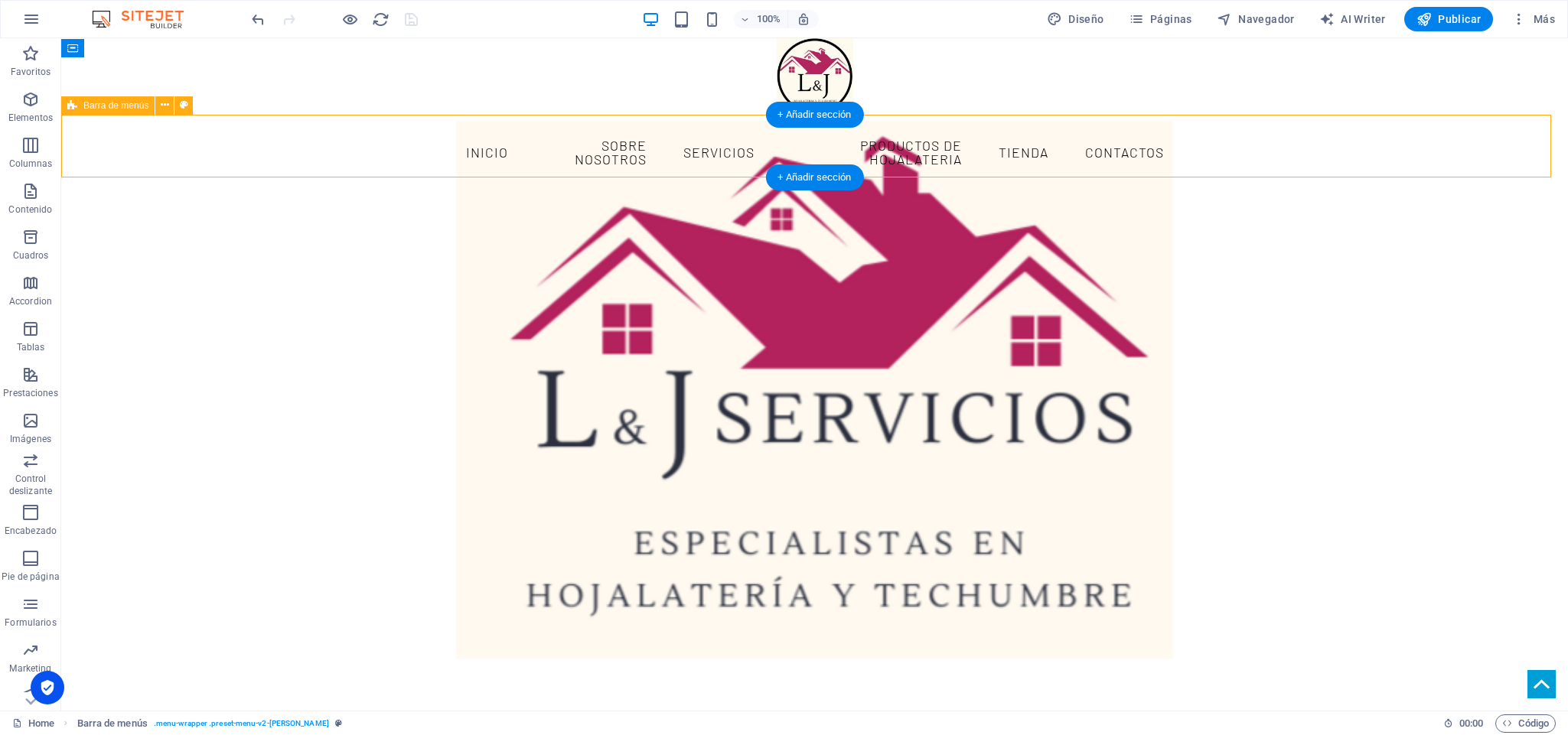 click on "INICIO SOBRE NOSOTROS SERVICIOS PRODUCTOS DE HOJALATERIA tienda CONTACTOS" at bounding box center [814, 152] 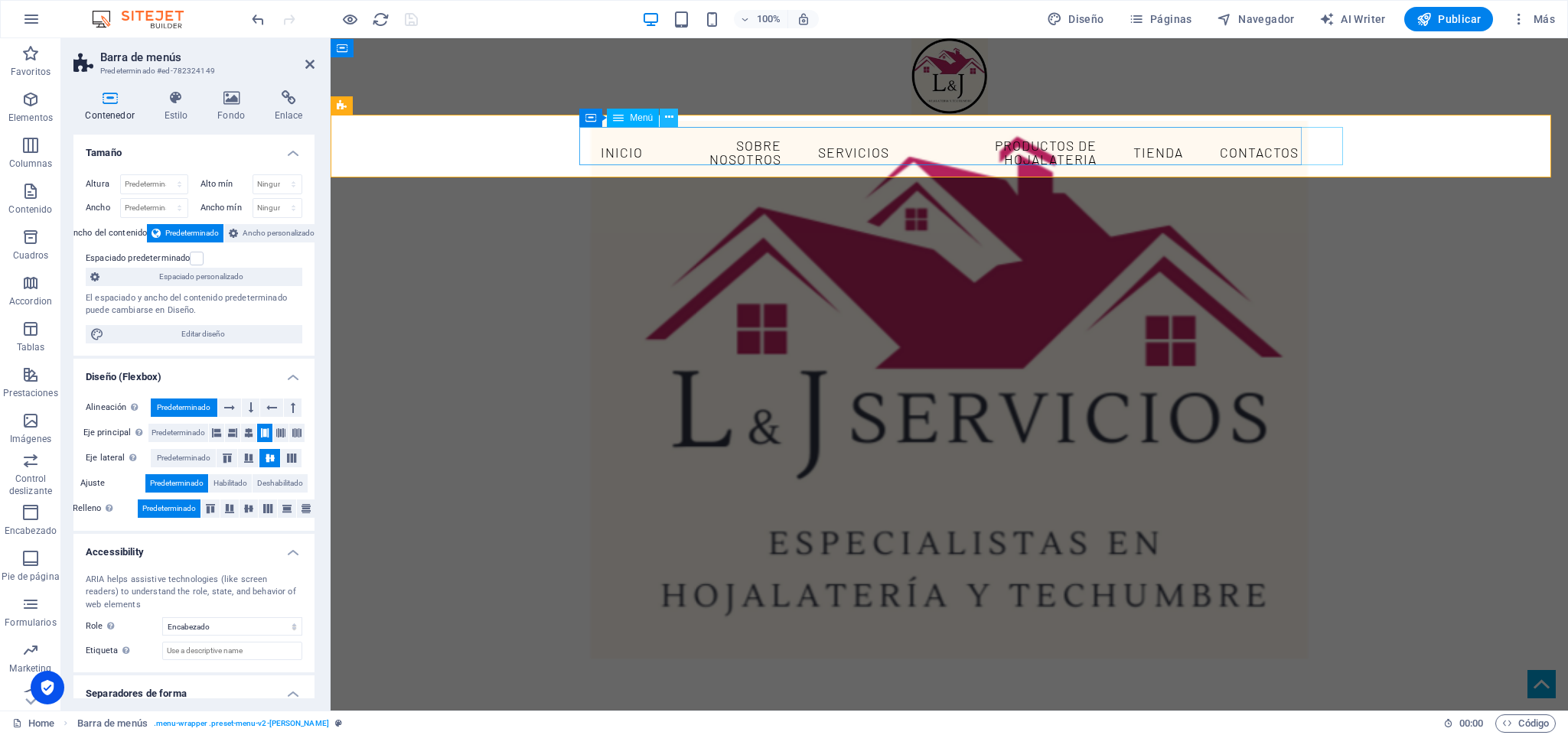 click at bounding box center [669, 117] 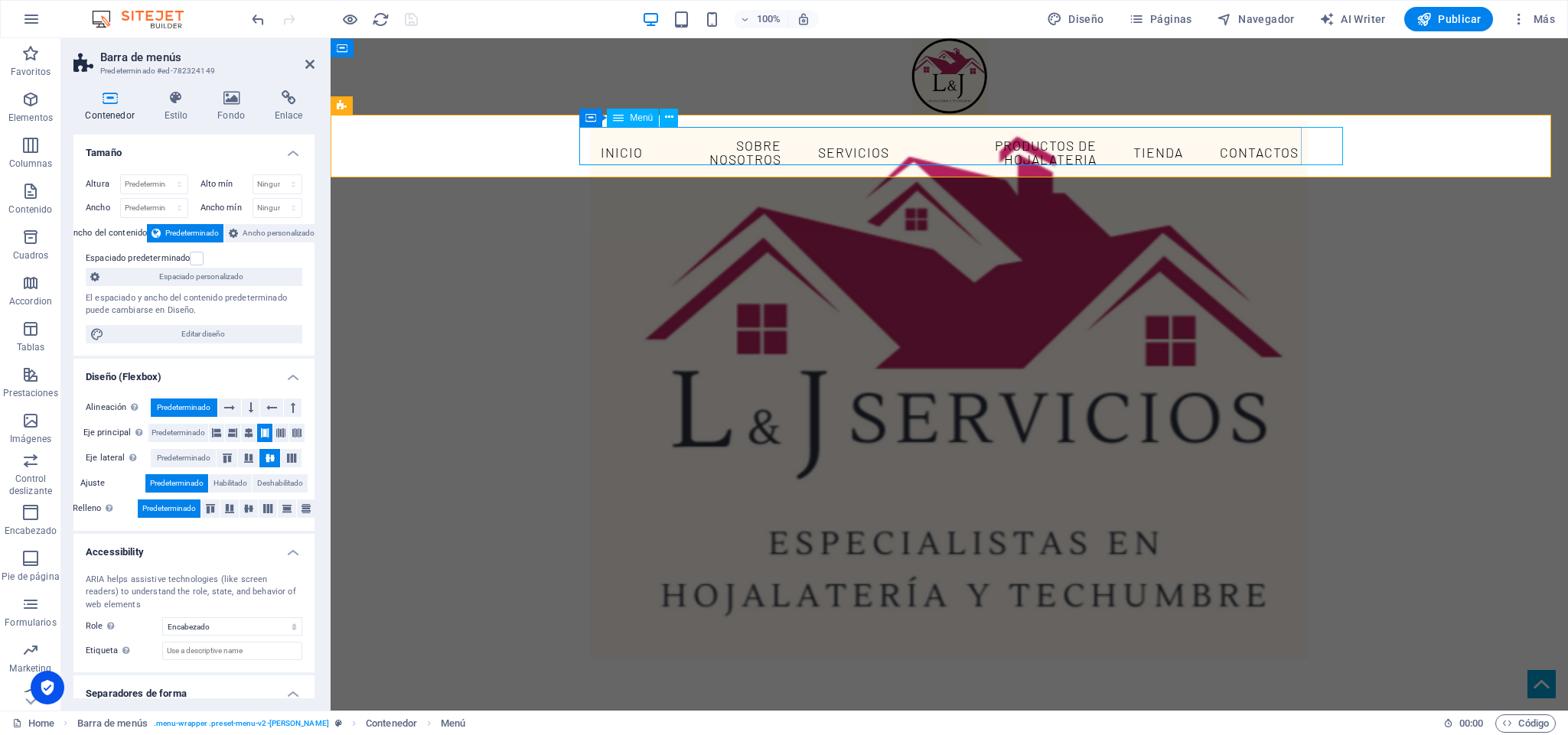 click on "INICIO SOBRE NOSOTROS SERVICIOS PRODUCTOS DE HOJALATERIA tienda CONTACTOS" at bounding box center [950, 152] 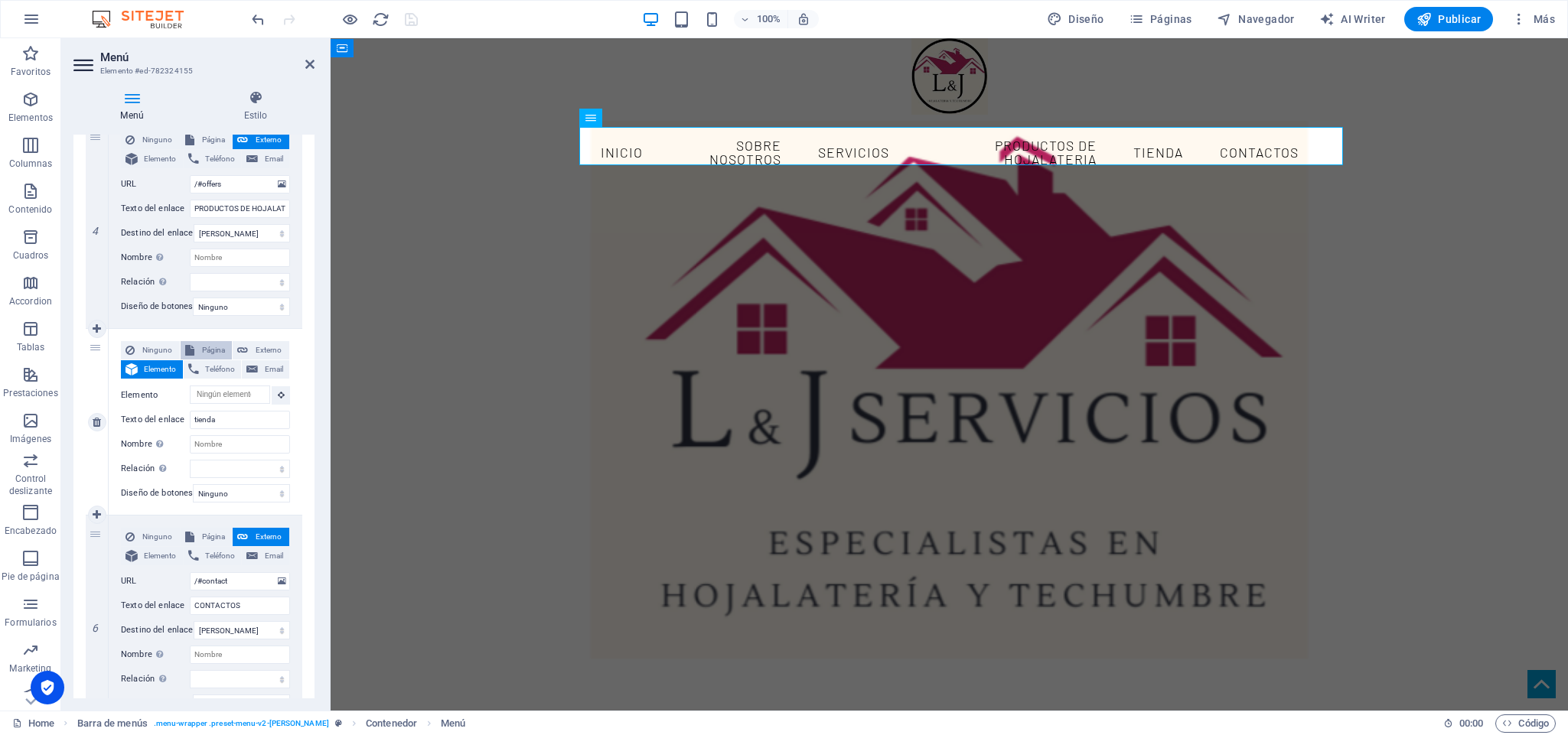 scroll, scrollTop: 574, scrollLeft: 0, axis: vertical 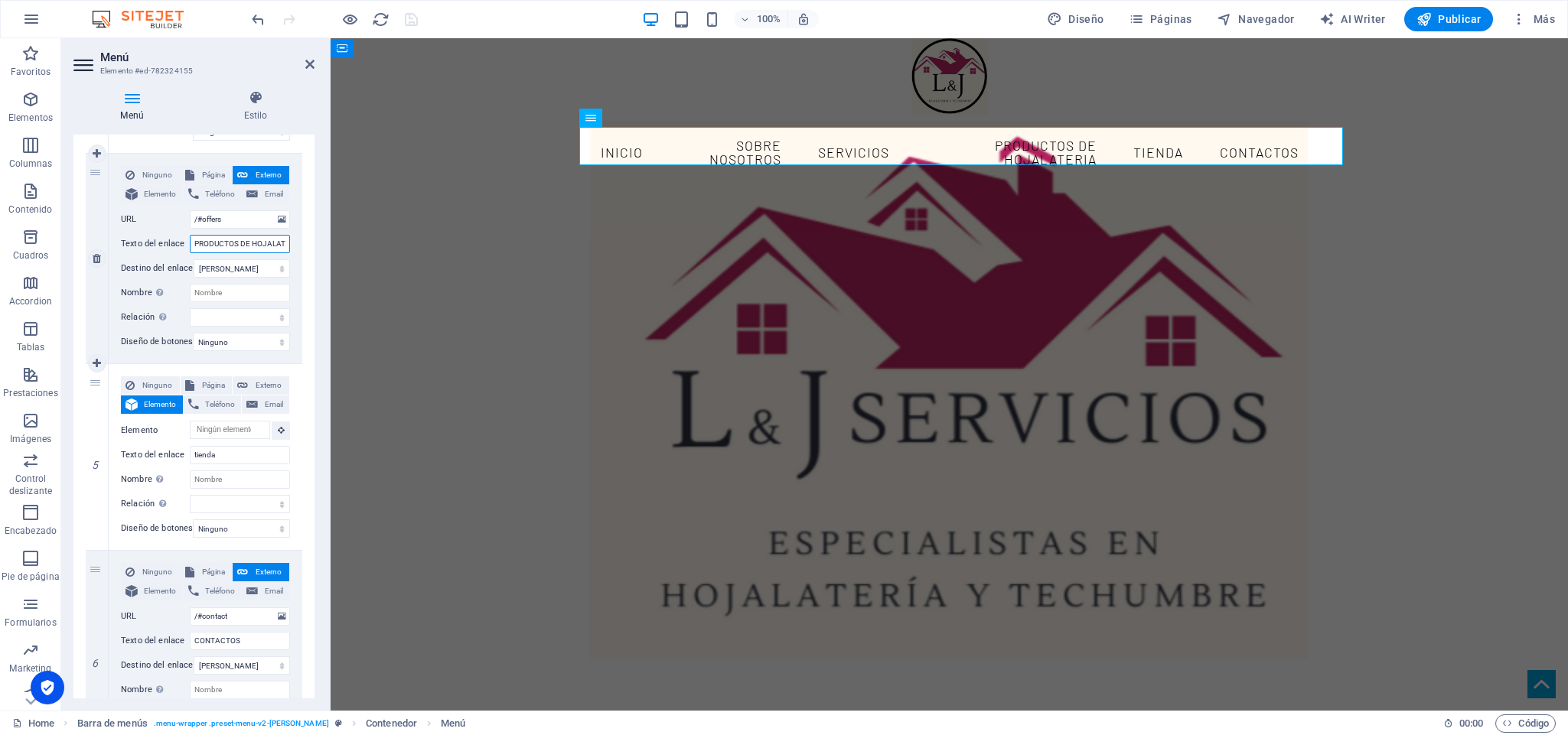 drag, startPoint x: 276, startPoint y: 242, endPoint x: 145, endPoint y: 253, distance: 131.46102 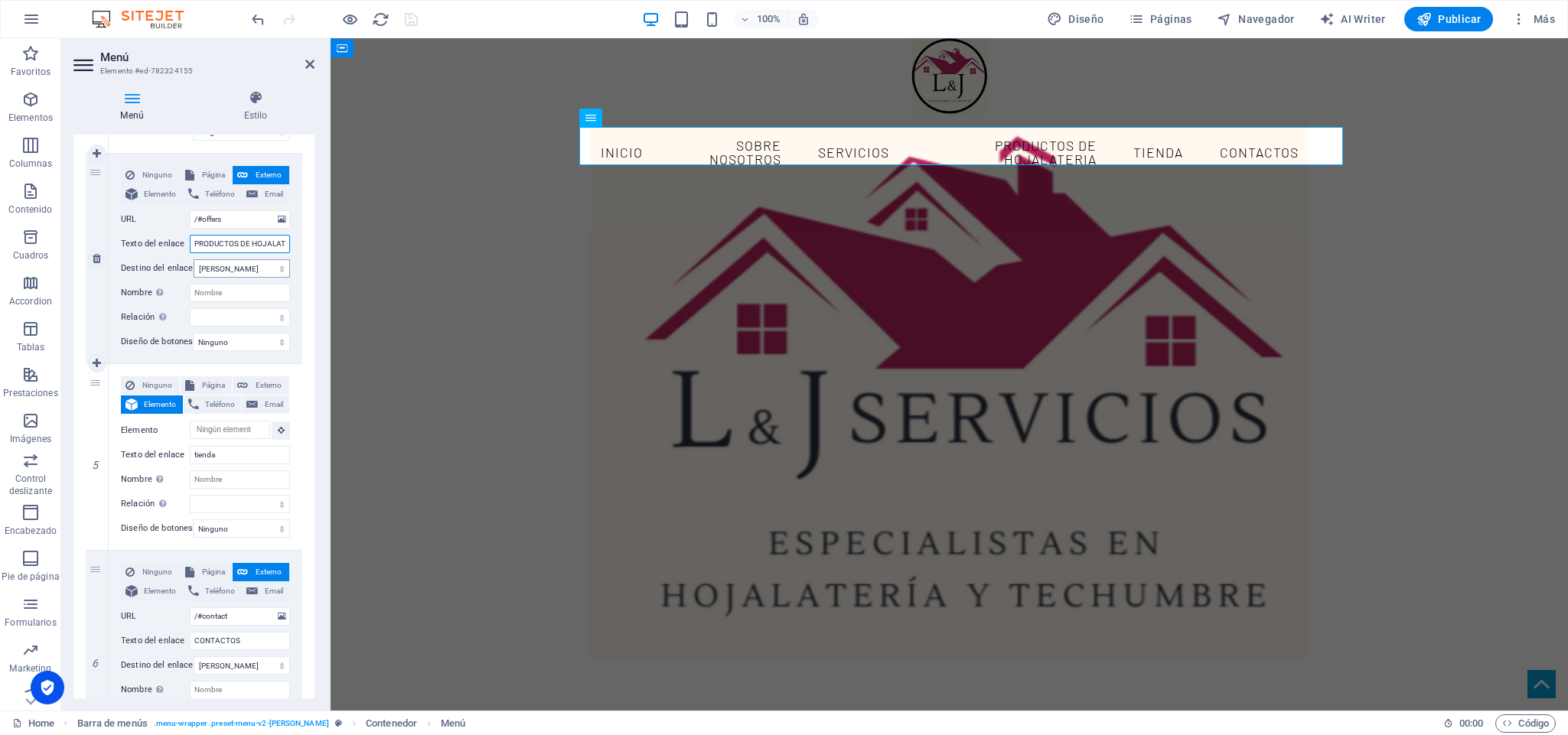 type on "ATERIA" 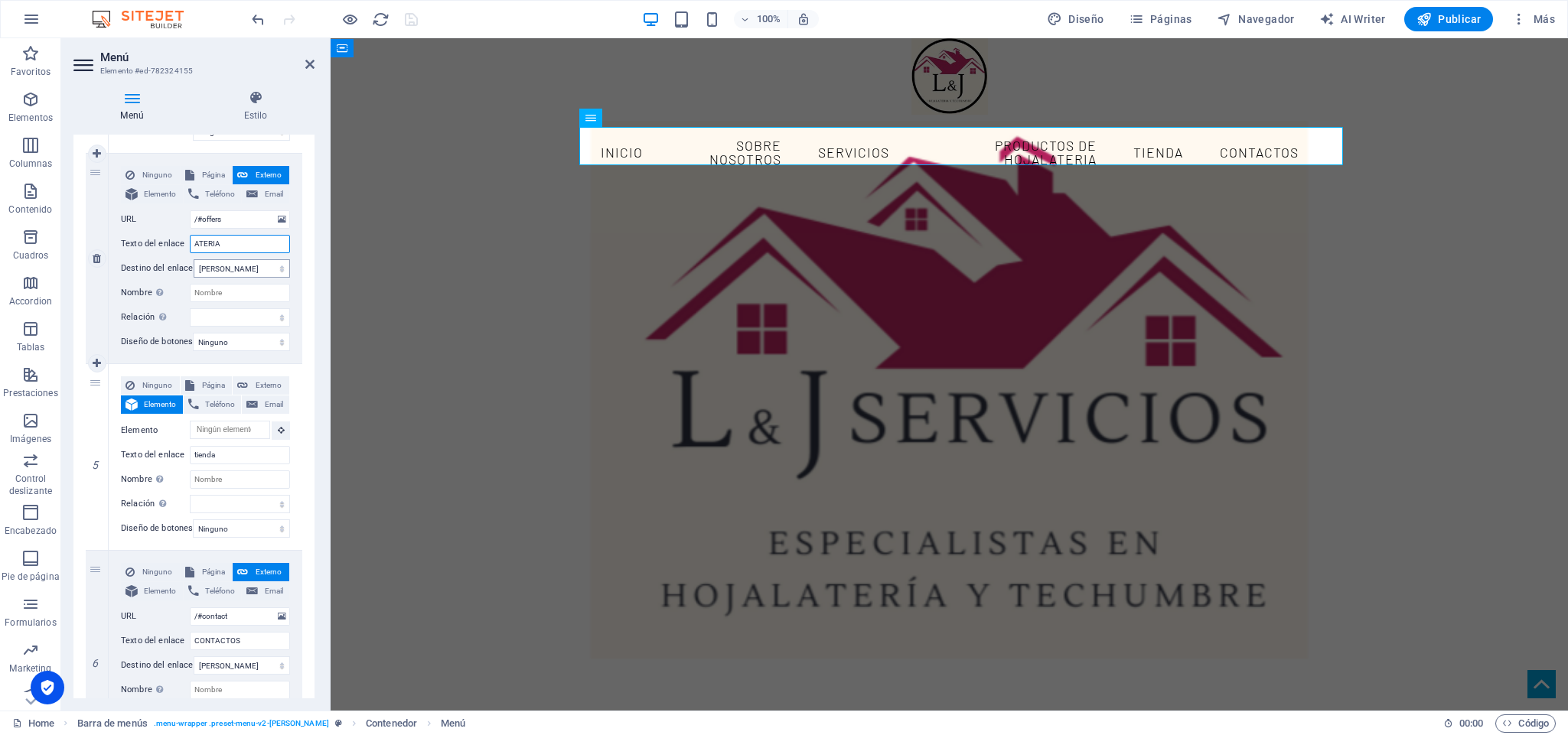 select 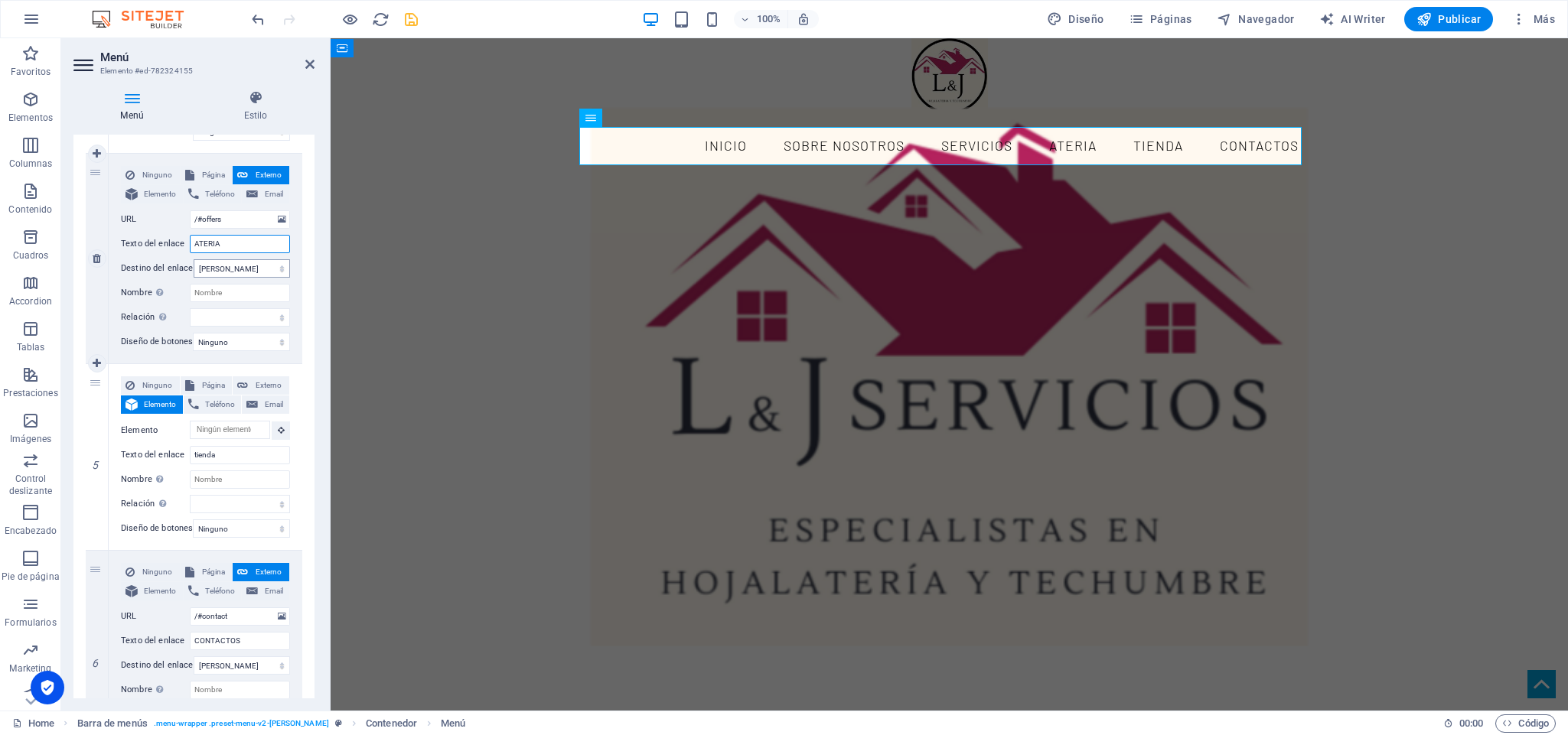 type on "ATERI" 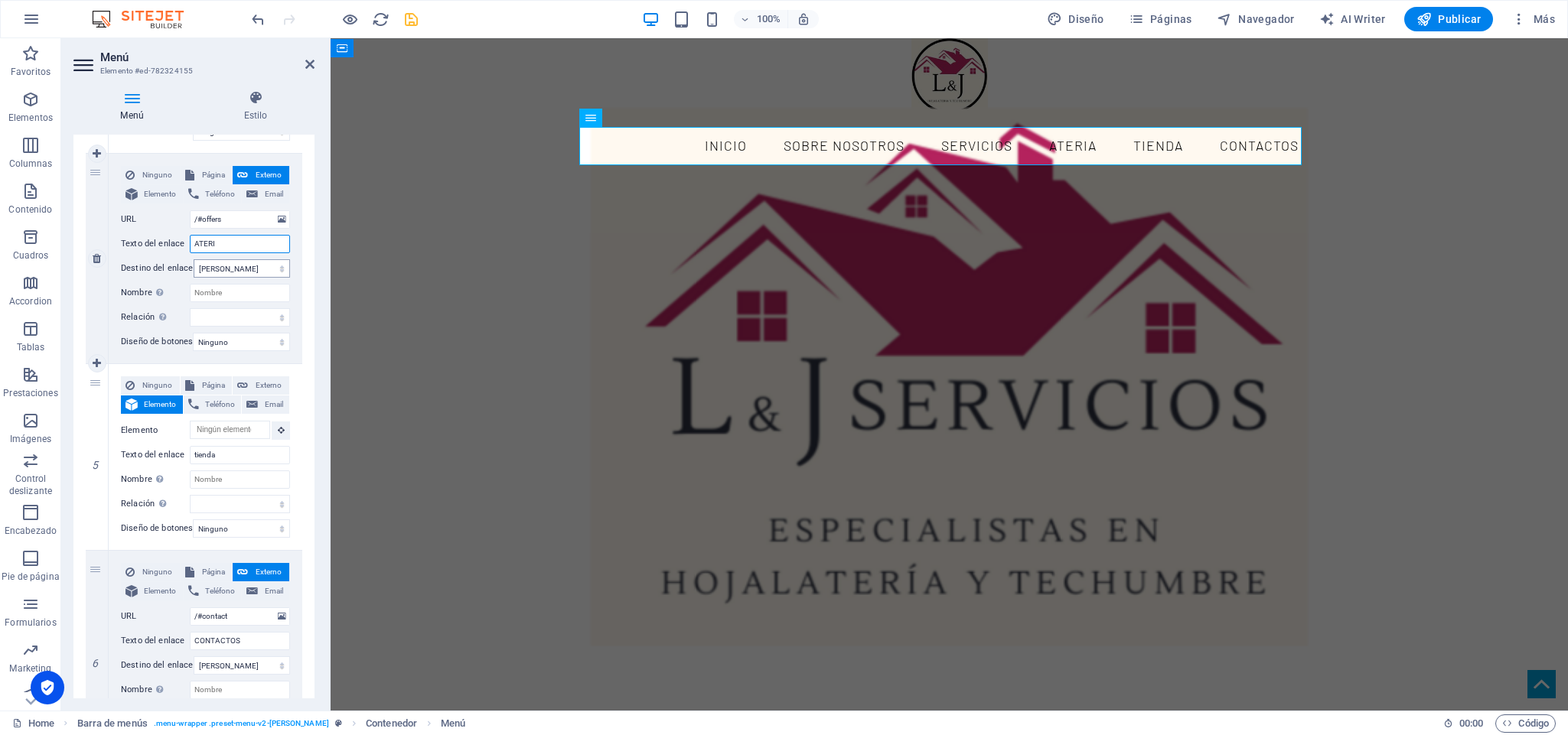 select 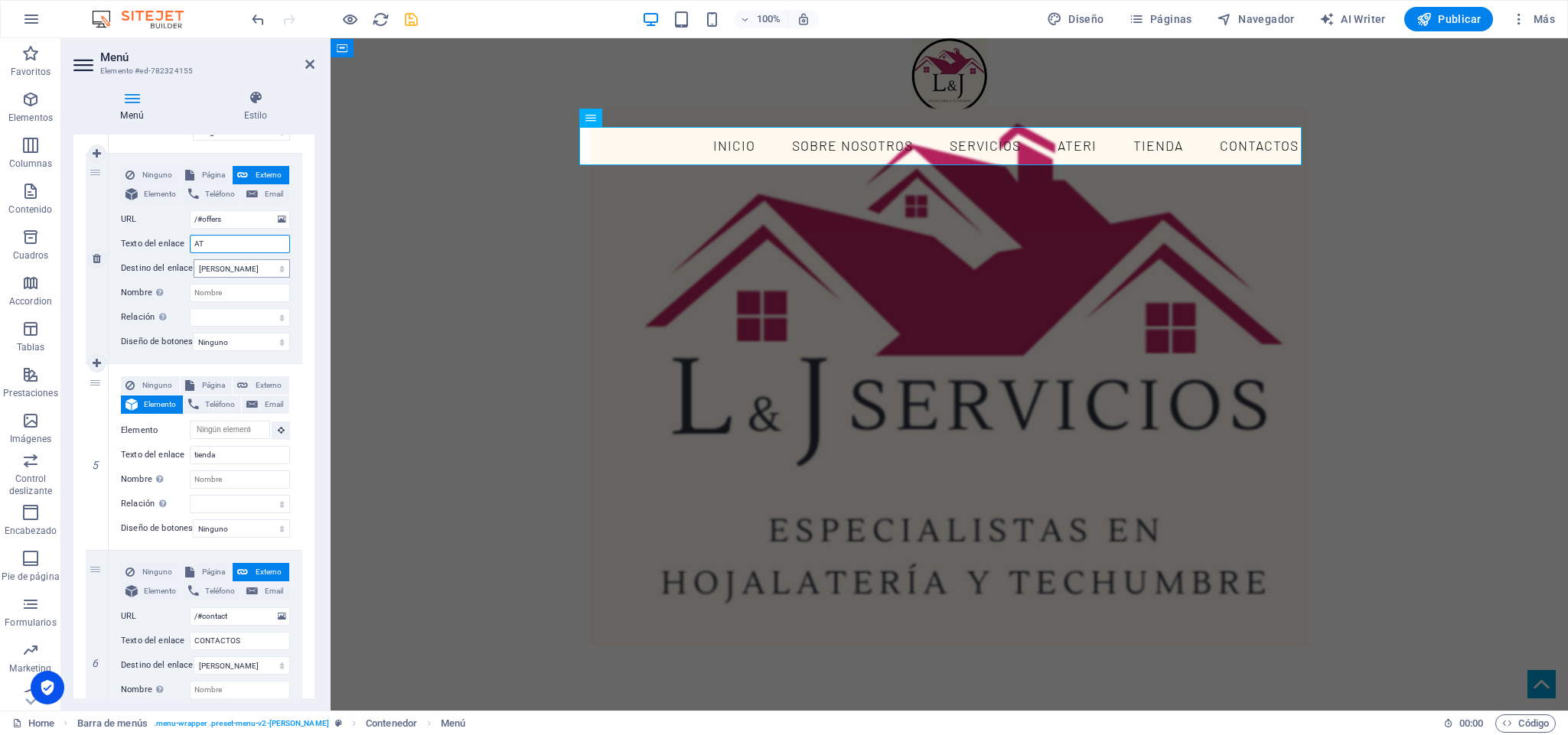 type on "A" 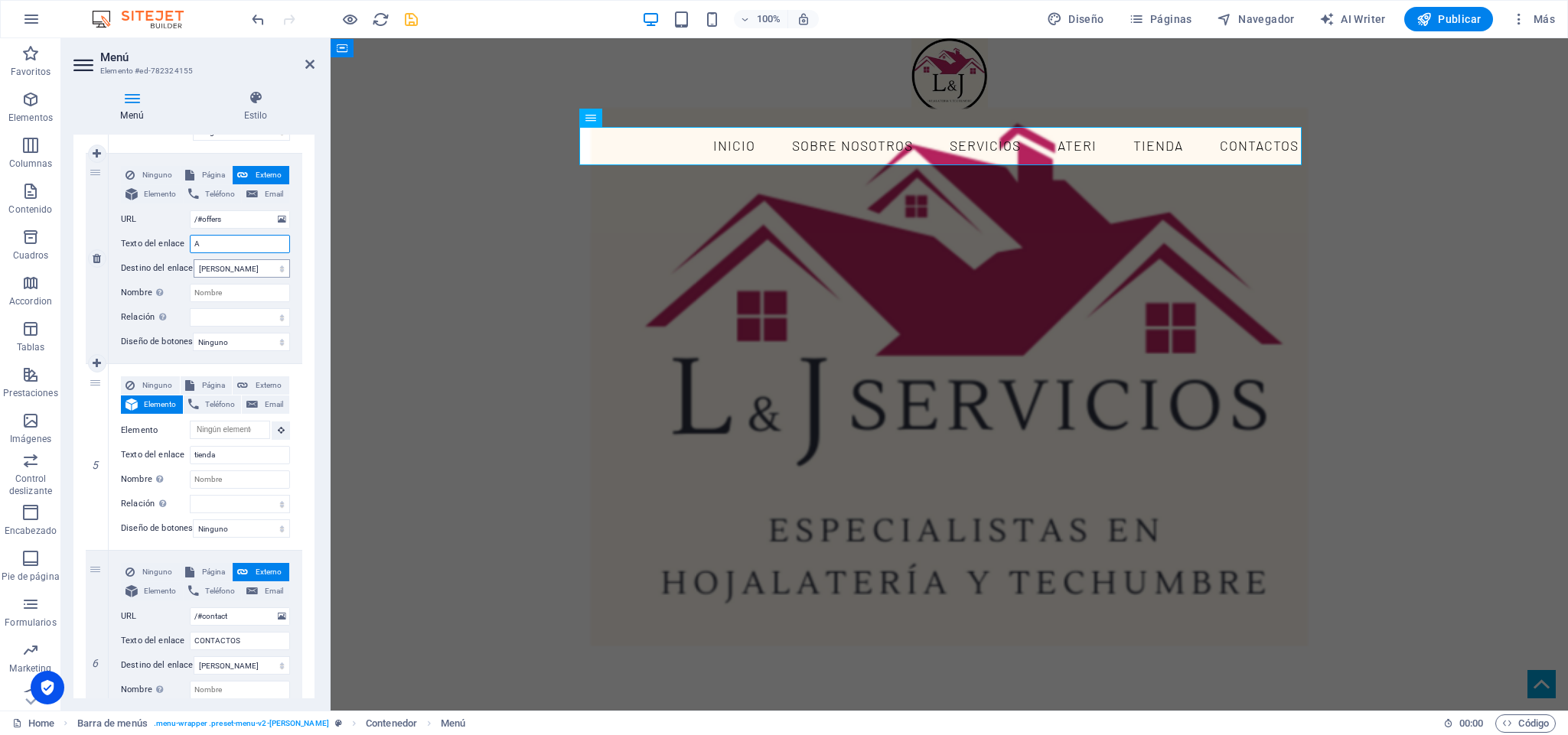 type 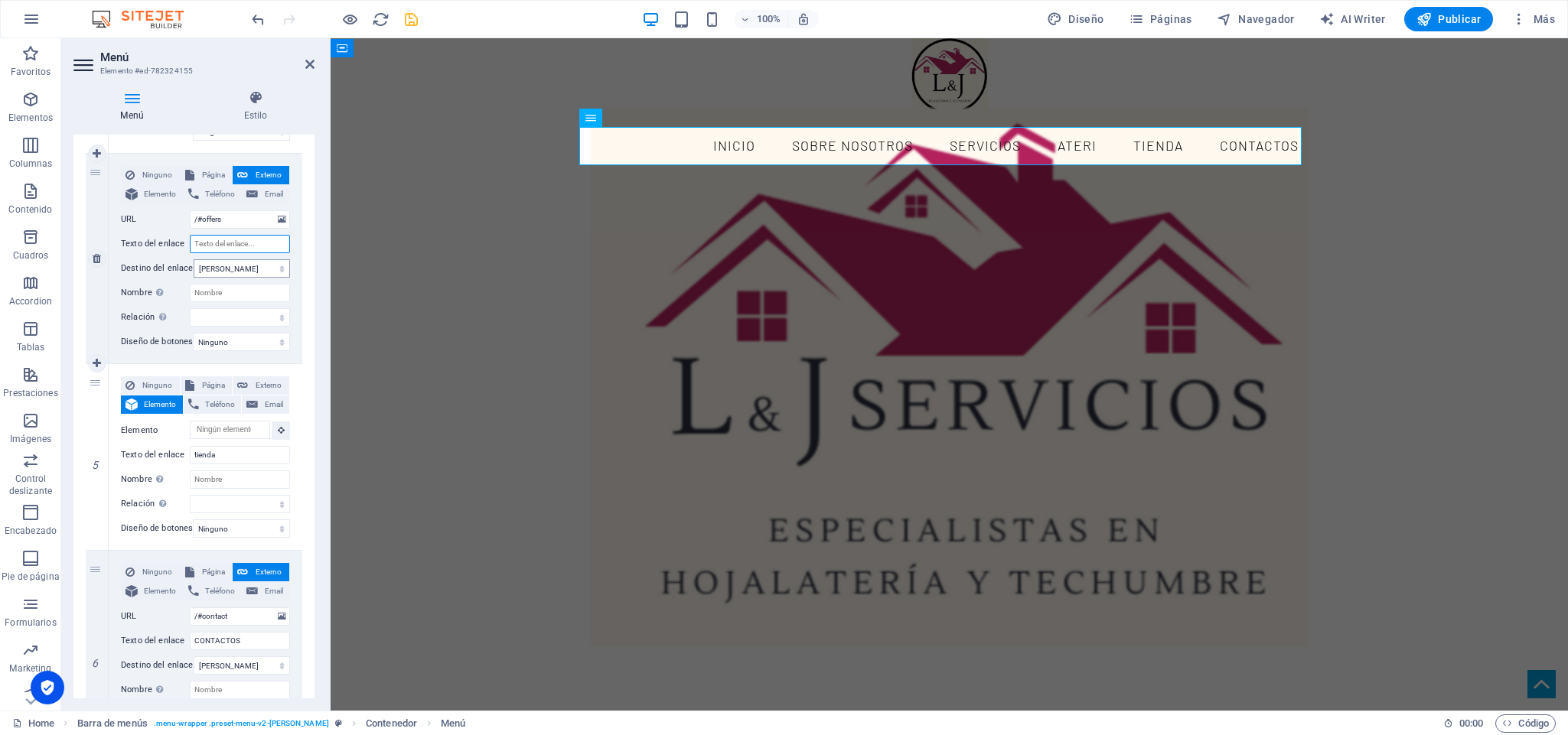 select 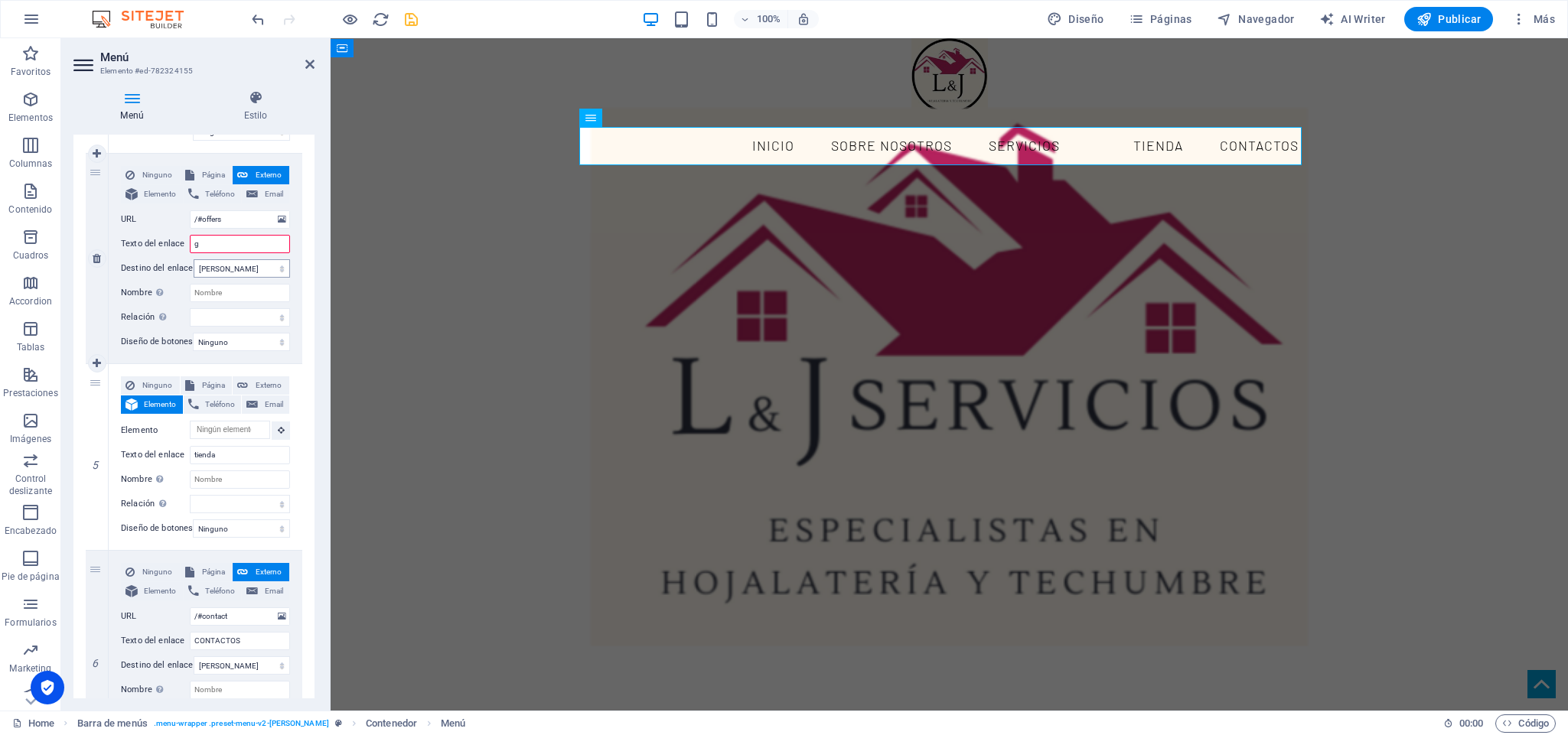 type on "ga" 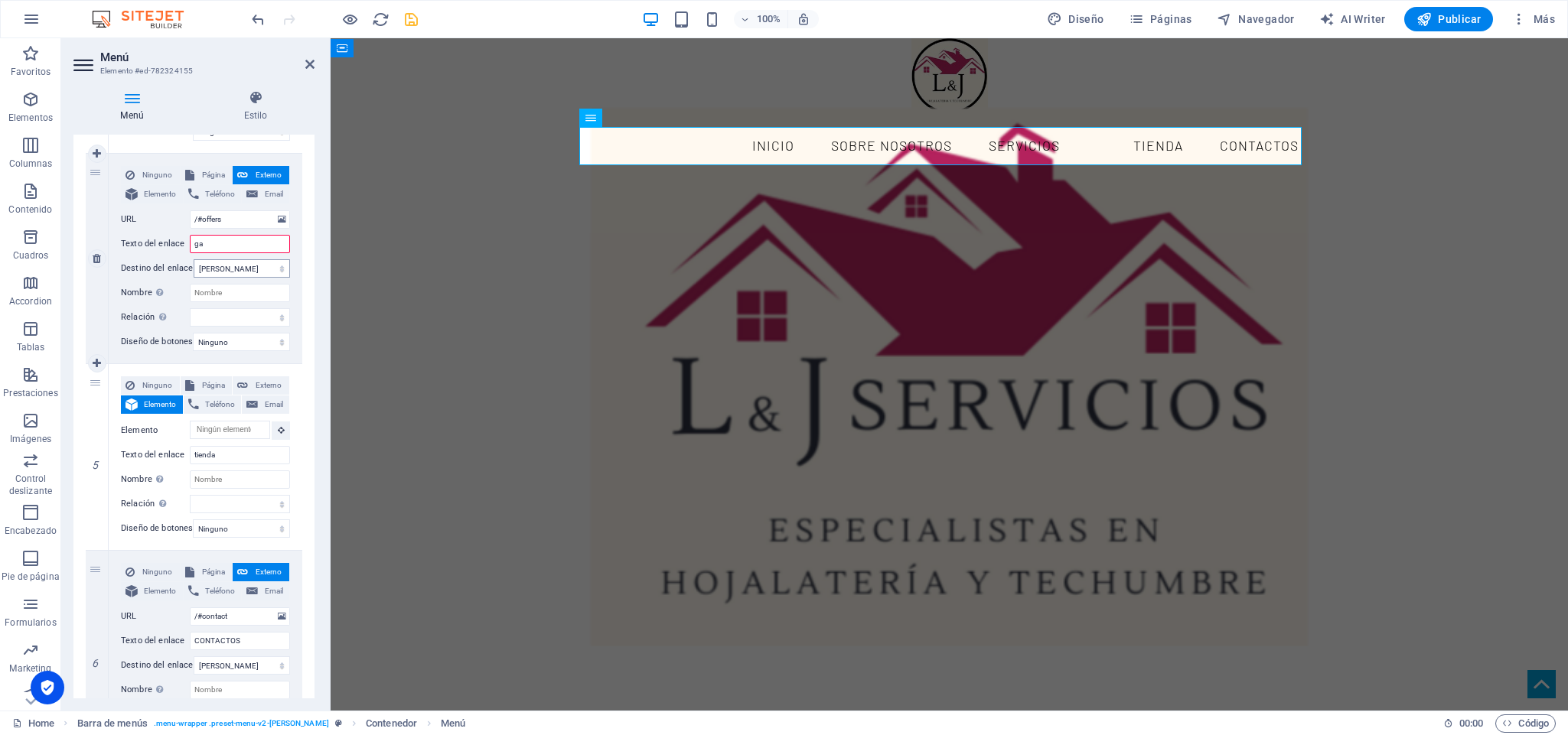select 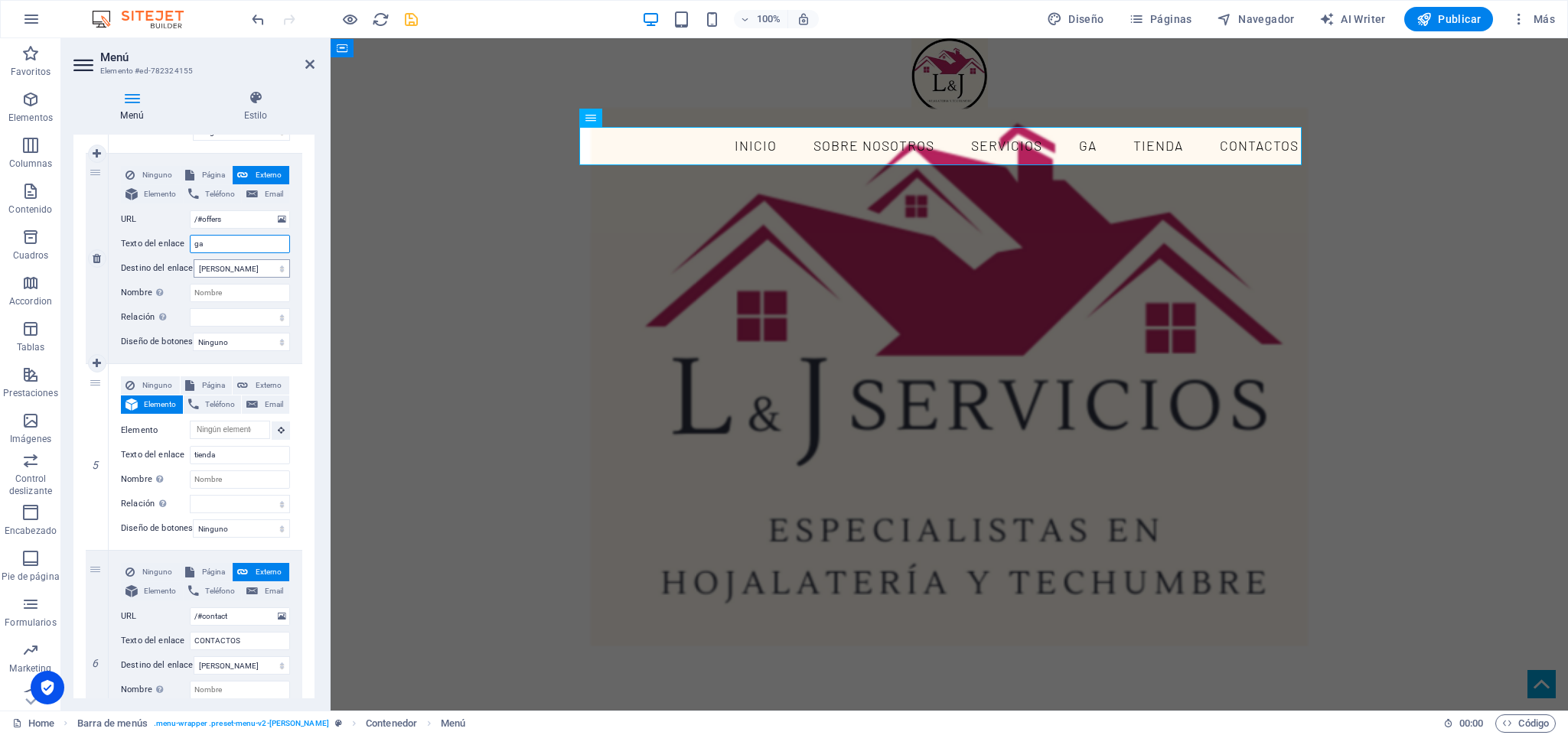 type on "g" 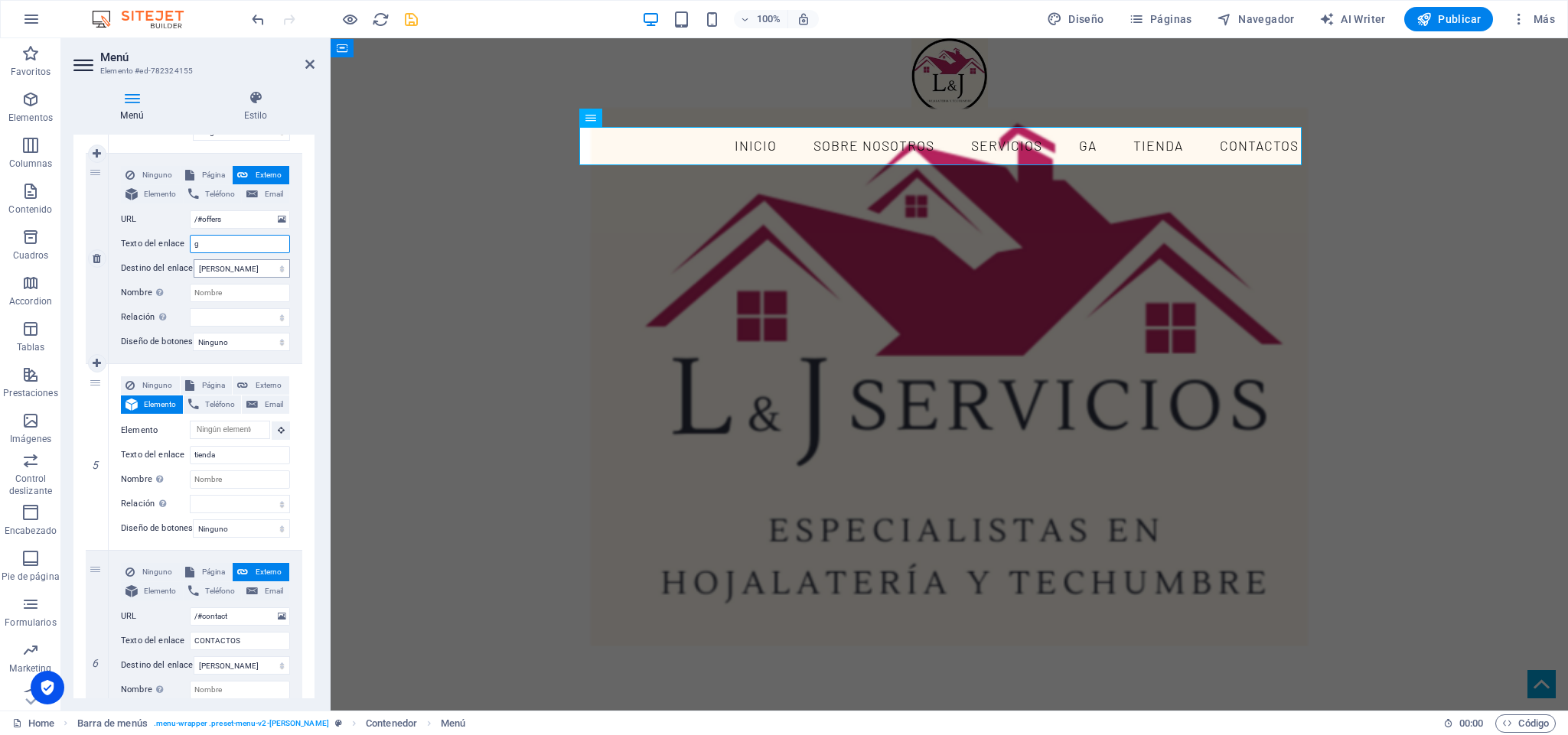 type 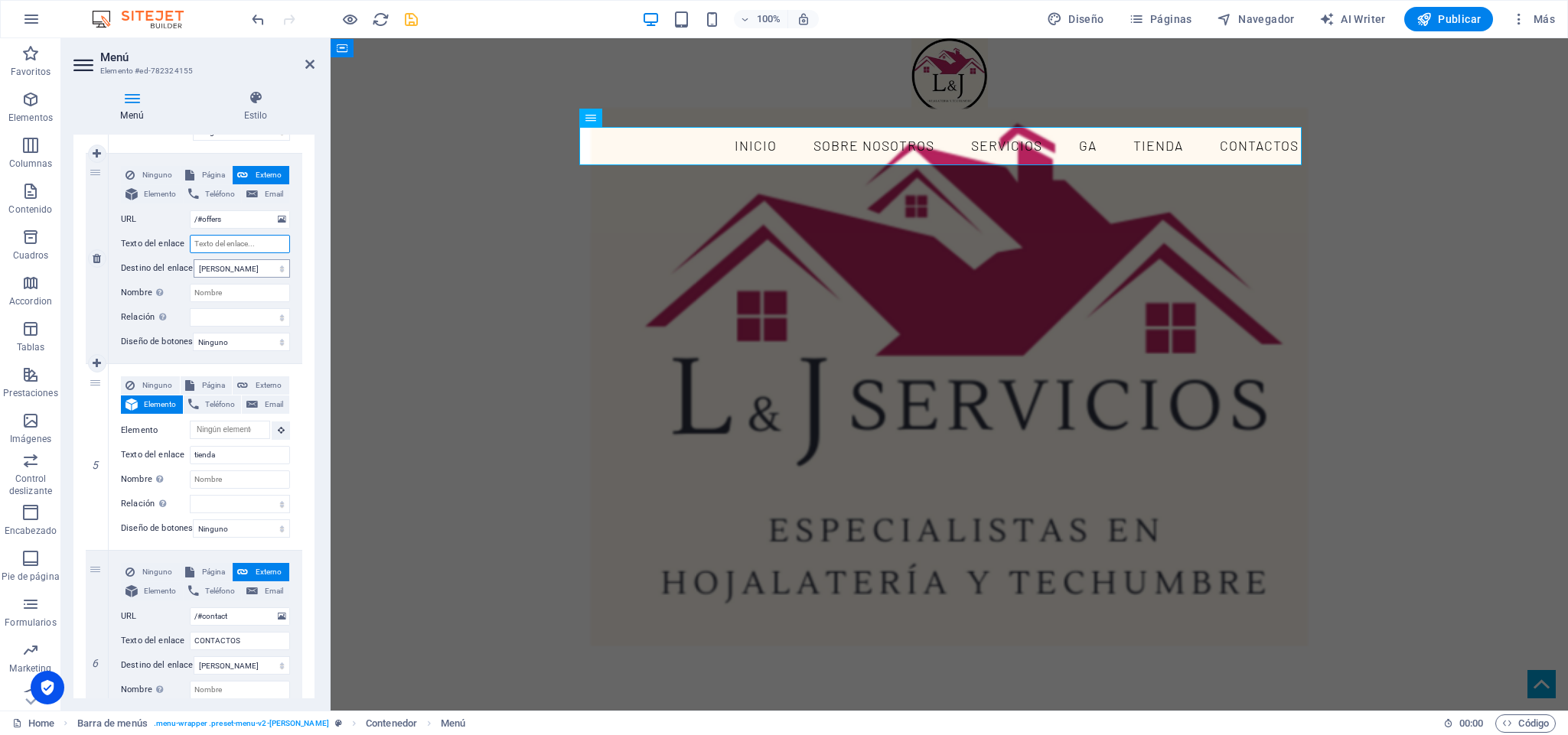 select 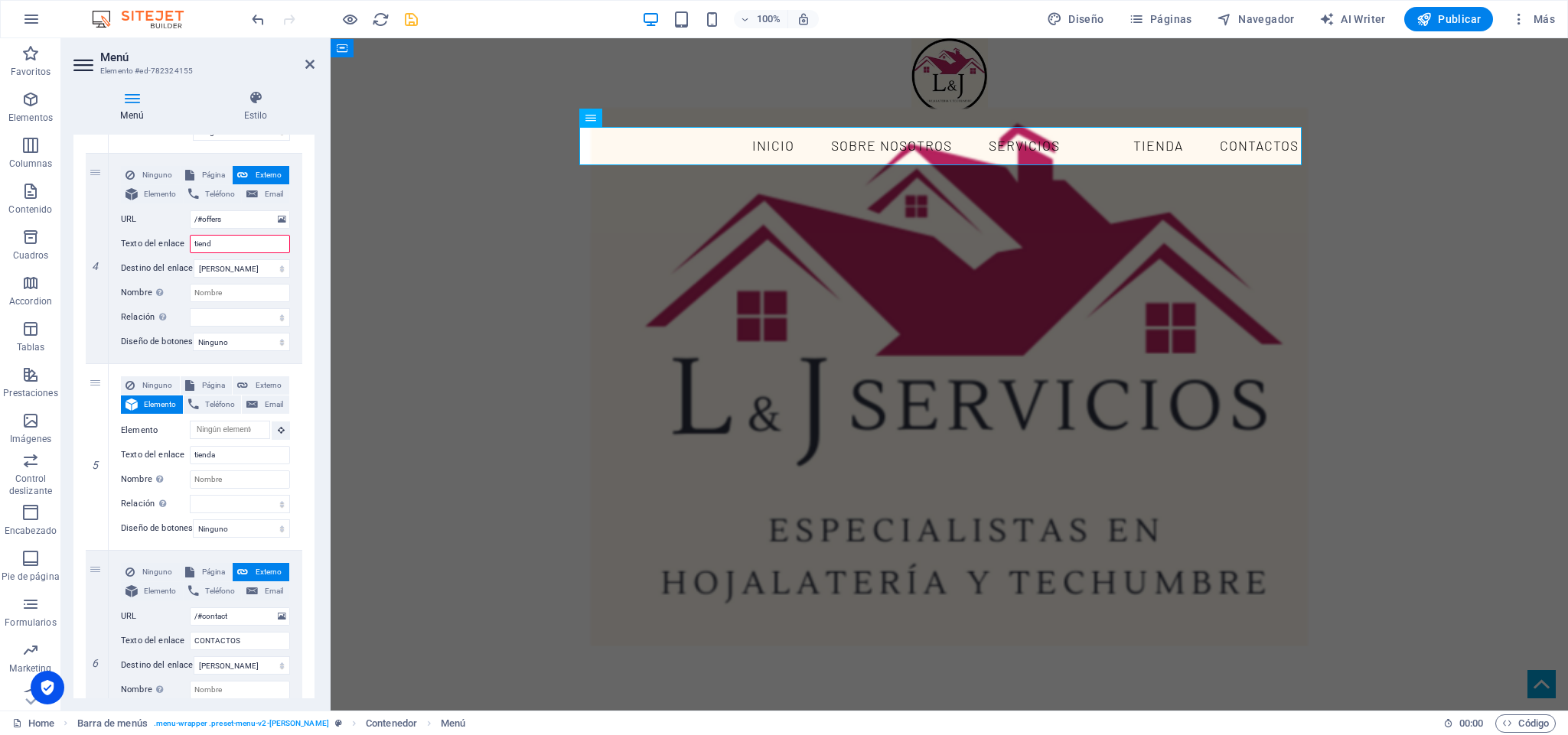 type on "tienda" 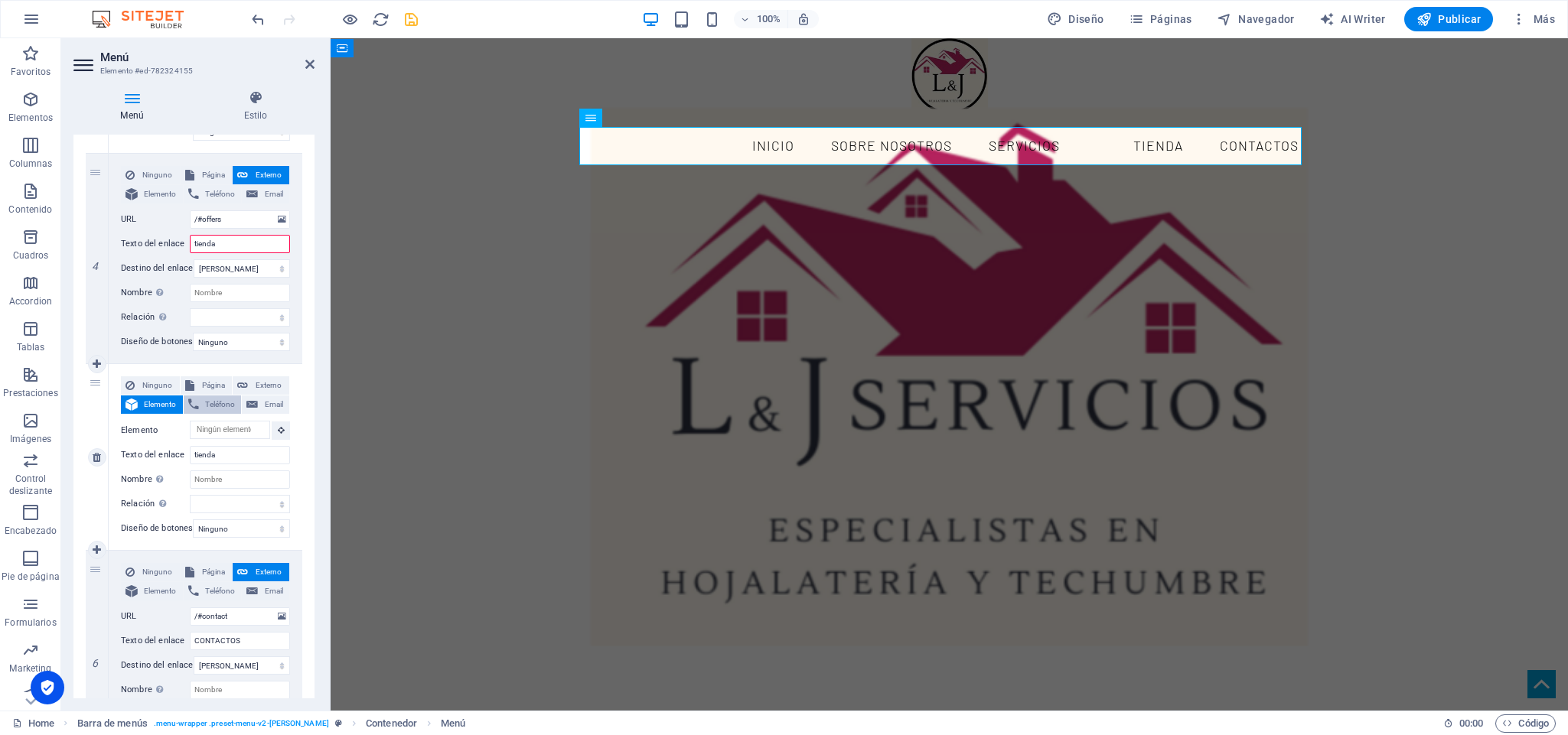 select 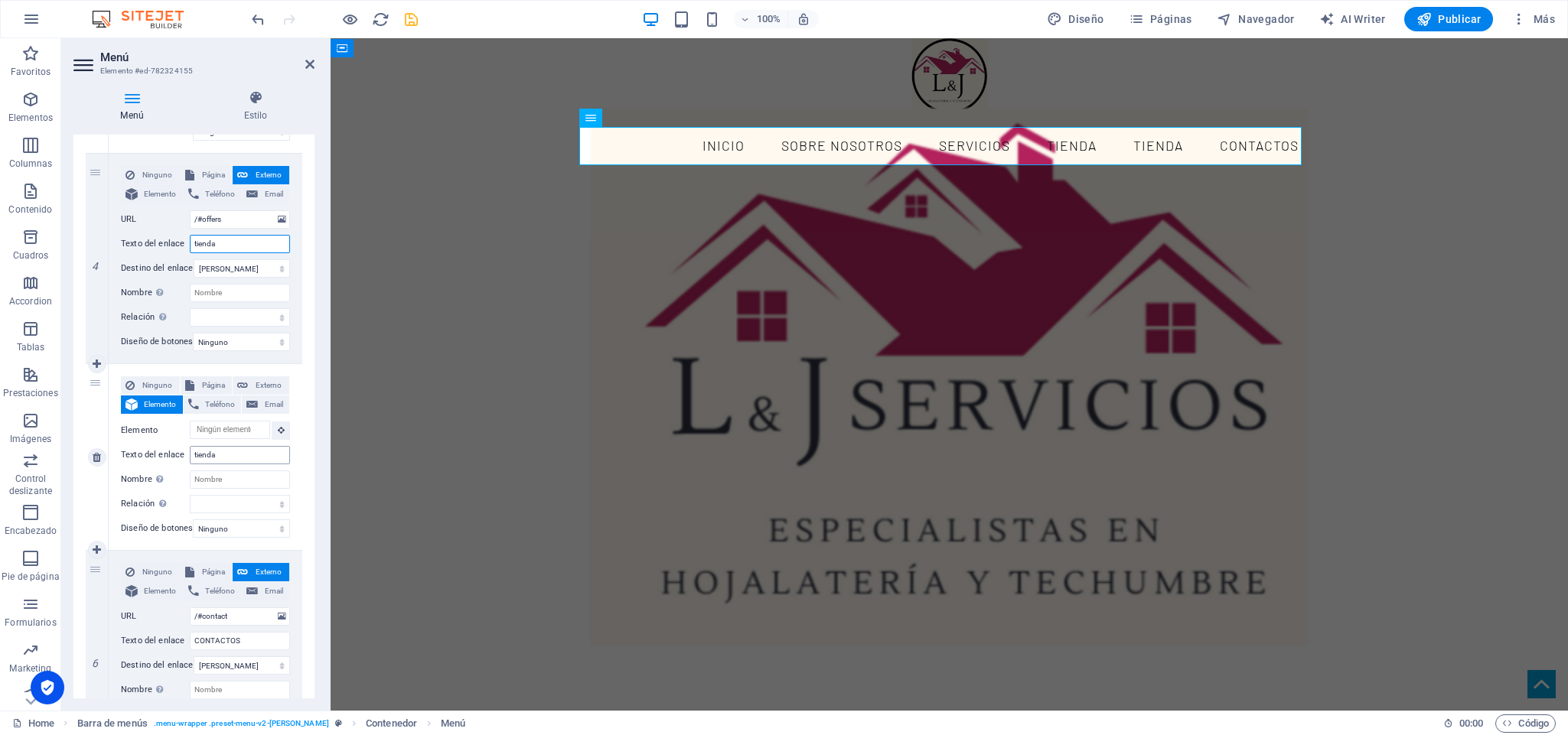 type on "tienda" 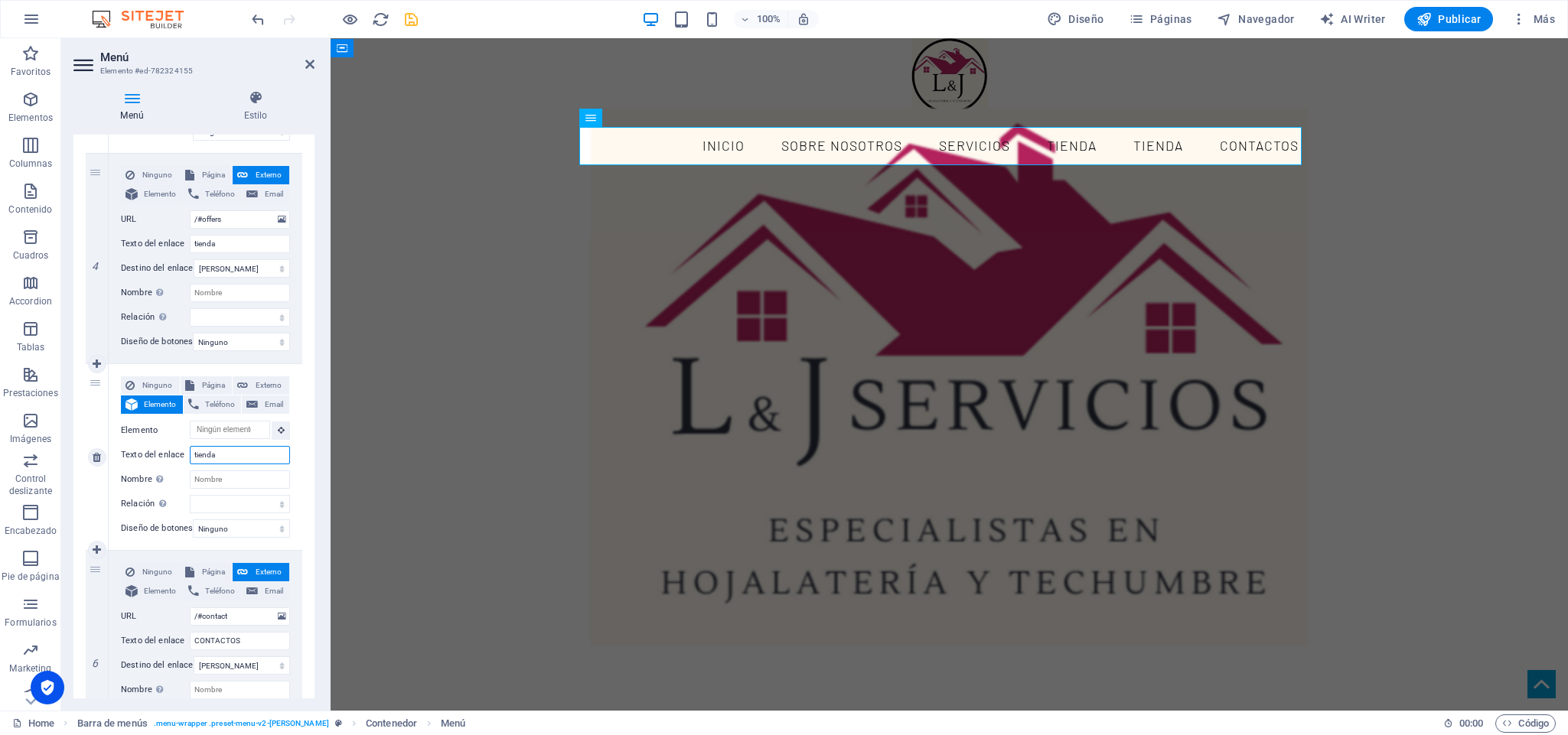 drag, startPoint x: 226, startPoint y: 462, endPoint x: 161, endPoint y: 457, distance: 65.19202 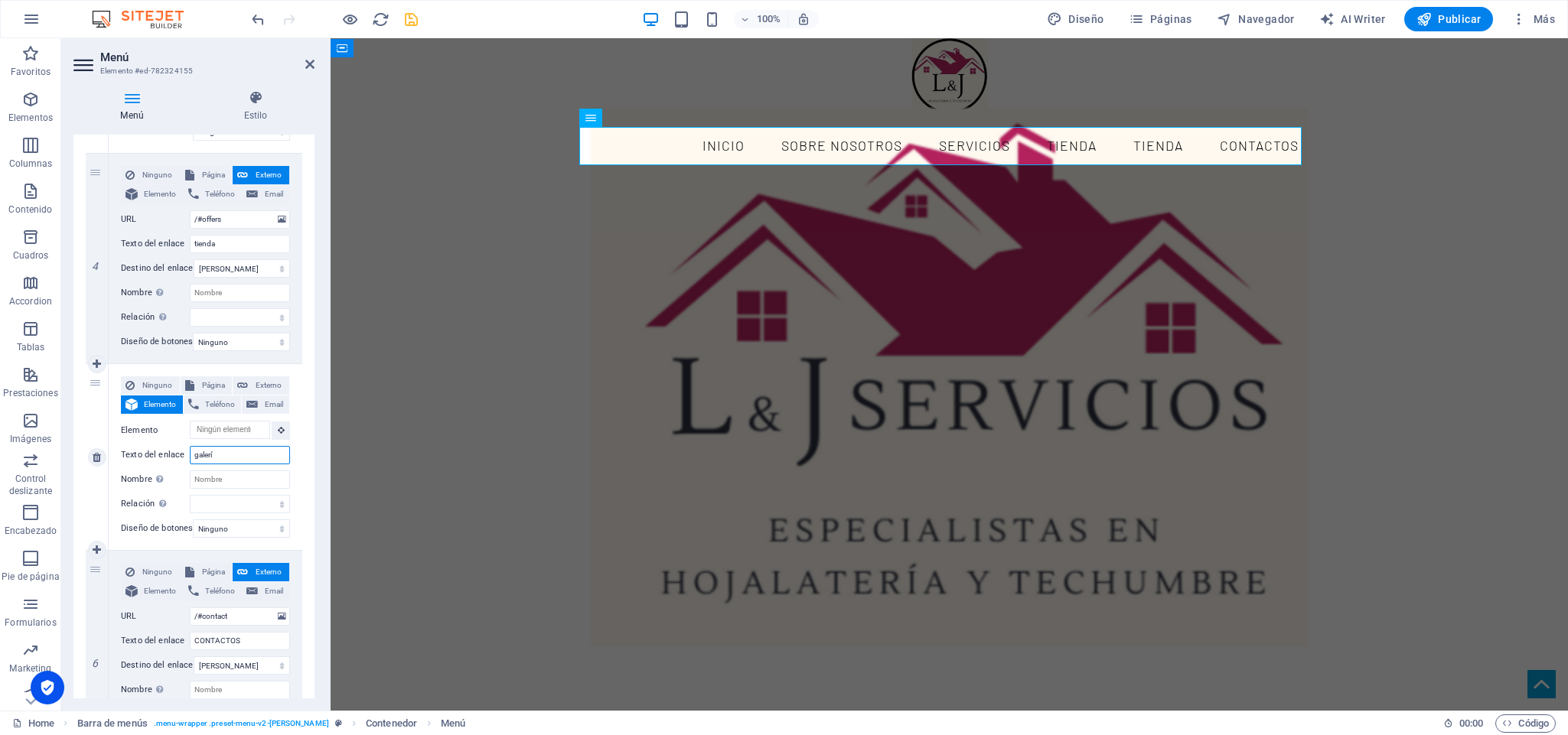 type on "galería" 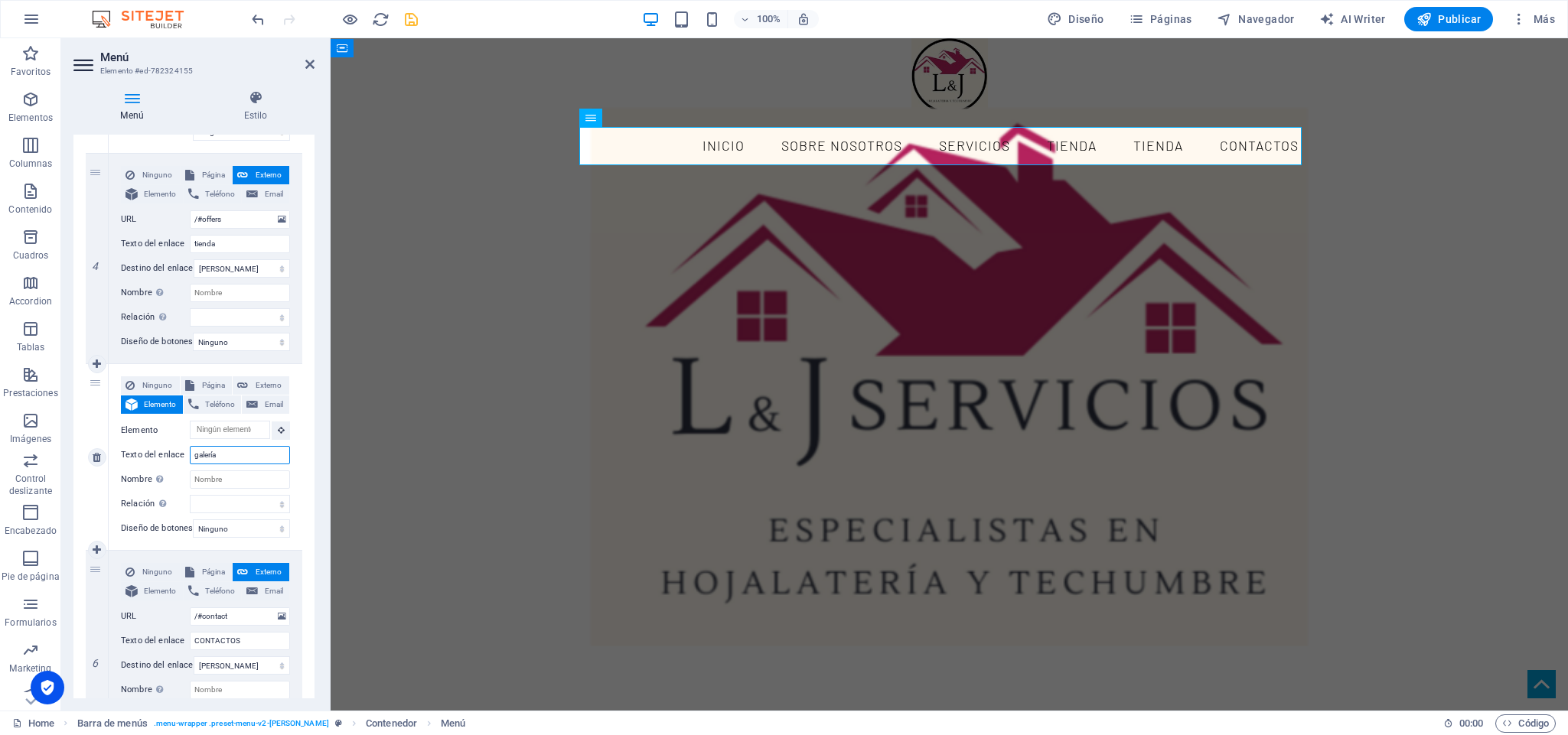 select 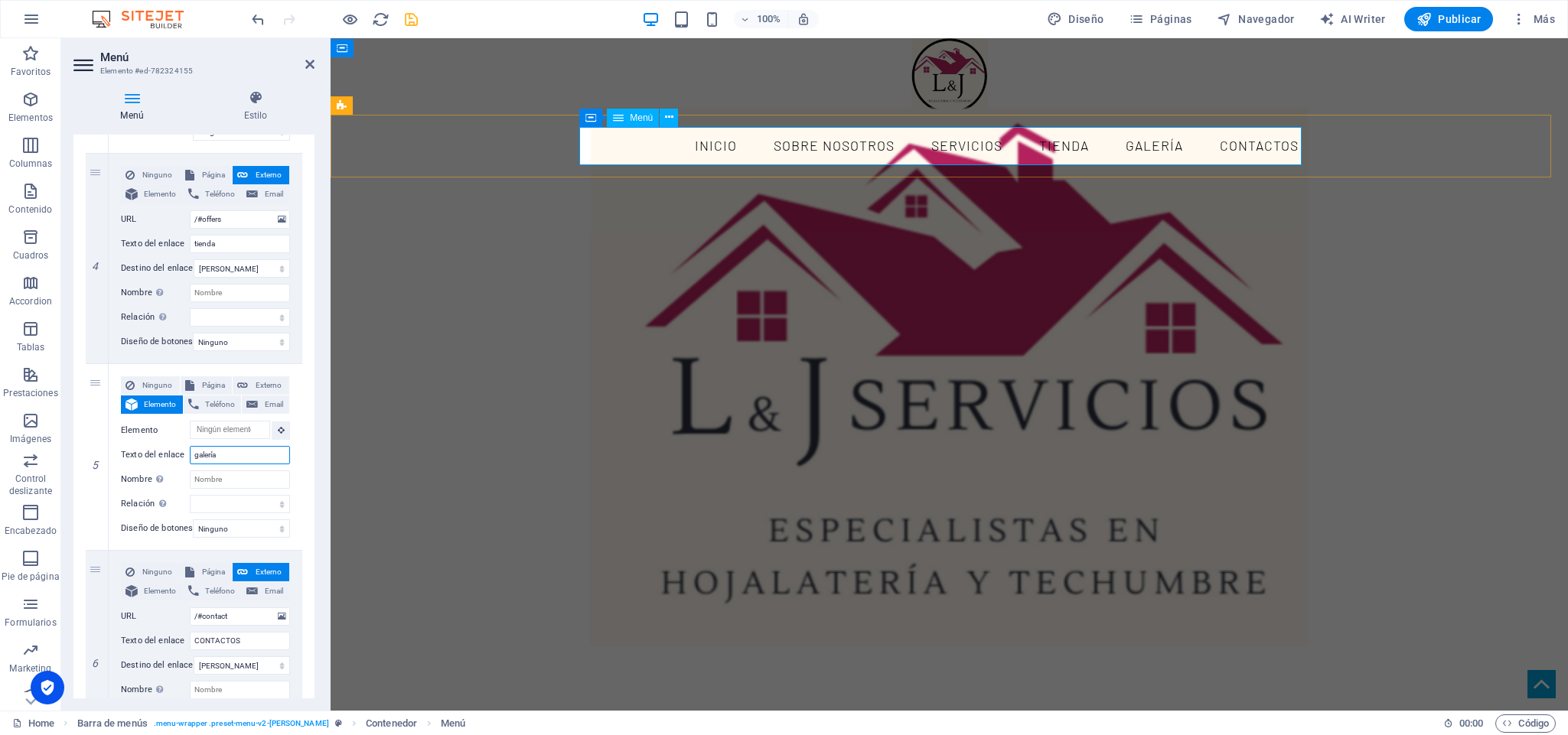 type on "galería" 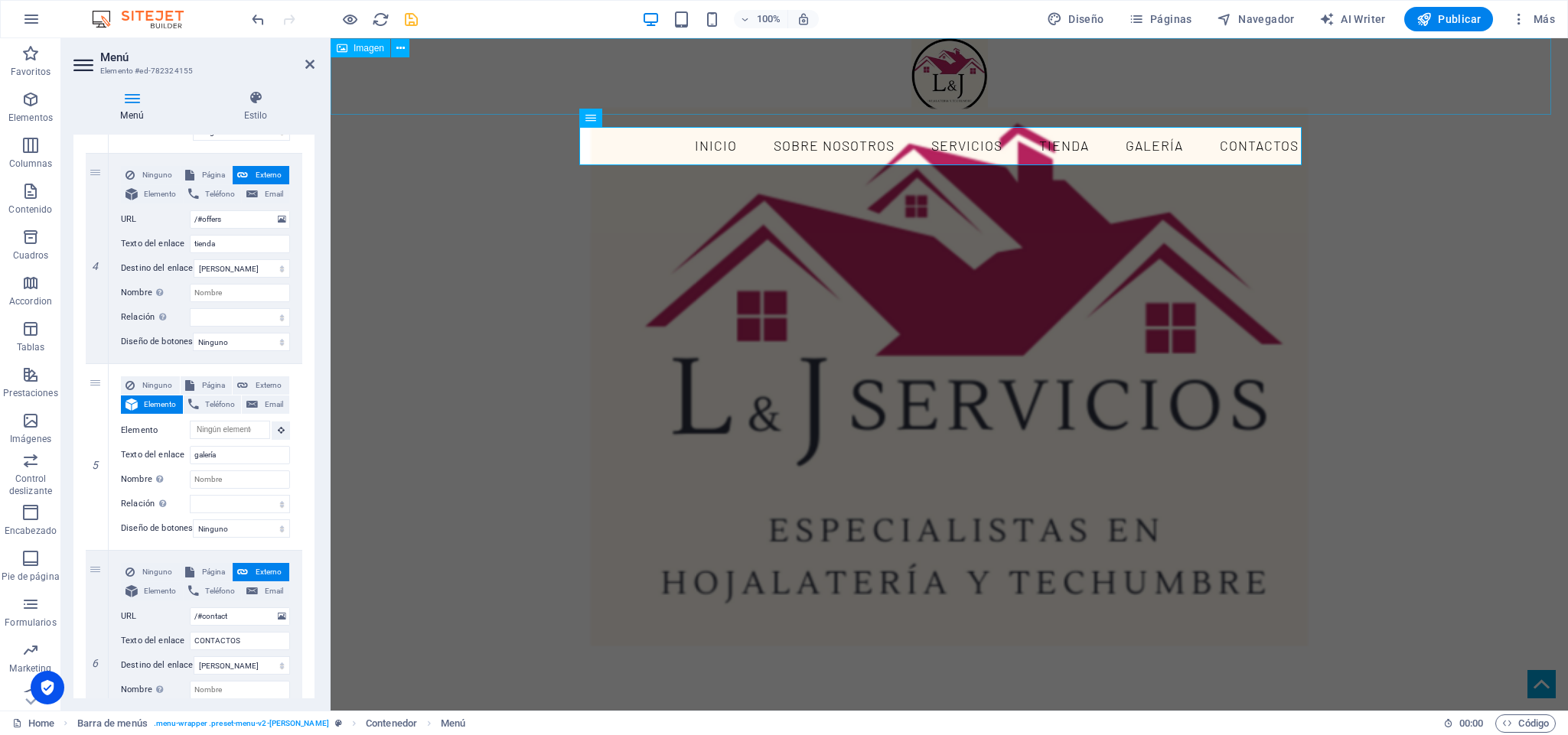 click at bounding box center (949, 76) 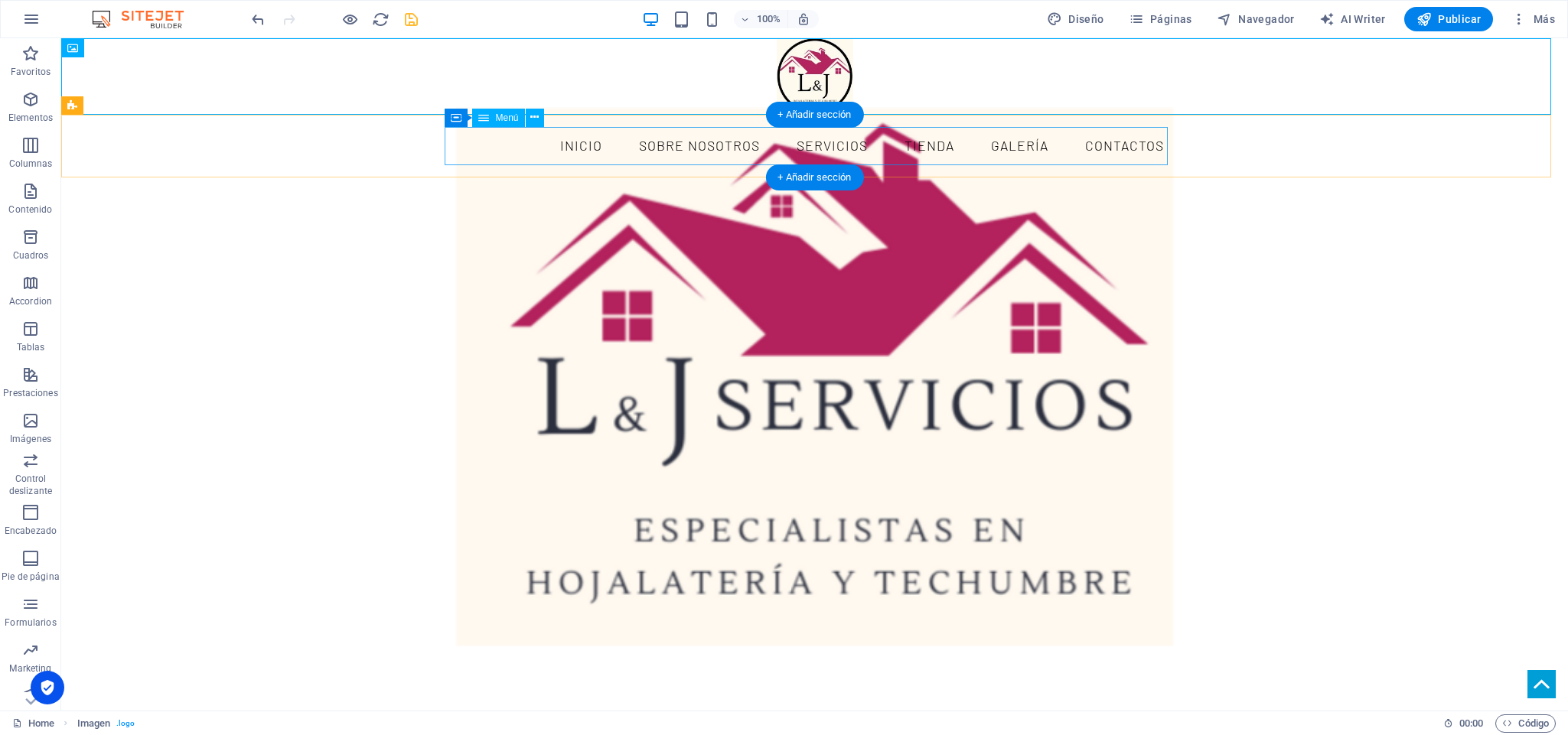 click on "INICIO SOBRE NOSOTROS SERVICIOS tienda galería CONTACTOS" at bounding box center [815, 146] 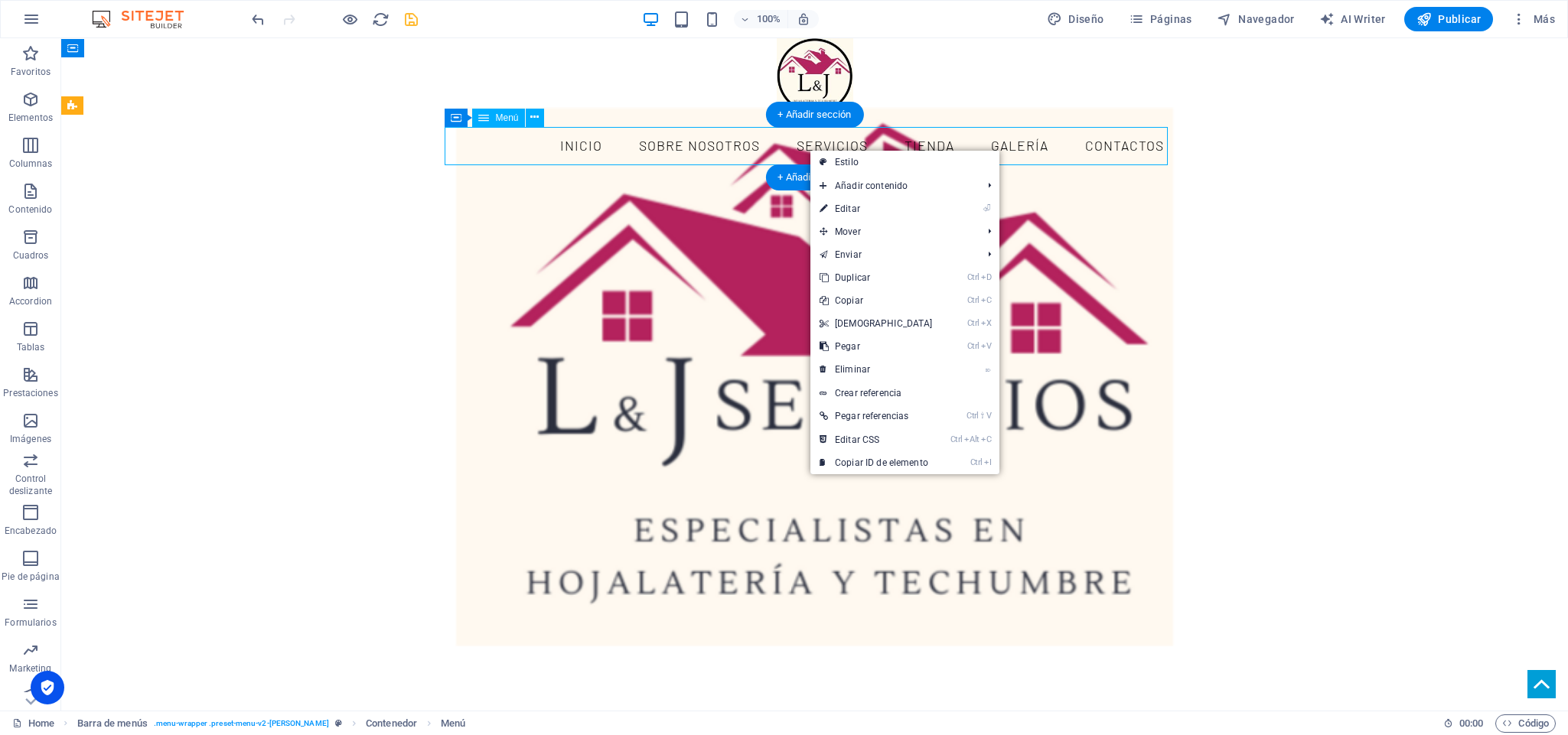 click on "INICIO SOBRE NOSOTROS SERVICIOS tienda galería CONTACTOS" at bounding box center [815, 146] 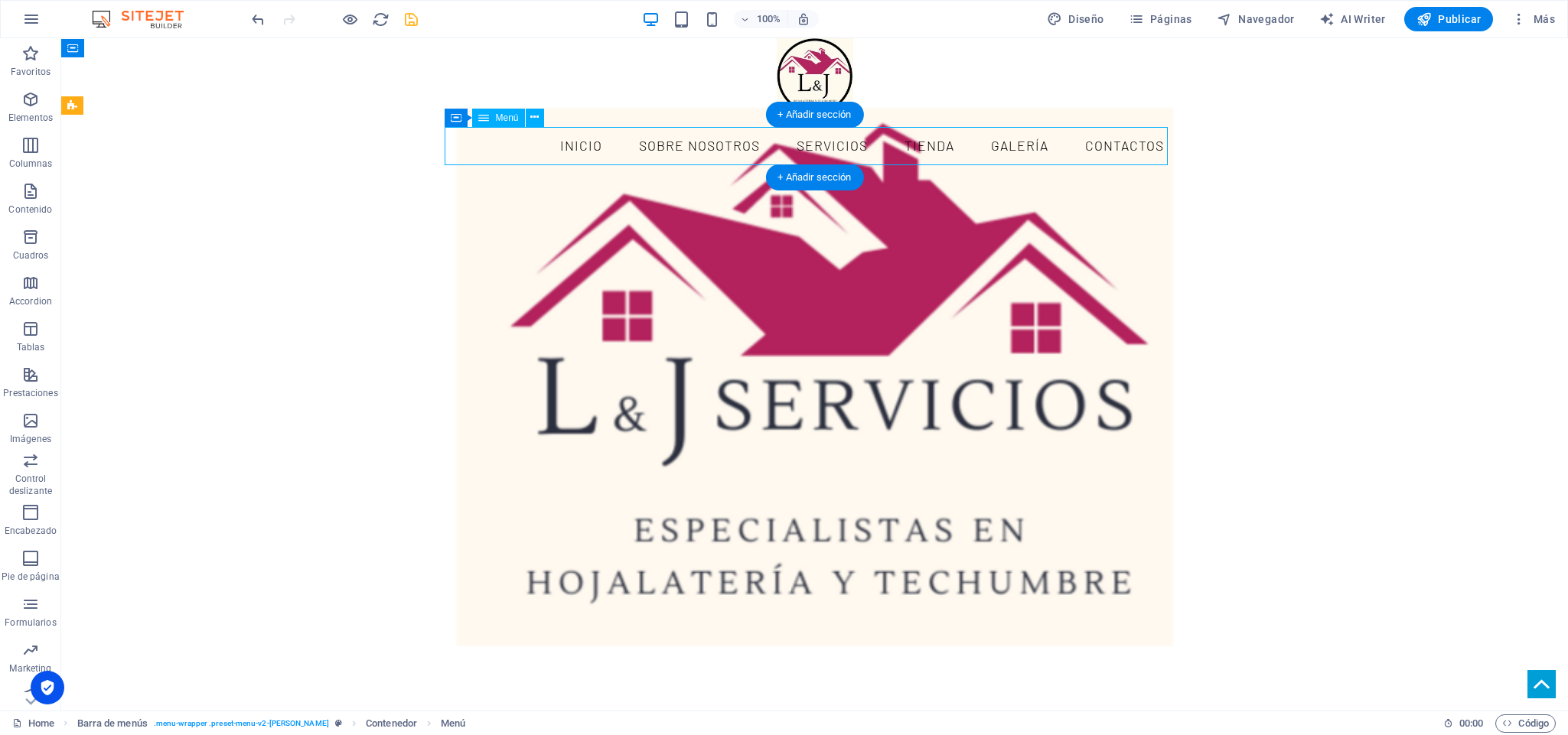 click on "INICIO SOBRE NOSOTROS SERVICIOS tienda galería CONTACTOS" at bounding box center [815, 146] 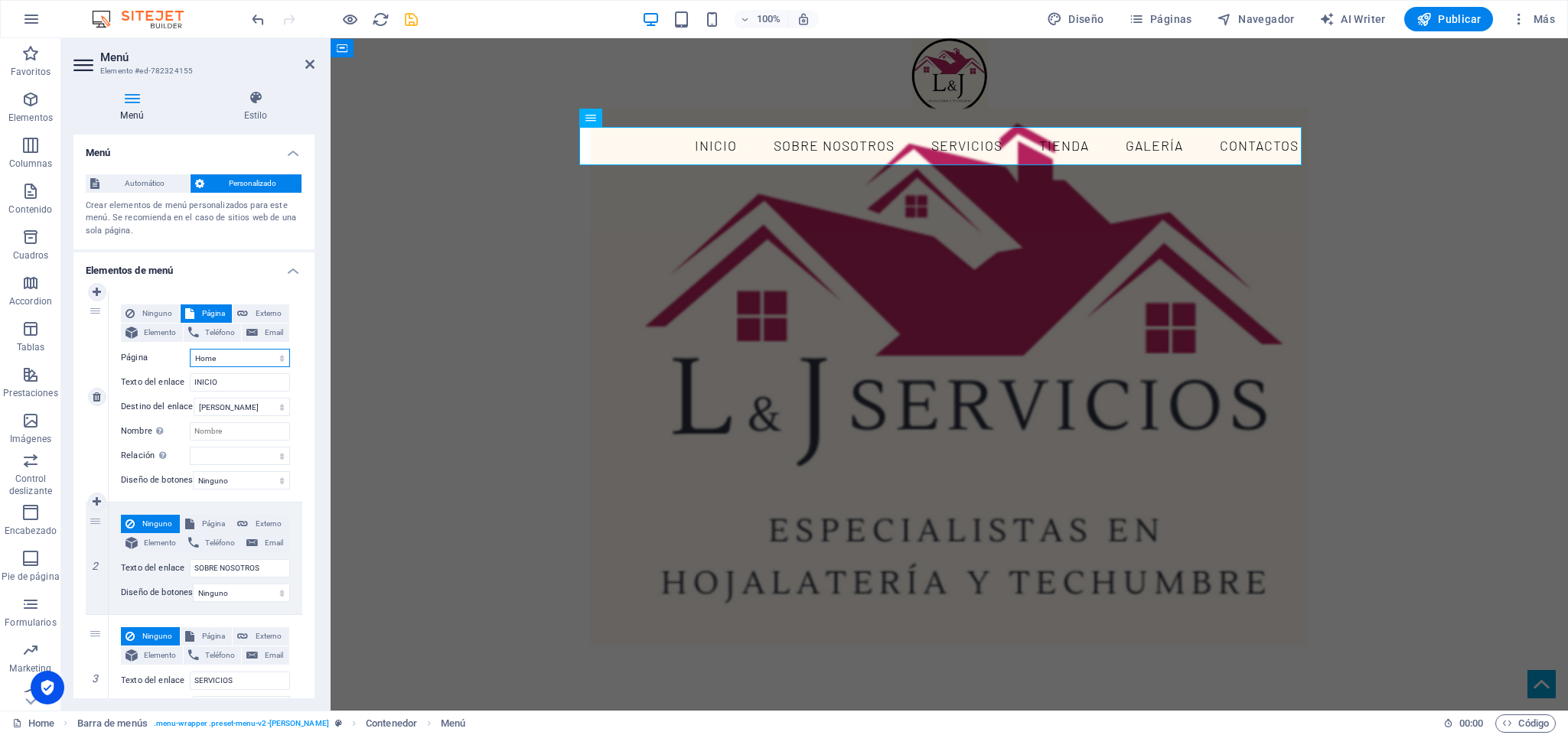 click on "Home Subpage Legal Notice Privacy" at bounding box center [240, 358] 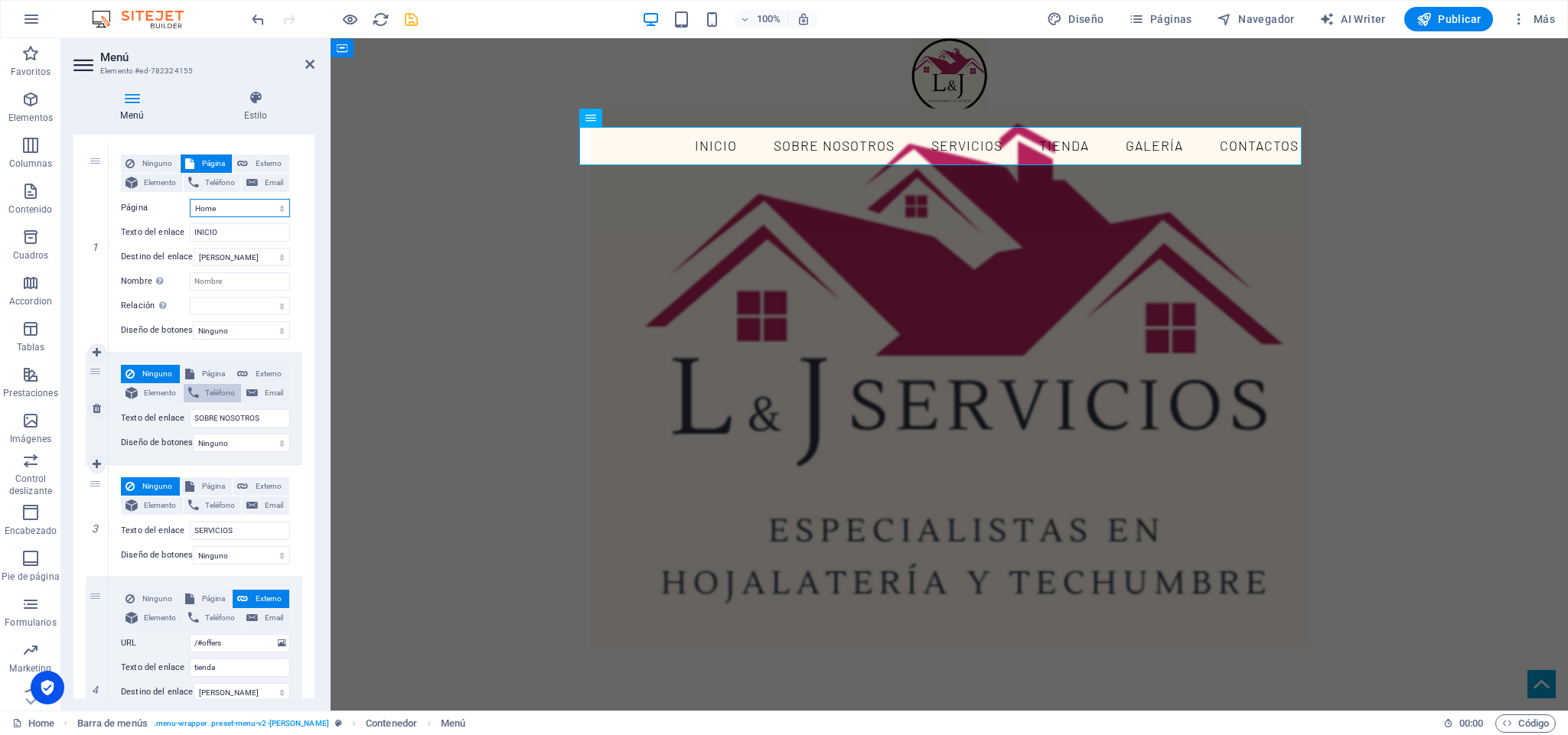 scroll, scrollTop: 115, scrollLeft: 0, axis: vertical 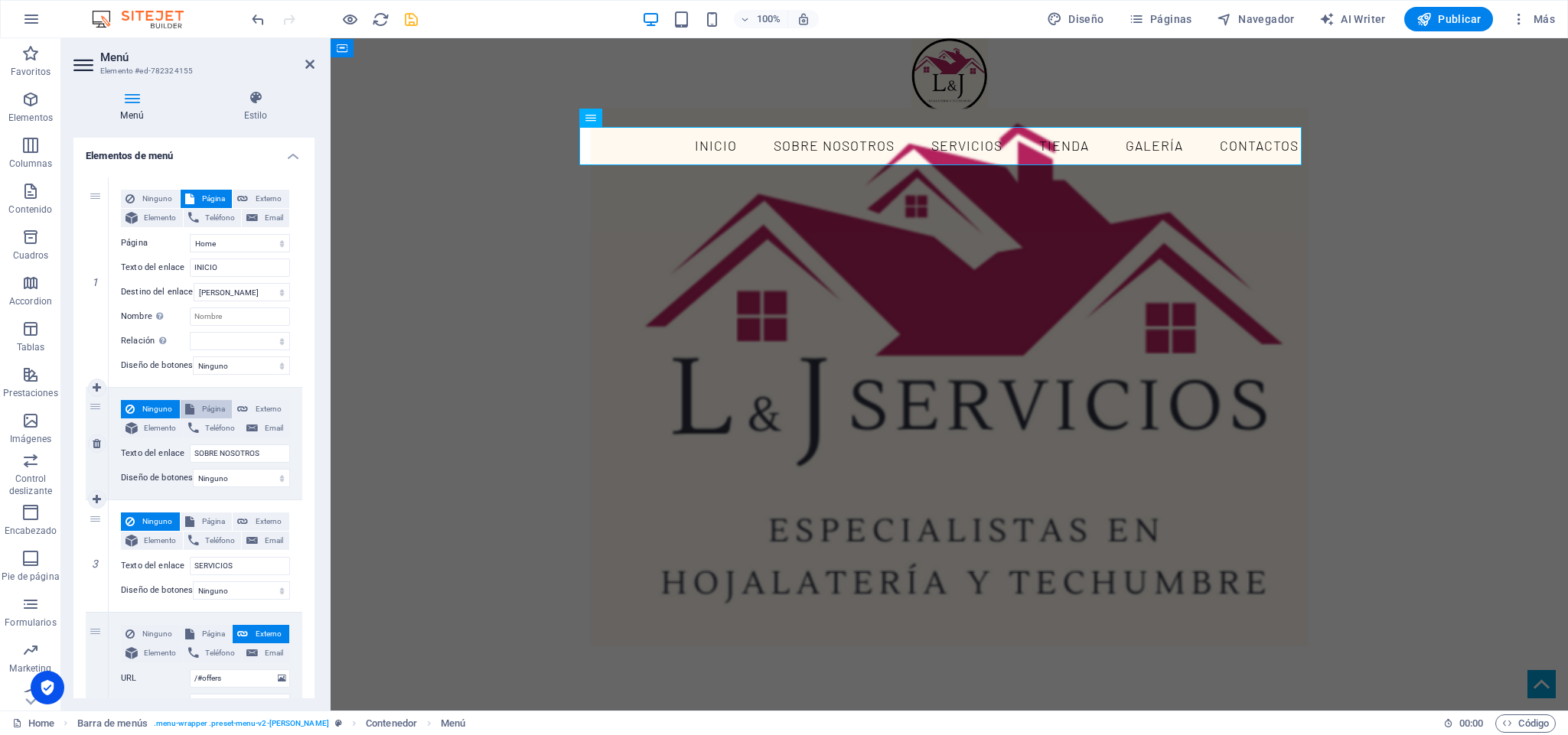 click on "Página" at bounding box center (214, 409) 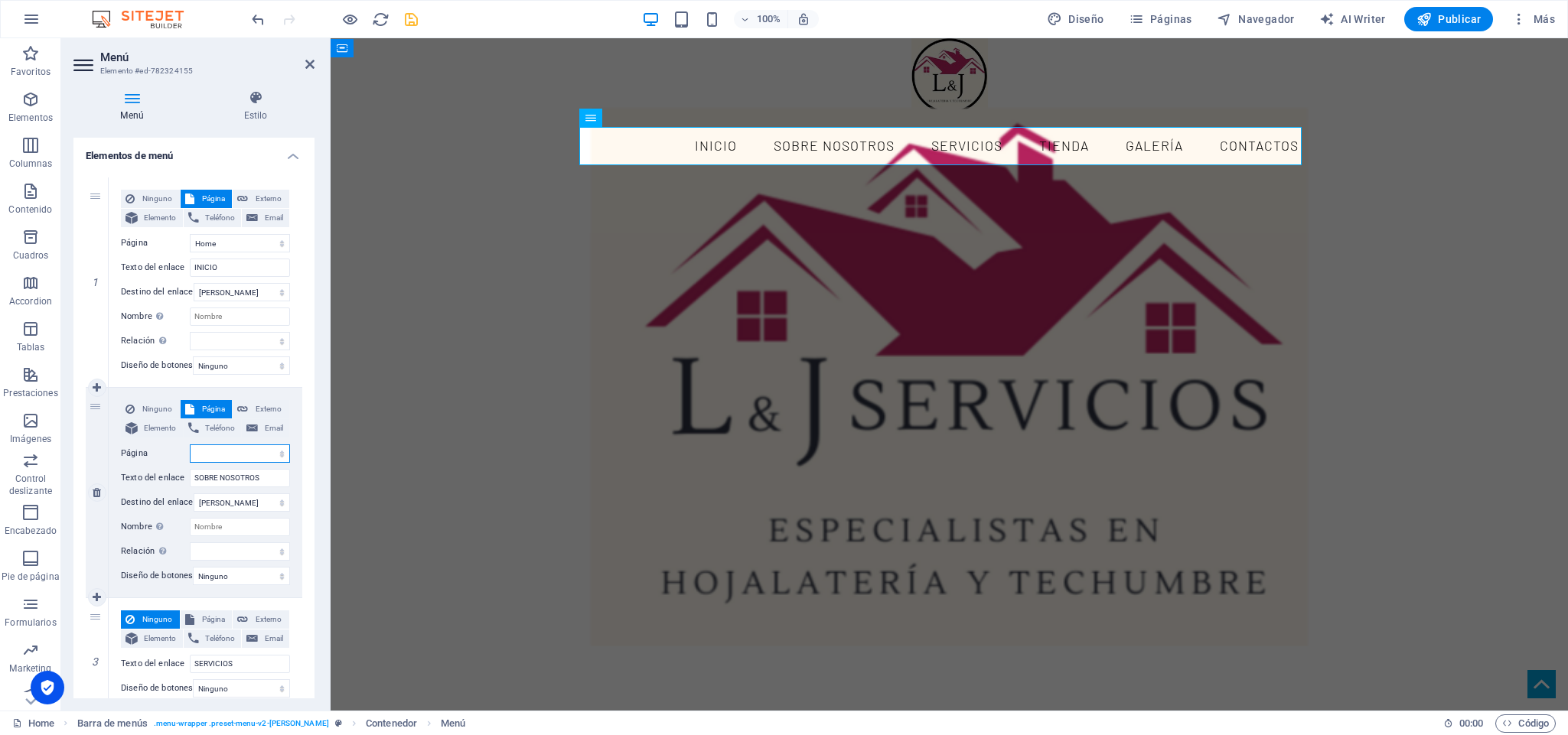 click on "Home Subpage Legal Notice Privacy" at bounding box center [240, 454] 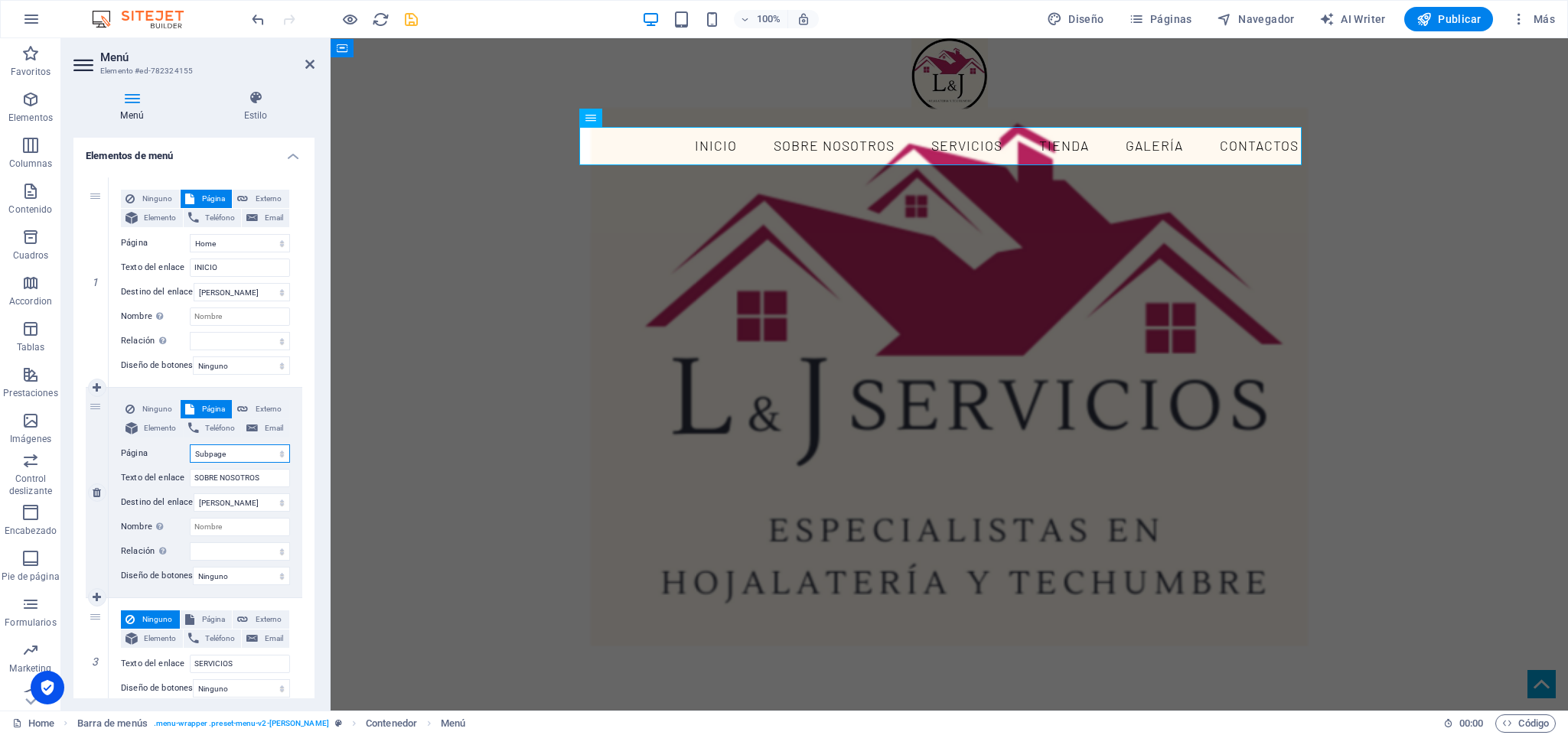 click on "Home Subpage Legal Notice Privacy" at bounding box center [240, 454] 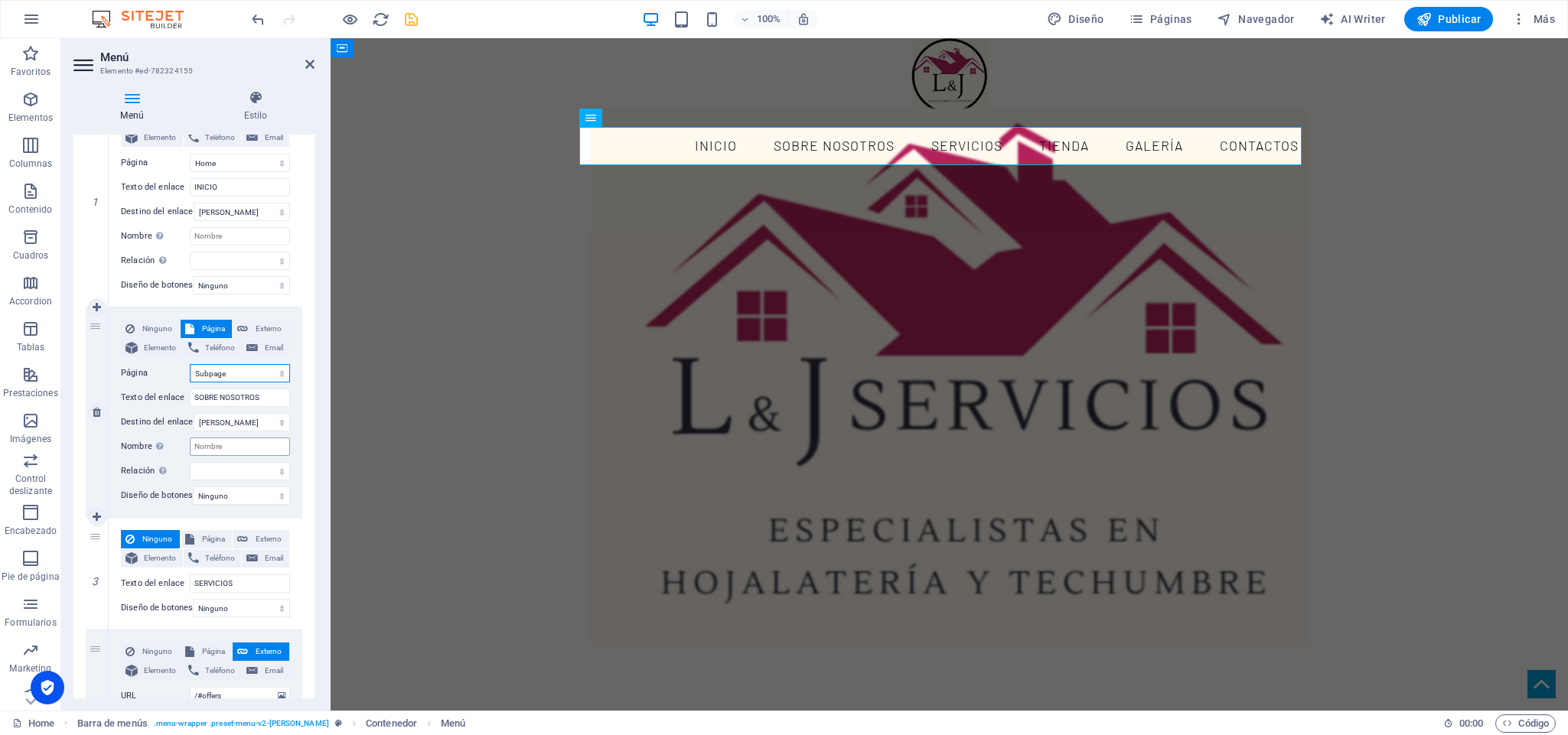 scroll, scrollTop: 229, scrollLeft: 0, axis: vertical 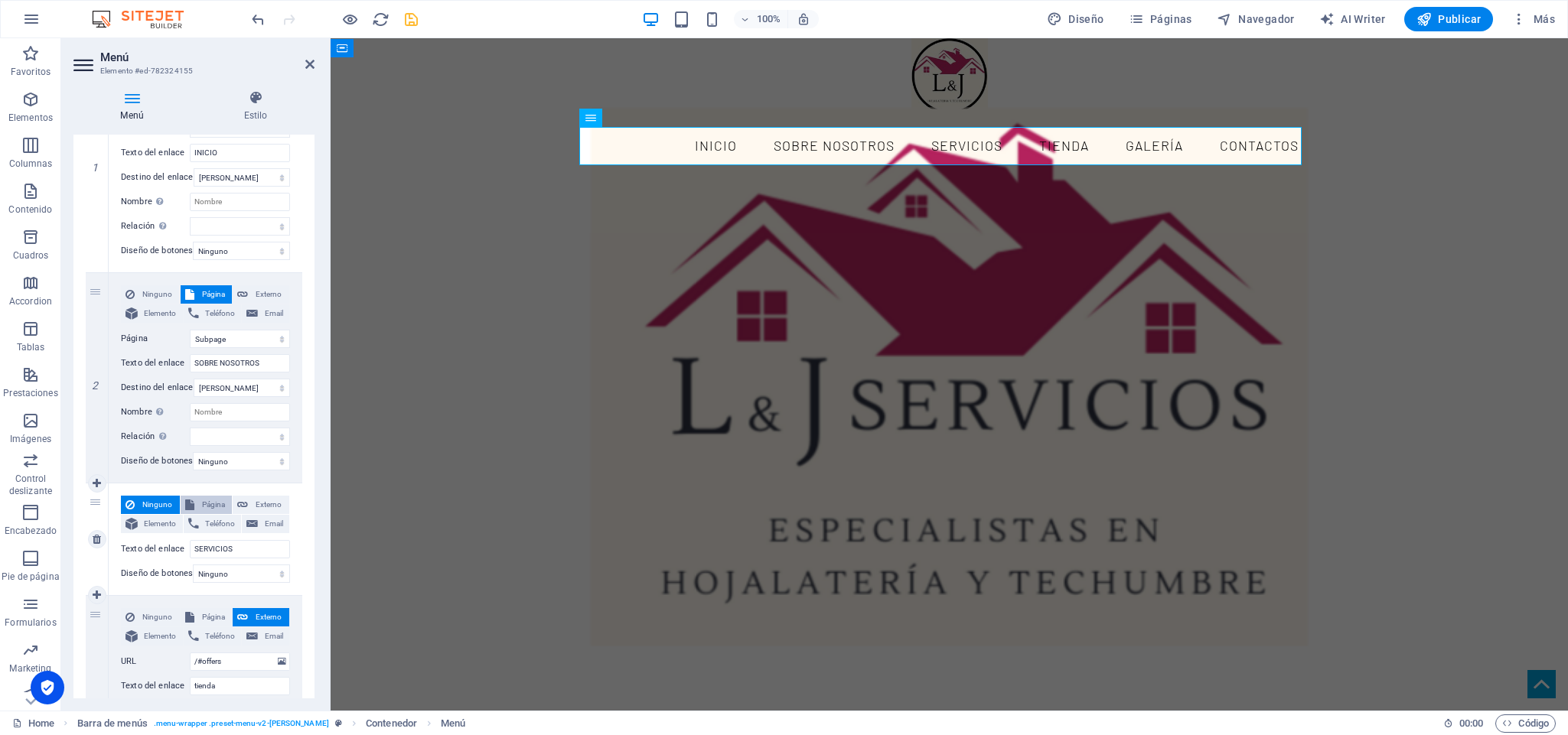 click on "Página" at bounding box center [214, 505] 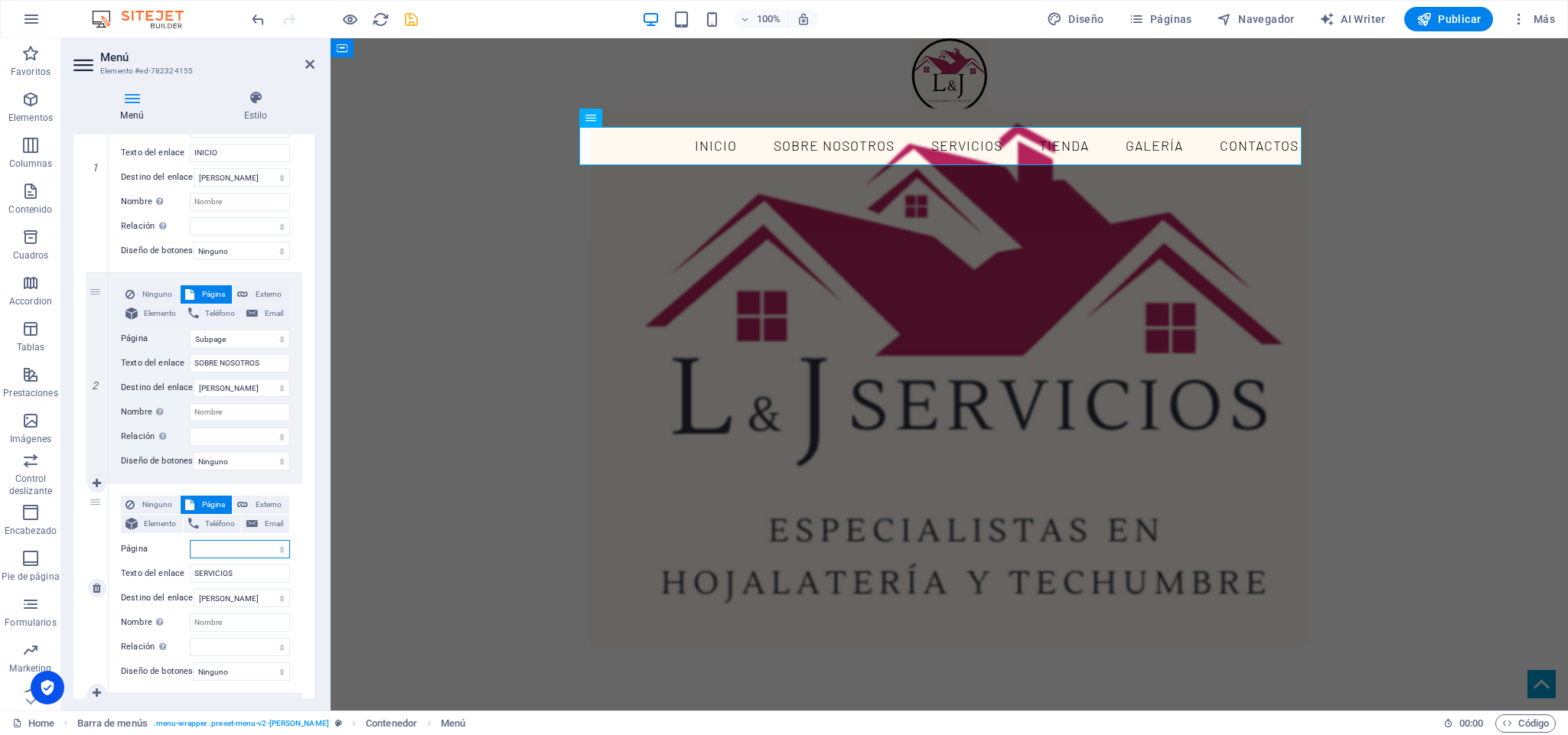 select 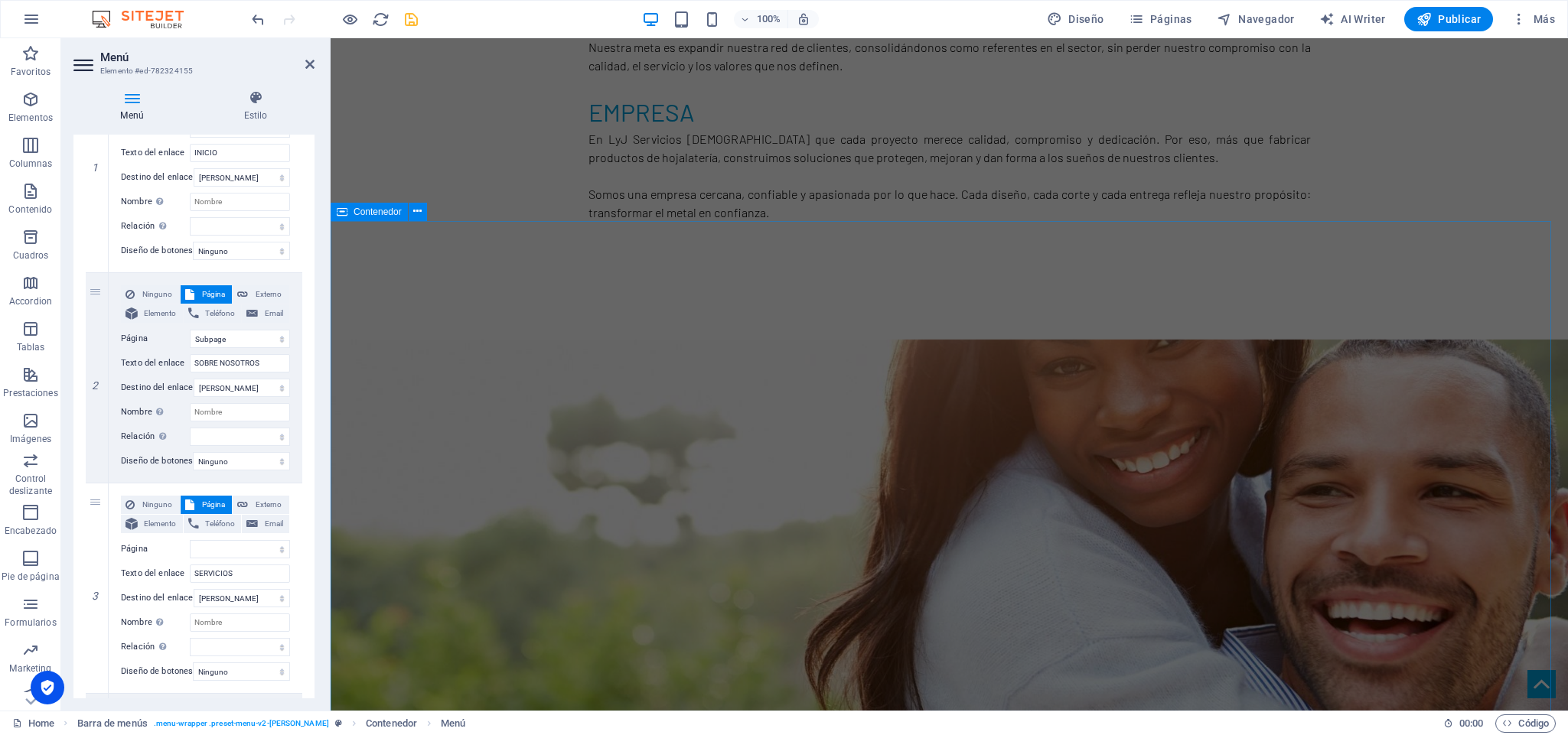 scroll, scrollTop: 1262, scrollLeft: 0, axis: vertical 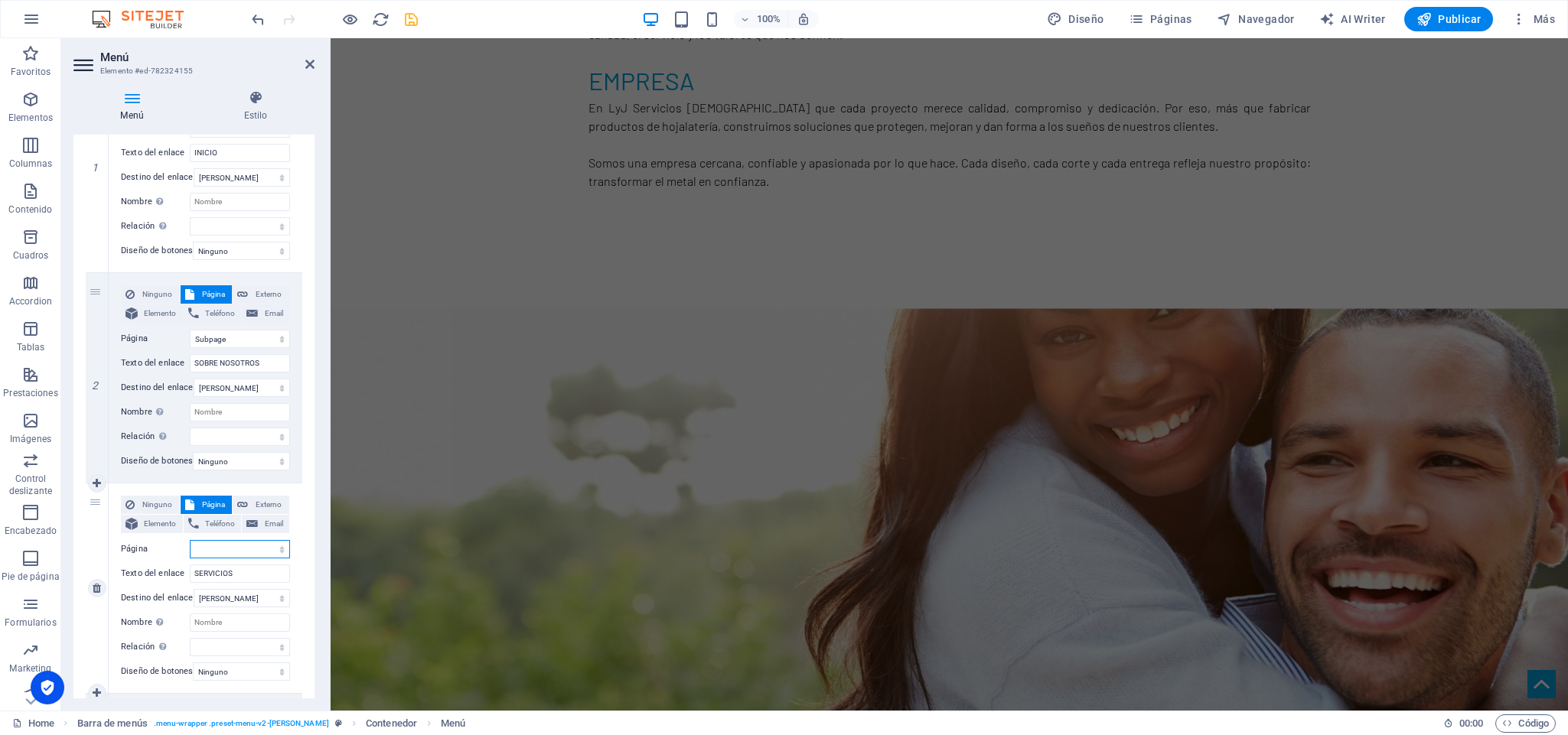 click on "Home Subpage Legal Notice Privacy" at bounding box center [240, 549] 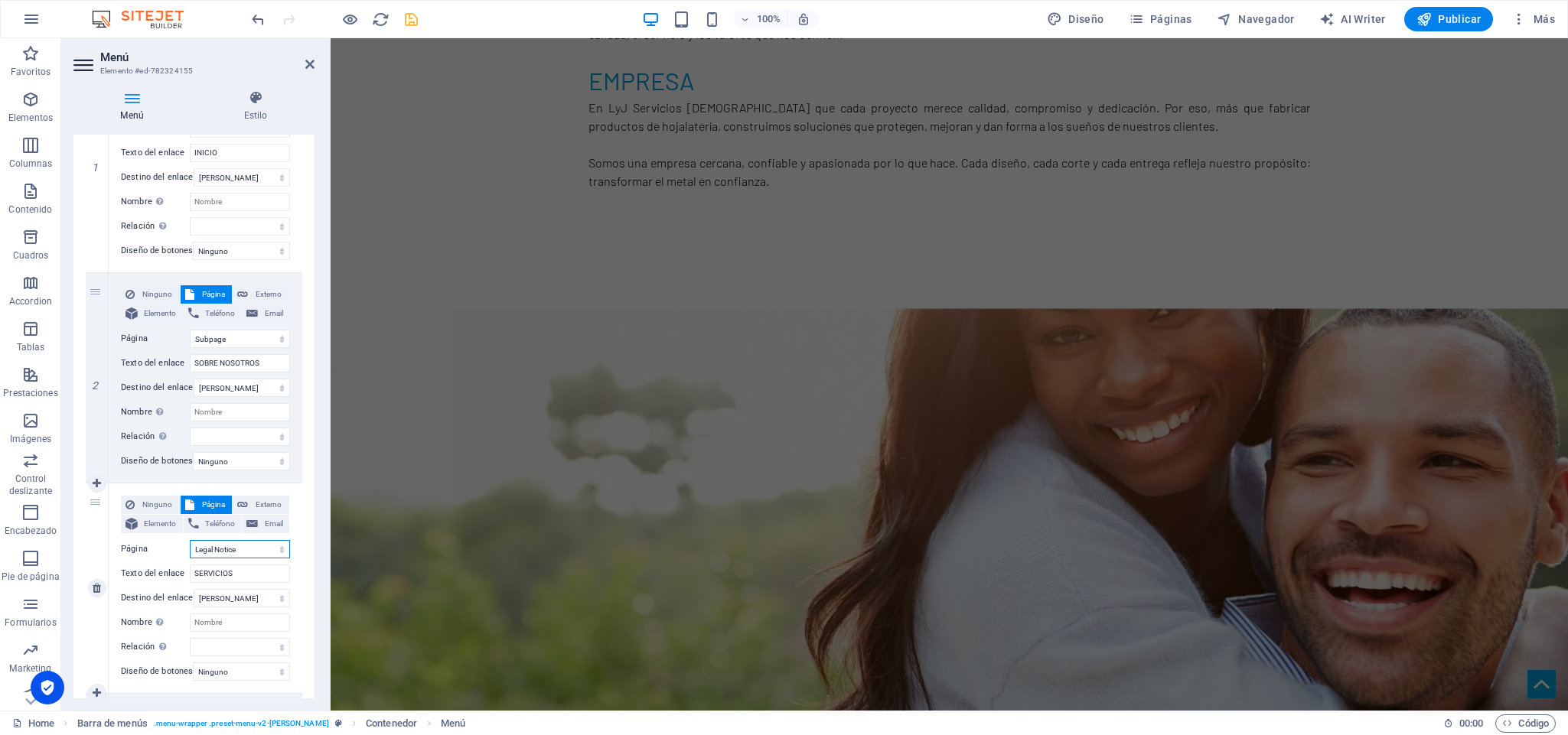 click on "Home Subpage Legal Notice Privacy" at bounding box center [240, 549] 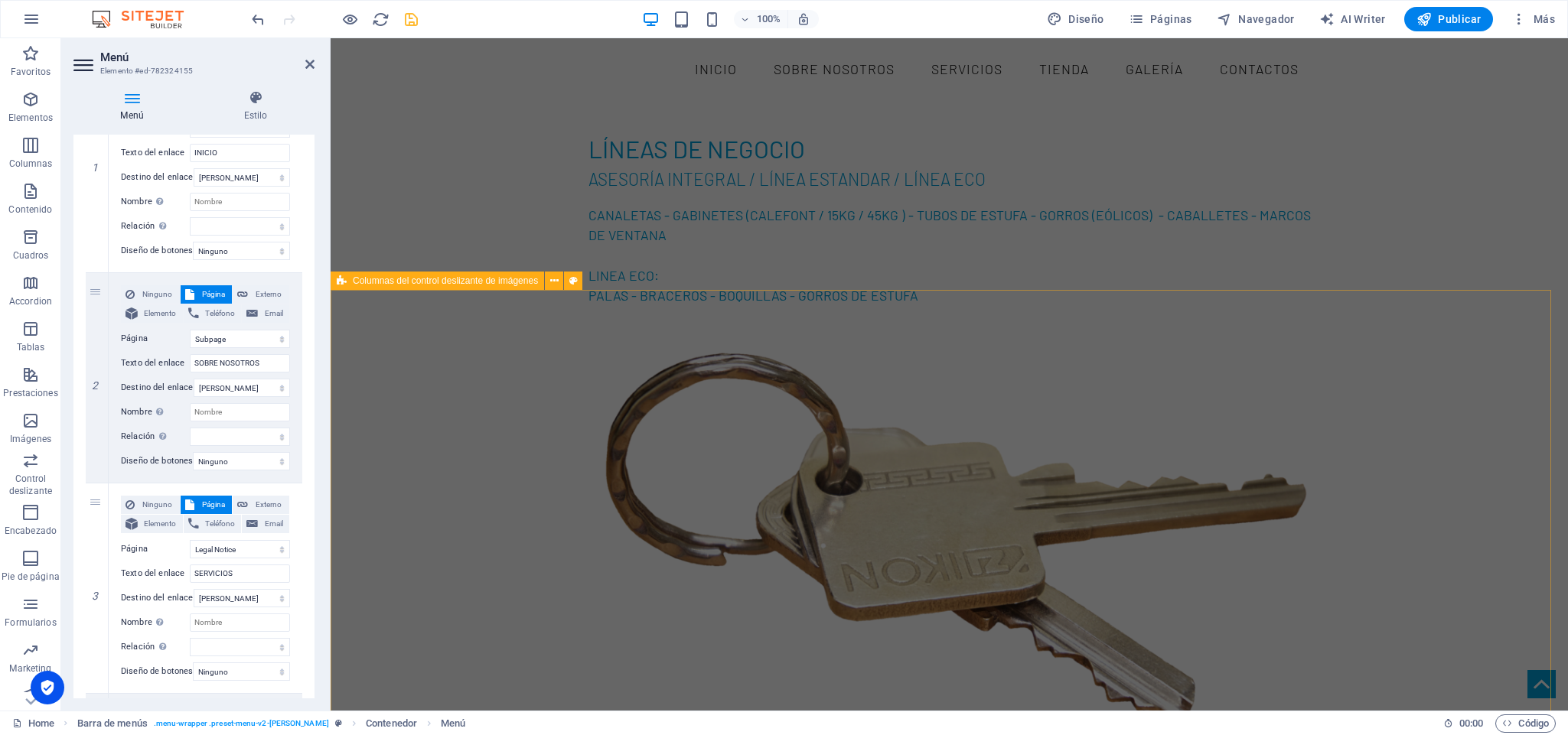 scroll, scrollTop: 2065, scrollLeft: 0, axis: vertical 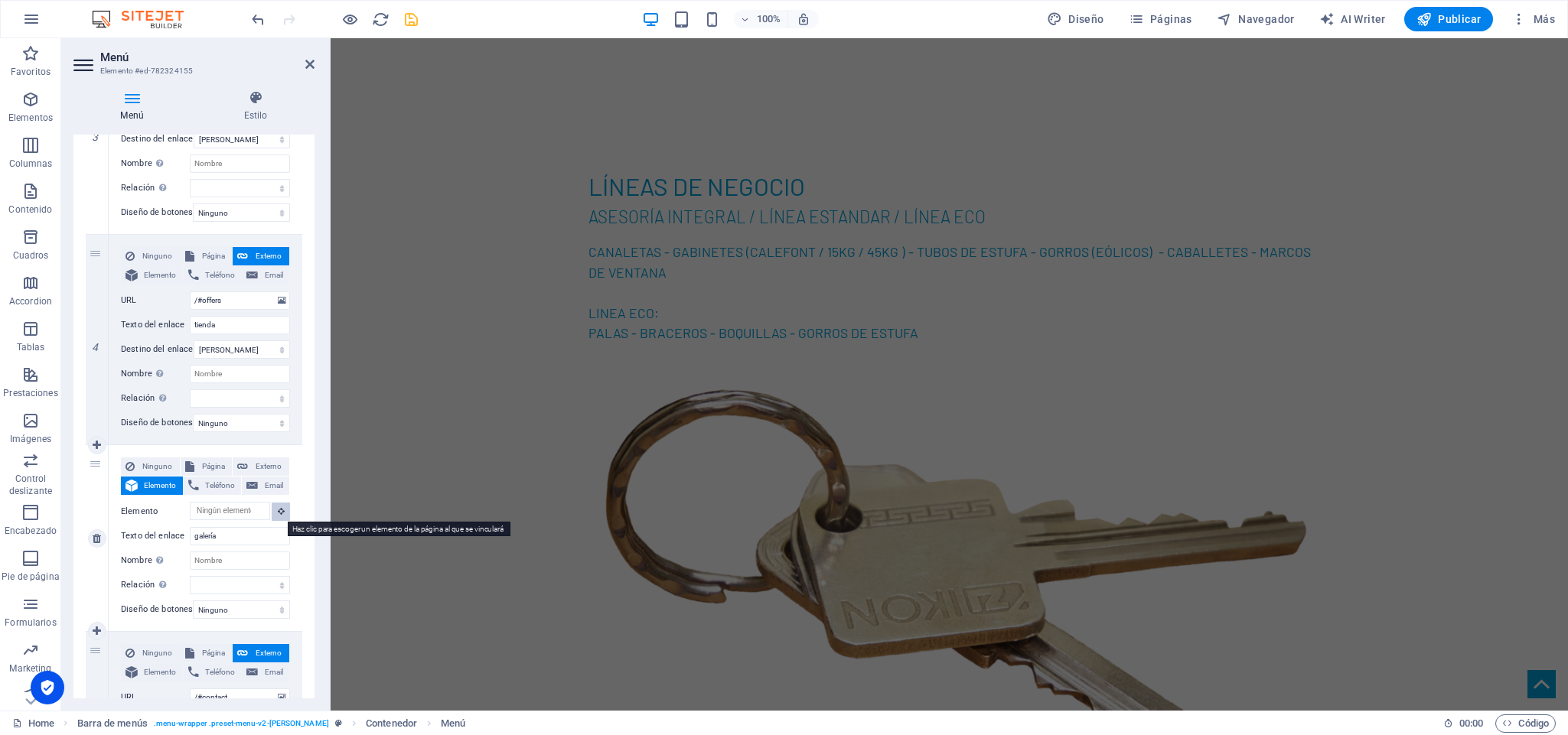 click at bounding box center [281, 511] 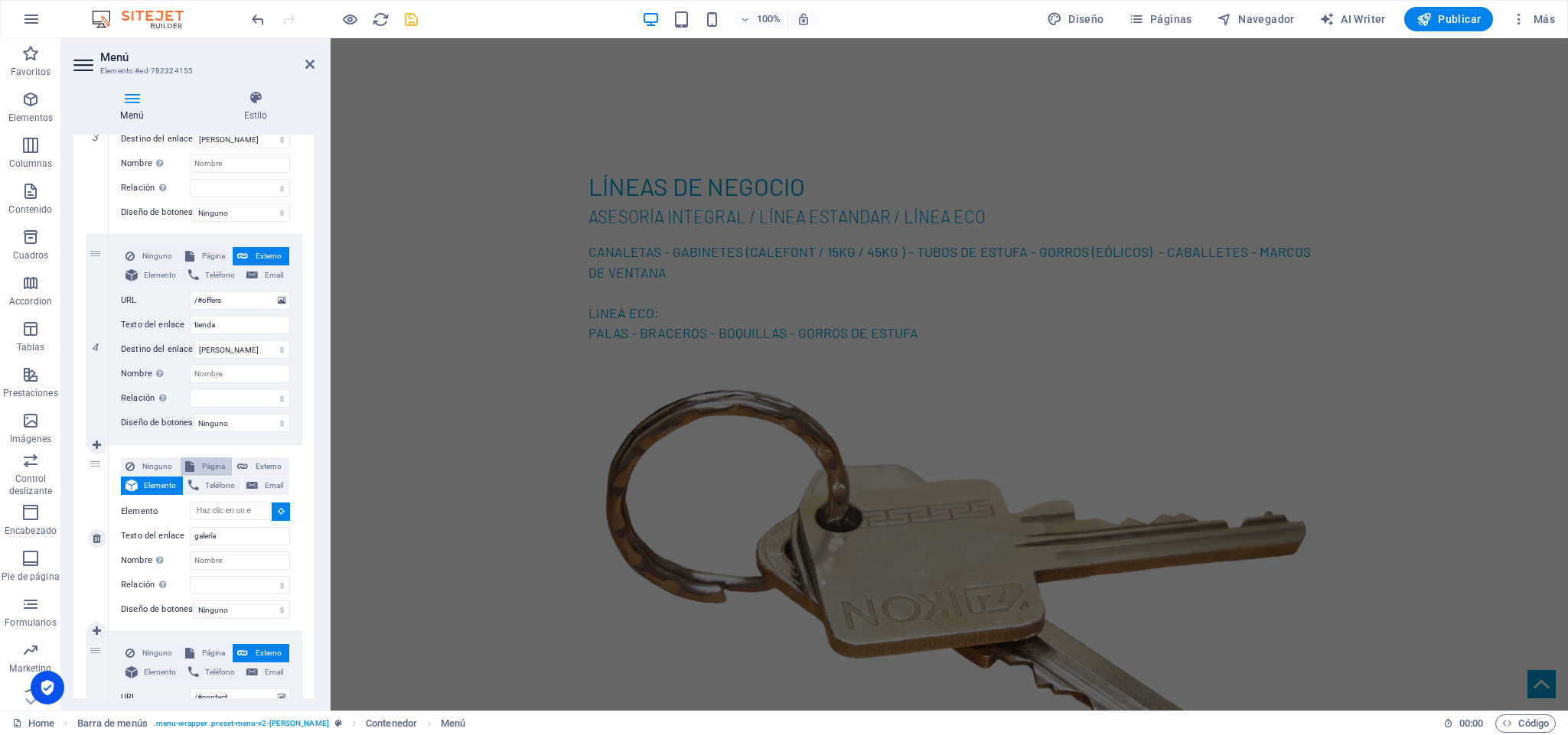 click on "Página" at bounding box center (214, 467) 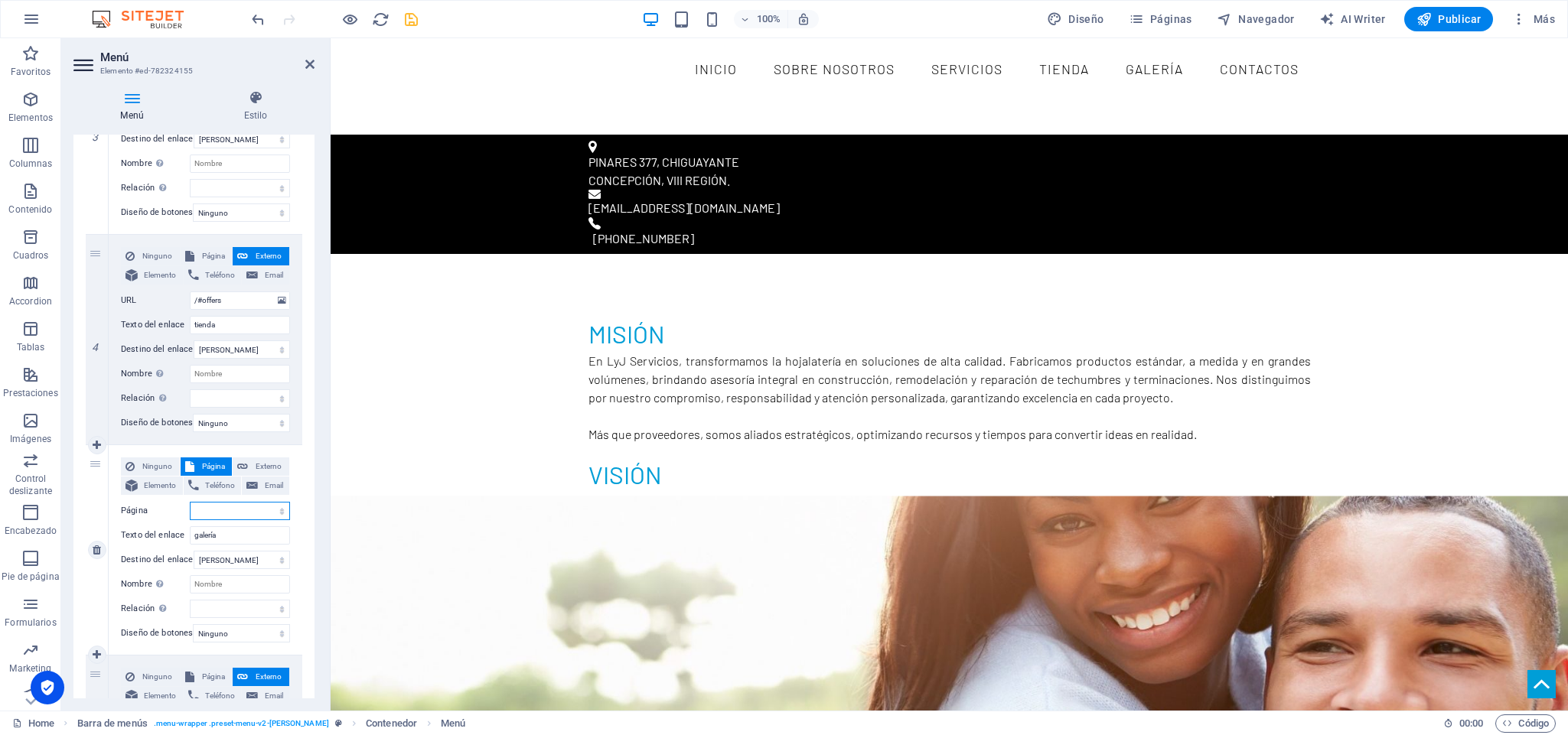 scroll, scrollTop: 0, scrollLeft: 0, axis: both 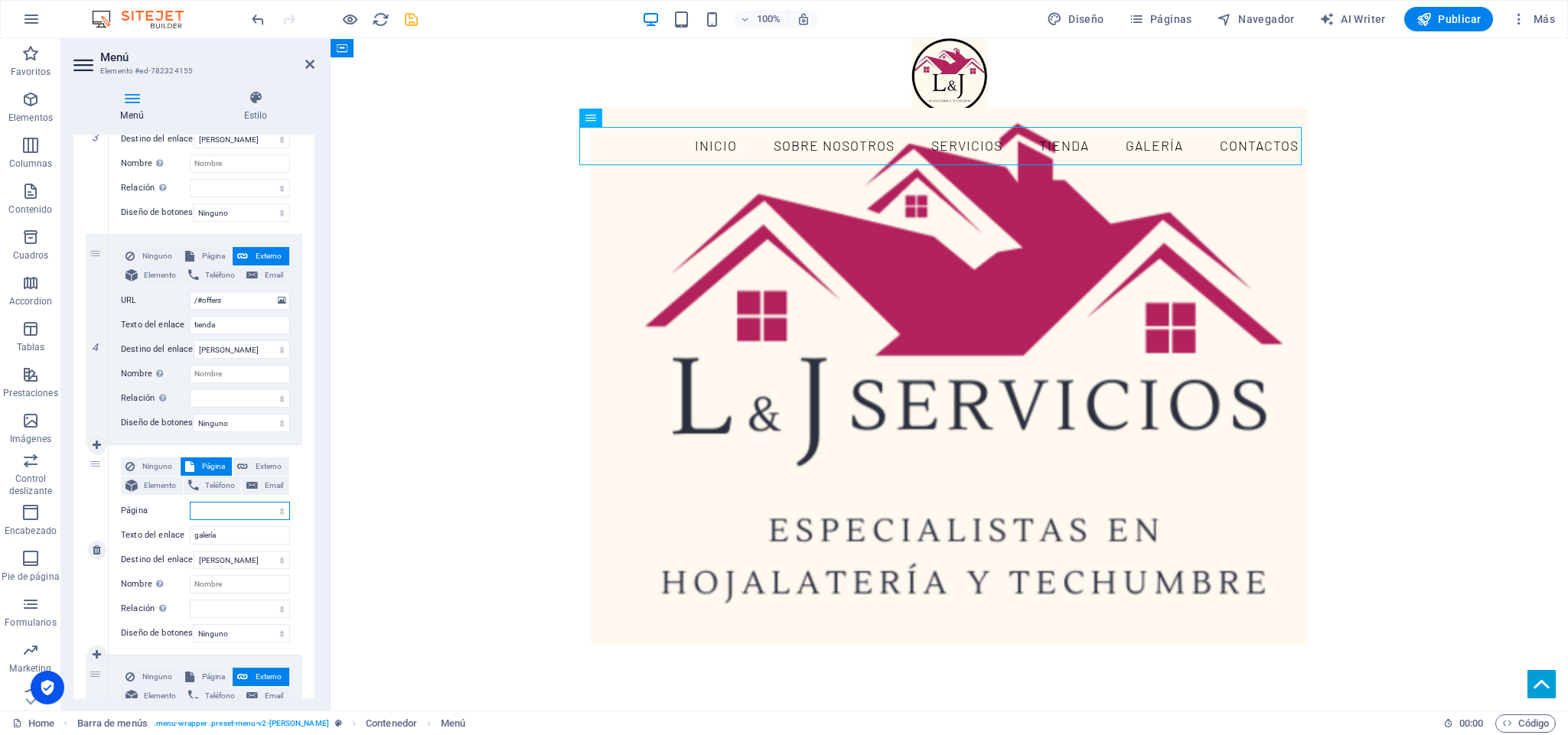 click on "Home Subpage Legal Notice Privacy" at bounding box center (240, 511) 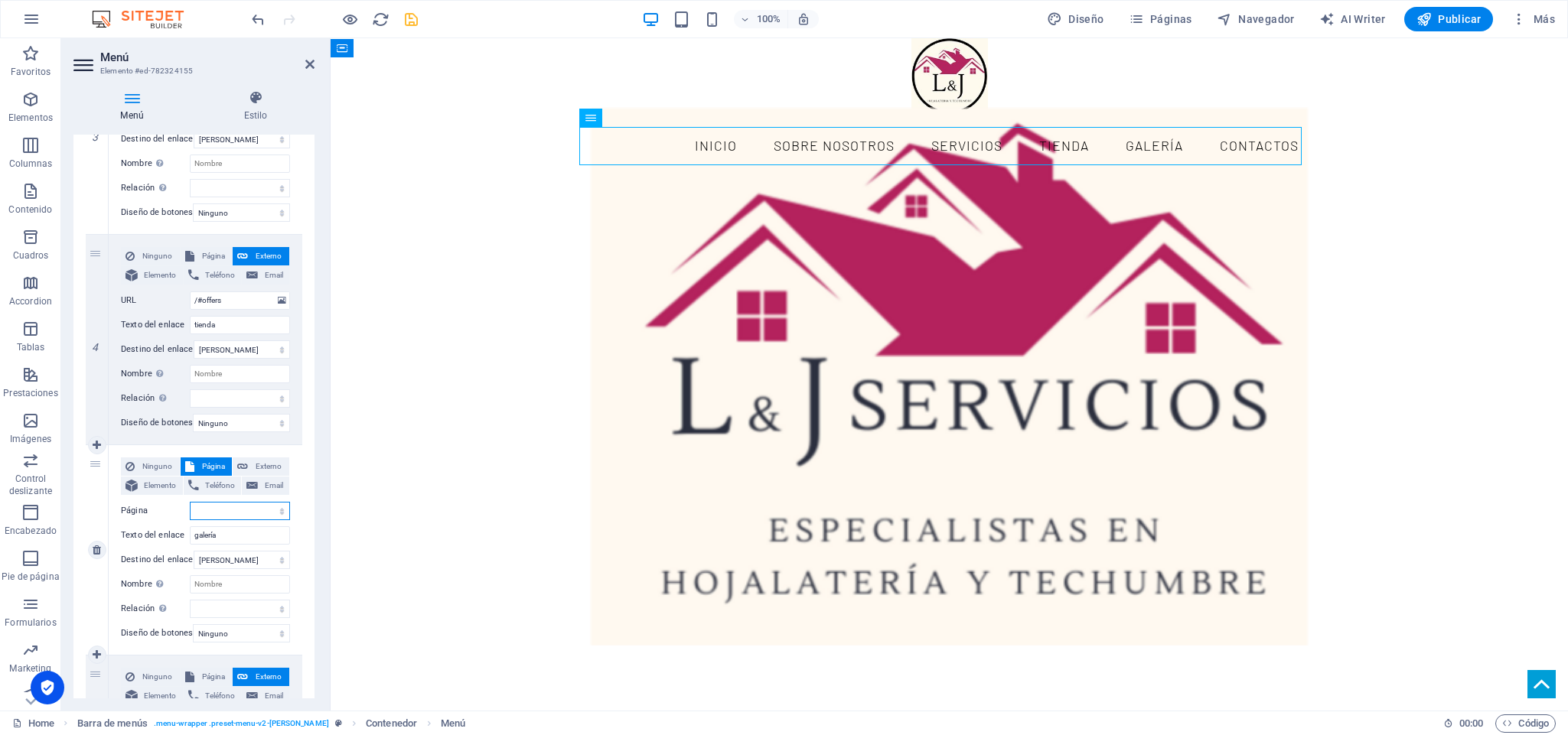 select on "3" 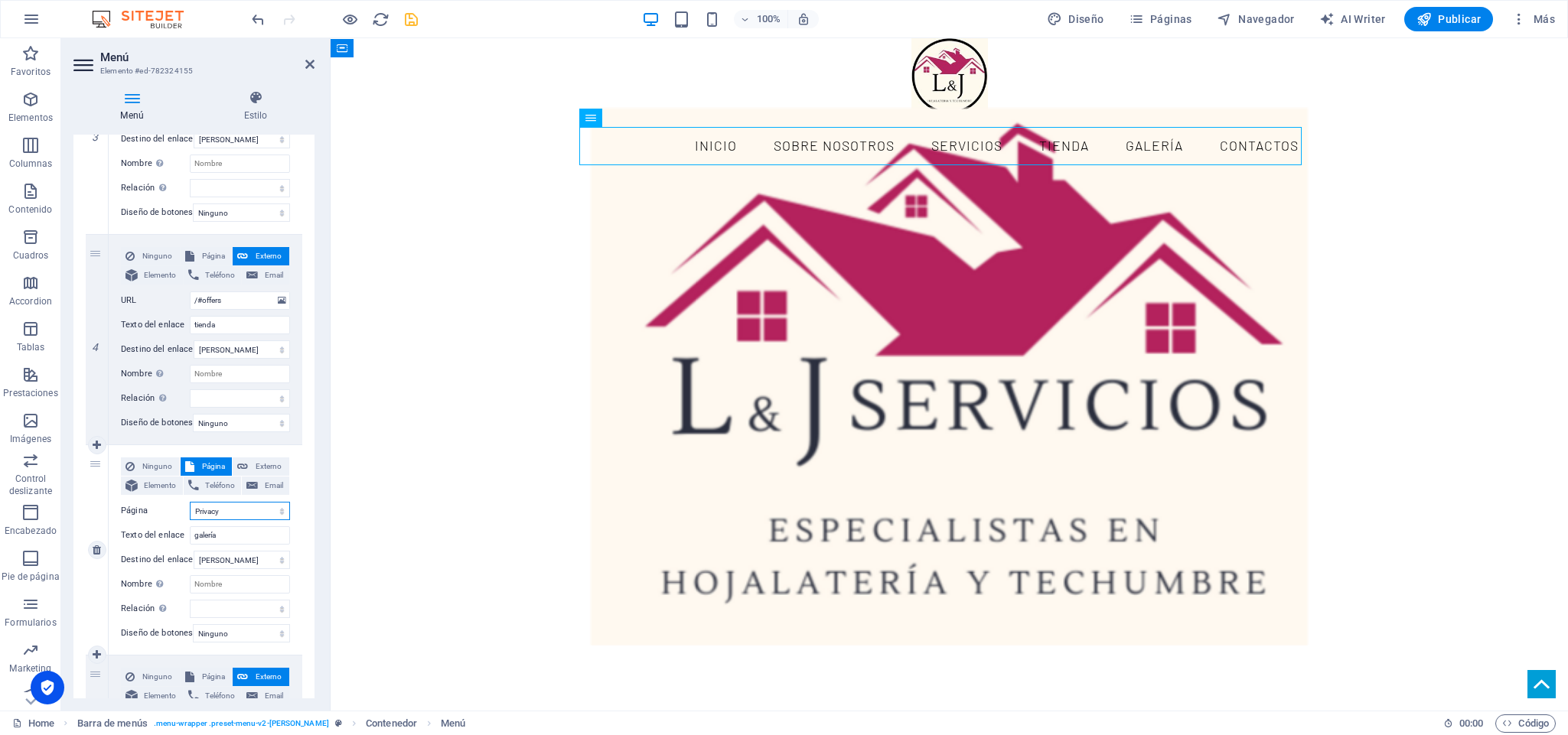 click on "Home Subpage Legal Notice Privacy" at bounding box center (240, 511) 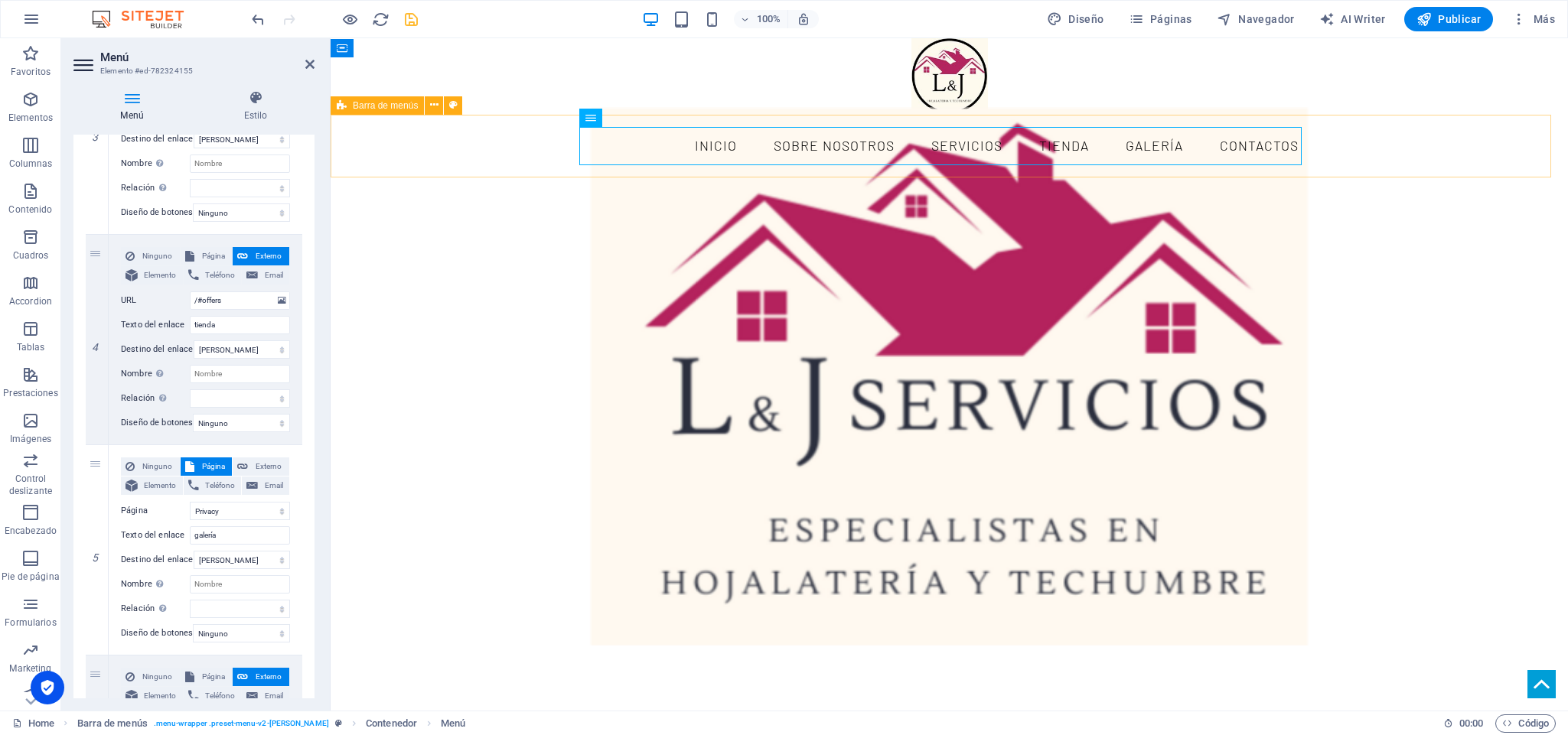 click on "INICIO SOBRE NOSOTROS SERVICIOS tienda galería CONTACTOS" at bounding box center (949, 146) 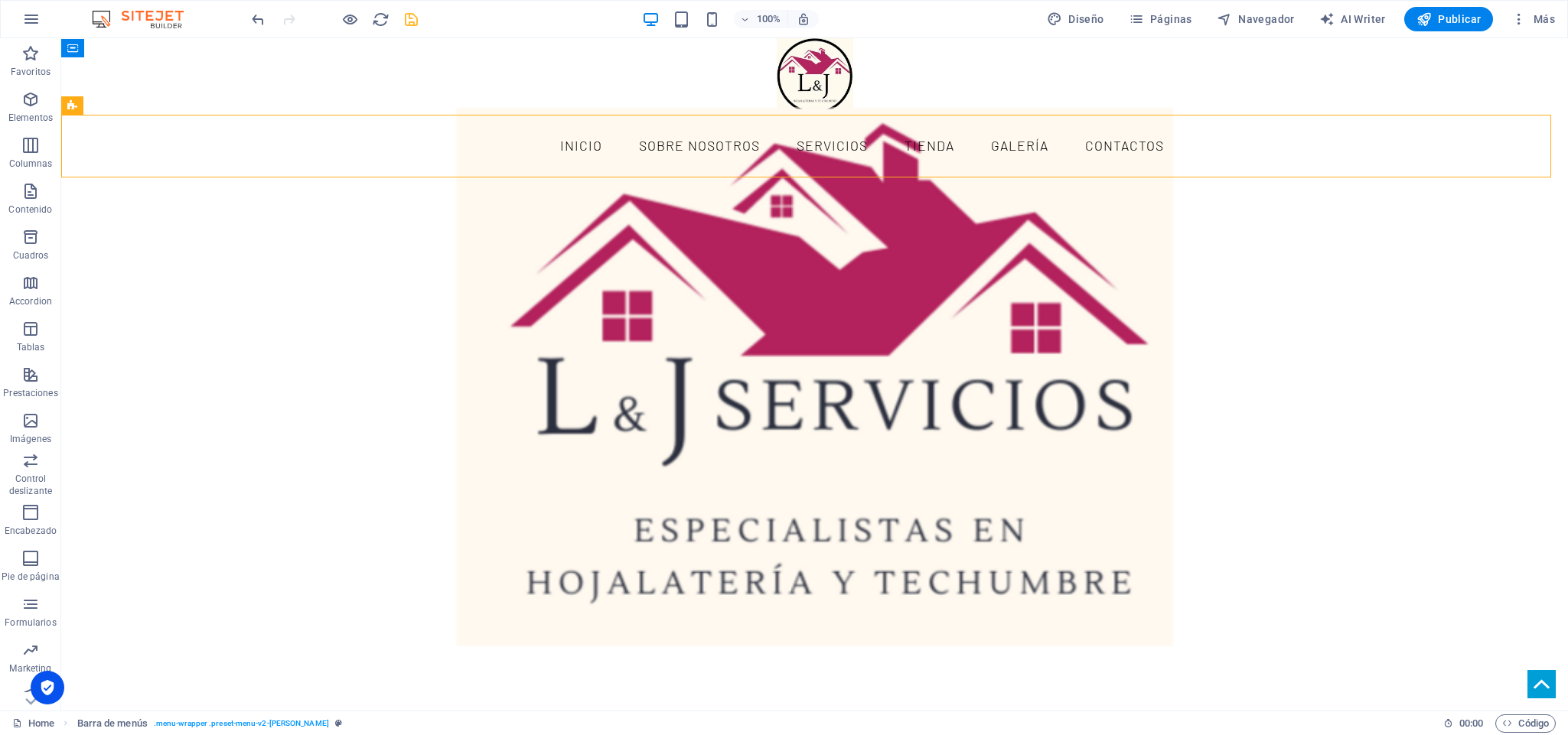click at bounding box center [411, 19] 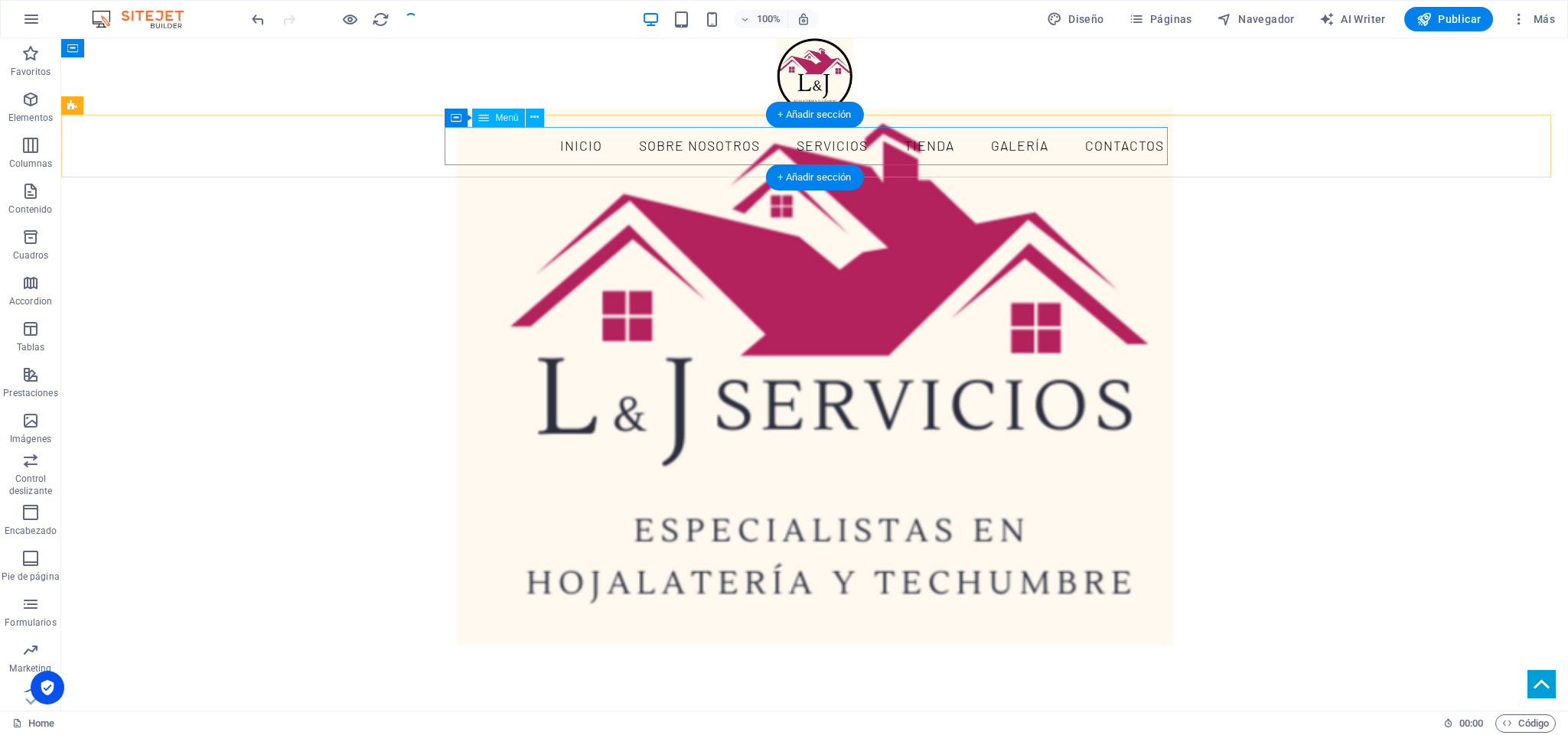 click on "INICIO SOBRE NOSOTROS SERVICIOS tienda galería CONTACTOS" at bounding box center (815, 146) 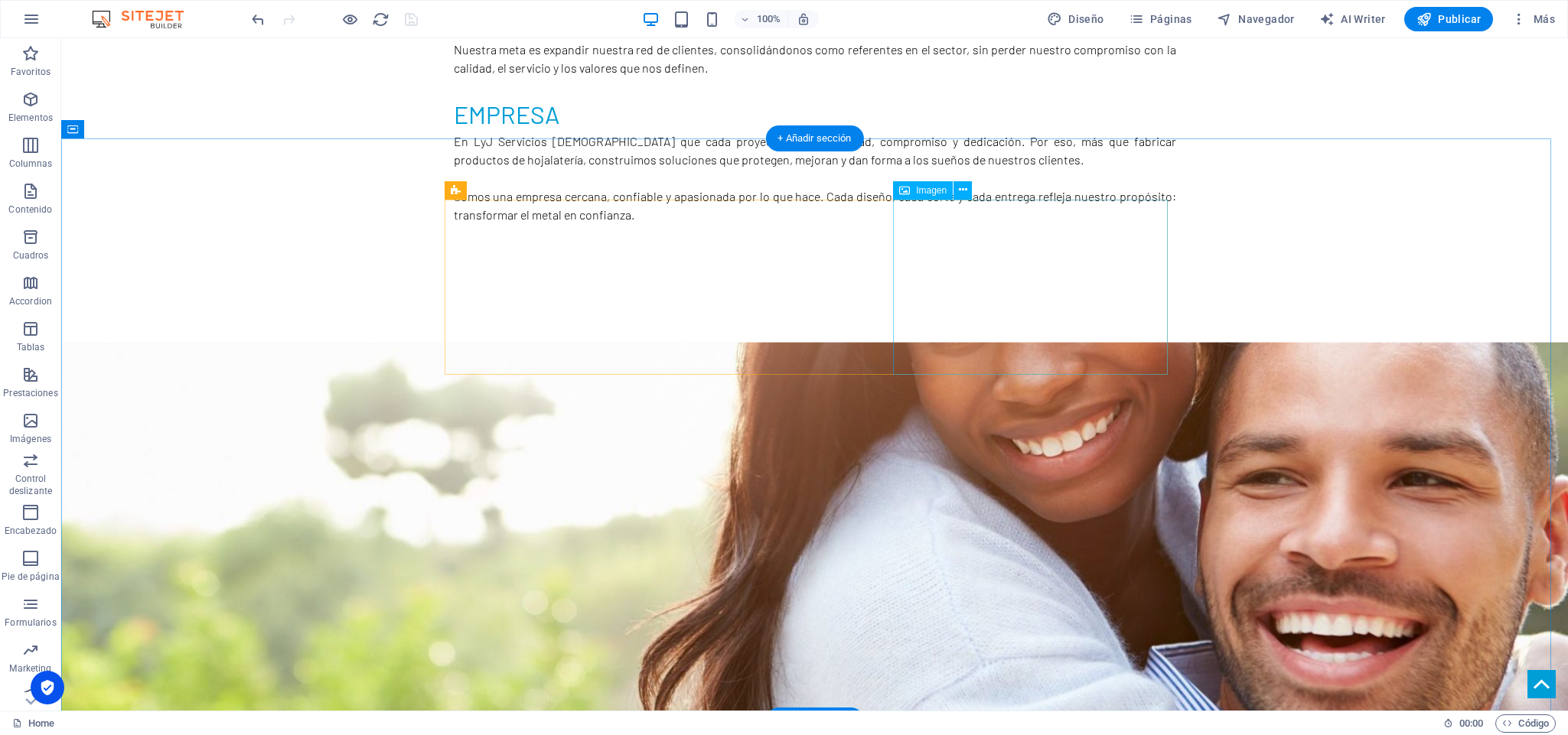 scroll, scrollTop: 1033, scrollLeft: 0, axis: vertical 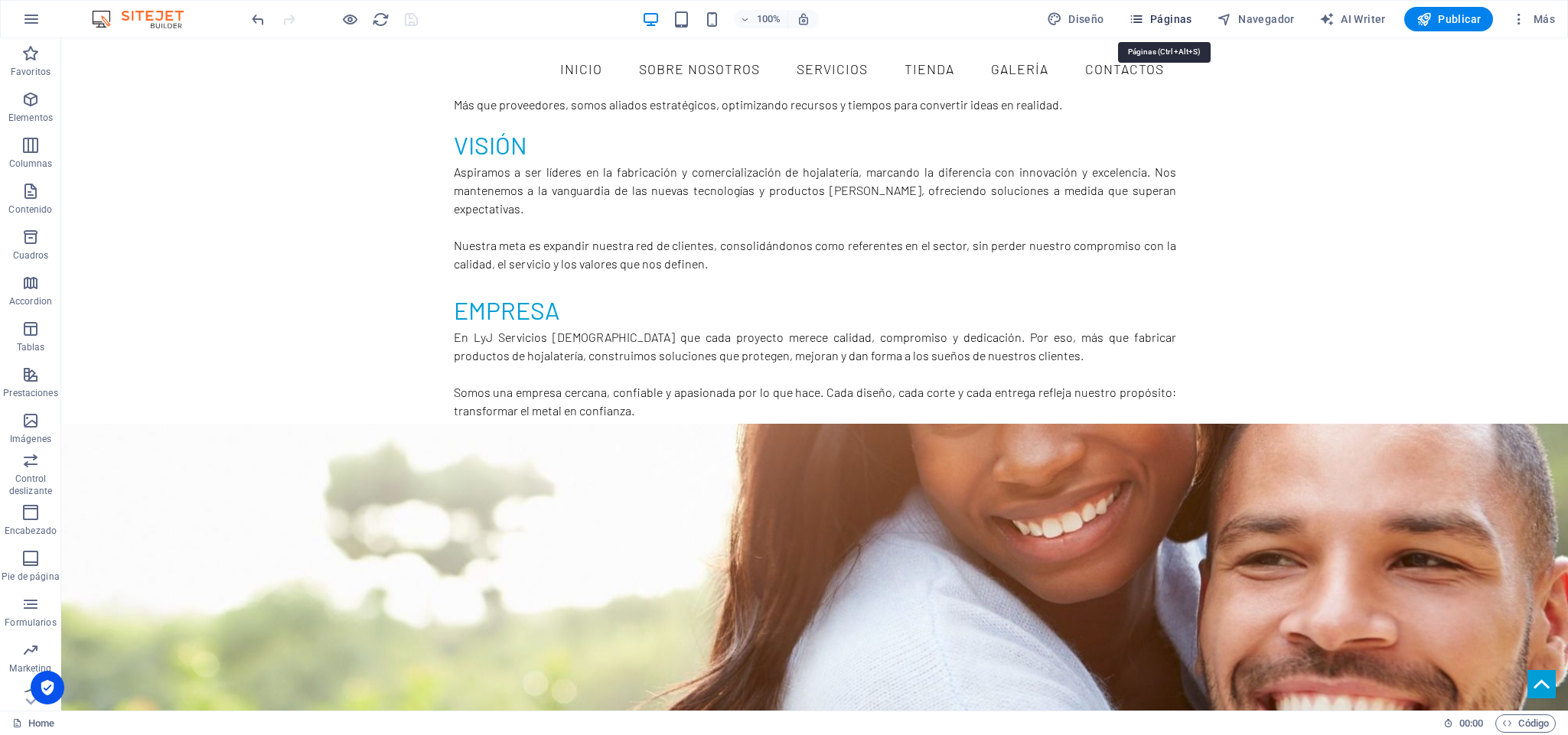 click on "Páginas" at bounding box center [1160, 19] 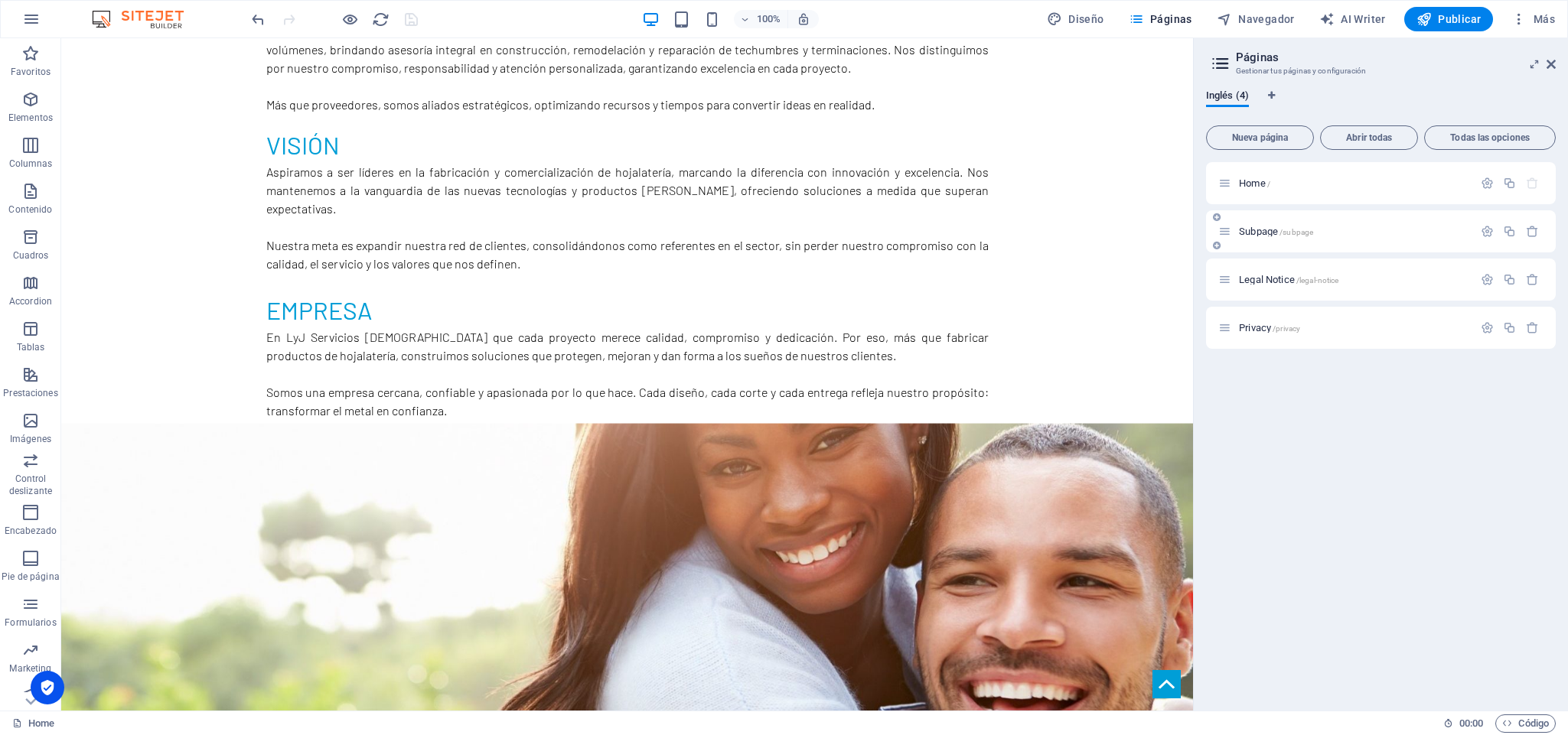 click on "/subpage" at bounding box center [1296, 232] 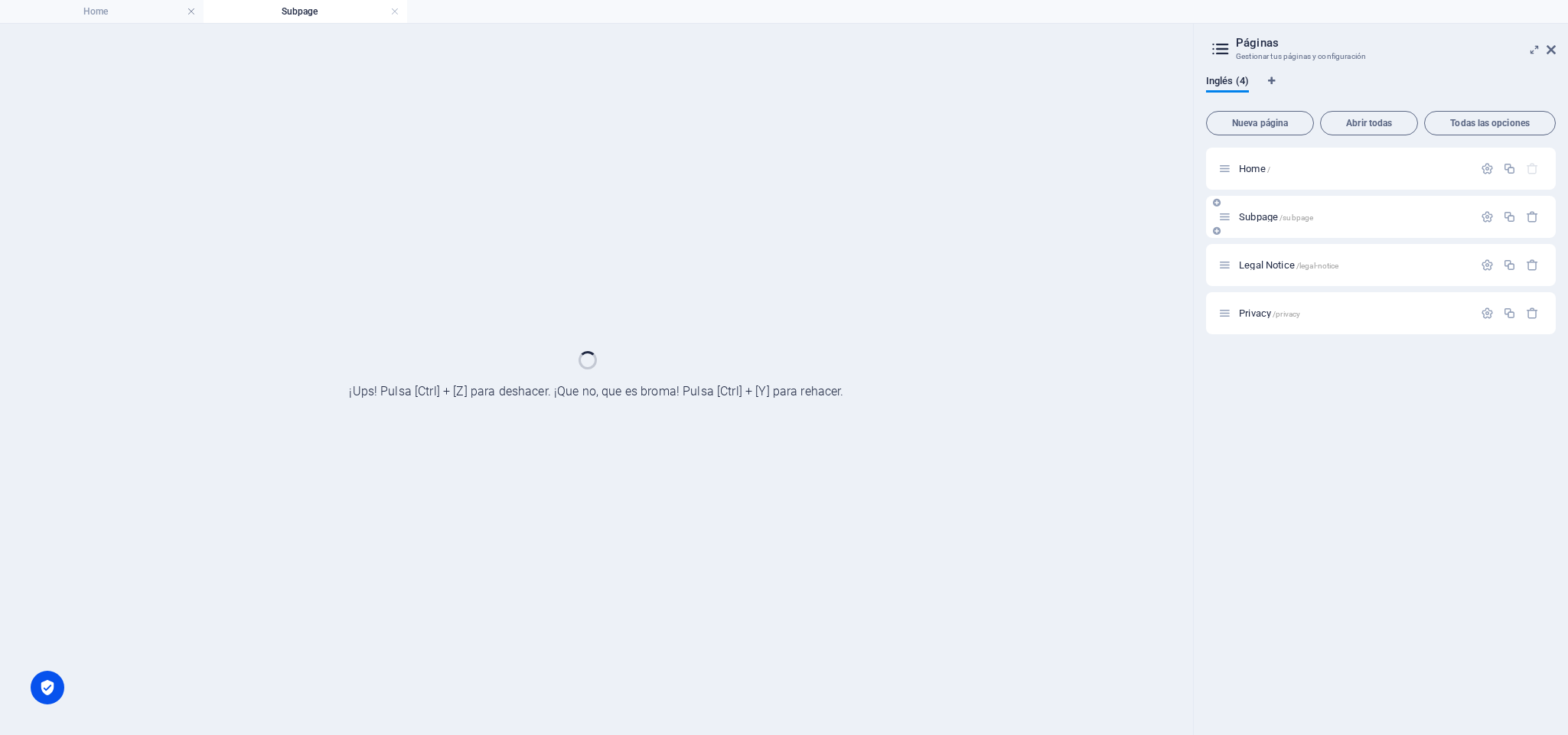 scroll, scrollTop: 0, scrollLeft: 0, axis: both 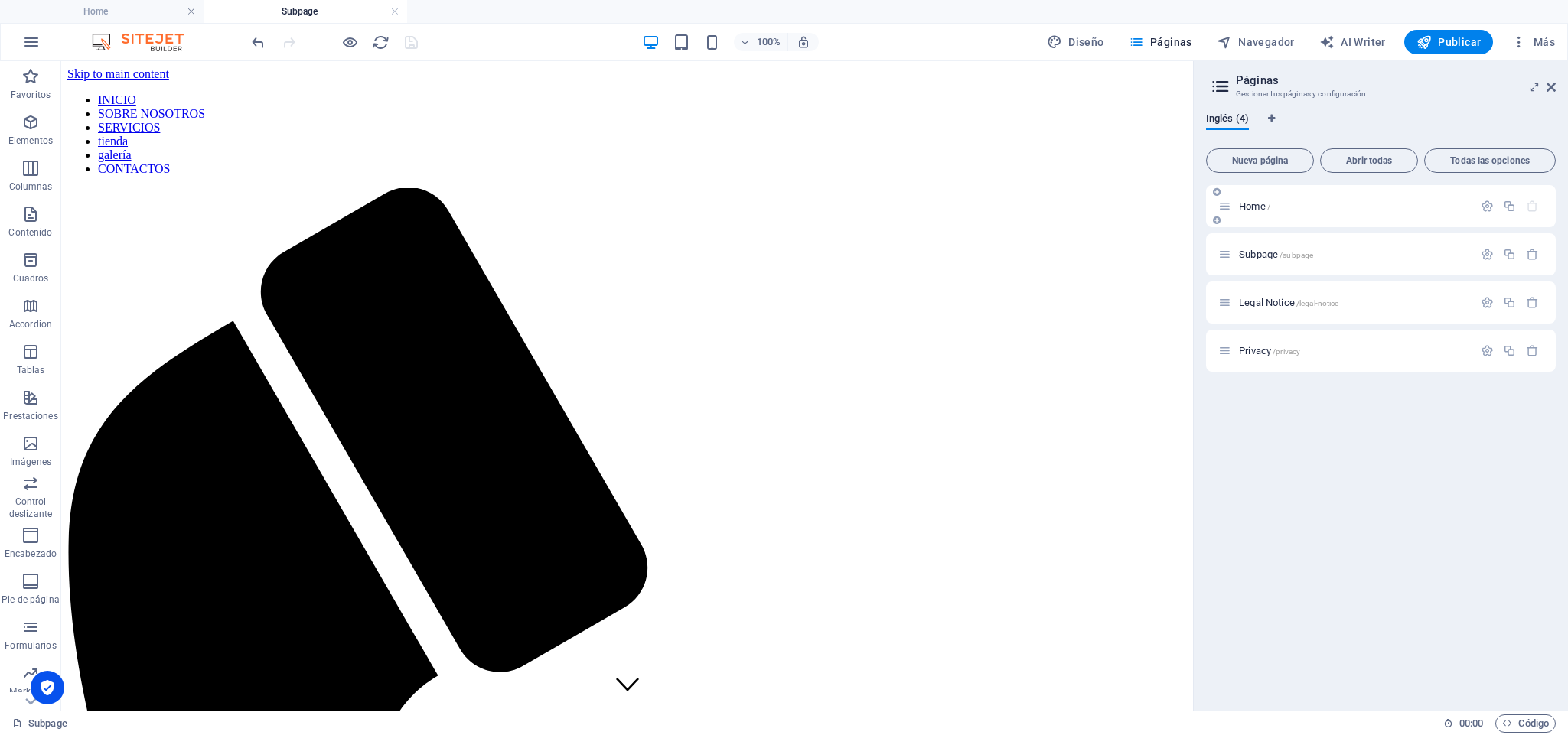 click on "Home /" at bounding box center (1354, 206) 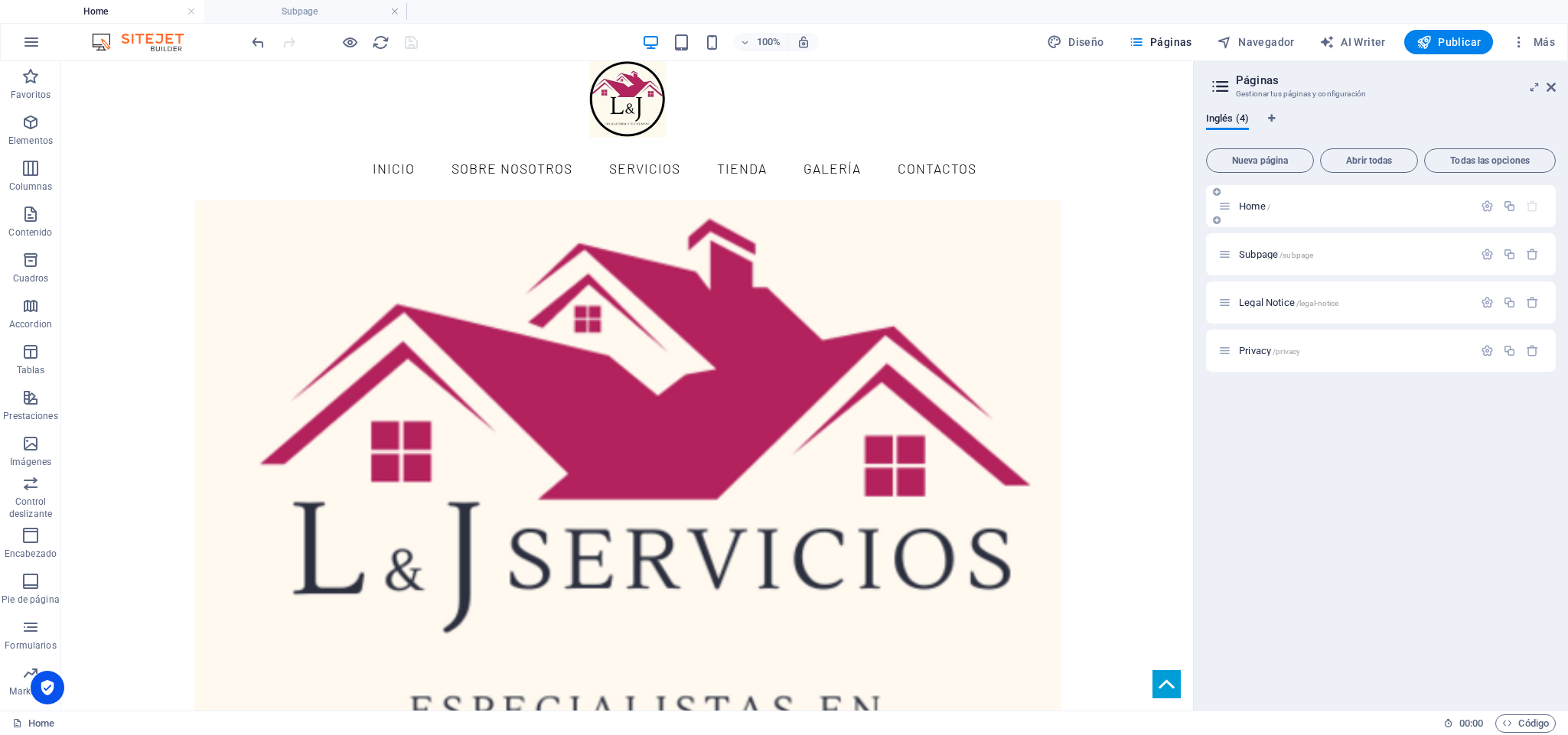 scroll, scrollTop: 1056, scrollLeft: 0, axis: vertical 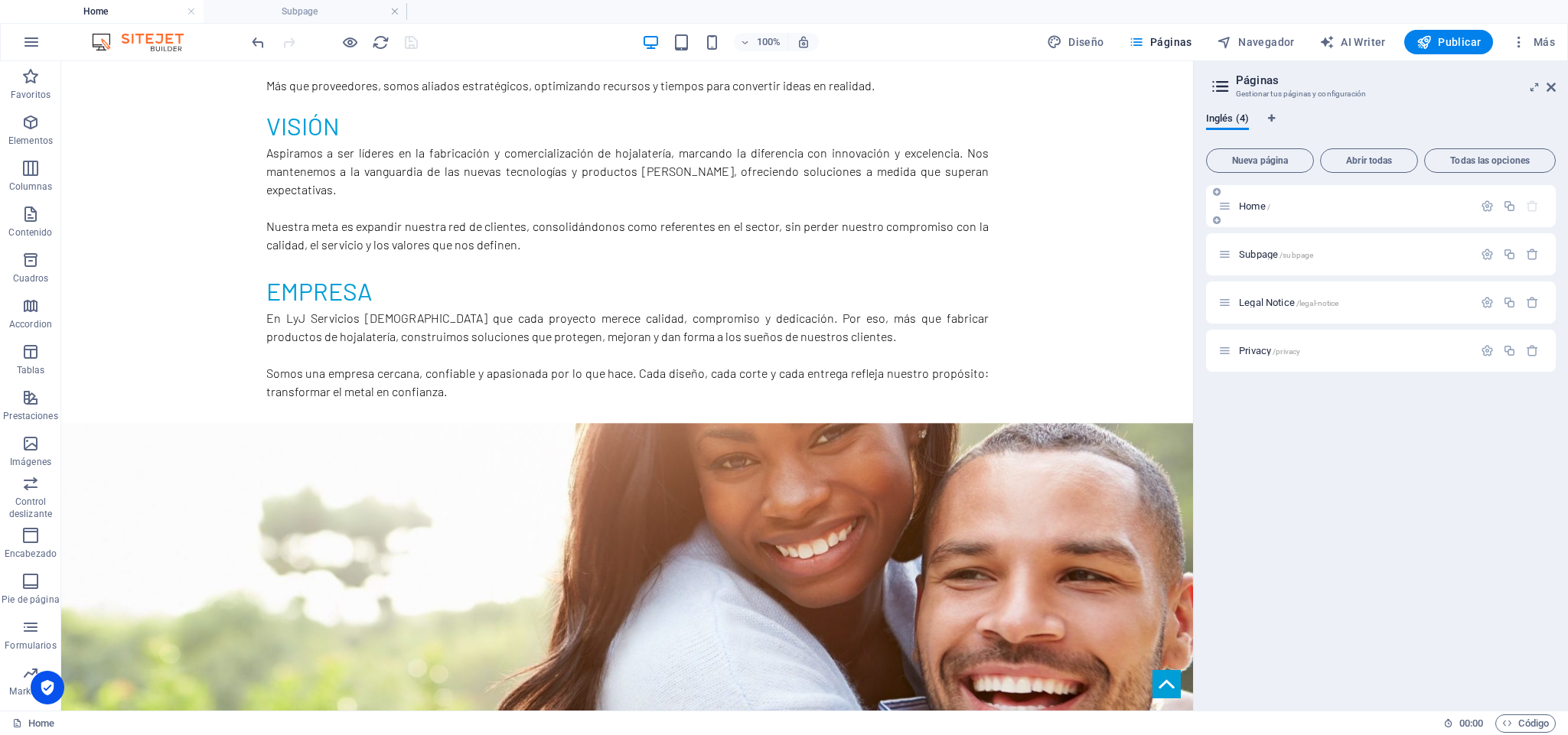 click on "Home /" at bounding box center [1254, 206] 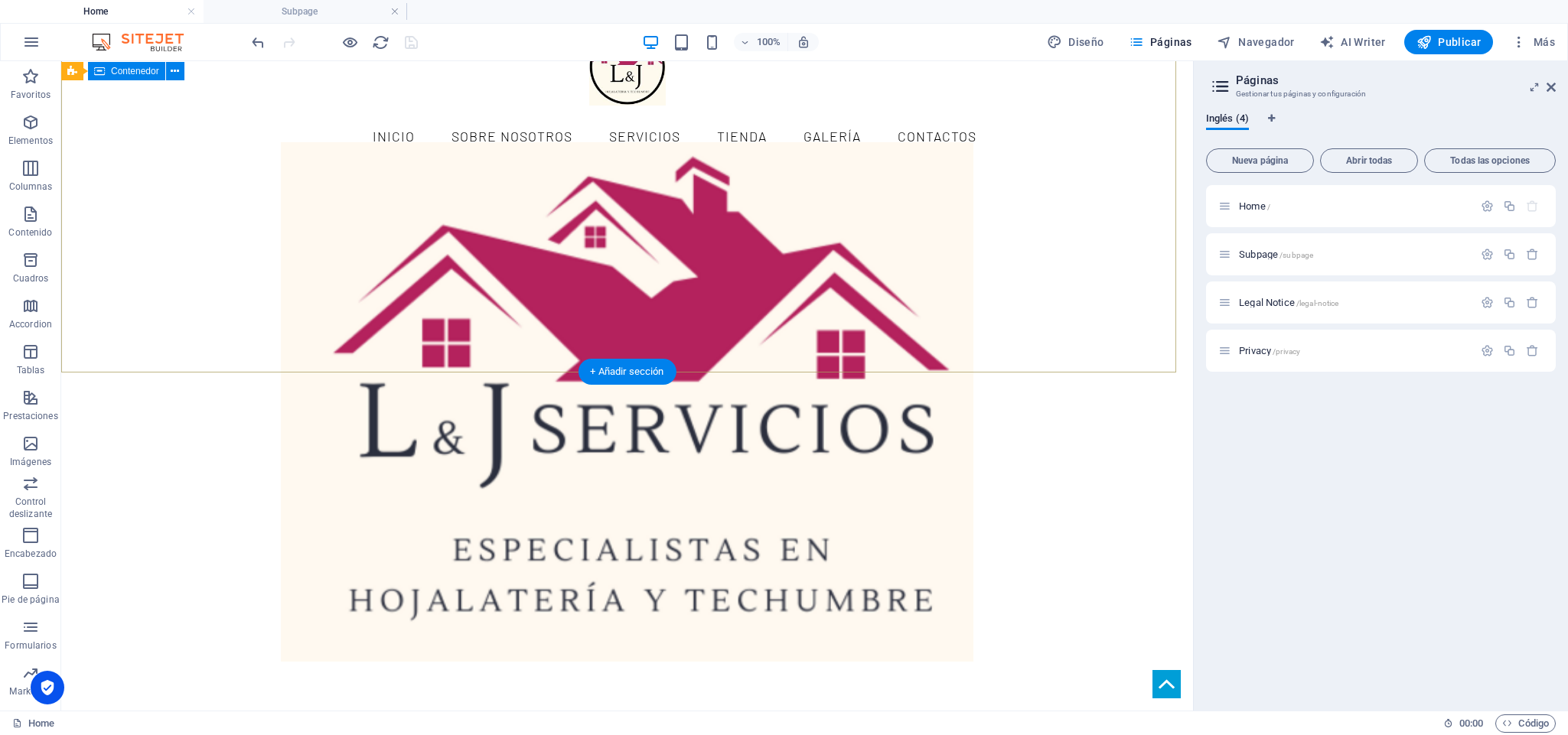 scroll, scrollTop: 24, scrollLeft: 0, axis: vertical 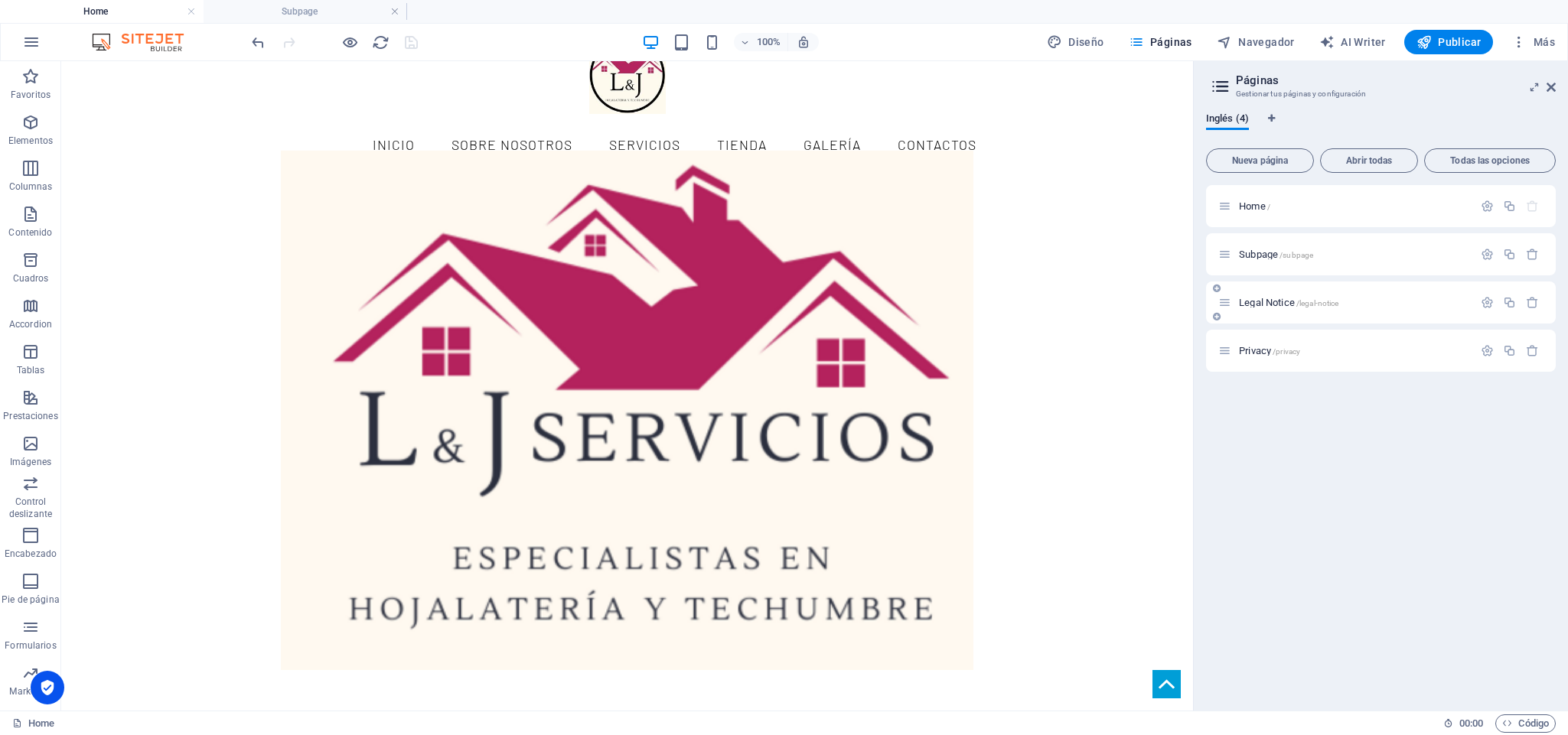 click on "Legal Notice /legal-notice" at bounding box center (1345, 302) 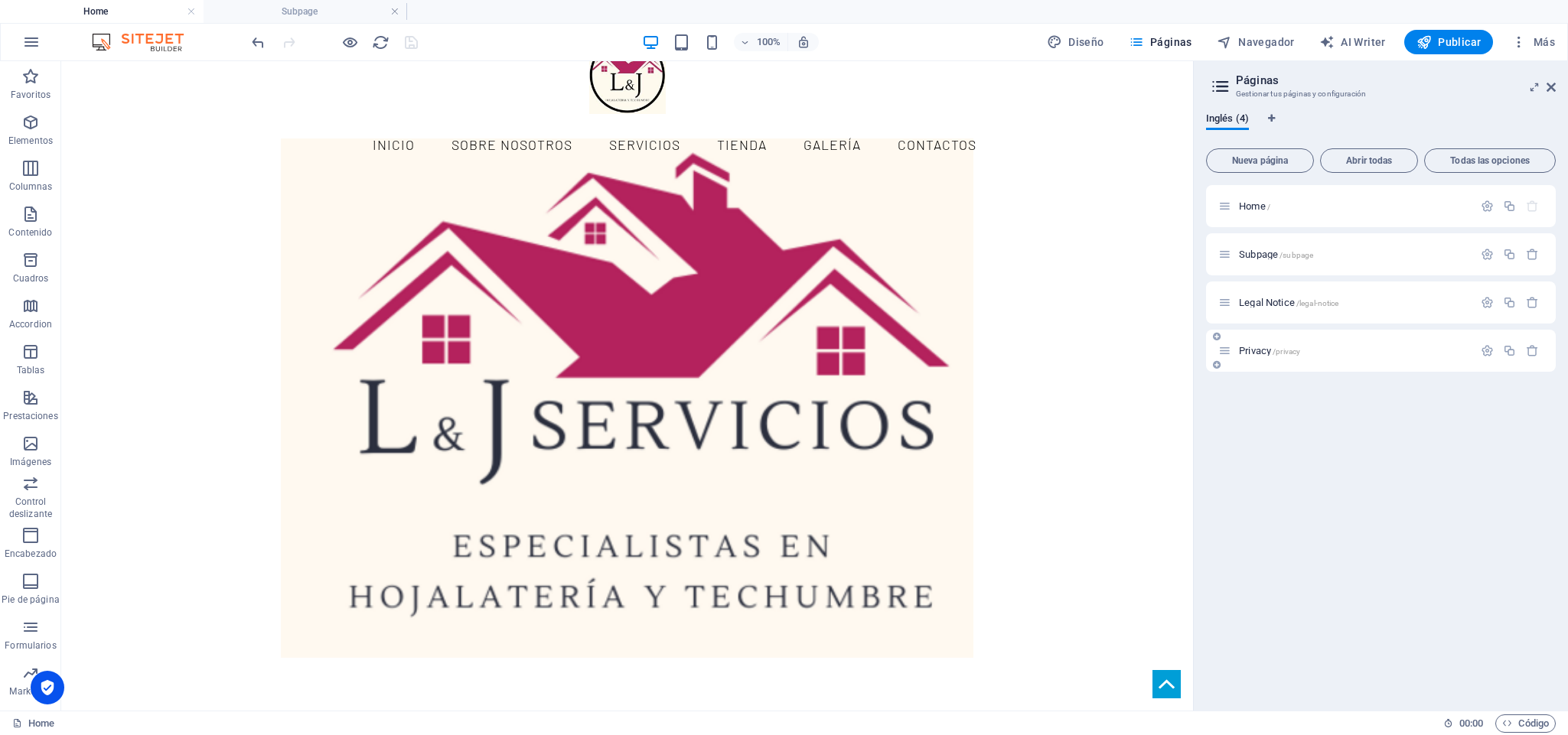 scroll, scrollTop: 0, scrollLeft: 0, axis: both 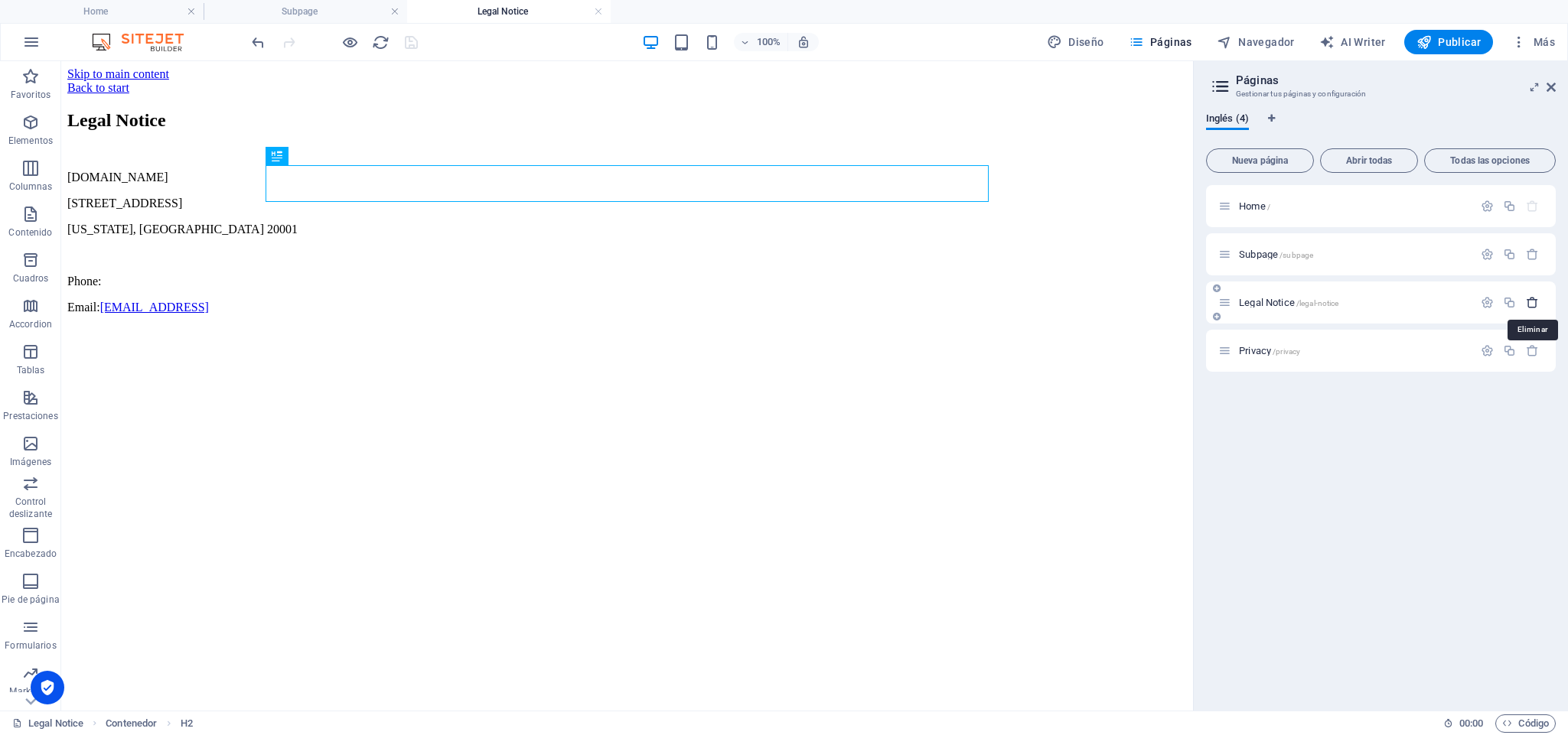 click at bounding box center [1532, 302] 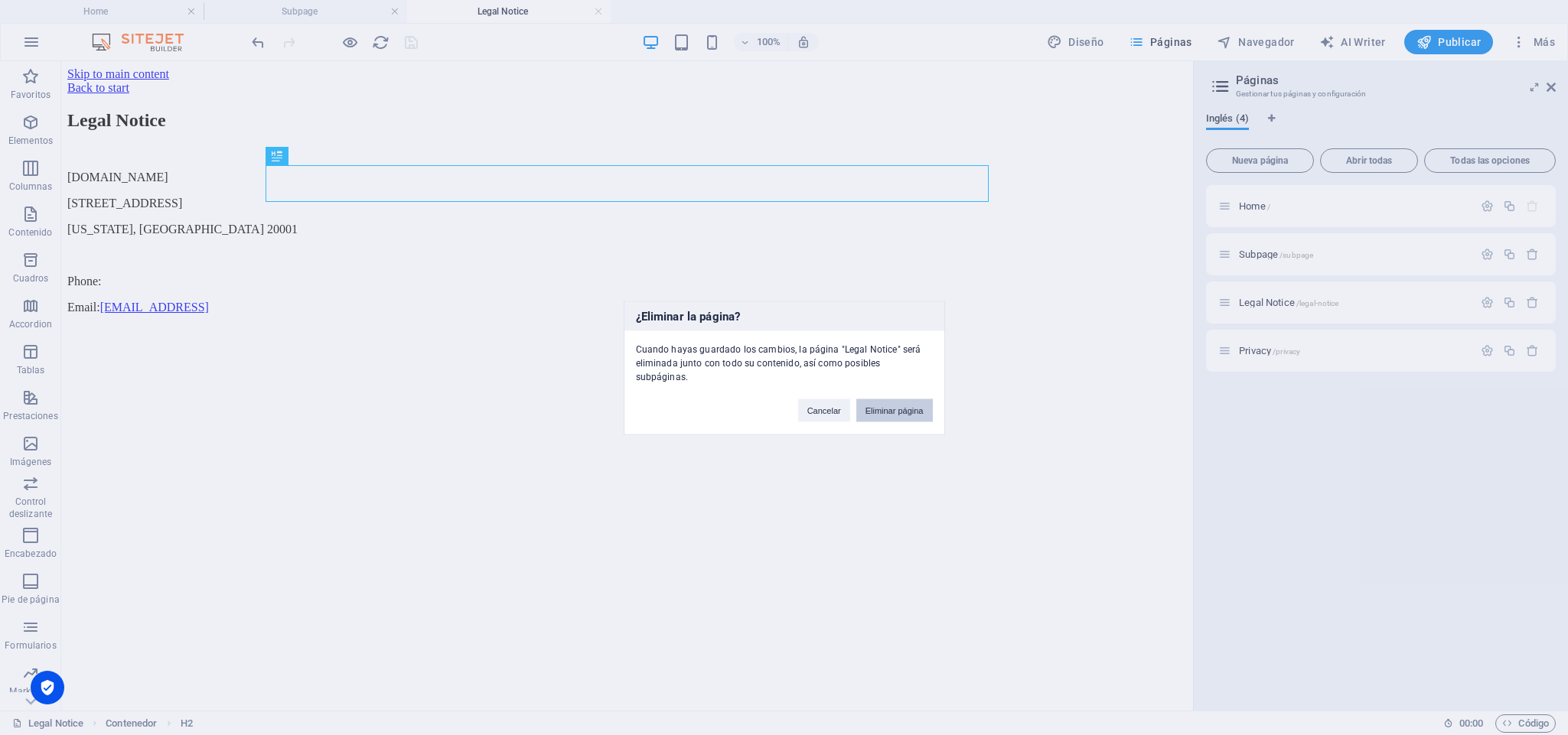 drag, startPoint x: 921, startPoint y: 406, endPoint x: 931, endPoint y: 341, distance: 65.76473 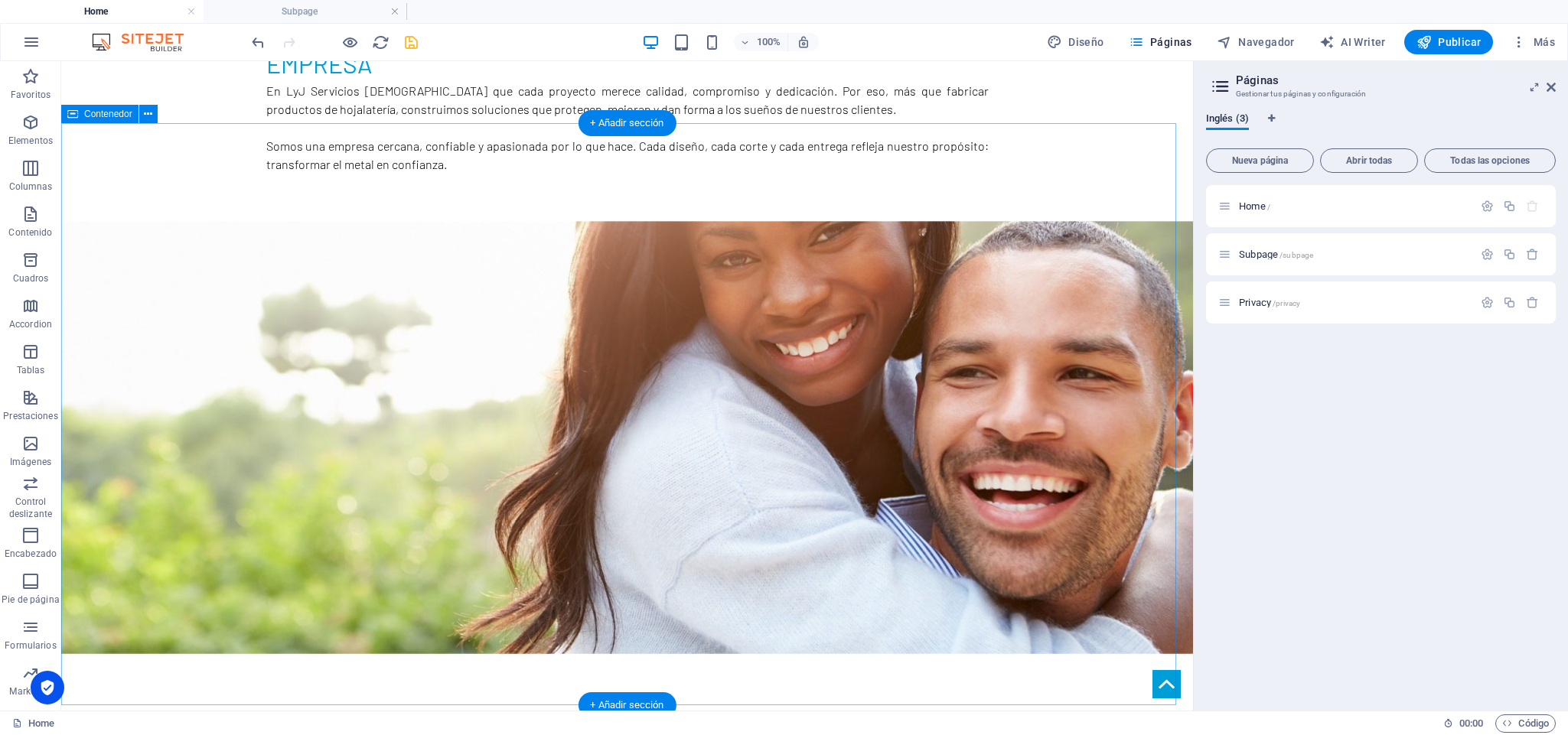 scroll, scrollTop: 1286, scrollLeft: 0, axis: vertical 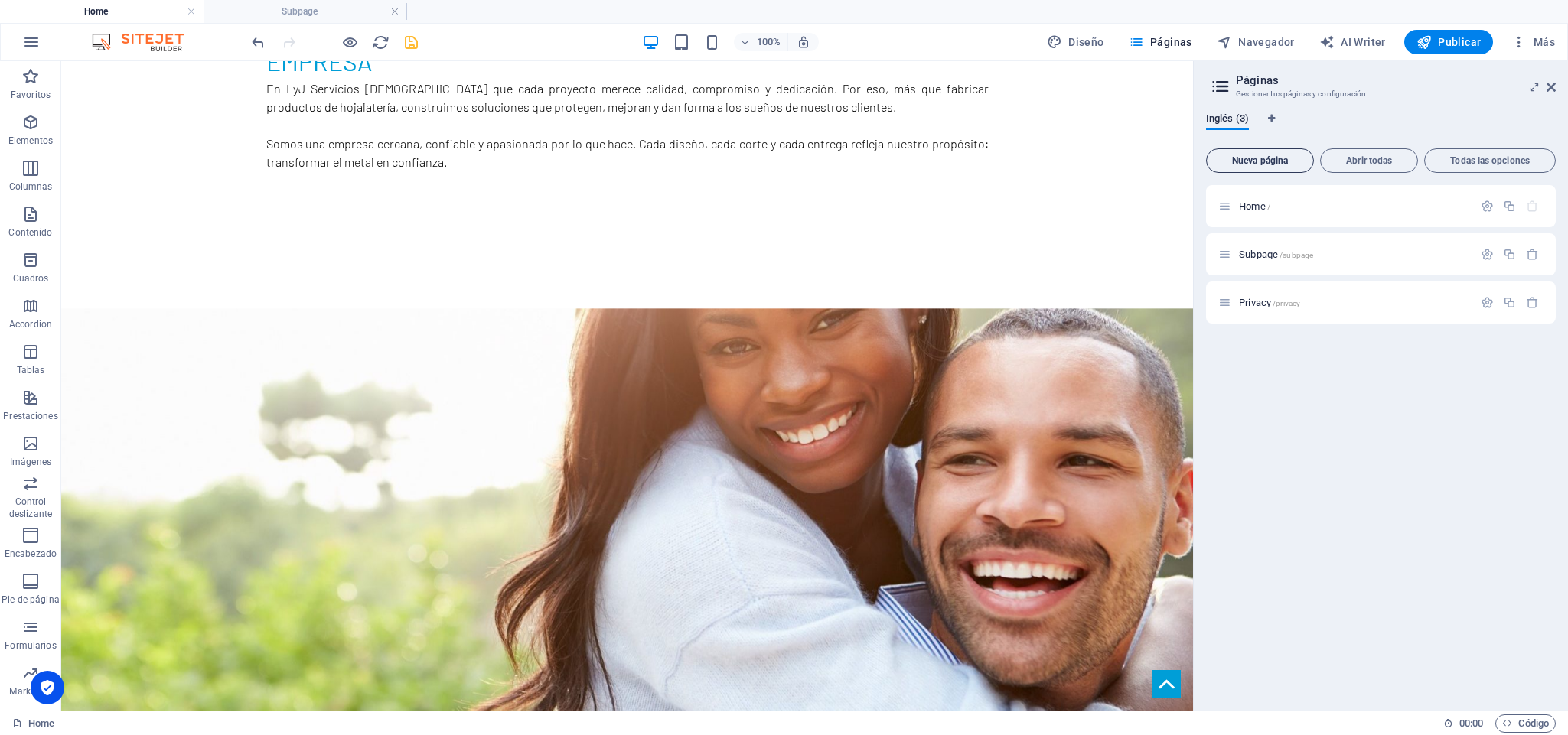 click on "Nueva página" at bounding box center (1260, 161) 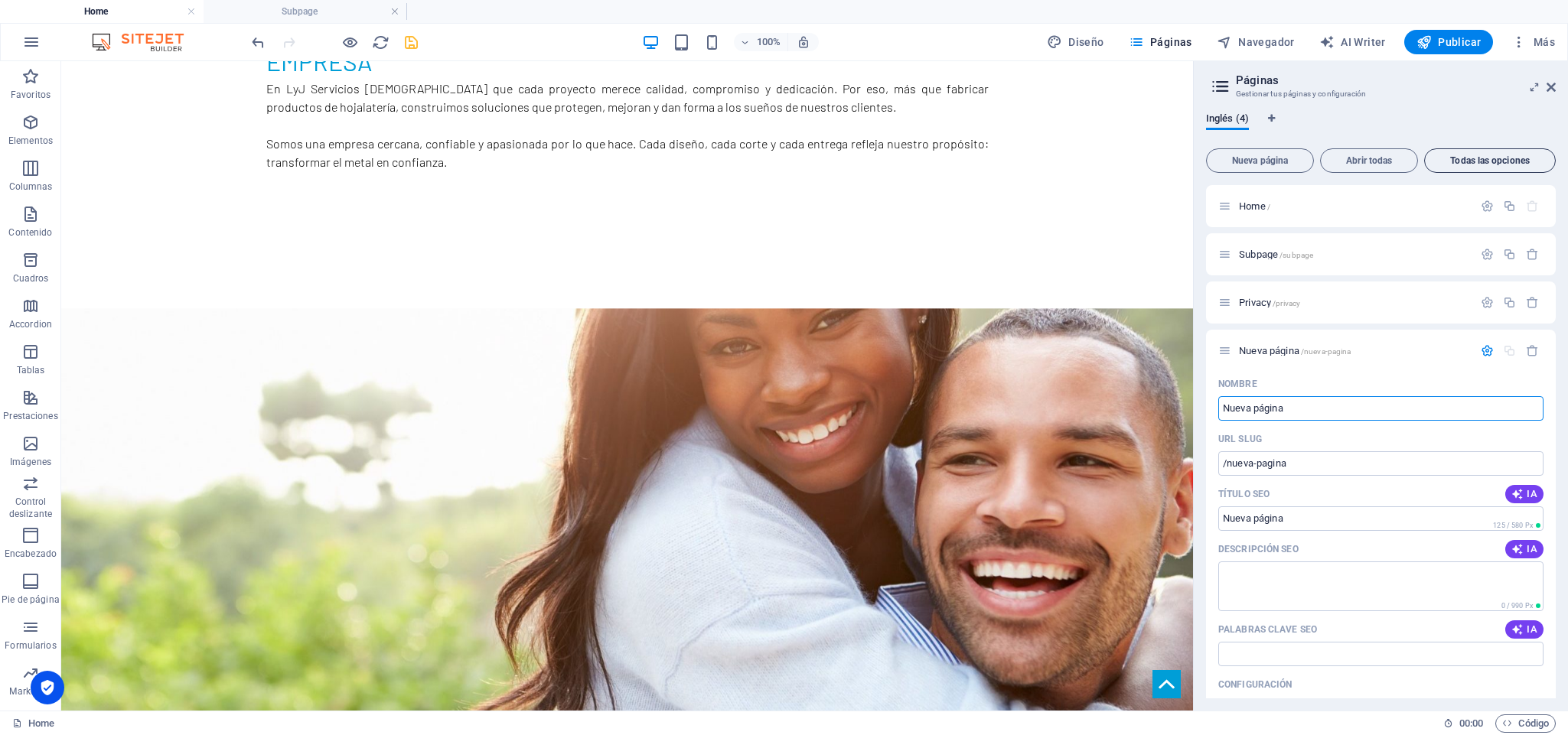 click on "Todas las opciones" at bounding box center (1490, 161) 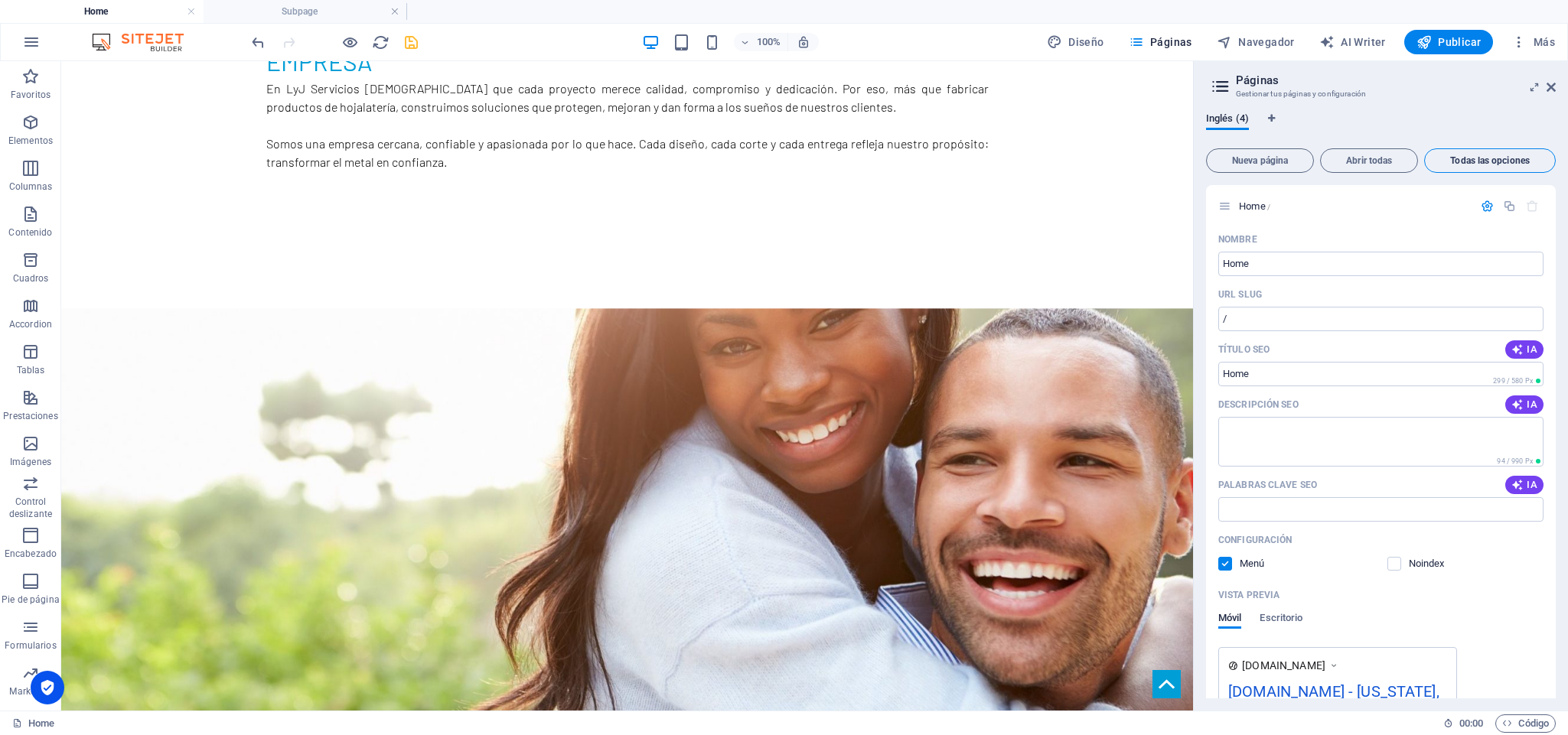 scroll, scrollTop: 1081, scrollLeft: 0, axis: vertical 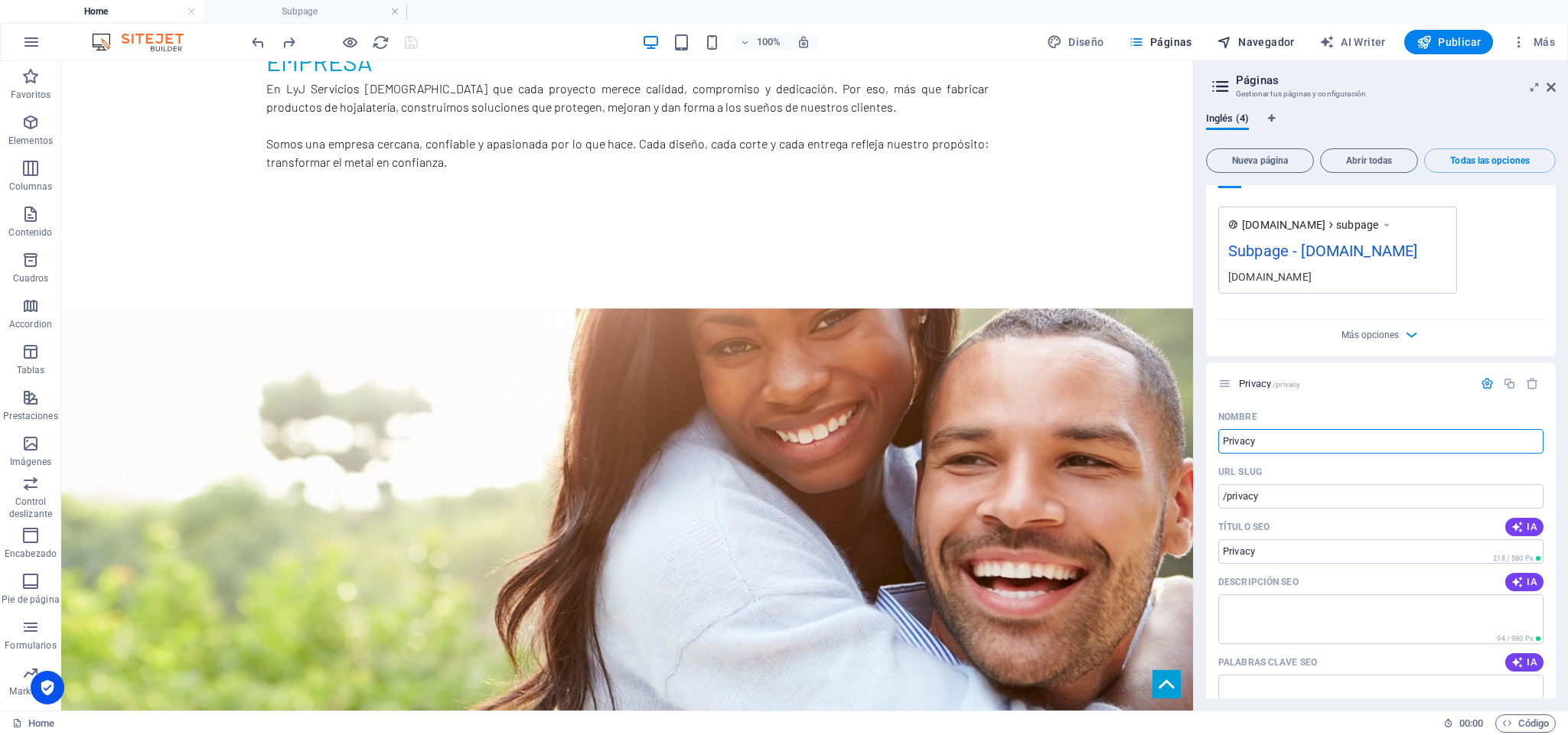 click on "Navegador" at bounding box center (1256, 42) 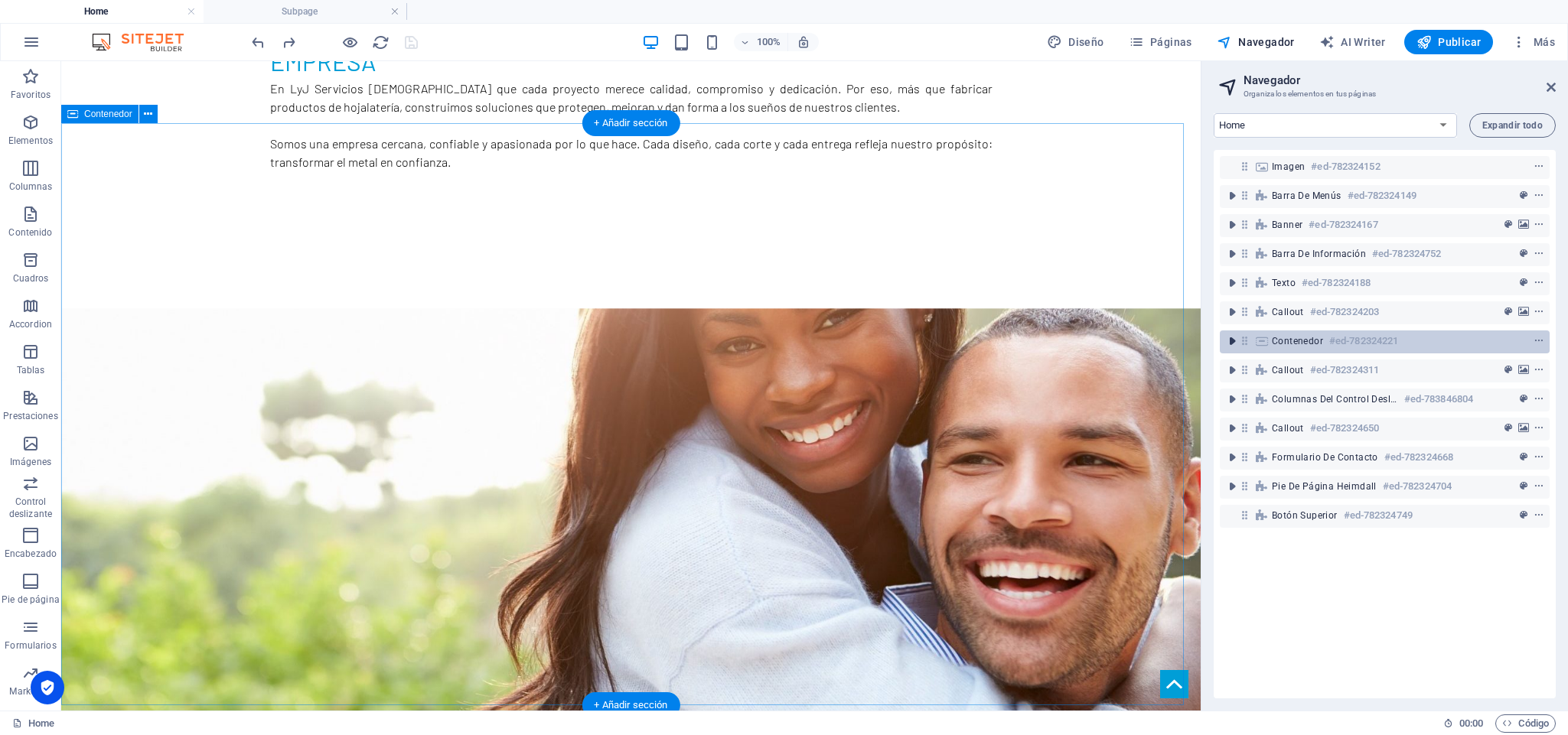 click at bounding box center [1232, 341] 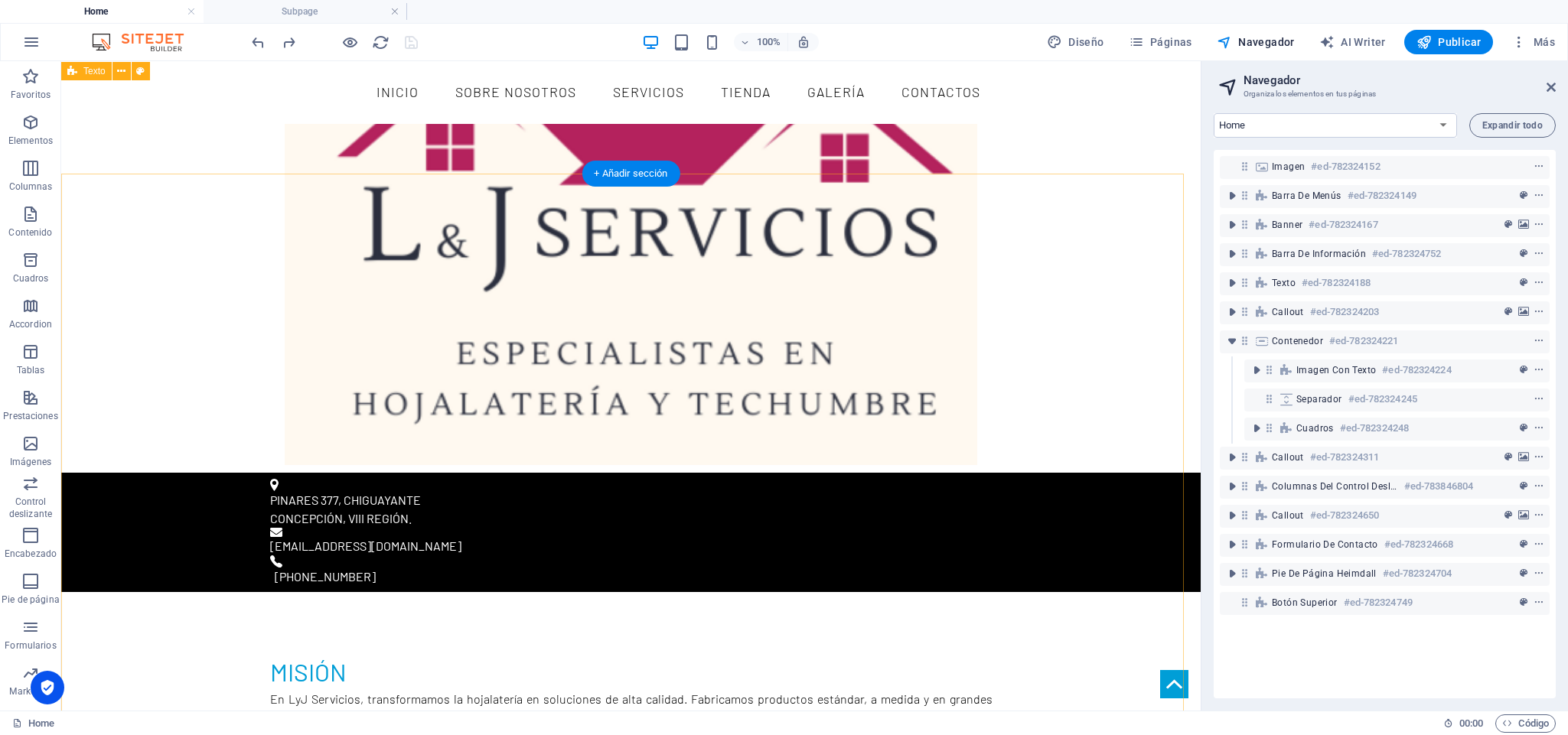 scroll, scrollTop: 368, scrollLeft: 0, axis: vertical 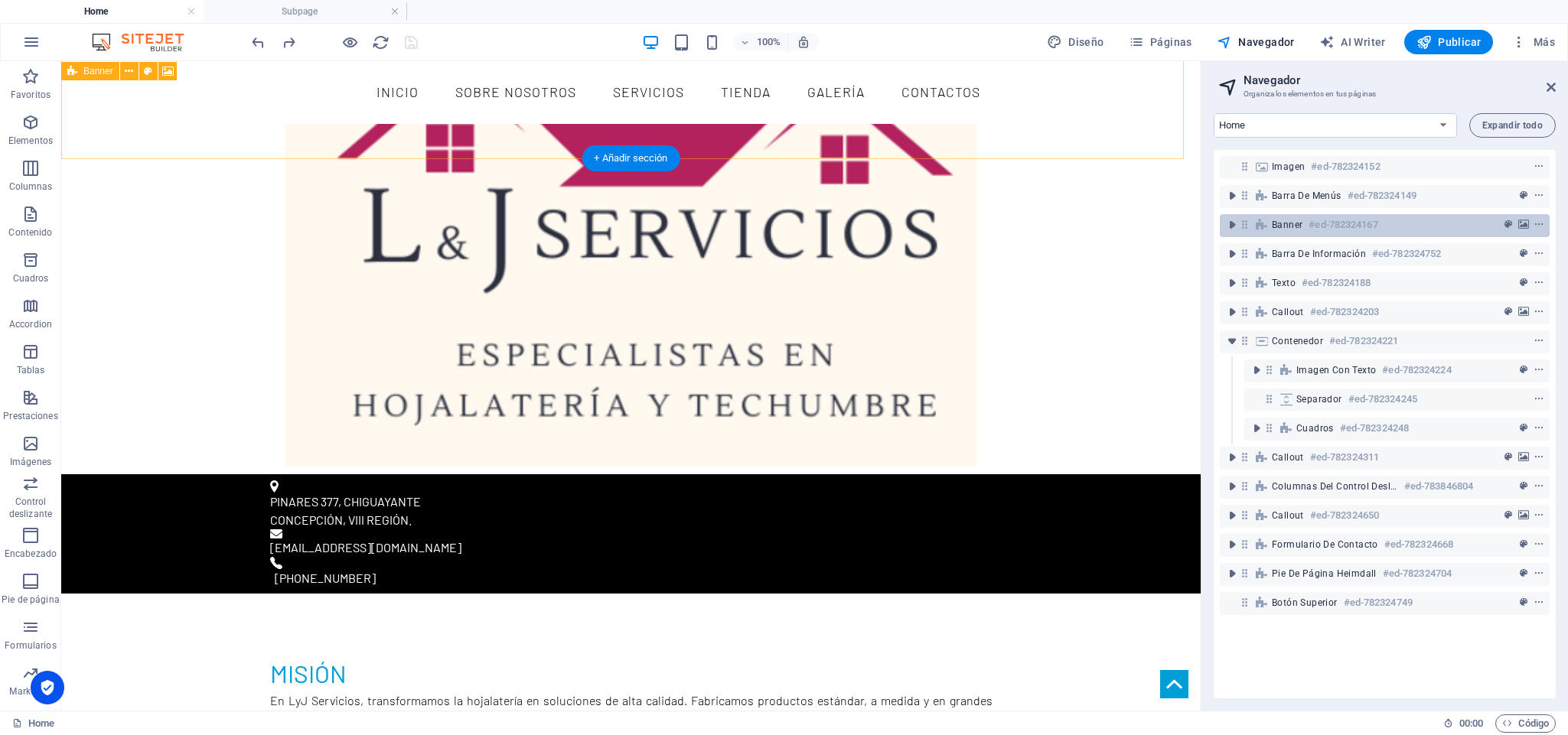 click on "#ed-782324167" at bounding box center [1343, 225] 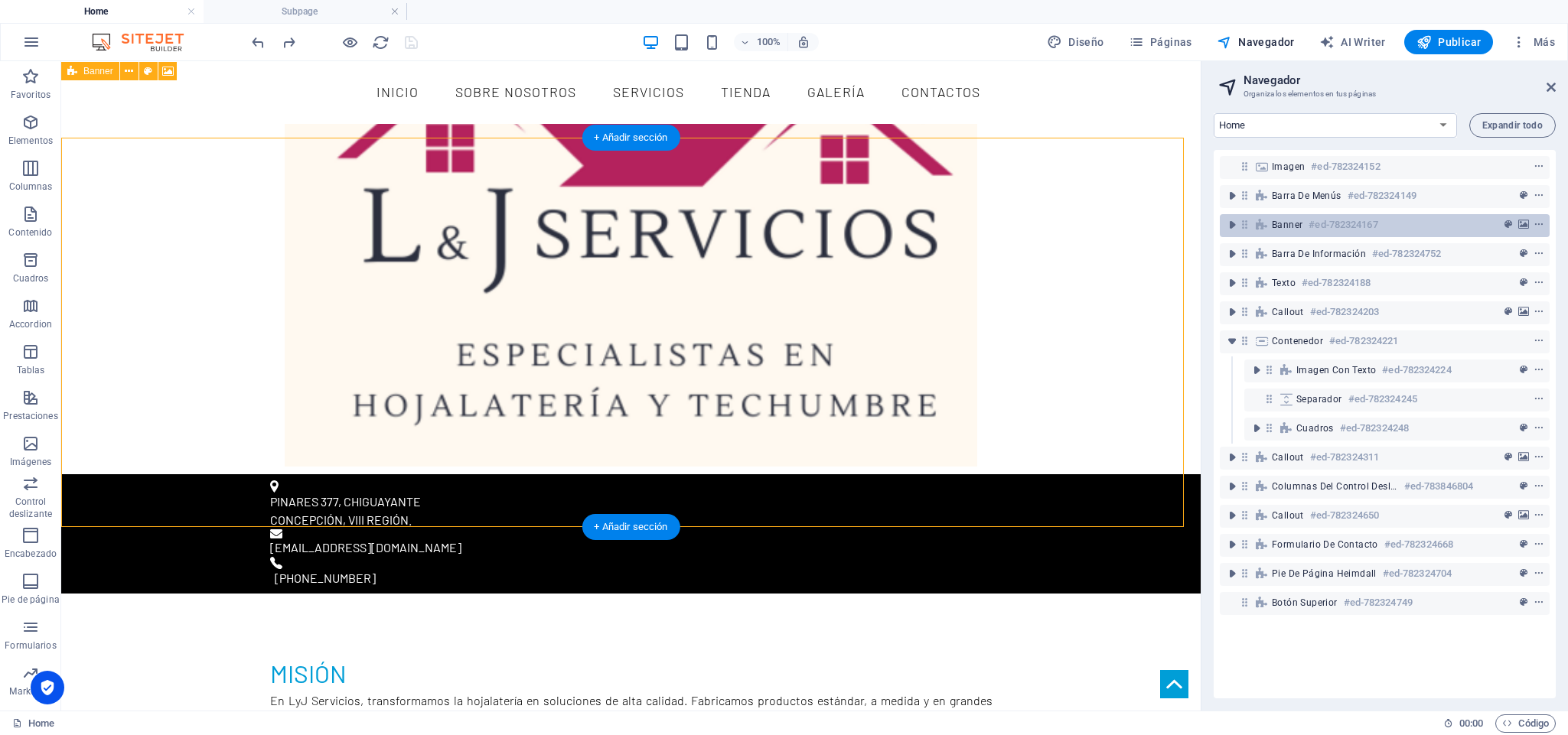 scroll, scrollTop: 0, scrollLeft: 0, axis: both 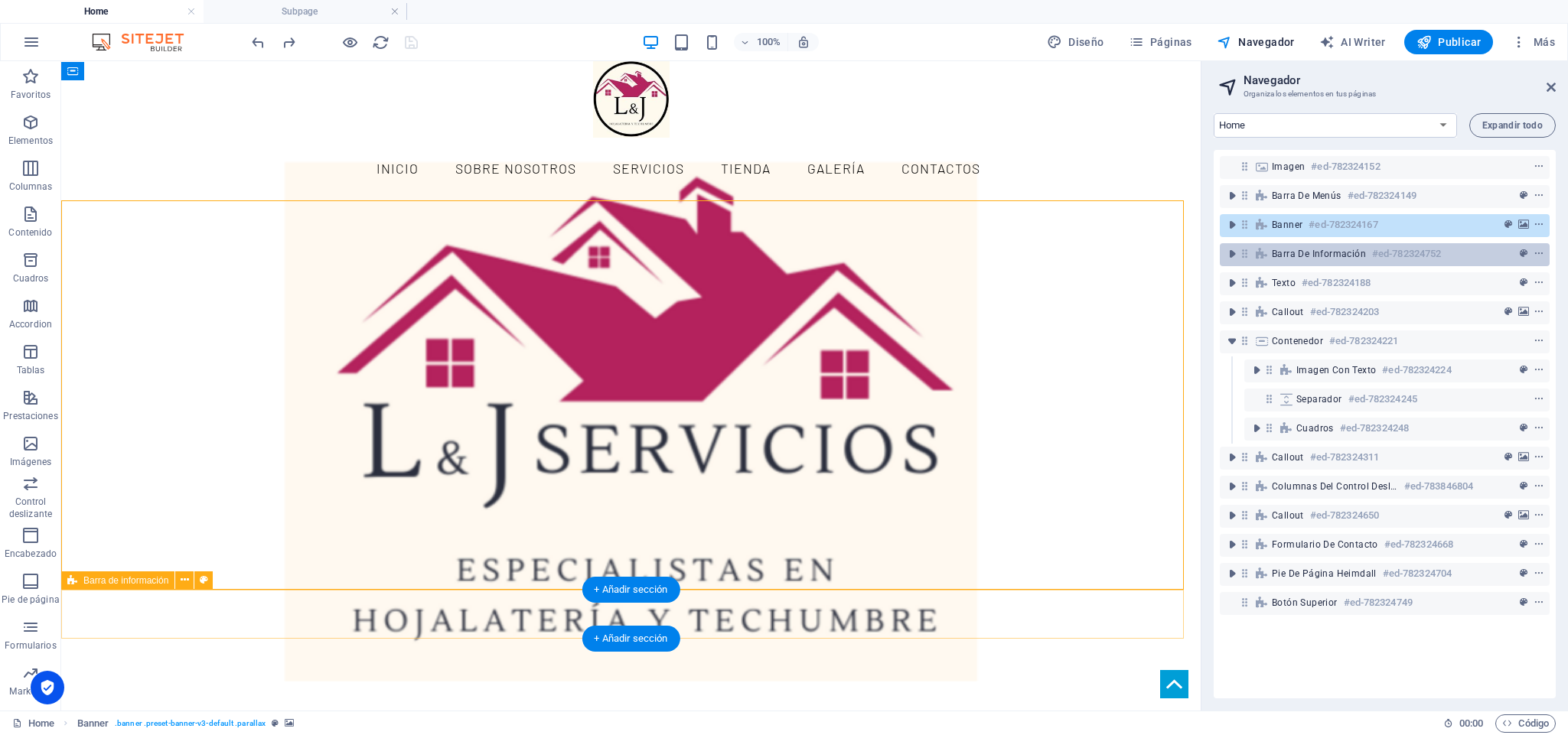 click on "Barra de información" at bounding box center (1319, 254) 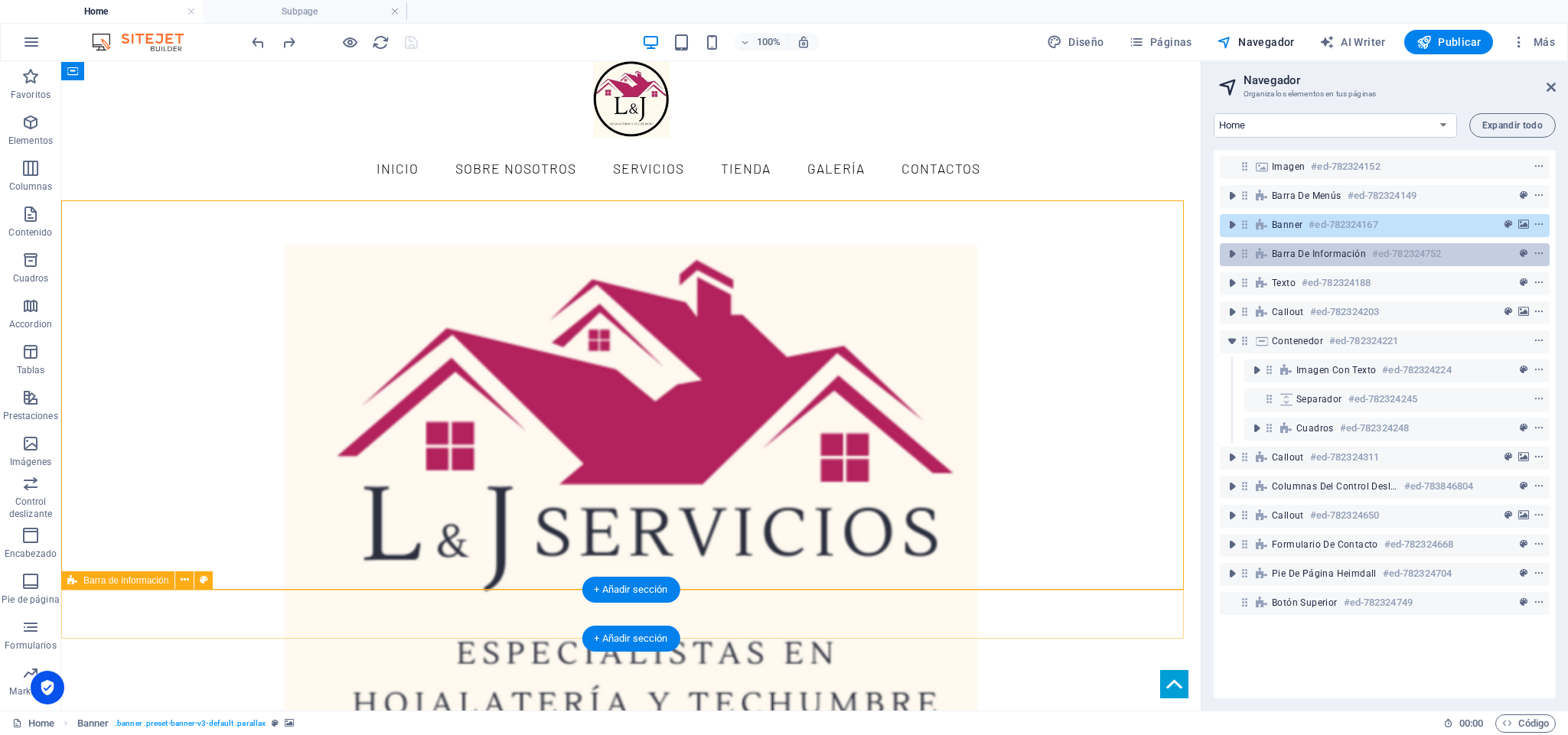 scroll, scrollTop: 228, scrollLeft: 0, axis: vertical 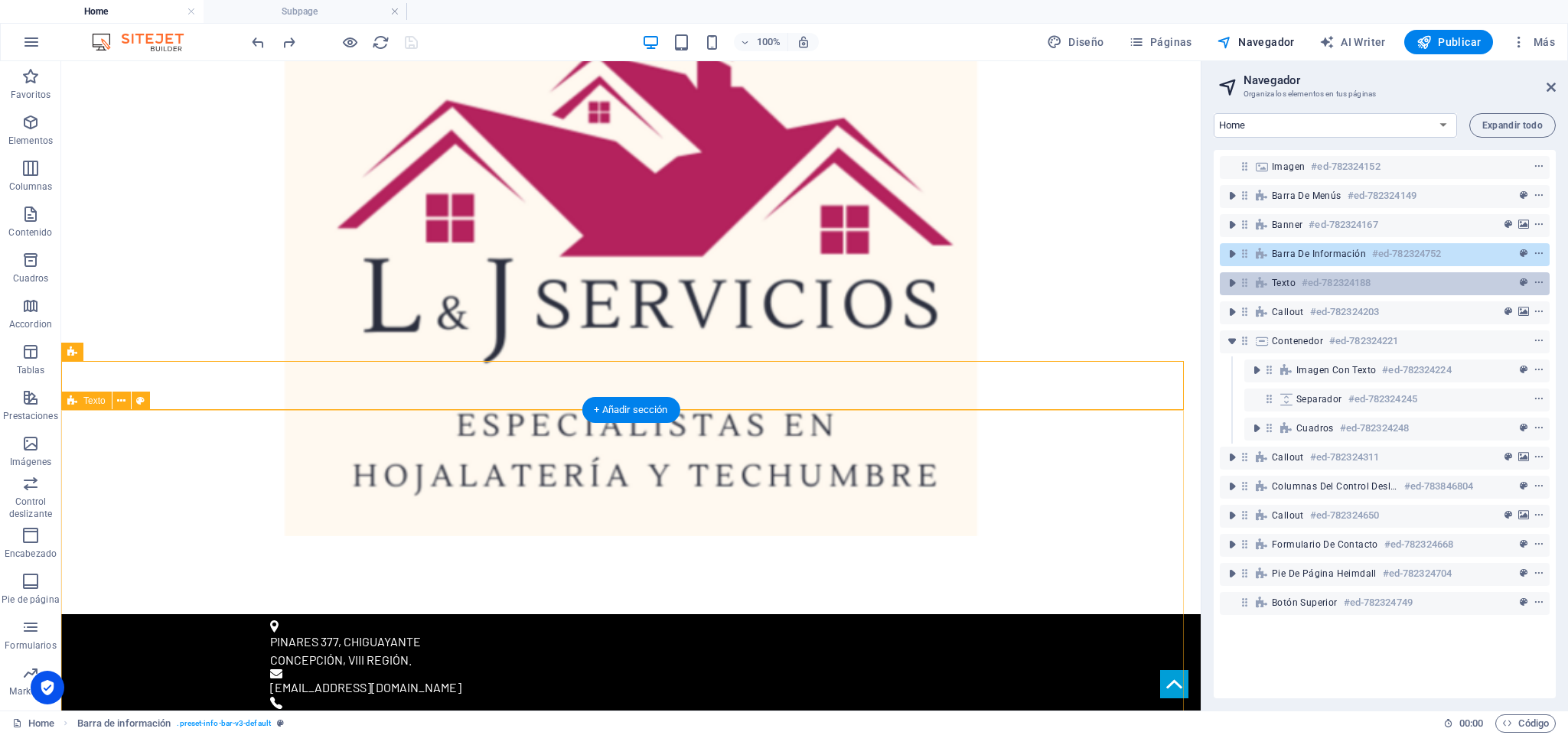 click on "#ed-782324188" at bounding box center (1336, 283) 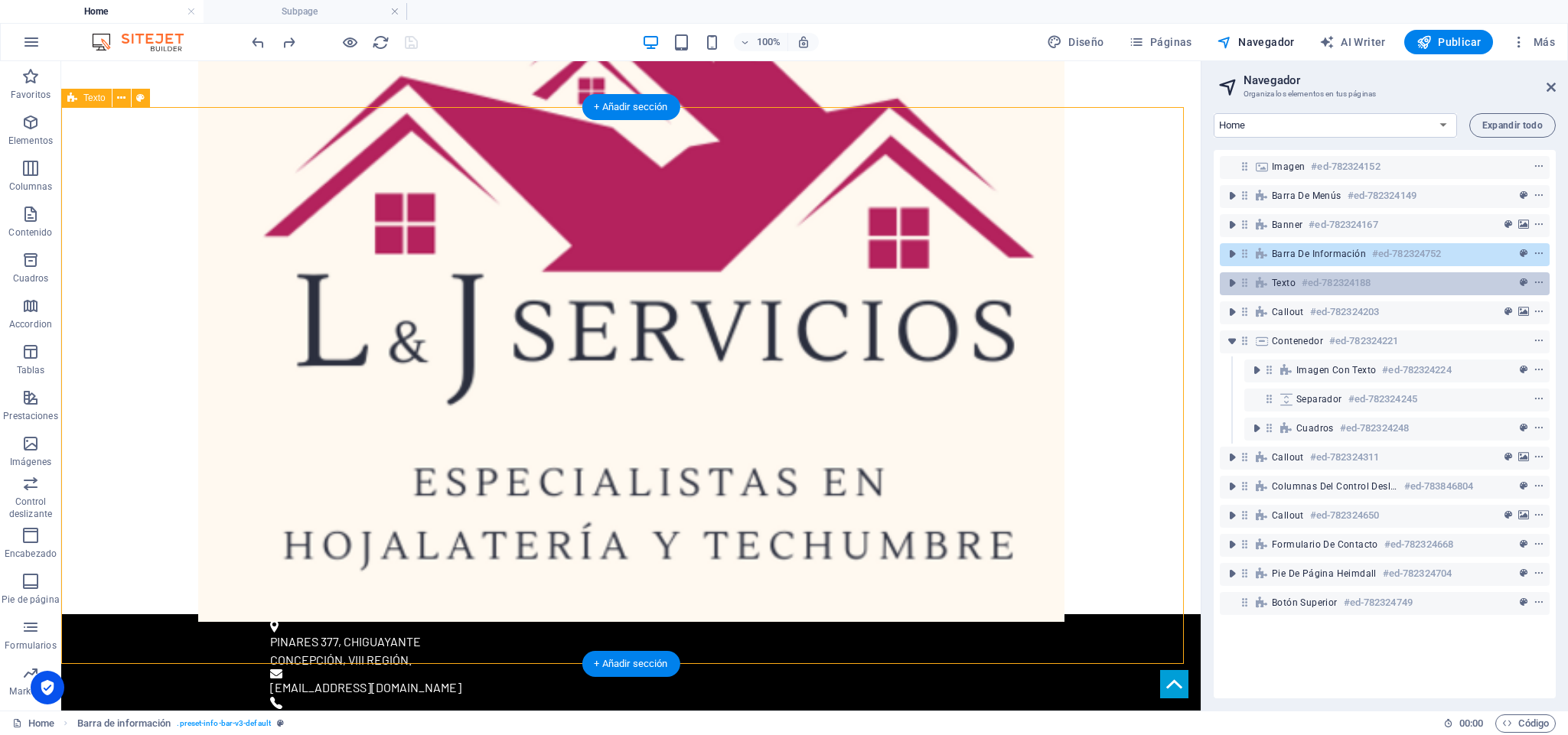 scroll, scrollTop: 531, scrollLeft: 0, axis: vertical 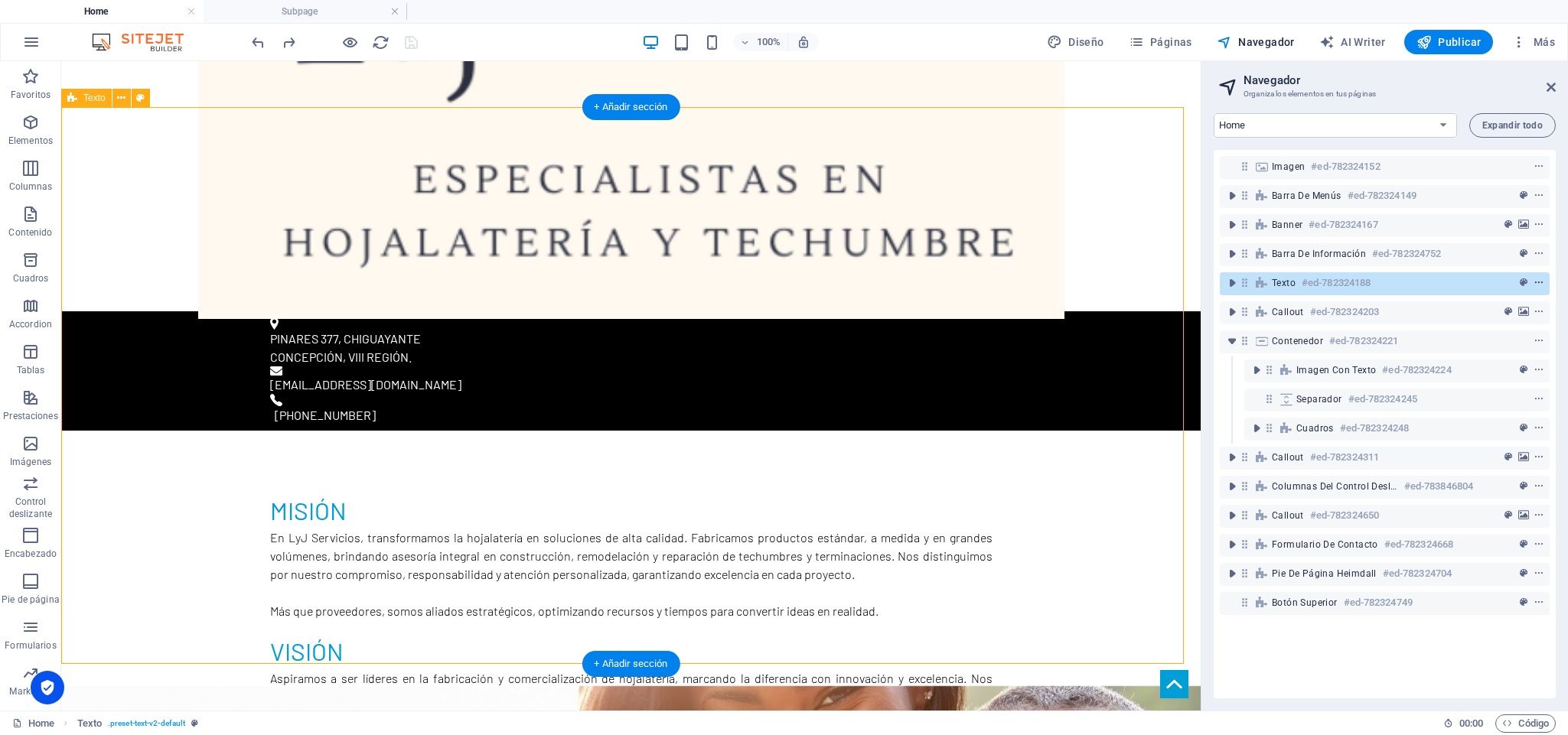 click at bounding box center (1539, 283) 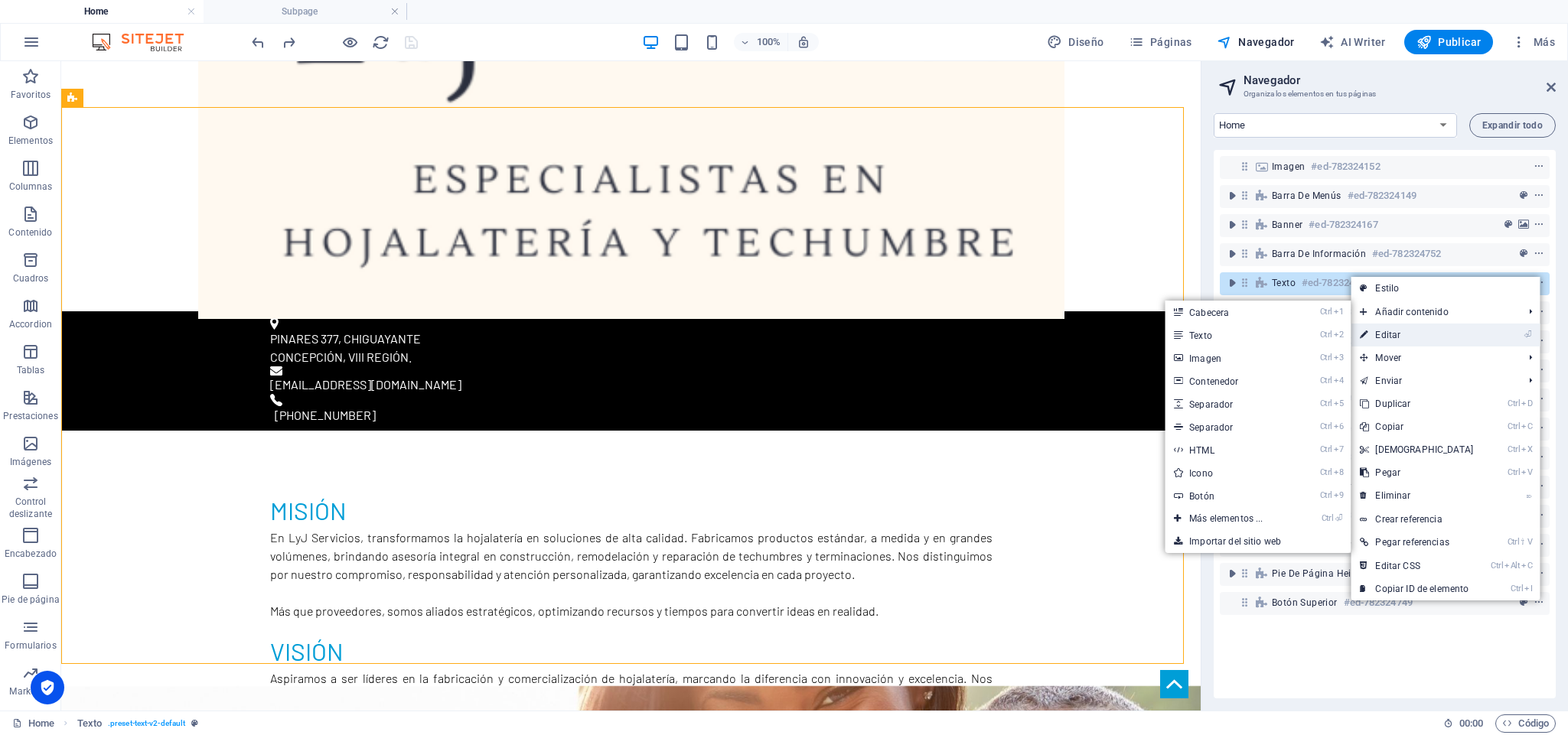 click on "⏎  Editar" at bounding box center (1416, 335) 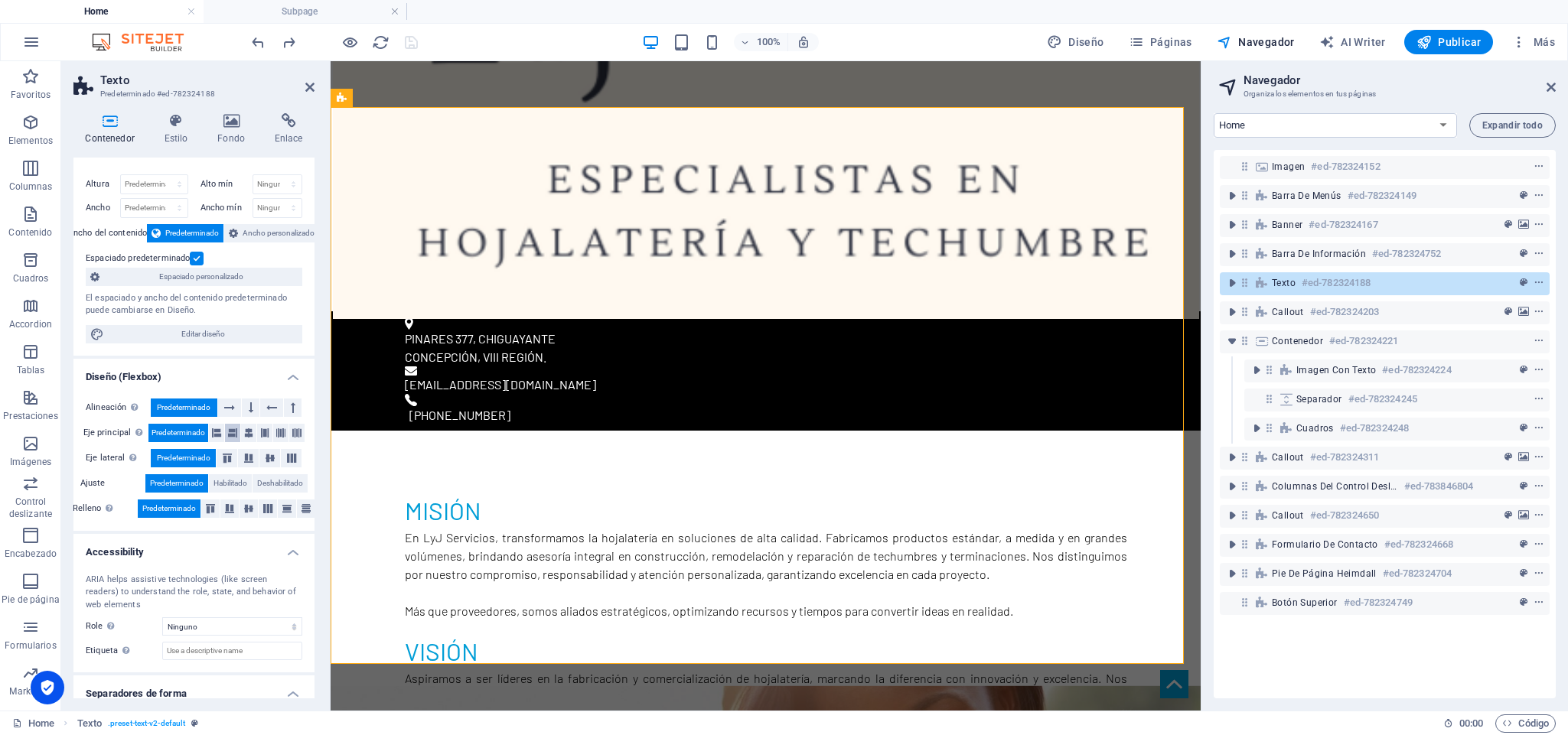 scroll, scrollTop: 0, scrollLeft: 0, axis: both 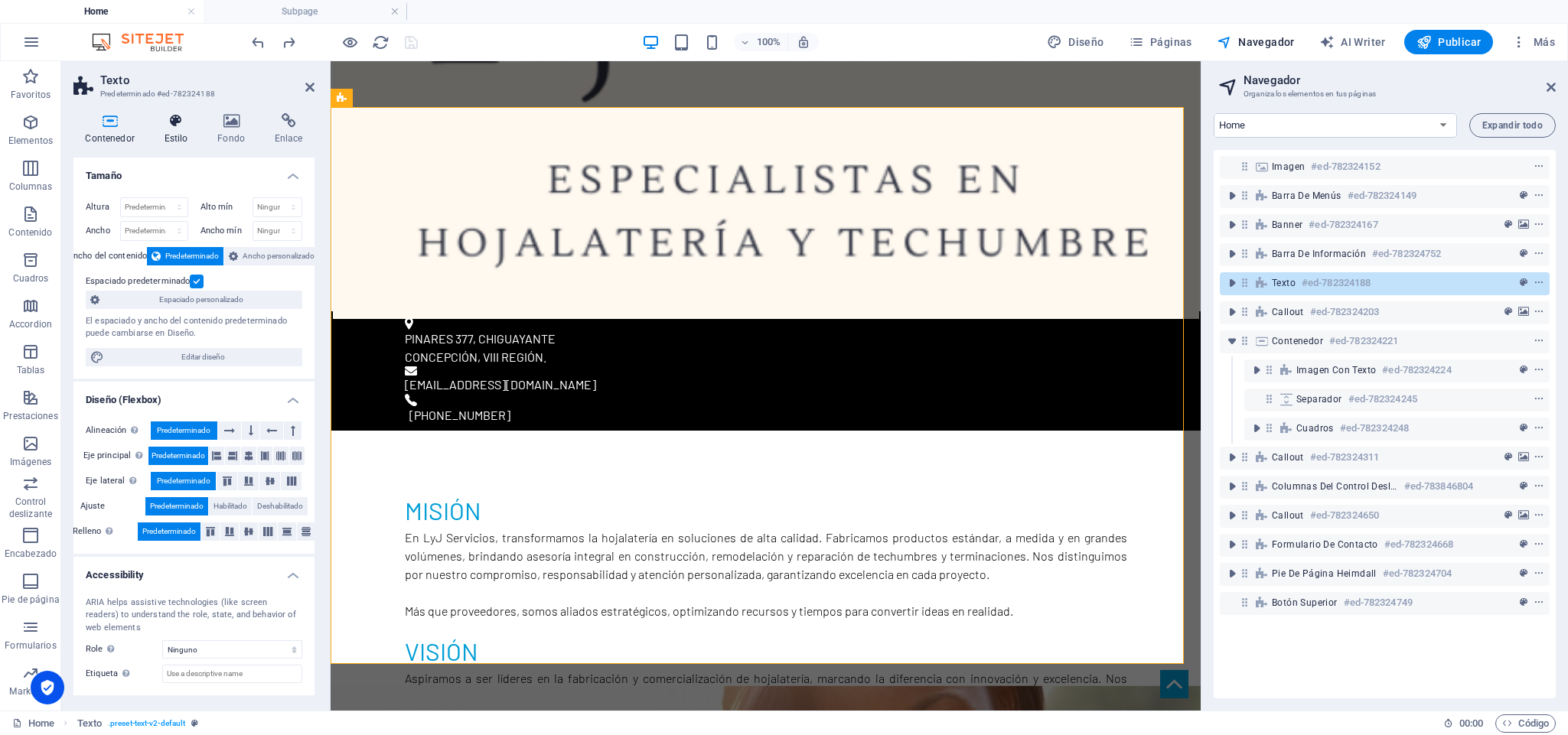 click at bounding box center [176, 121] 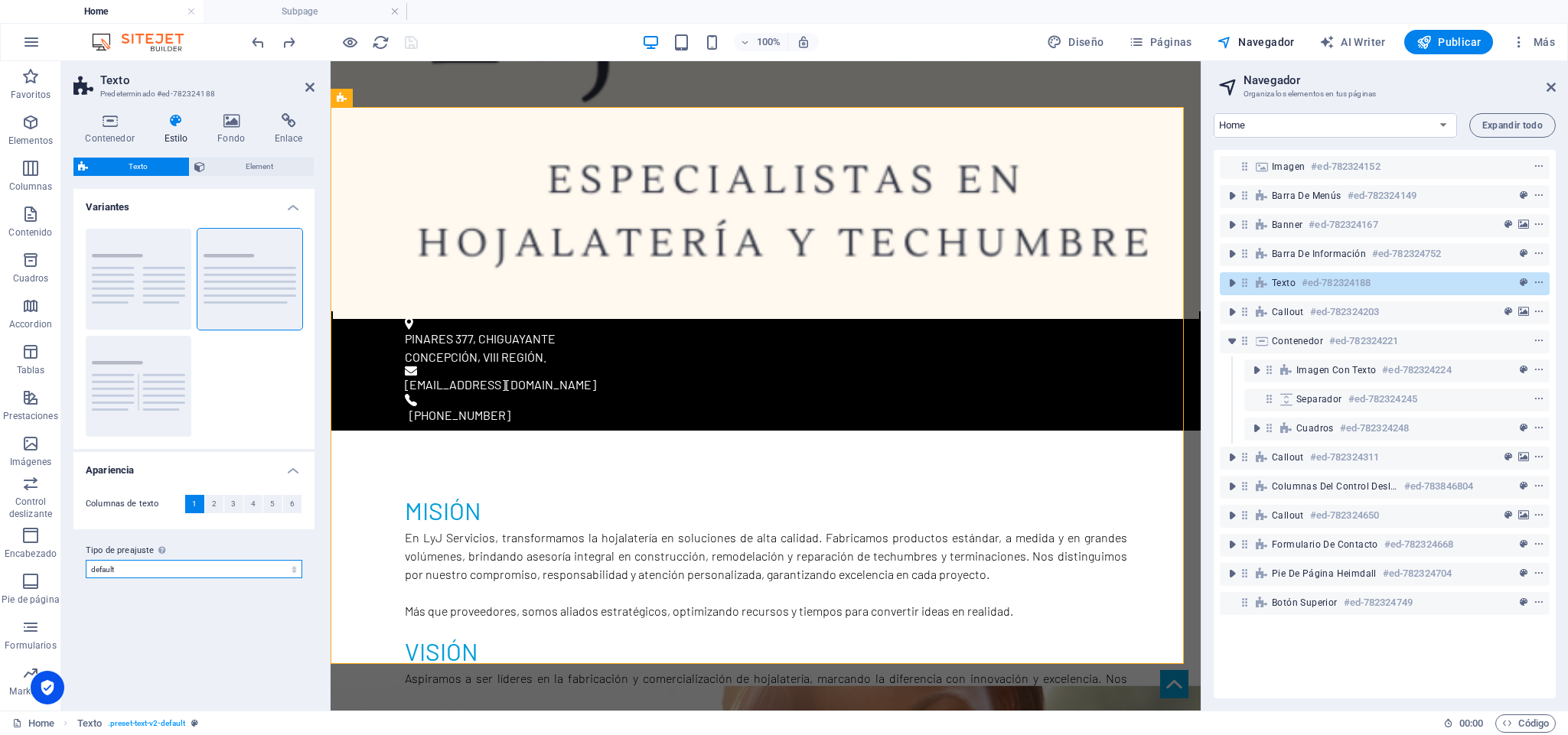click on "default Añadir tipo de preajuste" at bounding box center [194, 569] 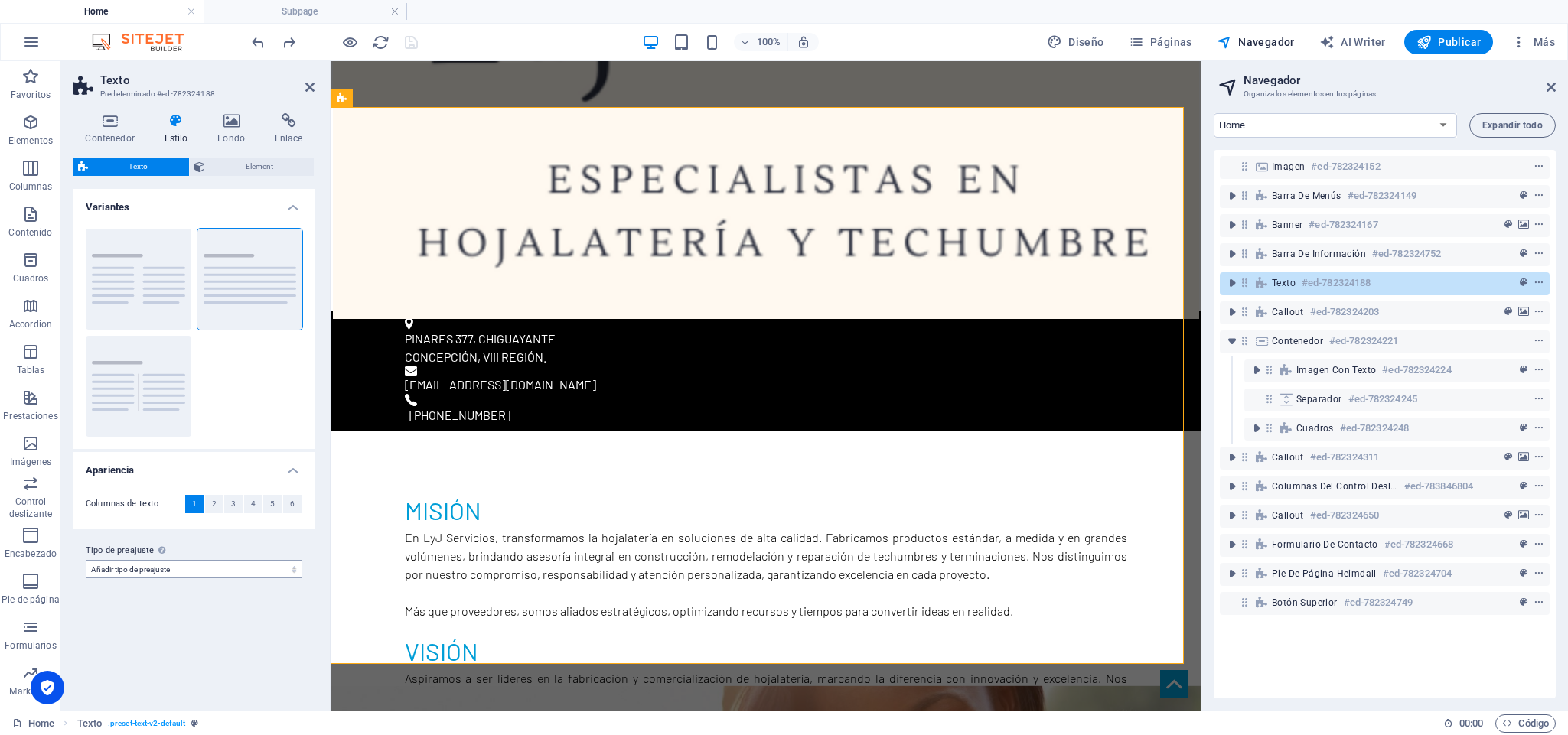 click on "default Añadir tipo de preajuste" at bounding box center (194, 569) 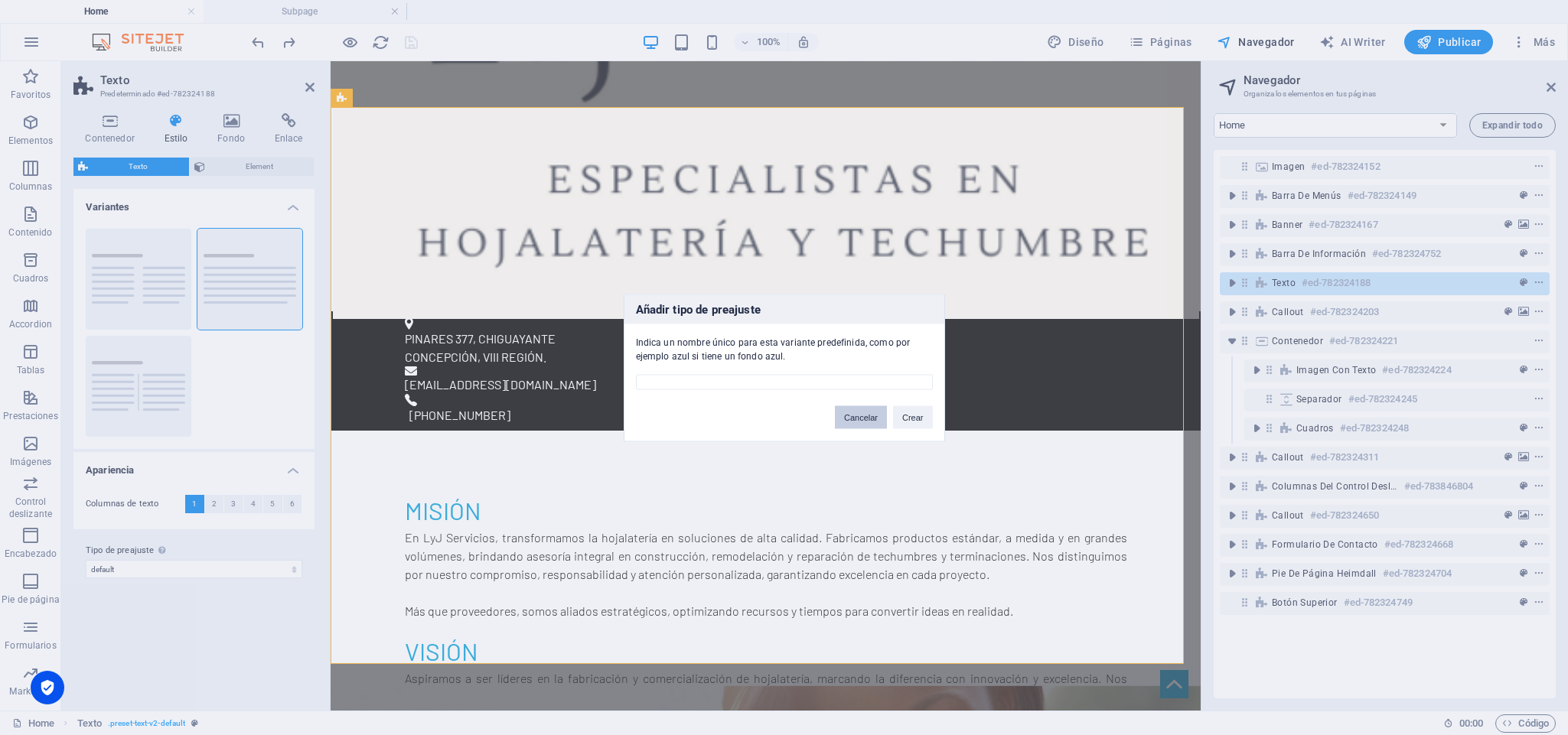 click on "Cancelar" at bounding box center [861, 417] 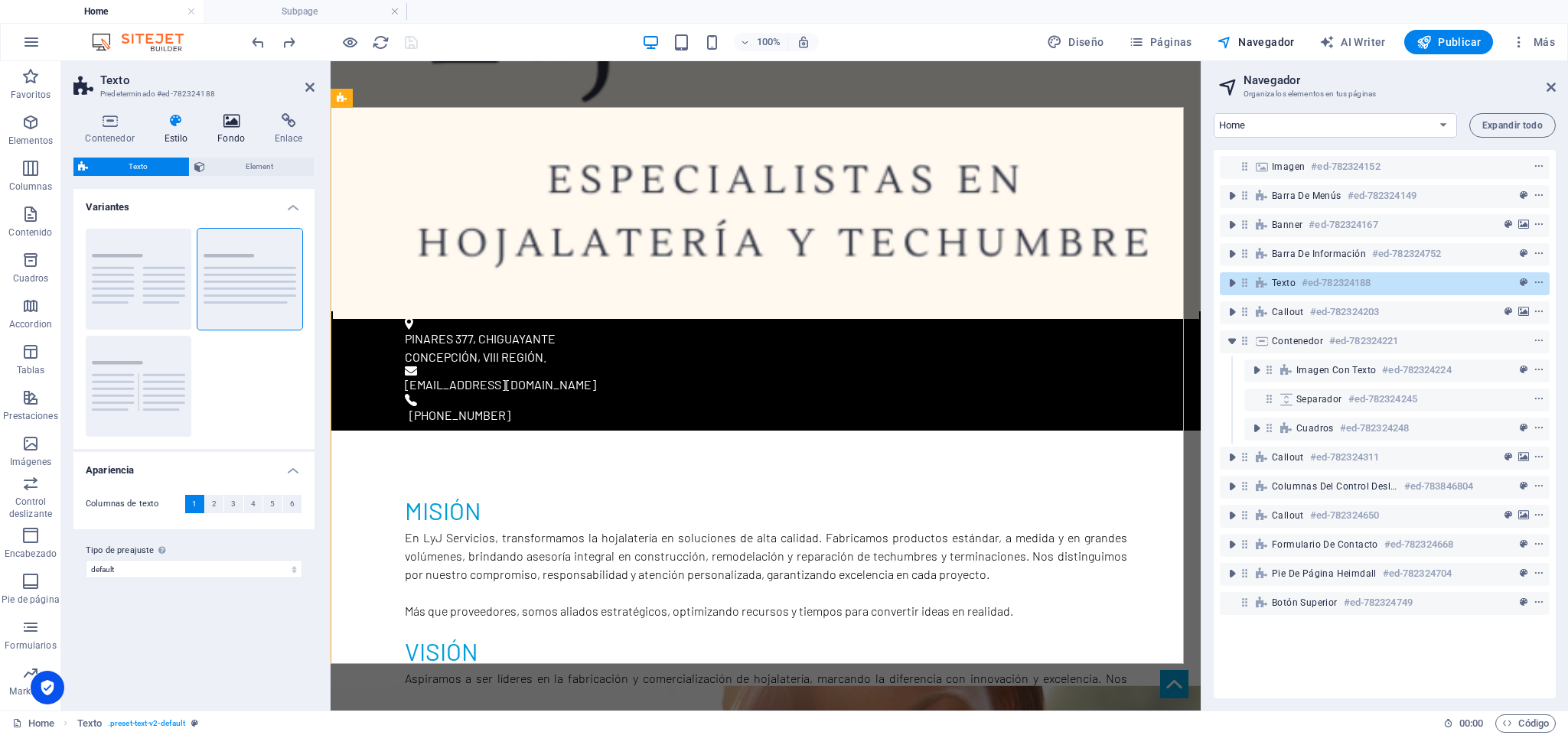 click on "Fondo" at bounding box center (234, 129) 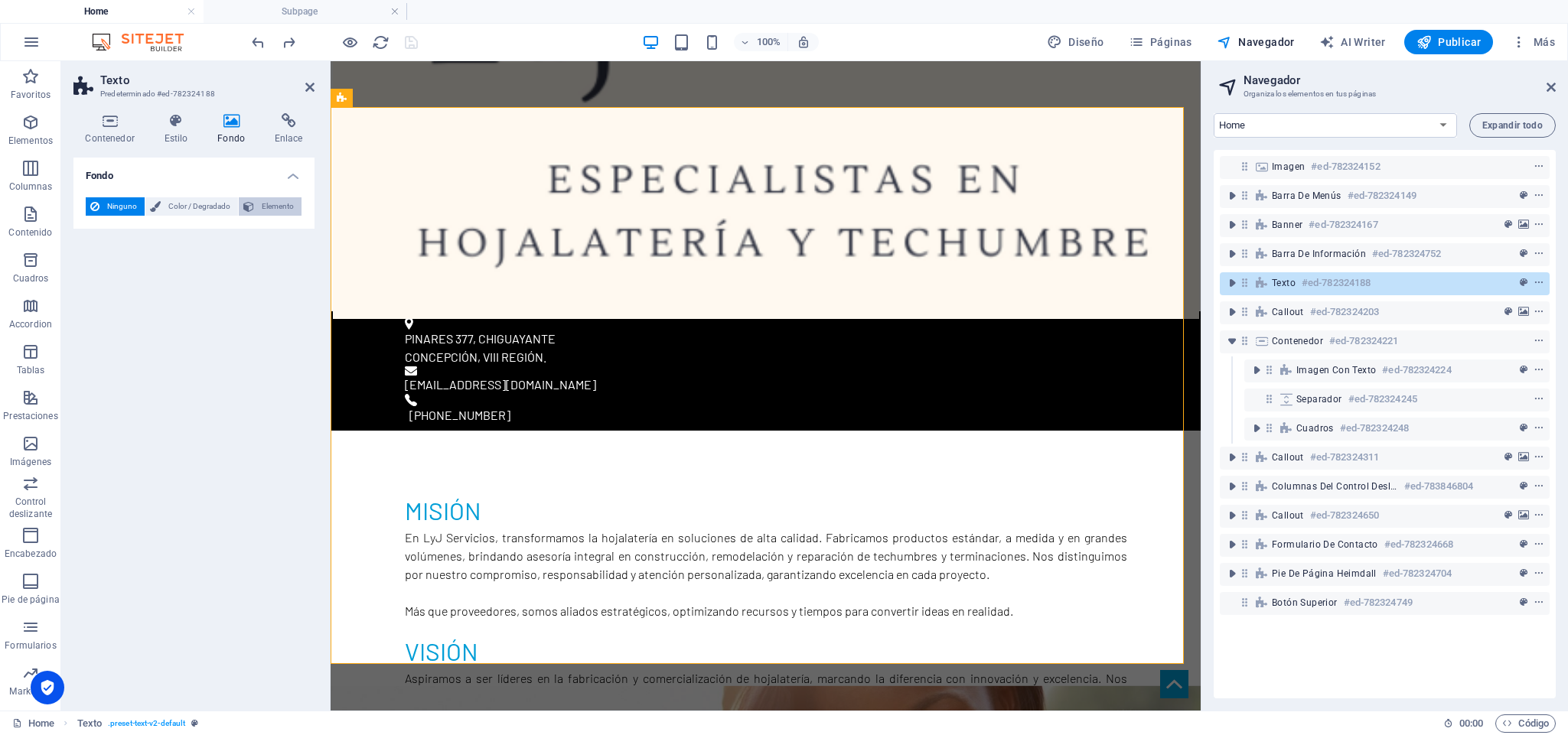 click on "Elemento" at bounding box center [278, 207] 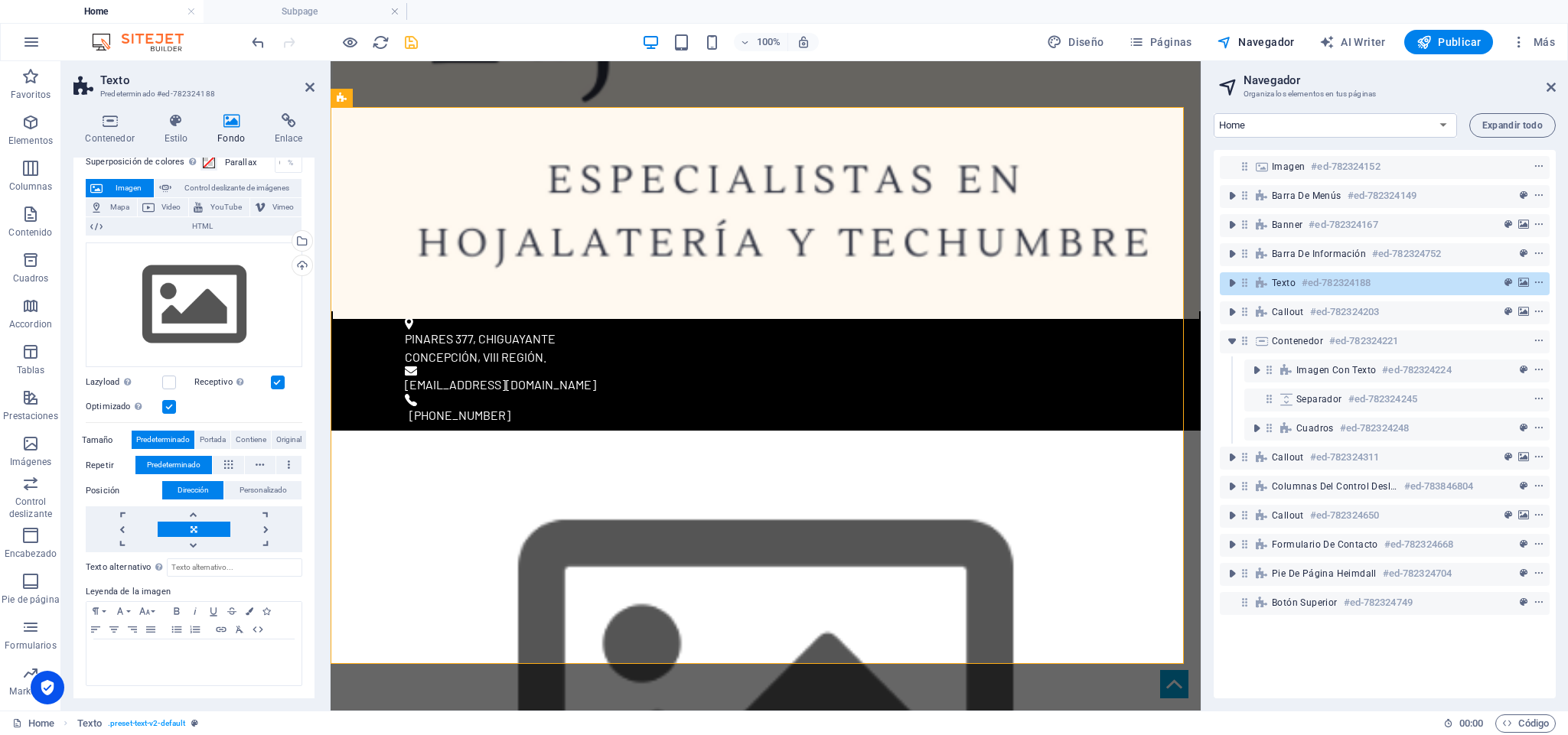 scroll, scrollTop: 0, scrollLeft: 0, axis: both 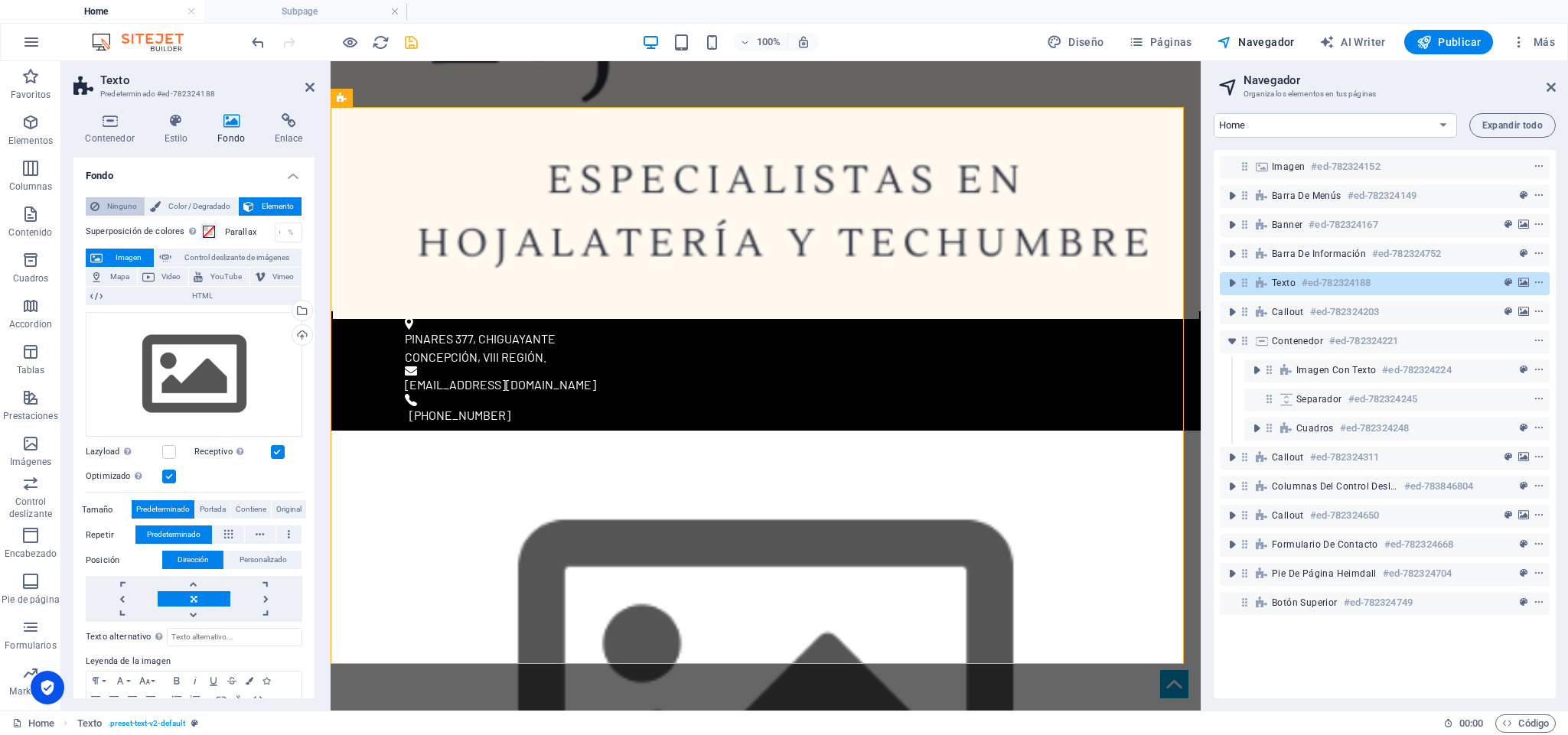 click on "Ninguno" at bounding box center [122, 207] 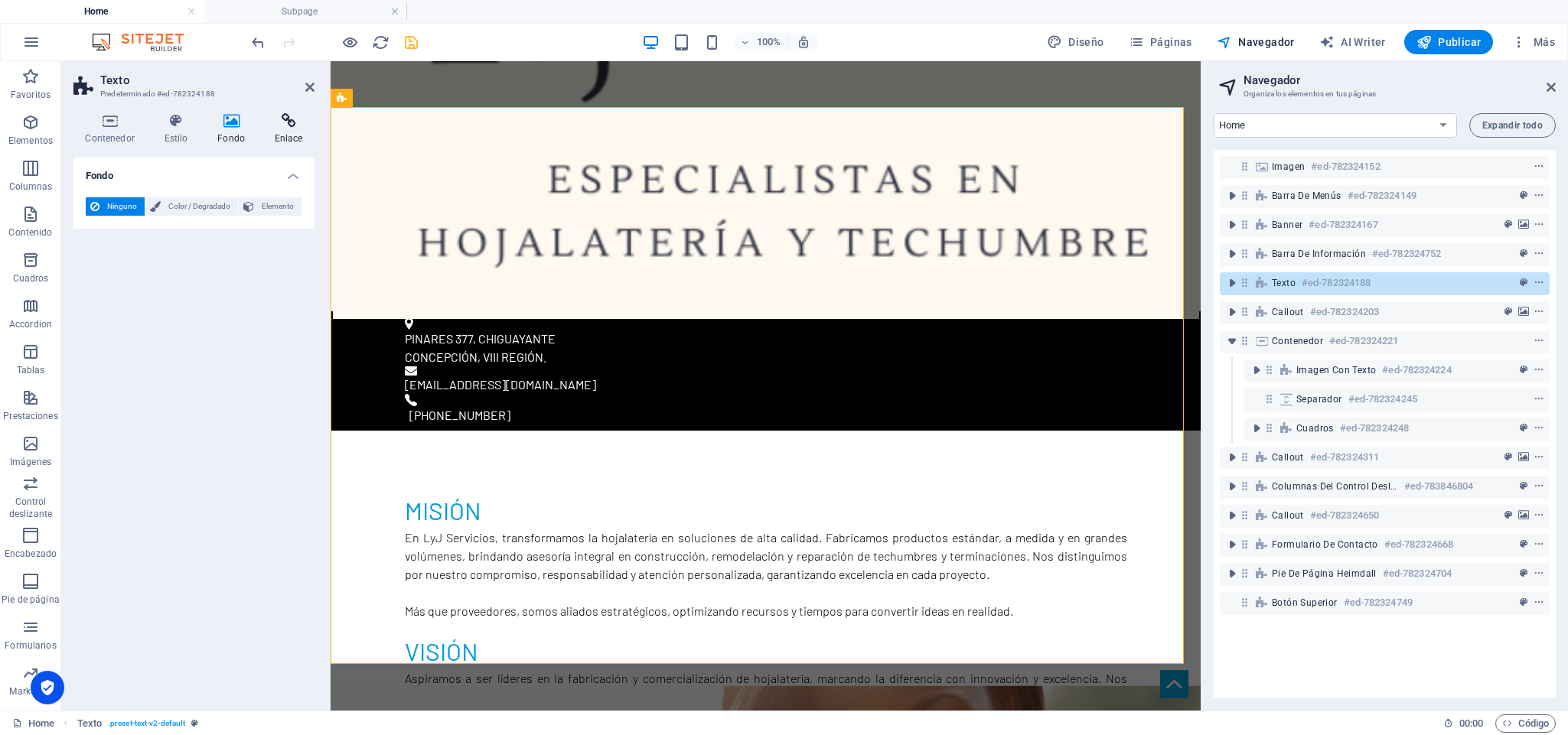click on "Enlace" at bounding box center [288, 129] 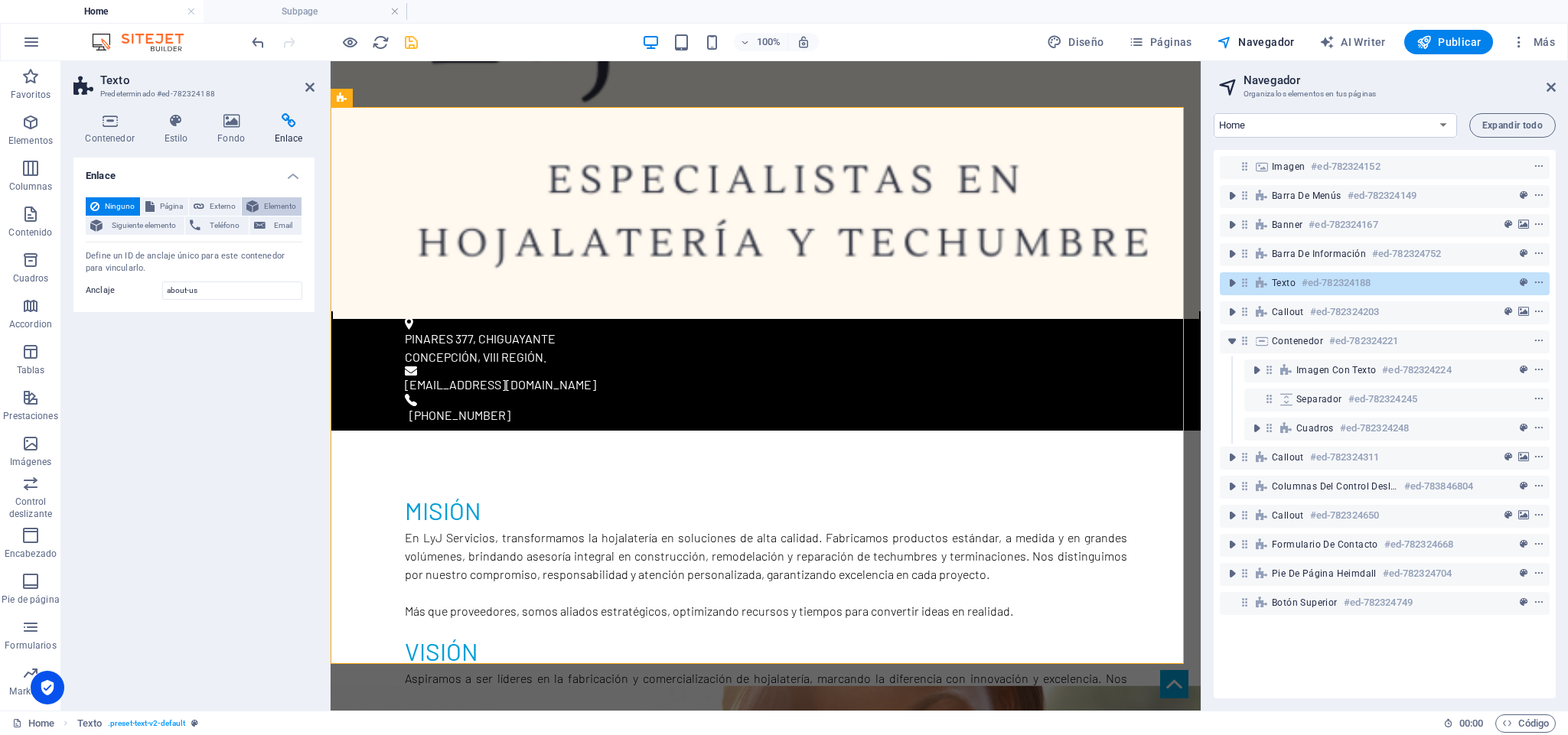 click at bounding box center (253, 207) 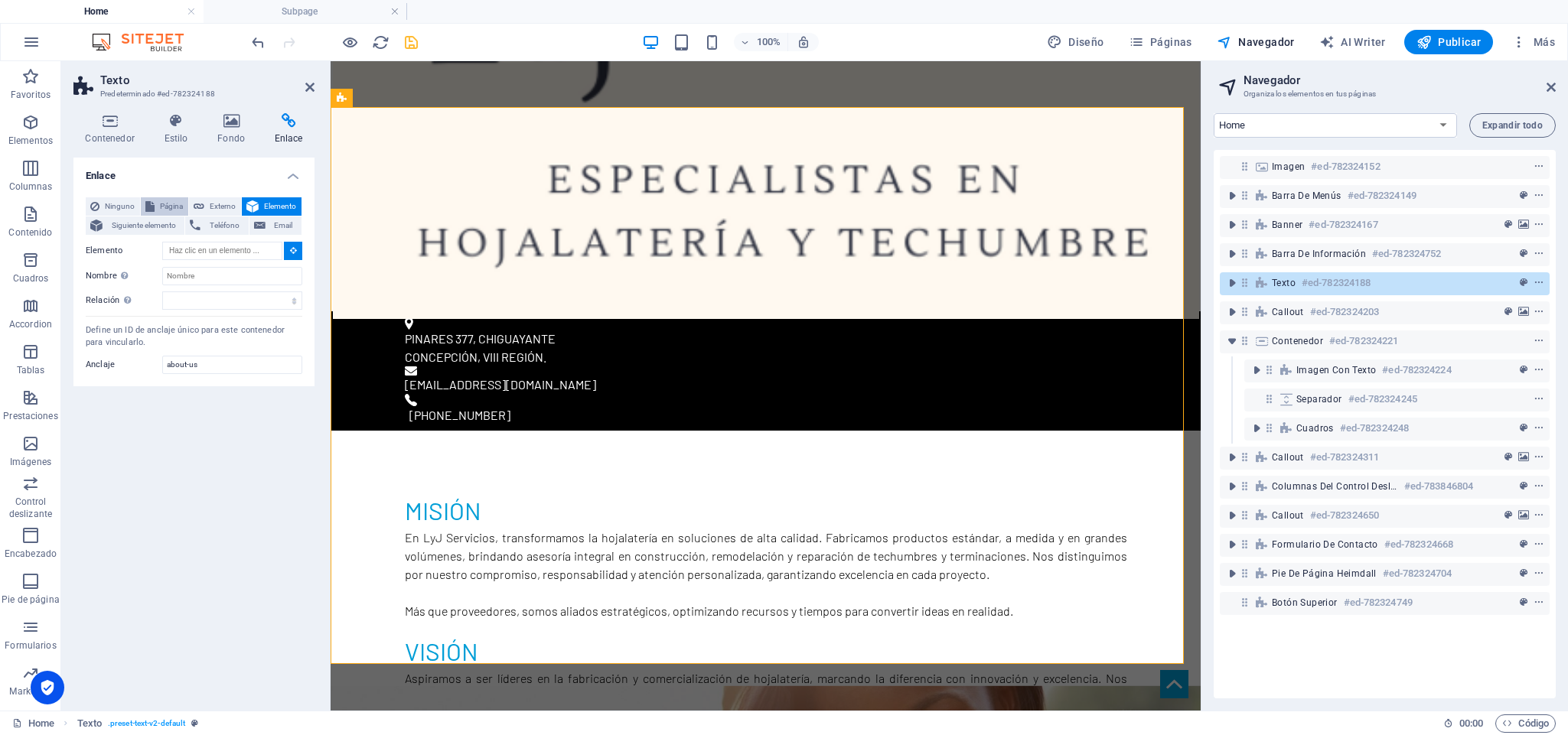 click on "Página" at bounding box center [171, 207] 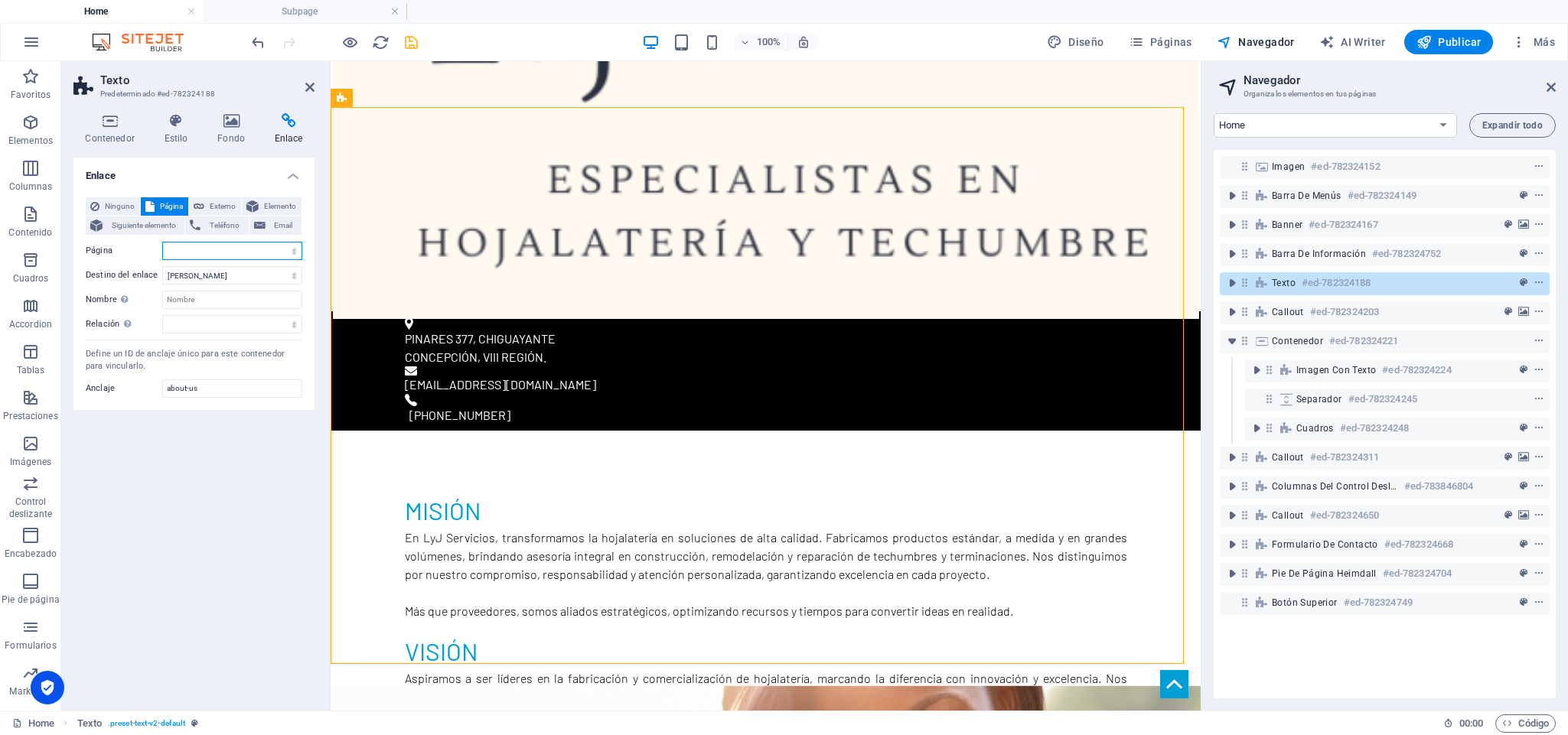click on "Home Subpage Privacy Nueva página" at bounding box center (232, 251) 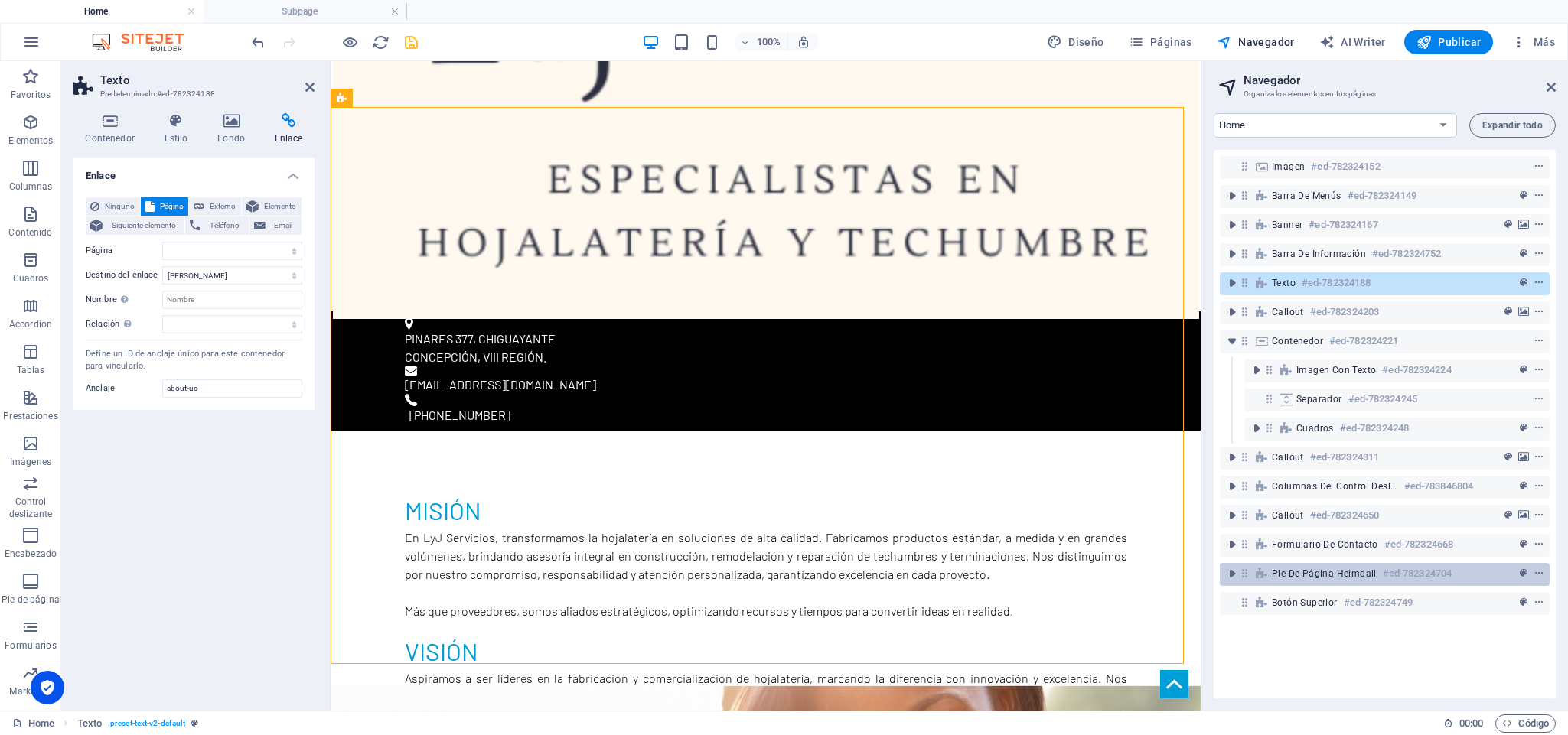 click on "Pie de página Heimdall #ed-782324704" at bounding box center (1372, 574) 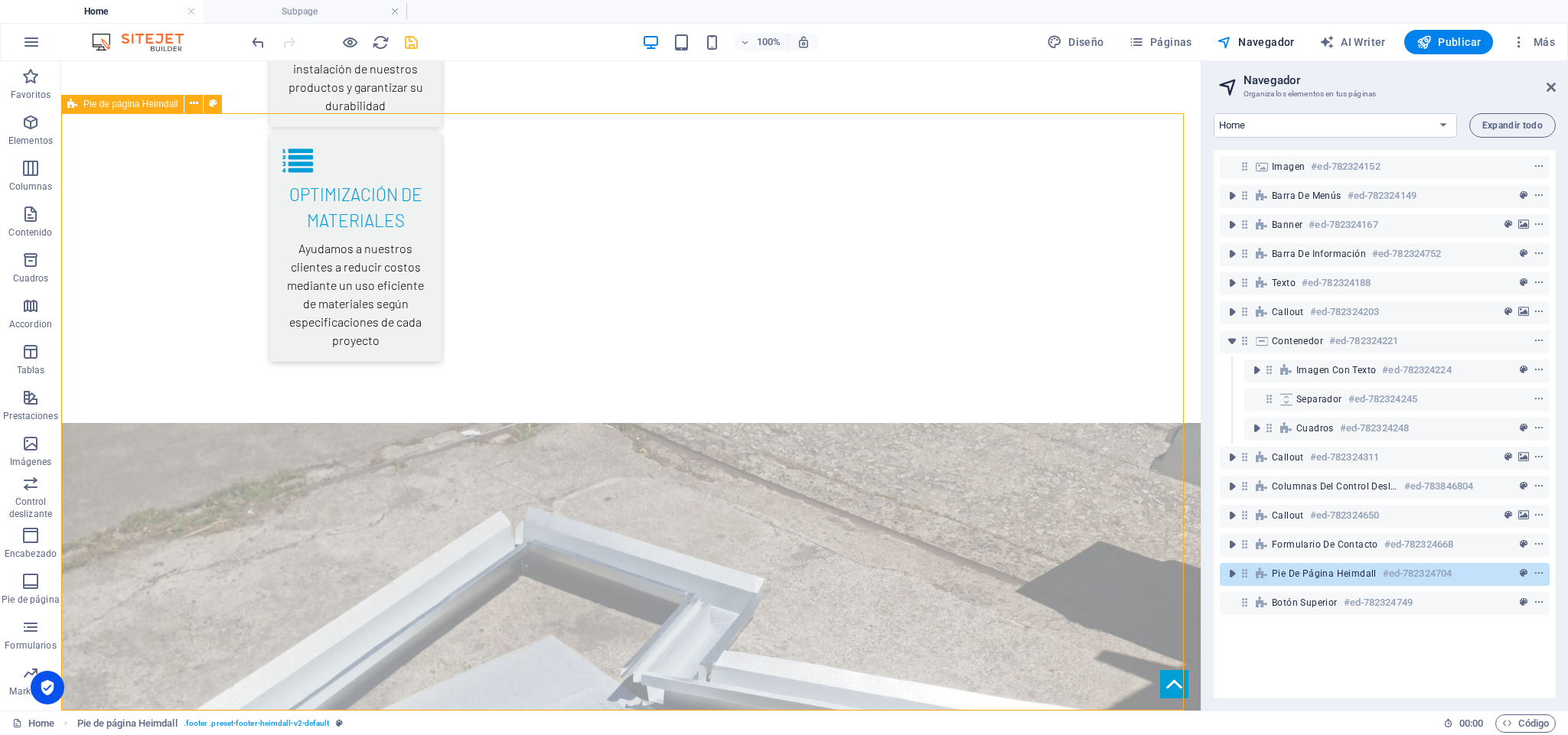scroll, scrollTop: 3506, scrollLeft: 0, axis: vertical 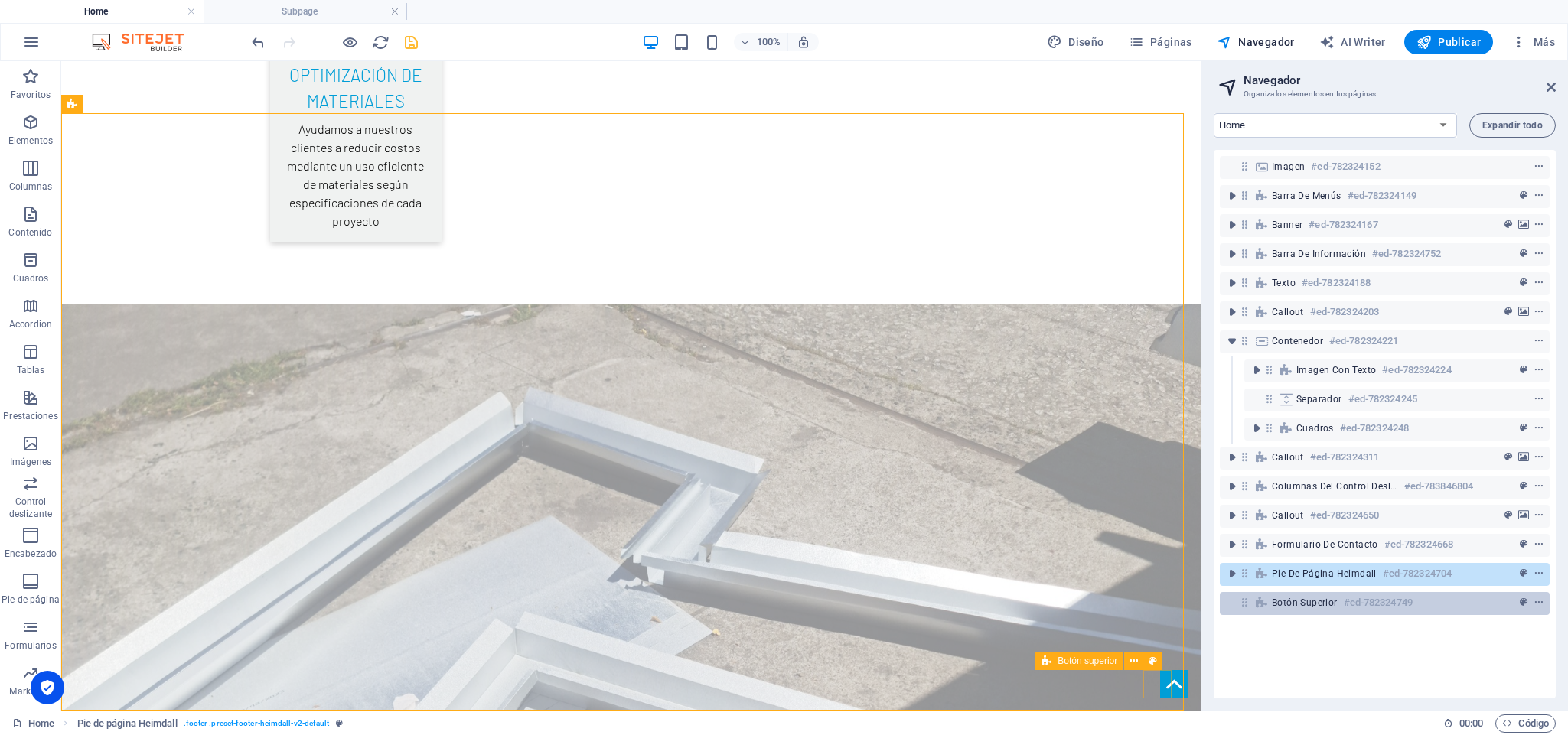click on "#ed-782324749" at bounding box center [1378, 603] 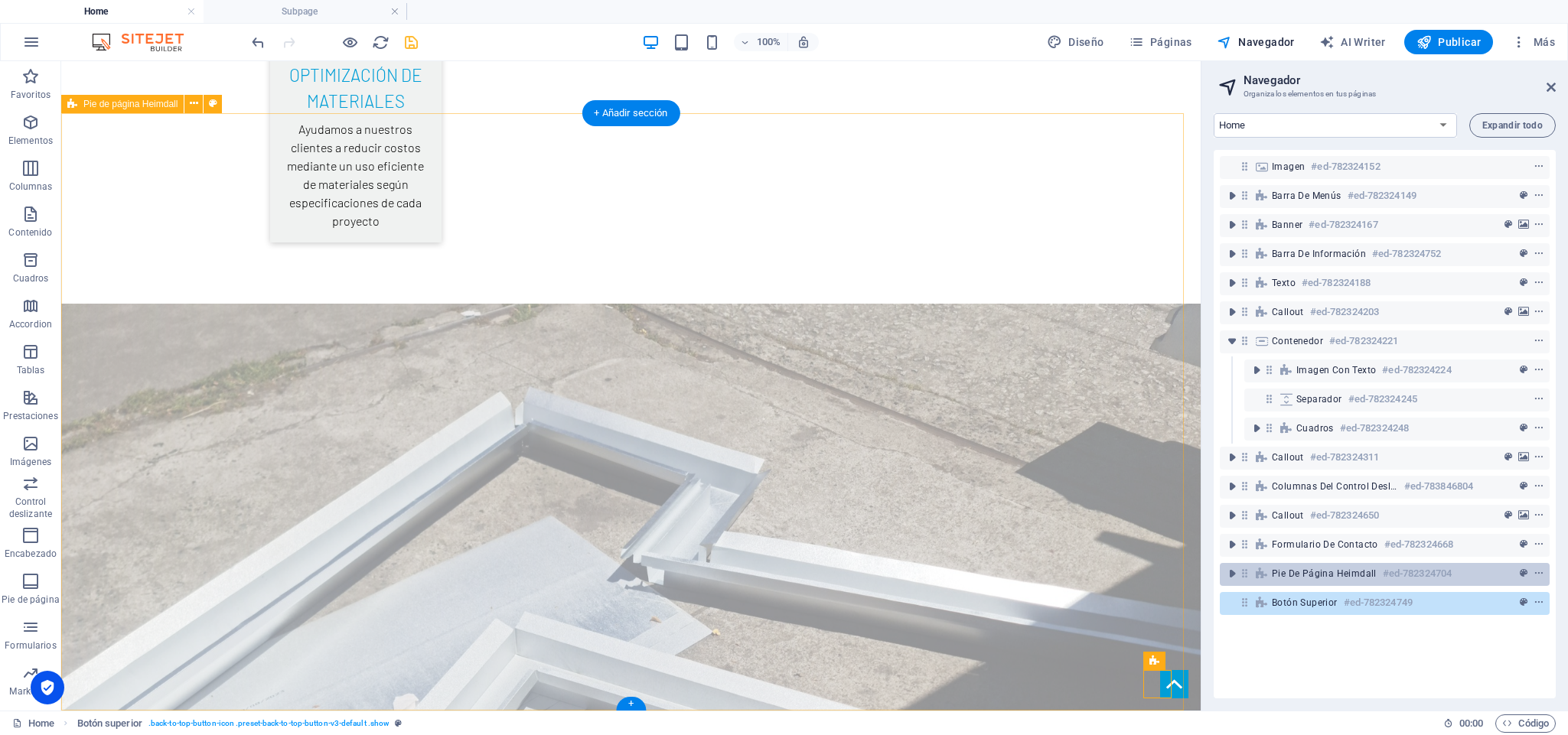 click on "Pie de página Heimdall" at bounding box center (1324, 574) 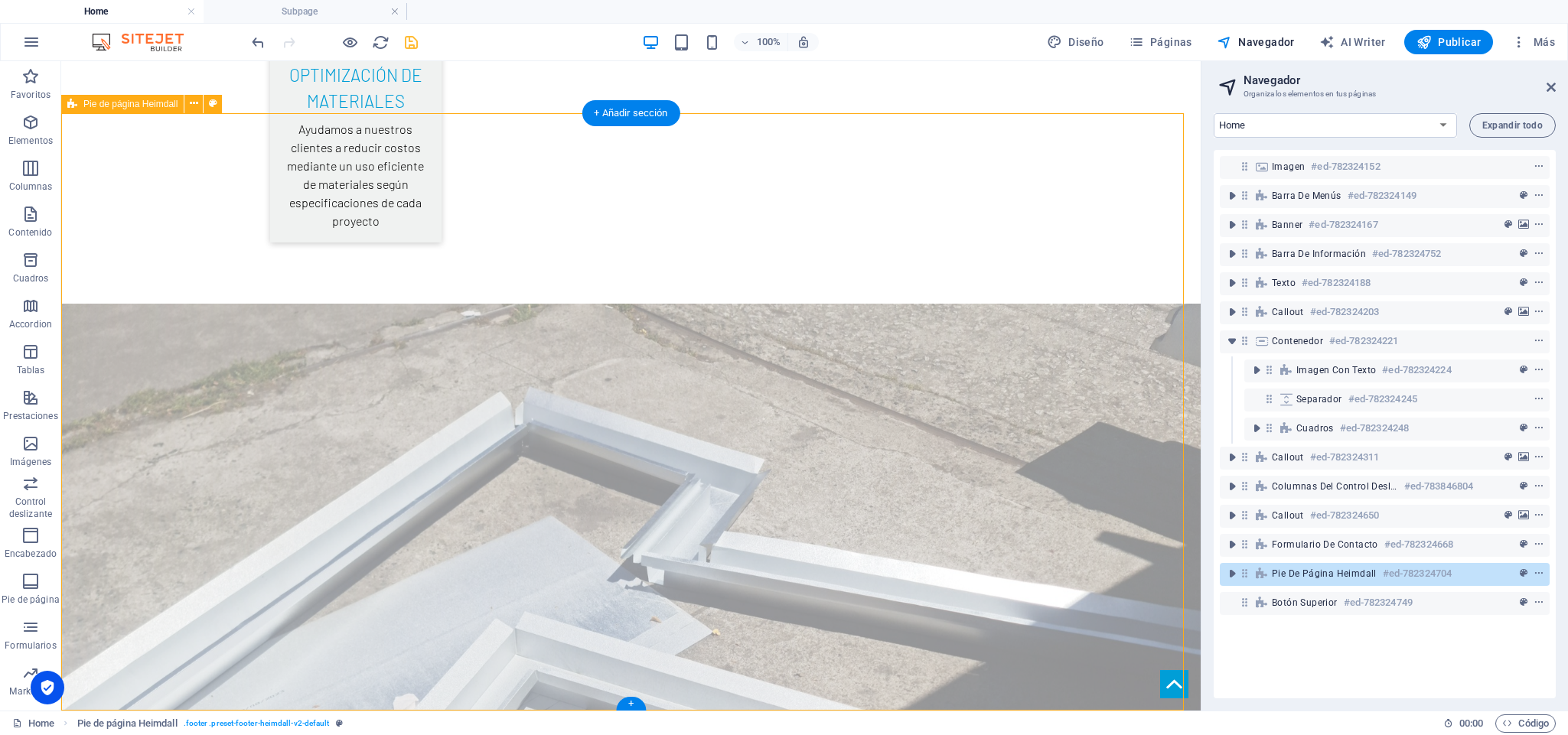 click on "Pie de página Heimdall" at bounding box center [1324, 574] 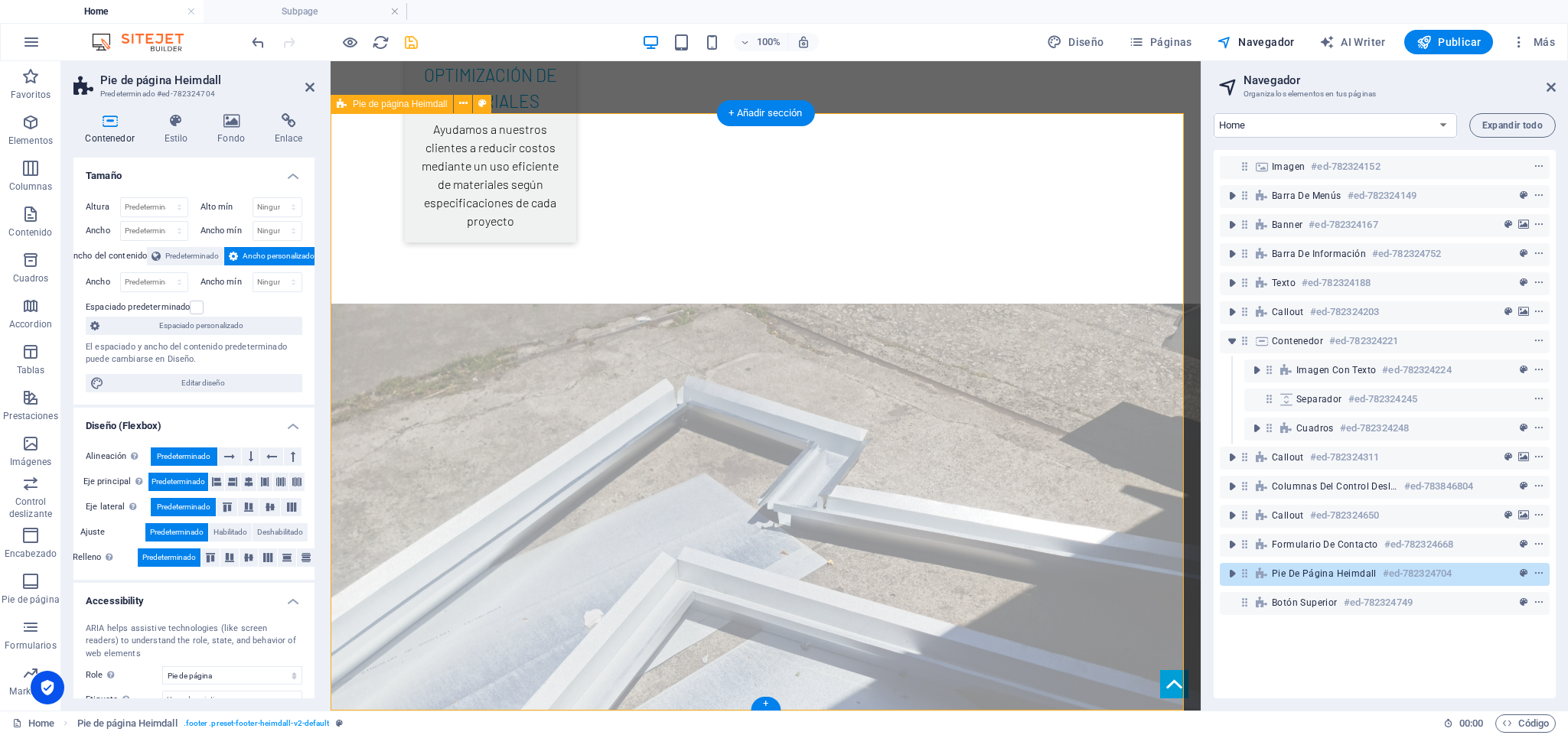 scroll, scrollTop: 3325, scrollLeft: 0, axis: vertical 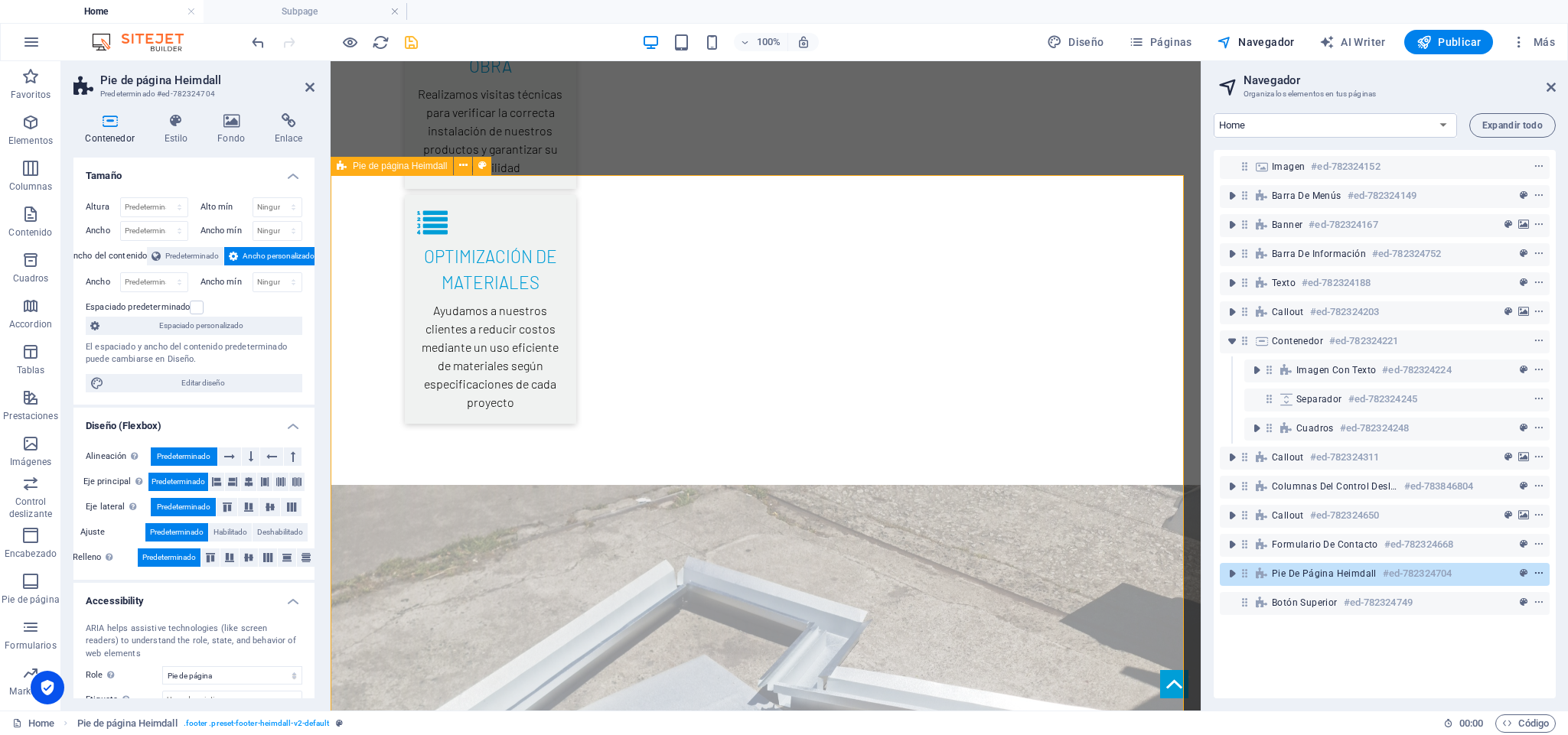 click at bounding box center [1539, 574] 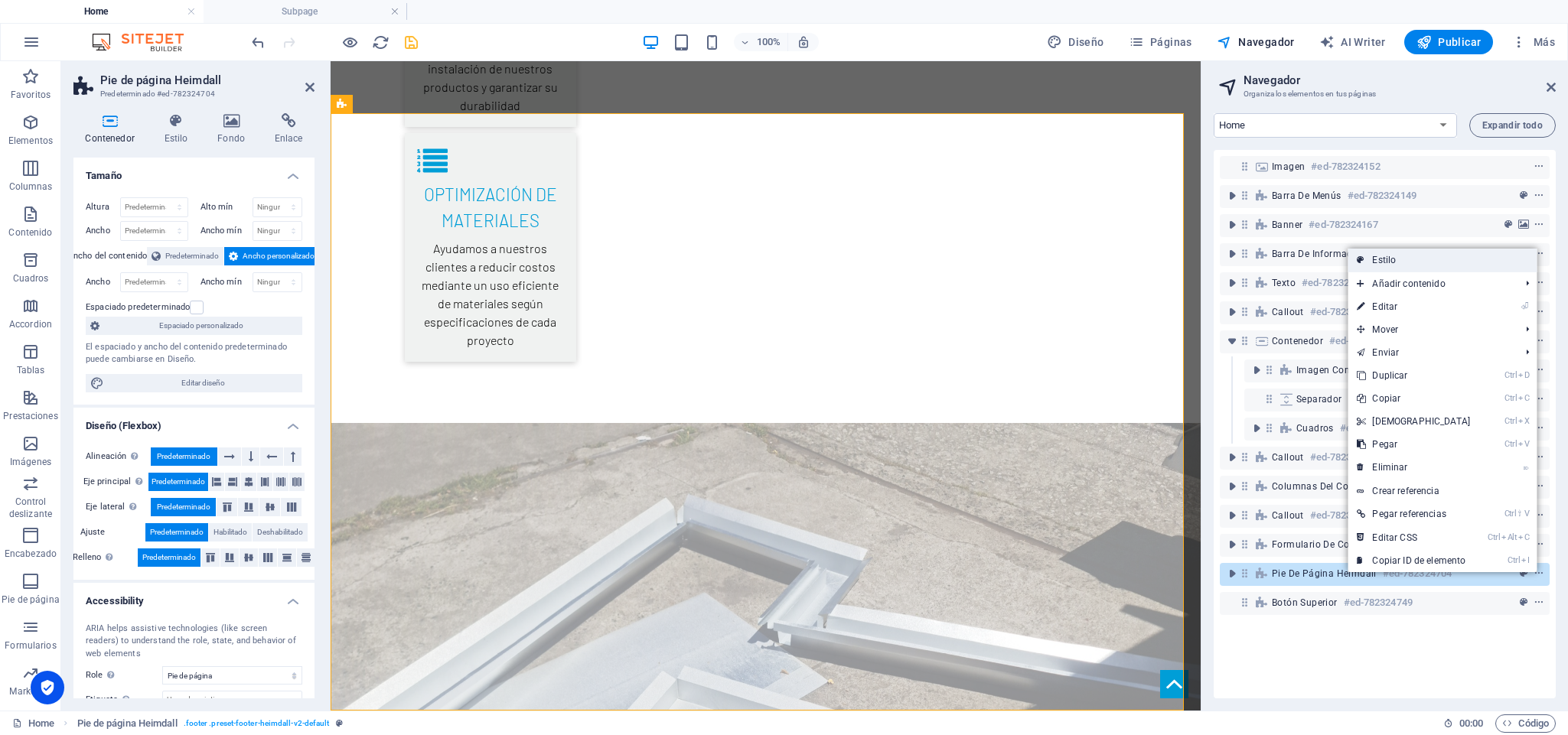 click on "Estilo" at bounding box center [1442, 260] 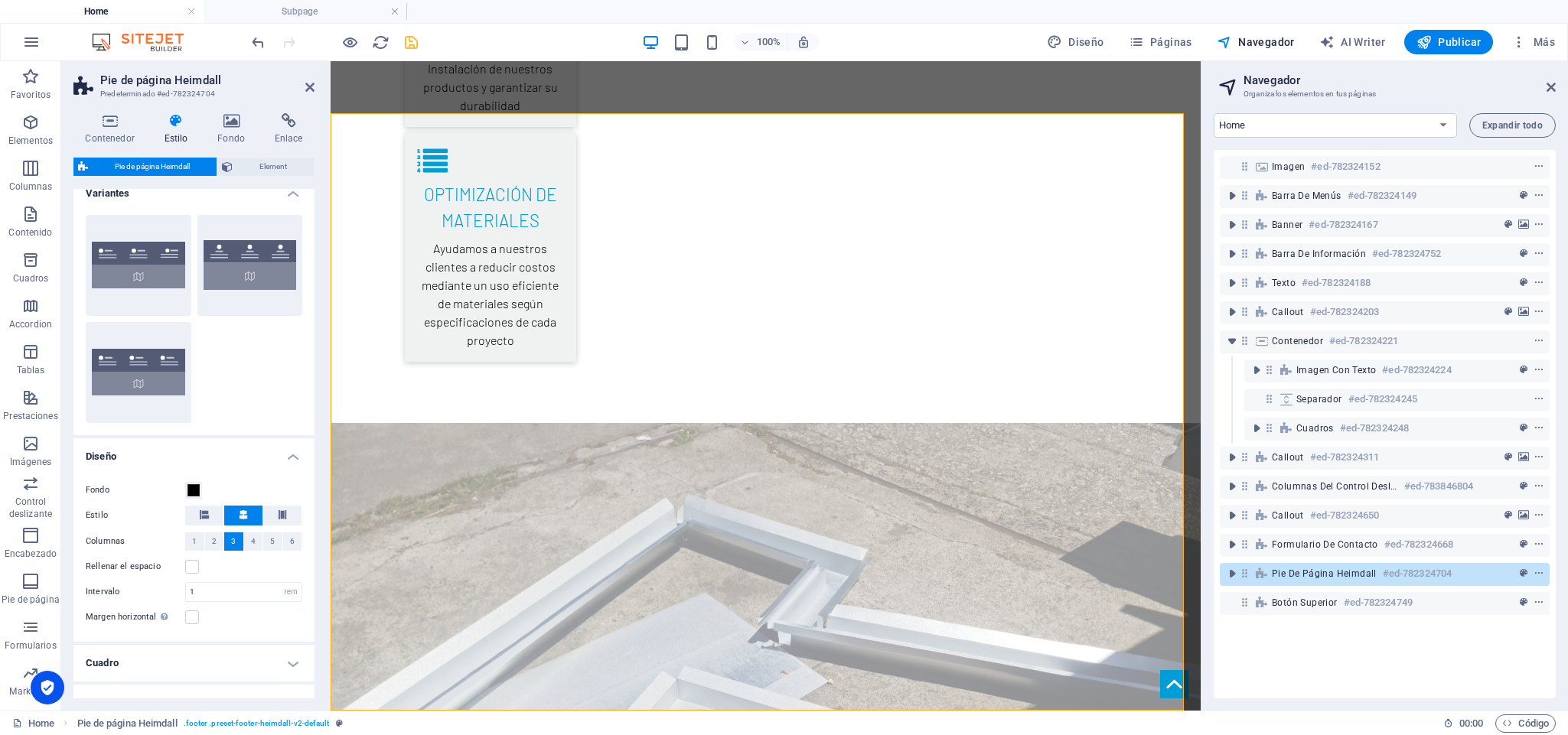 scroll, scrollTop: 0, scrollLeft: 0, axis: both 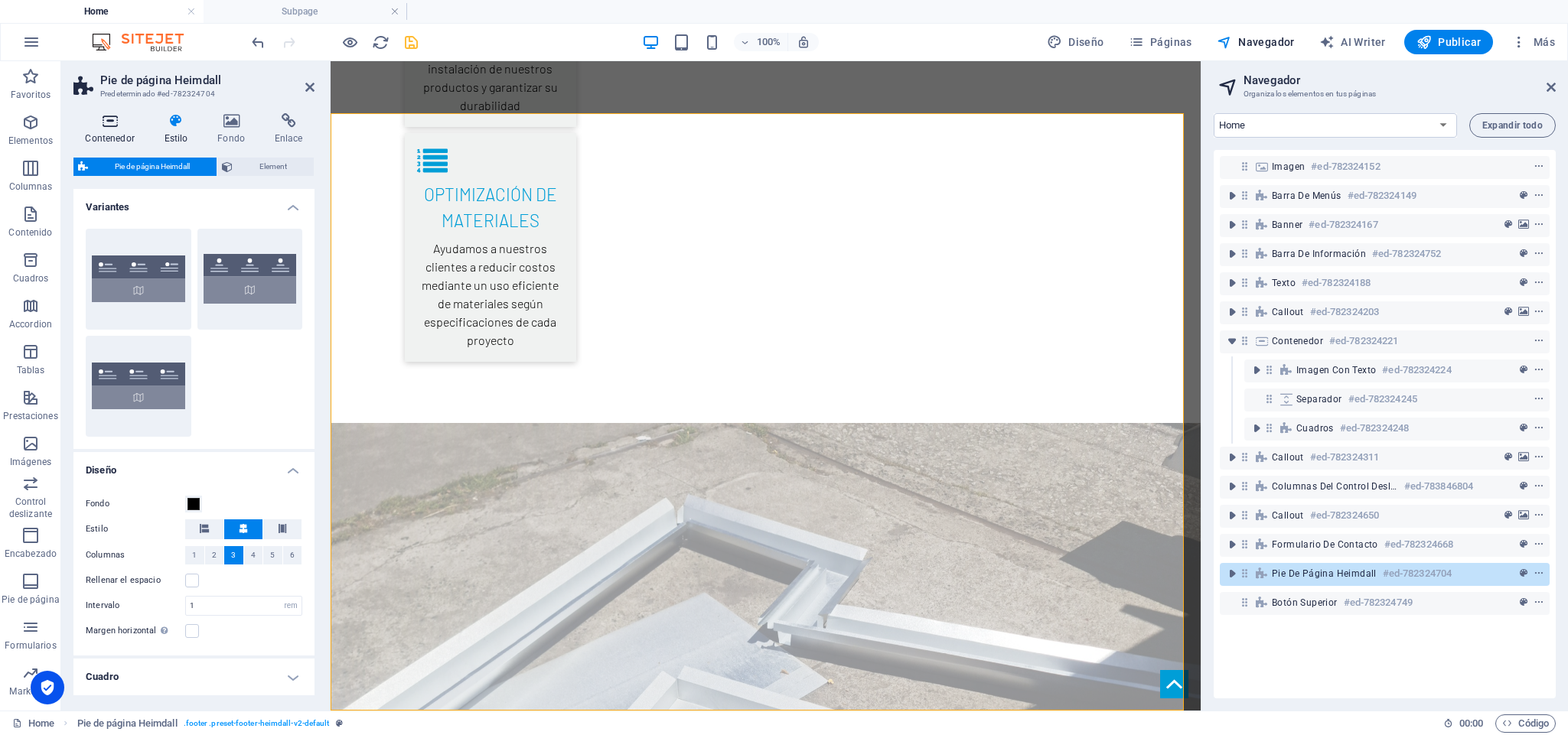 click at bounding box center (109, 121) 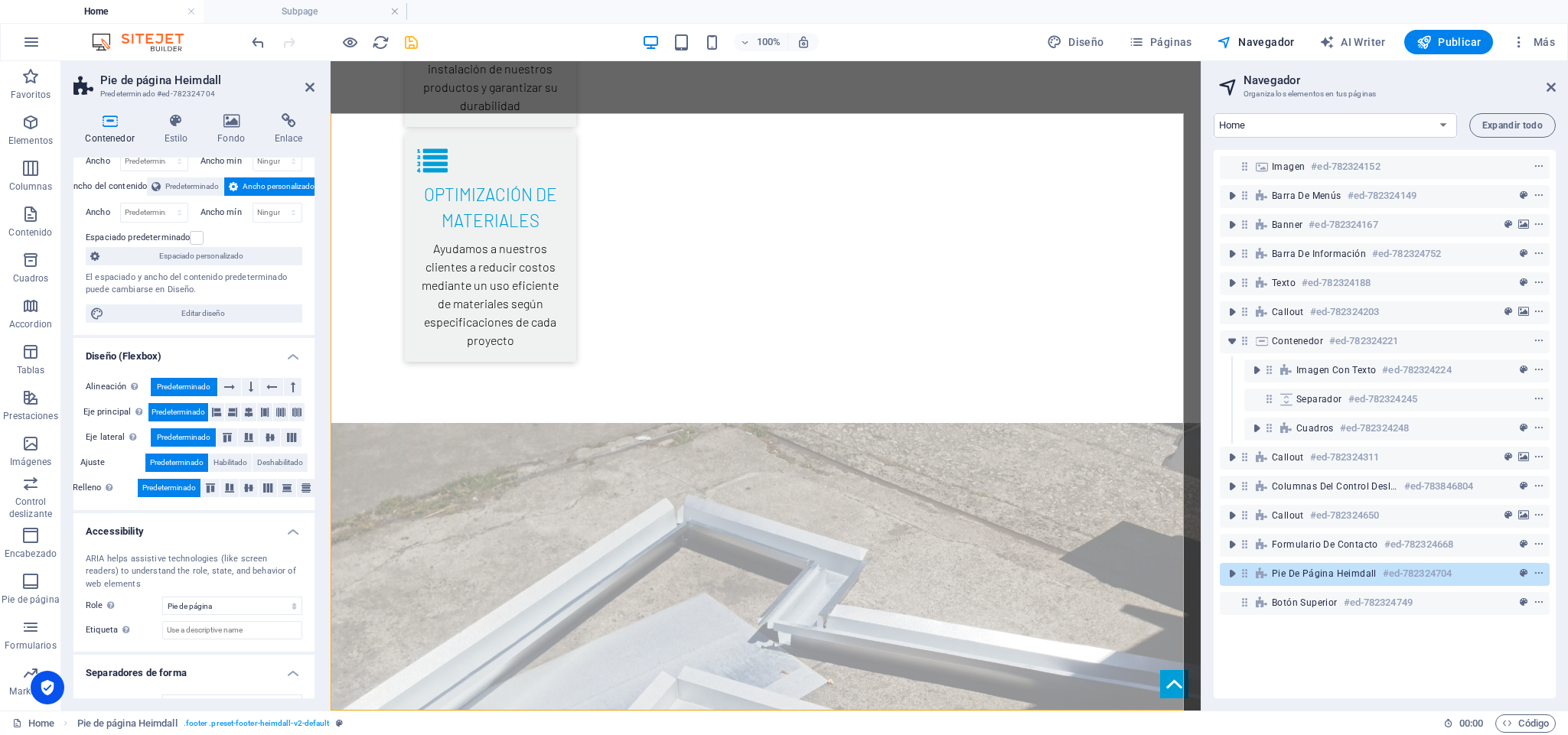 scroll, scrollTop: 97, scrollLeft: 0, axis: vertical 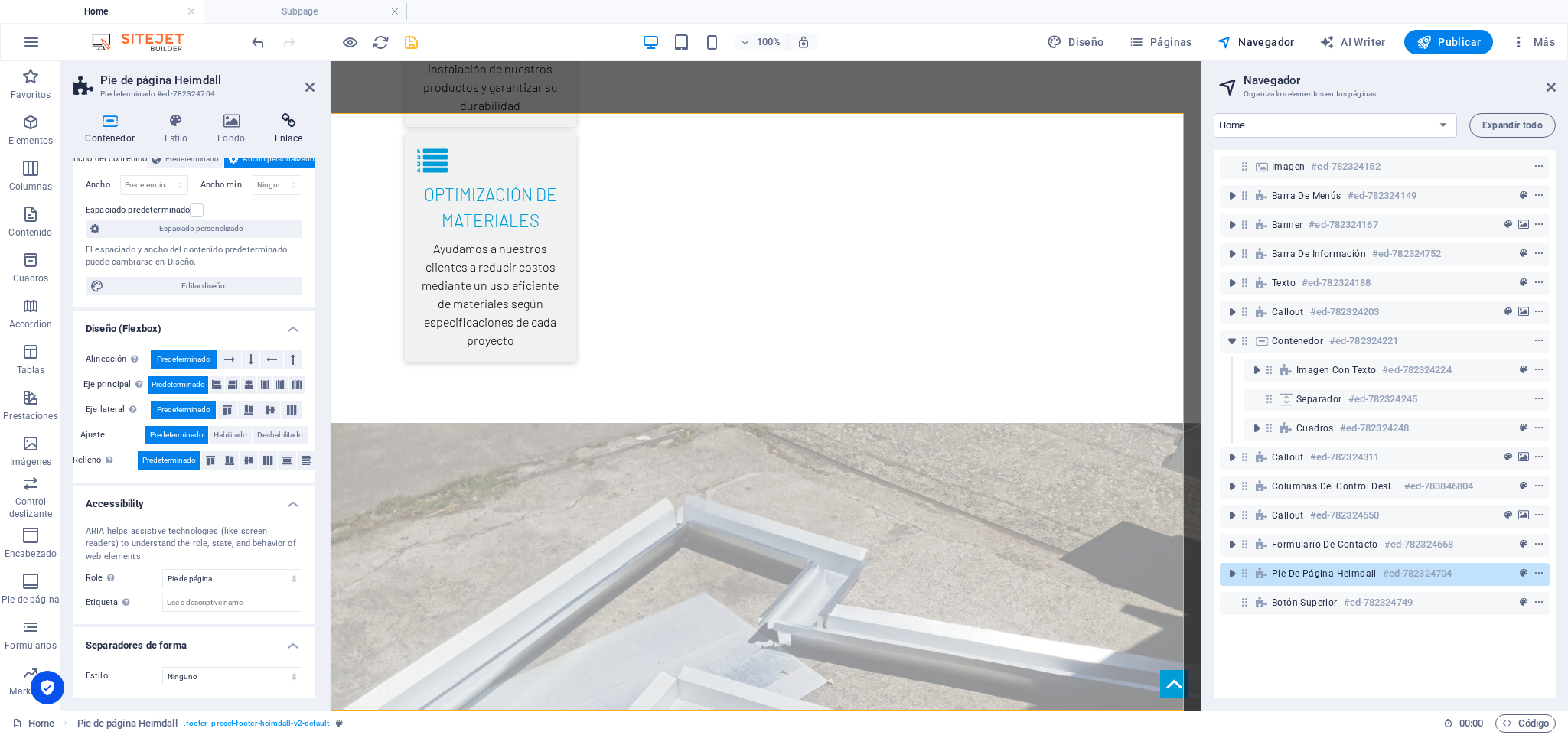 click at bounding box center [288, 121] 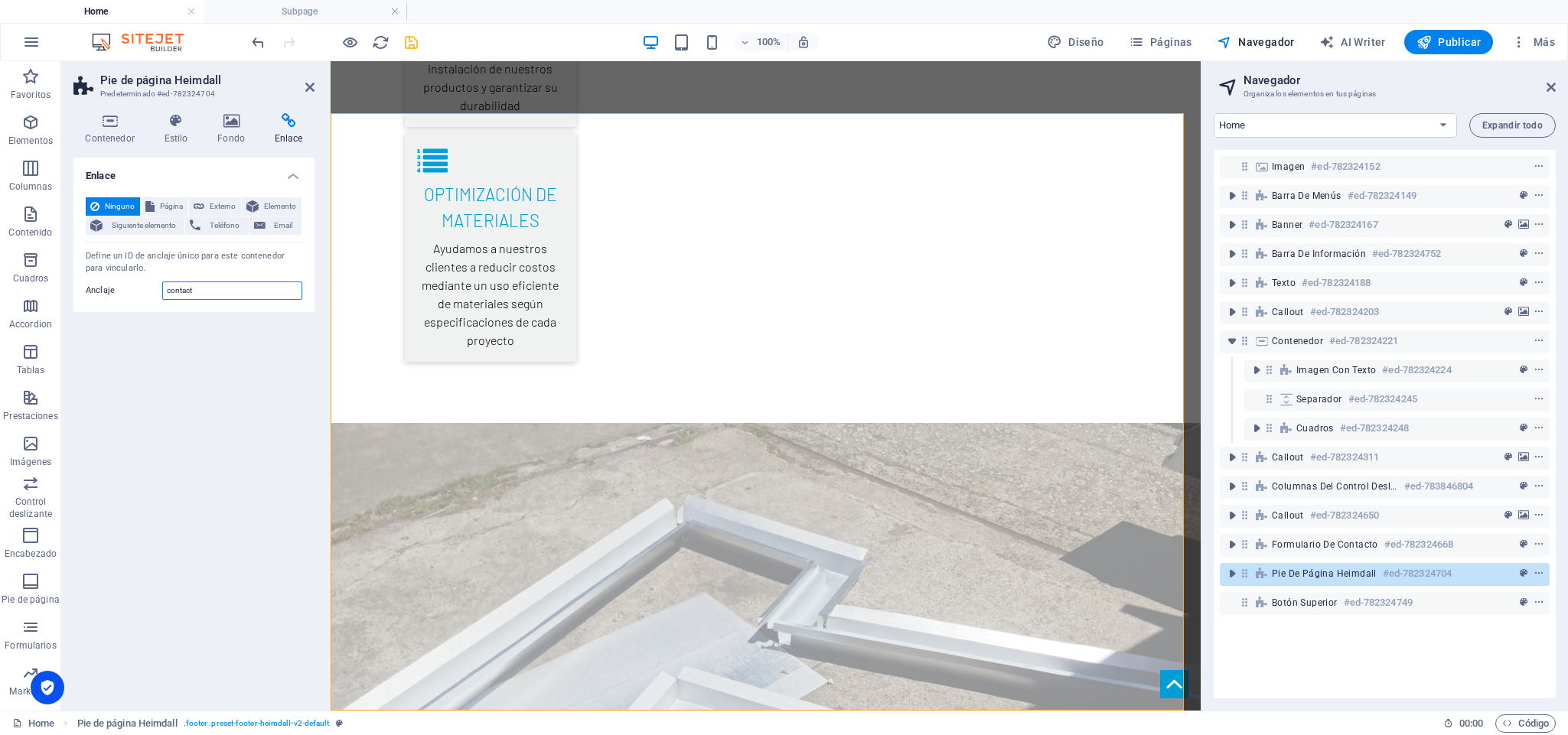 drag, startPoint x: 227, startPoint y: 287, endPoint x: 150, endPoint y: 287, distance: 77 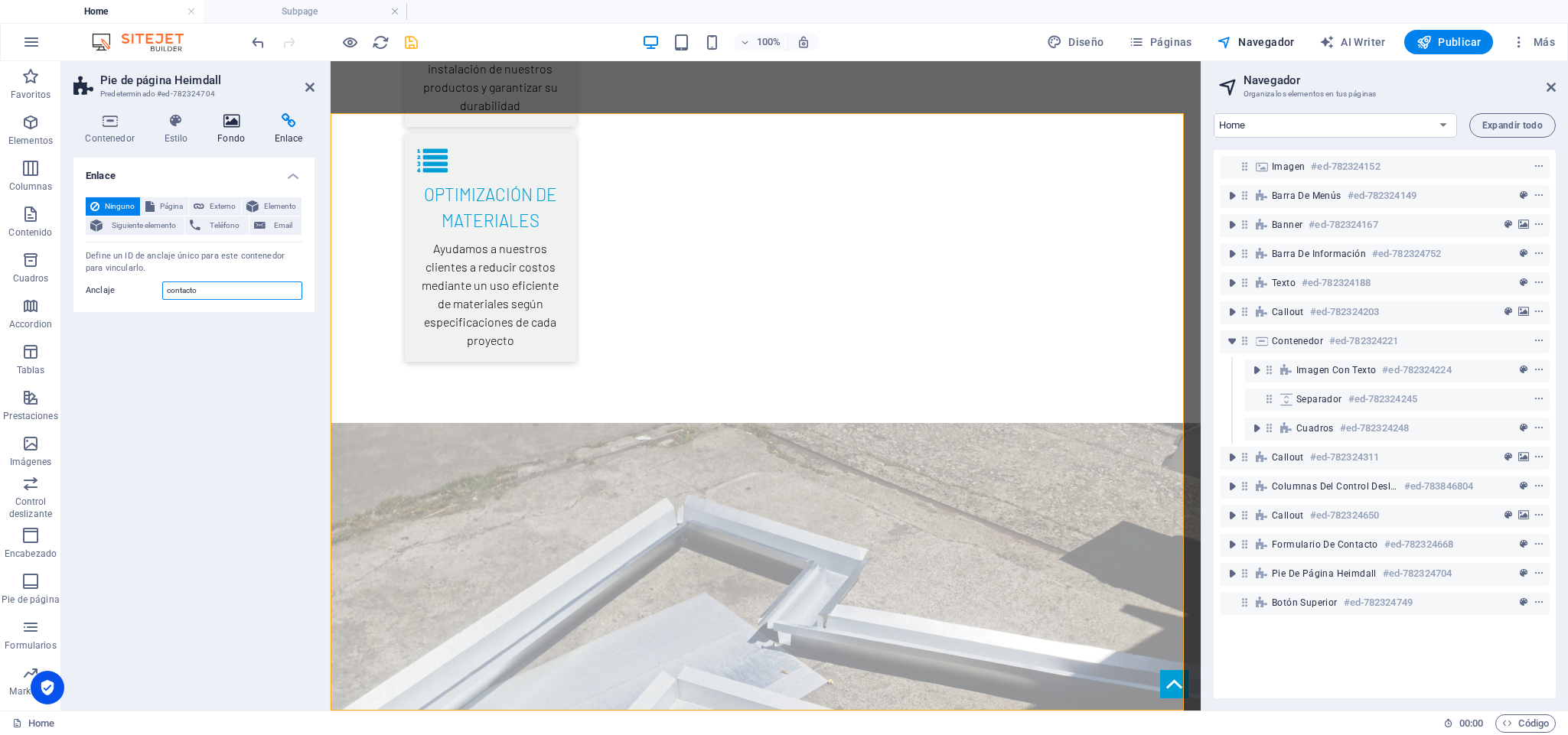type on "contacto" 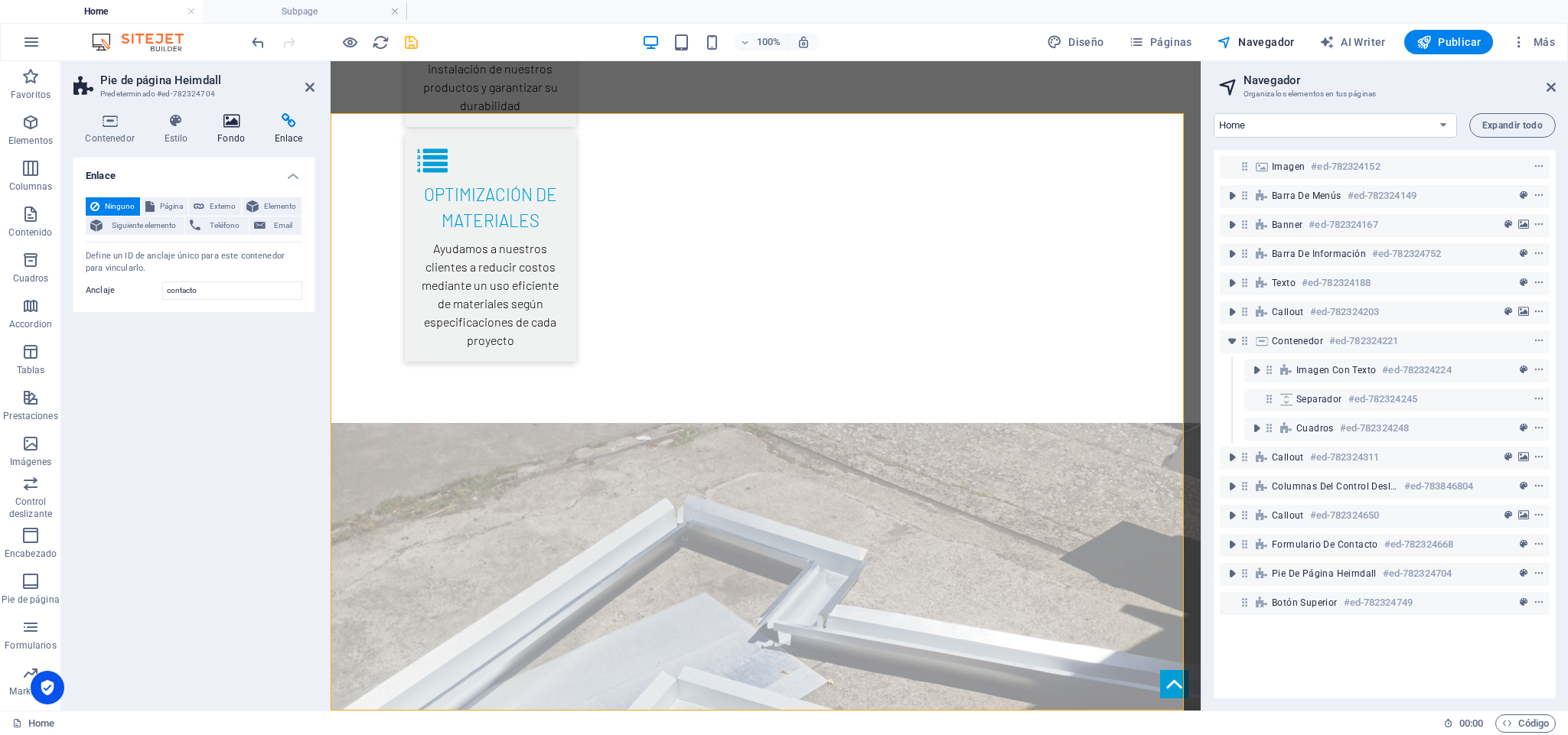click on "Fondo" at bounding box center (234, 129) 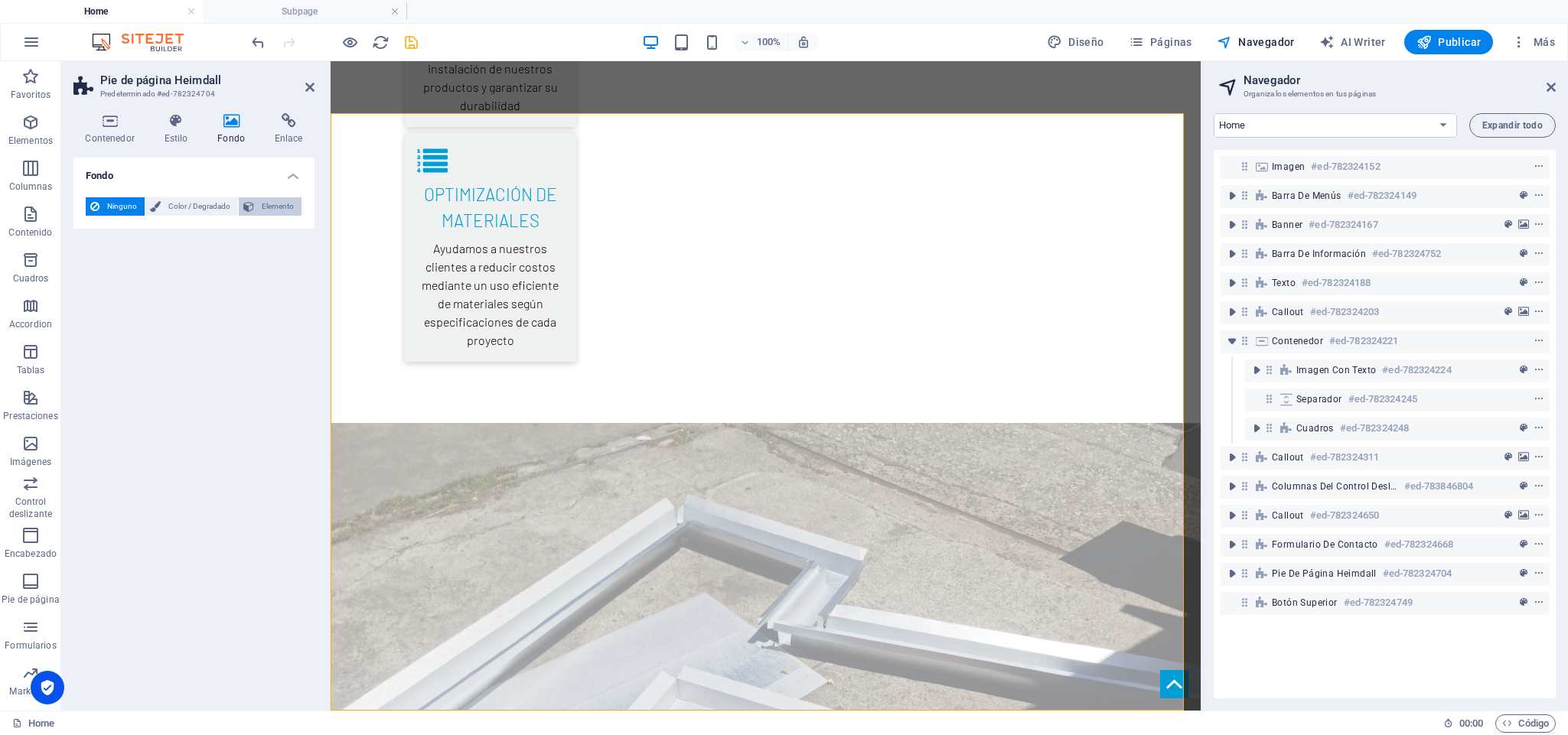 click on "Elemento" at bounding box center (278, 207) 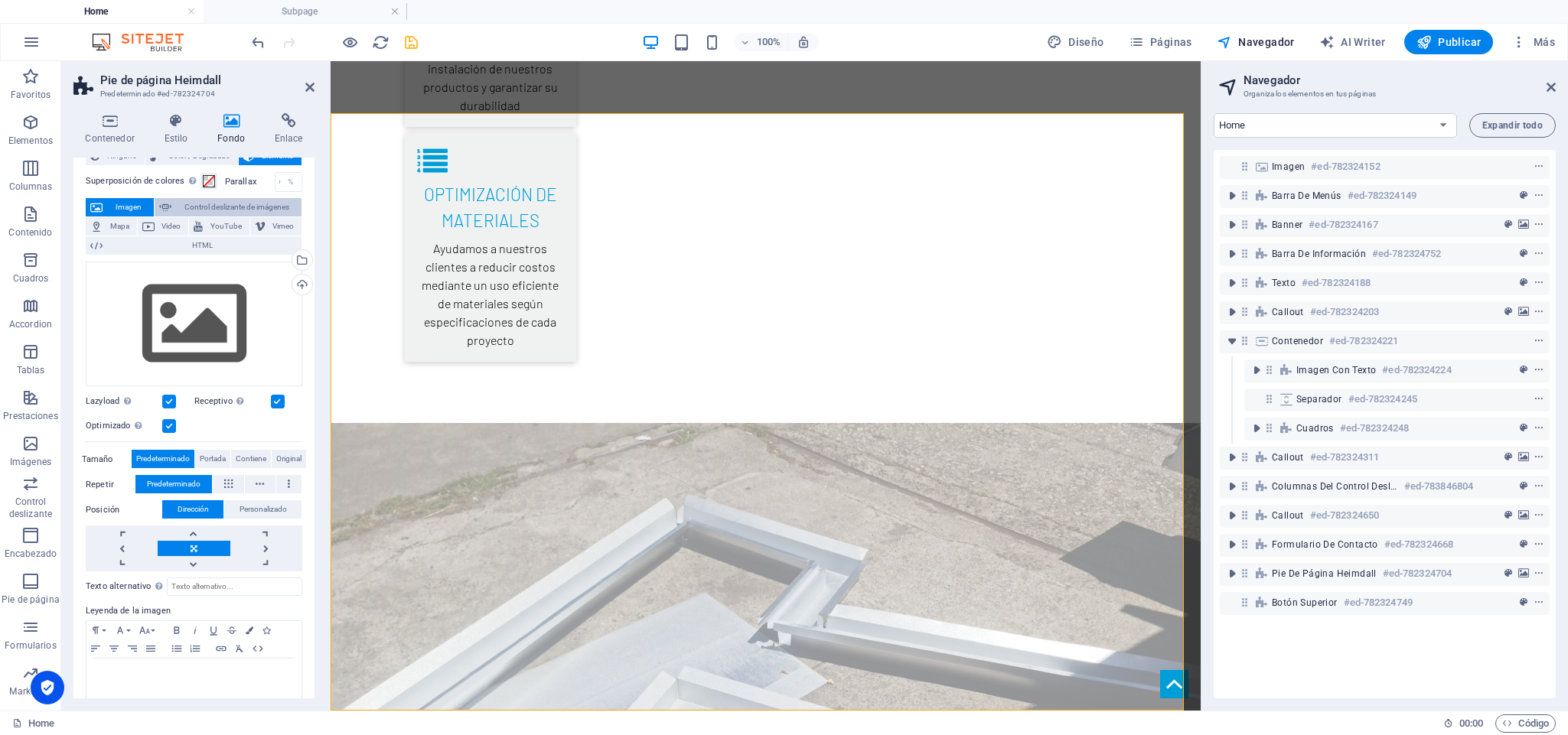 scroll, scrollTop: 70, scrollLeft: 0, axis: vertical 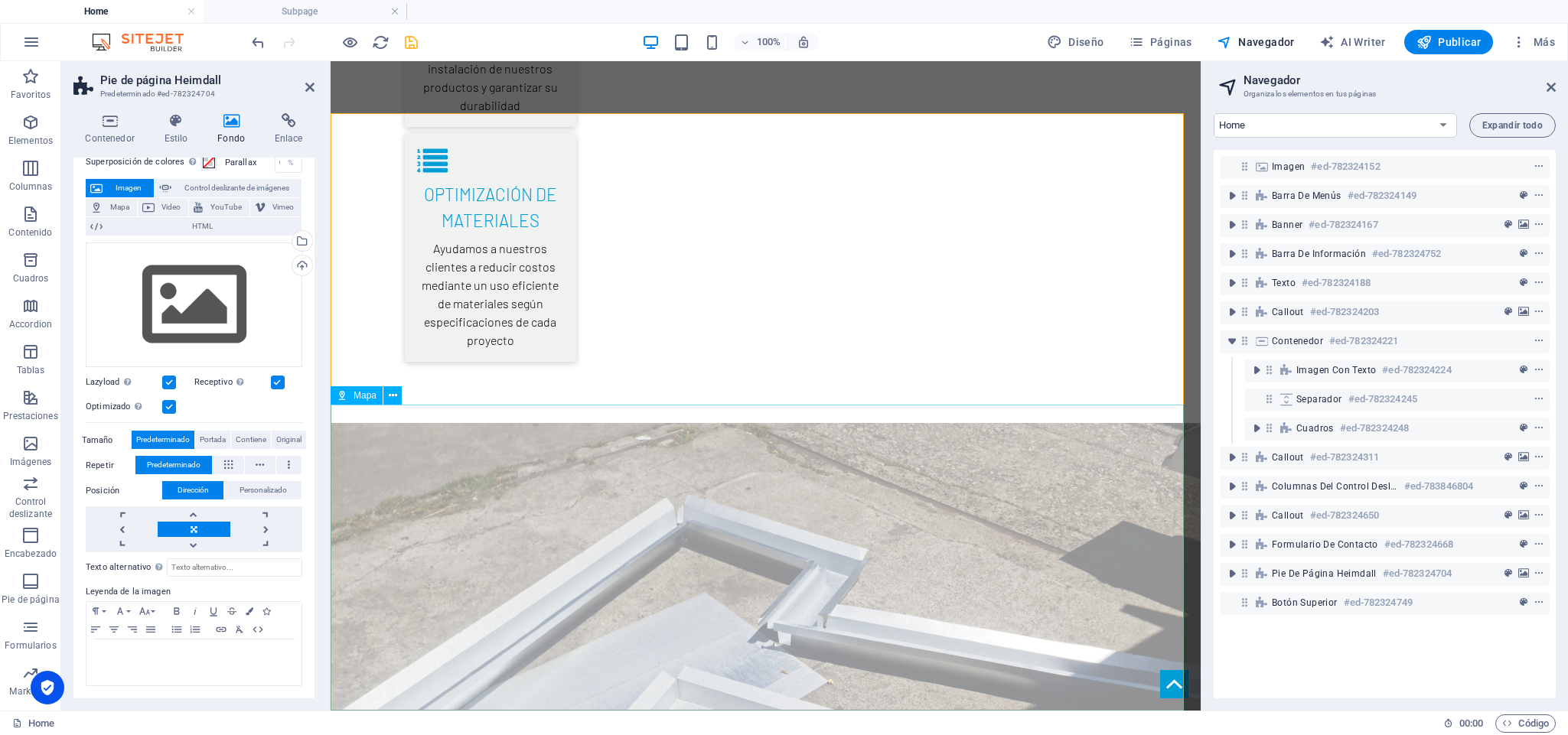 click on "← Mover a la izquierda → Mover a la derecha ↑ Mover hacia arriba ↓ Mover hacia abajo + Ampliar - Reducir Inicio Saltar hacia la izquierda un 75 % Fin Saltar hacia la derecha un 75 % Re Pág Saltar hacia arriba un 75 % Av Pág Saltar hacia abajo un 75 % Mapa Relieve Satélite Etiquetas Combinaciones de teclas Datos del mapa Datos del mapa ©2025 Google Datos del mapa ©2025 Google 1 km  Haz clic para alternar entre unidades métricas e imperiales Términos Notificar un problema de Maps" at bounding box center (765, 23912) 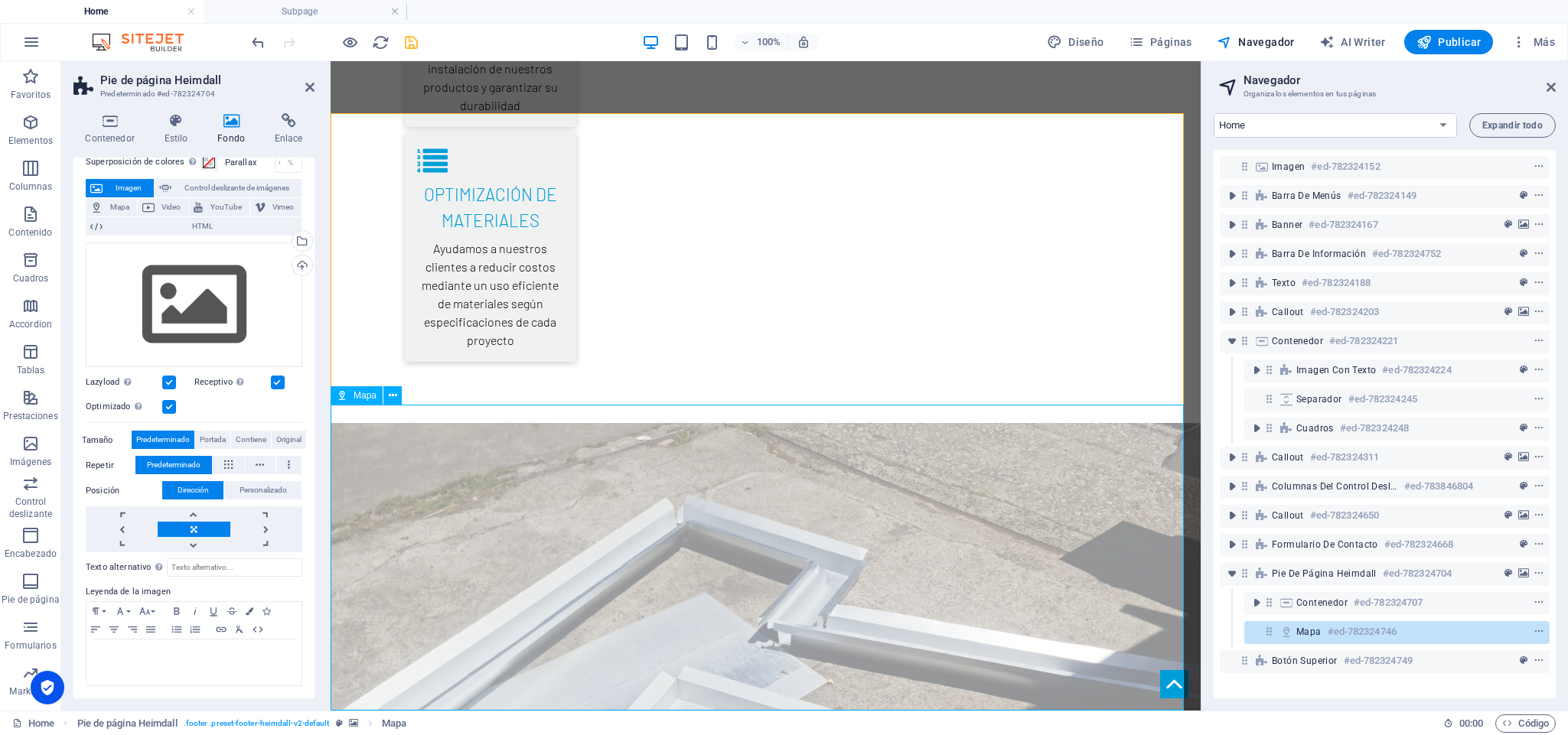 click on "← Mover a la izquierda → Mover a la derecha ↑ Mover hacia arriba ↓ Mover hacia abajo + Ampliar - Reducir Inicio Saltar hacia la izquierda un 75 % Fin Saltar hacia la derecha un 75 % Re Pág Saltar hacia arriba un 75 % Av Pág Saltar hacia abajo un 75 % Mapa Relieve Satélite Etiquetas Combinaciones de teclas Datos del mapa Datos del mapa ©2025 Google Datos del mapa ©2025 Google 1 km  Haz clic para alternar entre unidades métricas e imperiales Términos Notificar un problema de Maps" at bounding box center [765, 23912] 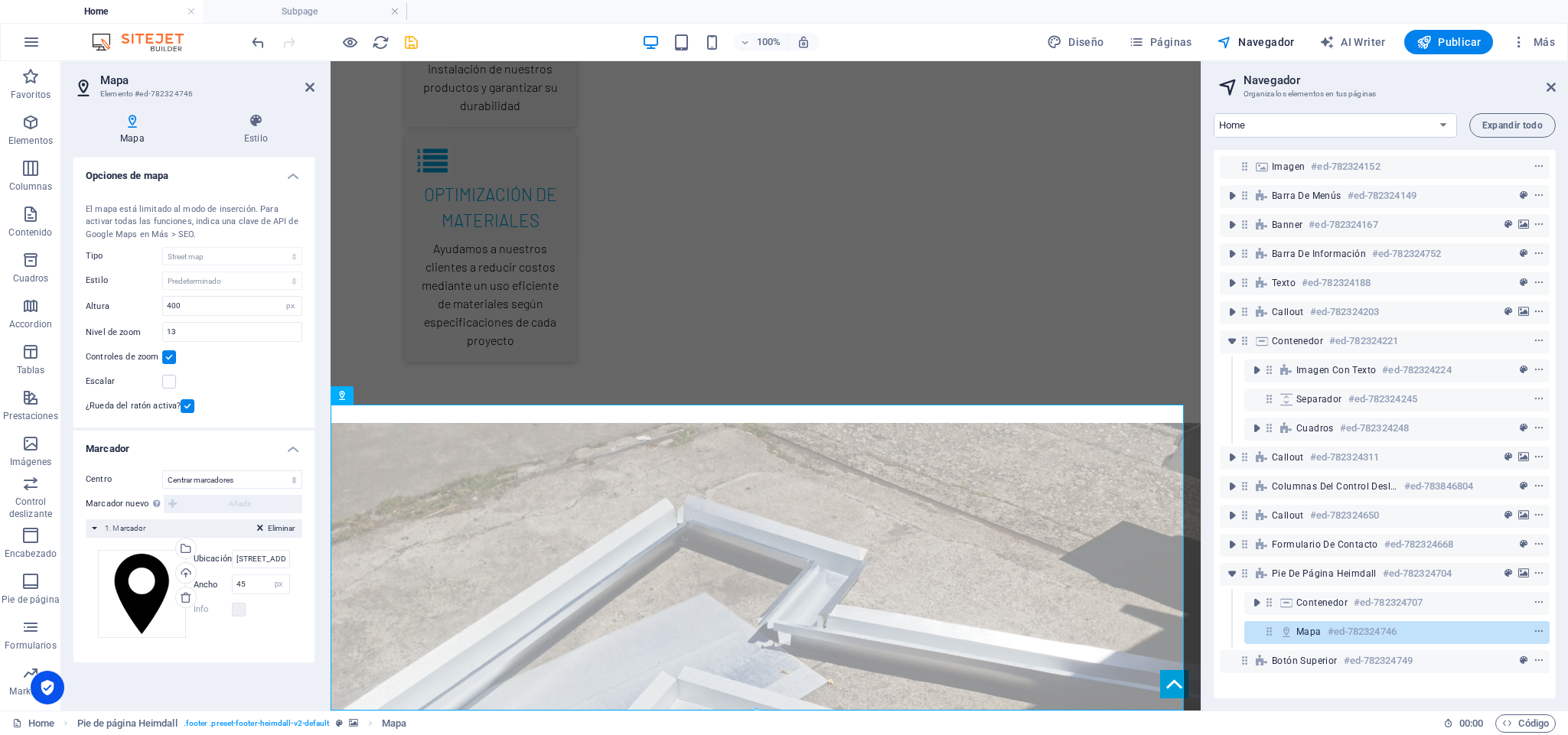 click on "Eliminar" at bounding box center [281, 528] 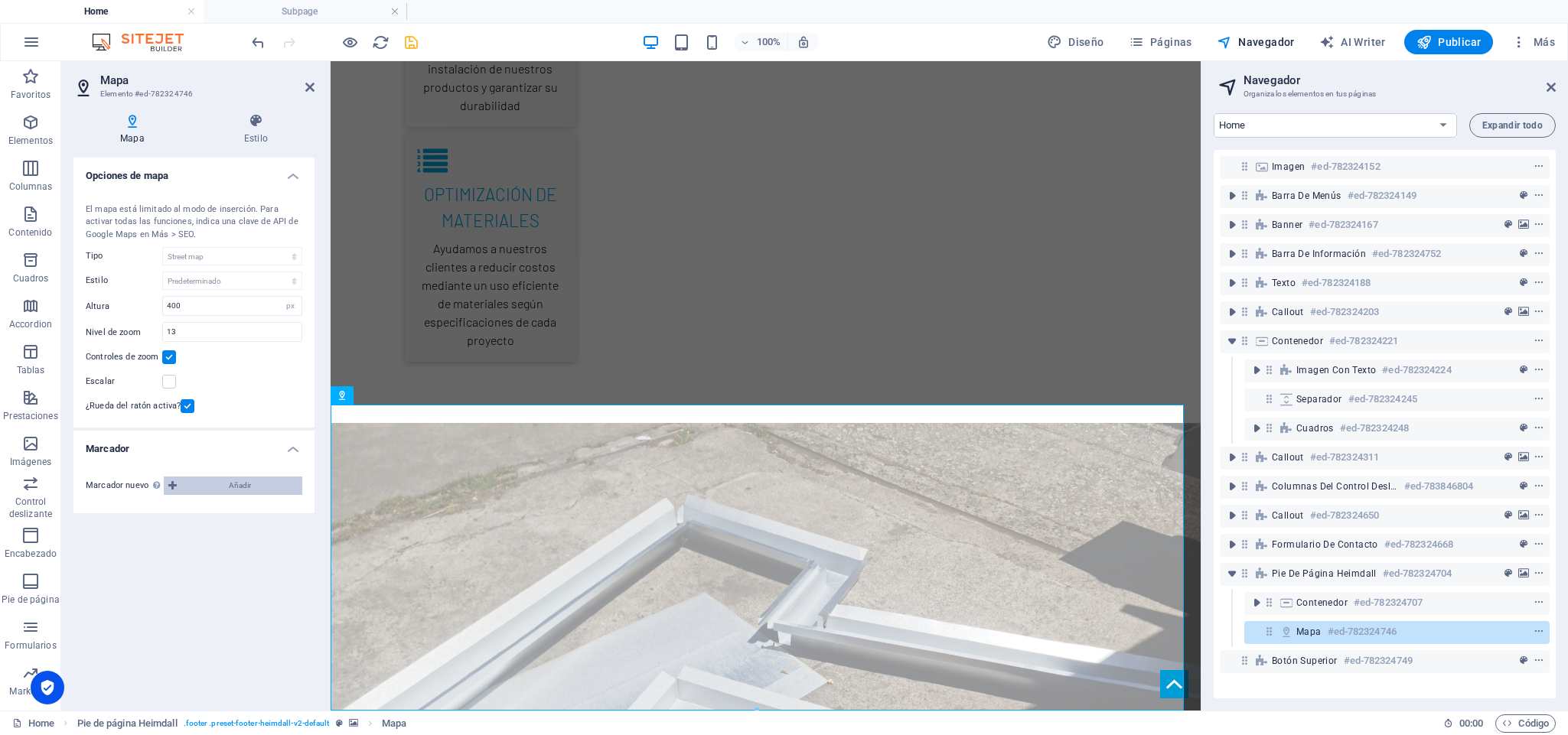 click on "Añadir" at bounding box center [240, 486] 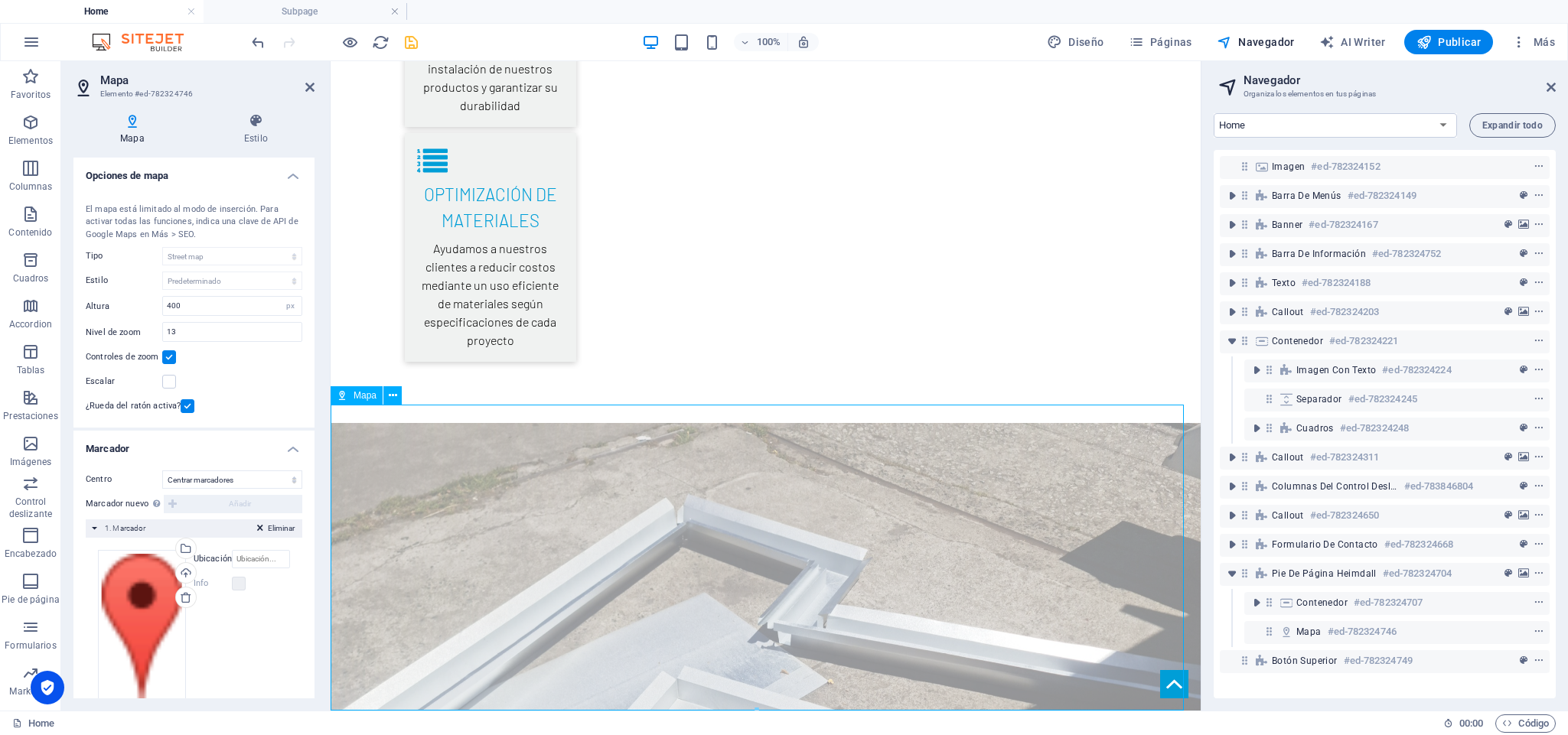 drag, startPoint x: 544, startPoint y: 503, endPoint x: 723, endPoint y: 477, distance: 180.87841 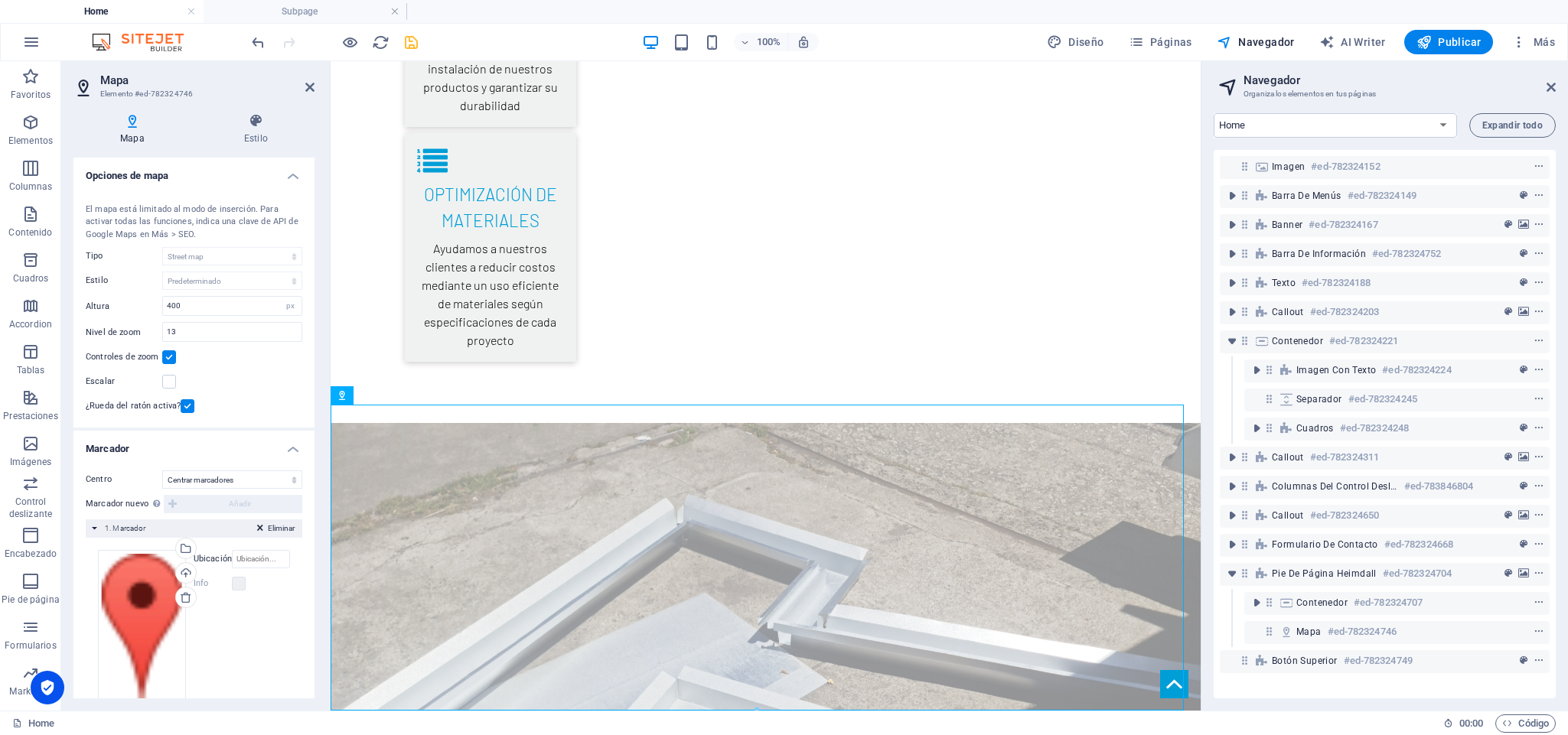 click on "Centro No centrar Centrar marcadores Centrar y ampliar marcadores Marcador nuevo Para activar esta prestación, indique una clave API de Google Maps en la configuración del sitio web. Añadir Eliminar 1. Marcador Arrastra archivos aquí, haz clic para escoger archivos o  selecciona archivos de Archivos o de nuestra galería gratuita de fotos y vídeos Selecciona archivos del administrador de archivos, de la galería de fotos o carga archivo(s) Cargar Ubicación Ancho automático px Info ¿Abierto? Cabecera Descripción SEO Paragraph Format Normal Heading 1 Heading 2 Heading 3 Heading 4 Heading 5 Heading 6 Code Font Family Arial Georgia Impact Tahoma Times New Roman Verdana Barlow Font Size 8 9 10 11 12 14 18 24 30 36 48 60 72 96 Bold Italic Underline Strikethrough Colors Icons Align Left Align Center Align Right Align Justify Unordered List Ordered List Insert Link Clear Formatting HTML" at bounding box center [194, 593] 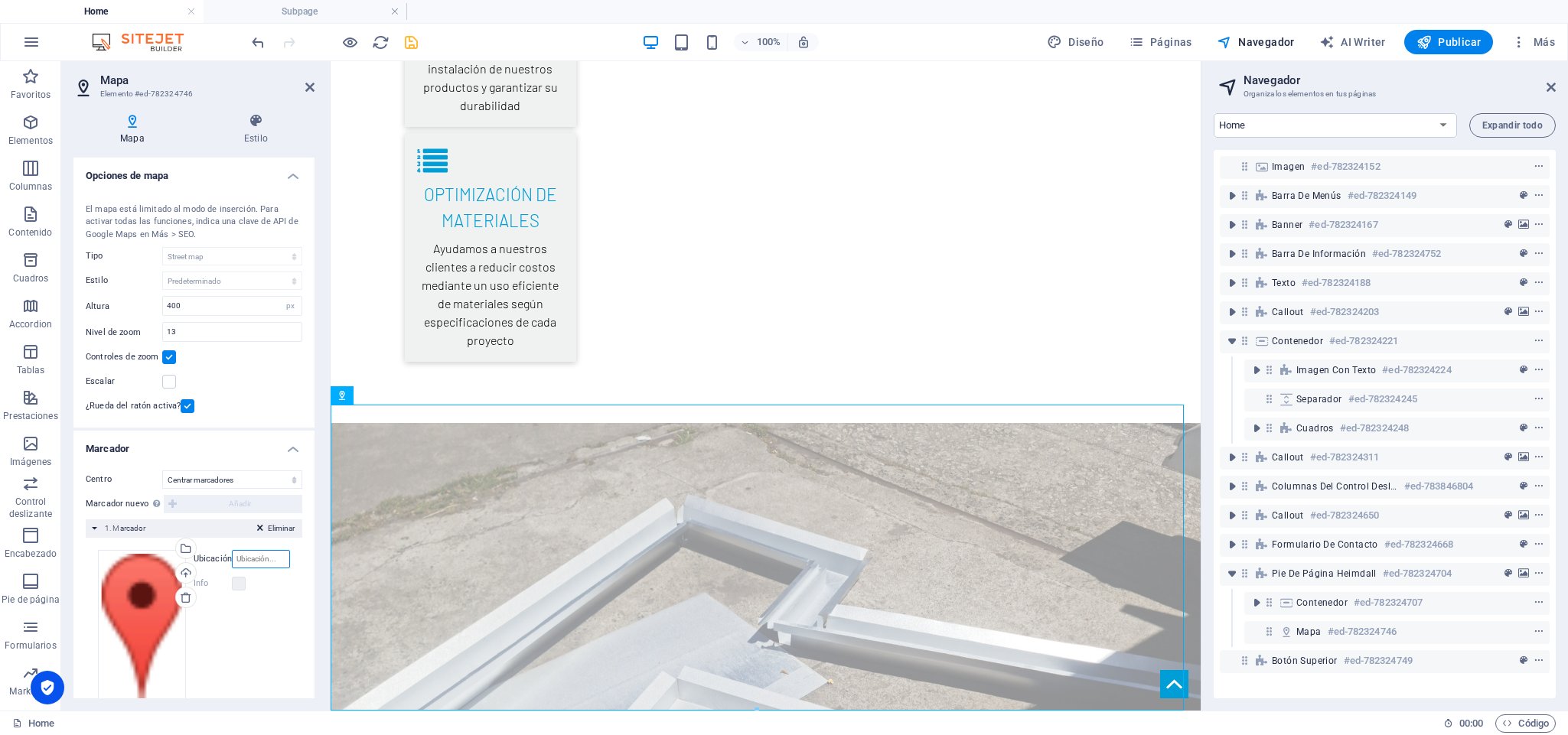 click on "Ubicación" at bounding box center (261, 559) 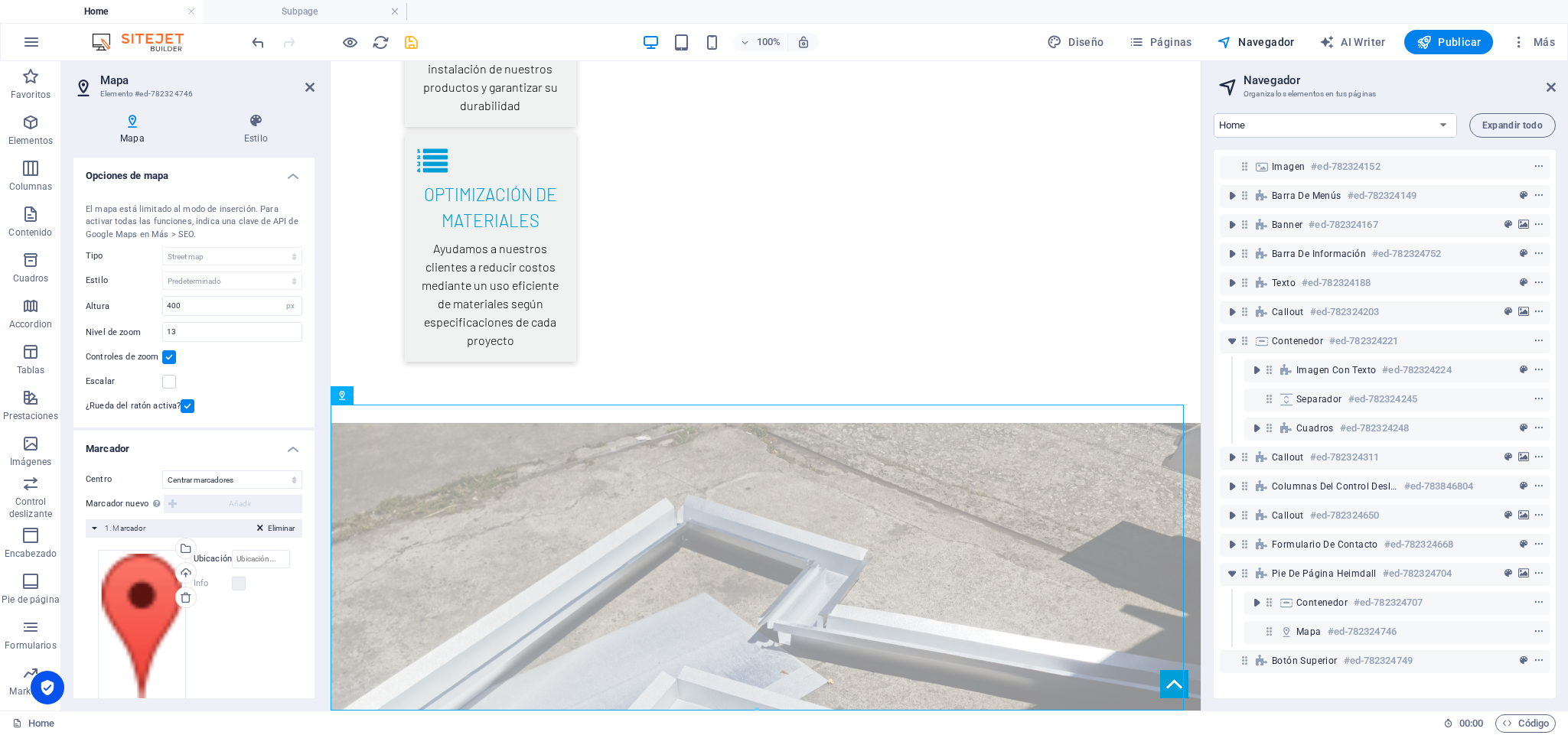 click on "Ubicación" at bounding box center [213, 559] 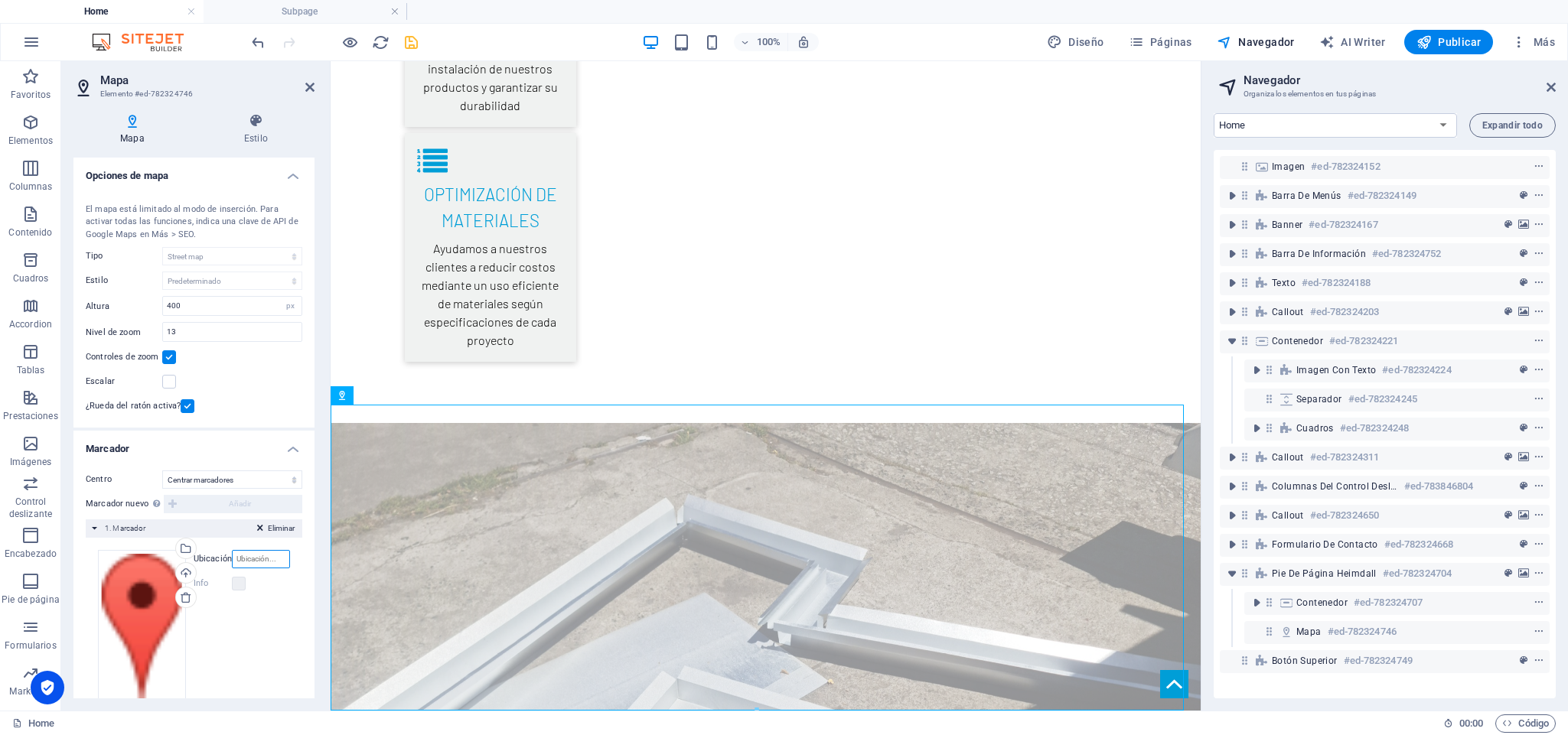 click on "Ubicación" at bounding box center [261, 559] 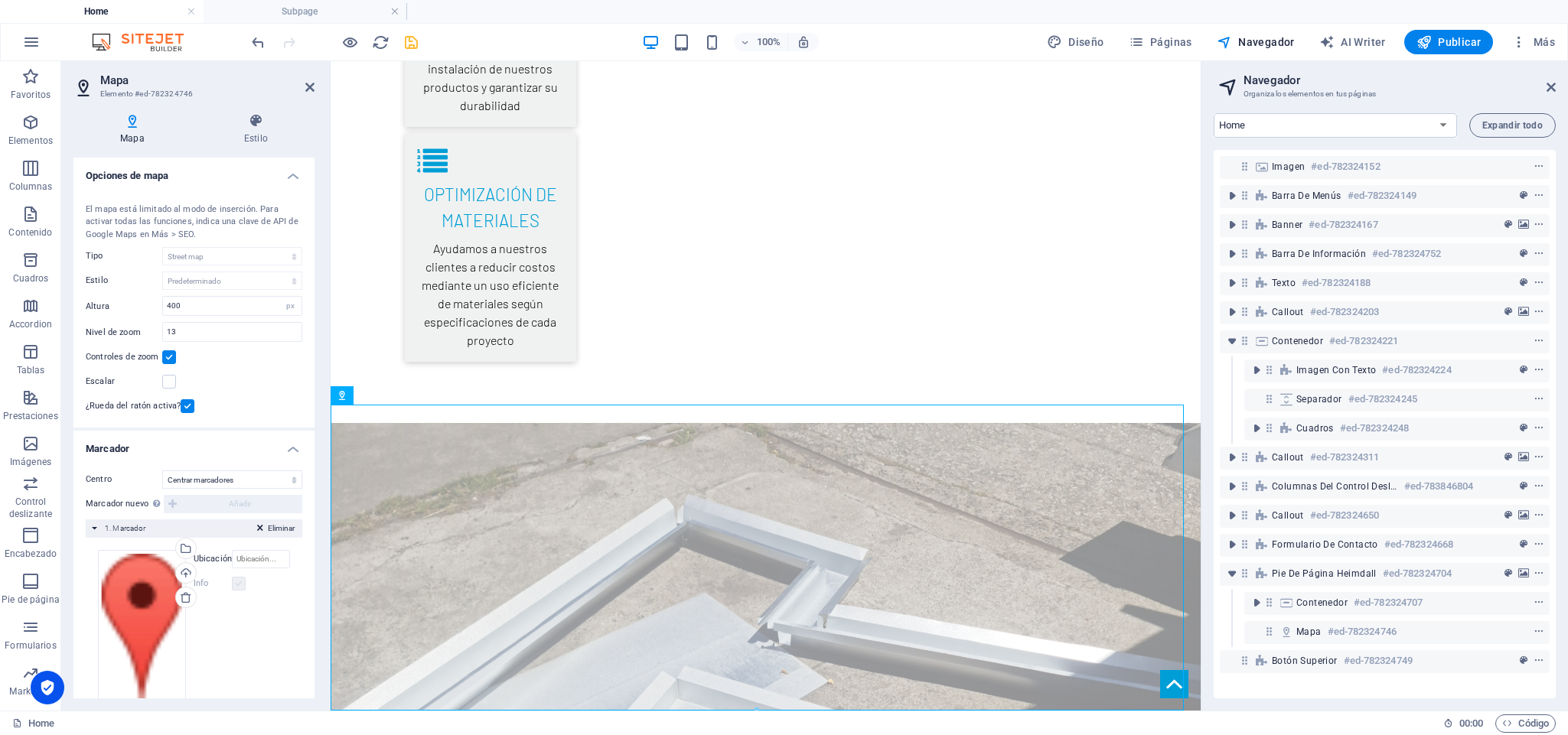 click at bounding box center [239, 584] 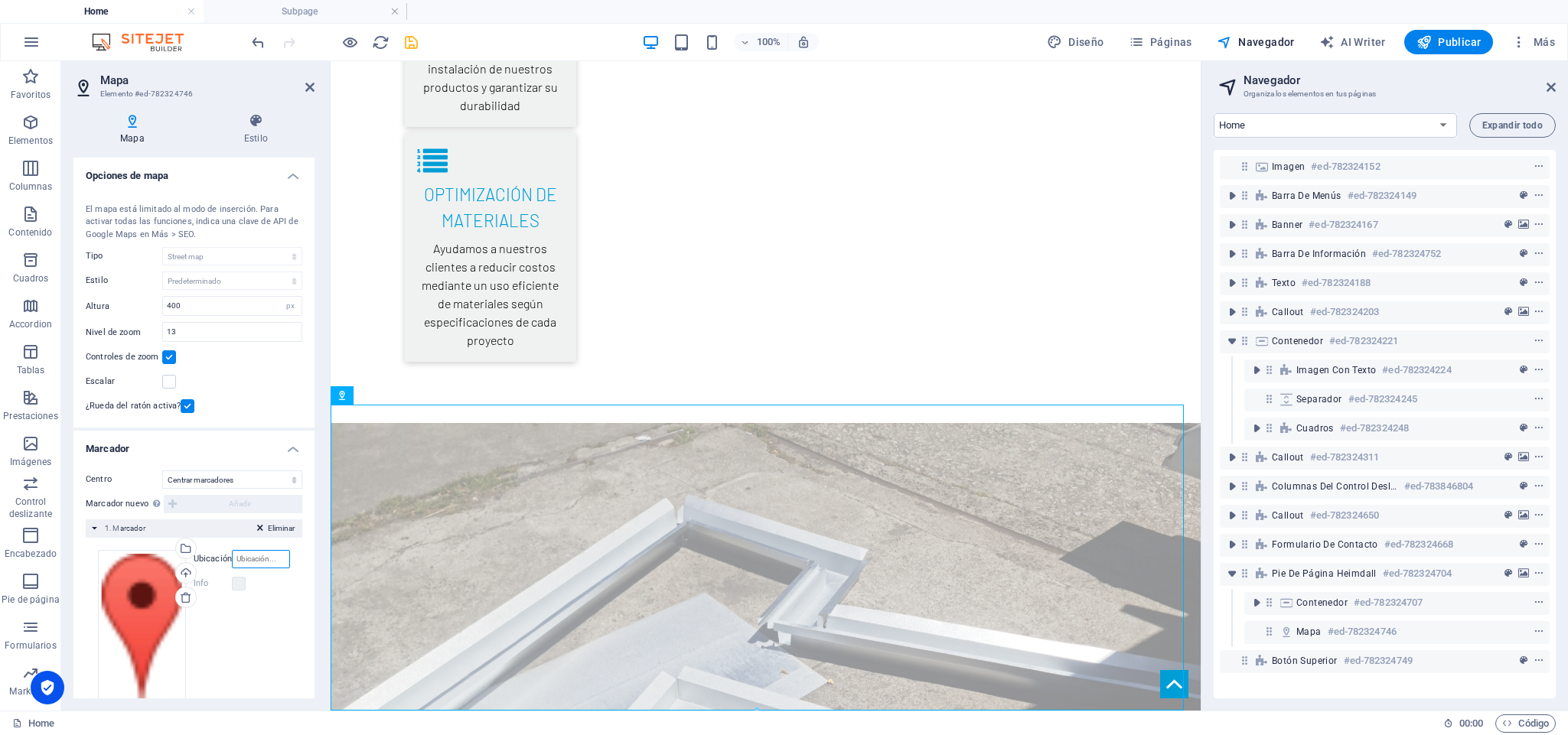 click on "Ubicación" at bounding box center (261, 559) 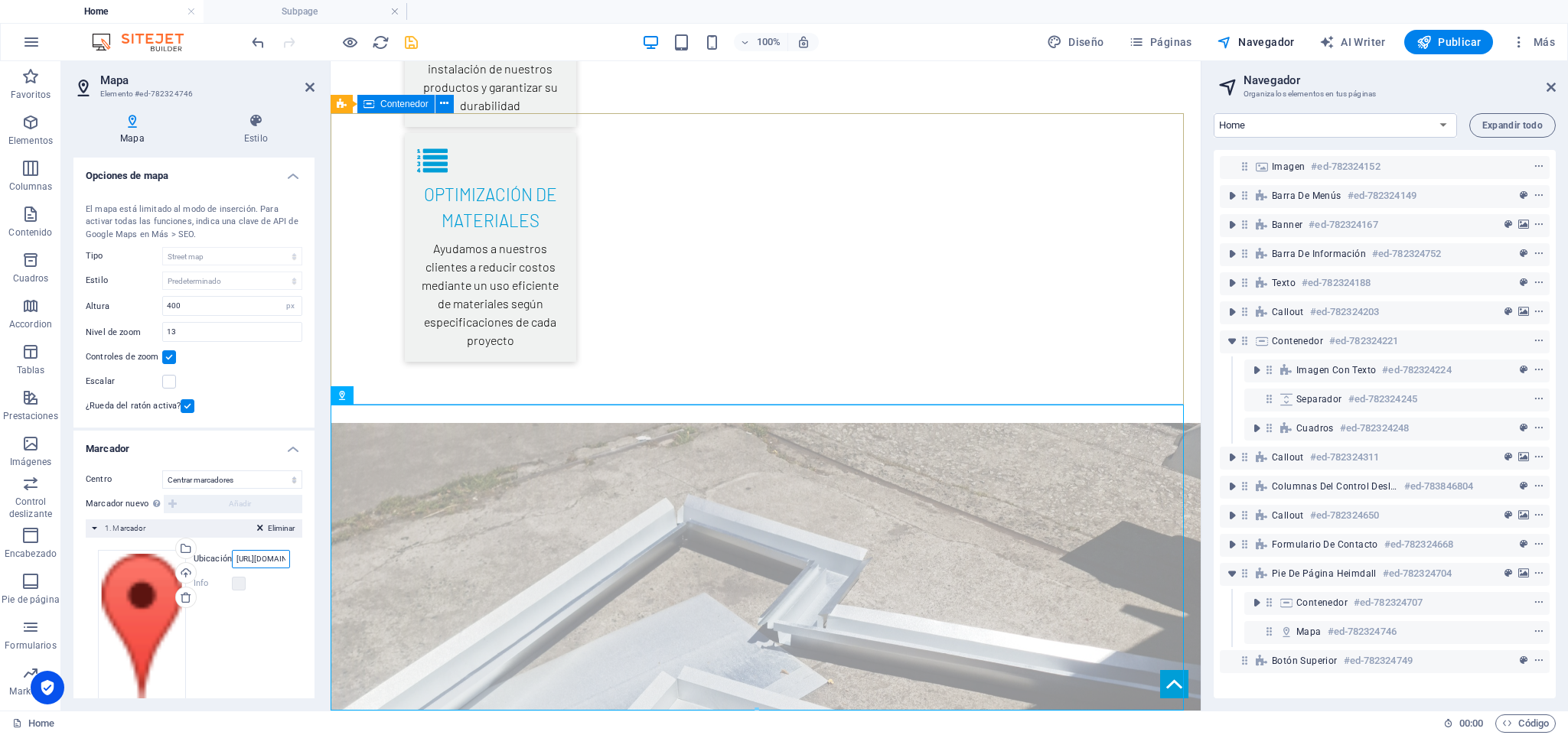 scroll, scrollTop: 0, scrollLeft: 112, axis: horizontal 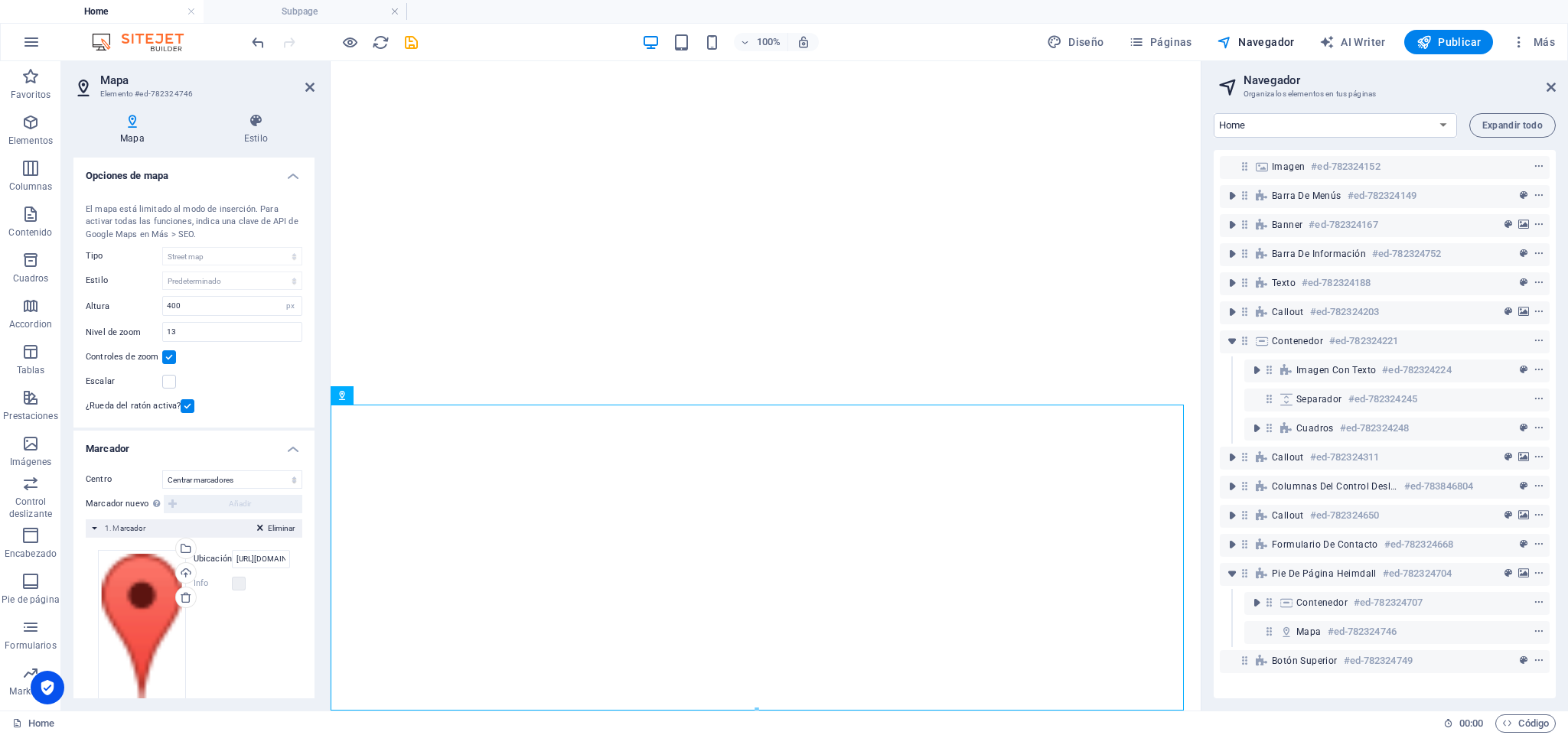 select on "1" 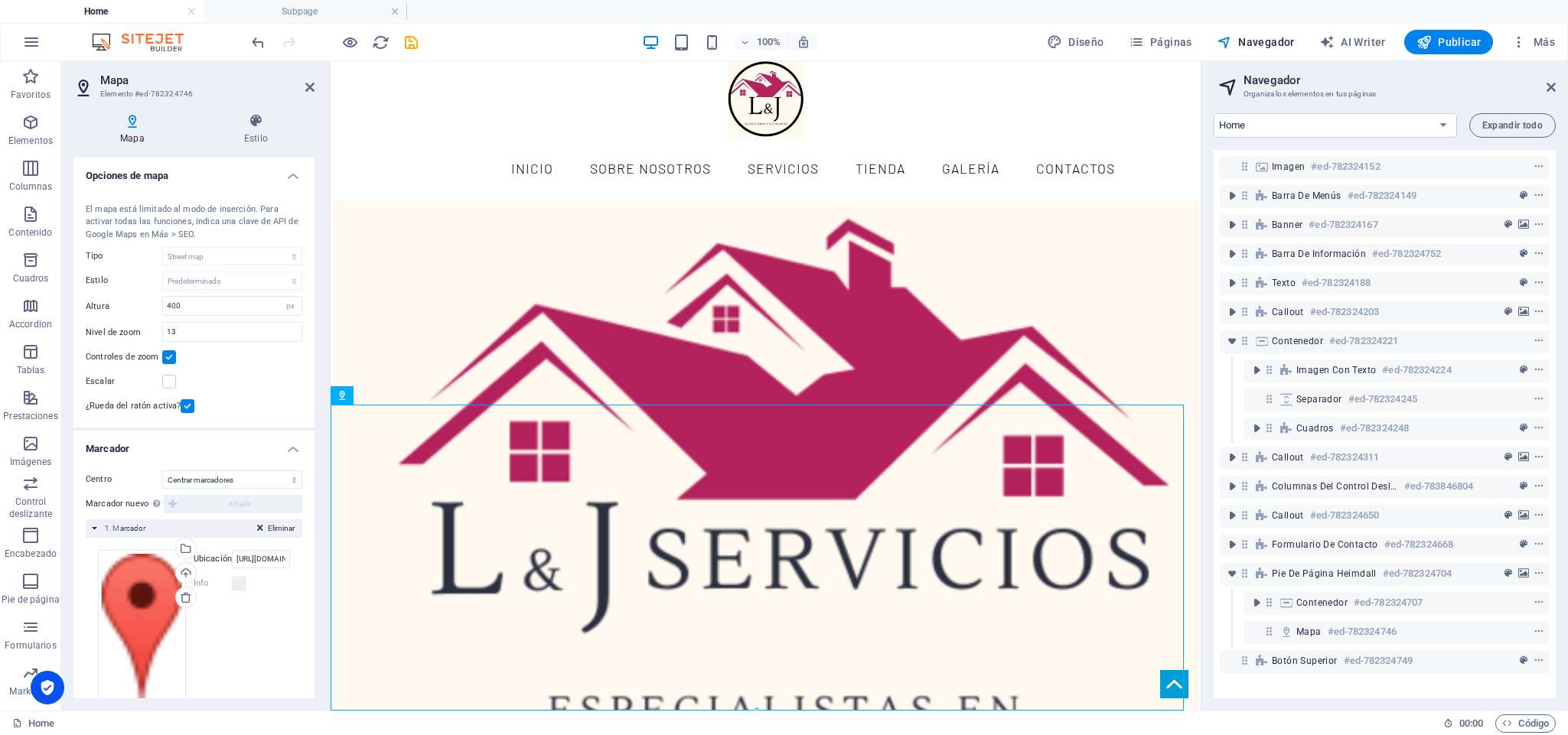 scroll, scrollTop: 0, scrollLeft: 112, axis: horizontal 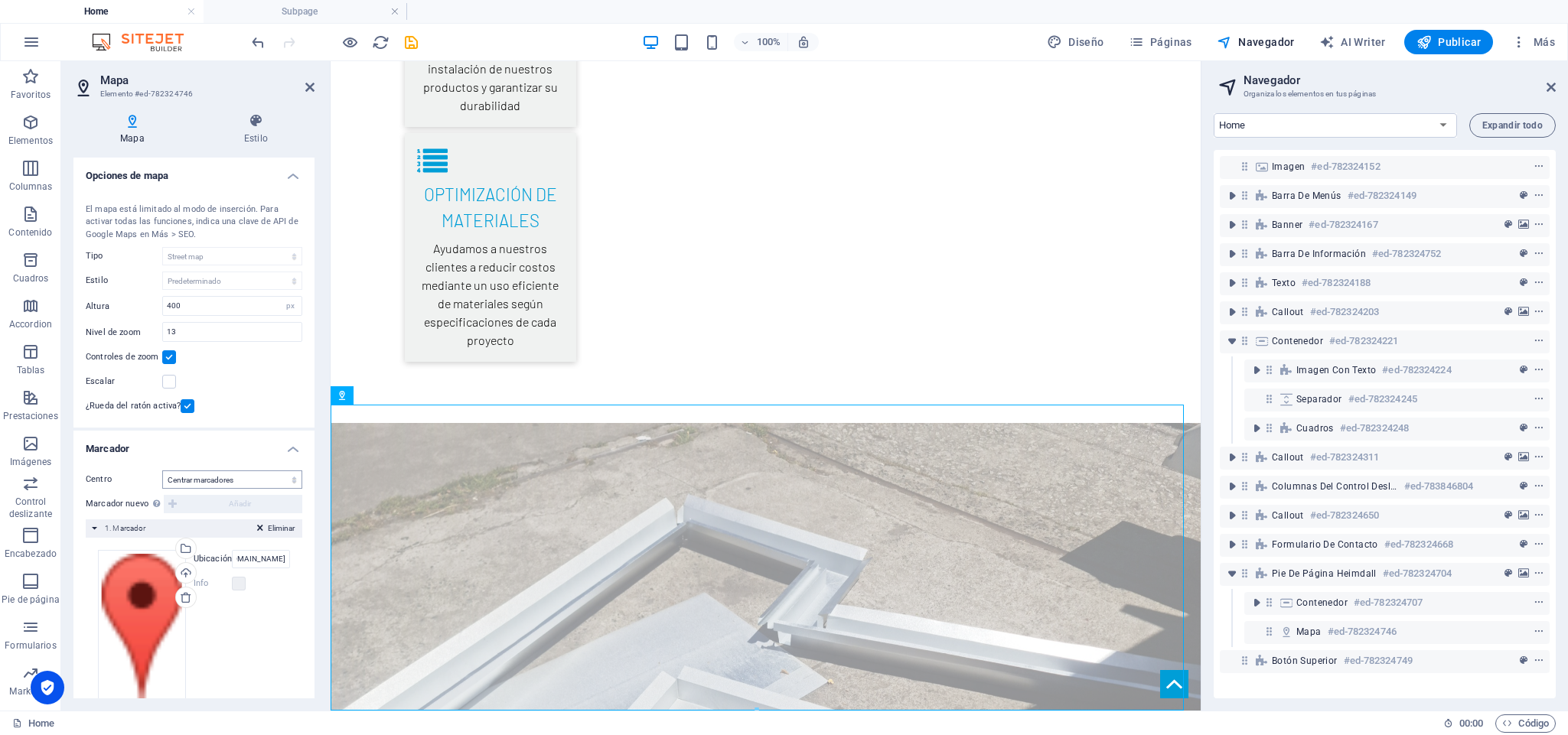 type on "https://maps.app.goo.gl/MFrtWE2oWa8rtKny5" 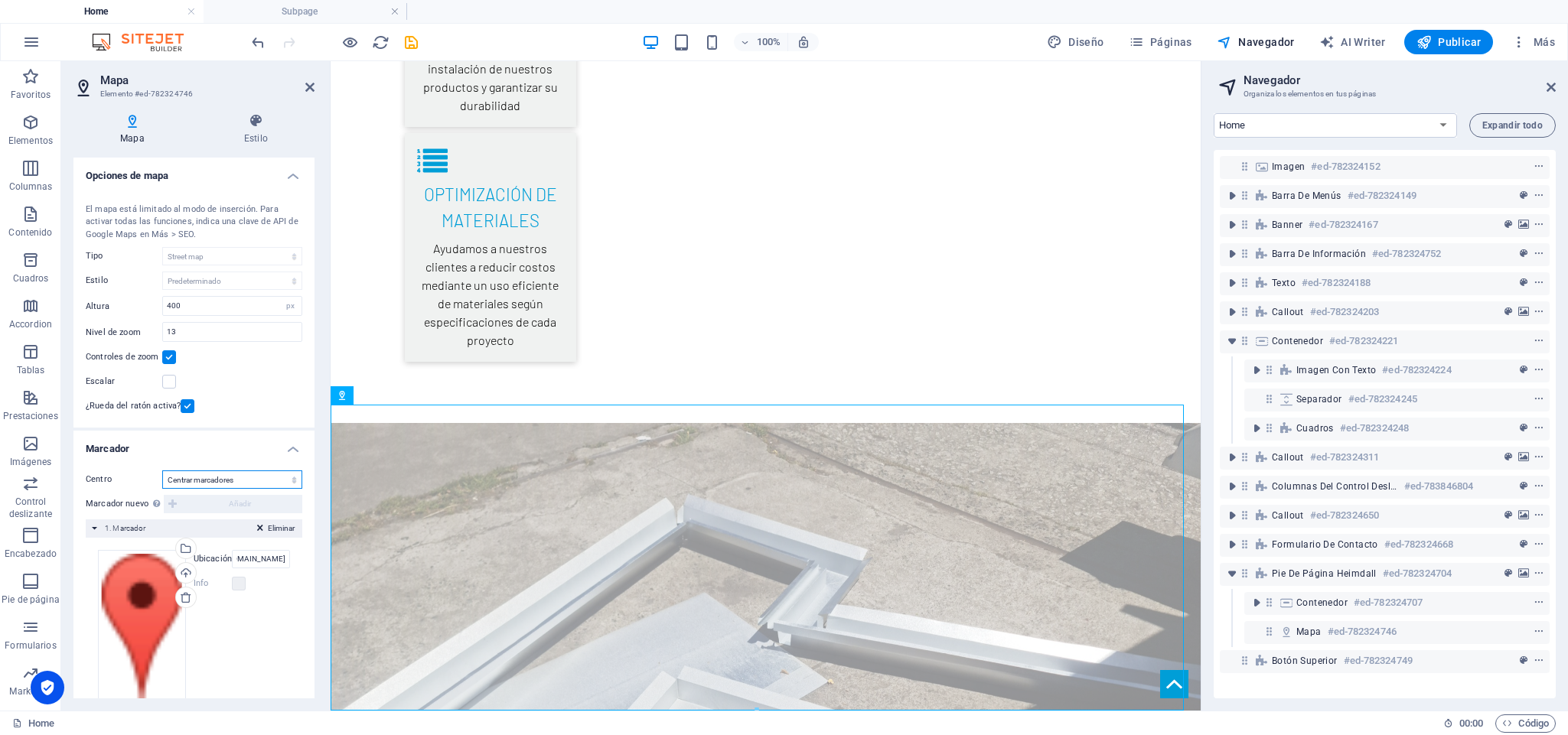 click on "No centrar Centrar marcadores Centrar y ampliar marcadores" at bounding box center (232, 480) 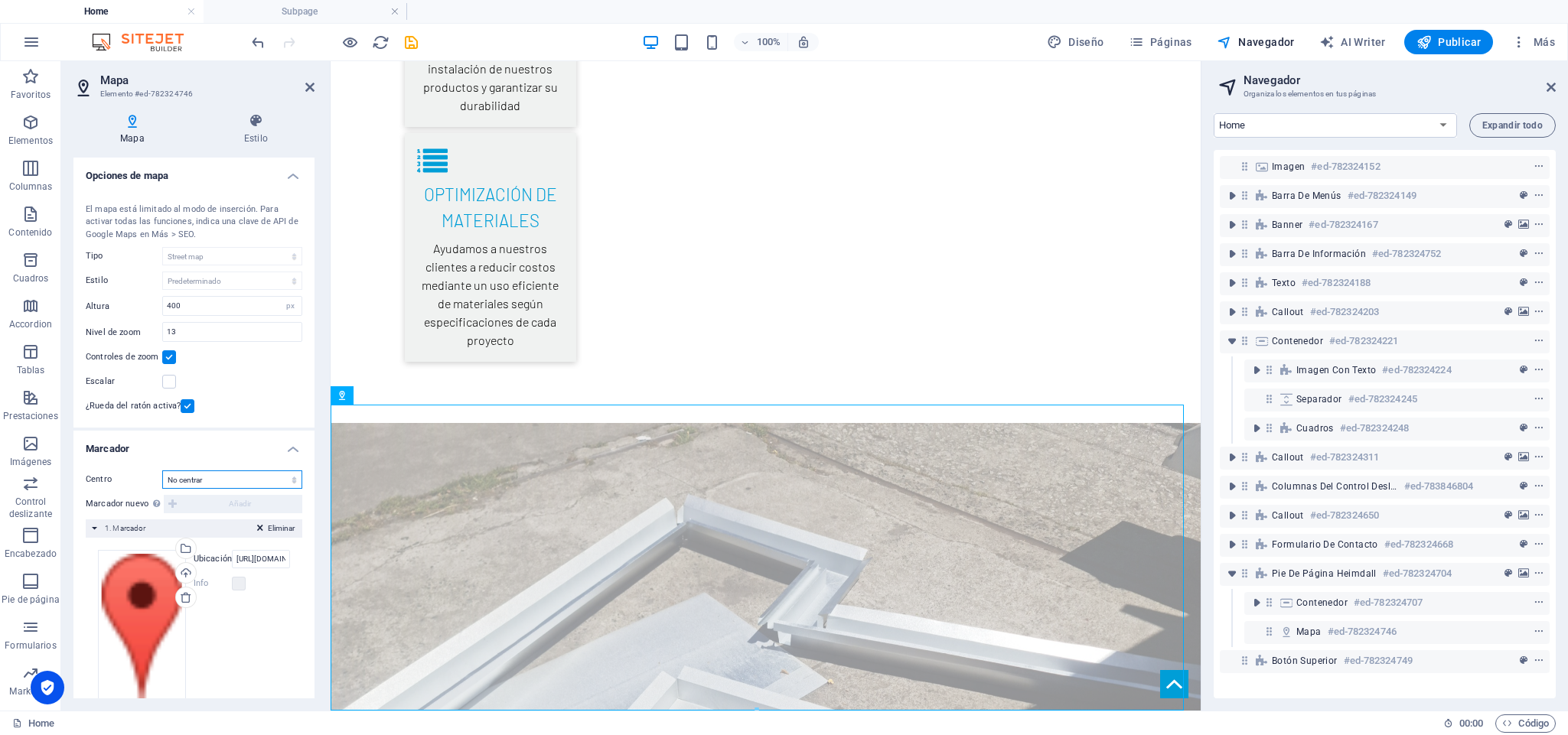click on "No centrar Centrar marcadores Centrar y ampliar marcadores" at bounding box center [232, 480] 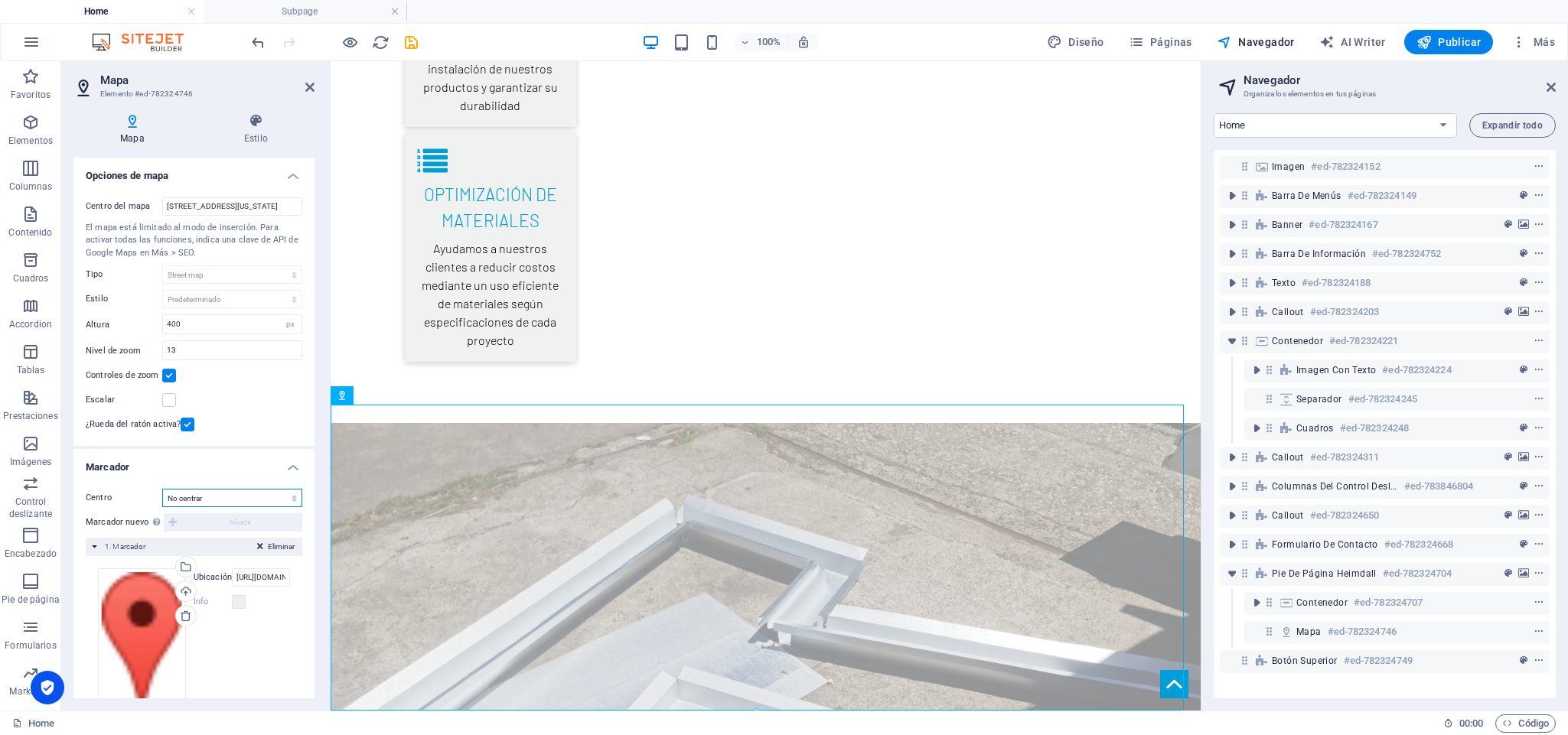 click on "No centrar Centrar marcadores Centrar y ampliar marcadores" at bounding box center (232, 498) 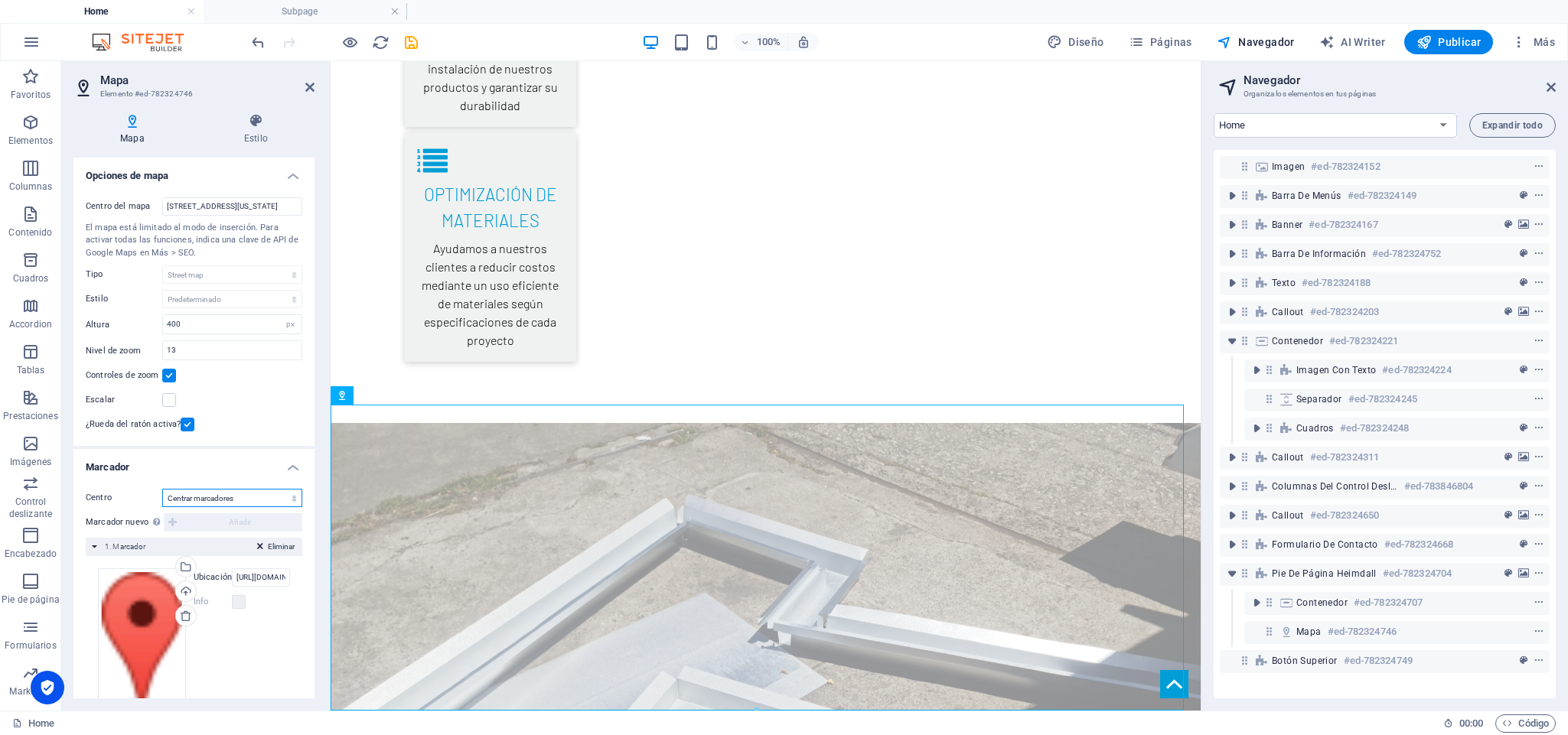 click on "No centrar Centrar marcadores Centrar y ampliar marcadores" at bounding box center (232, 498) 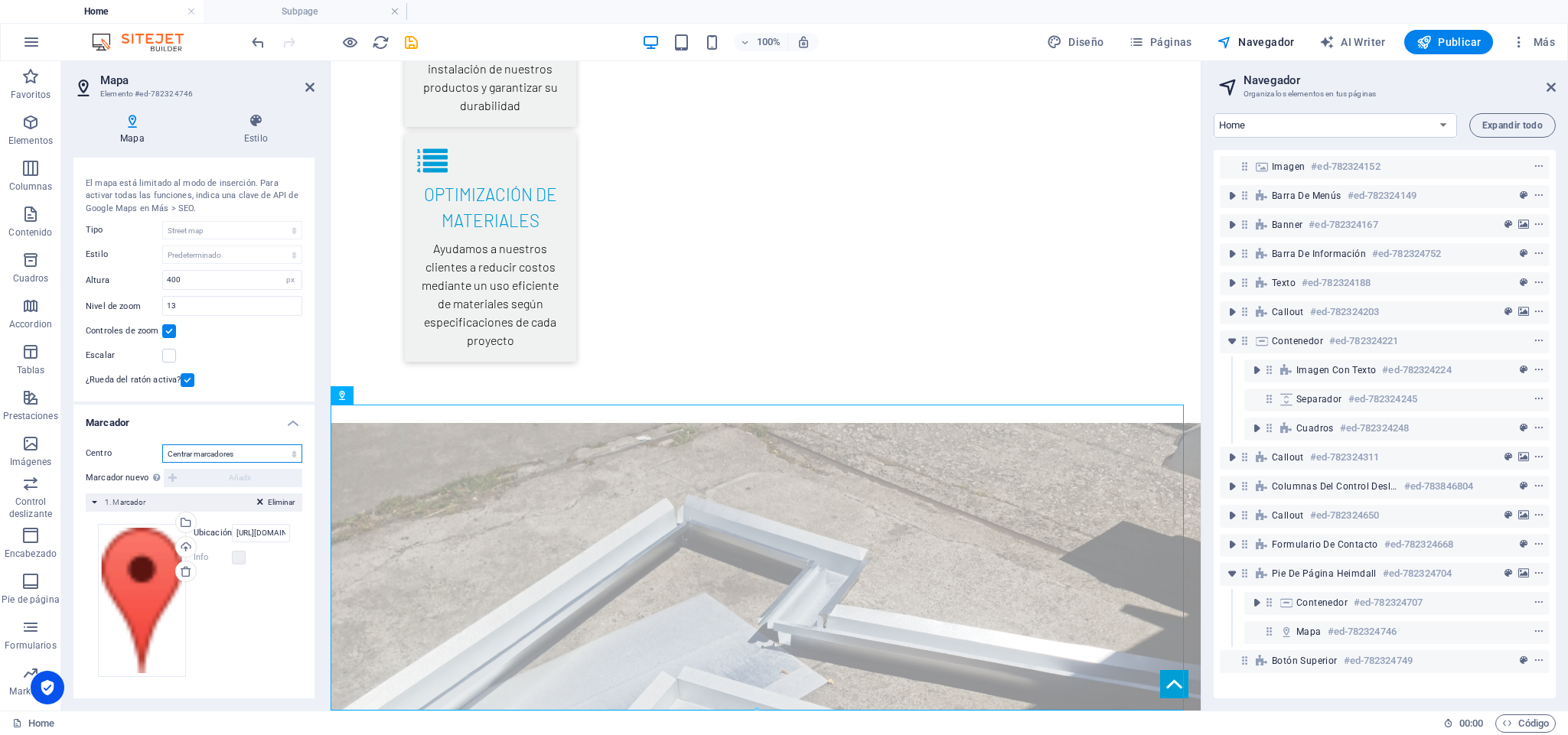 scroll, scrollTop: 31, scrollLeft: 0, axis: vertical 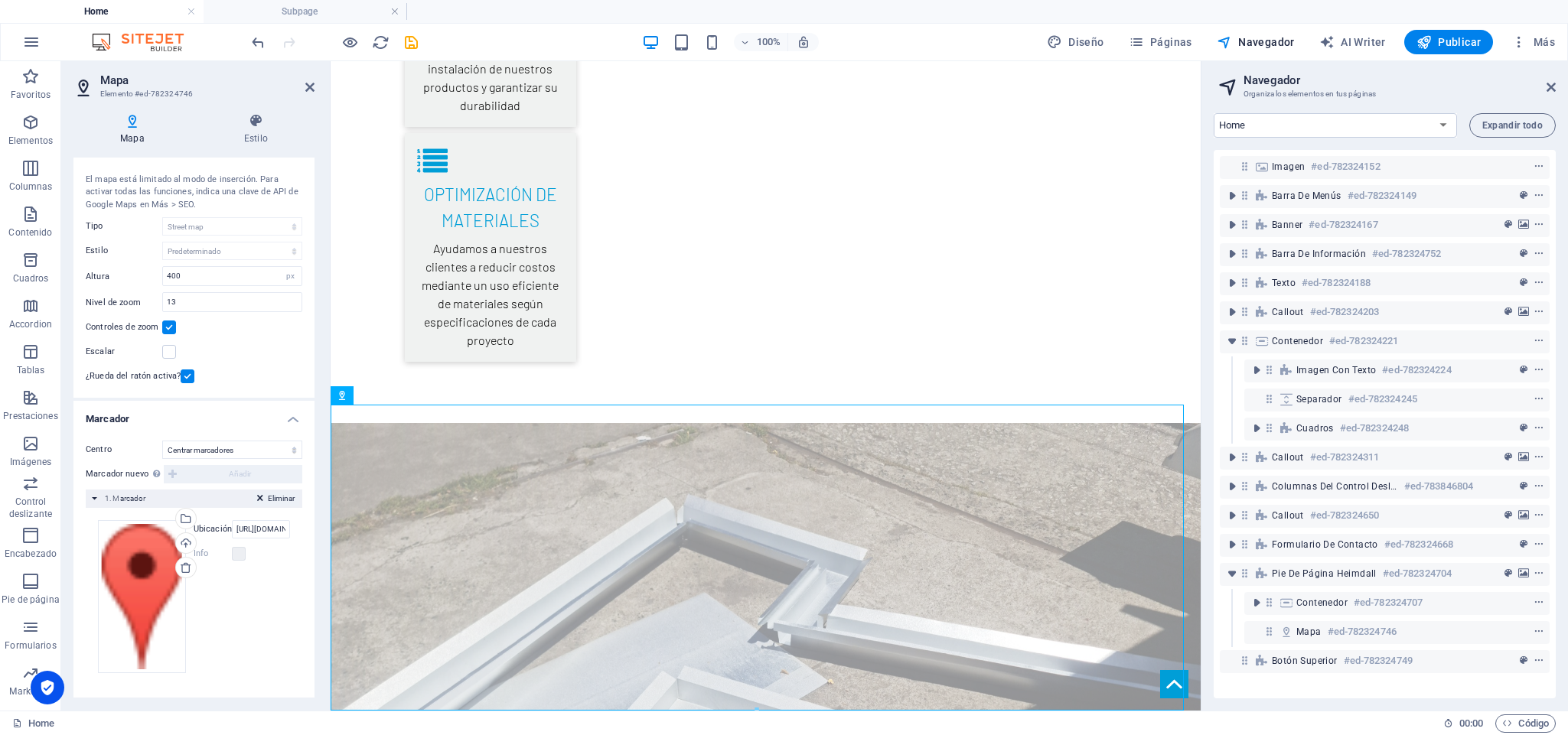 click on "Eliminar" at bounding box center (281, 499) 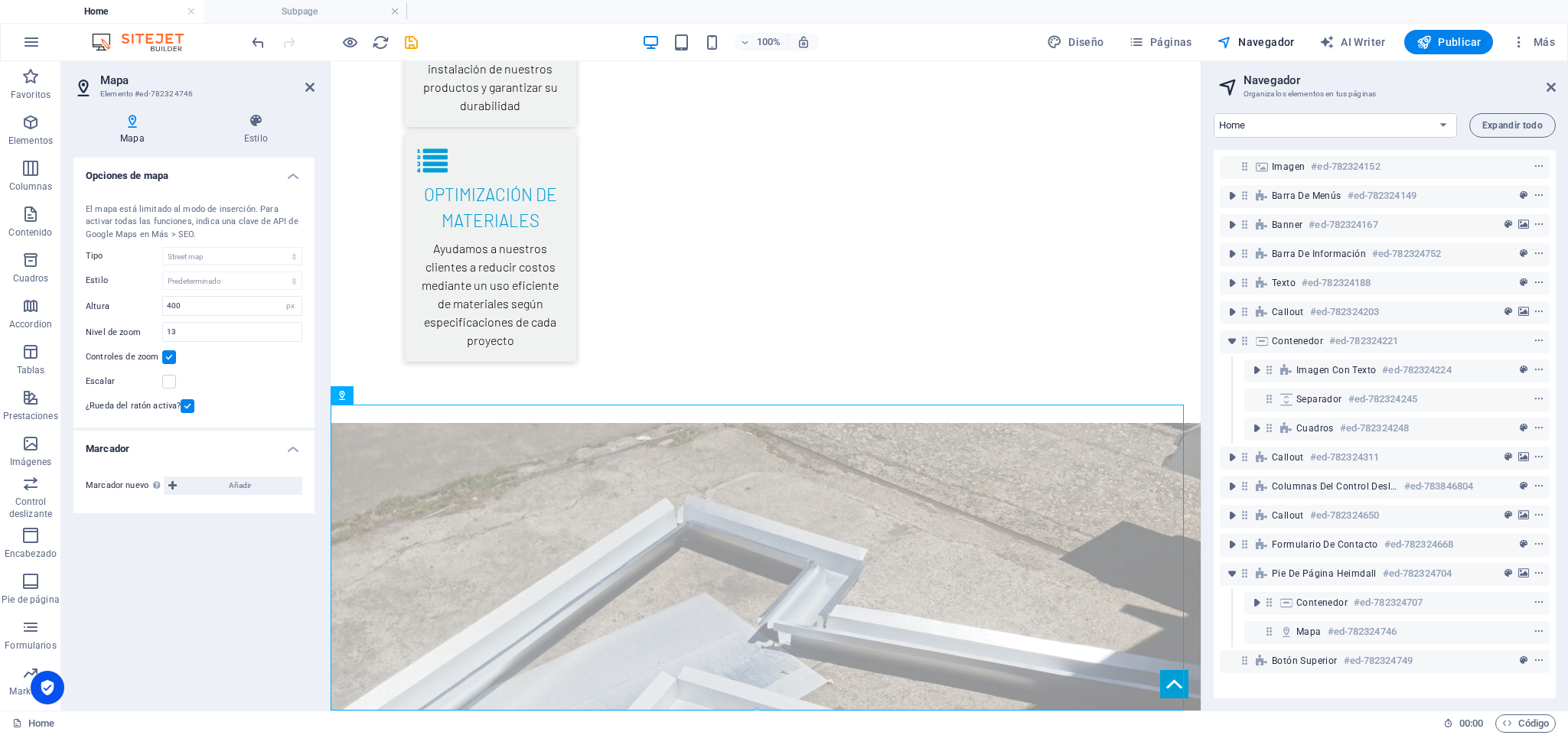 scroll, scrollTop: 0, scrollLeft: 0, axis: both 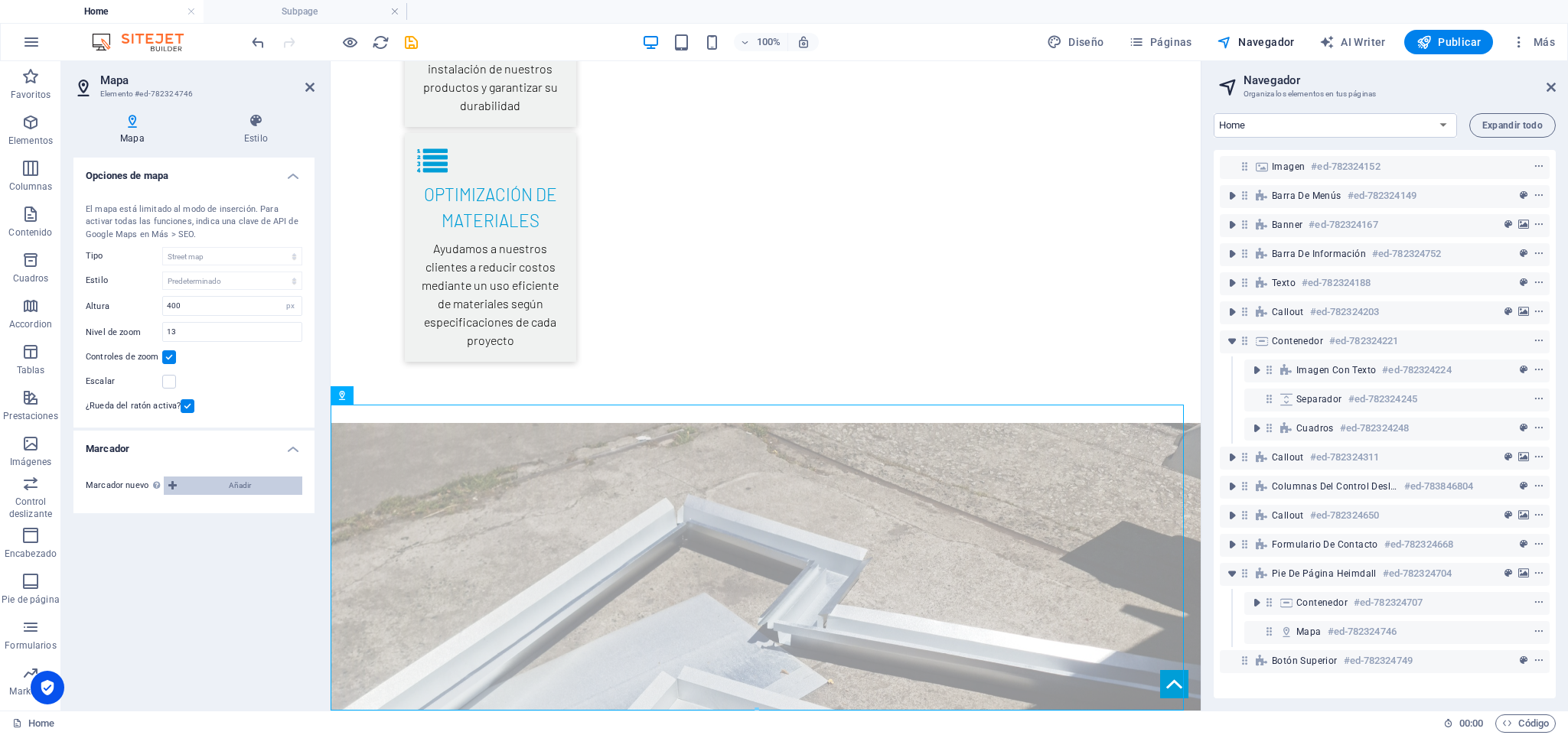 click on "Añadir" at bounding box center (240, 486) 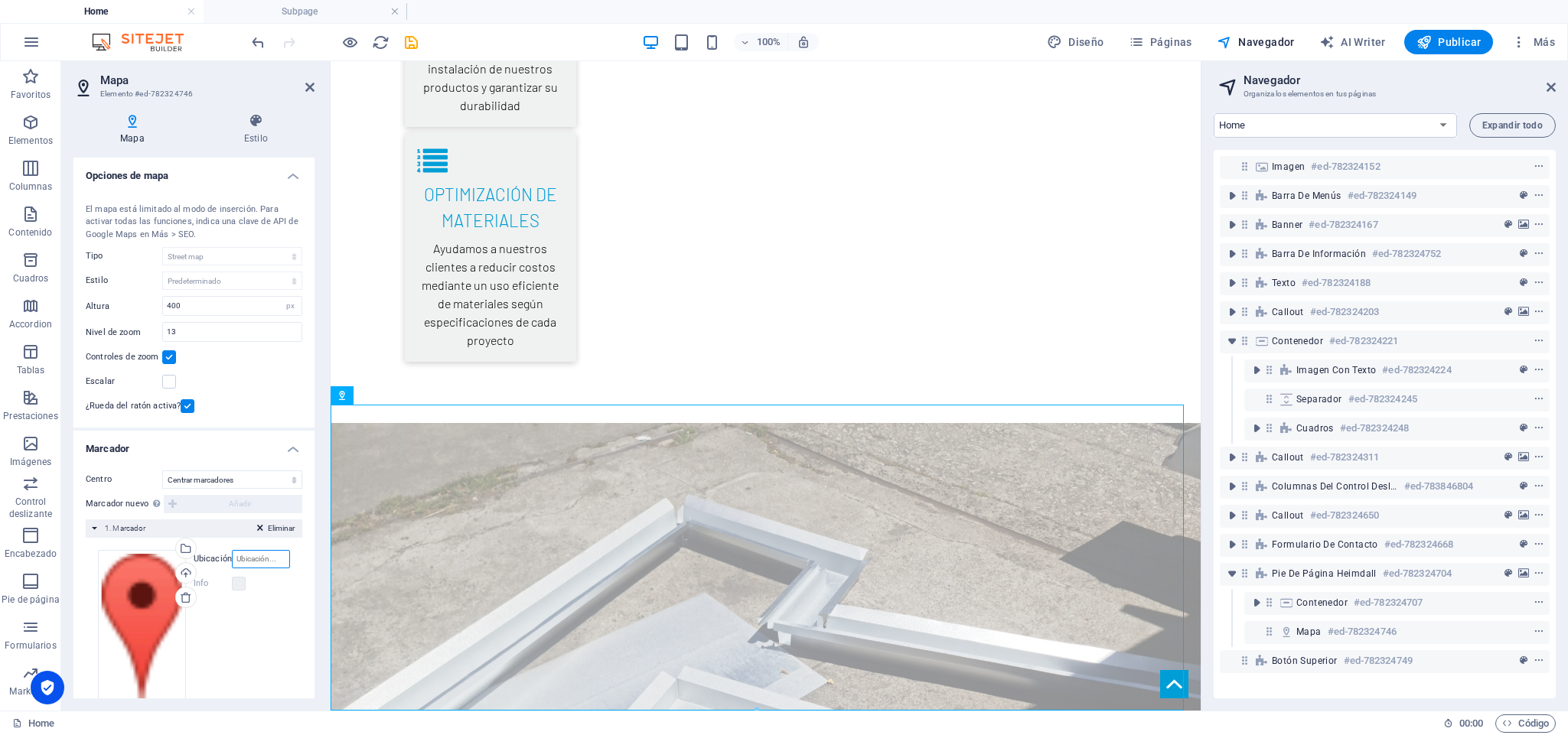 click on "Ubicación" at bounding box center [261, 559] 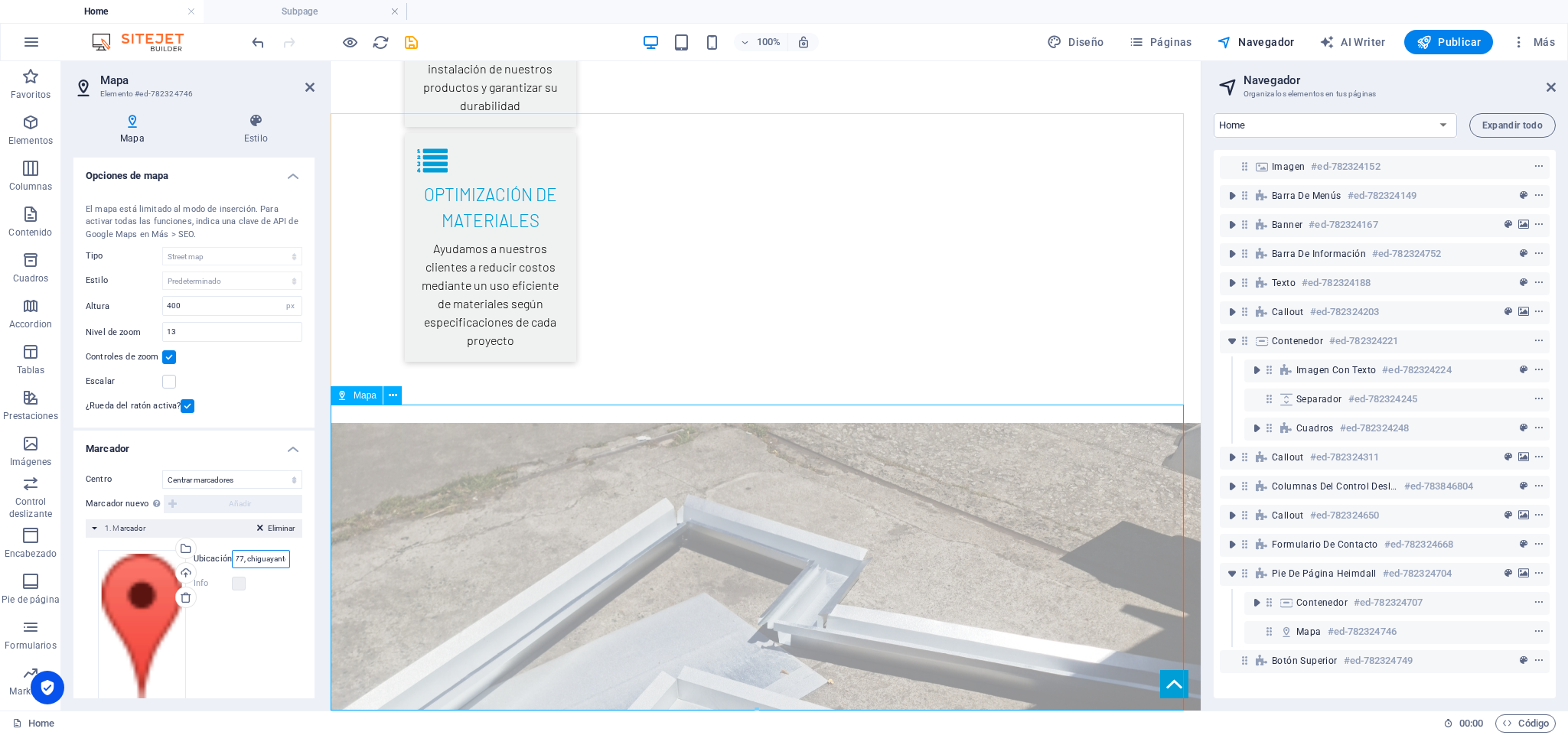 scroll, scrollTop: 0, scrollLeft: 39, axis: horizontal 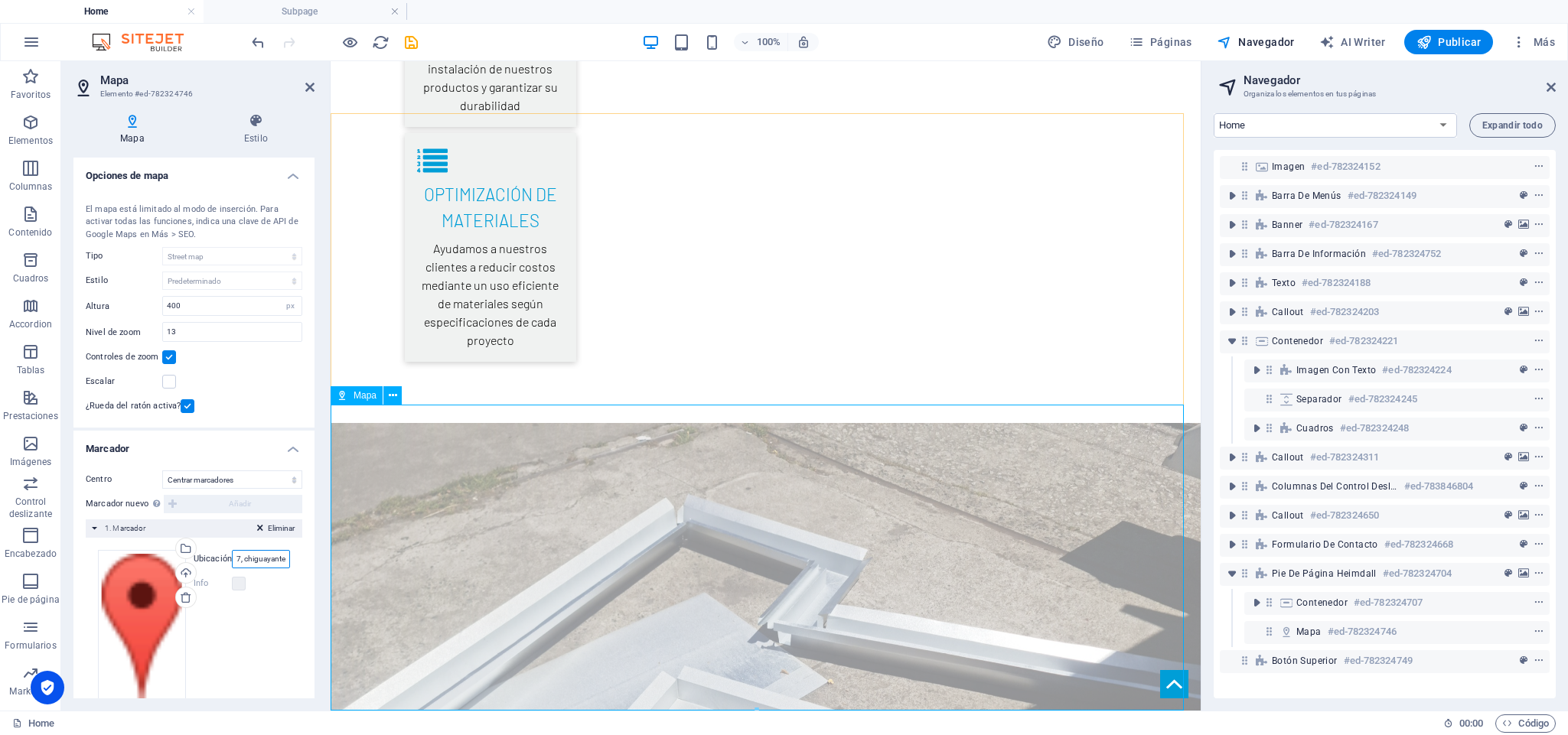 type on "pinares 377, chiguayante" 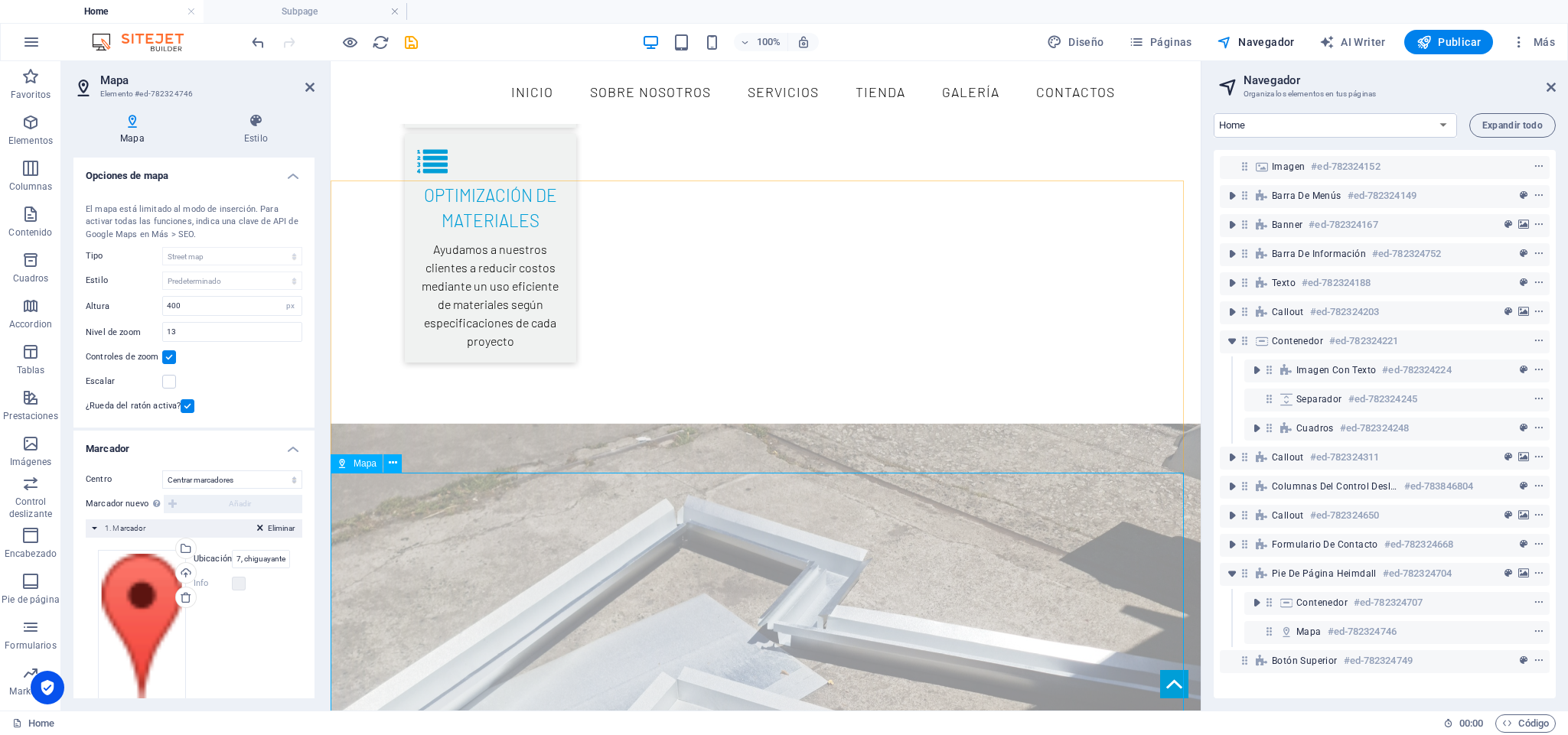 scroll, scrollTop: 0, scrollLeft: 0, axis: both 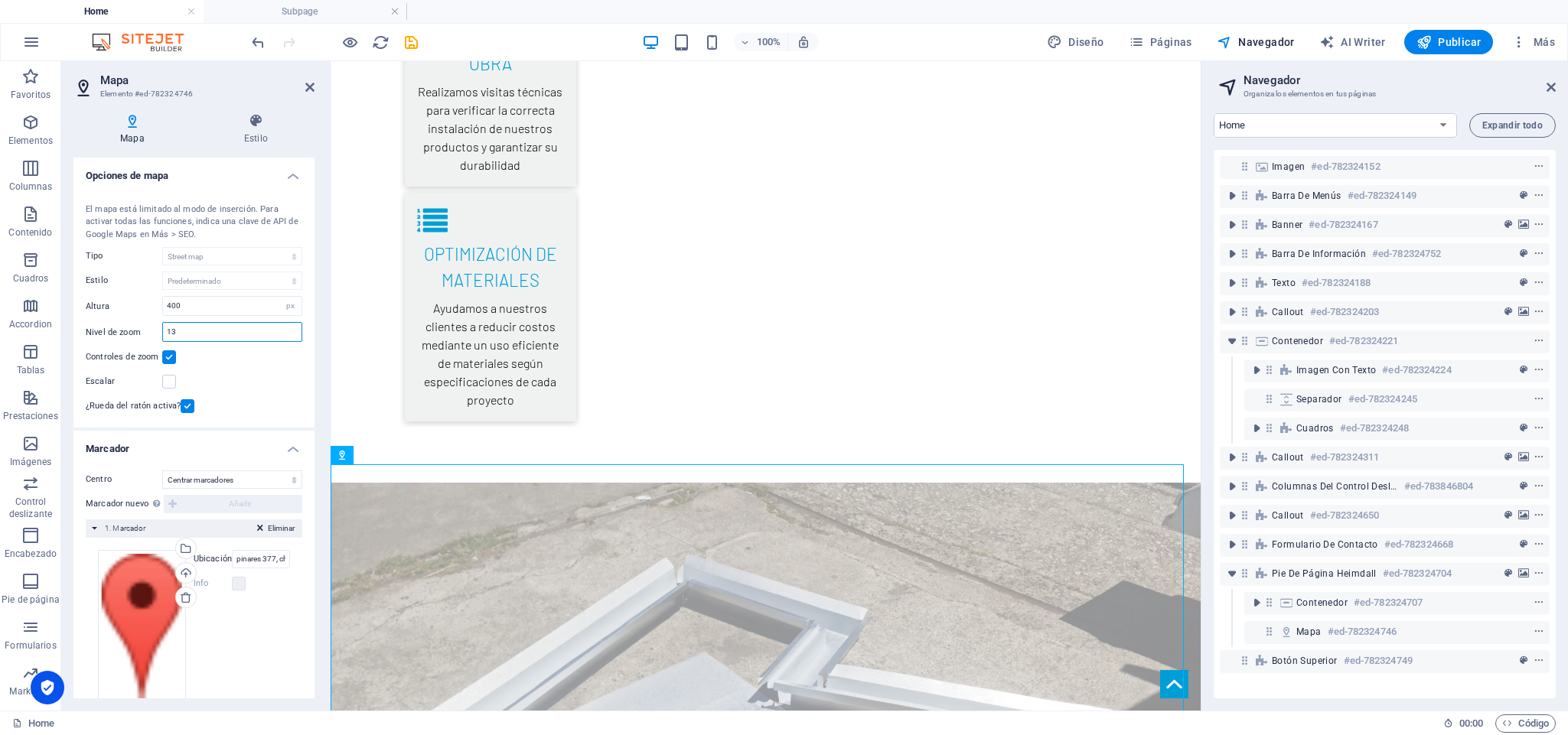 drag, startPoint x: 212, startPoint y: 330, endPoint x: 109, endPoint y: 337, distance: 103.23759 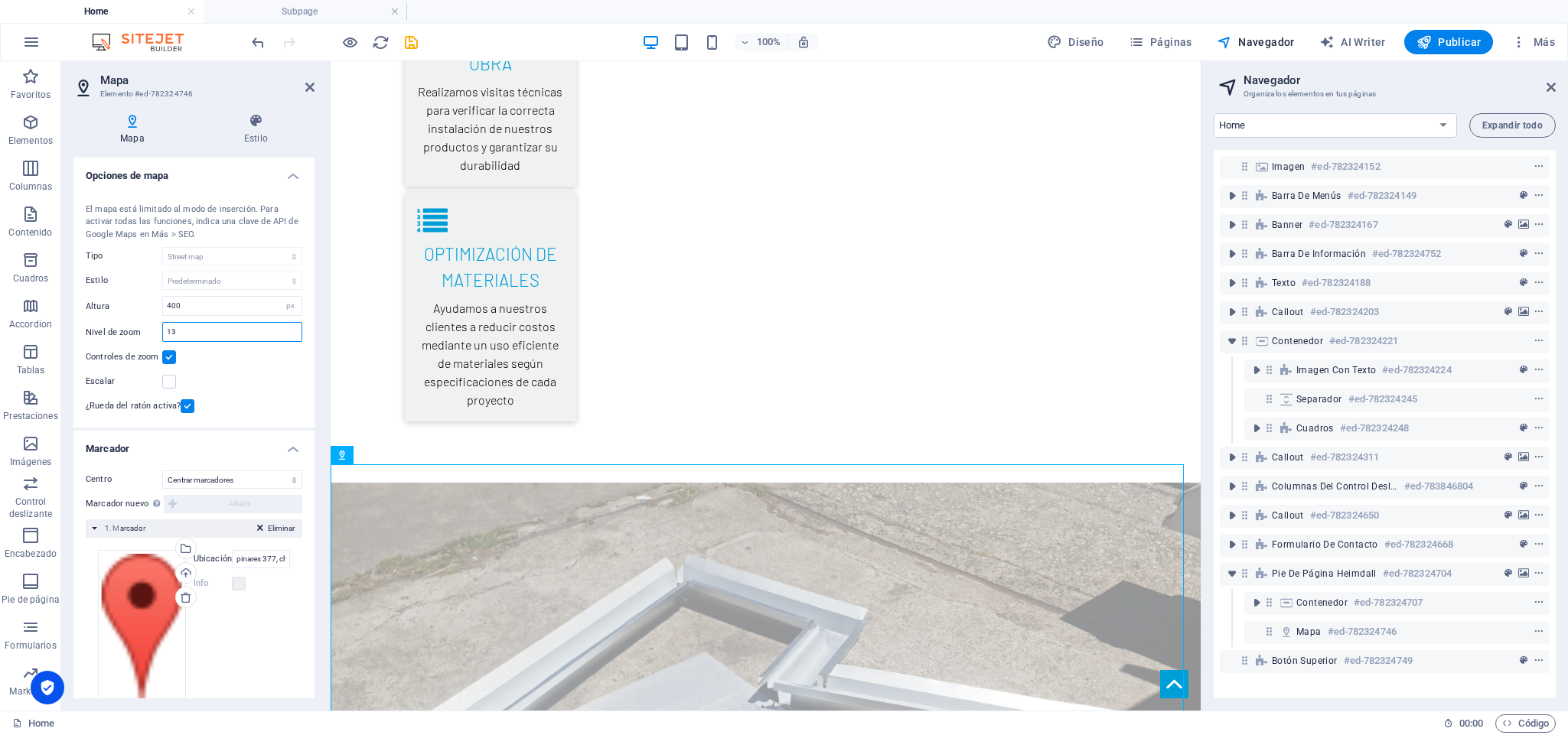 click on "Nivel de zoom 13" at bounding box center (194, 332) 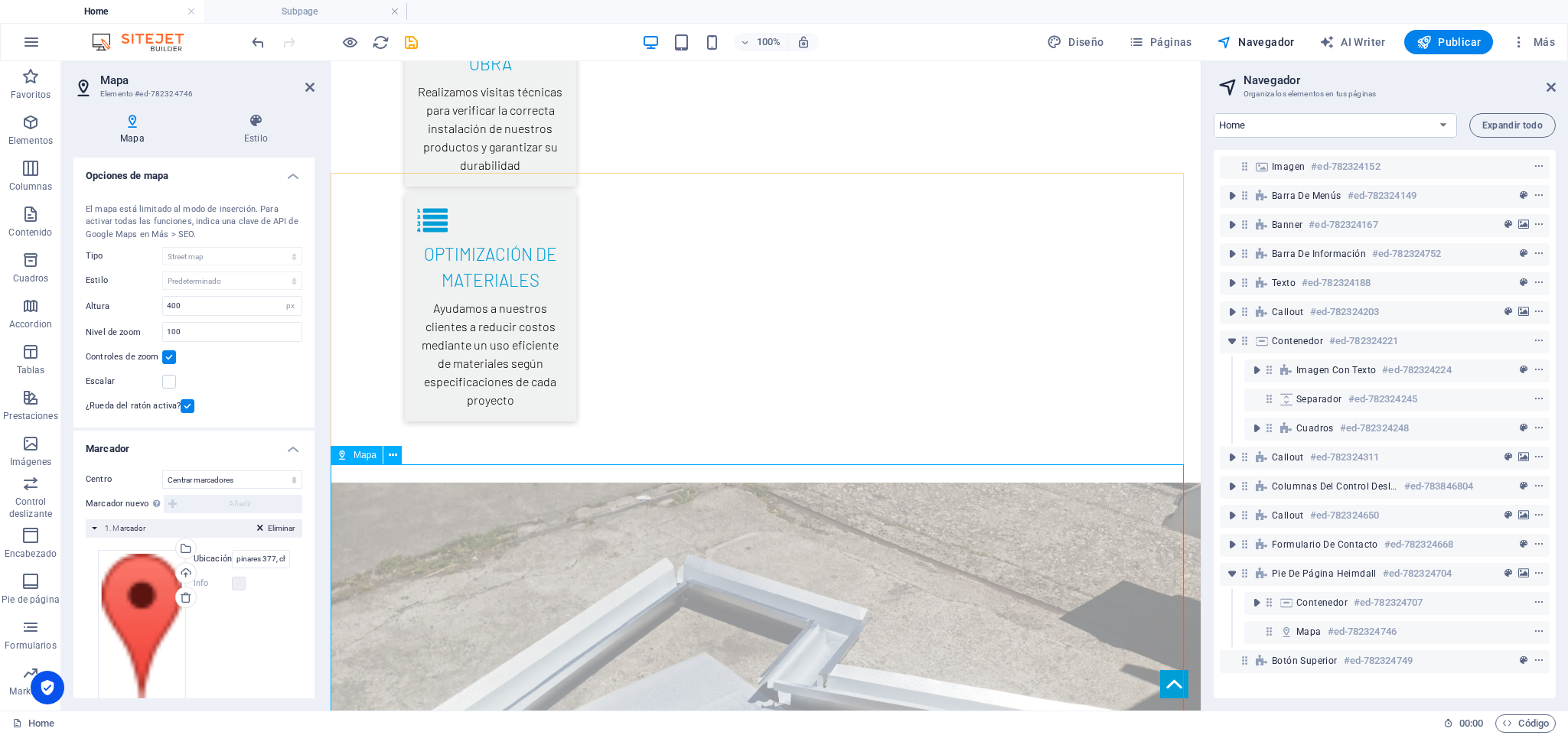 click on "← Mover a la izquierda → Mover a la derecha ↑ Mover hacia arriba ↓ Mover hacia abajo + Ampliar - Reducir Inicio Saltar hacia la izquierda un 75 % Fin Saltar hacia la derecha un 75 % Re Pág Saltar hacia arriba un 75 % Av Pág Saltar hacia abajo un 75 % Mapa Relieve Satélite Etiquetas Combinaciones de teclas Datos del mapa Datos del mapa ©2025 Google Datos del mapa ©2025 Google 20 m  Haz clic para alternar entre unidades métricas e imperiales Términos Notificar un problema de Maps" at bounding box center (765, 23972) 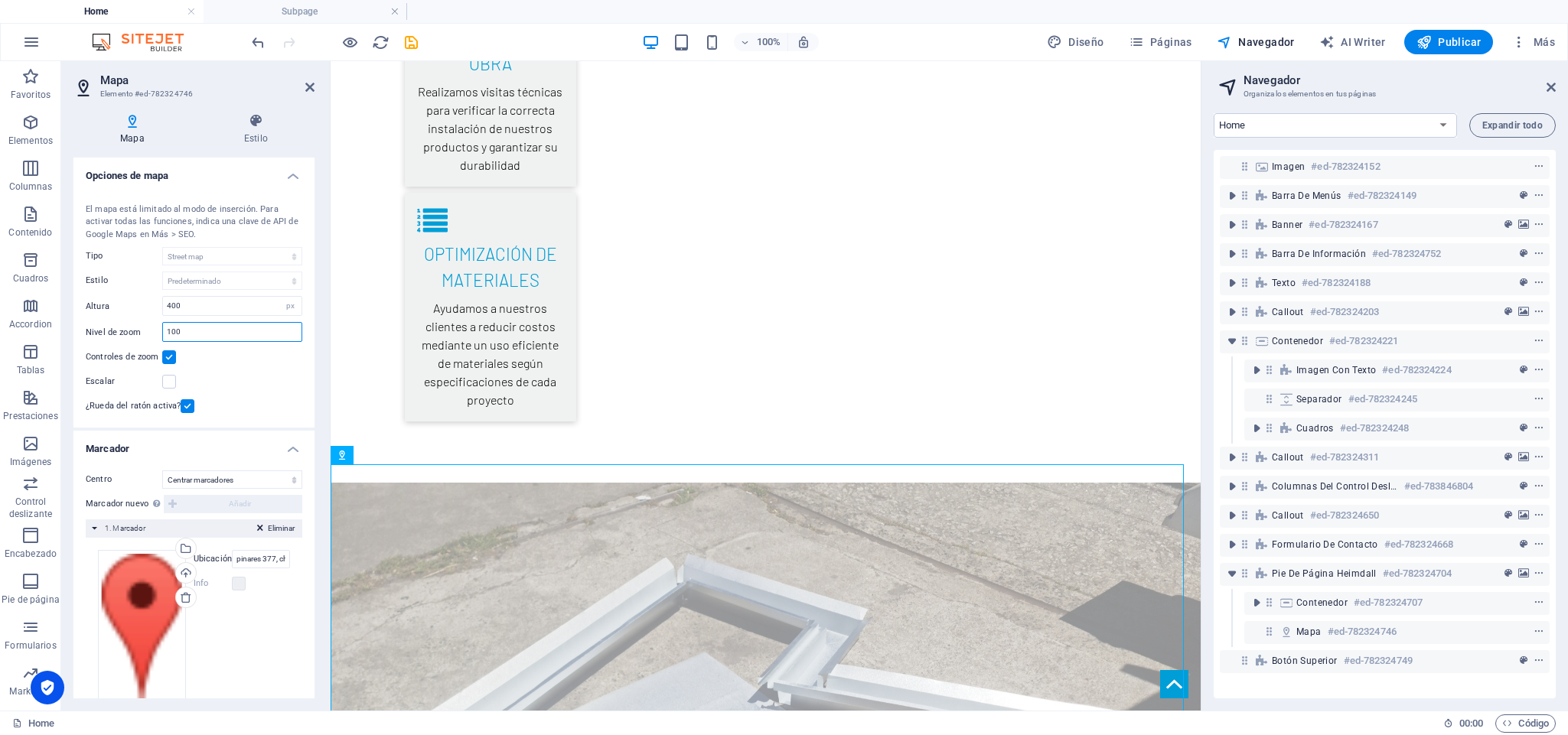 click on "100" at bounding box center [232, 332] 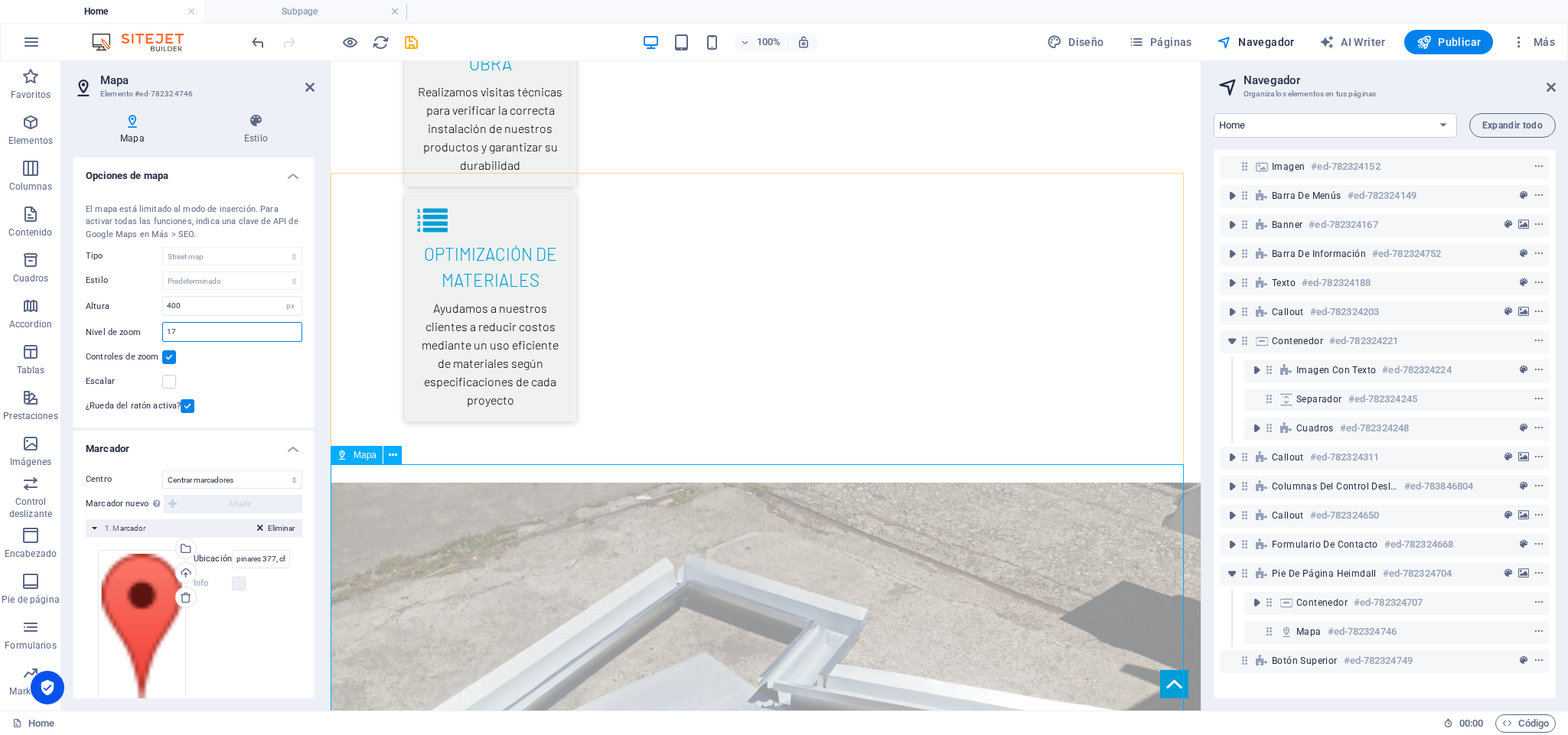 type on "17" 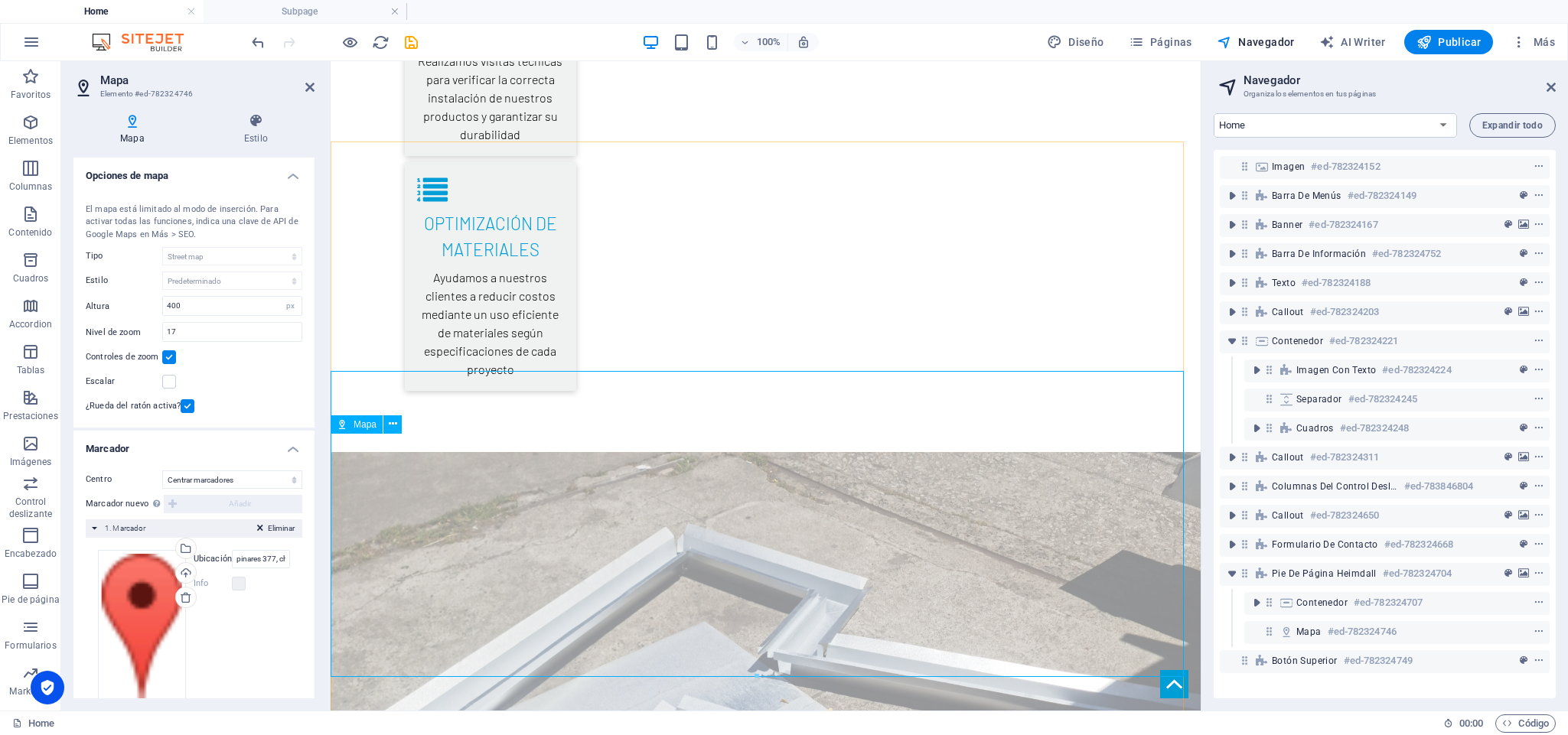 scroll, scrollTop: 3387, scrollLeft: 0, axis: vertical 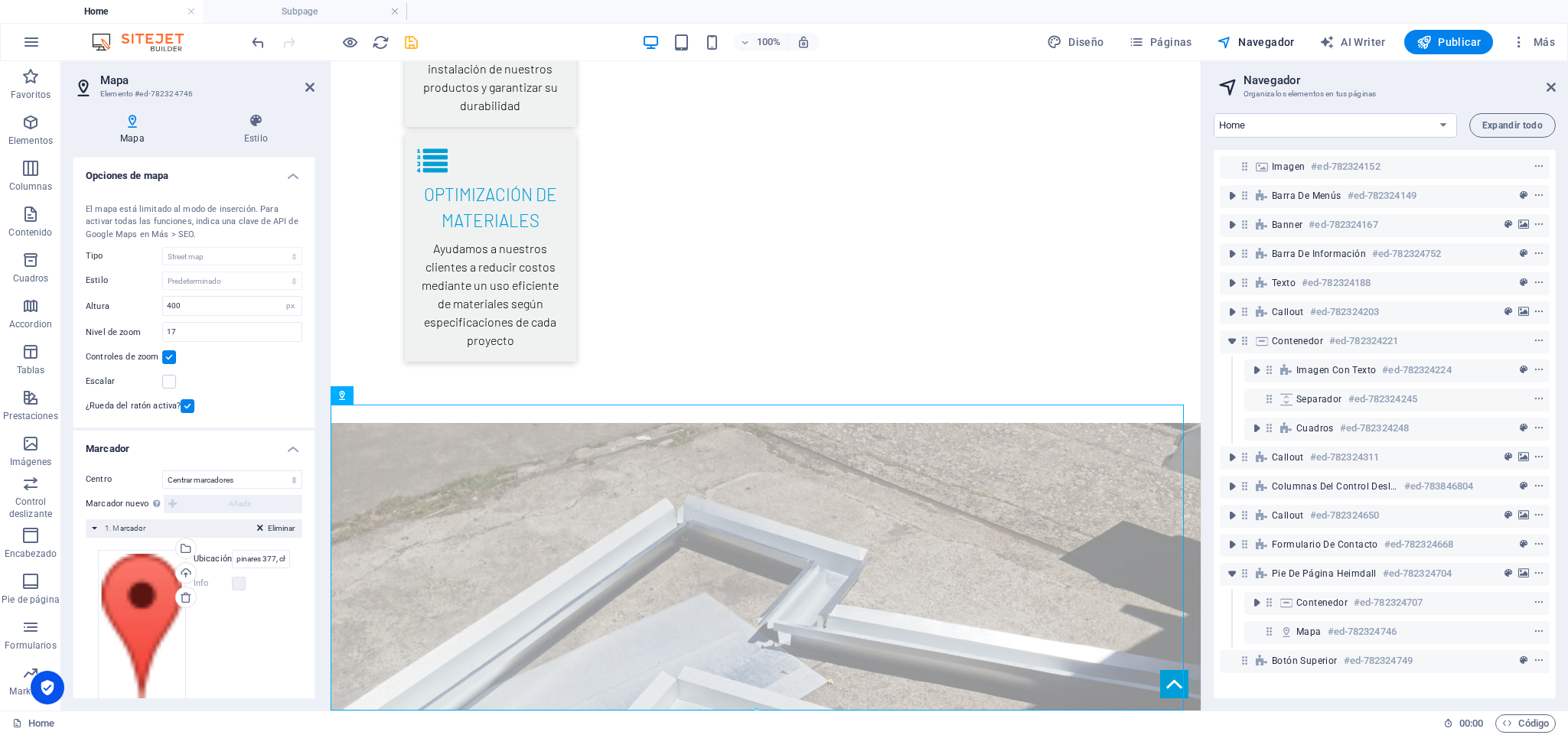 click at bounding box center (411, 42) 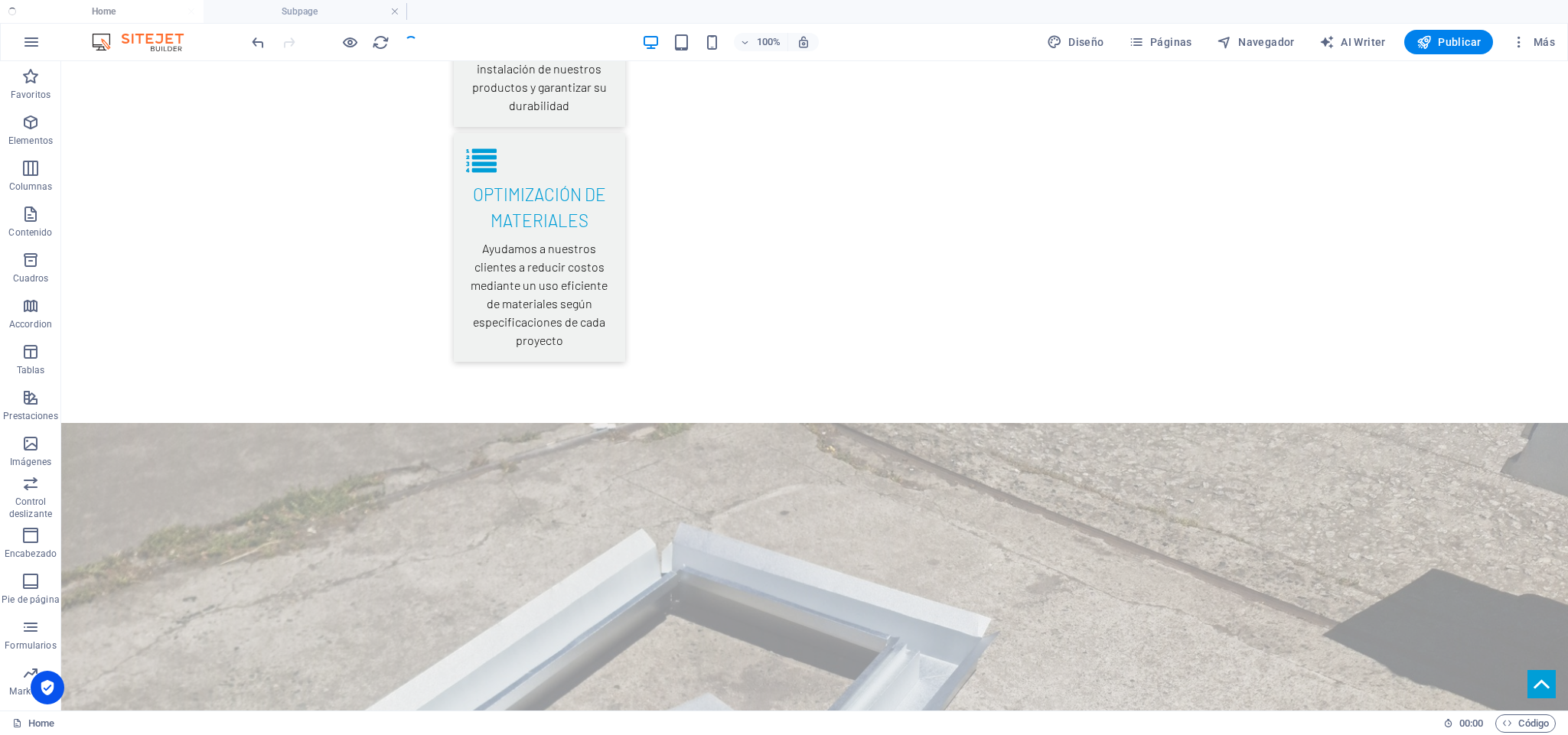 scroll, scrollTop: 3669, scrollLeft: 0, axis: vertical 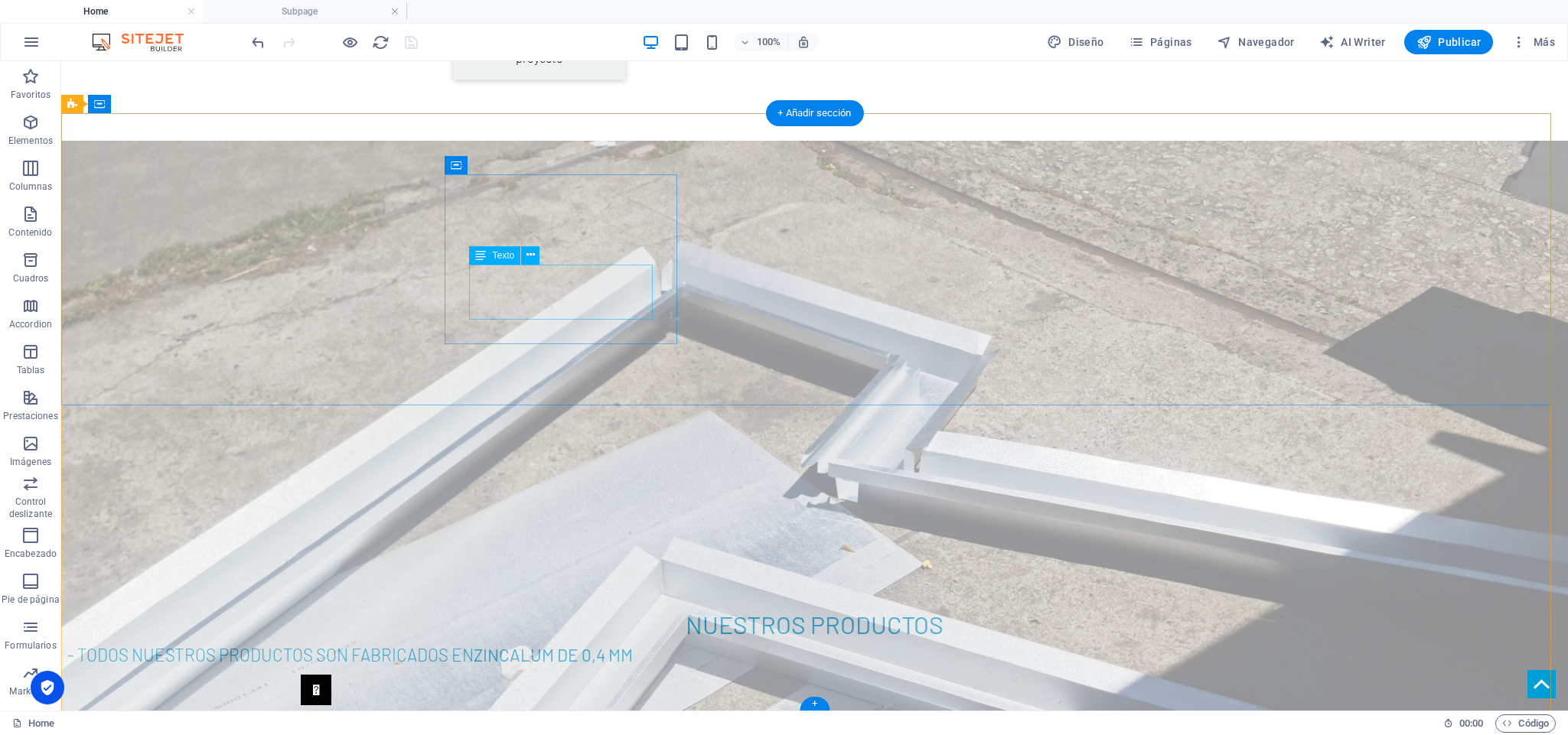 click on "lyjhojalateria.cl 401 F St NW 20001   Washington, DC" at bounding box center [190, 23004] 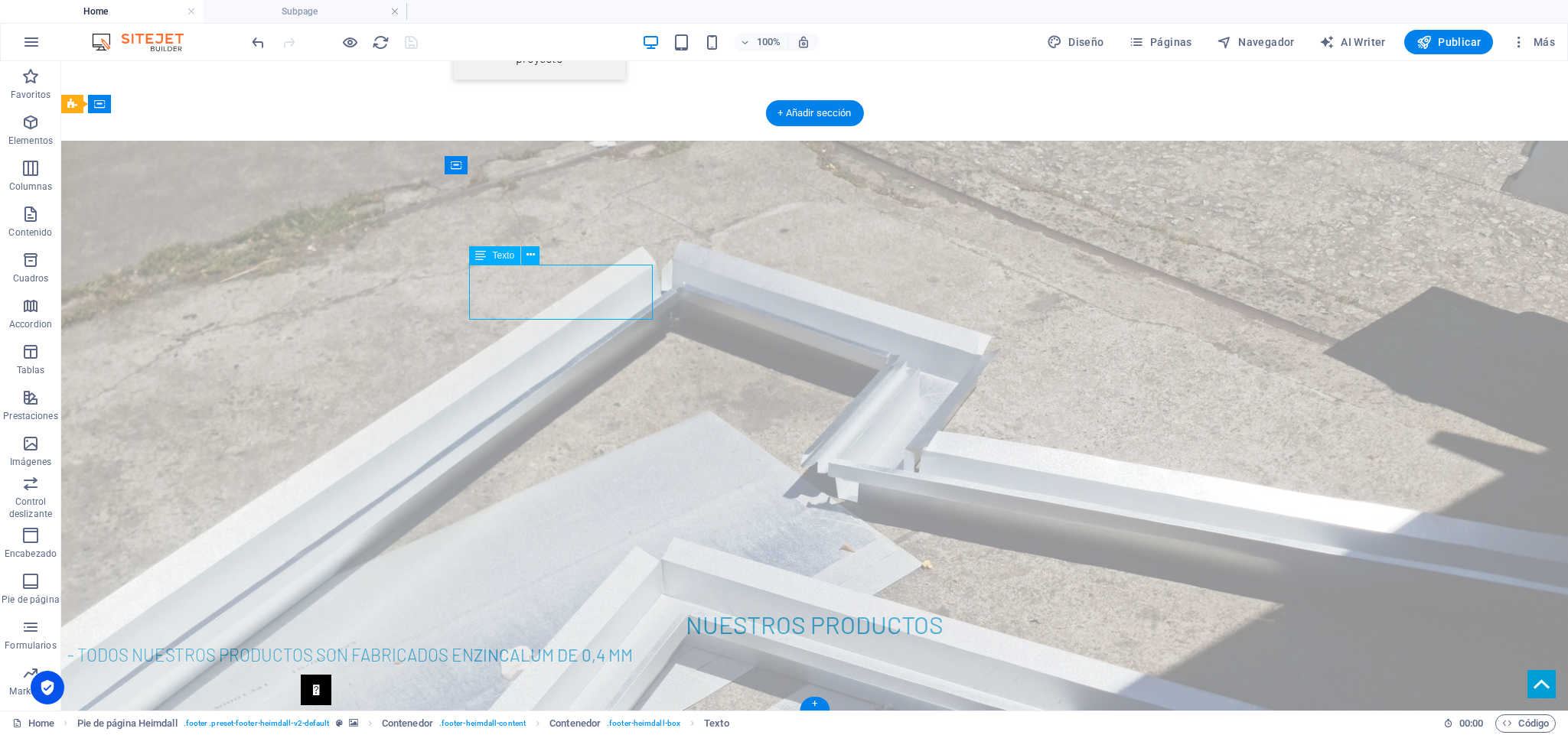 click on "lyjhojalateria.cl 401 F St NW 20001   Washington, DC" at bounding box center [190, 23004] 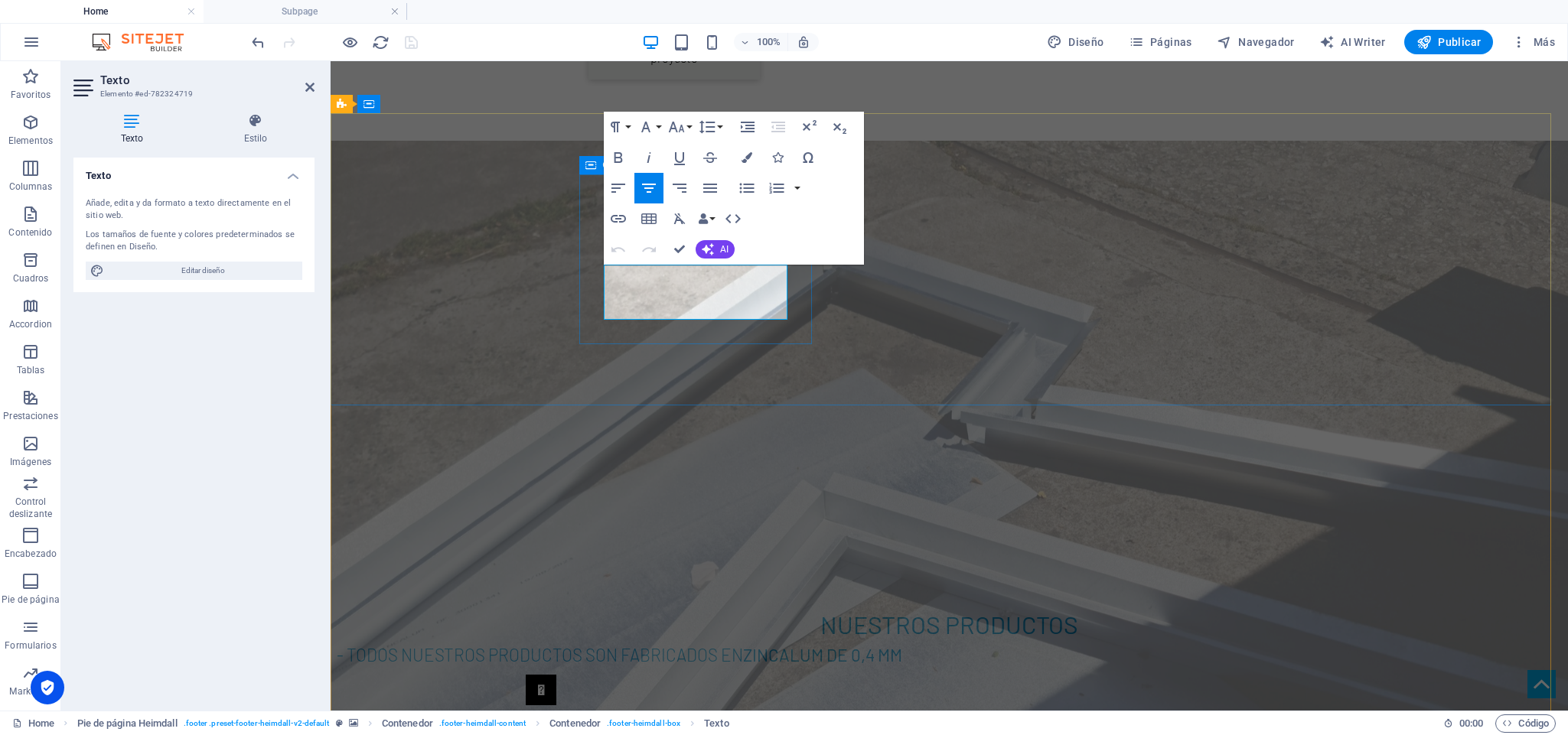 scroll, scrollTop: 3488, scrollLeft: 0, axis: vertical 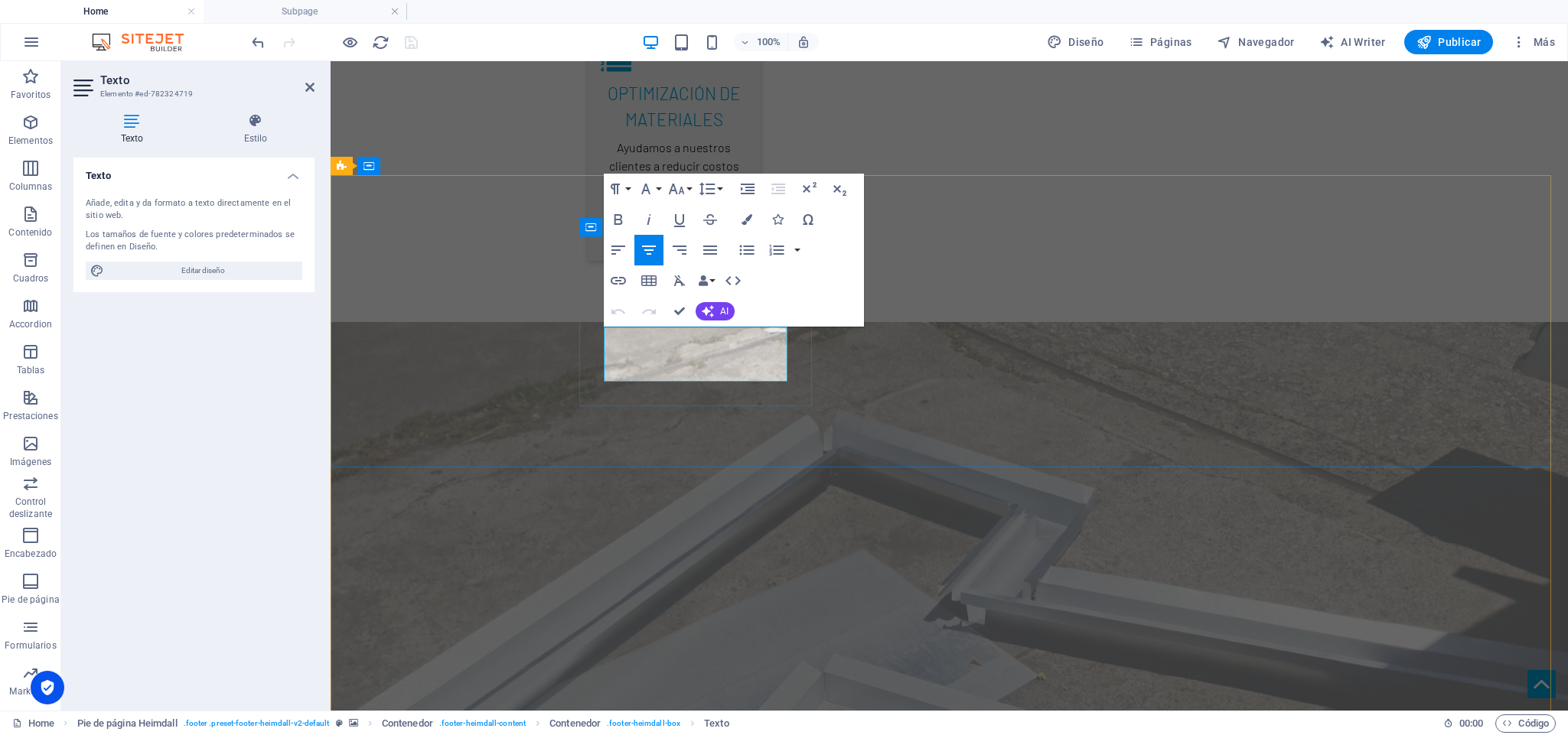 drag, startPoint x: 753, startPoint y: 372, endPoint x: 662, endPoint y: 360, distance: 91.7878 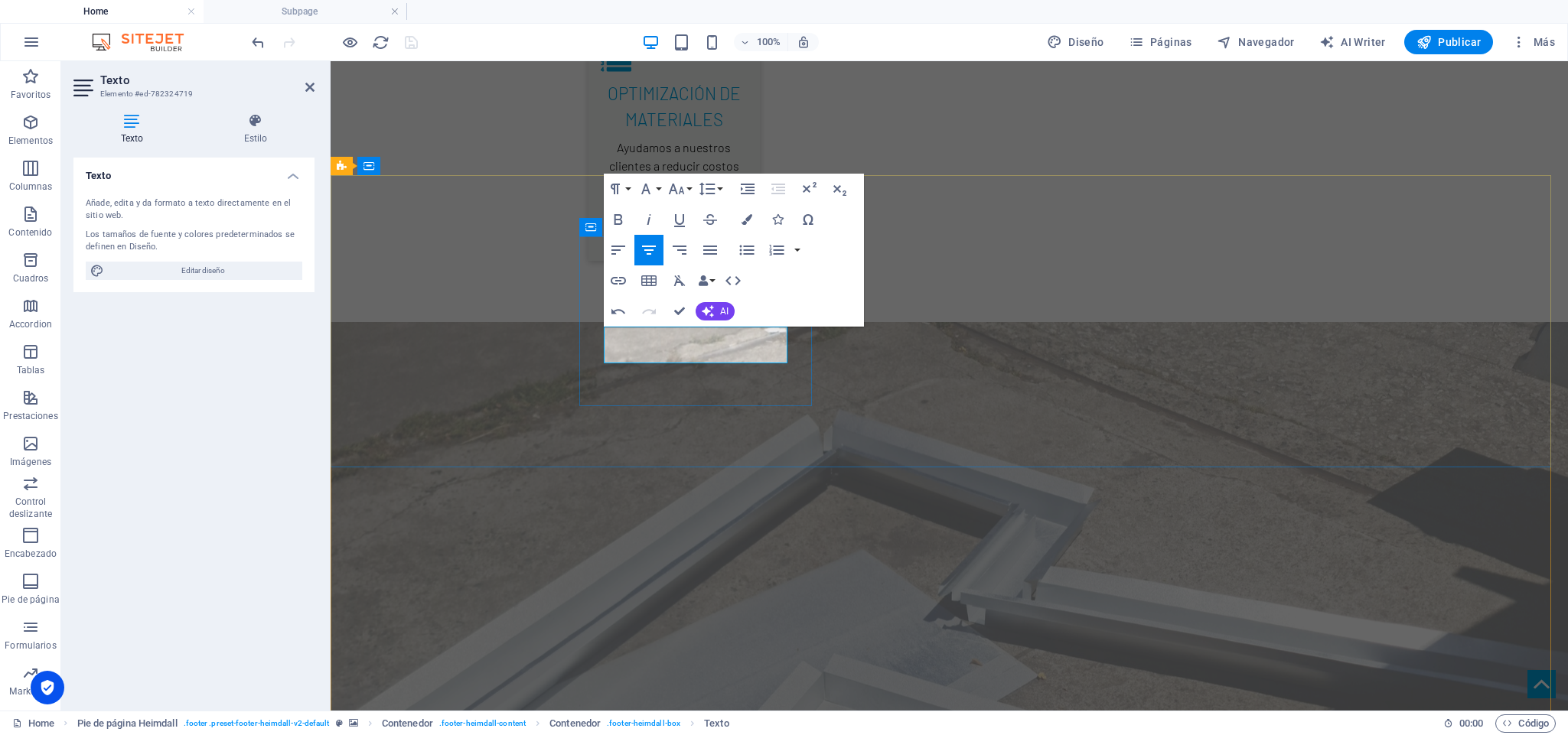 drag, startPoint x: 682, startPoint y: 342, endPoint x: 641, endPoint y: 333, distance: 41.976184 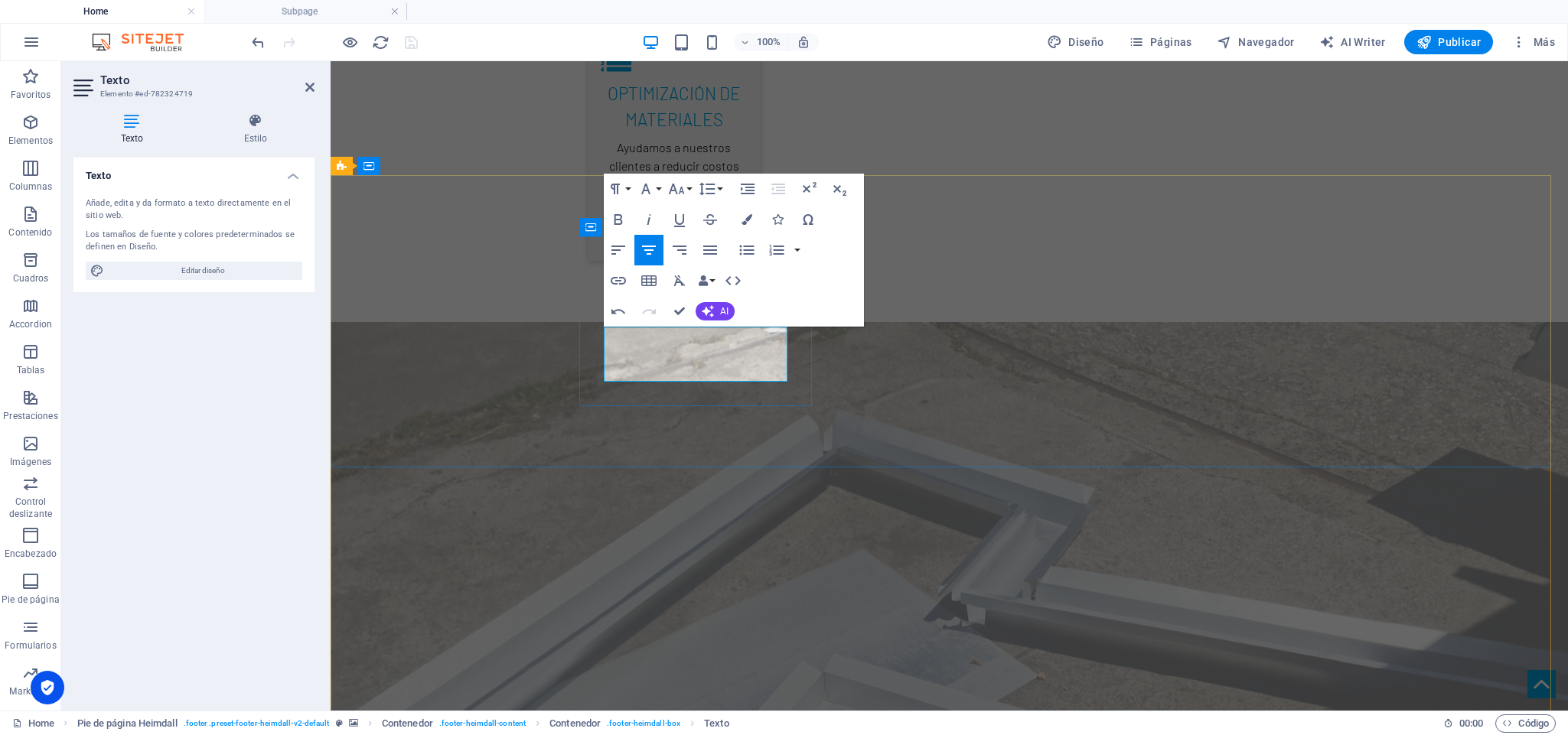 type 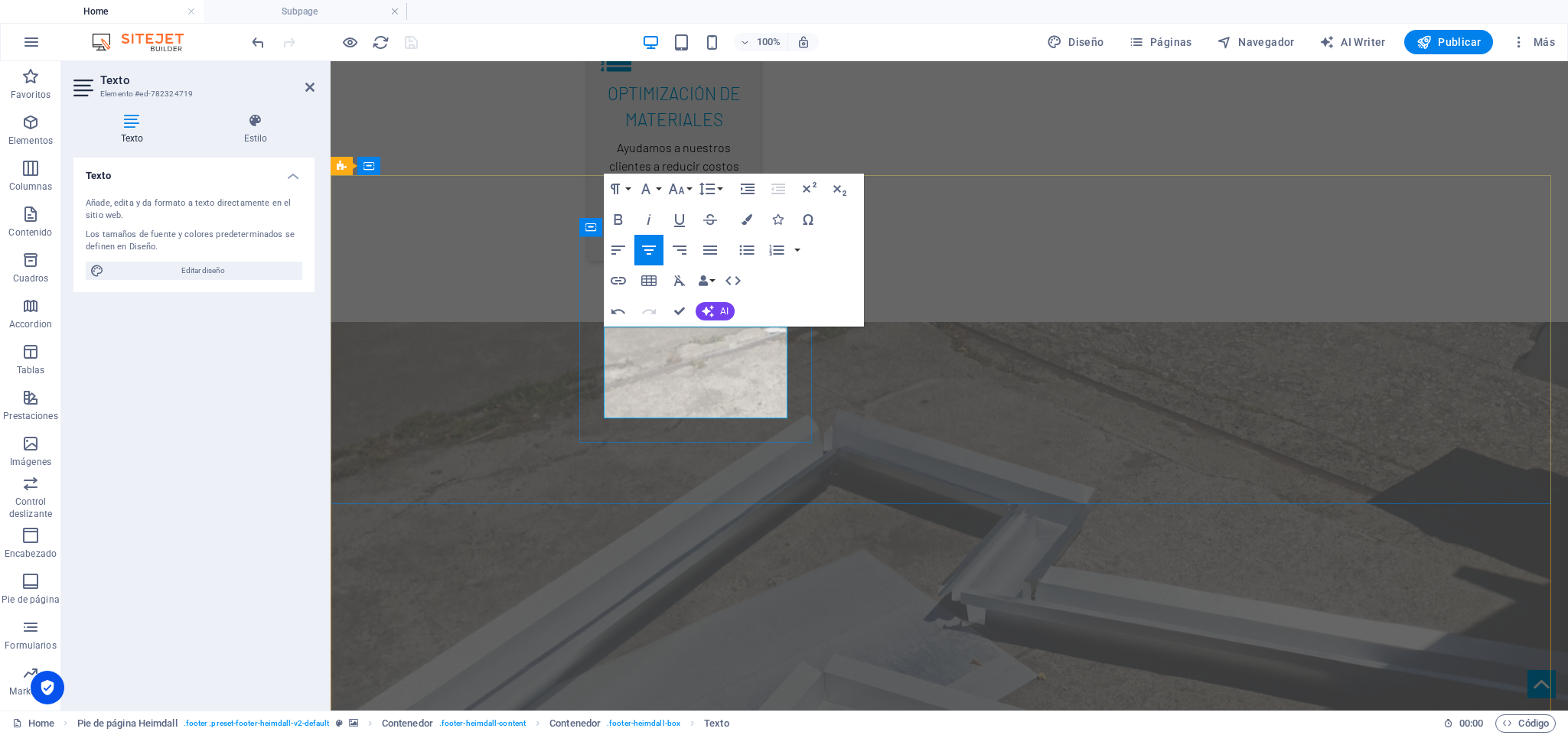 drag, startPoint x: 742, startPoint y: 392, endPoint x: 639, endPoint y: 395, distance: 103.04368 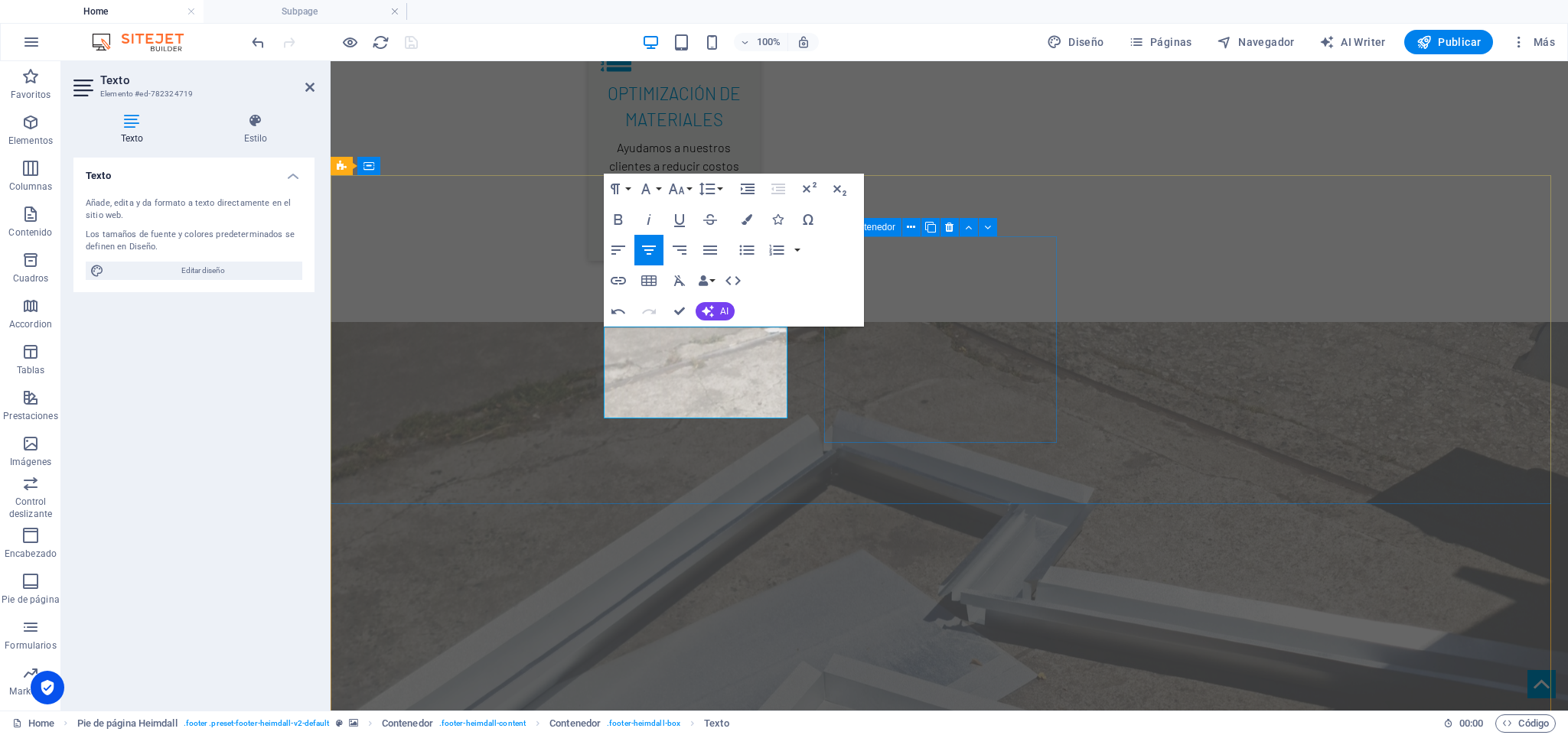 click on "Contact Call us:   097cda04fad35ca21c682350182469@cpanel.local" at bounding box center (459, 23411) 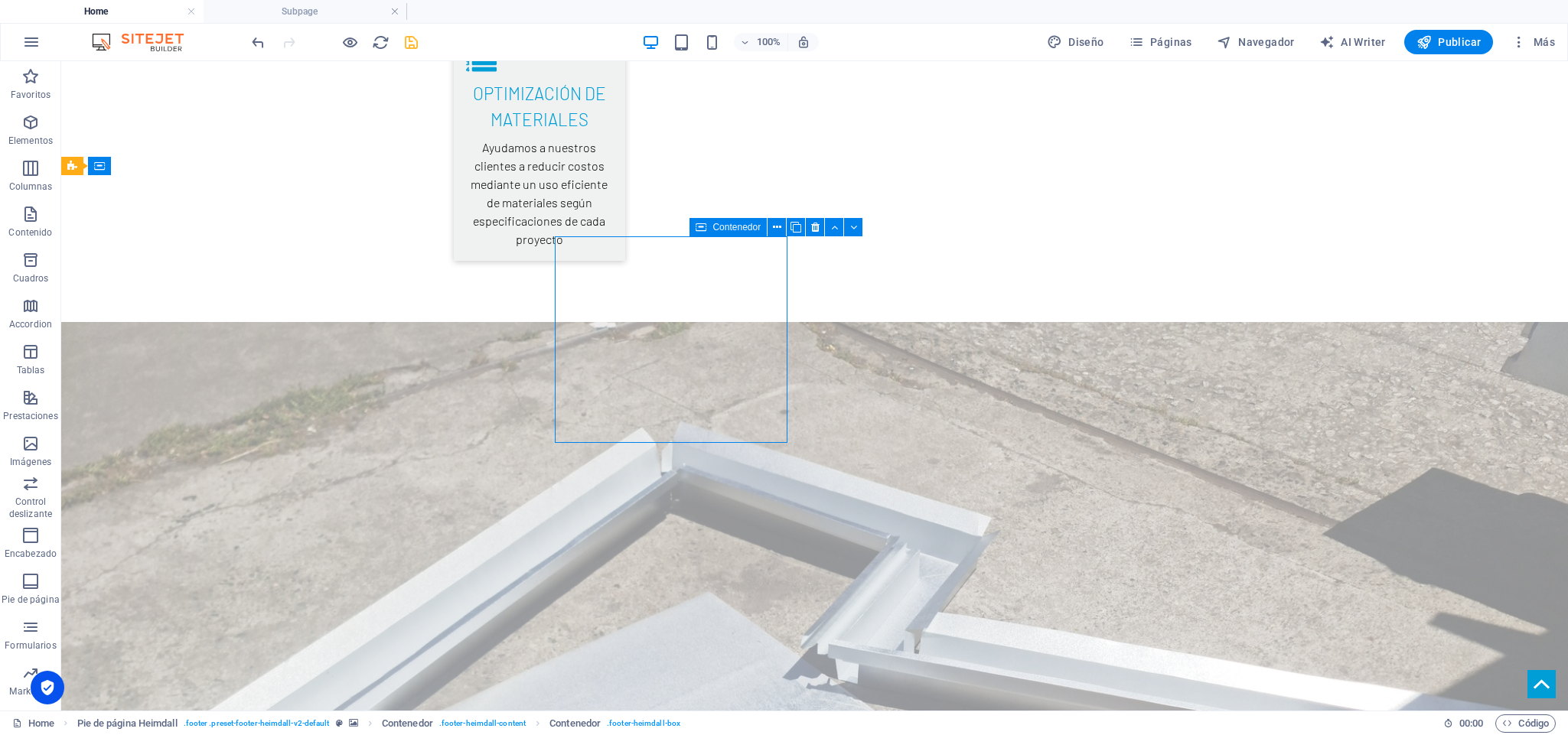scroll, scrollTop: 3607, scrollLeft: 0, axis: vertical 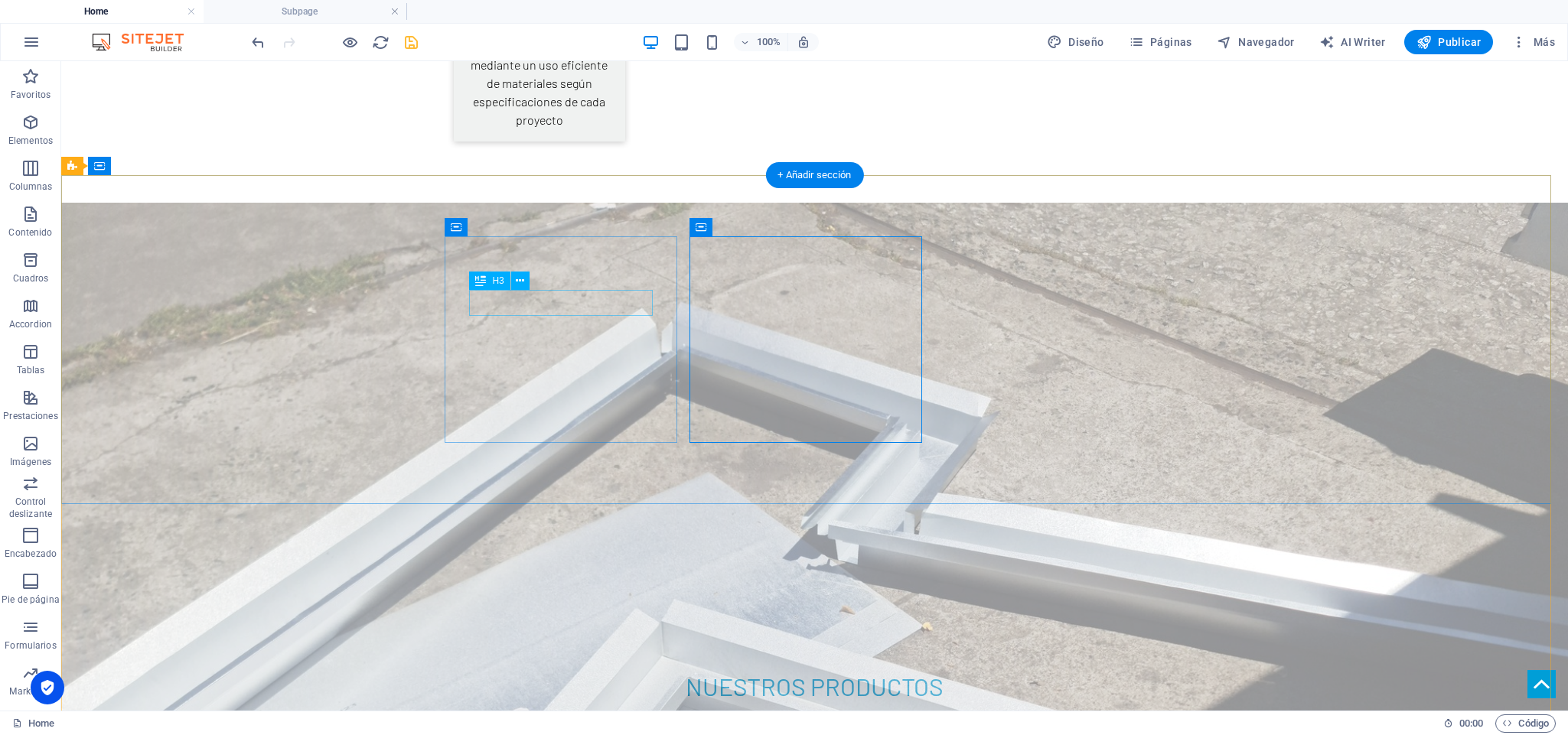 click on "Address" at bounding box center [190, 23043] 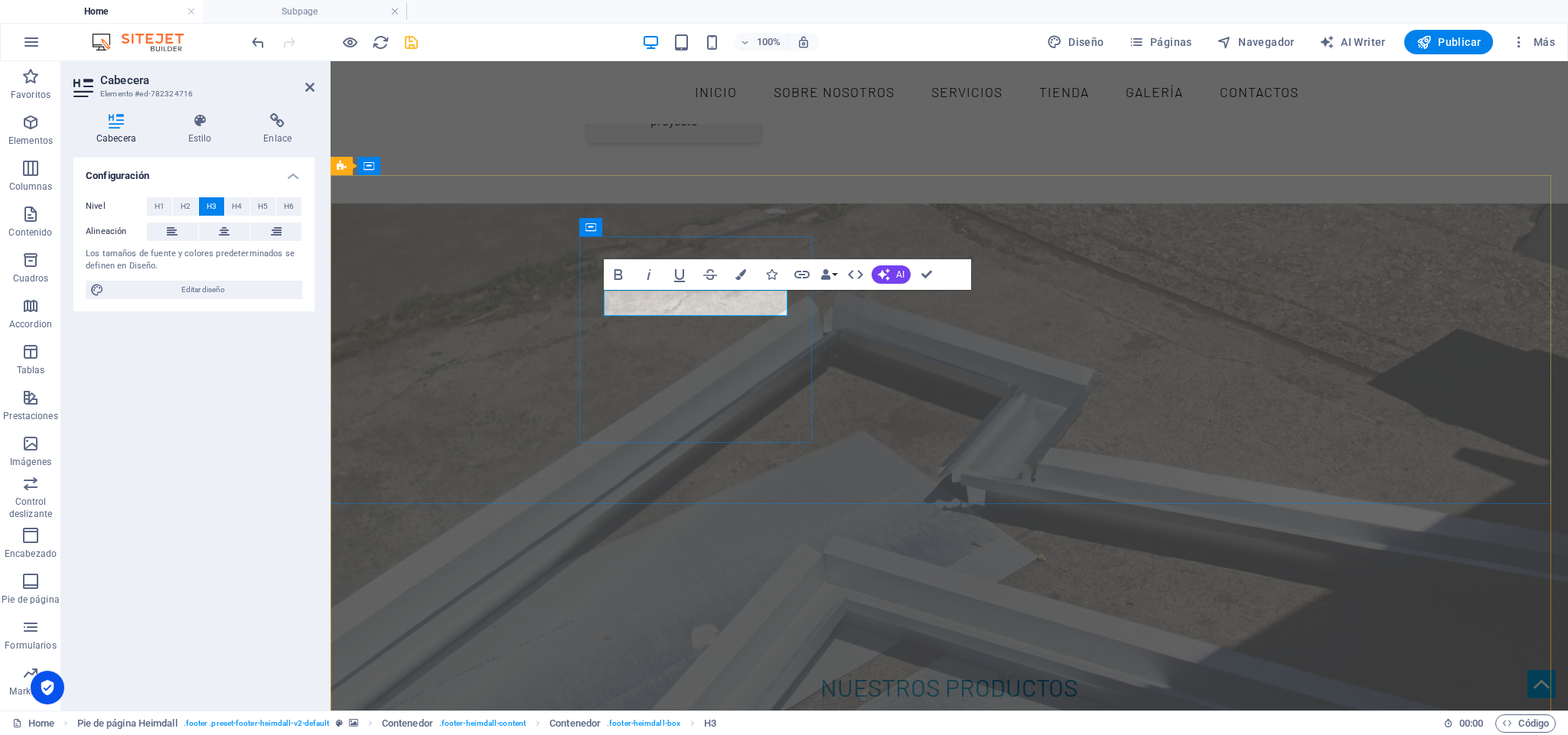 scroll, scrollTop: 3488, scrollLeft: 0, axis: vertical 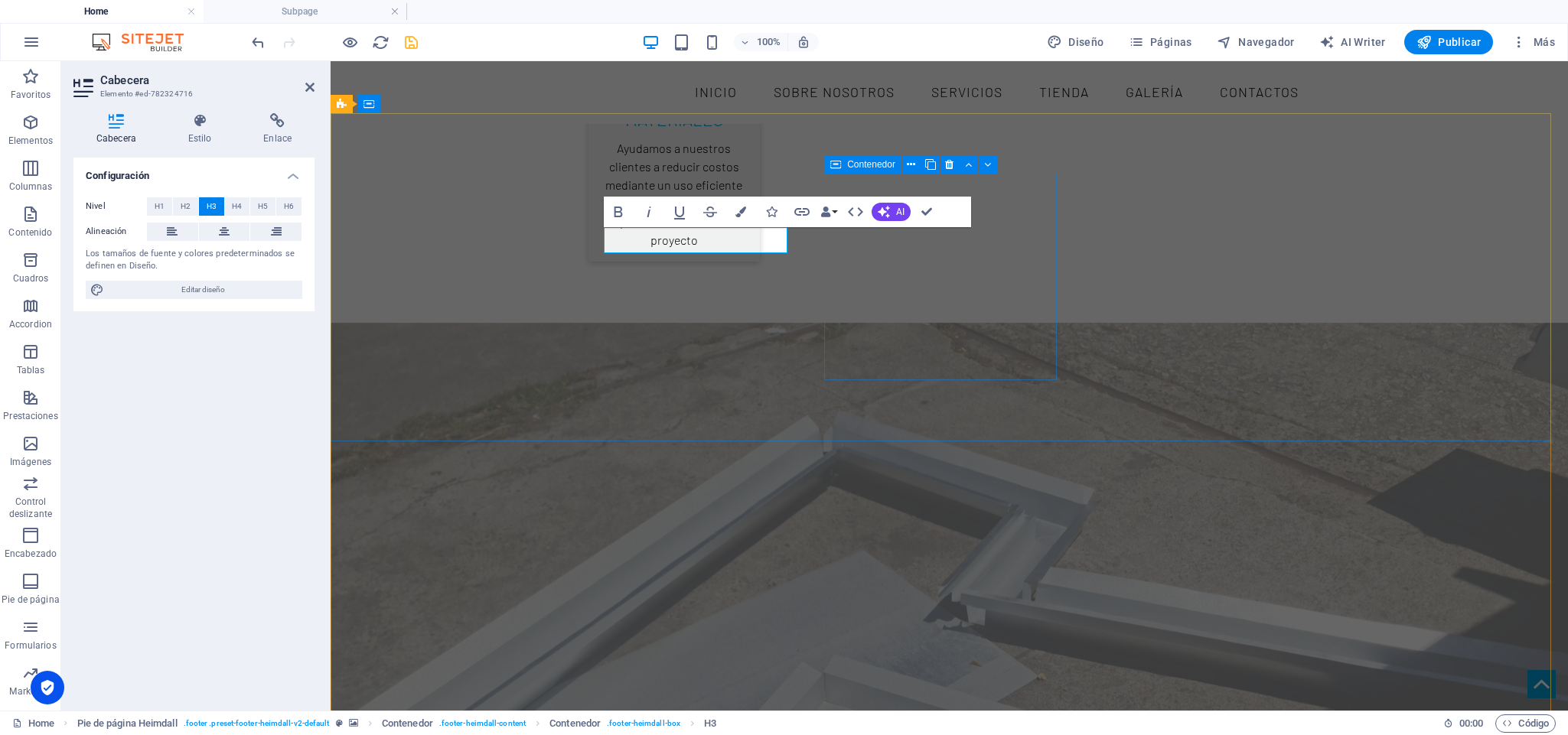 type 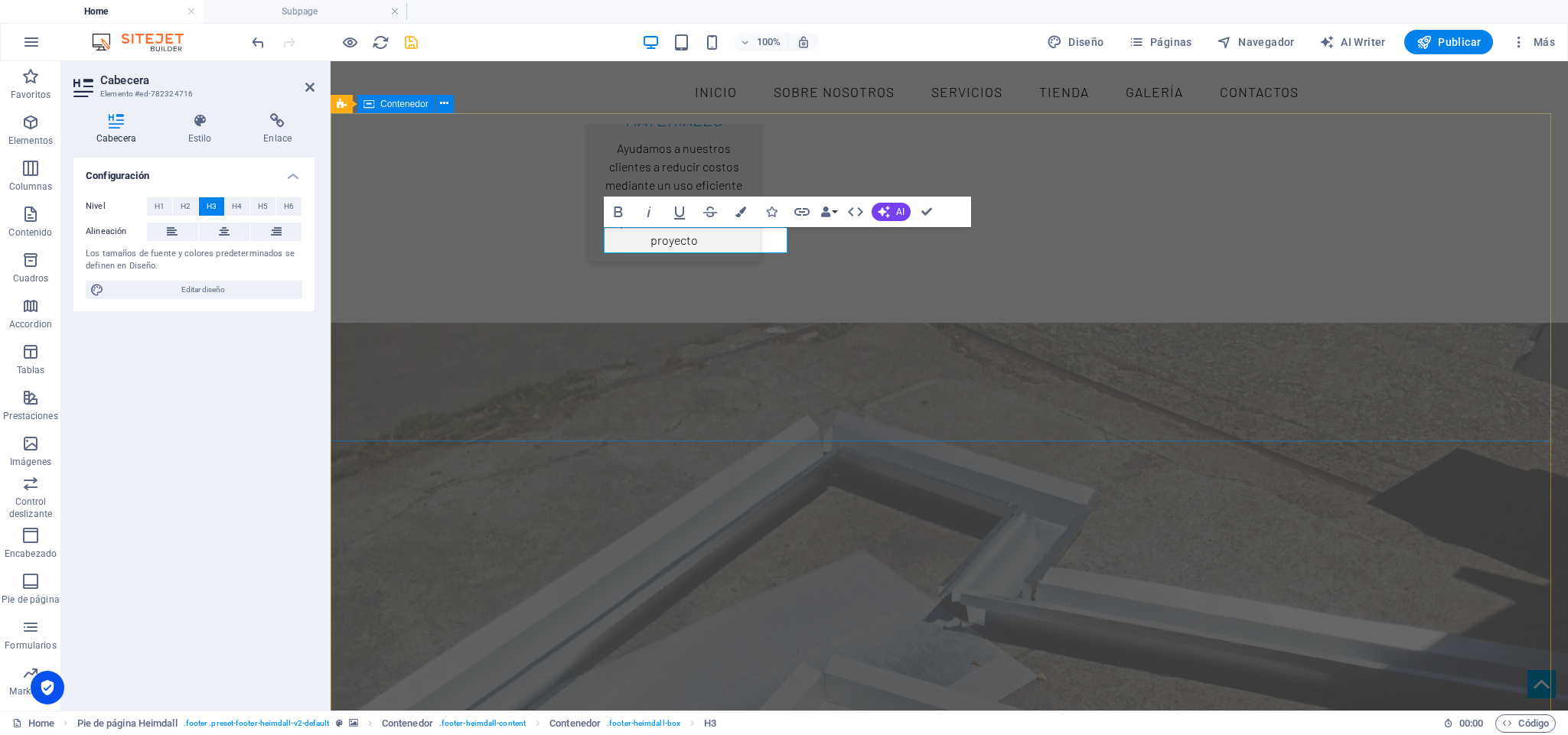 click on "ubicación Pinares 377 Chiguayante, Concepción Región del Bío Bío Contact Call us:   097cda04fad35ca21c682350182469@cpanel.local Links Legal Notice Privacy Policy Our offers" at bounding box center [949, 23383] 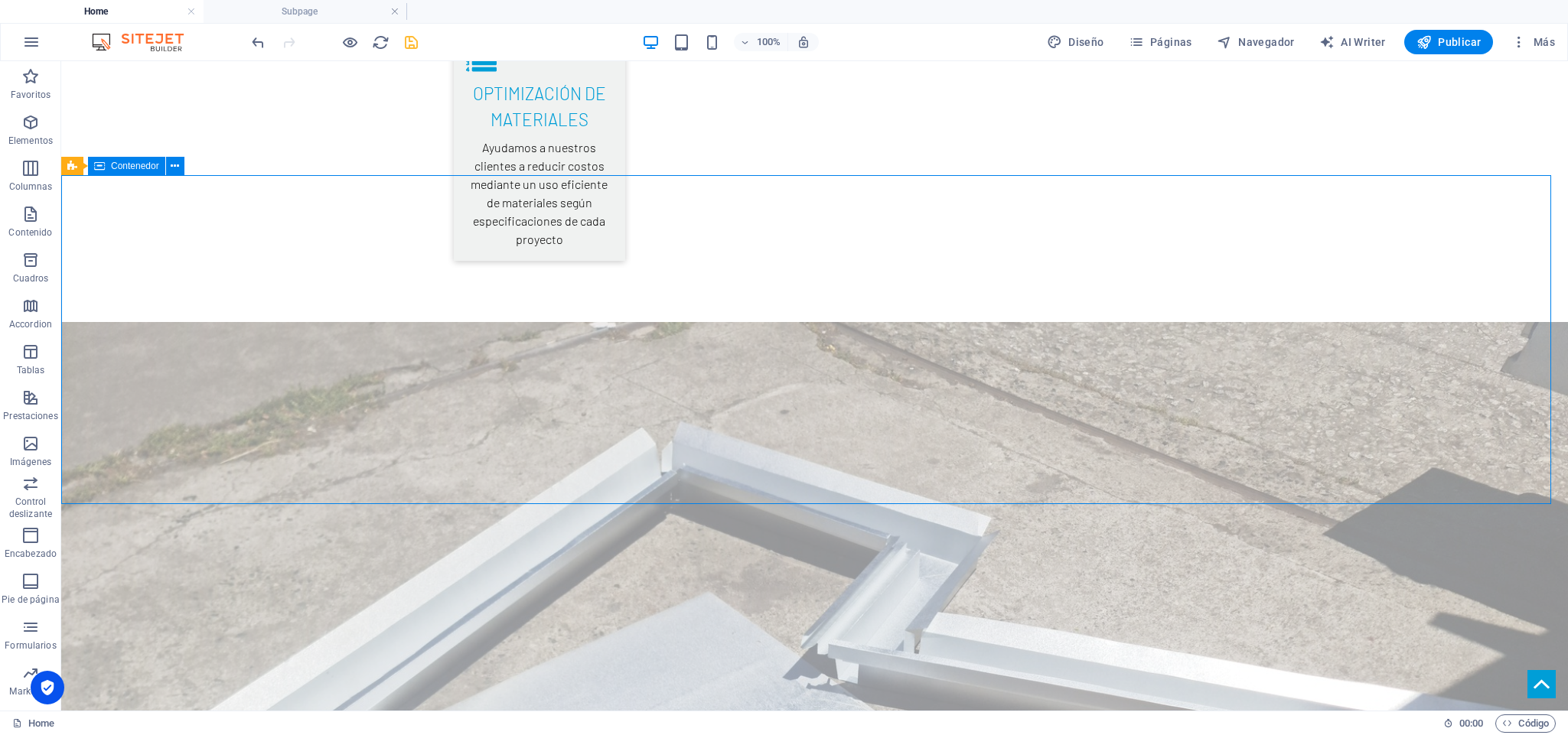 scroll, scrollTop: 3607, scrollLeft: 0, axis: vertical 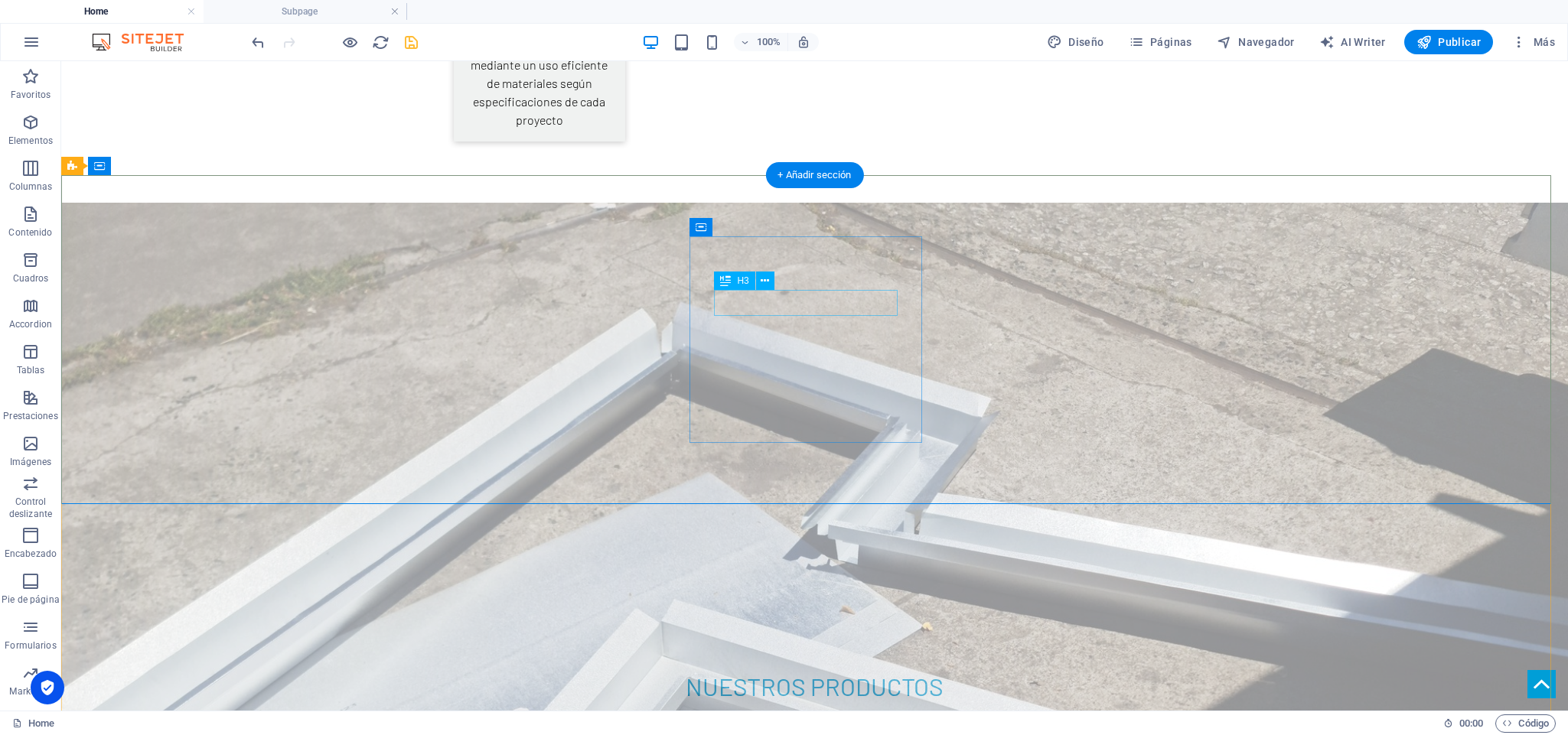 click on "Contact" at bounding box center (190, 23273) 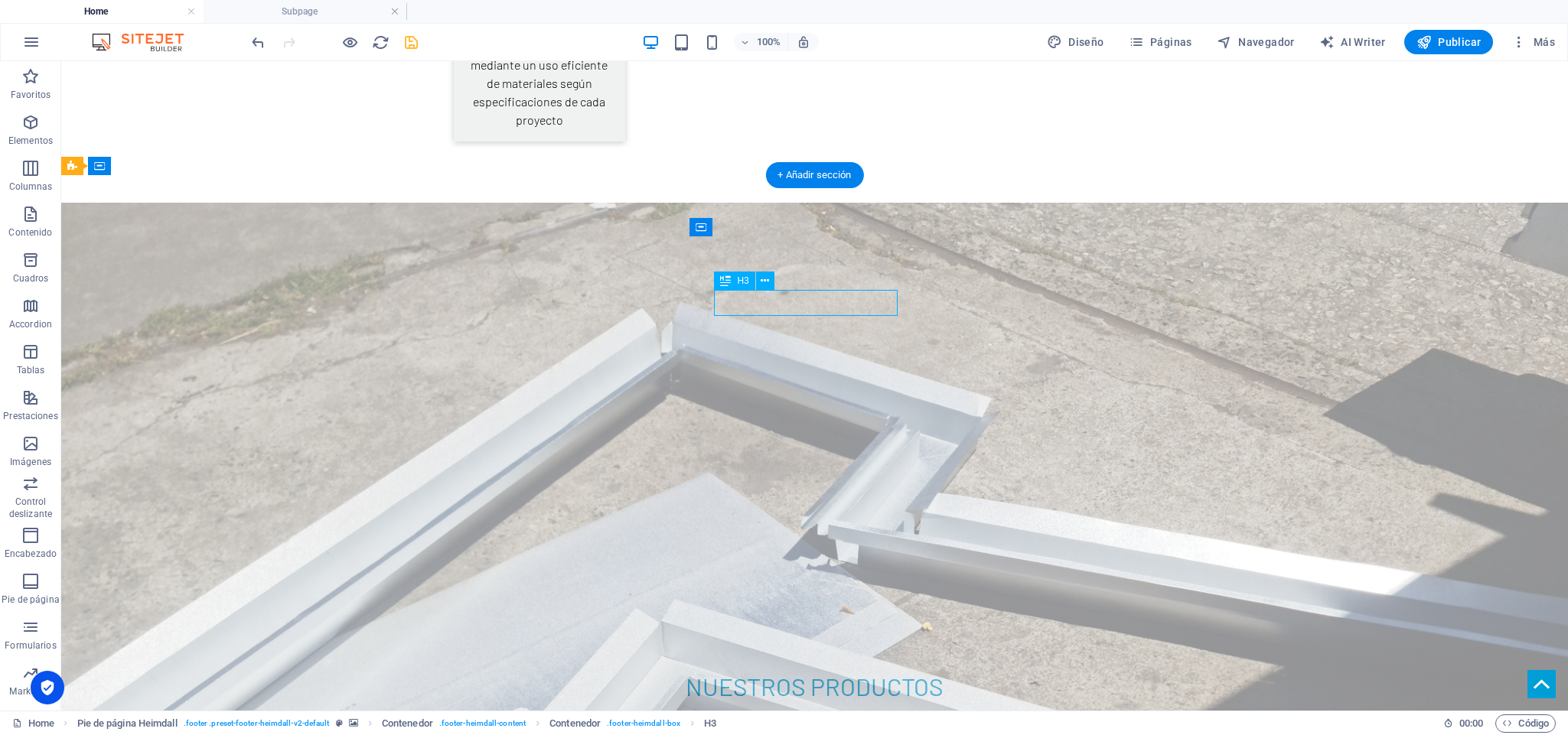 click on "Contact" at bounding box center [190, 23273] 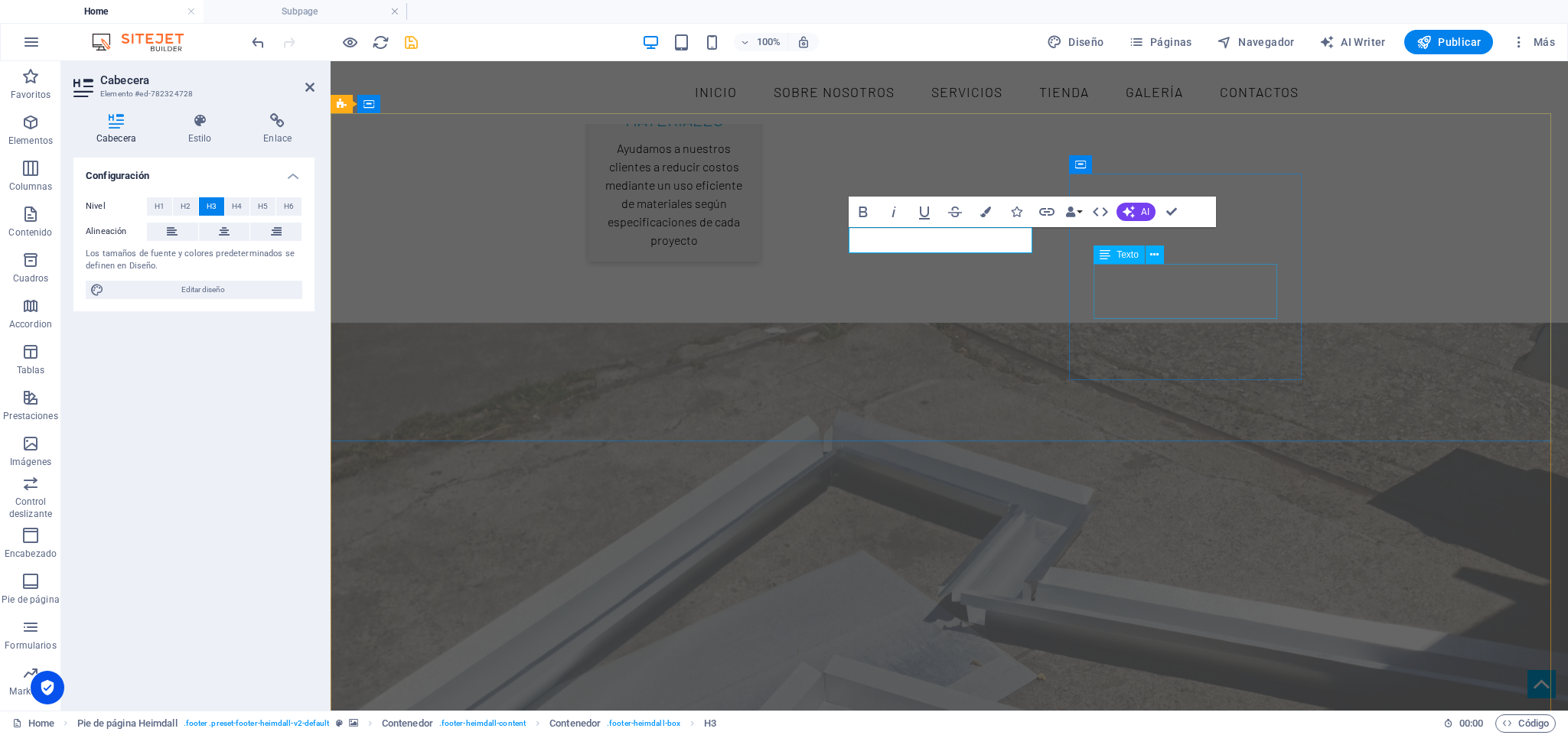 type 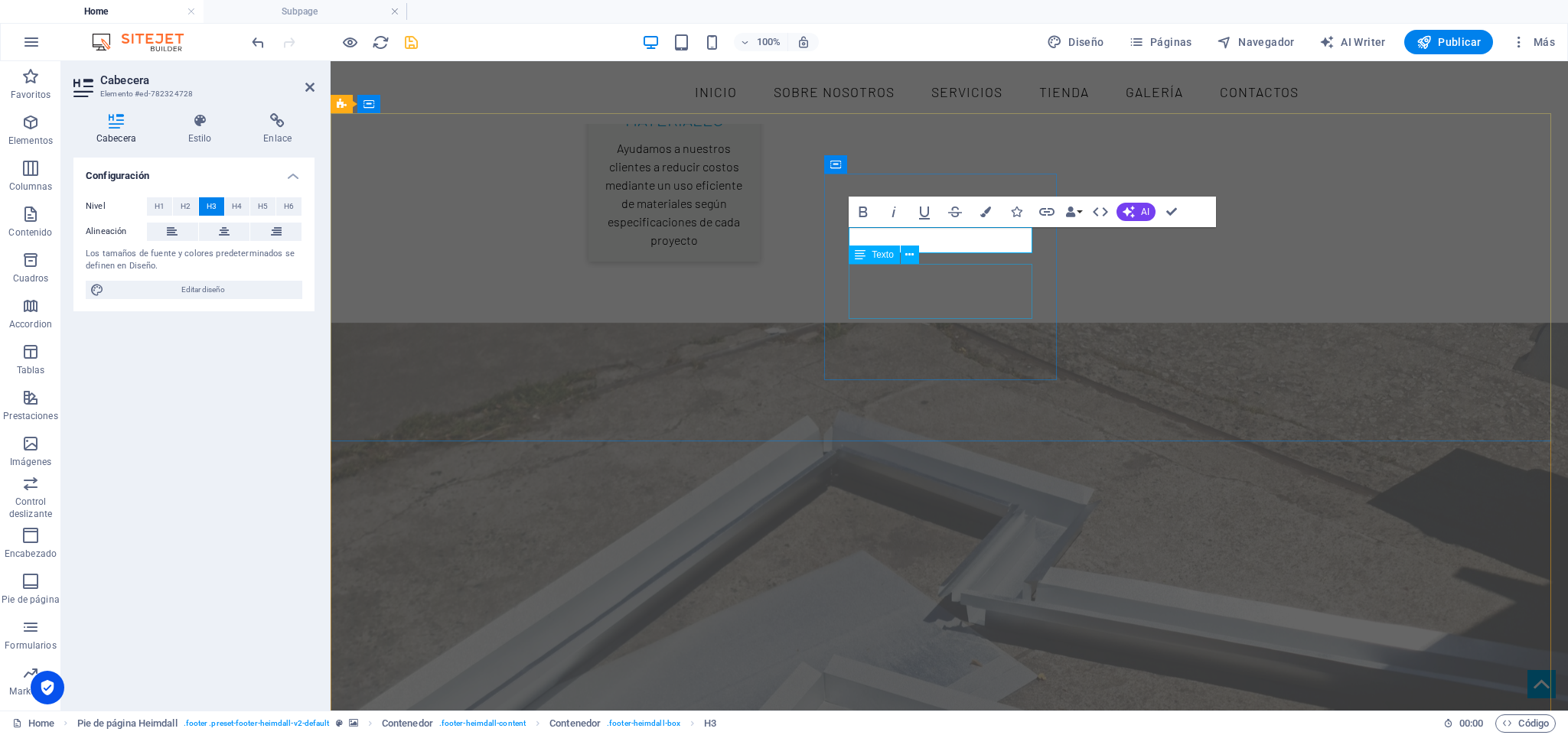 click on "Call us:   097cda04fad35ca21c682350182469@cpanel.local" at bounding box center [459, 23444] 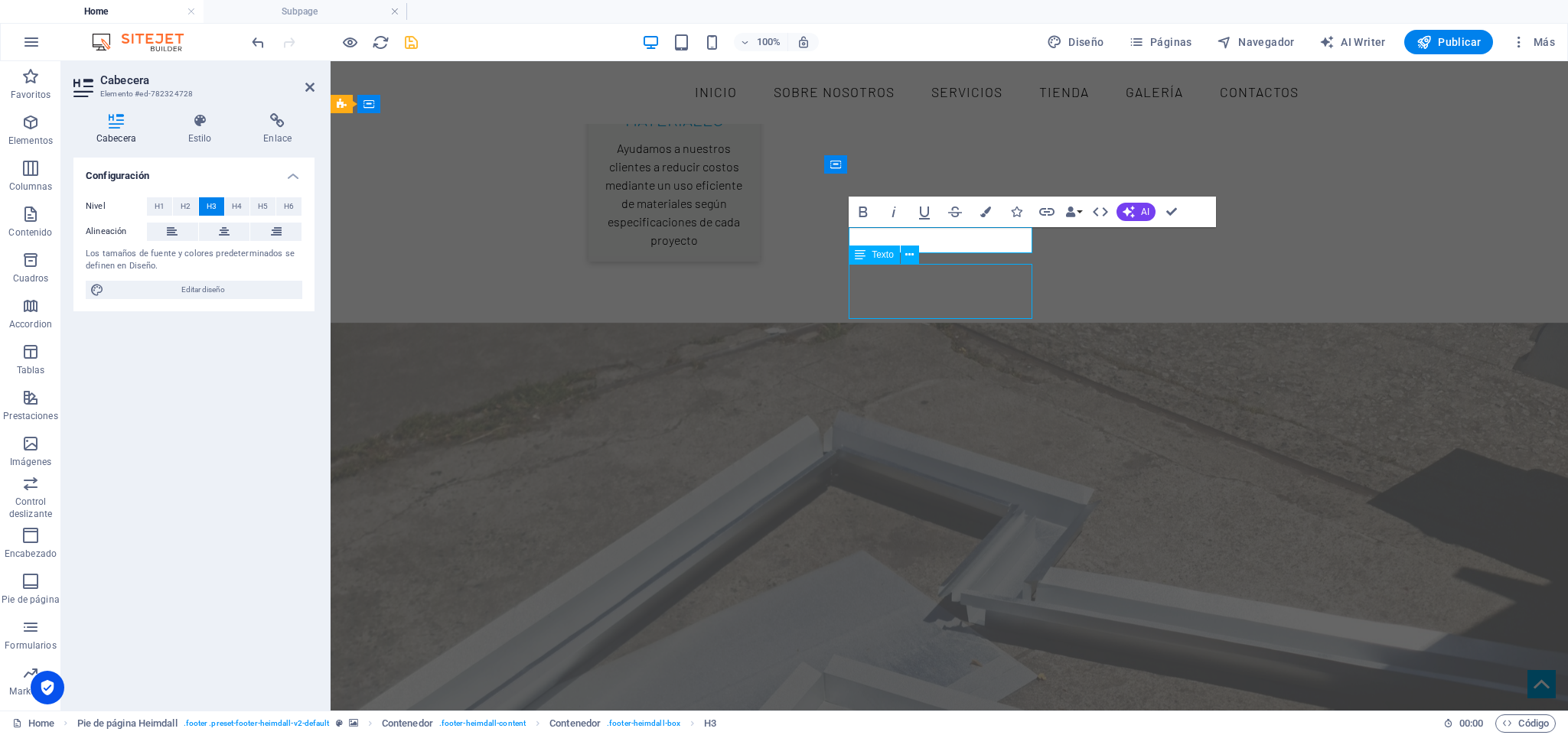 click on "Call us:   097cda04fad35ca21c682350182469@cpanel.local" at bounding box center [459, 23444] 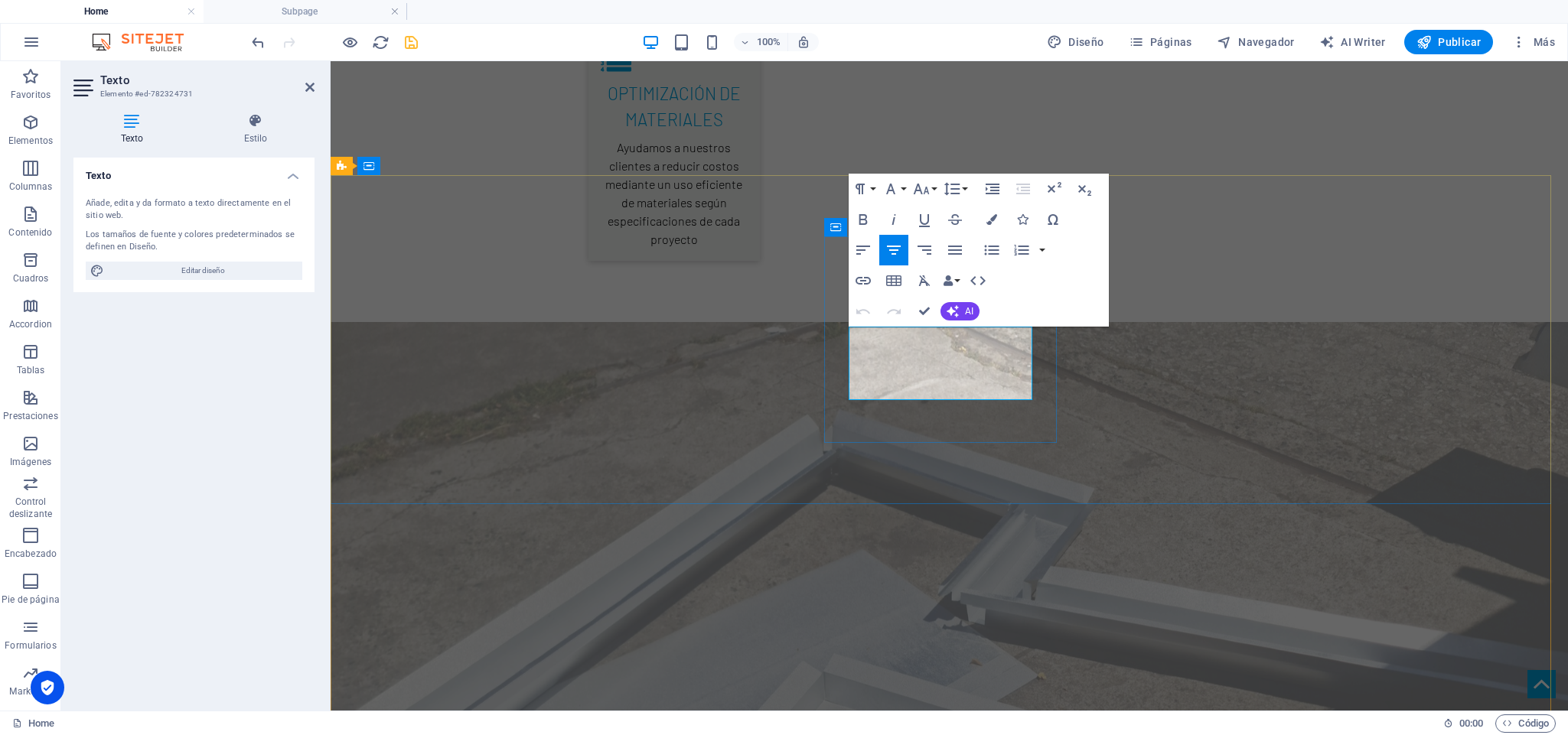 drag, startPoint x: 976, startPoint y: 336, endPoint x: 909, endPoint y: 333, distance: 67.0671 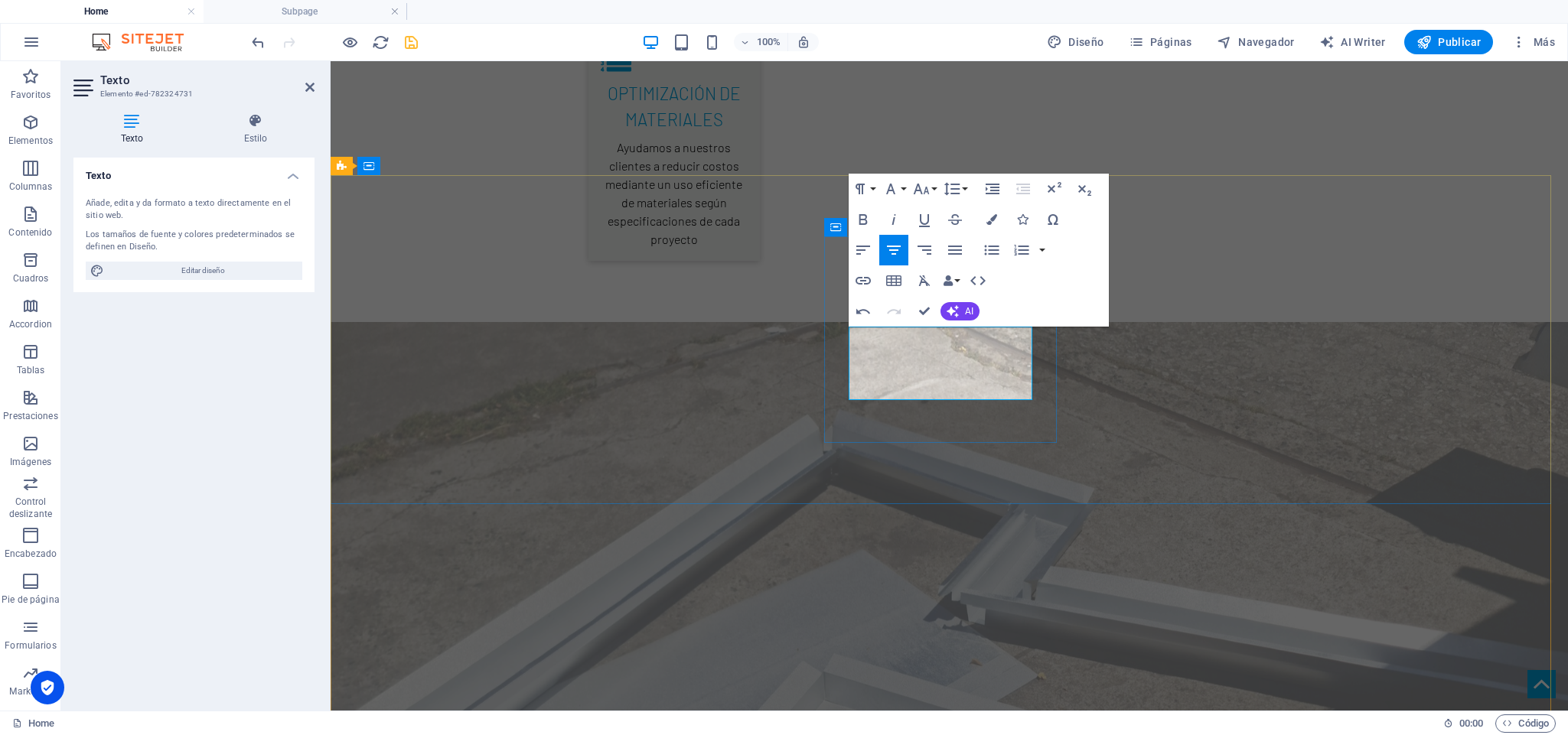 drag, startPoint x: 989, startPoint y: 385, endPoint x: 848, endPoint y: 372, distance: 141.59802 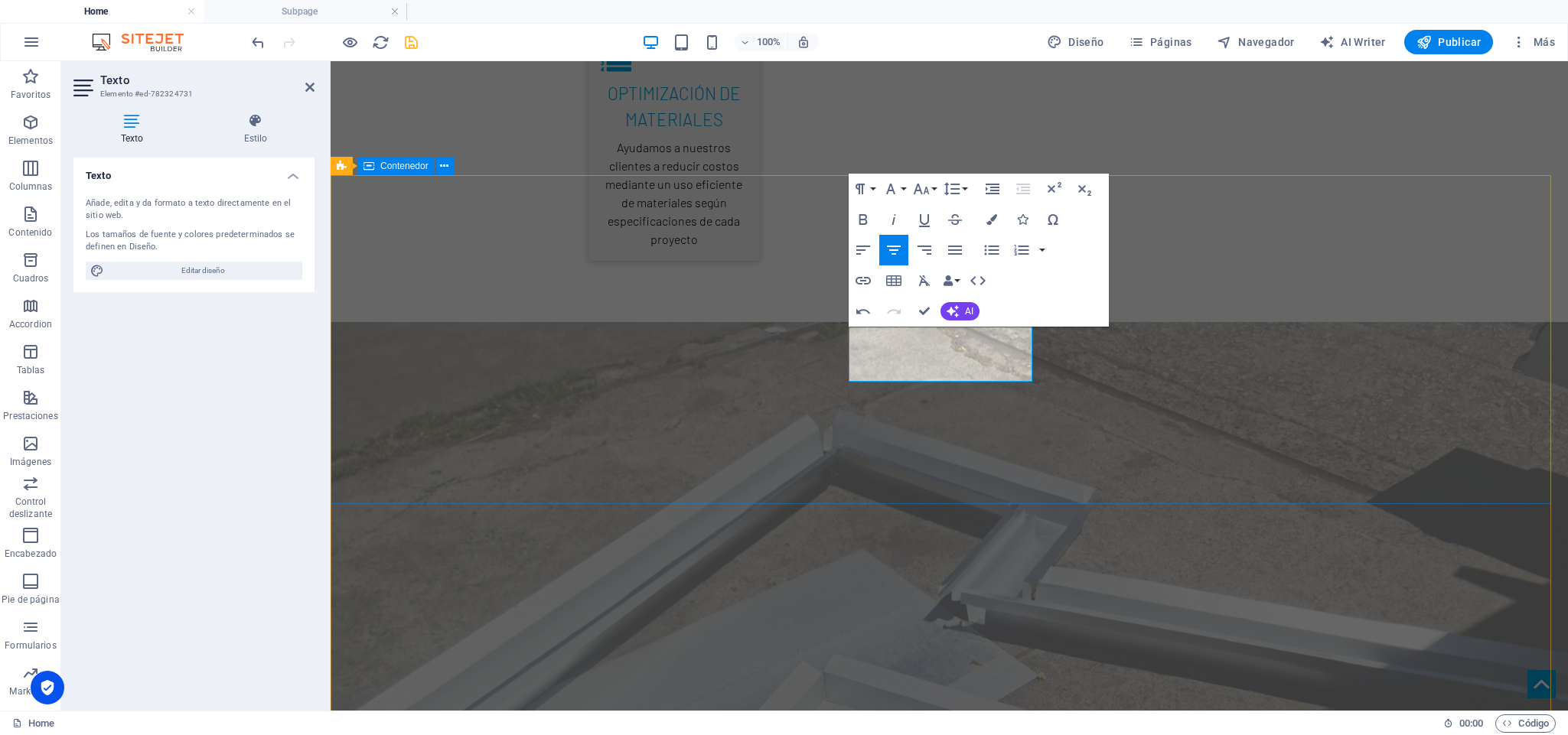 click on "ubicación Pinares 377 Chiguayante, Concepción Región del Bío Bío contacto ​TELEFONO / WHATSAPP   +56 9 9892 8381 Links Legal Notice Privacy Policy Our offers" at bounding box center [949, 23383] 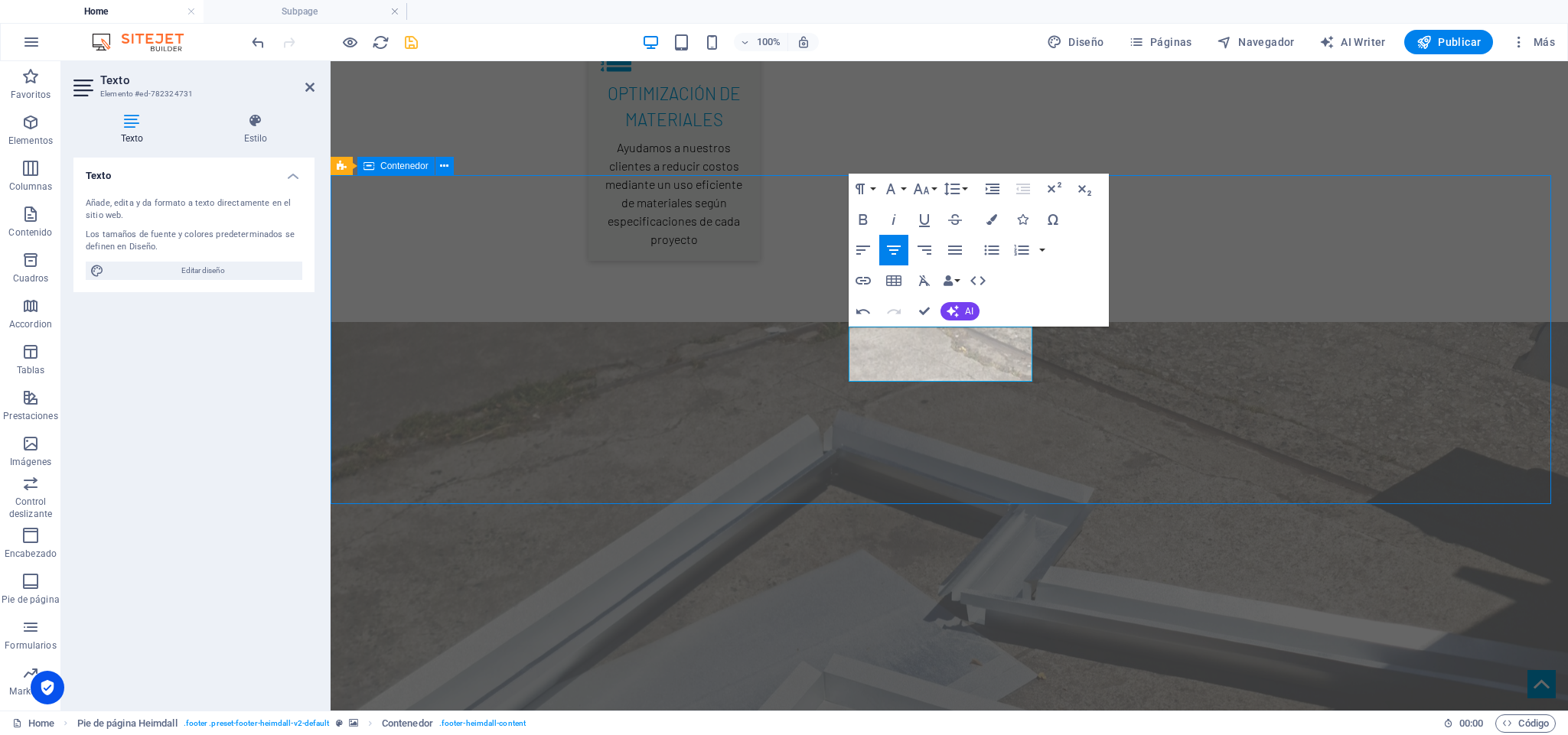 scroll, scrollTop: 3607, scrollLeft: 0, axis: vertical 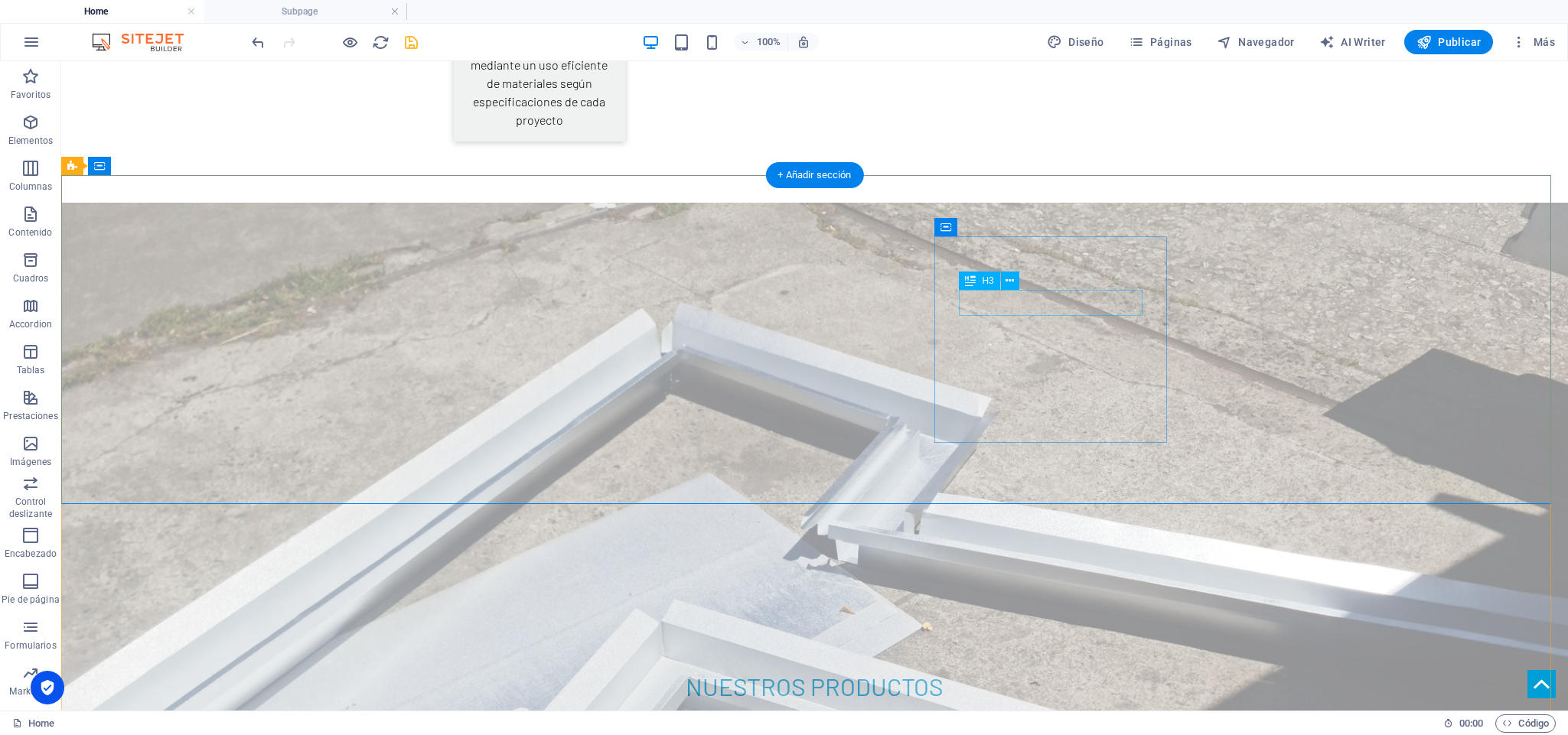 click on "Links" at bounding box center [190, 23449] 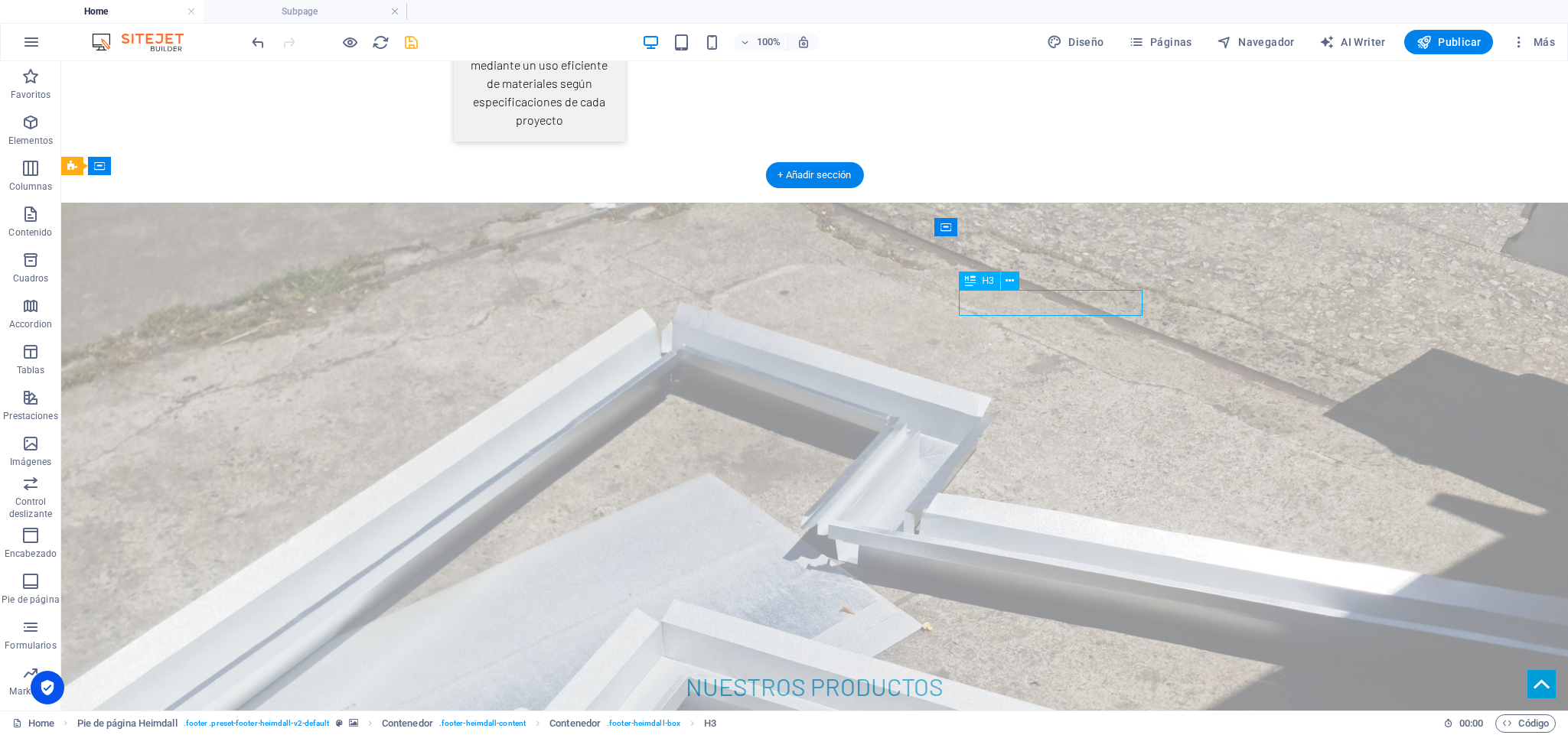 click on "Links" at bounding box center [190, 23449] 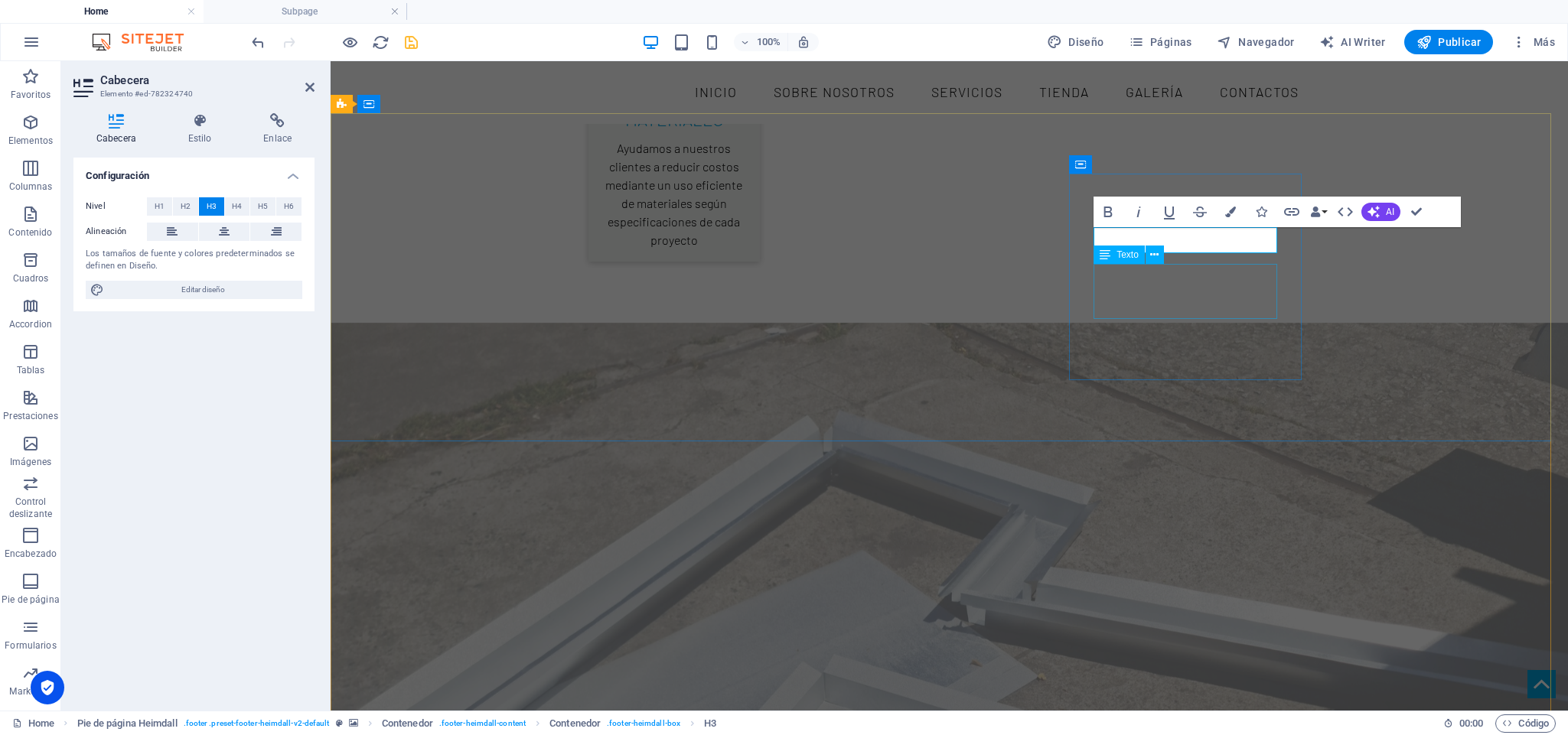 type 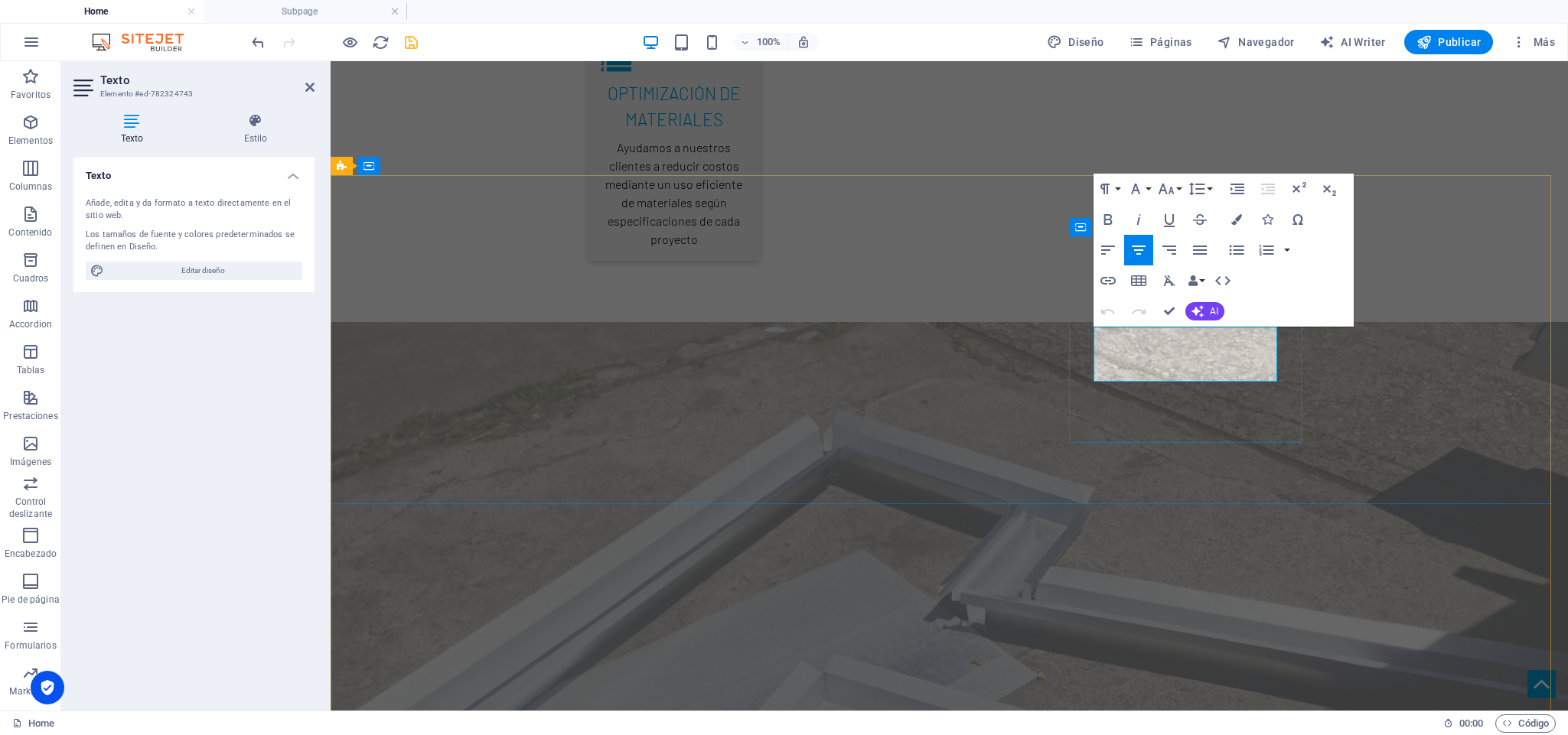 drag, startPoint x: 1228, startPoint y: 372, endPoint x: 1130, endPoint y: 338, distance: 103.73042 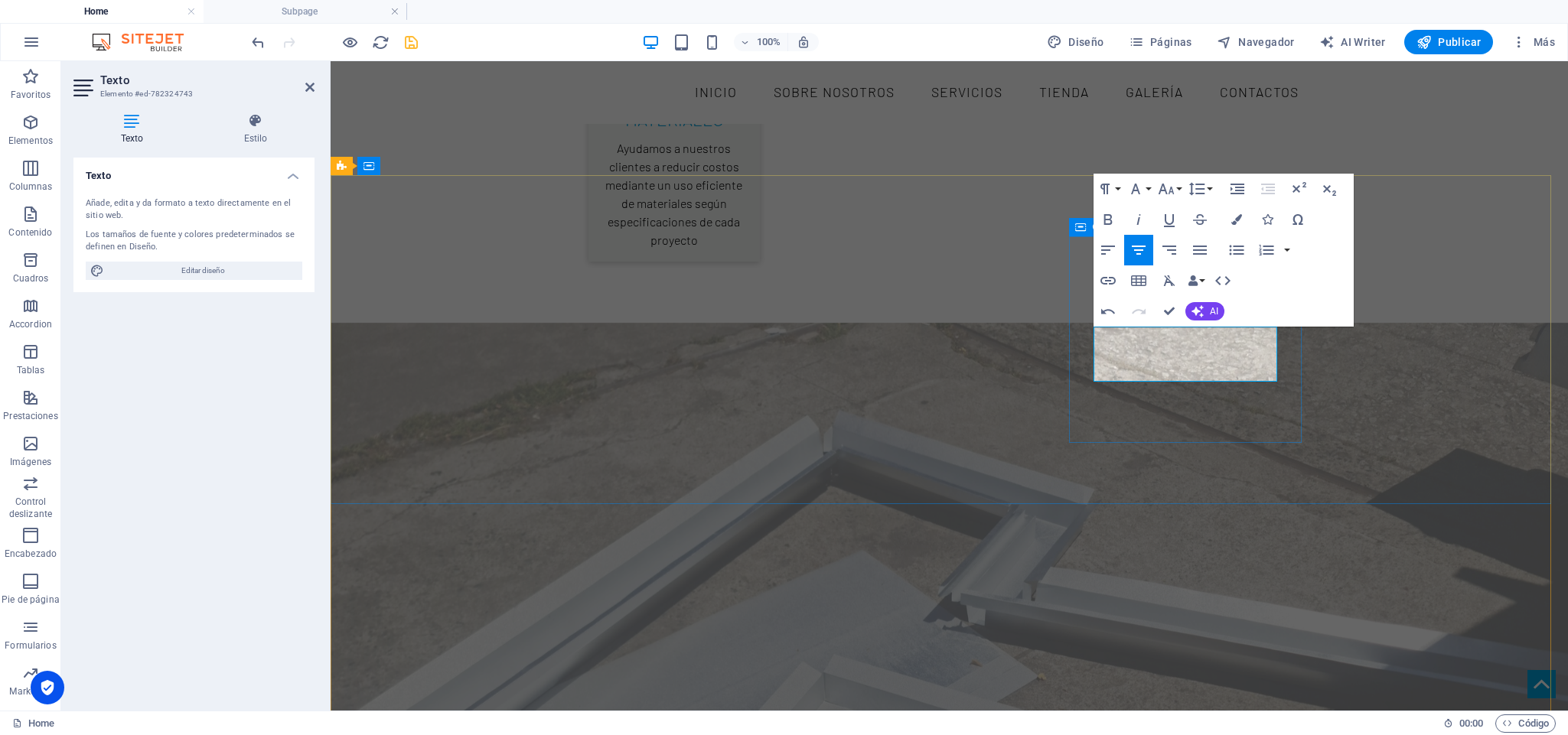 scroll, scrollTop: 3373, scrollLeft: 0, axis: vertical 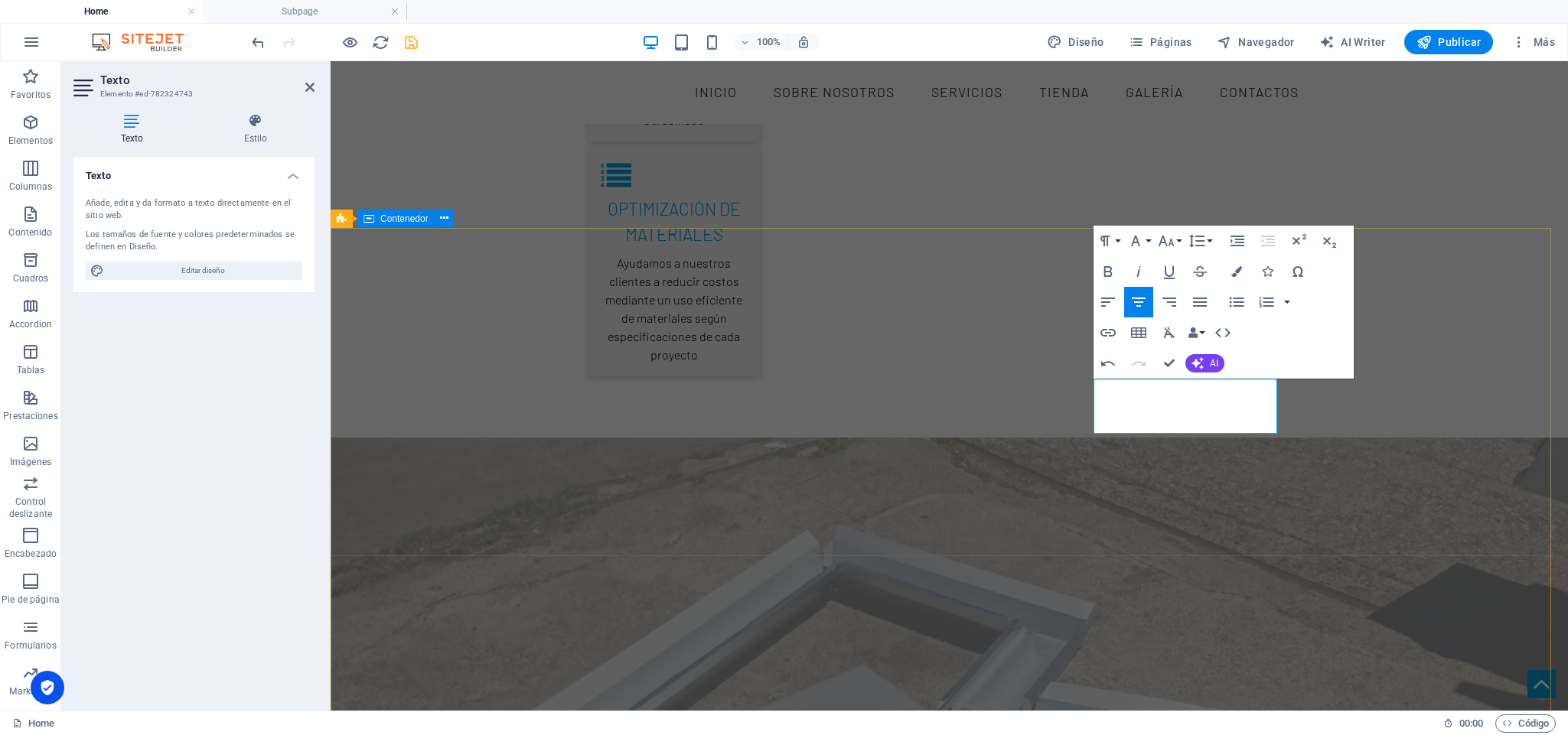 click on "ubicación Pinares 377 Chiguayante, Concepción Región del Bío Bío contacto TELEFONO / WHATSAPP   +56 9 9892 8381 R.R.S.S. ​INSTAGRAM LJ_SERVICIOS" at bounding box center [949, 23498] 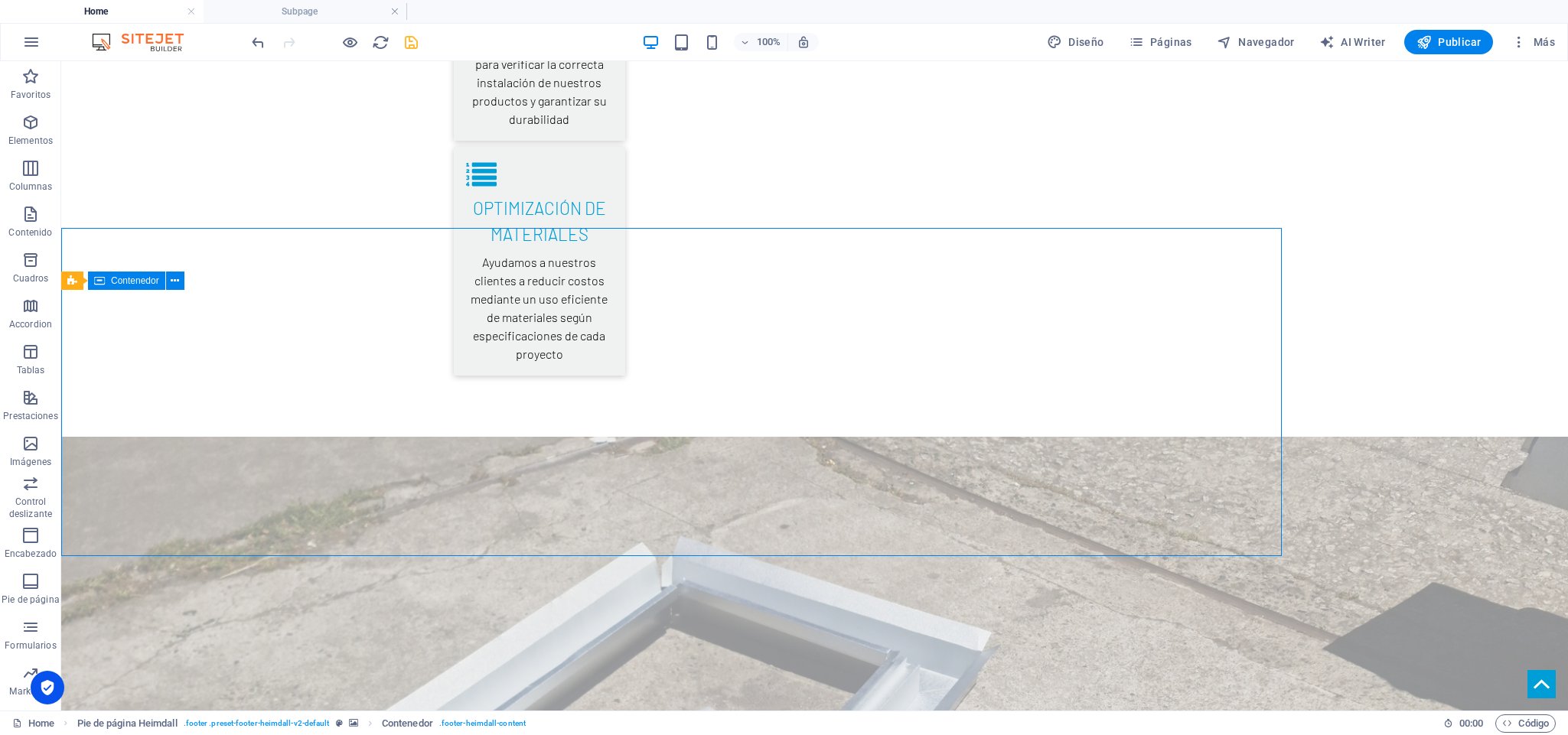 scroll, scrollTop: 3493, scrollLeft: 0, axis: vertical 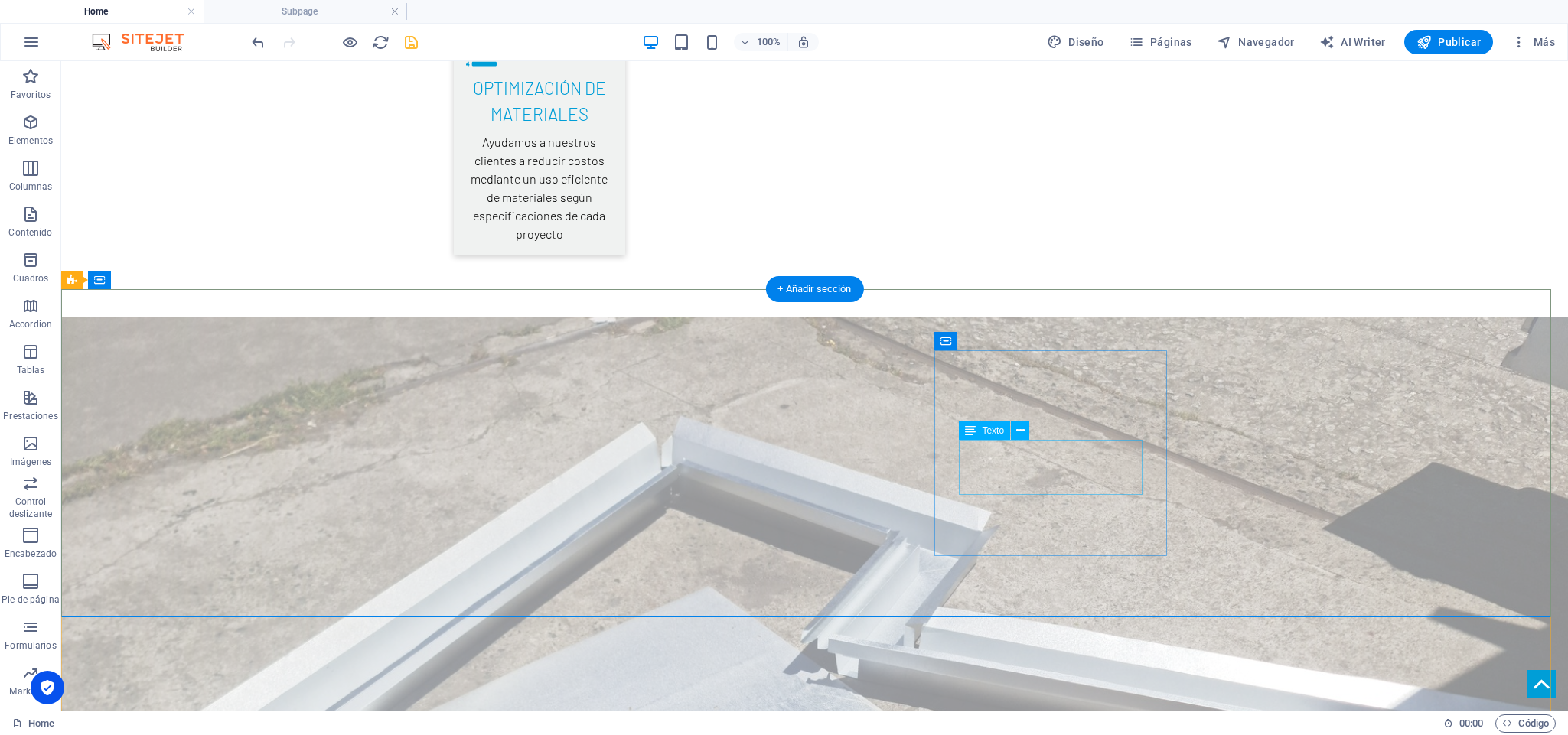 click on "INSTAGRAM LJ_SERVICIOS" at bounding box center (190, 23613) 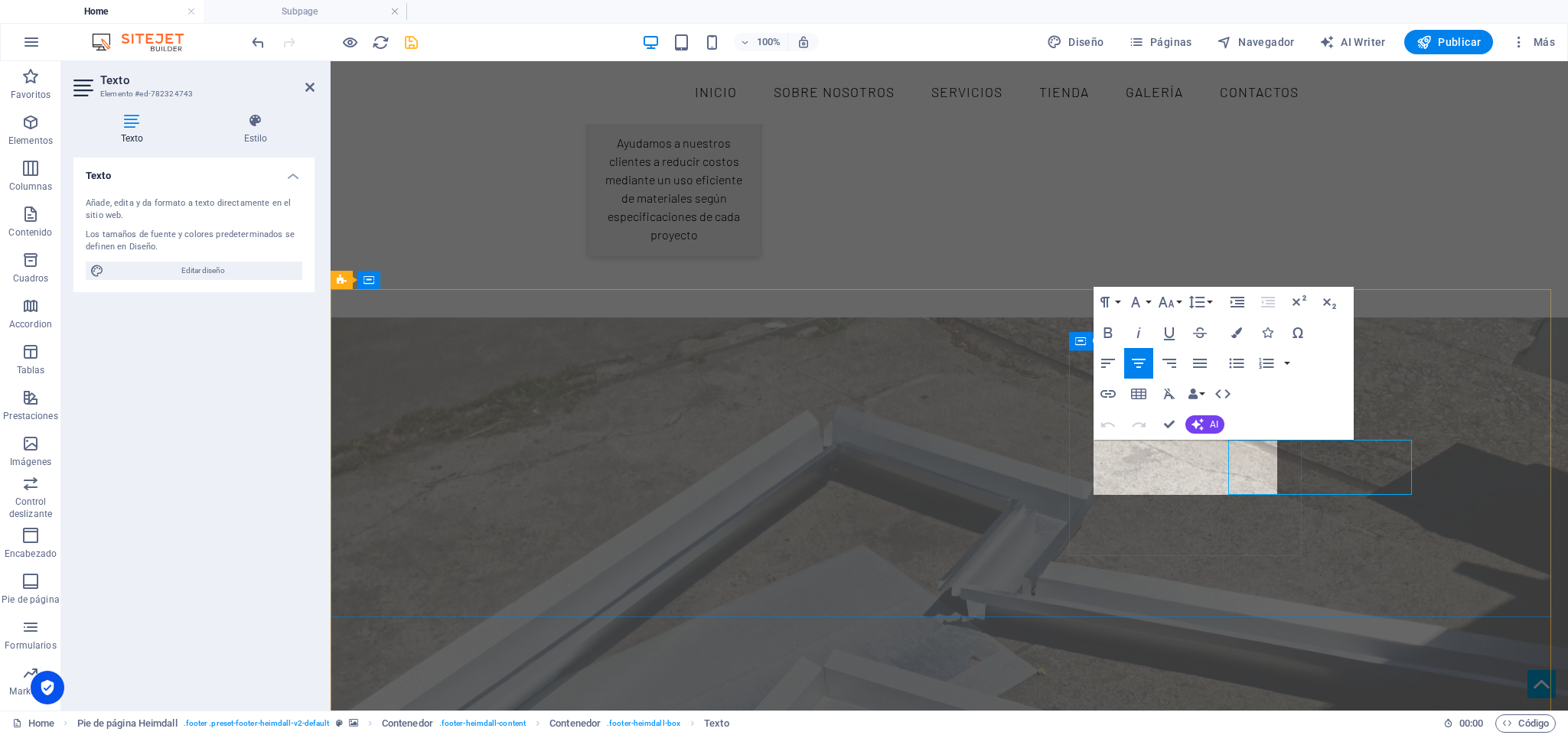 scroll, scrollTop: 3374, scrollLeft: 0, axis: vertical 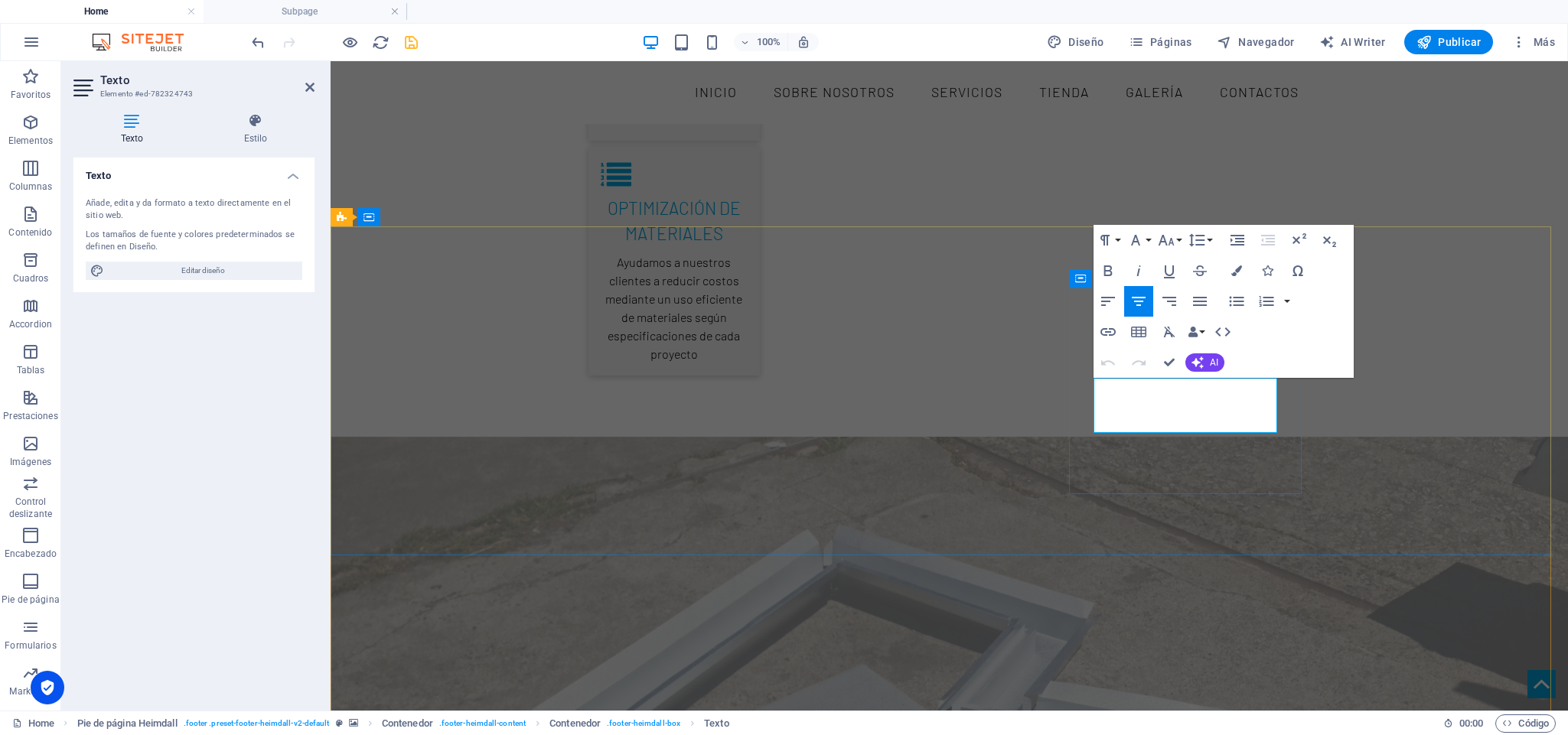 click on "LJ_SERVICIOS" at bounding box center (459, 23752) 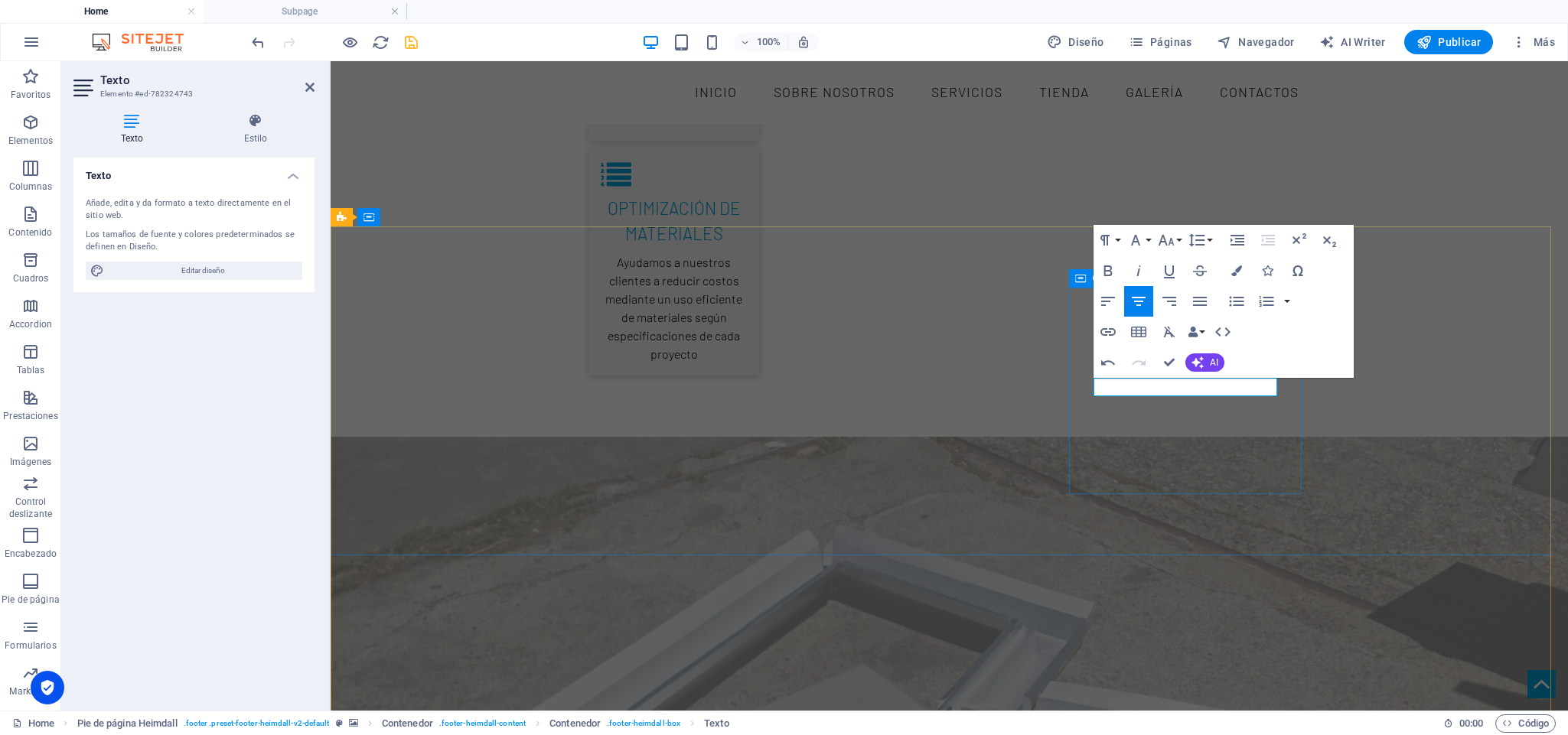 type 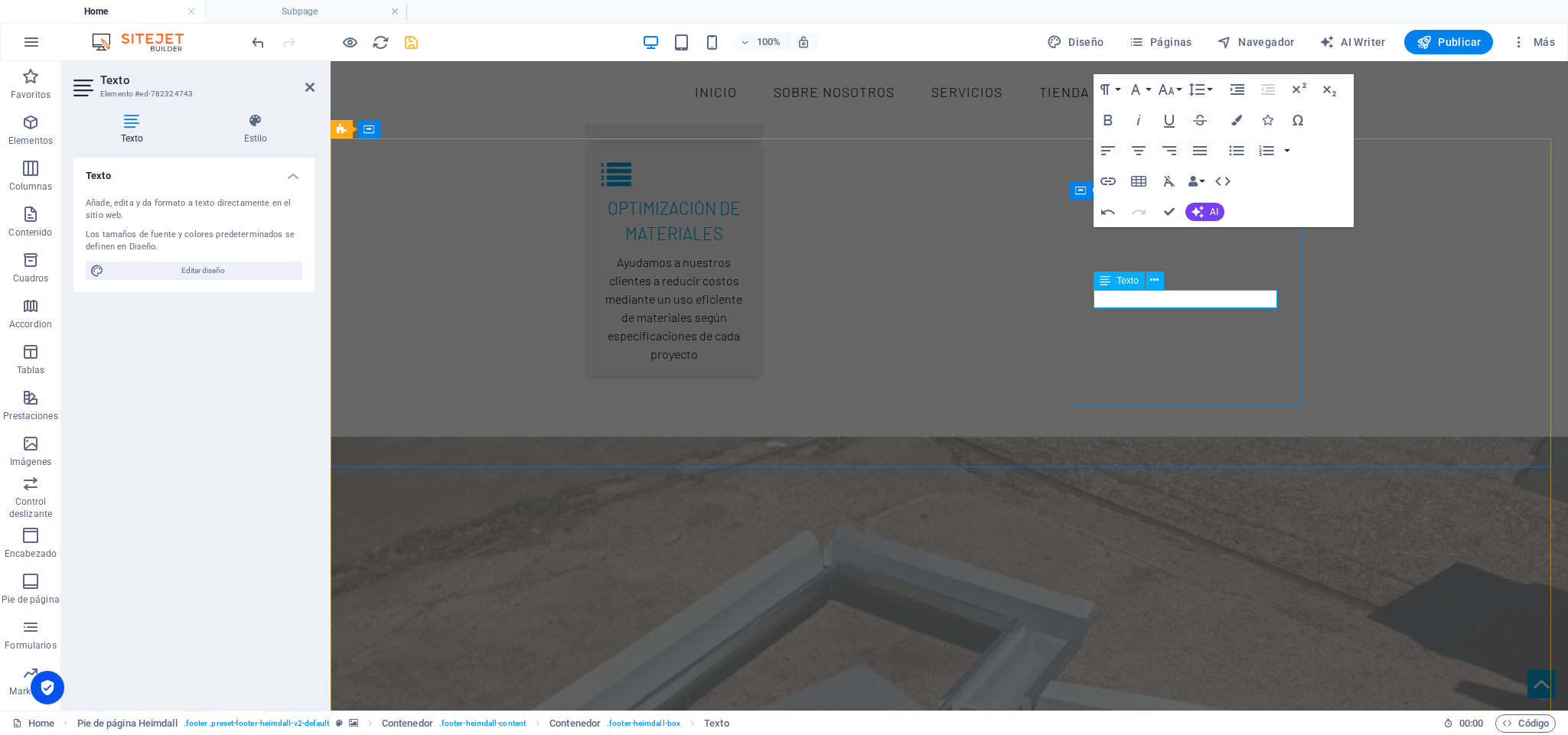 scroll, scrollTop: 0, scrollLeft: 0, axis: both 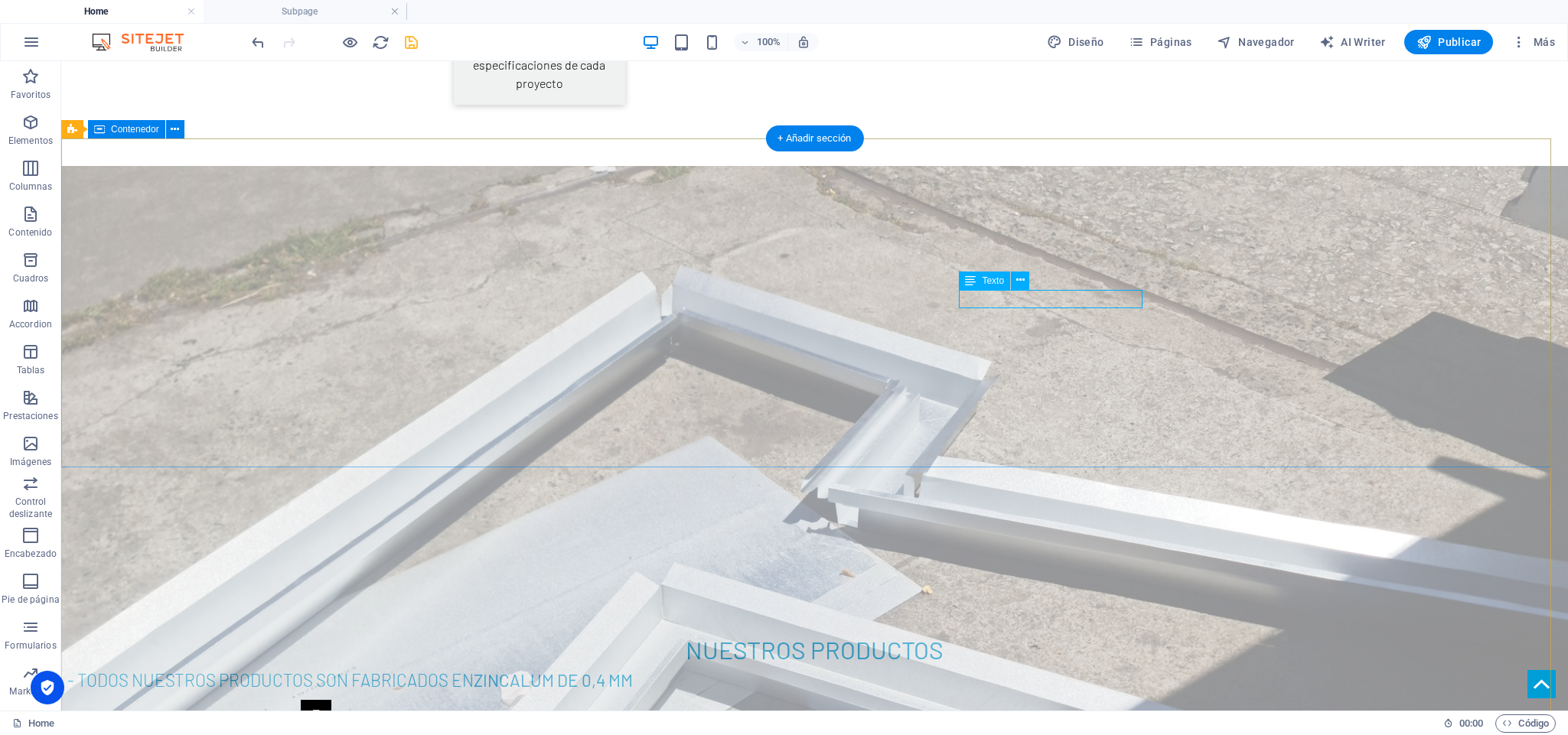 click on "ubicación Pinares 377 Chiguayante, Concepción Región del Bío Bío contacto TELEFONO / WHATSAPP   +56 9 9892 8381 R.R.S.S. INSTAGRAM: LJ_SERVICIOS" at bounding box center [814, 23209] 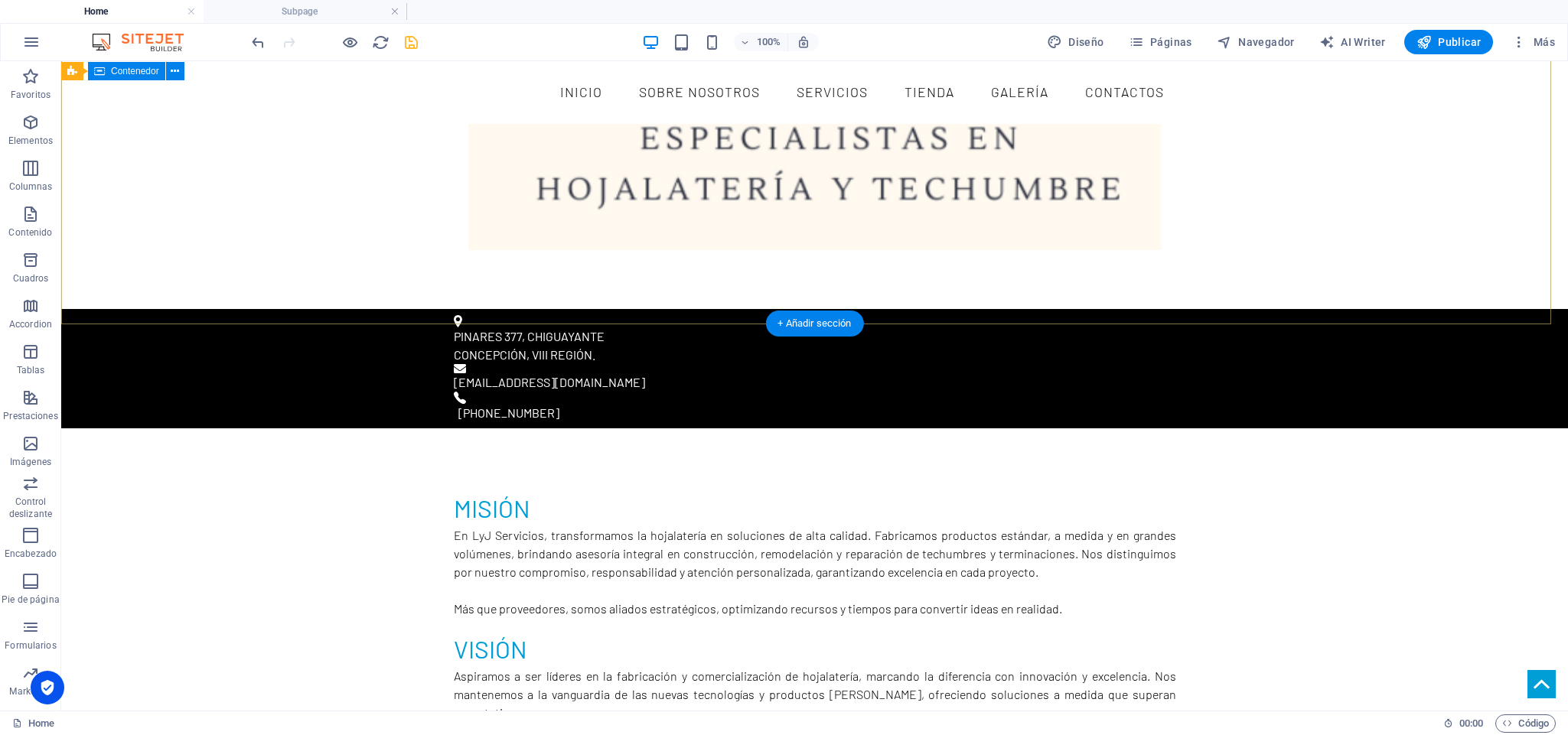 scroll, scrollTop: 202, scrollLeft: 0, axis: vertical 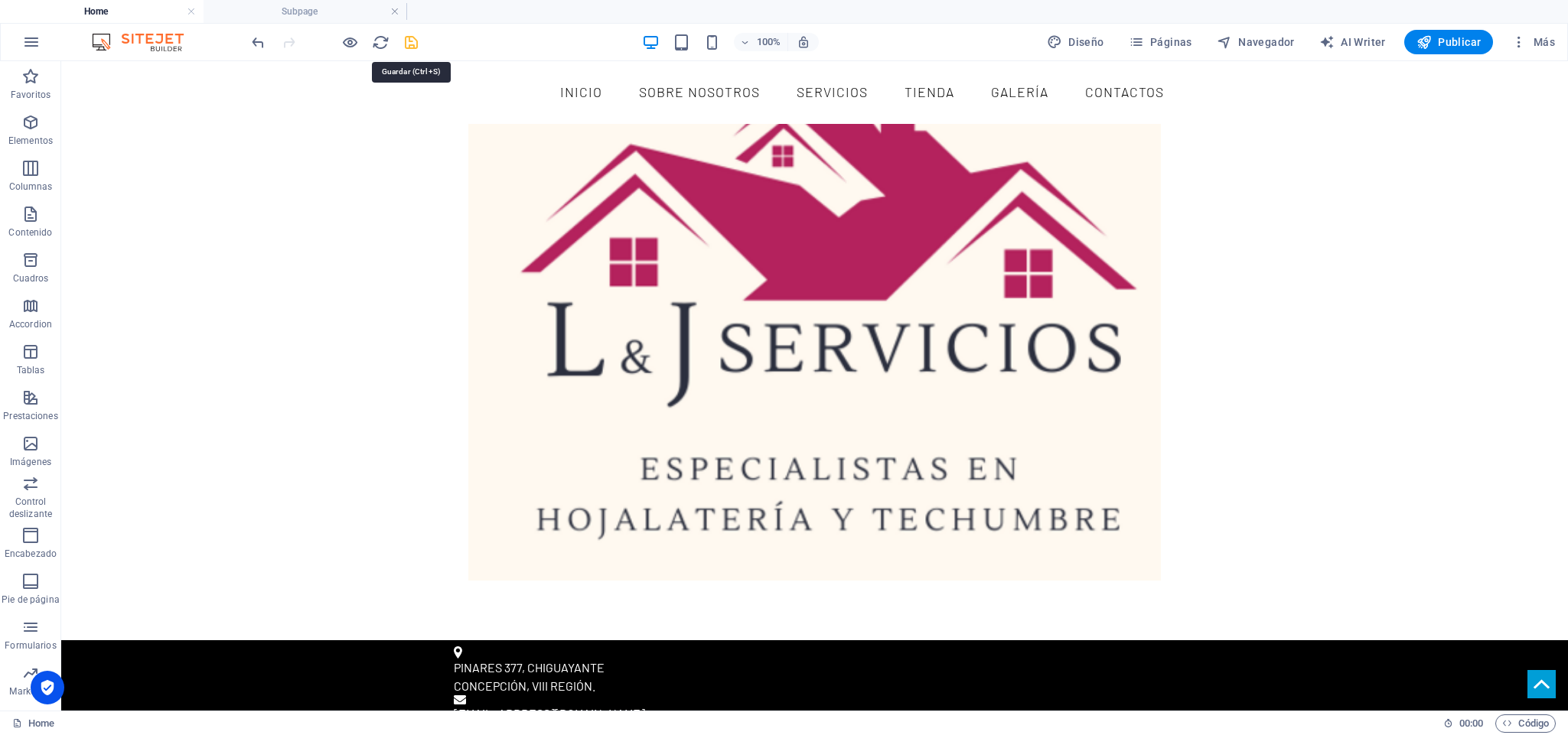 click at bounding box center [411, 42] 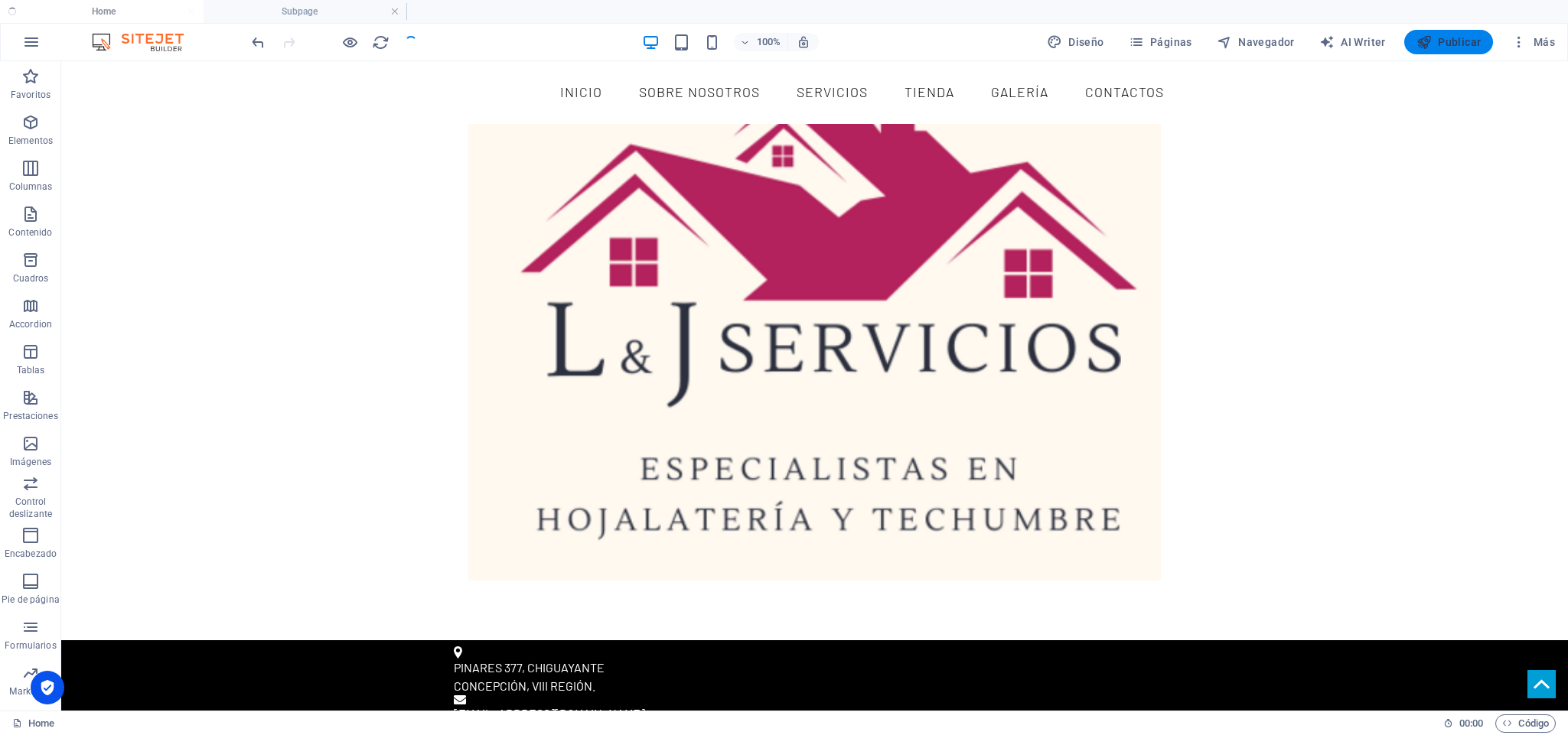 click at bounding box center [1424, 42] 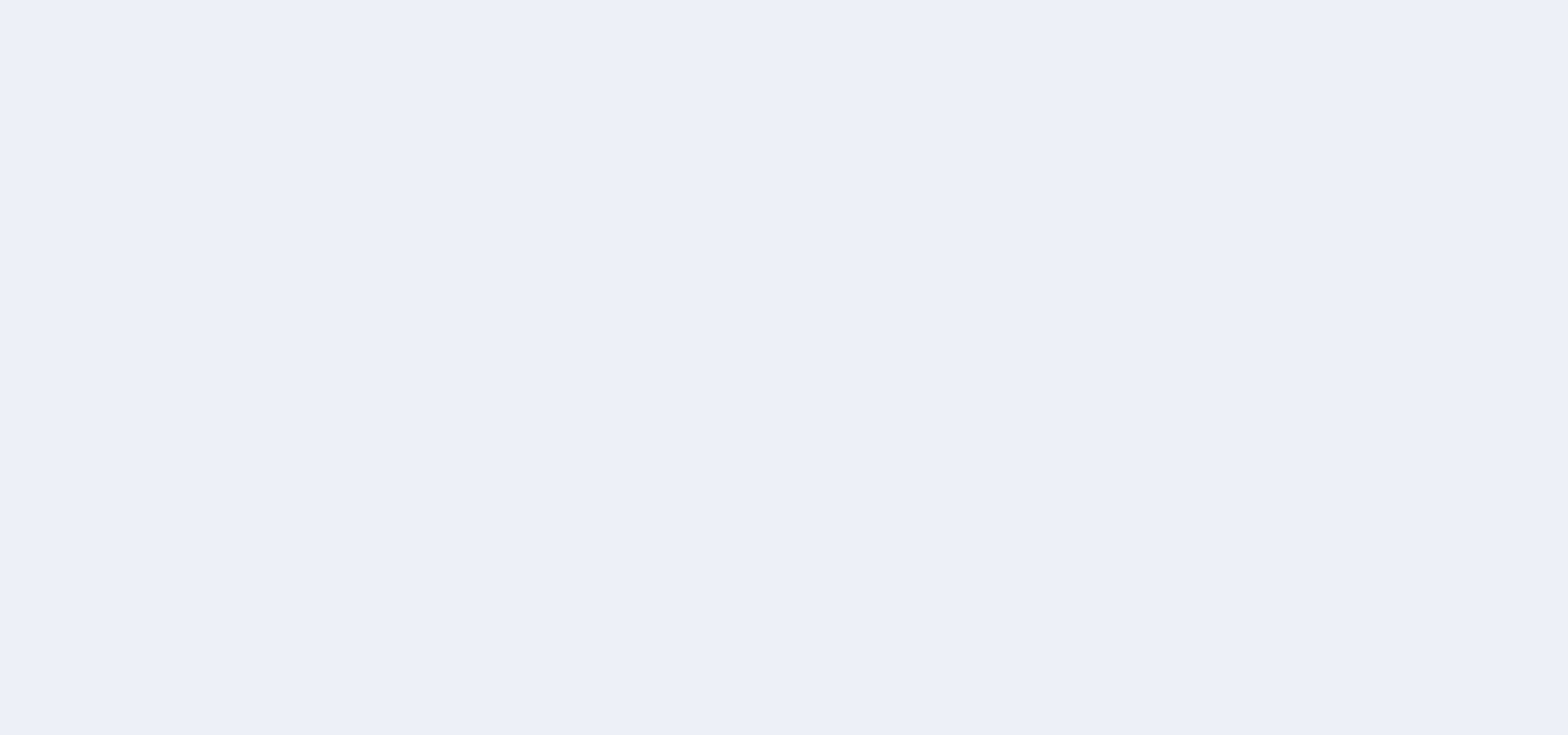 scroll, scrollTop: 0, scrollLeft: 0, axis: both 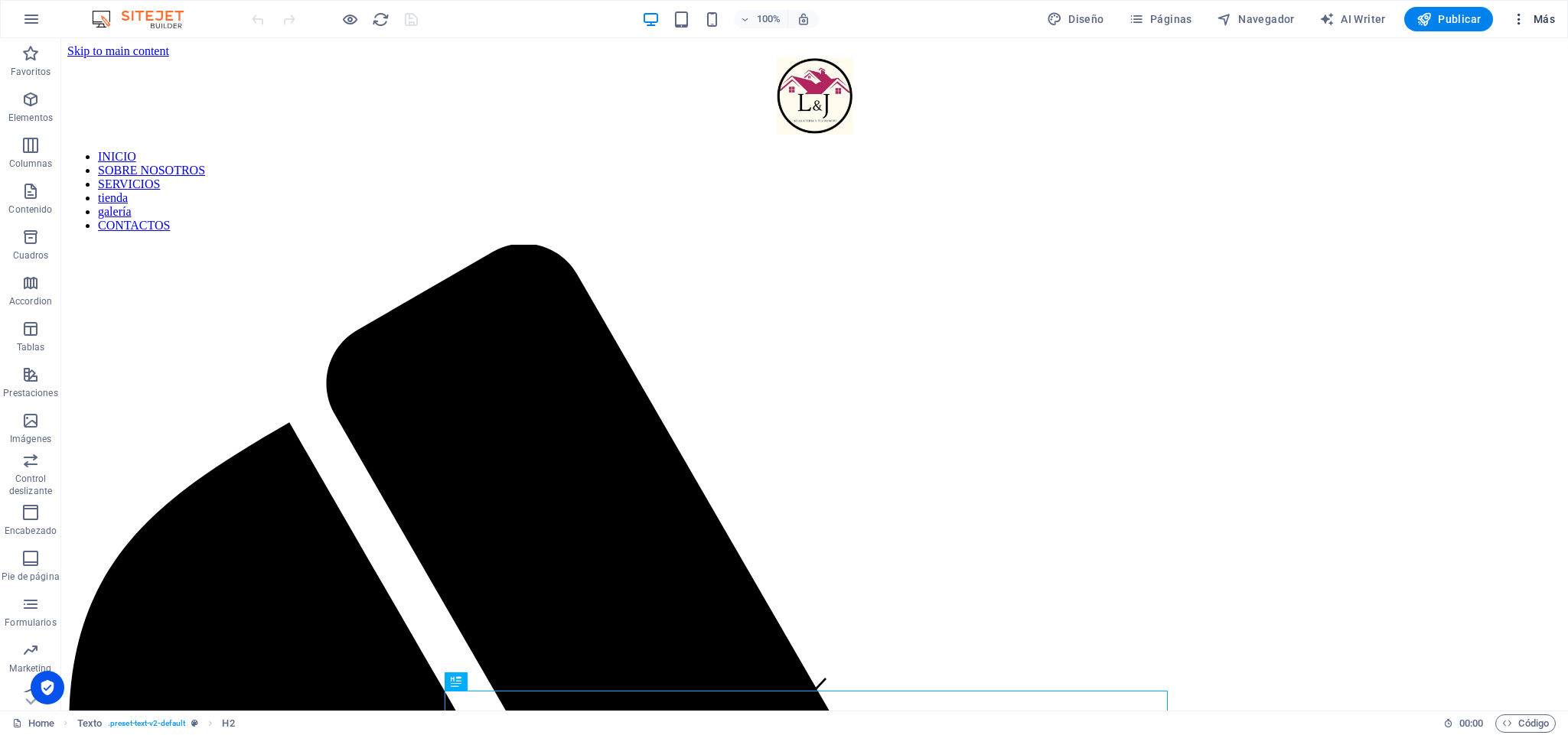 click on "Más" at bounding box center (1533, 19) 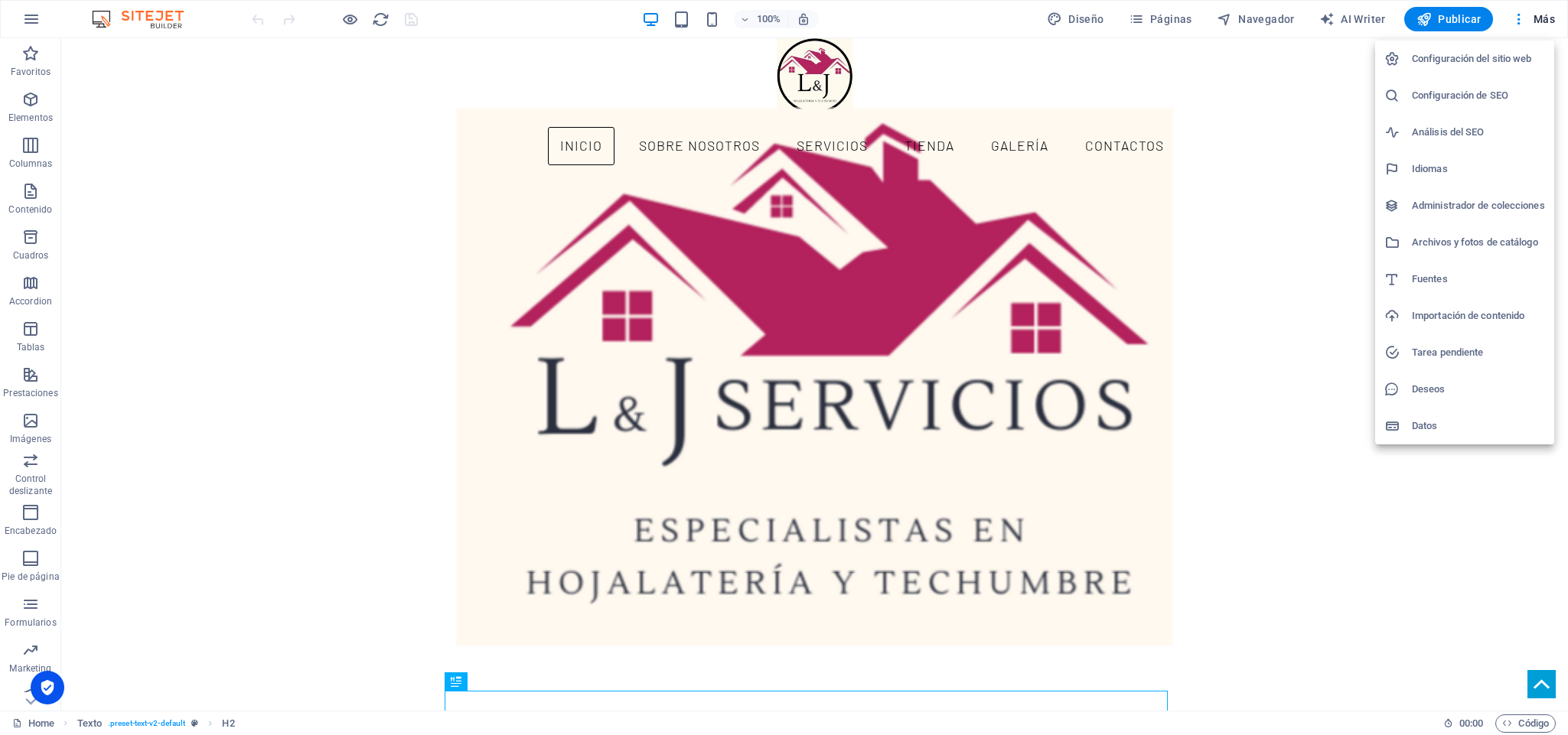 click on "Configuración del sitio web" at bounding box center [1478, 59] 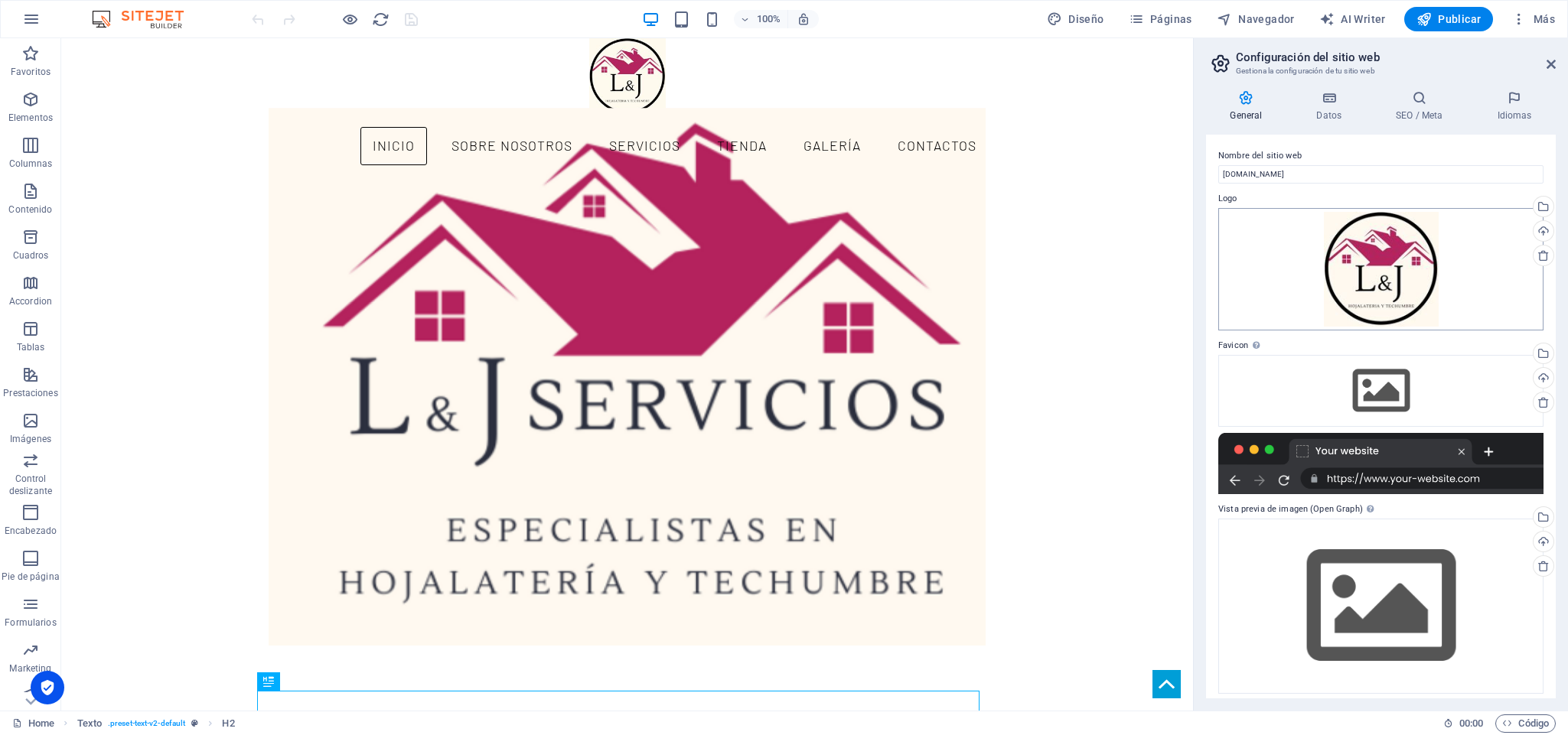 scroll, scrollTop: 7, scrollLeft: 0, axis: vertical 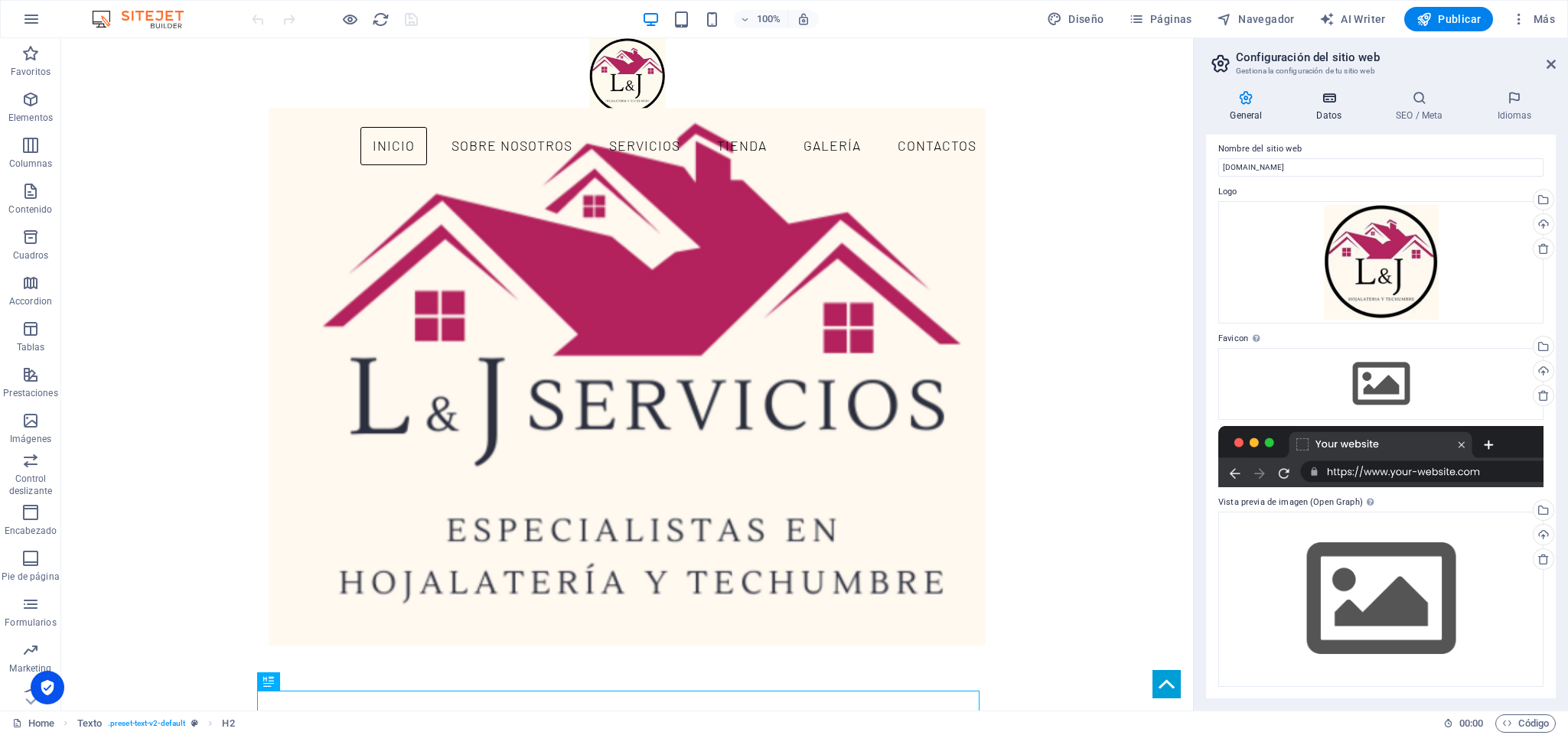 click at bounding box center (1329, 98) 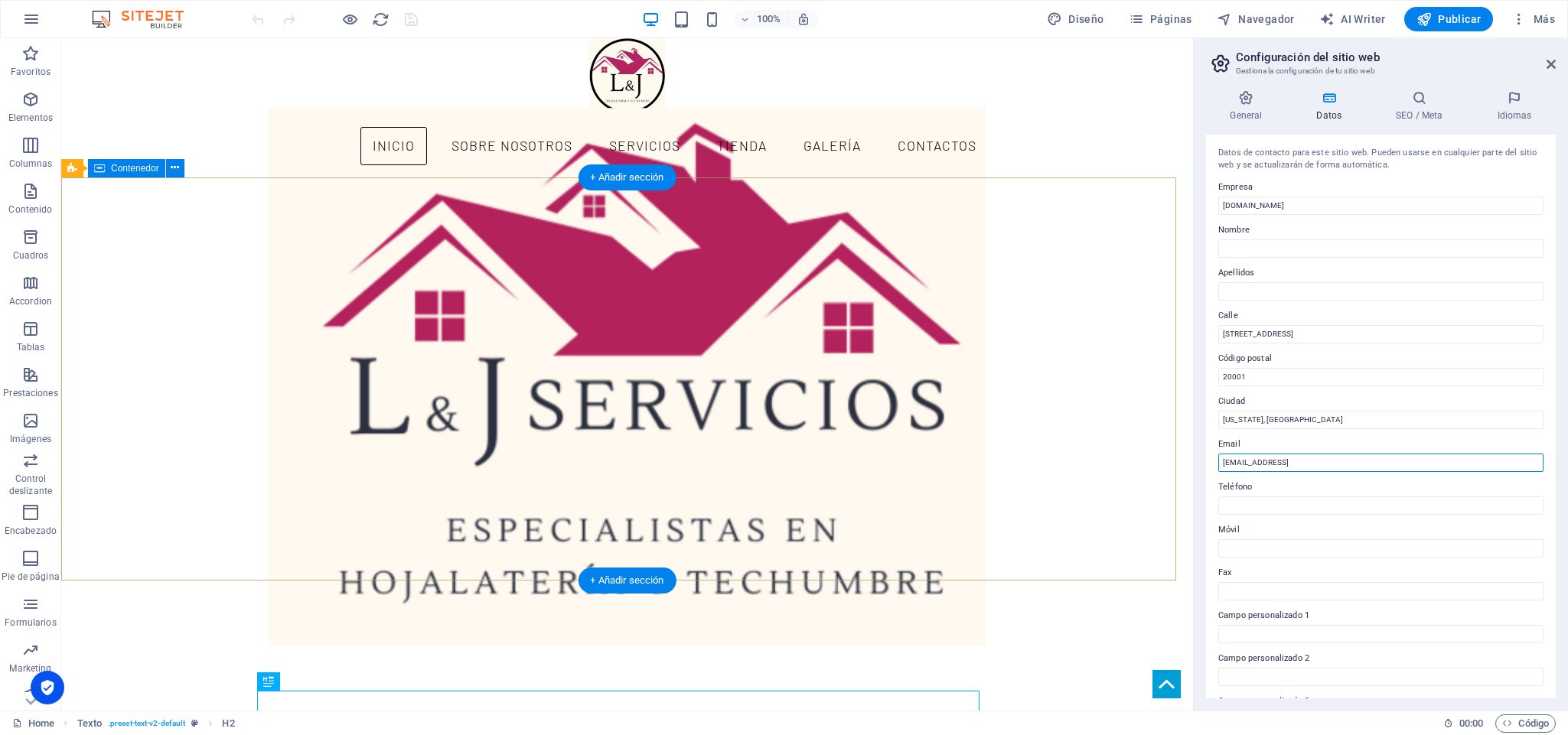 drag, startPoint x: 1473, startPoint y: 502, endPoint x: 1073, endPoint y: 480, distance: 400.6045 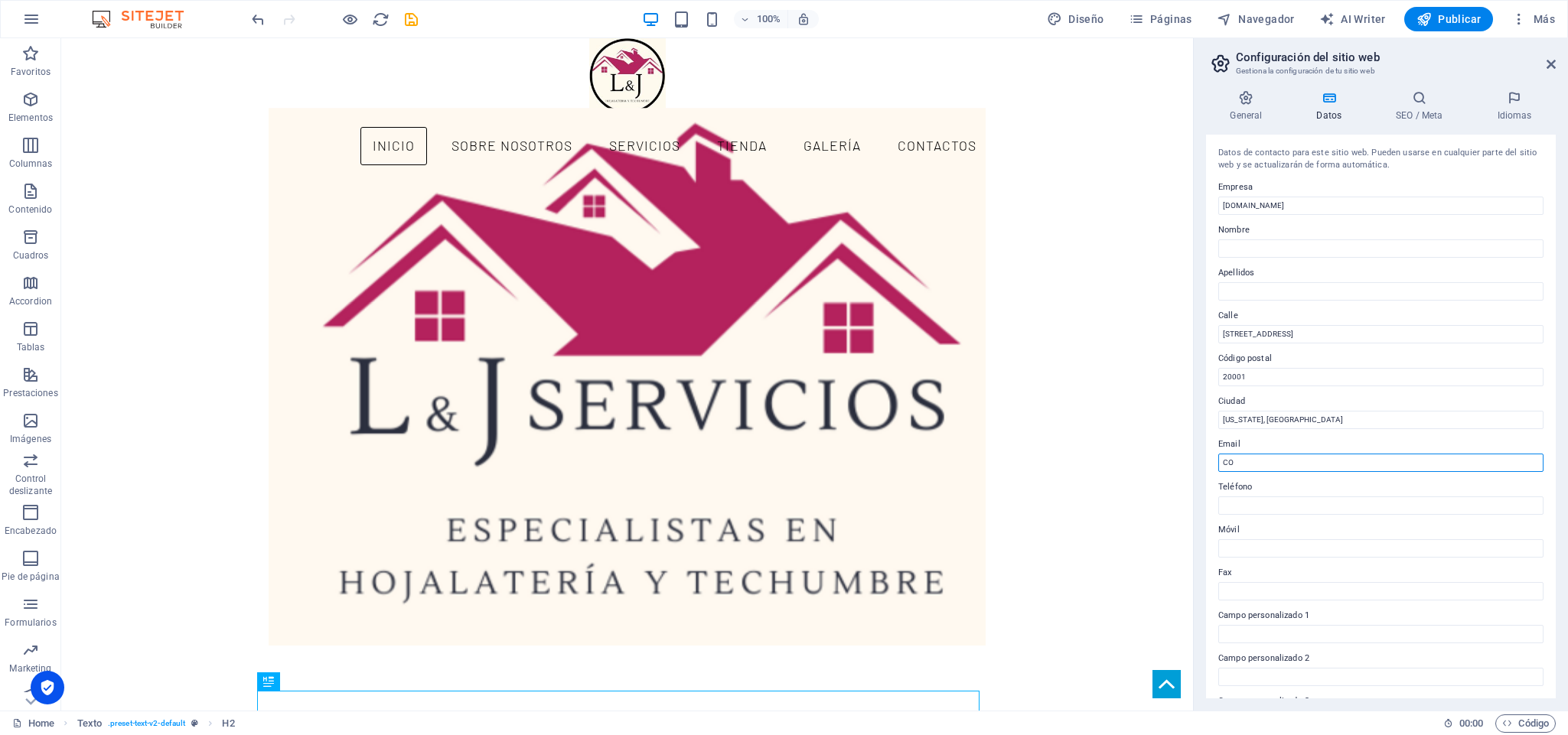 type on "C" 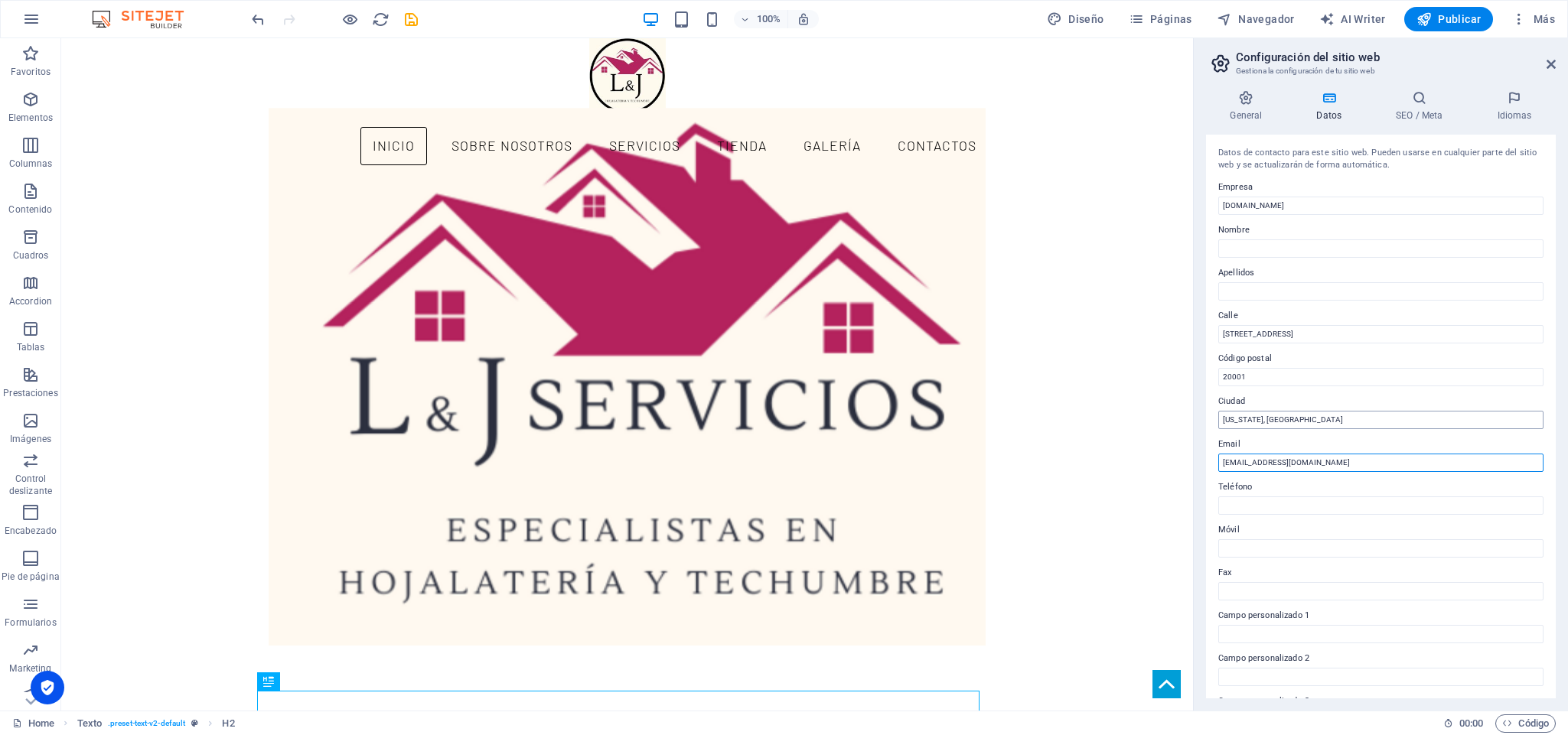 type on "[EMAIL_ADDRESS][DOMAIN_NAME]" 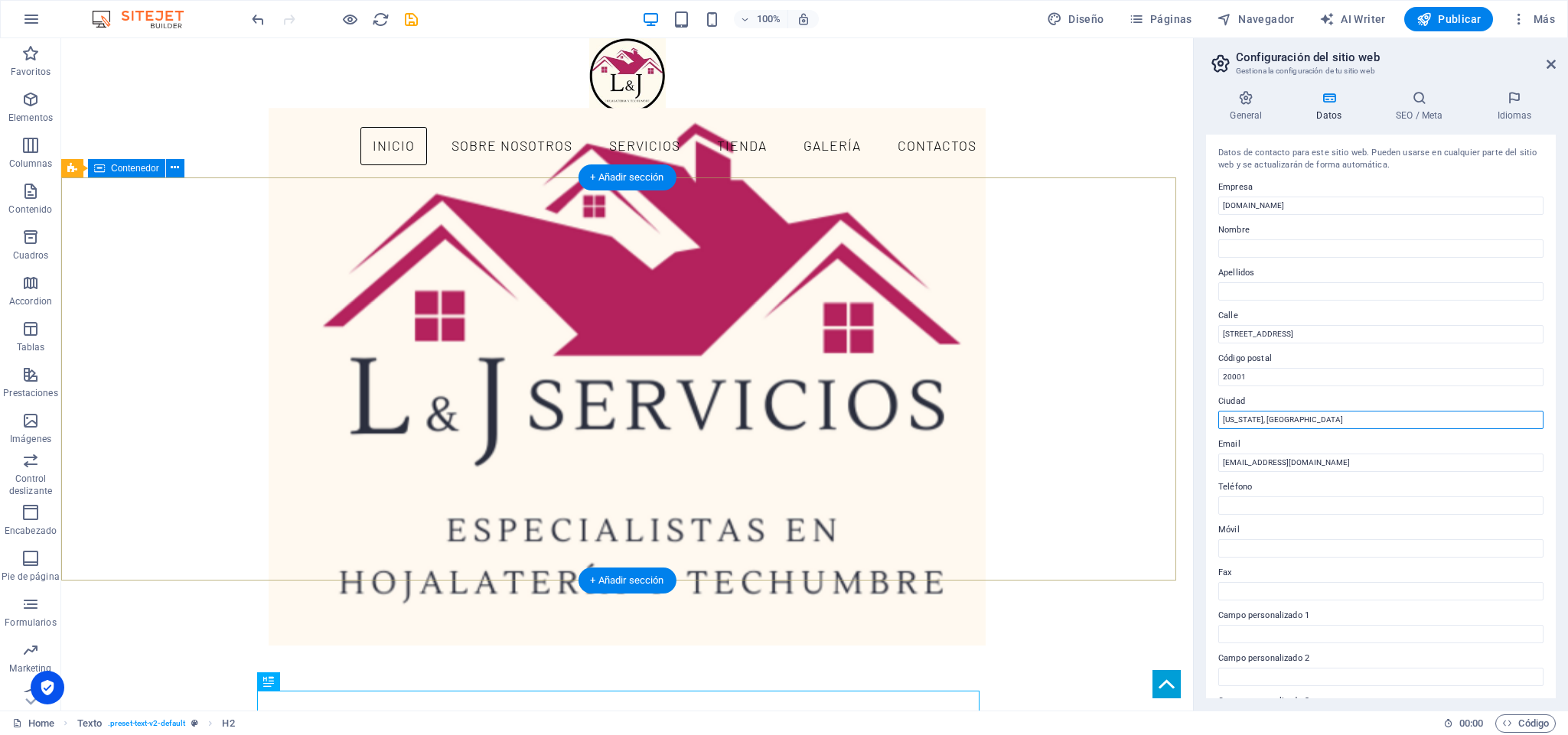 drag, startPoint x: 1387, startPoint y: 463, endPoint x: 1130, endPoint y: 424, distance: 259.9423 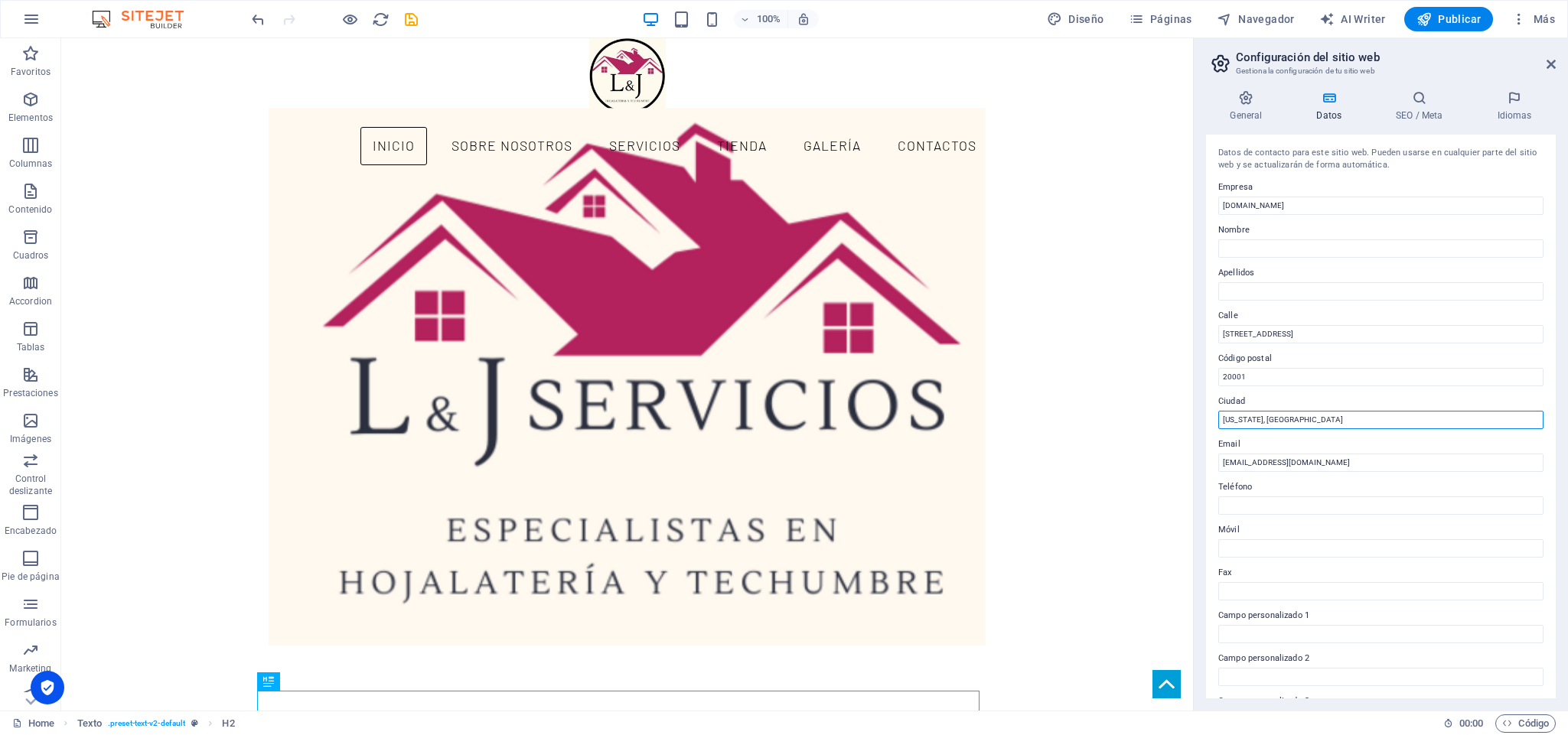 type on "c" 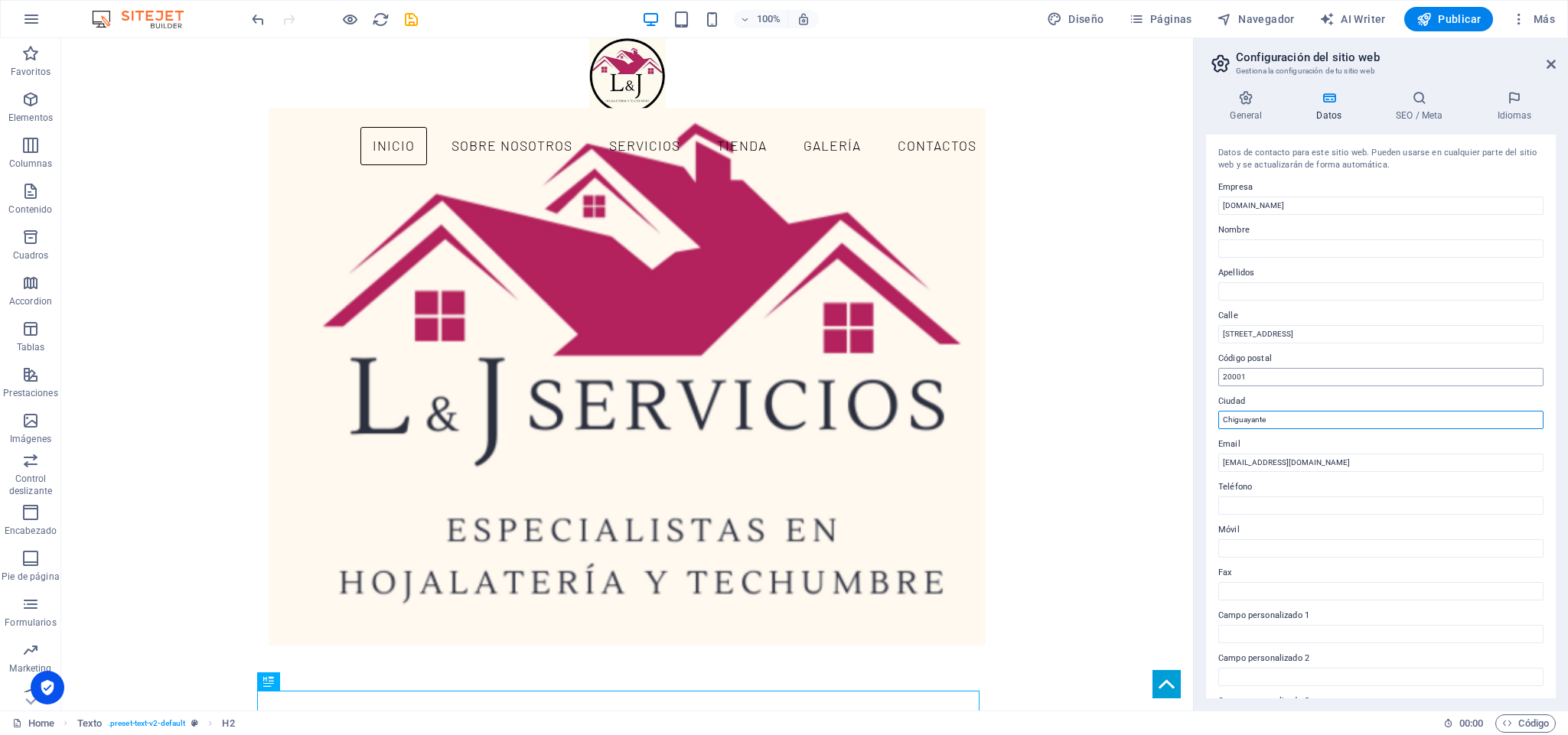 type on "Chiguayante" 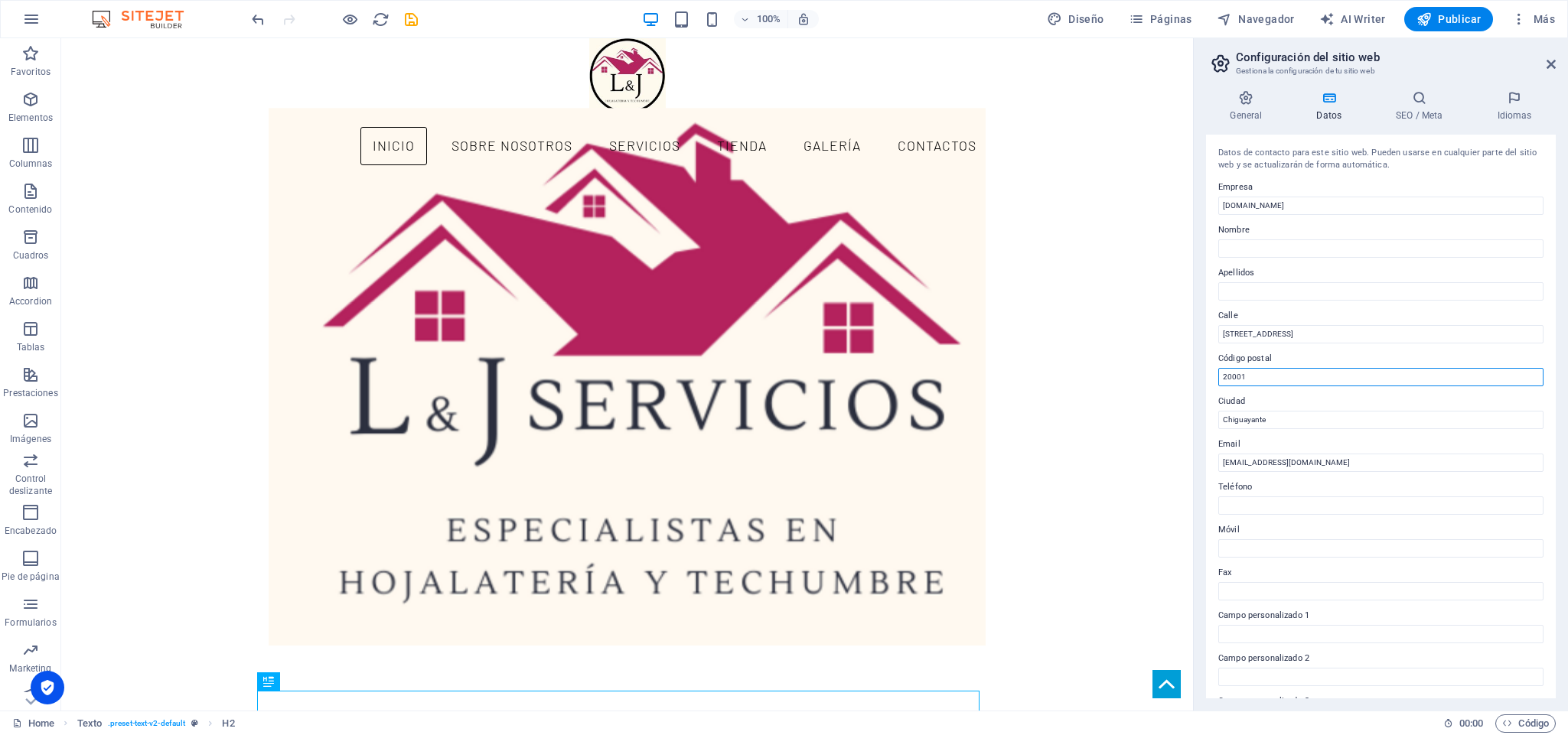 drag, startPoint x: 1374, startPoint y: 424, endPoint x: 1116, endPoint y: 381, distance: 261.55879 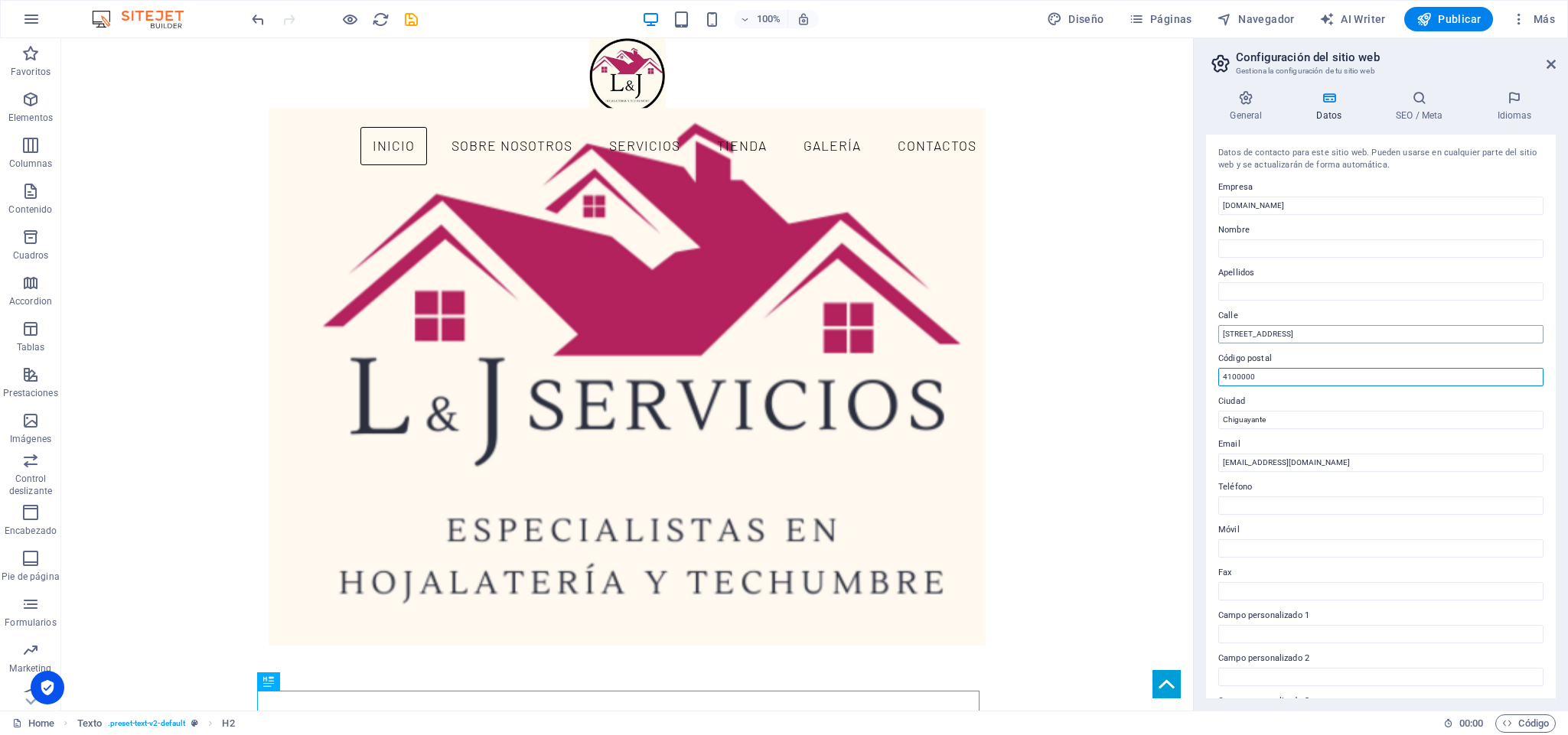 type on "4100000" 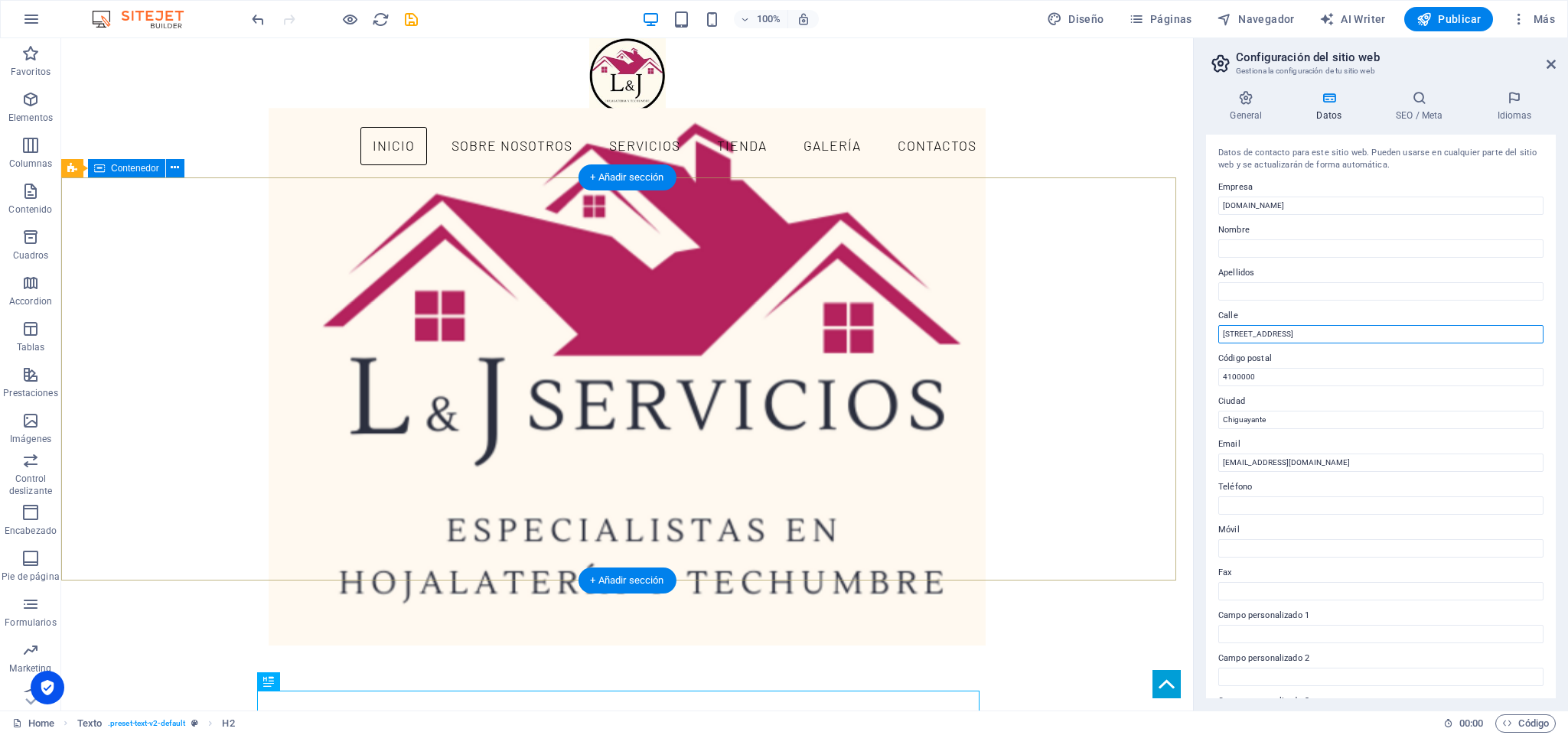 drag, startPoint x: 1352, startPoint y: 374, endPoint x: 1169, endPoint y: 342, distance: 185.77675 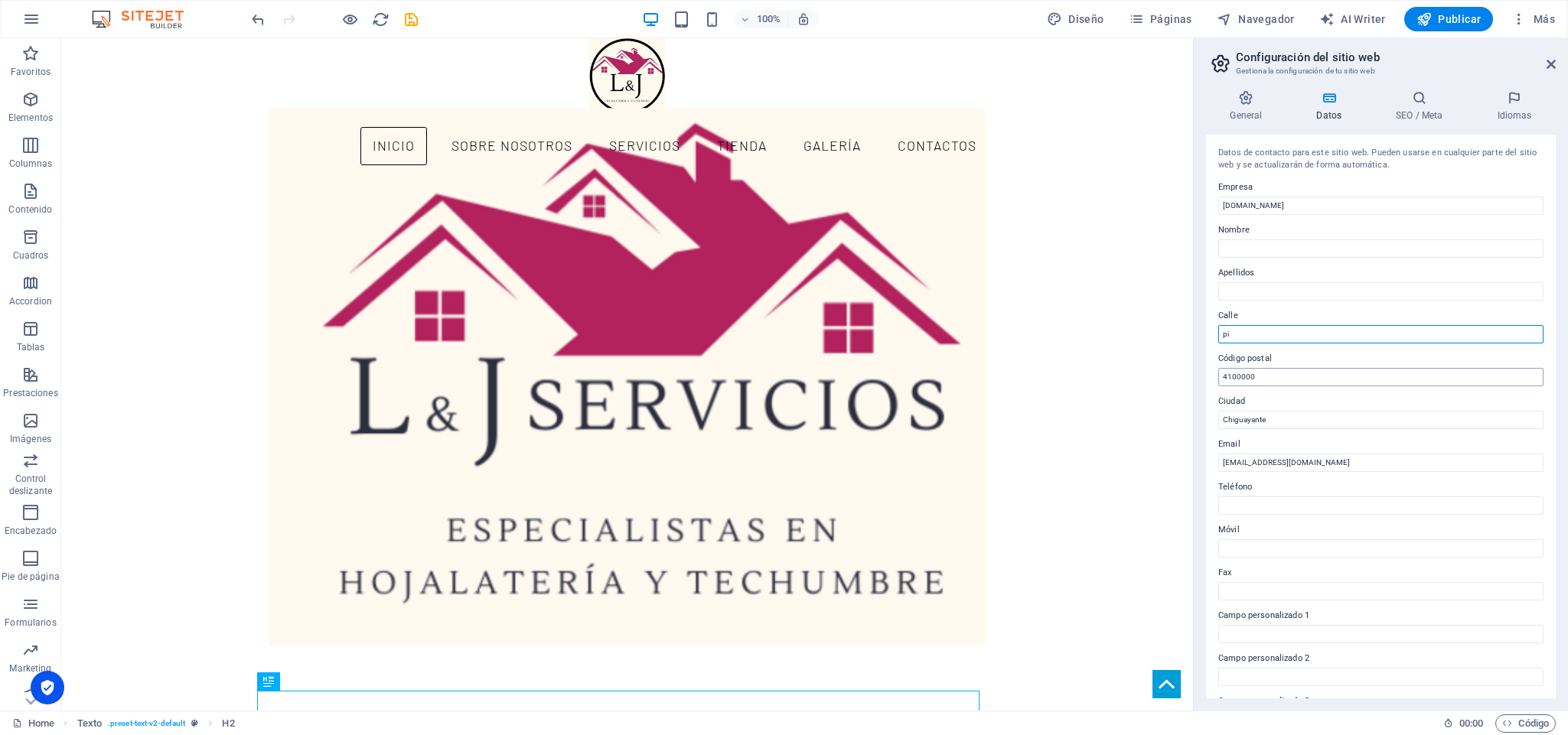 type on "p" 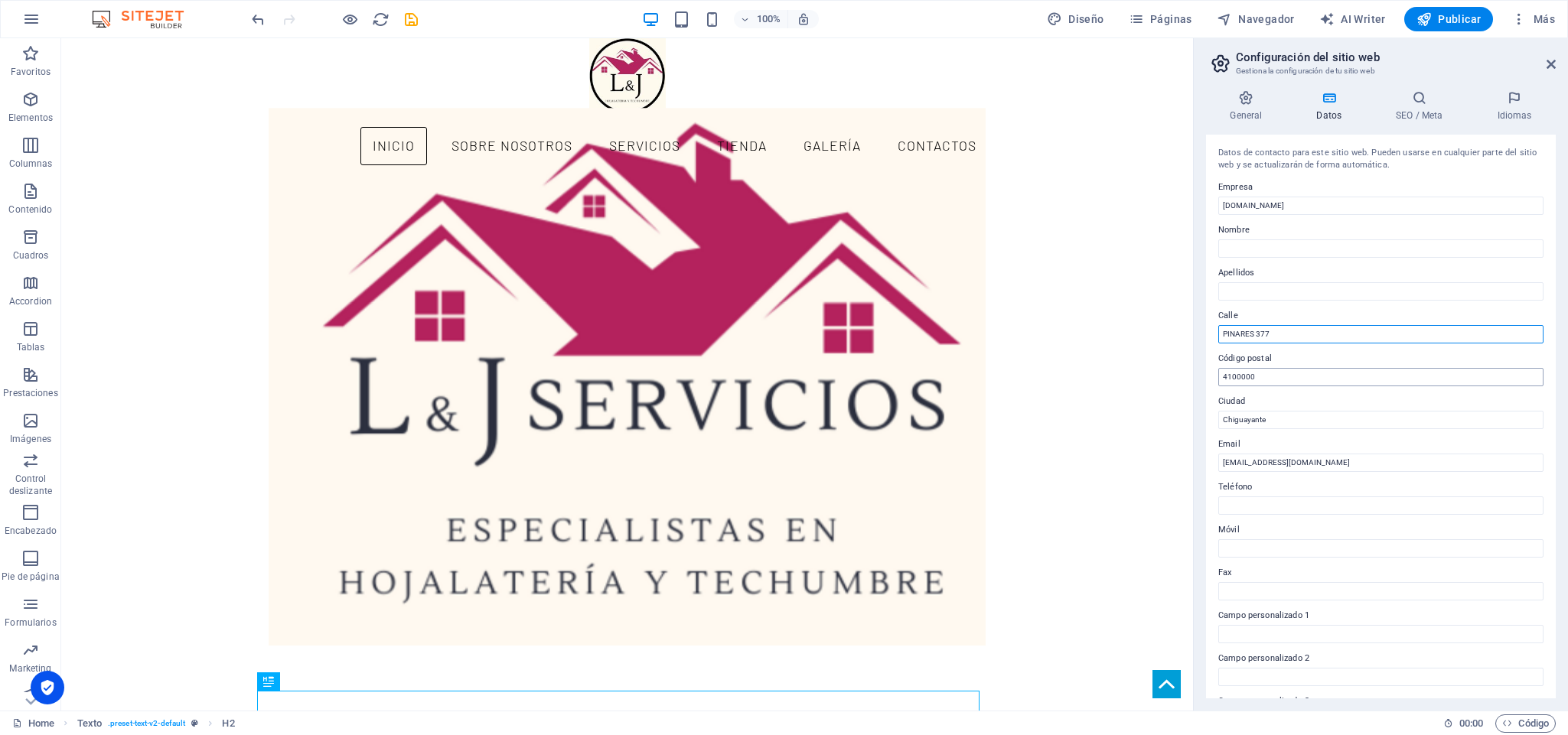 type on "PINARES 377" 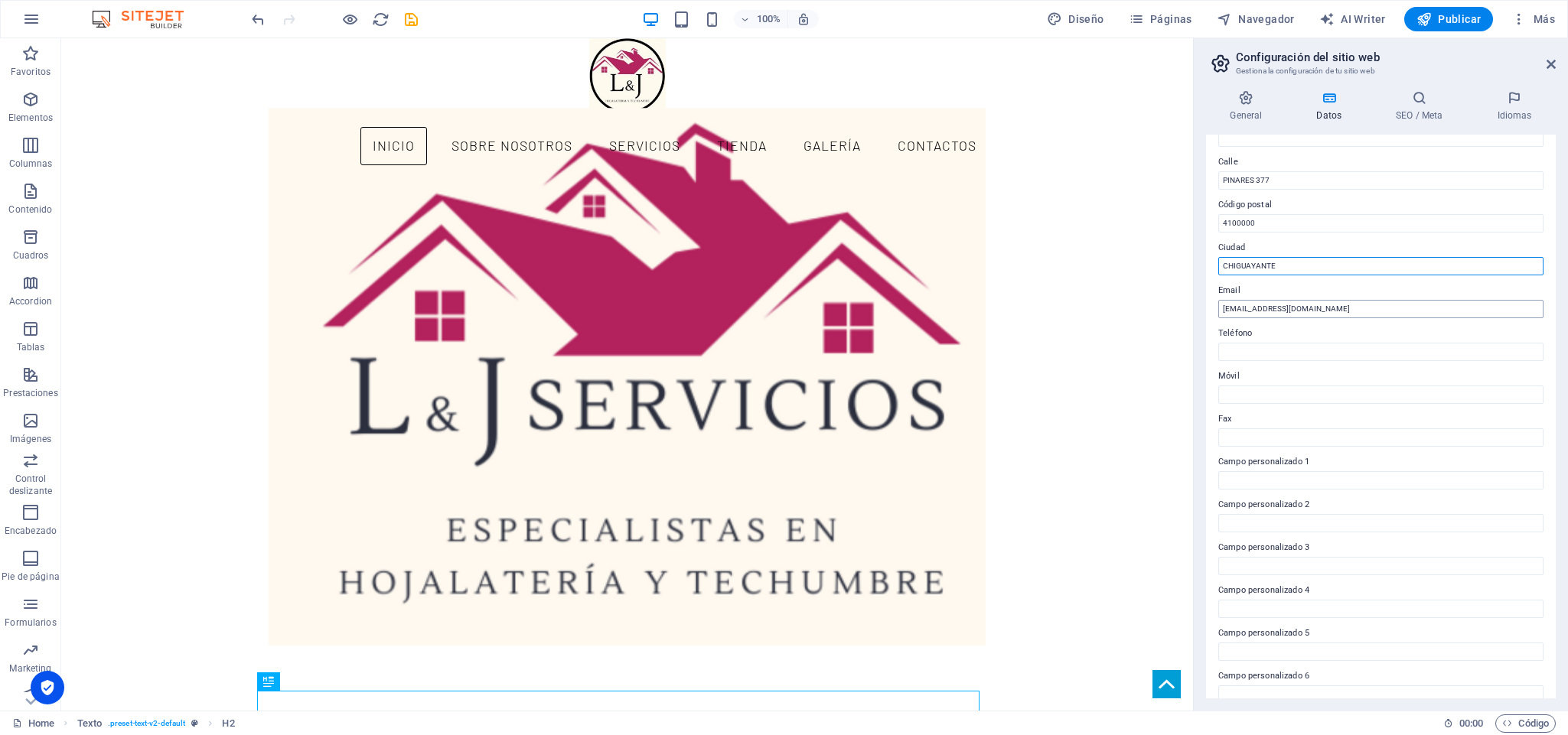 scroll, scrollTop: 171, scrollLeft: 0, axis: vertical 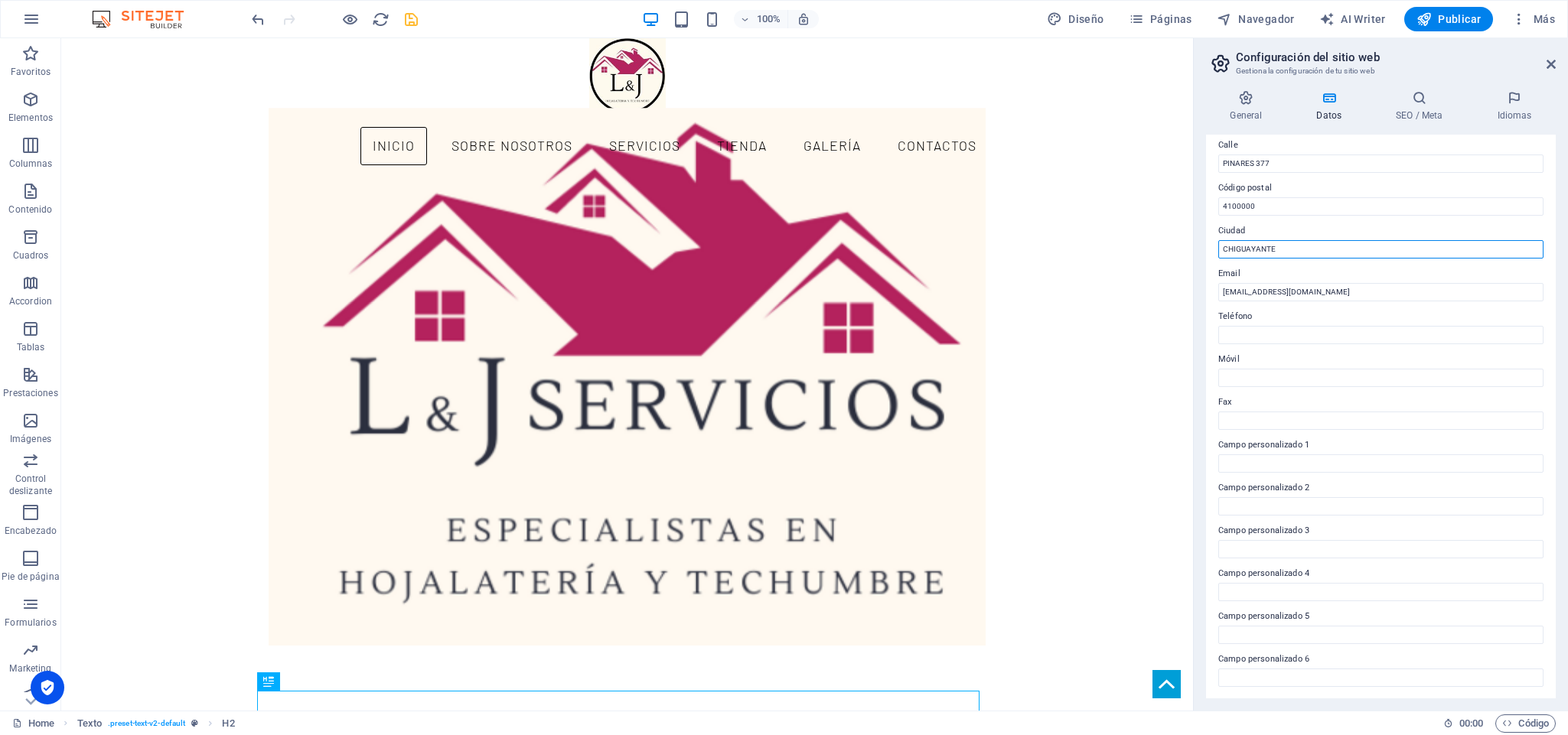 type on "CHIGUAYANTE" 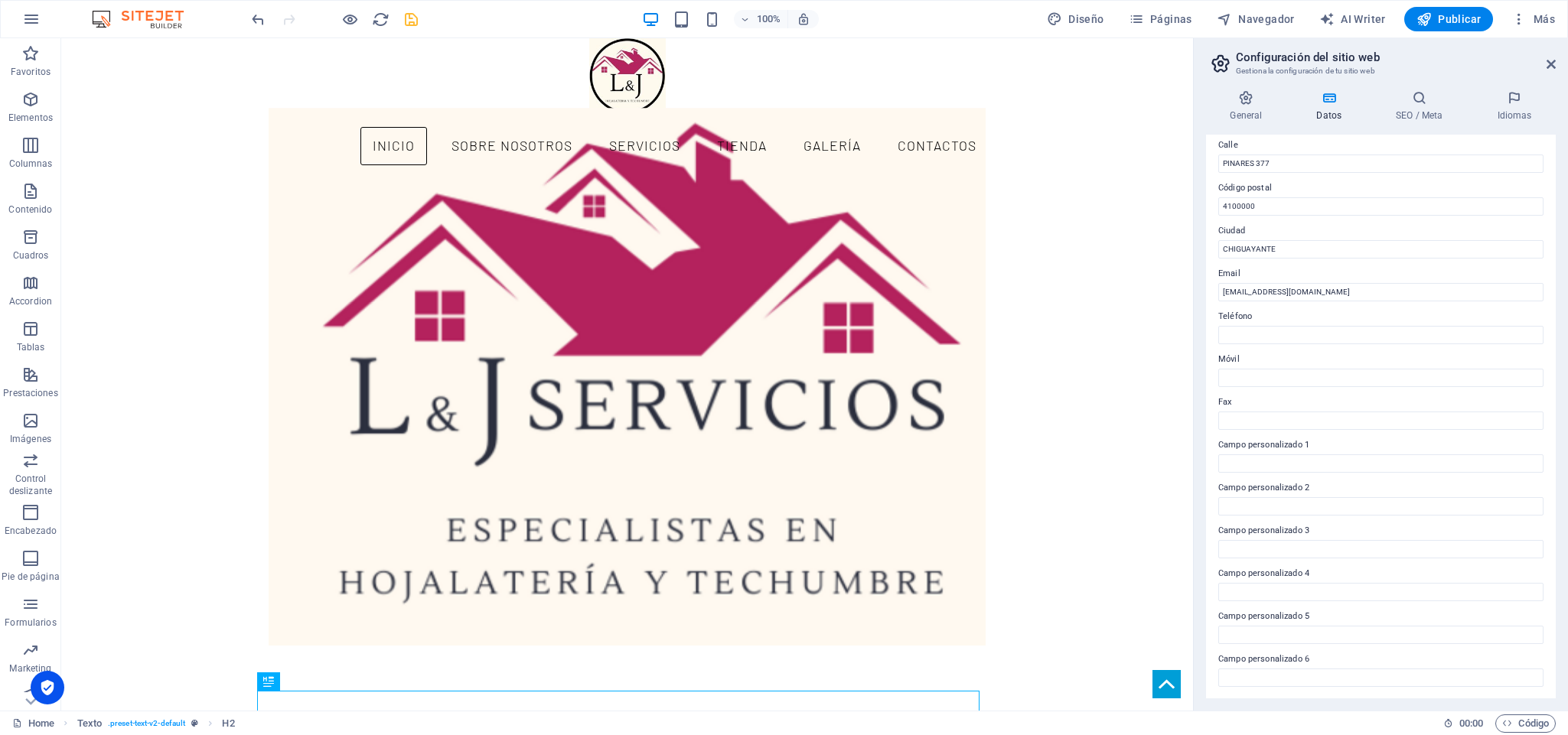 click at bounding box center (411, 19) 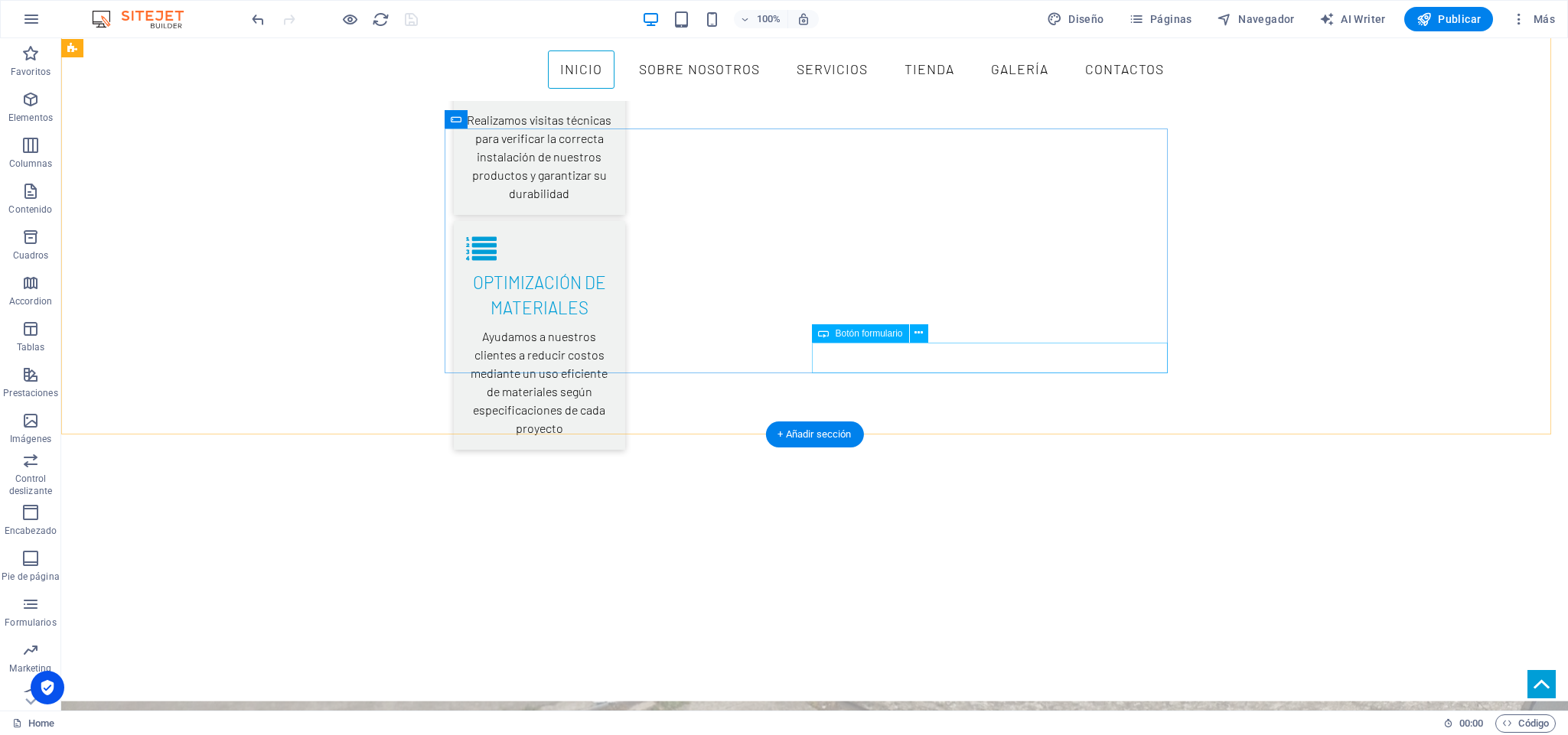 scroll, scrollTop: 3176, scrollLeft: 0, axis: vertical 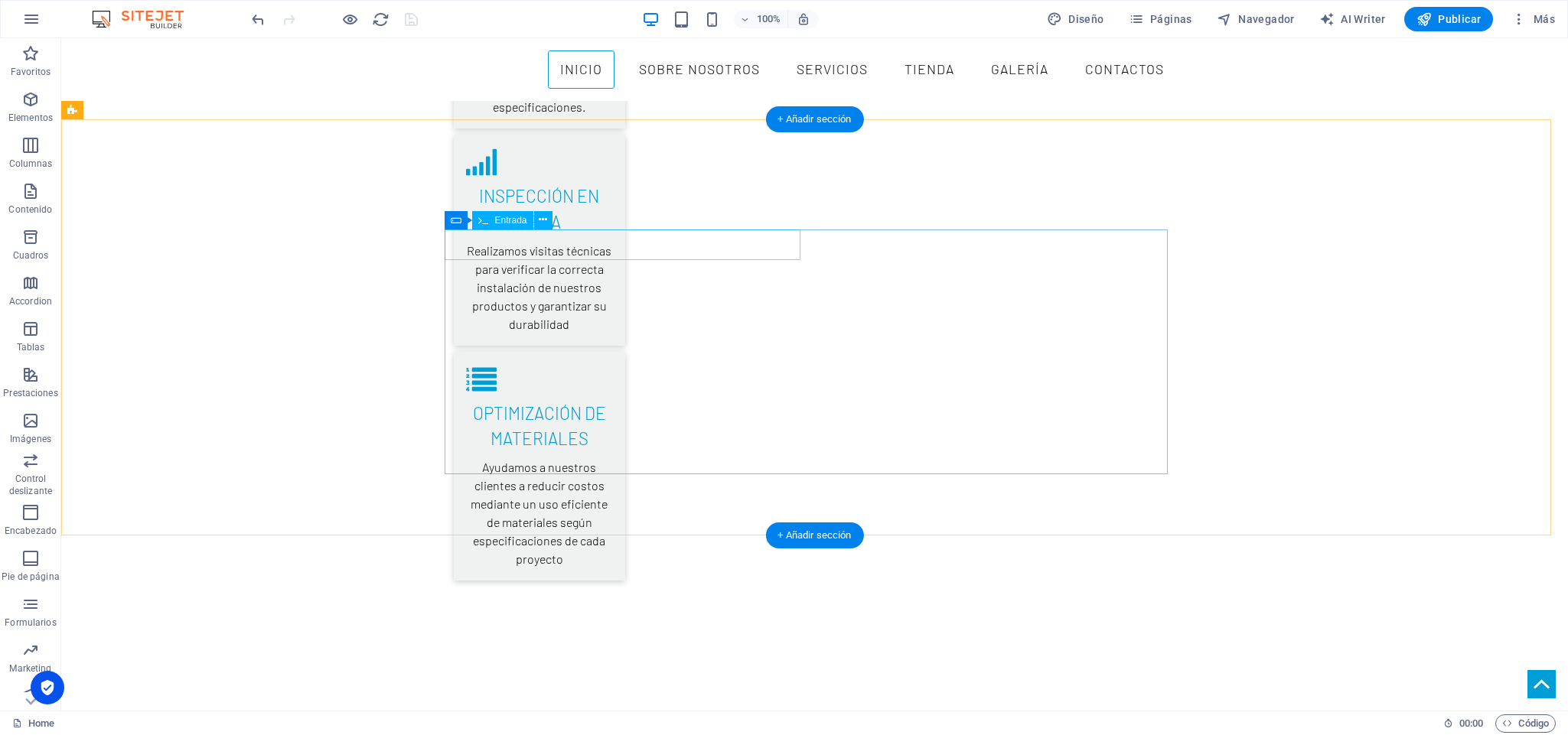 click at bounding box center [631, 22435] 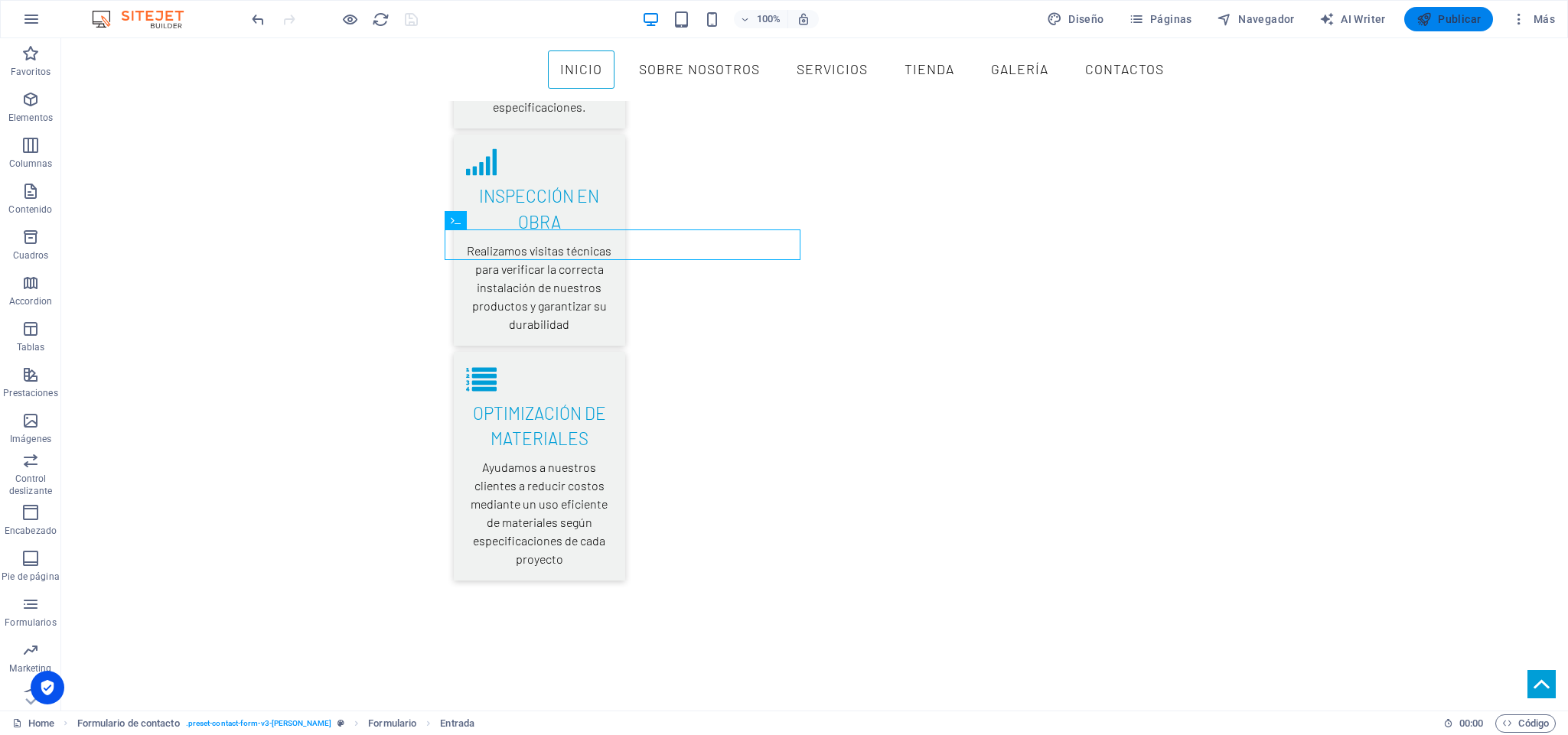 click on "Publicar" at bounding box center (1449, 19) 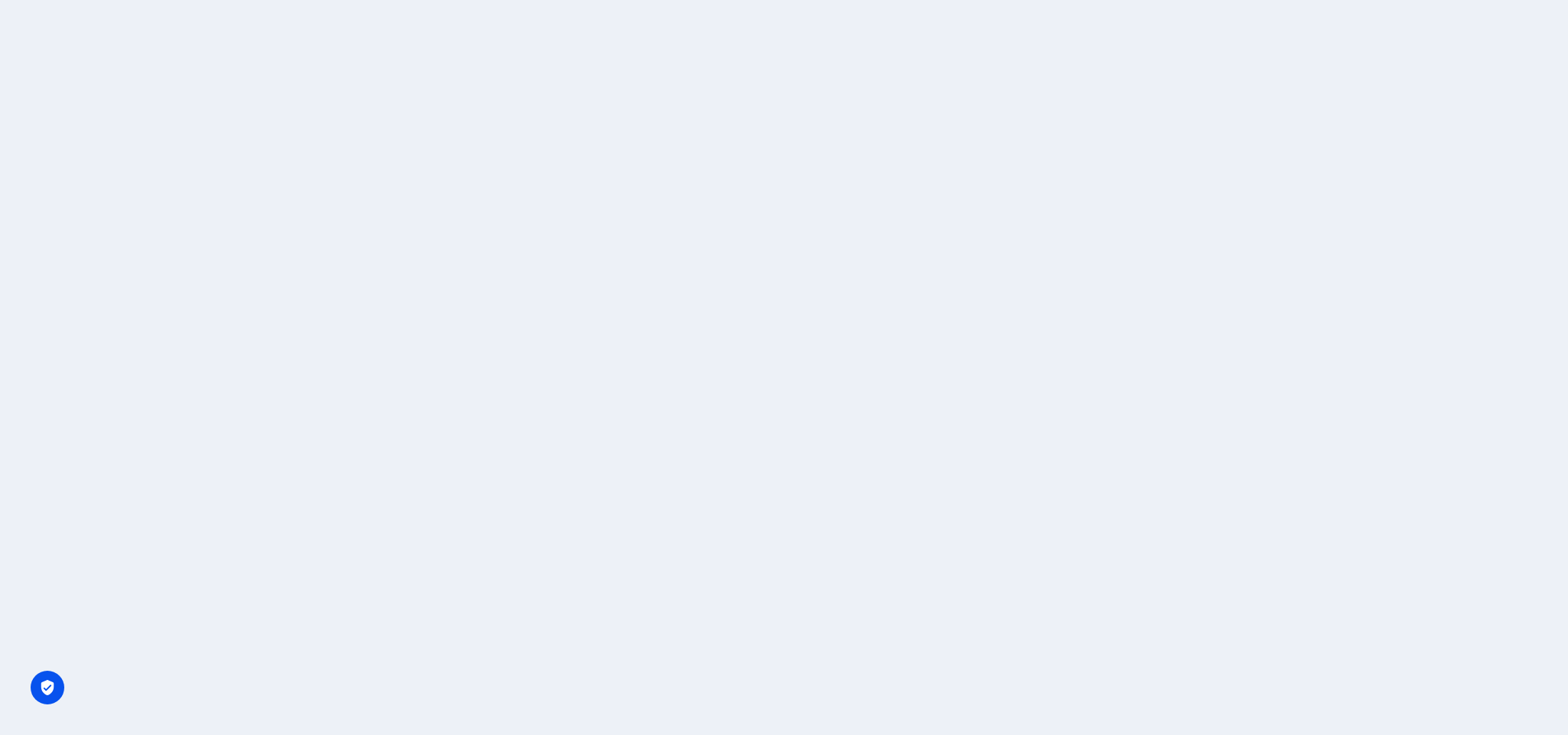 scroll, scrollTop: 0, scrollLeft: 0, axis: both 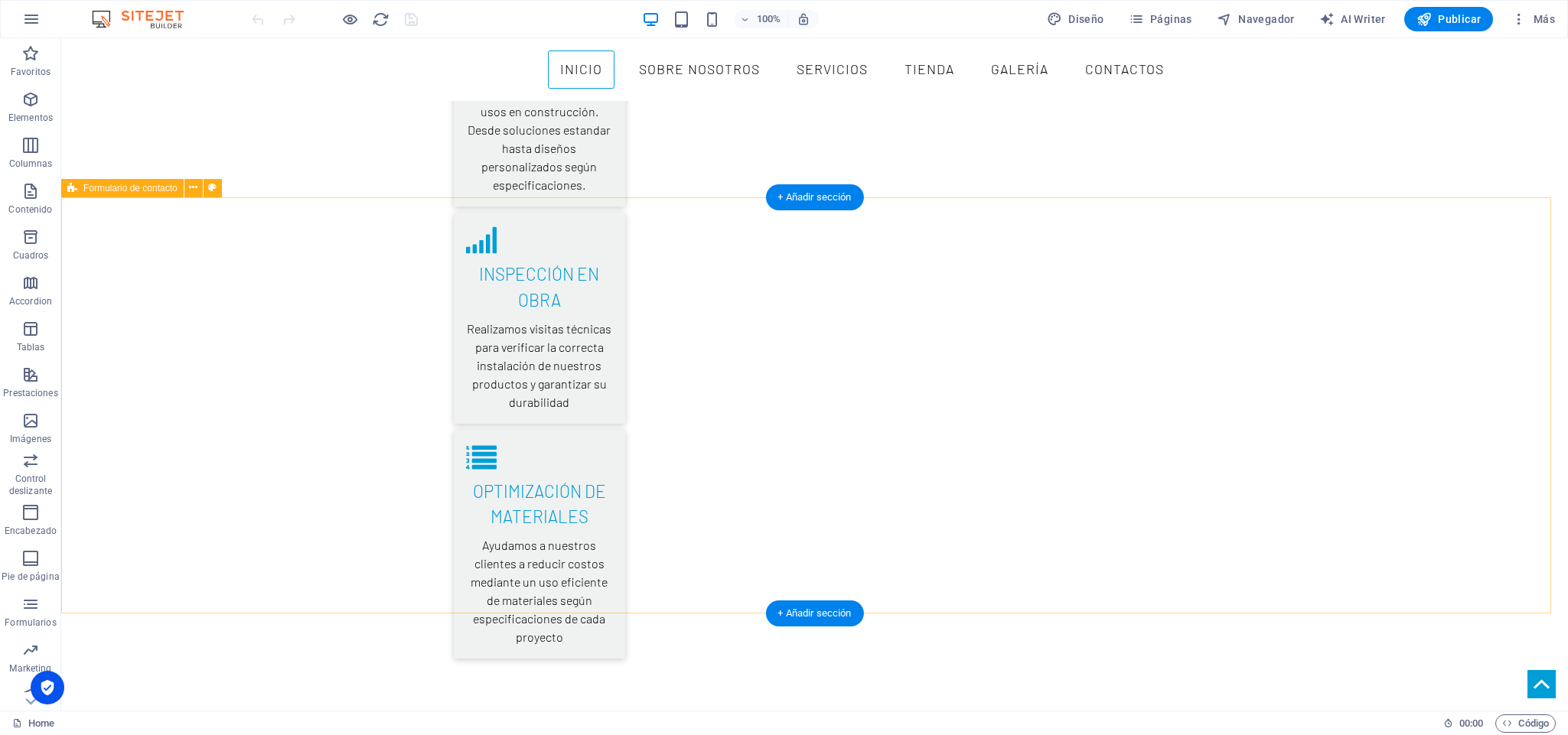 click on "CONTACTANOS EMAIL NUMERO DE CONTACTO   I have read and understand the privacy policy. ¿Ilegible? Cargar nuevo ENVIAR" at bounding box center (814, 22598) 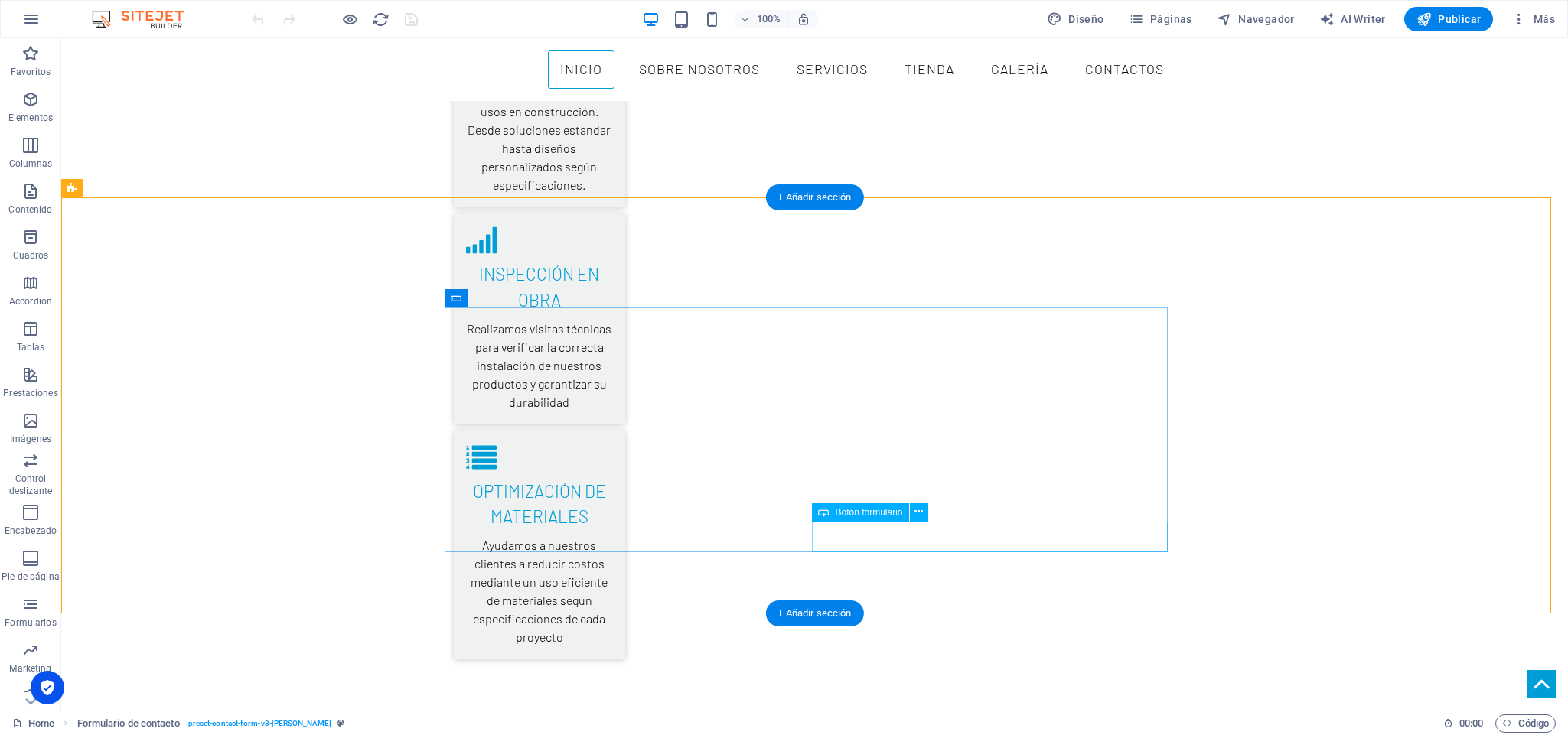 click on "ENVIAR" at bounding box center (999, 22731) 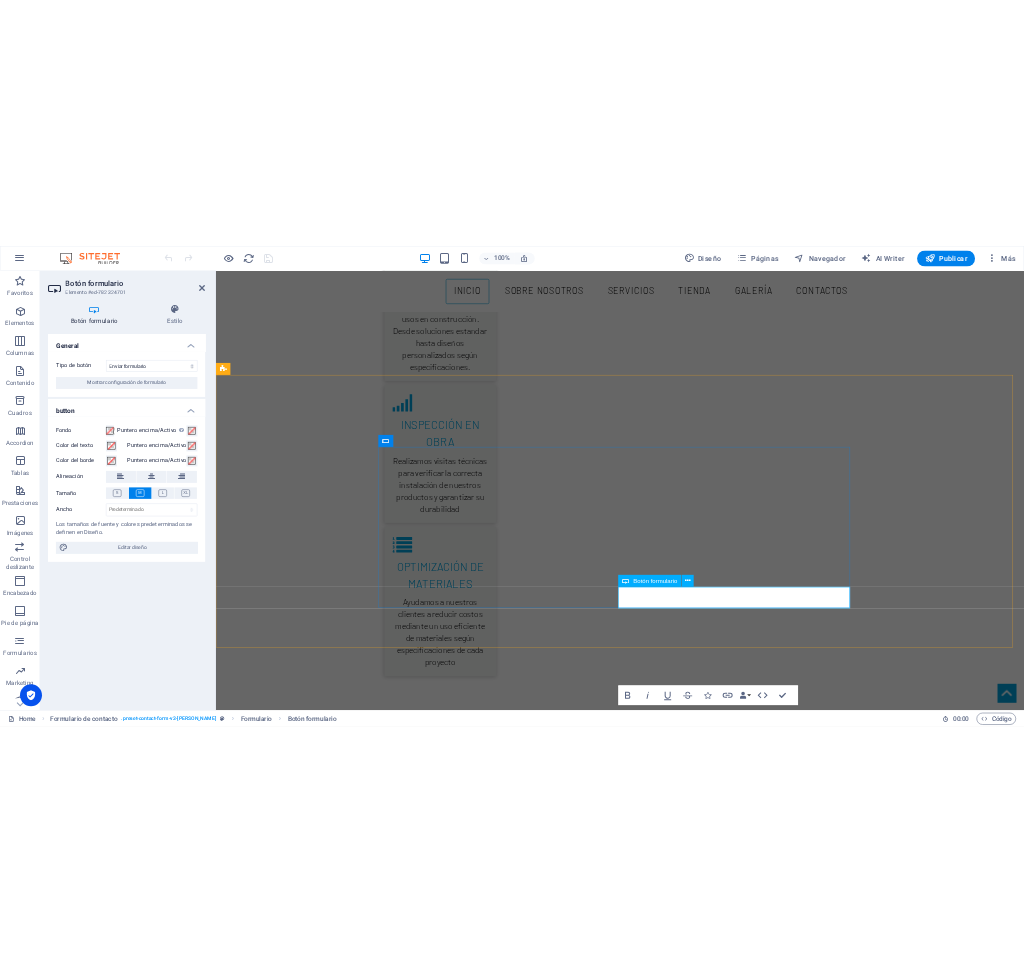 scroll, scrollTop: 3894, scrollLeft: 0, axis: vertical 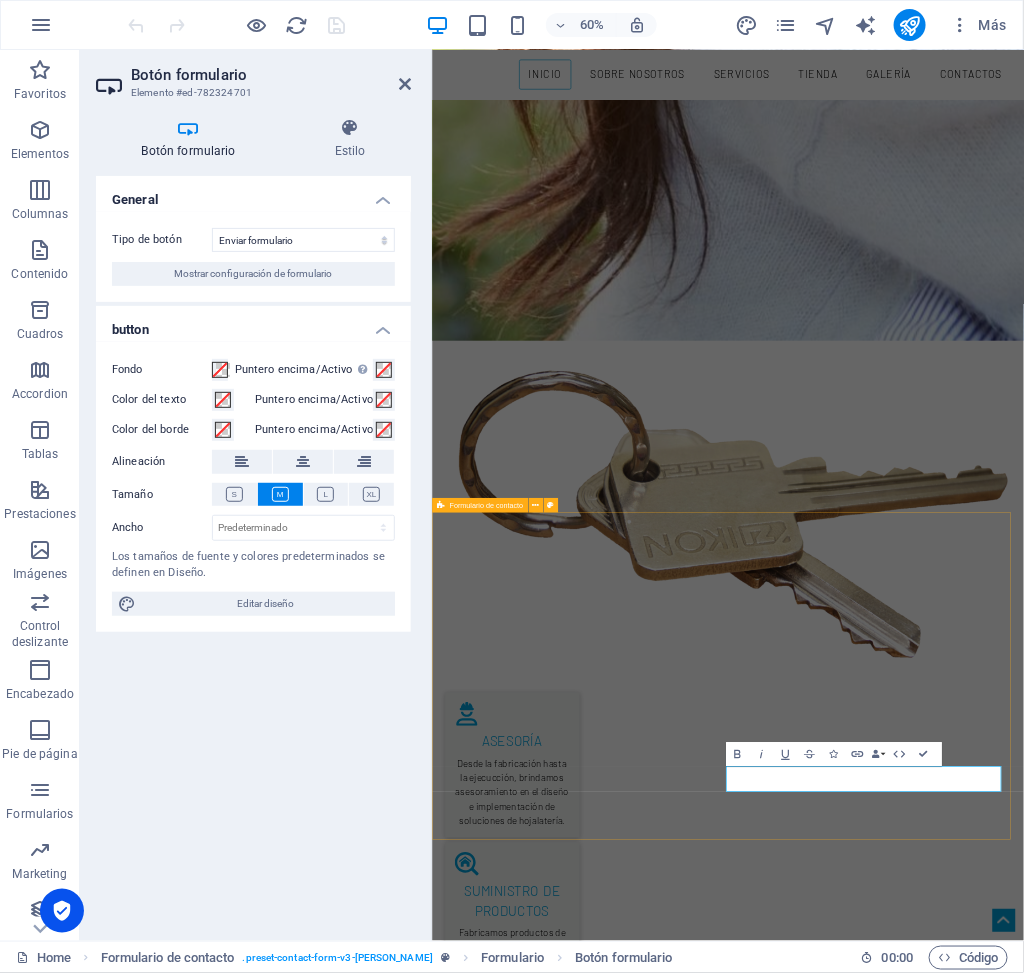 click on "CONTACTANOS EMAIL NUMERO DE CONTACTO   I have read and understand the privacy policy. ¿Ilegible? Cargar nuevo ENVIAR" at bounding box center [924, 31273] 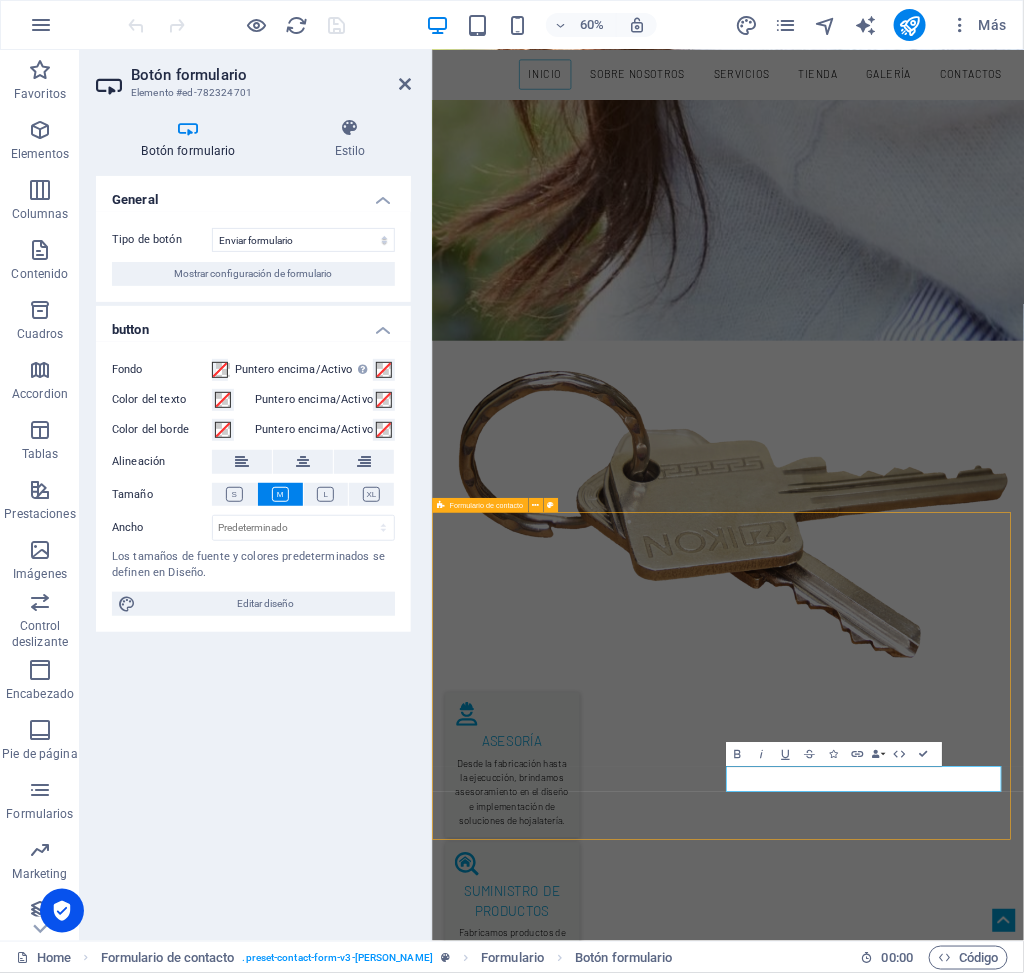 click on "CONTACTANOS EMAIL NUMERO DE CONTACTO   I have read and understand the privacy policy. ¿Ilegible? Cargar nuevo ENVIAR" at bounding box center (924, 31273) 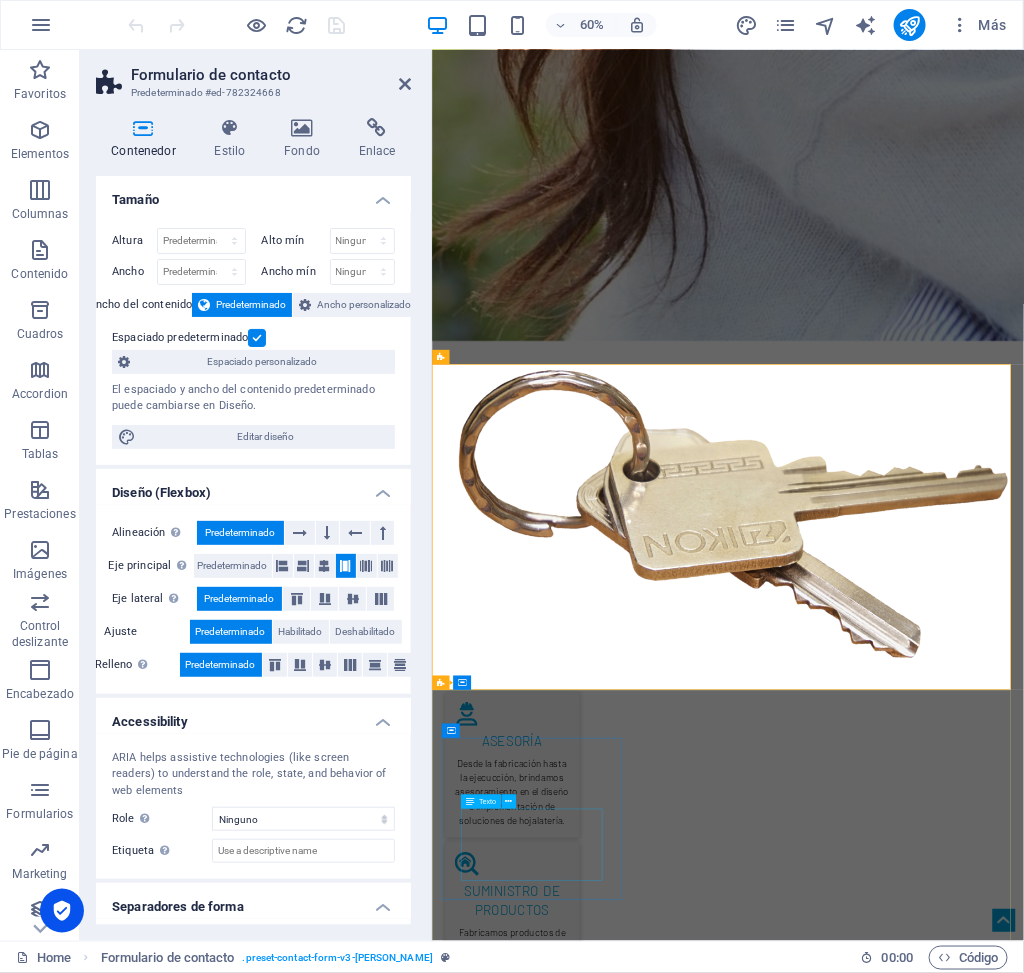 scroll, scrollTop: 3744, scrollLeft: 0, axis: vertical 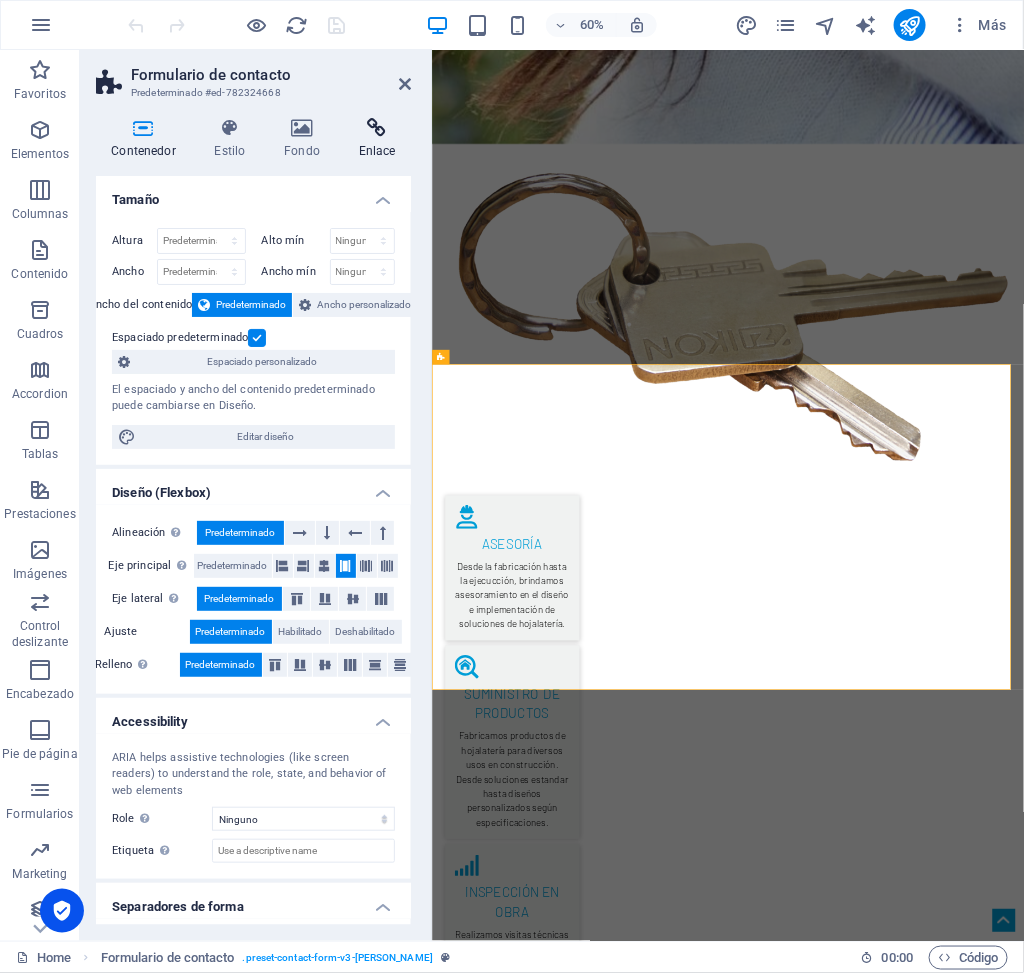 click on "Enlace" at bounding box center [377, 139] 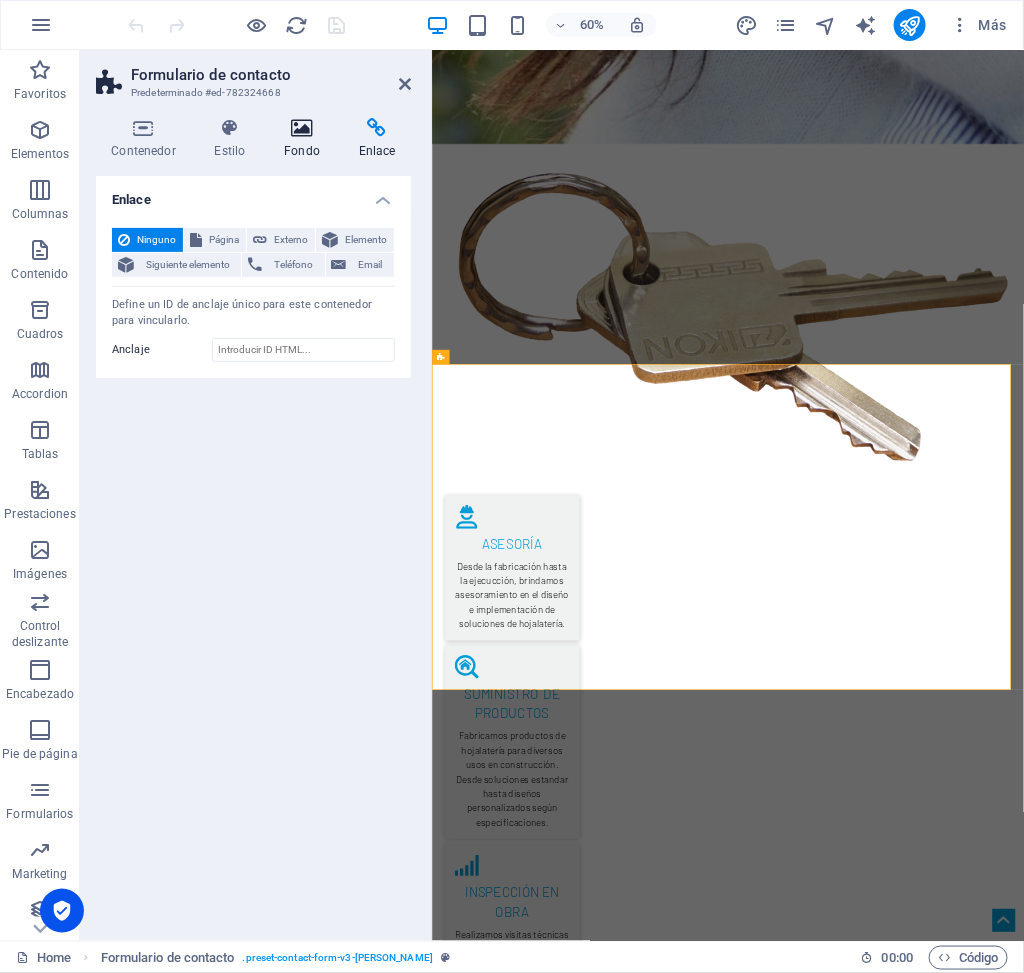 click on "Fondo" at bounding box center (306, 139) 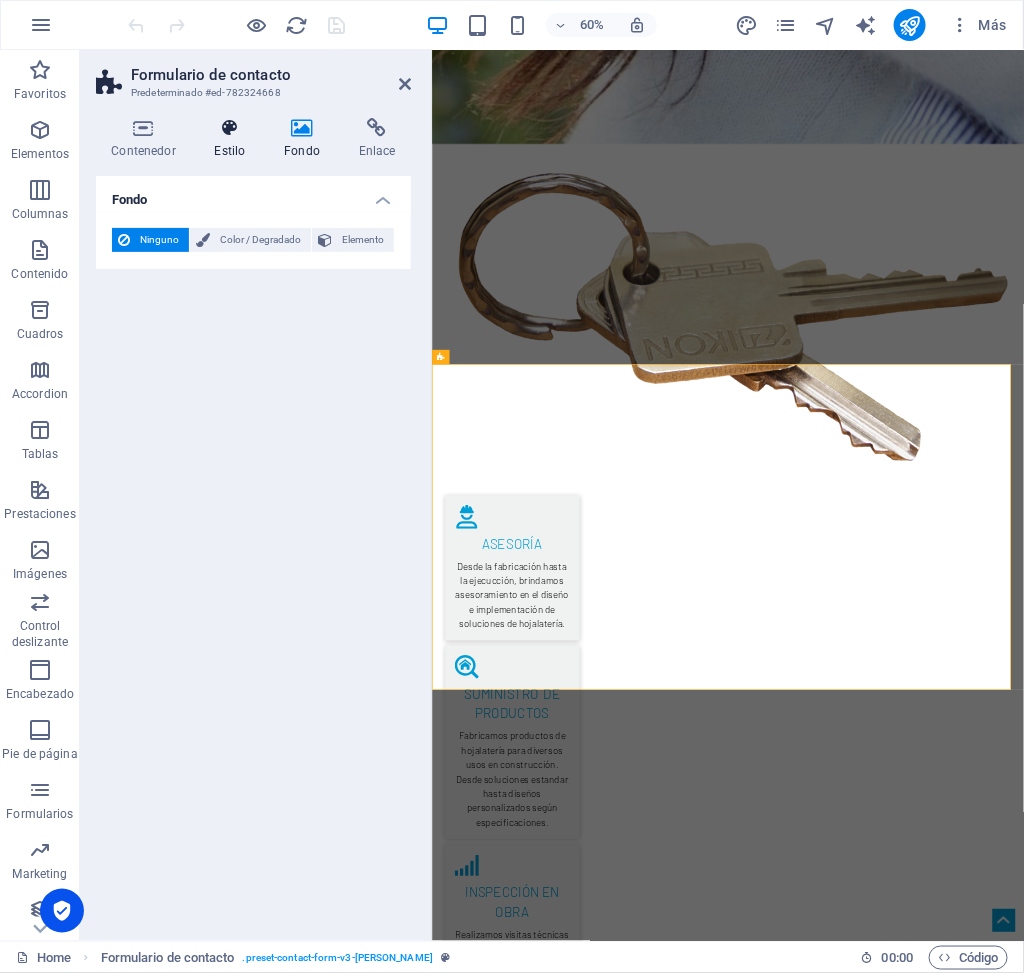 click on "Estilo" at bounding box center (234, 139) 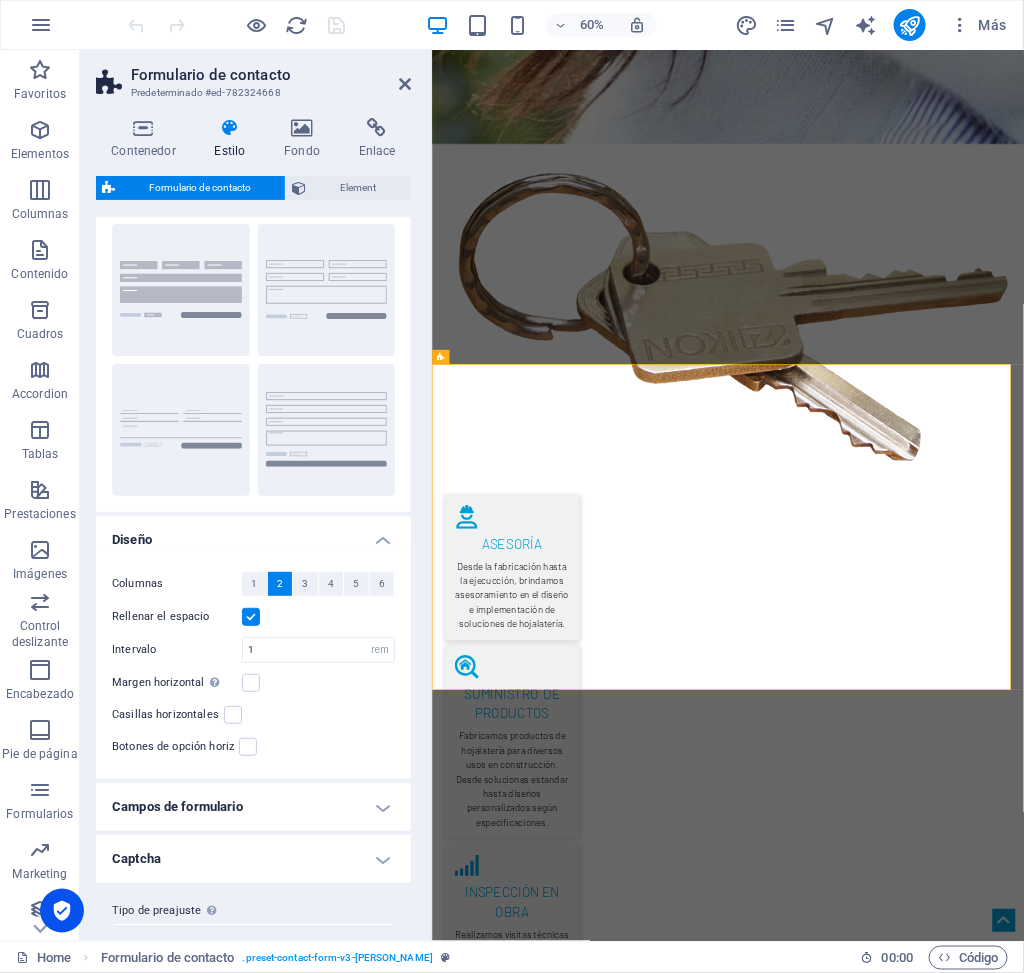 scroll, scrollTop: 82, scrollLeft: 0, axis: vertical 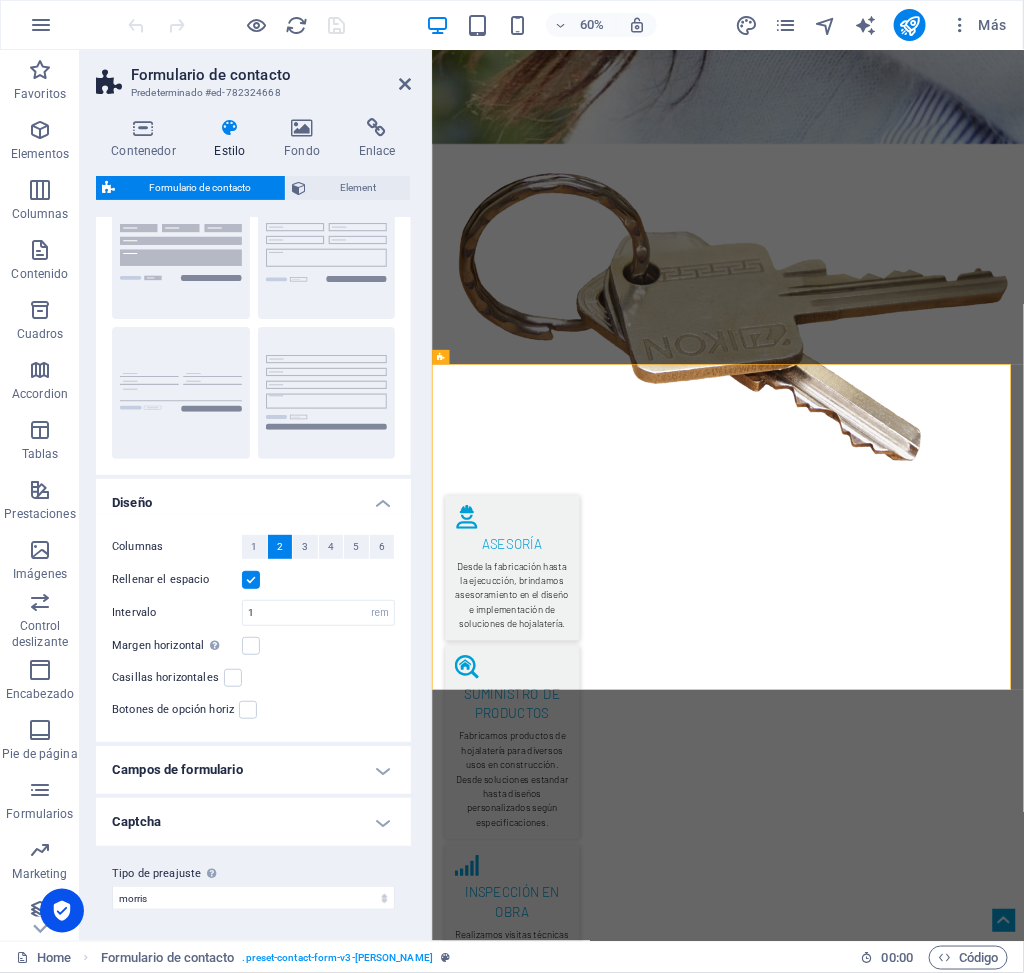 click on "Campos de formulario" at bounding box center (253, 770) 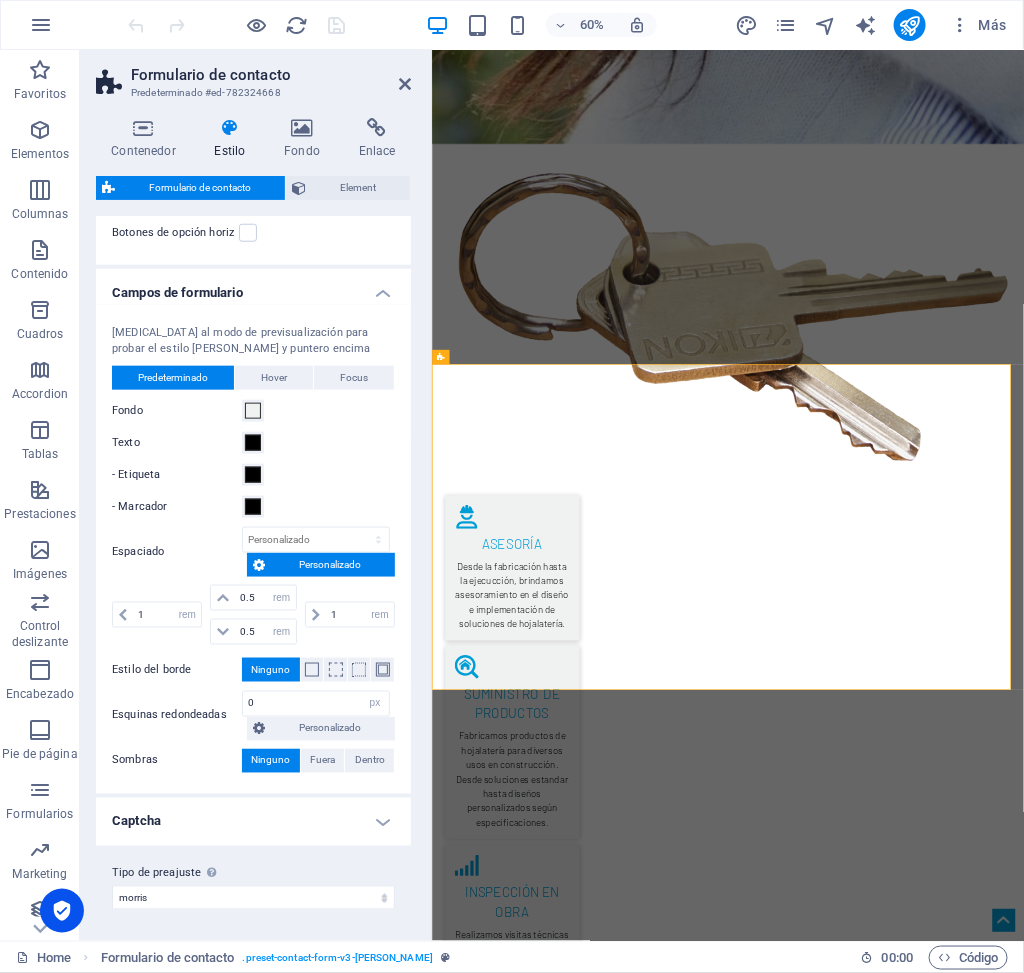 scroll, scrollTop: 562, scrollLeft: 0, axis: vertical 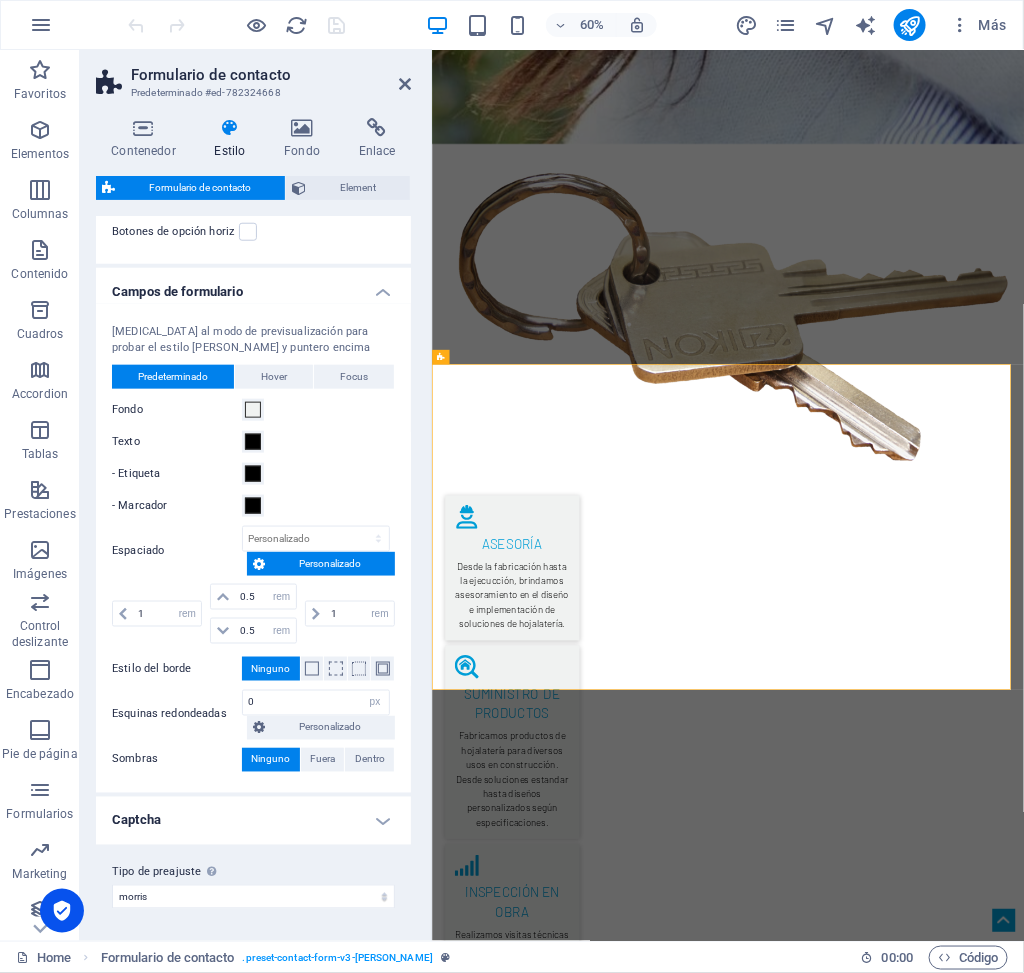 click on "Captcha" at bounding box center (253, 821) 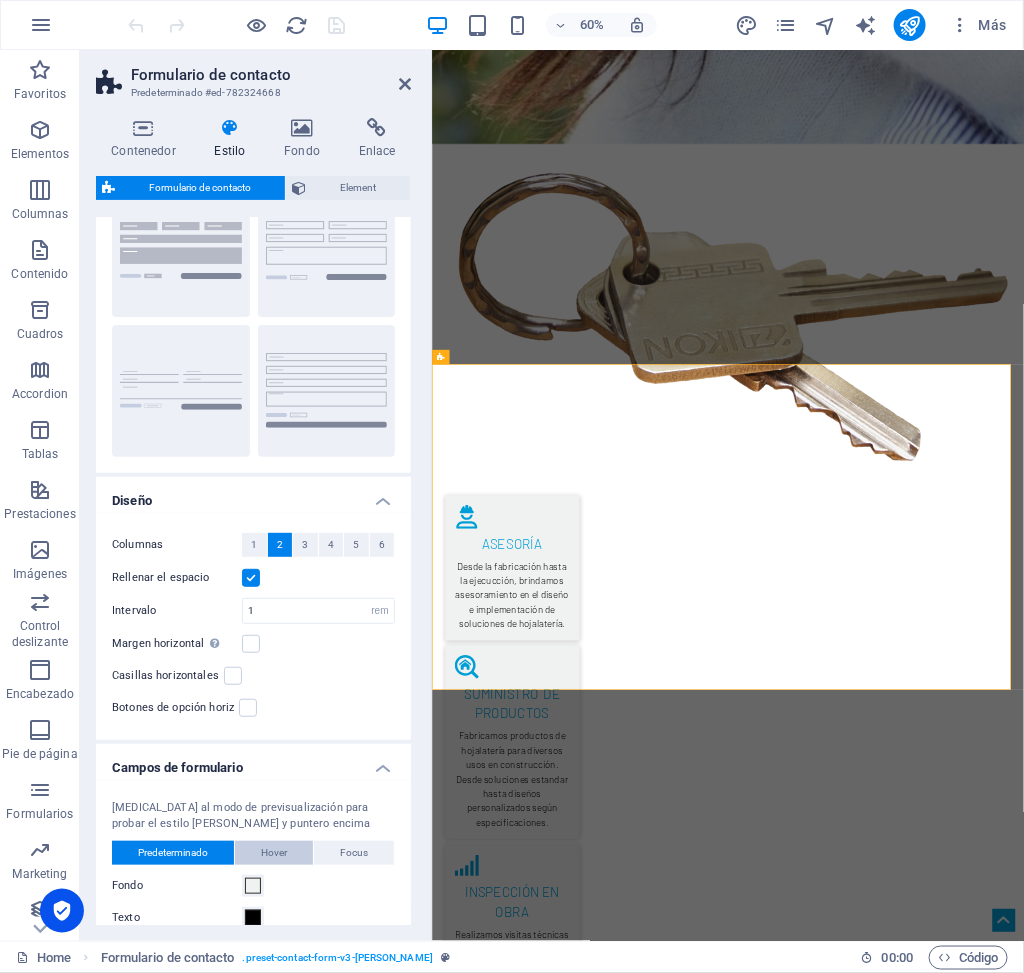 scroll, scrollTop: 0, scrollLeft: 0, axis: both 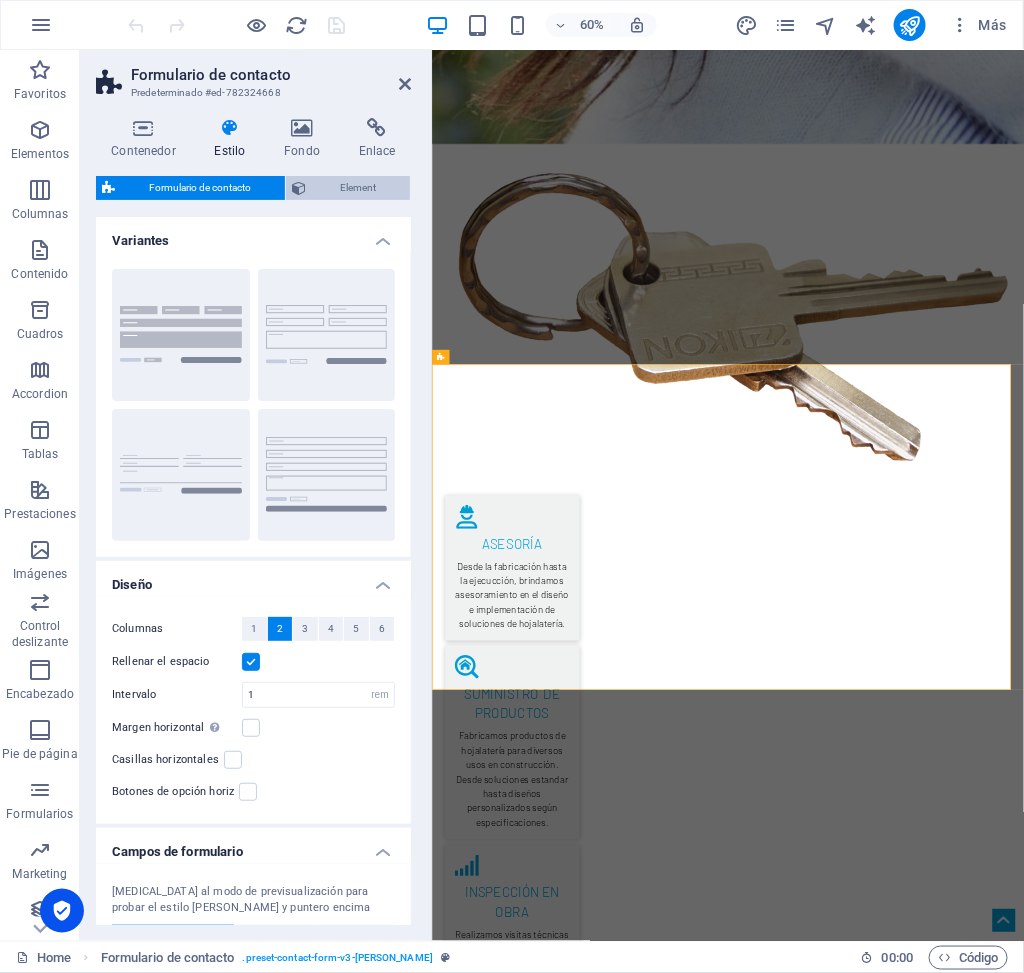 click on "Element" at bounding box center (358, 188) 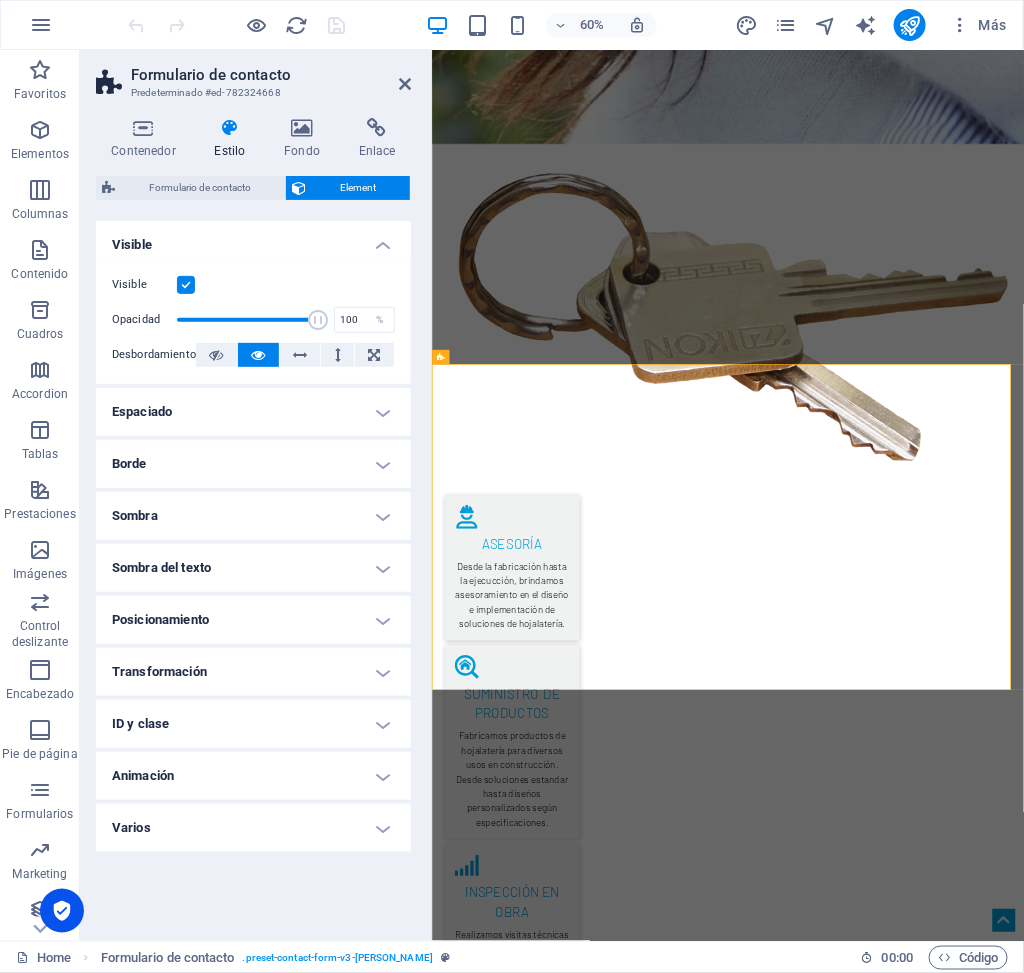 click on "Transformación" at bounding box center [253, 672] 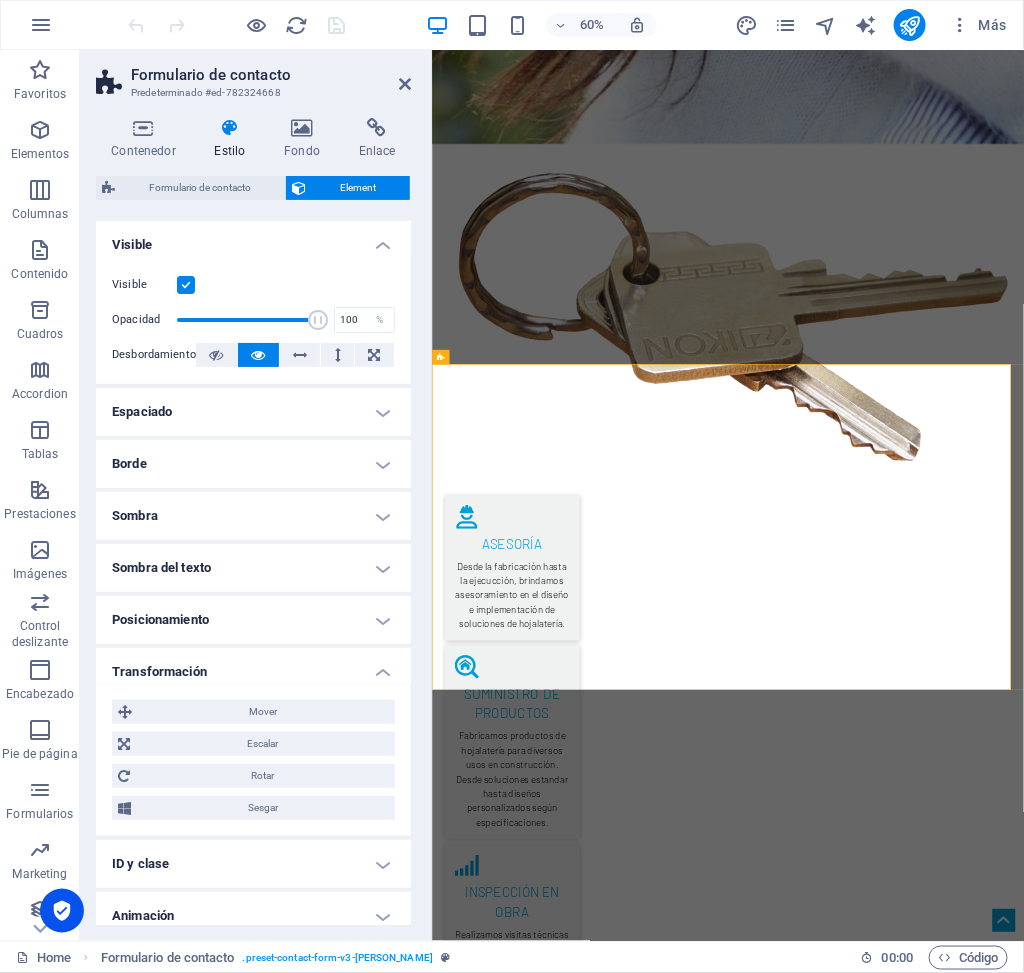 click on "Mover X offset 0 px rem % em vh vw Y offset 0 px rem % em vh vw Escalar Zoom 100 % Rotar Rotar 0 ° Sesgar X offset 0 ° Y offset 0 °" at bounding box center (253, 760) 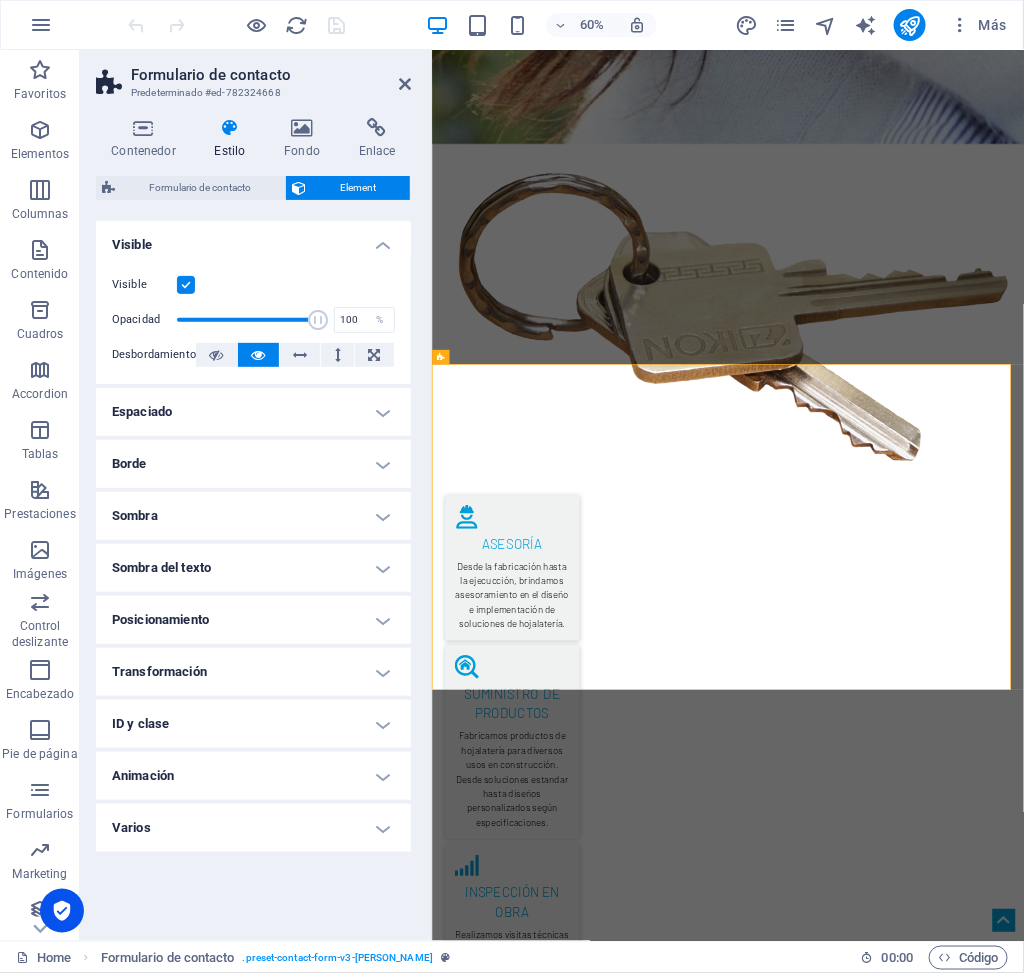 click on "ID y clase" at bounding box center [253, 724] 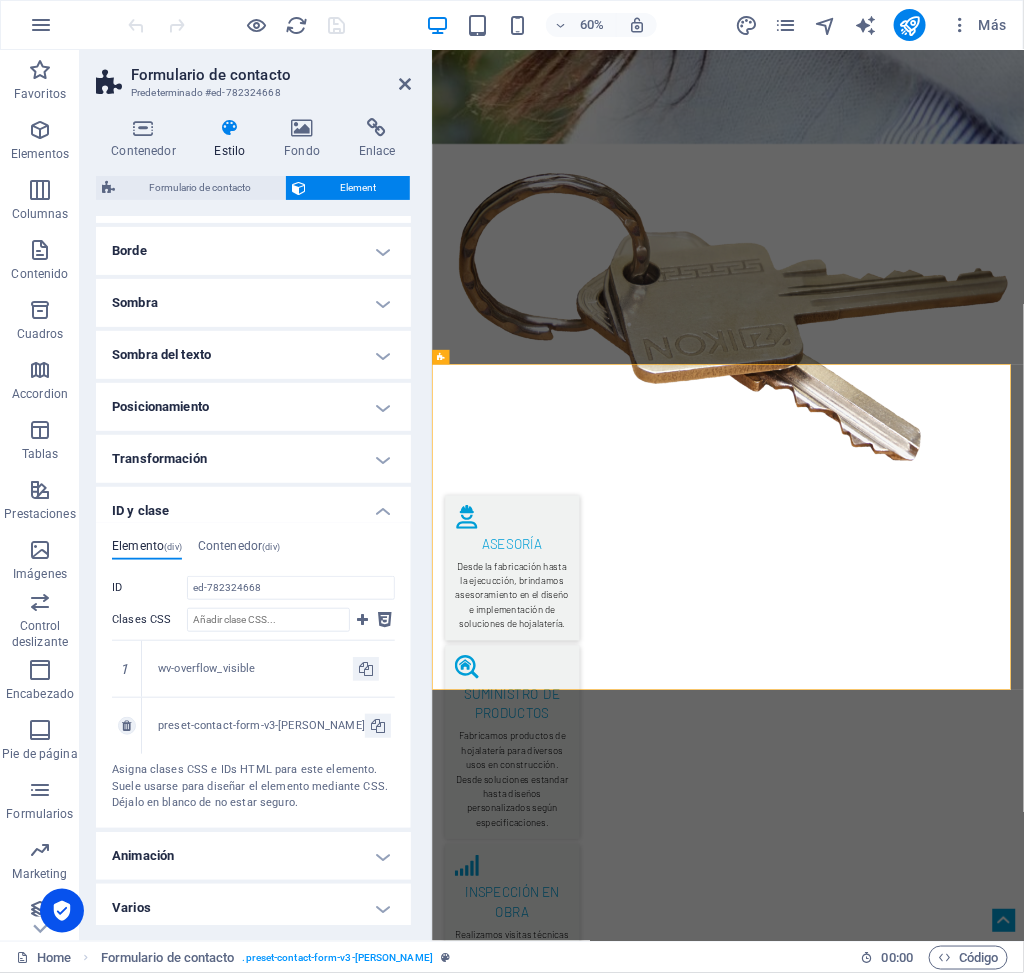 scroll, scrollTop: 219, scrollLeft: 0, axis: vertical 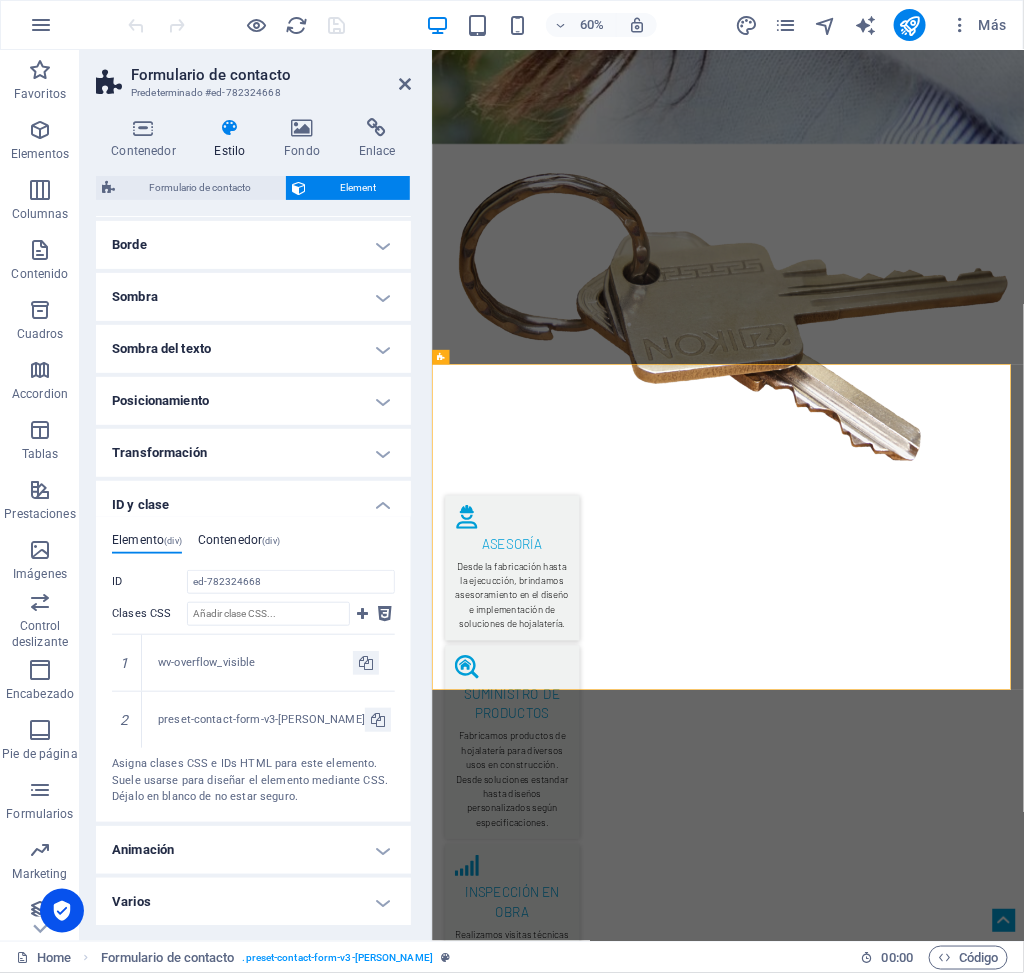 click on "Contenedor  (div)" at bounding box center [239, 544] 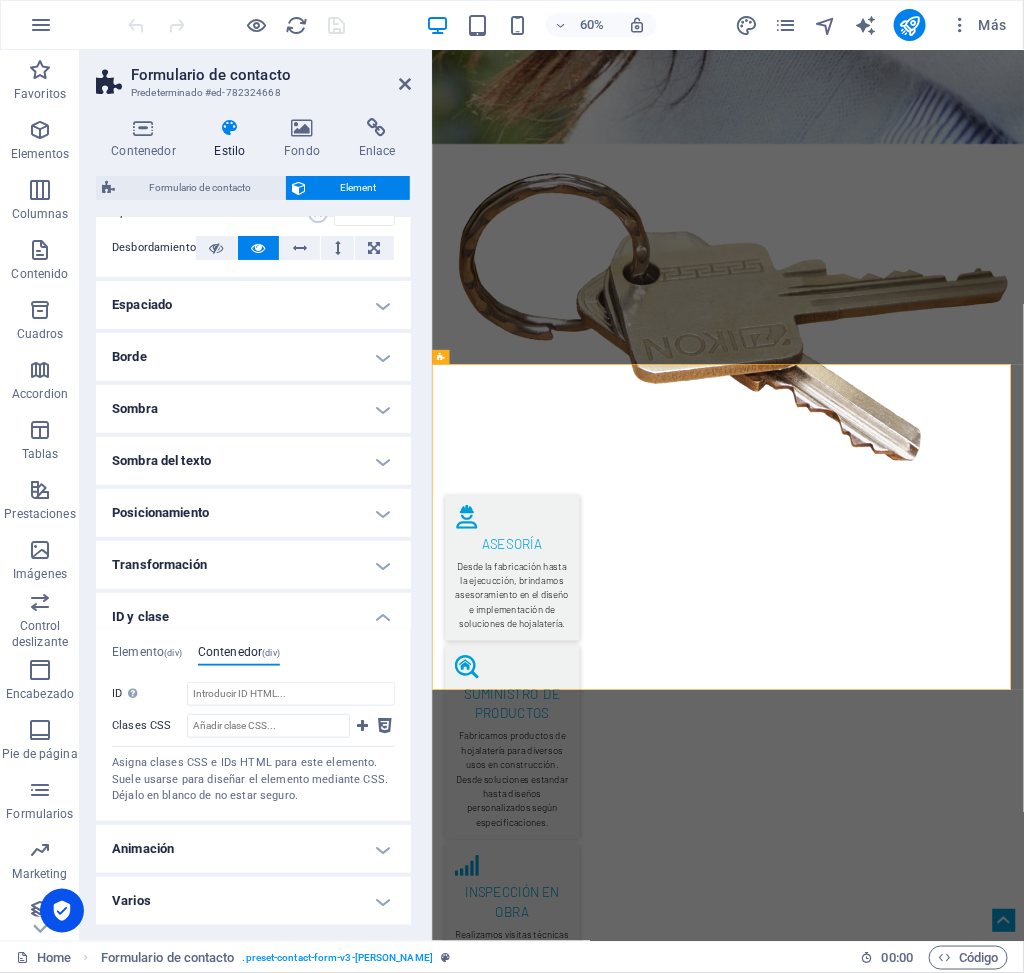 scroll, scrollTop: 106, scrollLeft: 0, axis: vertical 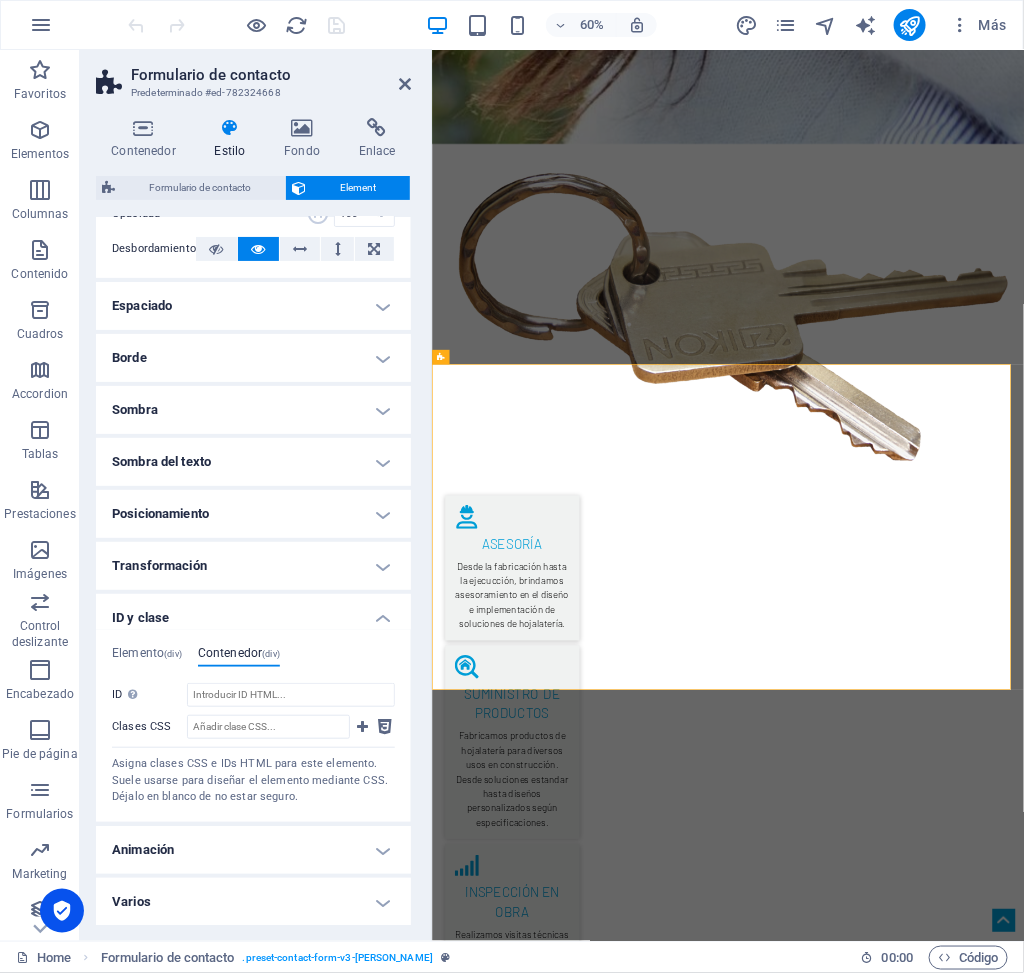 click on "Varios" at bounding box center [253, 902] 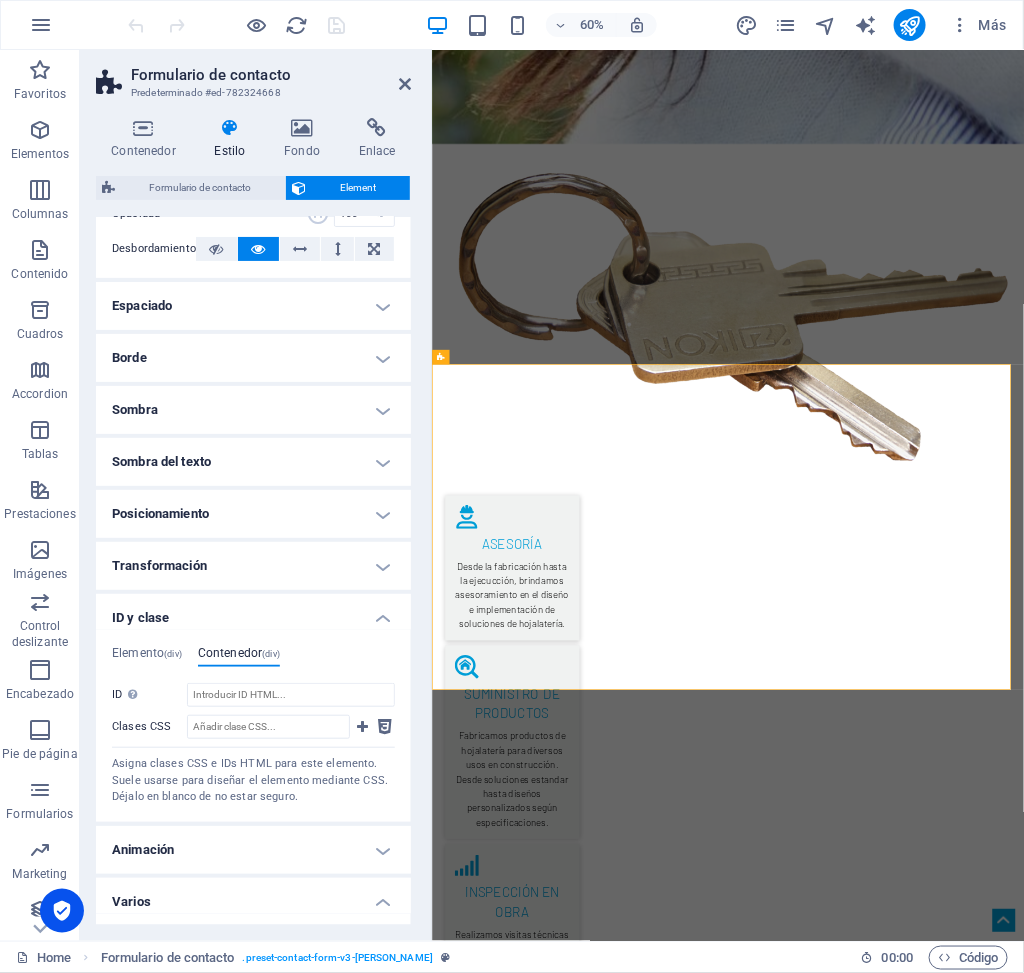 scroll, scrollTop: 219, scrollLeft: 0, axis: vertical 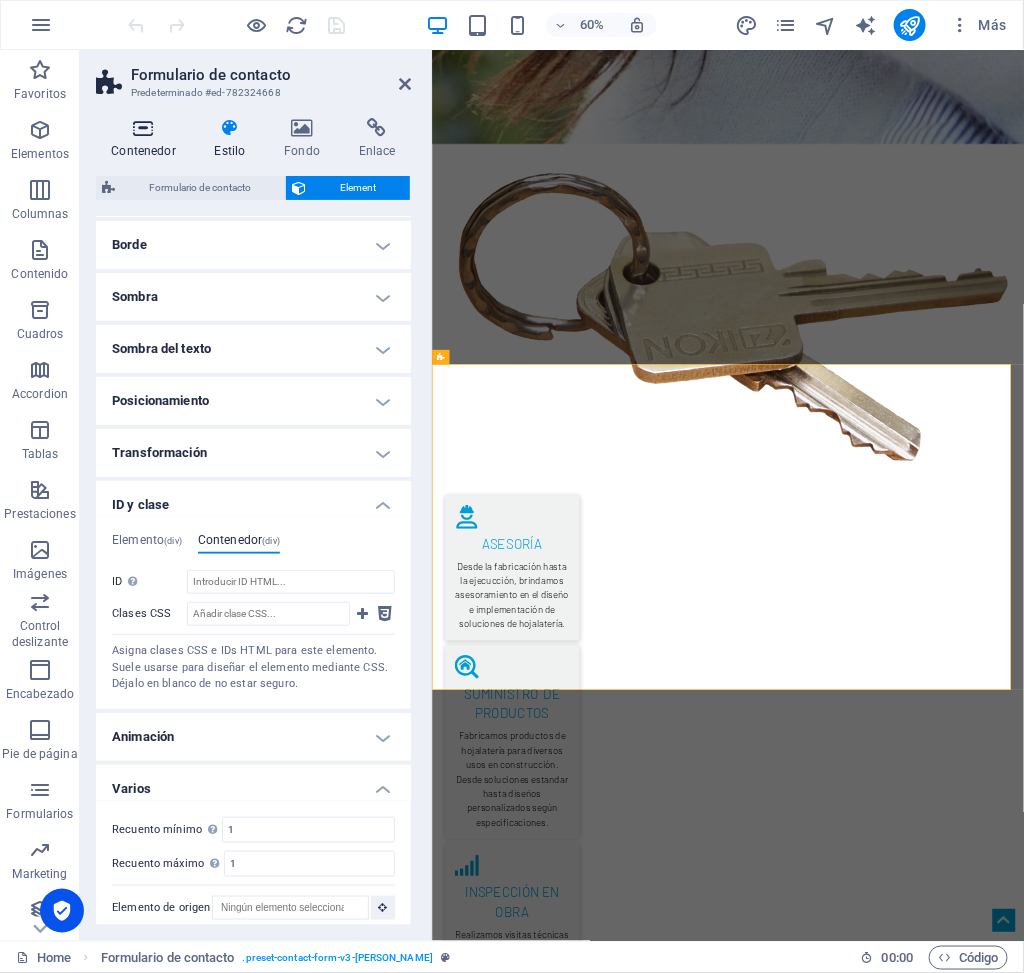 click at bounding box center (143, 128) 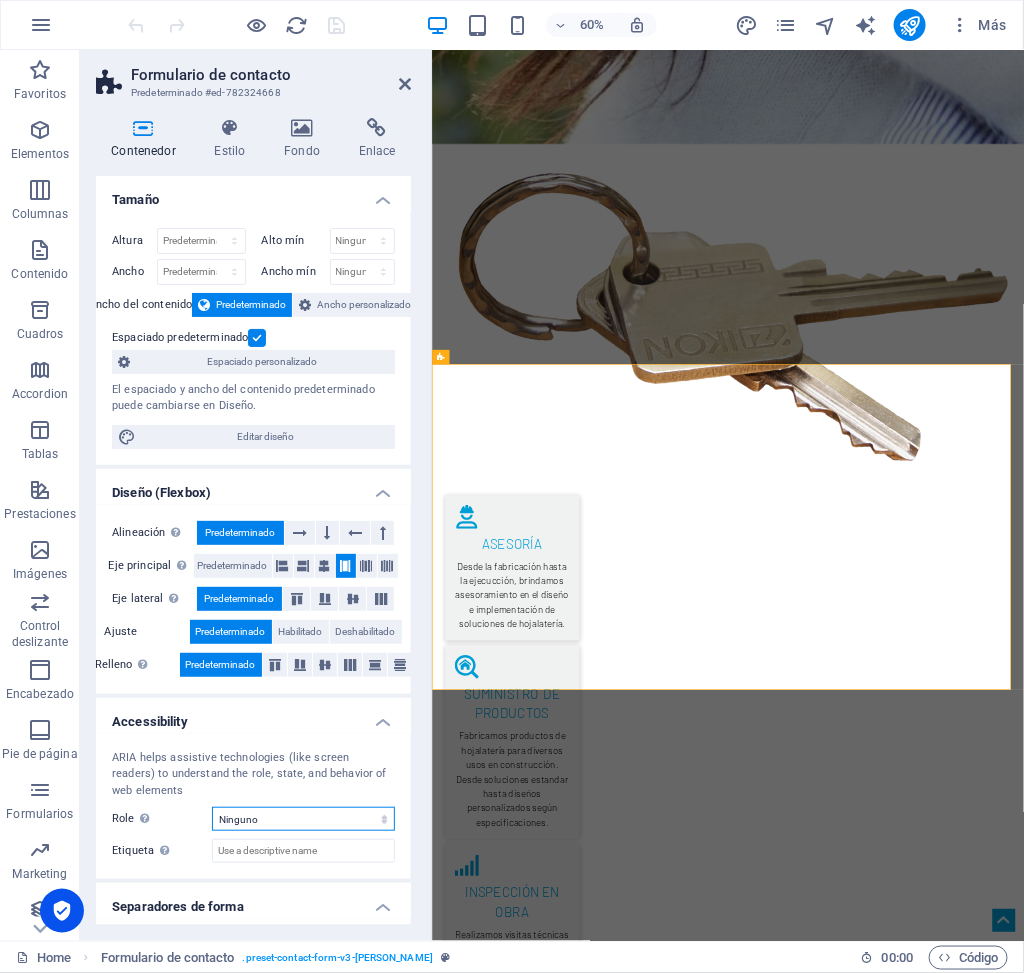 click on "Ninguno Alert Article Banner Comment Complementary Dialog Encabezado Marquee Pie de página Presentation Region Section Separator Status Timer" at bounding box center (303, 819) 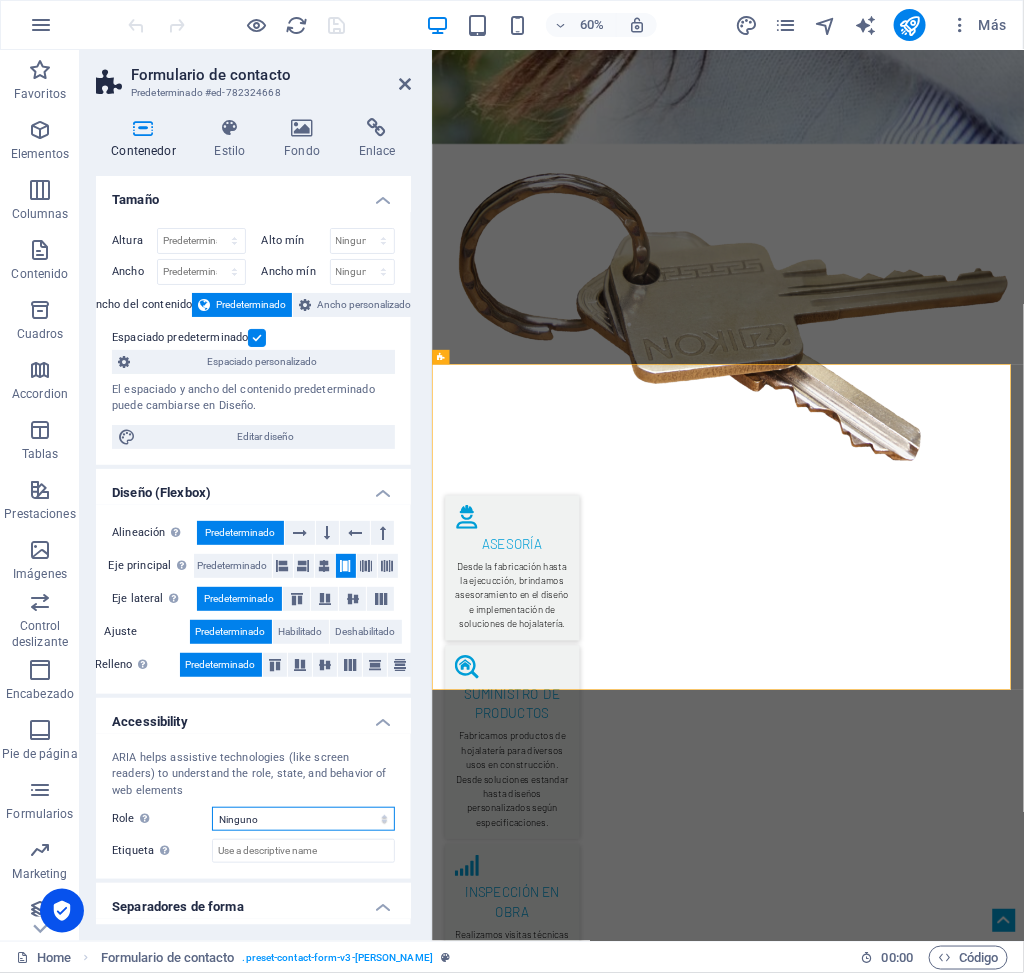 click on "Ninguno Alert Article Banner Comment Complementary Dialog Encabezado Marquee Pie de página Presentation Region Section Separator Status Timer" at bounding box center [303, 819] 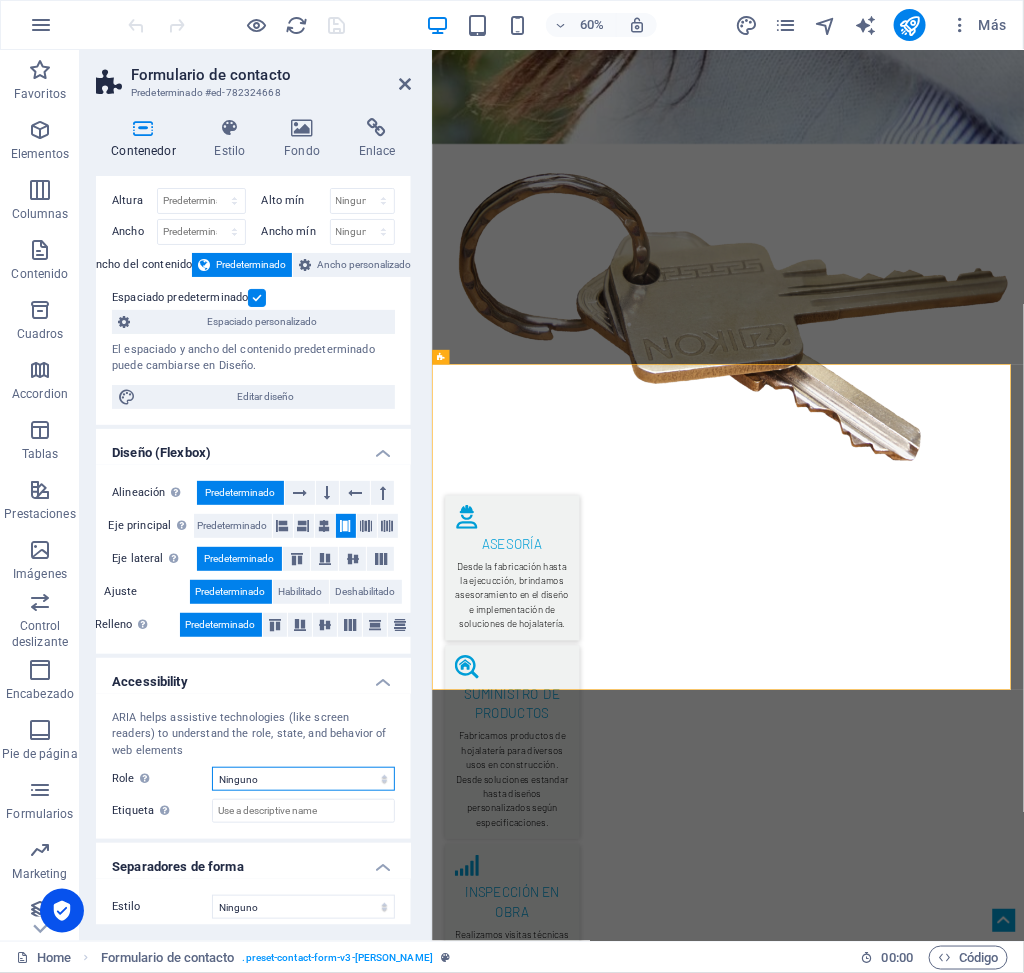 scroll, scrollTop: 51, scrollLeft: 0, axis: vertical 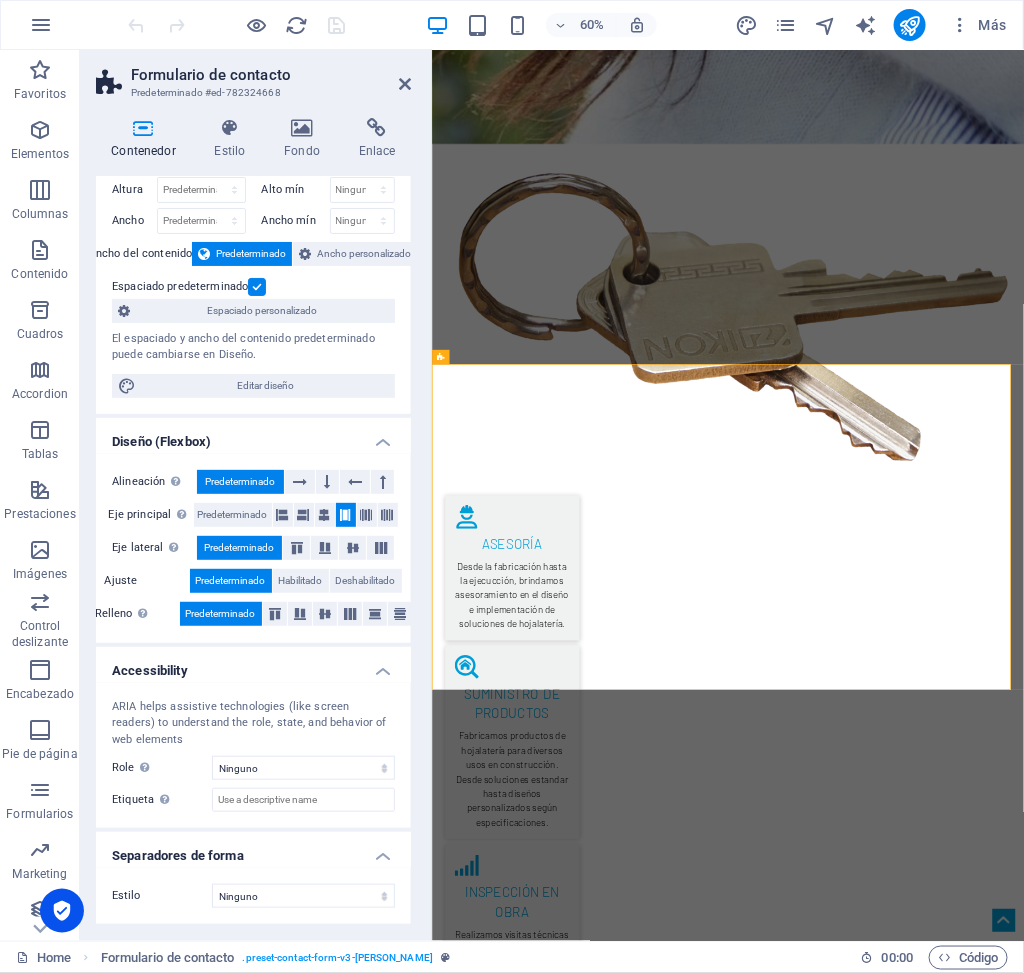 click on "Separadores de forma" at bounding box center [253, 850] 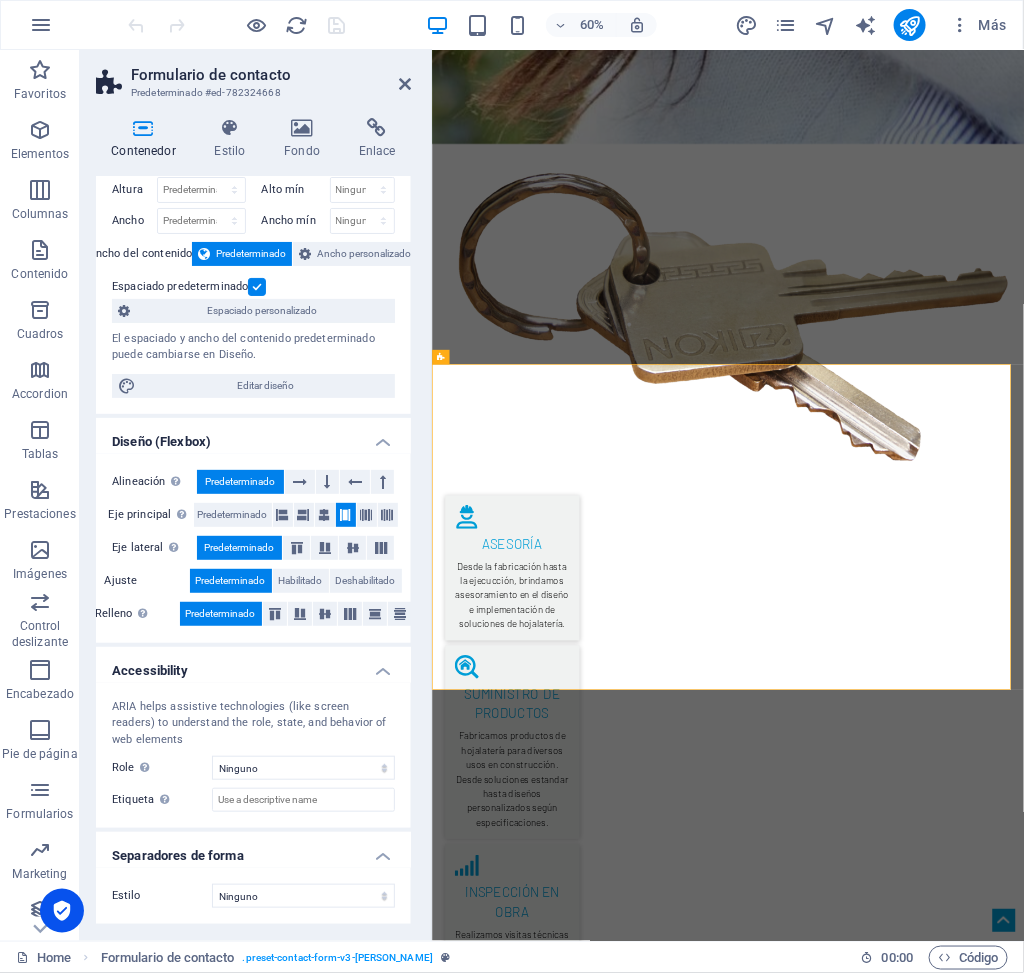 scroll, scrollTop: 7, scrollLeft: 0, axis: vertical 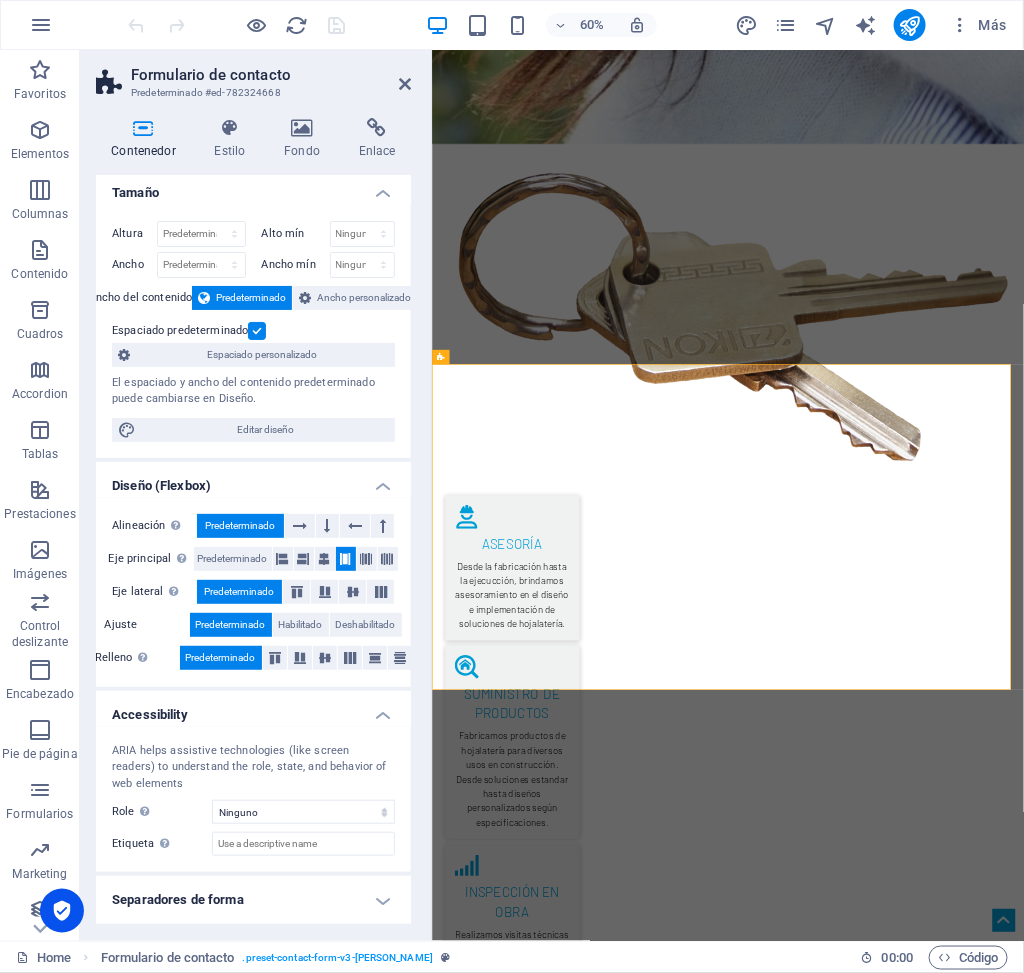 click on "Accessibility" at bounding box center (253, 709) 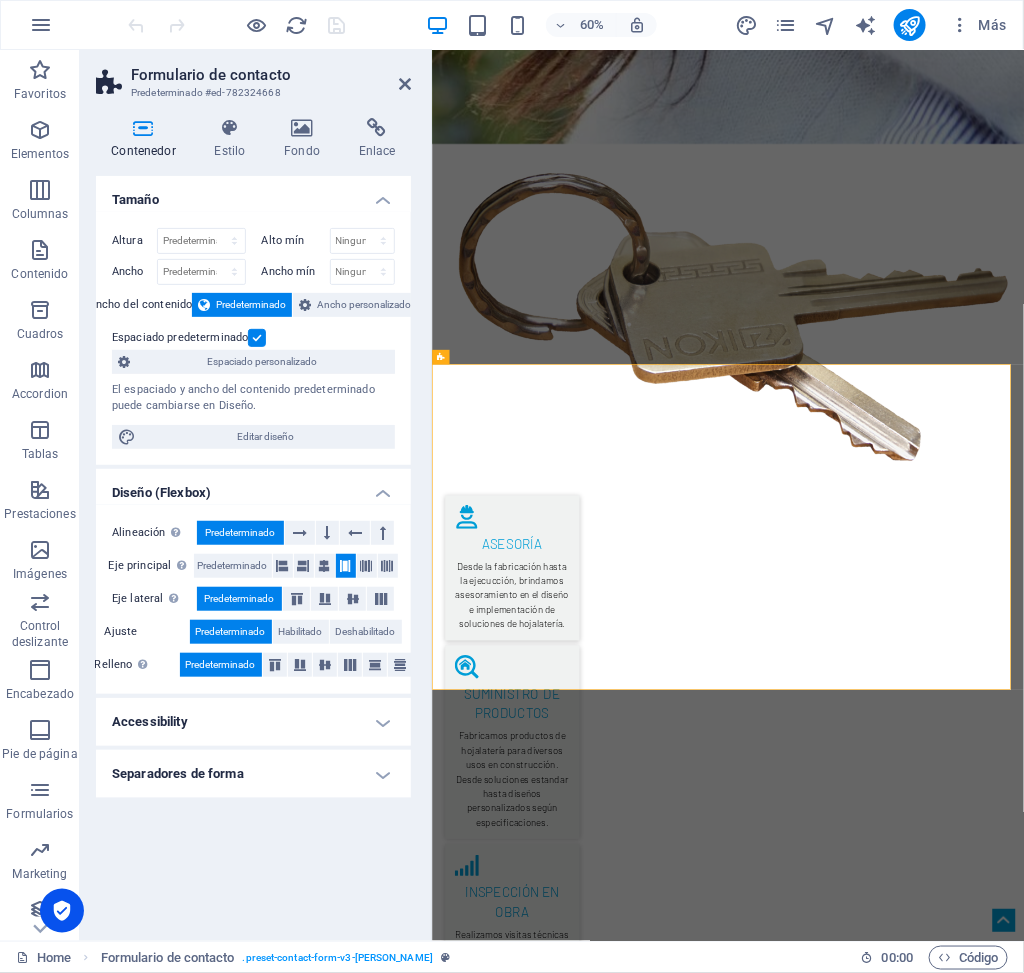 scroll, scrollTop: 0, scrollLeft: 0, axis: both 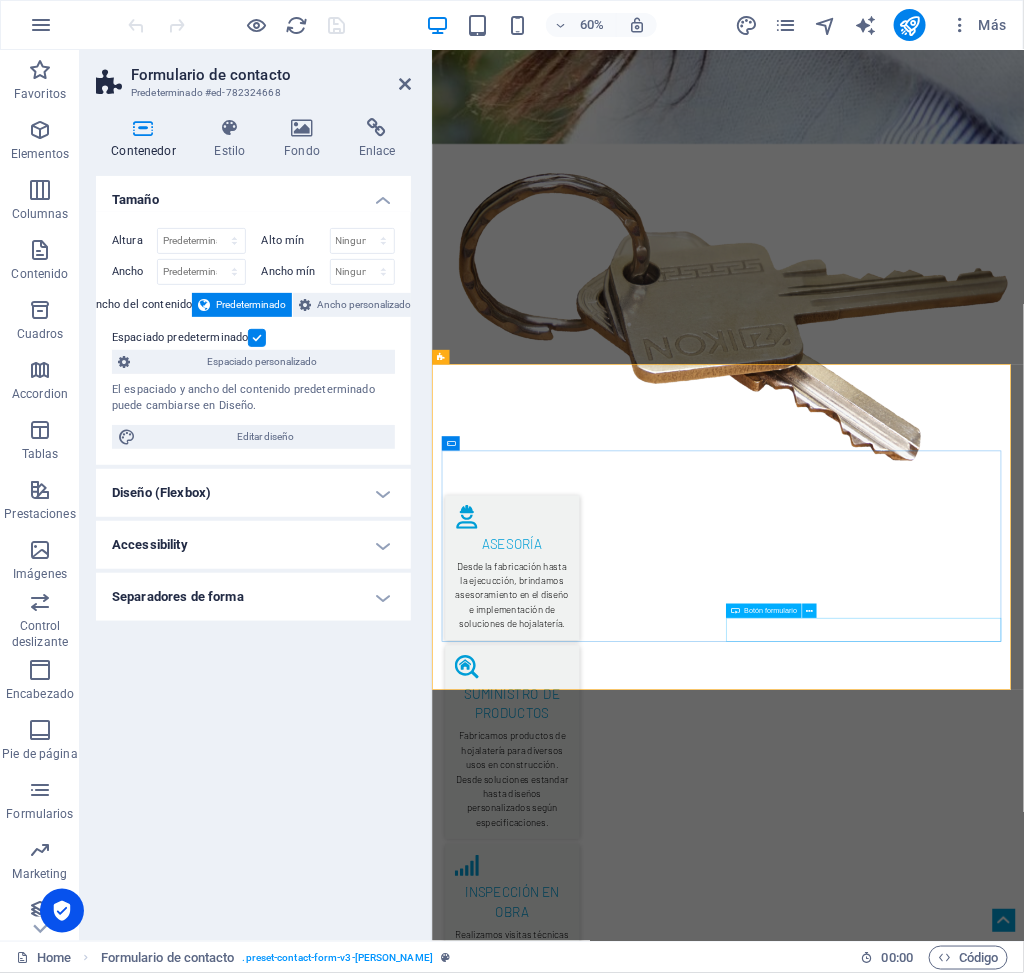 click on "ENVIAR" at bounding box center (1165, 31119) 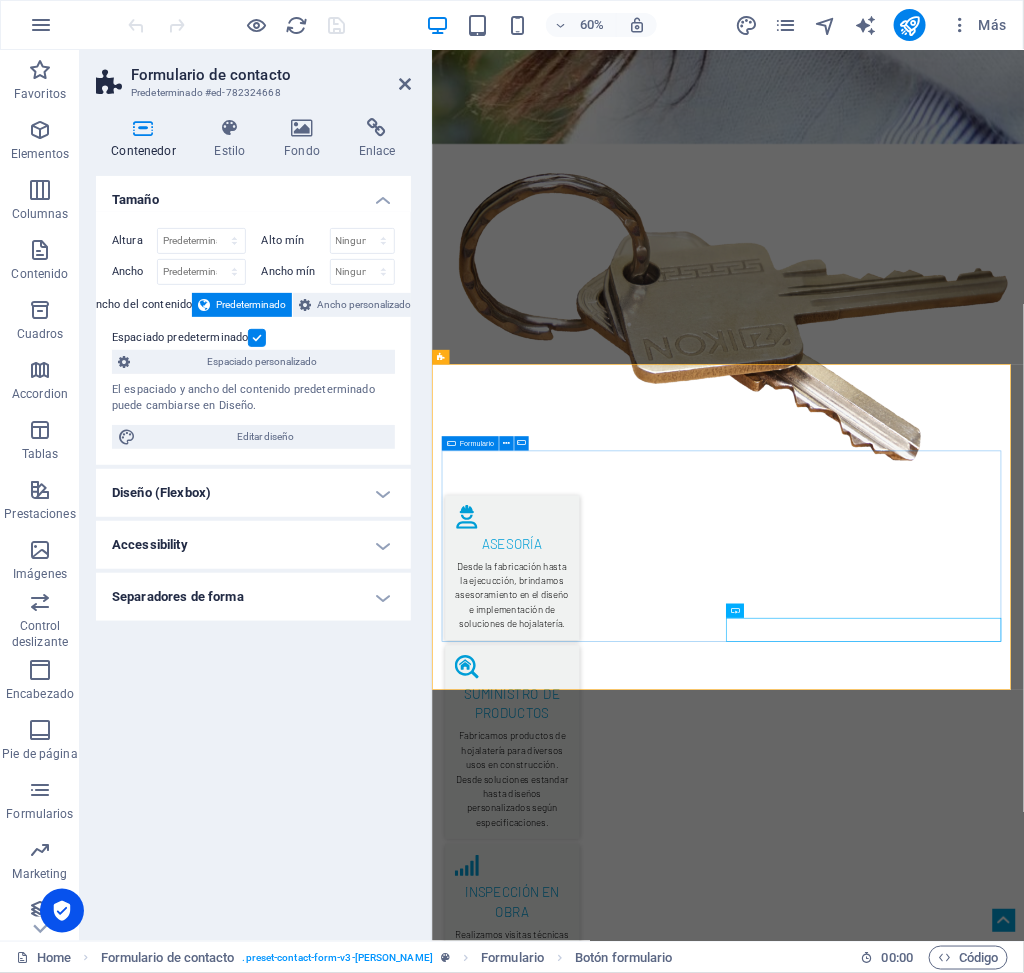 click on "EMAIL NUMERO DE CONTACTO   I have read and understand the privacy policy. ¿Ilegible? Cargar nuevo ENVIAR" at bounding box center [925, 30976] 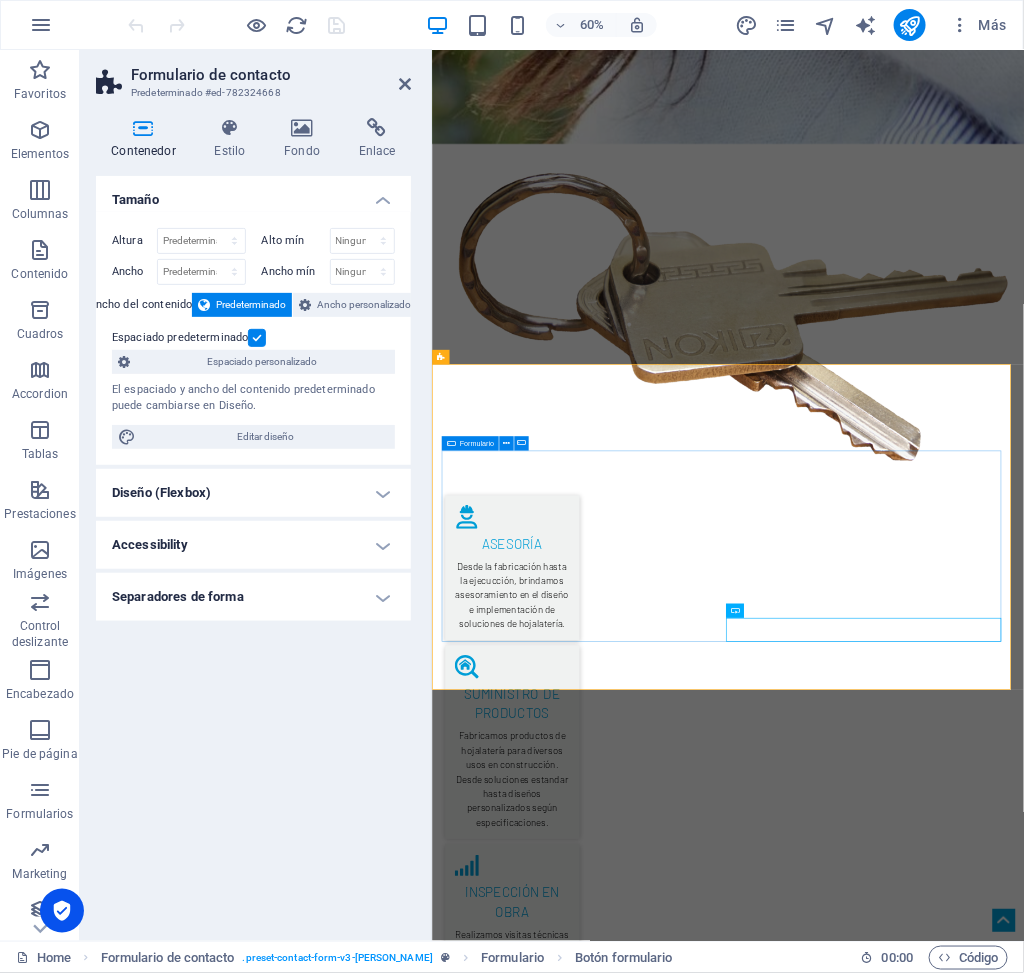 click on "EMAIL NUMERO DE CONTACTO   I have read and understand the privacy policy. ¿Ilegible? Cargar nuevo ENVIAR" at bounding box center (925, 30976) 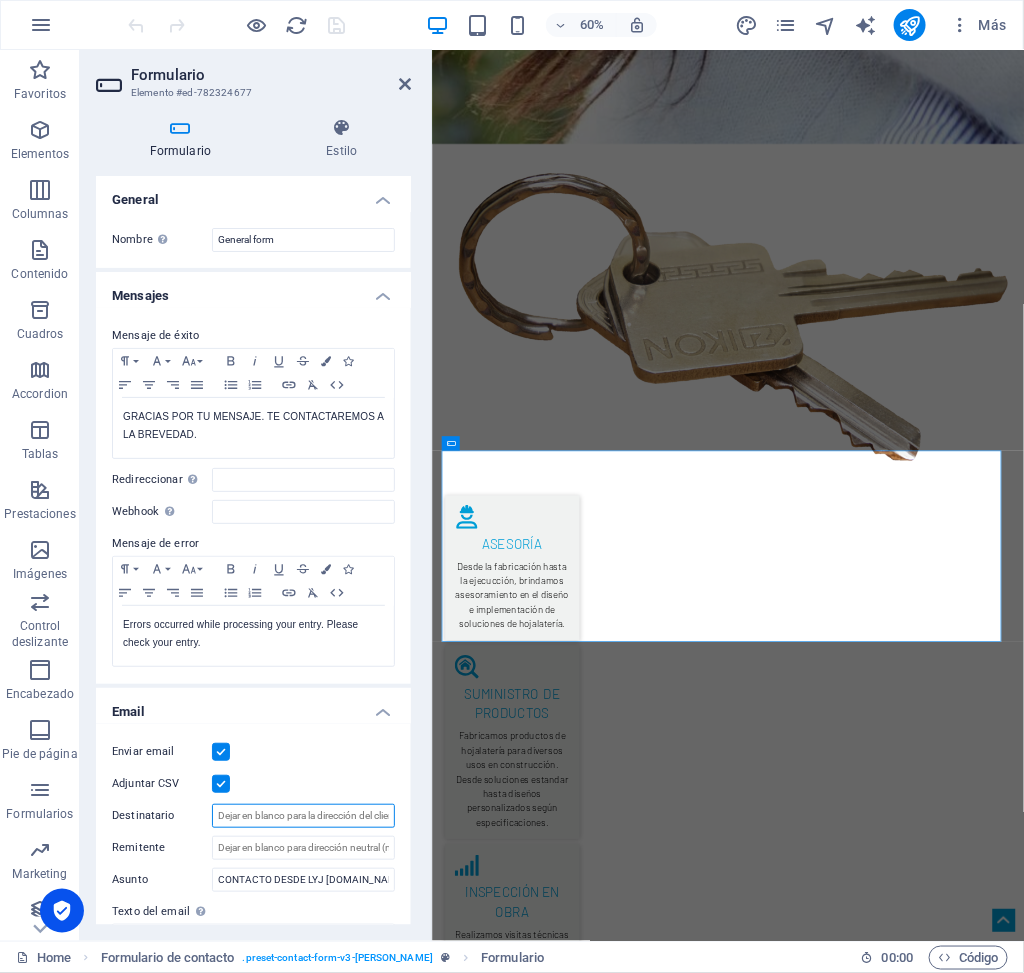 click on "Destinatario" at bounding box center (303, 816) 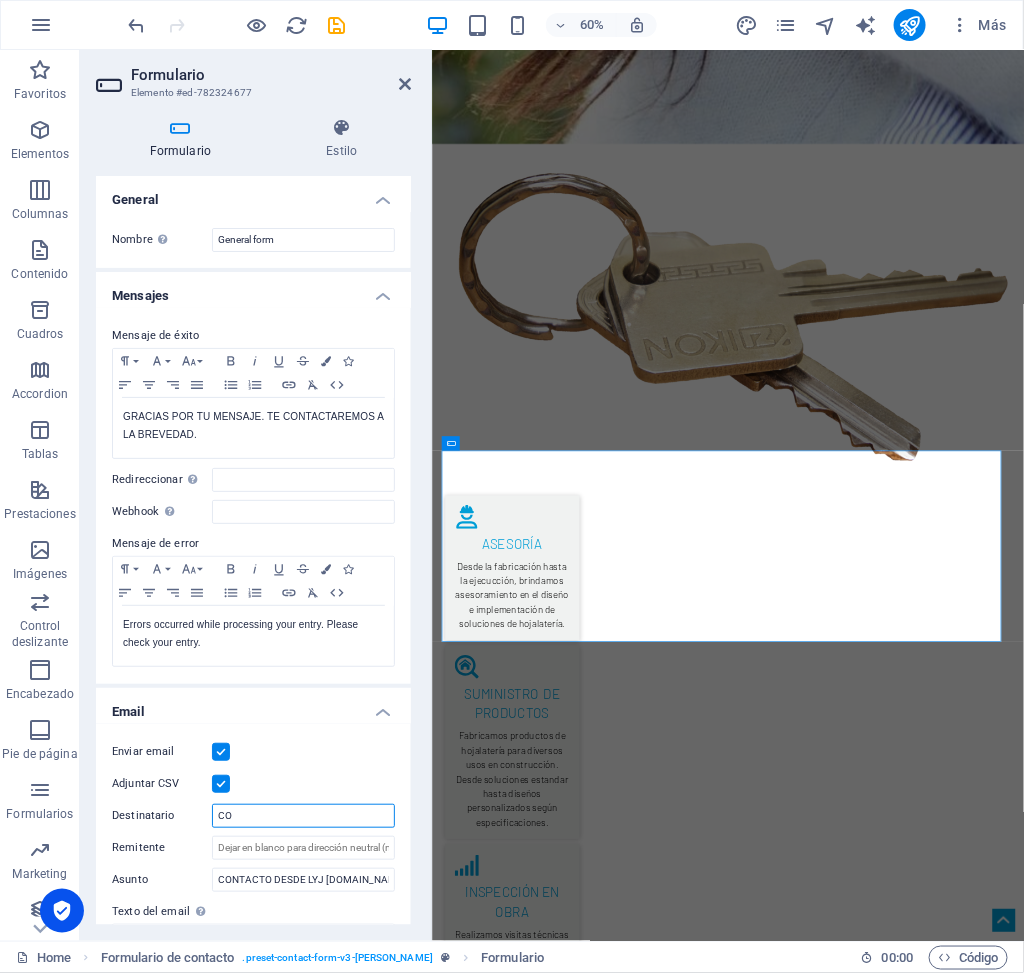 type on "C" 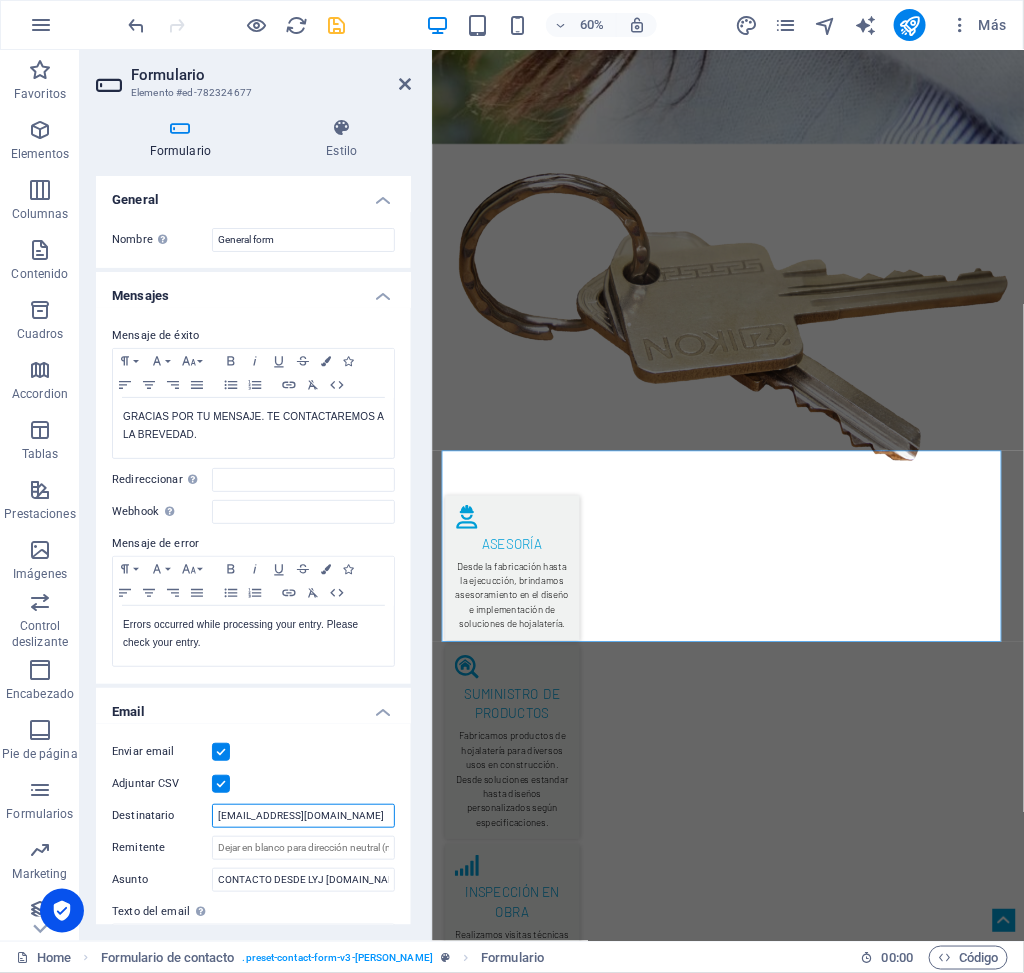 type on "[EMAIL_ADDRESS][DOMAIN_NAME]" 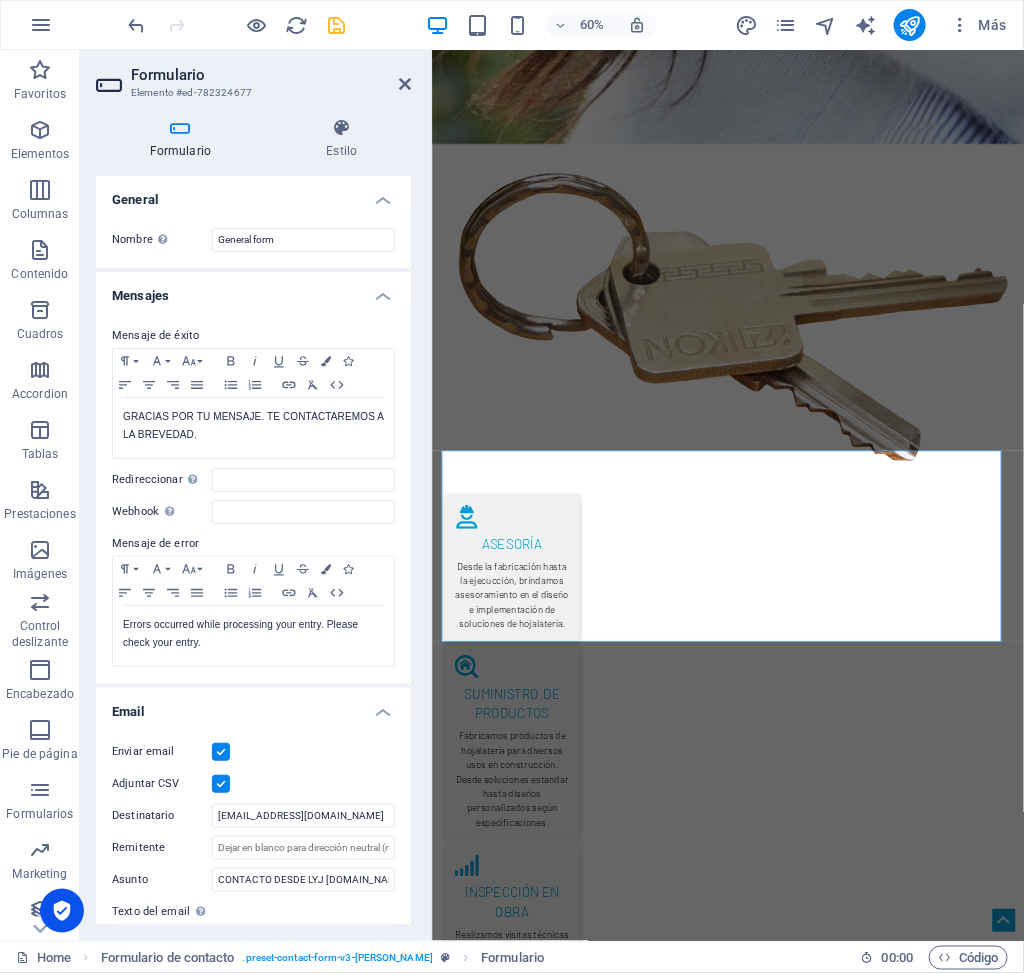click at bounding box center (337, 25) 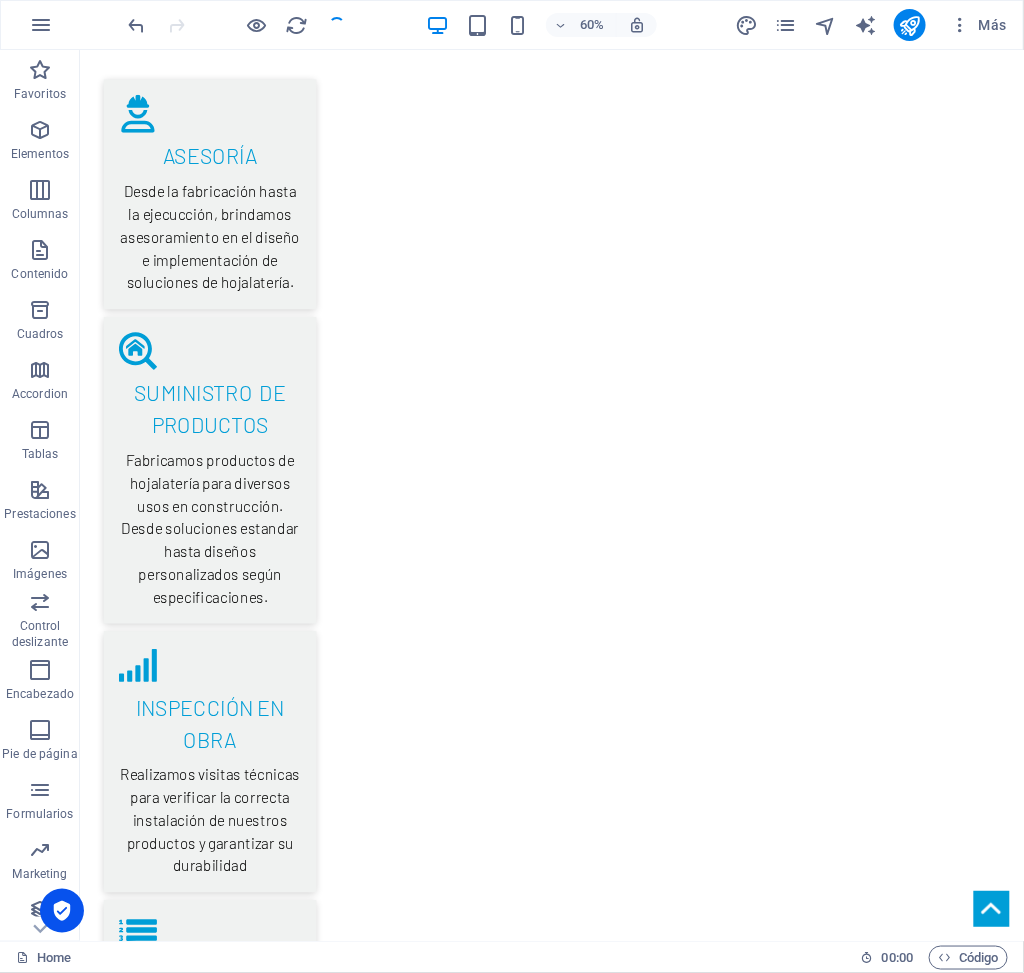 scroll, scrollTop: 3417, scrollLeft: 0, axis: vertical 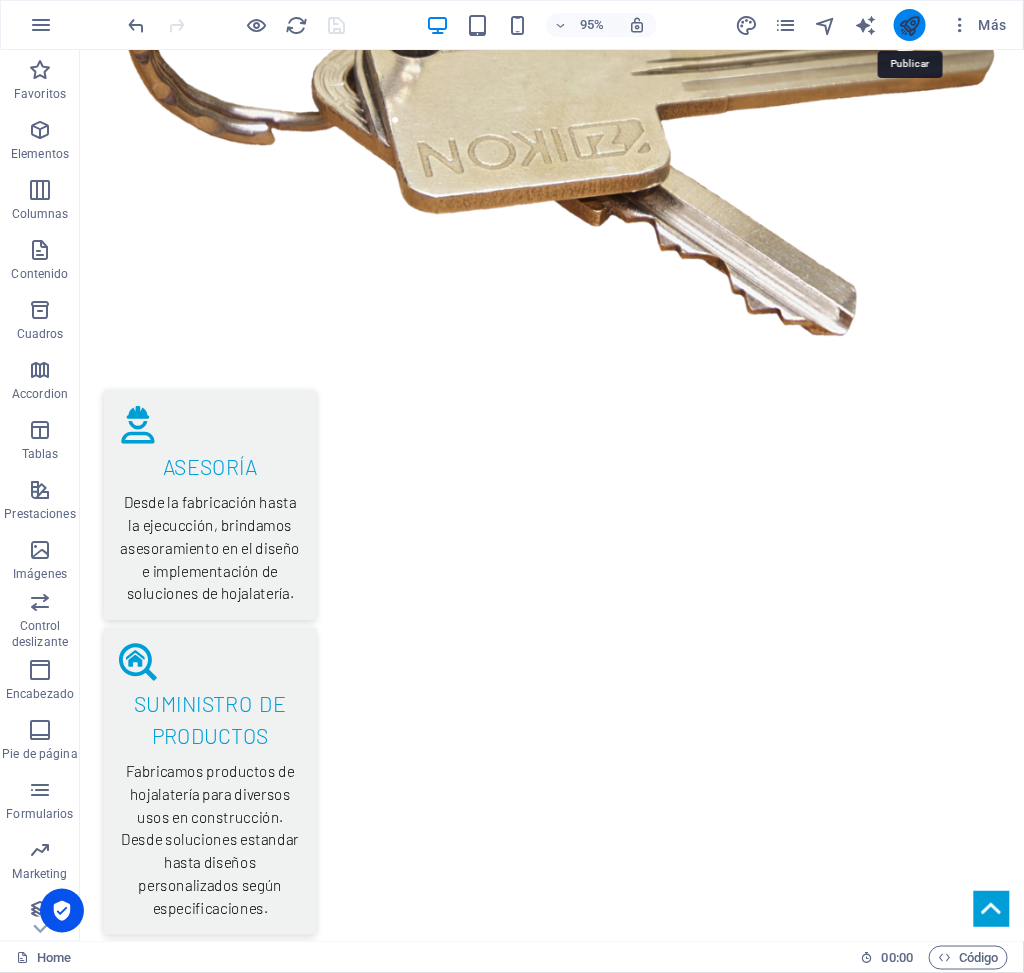 click at bounding box center [910, 25] 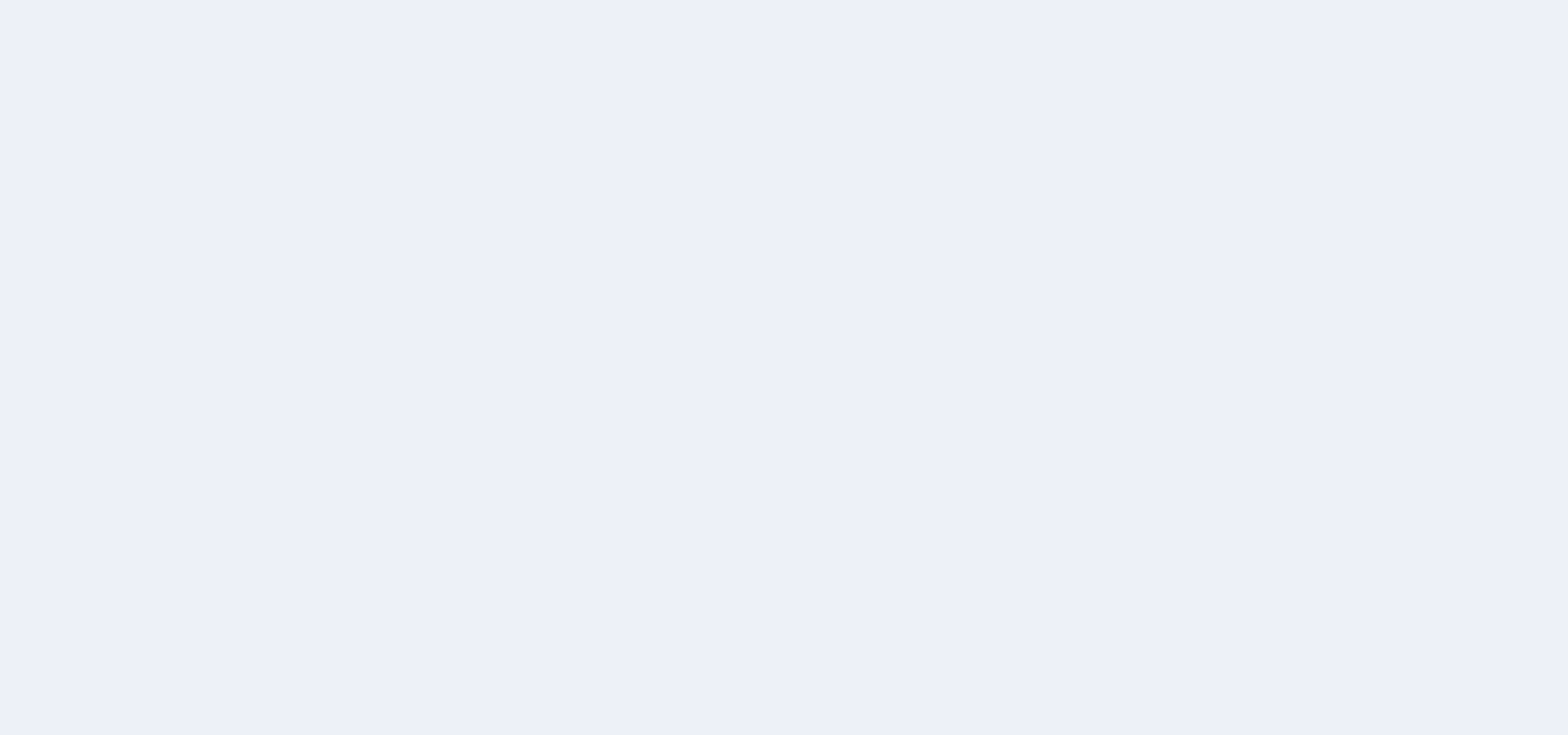 scroll, scrollTop: 0, scrollLeft: 0, axis: both 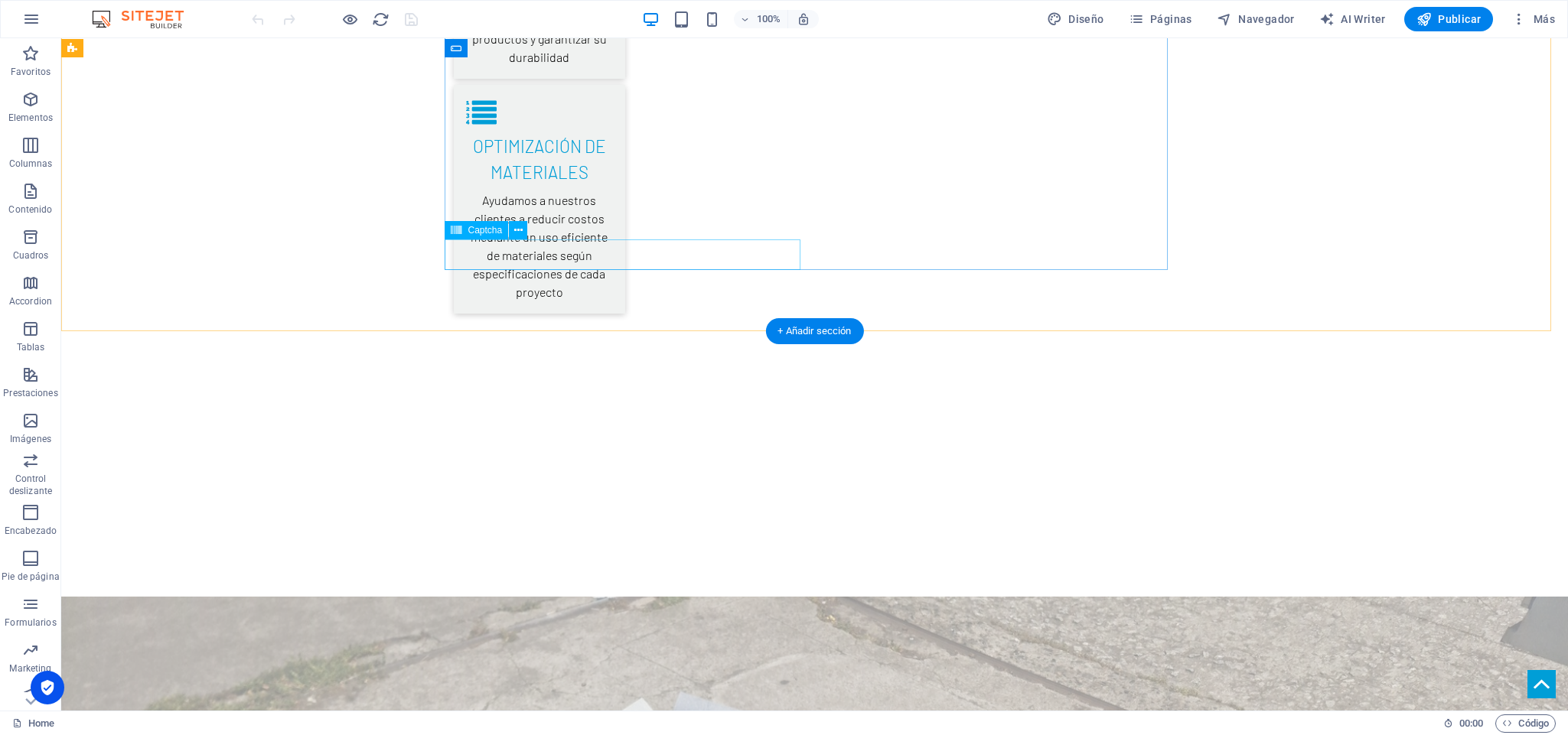 click on "¿Ilegible? [GEOGRAPHIC_DATA]" at bounding box center [631, 22387] 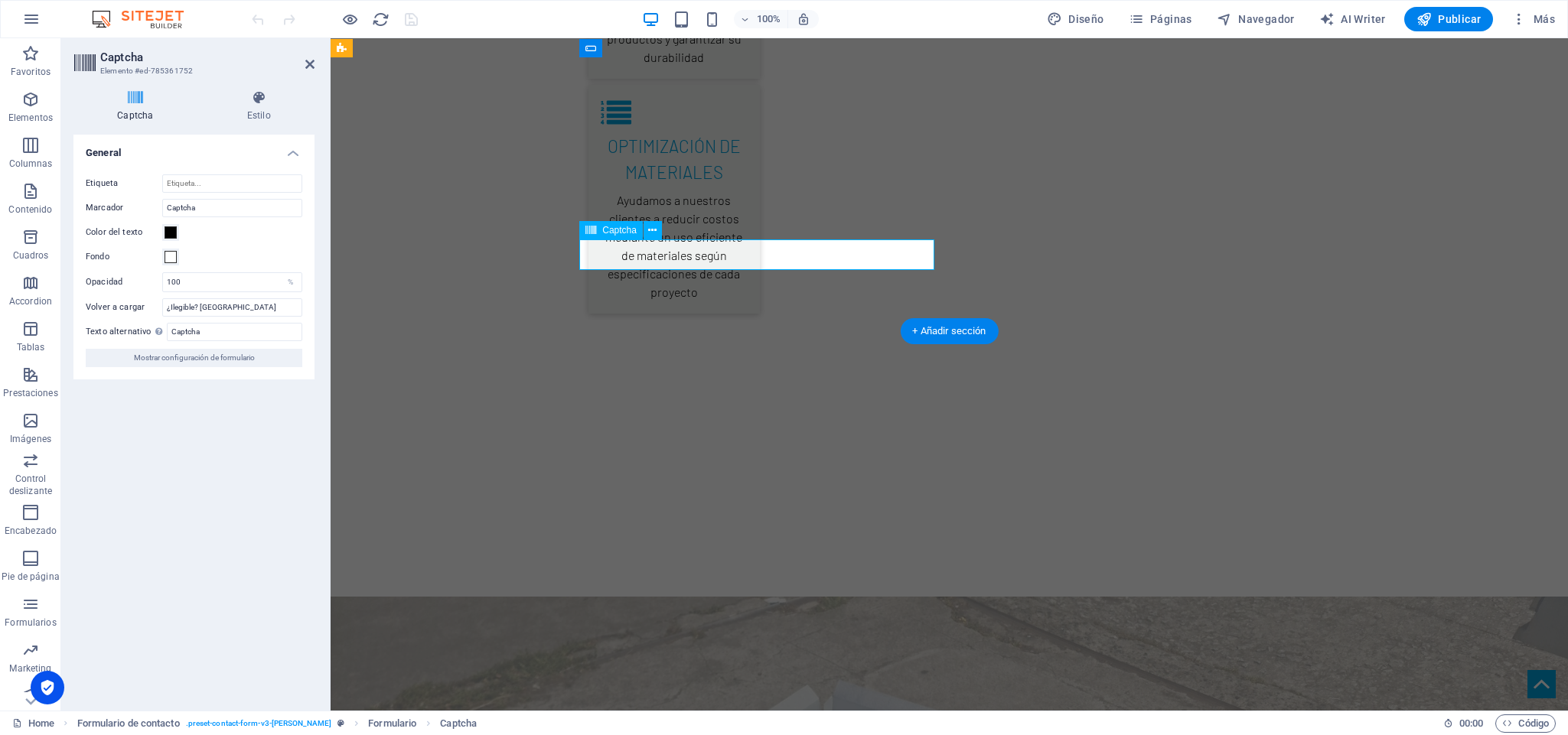 scroll, scrollTop: 3322, scrollLeft: 0, axis: vertical 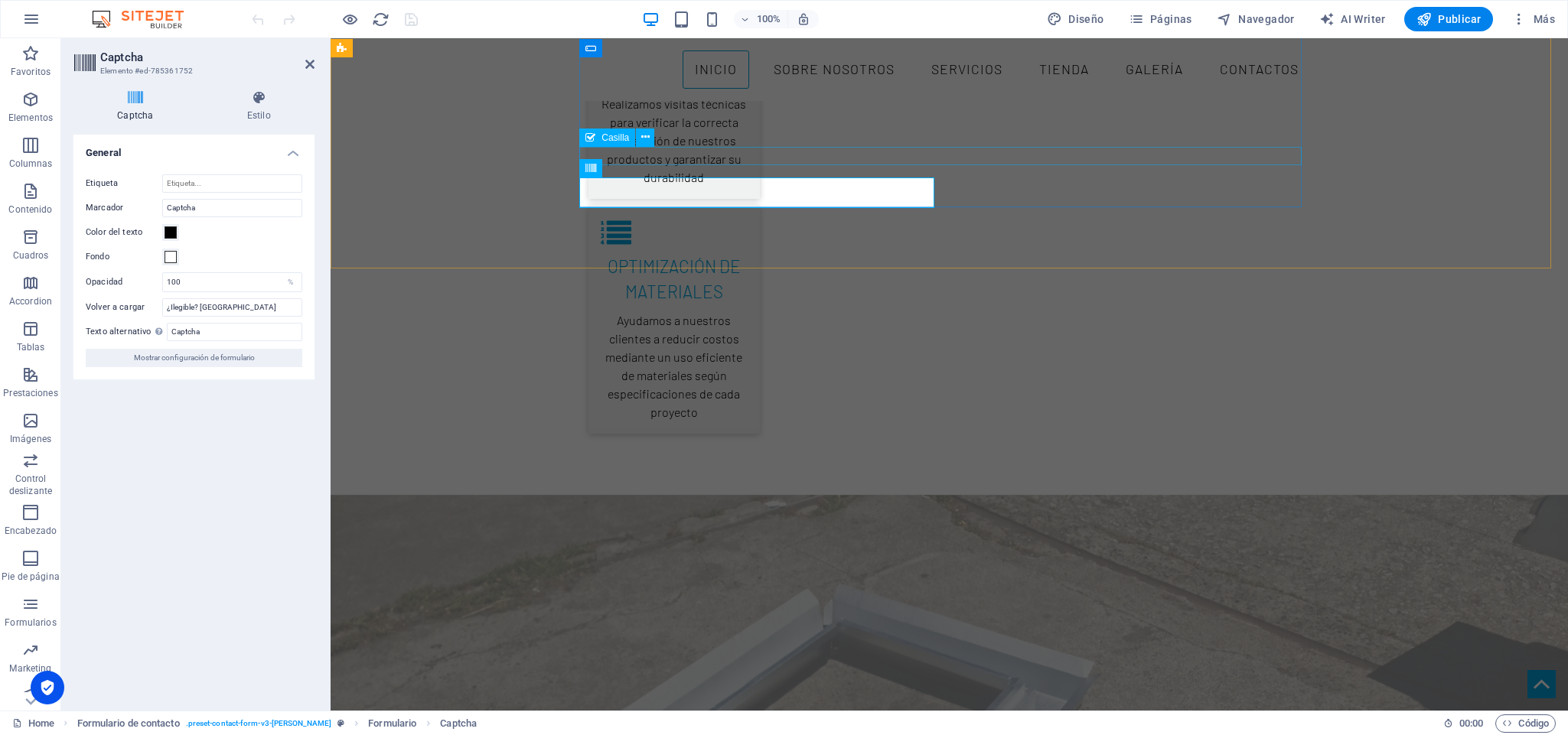 click on "I have read and understand the privacy policy." at bounding box center (950, 22470) 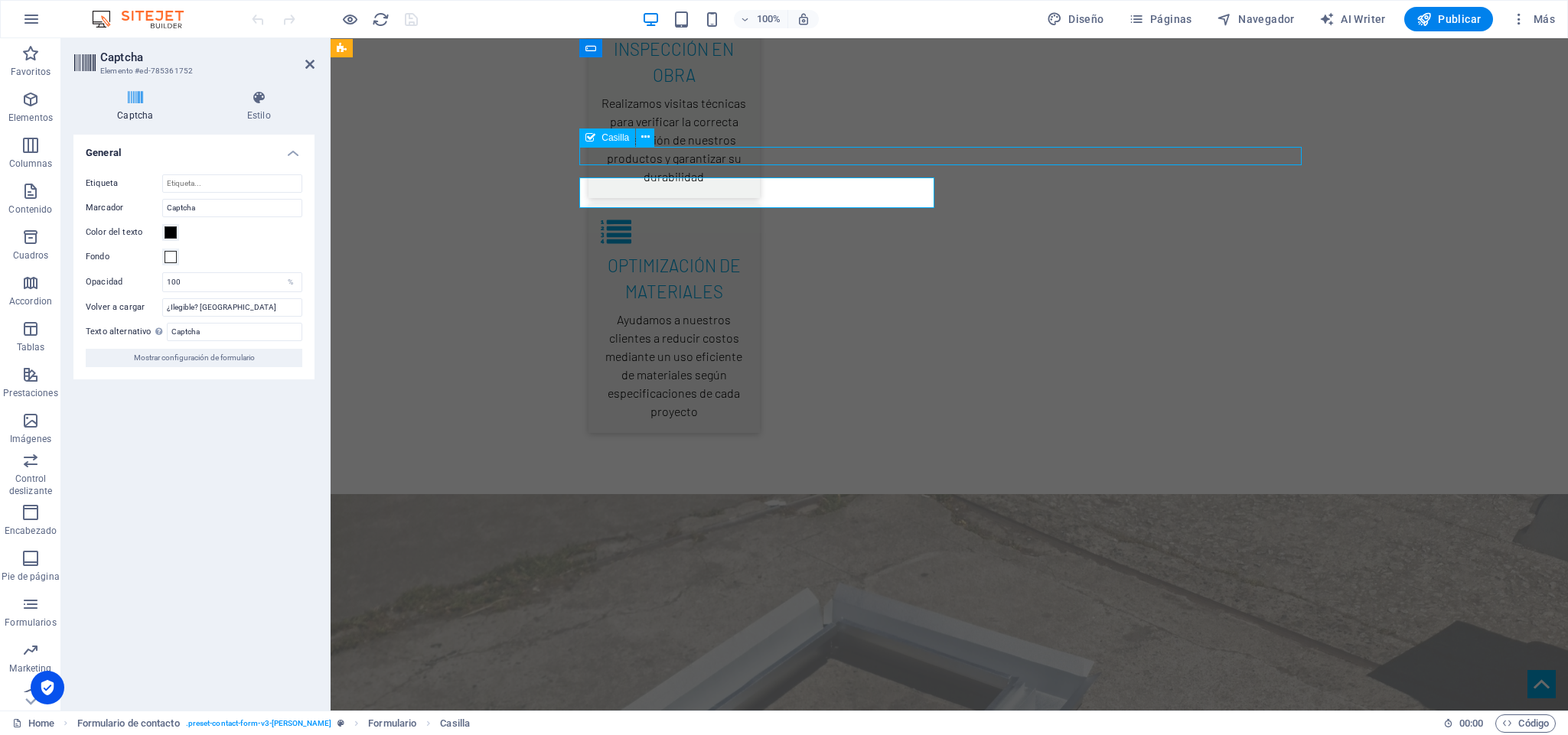 scroll, scrollTop: 3442, scrollLeft: 0, axis: vertical 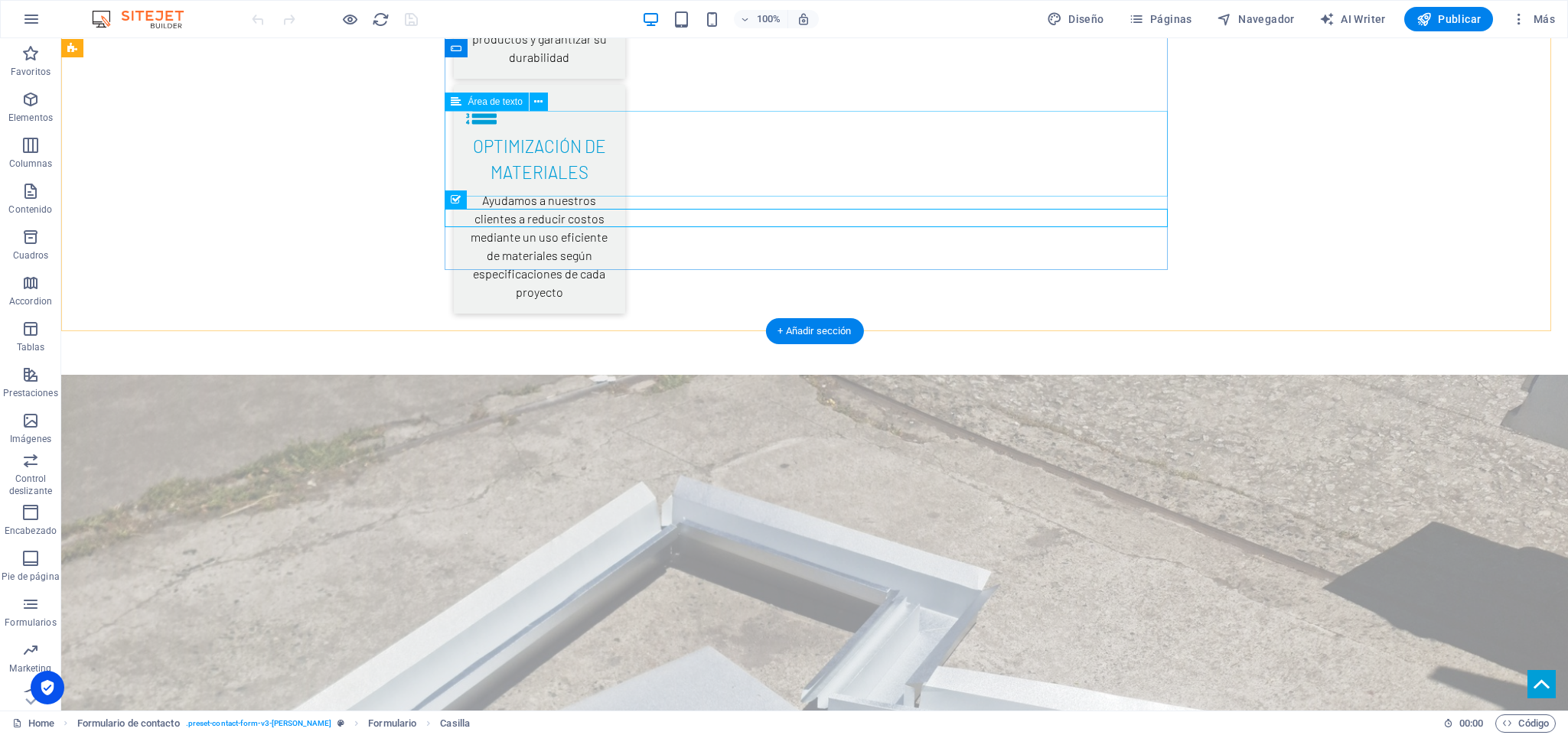 click at bounding box center (815, 22284) 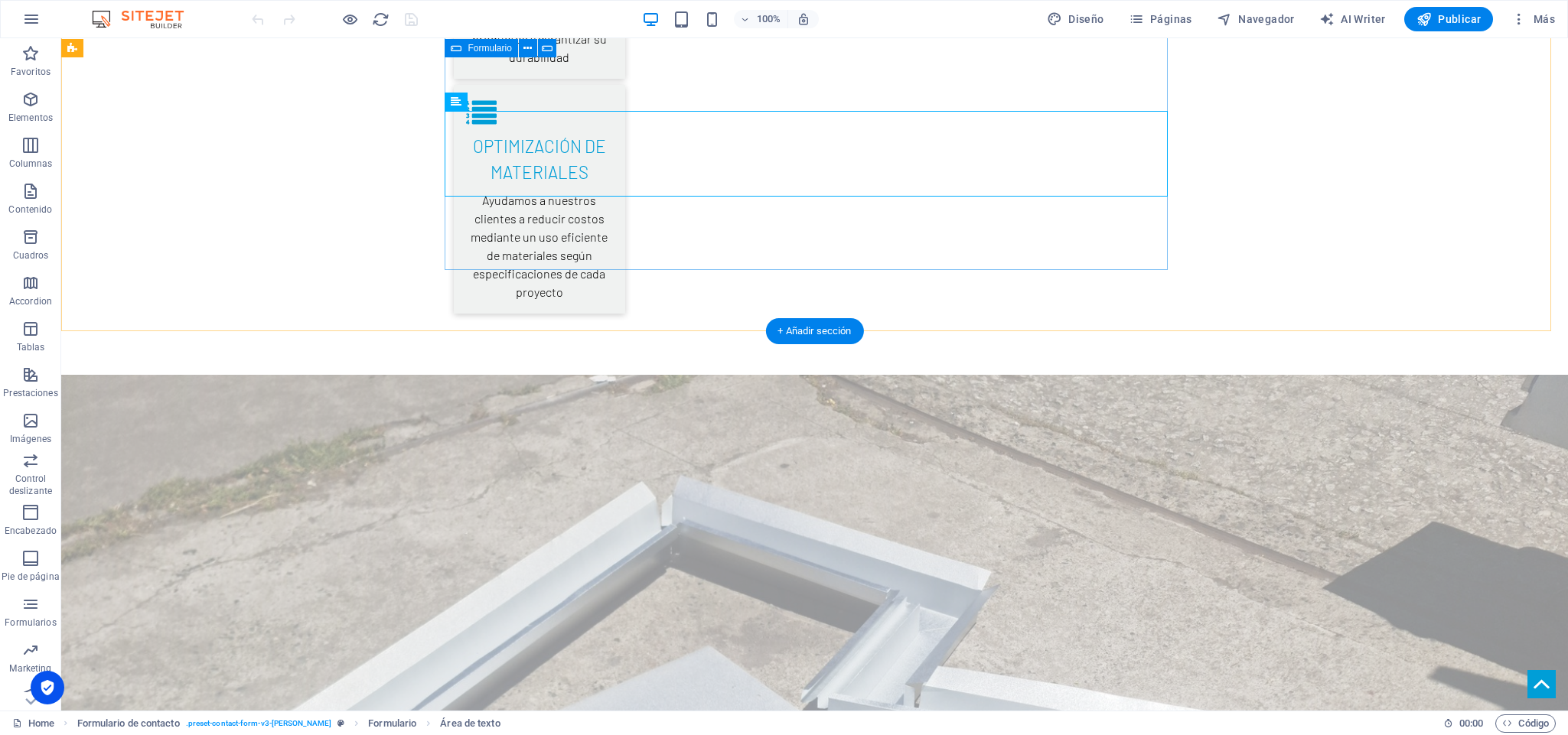 click on "EMAIL NUMERO DE CONTACTO   I have read and understand the privacy policy. ¿Ilegible? Cargar nuevo ENVIAR" at bounding box center [815, 22278] 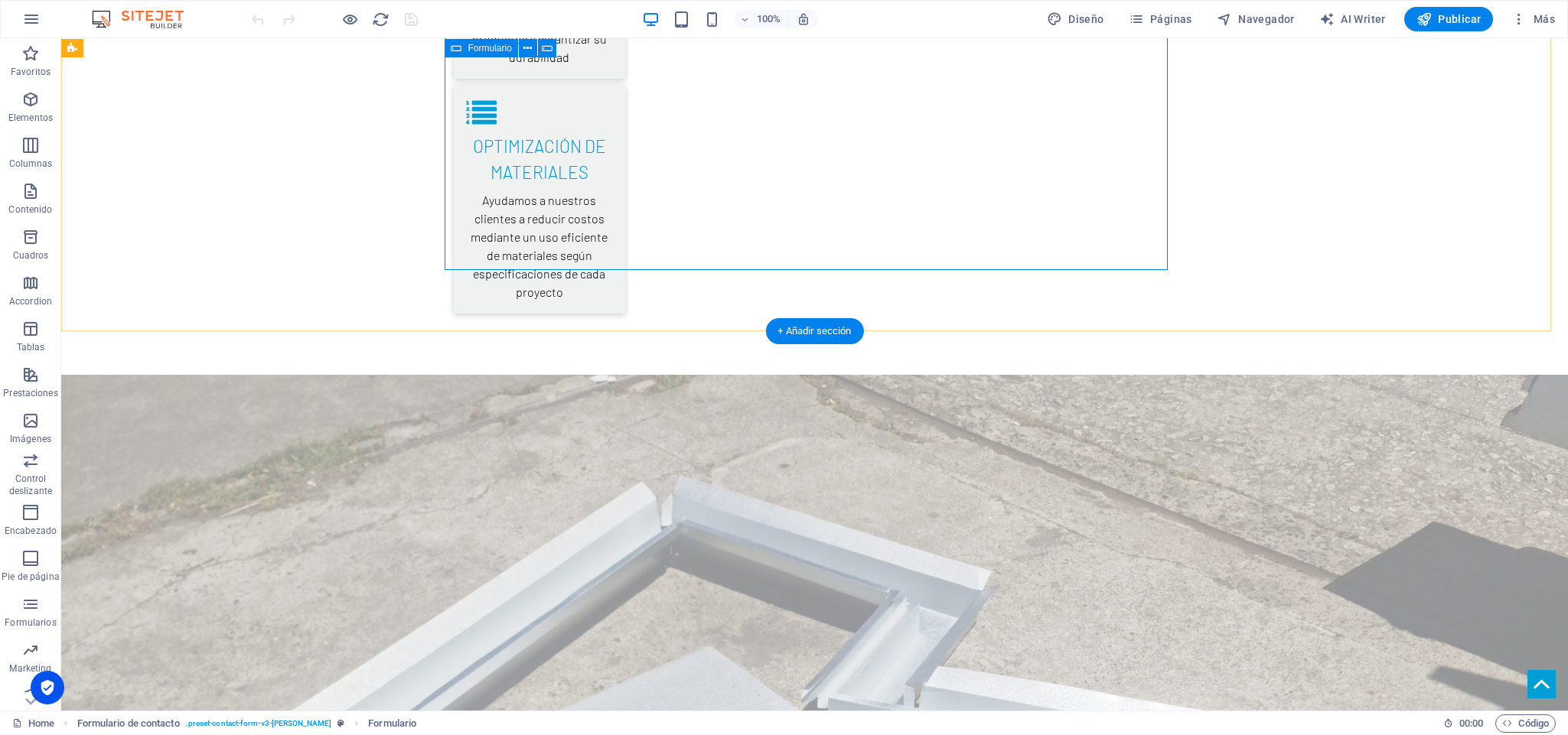 click on "EMAIL NUMERO DE CONTACTO   I have read and understand the privacy policy. ¿Ilegible? Cargar nuevo ENVIAR" at bounding box center (815, 22278) 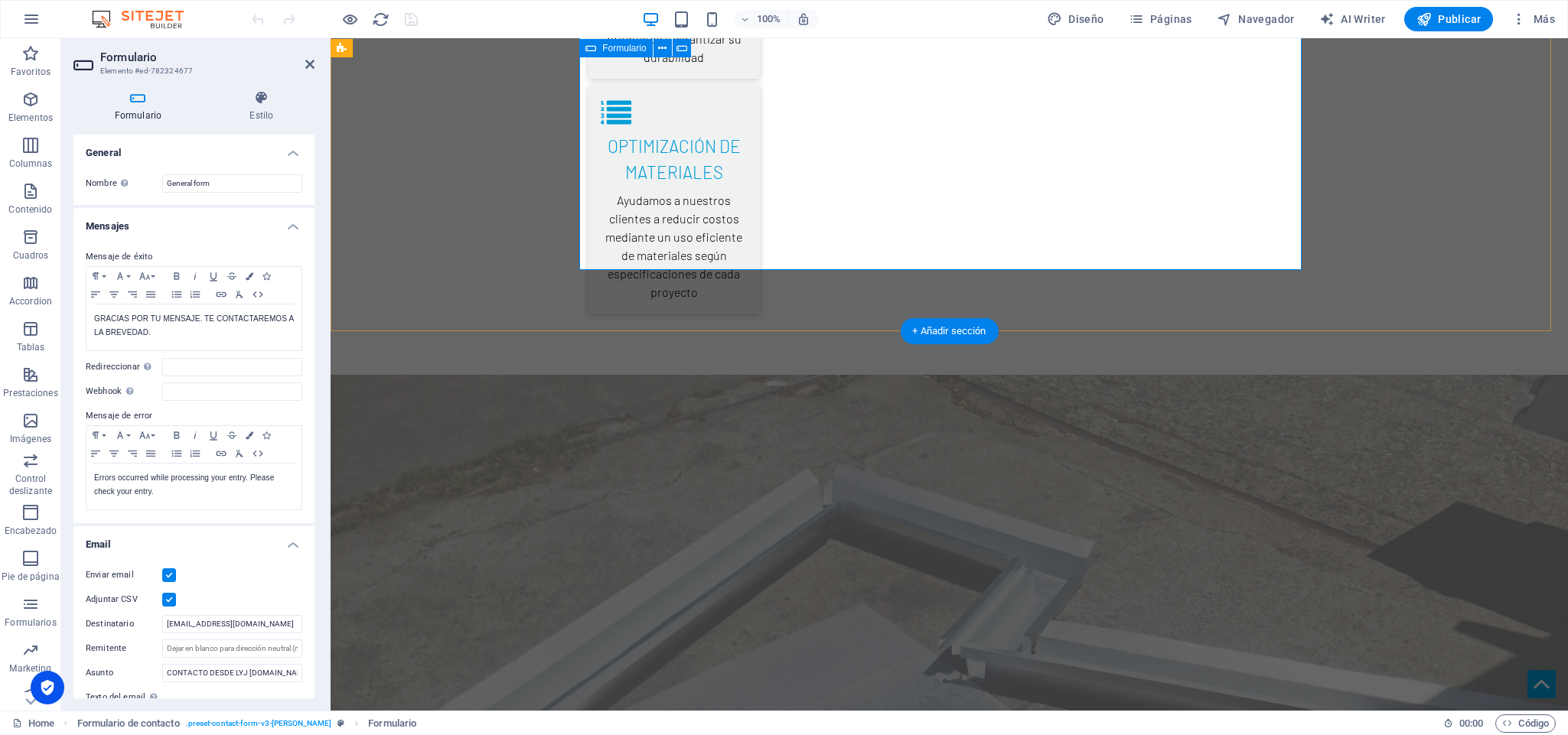 scroll, scrollTop: 3322, scrollLeft: 0, axis: vertical 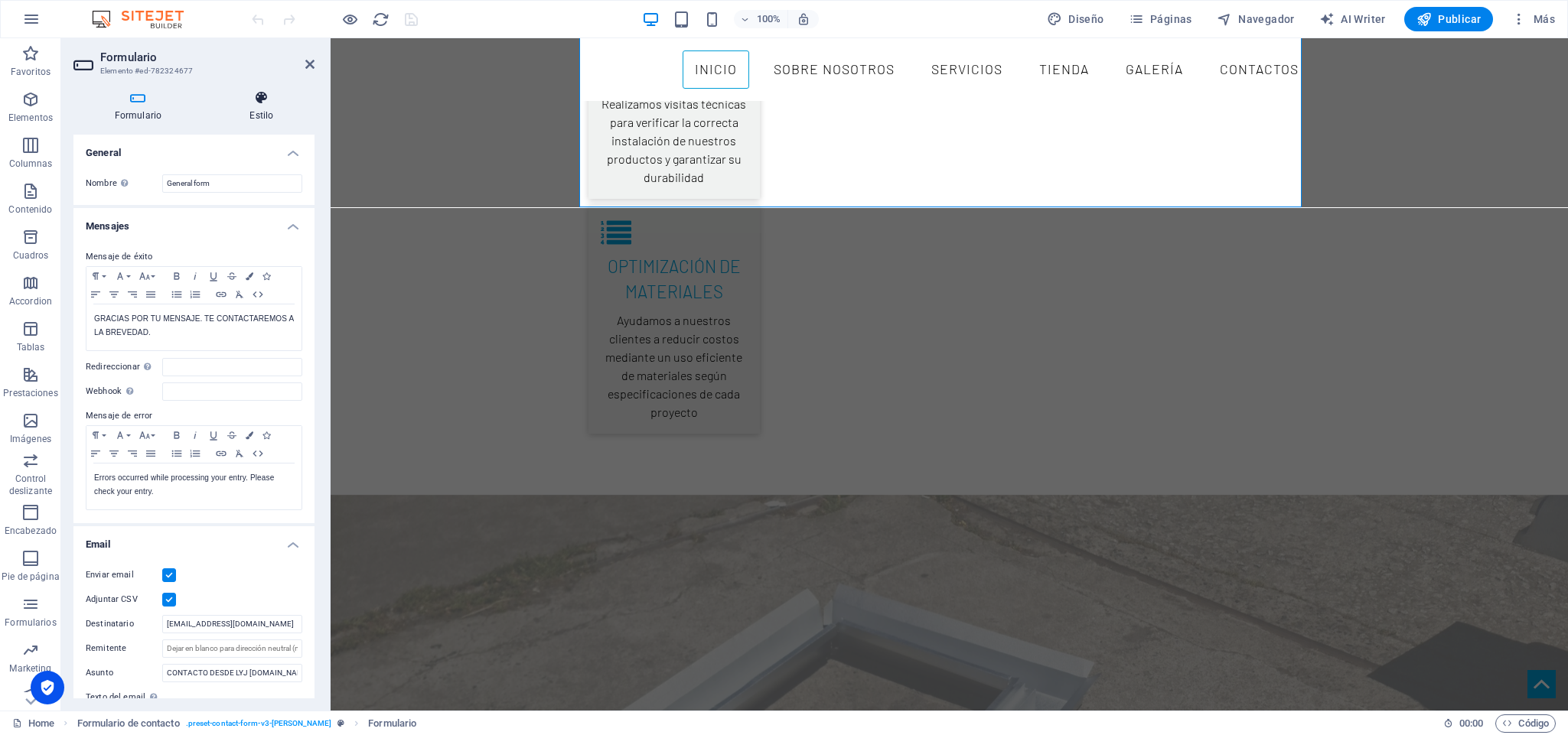 click at bounding box center [262, 98] 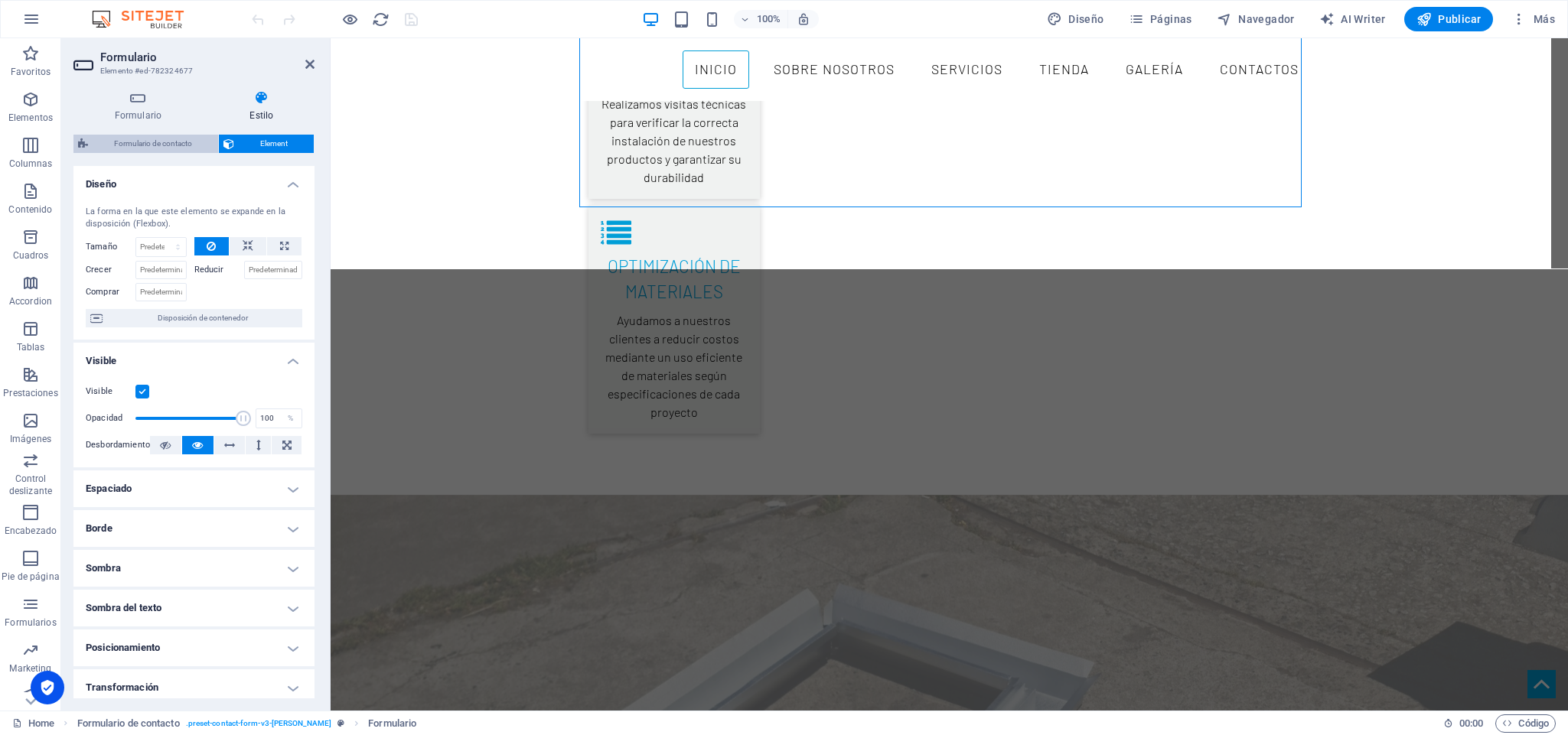 click on "Formulario de contacto" at bounding box center (153, 144) 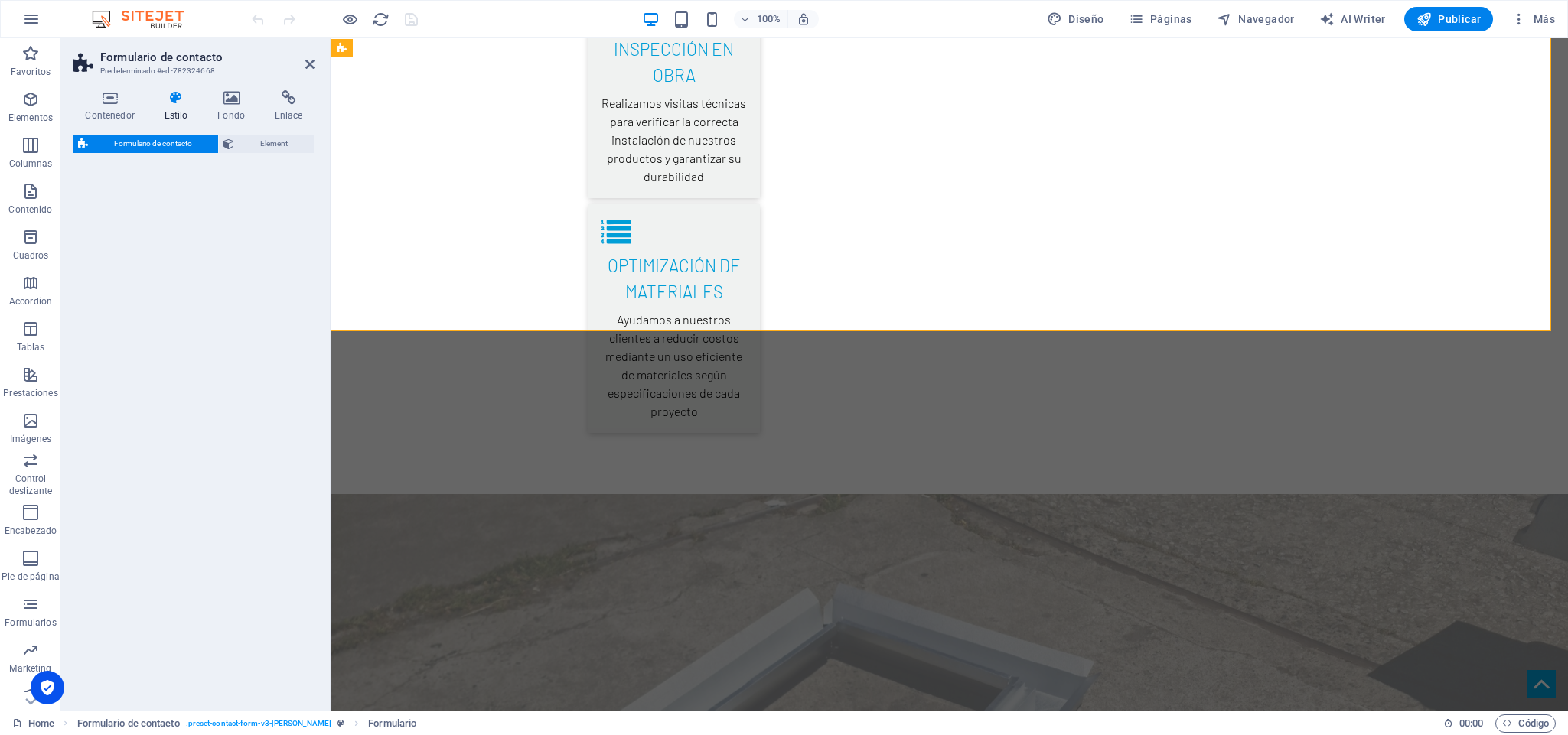 select on "rem" 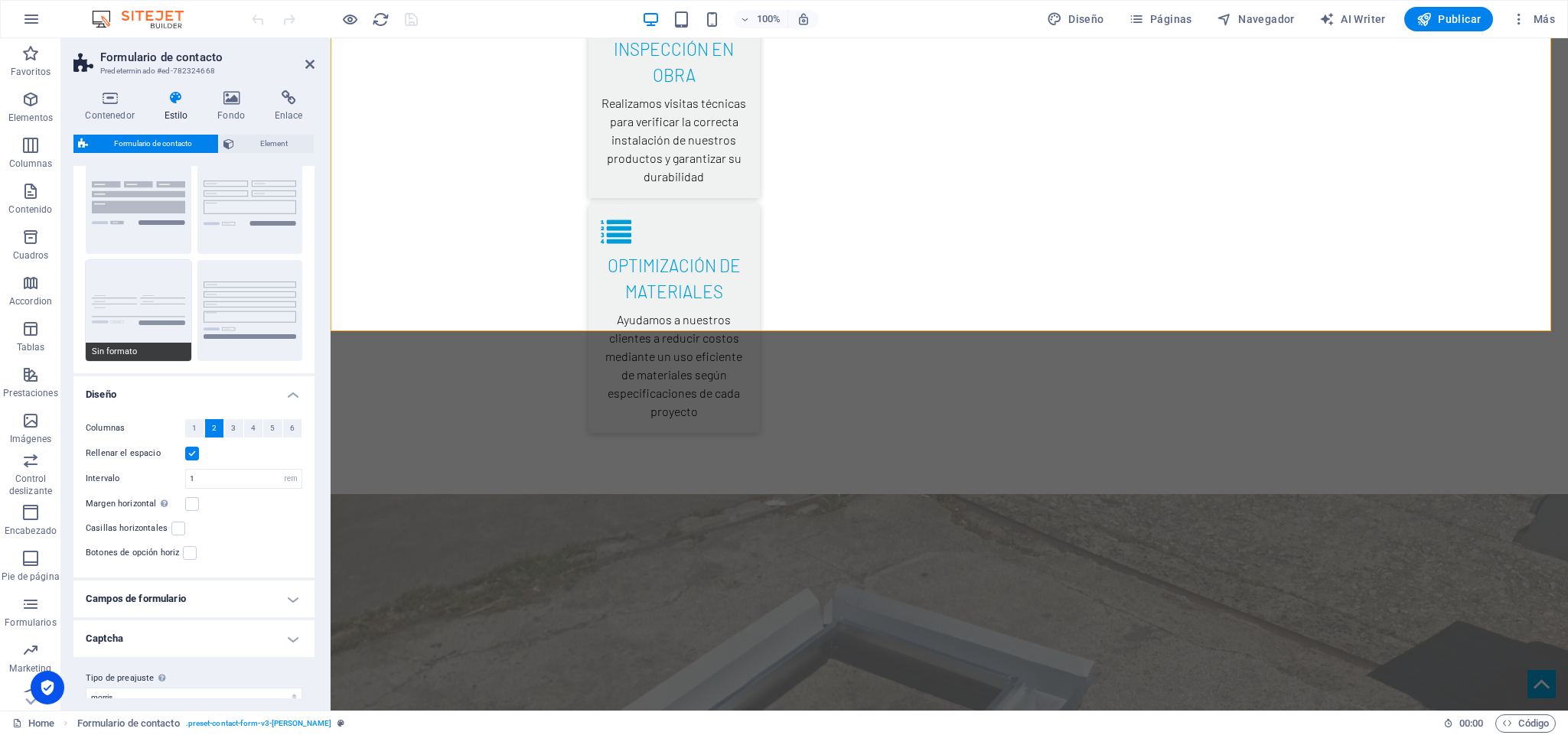 scroll, scrollTop: 72, scrollLeft: 0, axis: vertical 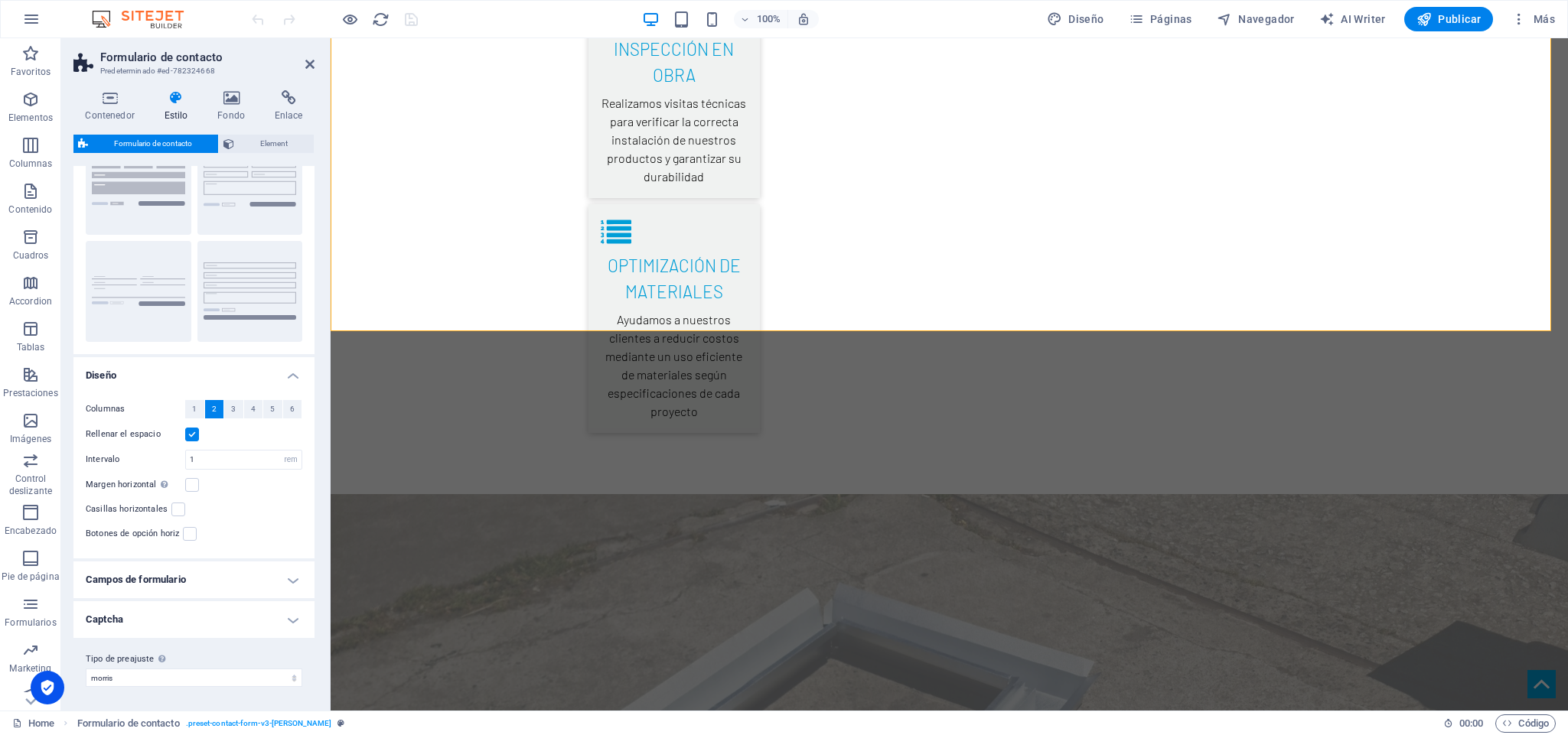click on "Campos de formulario" at bounding box center (194, 580) 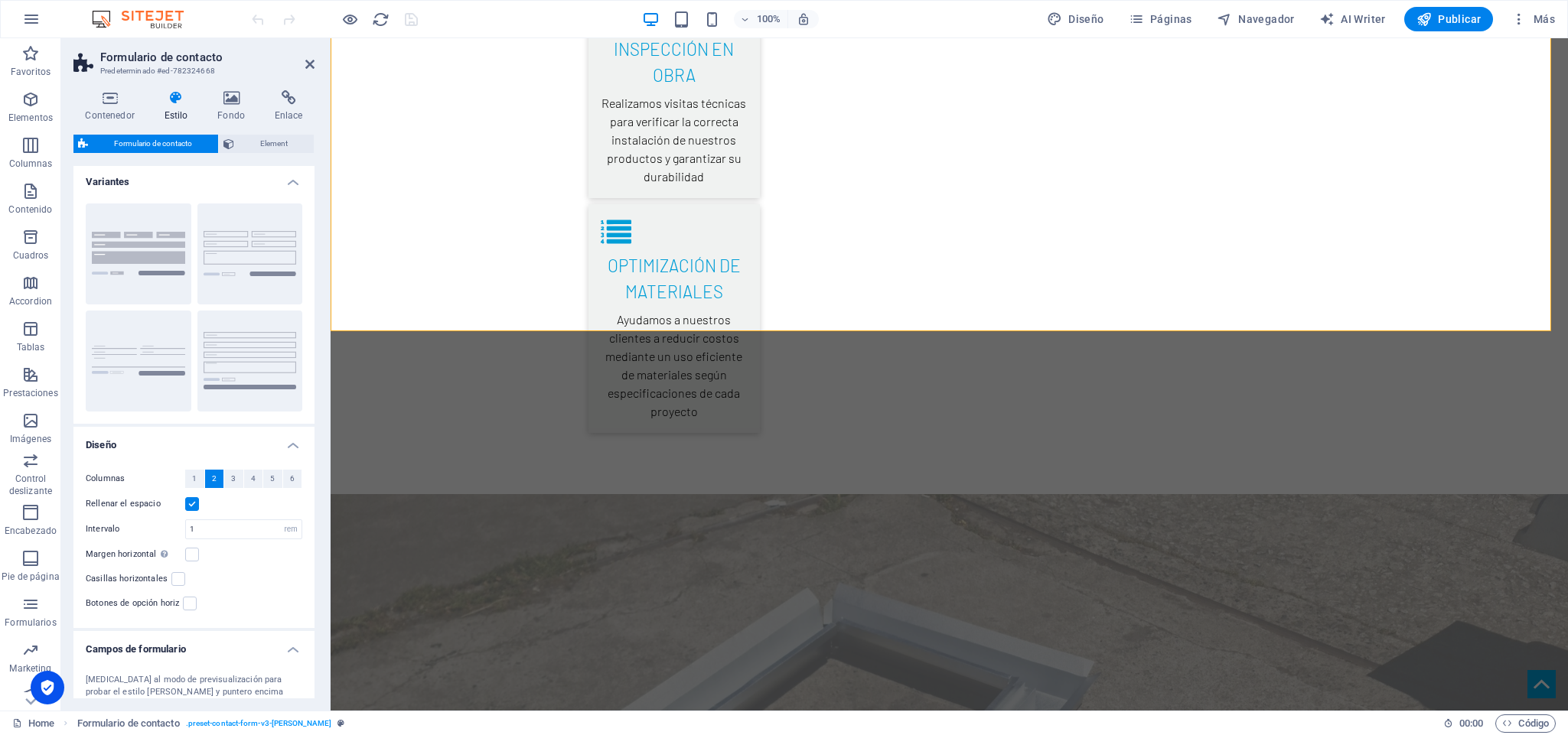 scroll, scrollTop: 0, scrollLeft: 0, axis: both 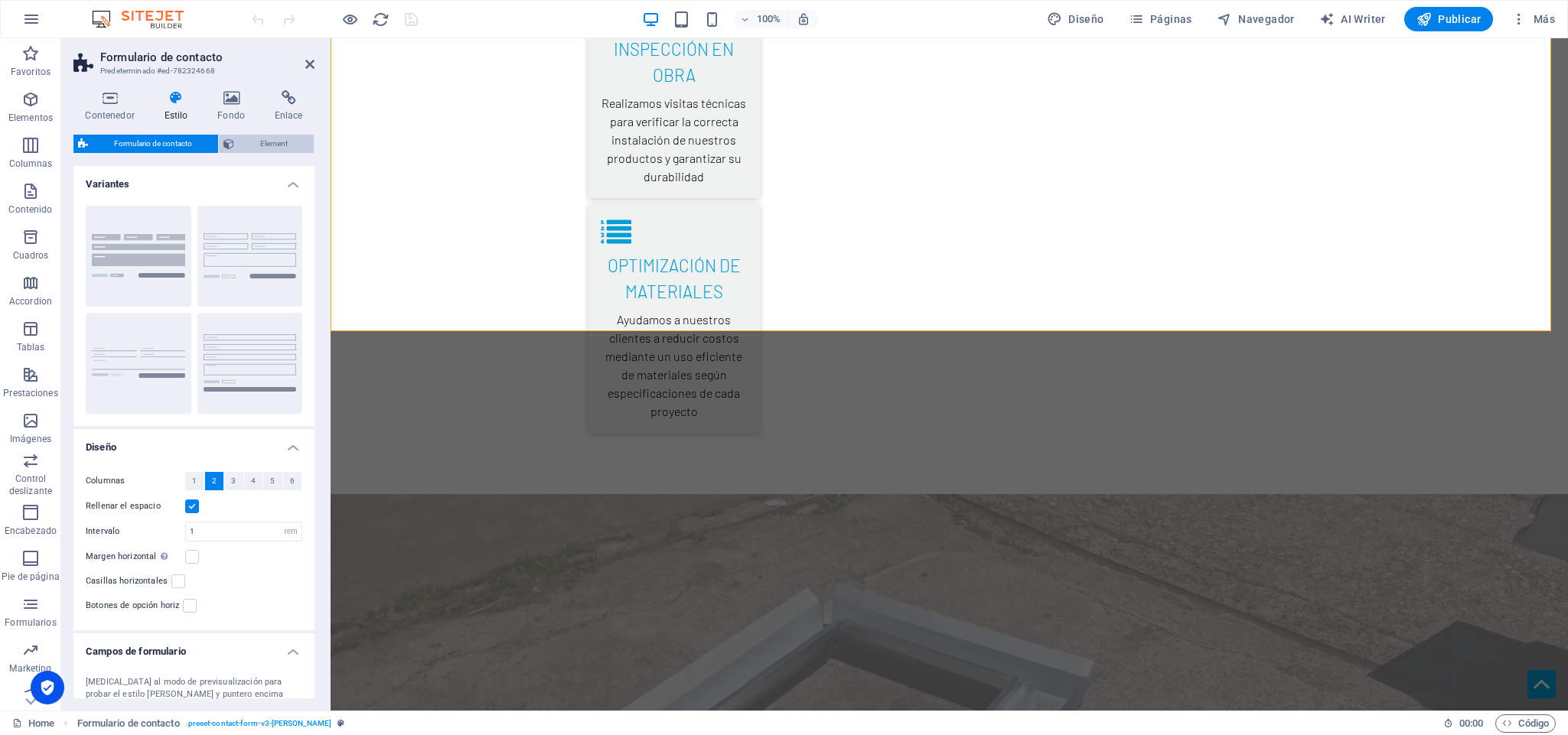 click on "Element" at bounding box center [274, 144] 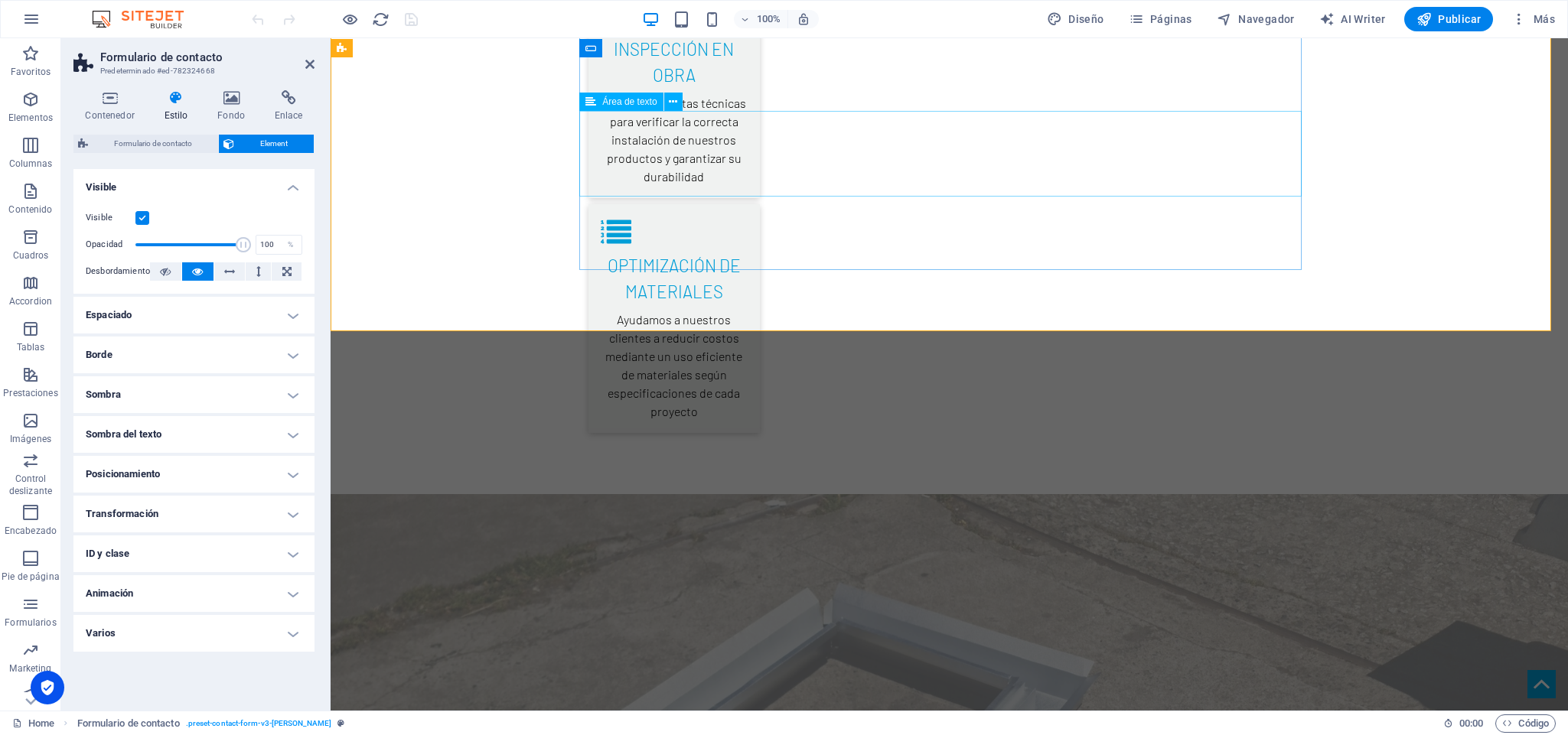 click at bounding box center [700, 22401] 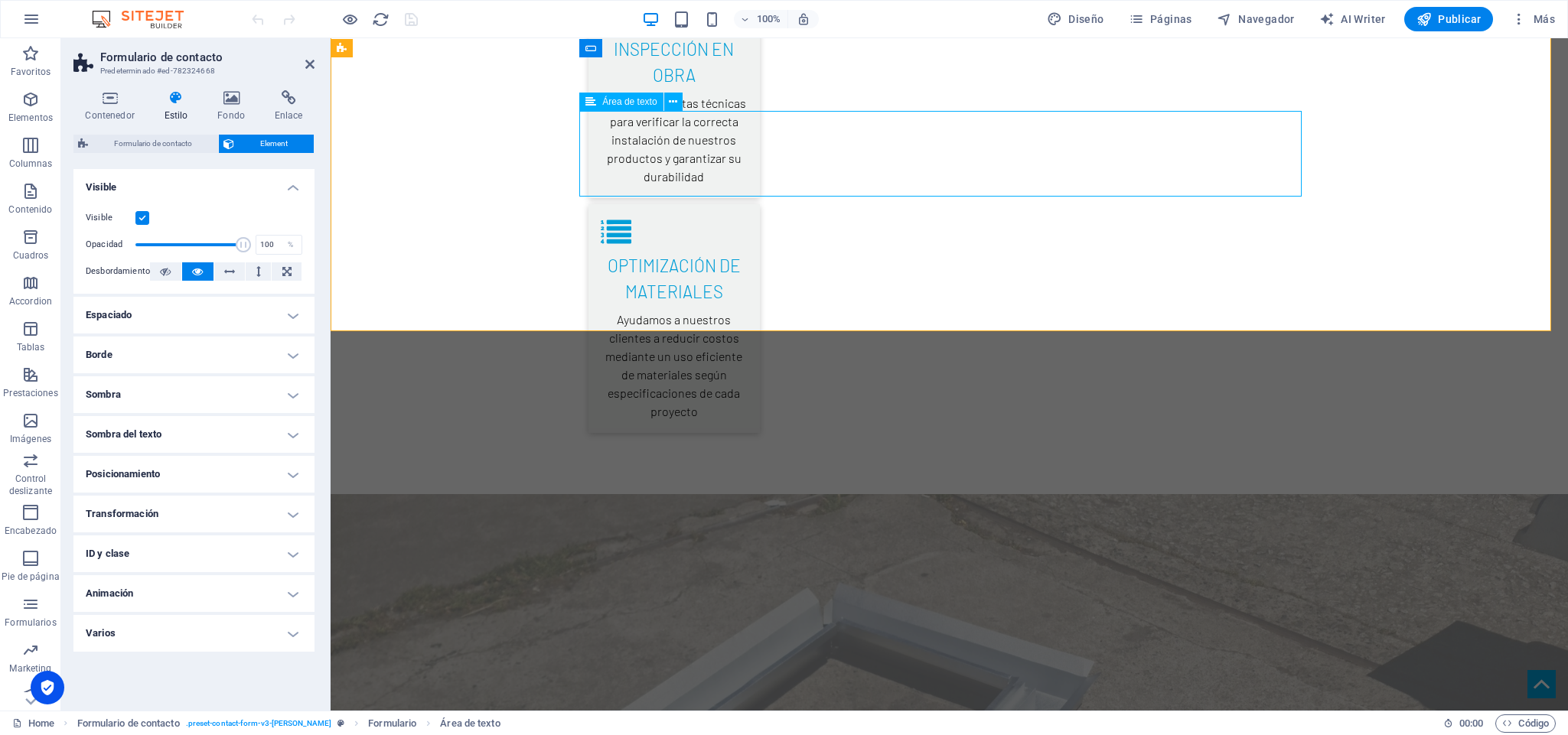 click at bounding box center [700, 22401] 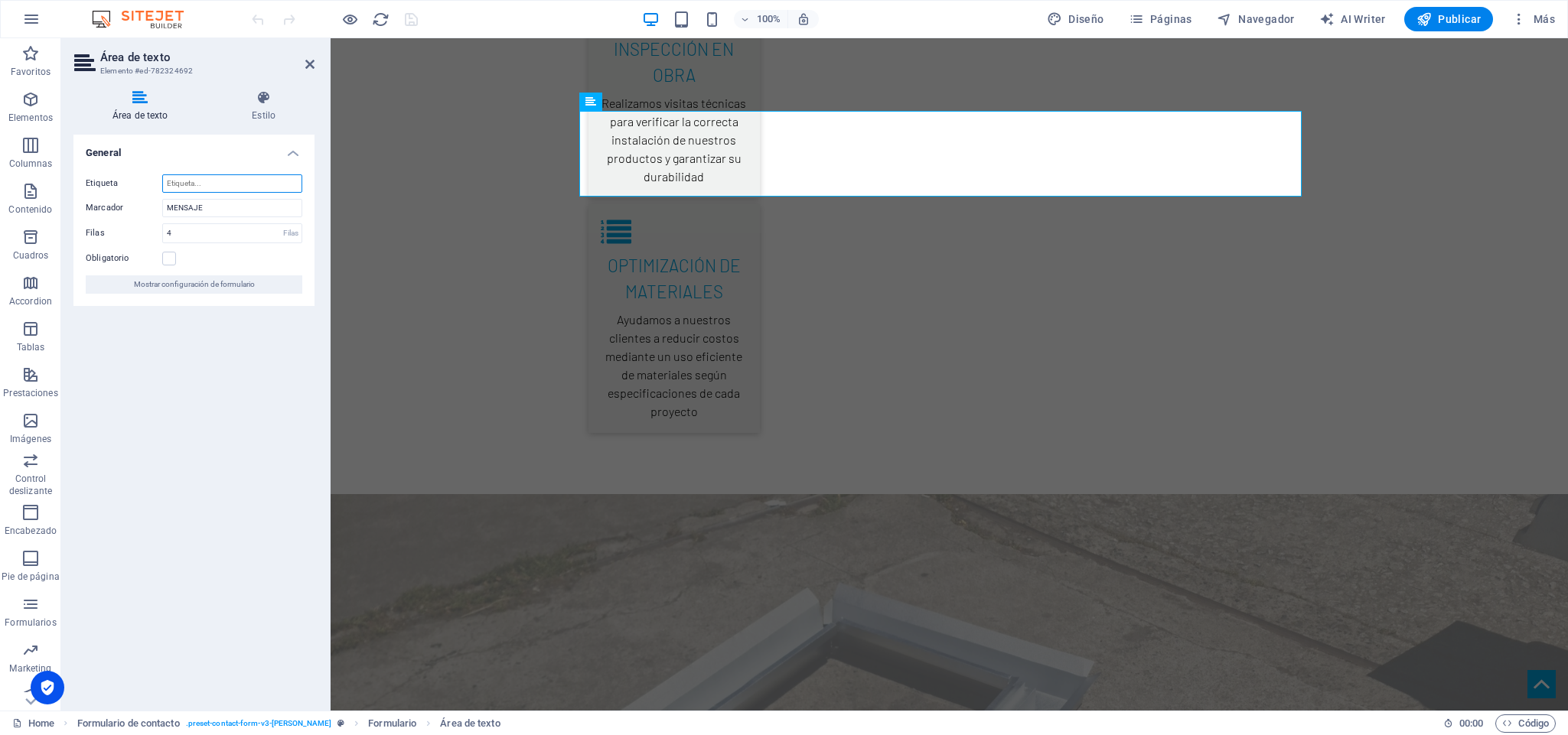 click on "Etiqueta" at bounding box center [232, 184] 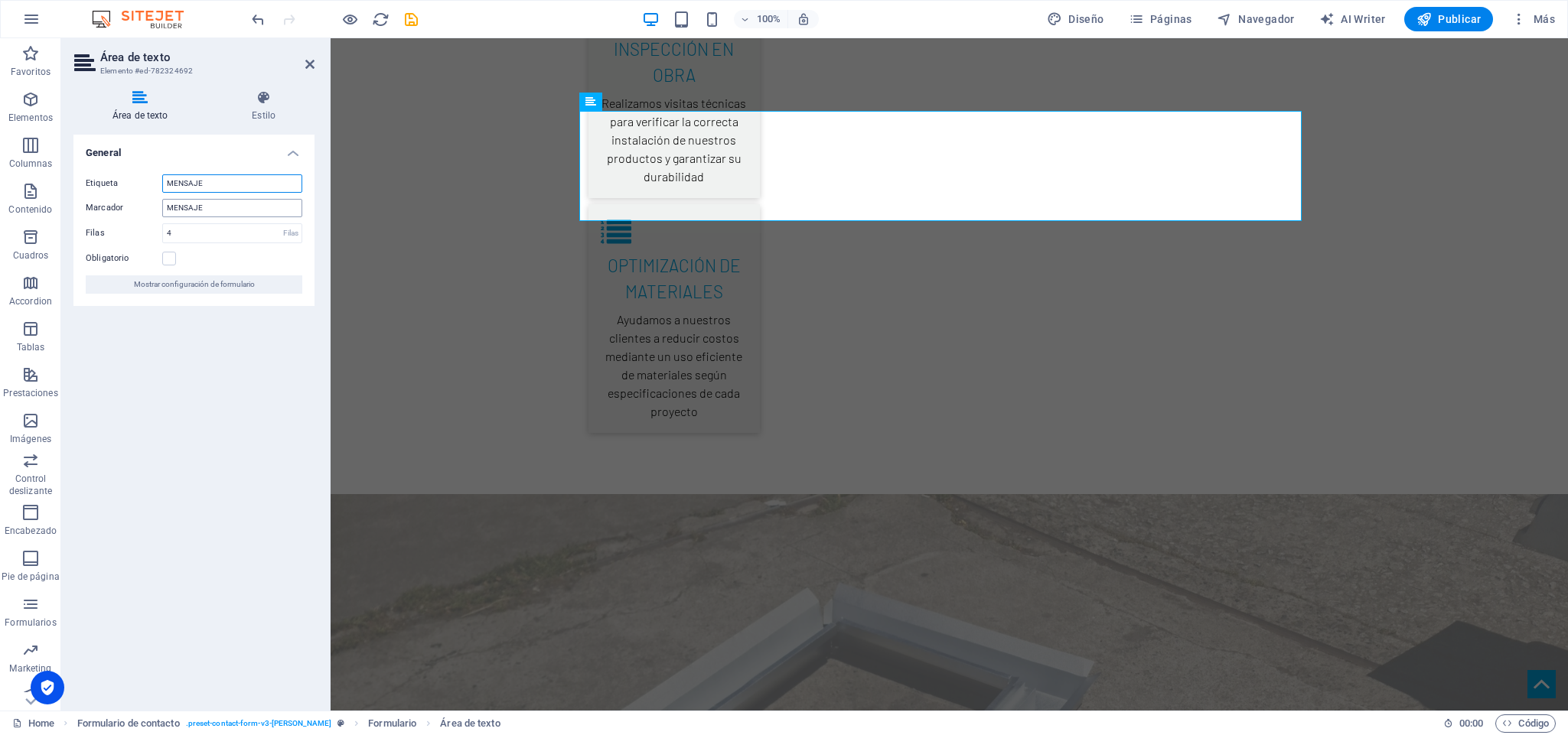 type on "MENSAJE" 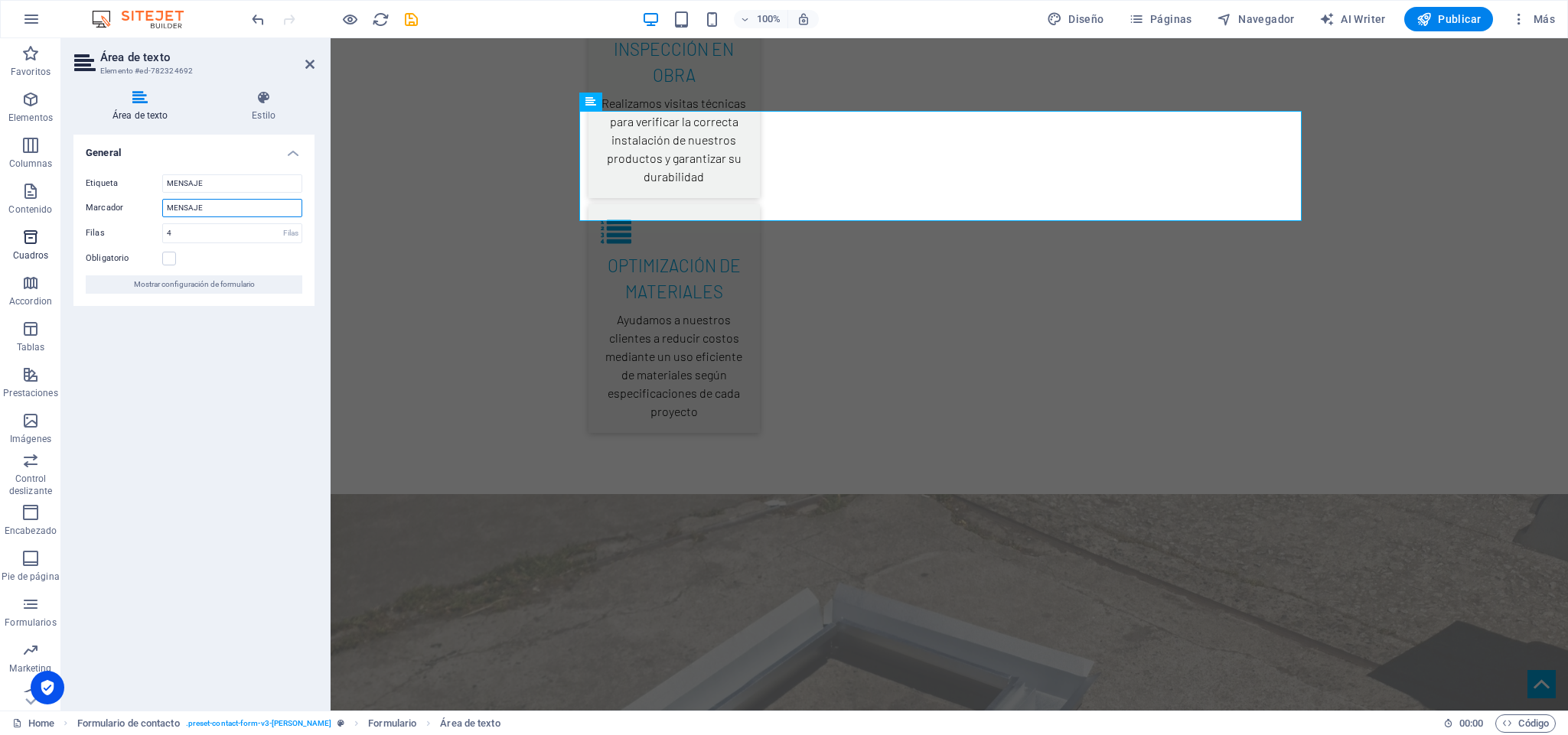 drag, startPoint x: 228, startPoint y: 202, endPoint x: 39, endPoint y: 223, distance: 190.16309 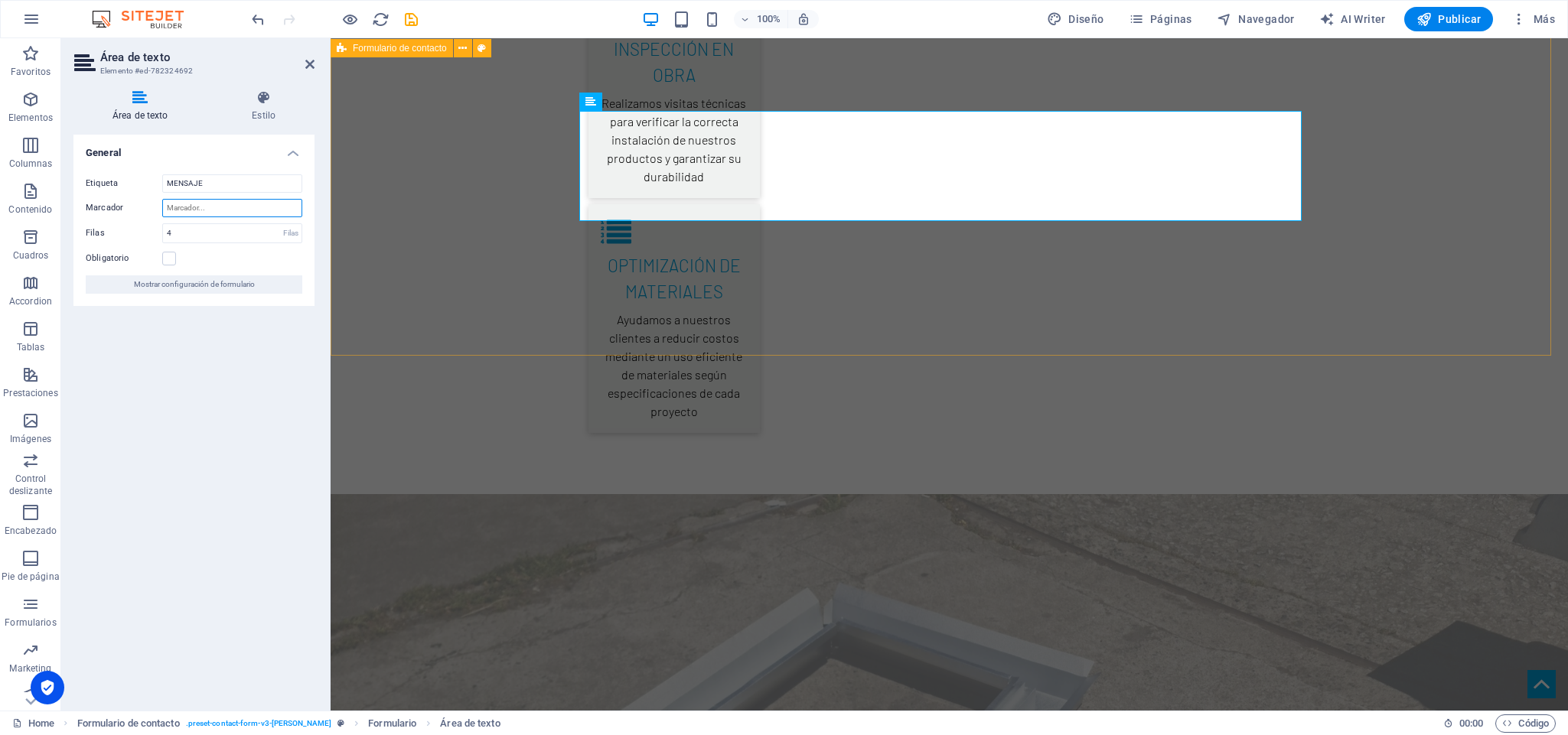 type 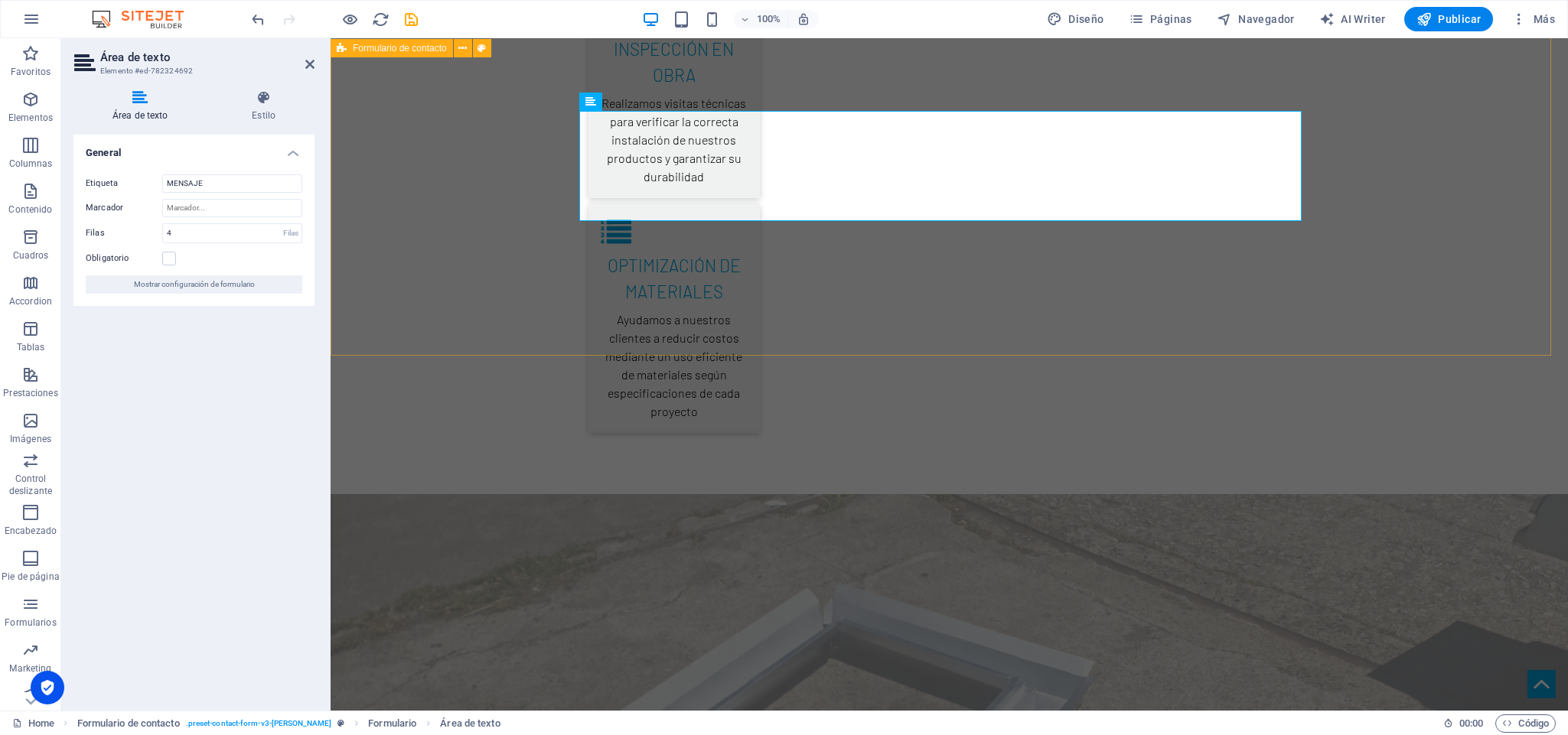 click on "CONTACTANOS EMAIL NUMERO DE CONTACTO MENSAJE   I have read and understand the privacy policy. ¿Ilegible? Cargar nuevo ENVIAR" at bounding box center (949, 22376) 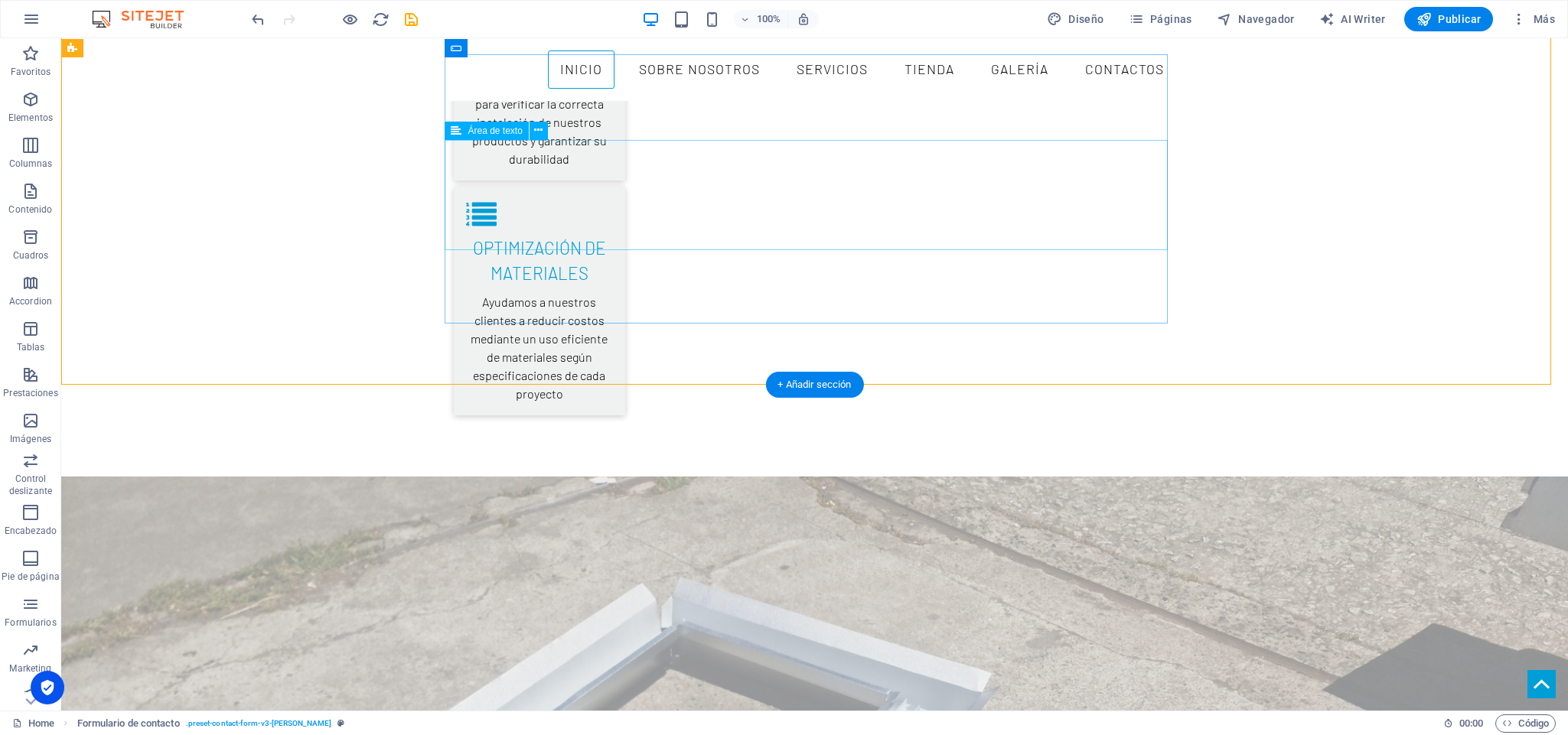 scroll, scrollTop: 3212, scrollLeft: 0, axis: vertical 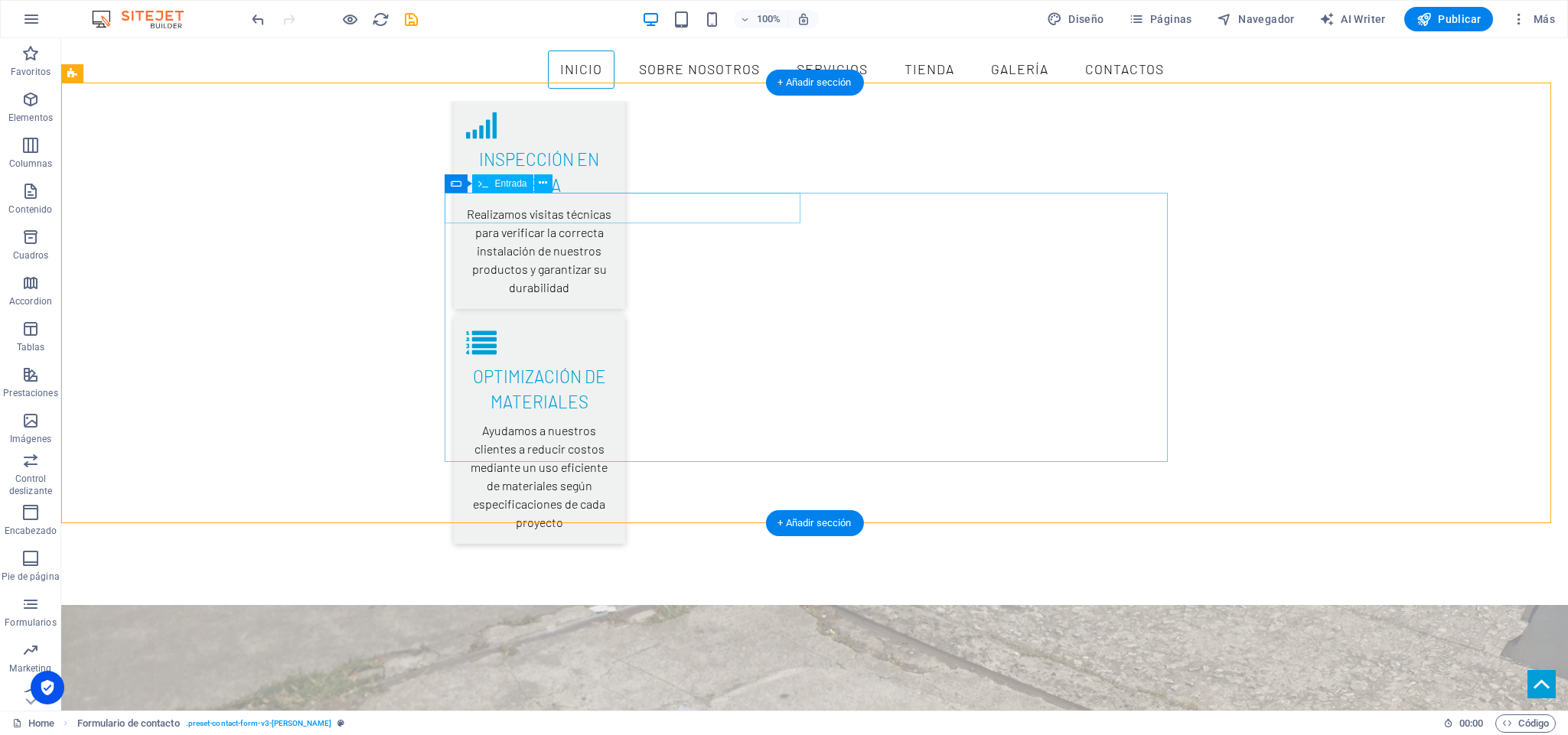 click at bounding box center (631, 22398) 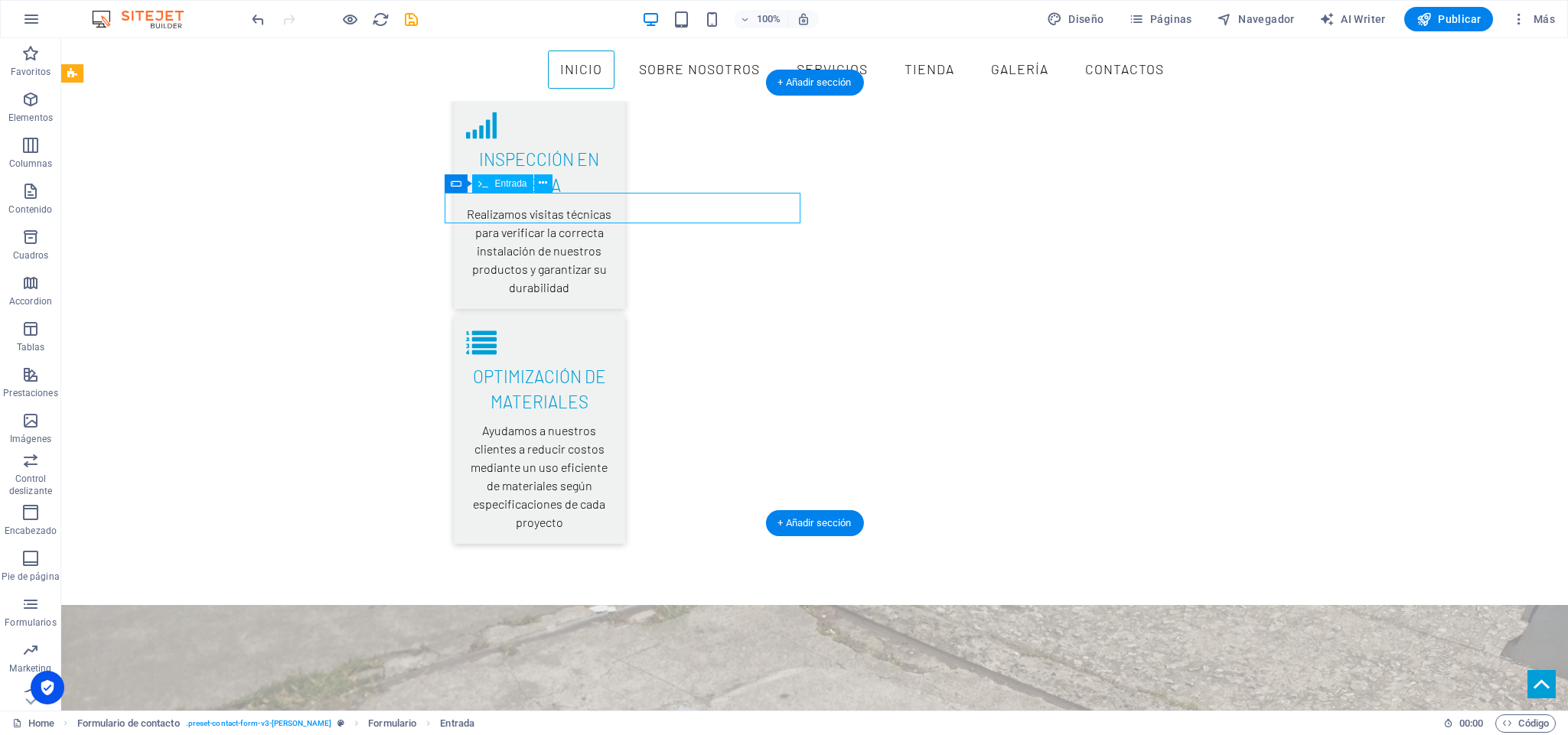click at bounding box center [631, 22398] 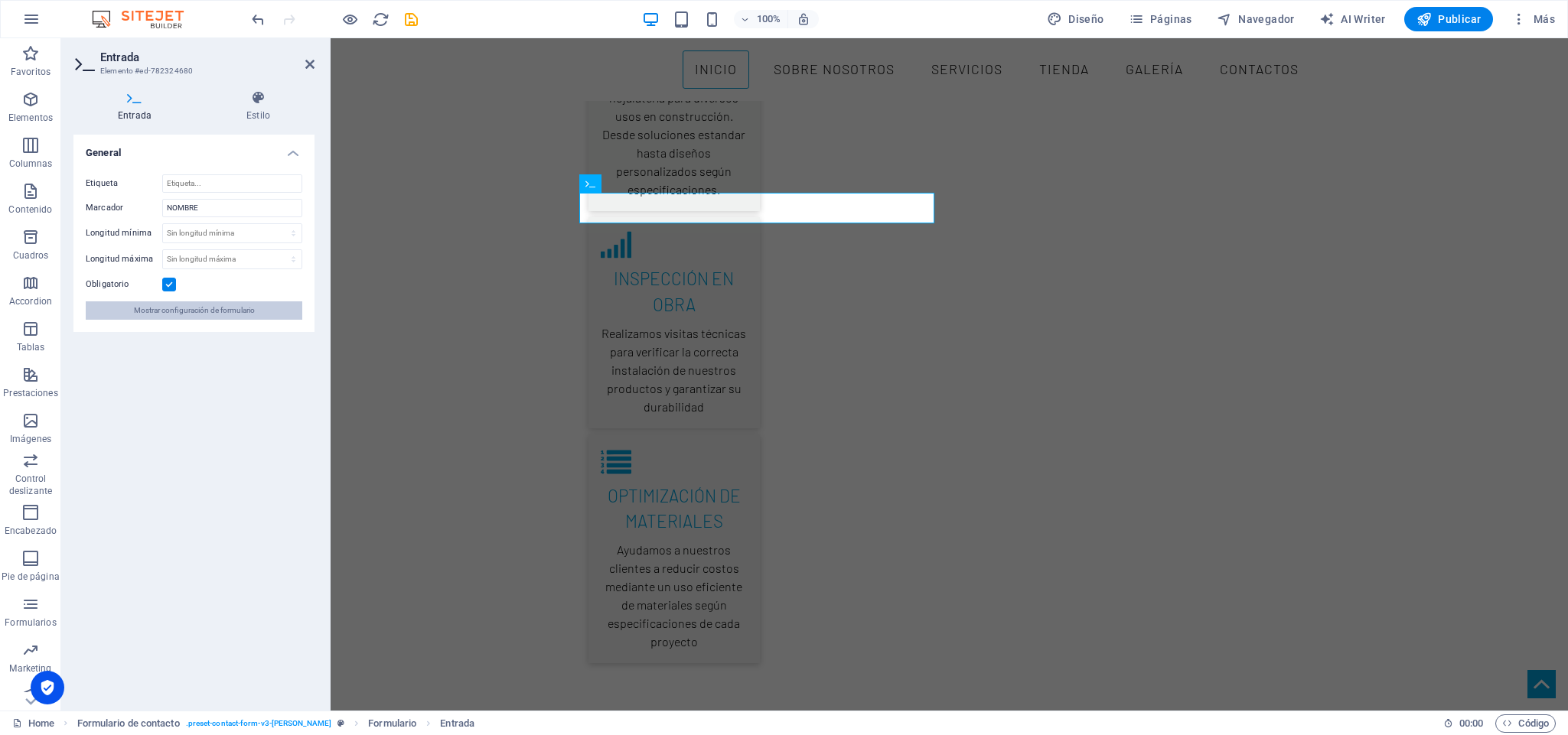 click on "Mostrar configuración de formulario" at bounding box center (194, 311) 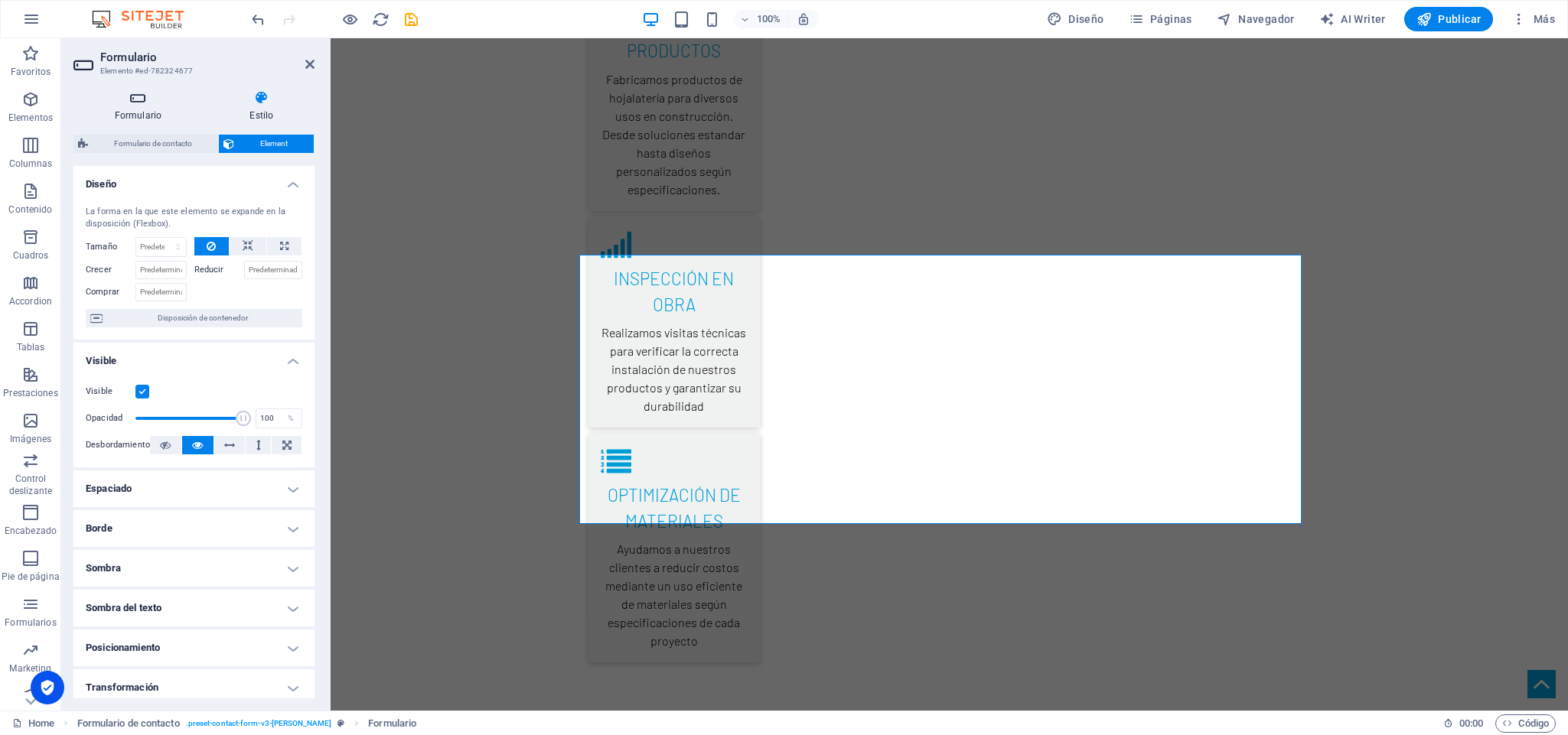 click on "Formulario" at bounding box center [141, 106] 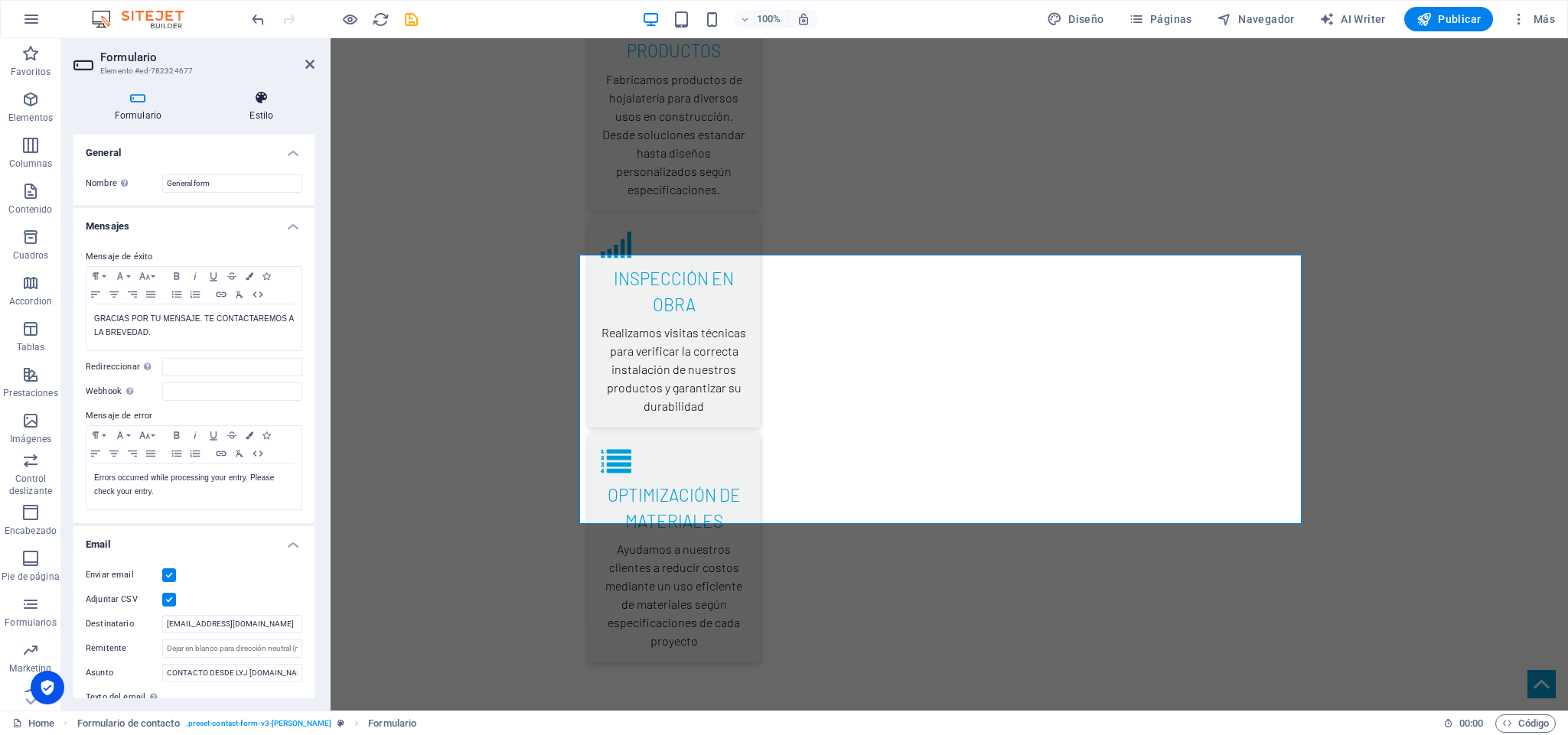 click at bounding box center [262, 98] 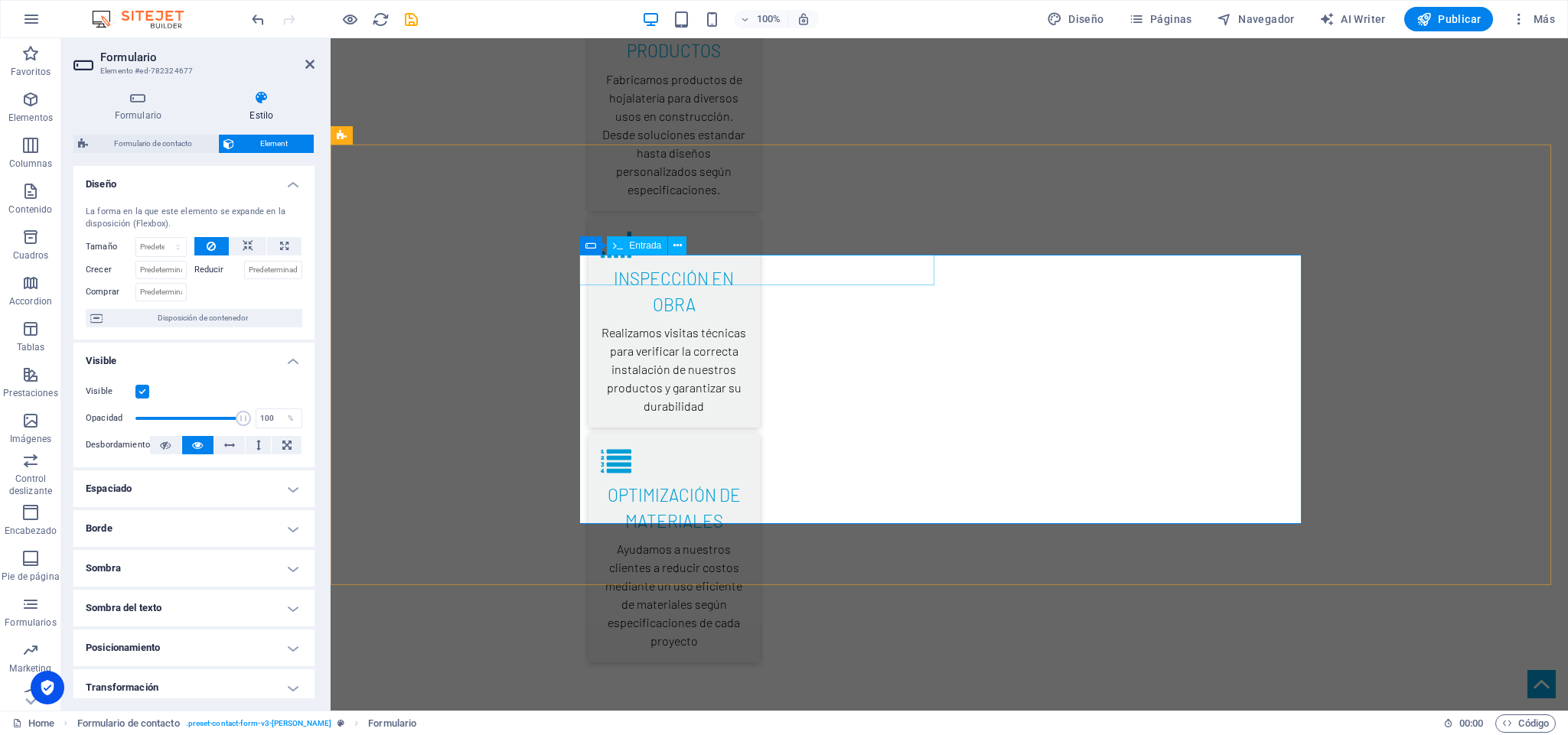 click at bounding box center (670, 22517) 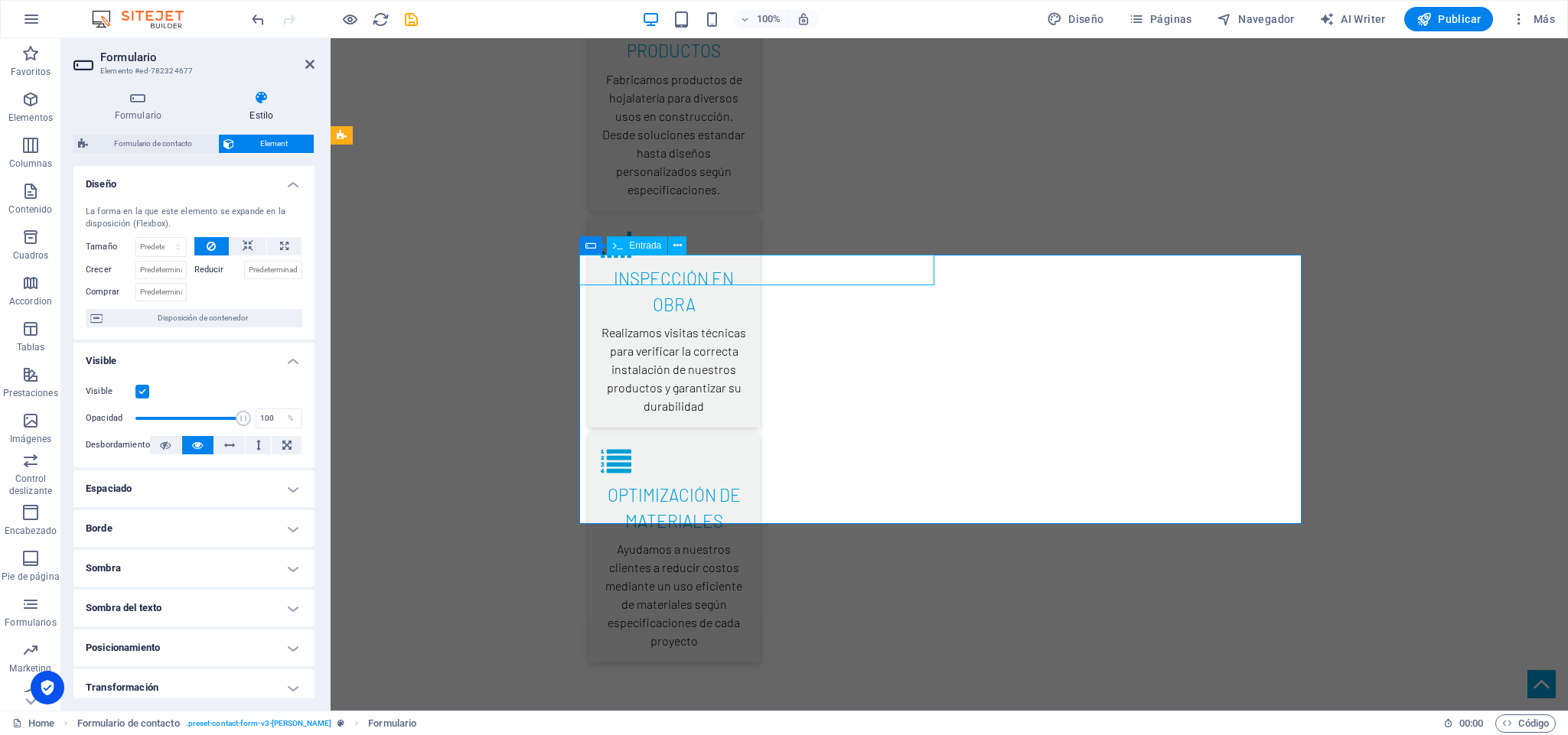 click at bounding box center [670, 22517] 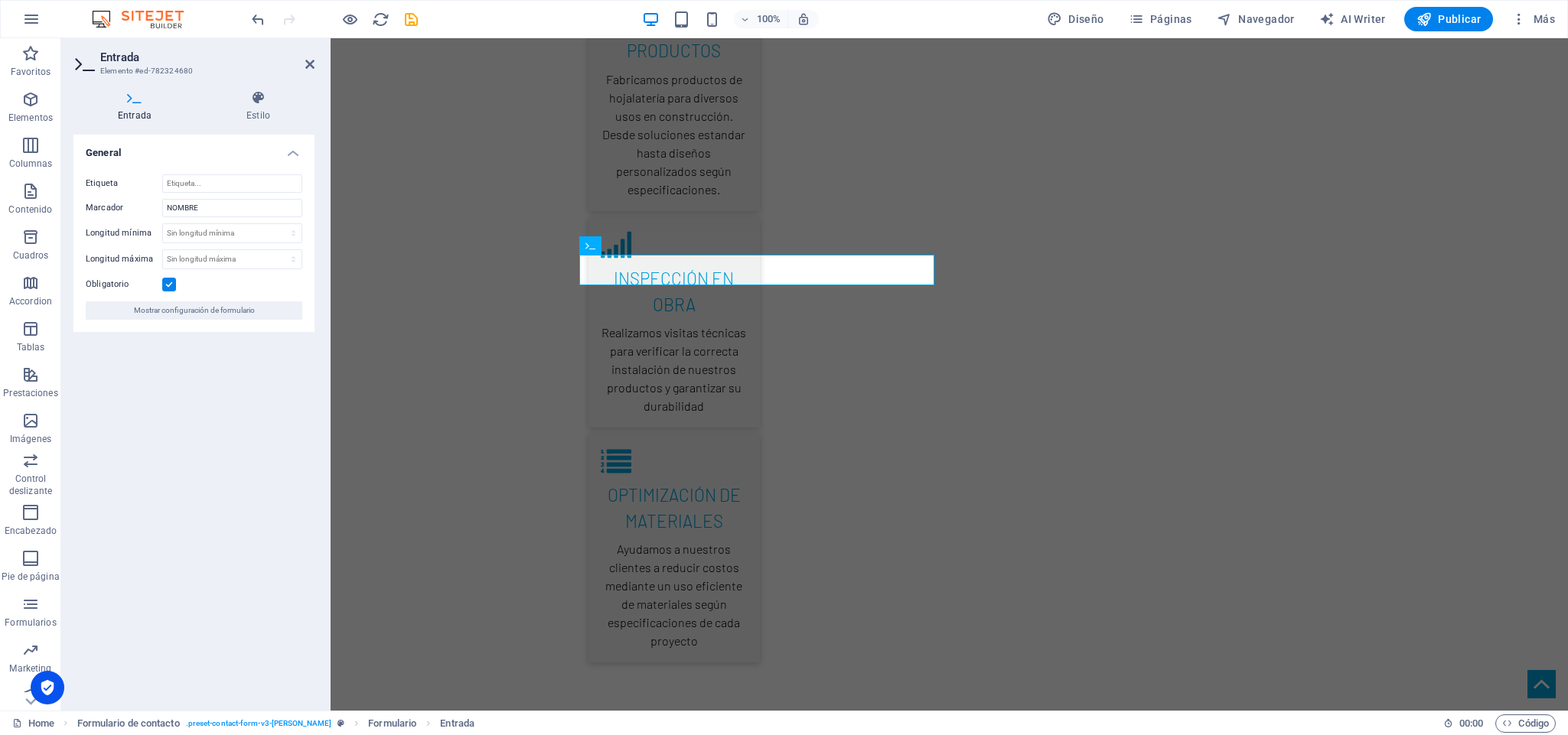 click on "Entrada" at bounding box center (138, 106) 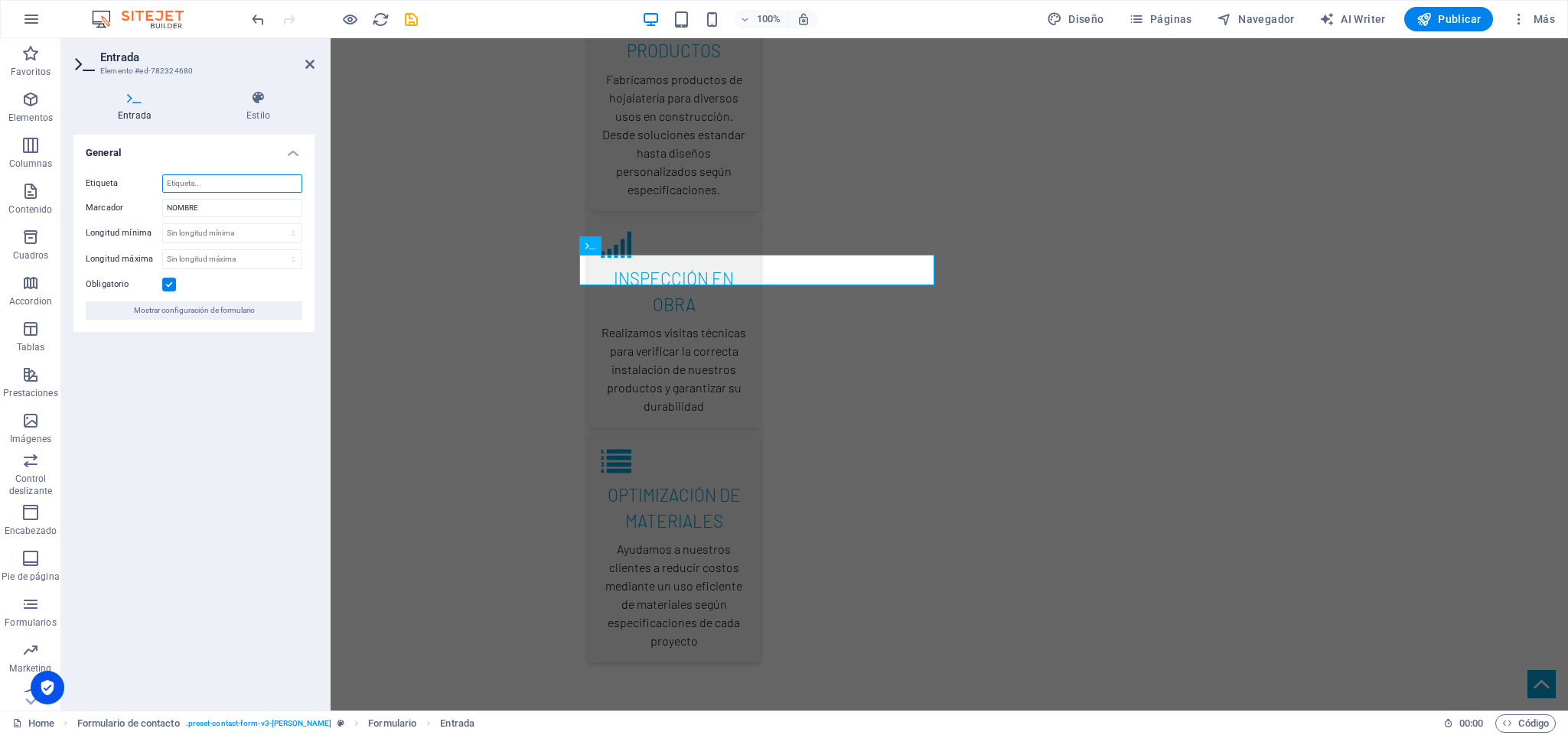click on "Etiqueta" at bounding box center [232, 184] 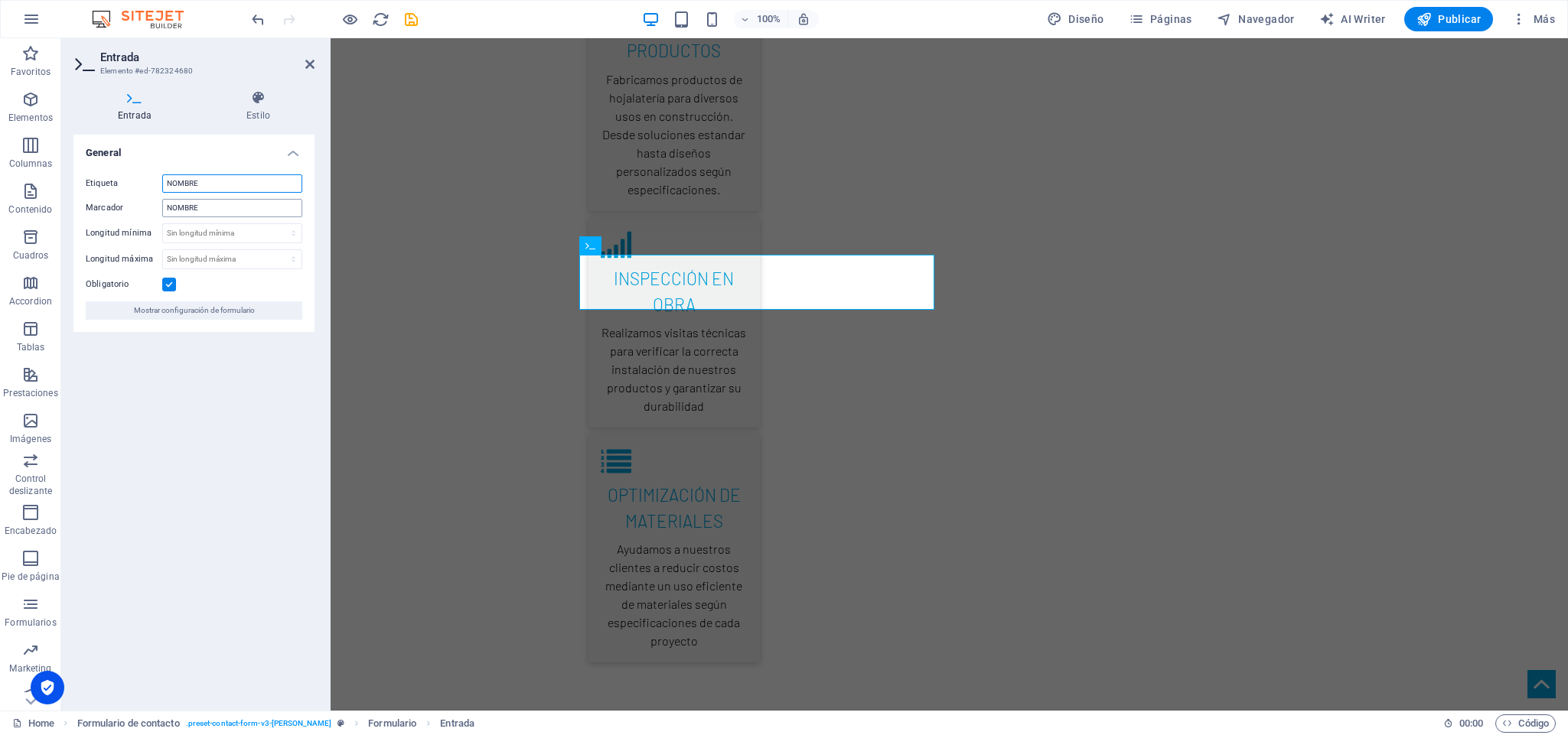 type on "NOMBRE" 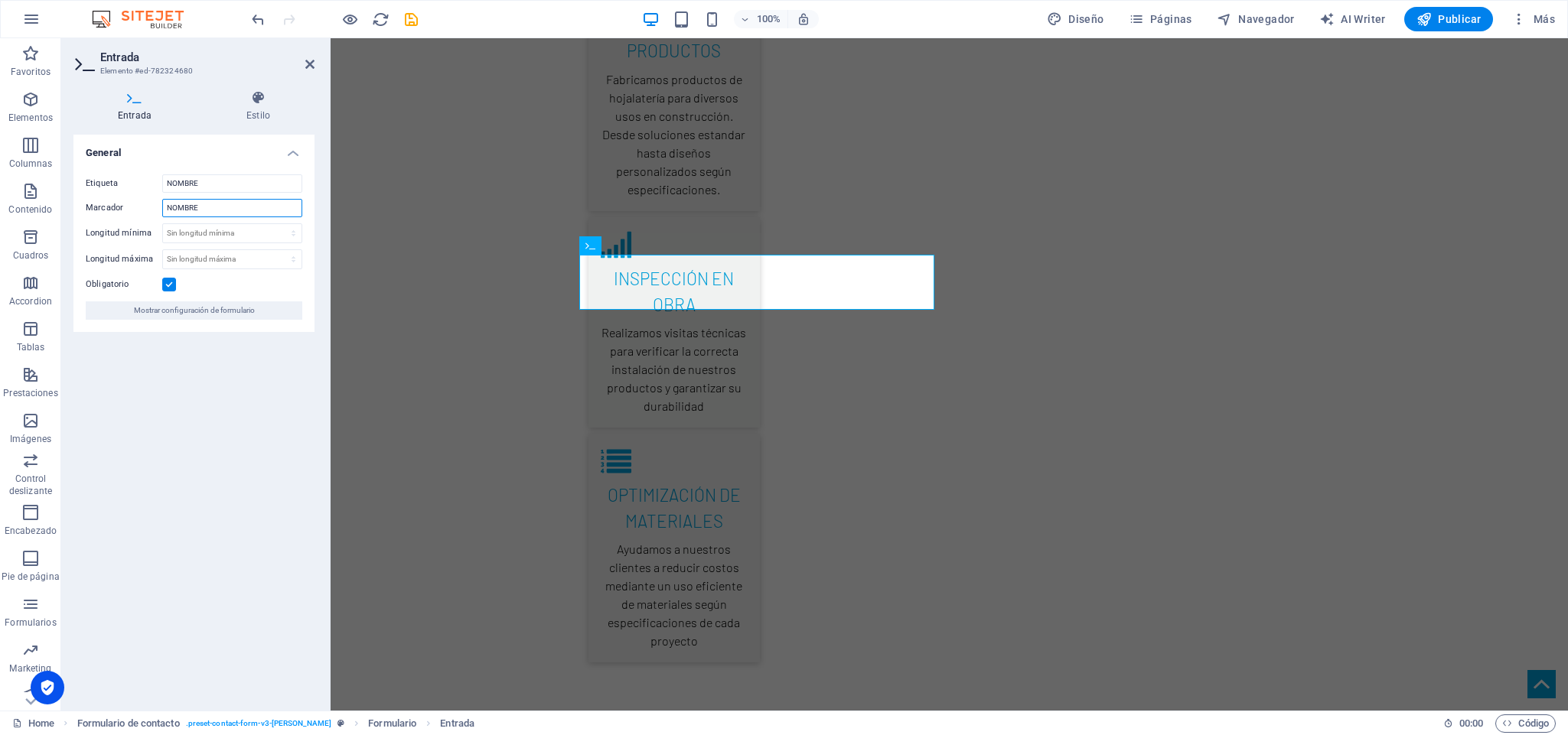 drag, startPoint x: 242, startPoint y: 207, endPoint x: 97, endPoint y: 213, distance: 145.12408 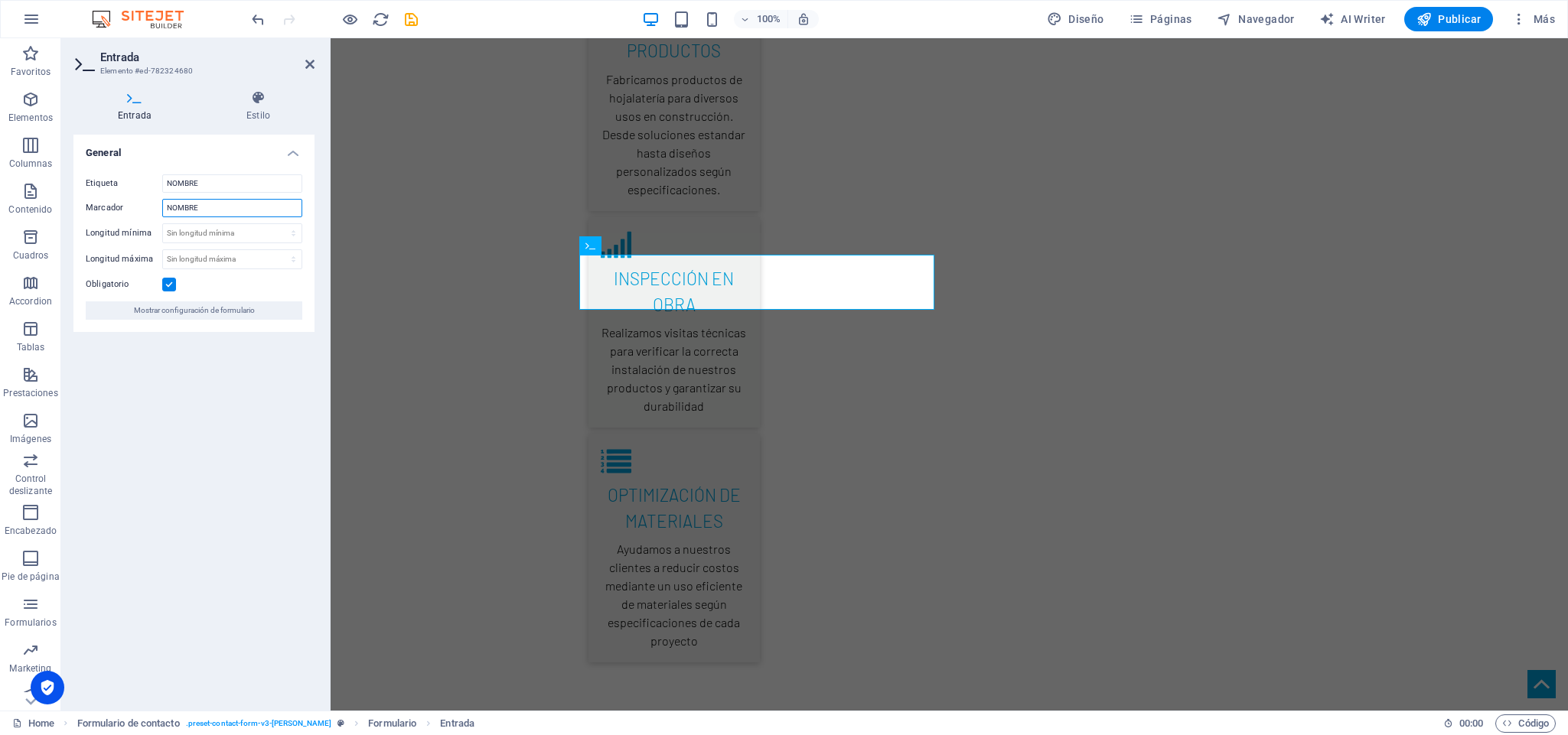 click on "Marcador NOMBRE" at bounding box center [194, 208] 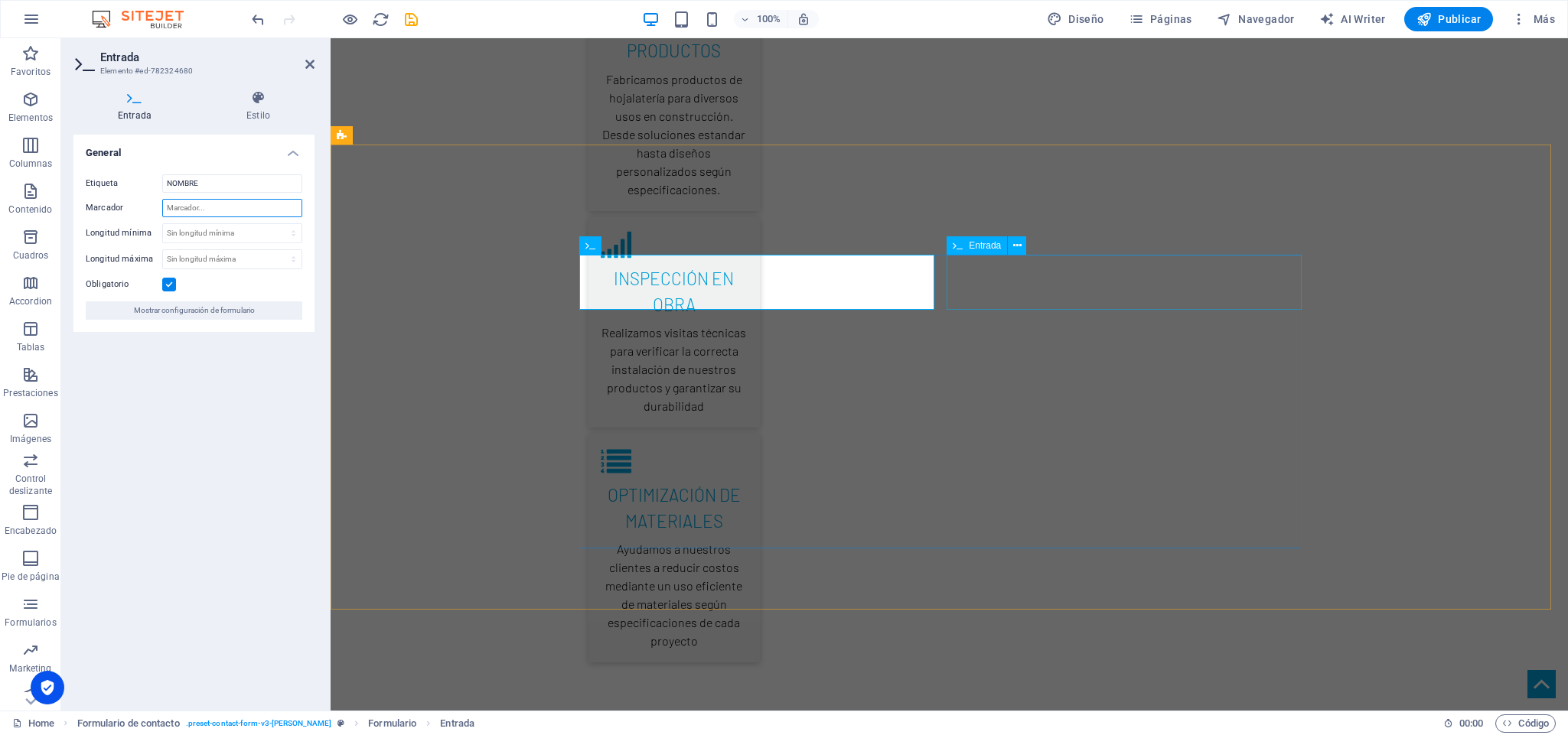 type 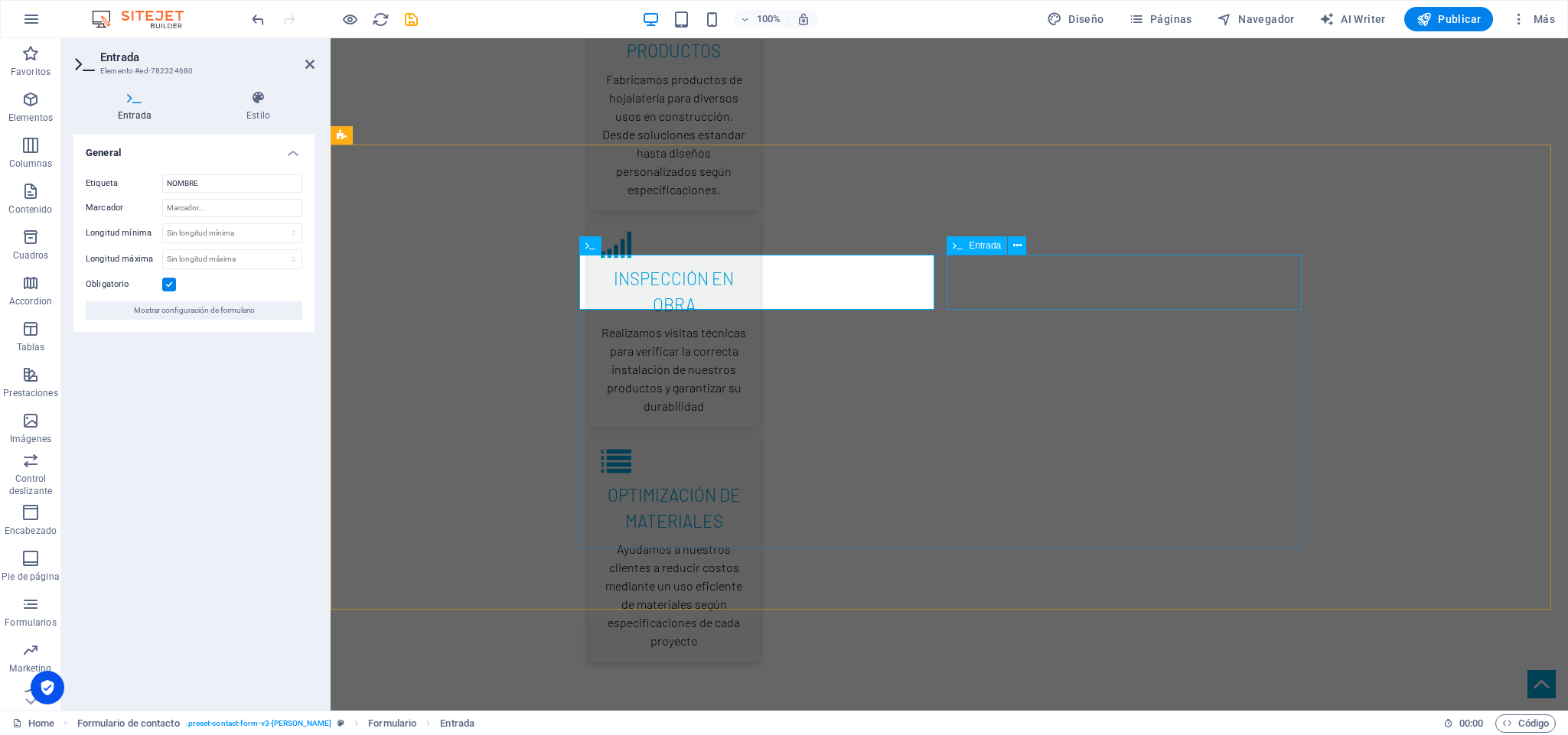 click at bounding box center (1133, 22517) 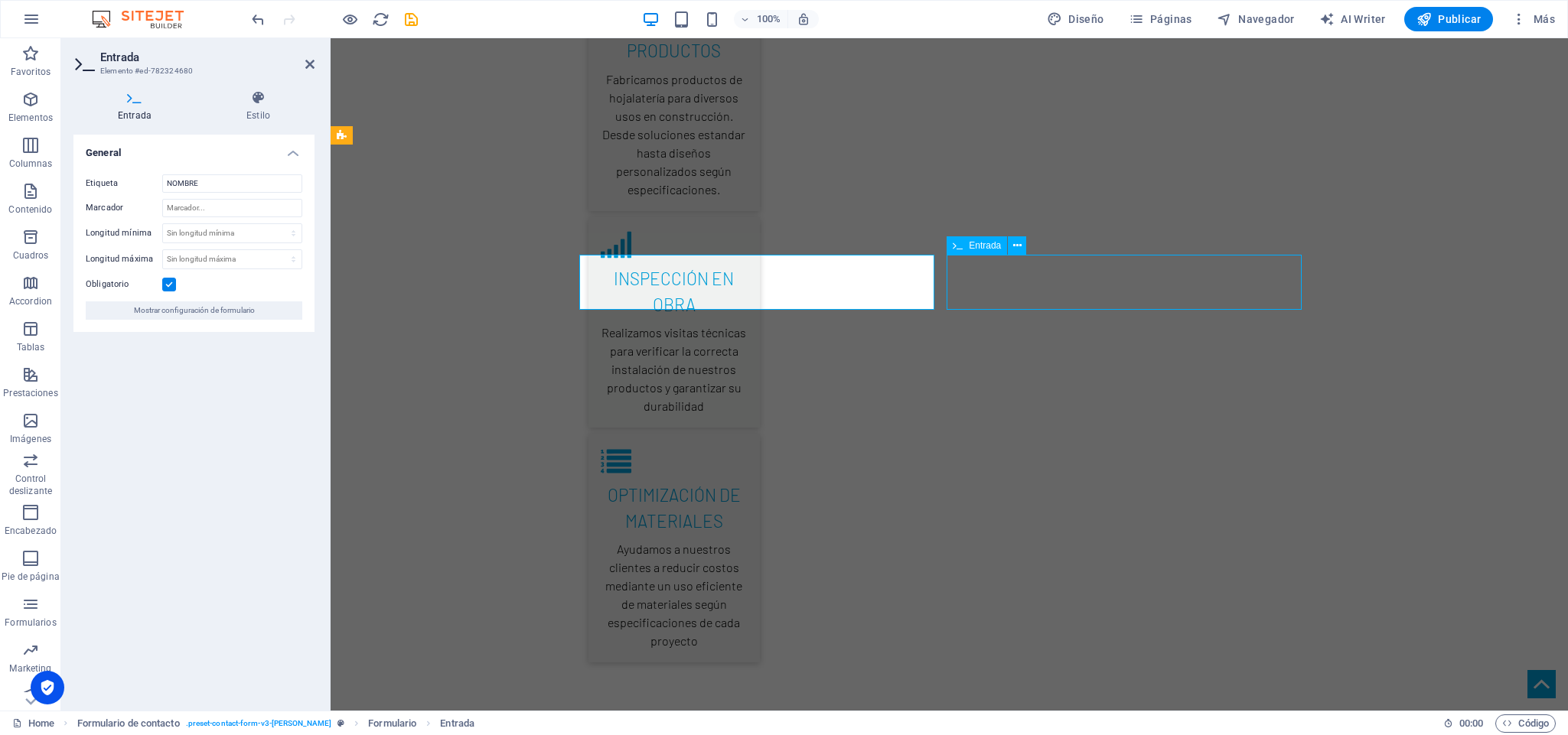 click at bounding box center [1133, 22517] 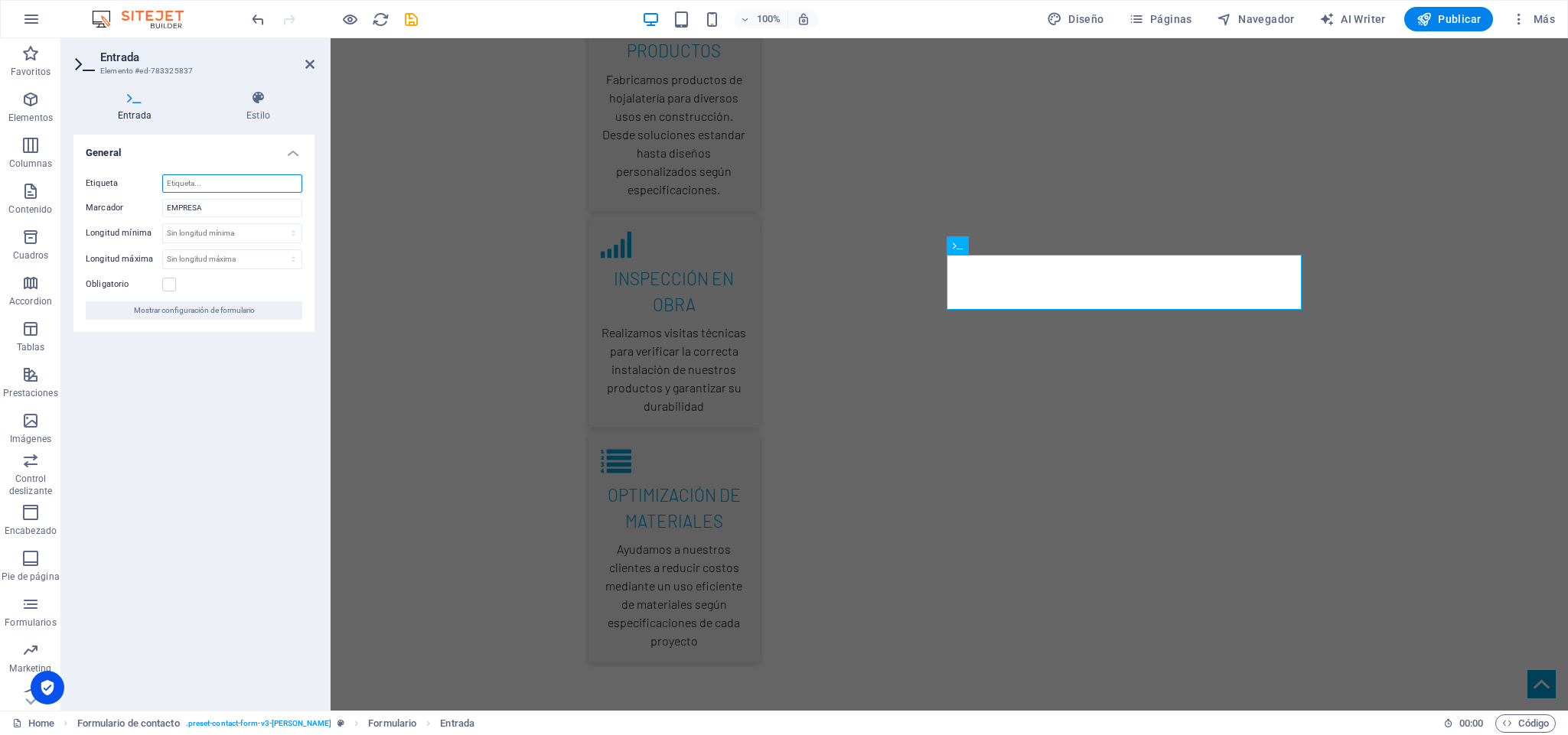 click on "Etiqueta" at bounding box center (232, 184) 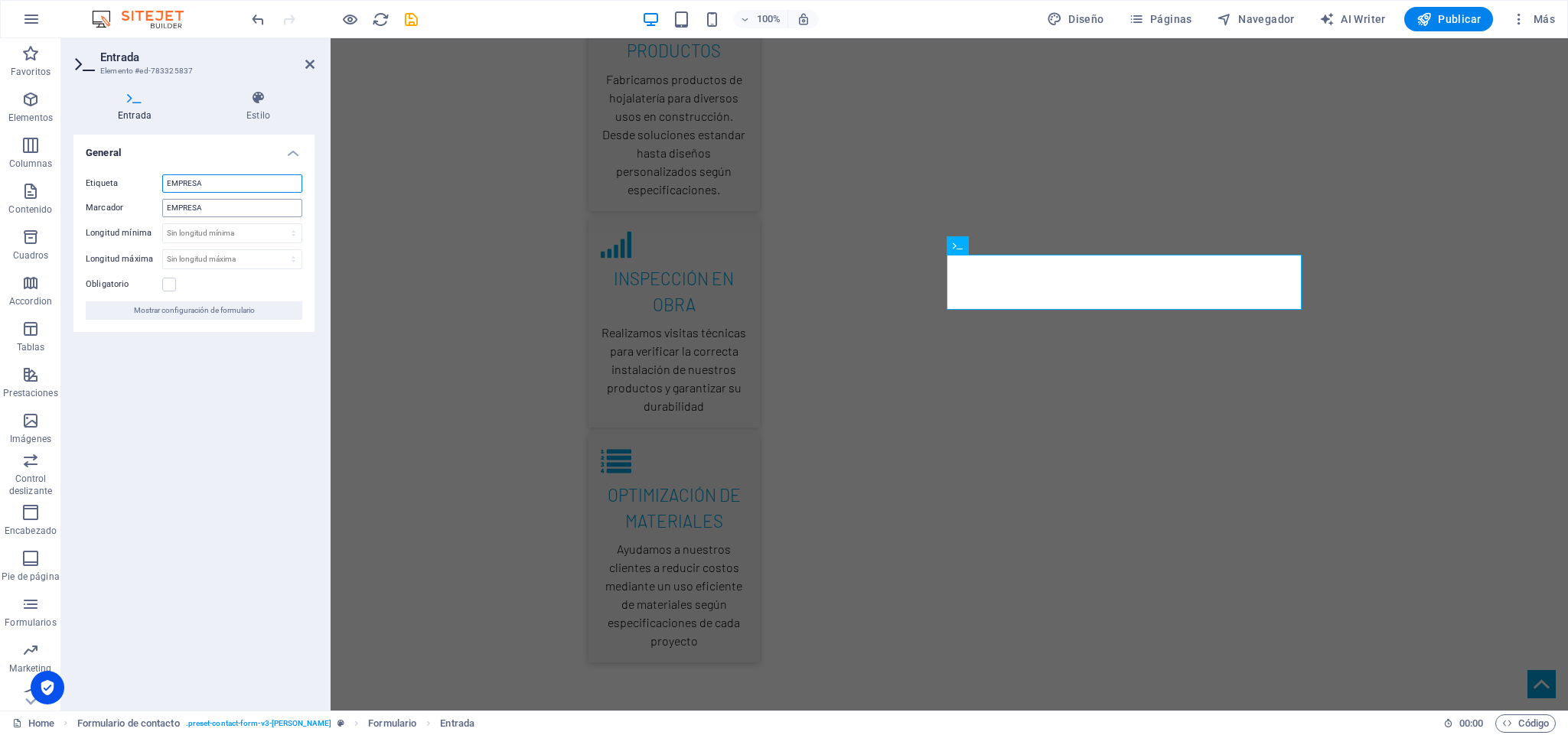 type on "EMPRESA" 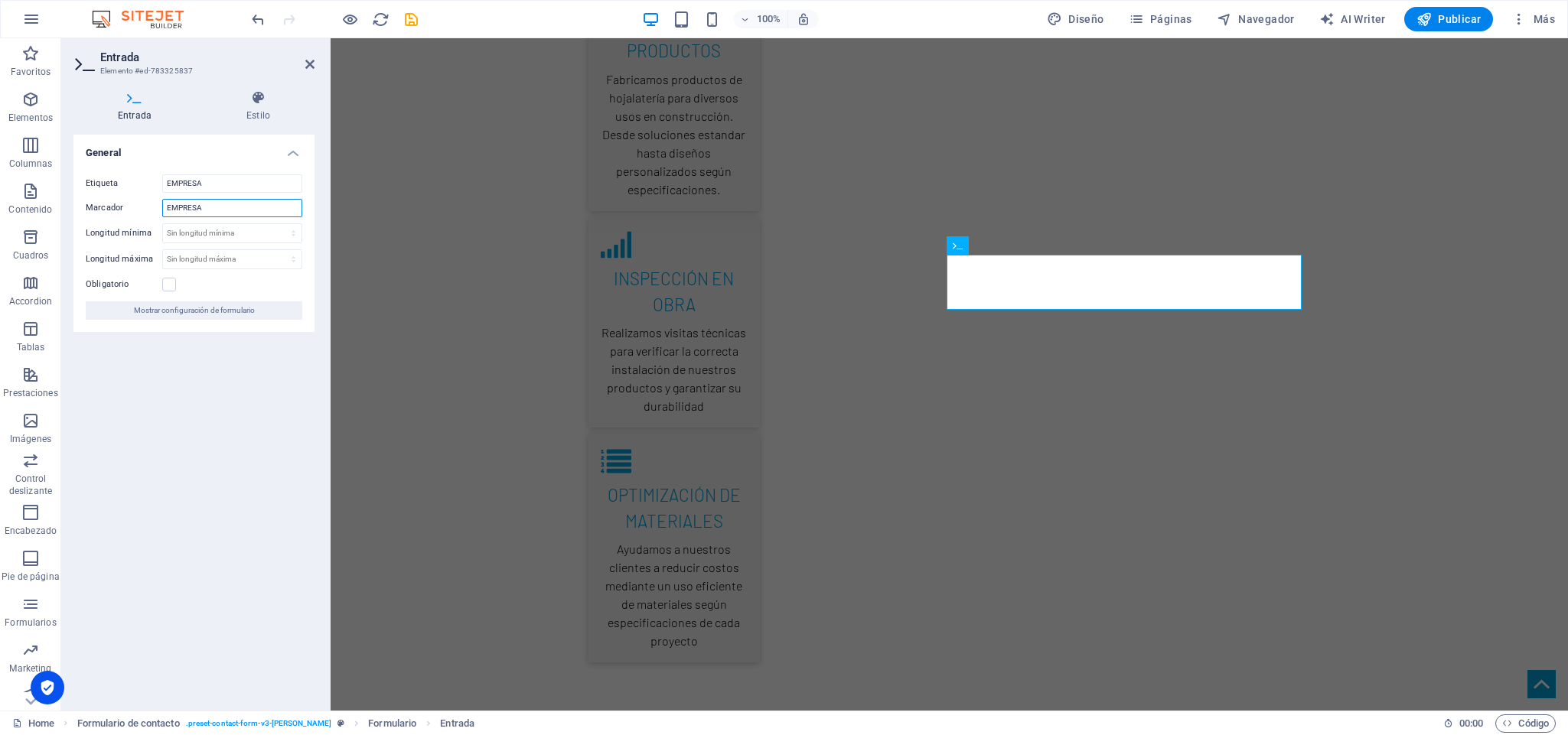 drag, startPoint x: 211, startPoint y: 205, endPoint x: 83, endPoint y: 207, distance: 128.0156 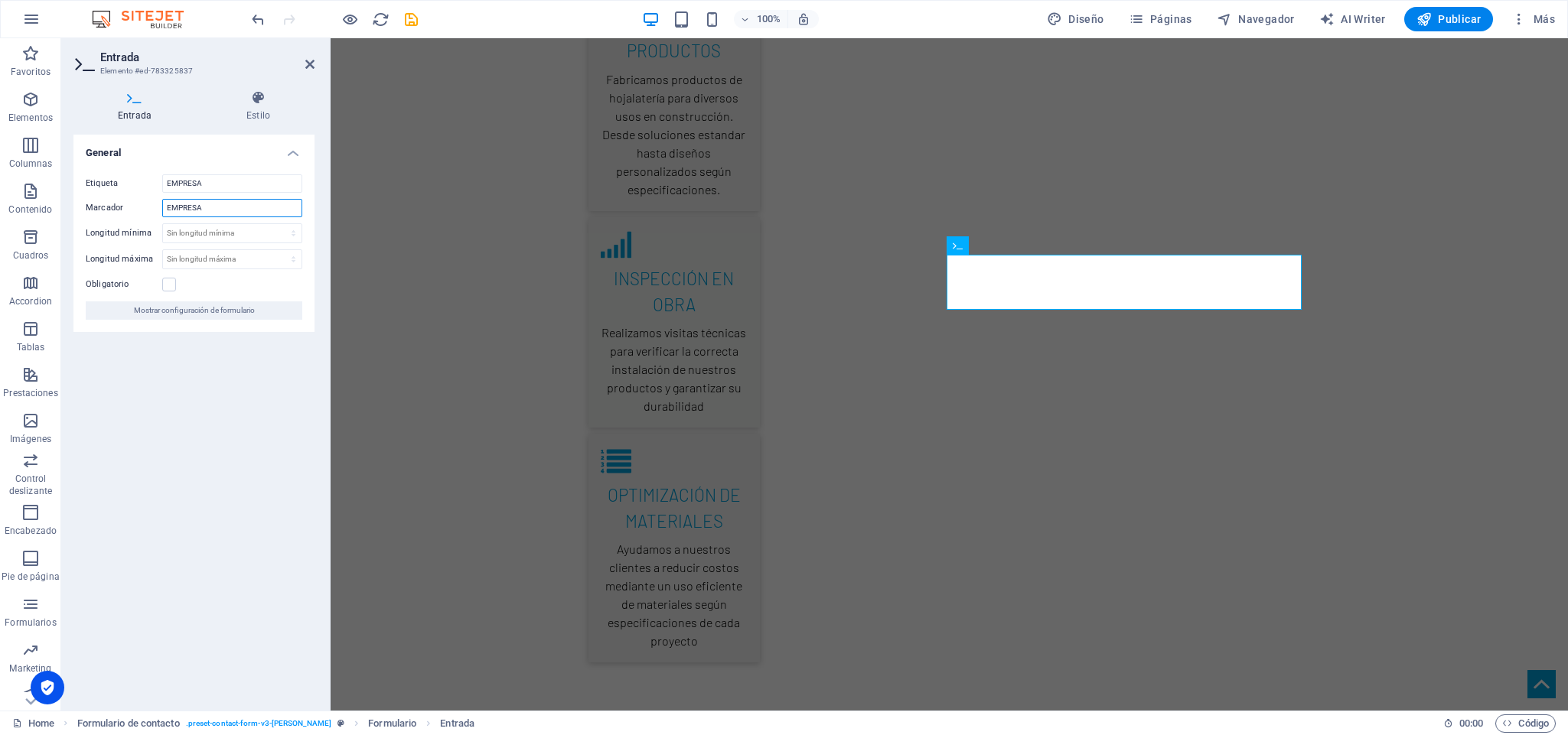 click on "Etiqueta EMPRESA Marcador EMPRESA Longitud mínima Sin longitud mínima carácteres Longitud máxima Sin longitud máxima carácteres Obligatorio Mostrar configuración de formulario" at bounding box center (194, 247) 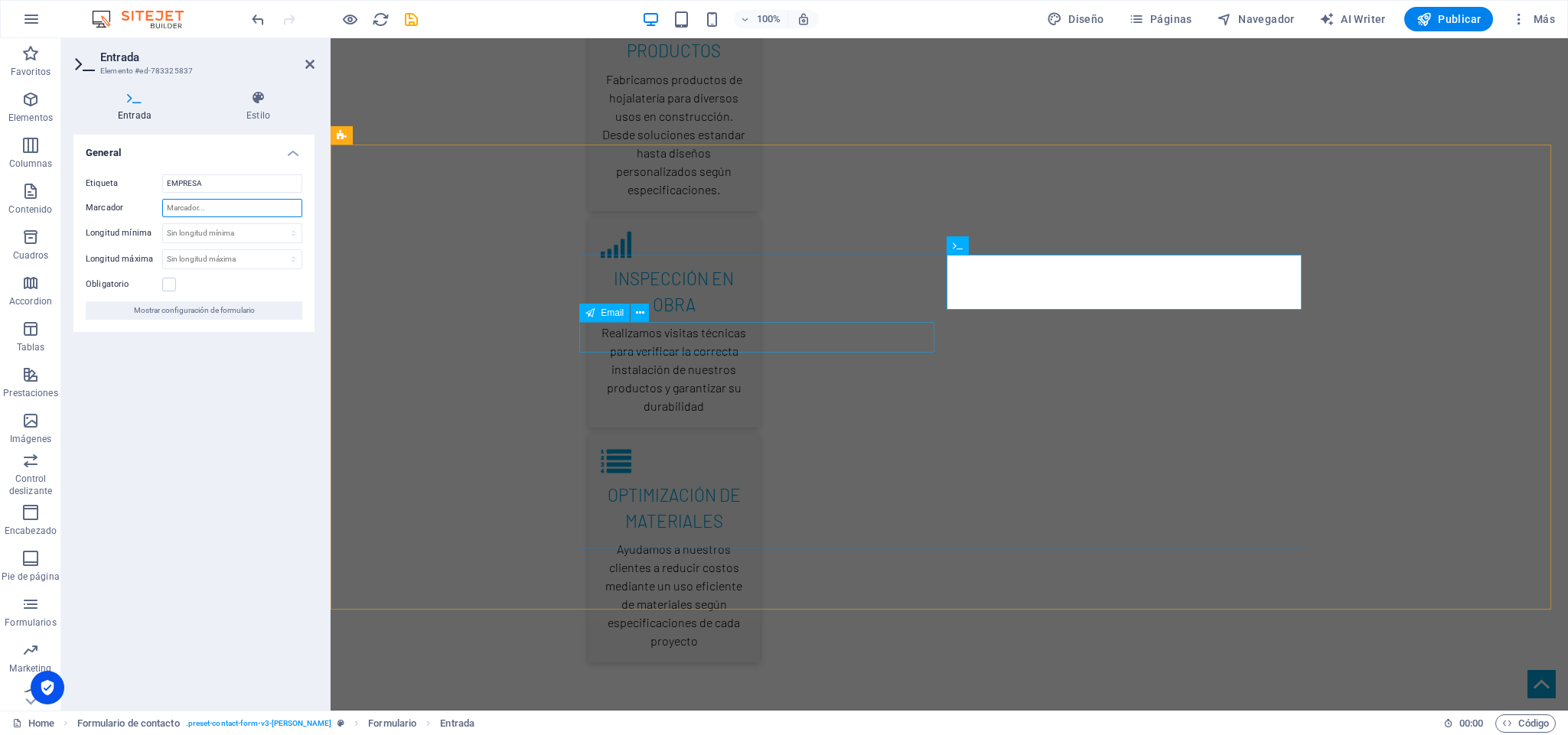 type 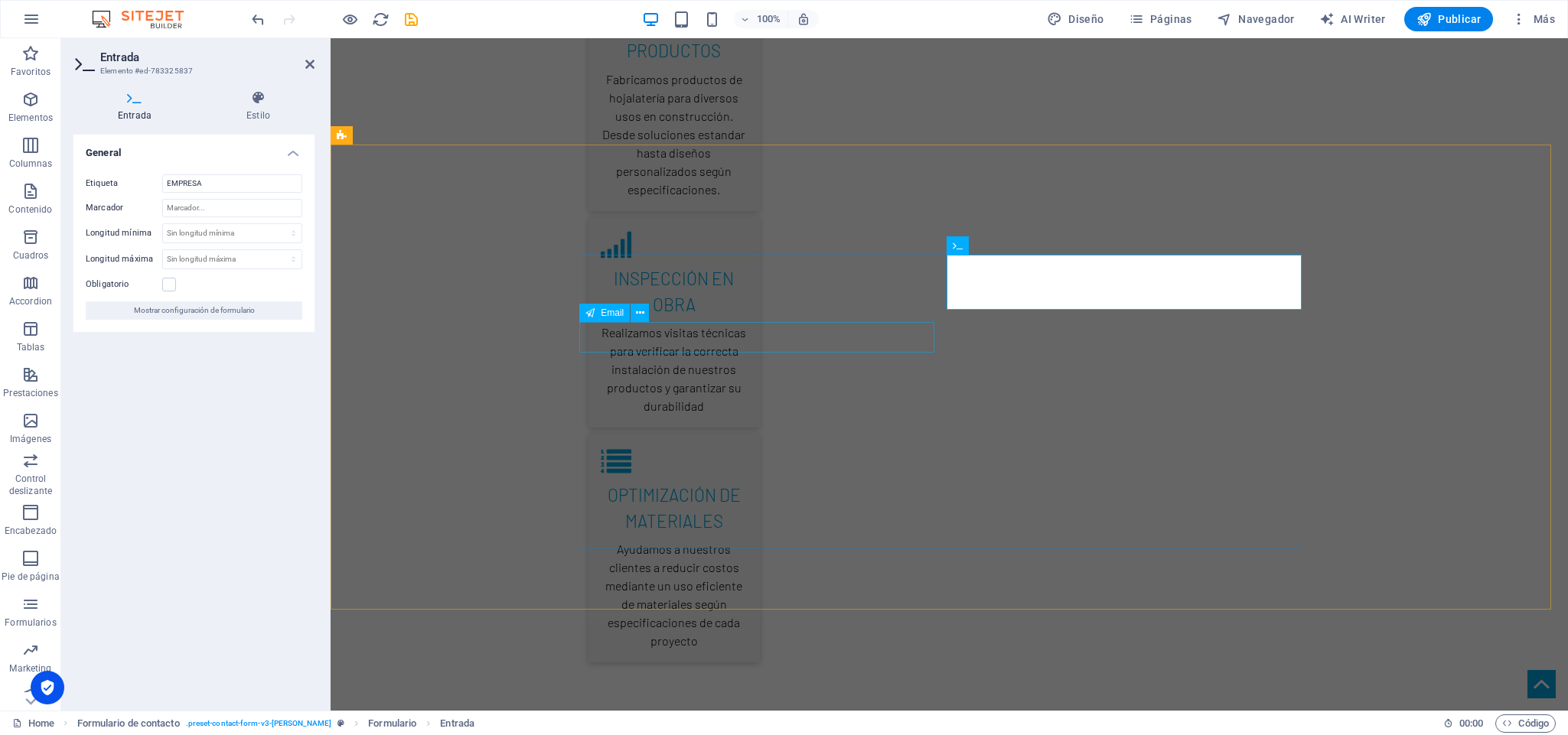 click on "EMAIL" at bounding box center (766, 22560) 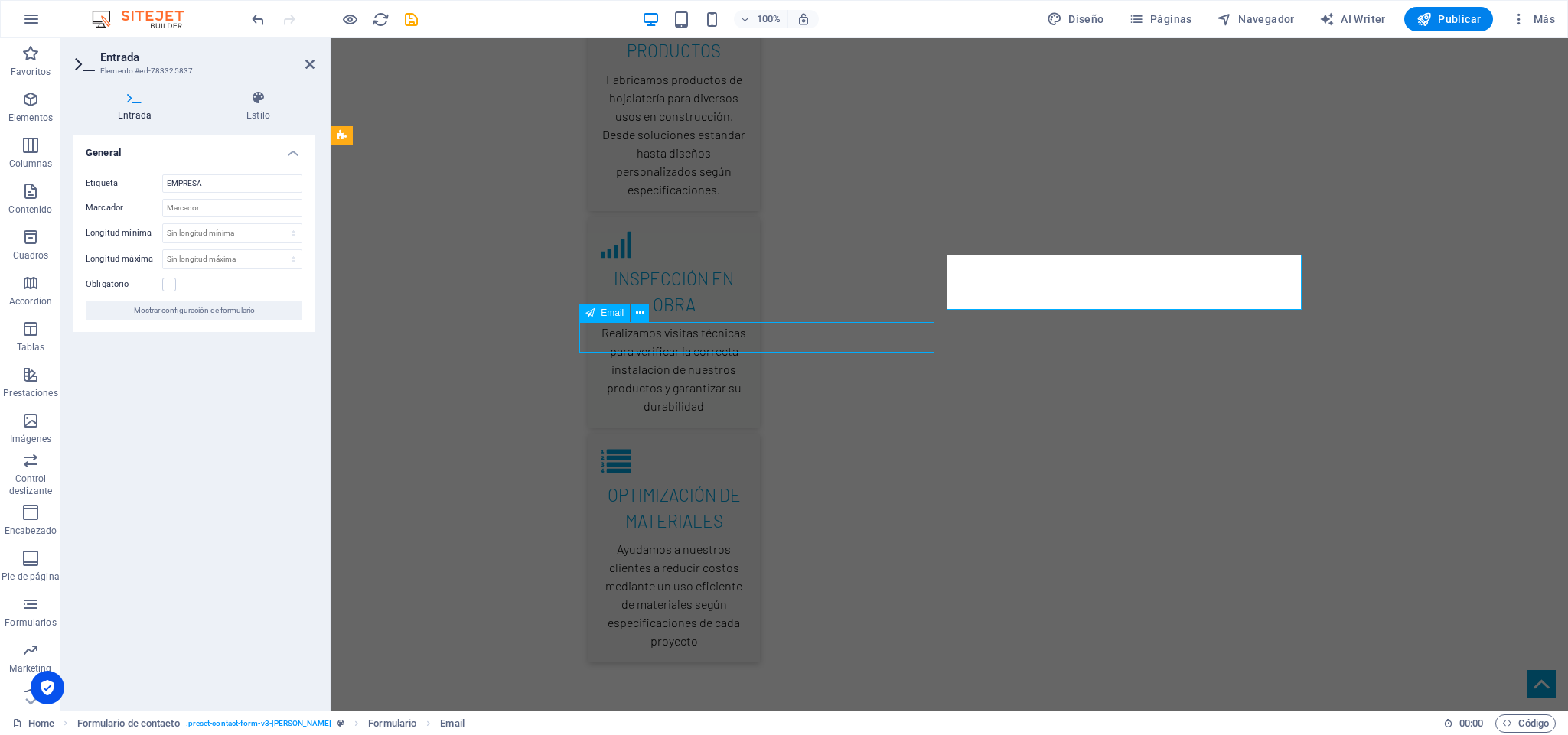 click on "EMAIL" at bounding box center (766, 22560) 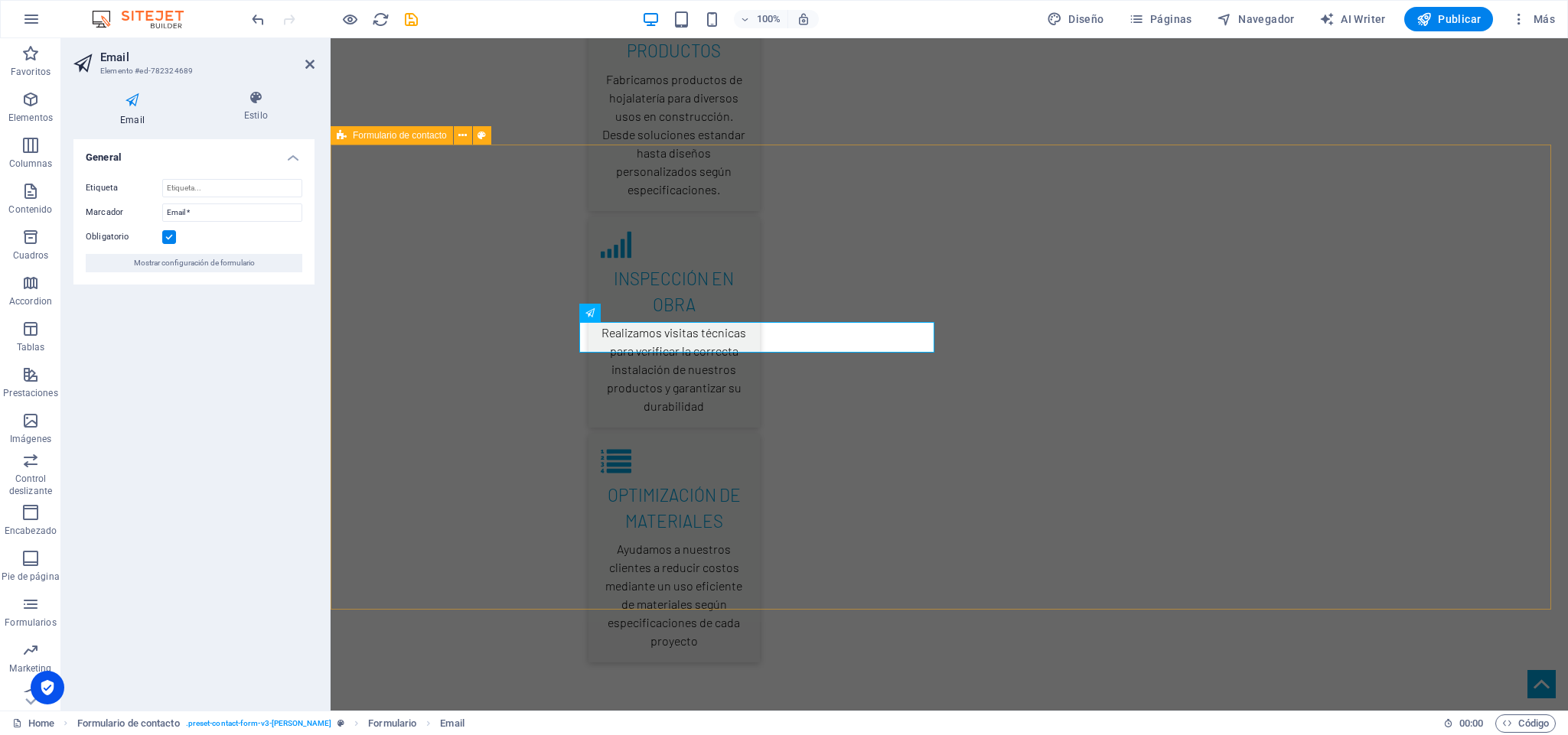 drag, startPoint x: 623, startPoint y: 344, endPoint x: 519, endPoint y: 324, distance: 105.90562 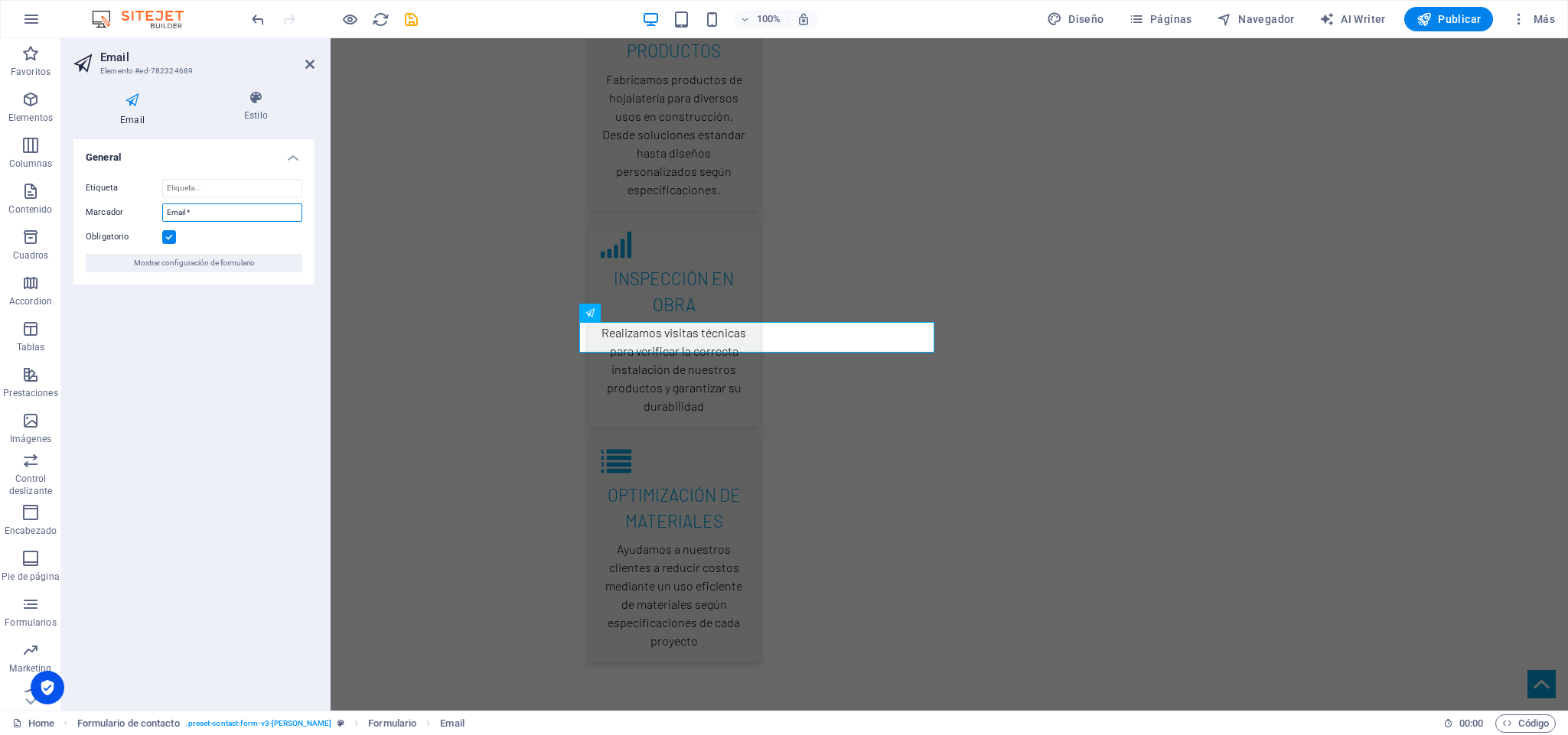 drag, startPoint x: 207, startPoint y: 212, endPoint x: 95, endPoint y: 212, distance: 112 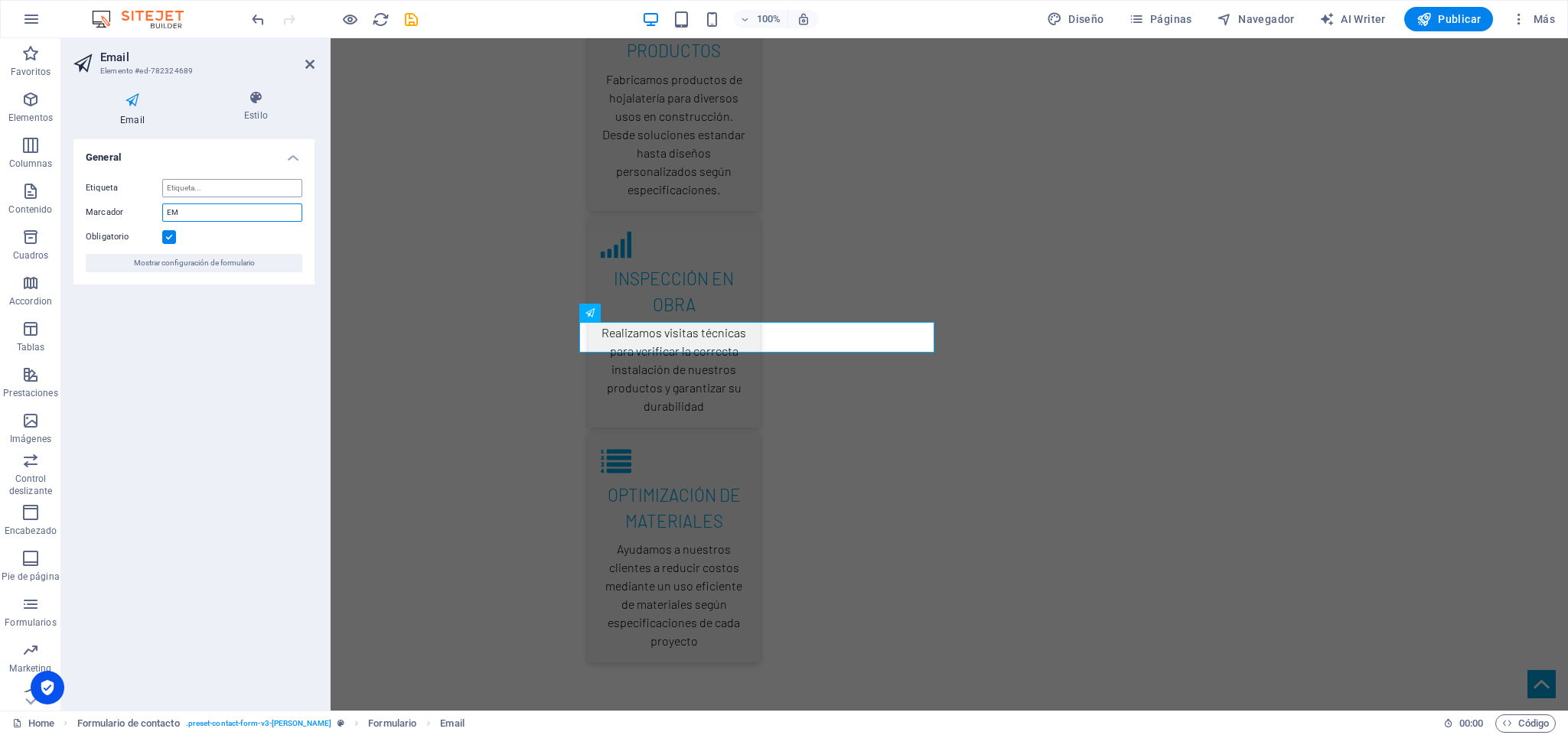type on "E" 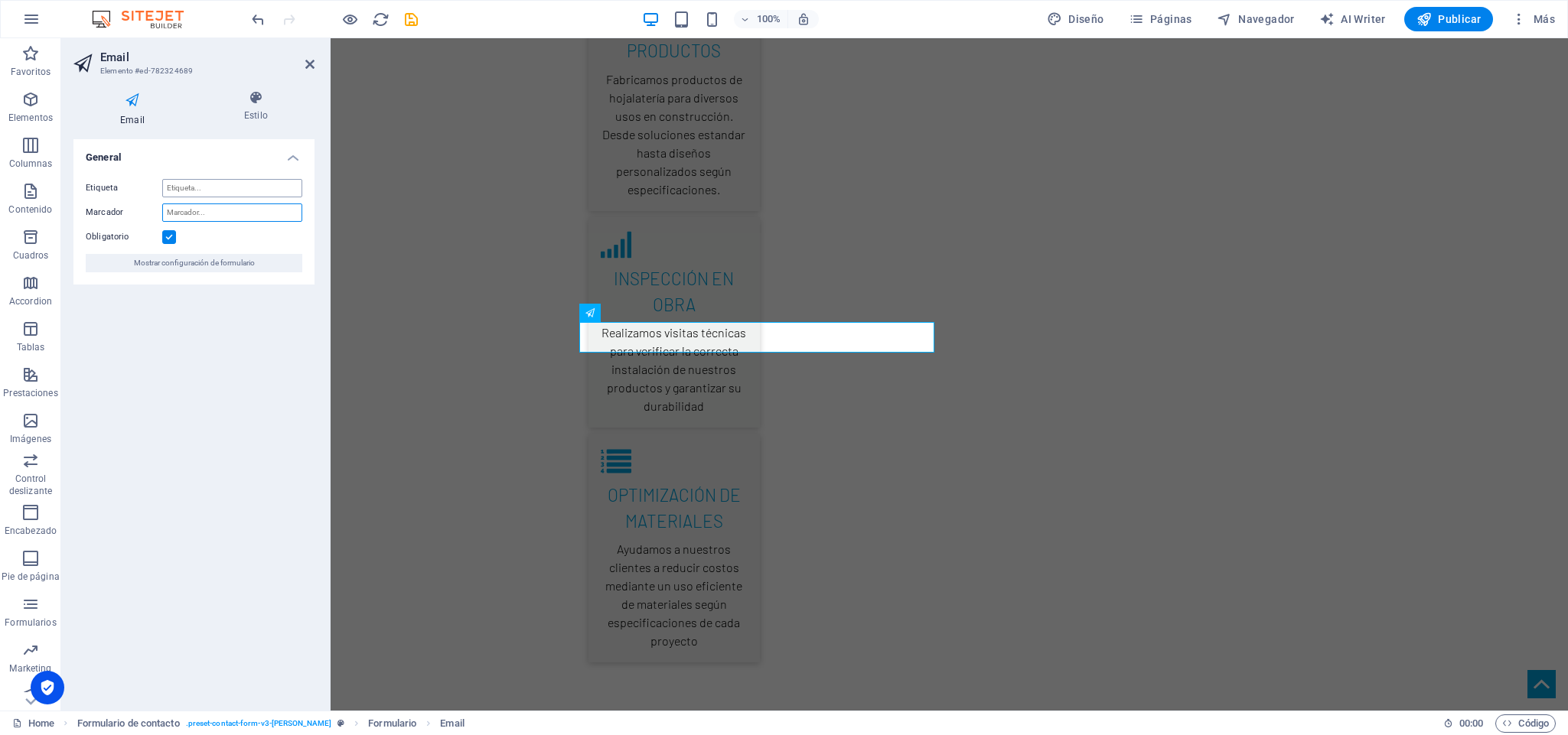 type 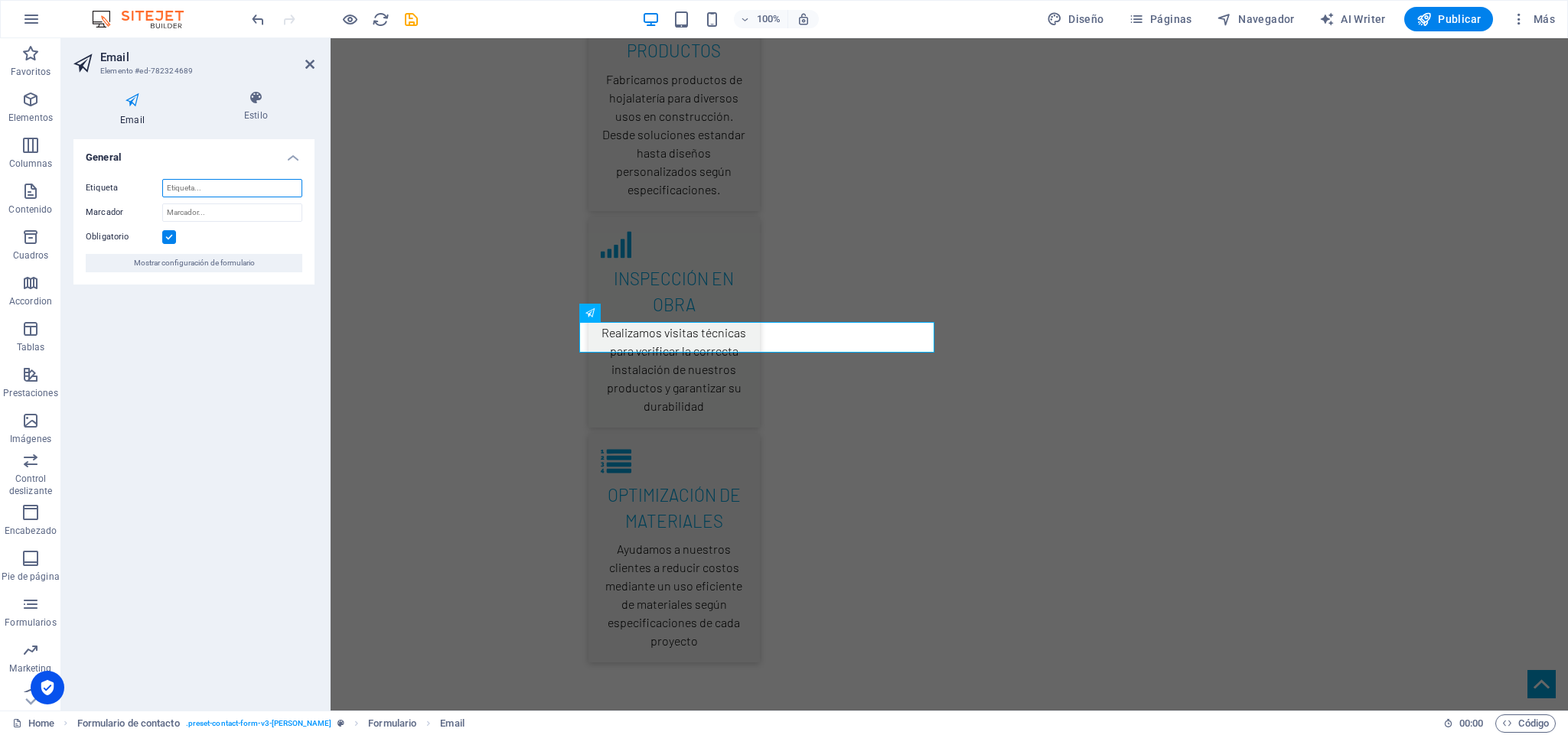 click on "Etiqueta" at bounding box center [232, 188] 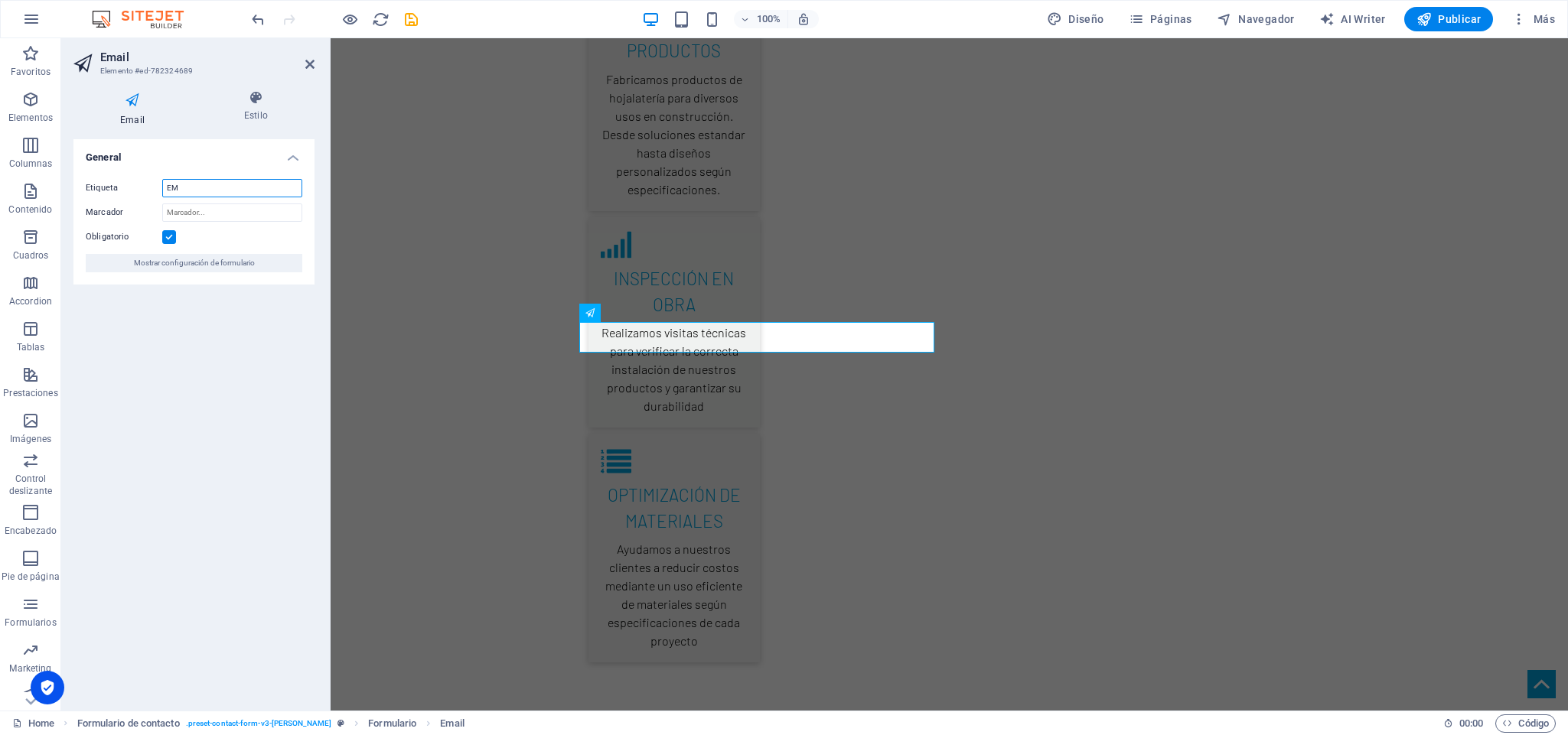 type on "E" 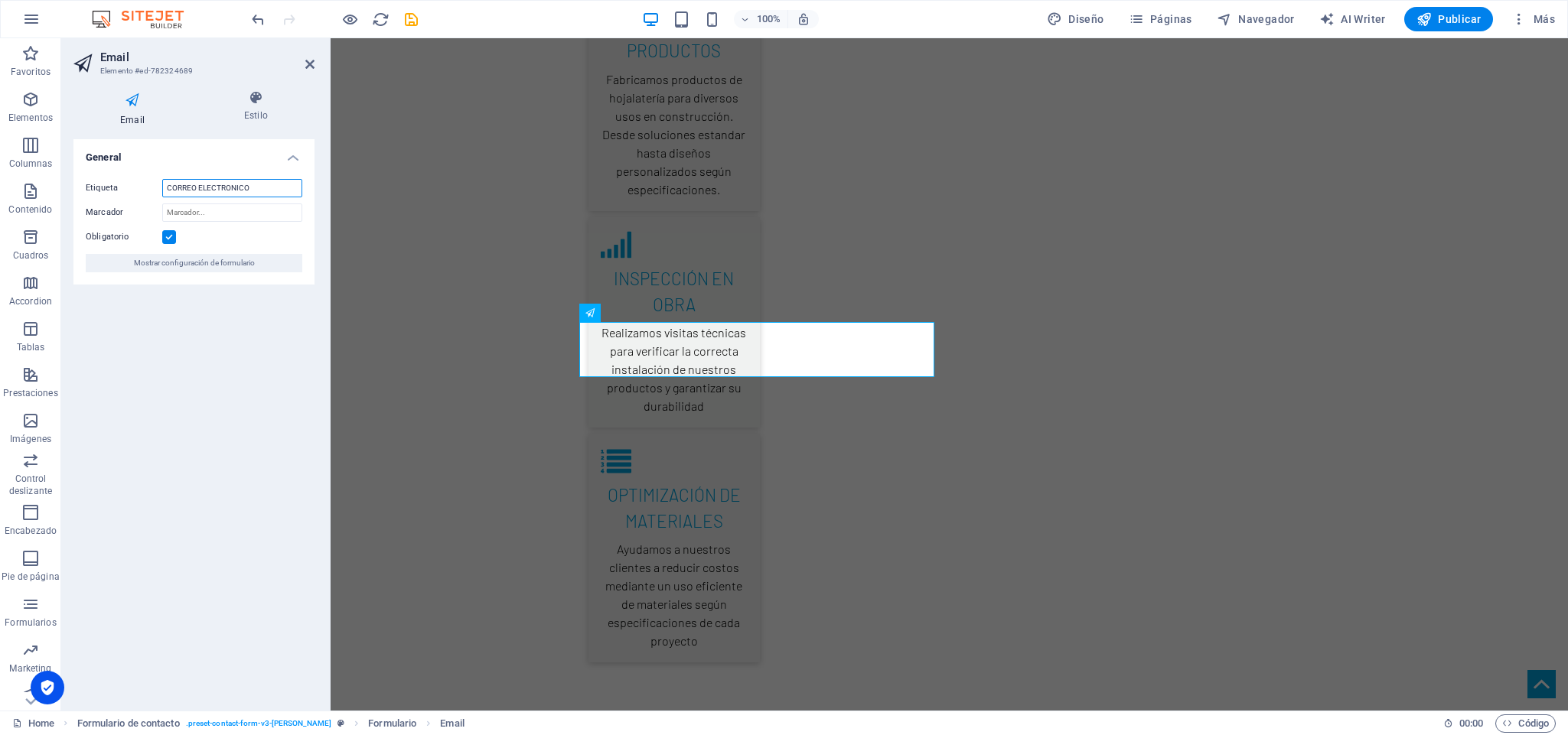 type on "CORREO ELECTRONICO" 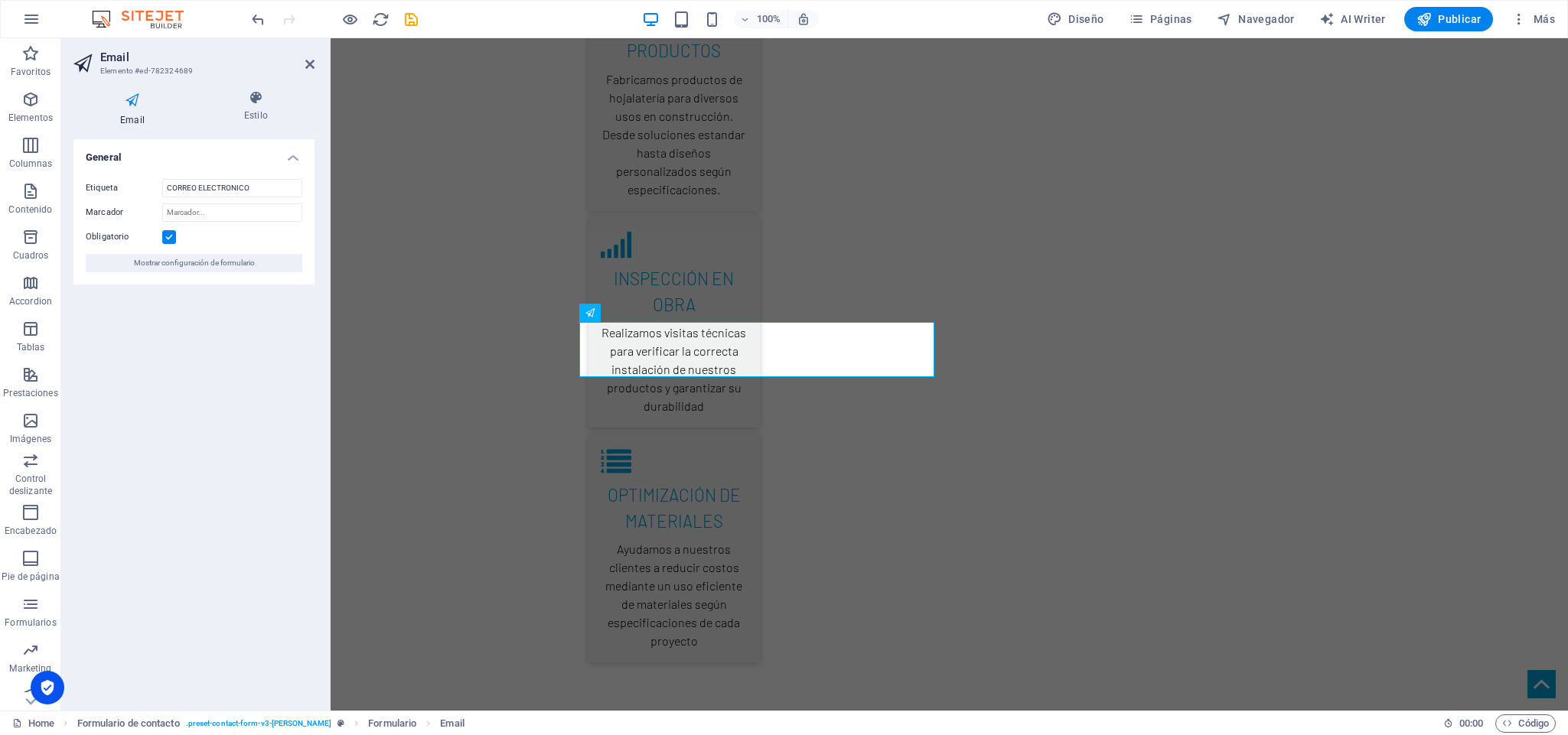 click on "Obligatorio" at bounding box center (194, 237) 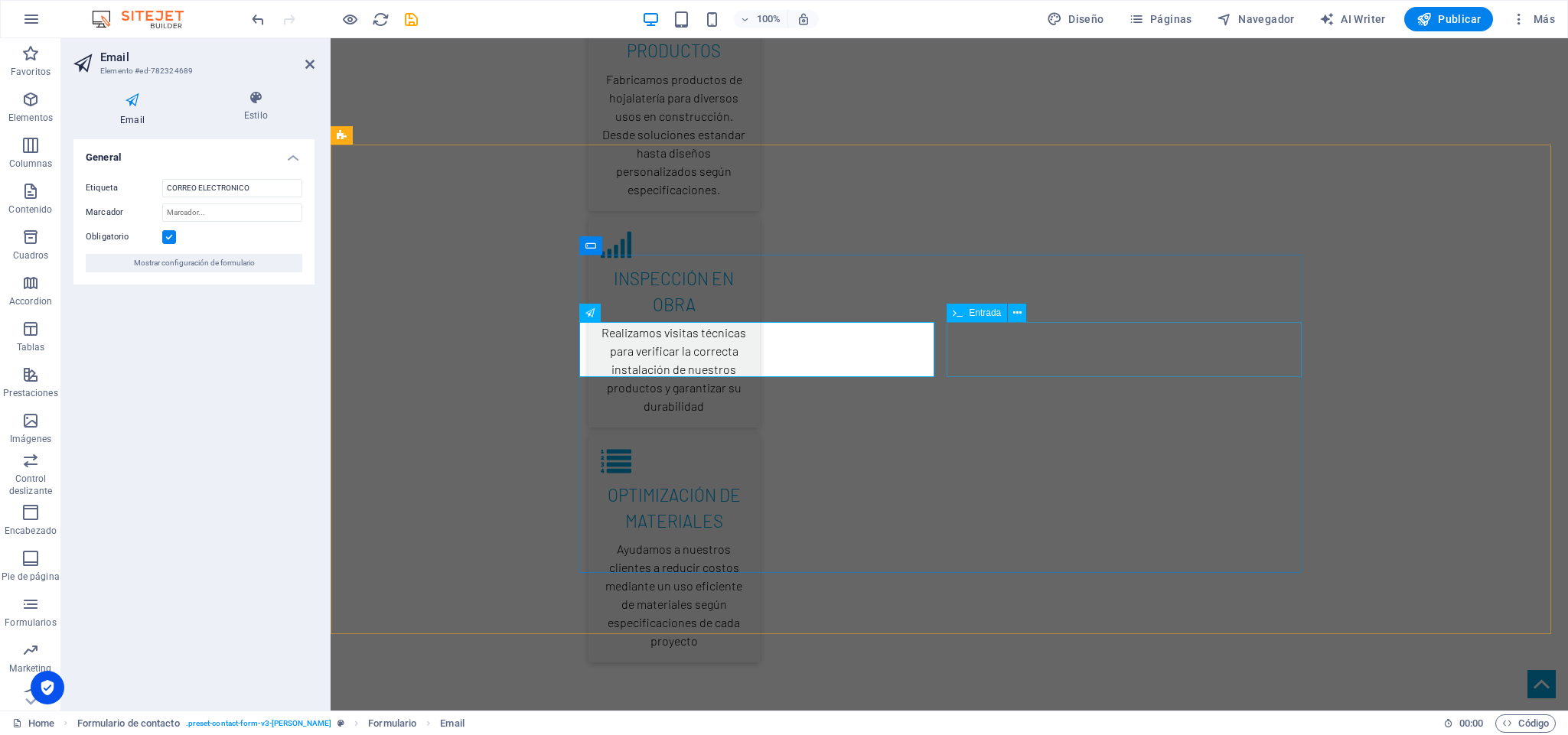 click on "NUMERO DE CONTACTO" at bounding box center (1133, 22560) 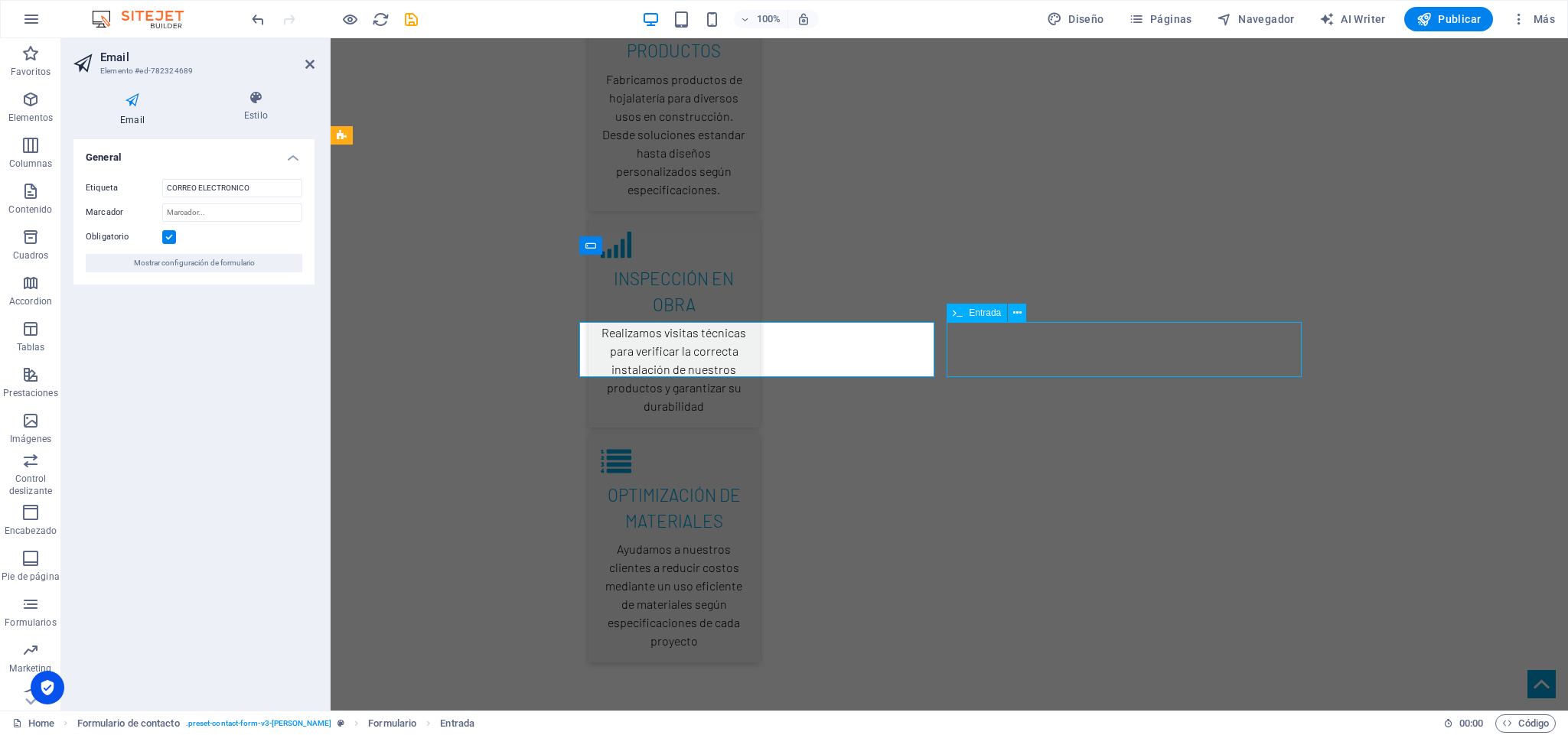 click on "NUMERO DE CONTACTO" at bounding box center (1133, 22560) 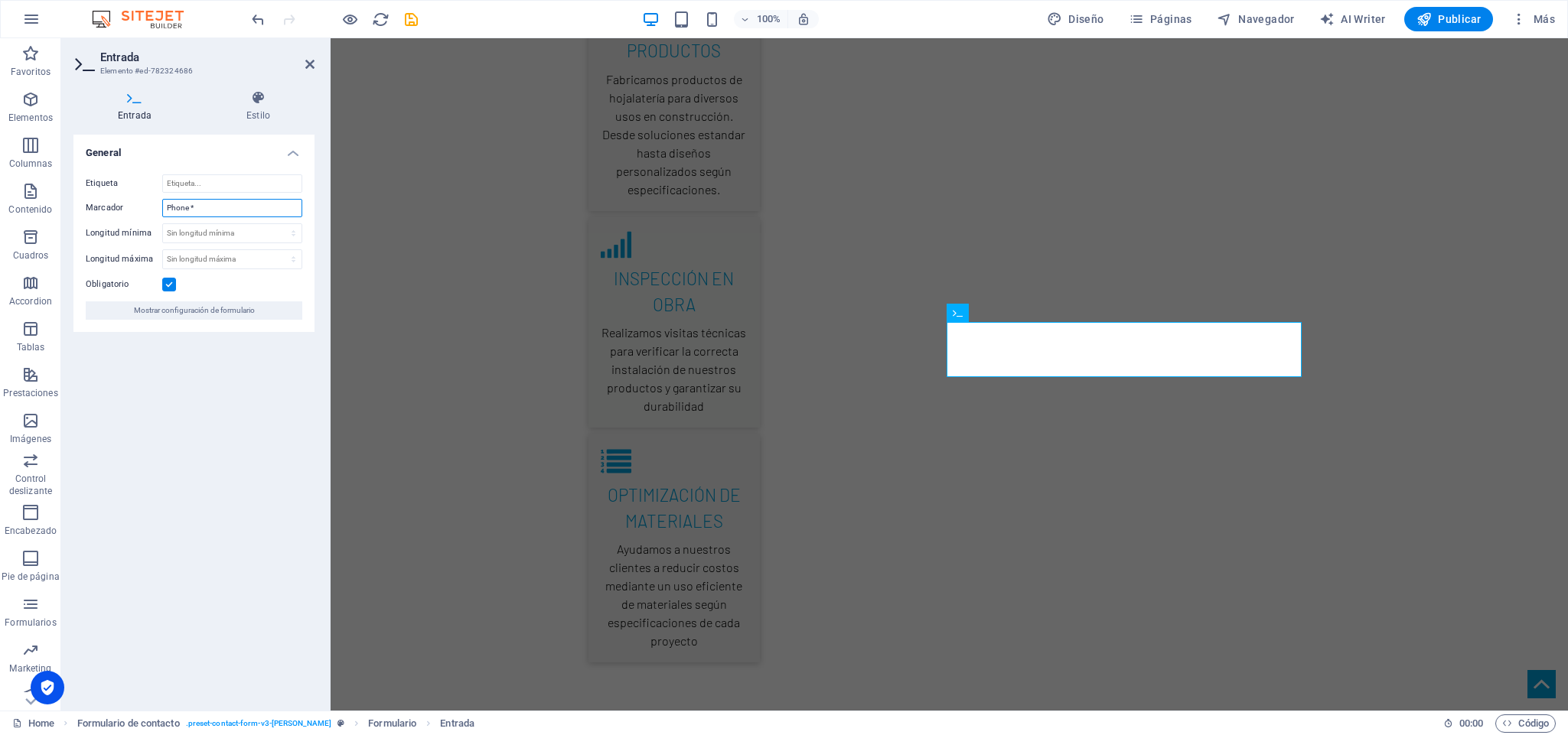 drag, startPoint x: 223, startPoint y: 204, endPoint x: 81, endPoint y: 207, distance: 142.03169 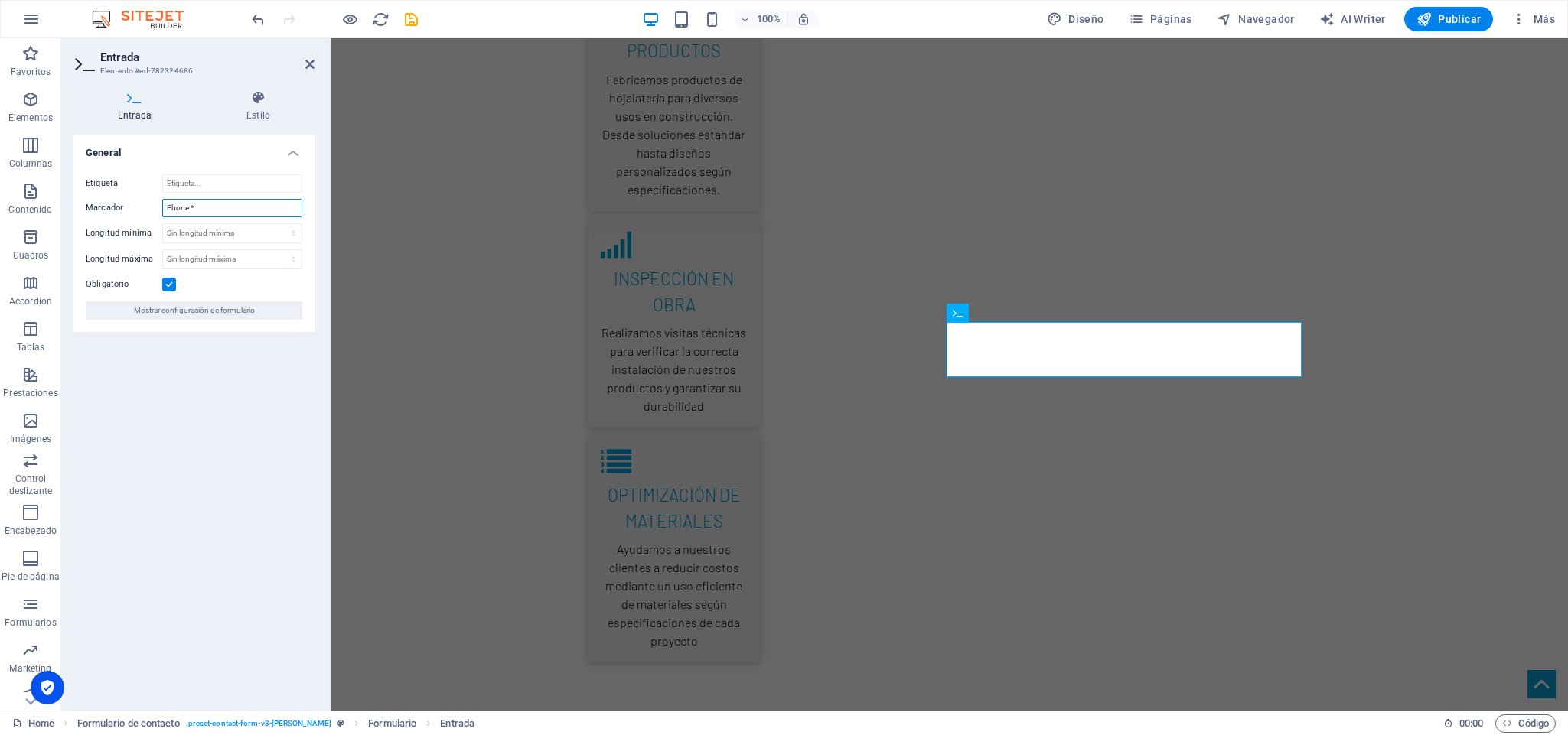 click on "Etiqueta Marcador Phone * Longitud mínima Sin longitud mínima carácteres Longitud máxima Sin longitud máxima carácteres Obligatorio Mostrar configuración de formulario" at bounding box center (194, 247) 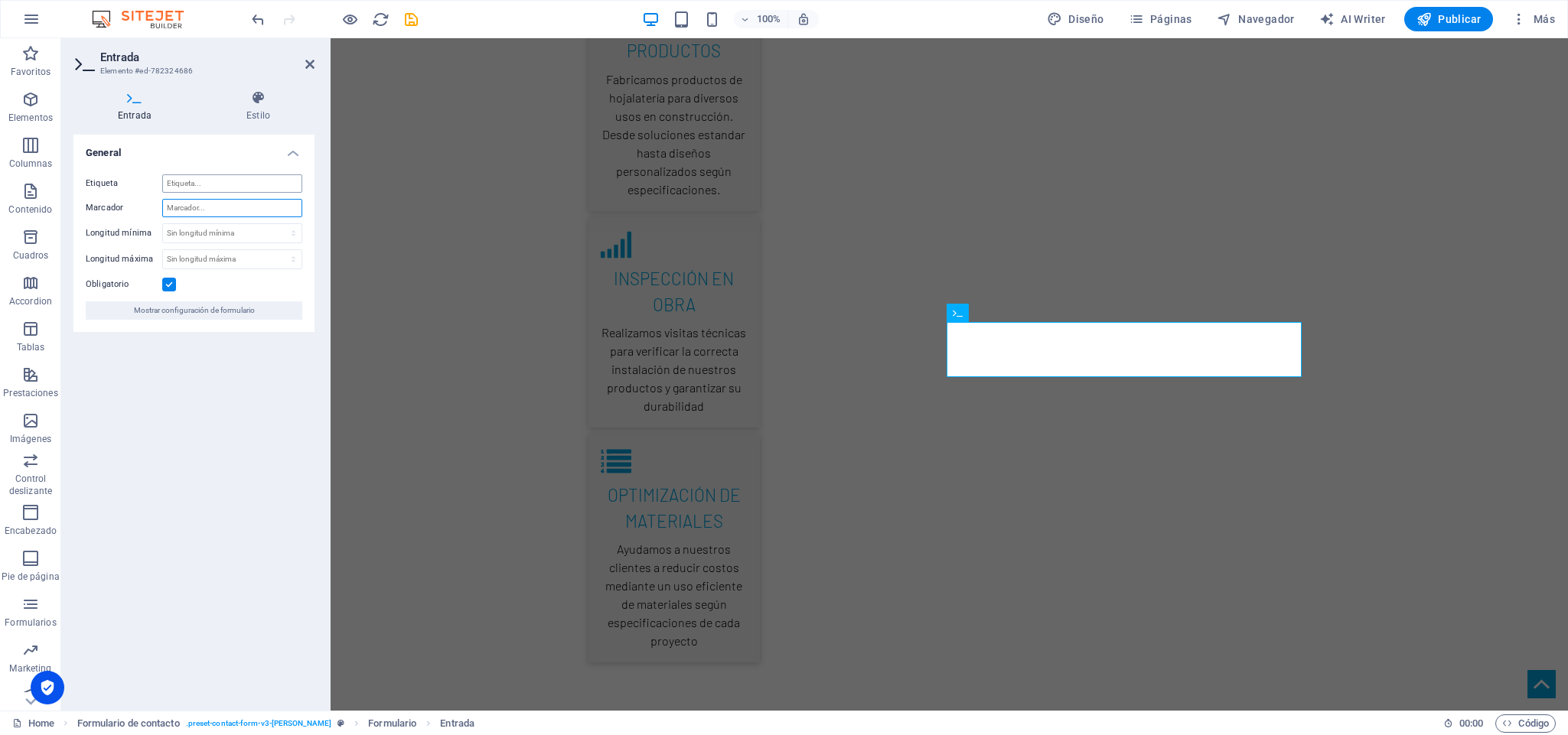type 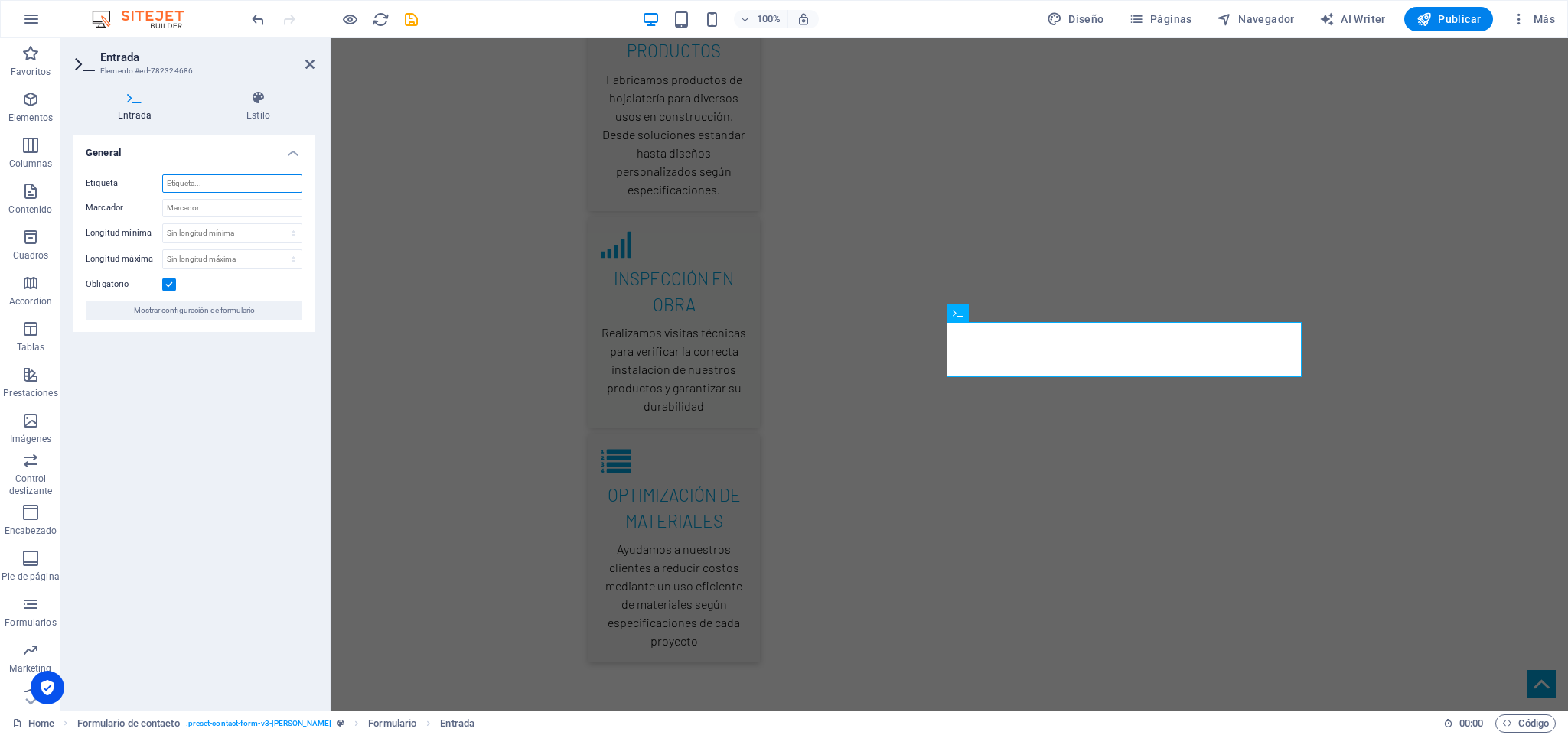 drag, startPoint x: 267, startPoint y: 182, endPoint x: 5, endPoint y: 123, distance: 268.56098 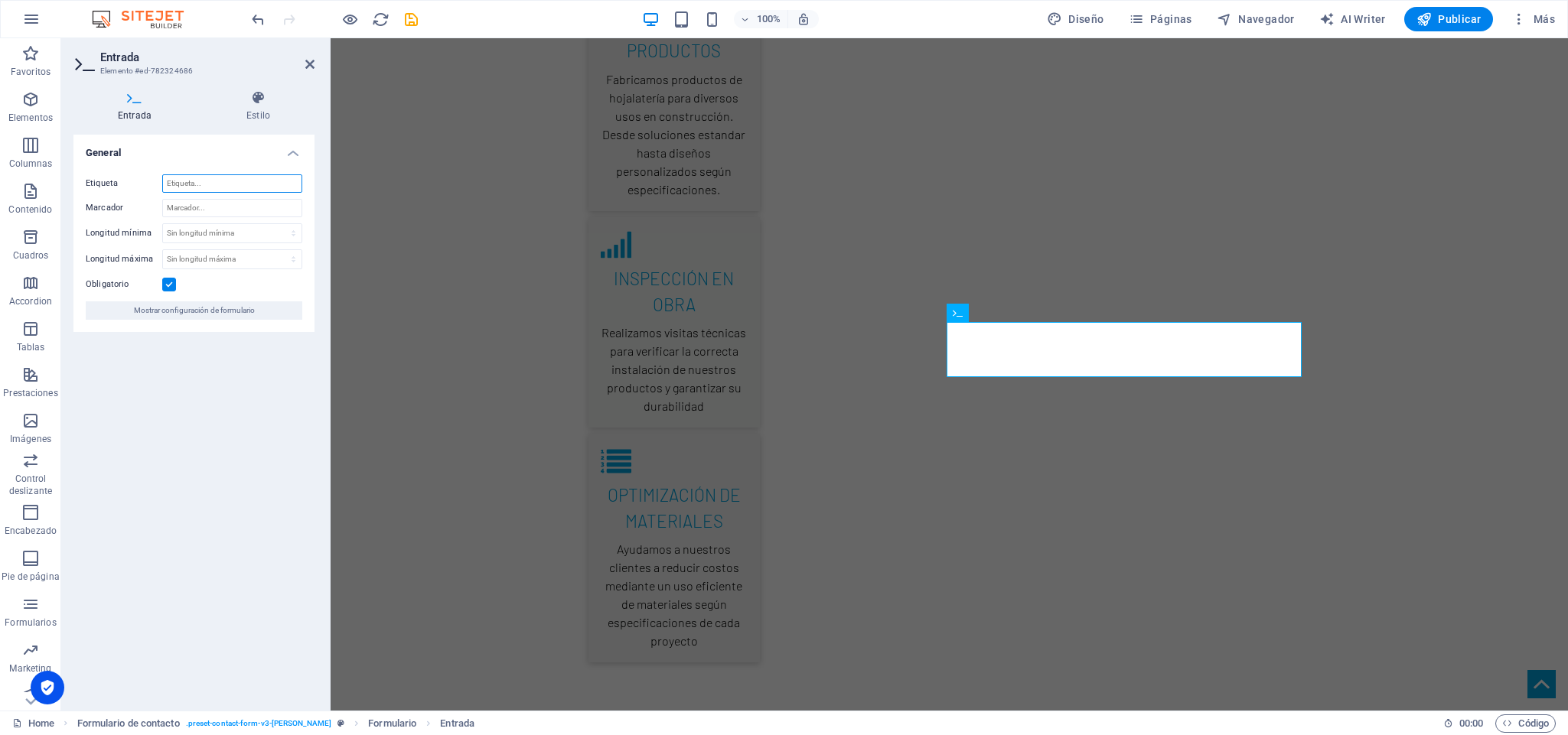 click on "Etiqueta" at bounding box center [232, 184] 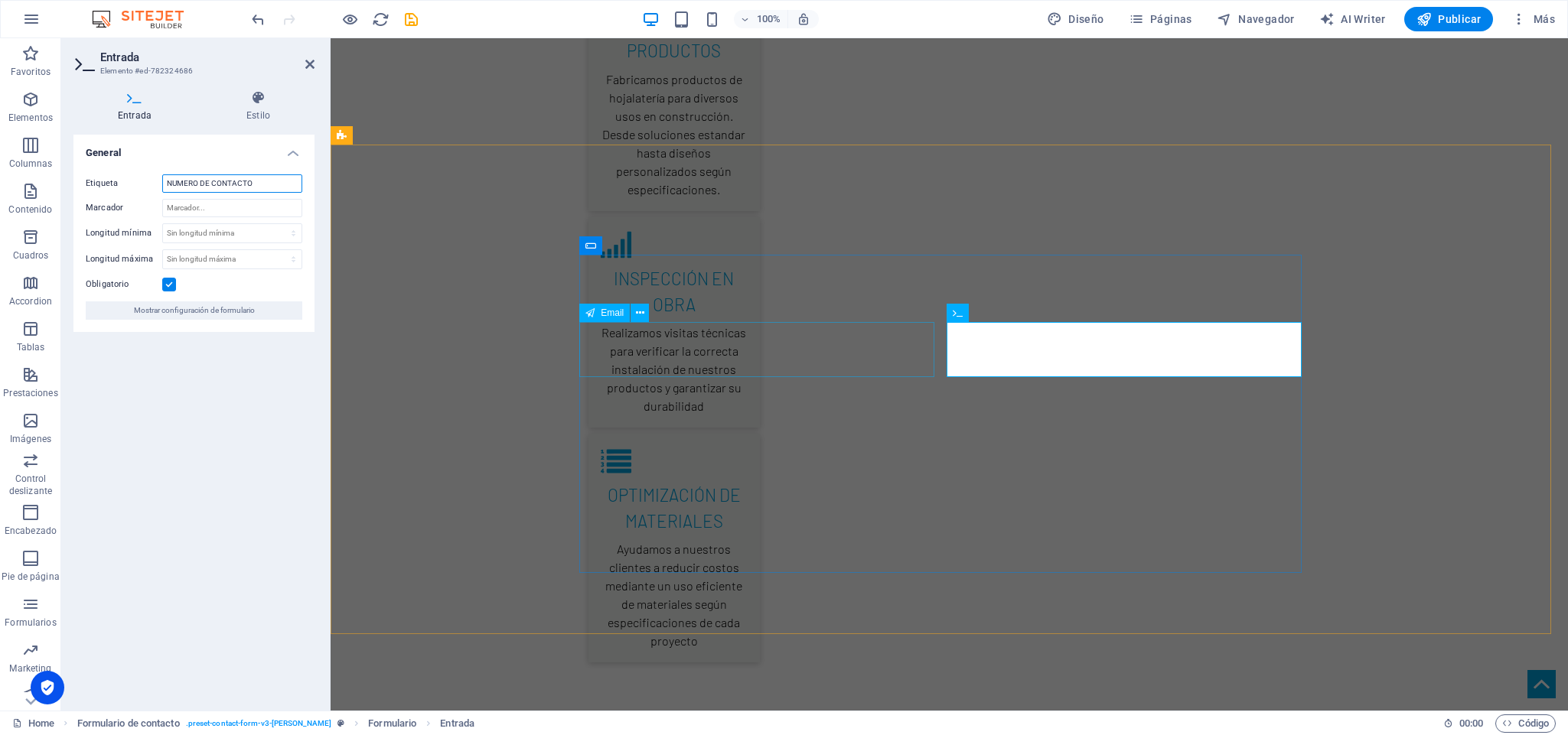 type on "NUMERO DE CONTACTO" 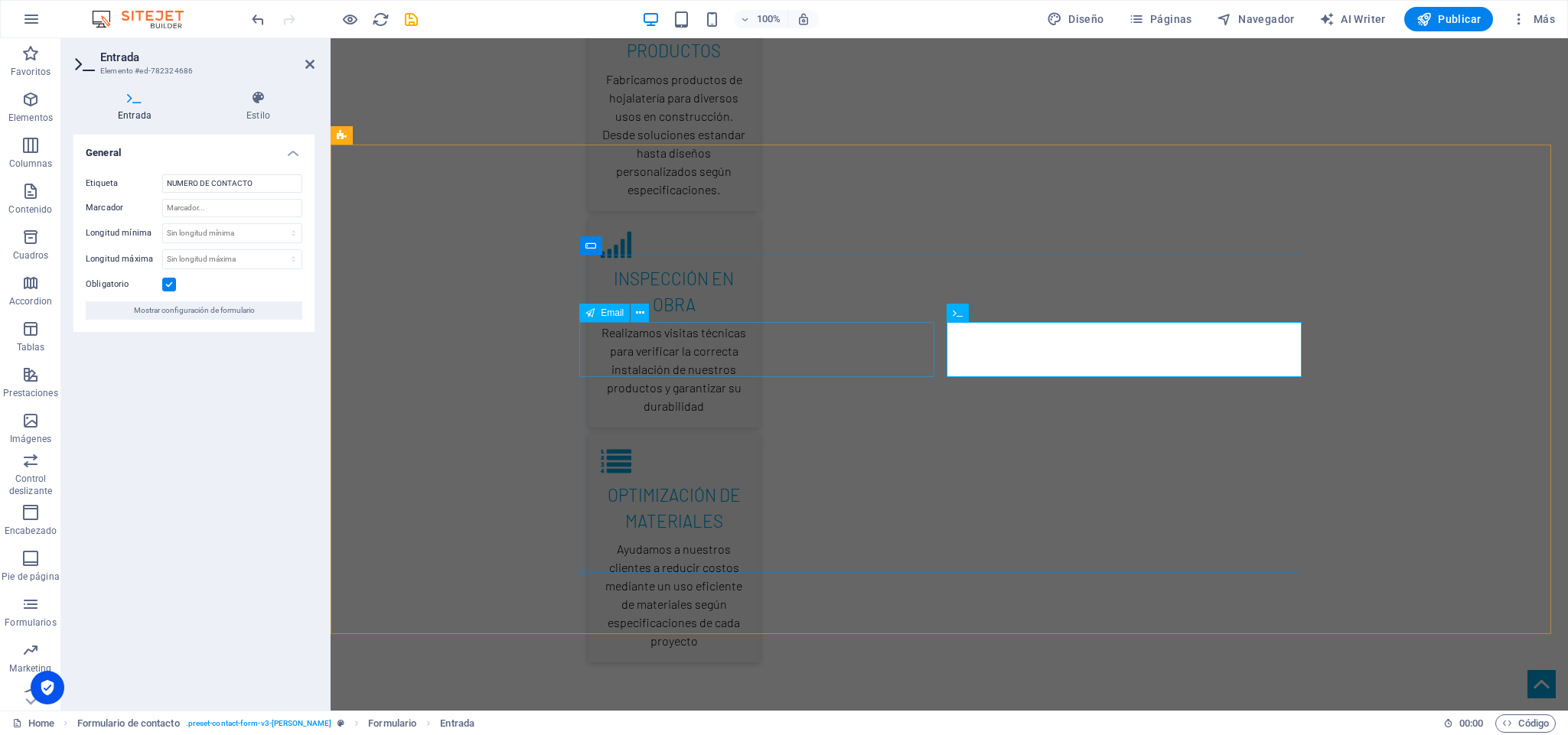 click on "CORREO ELECTRONICO EMAIL" at bounding box center [766, 22560] 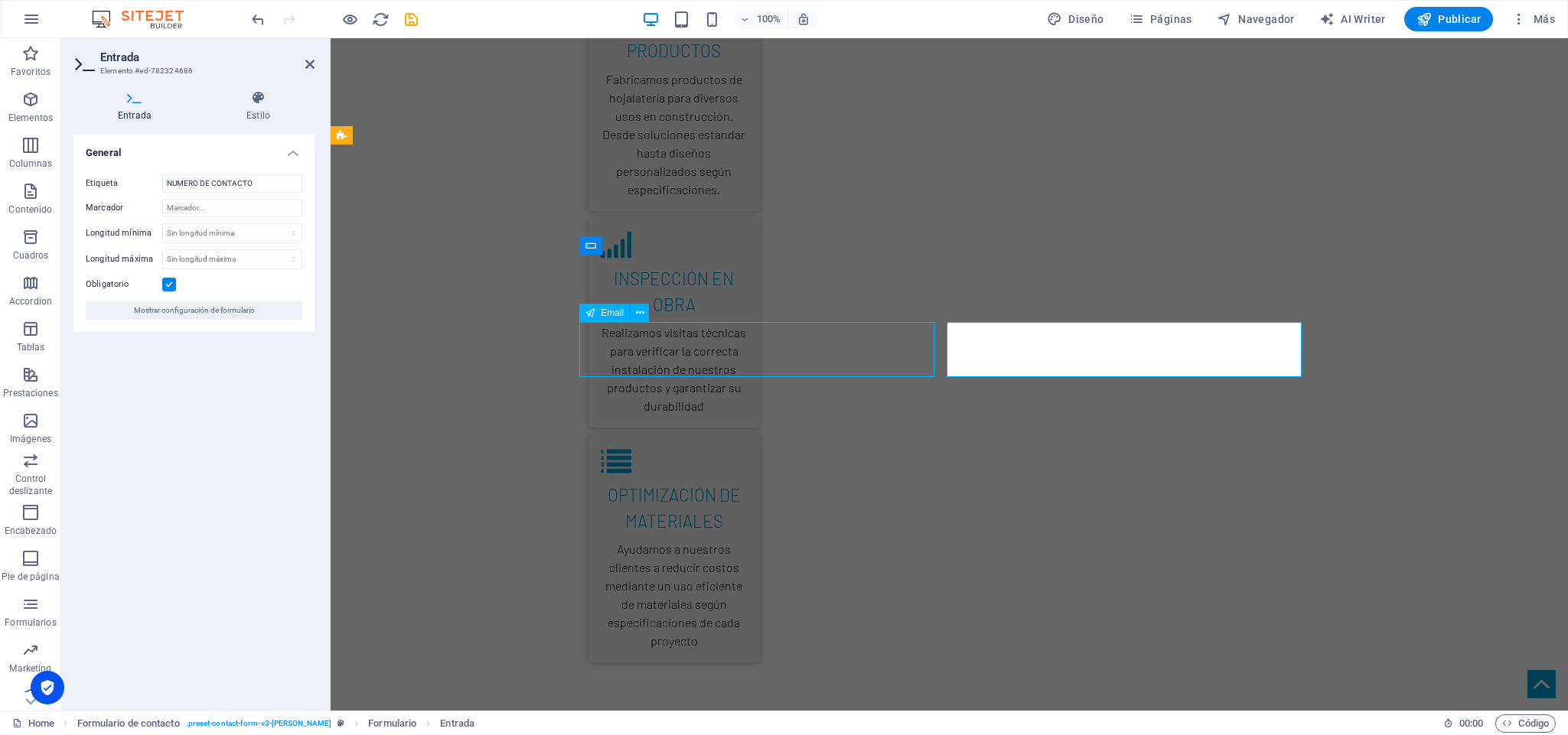 click on "CORREO ELECTRONICO EMAIL" at bounding box center [766, 22560] 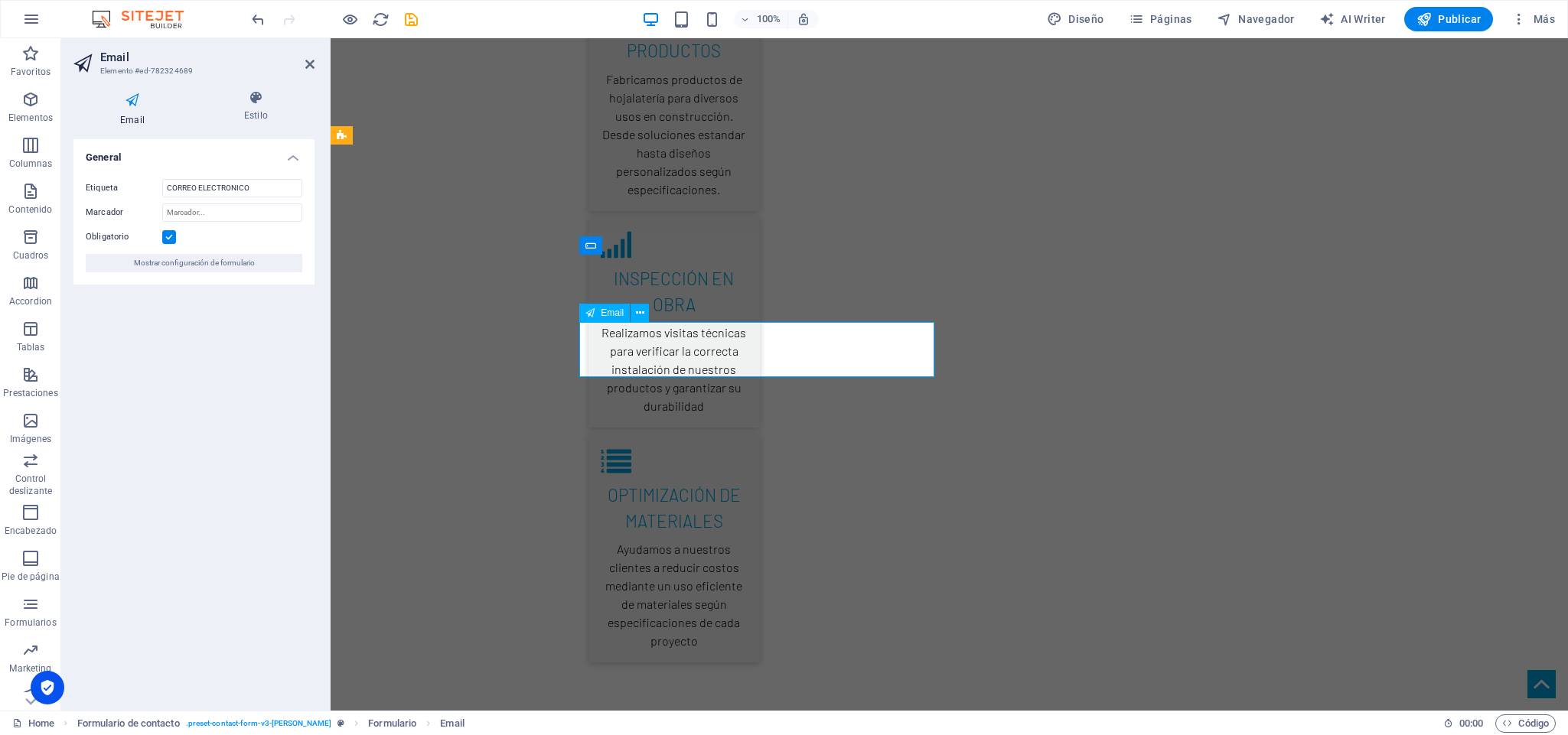 click on "EMAIL" at bounding box center (797, 22560) 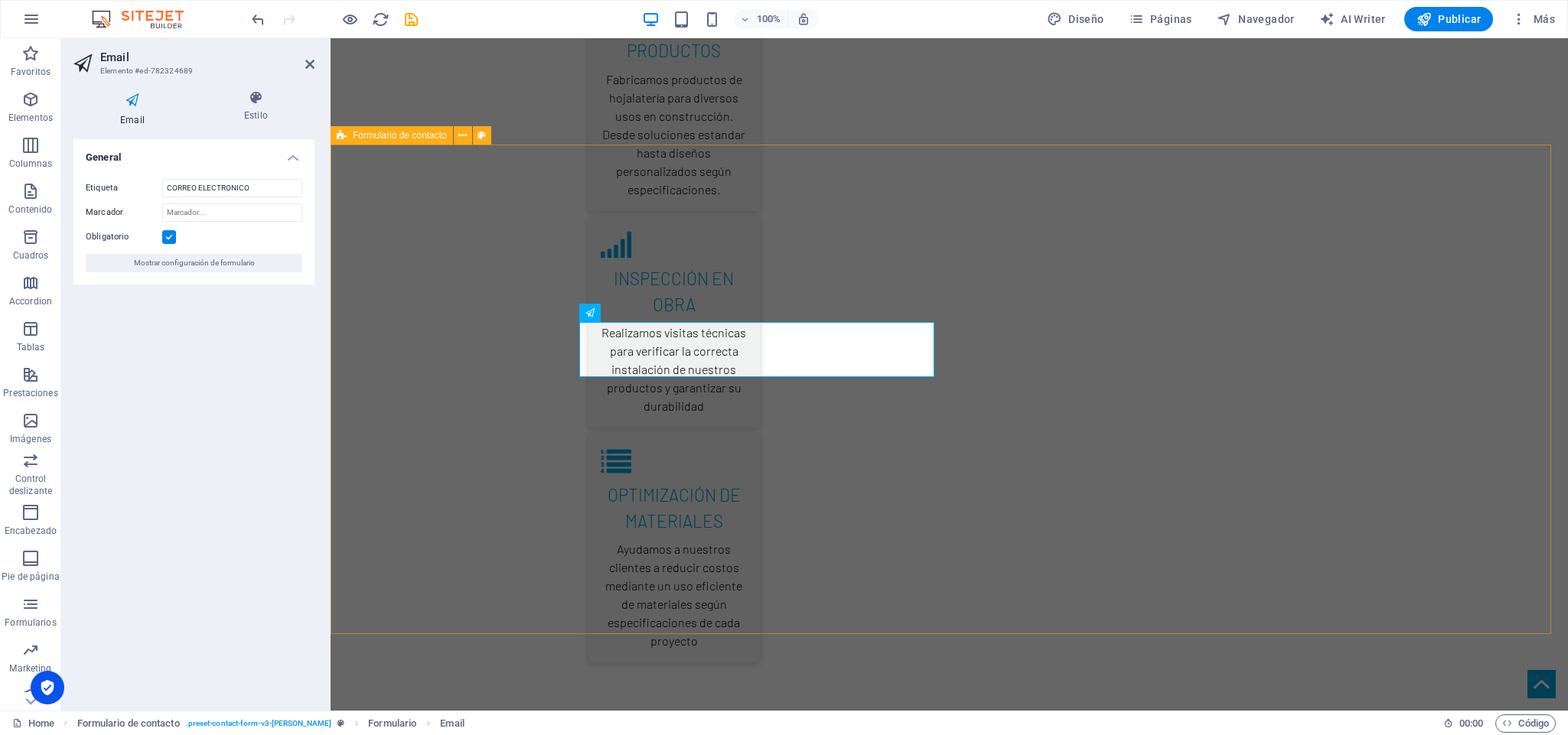 drag, startPoint x: 694, startPoint y: 367, endPoint x: 450, endPoint y: 379, distance: 244.295 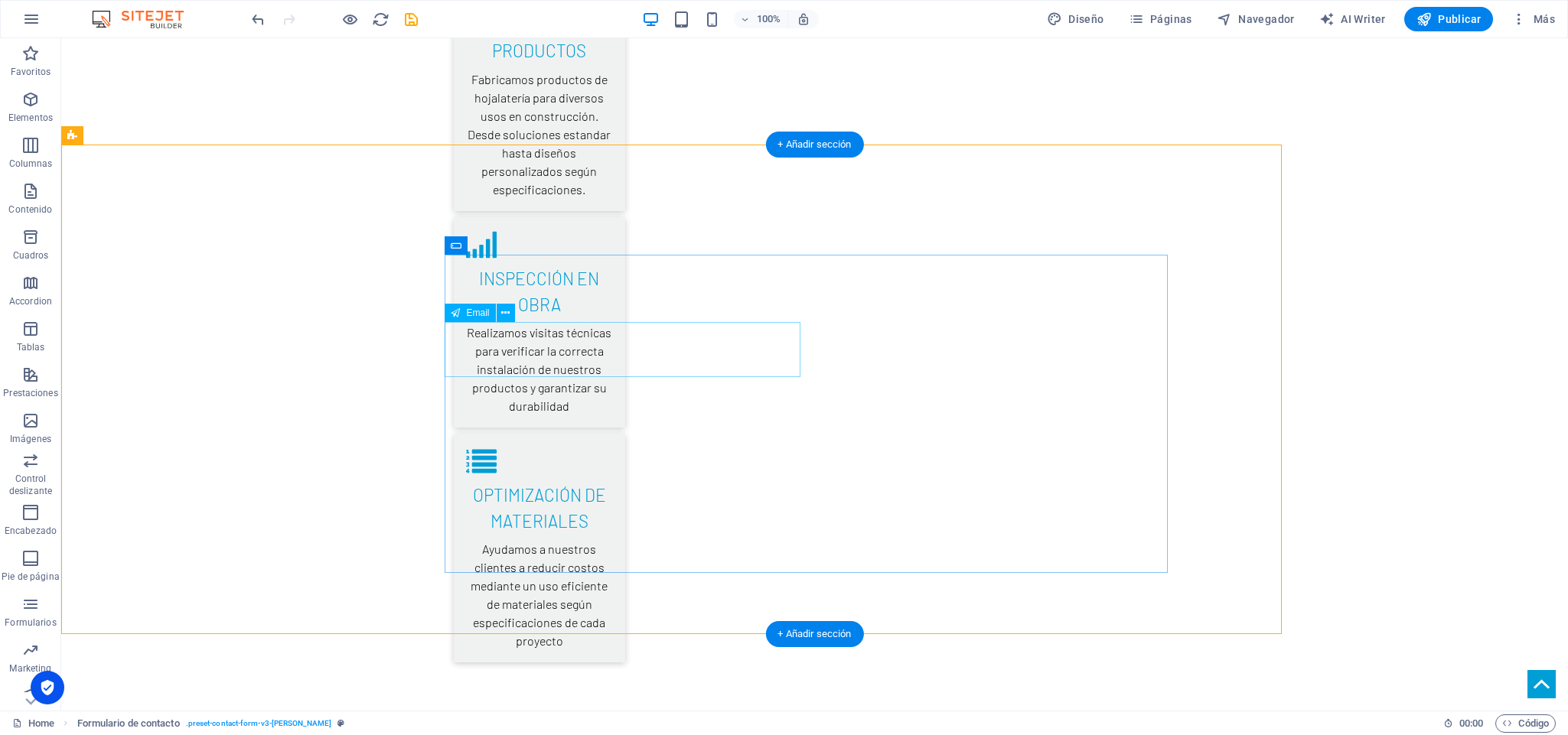scroll, scrollTop: 3212, scrollLeft: 0, axis: vertical 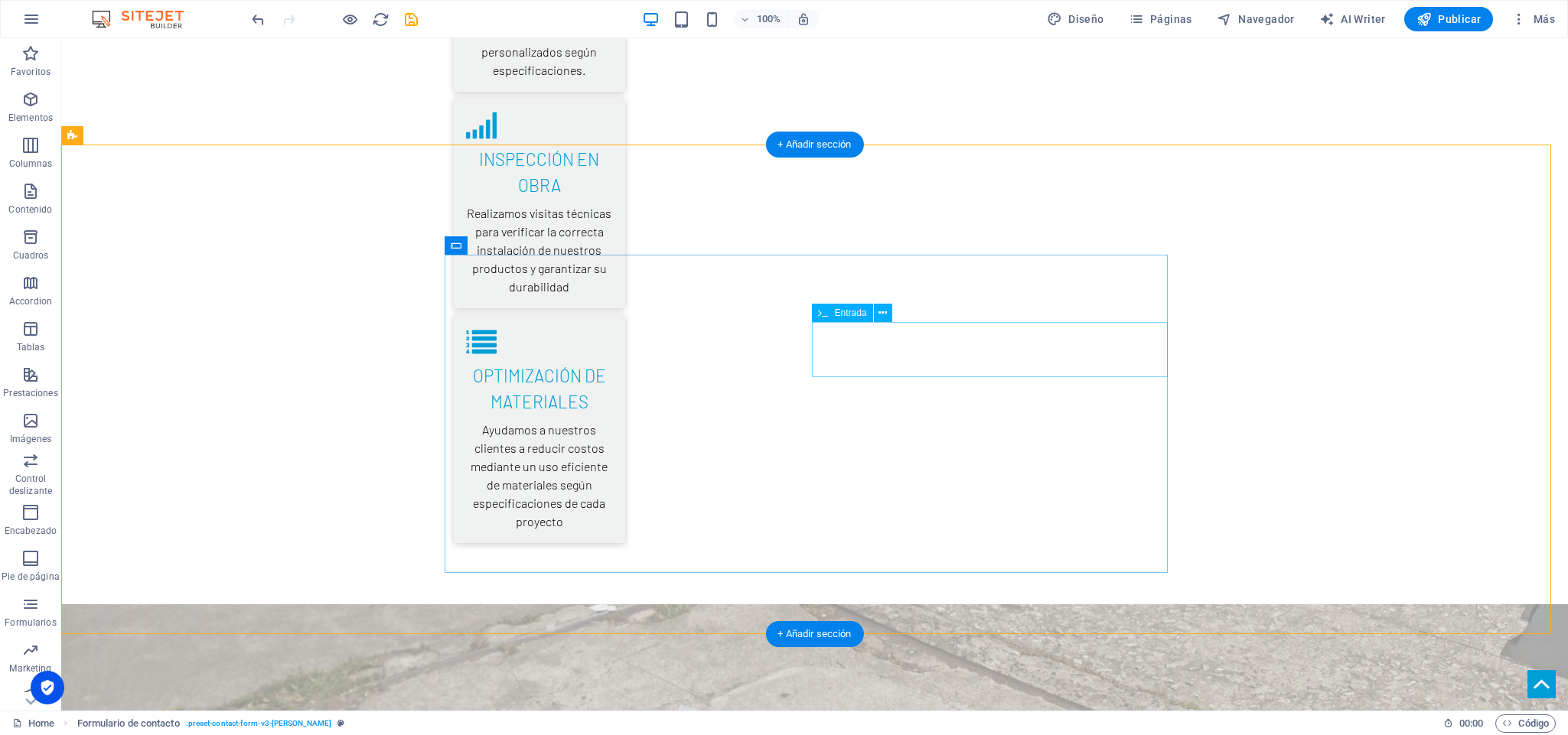 type 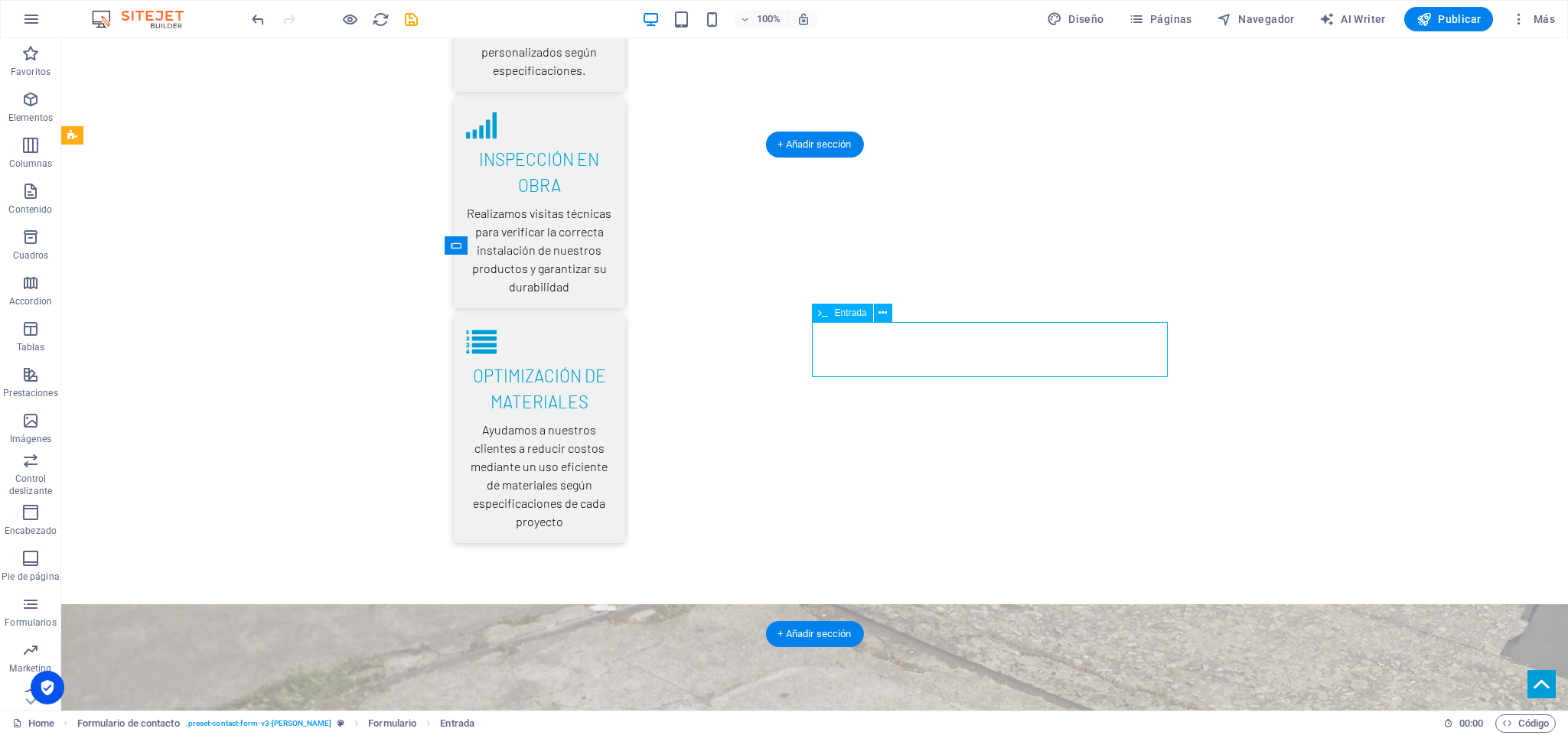click on "NUMERO DE CONTACTO NUMERO DE CONTACTO" at bounding box center (999, 22441) 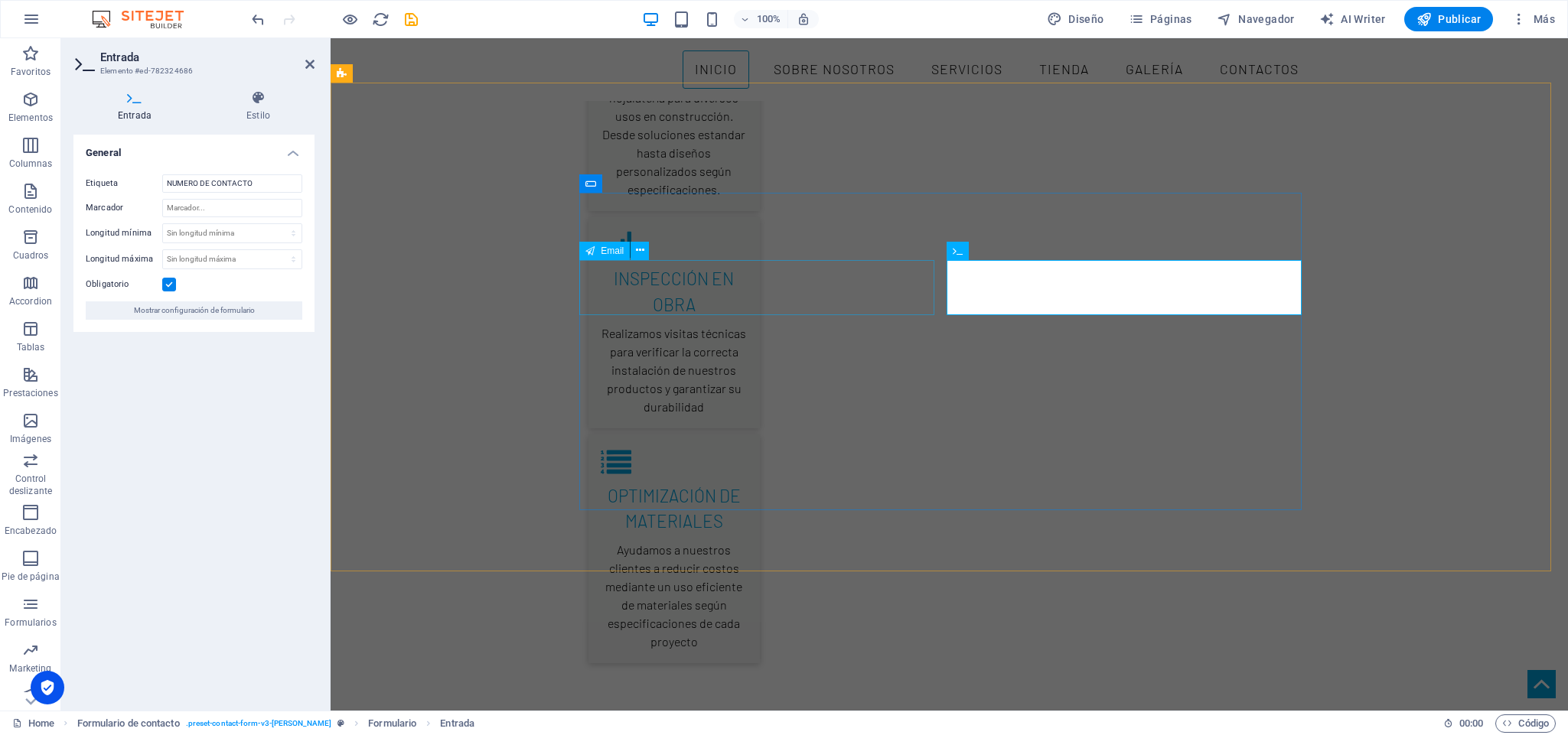 drag, startPoint x: 1093, startPoint y: 305, endPoint x: 878, endPoint y: 314, distance: 215.1883 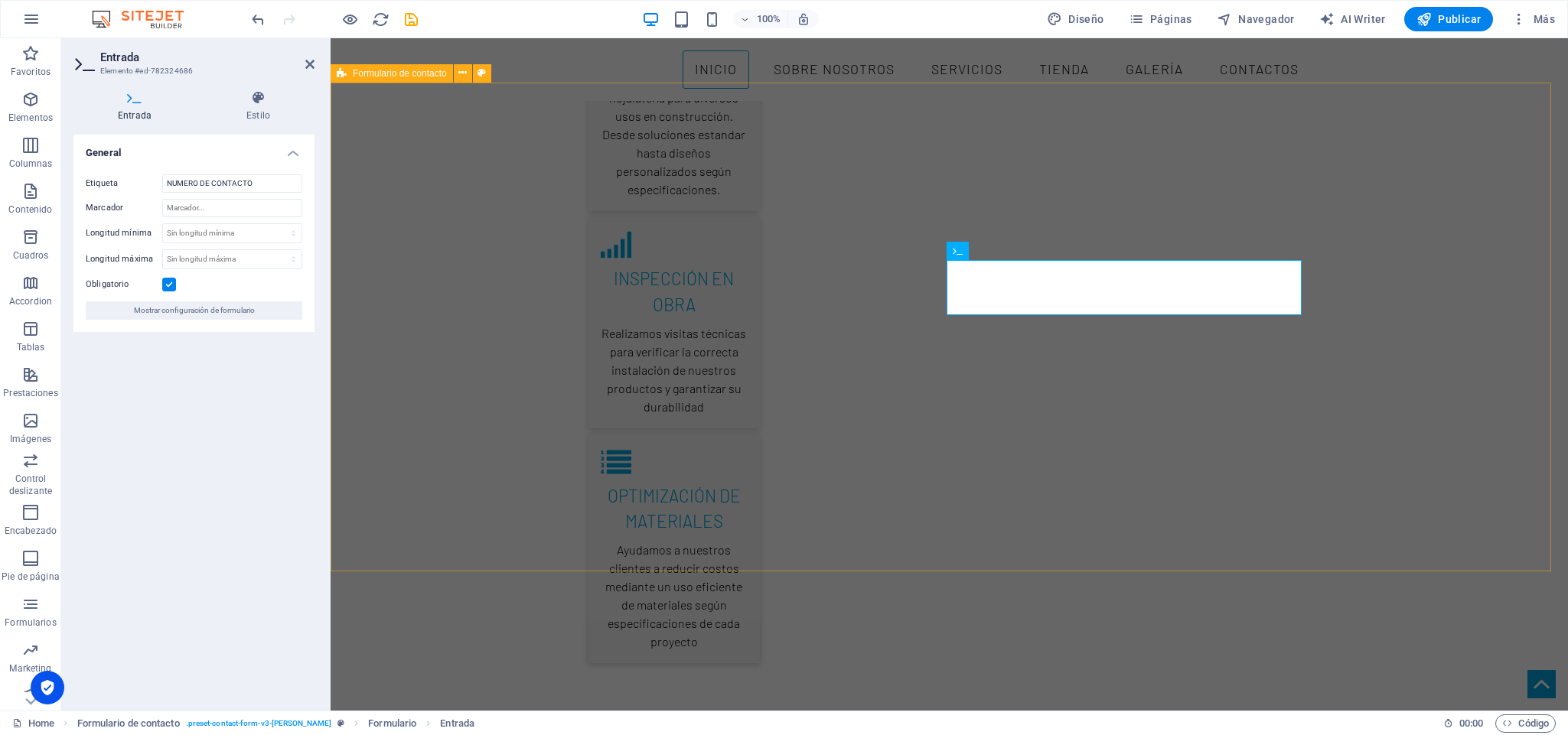 click on "CONTACTANOS NOMBRE EMPRESA CORREO ELECTRONICO NUMERO DE CONTACTO MENSAJE   I have read and understand the privacy policy. ¿Ilegible? Cargar nuevo ENVIAR" at bounding box center [949, 22605] 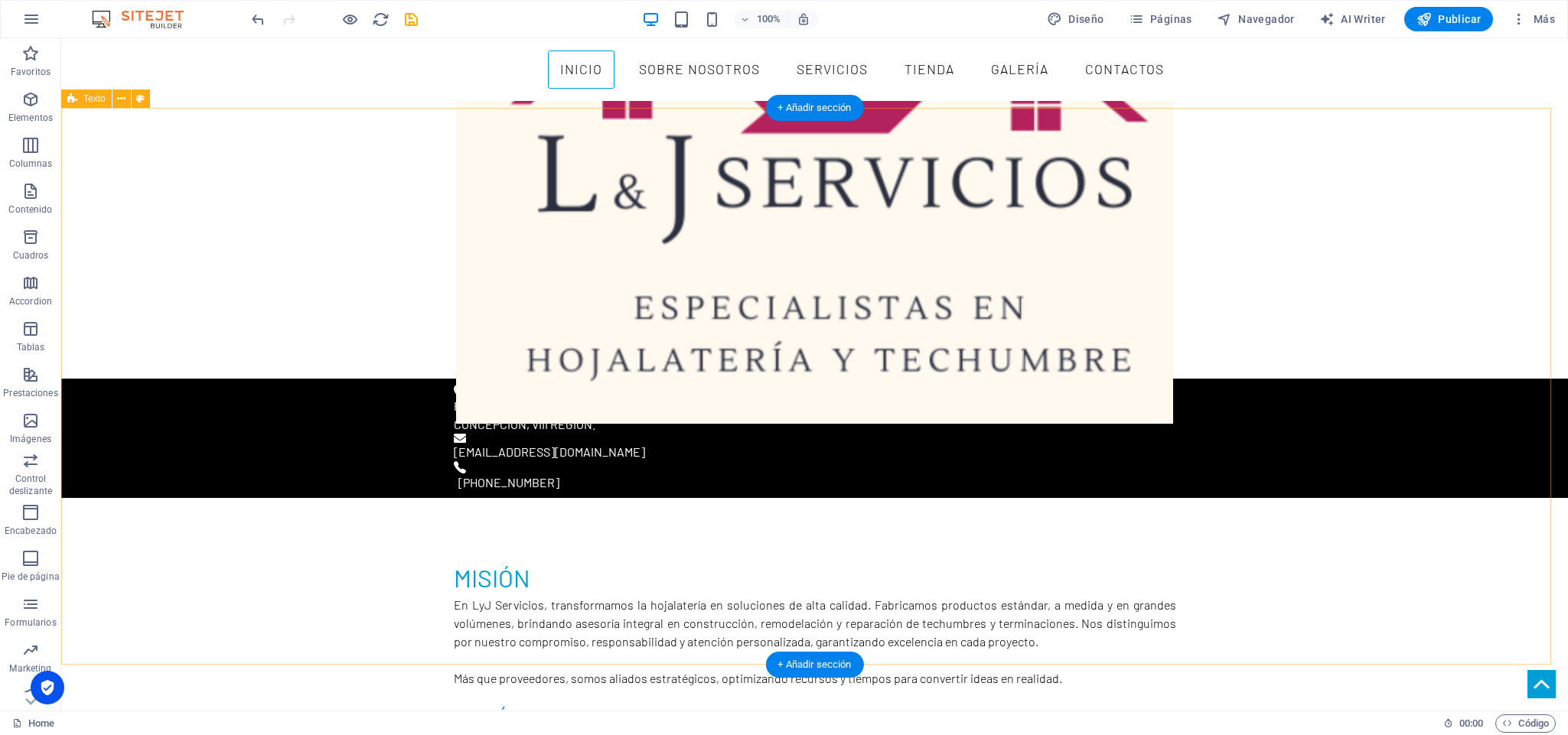 scroll, scrollTop: 0, scrollLeft: 0, axis: both 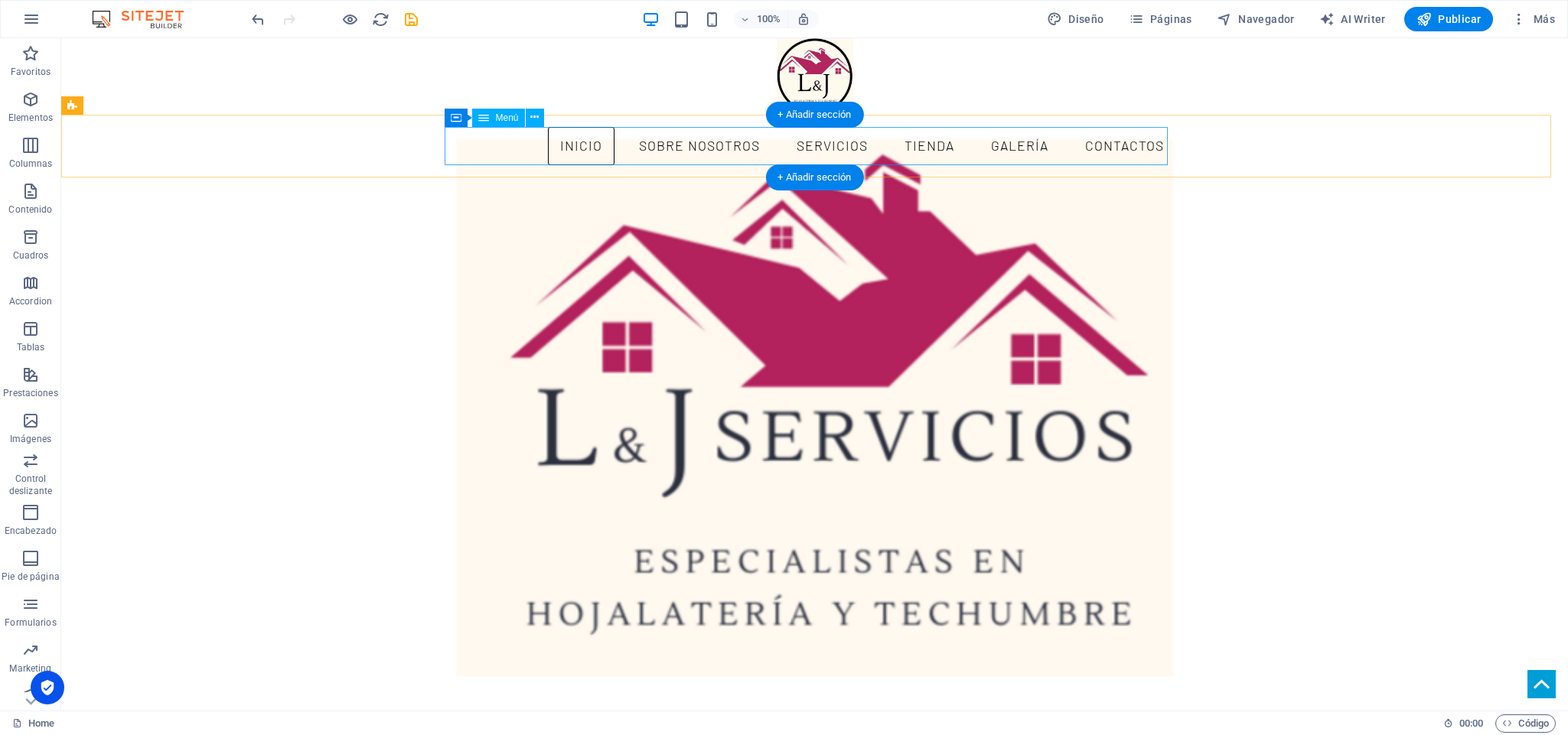 click on "INICIO SOBRE NOSOTROS SERVICIOS tienda galería CONTACTOS" at bounding box center [815, 146] 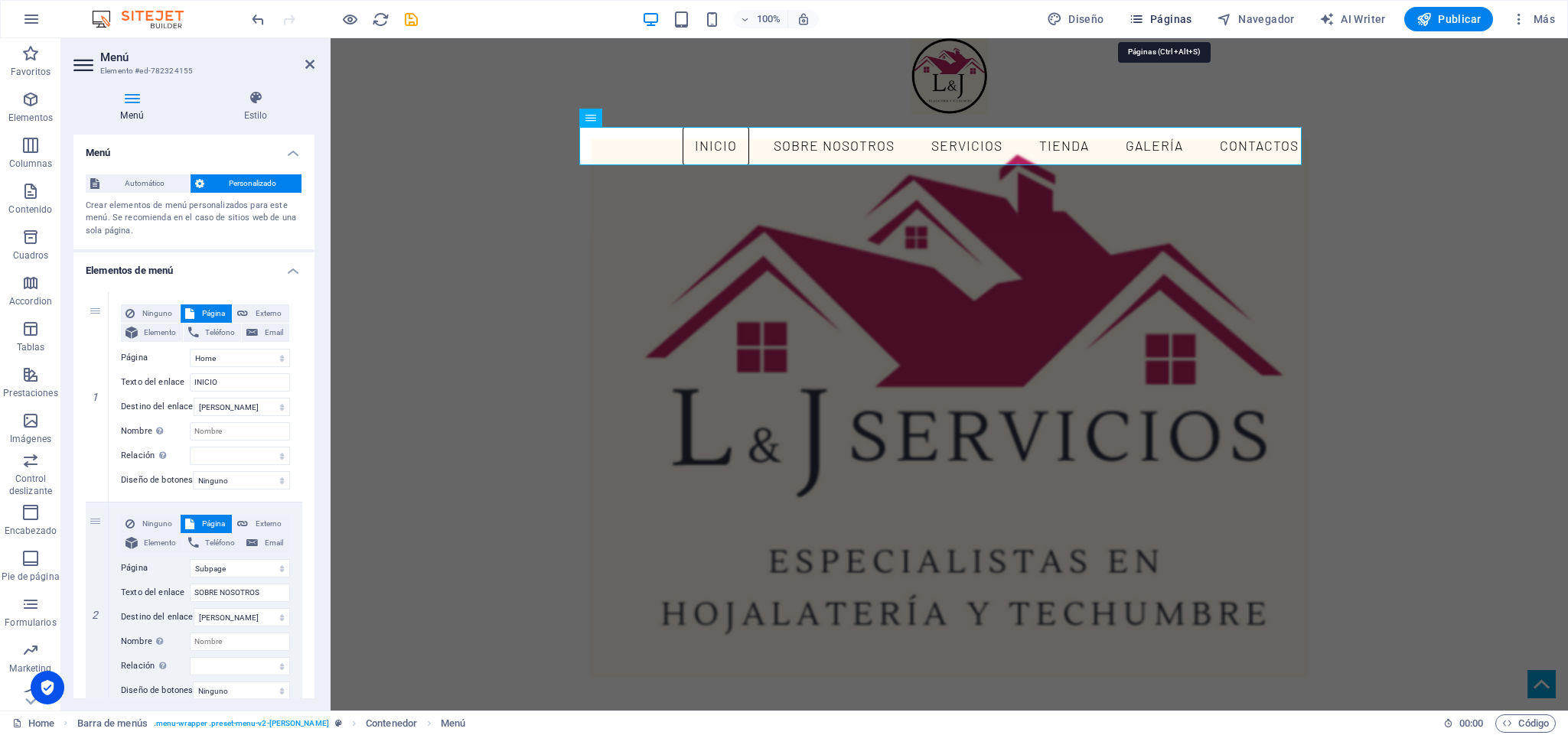click on "Páginas" at bounding box center (1160, 19) 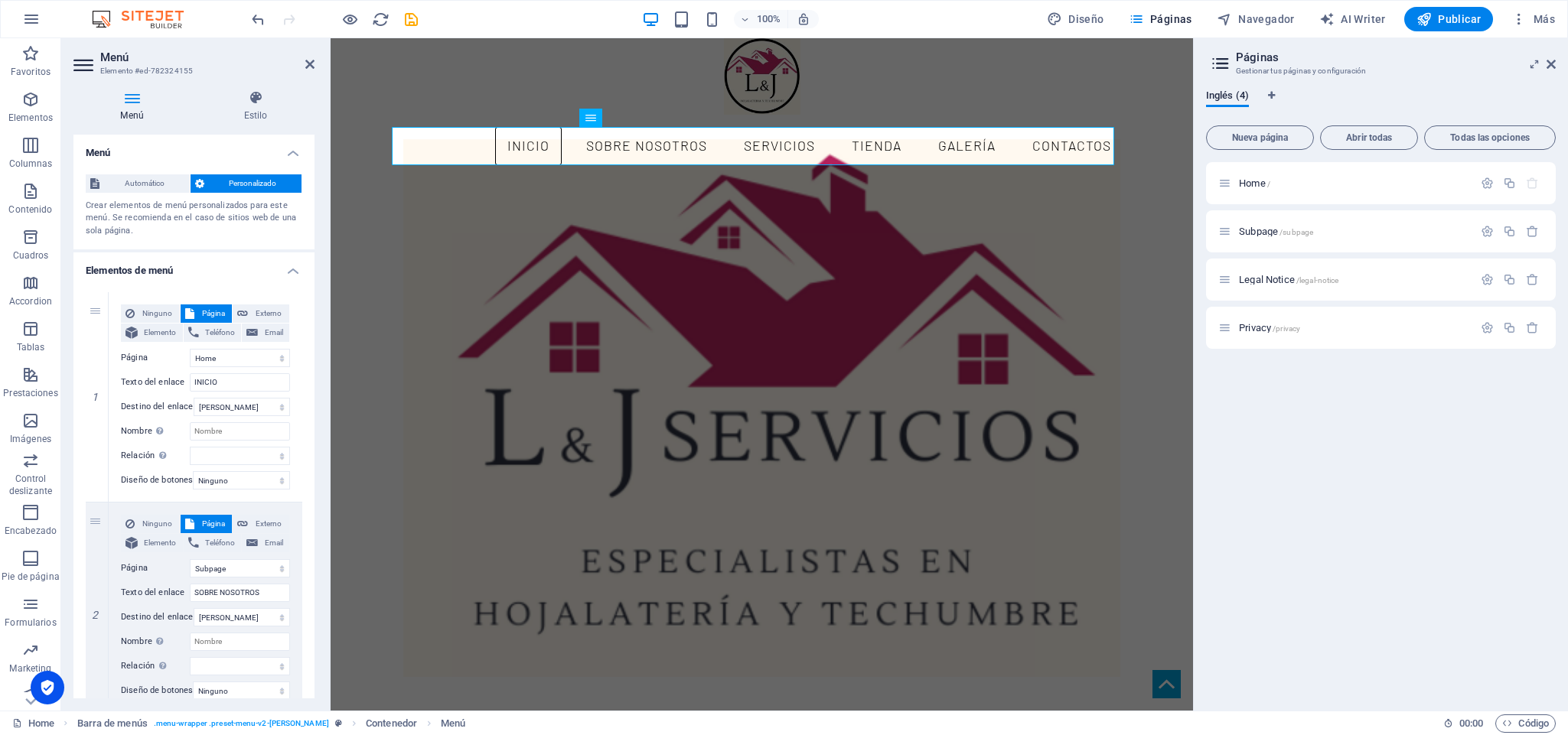 click on "Todas las opciones" at bounding box center [1490, 138] 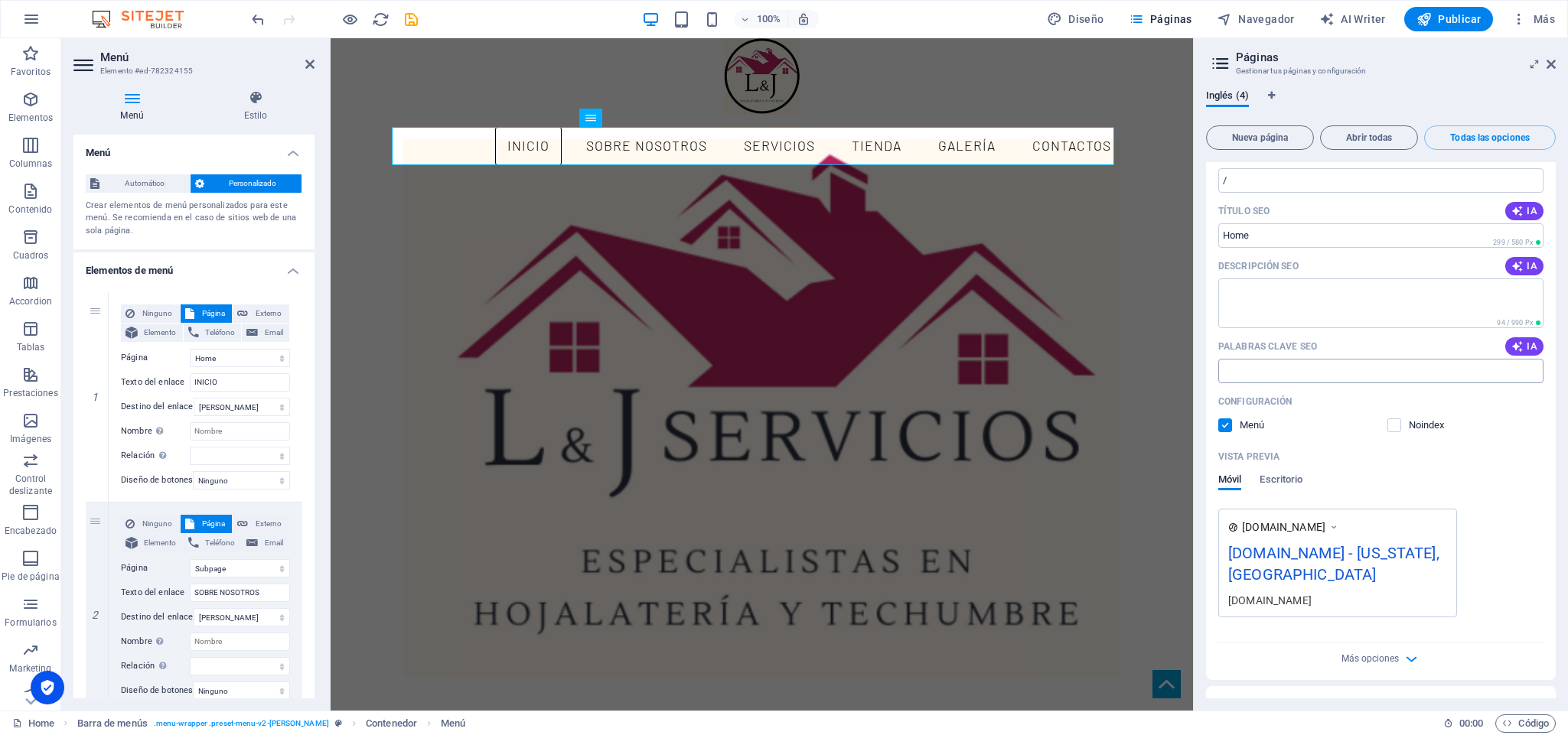 scroll, scrollTop: 229, scrollLeft: 0, axis: vertical 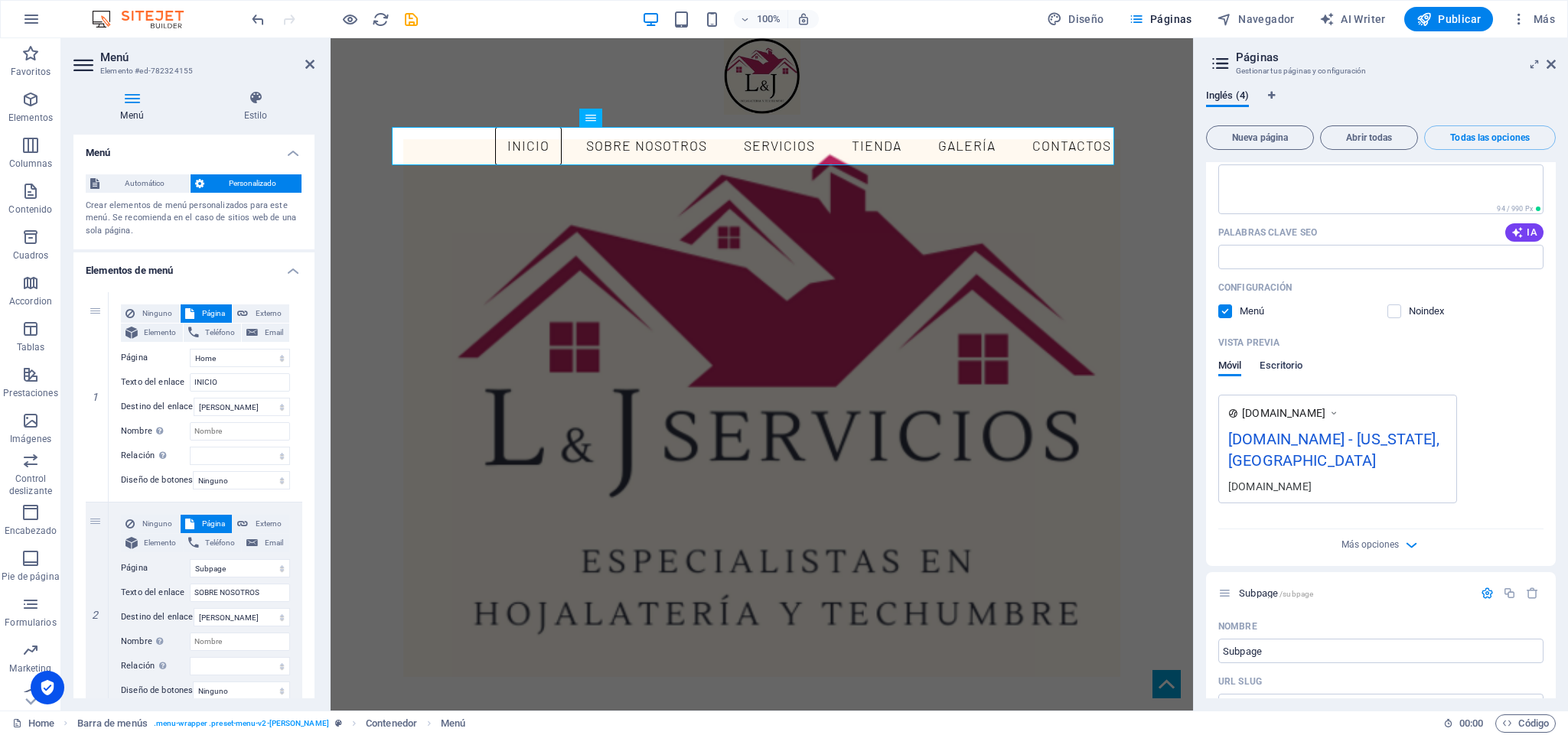 click on "Escritorio" at bounding box center [1281, 367] 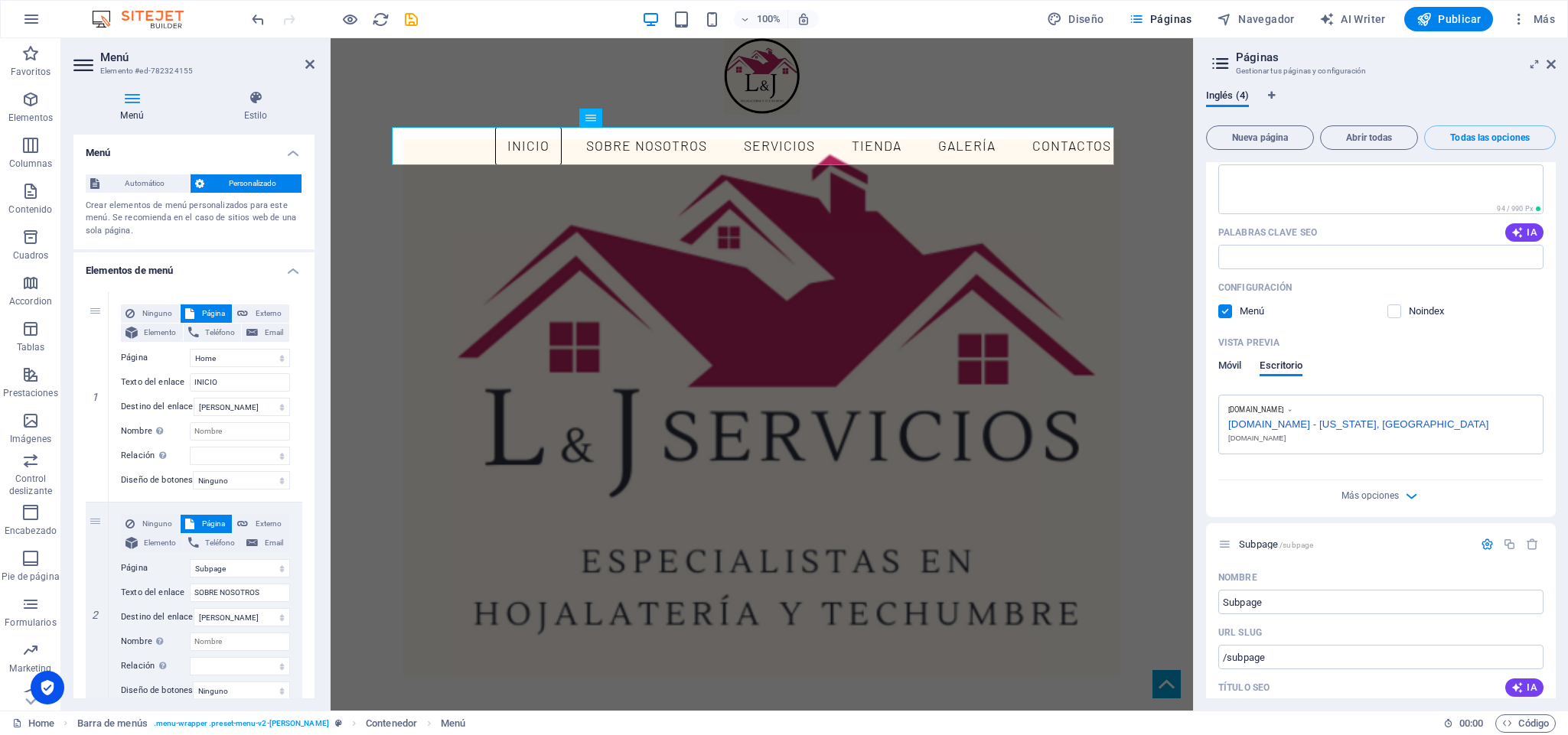 click on "Móvil" at bounding box center [1230, 367] 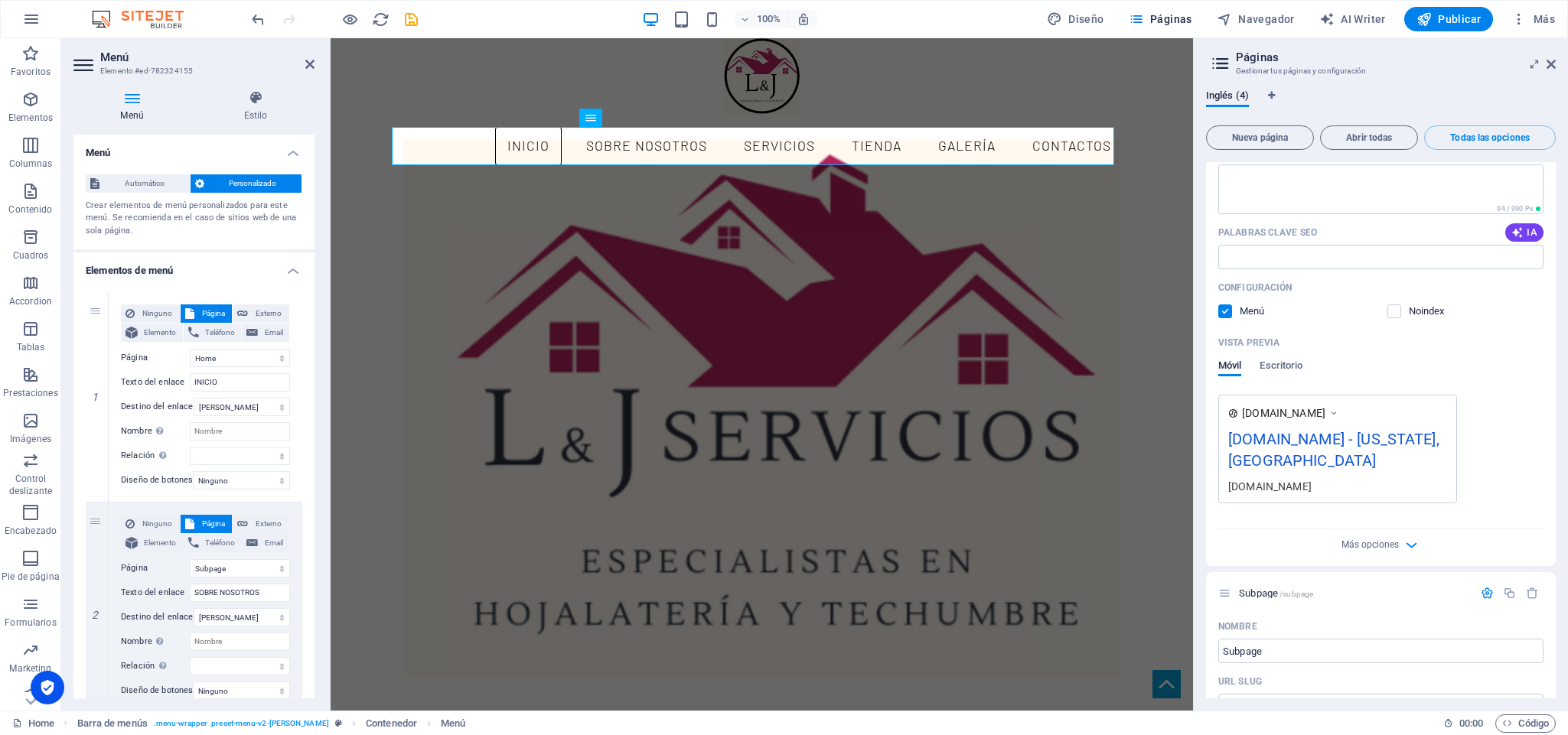 scroll, scrollTop: 0, scrollLeft: 0, axis: both 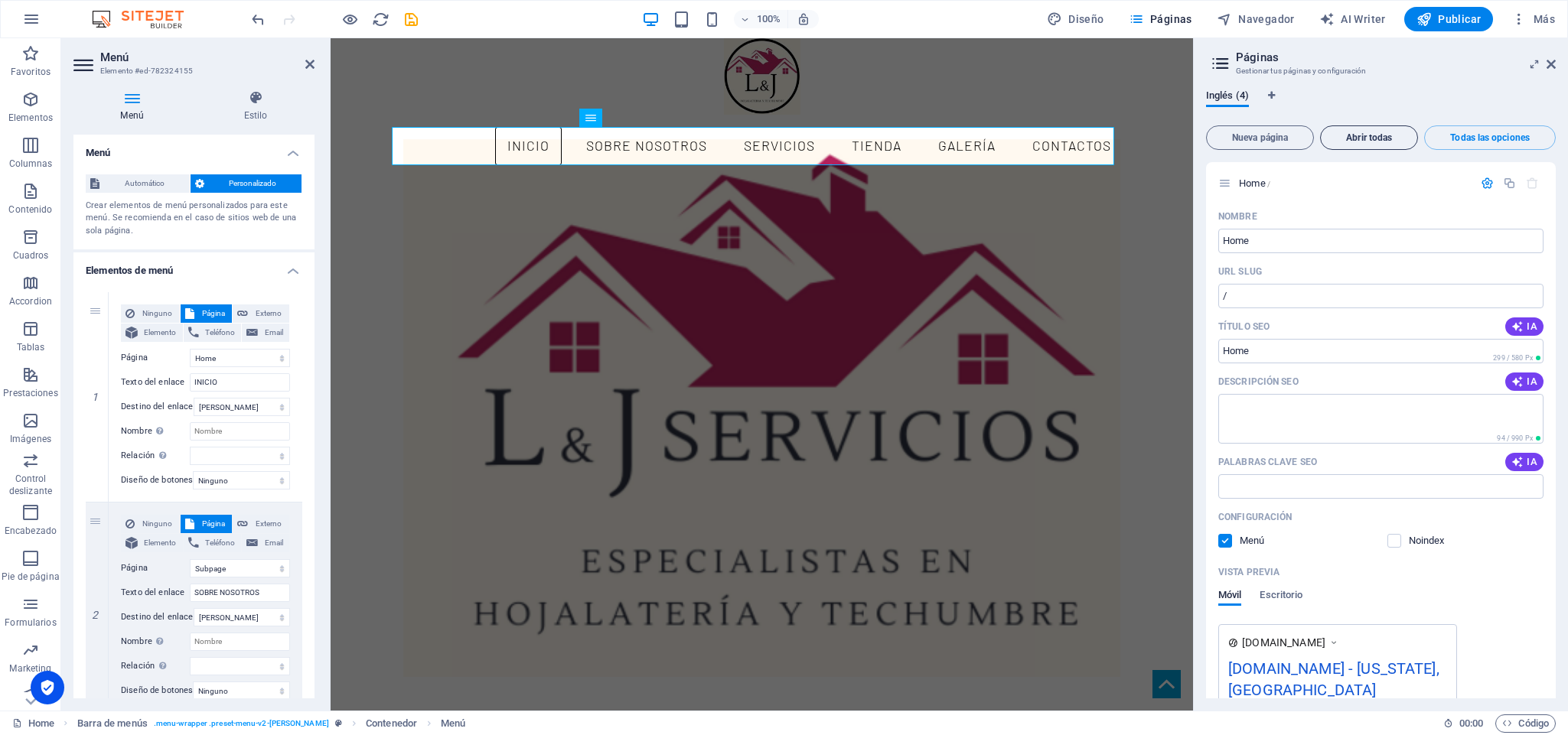 click on "Abrir todas" at bounding box center [1369, 138] 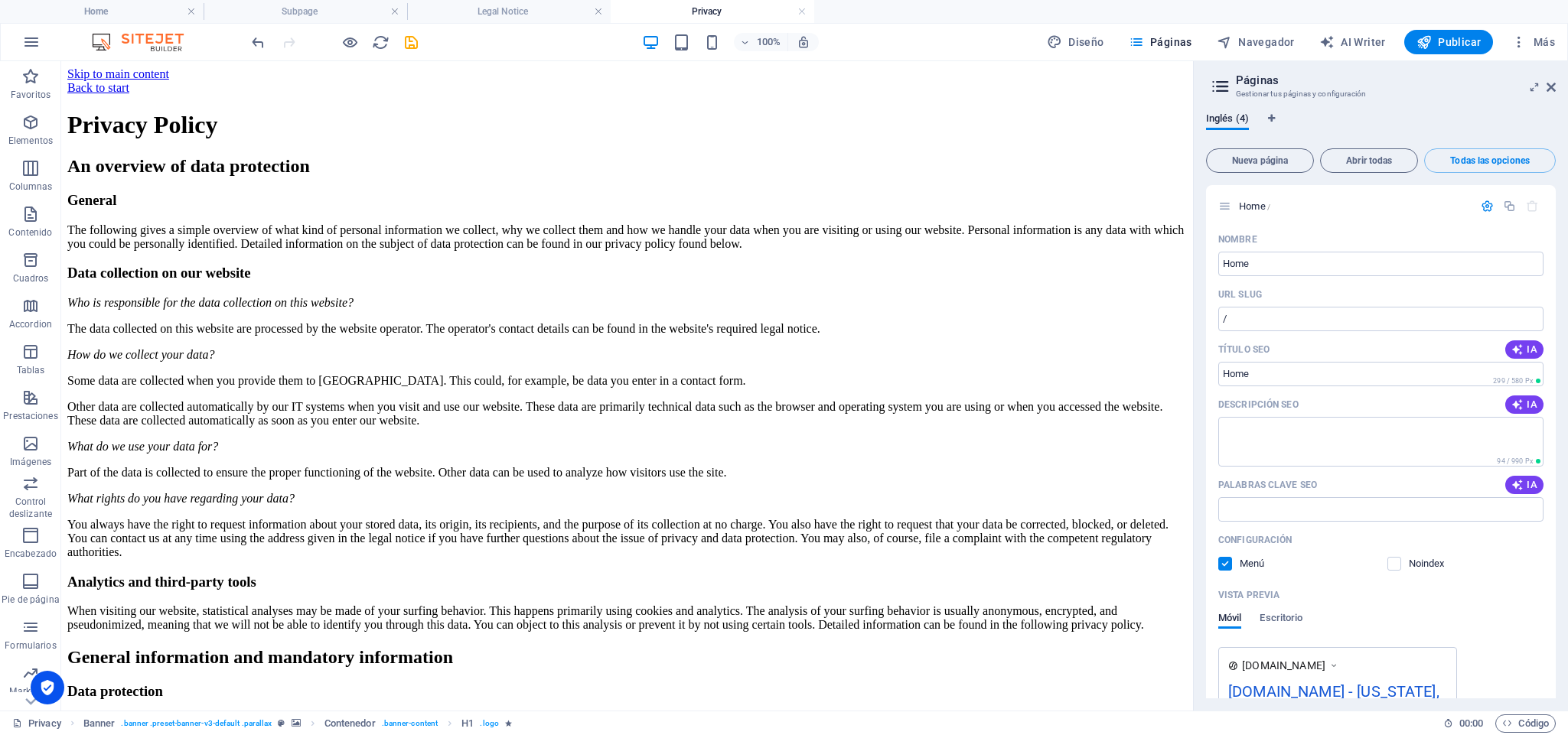 scroll, scrollTop: 0, scrollLeft: 0, axis: both 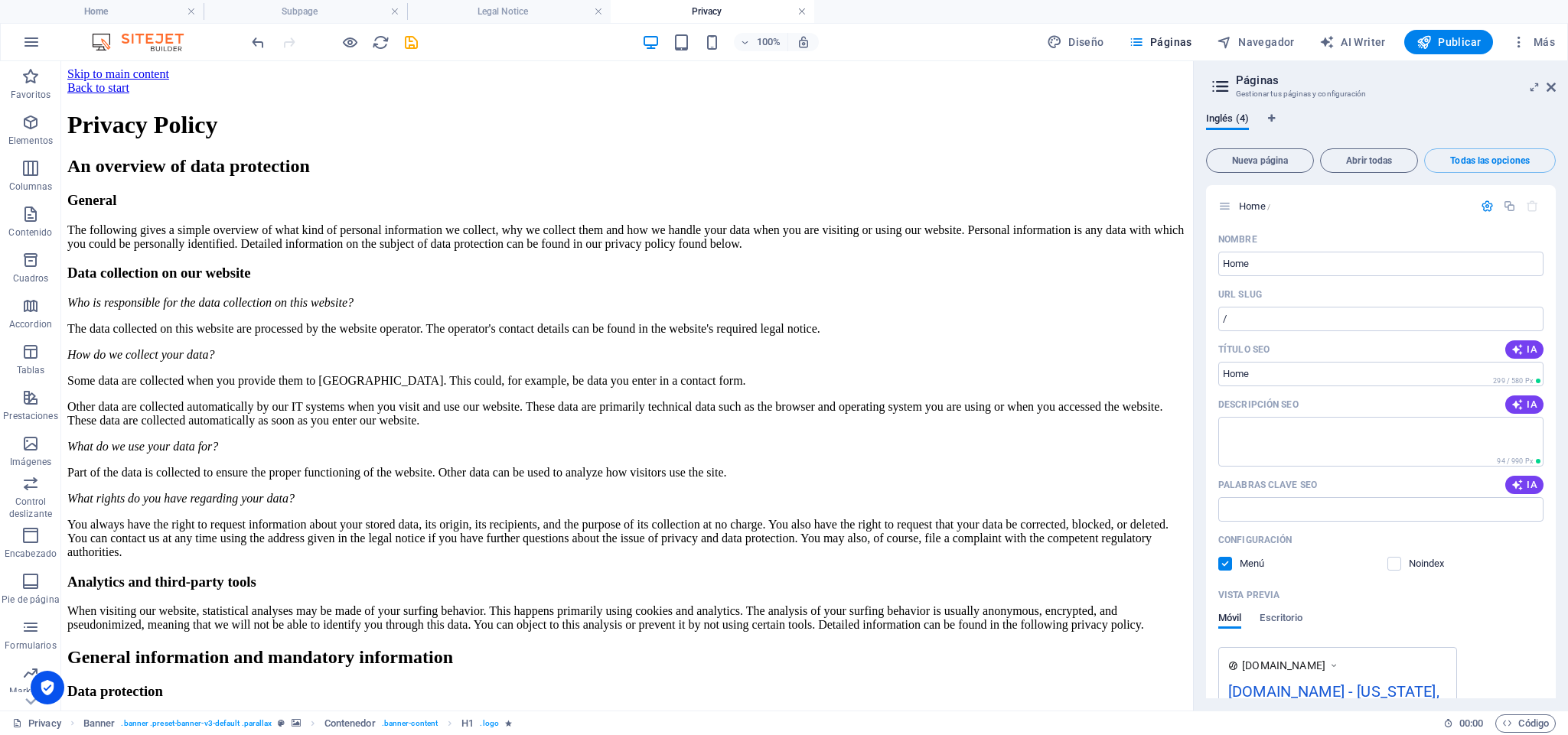 click at bounding box center [802, 11] 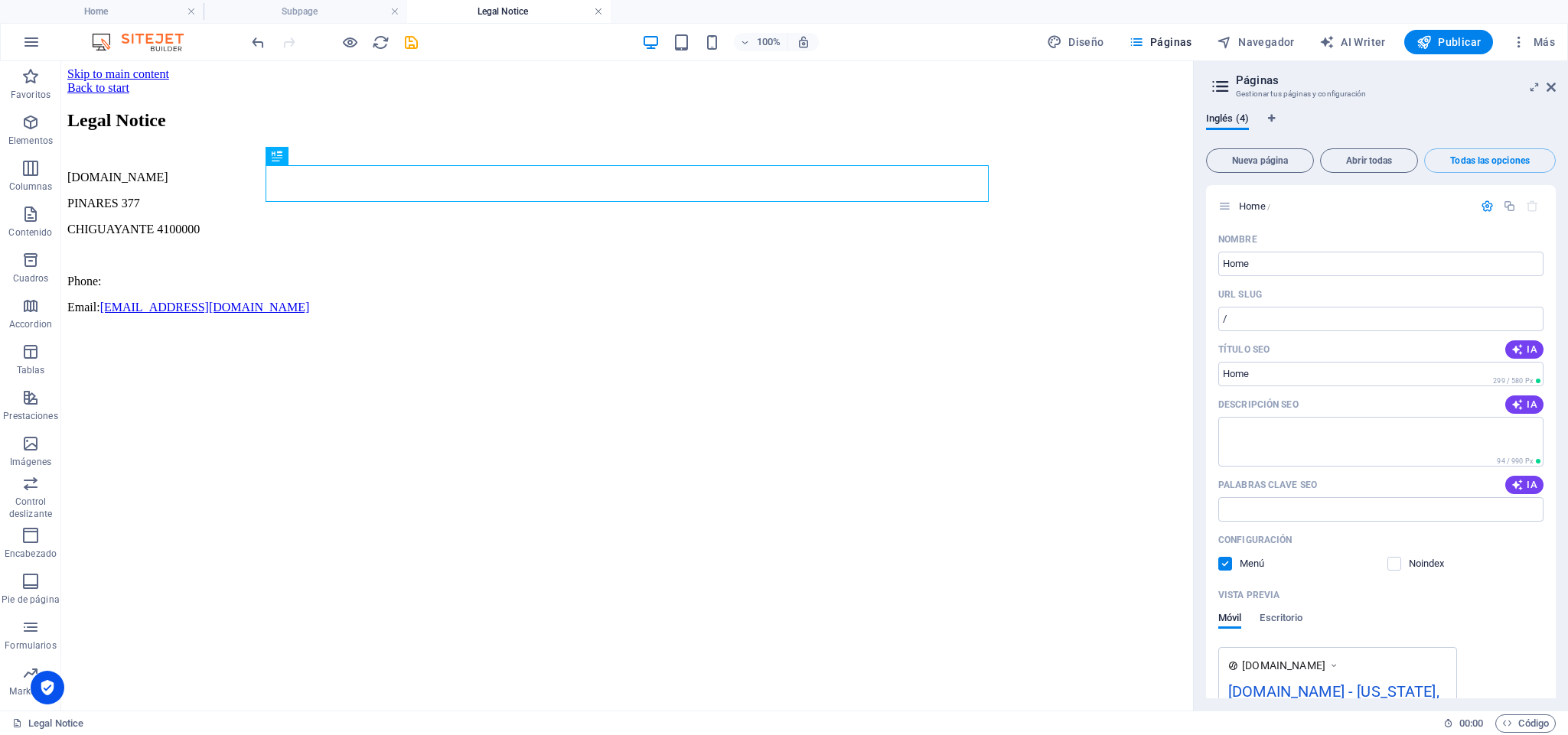 click at bounding box center (598, 11) 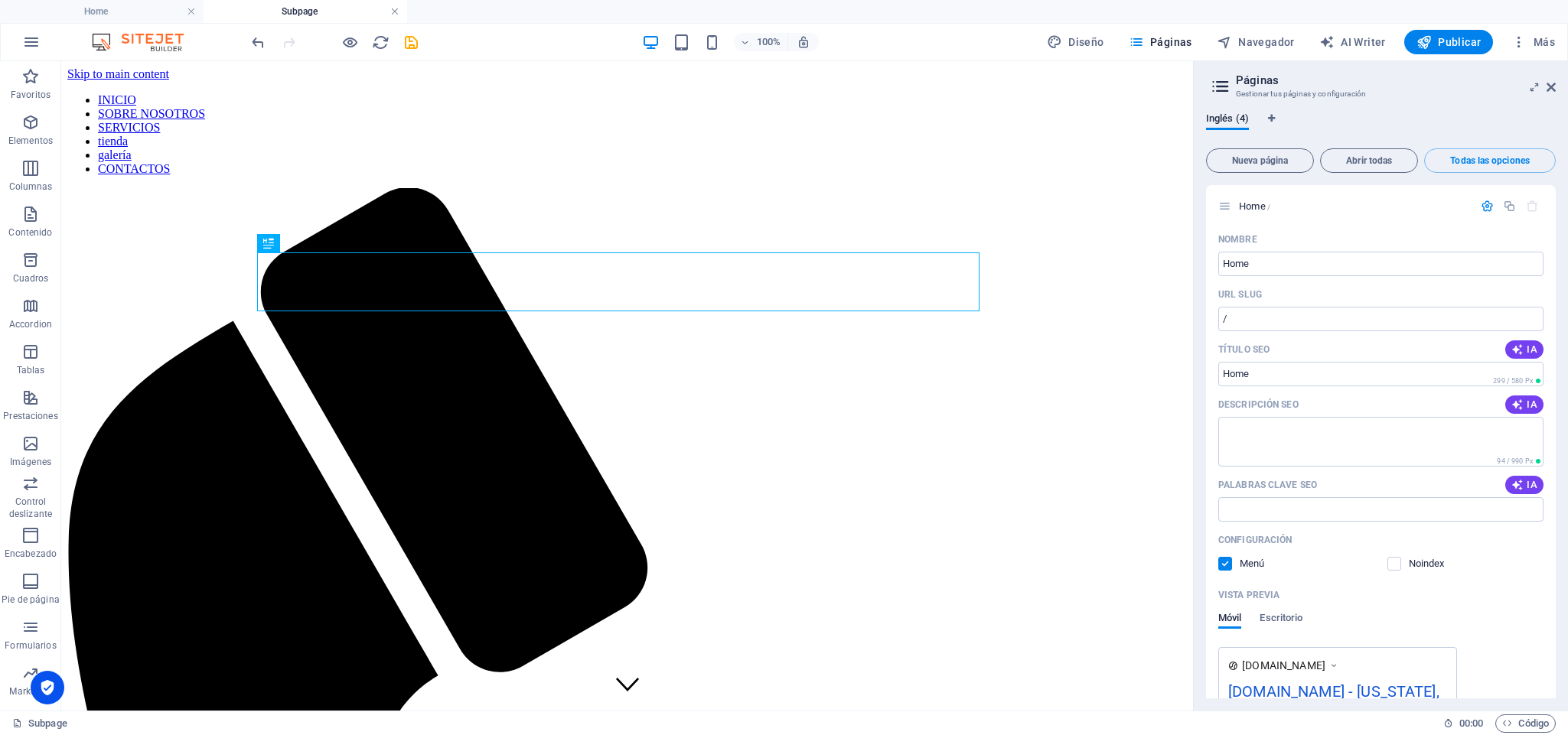 click at bounding box center (395, 11) 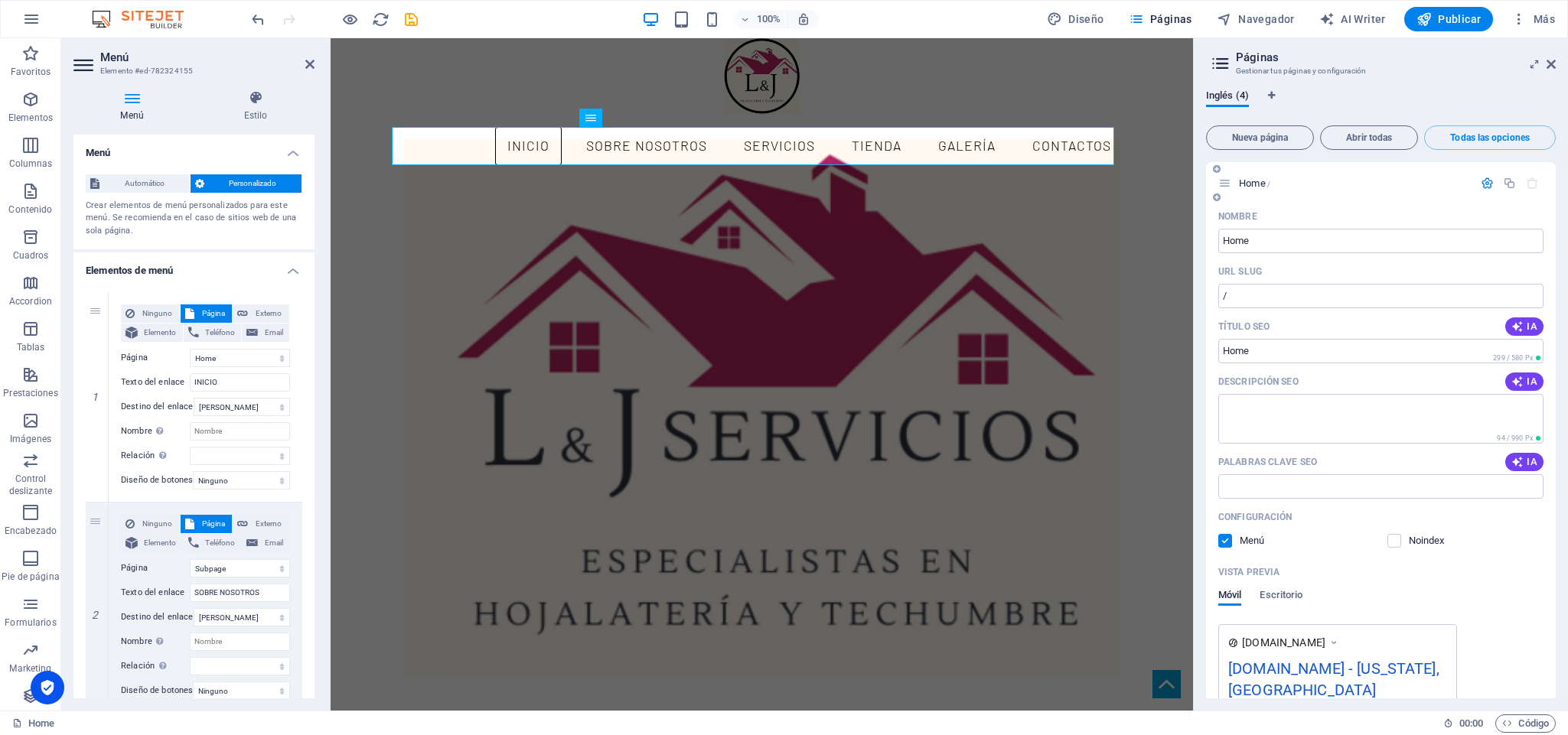 click on "Home /" at bounding box center [1345, 183] 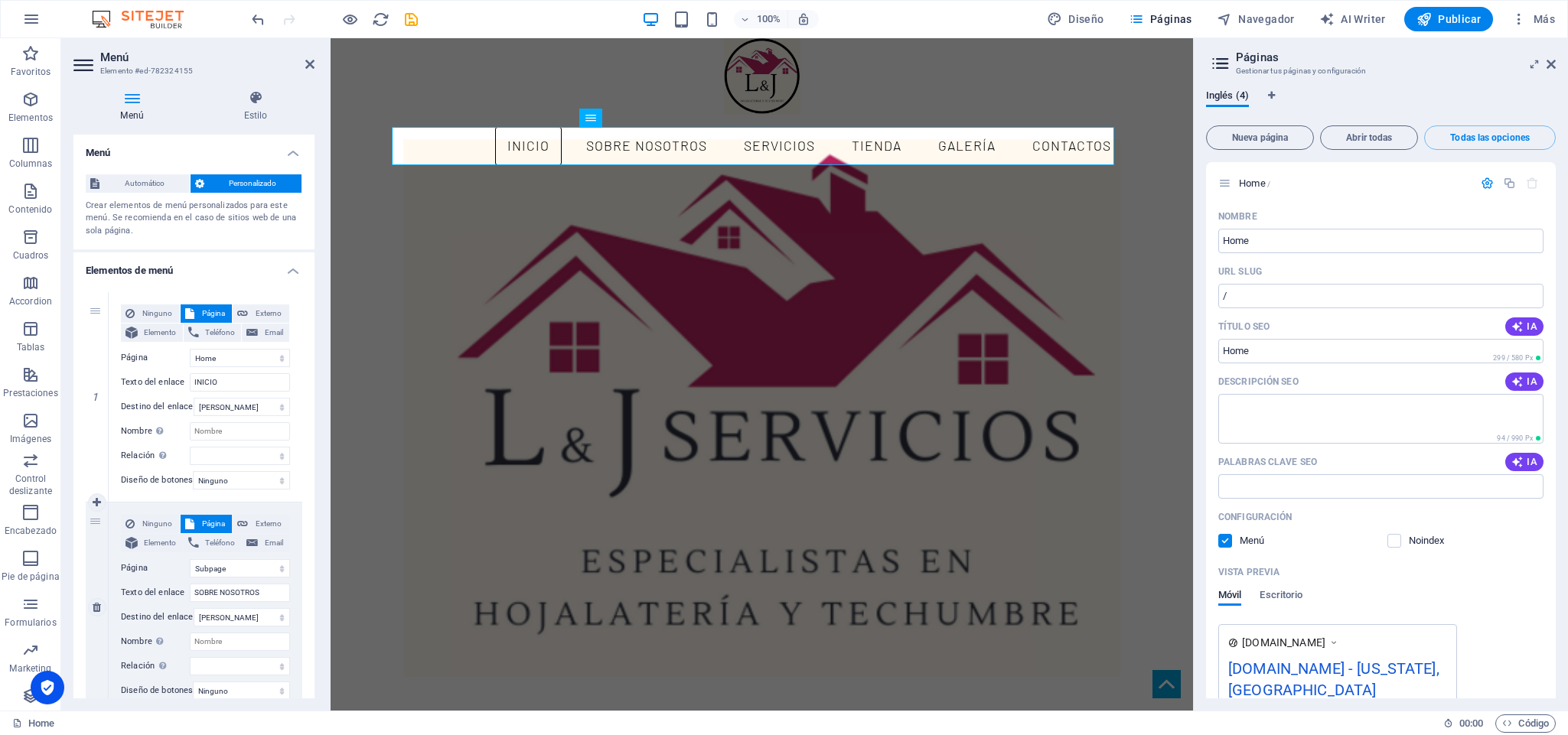 click on "2" at bounding box center (97, 607) 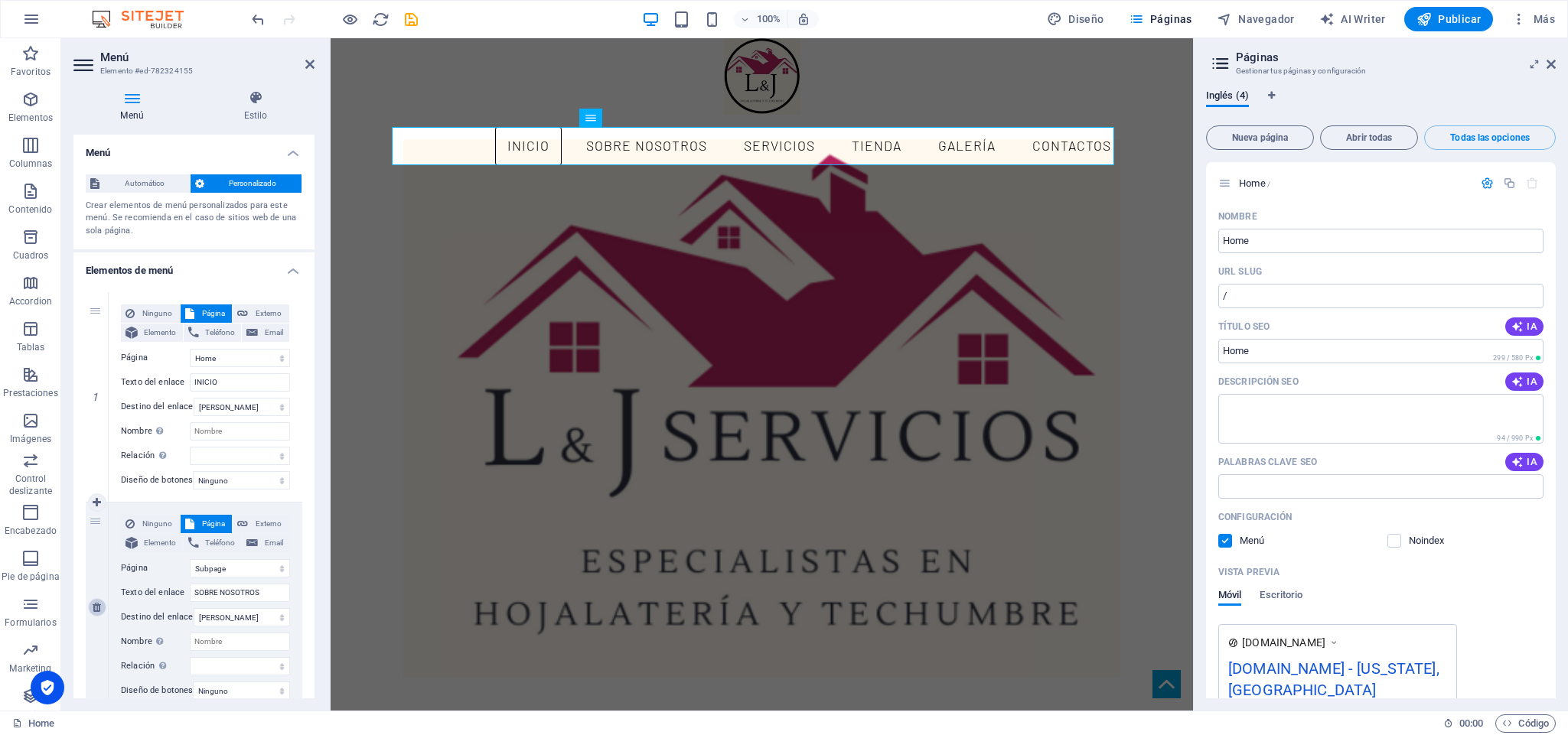 click at bounding box center [96, 607] 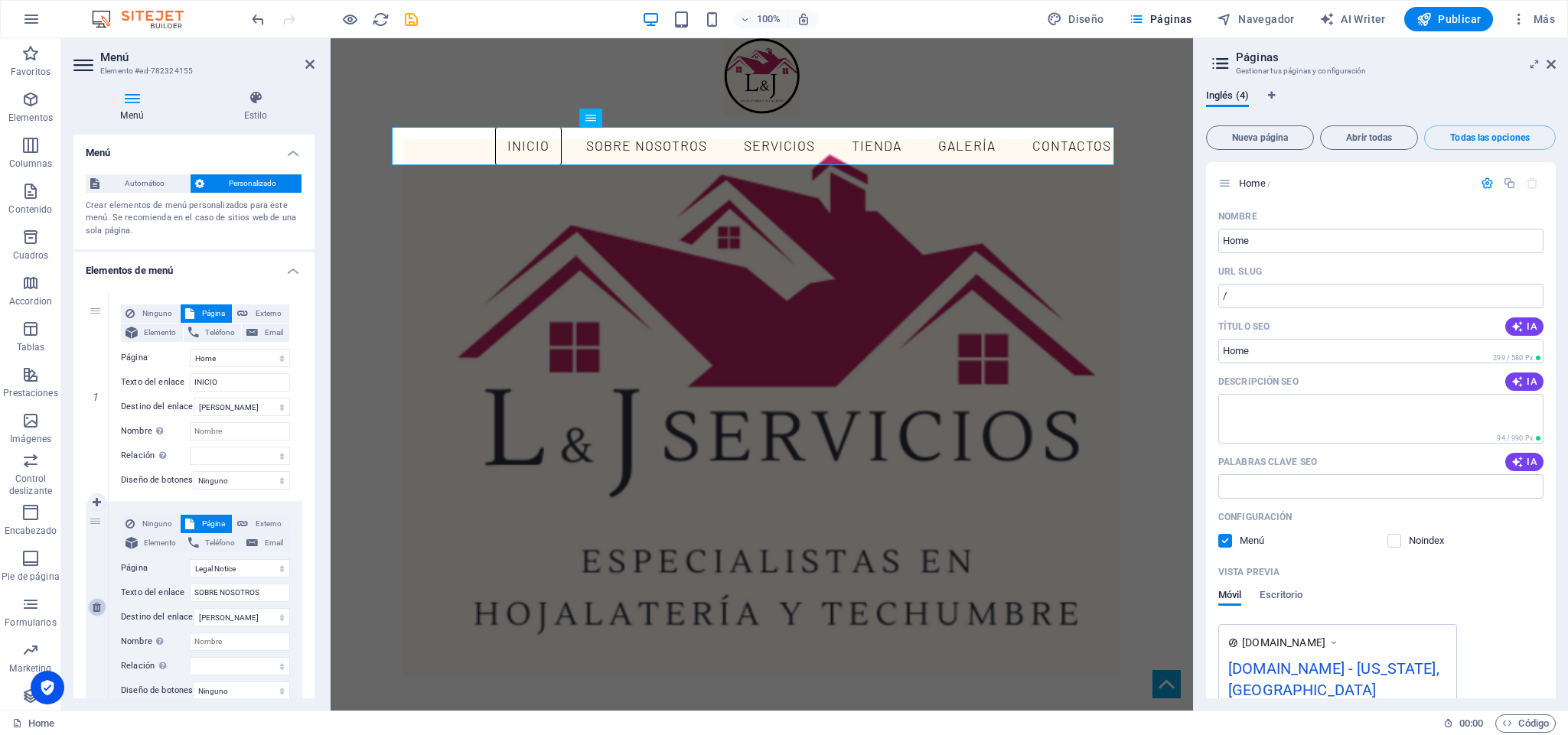 type on "/15160828" 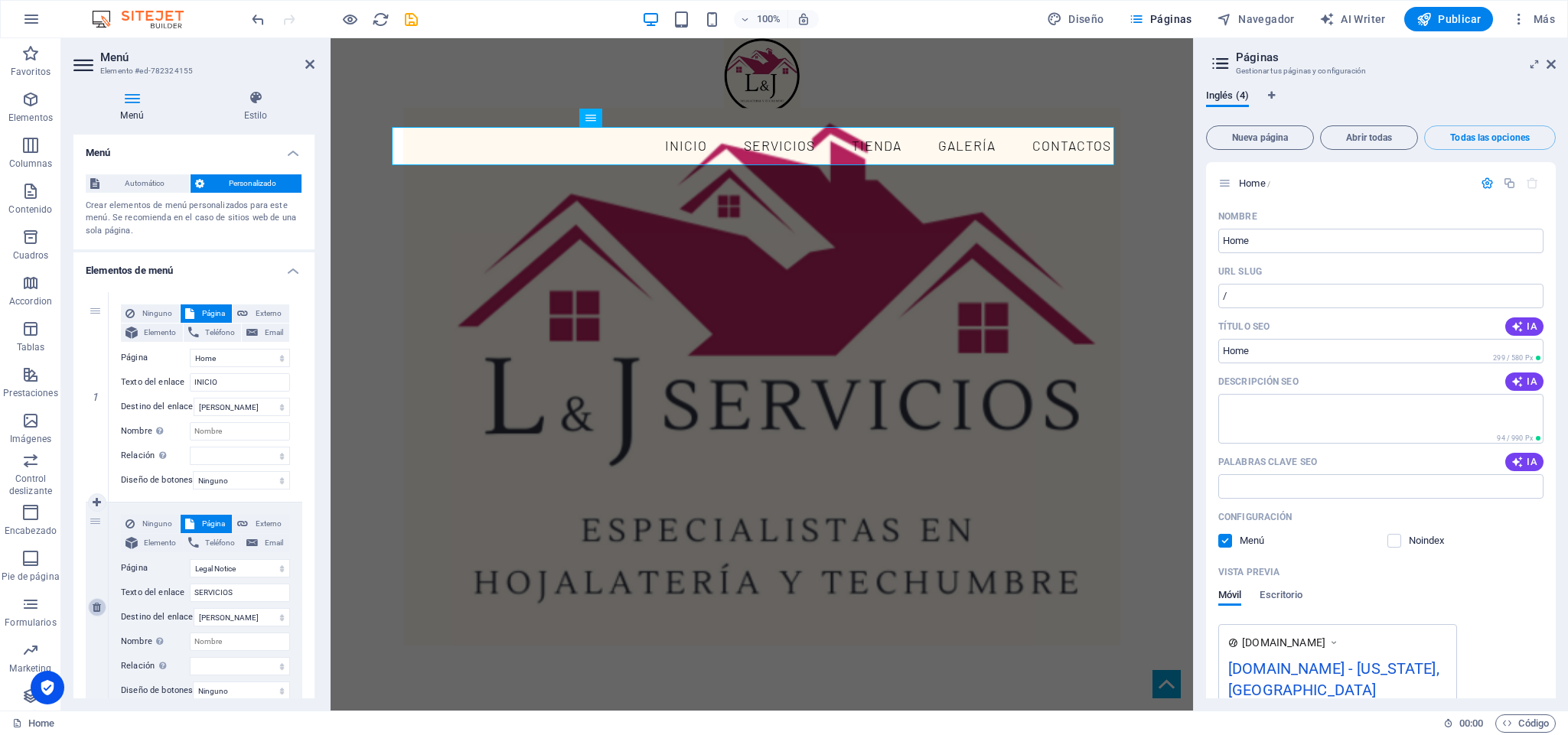 click at bounding box center [96, 607] 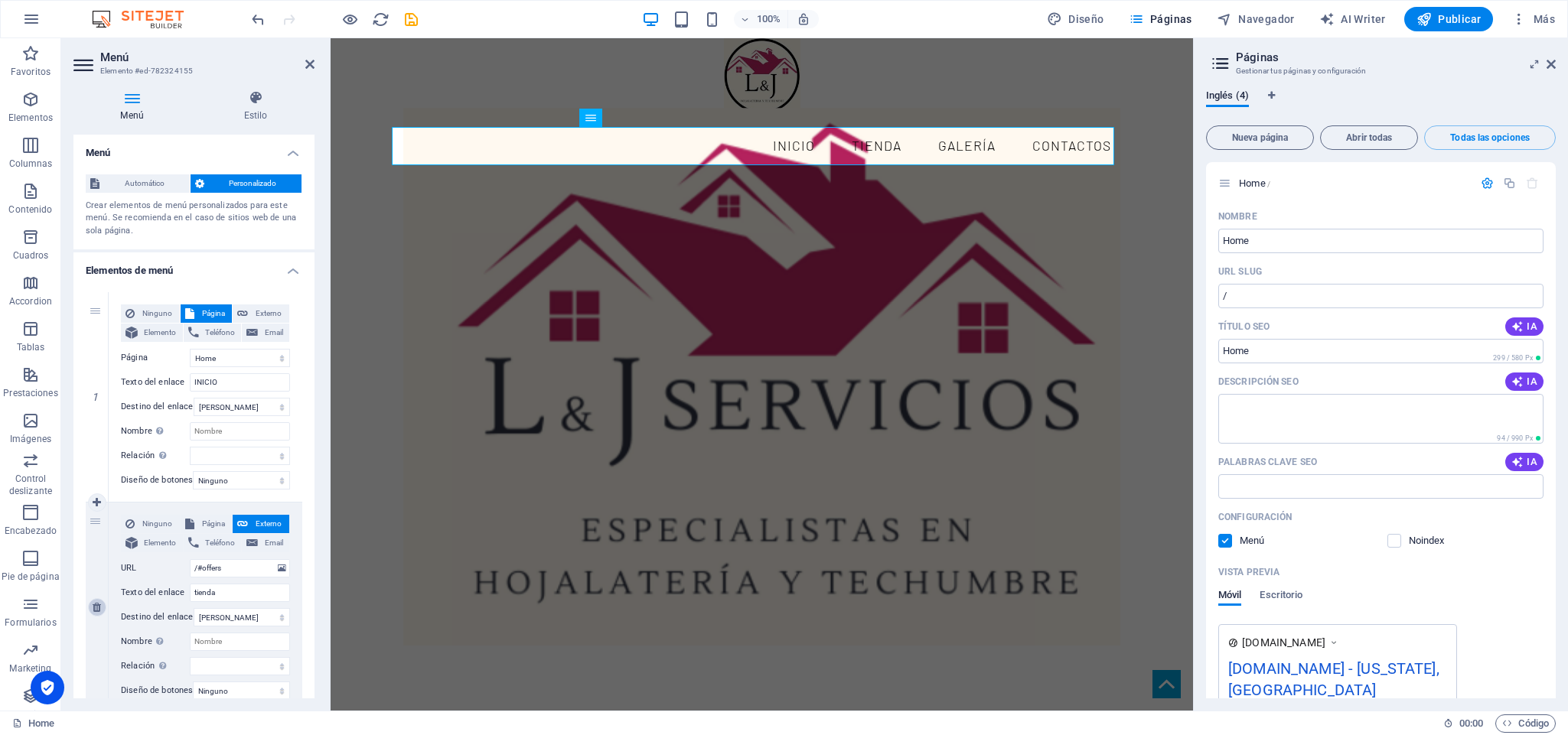 click at bounding box center (96, 607) 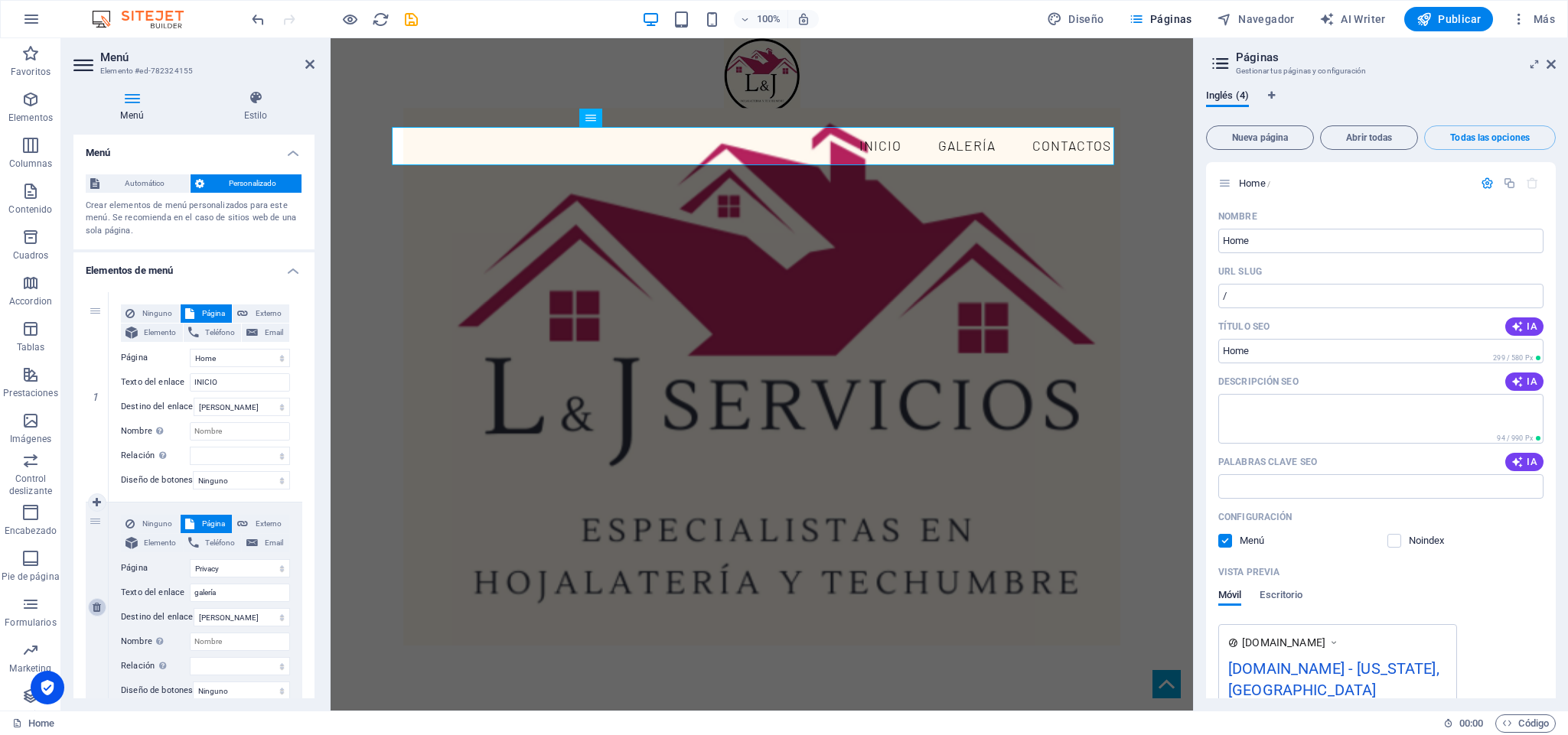 click at bounding box center (96, 607) 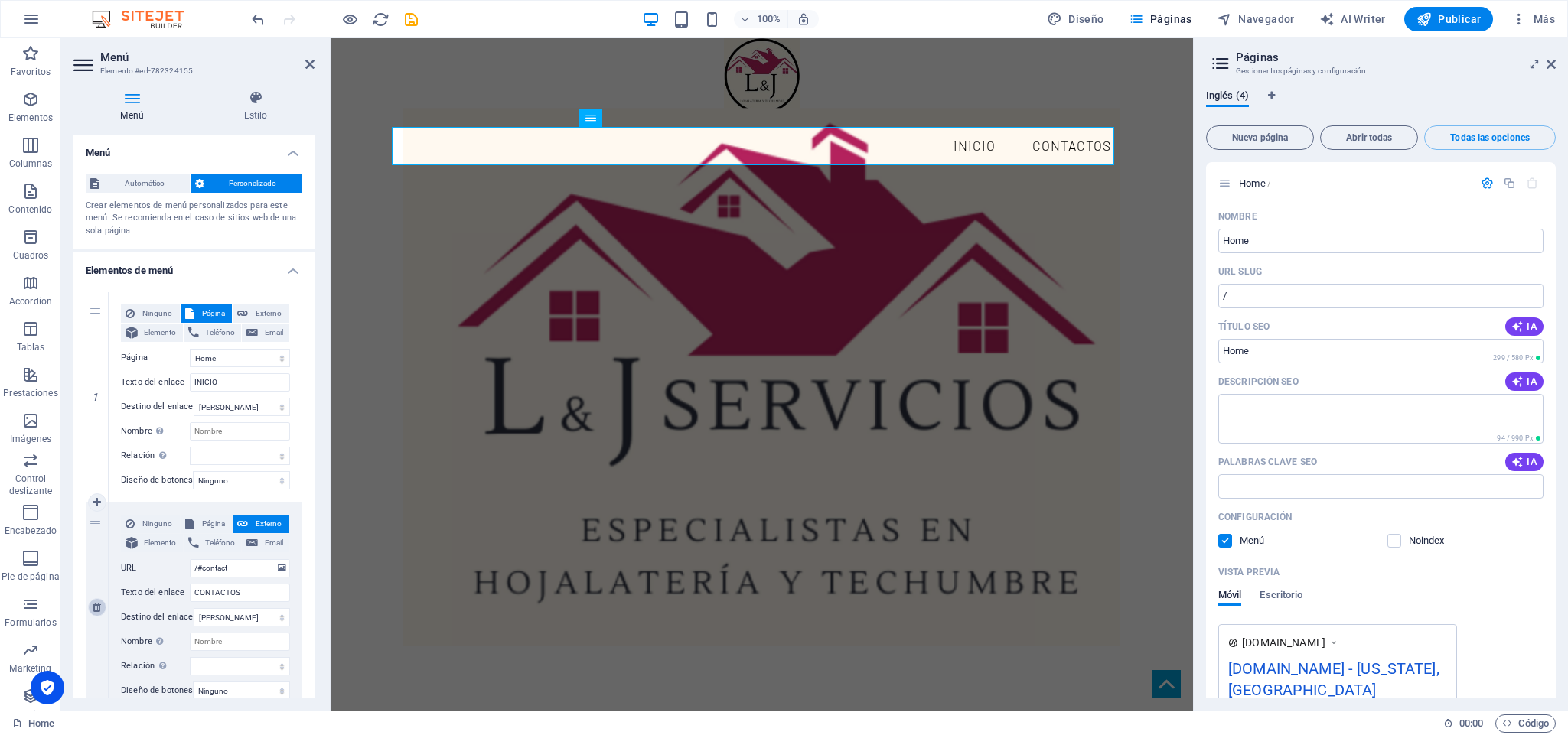 click at bounding box center (96, 607) 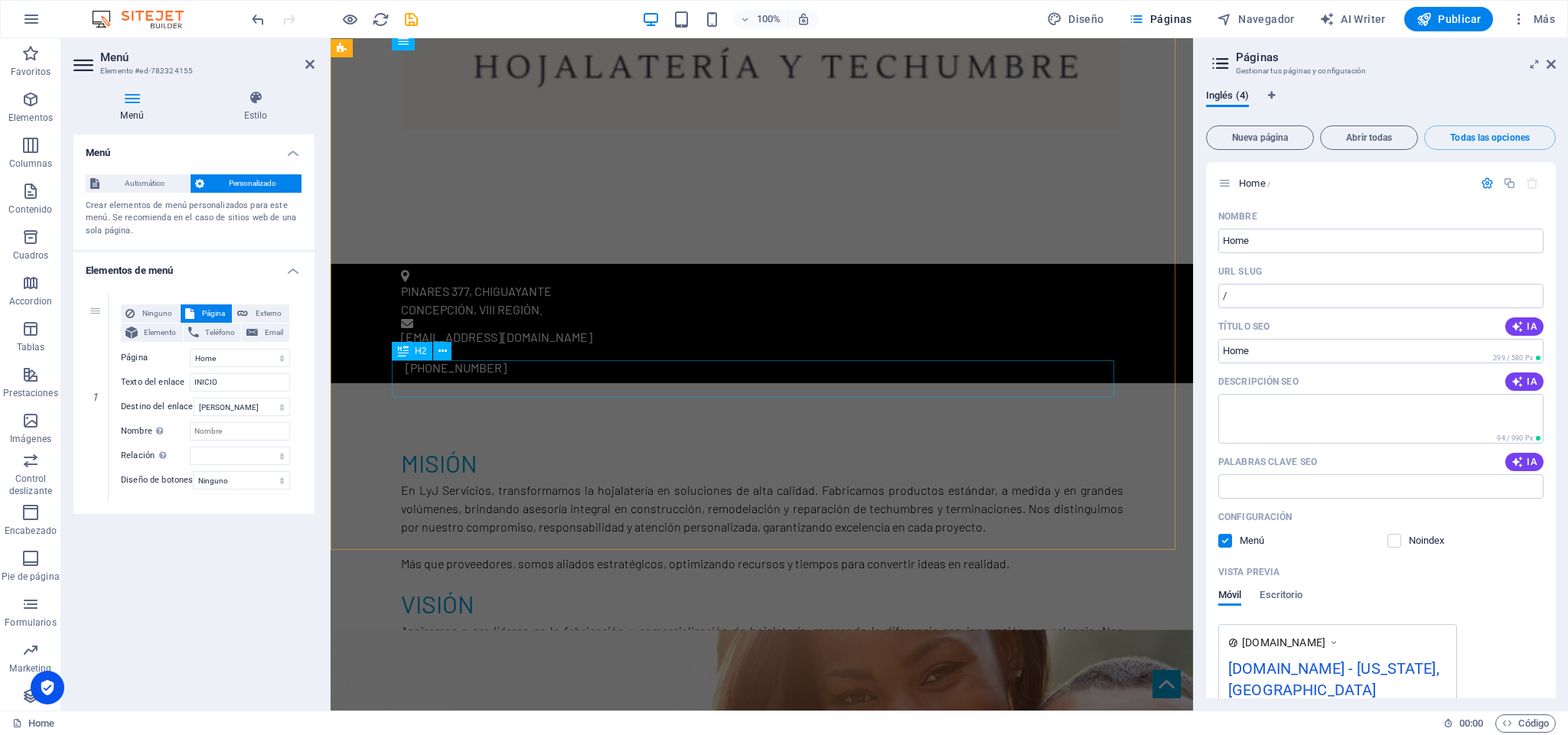 scroll, scrollTop: 0, scrollLeft: 0, axis: both 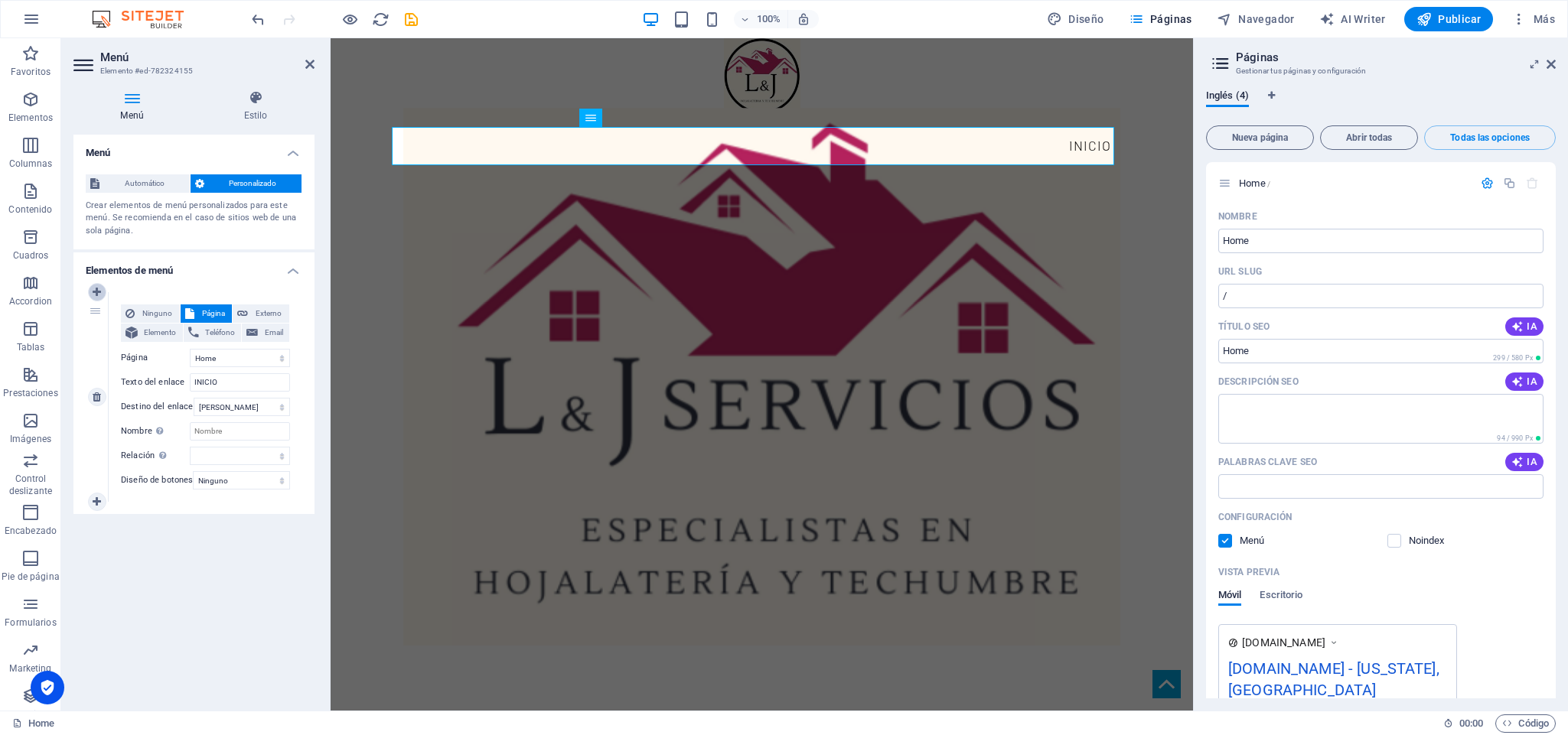 click at bounding box center (96, 292) 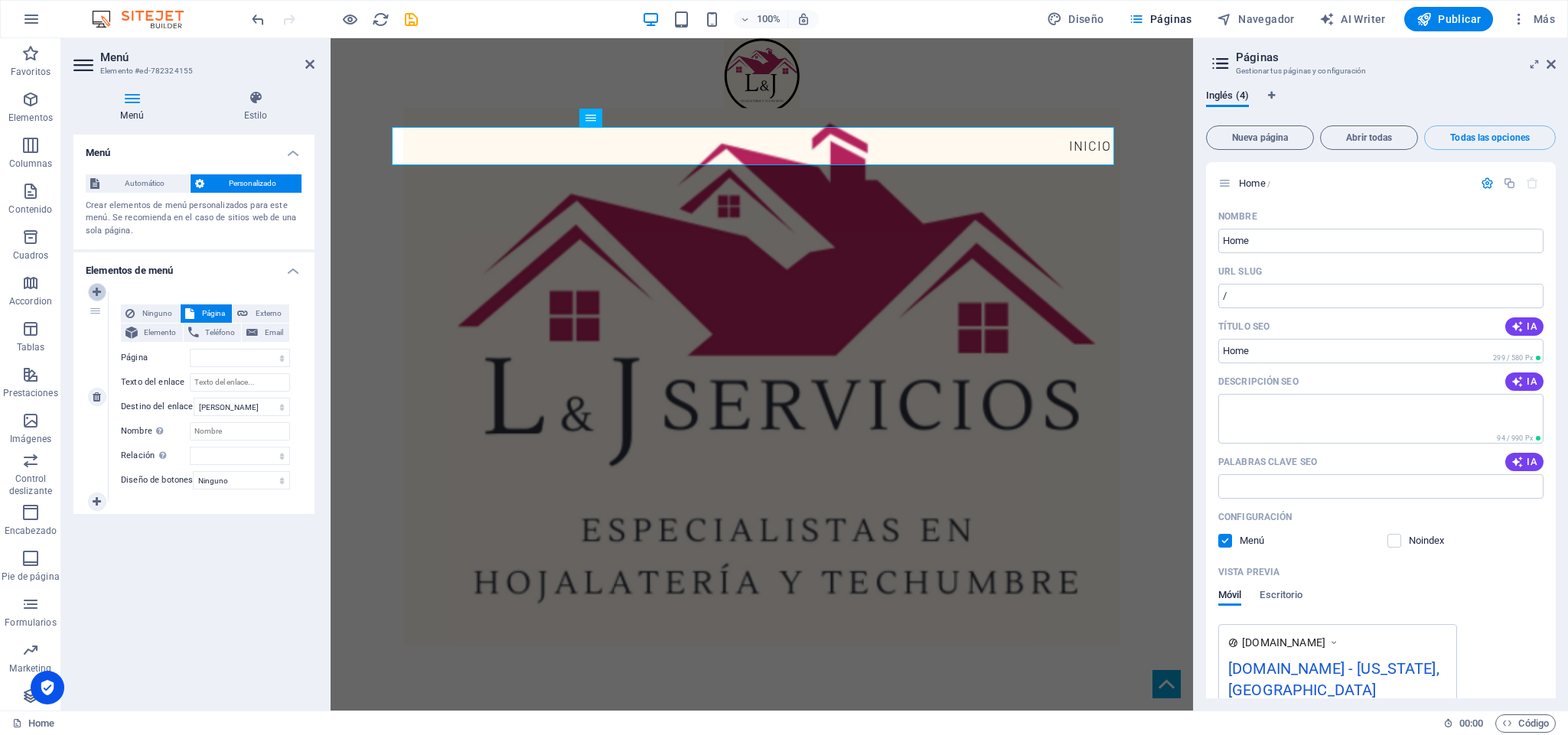select 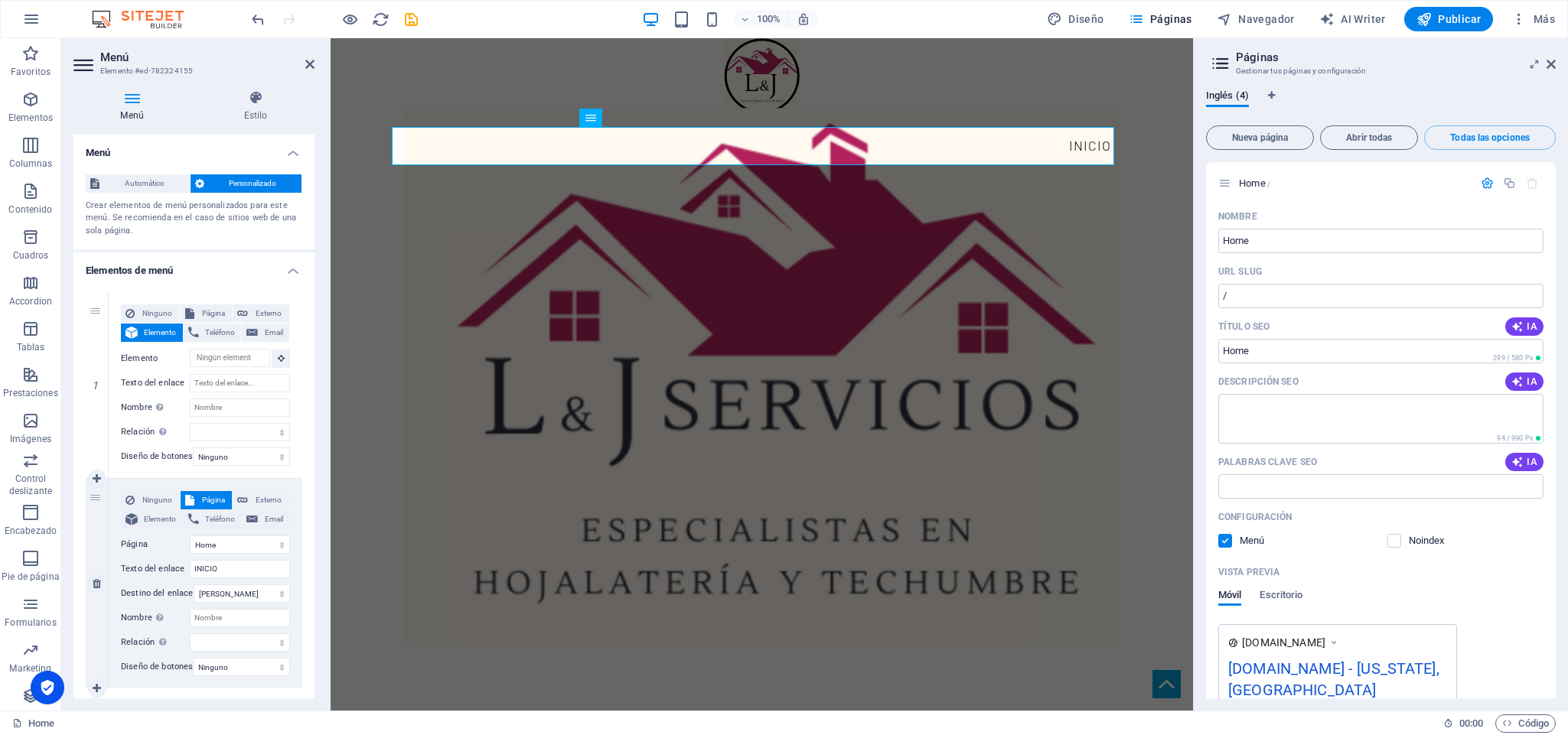 select on "0" 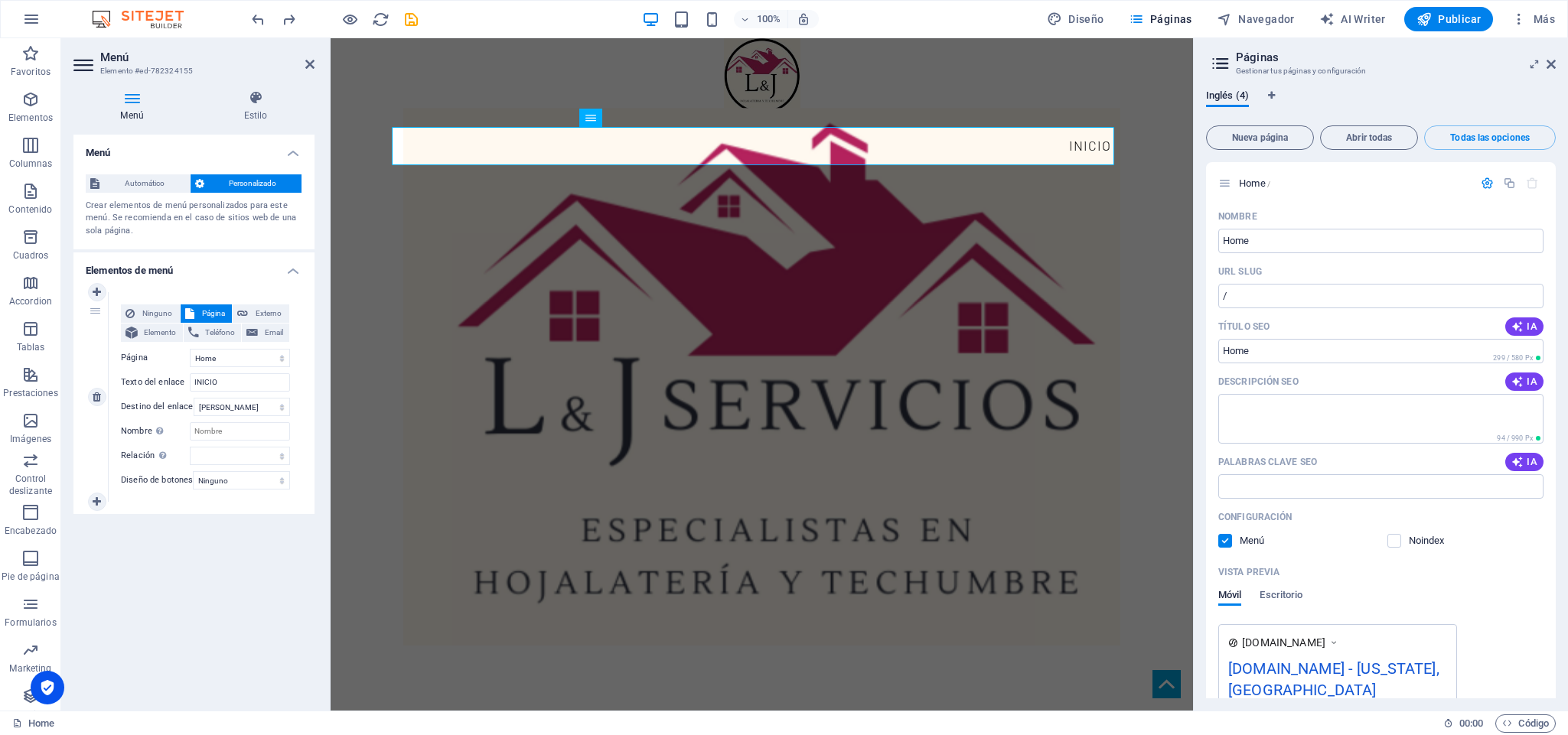 select 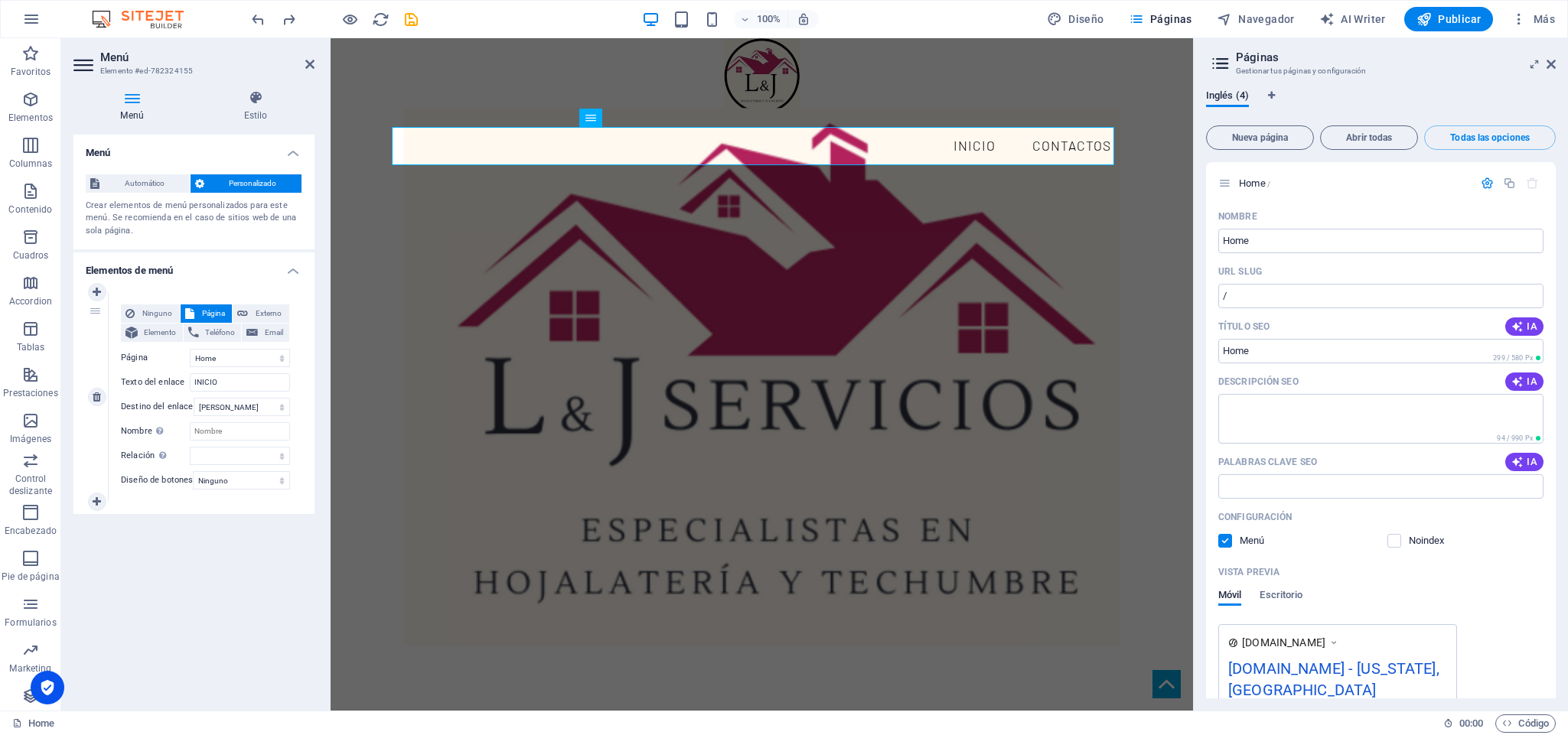 select 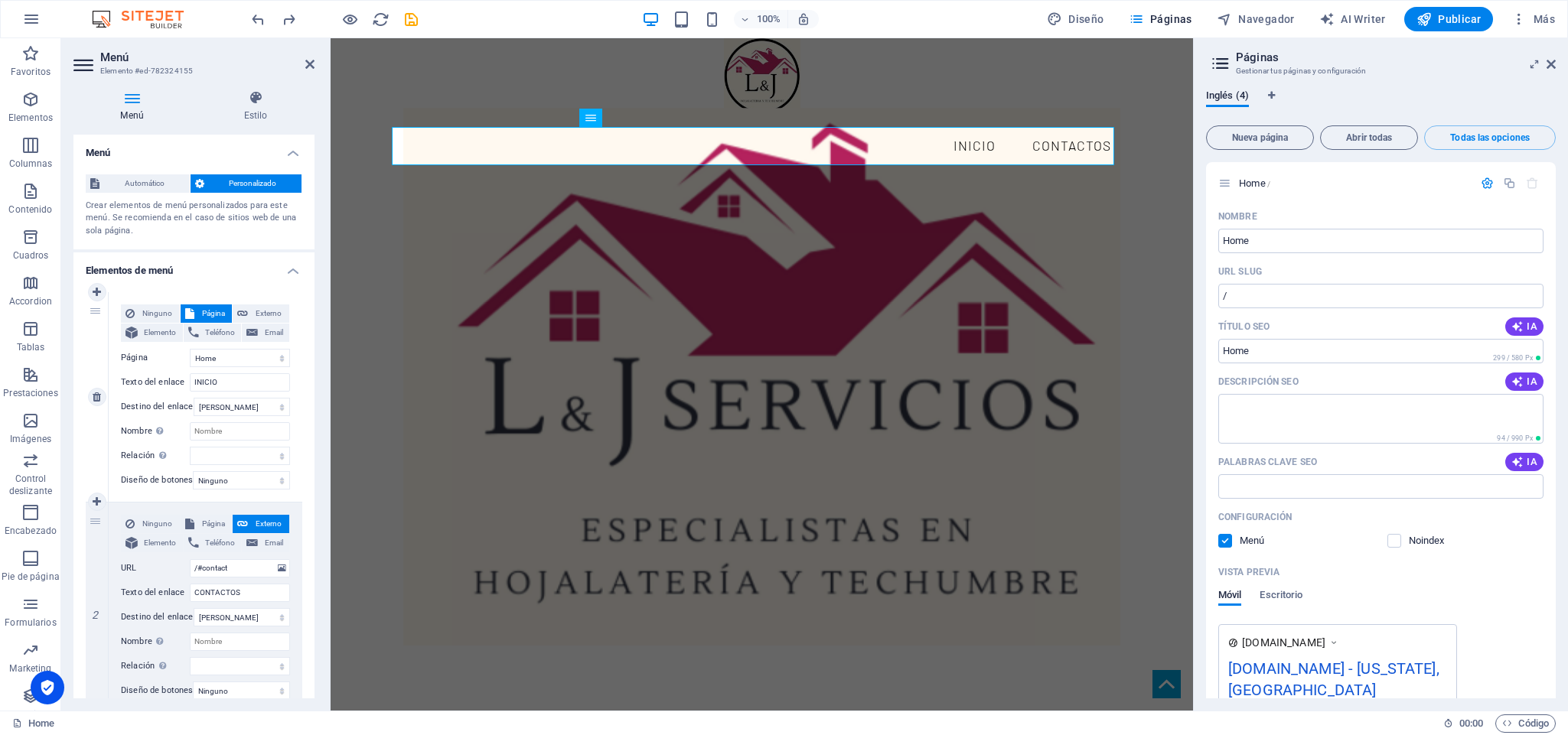 select 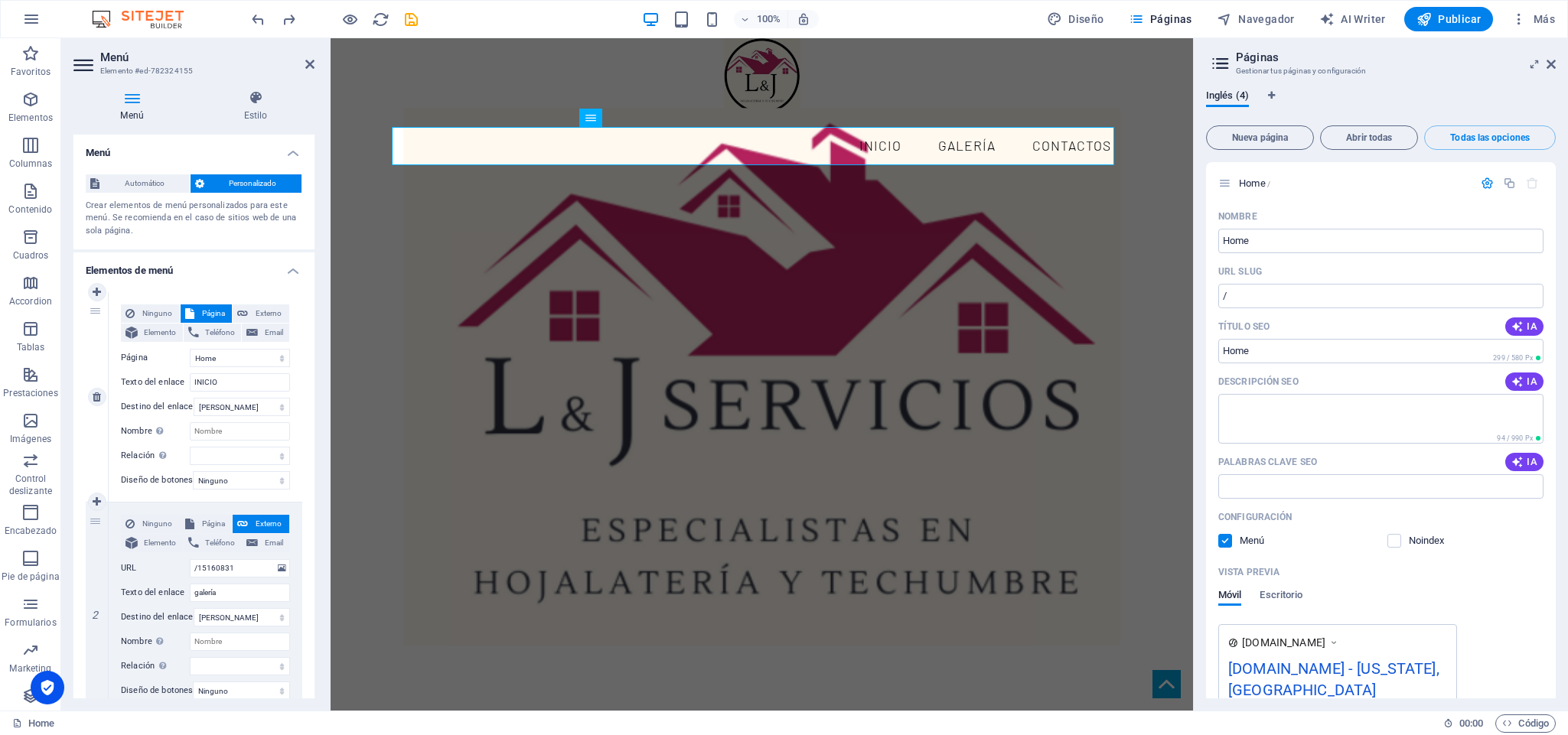 select 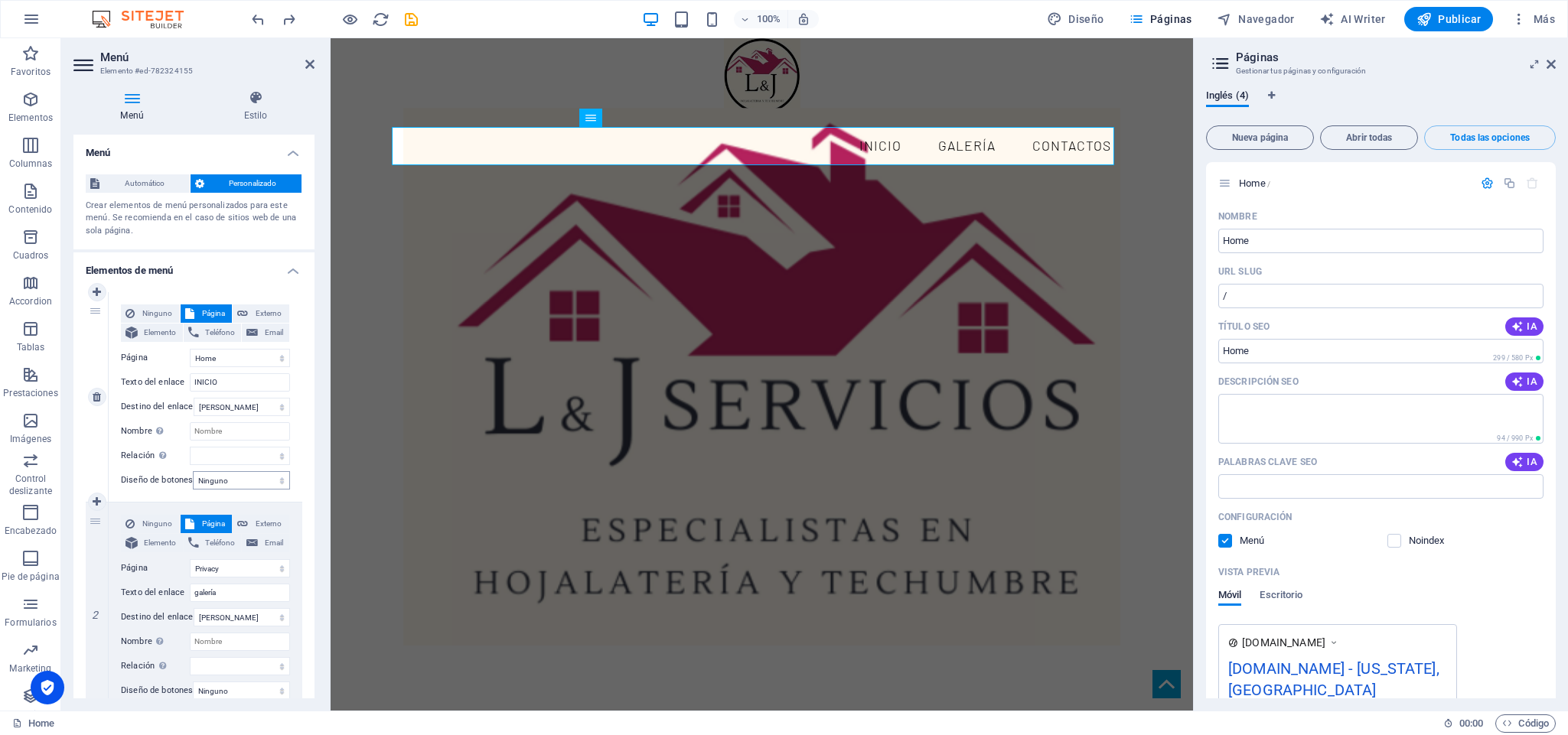 select 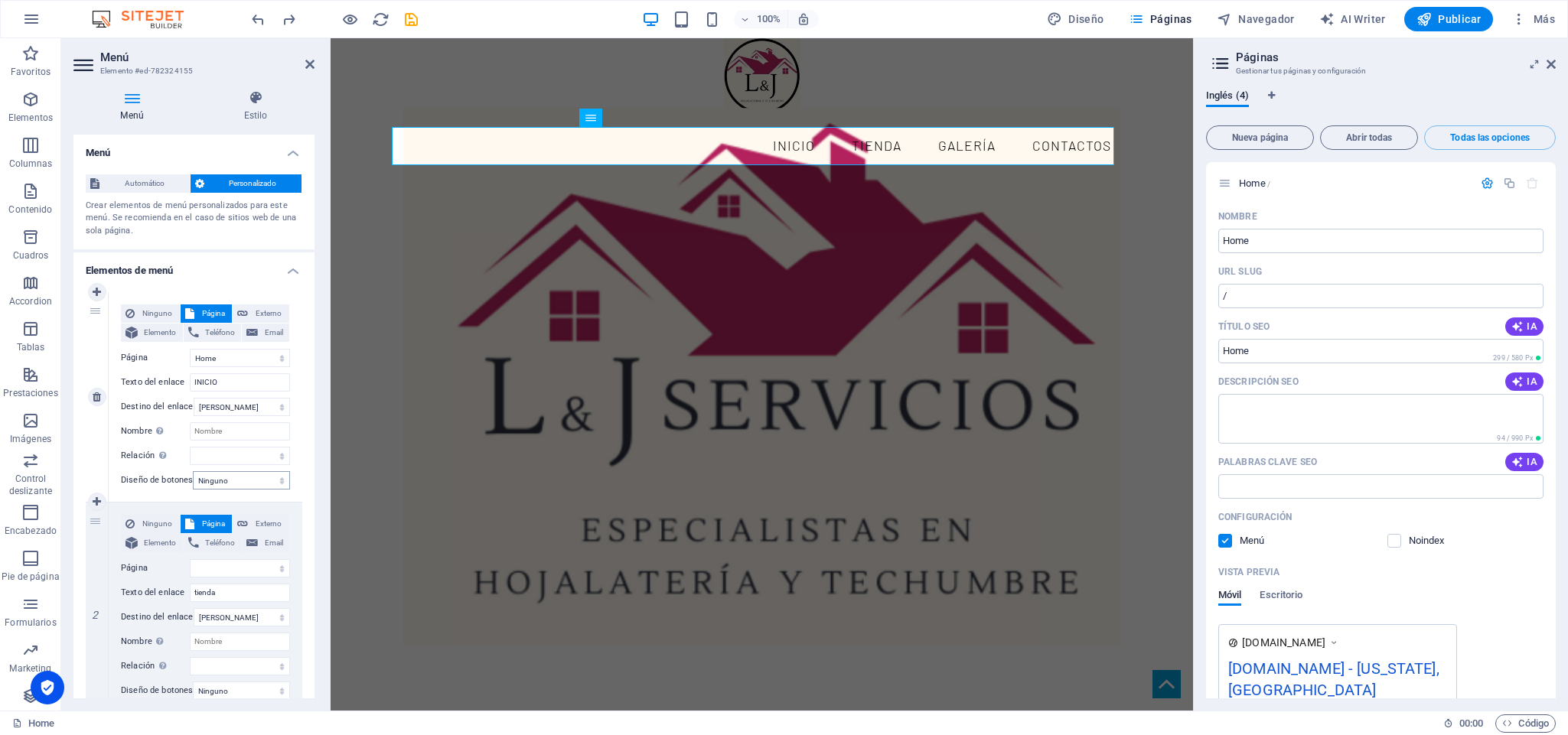 select 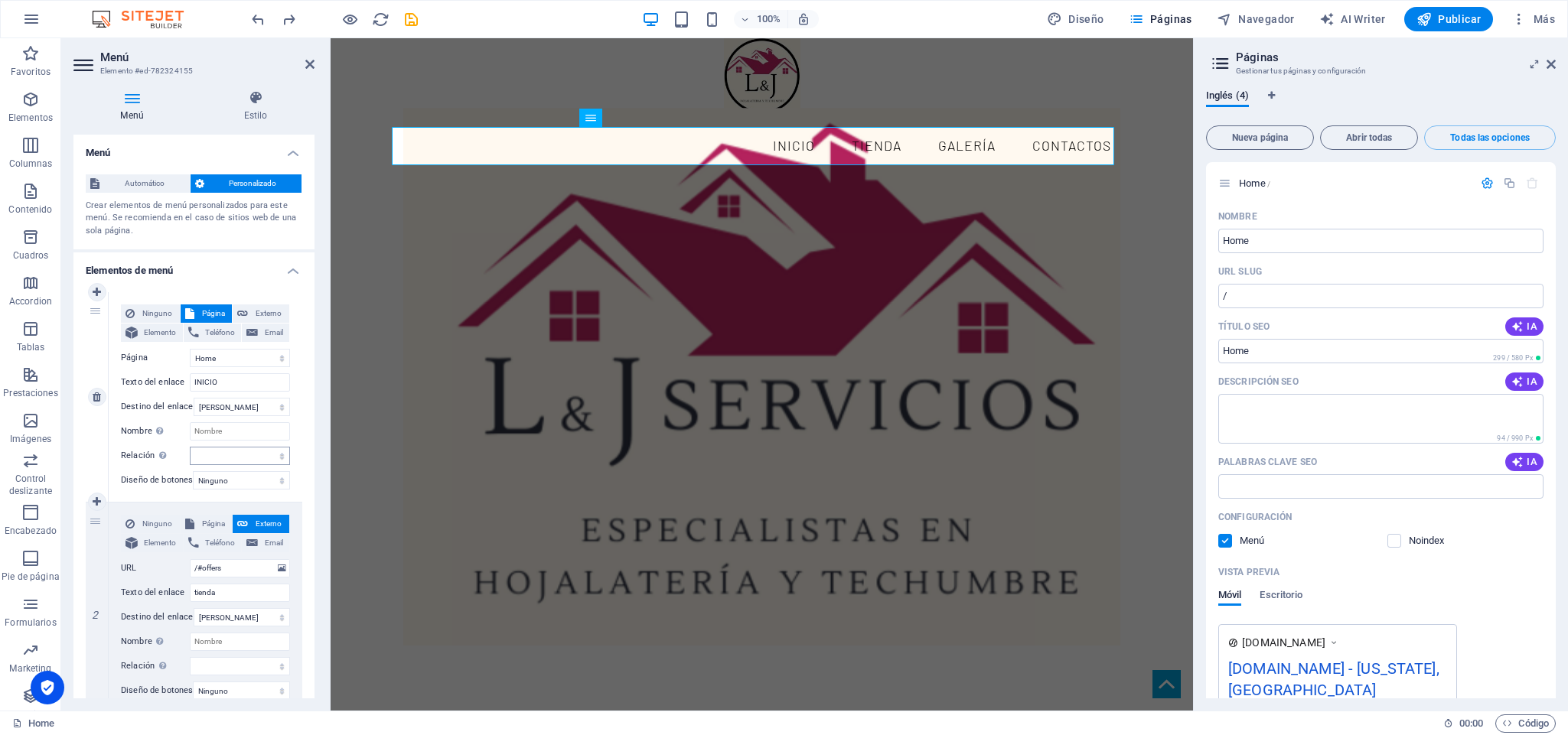 select 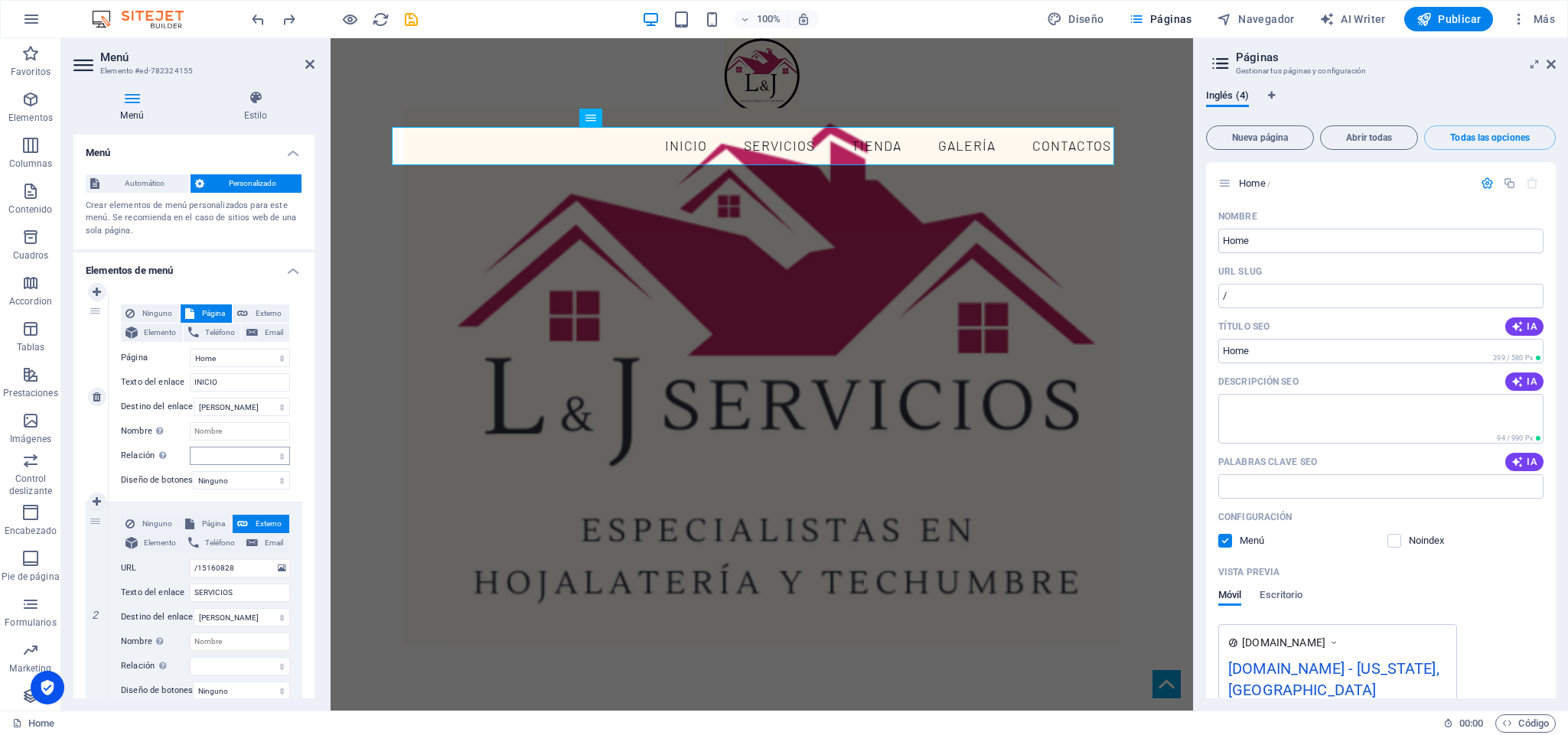 select 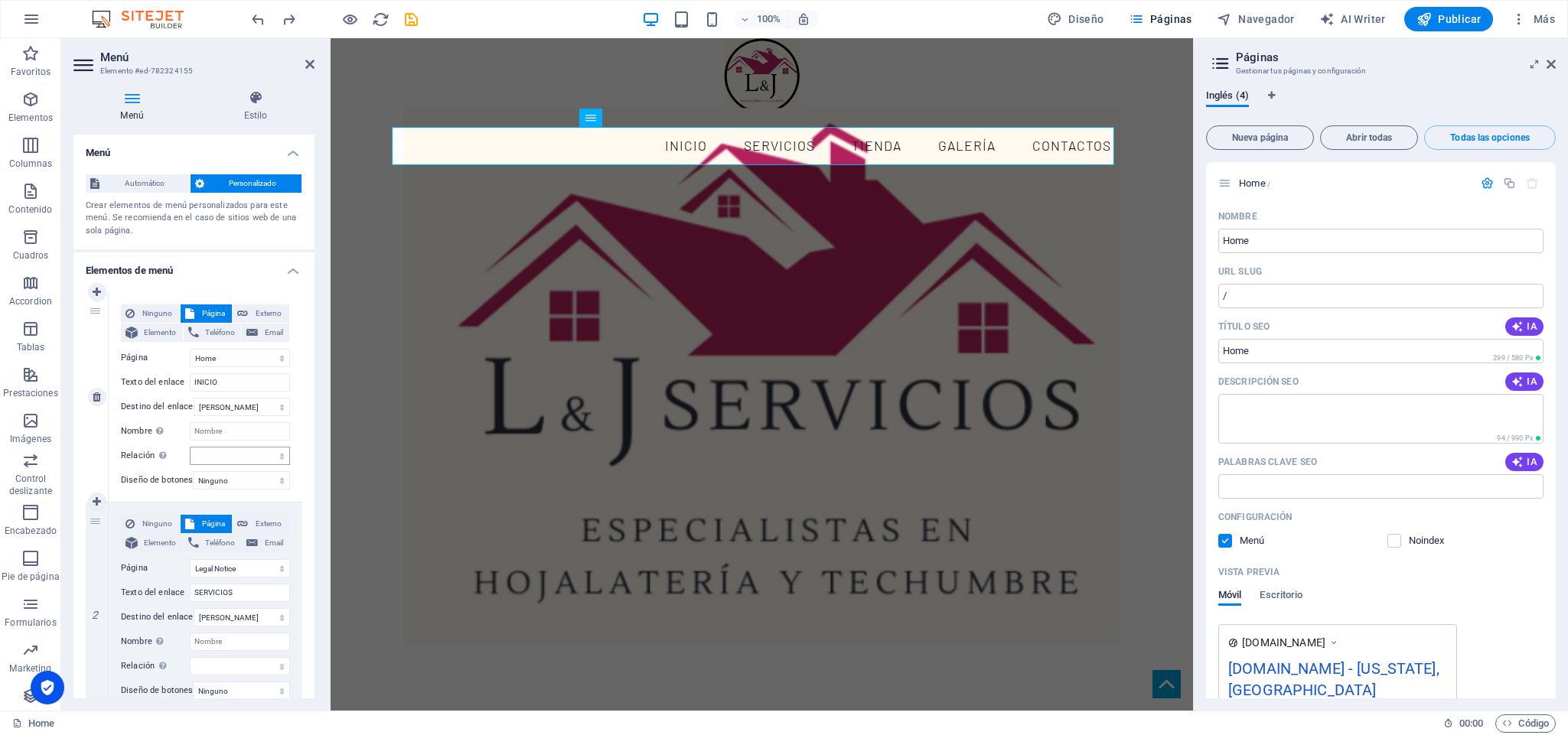 select 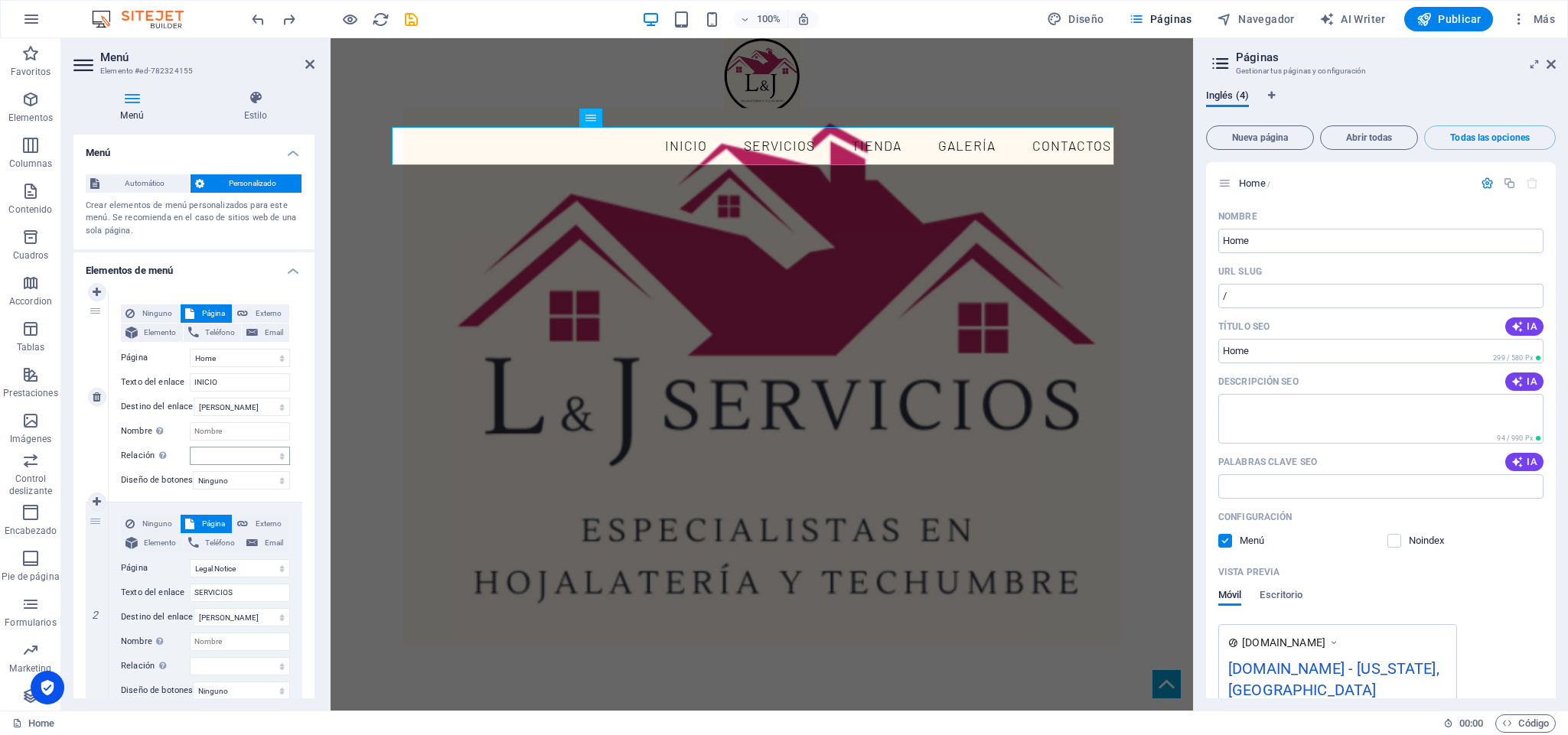 select on "1" 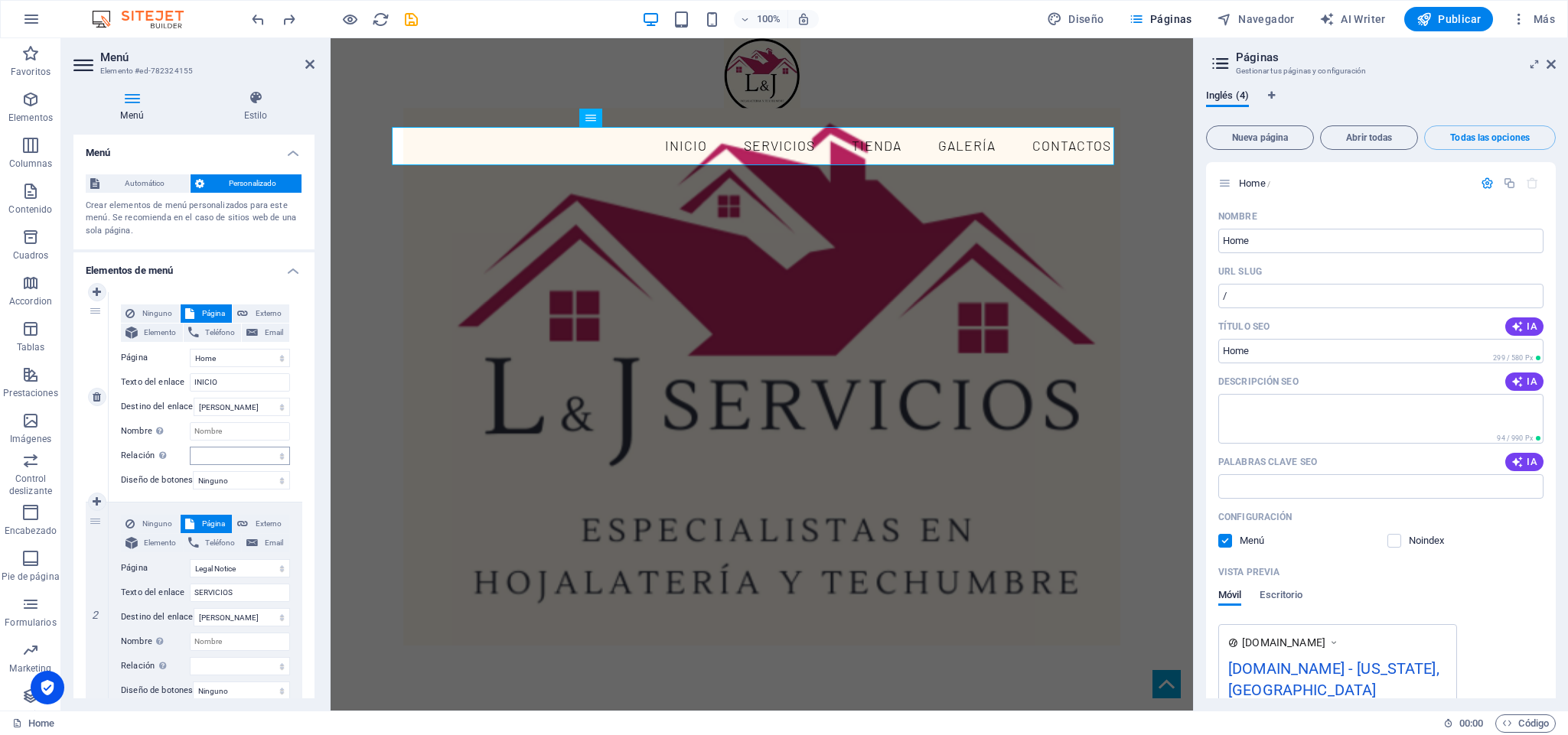 select 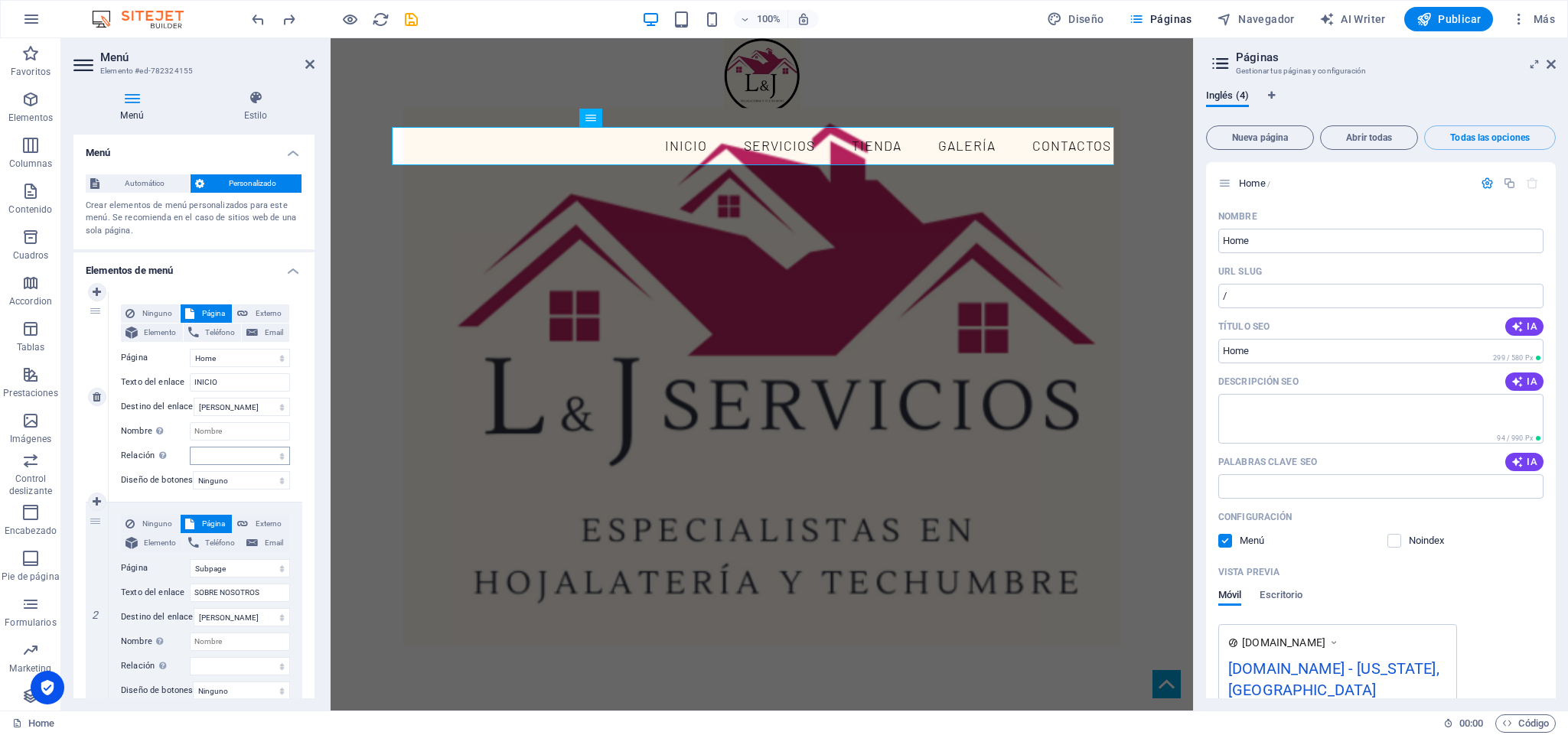 select 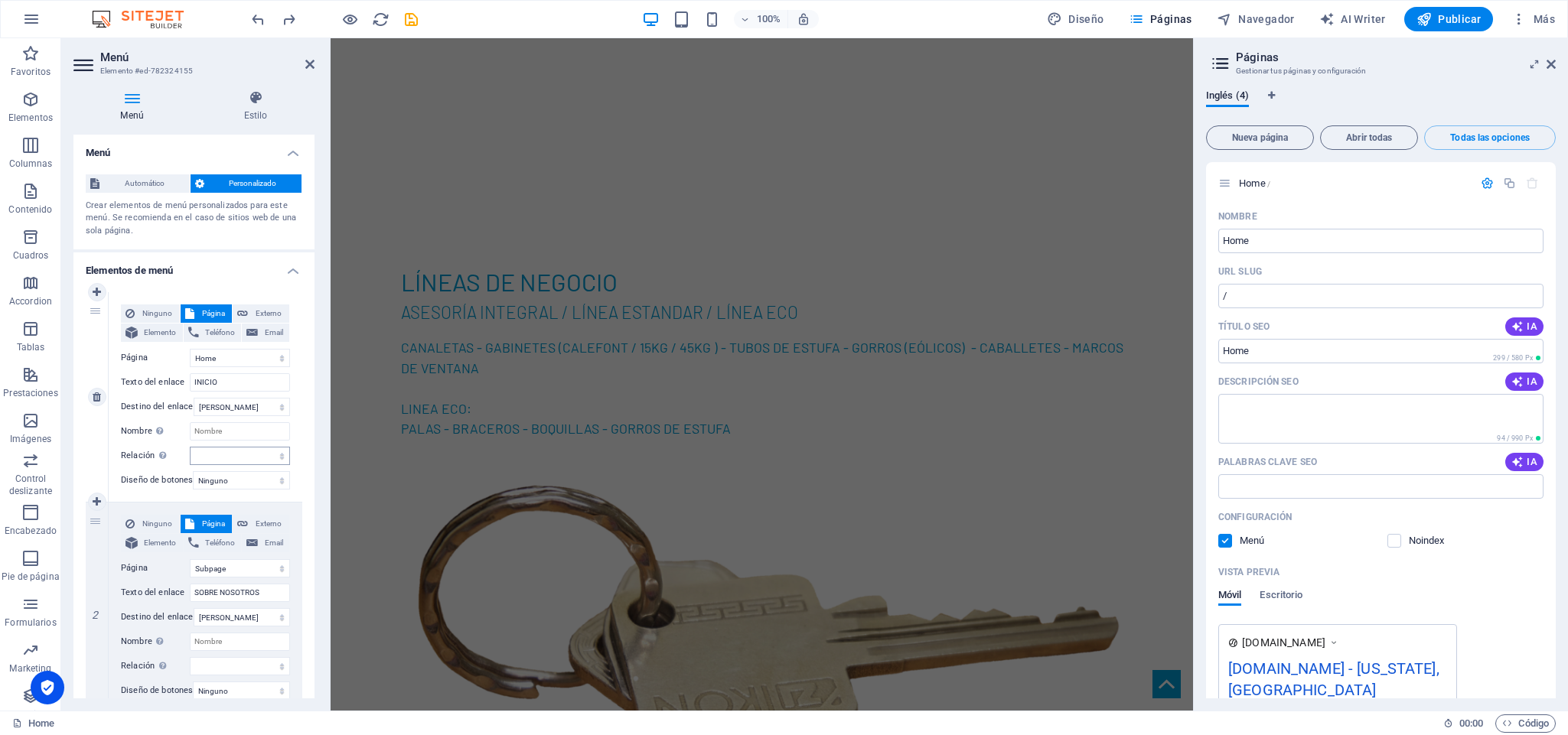 scroll, scrollTop: 2901, scrollLeft: 0, axis: vertical 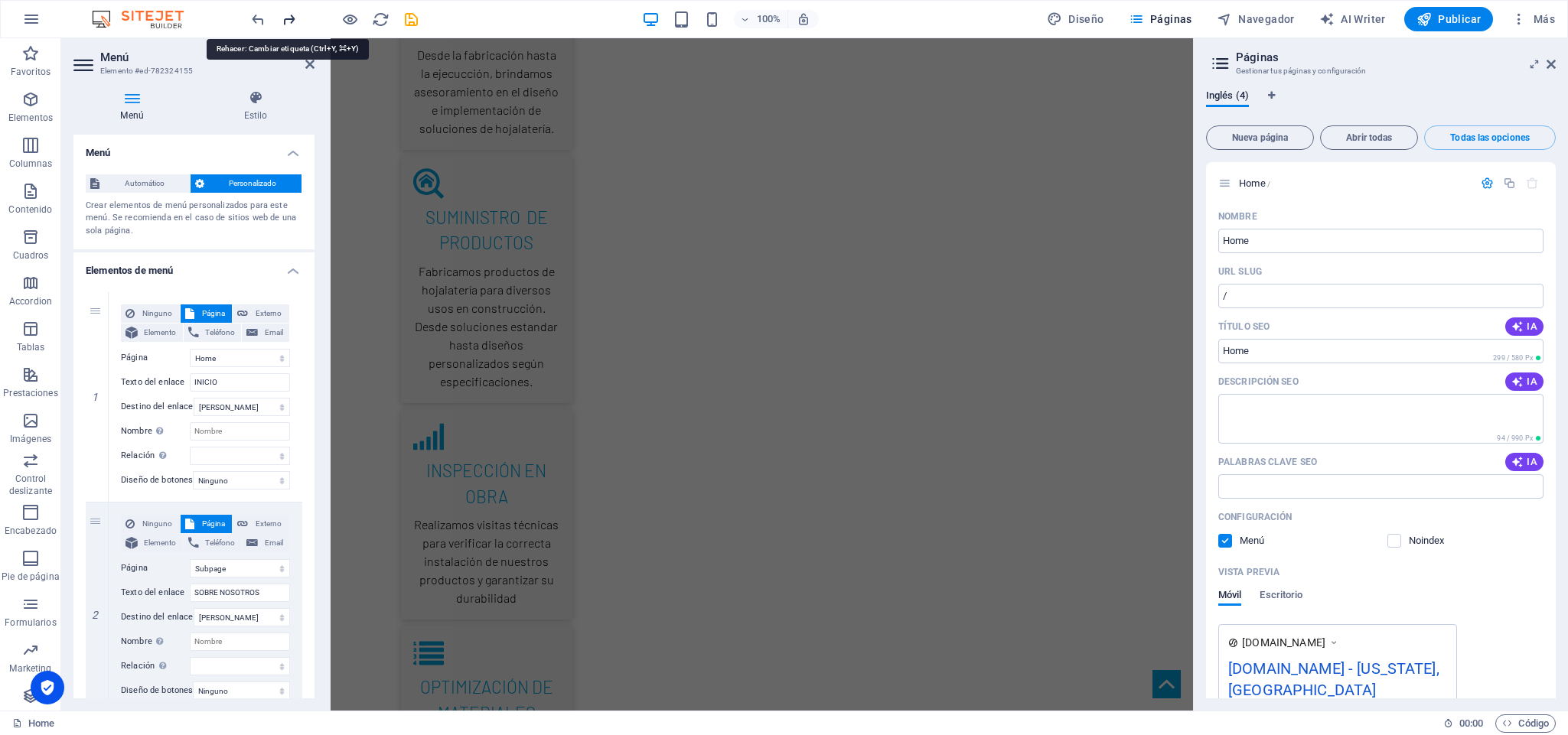 click at bounding box center (288, 19) 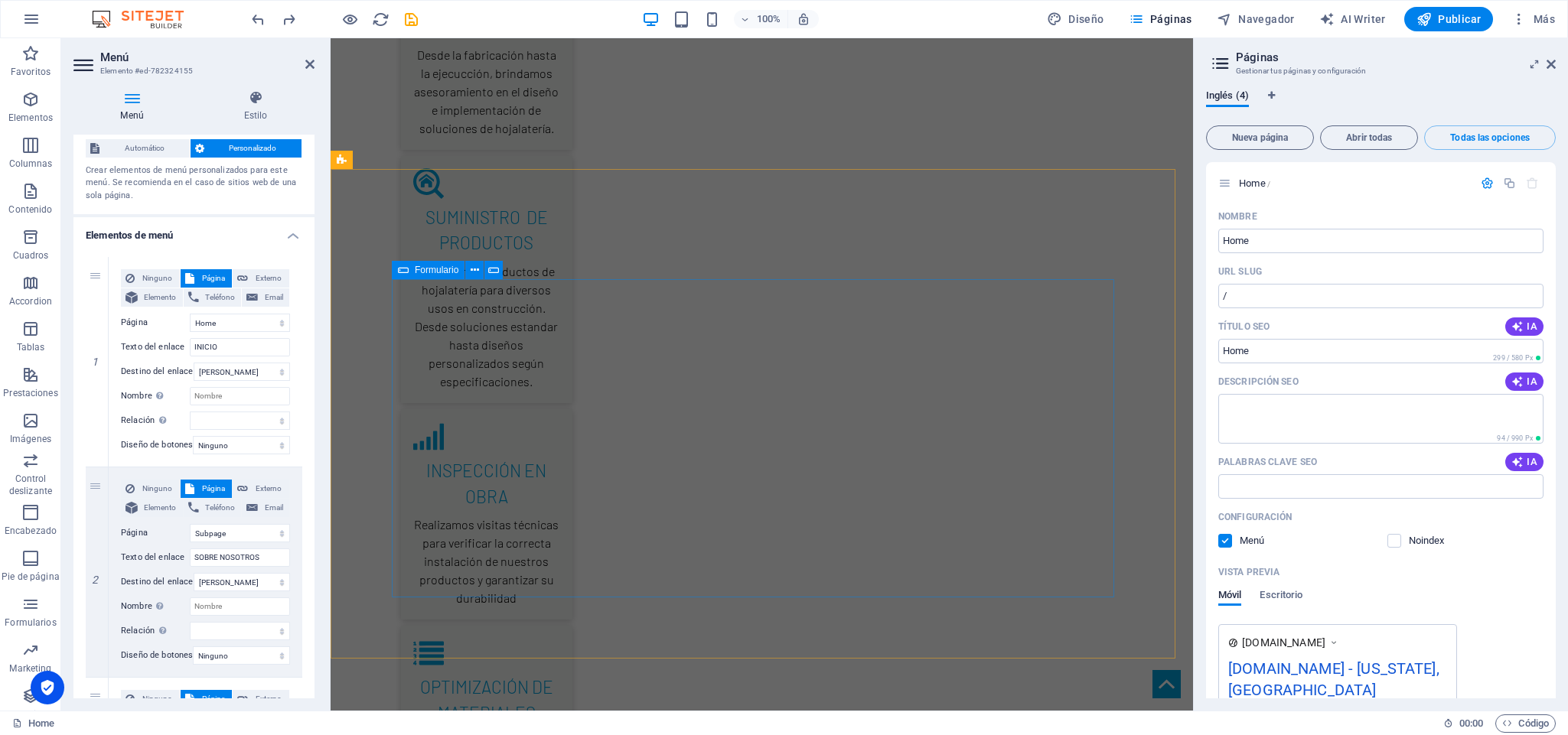 scroll, scrollTop: 0, scrollLeft: 0, axis: both 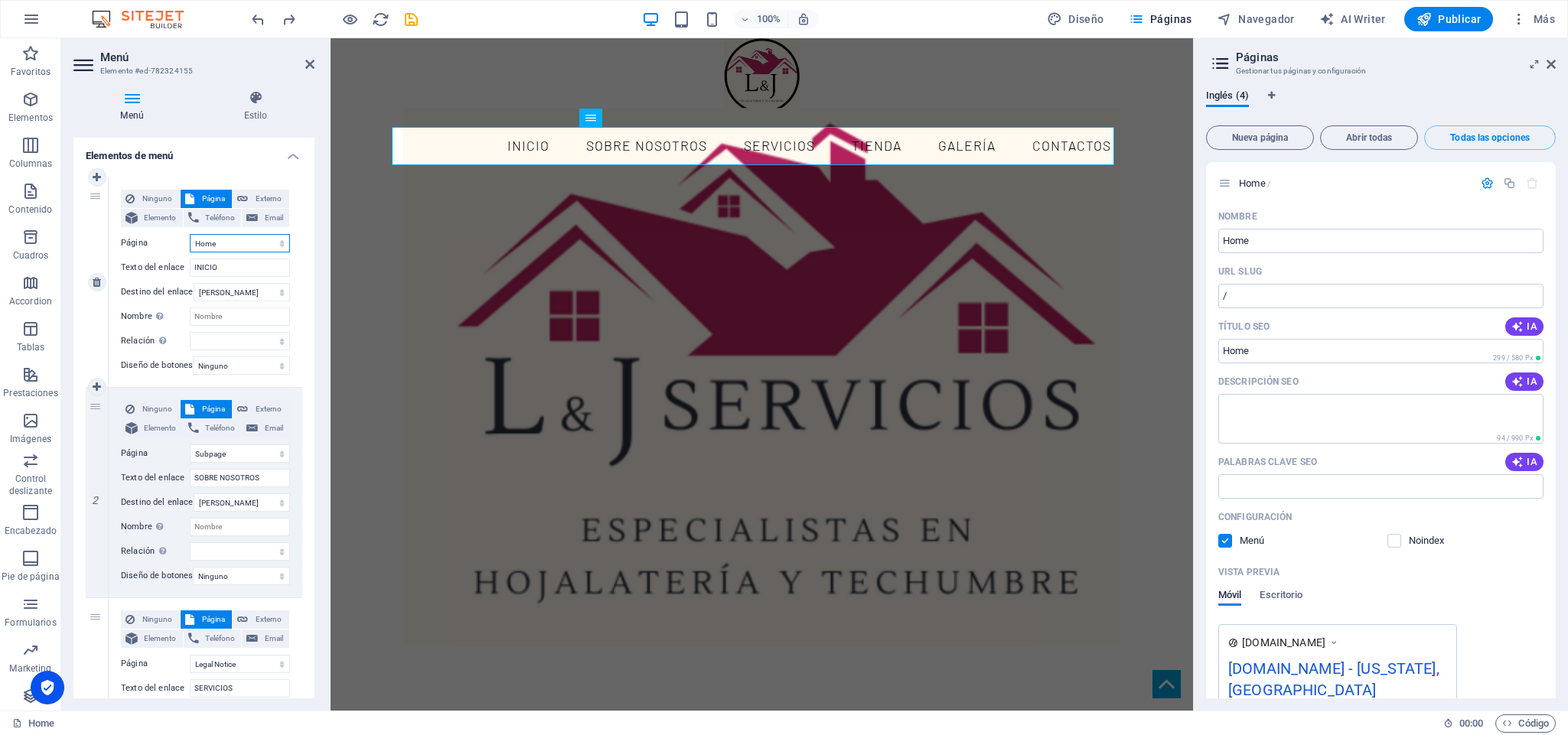 click on "Home Subpage Legal Notice Privacy" at bounding box center (240, 243) 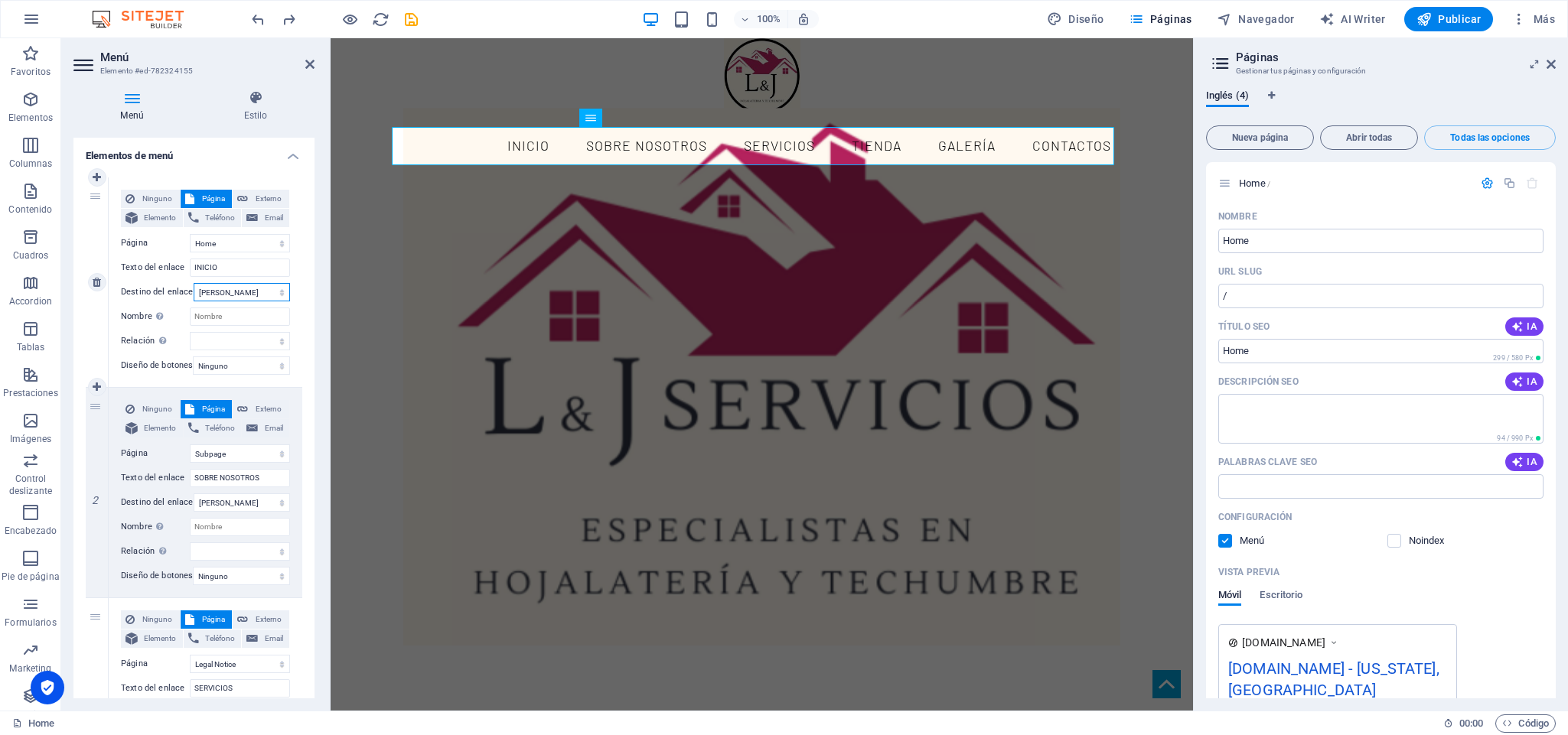 click on "Nueva pestaña Misma pestaña Superposición" at bounding box center [242, 292] 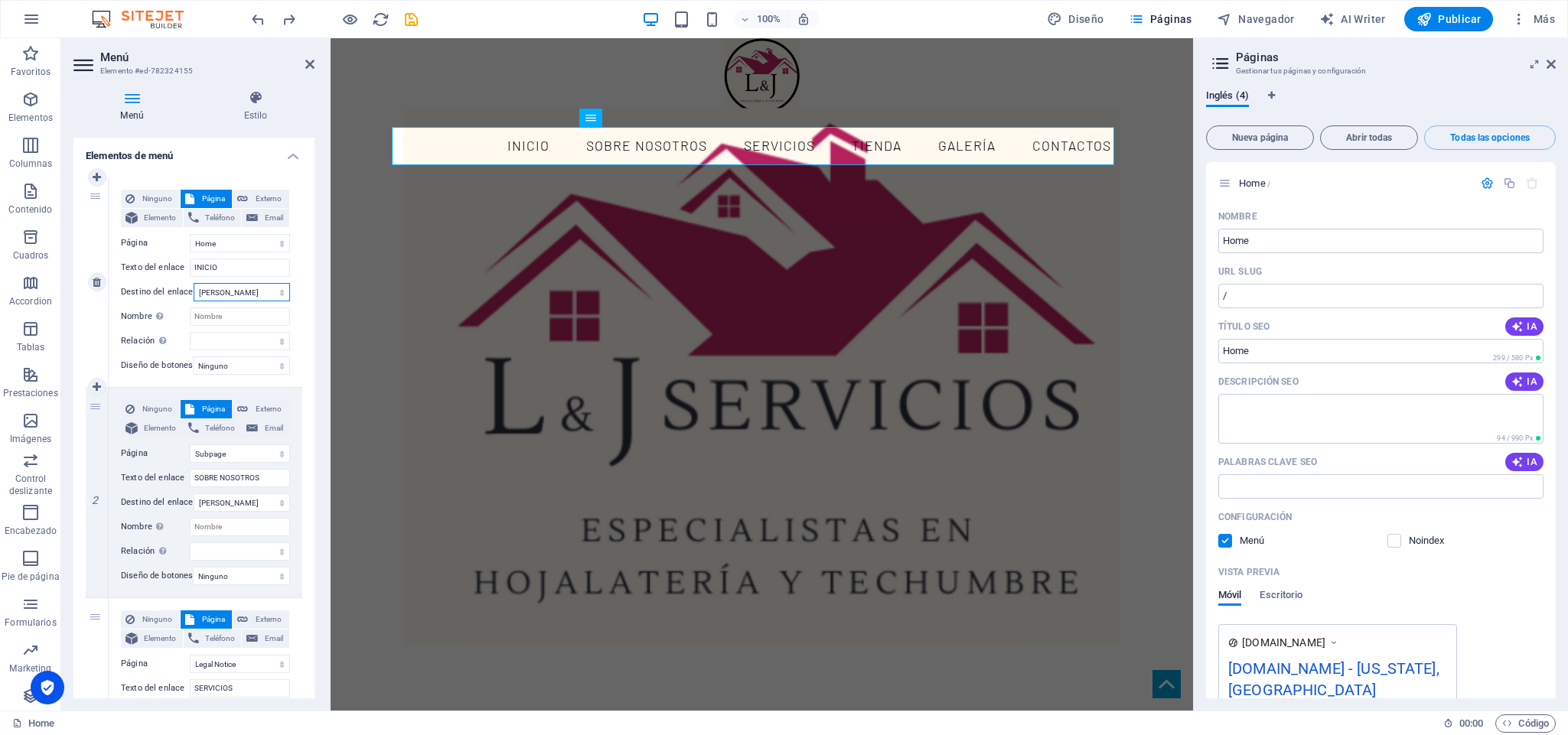 click on "Nueva pestaña Misma pestaña Superposición" at bounding box center (242, 292) 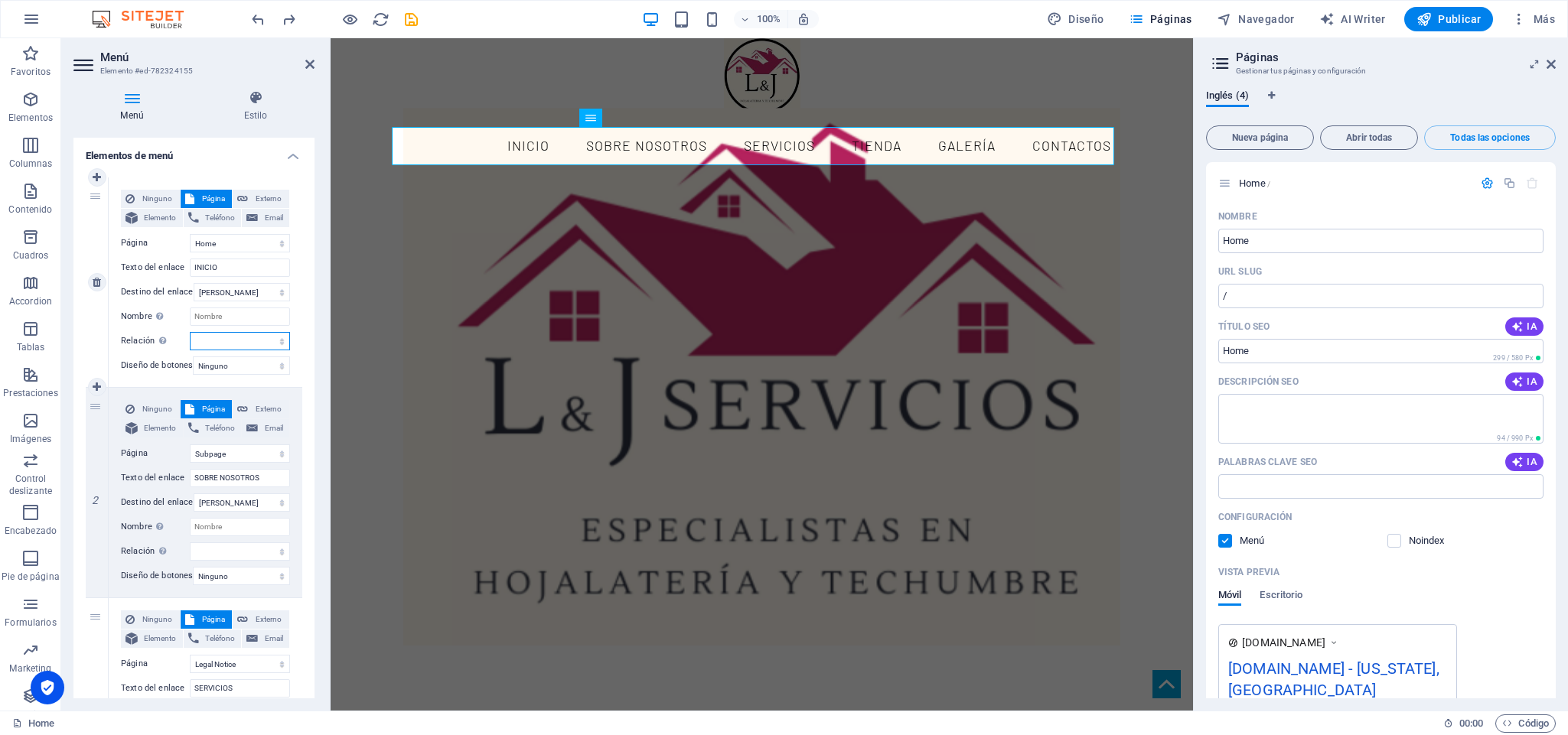 click on "alternativo autor marcador externo ayuda licencia siguiente nofollow noreferrer noopener ant buscar etiqueta" at bounding box center (240, 341) 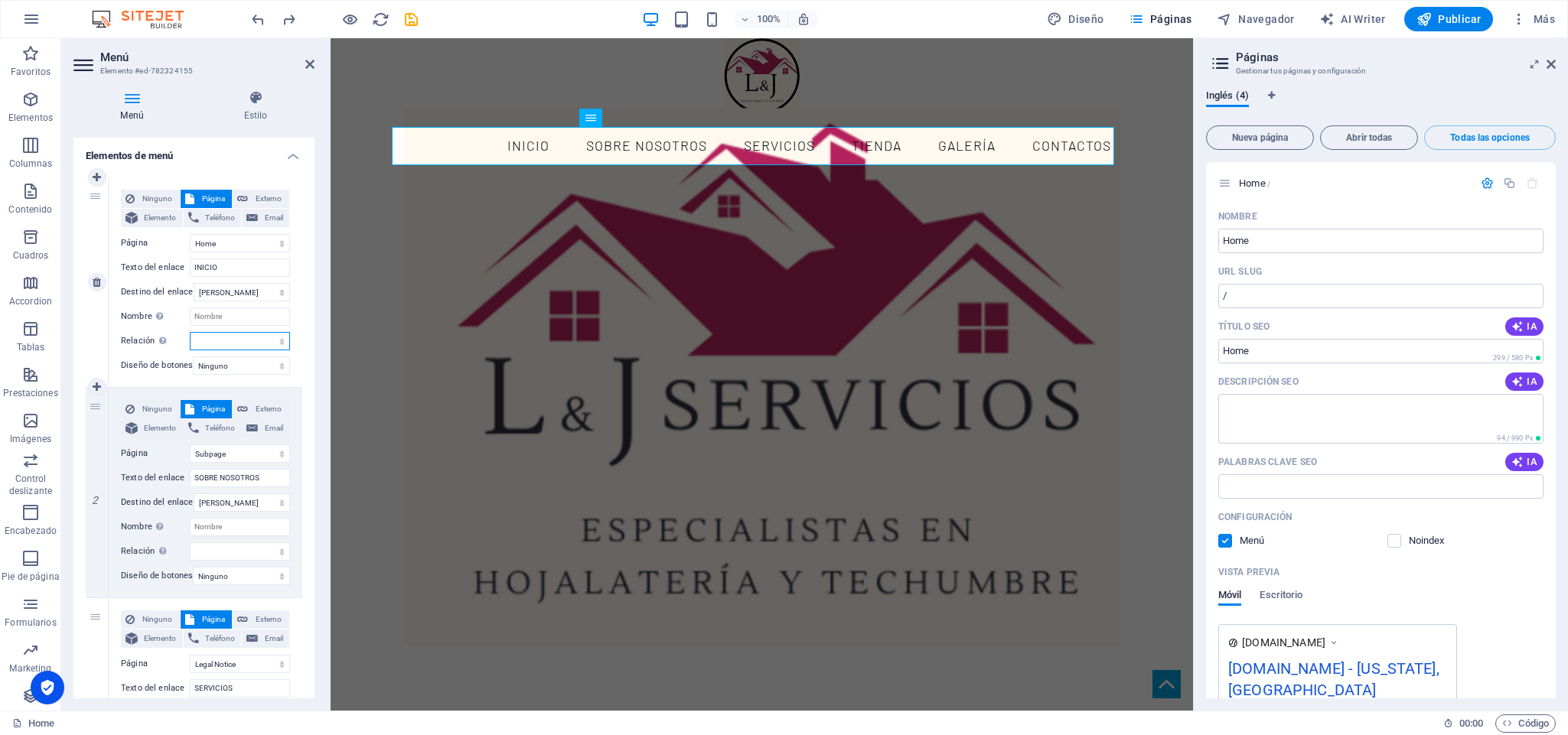 click on "alternativo autor marcador externo ayuda licencia siguiente nofollow noreferrer noopener ant buscar etiqueta" at bounding box center (240, 341) 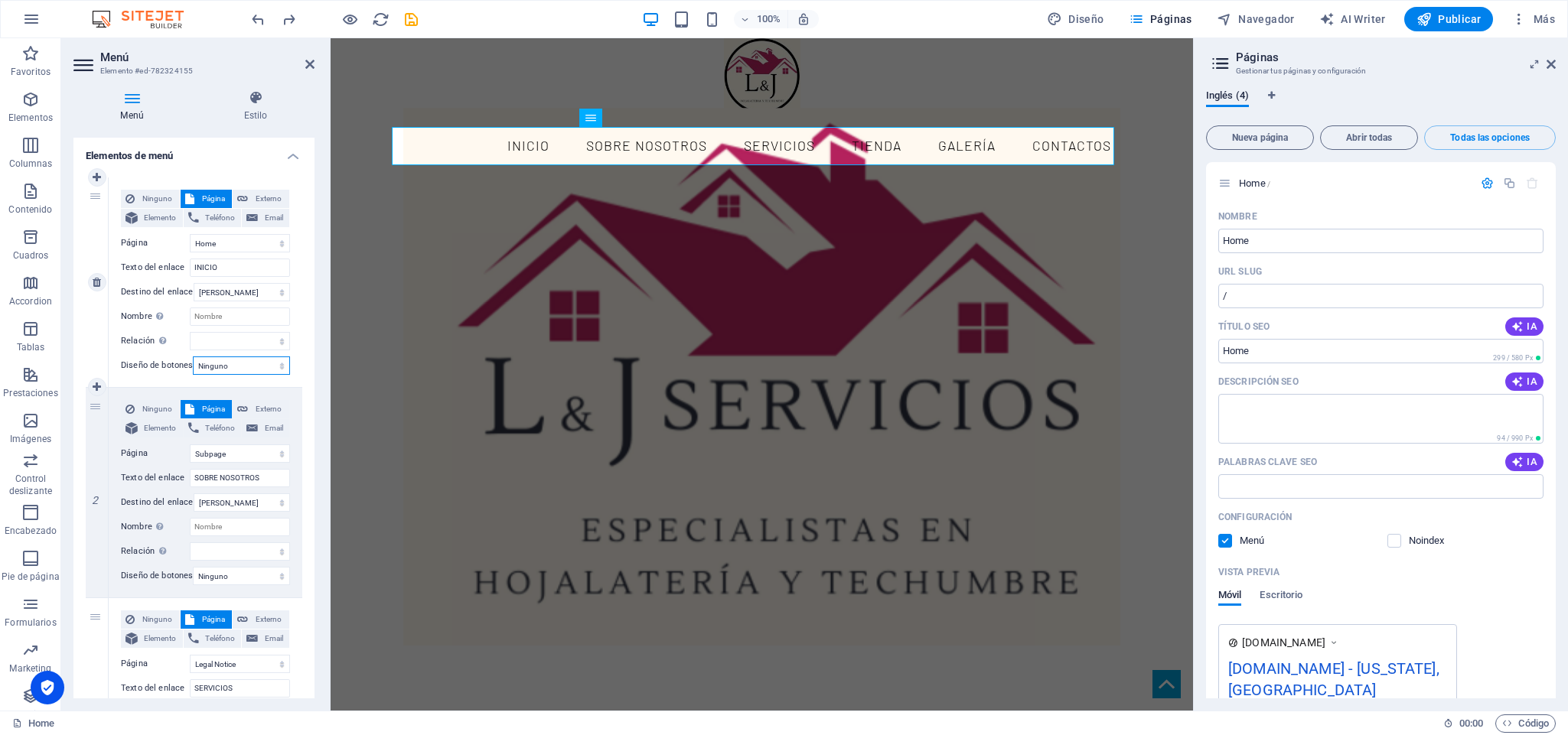 click on "Ninguno Predeterminado Principal Secundario" at bounding box center [241, 366] 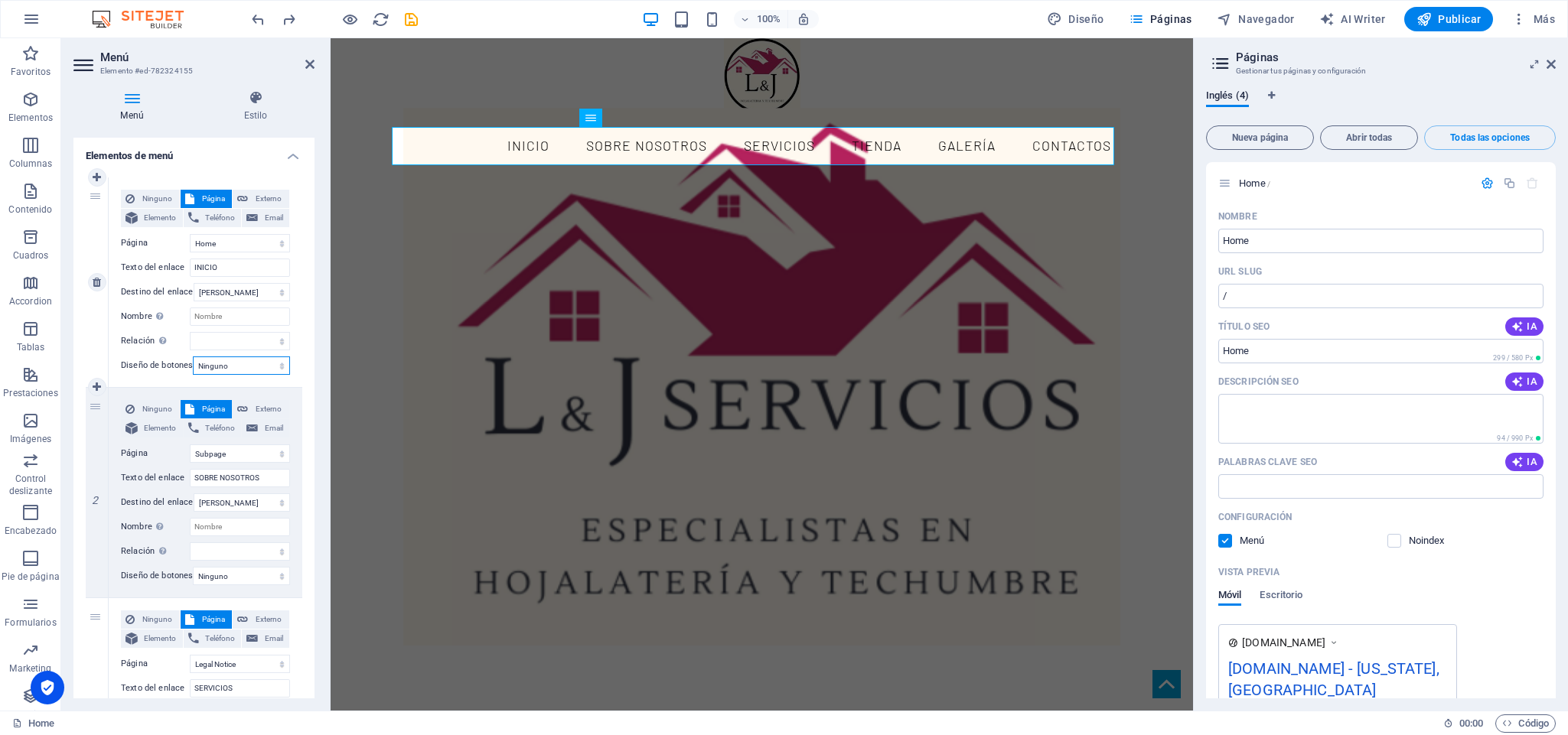 click on "Ninguno Predeterminado Principal Secundario" at bounding box center (241, 366) 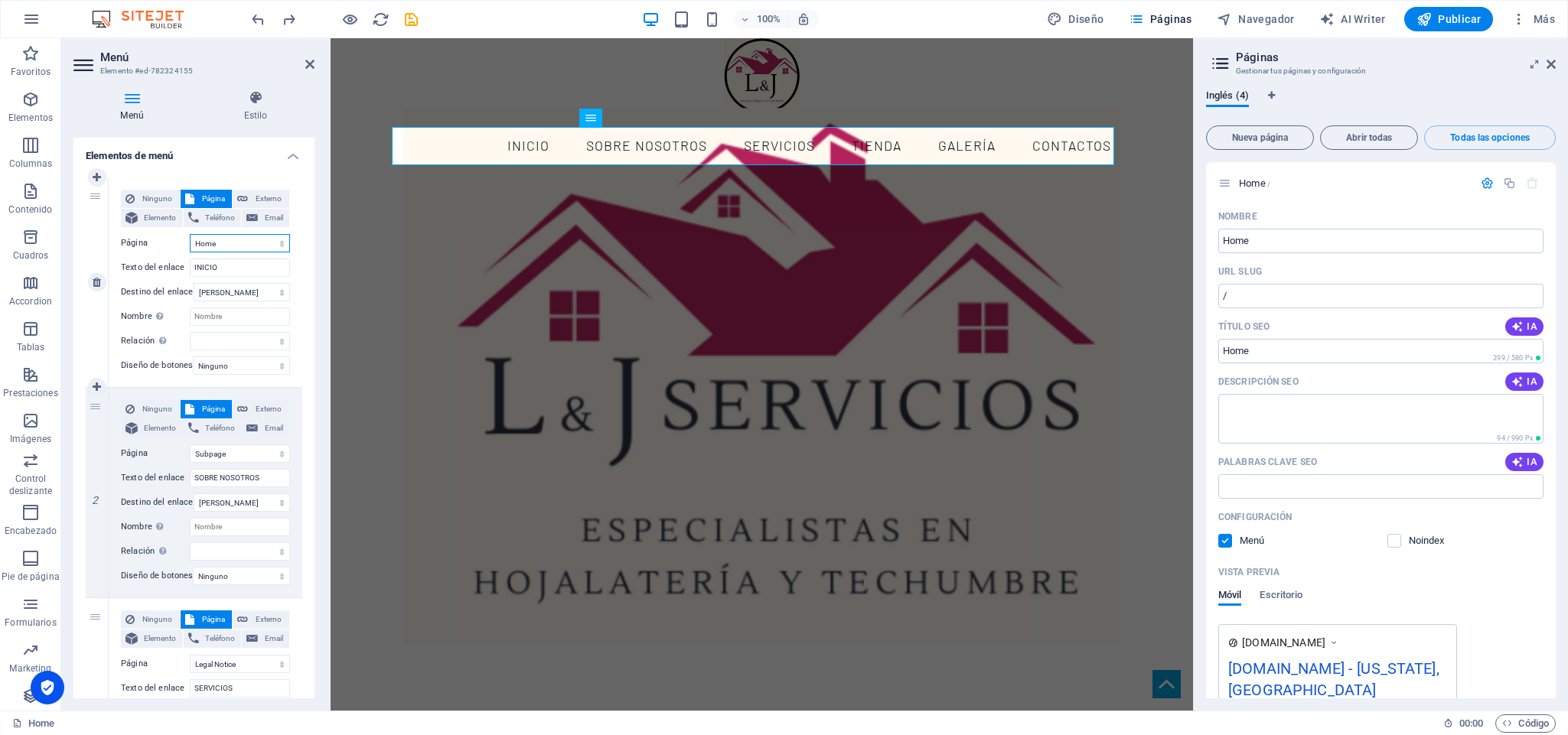 click on "Home Subpage Legal Notice Privacy" at bounding box center [240, 243] 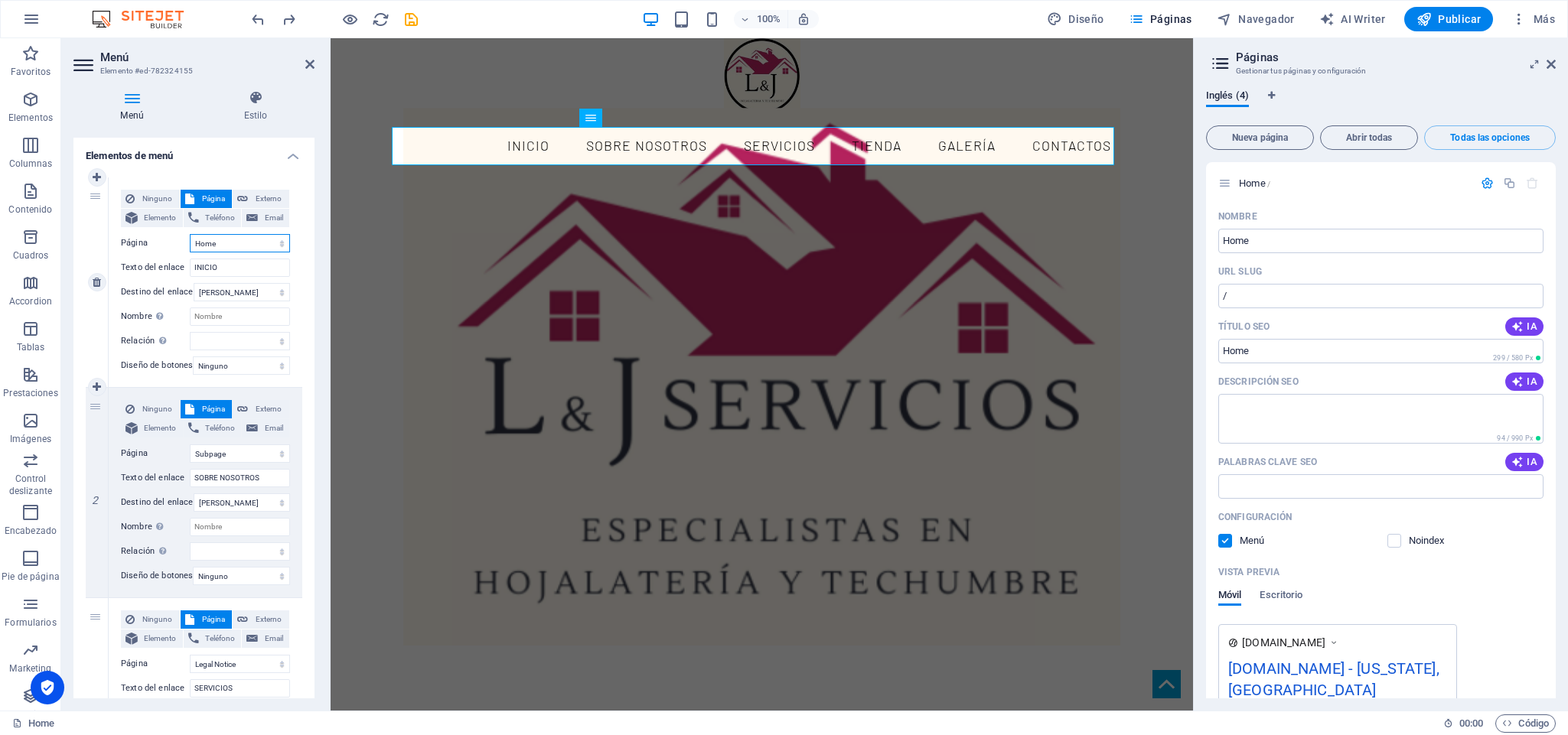 click on "Home Subpage Legal Notice Privacy" at bounding box center [240, 243] 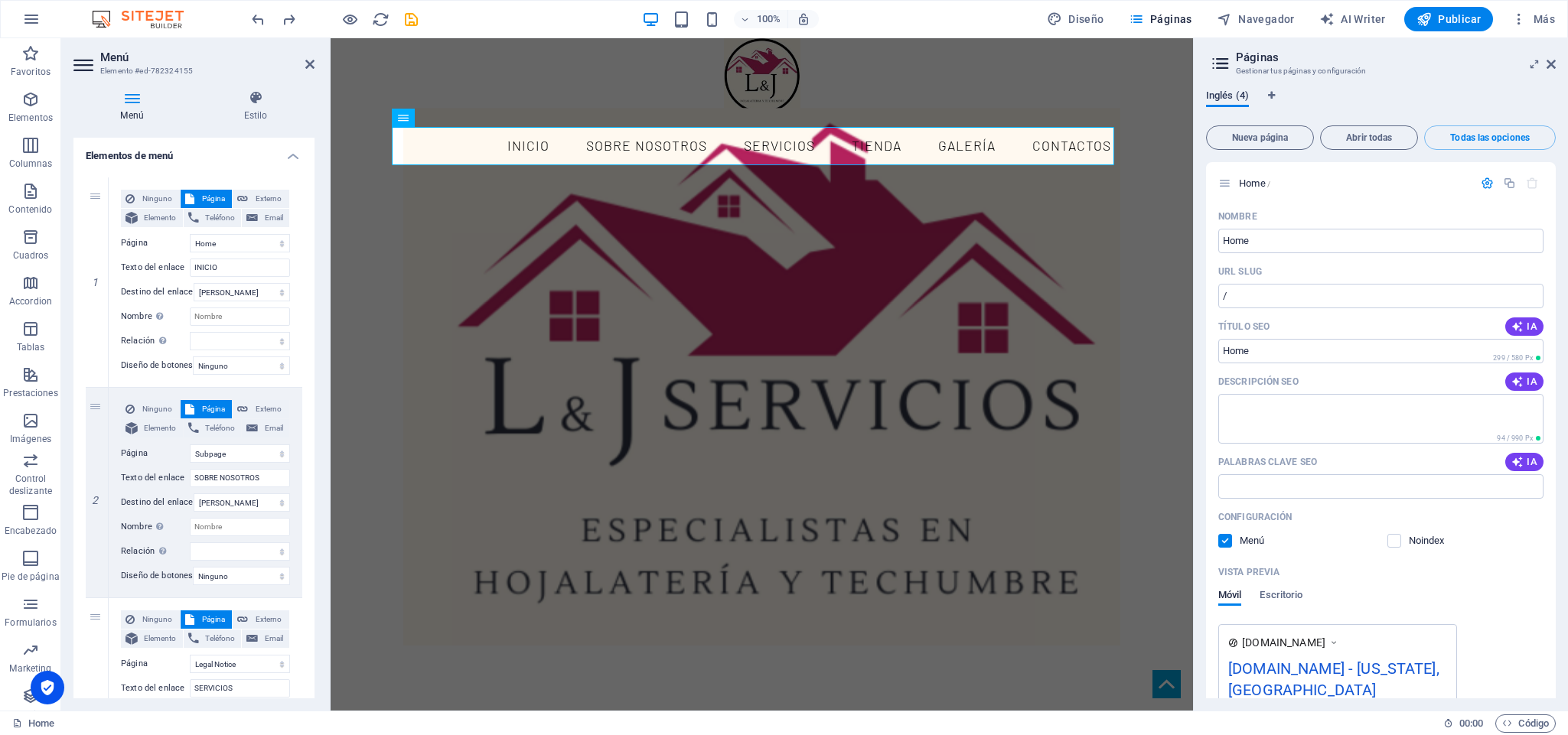 click on "Inglés (4)" at bounding box center (1227, 97) 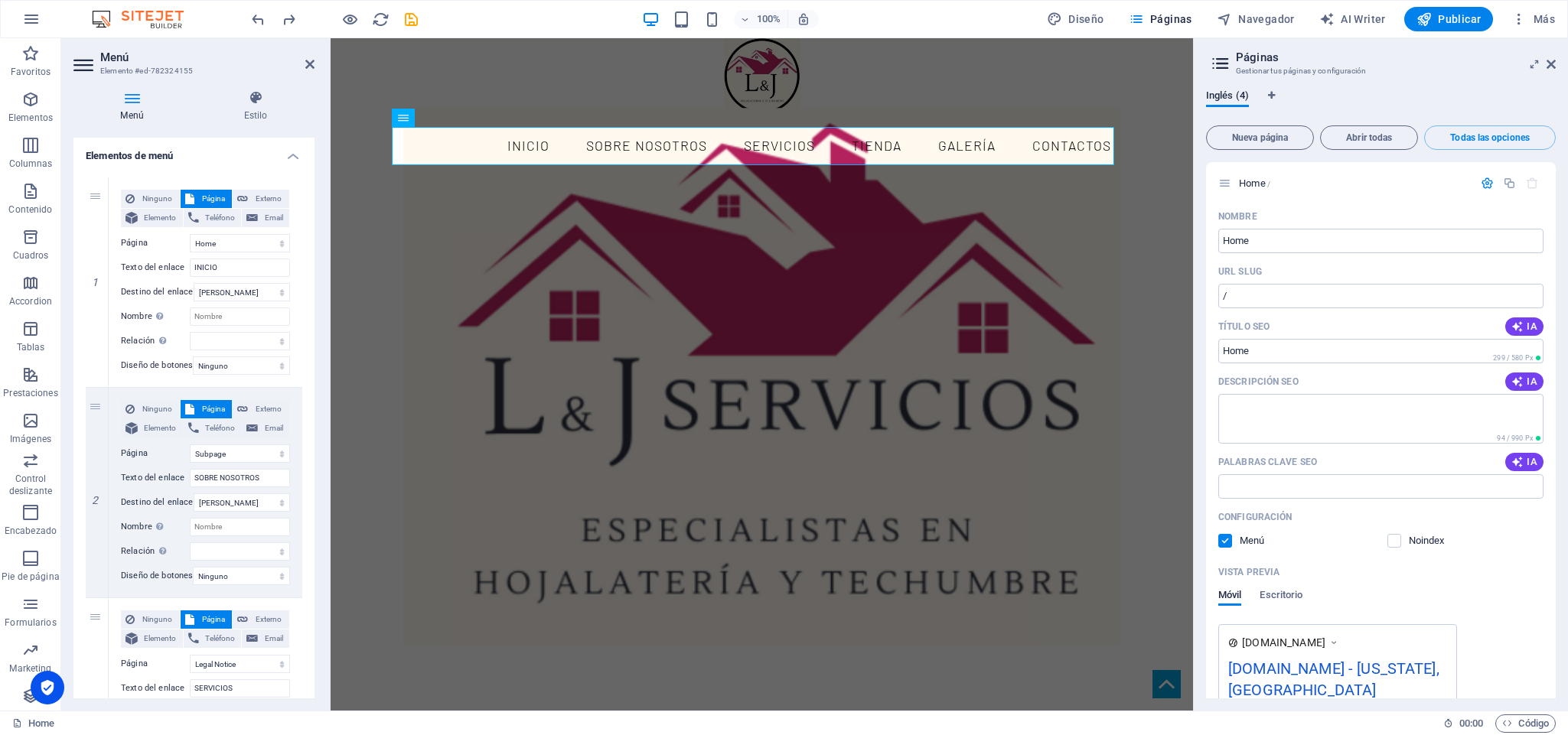 click at bounding box center (1221, 63) 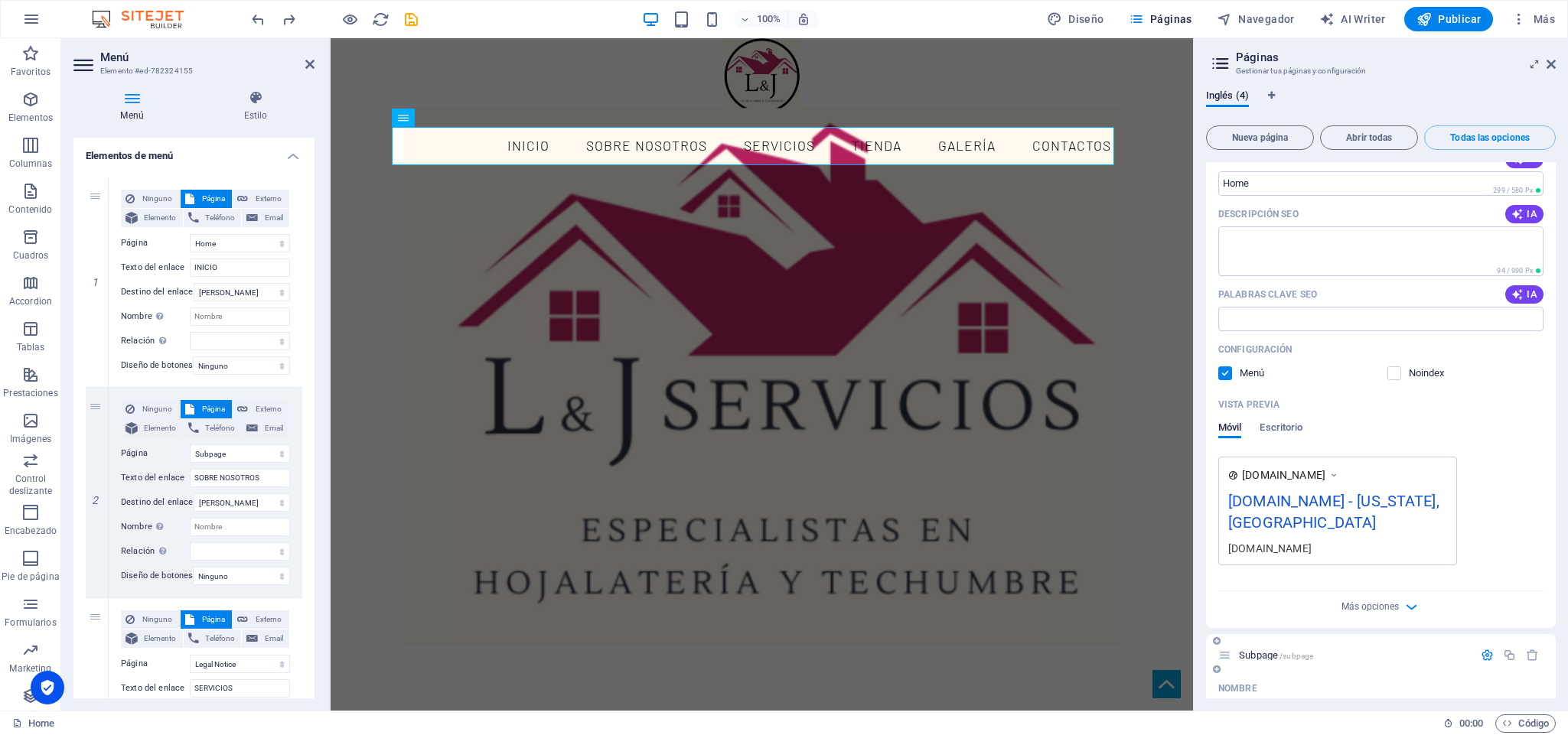 scroll, scrollTop: 0, scrollLeft: 0, axis: both 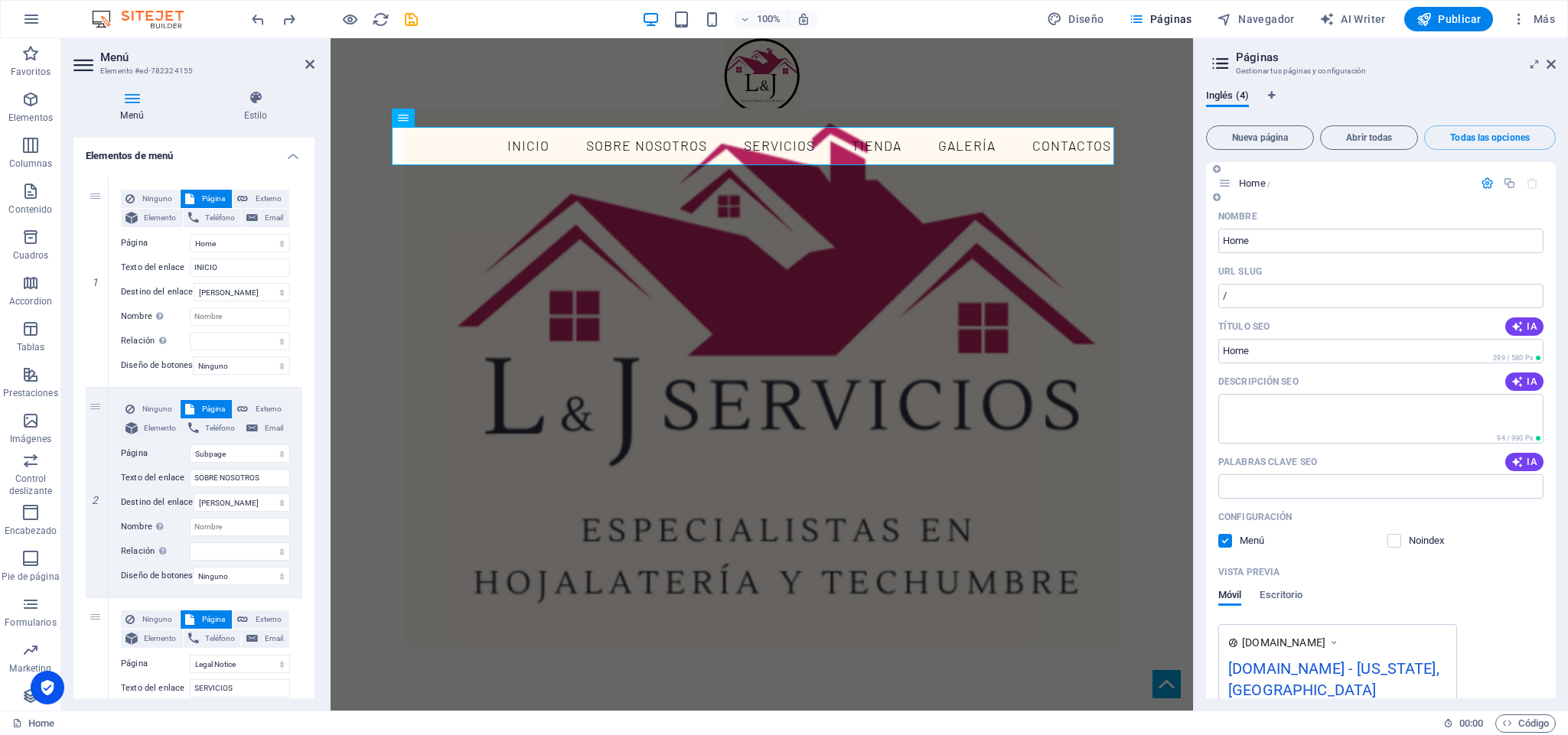 click on "Nombre" at bounding box center (1237, 216) 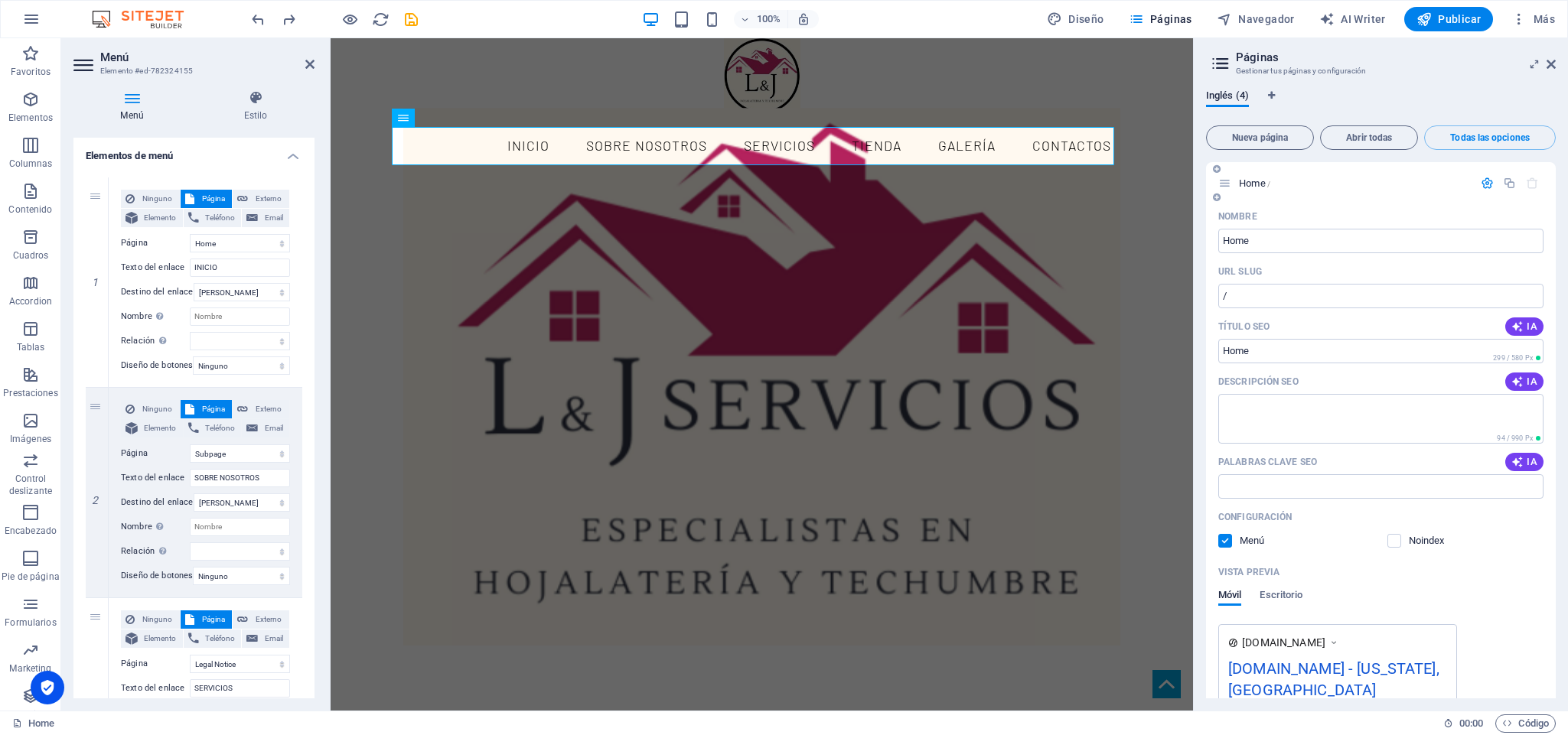click at bounding box center (1532, 183) 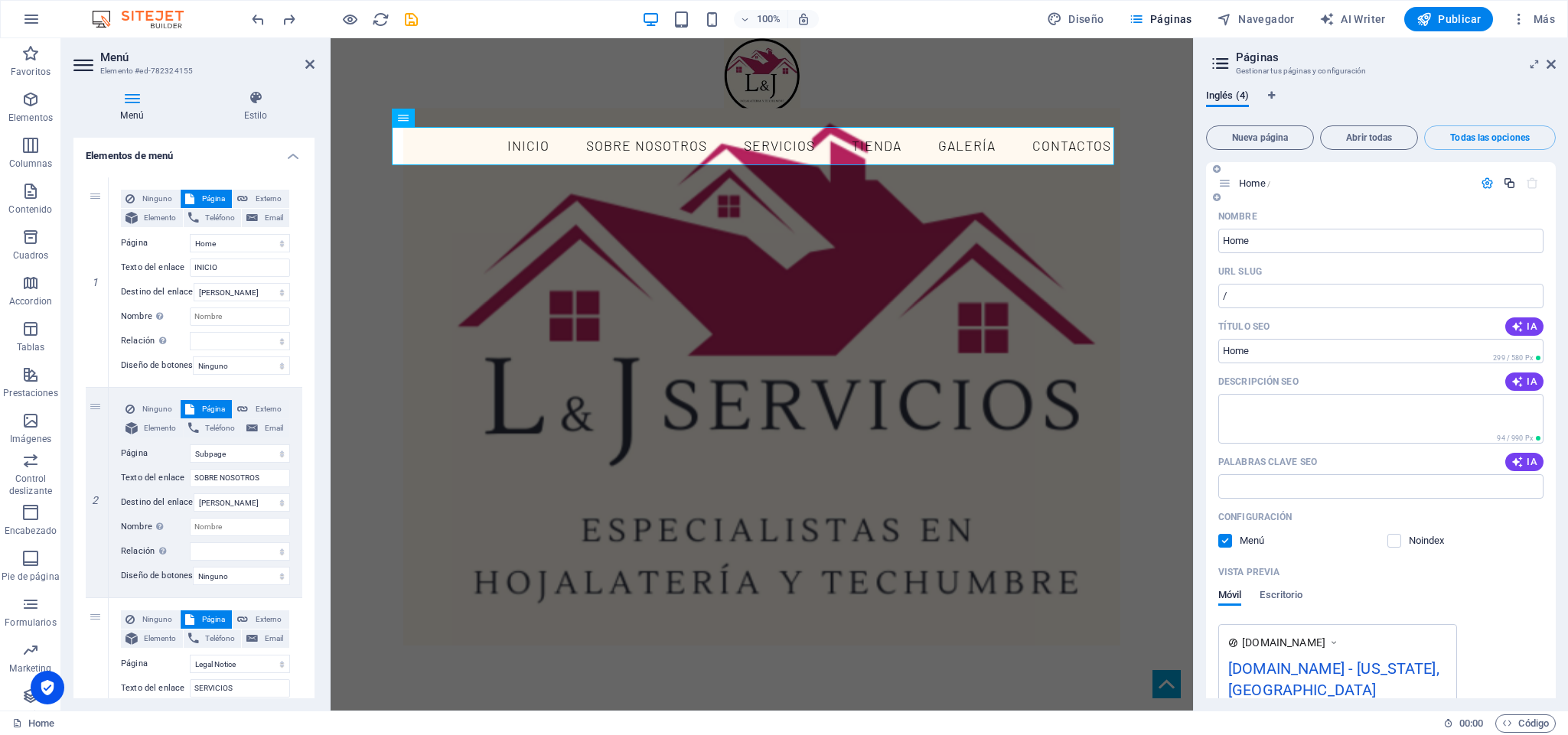 click at bounding box center (1509, 183) 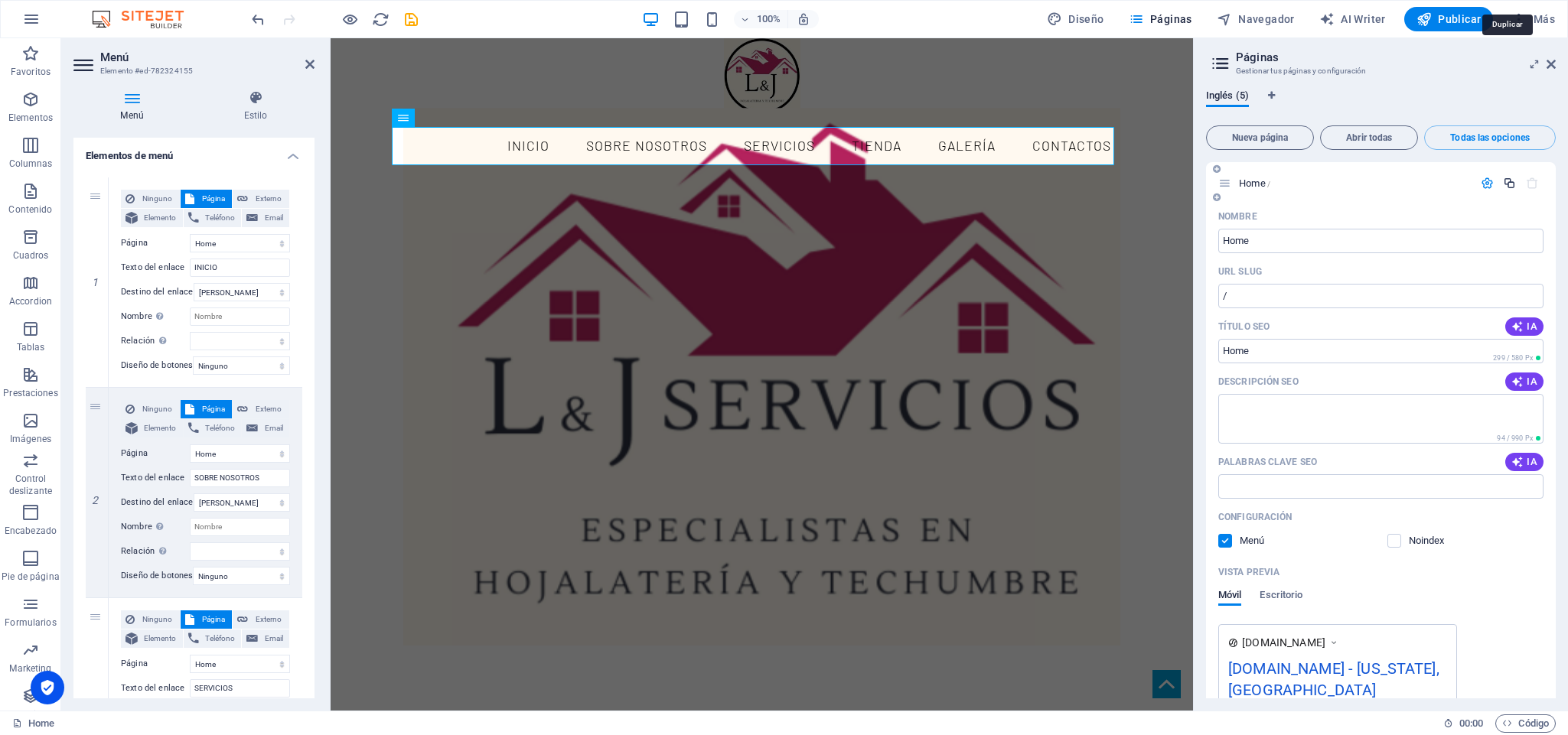 select on "1" 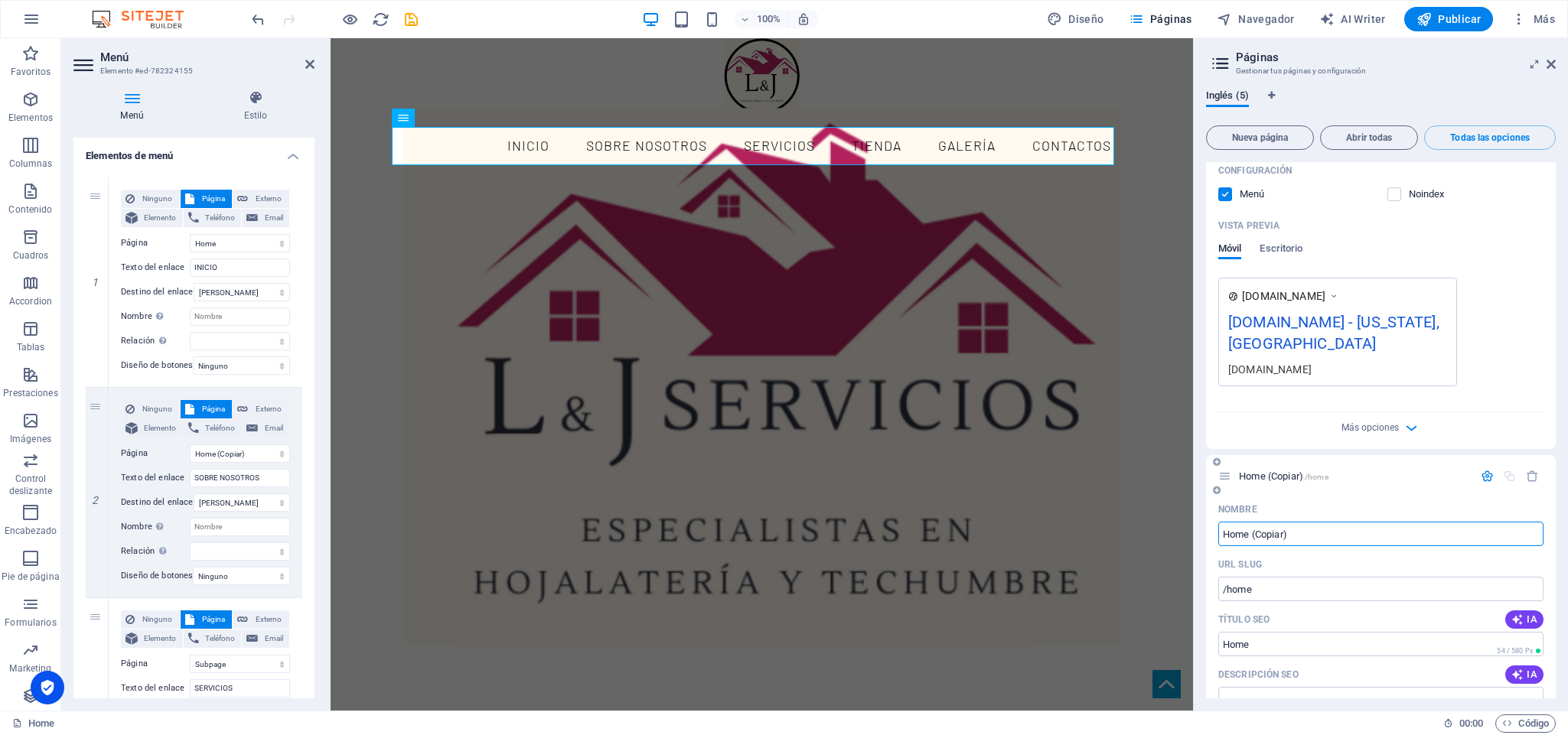 scroll, scrollTop: 344, scrollLeft: 0, axis: vertical 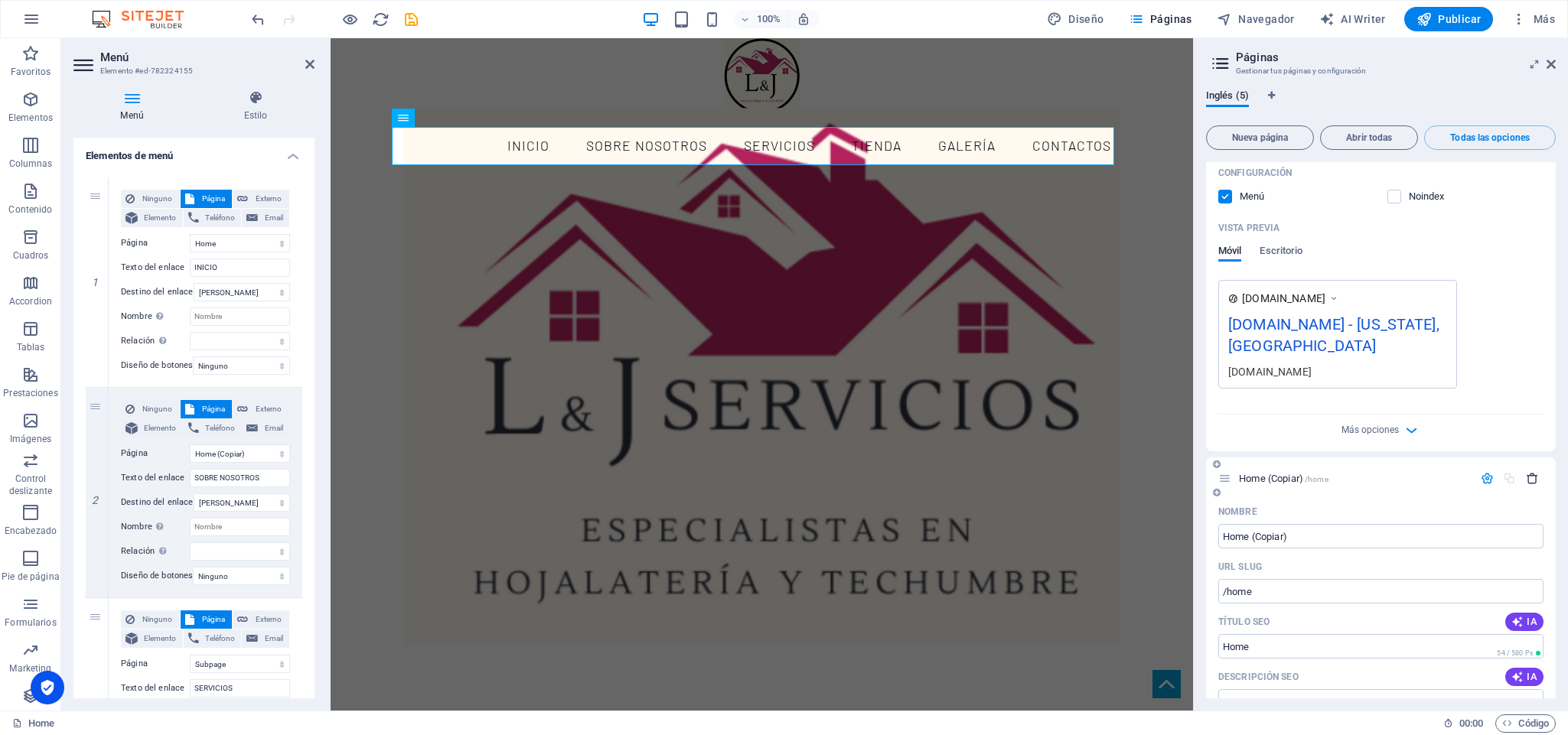 click at bounding box center (1532, 478) 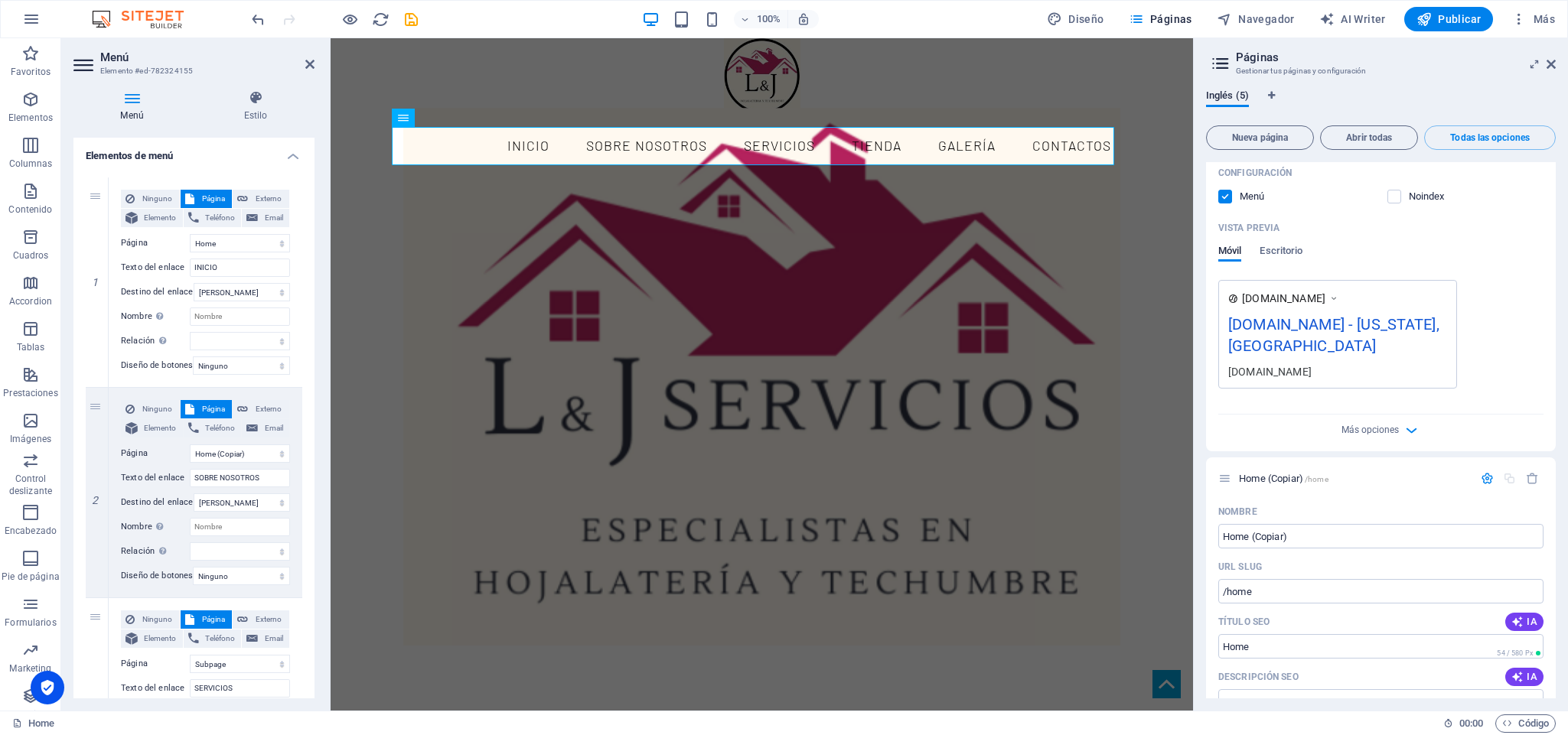 select on "1" 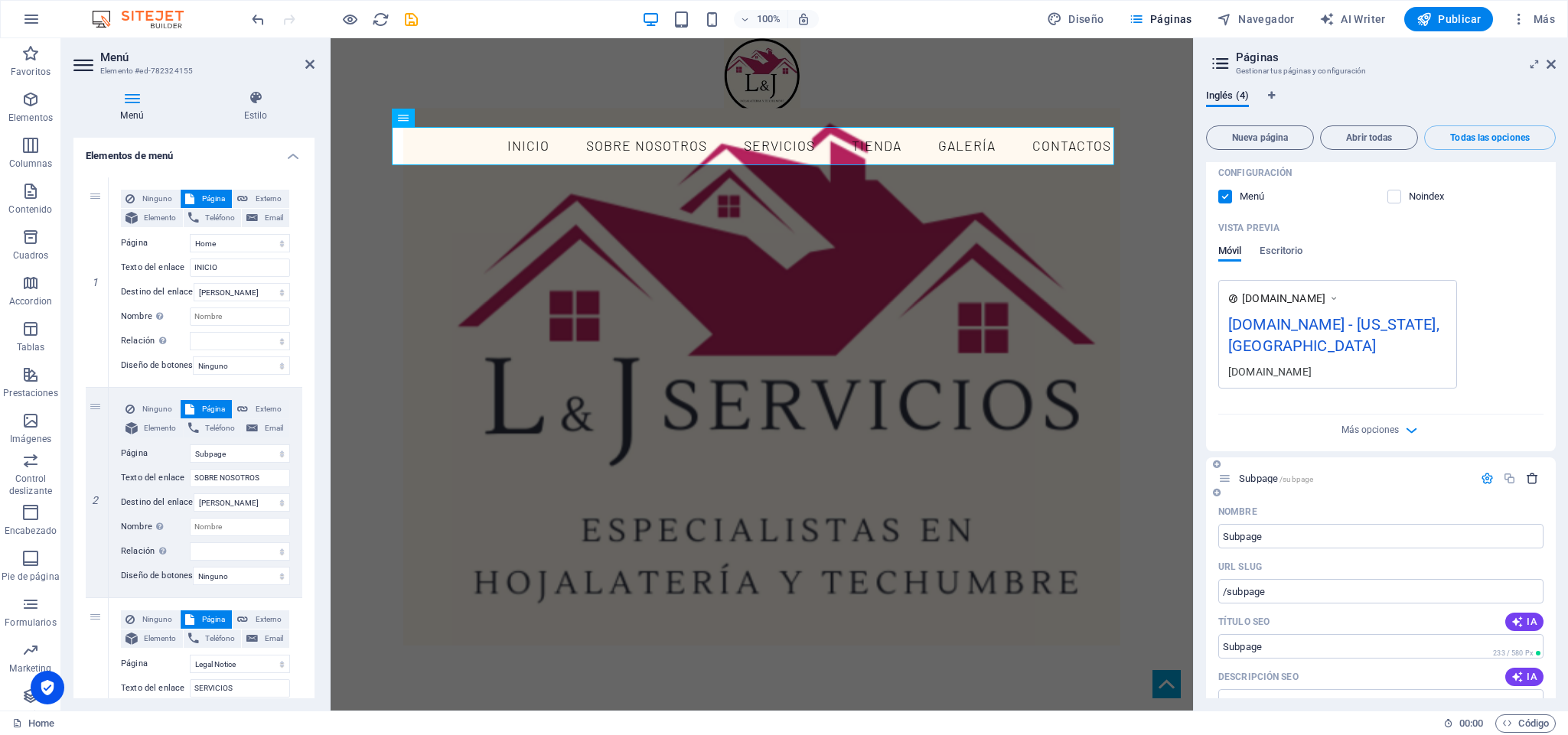 click at bounding box center [1532, 478] 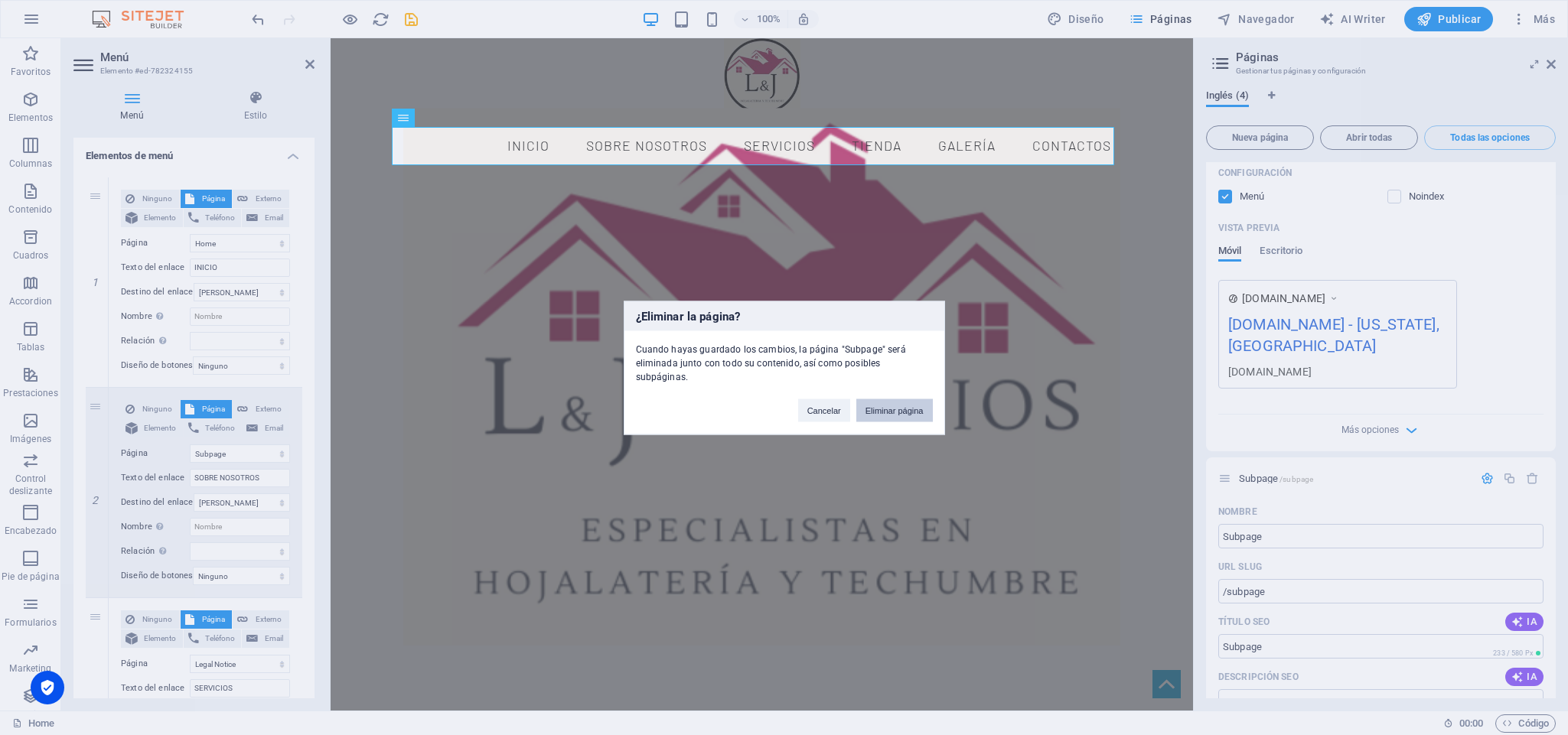 click on "Eliminar página" at bounding box center (895, 410) 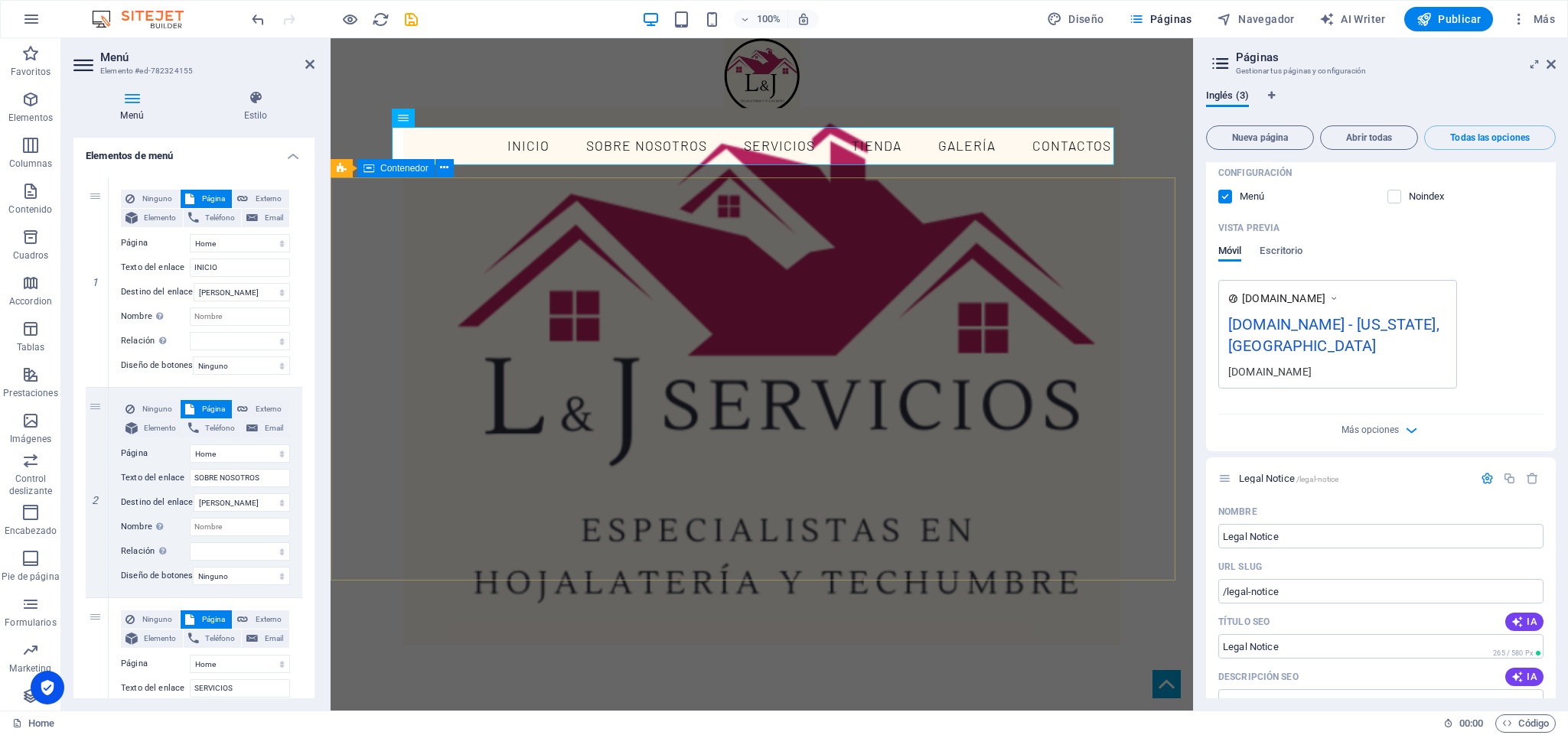 select on "1" 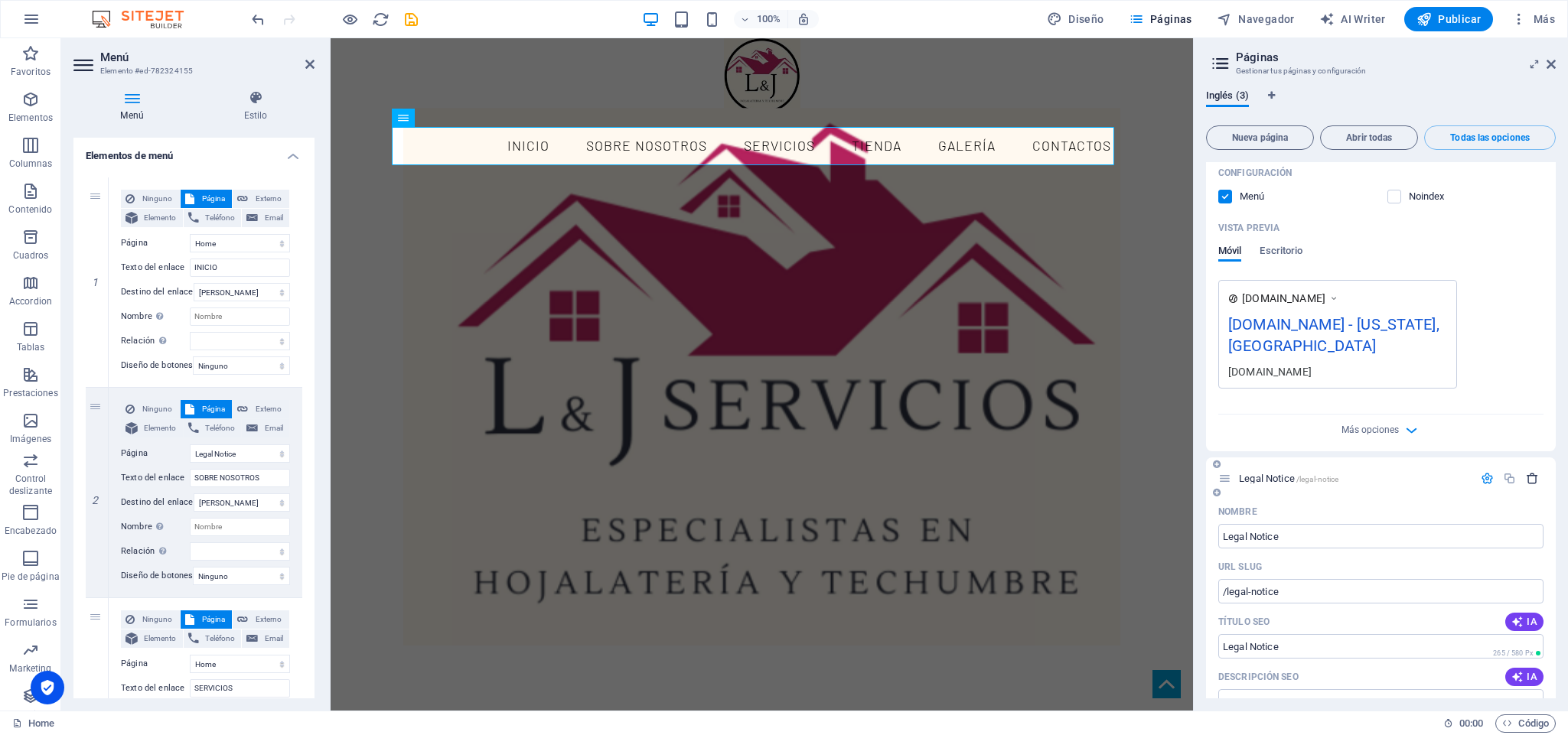 click at bounding box center (1532, 478) 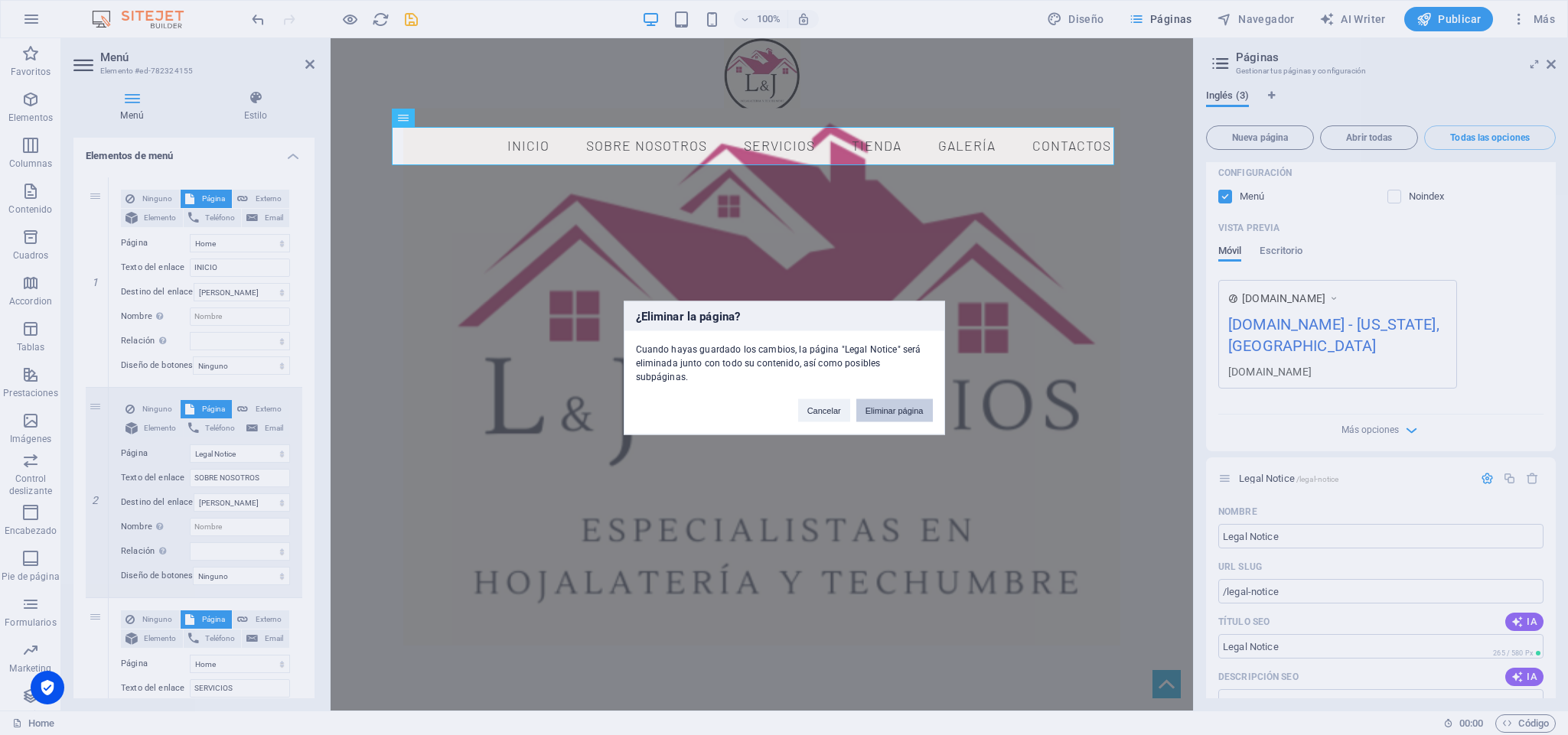 click on "Eliminar página" at bounding box center [895, 410] 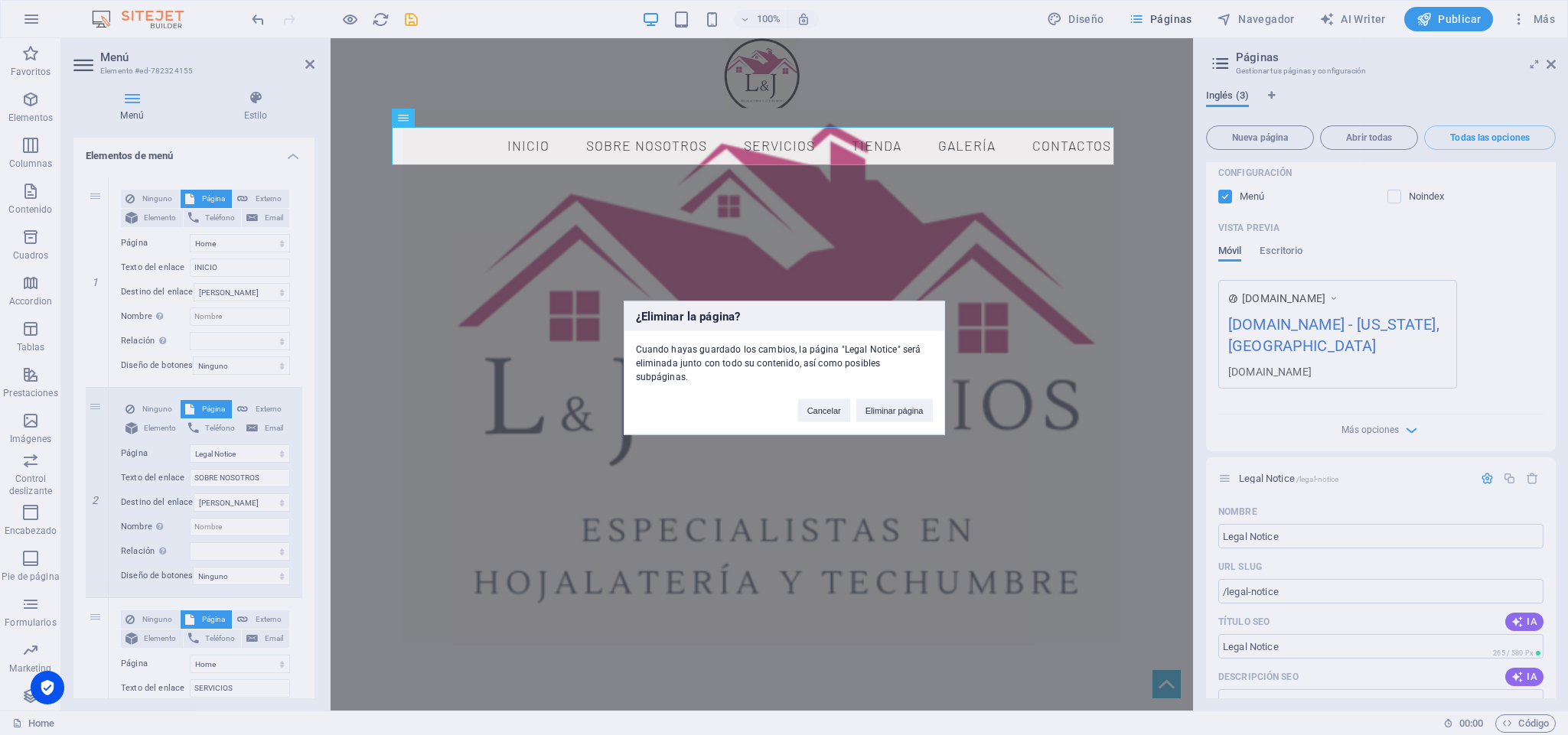 select 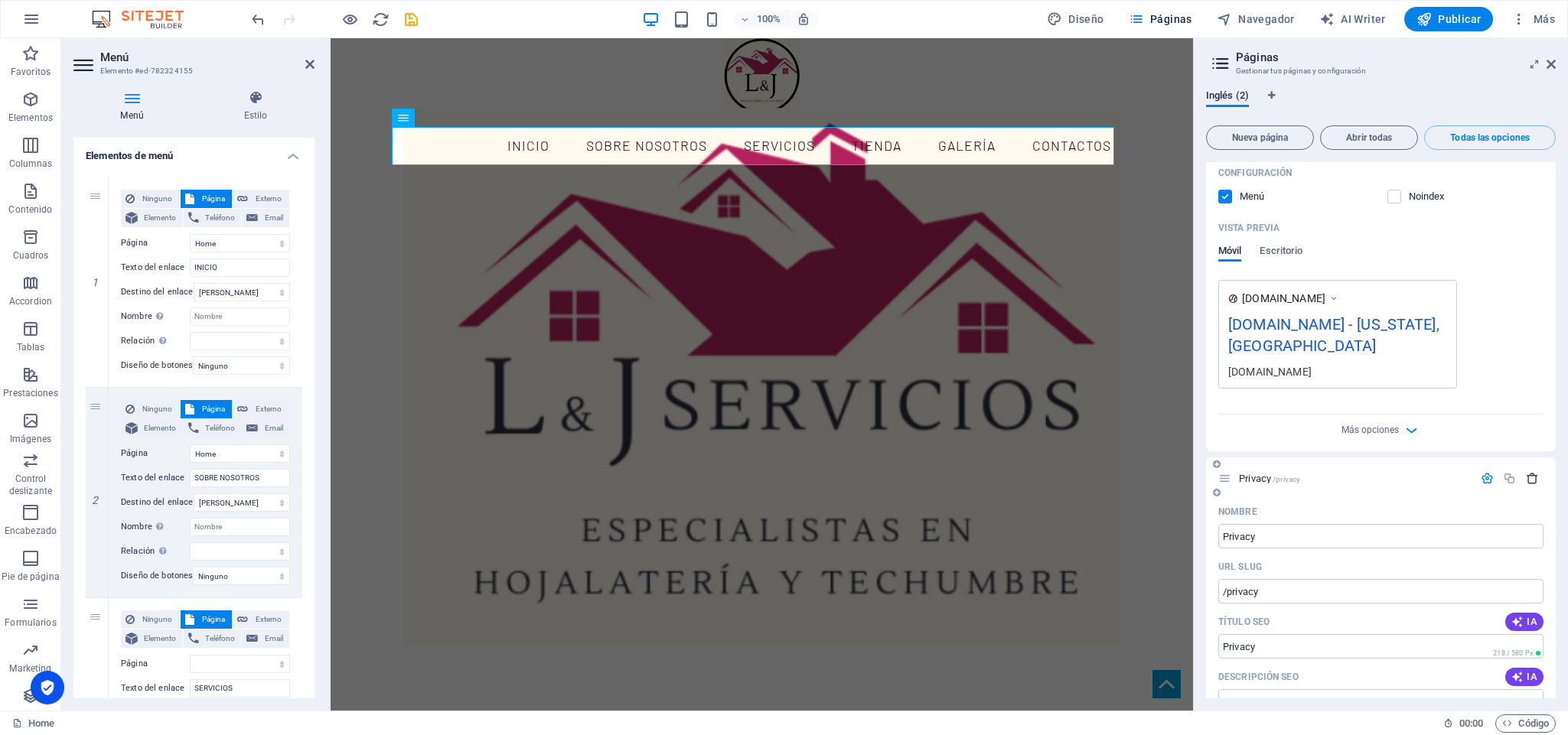 click at bounding box center (1532, 478) 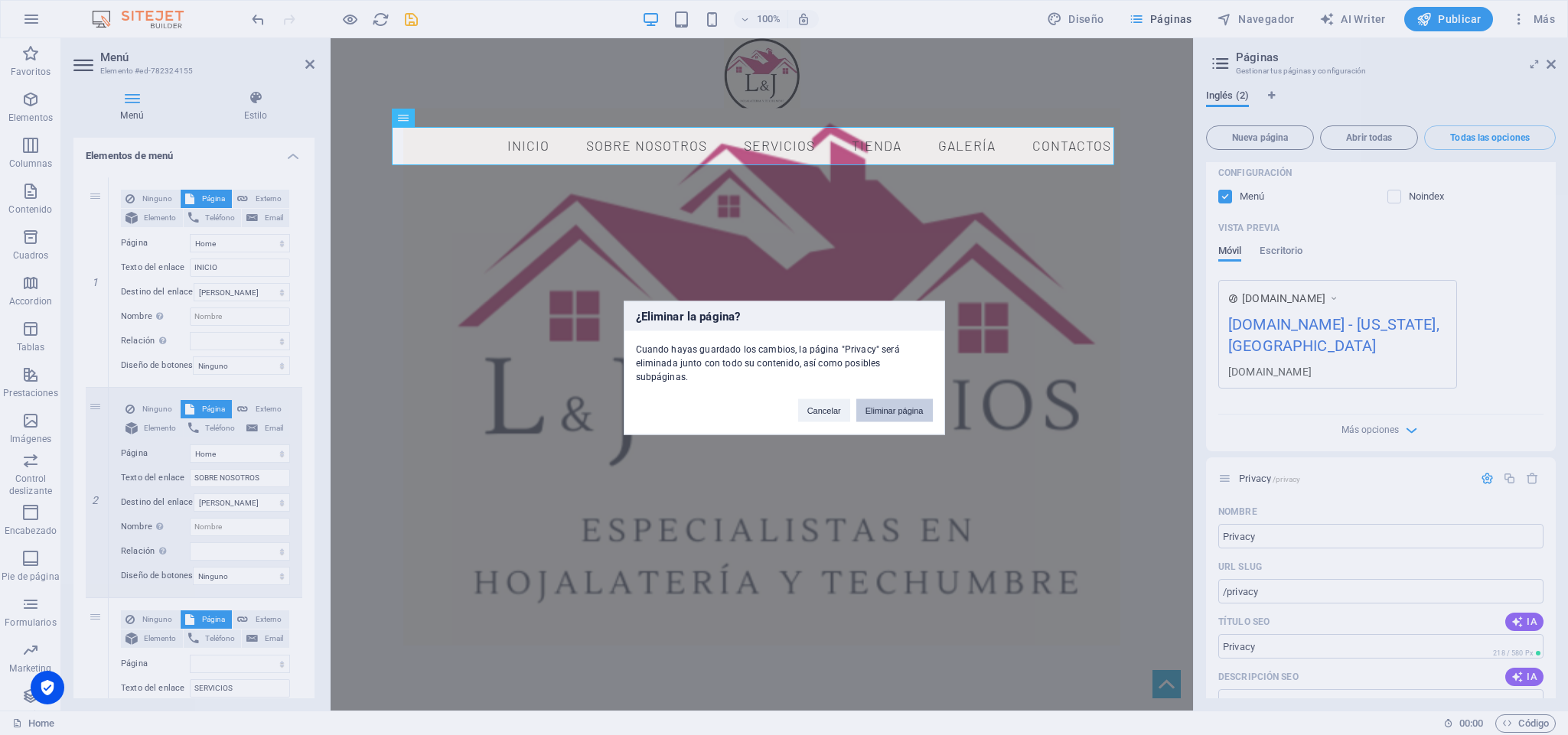 drag, startPoint x: 865, startPoint y: 397, endPoint x: 807, endPoint y: 444, distance: 74.65253 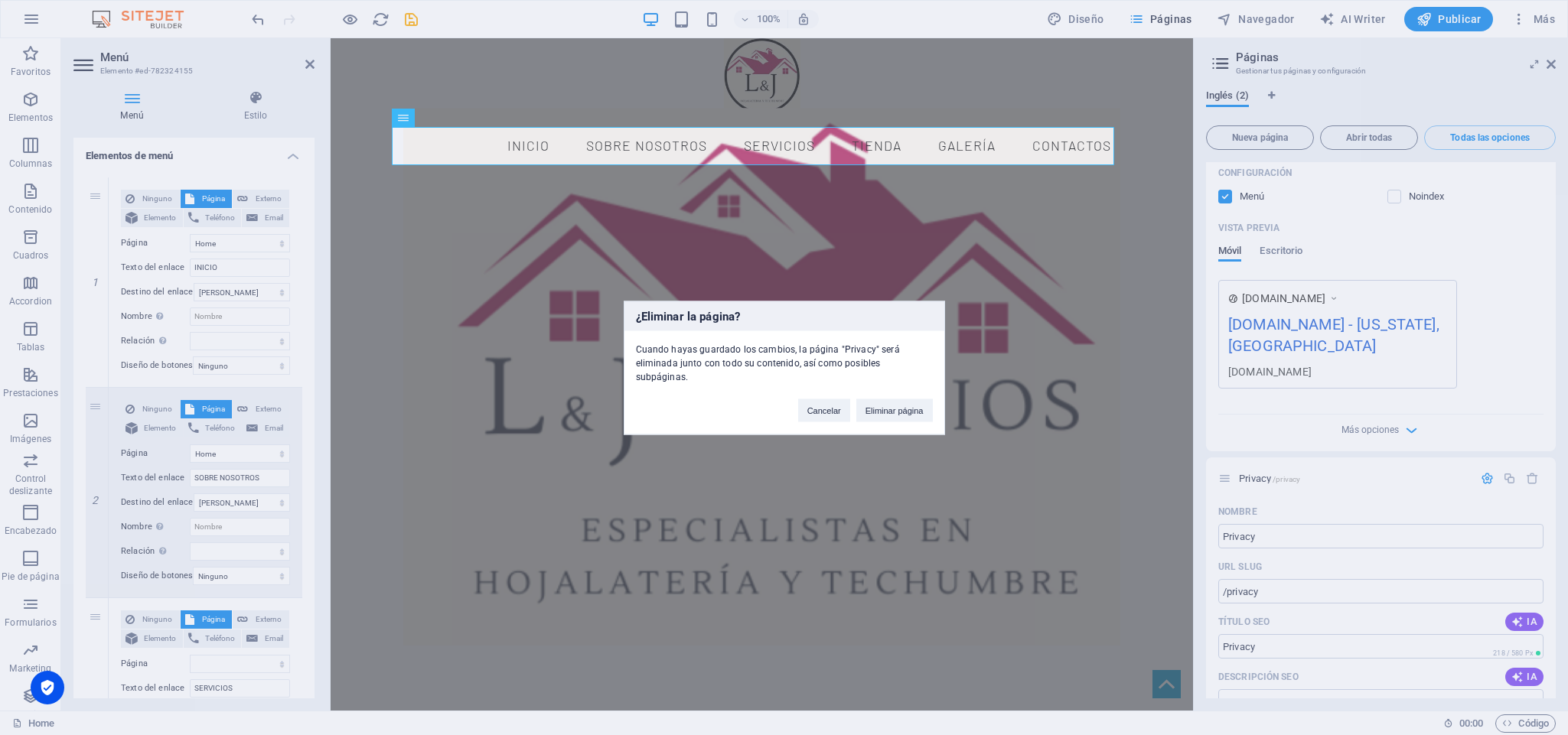 select 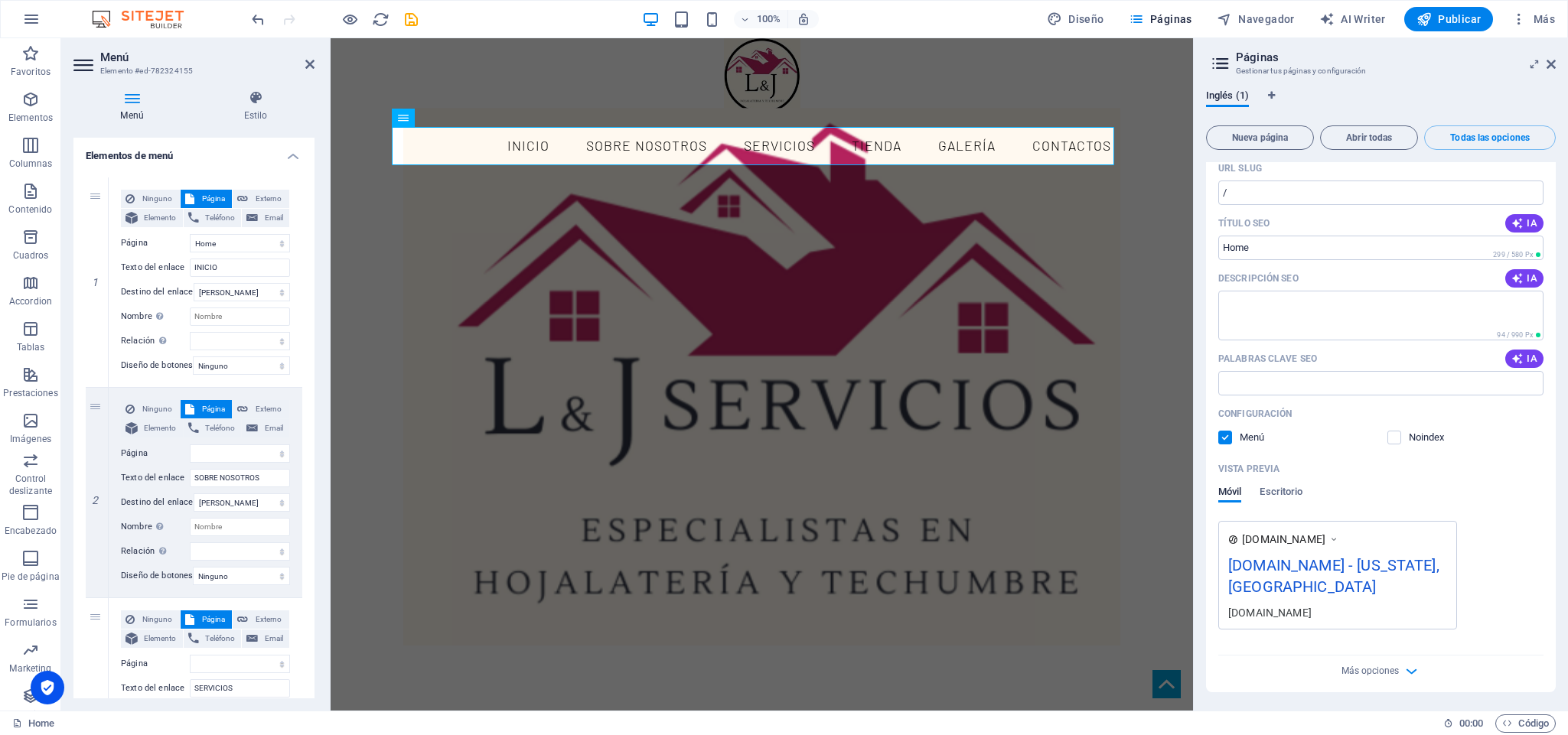 scroll, scrollTop: 0, scrollLeft: 0, axis: both 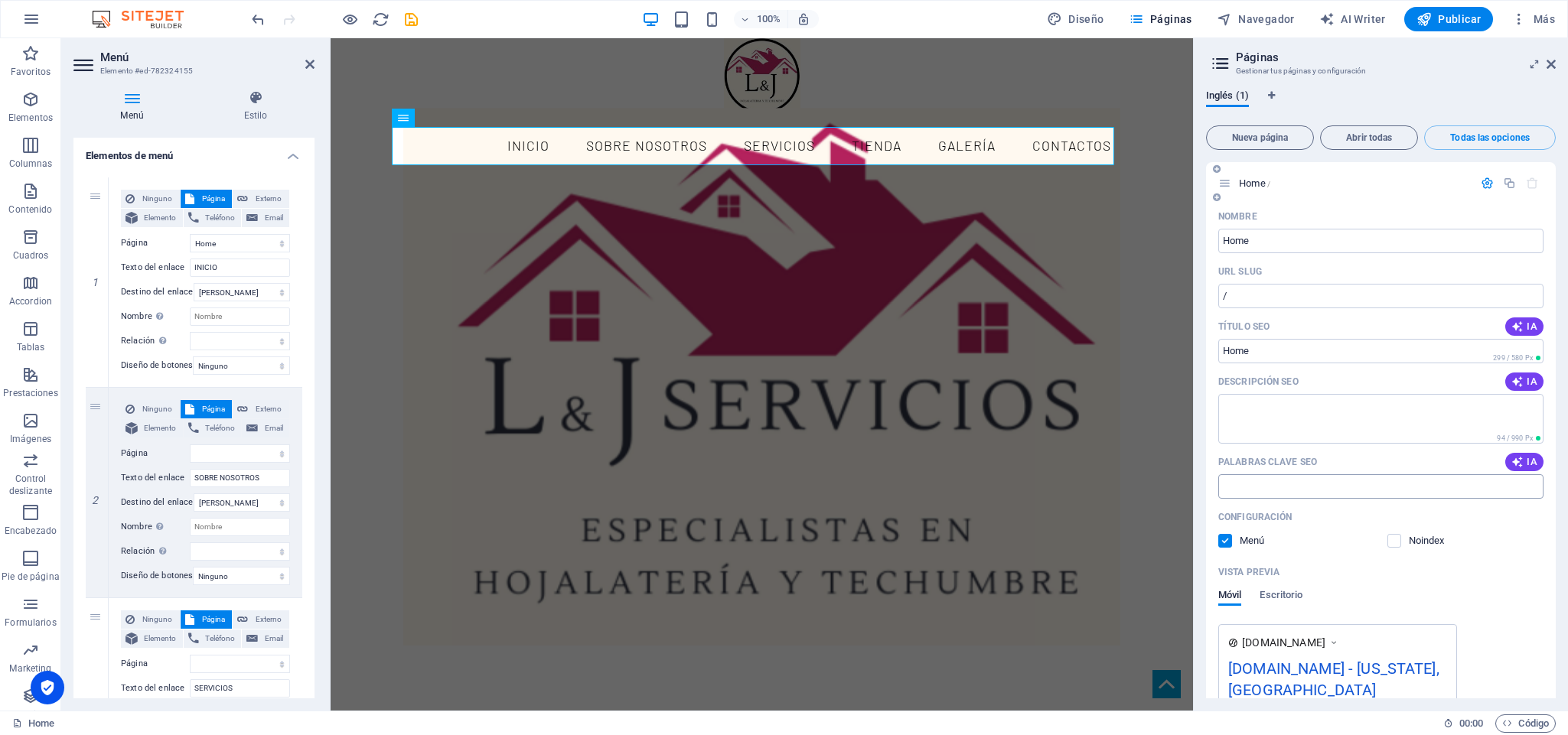 click on "Palabras clave SEO" at bounding box center (1381, 486) 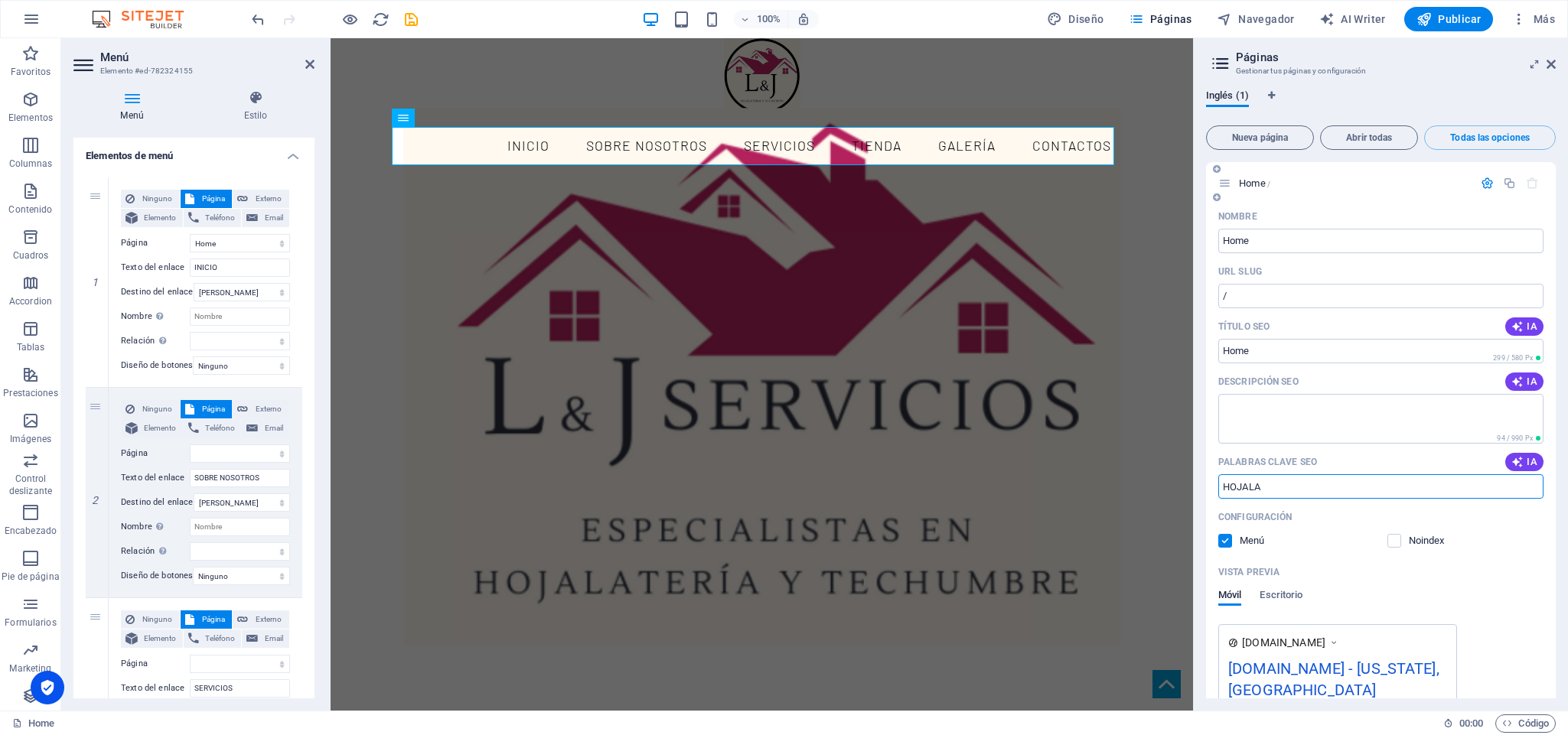 type on "HOJALA" 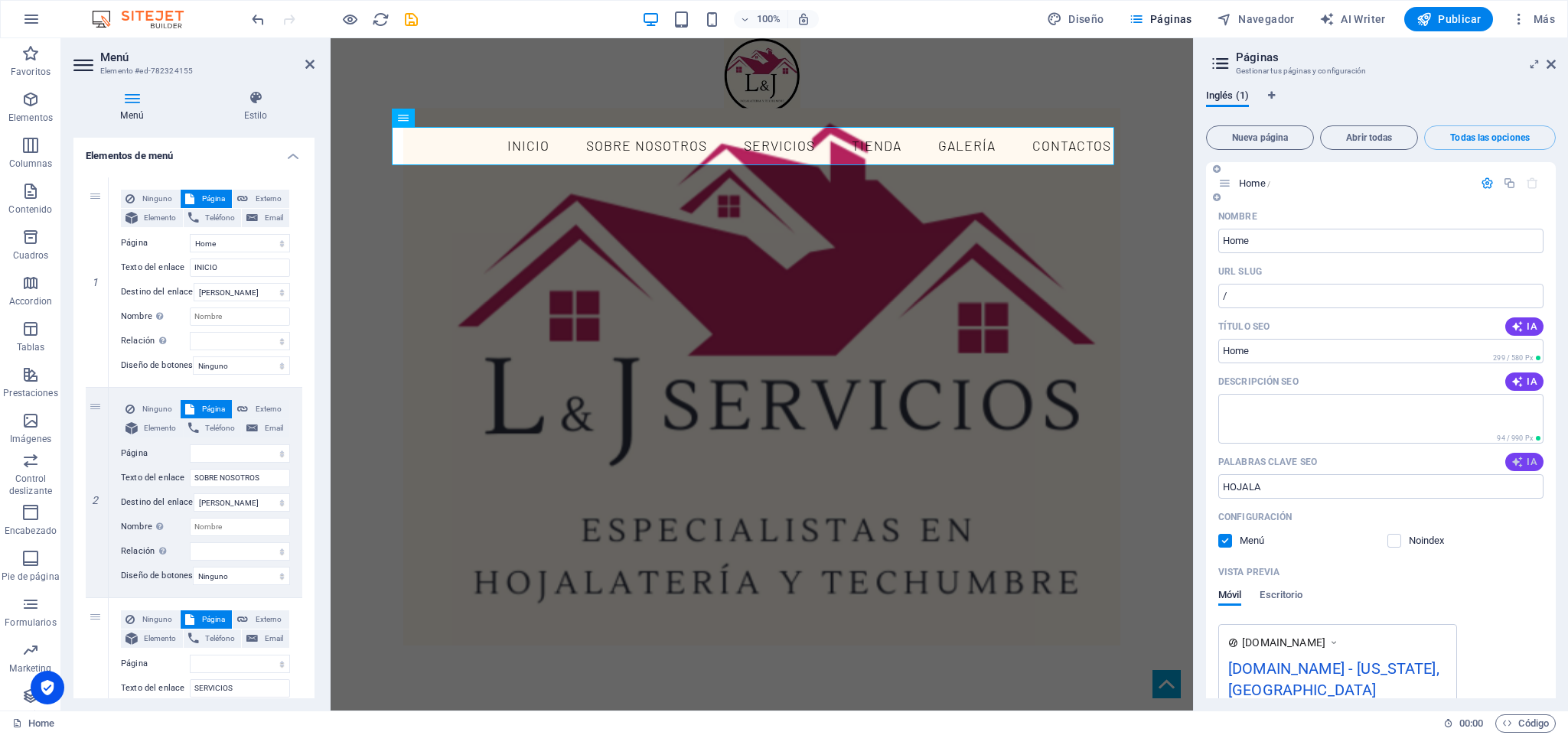 click on "IA" at bounding box center (1524, 462) 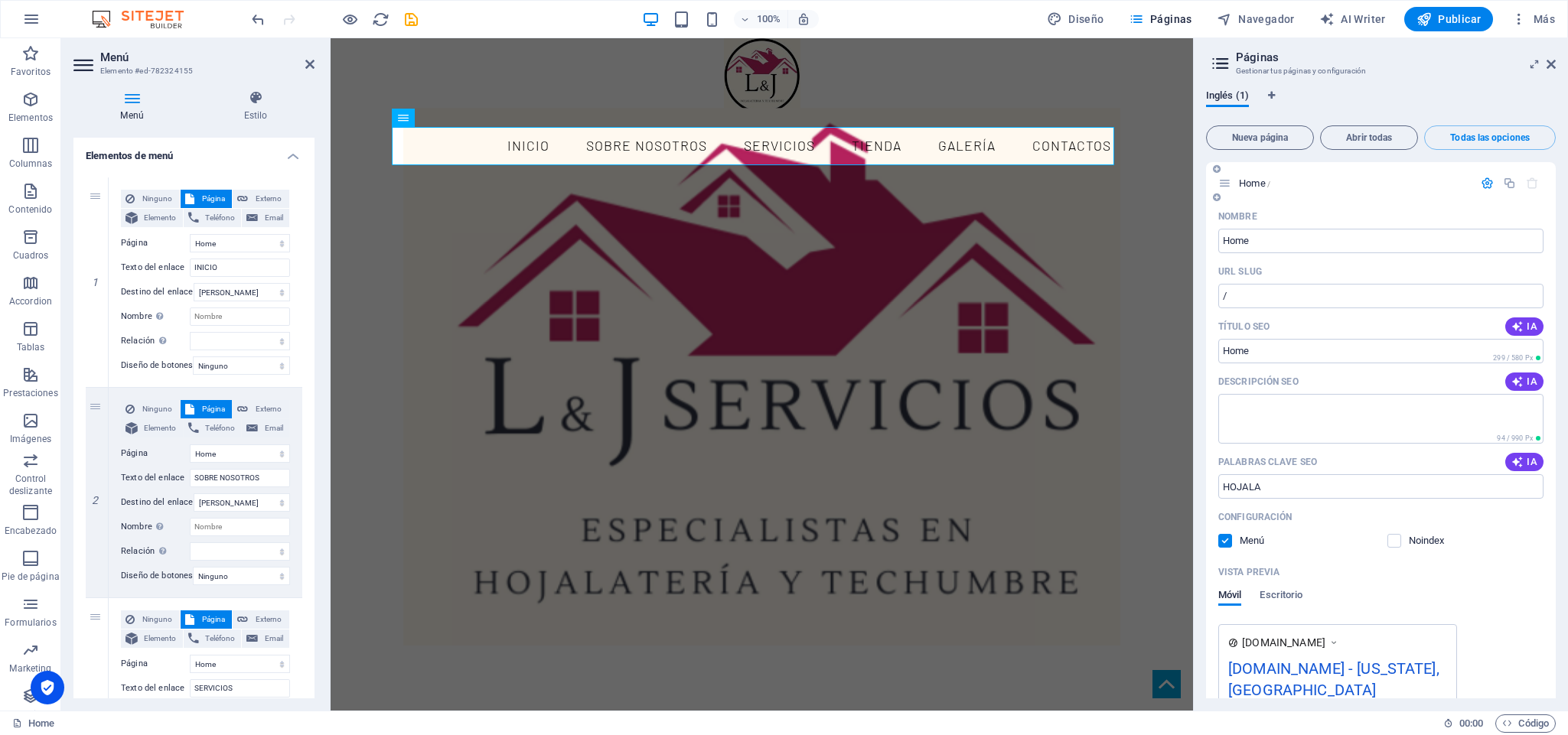 type on "hojalatería, soluciones de construcción, asesoría en techumbres, fabricación de productos personalizados, calidad en hojalatería, aliados estratégicos en construcción" 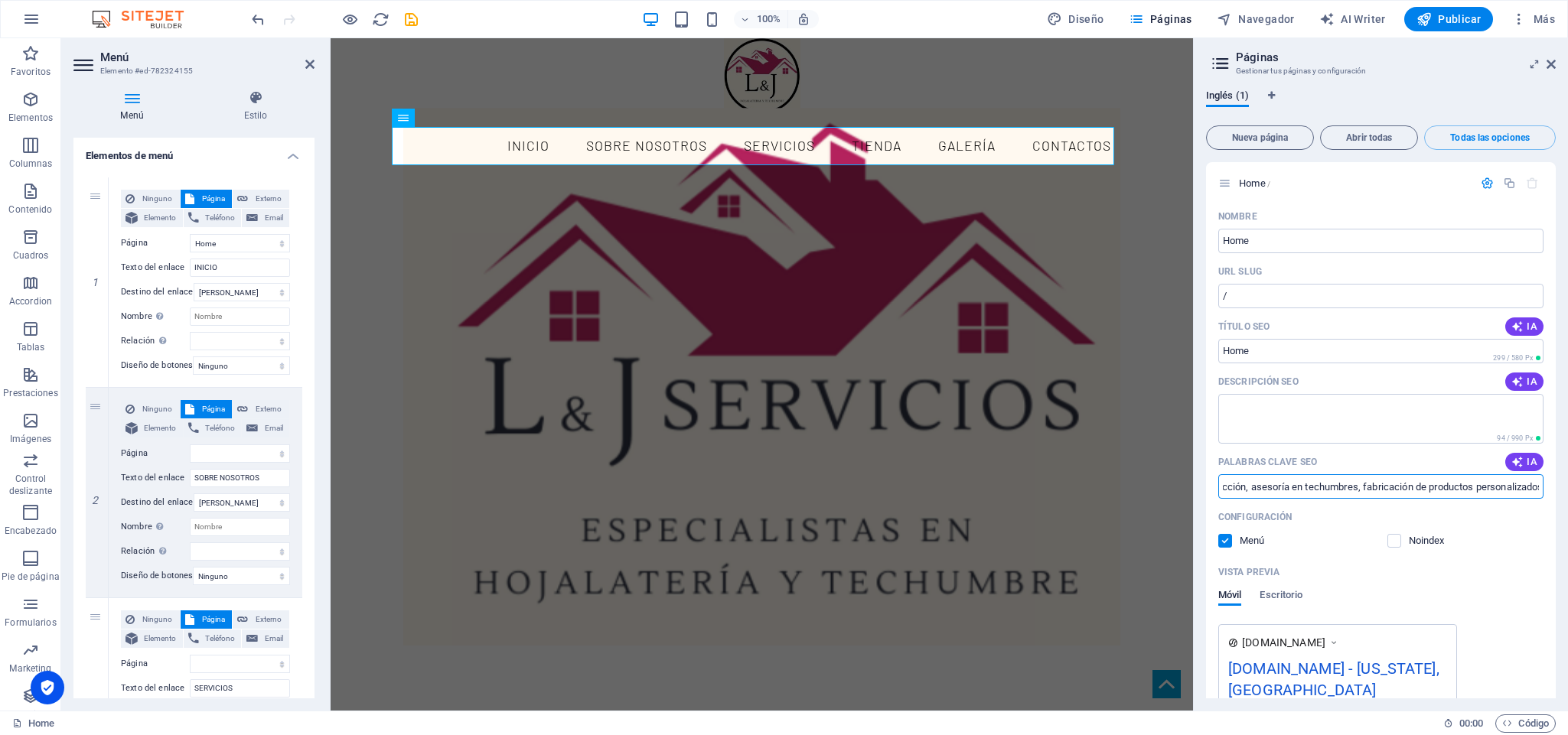 scroll, scrollTop: 0, scrollLeft: 437, axis: horizontal 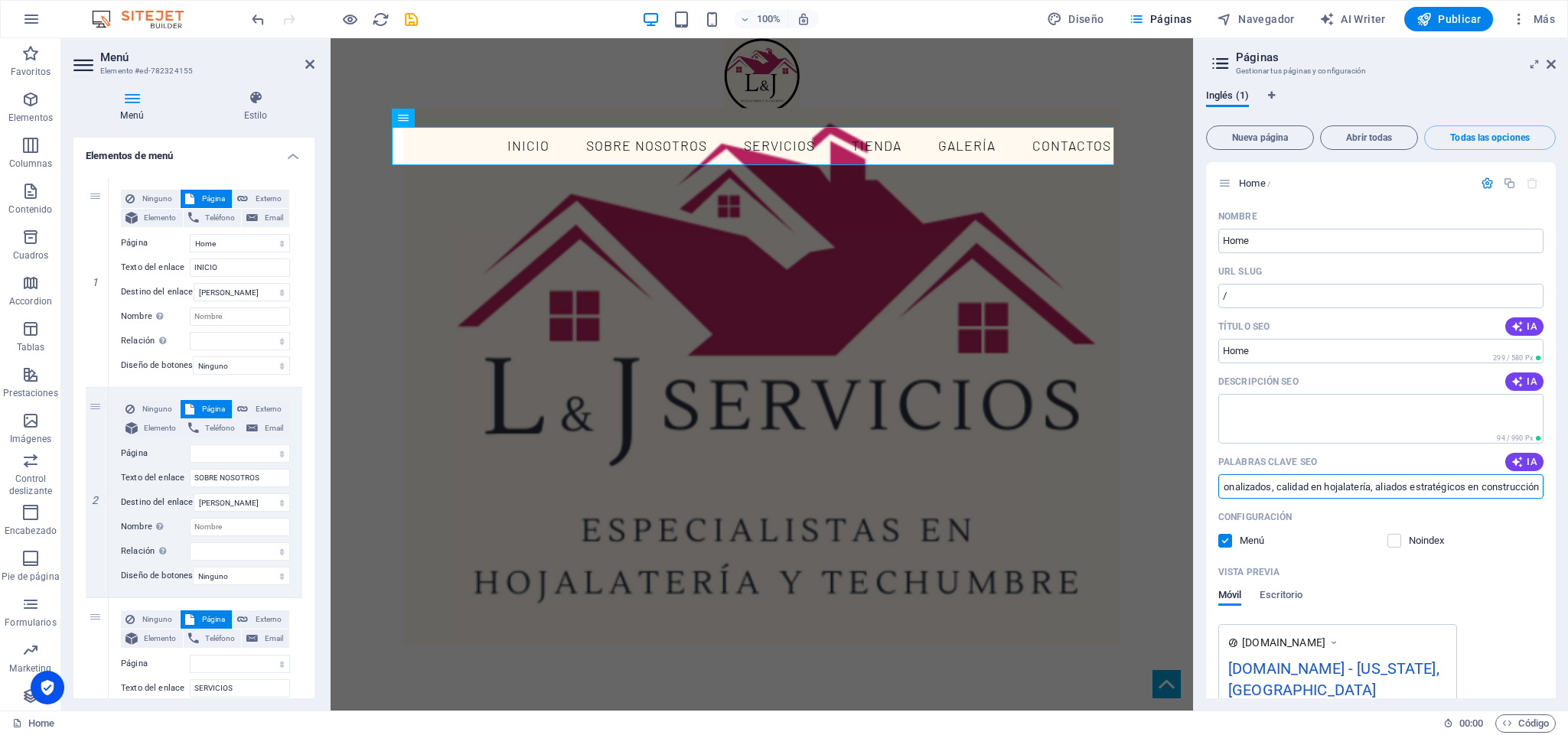 drag, startPoint x: 1479, startPoint y: 491, endPoint x: 1566, endPoint y: 493, distance: 87.02299 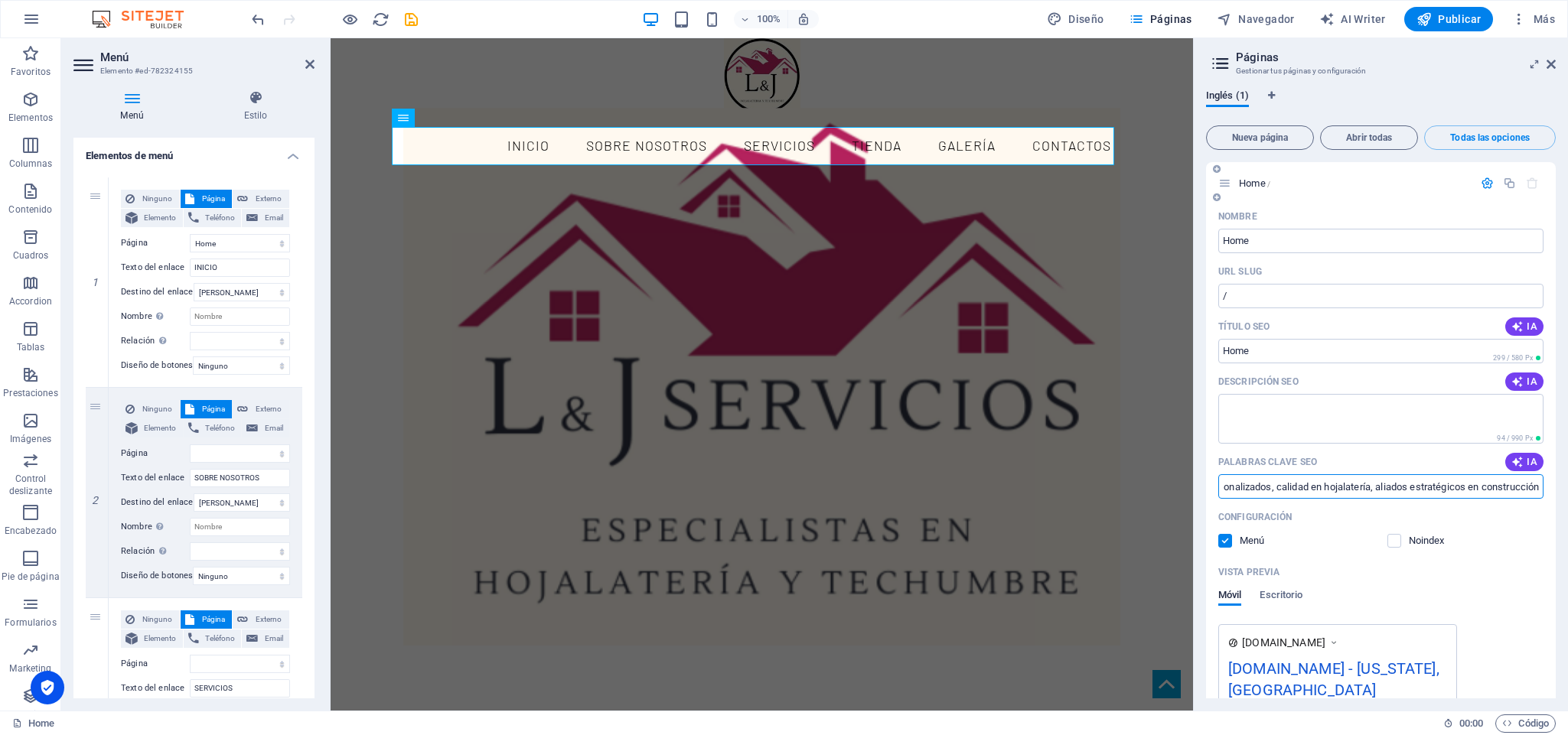 click on "hojalatería, soluciones de construcción, asesoría en techumbres, fabricación de productos personalizados, calidad en hojalatería, aliados estratégicos en construcción" at bounding box center (1381, 486) 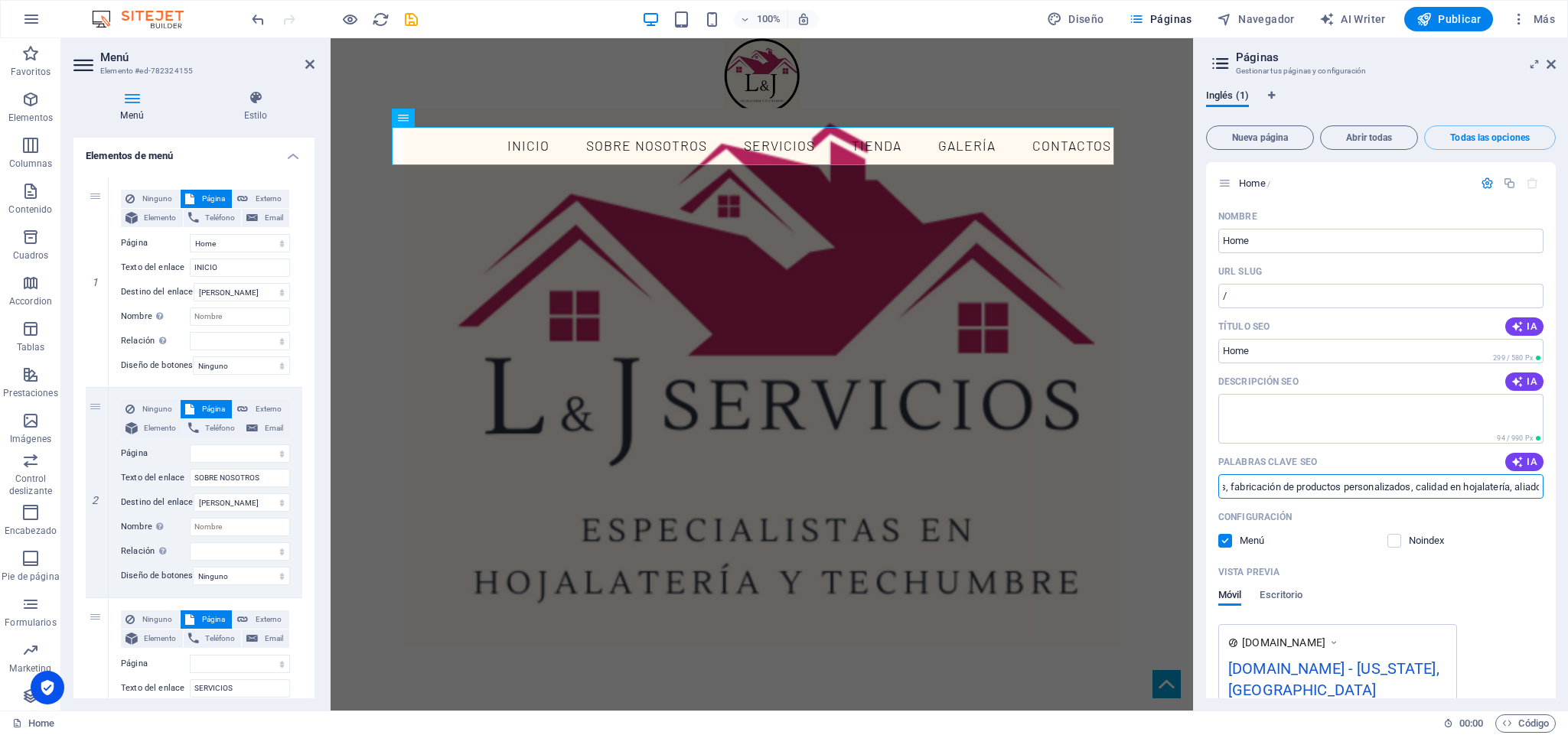 scroll, scrollTop: 0, scrollLeft: 0, axis: both 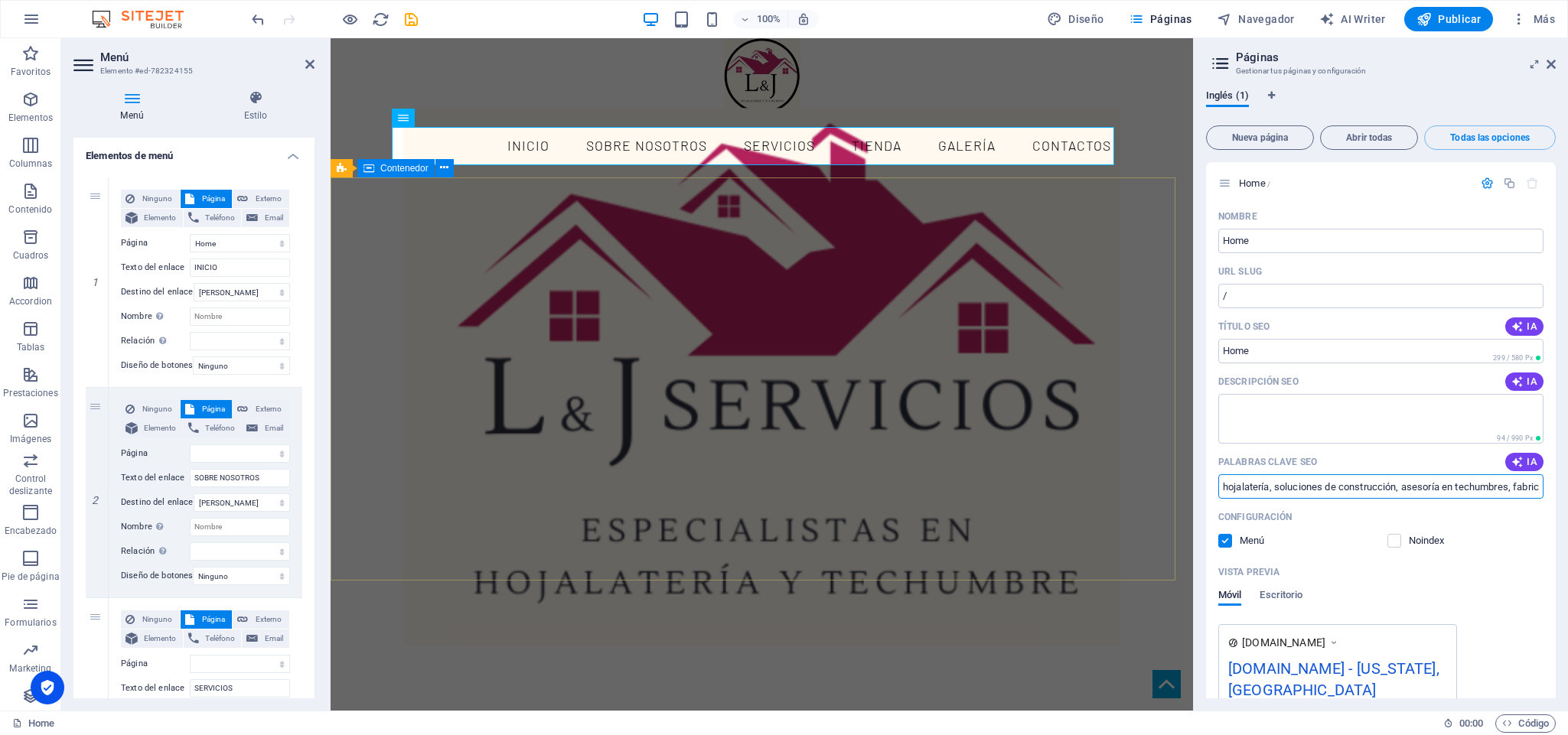 drag, startPoint x: 1870, startPoint y: 525, endPoint x: 1134, endPoint y: 508, distance: 736.1963 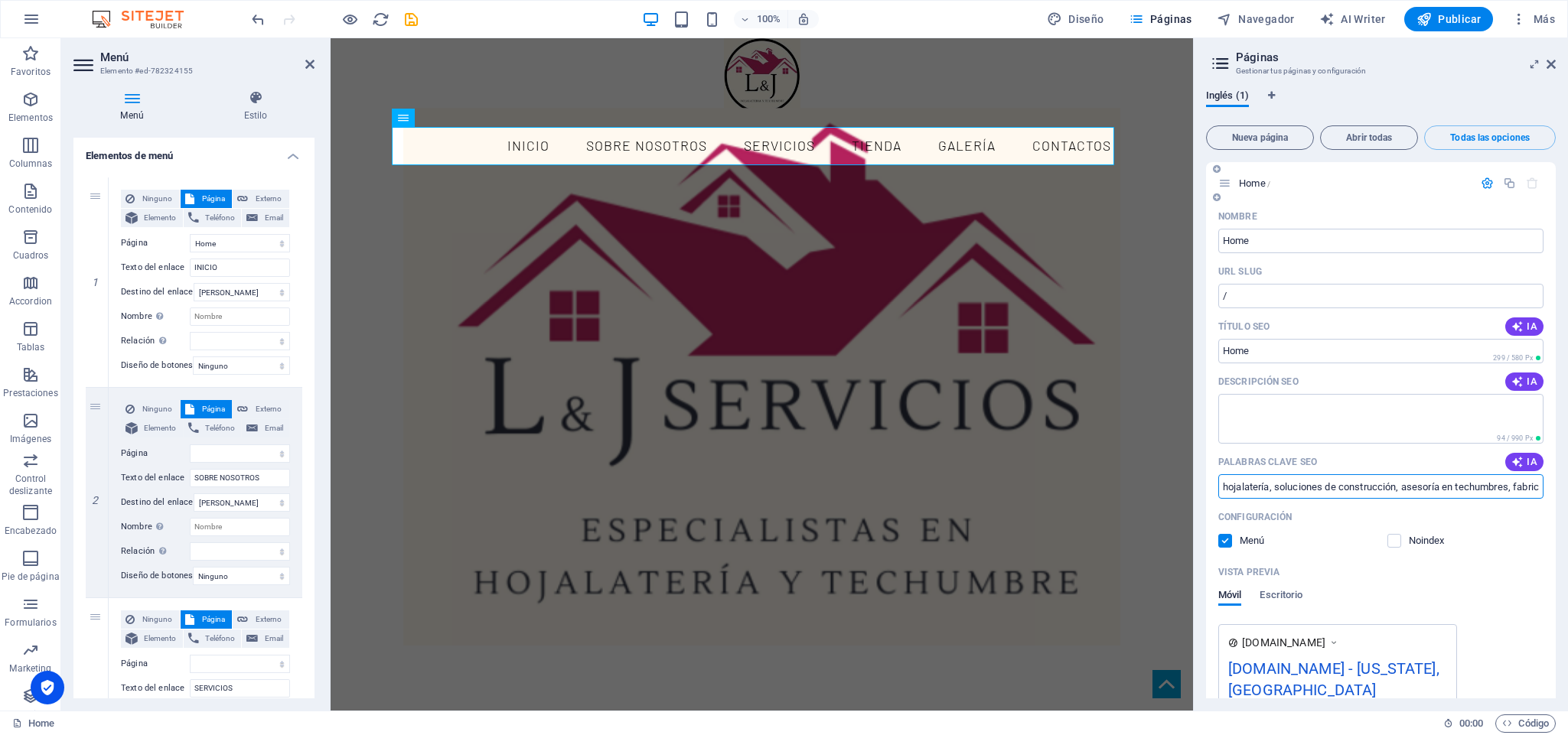 click on "hojalatería, soluciones de construcción, asesoría en techumbres, fabricación de productos personalizados, calidad en hojalatería, aliados estratégicos en construcción" at bounding box center [1381, 486] 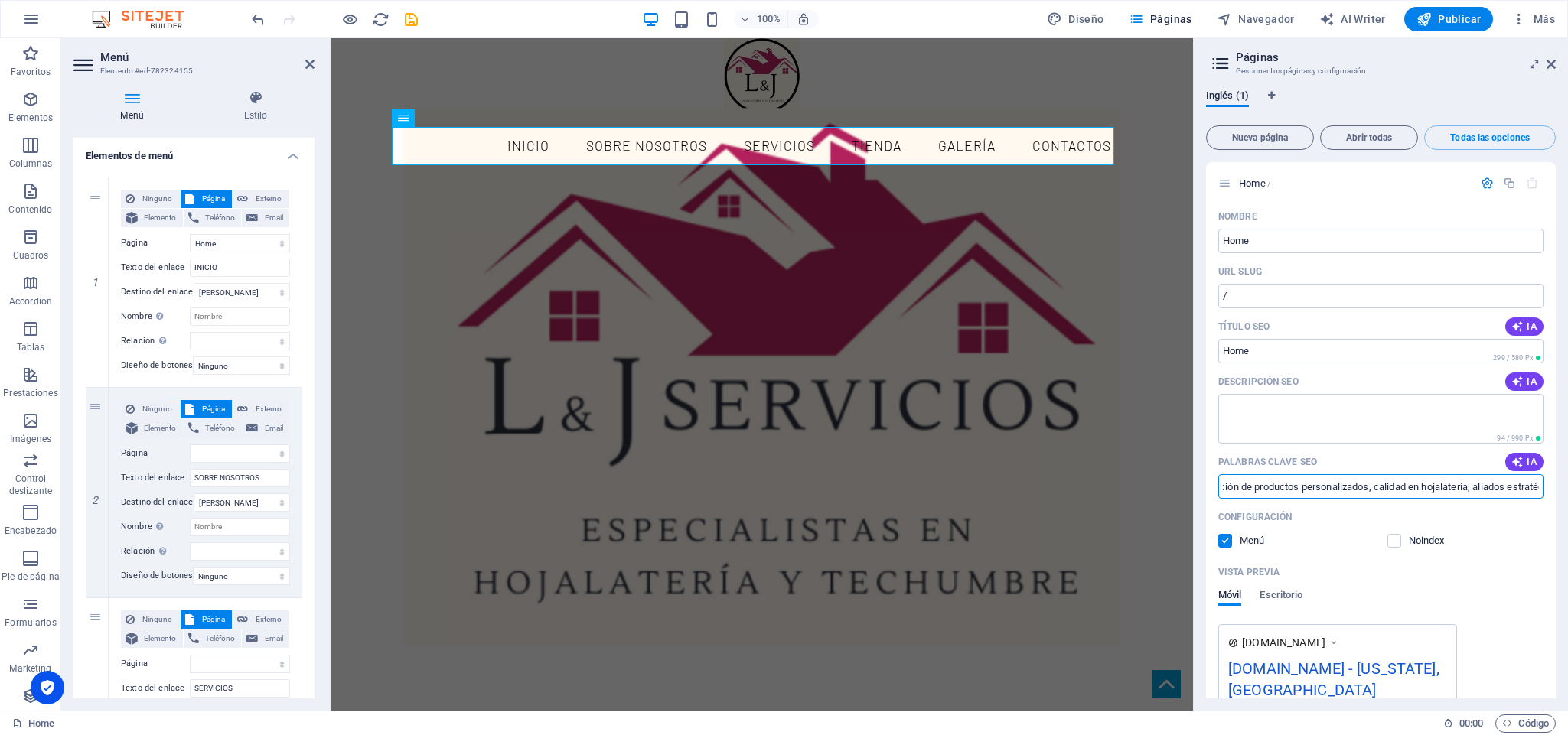 scroll, scrollTop: 0, scrollLeft: 437, axis: horizontal 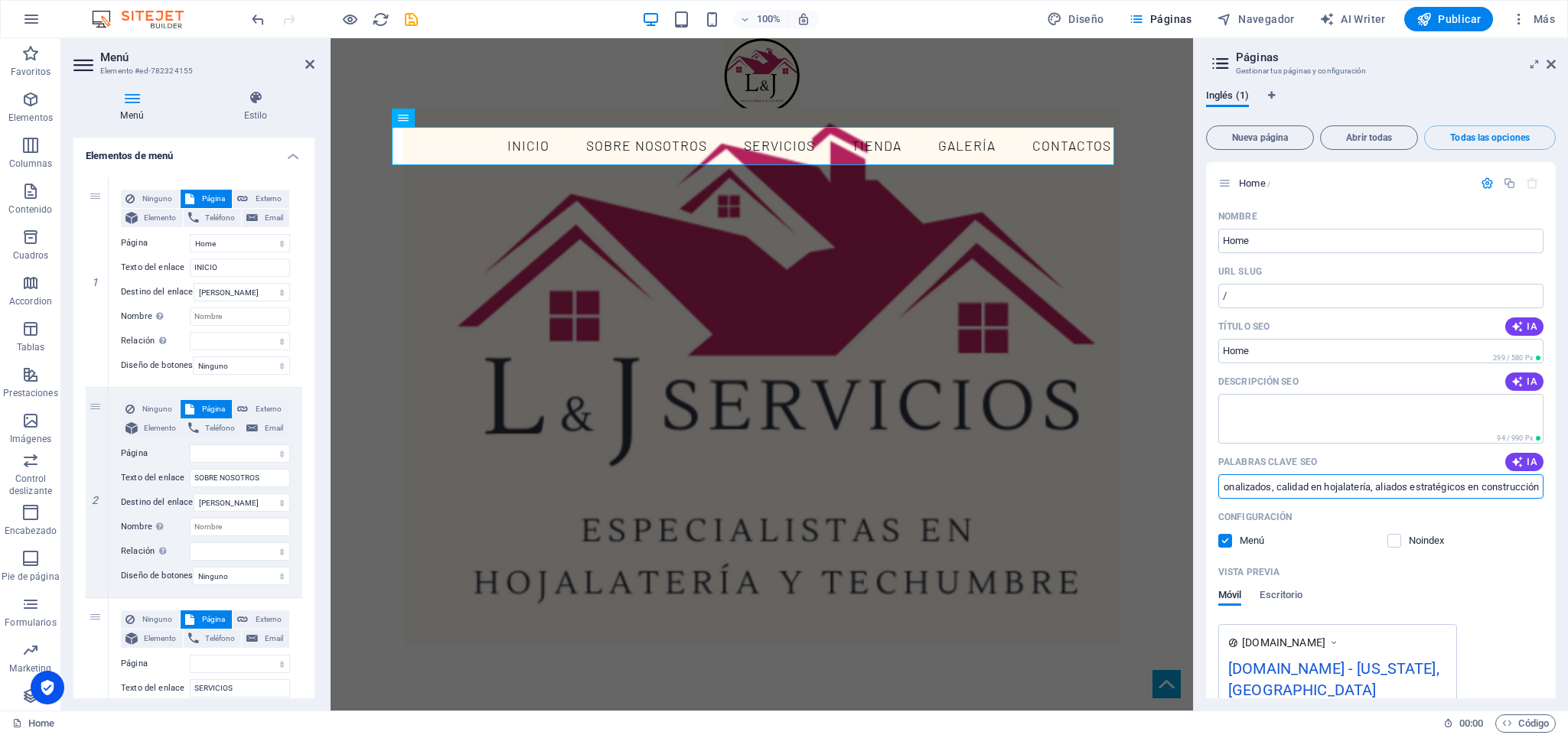 drag, startPoint x: 1275, startPoint y: 489, endPoint x: 1566, endPoint y: 480, distance: 291.1391 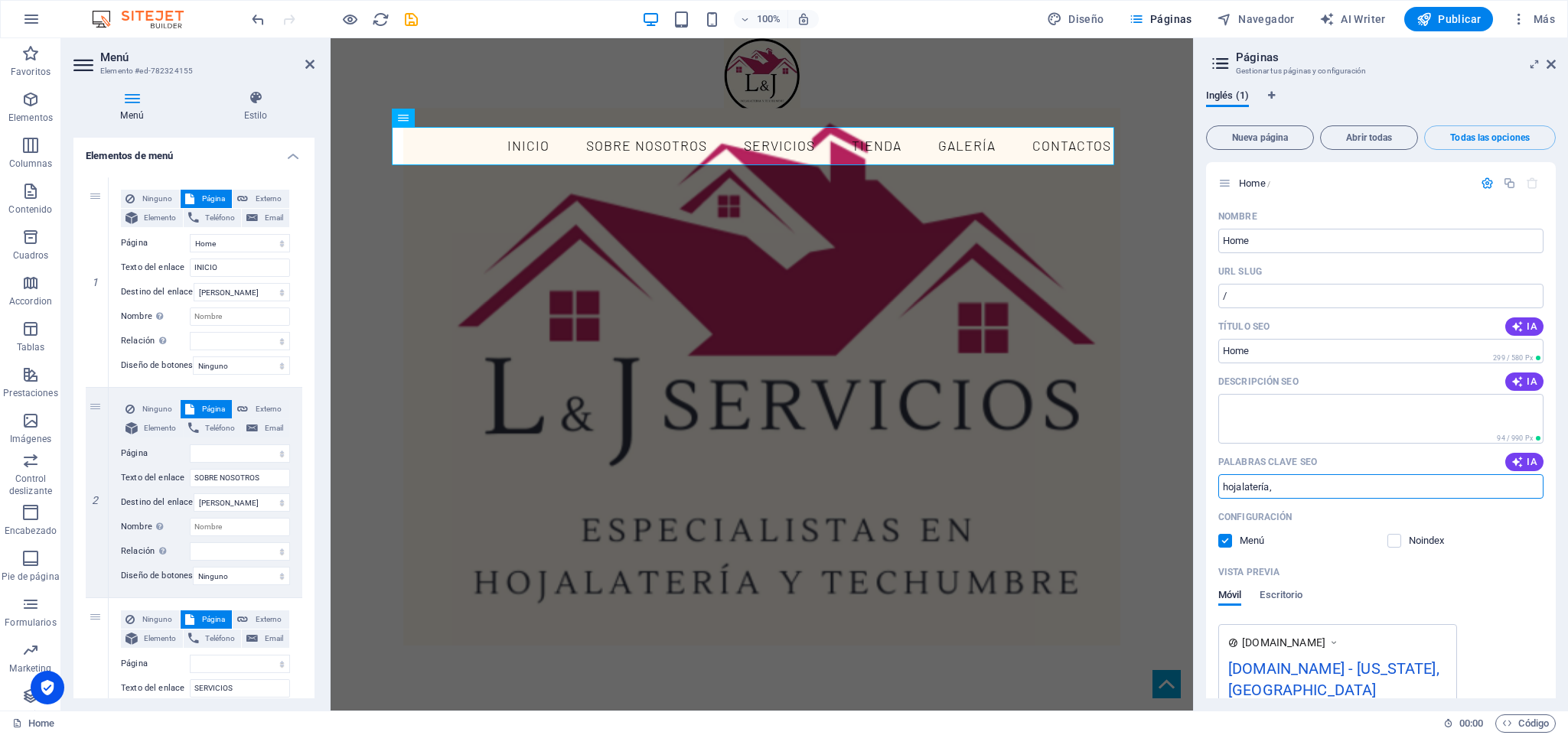 scroll, scrollTop: 0, scrollLeft: 0, axis: both 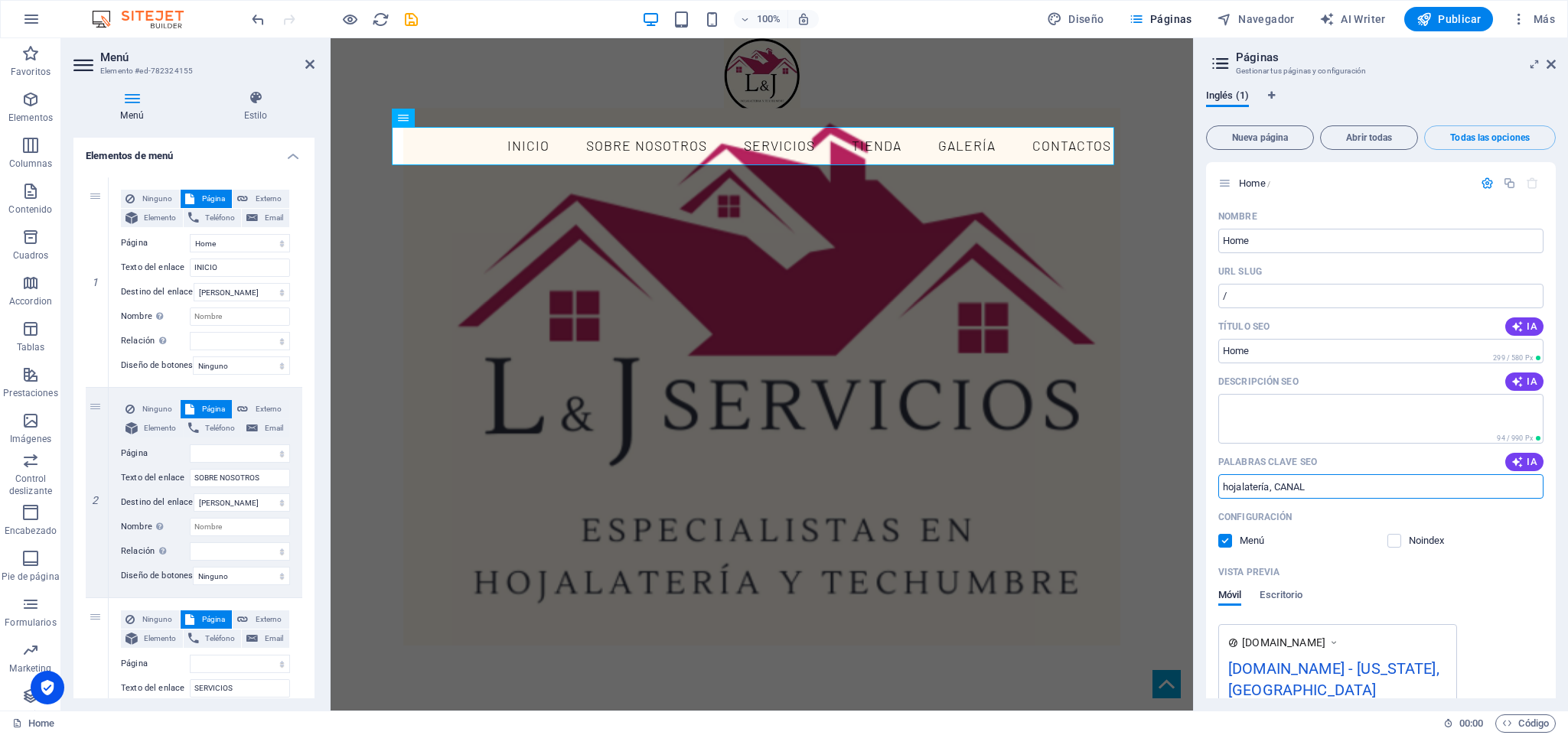 type on "hojalatería, CANAL" 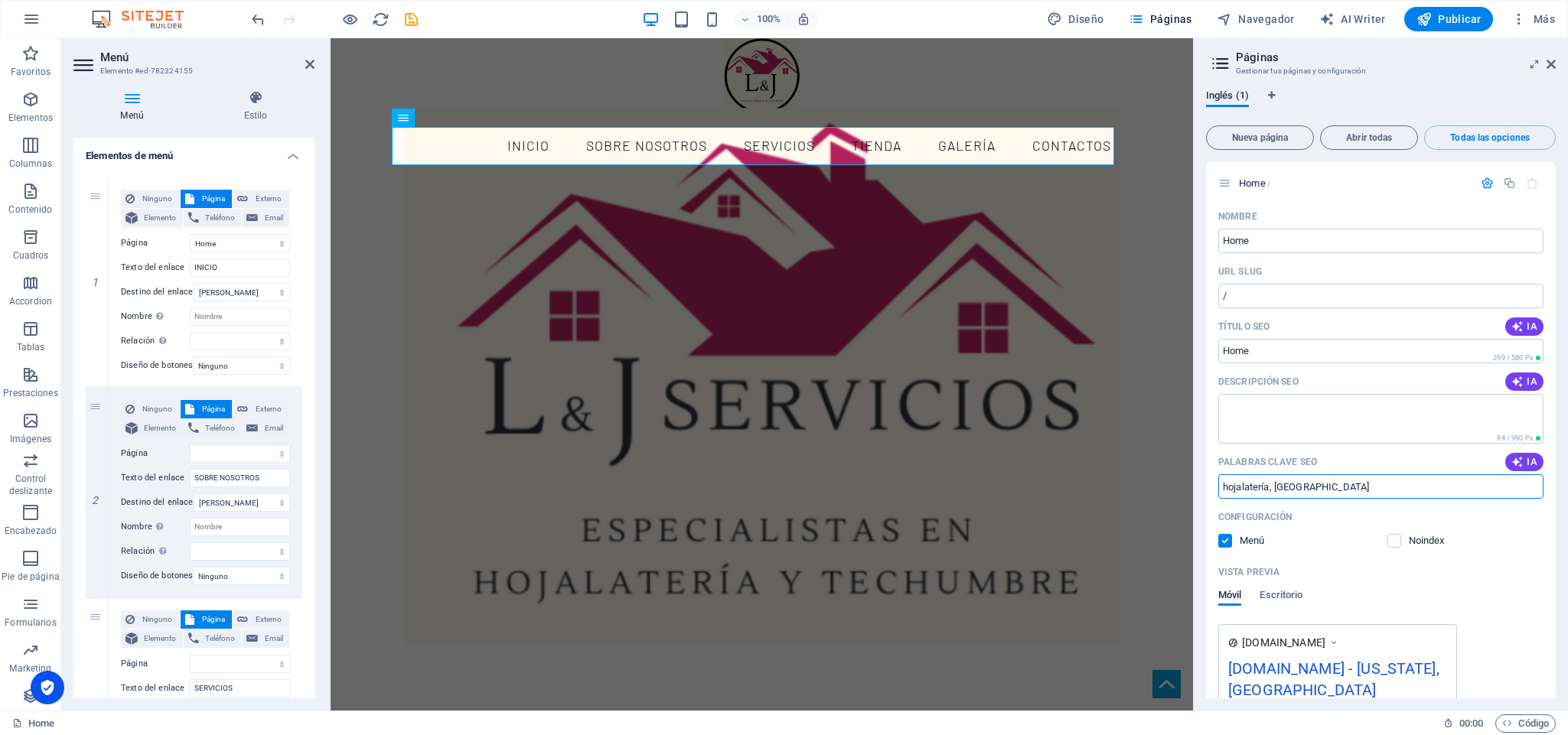 type on "hojalatería, CA" 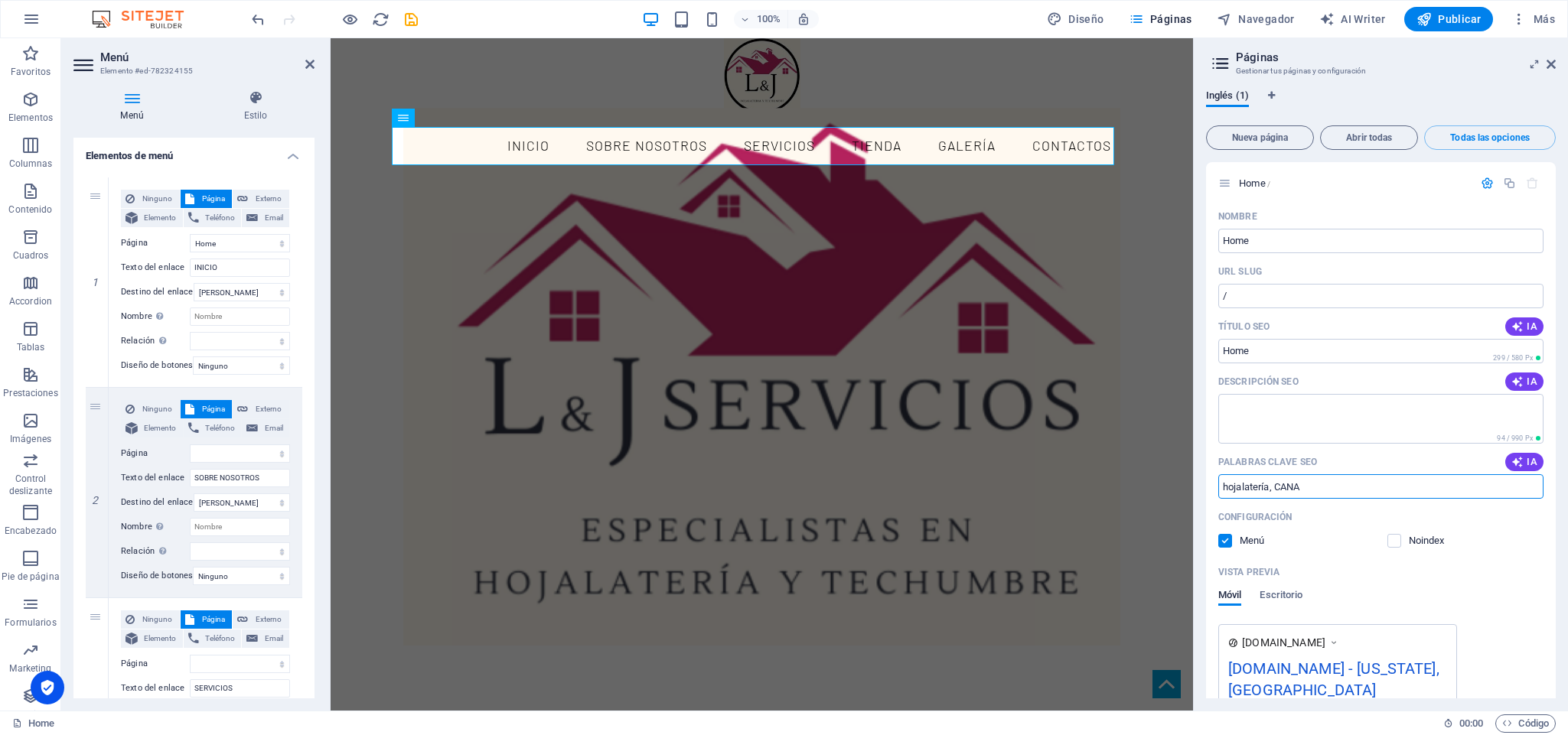 type on "hojalatería, CANA" 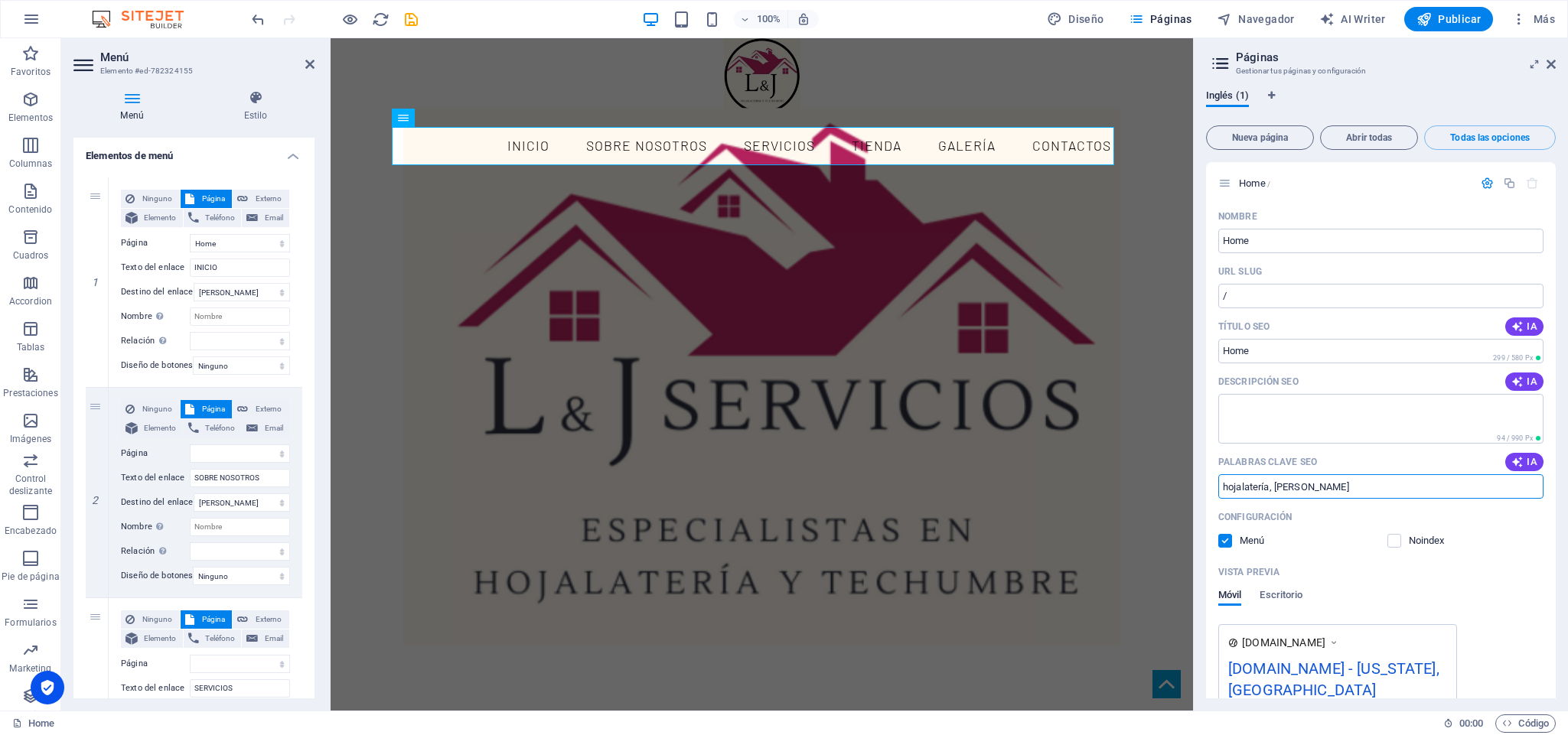 type on "hojalatería, CANALE" 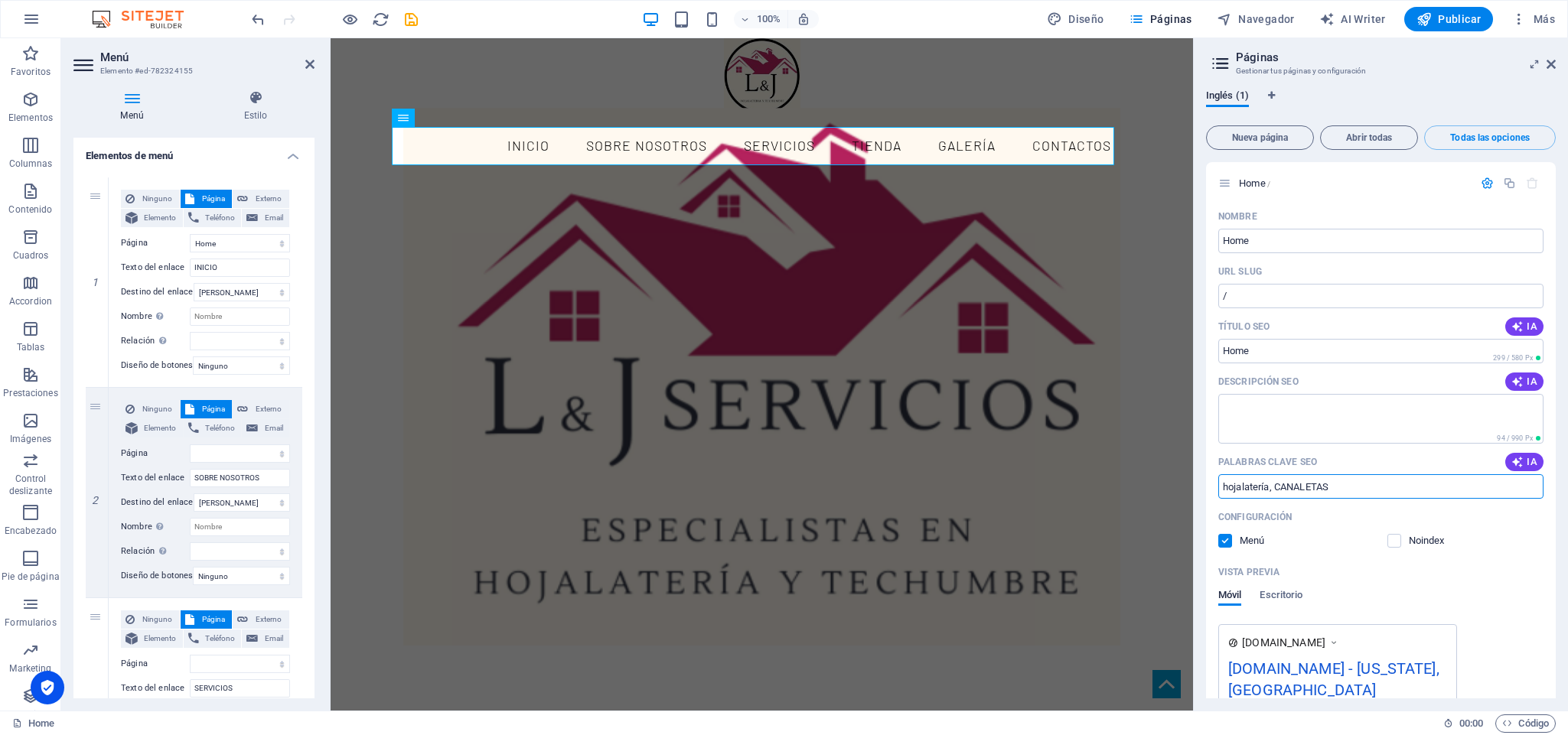type on "hojalatería, CANALETAS" 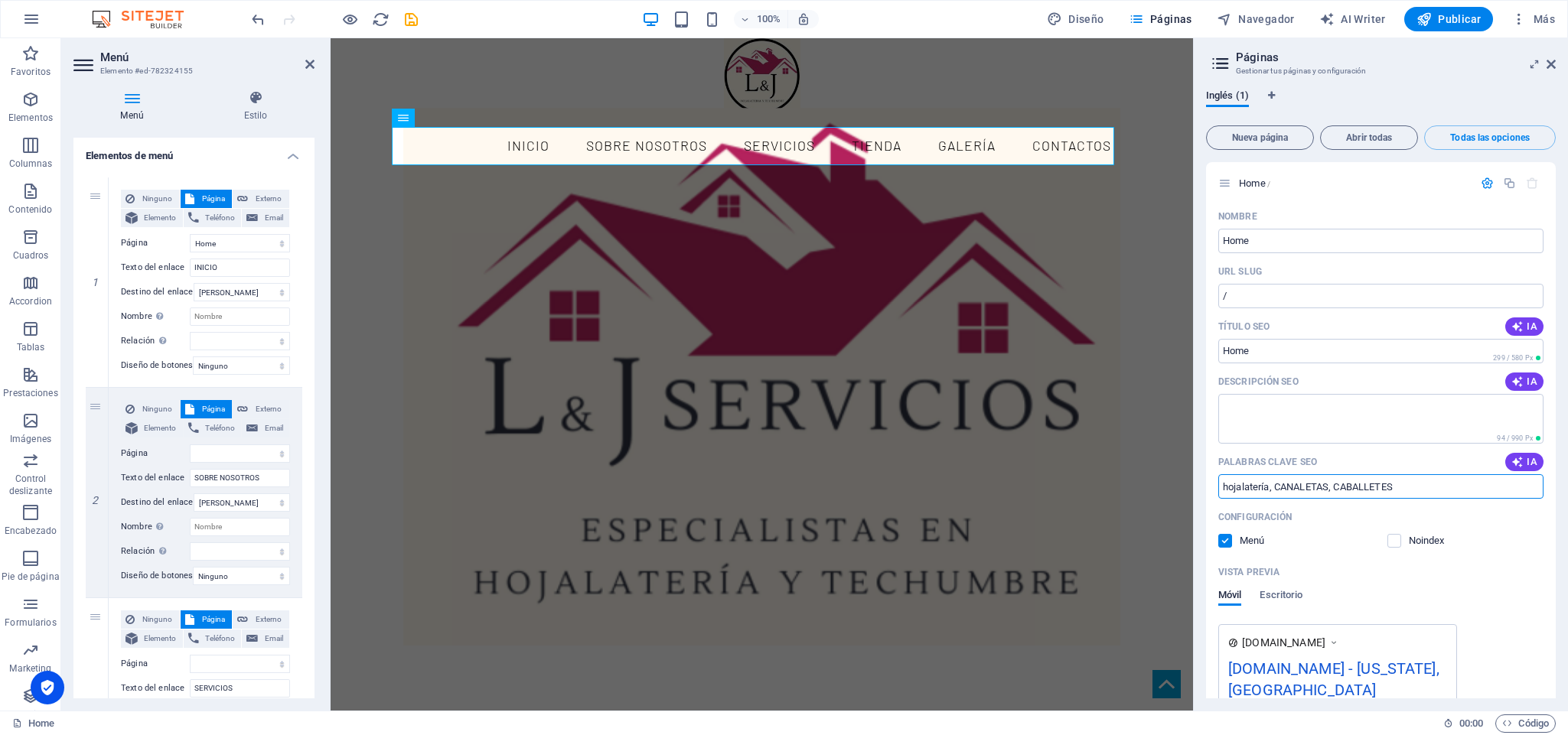 type on "hojalatería, CANALETAS, CABALLETES" 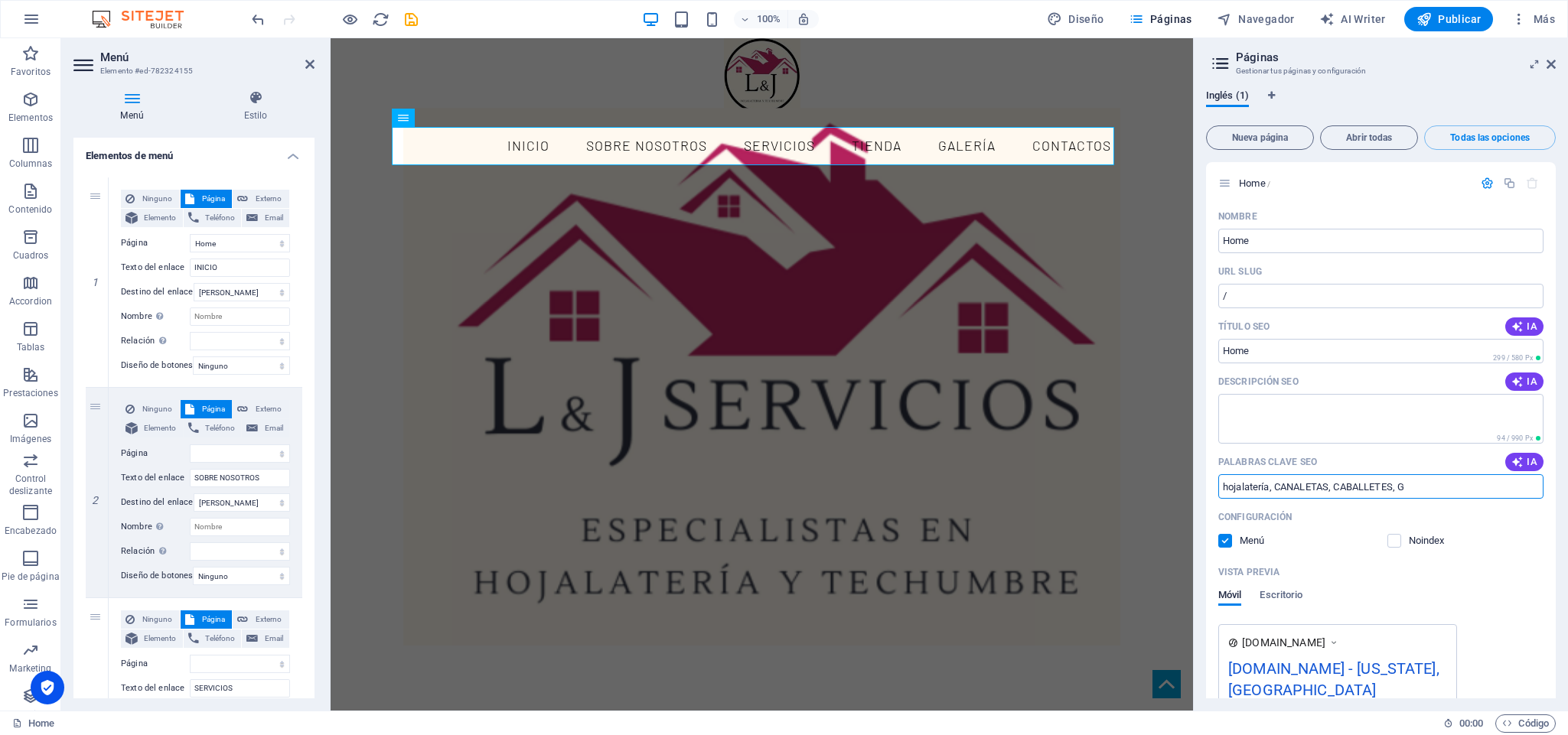 type on "hojalatería, CANALETAS, CABALLETES, GA" 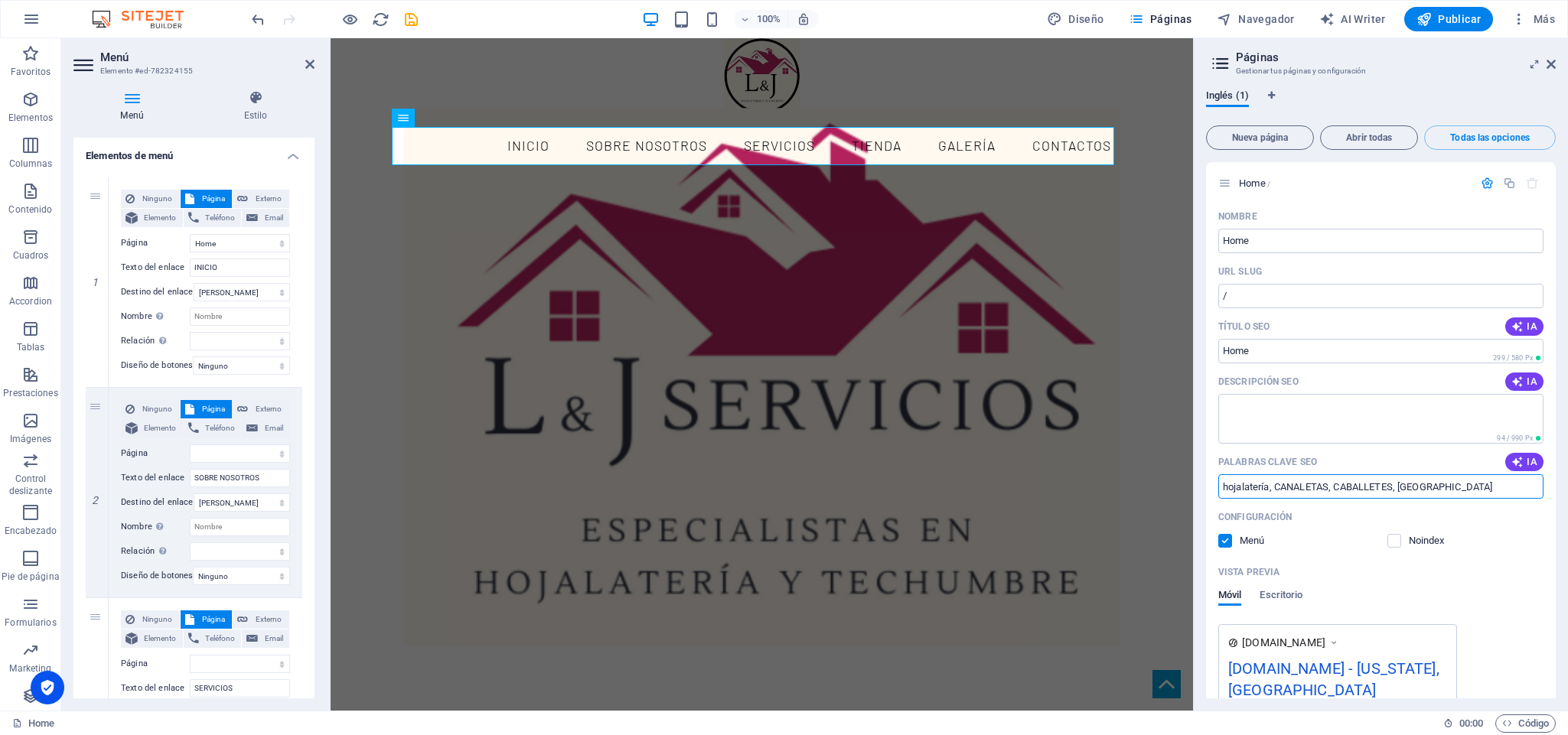 select 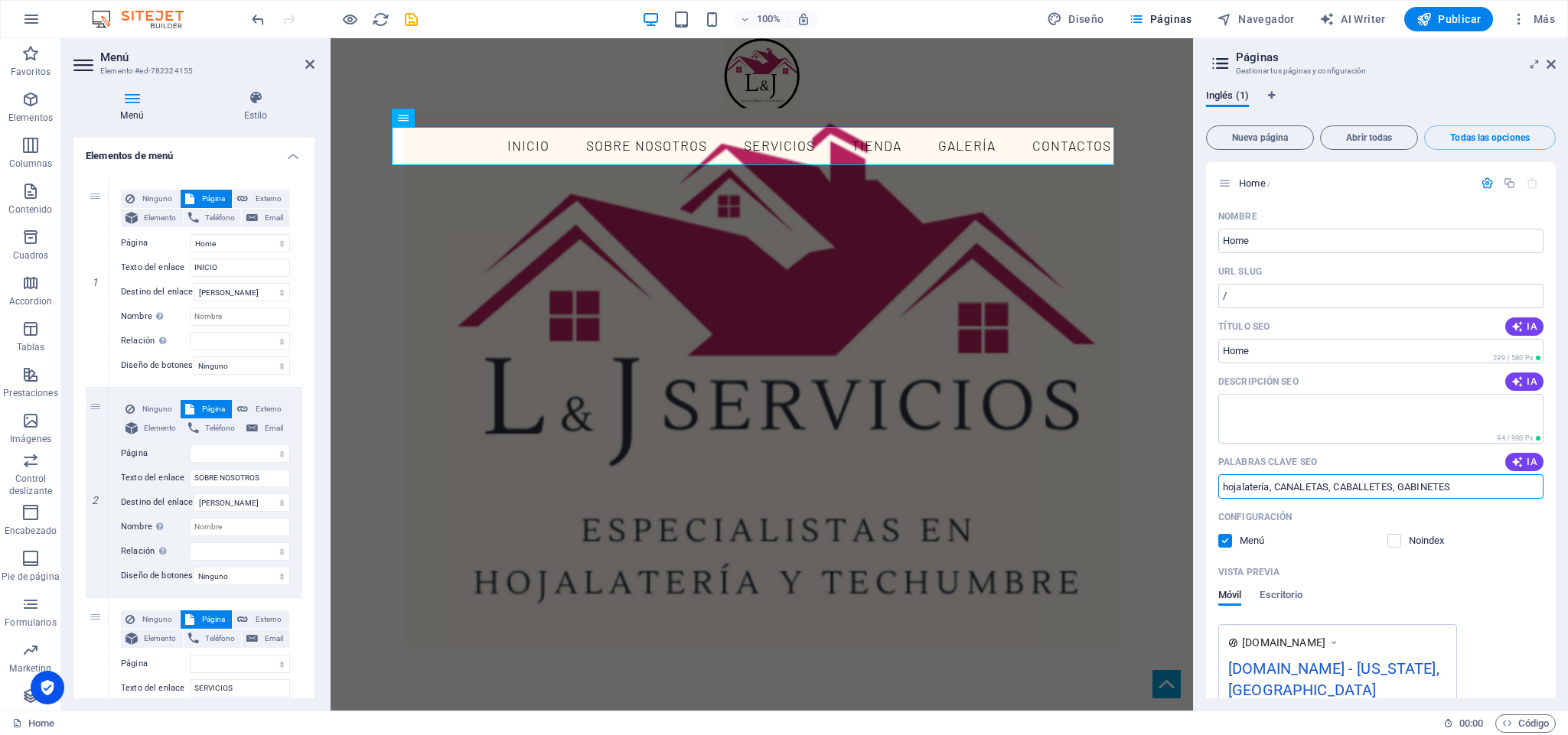 type on "hojalatería, CANALETAS, CABALLETES, GABINETES" 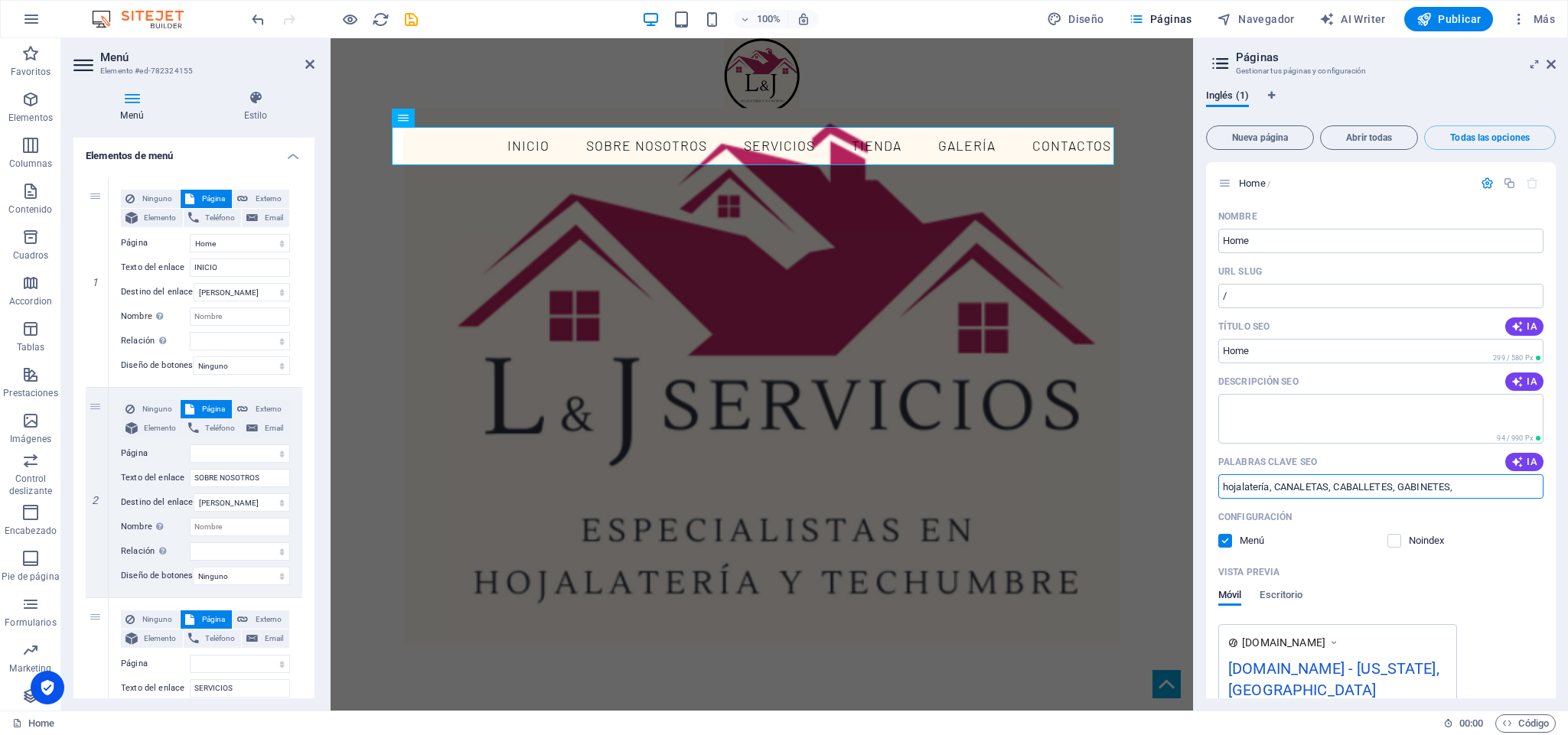type on "hojalatería, CANALETAS, CABALLETES, GABINETES," 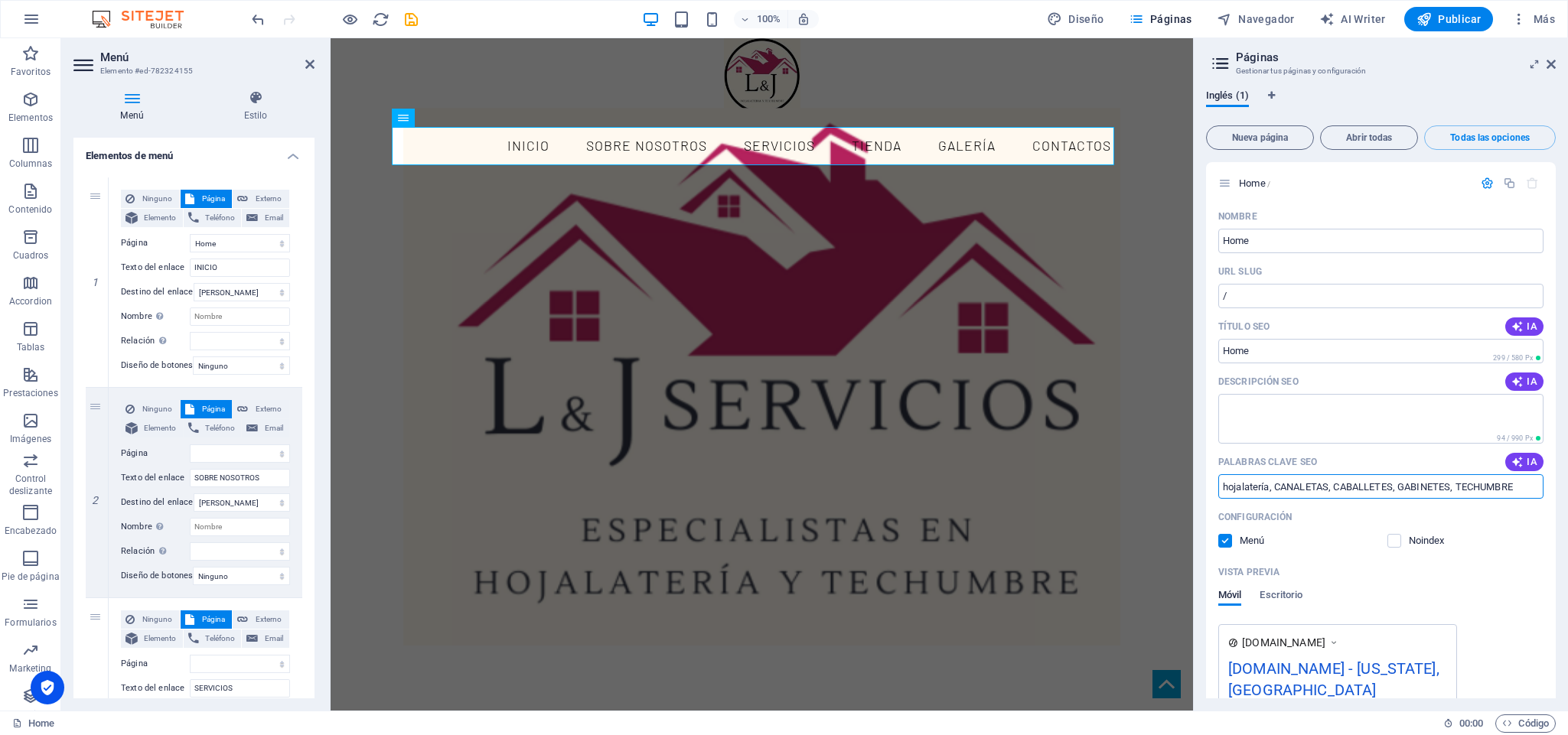 type on "hojalatería, CANALETAS, CABALLETES, GABINETES, TECHUMBRE" 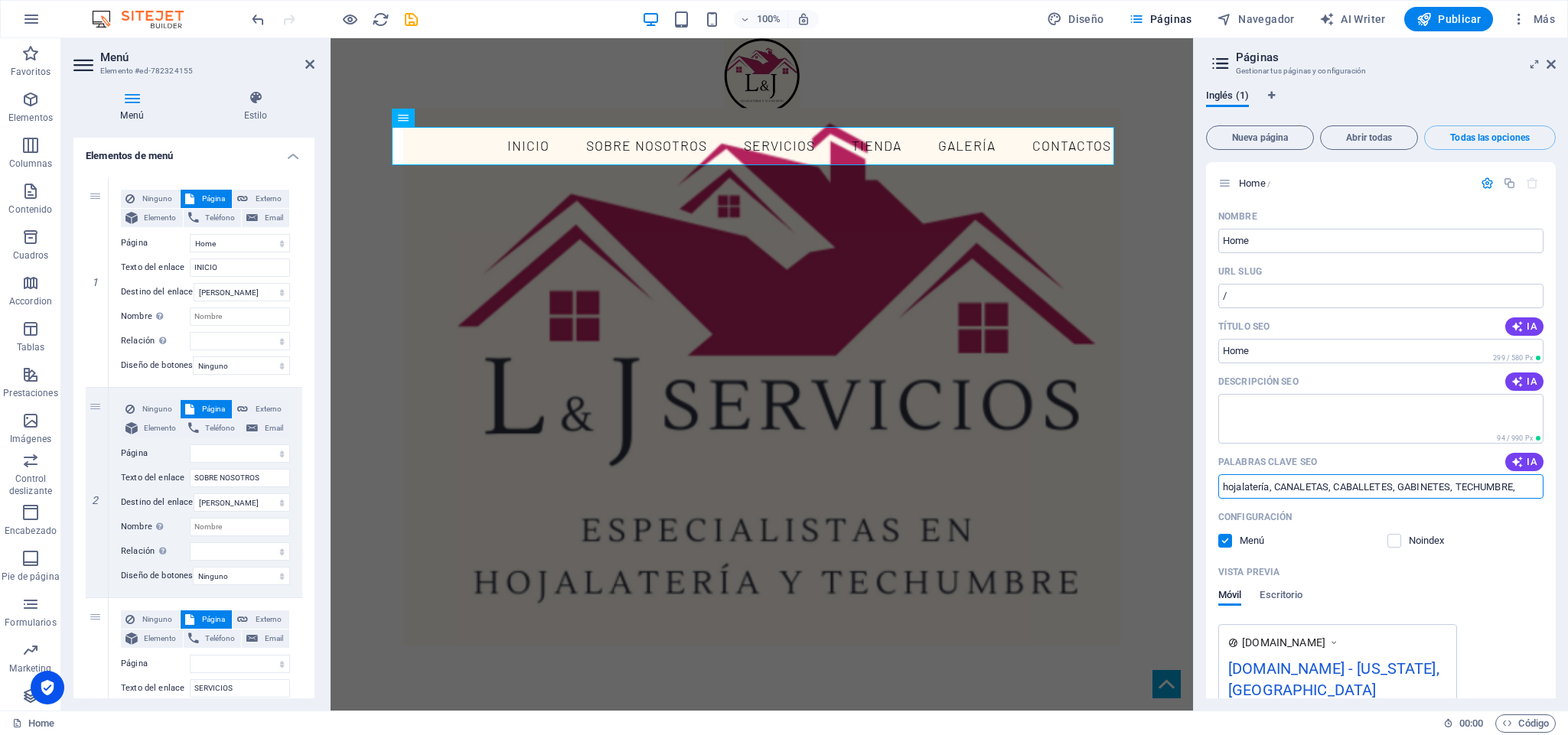 type on "hojalatería, CANALETAS, CABALLETES, GABINETES, TECHUMBRE, Z" 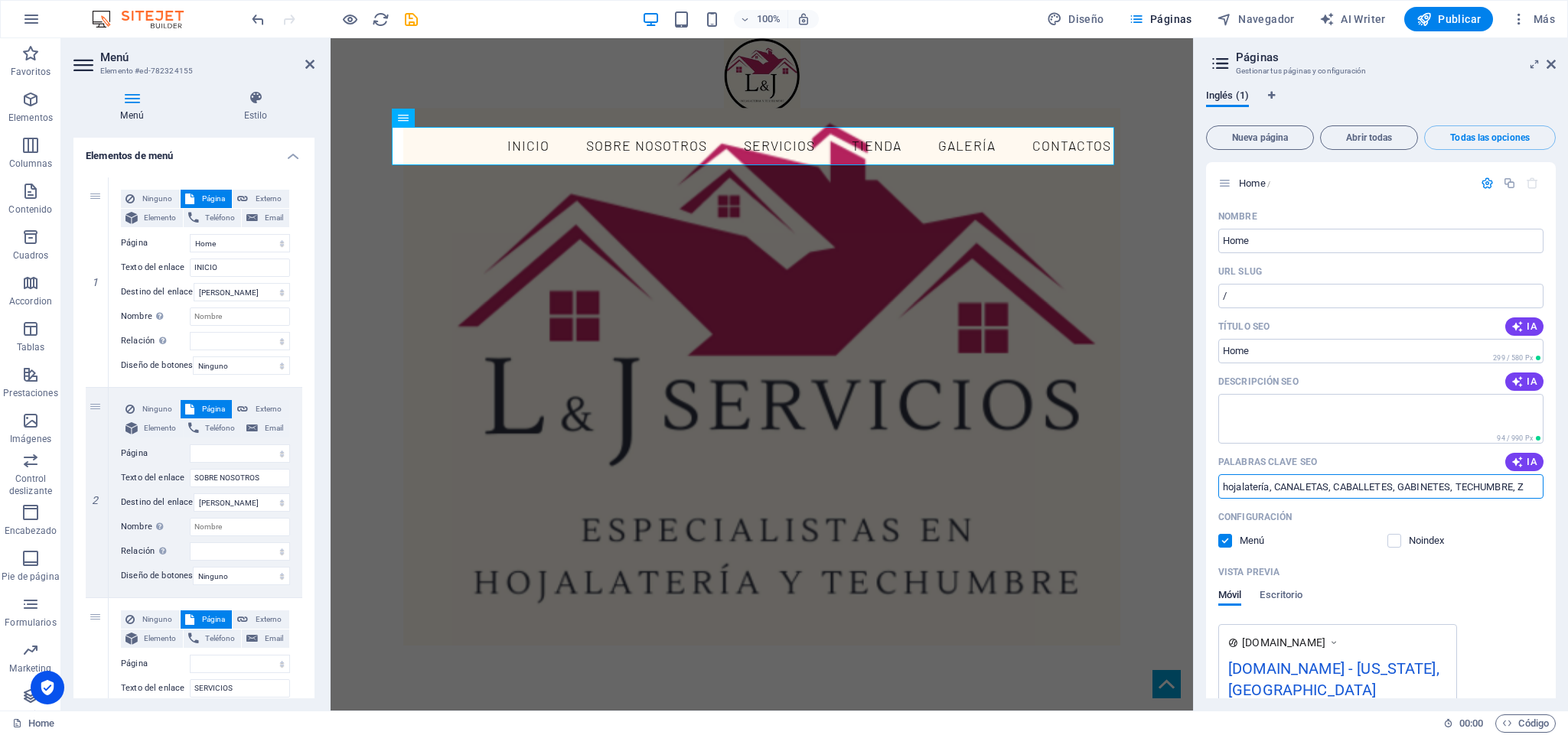 select 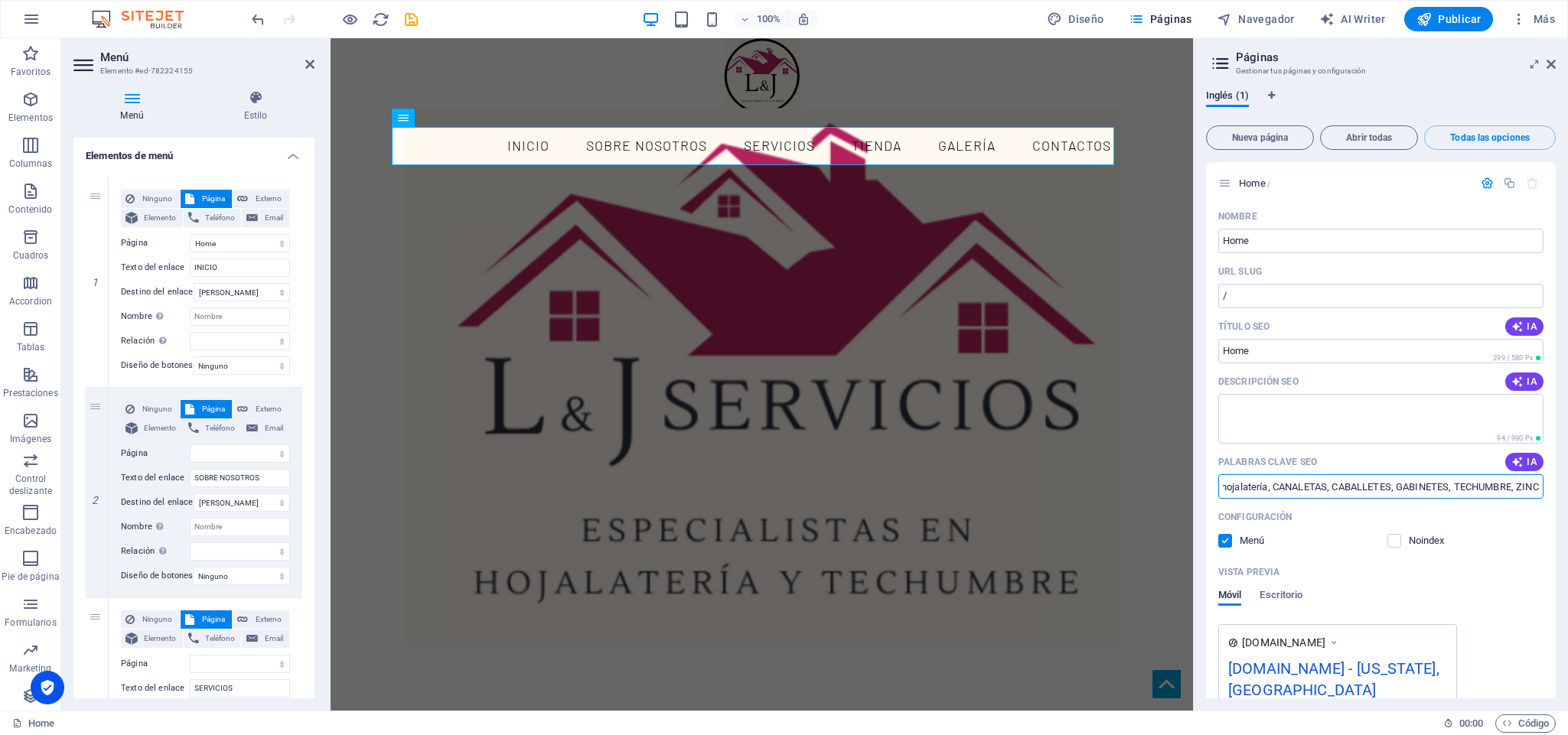 scroll, scrollTop: 0, scrollLeft: 9, axis: horizontal 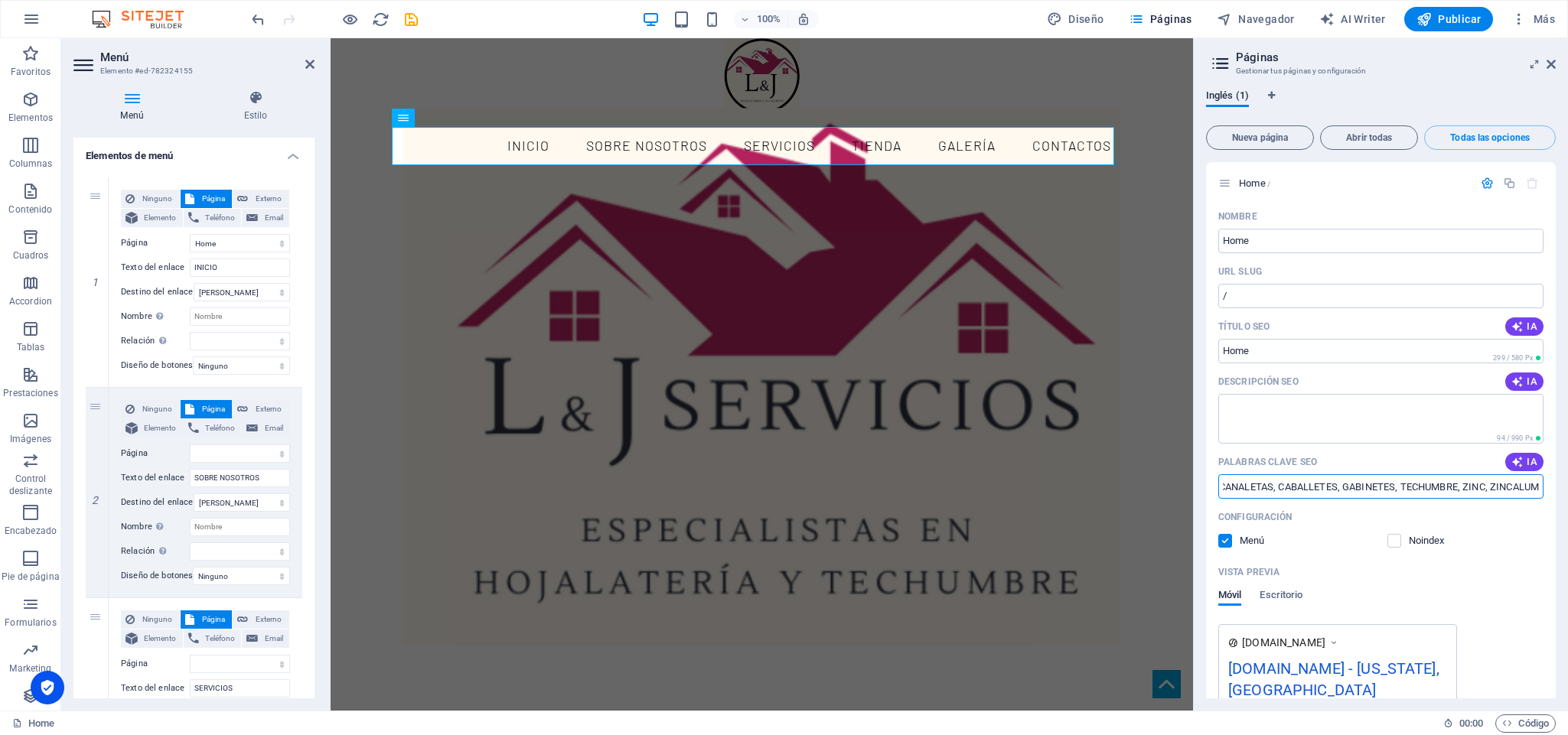 type on "hojalatería, CANALETAS, CABALLETES, GABINETES, TECHUMBRE, ZINC, ZINCALUM" 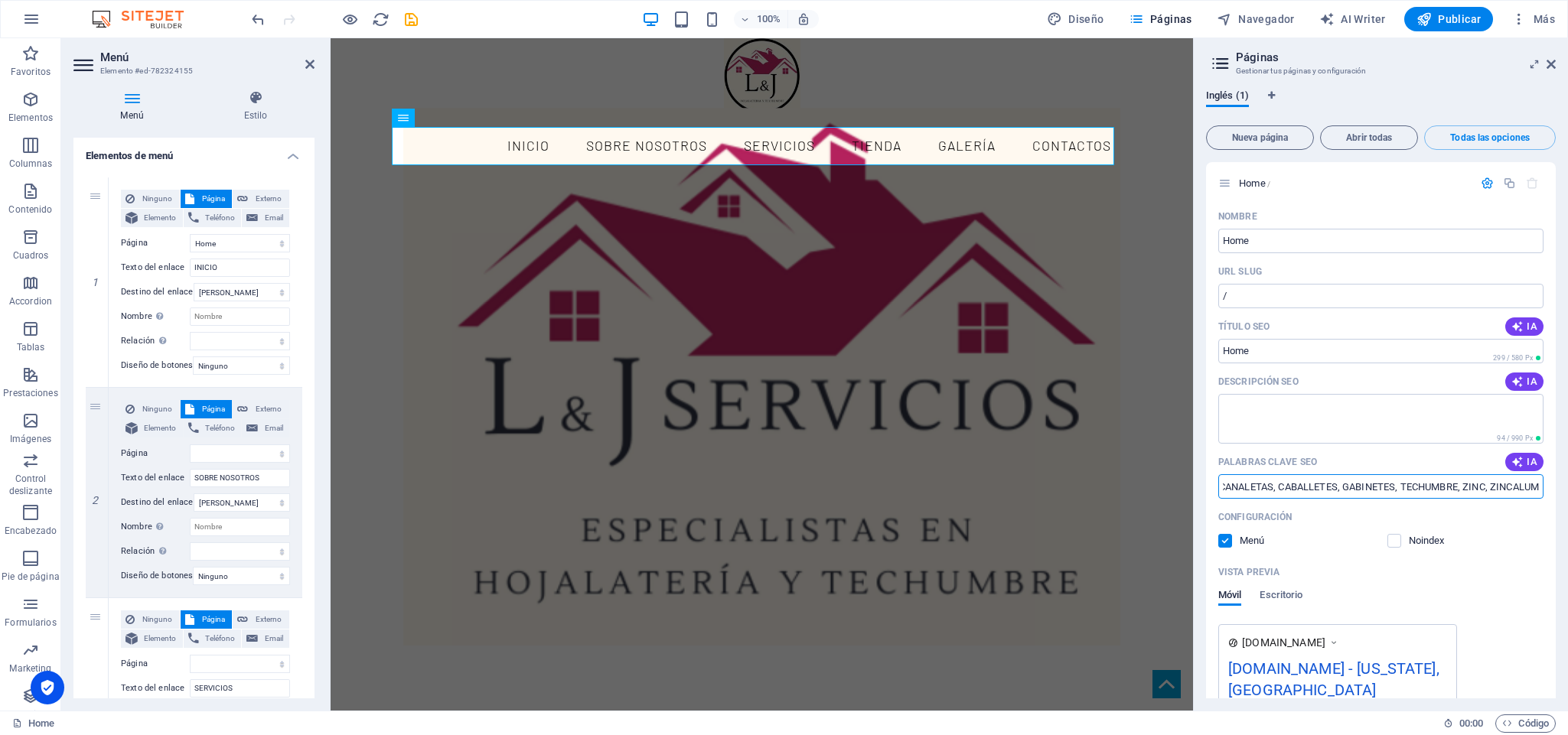 scroll, scrollTop: 0, scrollLeft: 10, axis: horizontal 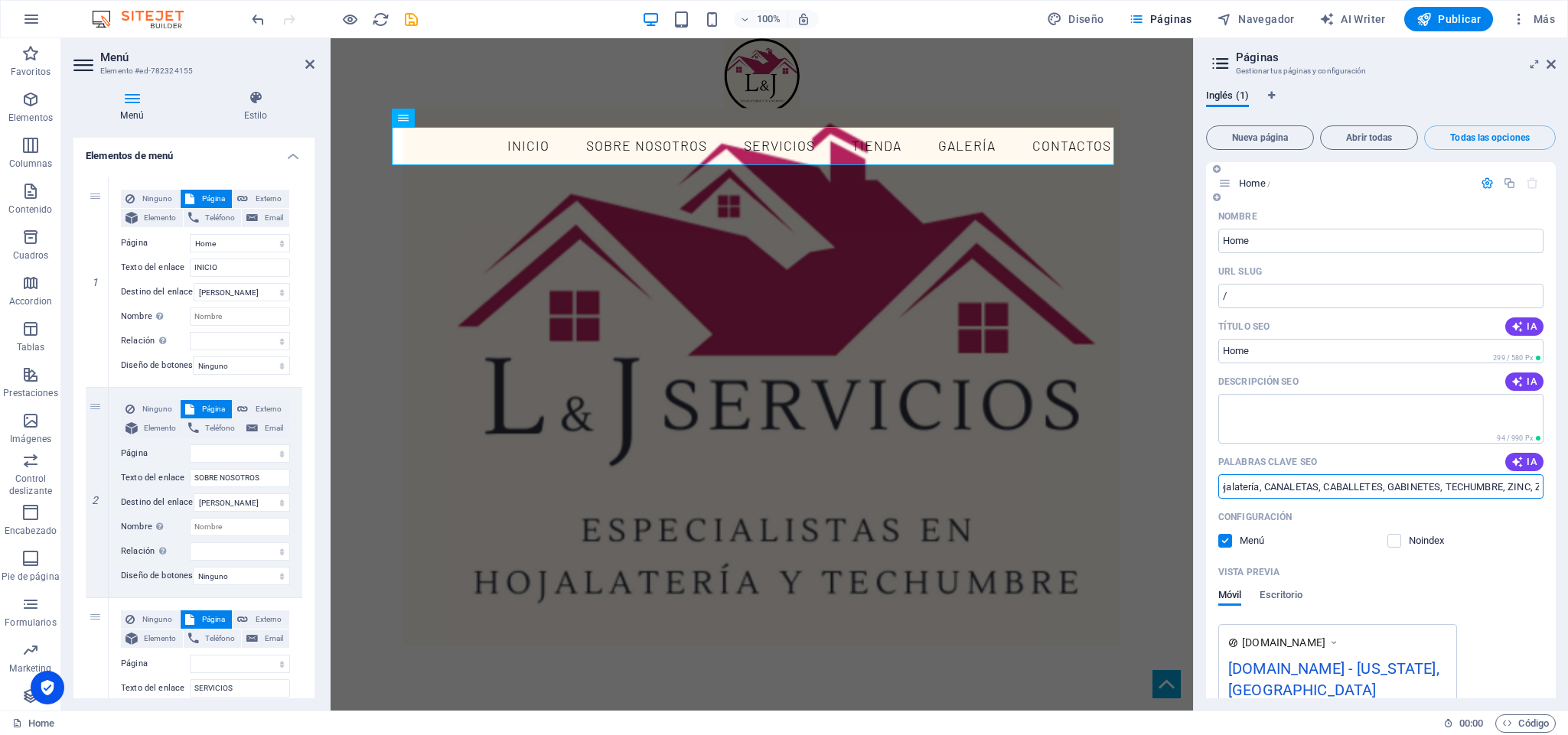 click on "hojalatería, CANALETAS, CABALLETES, GABINETES, TECHUMBRE, ZINC, ZINCALUM" at bounding box center [1381, 486] 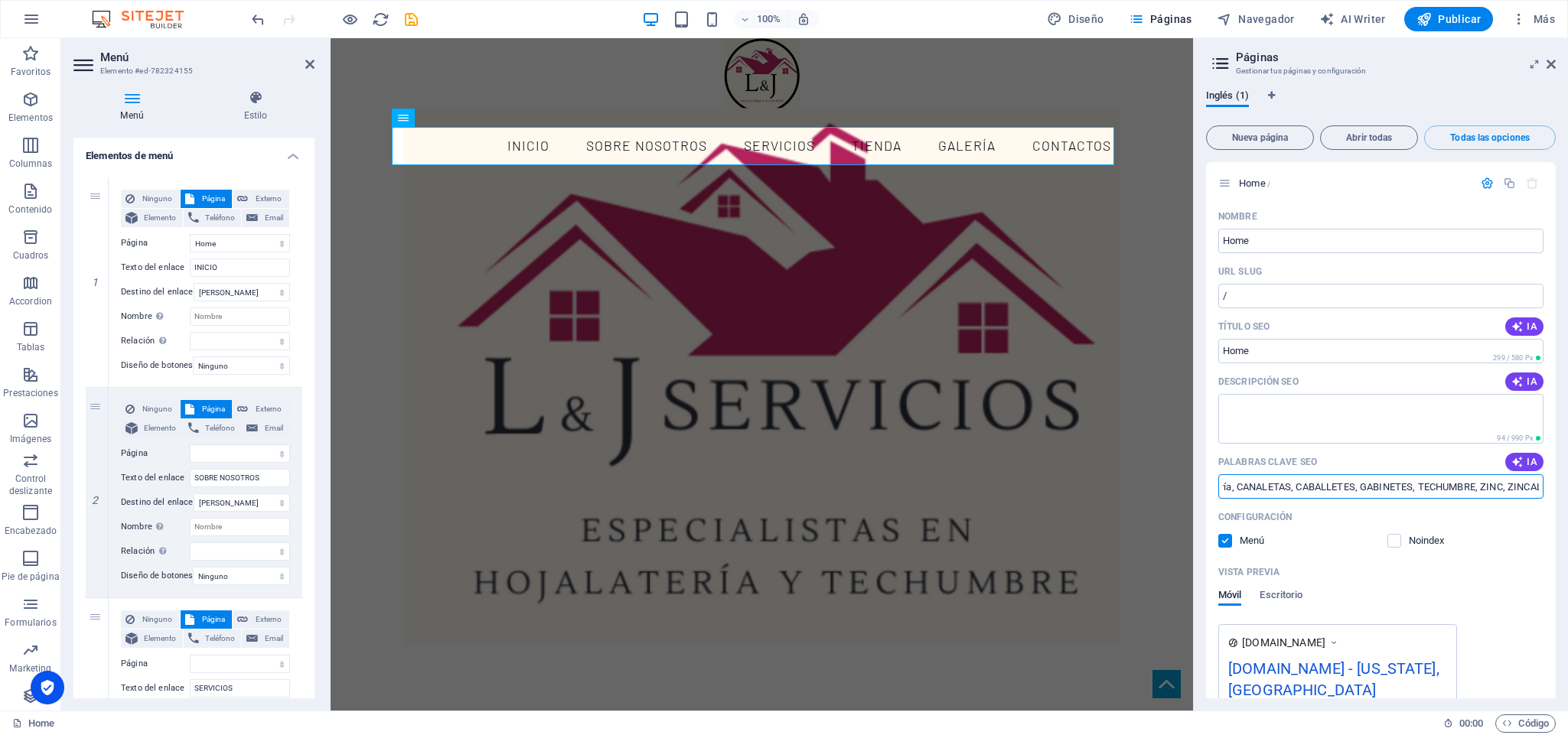 scroll, scrollTop: 0, scrollLeft: 64, axis: horizontal 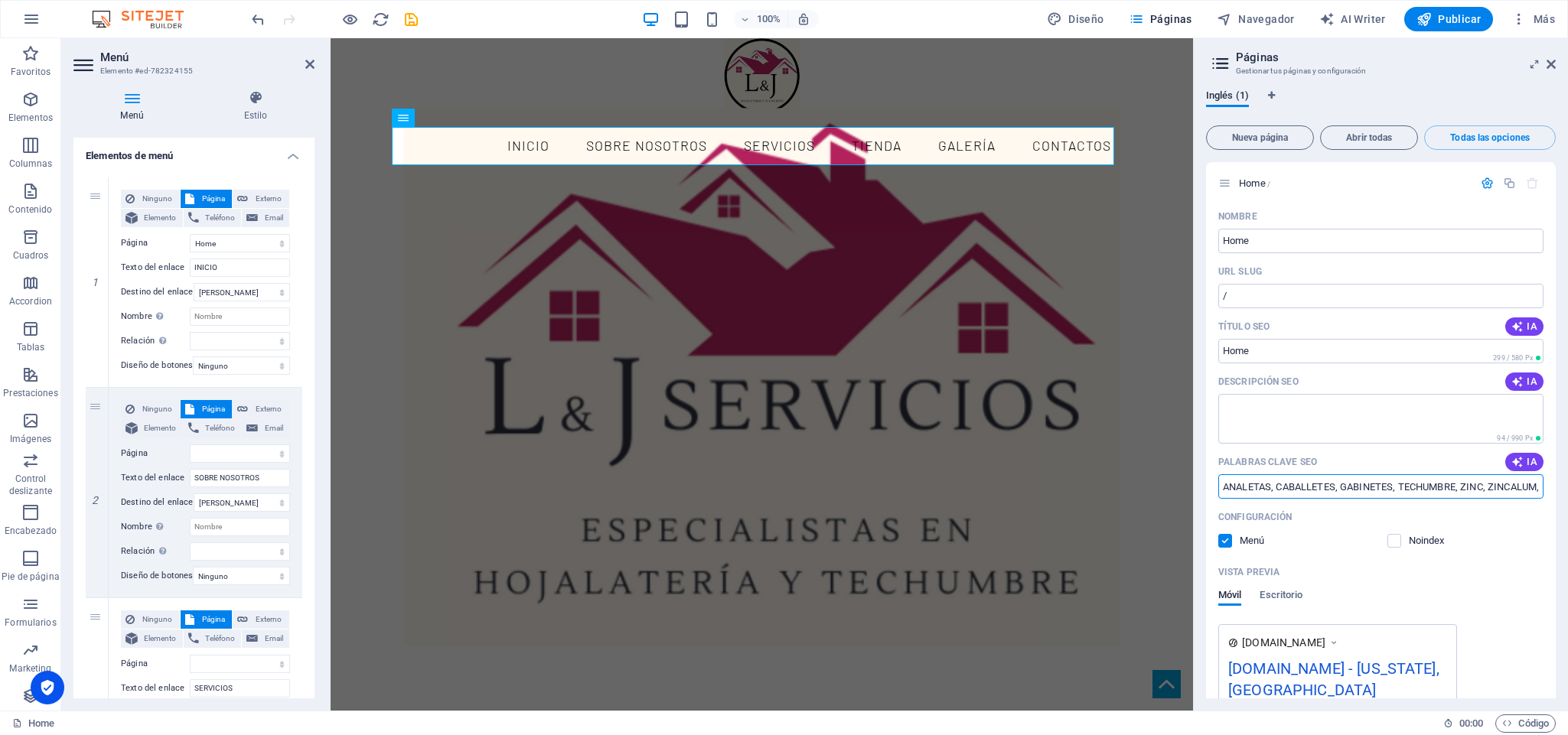 type on "hojalatería, CANALETAS, CABALLETES, GABINETES, TECHUMBRE, ZINC, ZINCALUM," 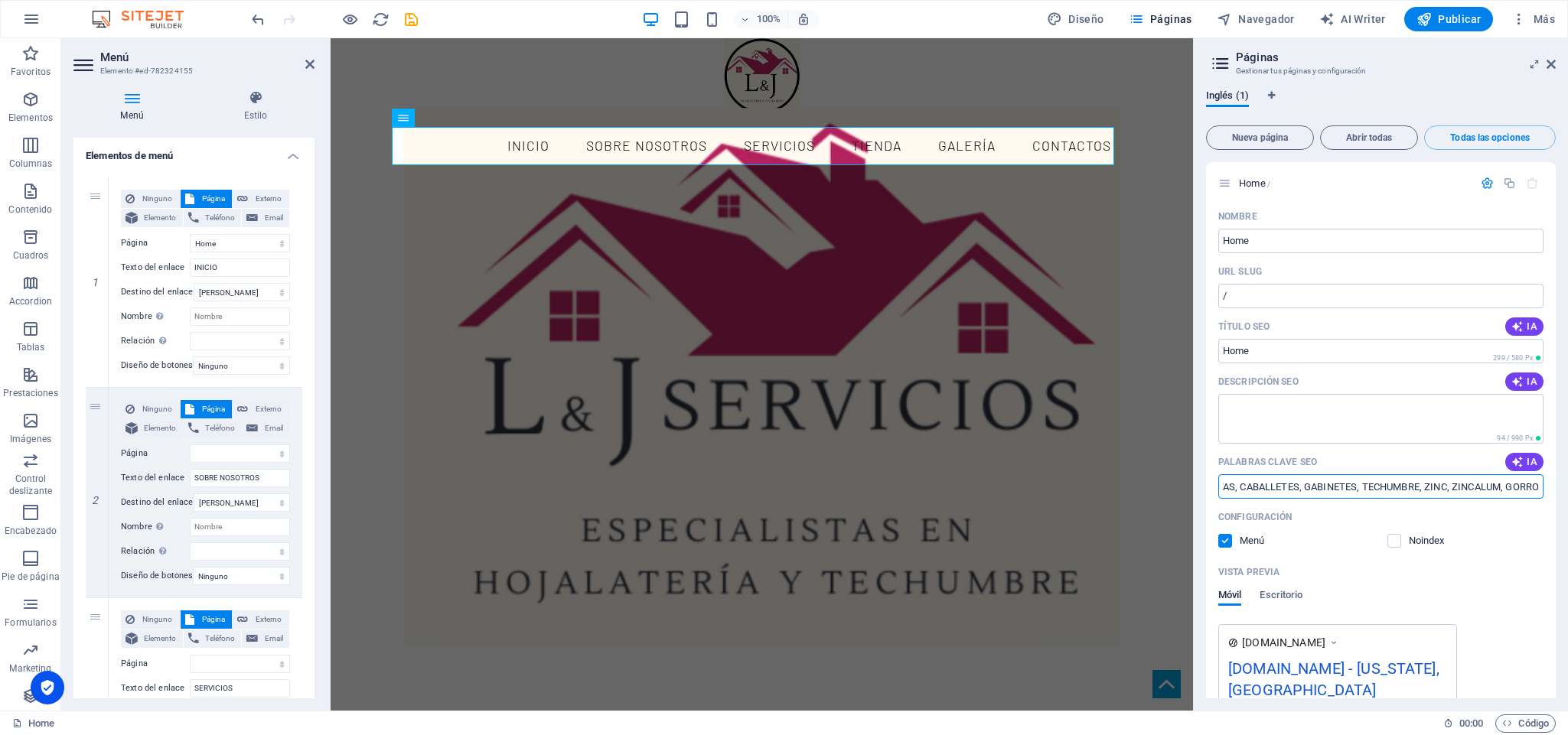 type on "hojalatería, CANALETAS, CABALLETES, GABINETES, TECHUMBRE, ZINC, ZINCALUM, GORRO" 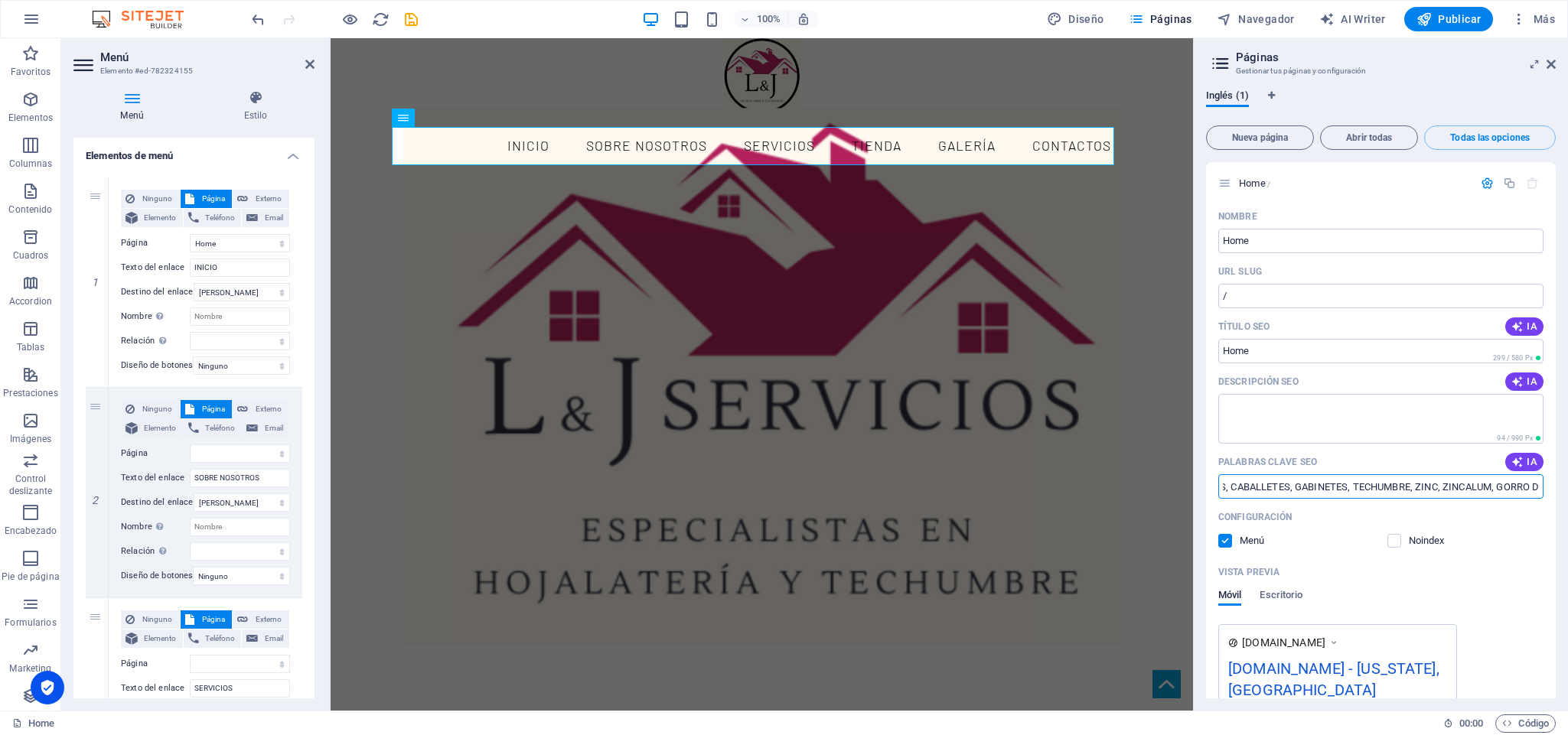 type on "hojalatería, CANALETAS, CABALLETES, GABINETES, TECHUMBRE, ZINC, ZINCALUM, GORRO" 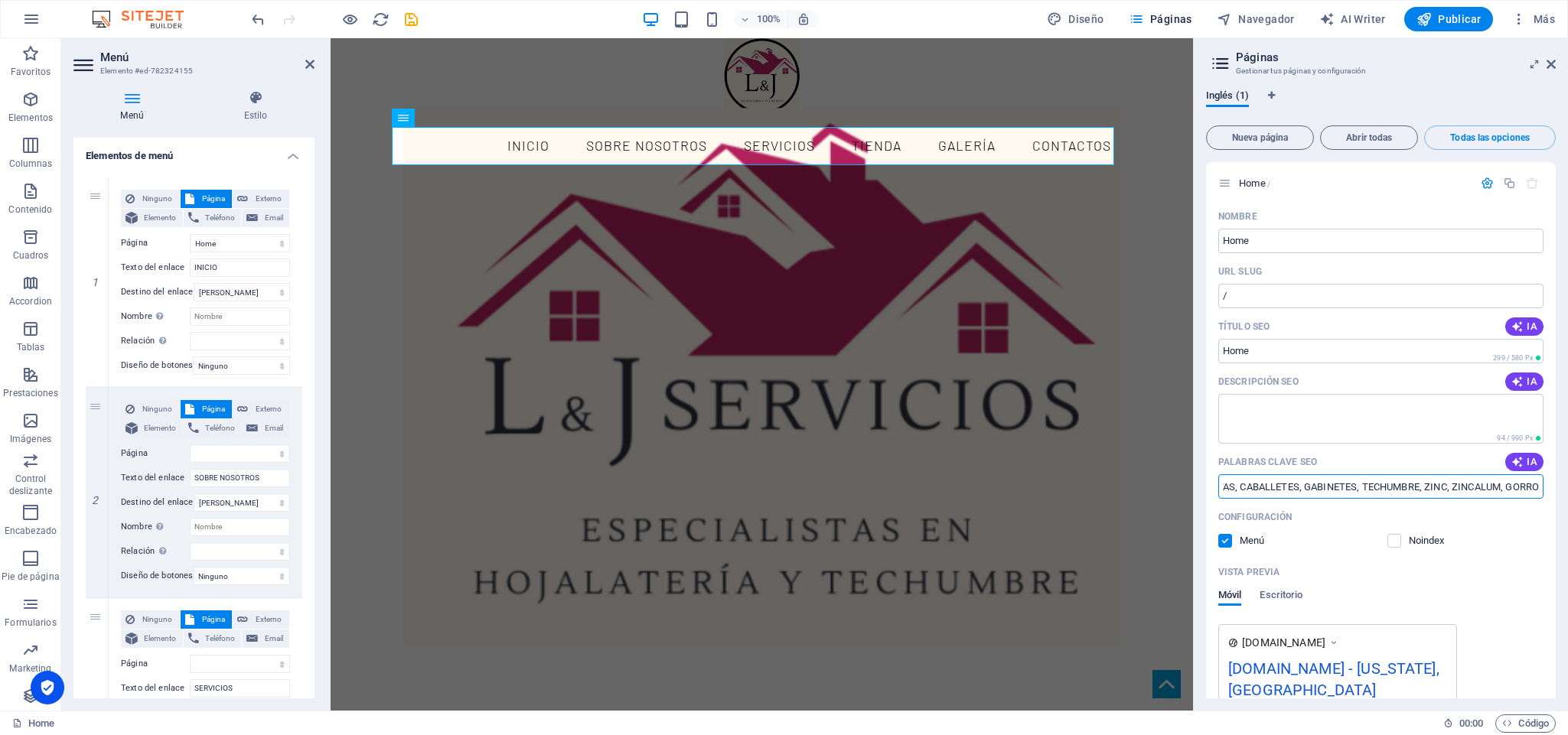 select 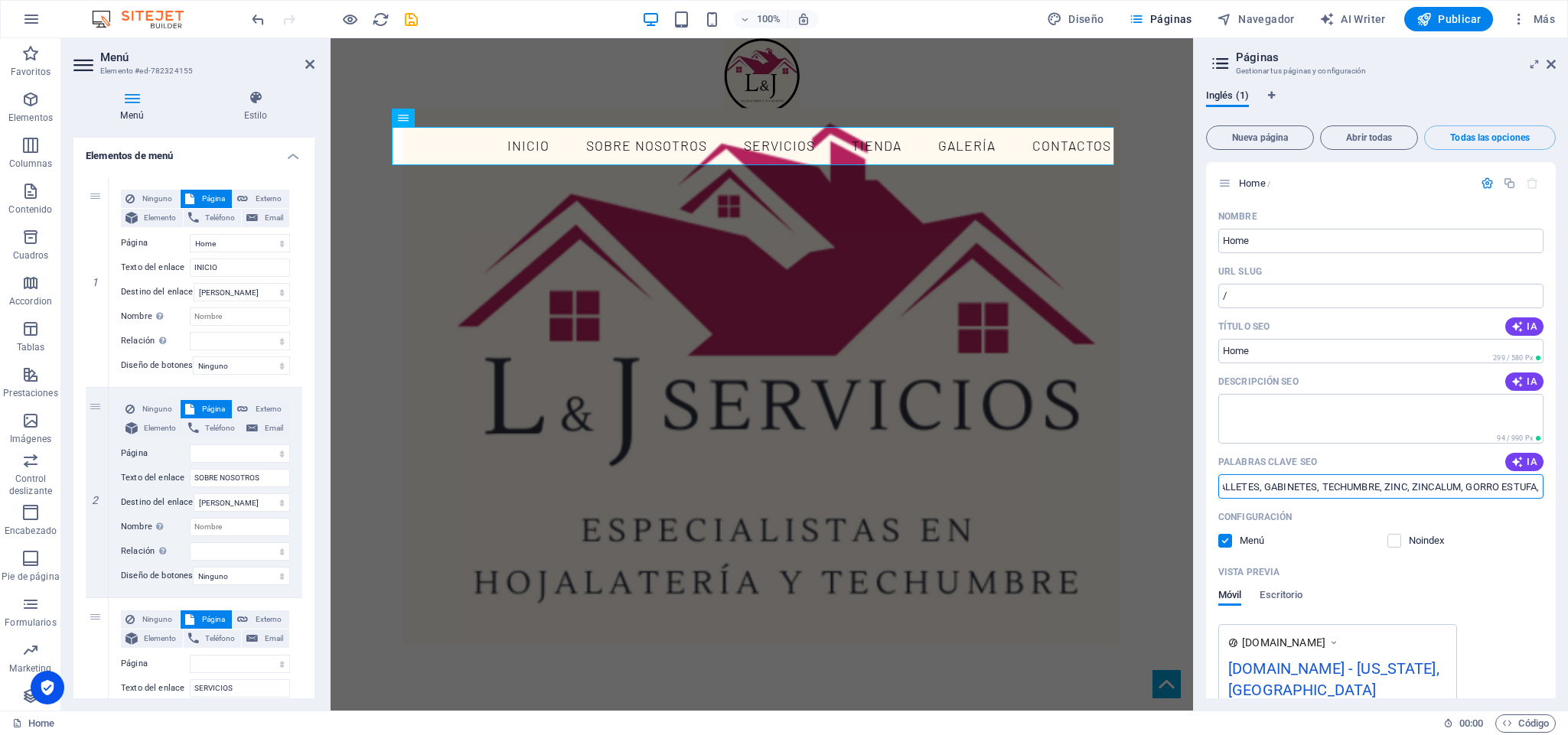 scroll, scrollTop: 0, scrollLeft: 140, axis: horizontal 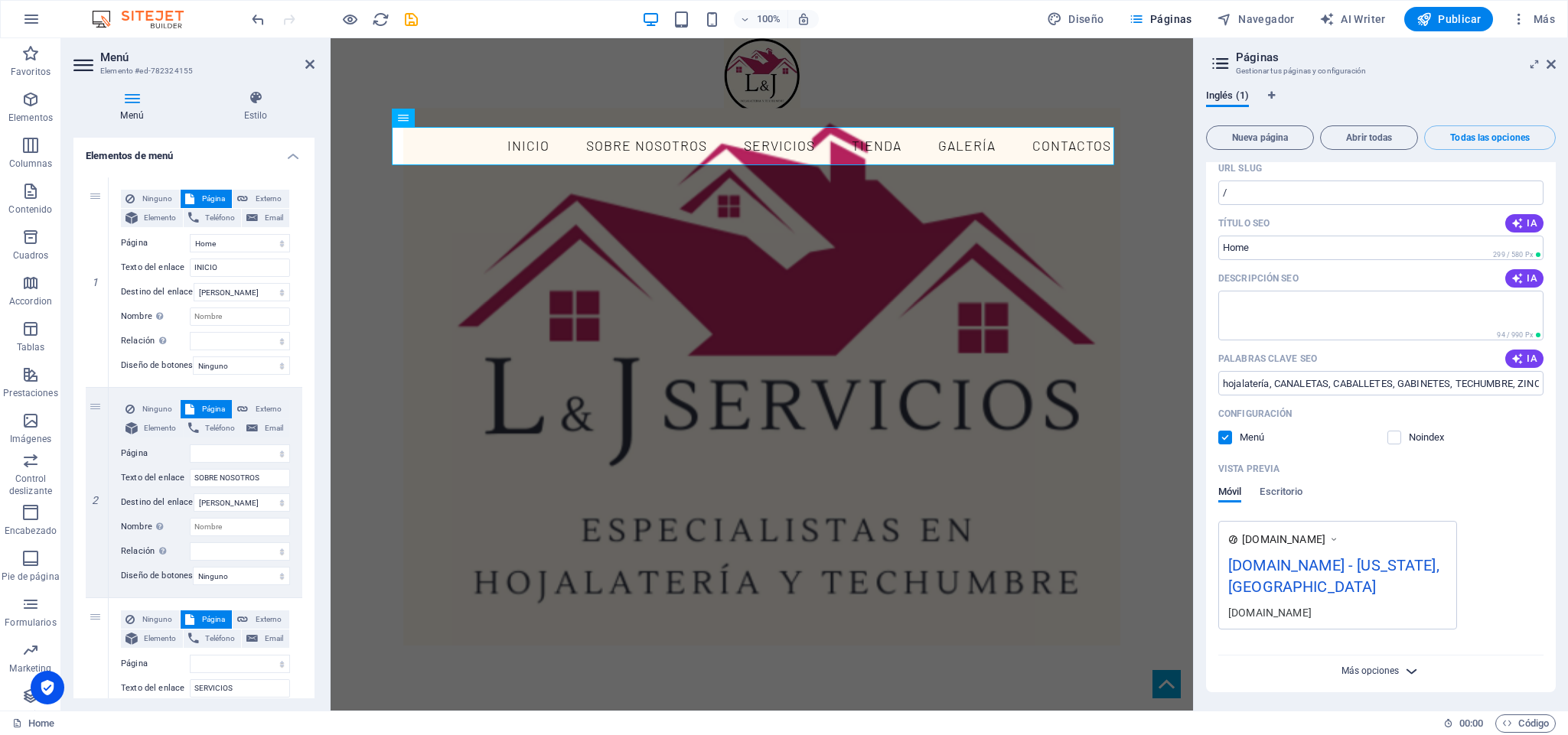 click on "Más opciones" at bounding box center (1370, 671) 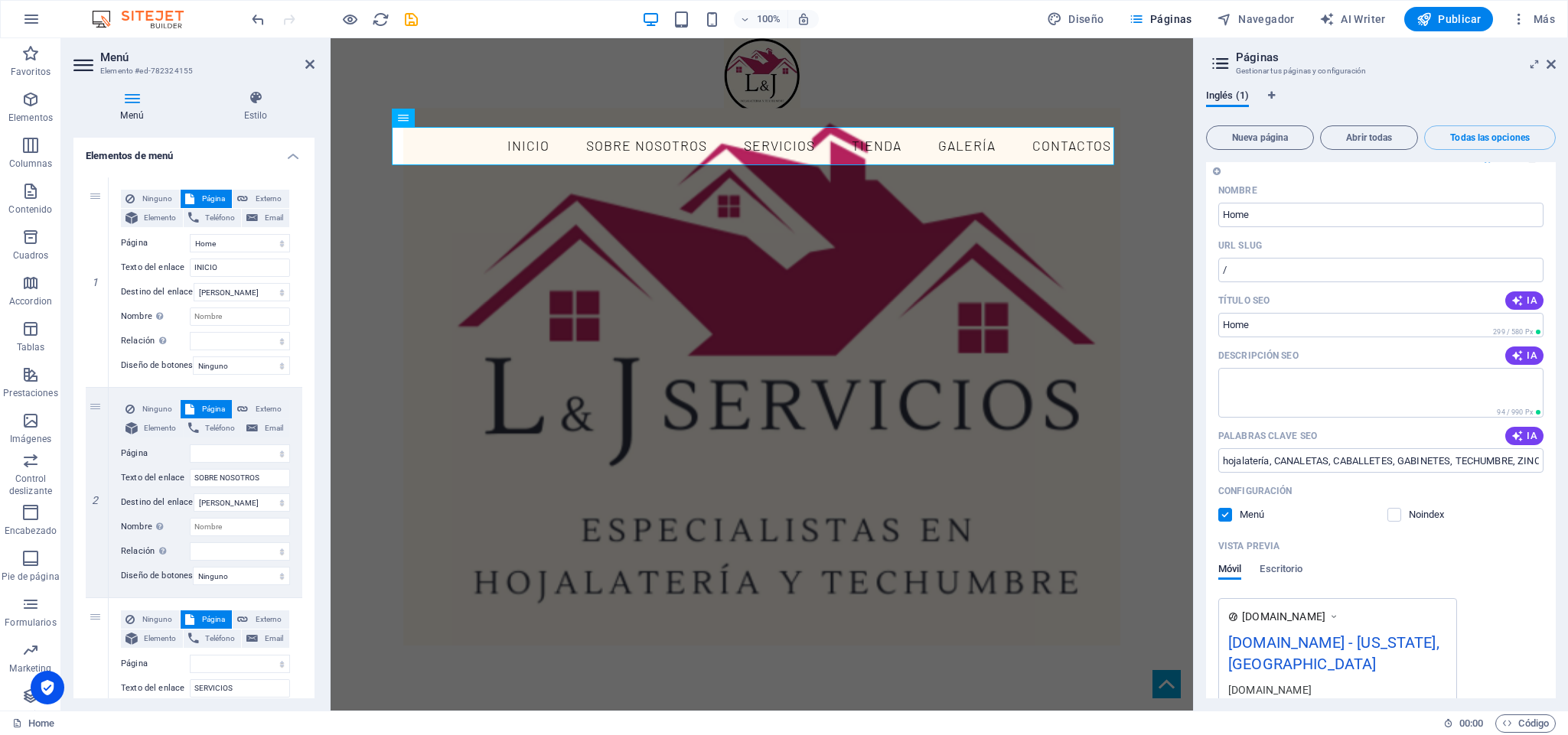 scroll, scrollTop: 0, scrollLeft: 0, axis: both 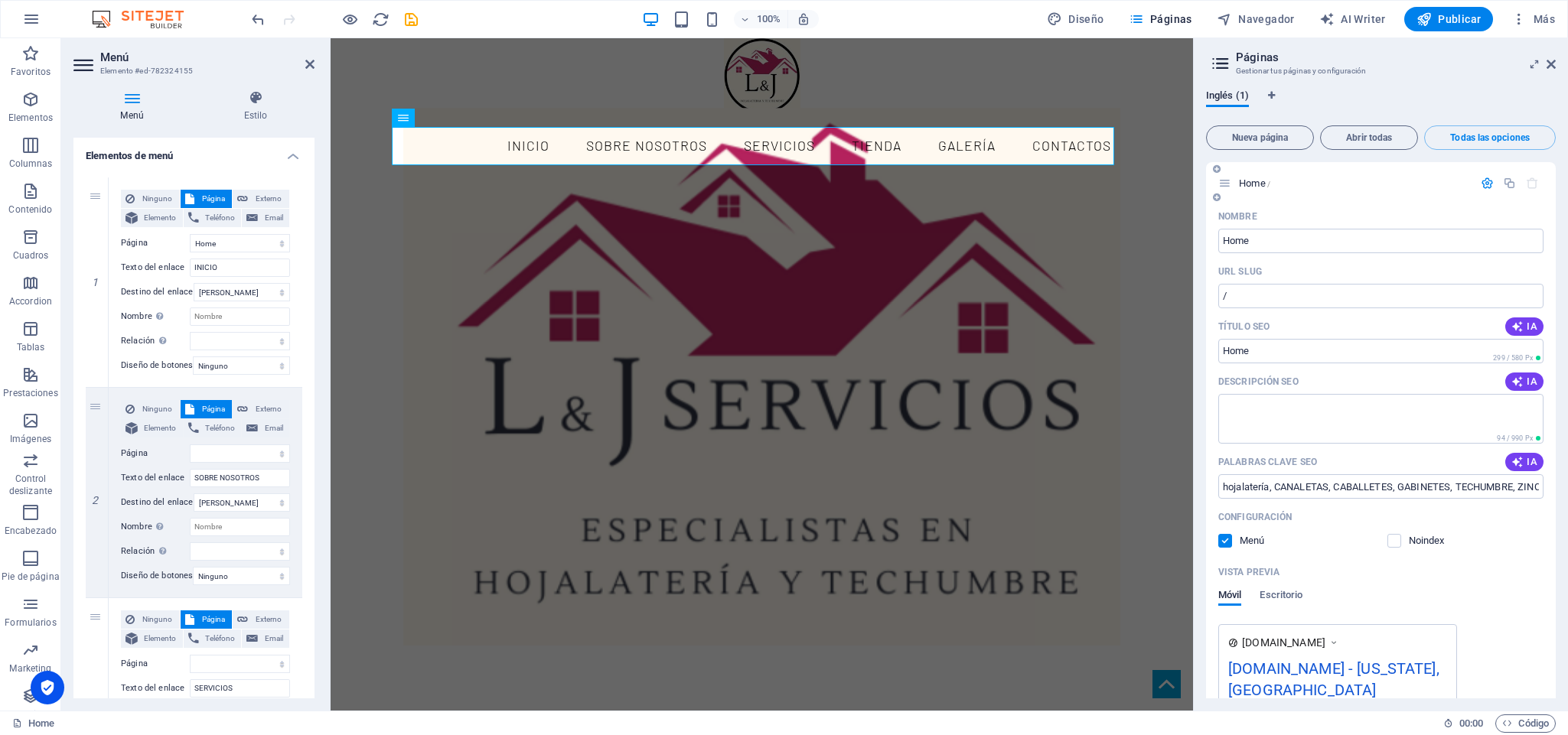 click at bounding box center [1487, 183] 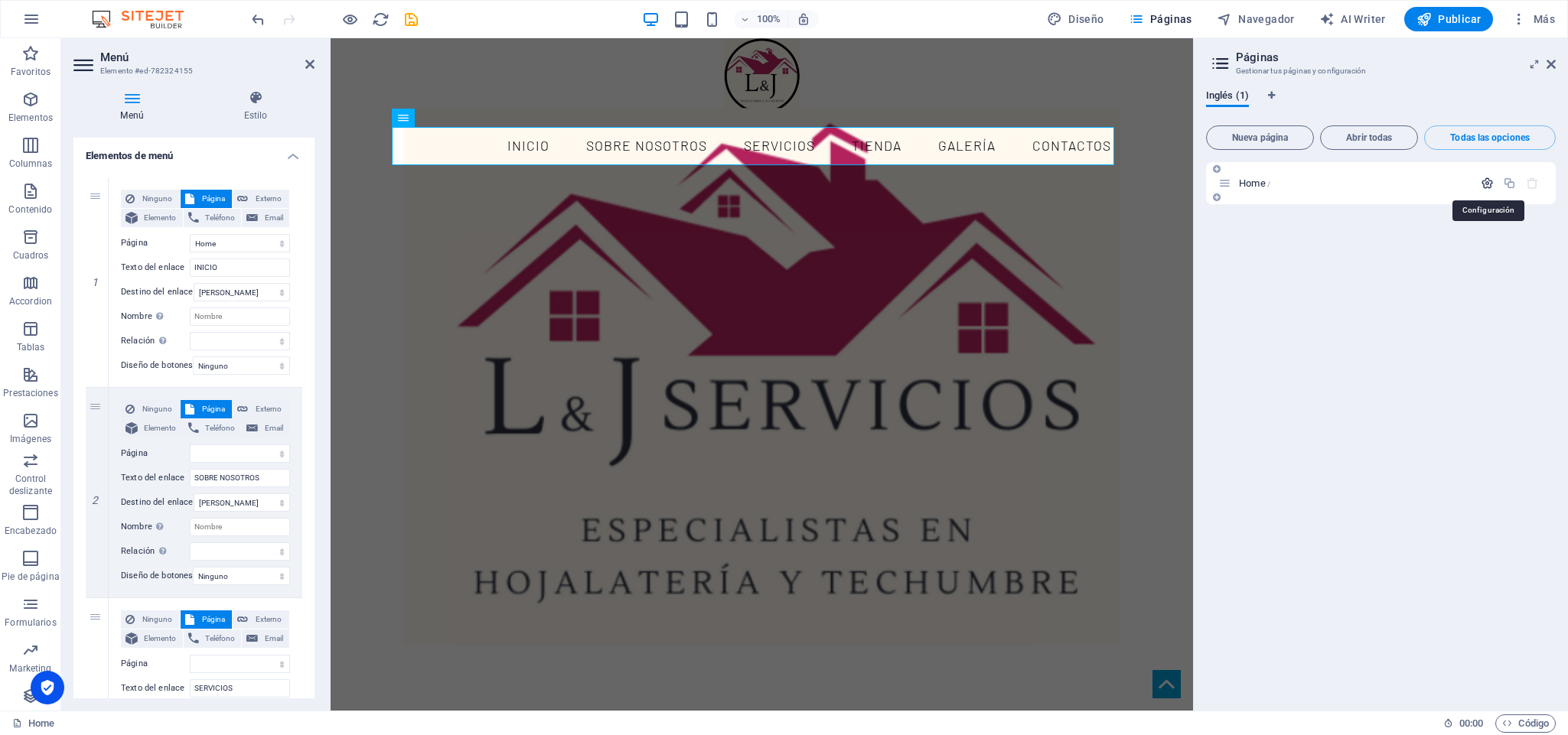 click at bounding box center [1487, 183] 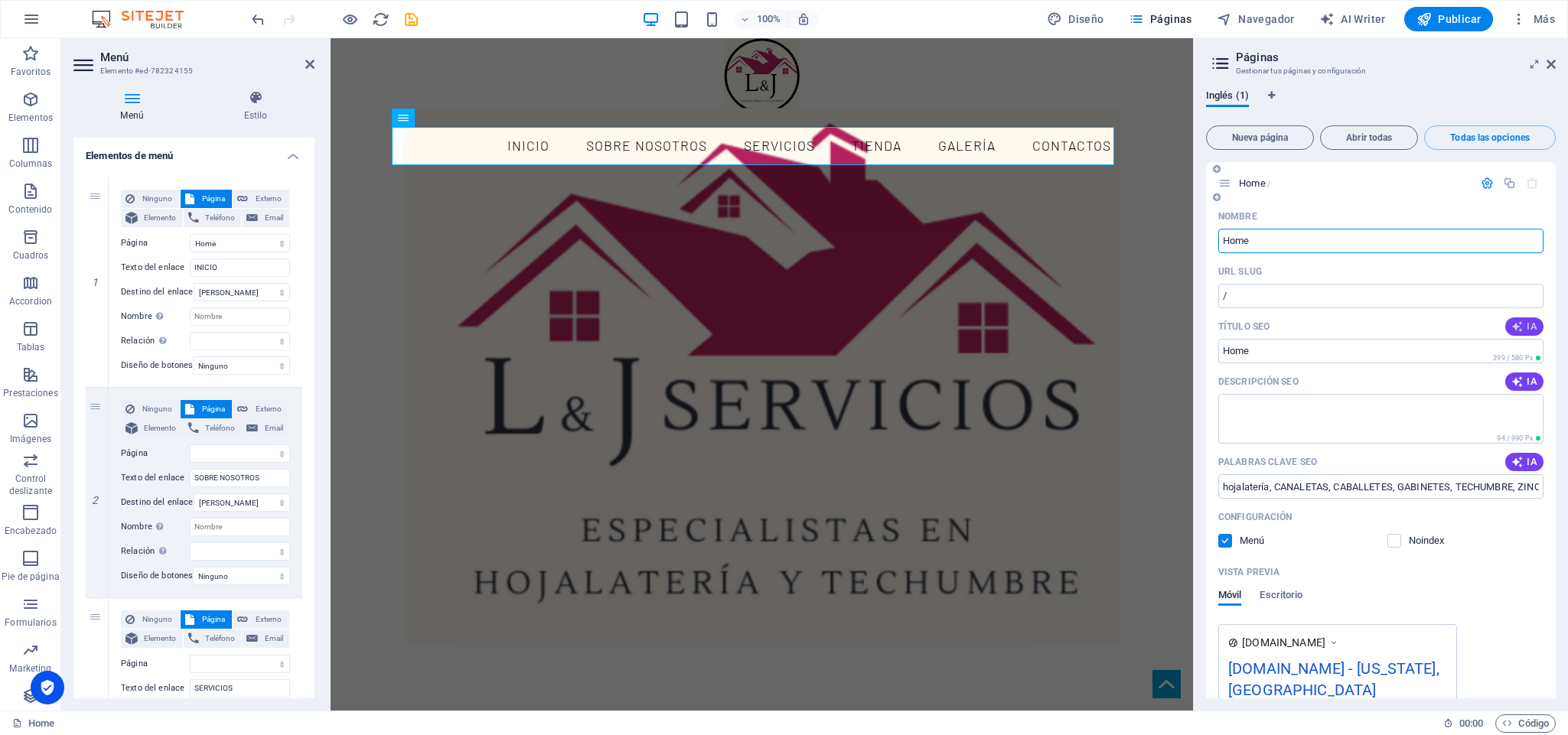 click at bounding box center [1517, 327] 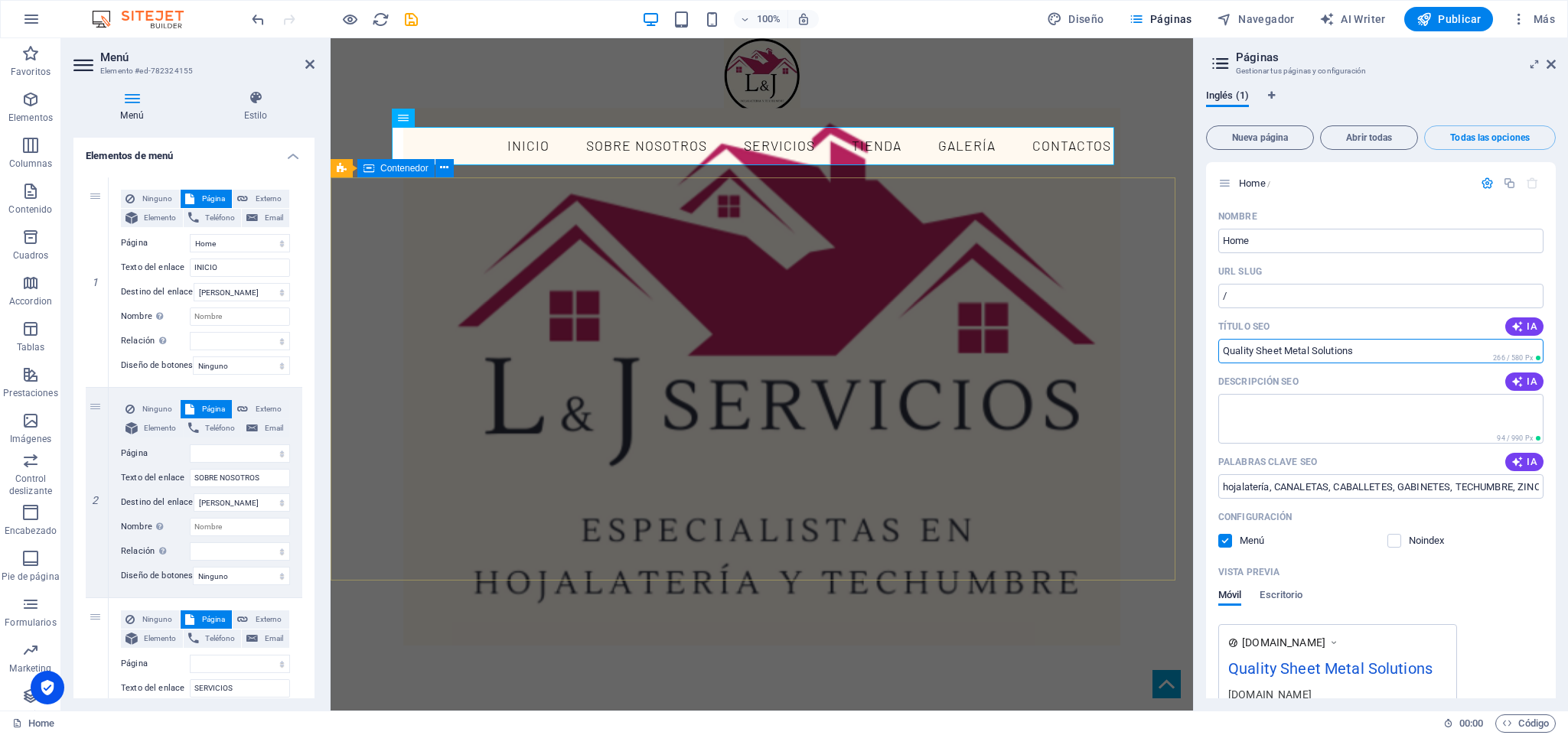 drag, startPoint x: 1731, startPoint y: 392, endPoint x: 1146, endPoint y: 374, distance: 585.2769 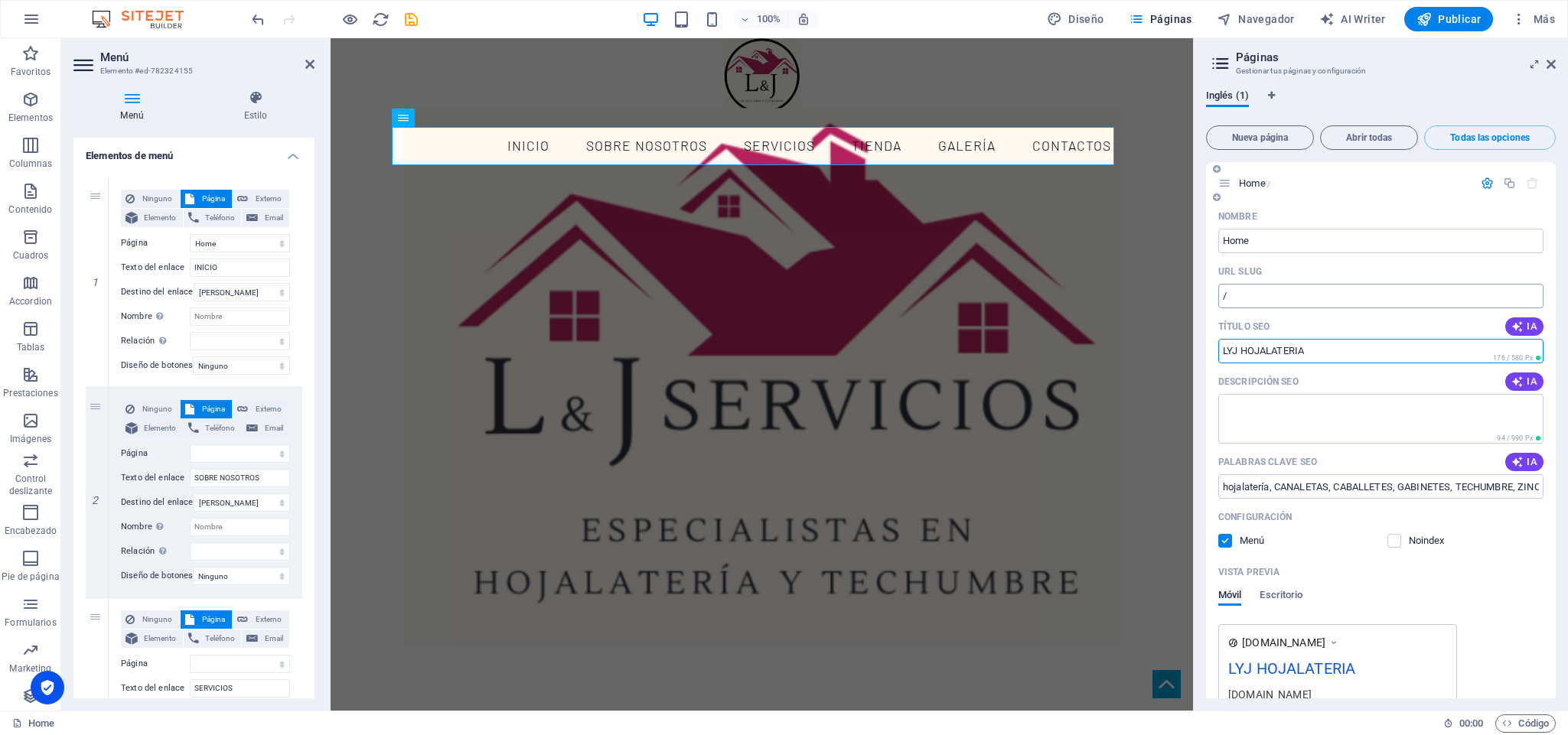 click on "/" at bounding box center (1381, 296) 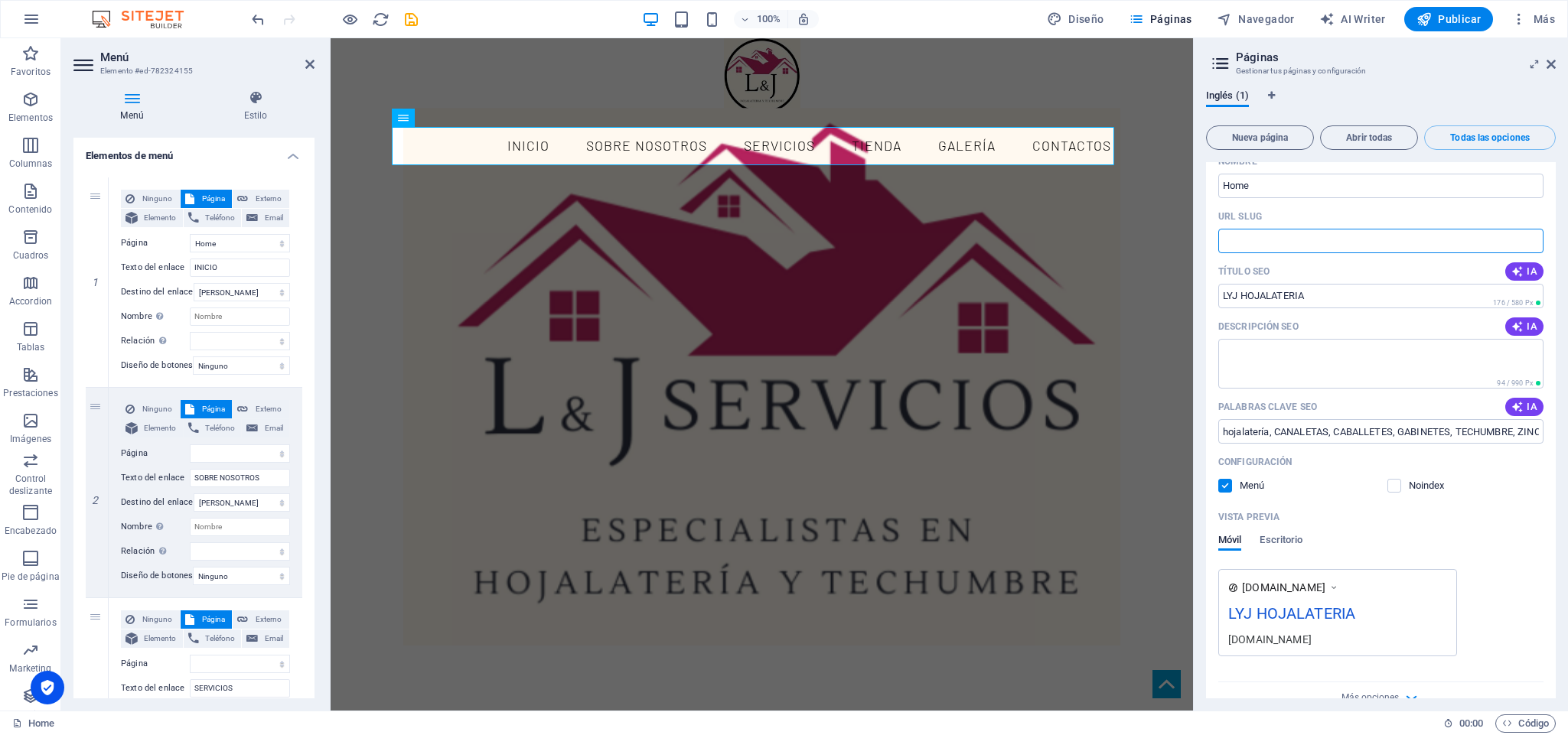 scroll, scrollTop: 81, scrollLeft: 0, axis: vertical 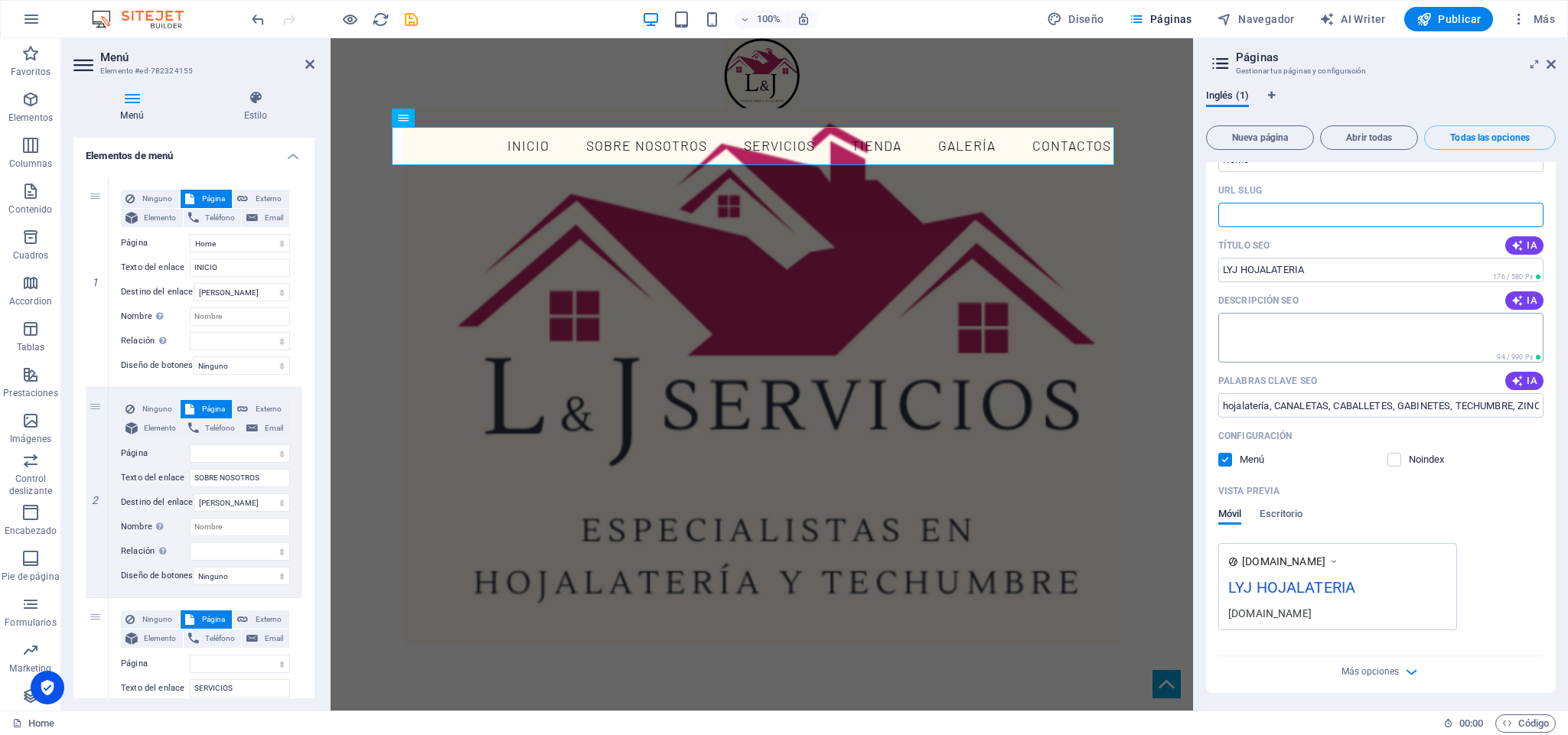 click on "Descripción SEO" at bounding box center (1381, 337) 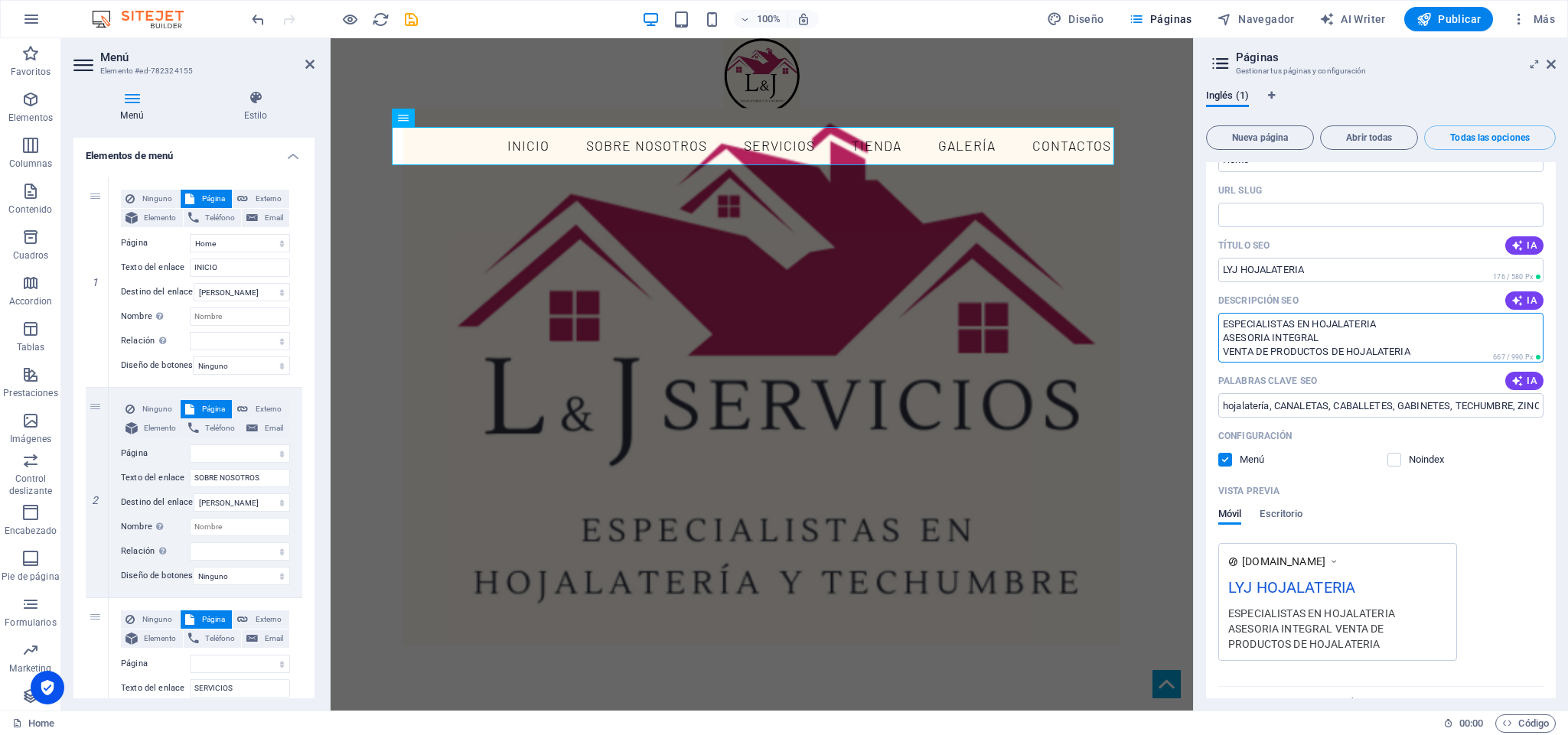drag, startPoint x: 1749, startPoint y: 387, endPoint x: 1191, endPoint y: 343, distance: 559.73208 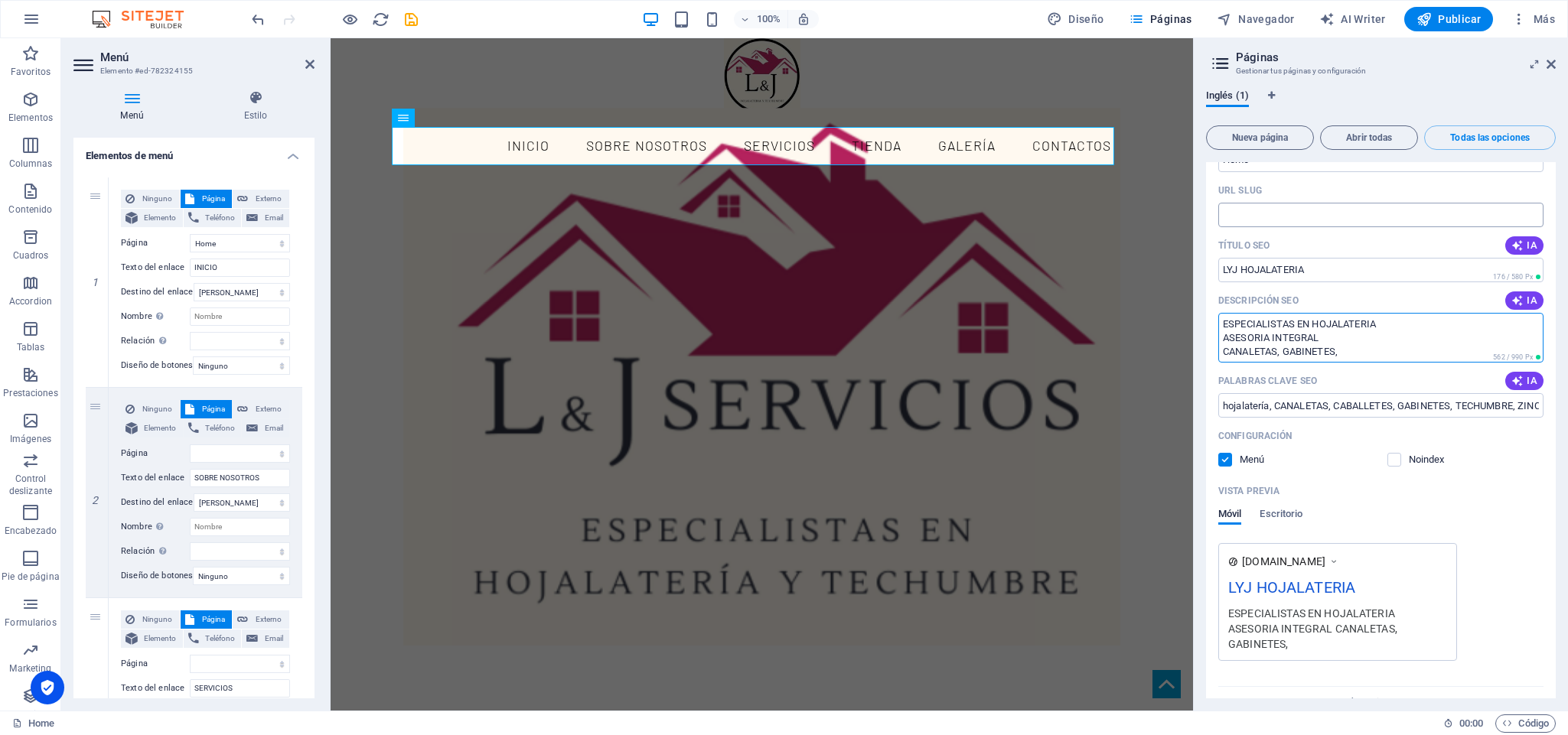 click on "URL SLUG" at bounding box center (1381, 215) 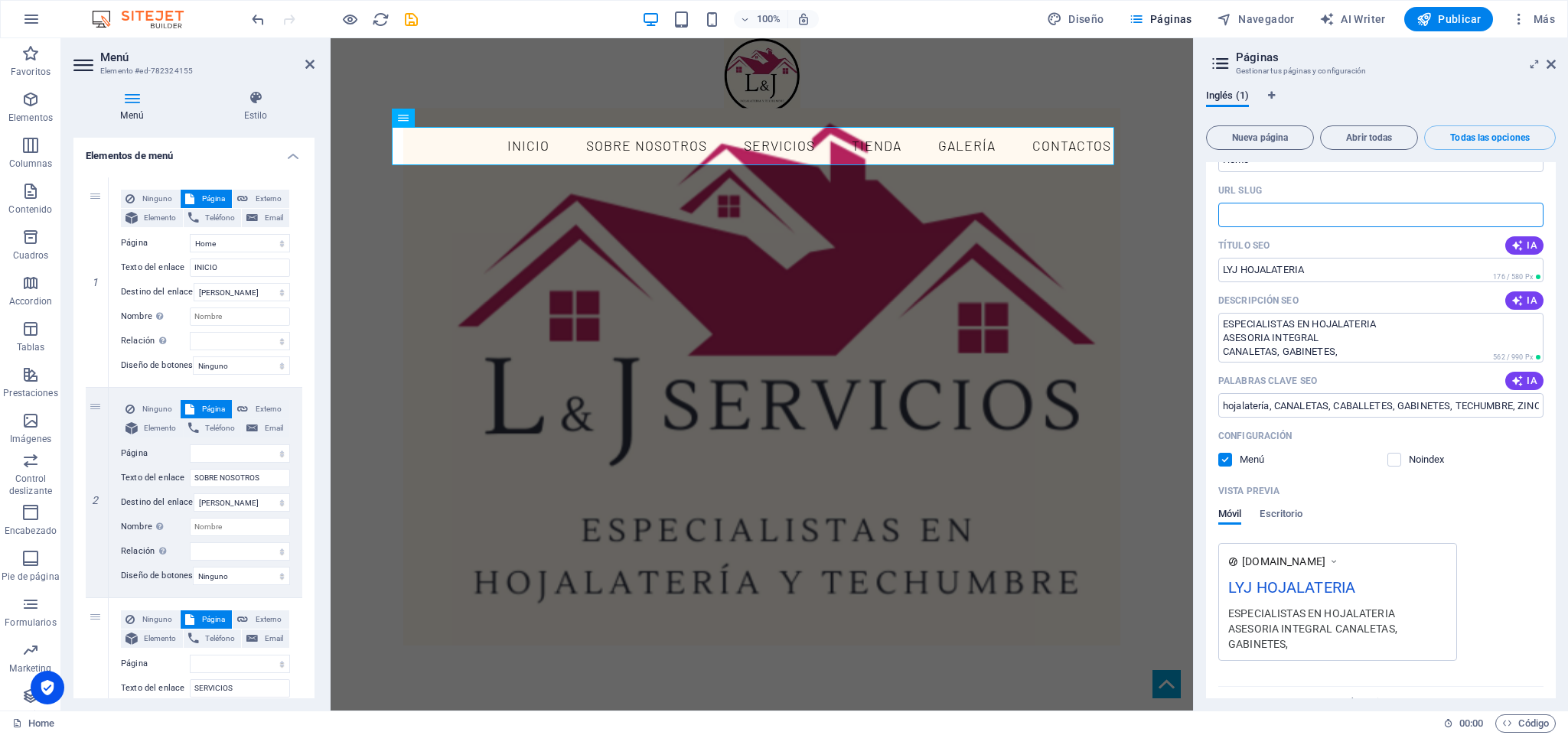 scroll, scrollTop: 0, scrollLeft: 0, axis: both 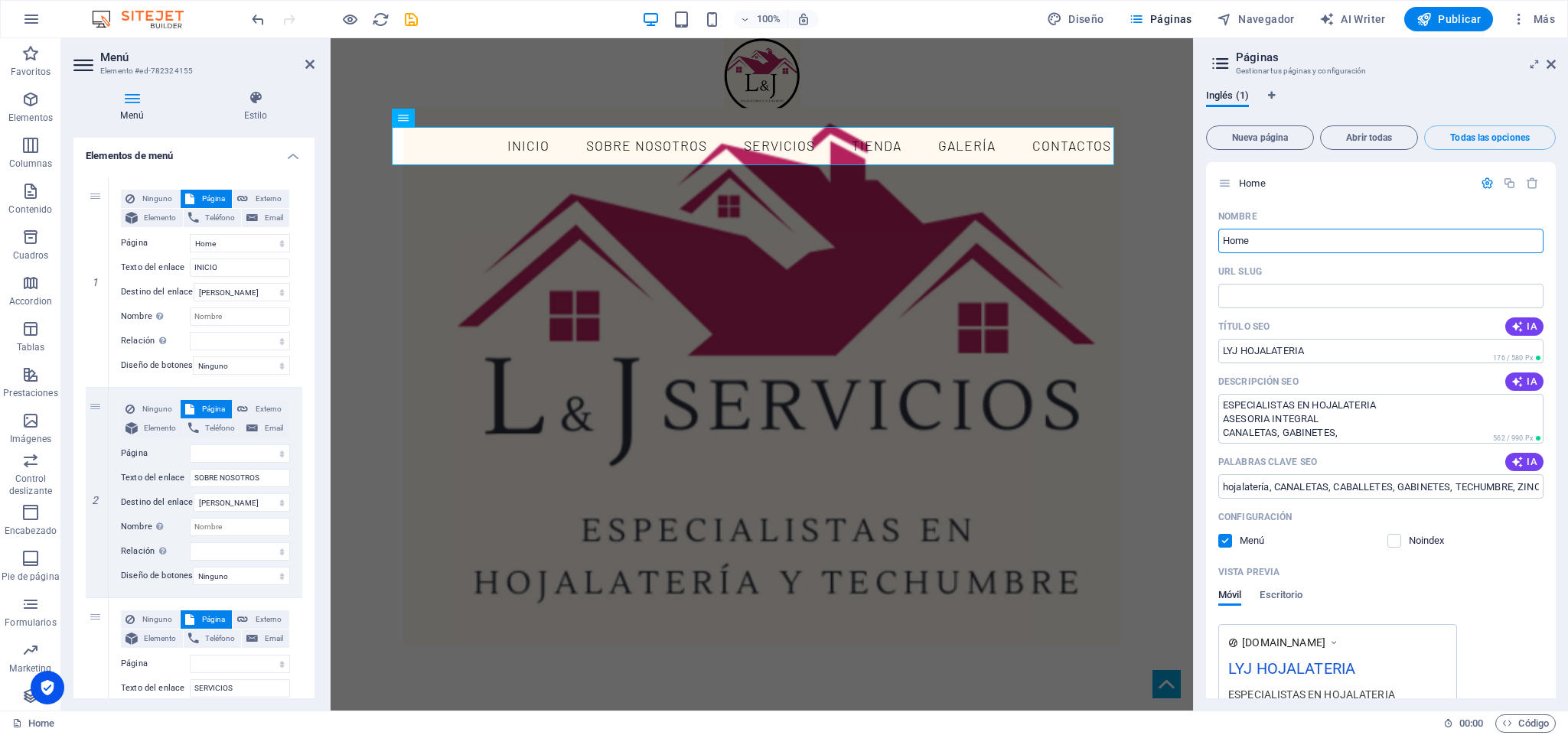 drag, startPoint x: 1615, startPoint y: 278, endPoint x: 1185, endPoint y: 239, distance: 431.765 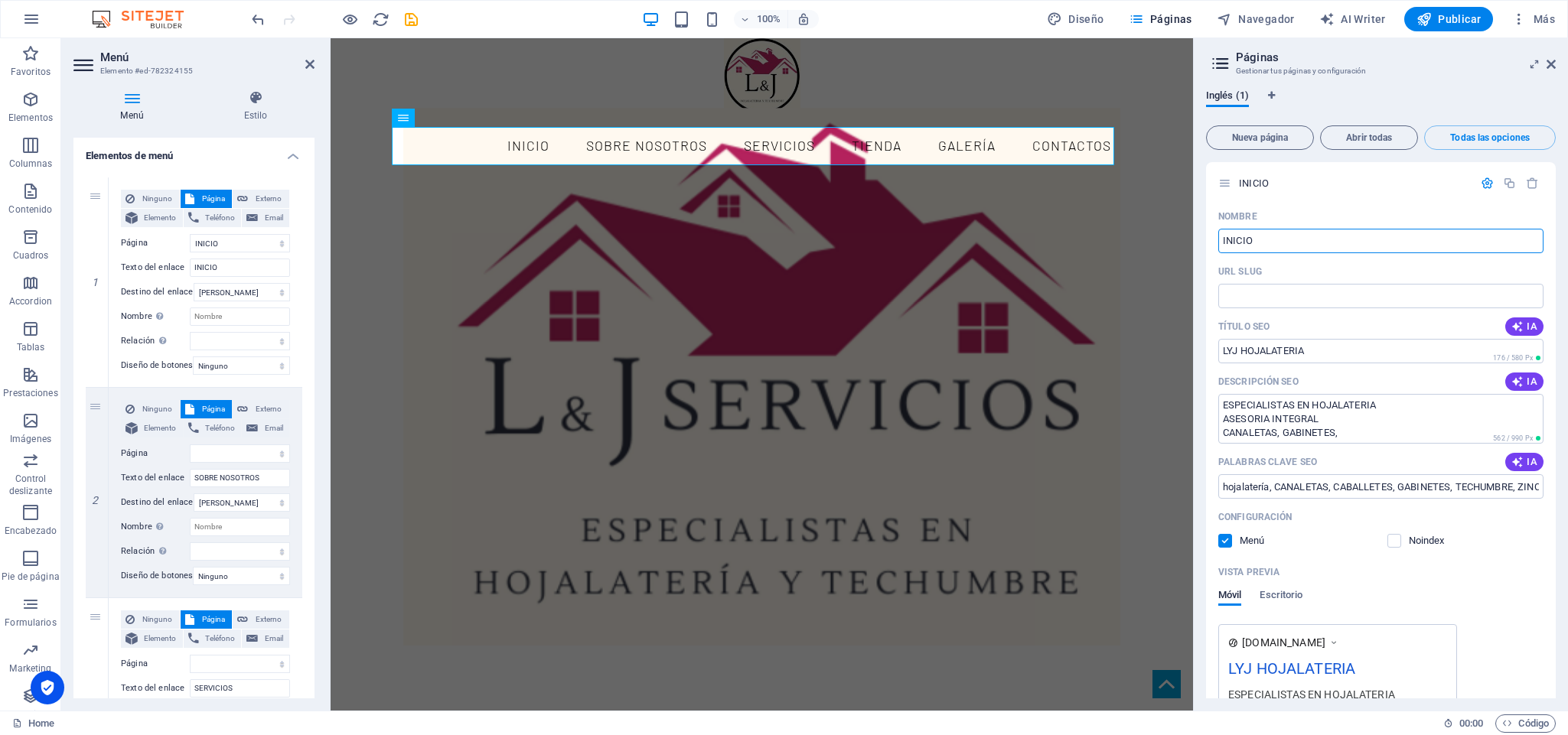drag, startPoint x: 1605, startPoint y: 273, endPoint x: 1139, endPoint y: 253, distance: 466.42899 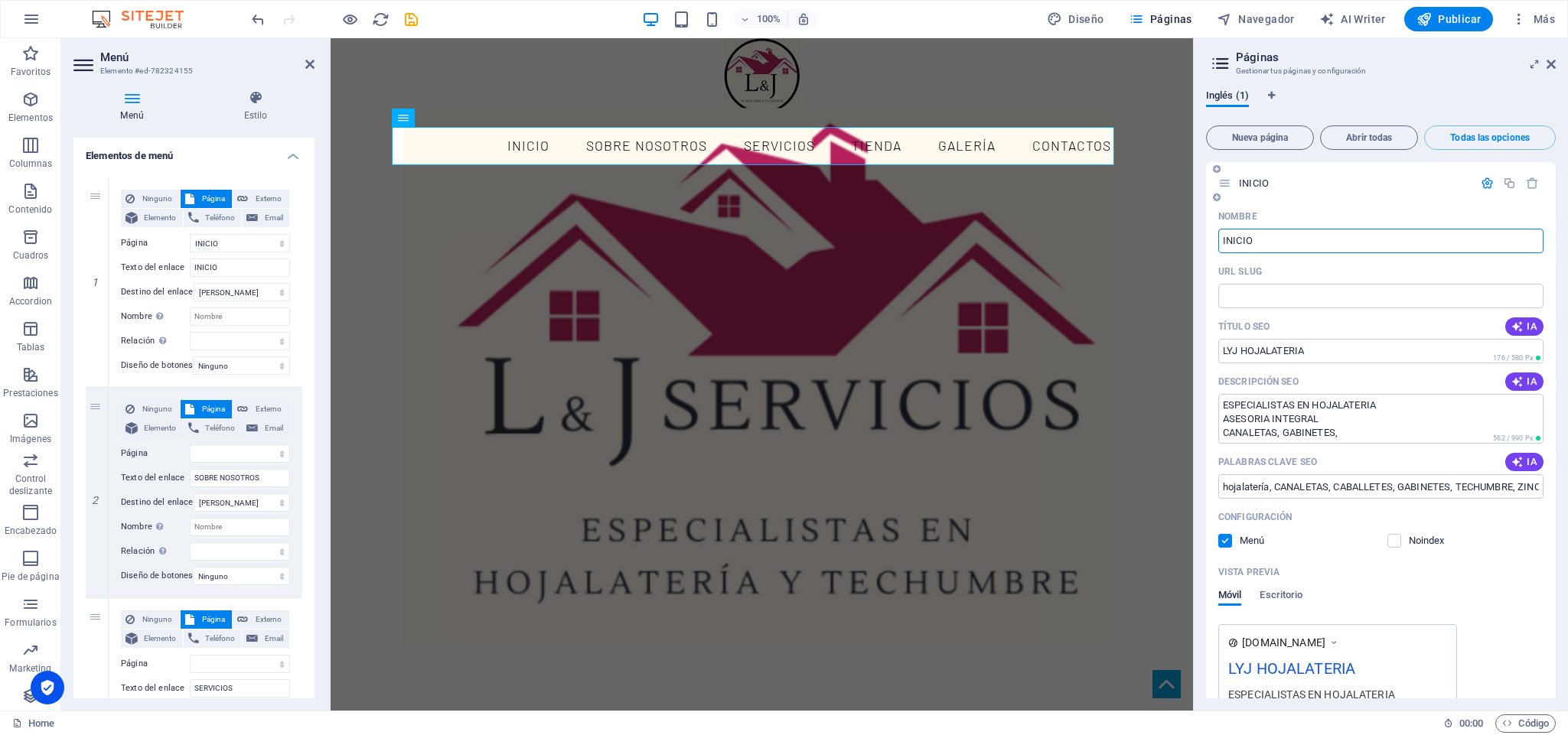 click on "Vista previa Móvil Escritorio" at bounding box center [1381, 592] 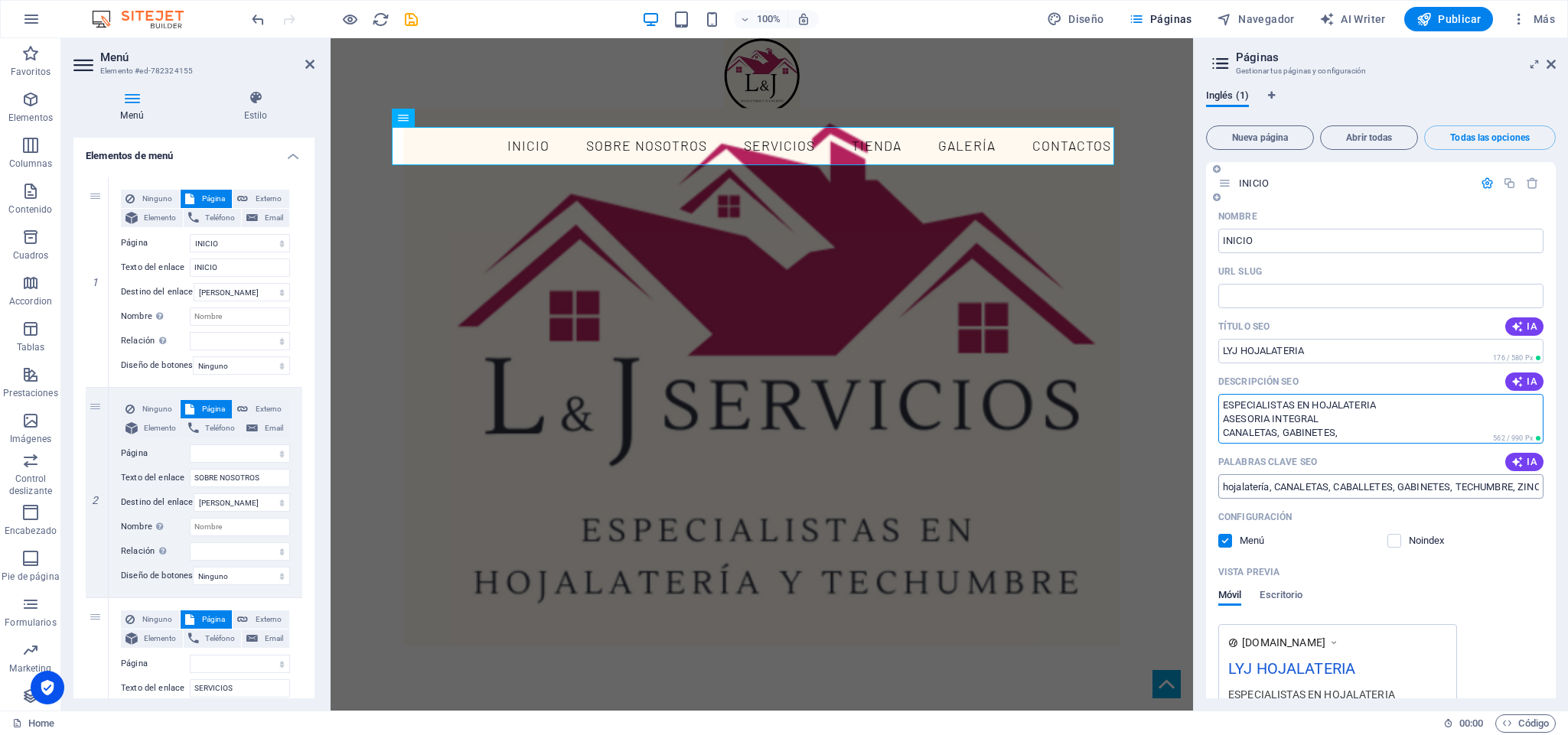 drag, startPoint x: 1224, startPoint y: 400, endPoint x: 1442, endPoint y: 487, distance: 234.719 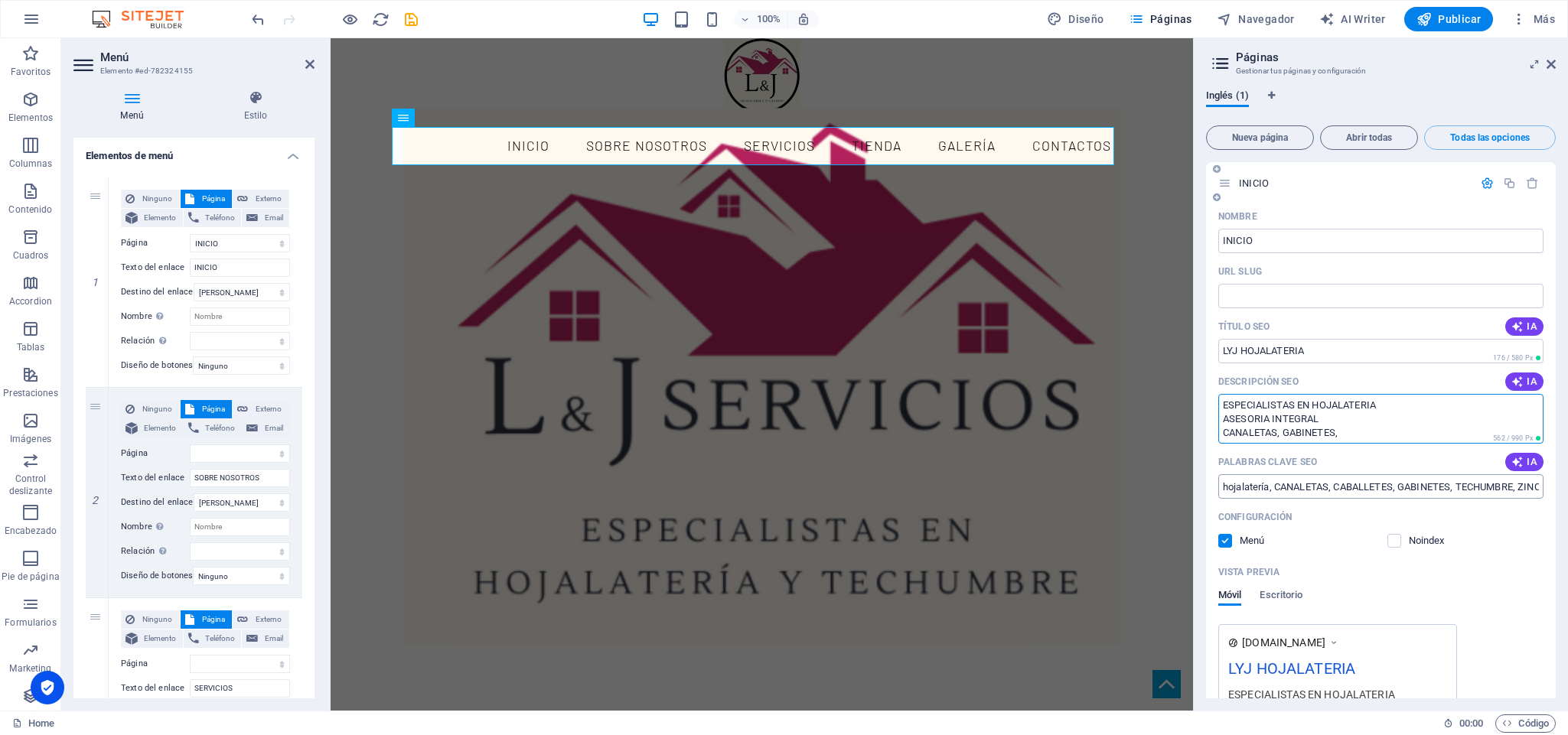 click on "Nombre INICIO ​ URL SLUG ​ Título SEO IA LYJ HOJALATERIA ​ 176 / 580 Px Descripción SEO IA ESPECIALISTAS EN HOJALATERIA
ASESORIA INTEGRAL
CANALETAS, GABINETES,  ​ 562 / 990 Px Palabras clave SEO IA hojalatería, CANALETAS, CABALLETES, GABINETES, TECHUMBRE, ZINC, ZINCALUM, GORRO ESTUFA, ​ Configuración Menú Noindex Vista previa Móvil Escritorio www.example.com LYJ HOJALATERIA ESPECIALISTAS EN HOJALATERIA
ASESORIA INTEGRAL
CANALETAS, GABINETES,  Etiquetas meta ​ Vista previa de imagen (Open Graph) Arrastra archivos aquí, haz clic para escoger archivos o selecciona alguno de tus archivos o consulta el catálogo gratuito de fotos y vídeos Más opciones" at bounding box center [1381, 504] 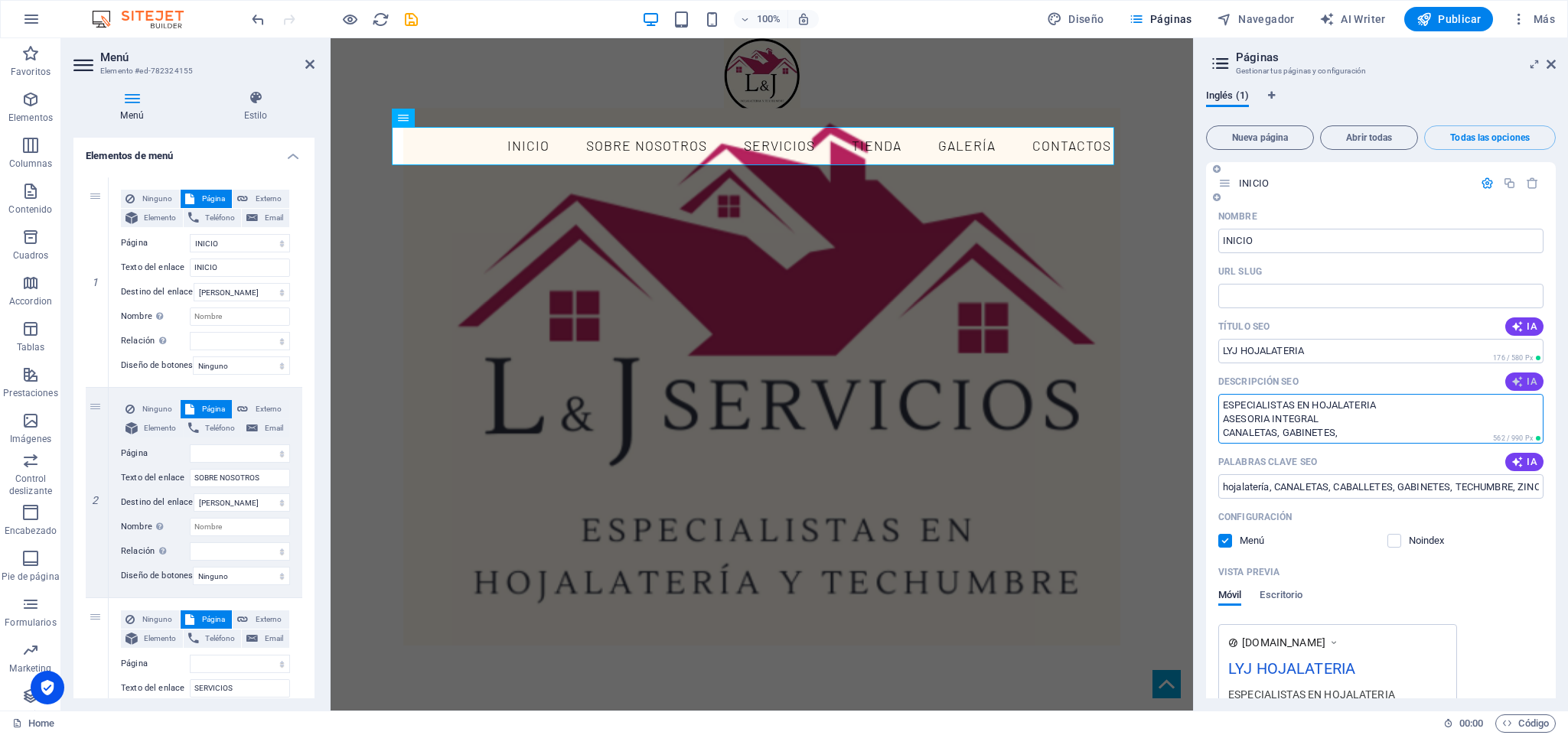 click at bounding box center (1517, 382) 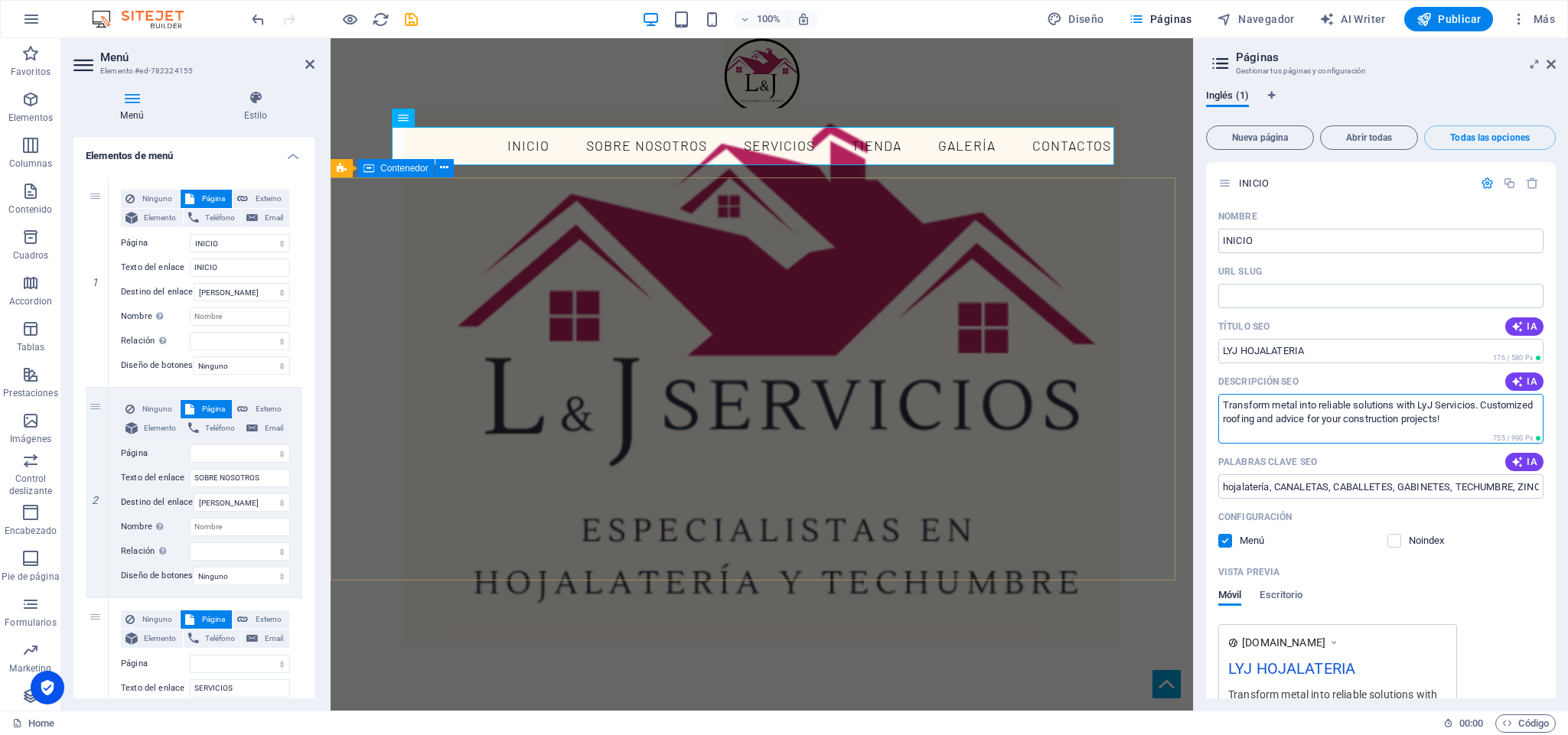drag, startPoint x: 1844, startPoint y: 454, endPoint x: 1149, endPoint y: 379, distance: 699.03505 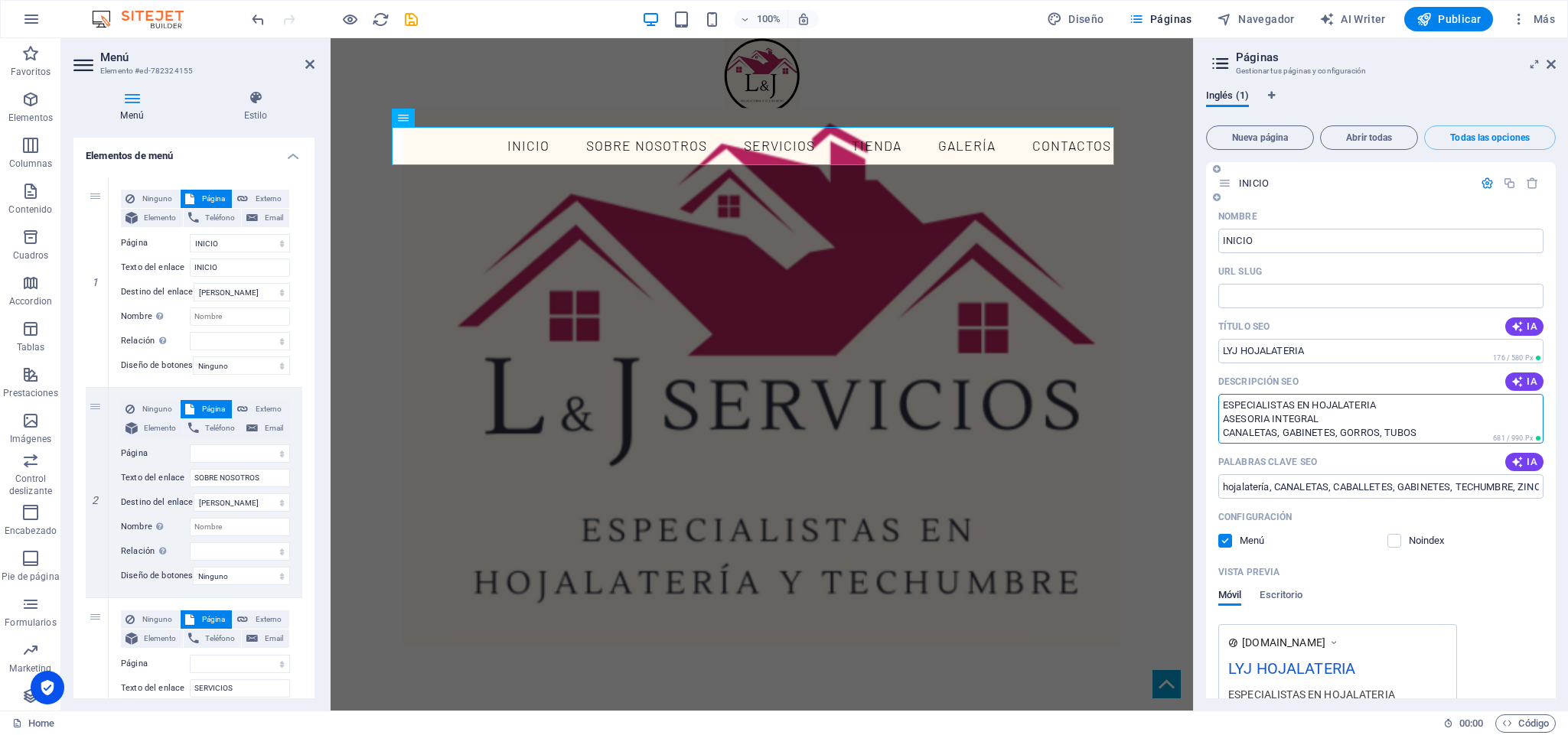 scroll, scrollTop: 112, scrollLeft: 0, axis: vertical 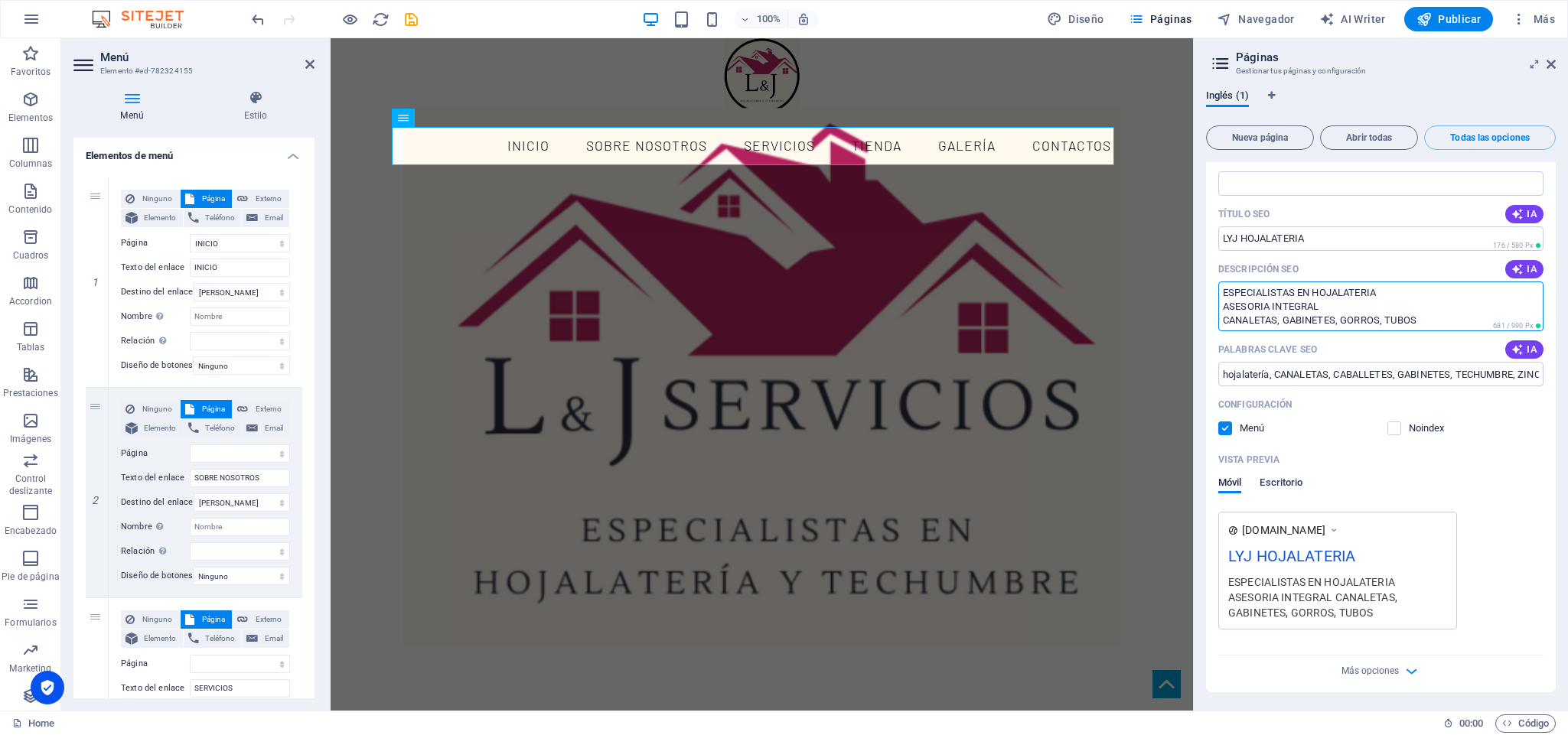 click on "Escritorio" at bounding box center [1281, 484] 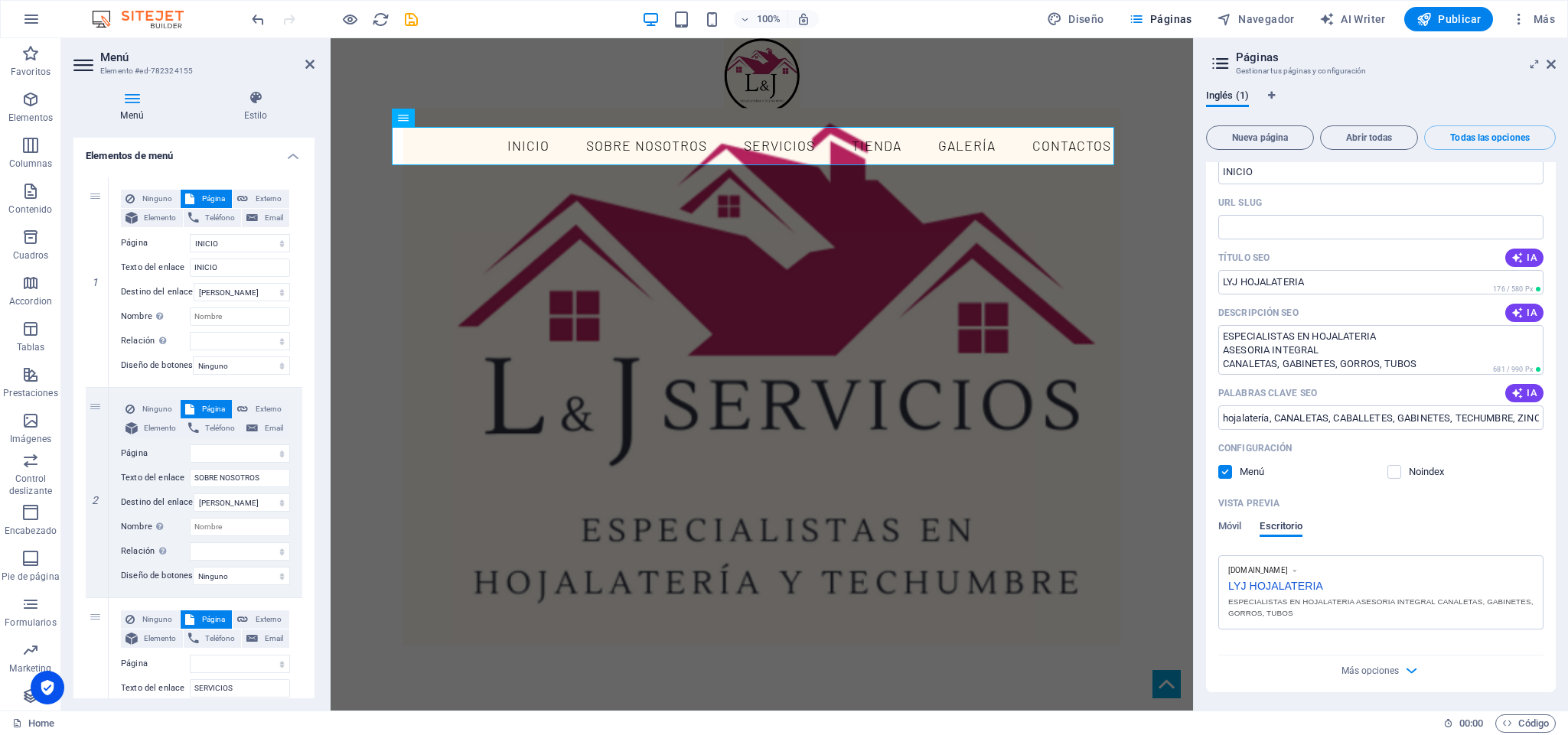 scroll, scrollTop: 65, scrollLeft: 0, axis: vertical 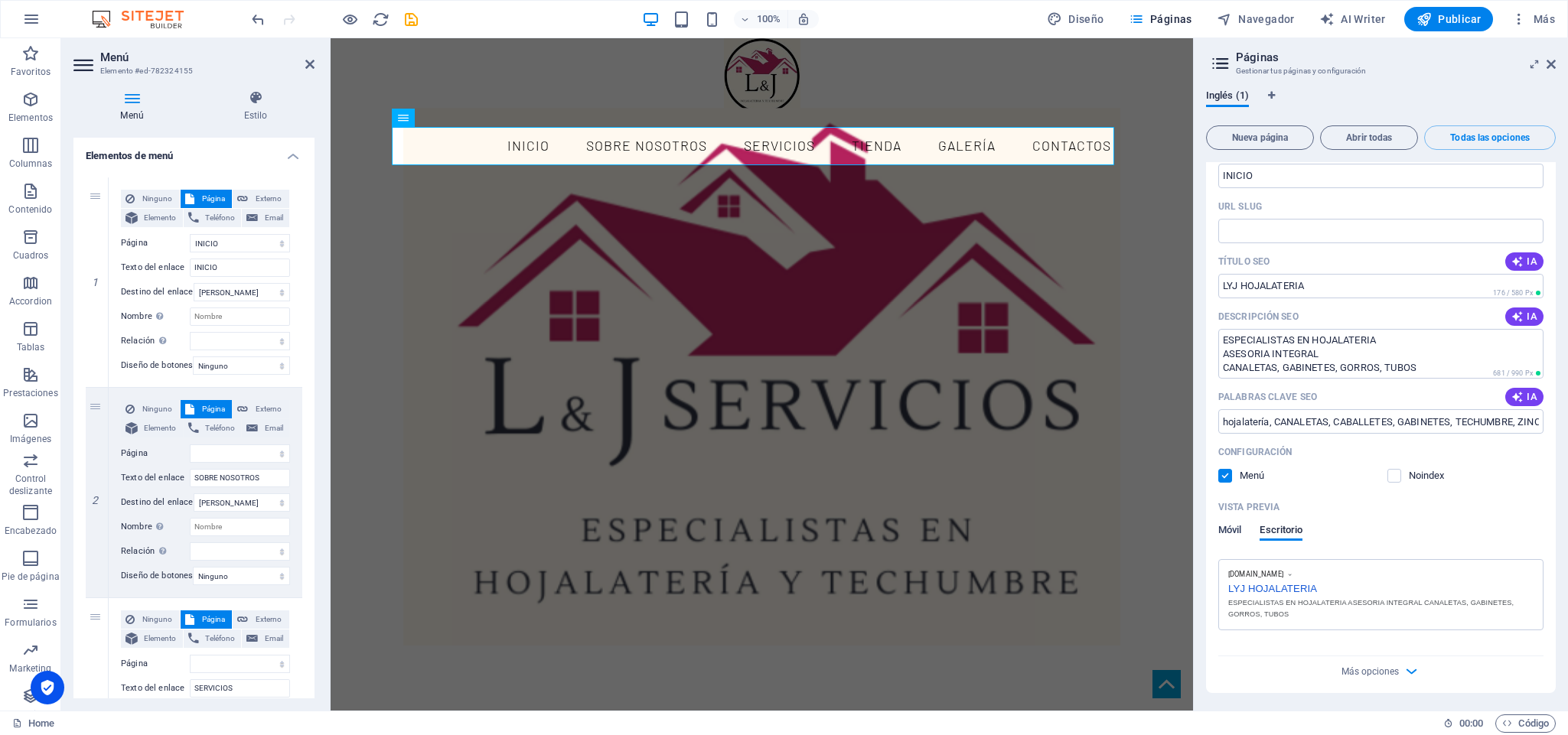 click on "Móvil" at bounding box center [1230, 532] 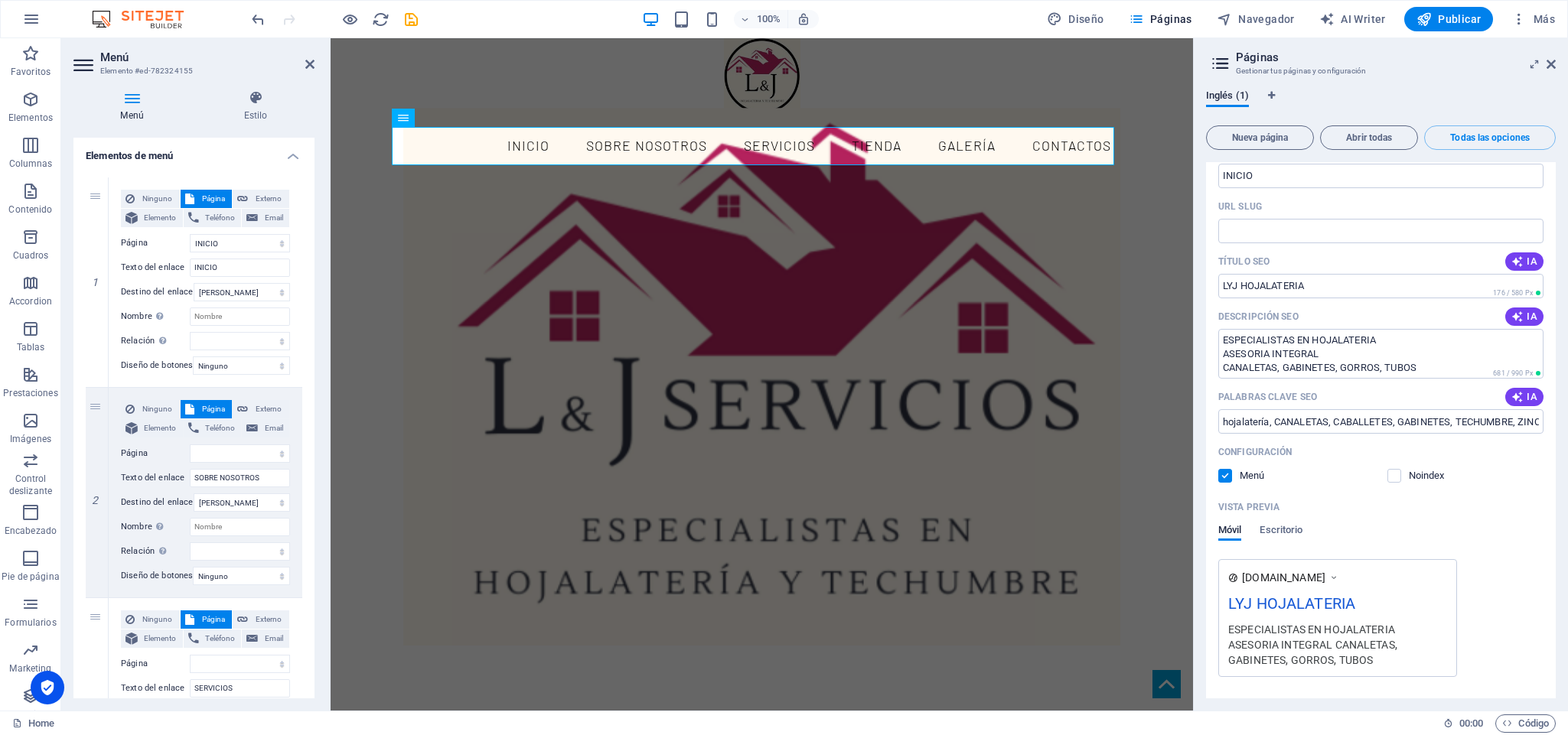 scroll, scrollTop: 0, scrollLeft: 0, axis: both 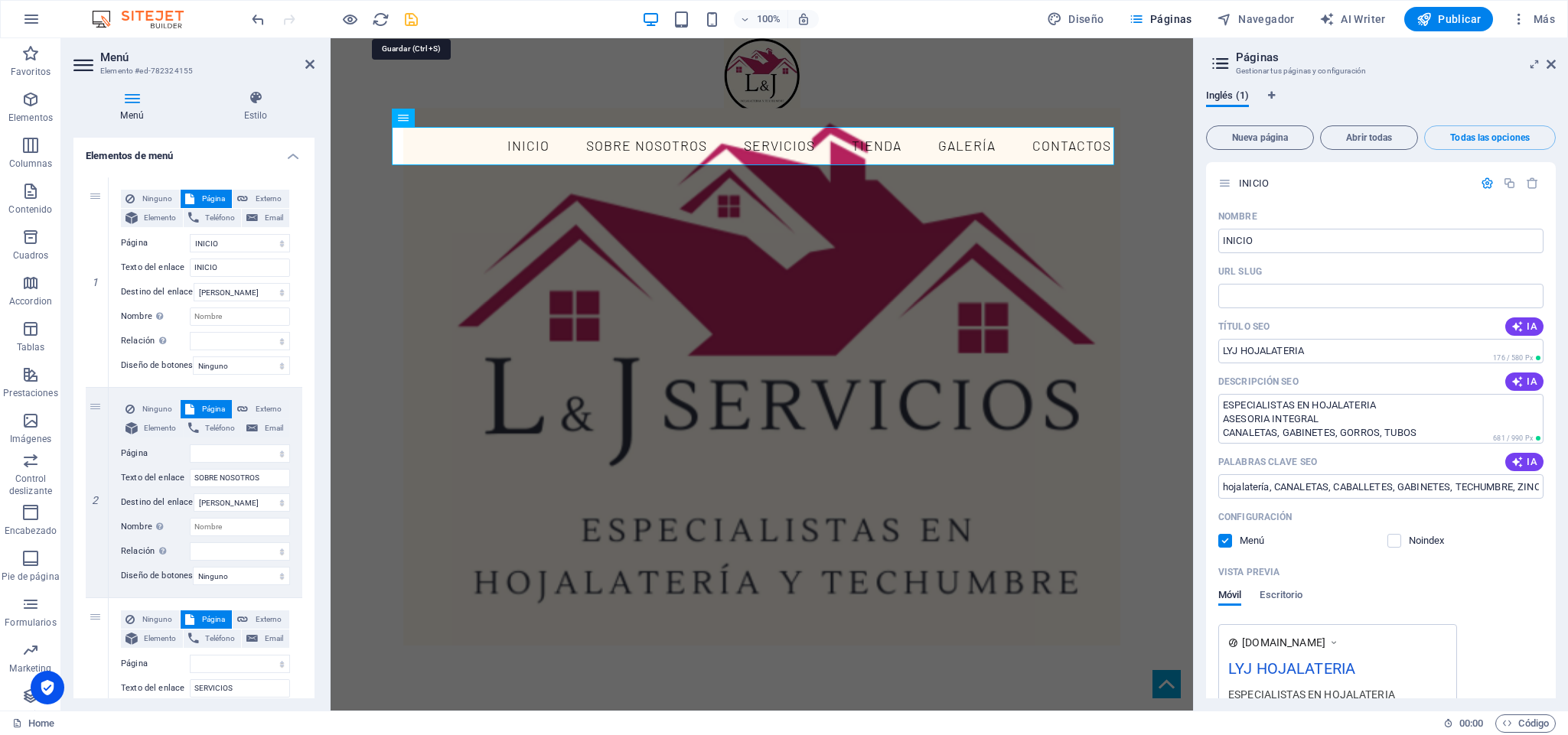click at bounding box center [411, 19] 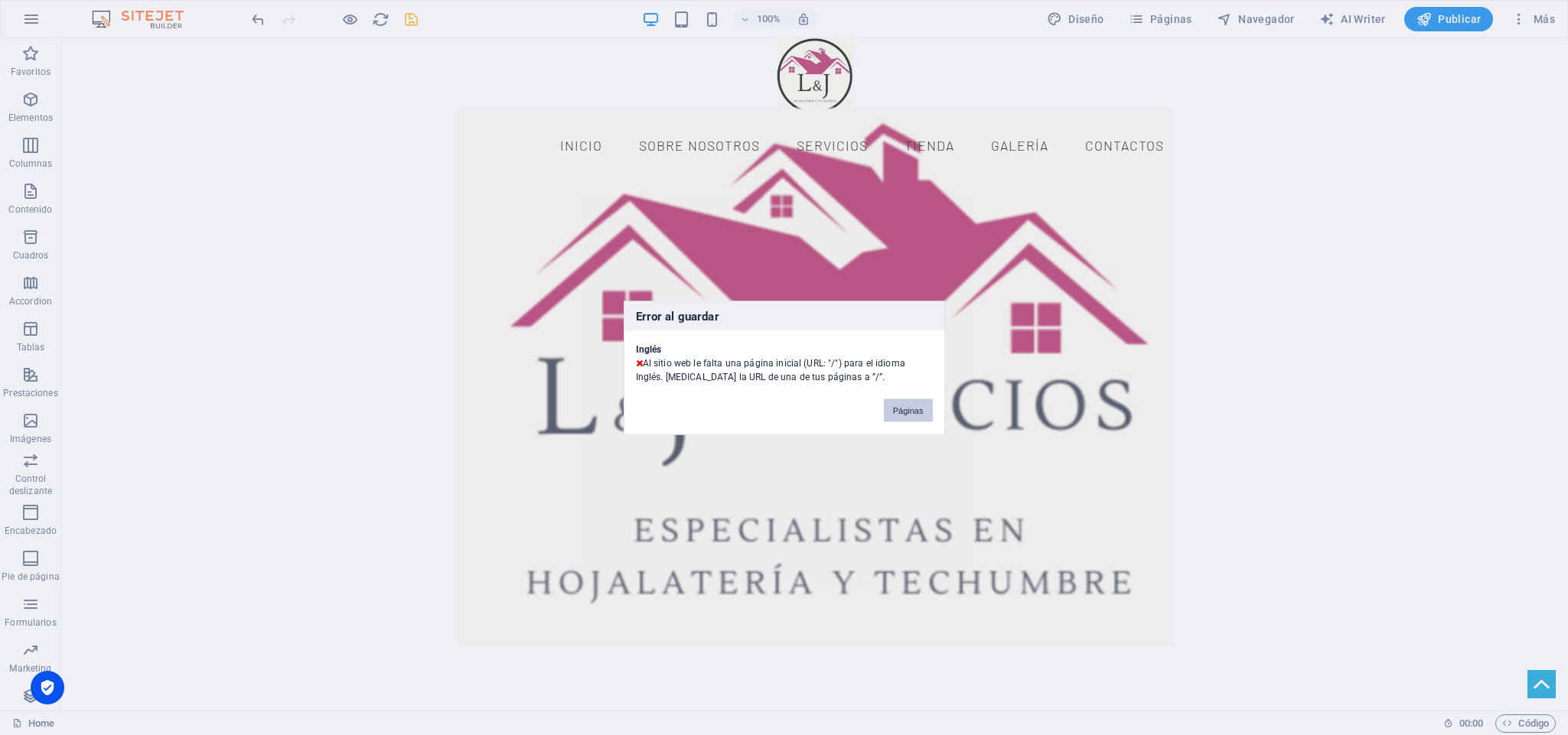 click on "Páginas" at bounding box center (908, 410) 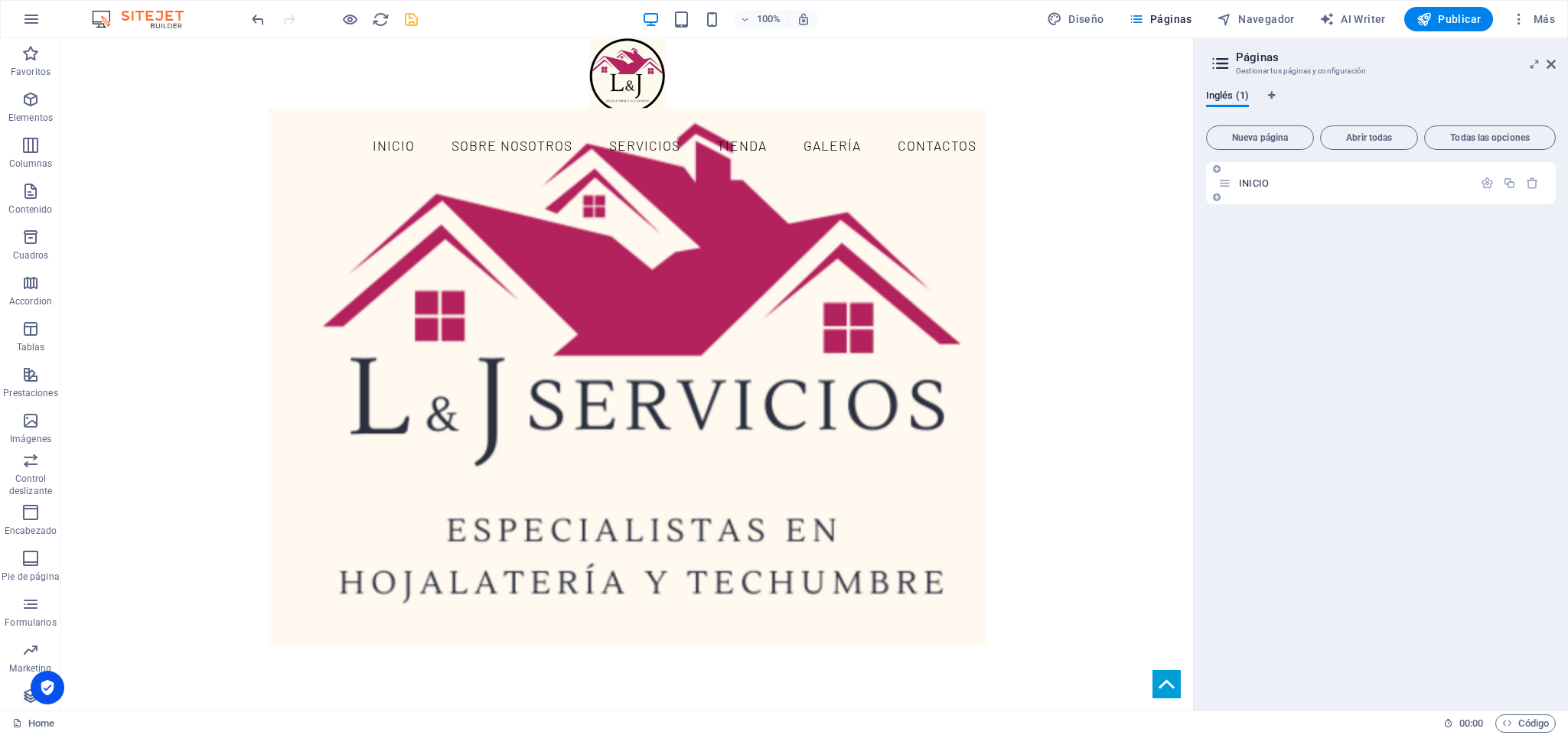 click on "INICIO" at bounding box center [1345, 183] 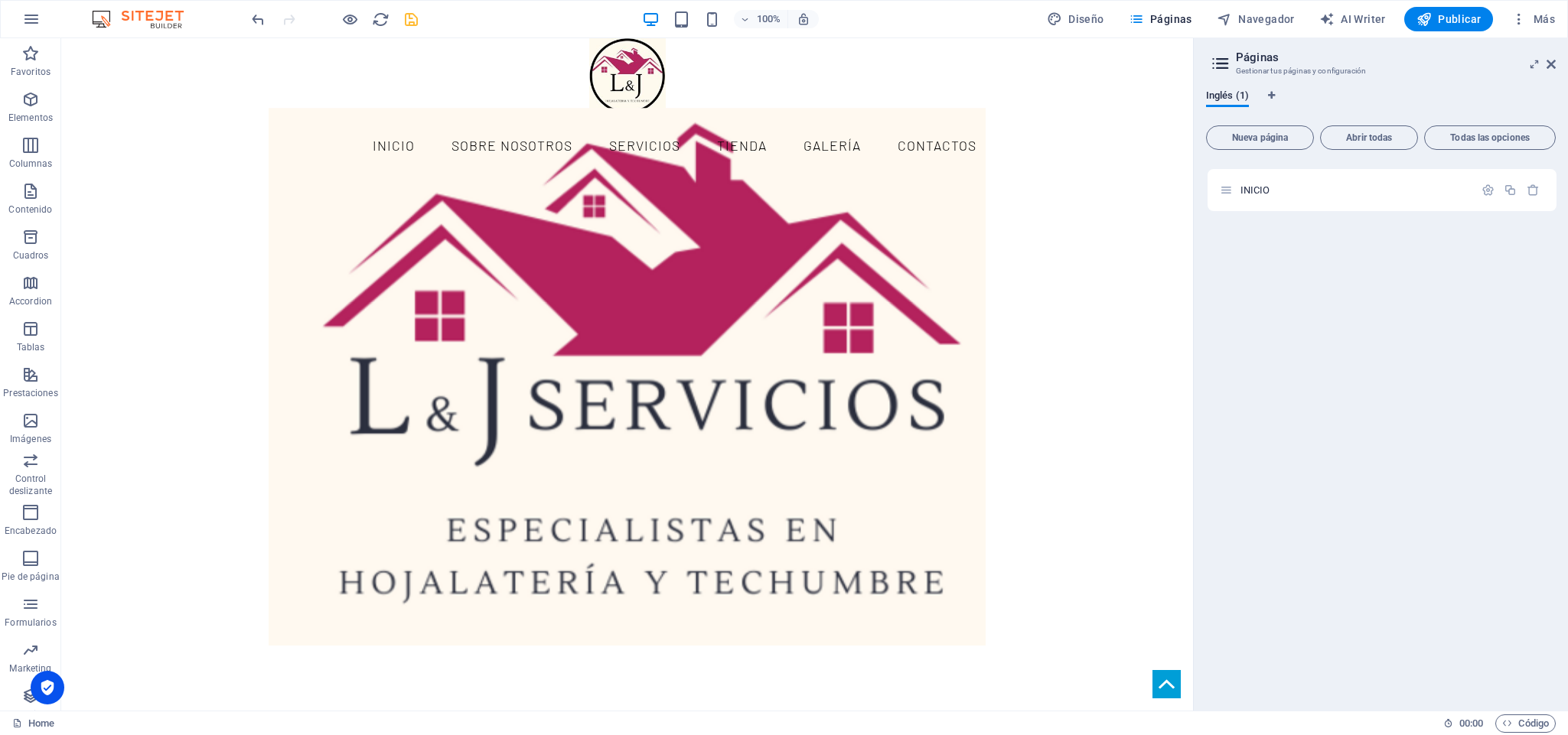 click on "INICIO" at bounding box center (1381, 183) 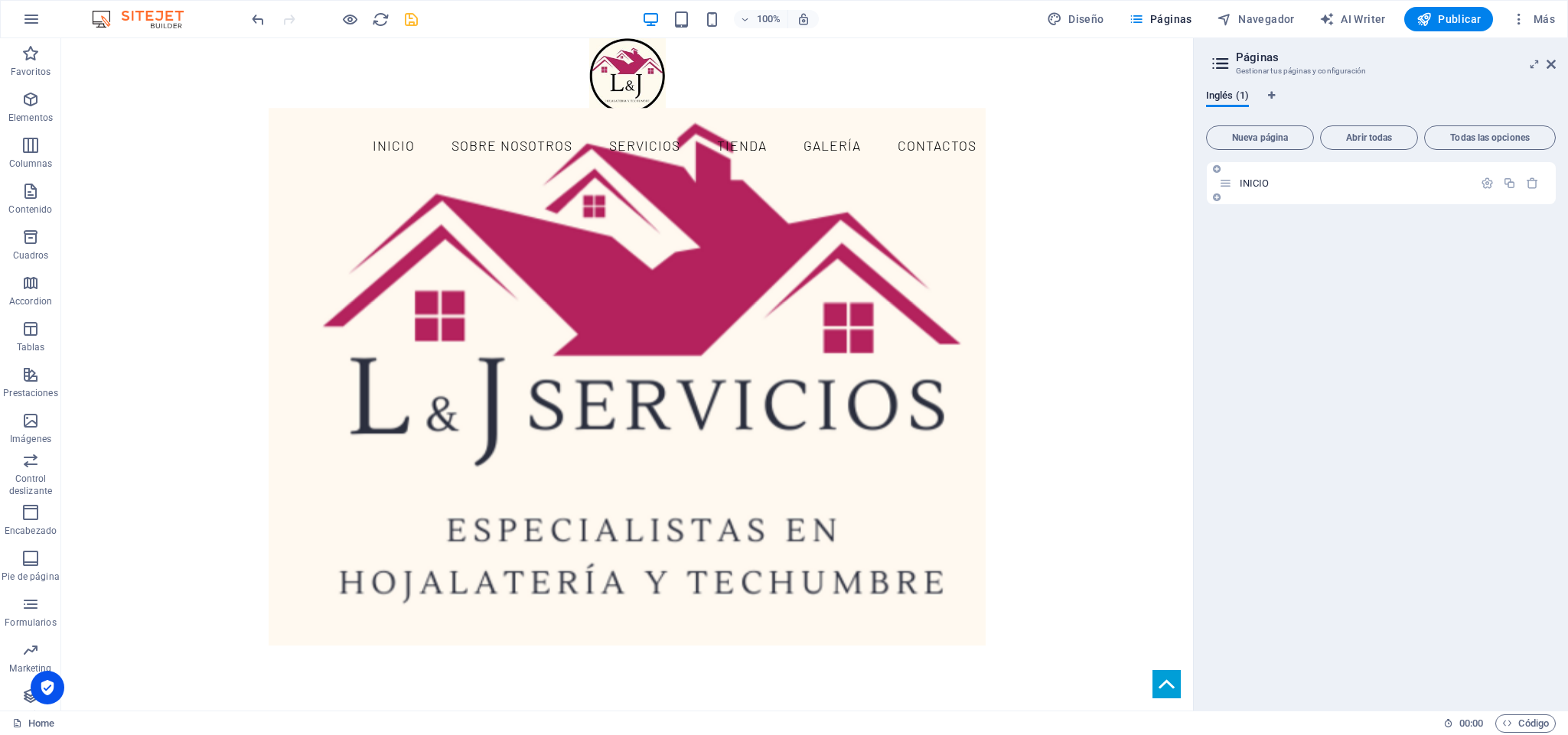 click on "INICIO" at bounding box center [1255, 183] 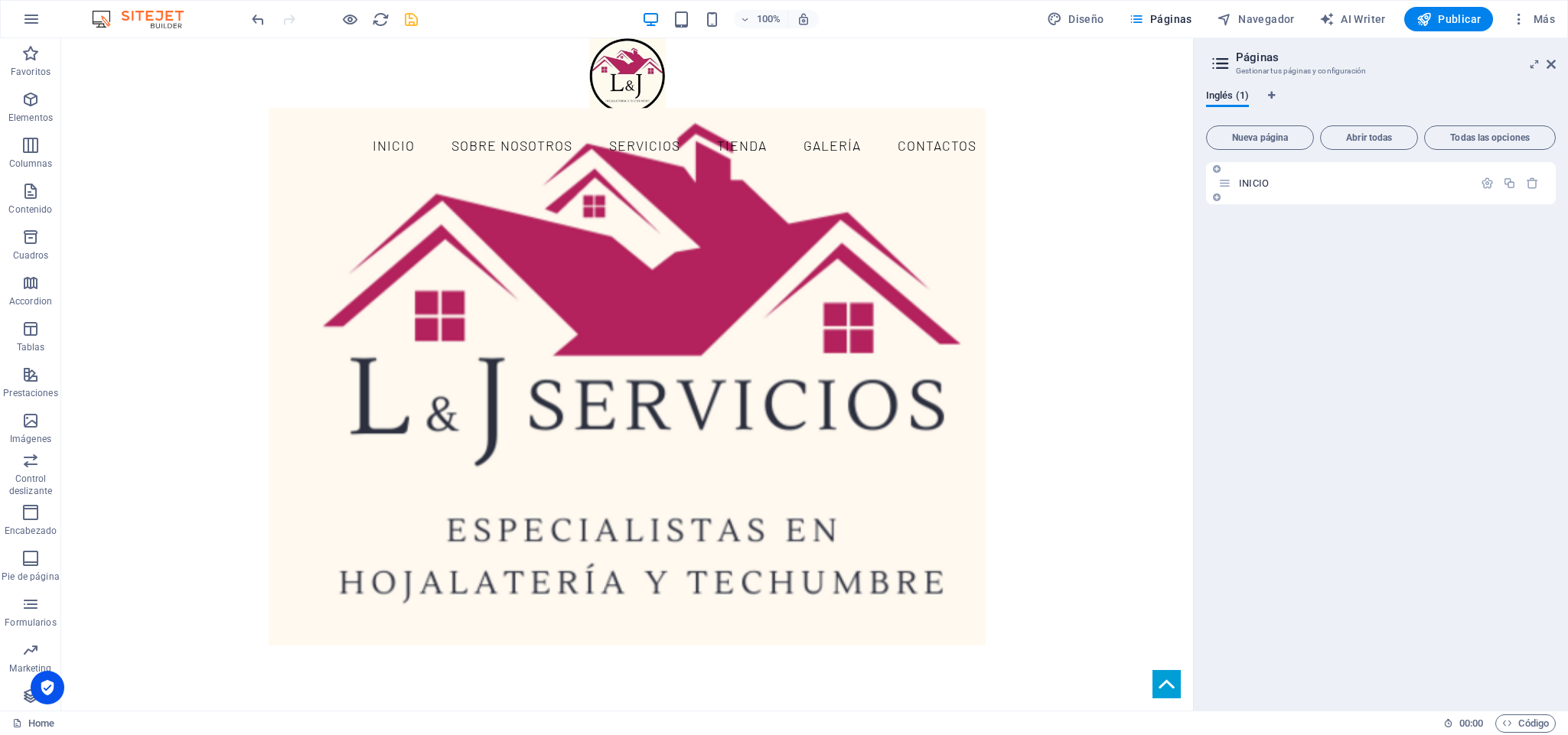 click on "INICIO" at bounding box center (1254, 183) 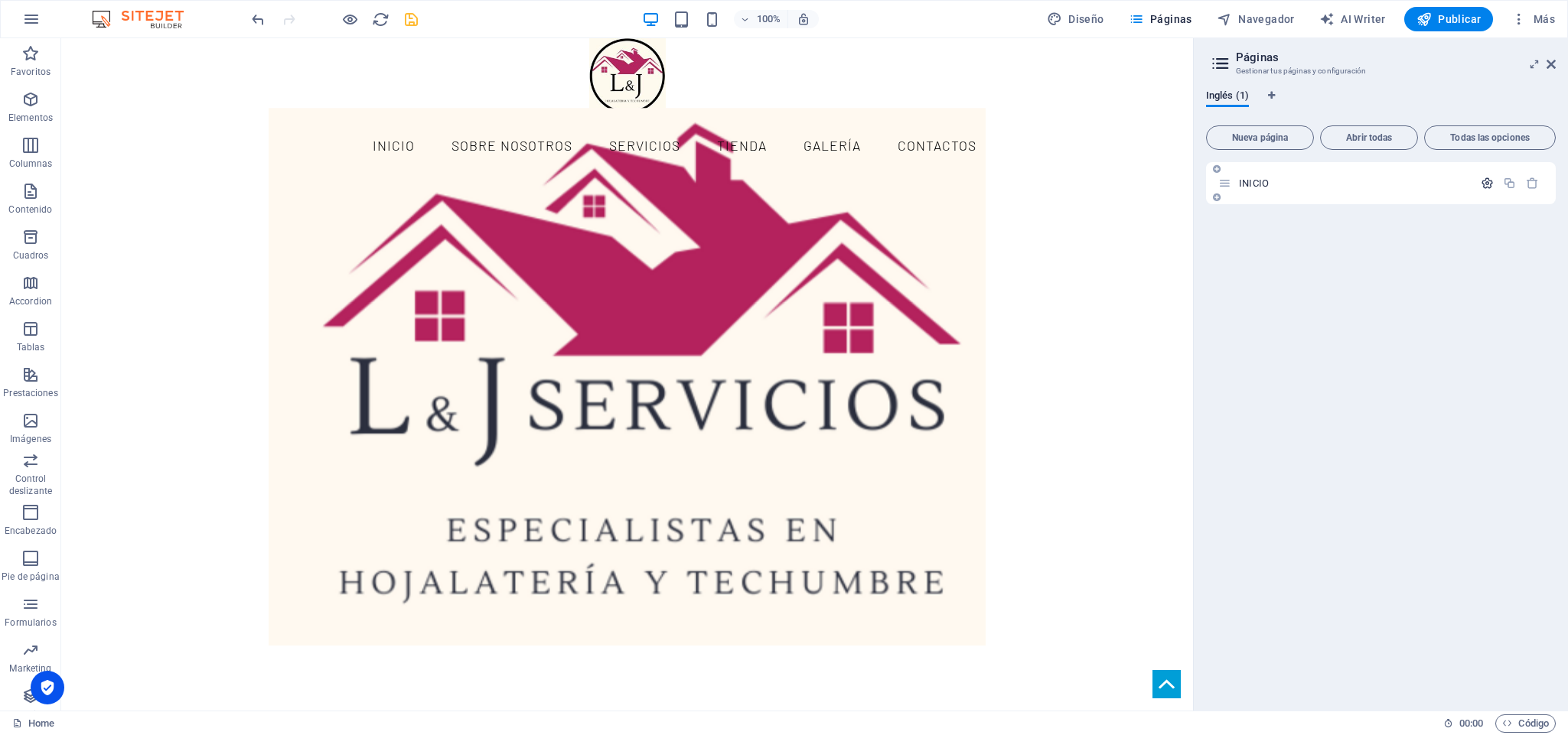 click at bounding box center (1487, 183) 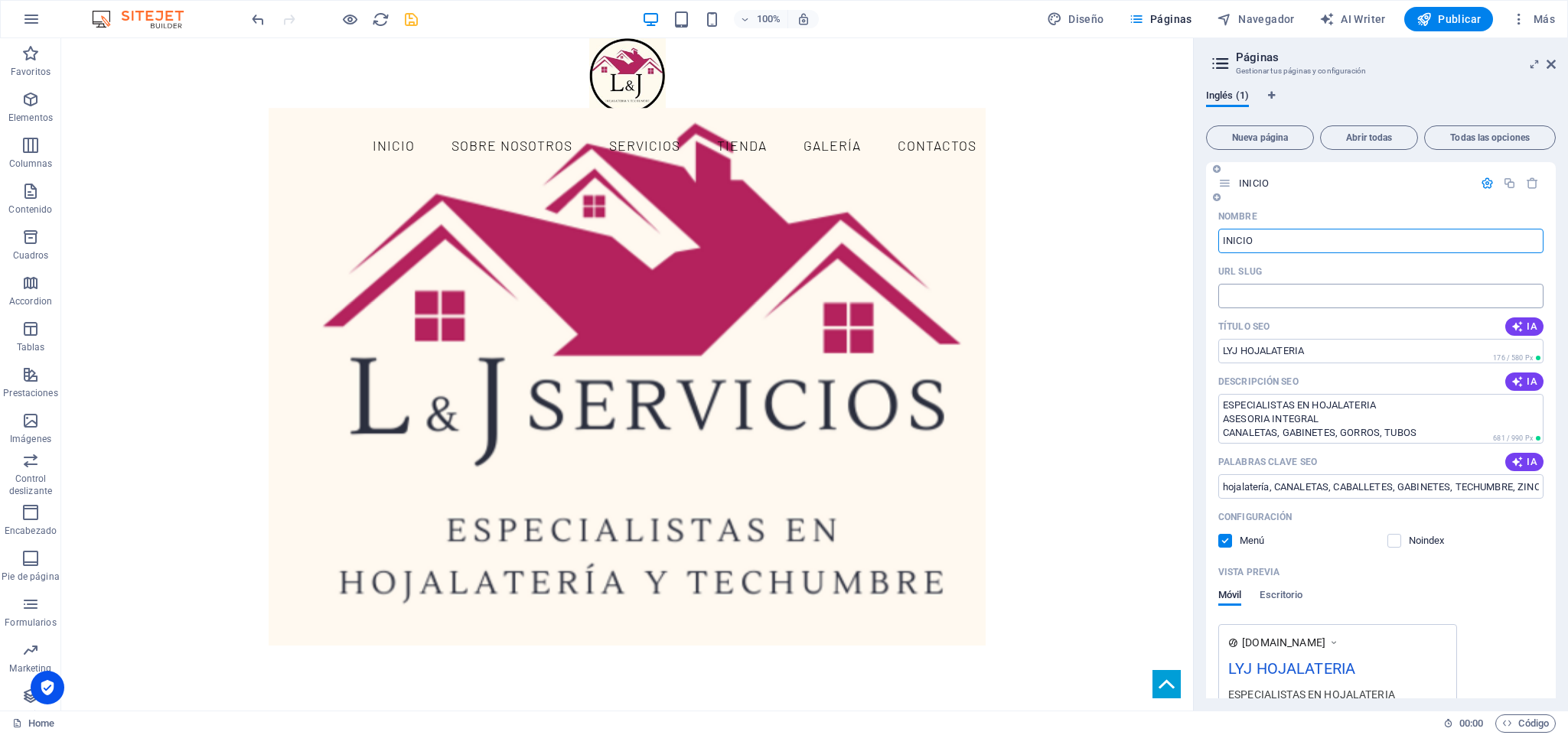 click on "URL SLUG" at bounding box center [1381, 296] 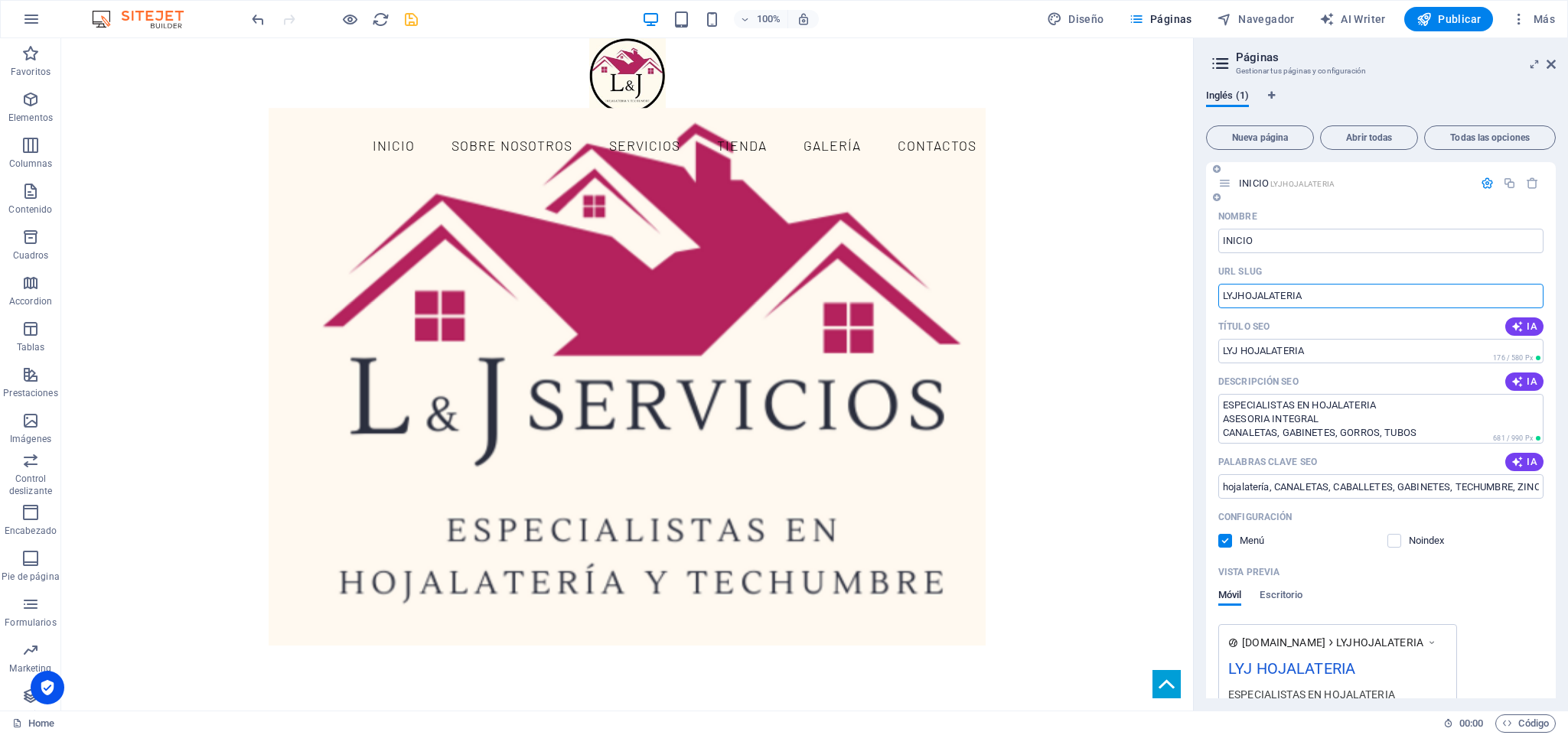 click on "LYJHOJALATERIA" at bounding box center (1381, 296) 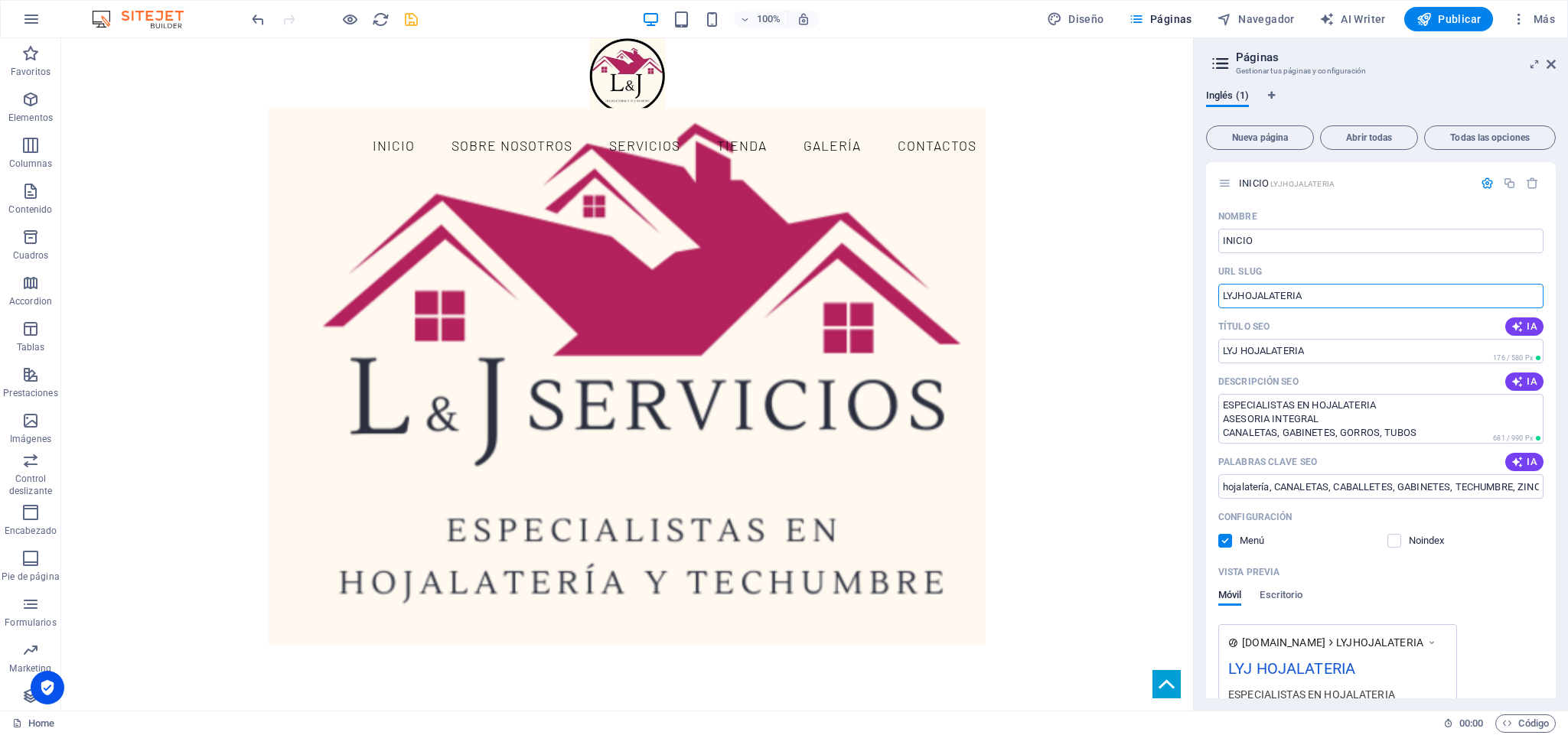 click on "100% Diseño Páginas Navegador AI Writer Publicar Más" at bounding box center (784, 19) 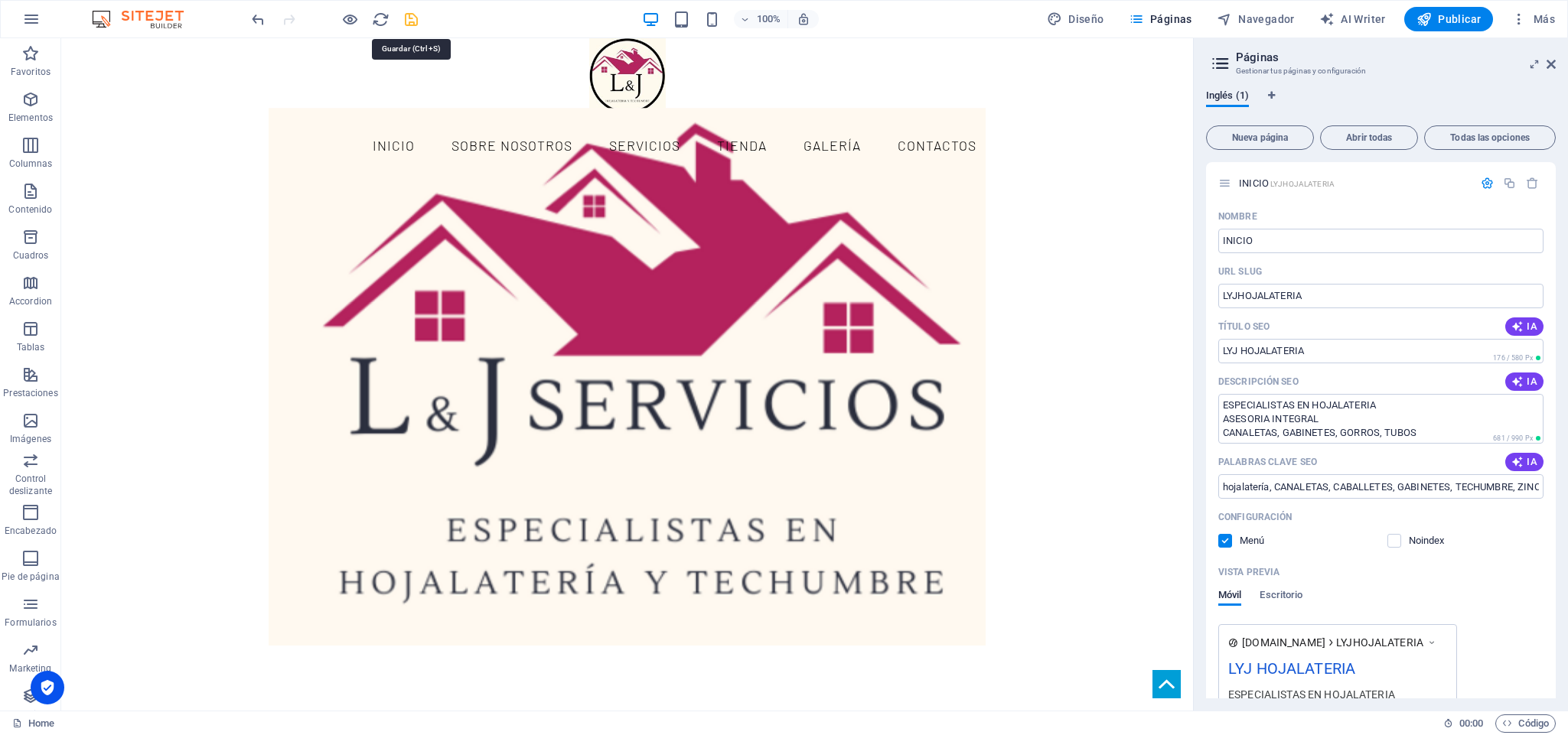 click at bounding box center (411, 19) 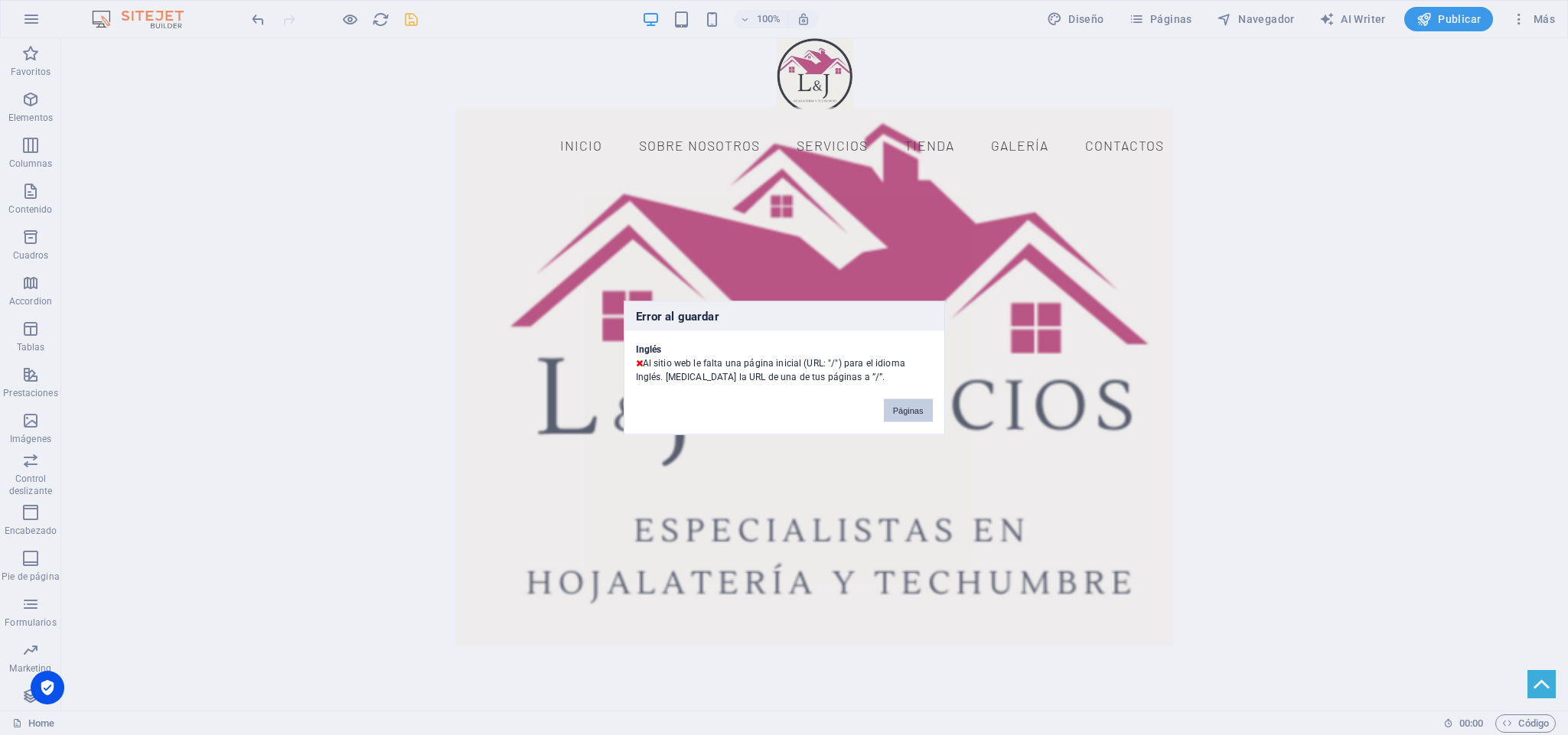 click on "Páginas" at bounding box center [908, 410] 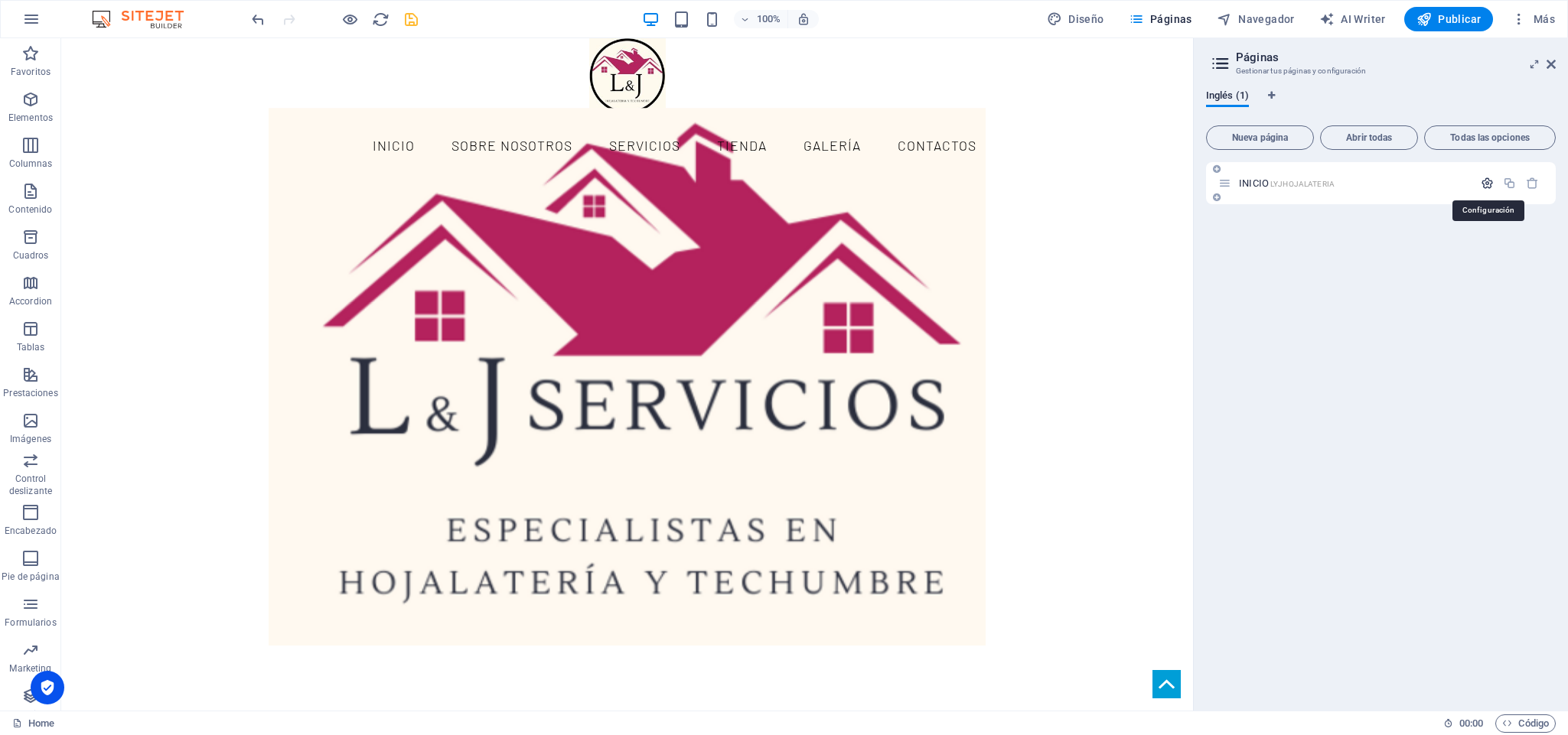 click at bounding box center (1487, 183) 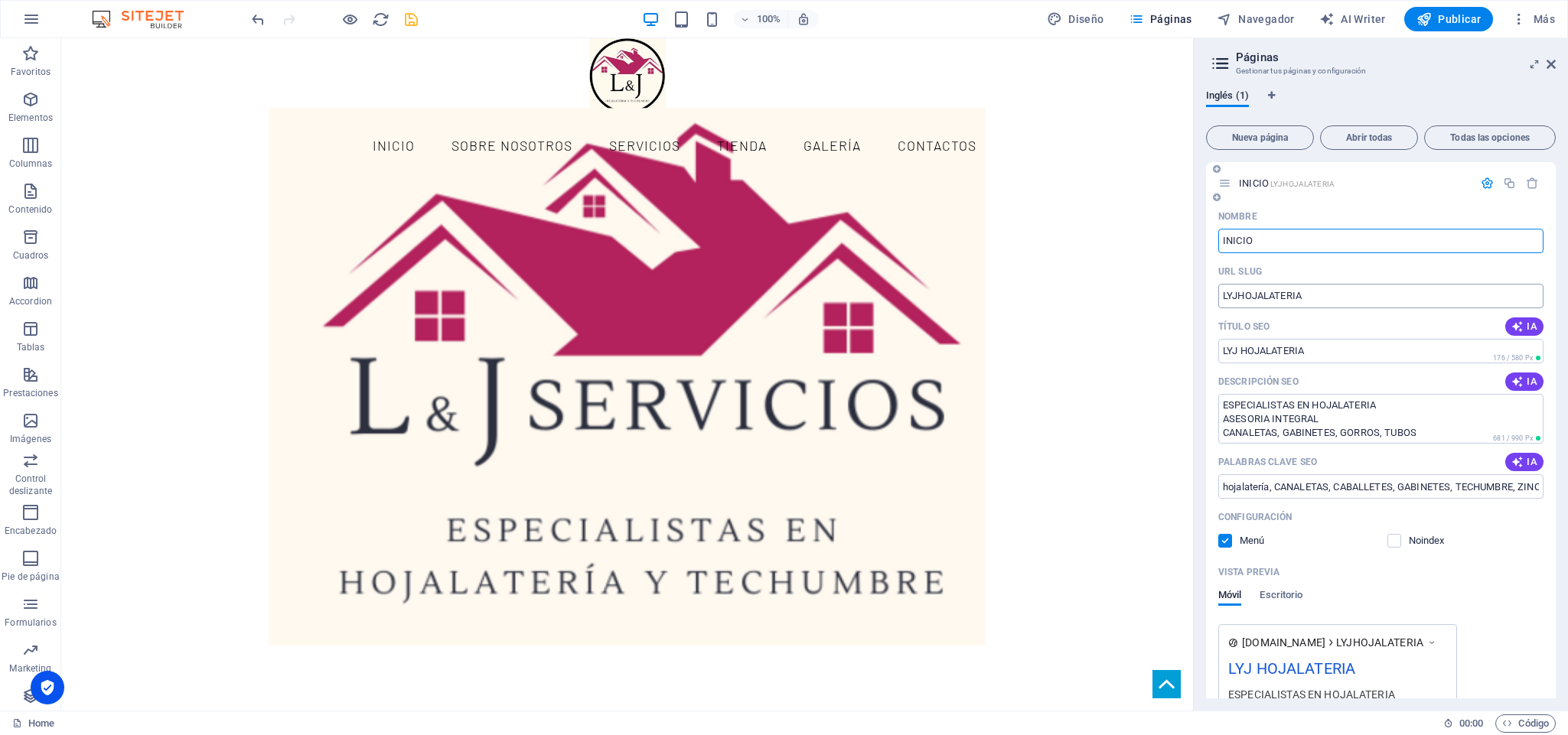 drag, startPoint x: 1224, startPoint y: 296, endPoint x: 1247, endPoint y: 292, distance: 23.345235 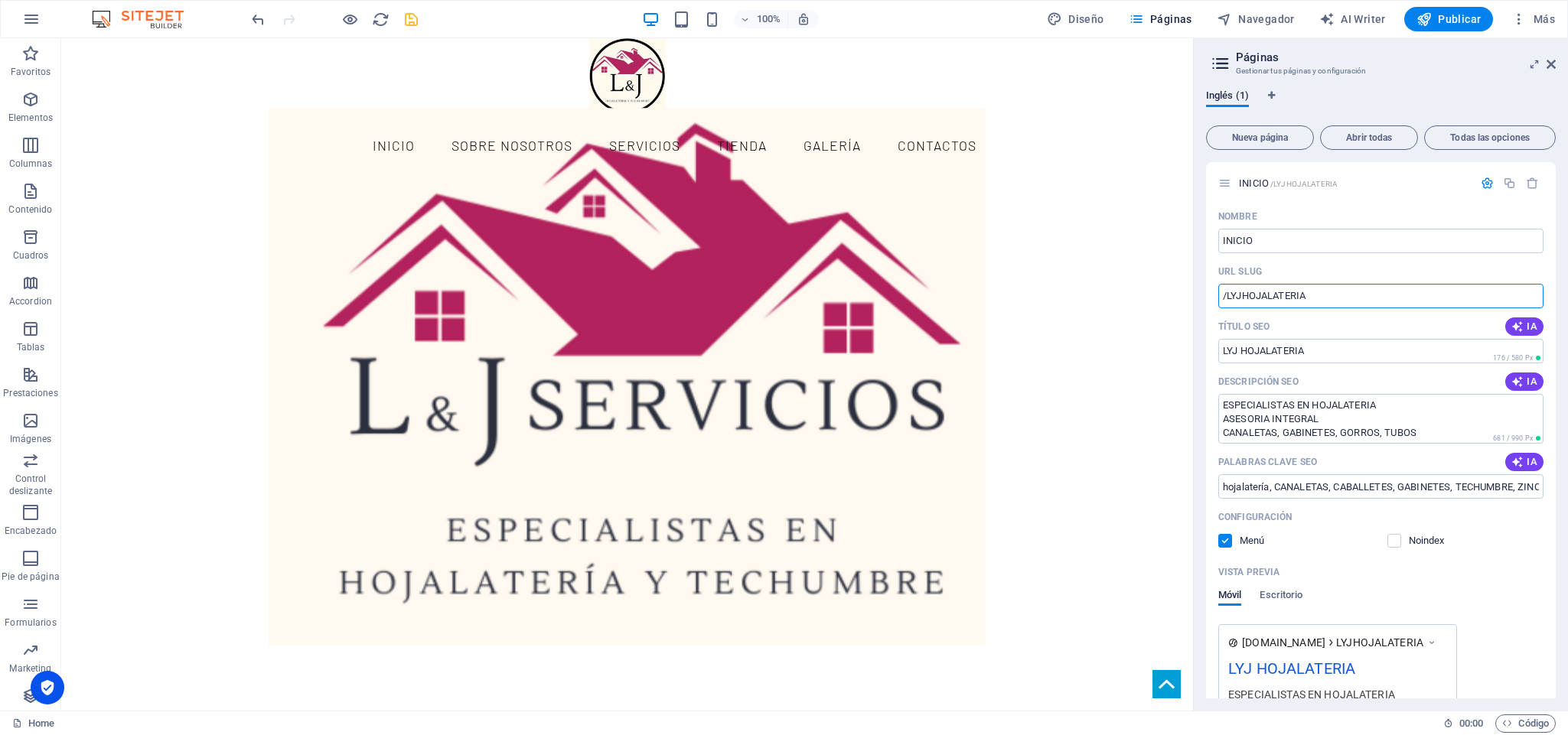 click at bounding box center [411, 19] 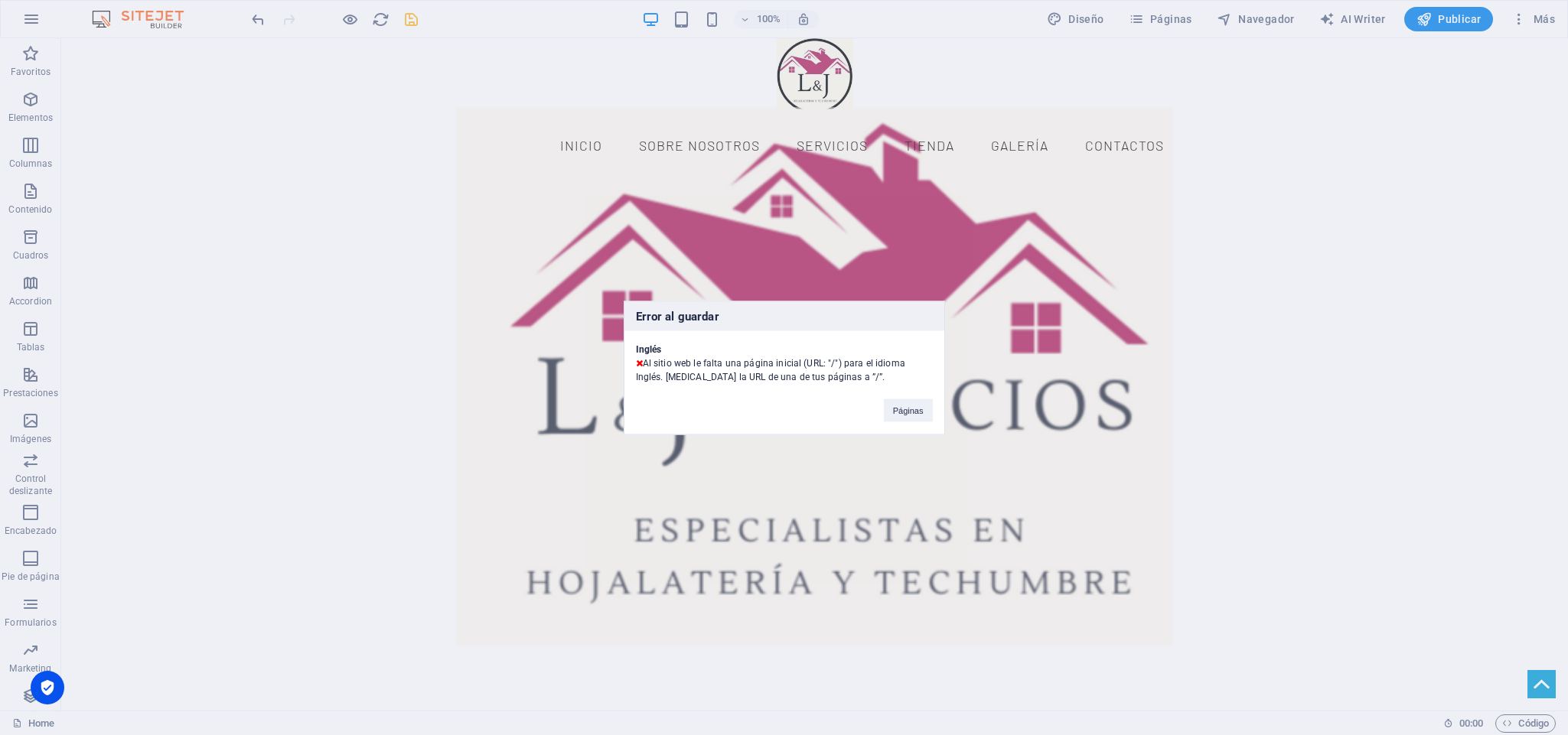 drag, startPoint x: 861, startPoint y: 376, endPoint x: 637, endPoint y: 365, distance: 224.2699 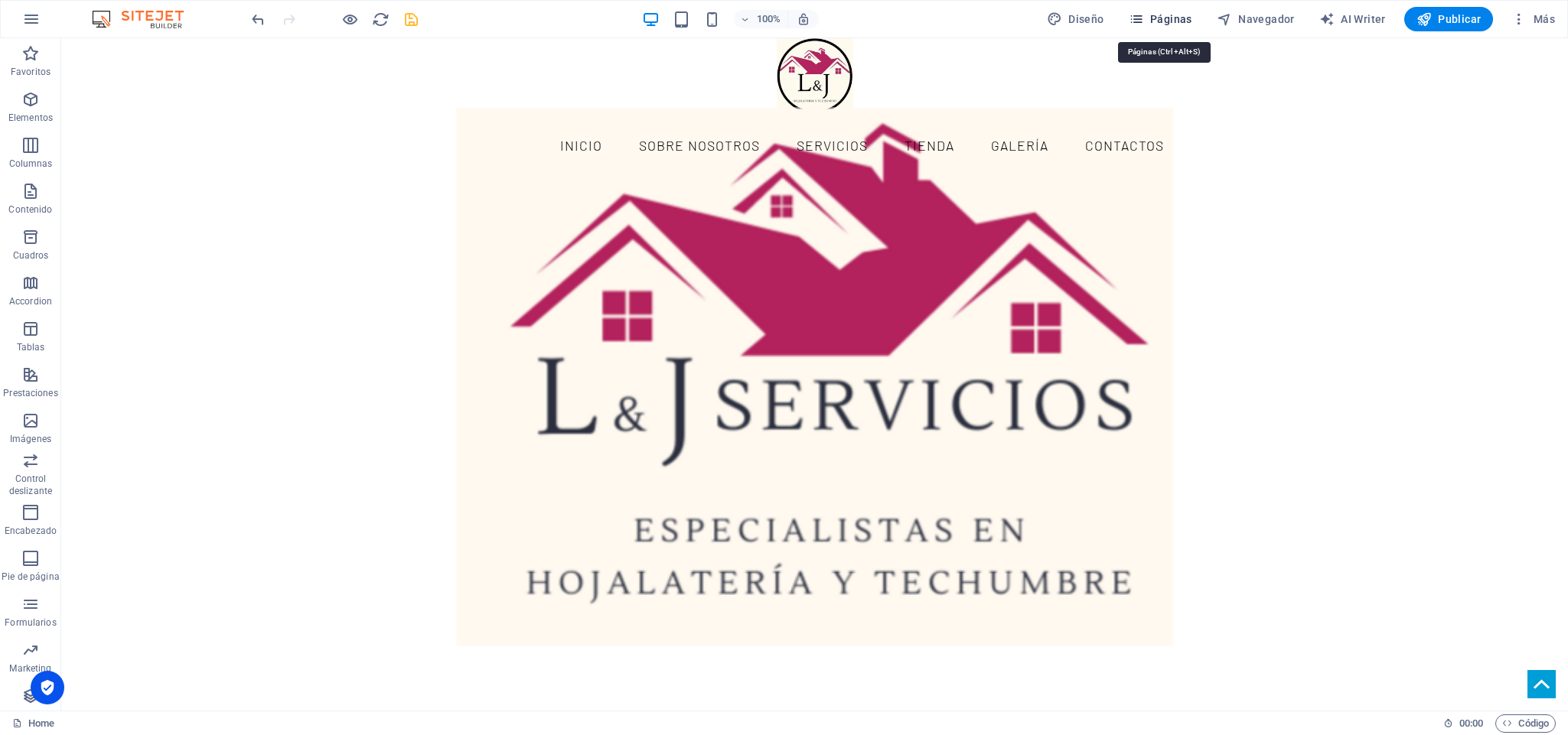 click on "Páginas" at bounding box center (1160, 19) 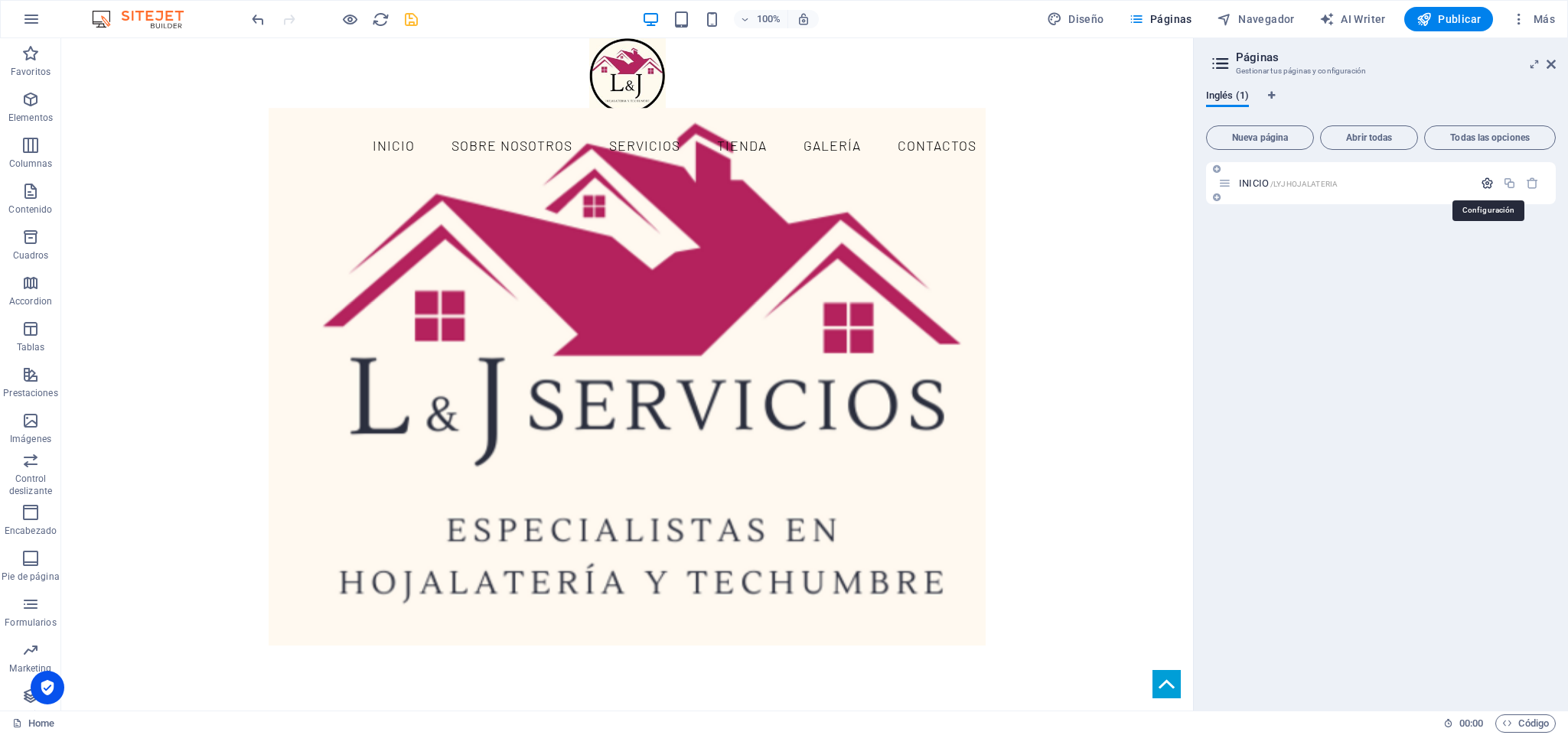 click at bounding box center [1487, 183] 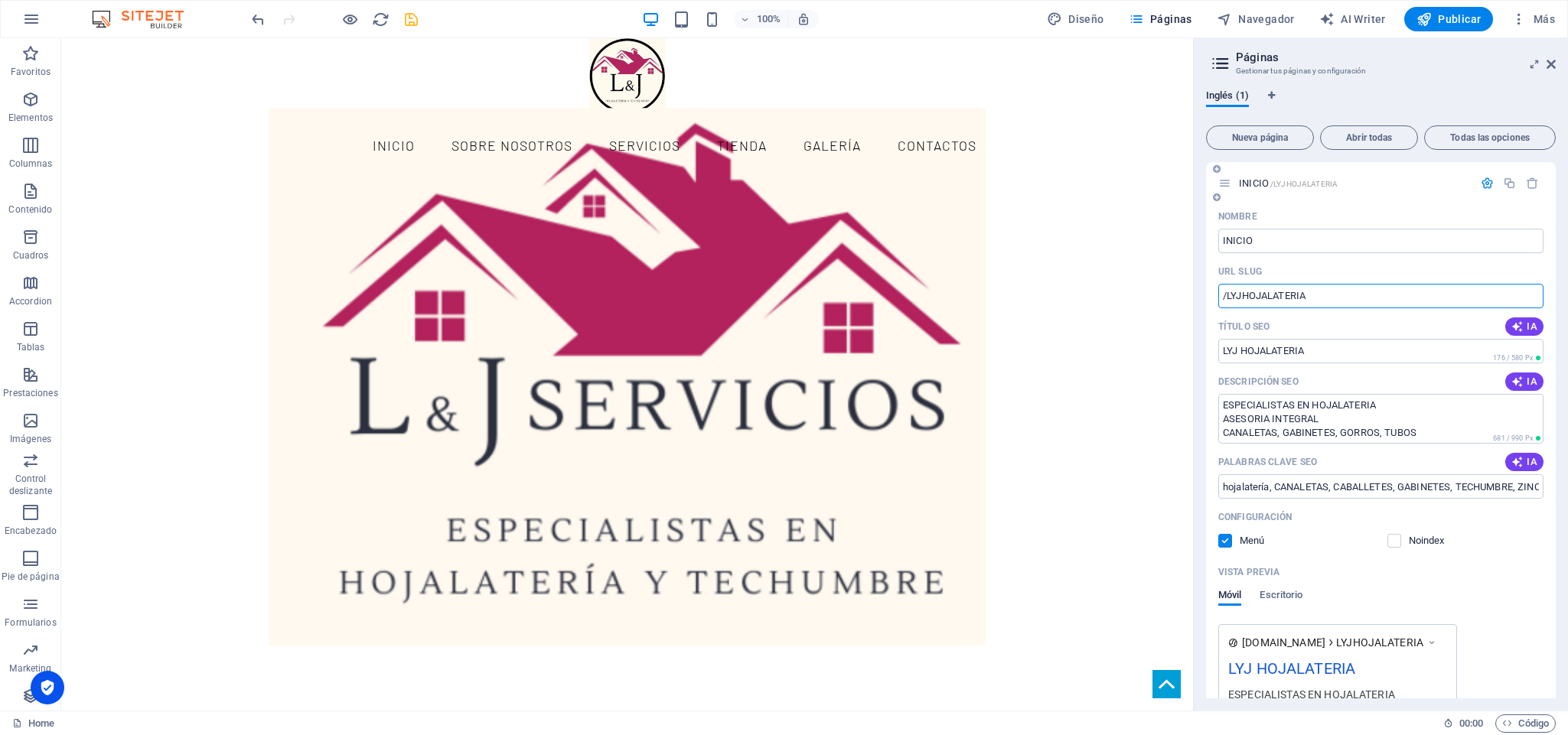 drag, startPoint x: 1336, startPoint y: 298, endPoint x: 1227, endPoint y: 301, distance: 109.04128 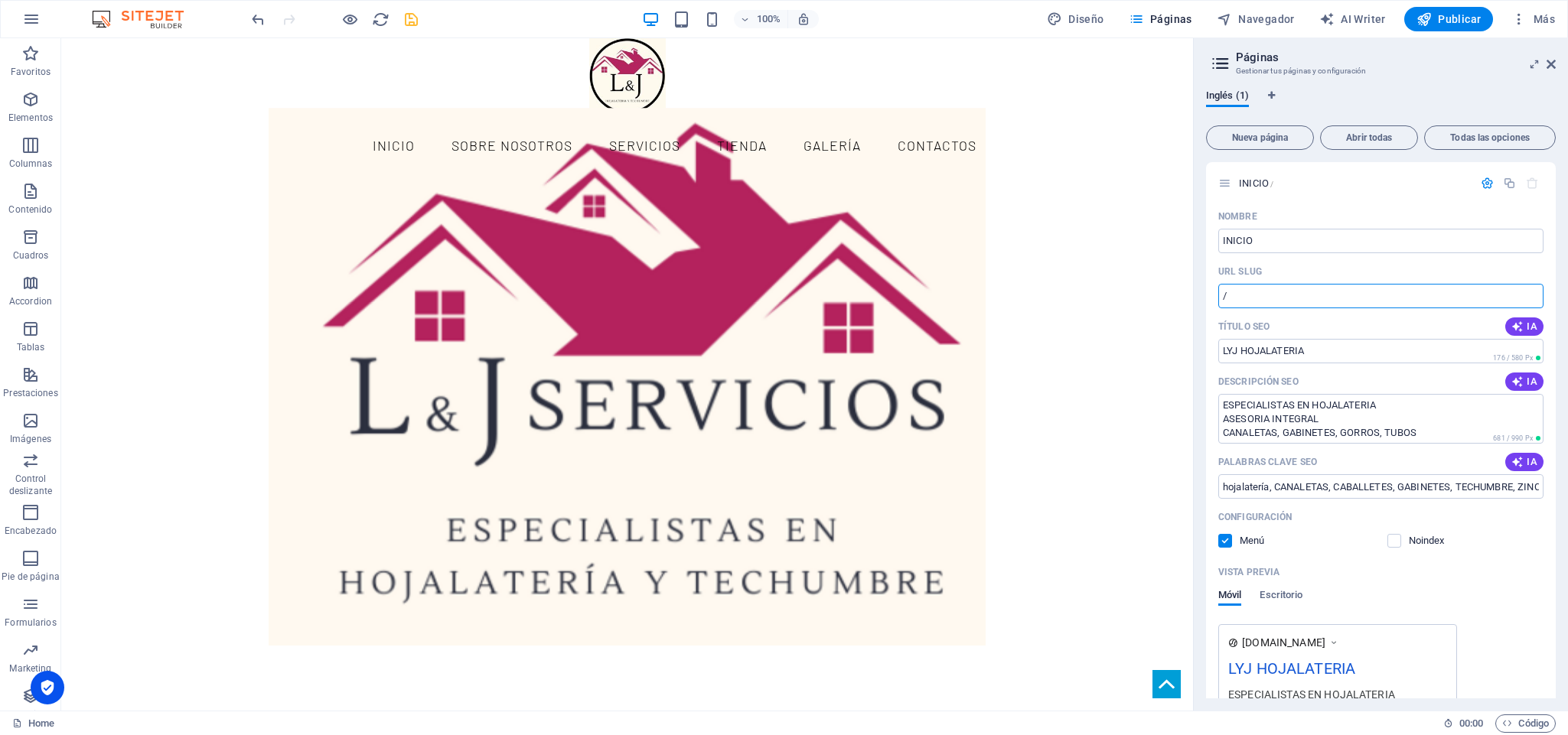 click at bounding box center [411, 19] 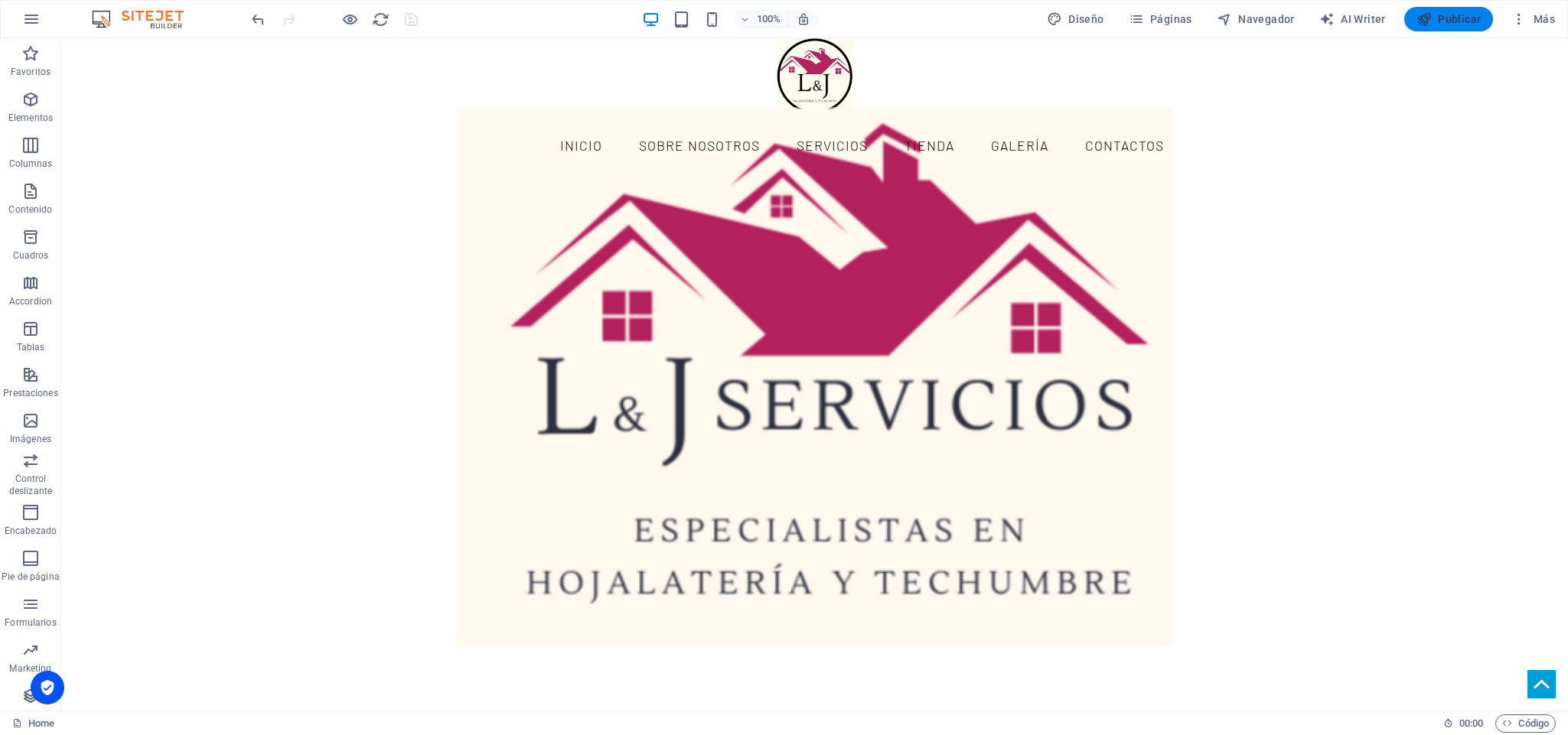 click on "Publicar" at bounding box center [1449, 19] 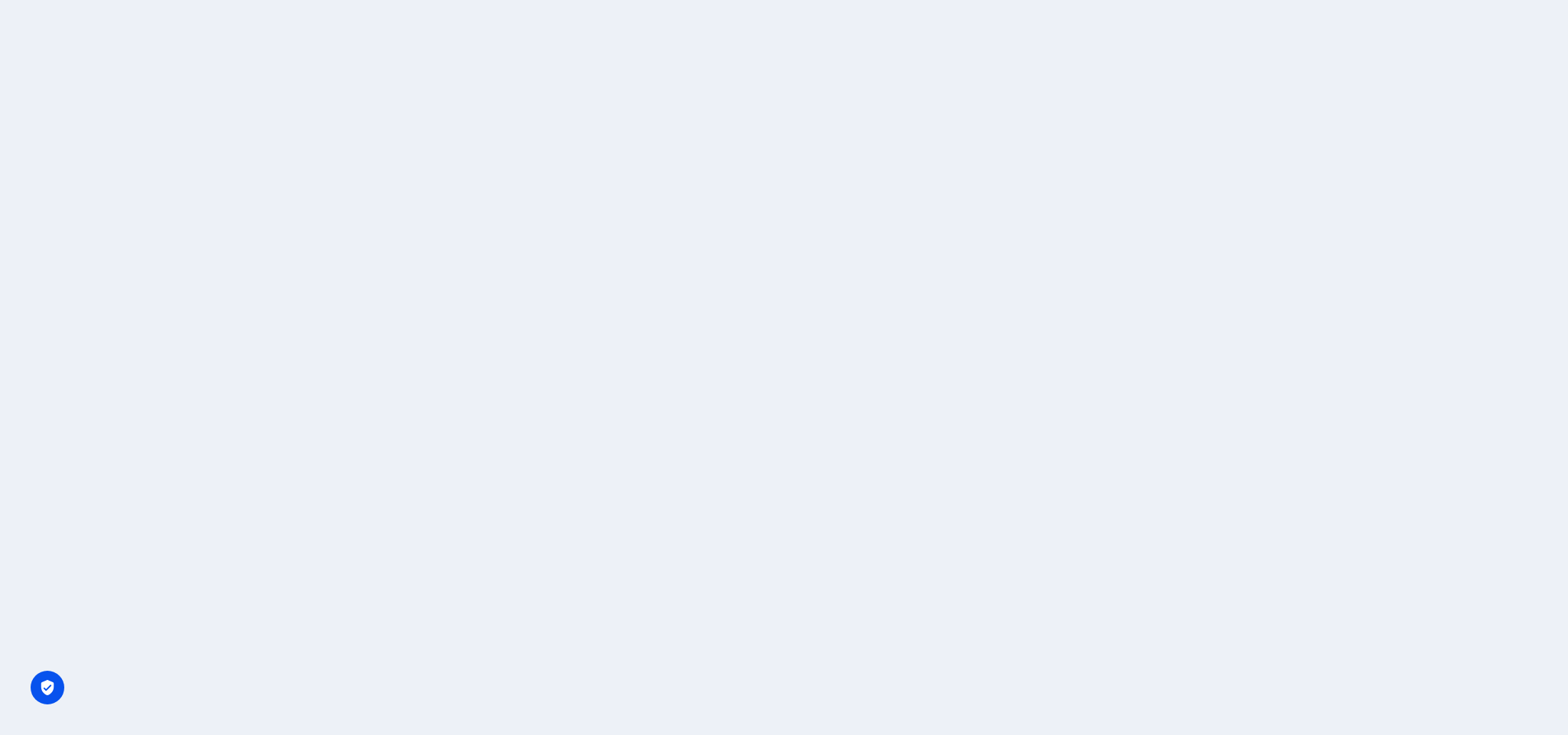 scroll, scrollTop: 0, scrollLeft: 0, axis: both 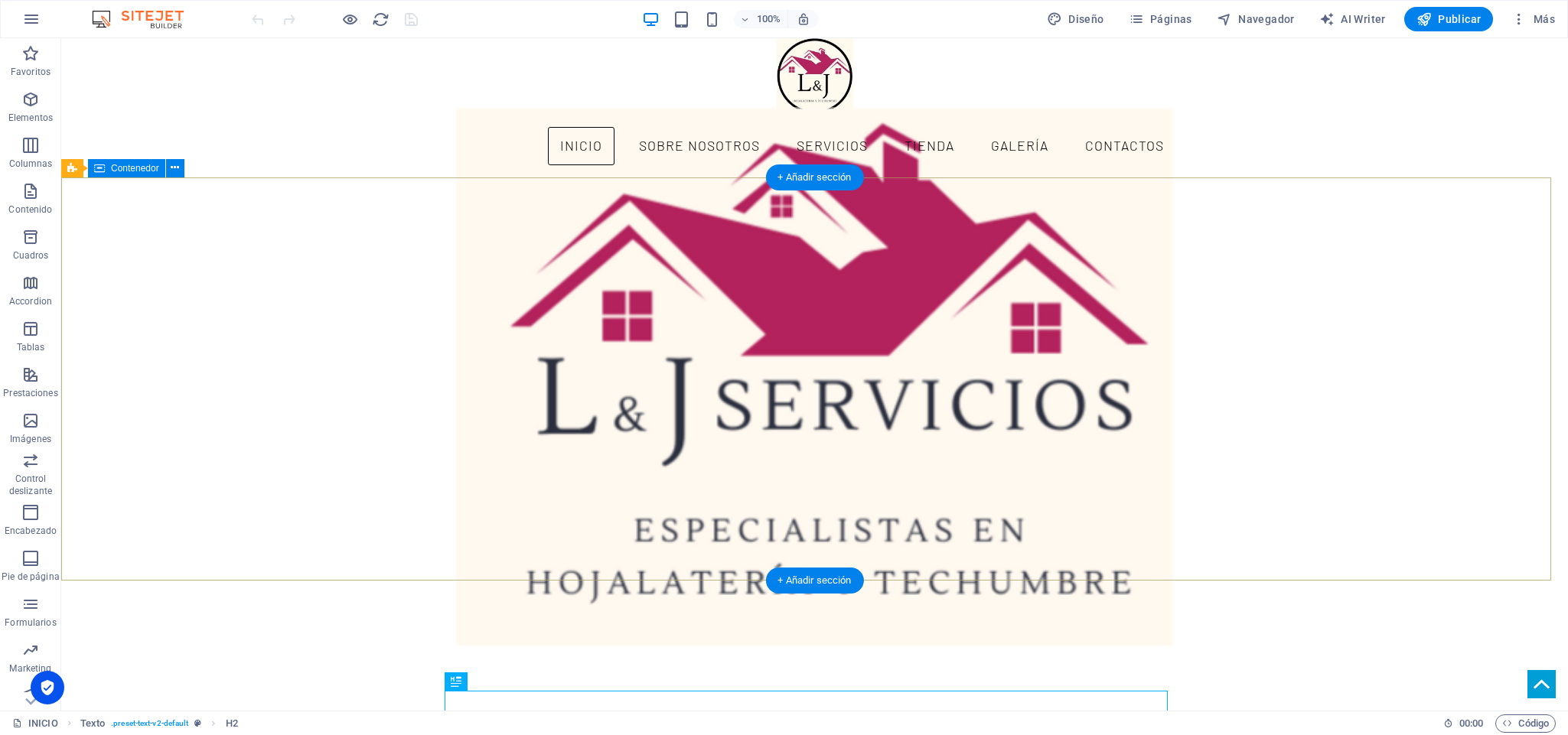 click at bounding box center (814, 776) 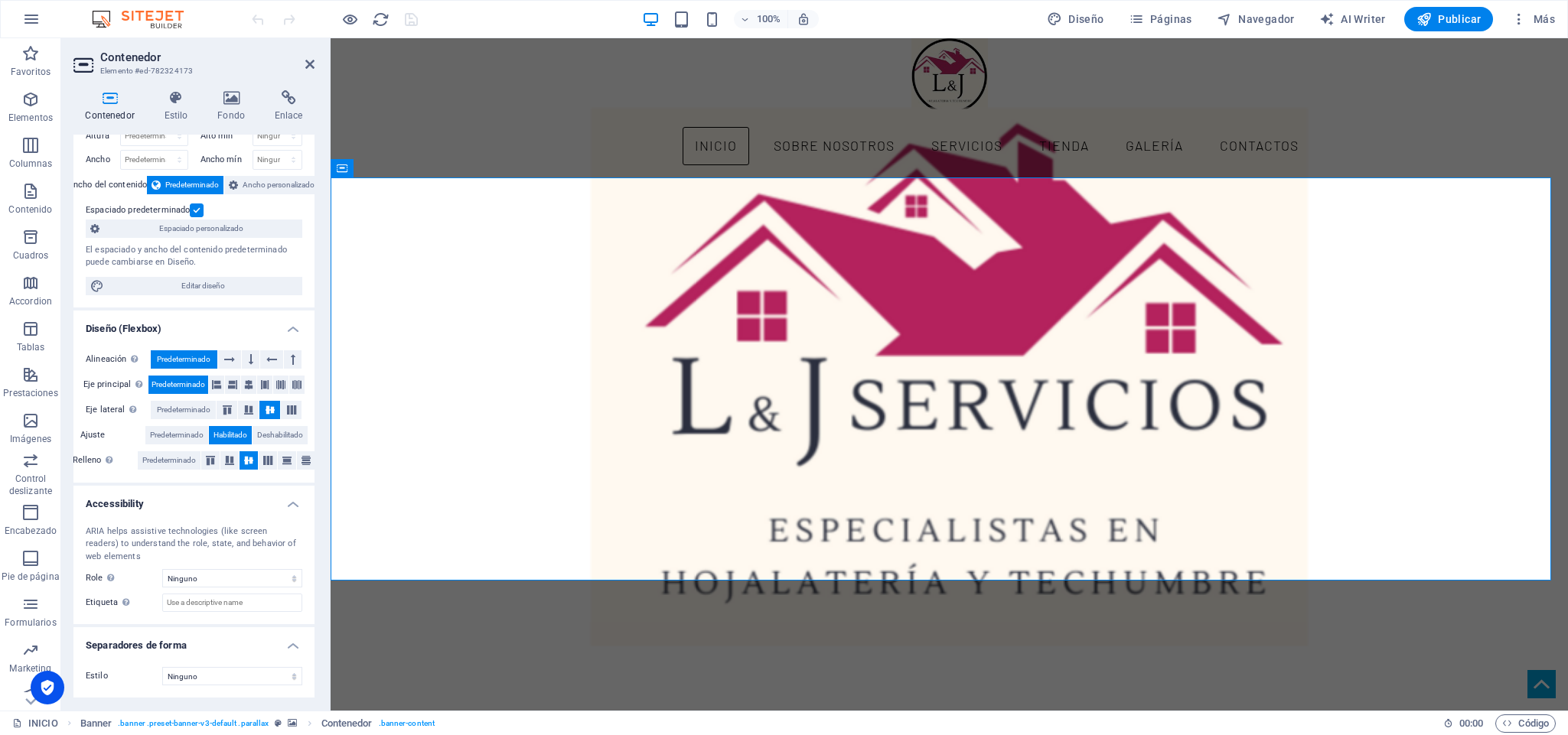 scroll, scrollTop: 0, scrollLeft: 0, axis: both 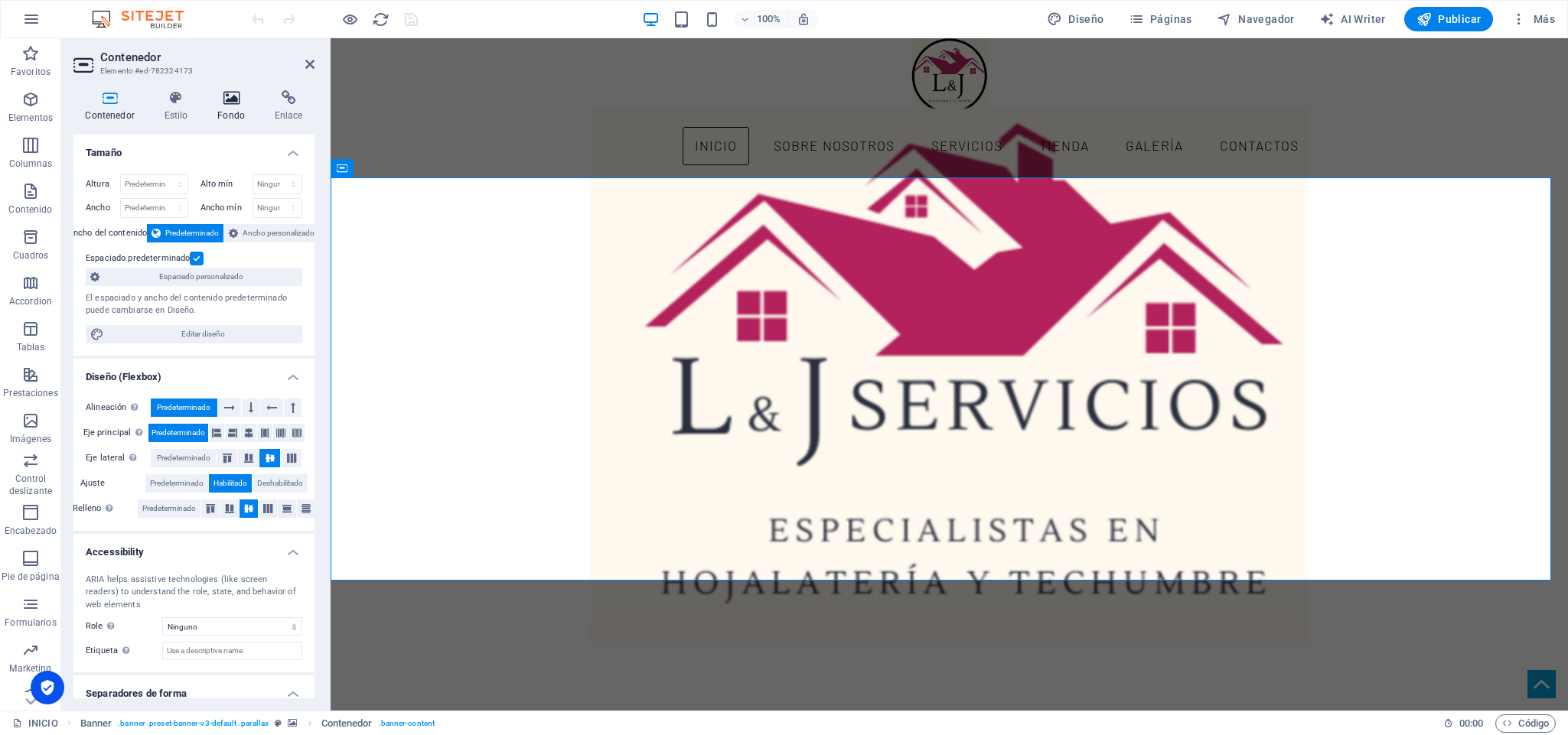 click at bounding box center [231, 98] 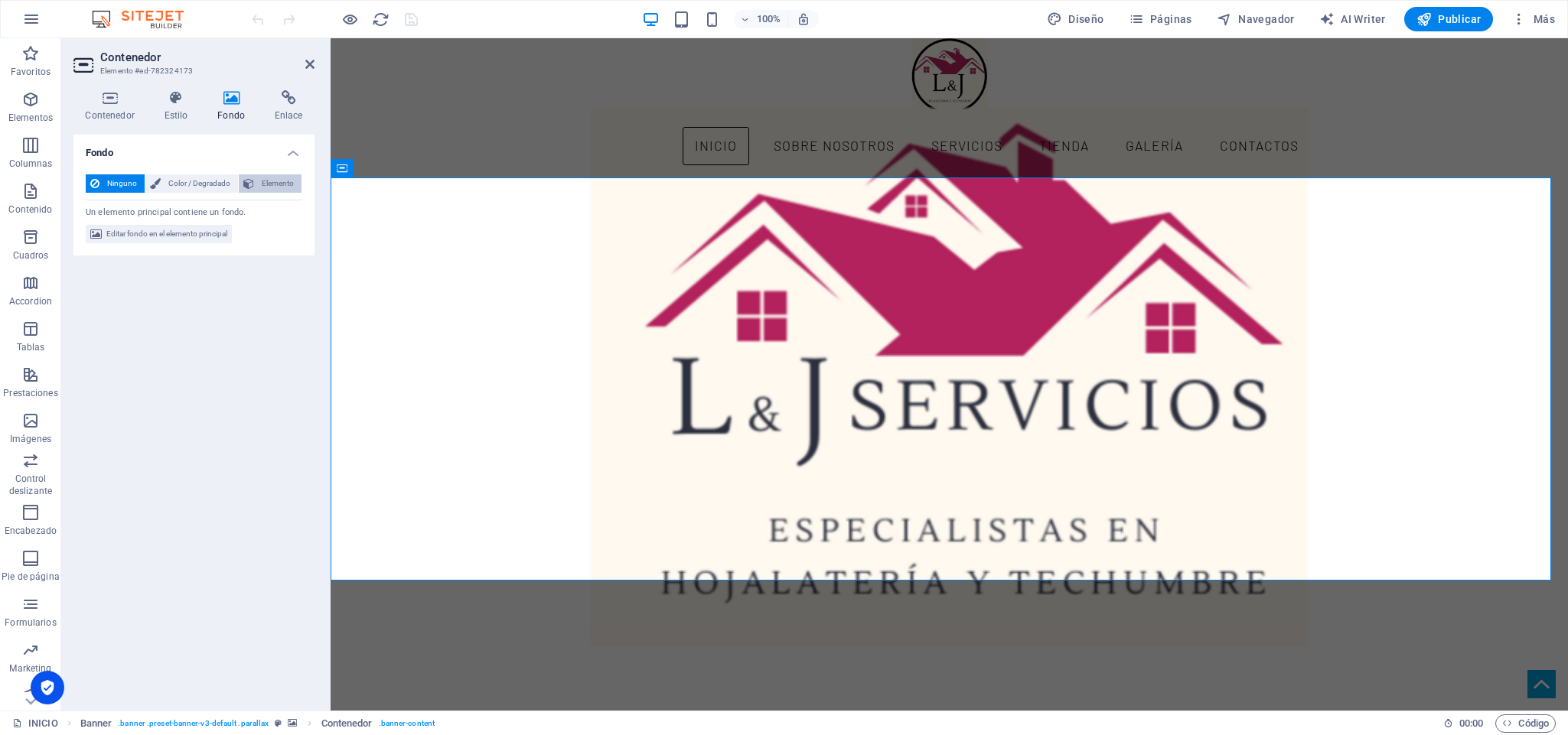 click on "Elemento" at bounding box center (278, 184) 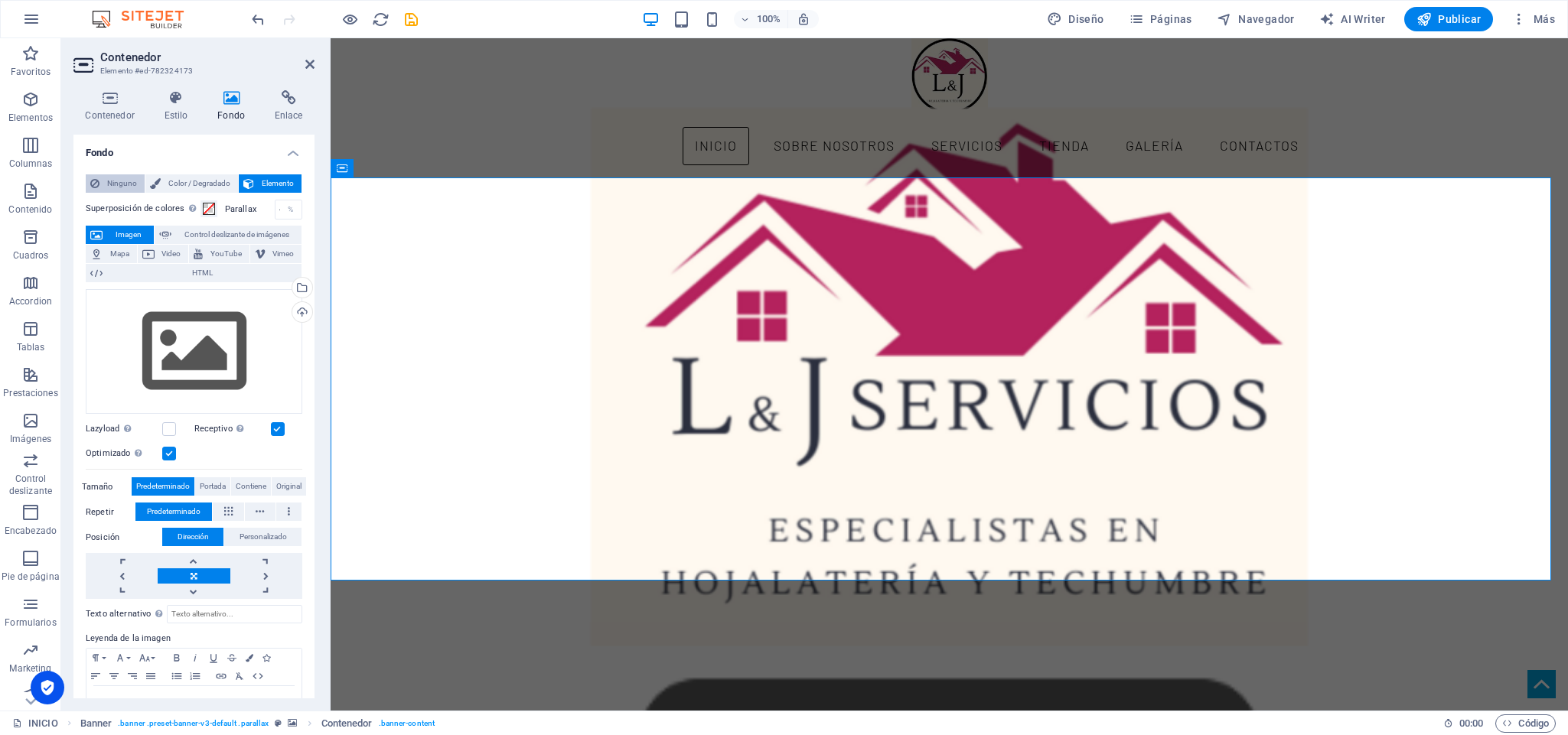 click on "Ninguno" at bounding box center [122, 184] 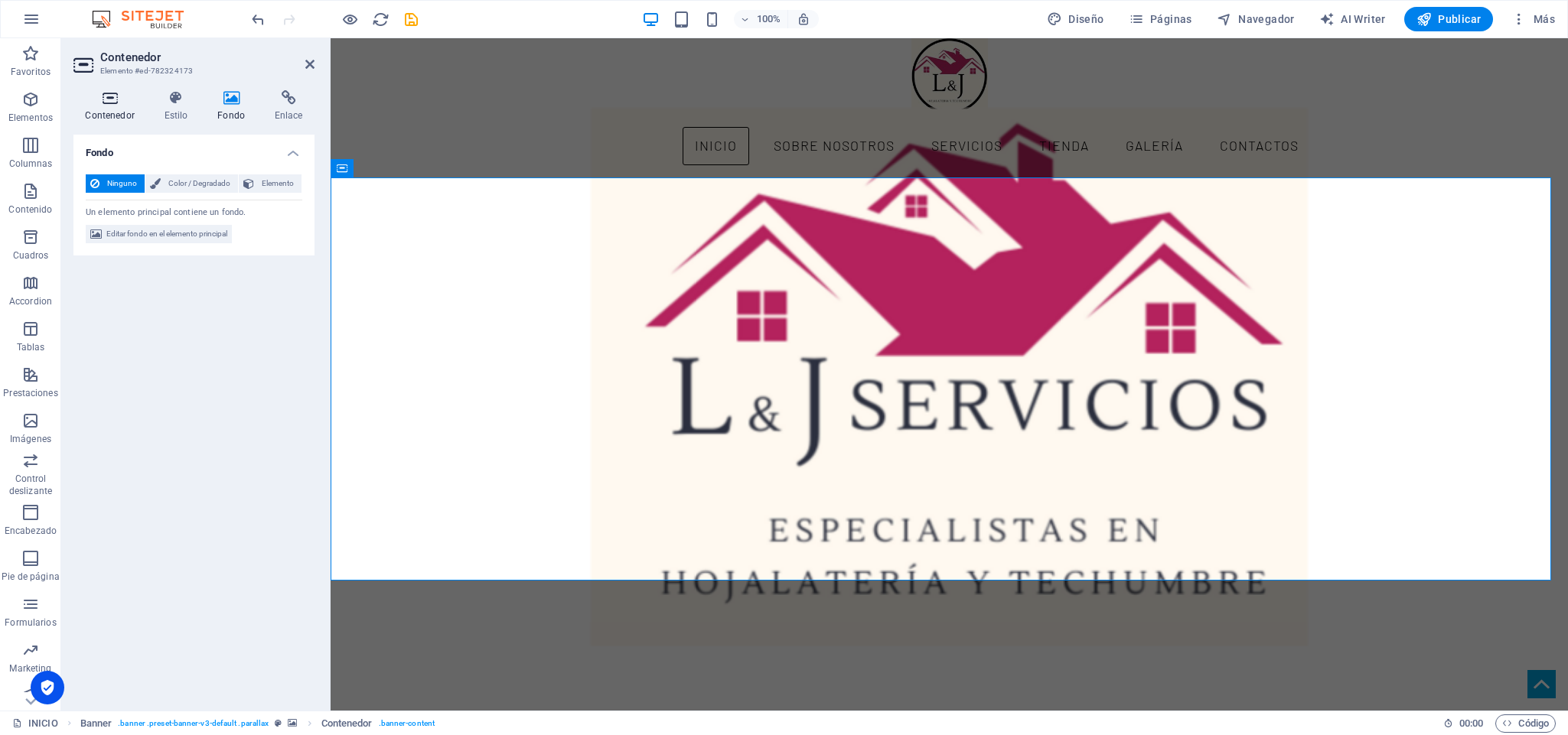 click at bounding box center [109, 98] 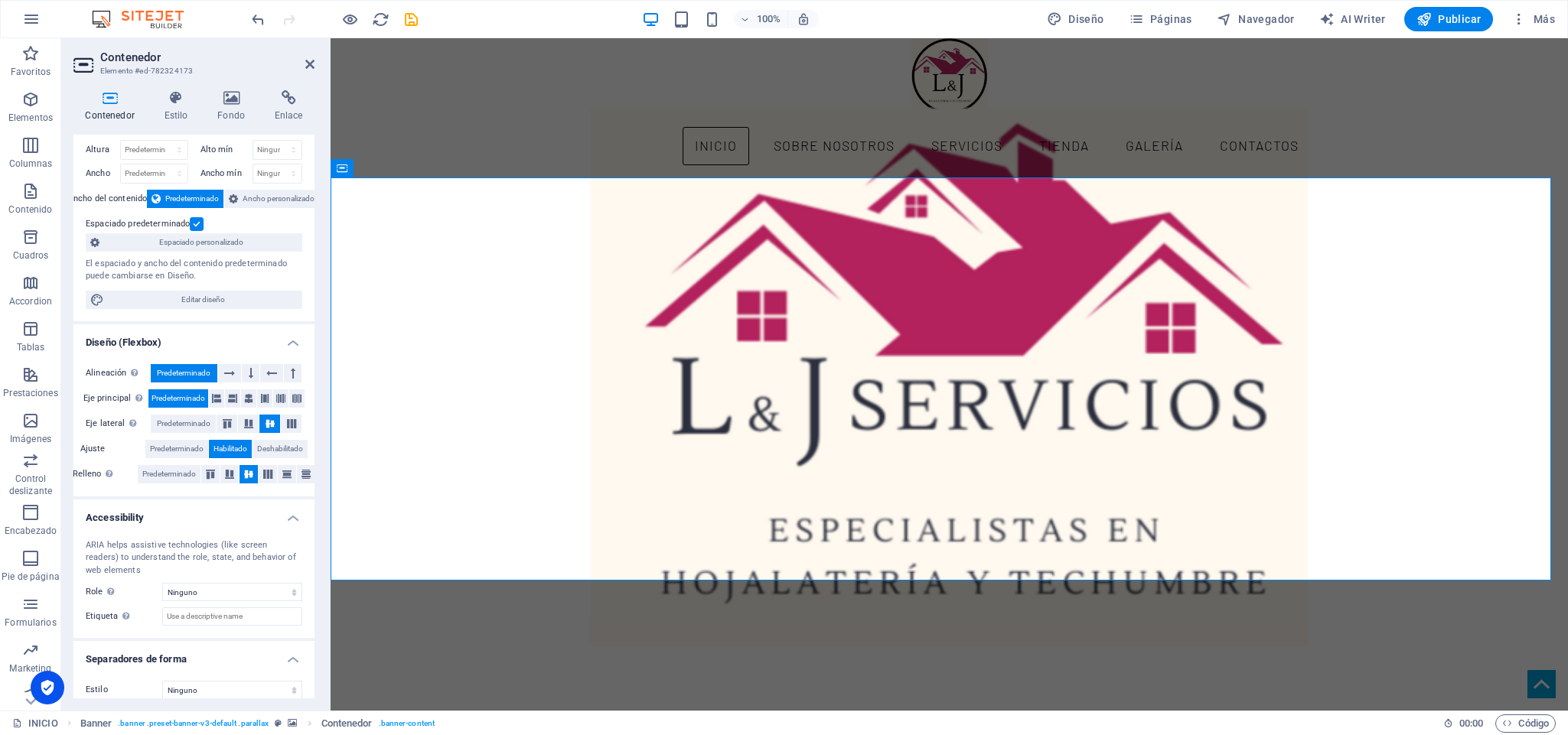 scroll, scrollTop: 48, scrollLeft: 0, axis: vertical 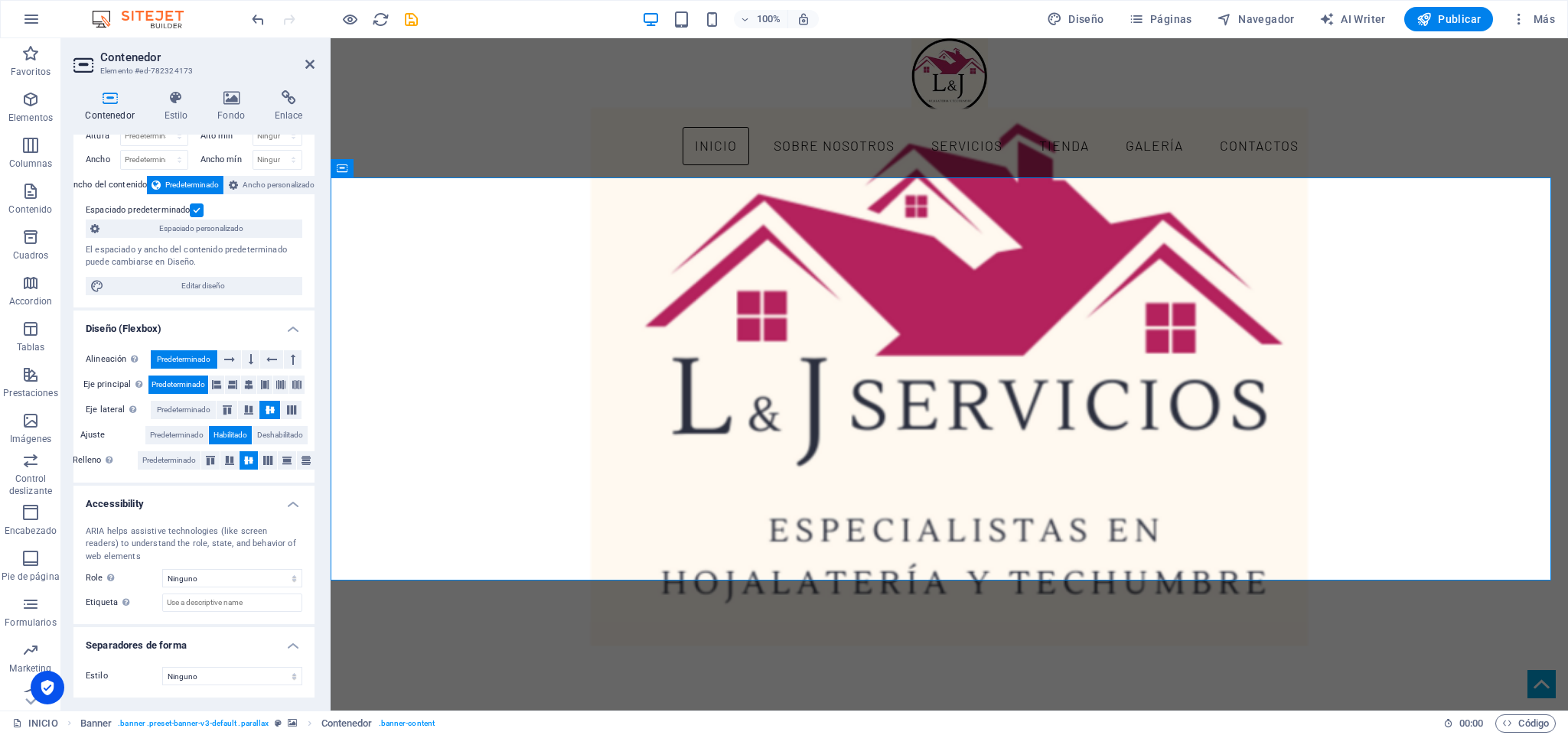 click on "Habilitado" at bounding box center (230, 435) 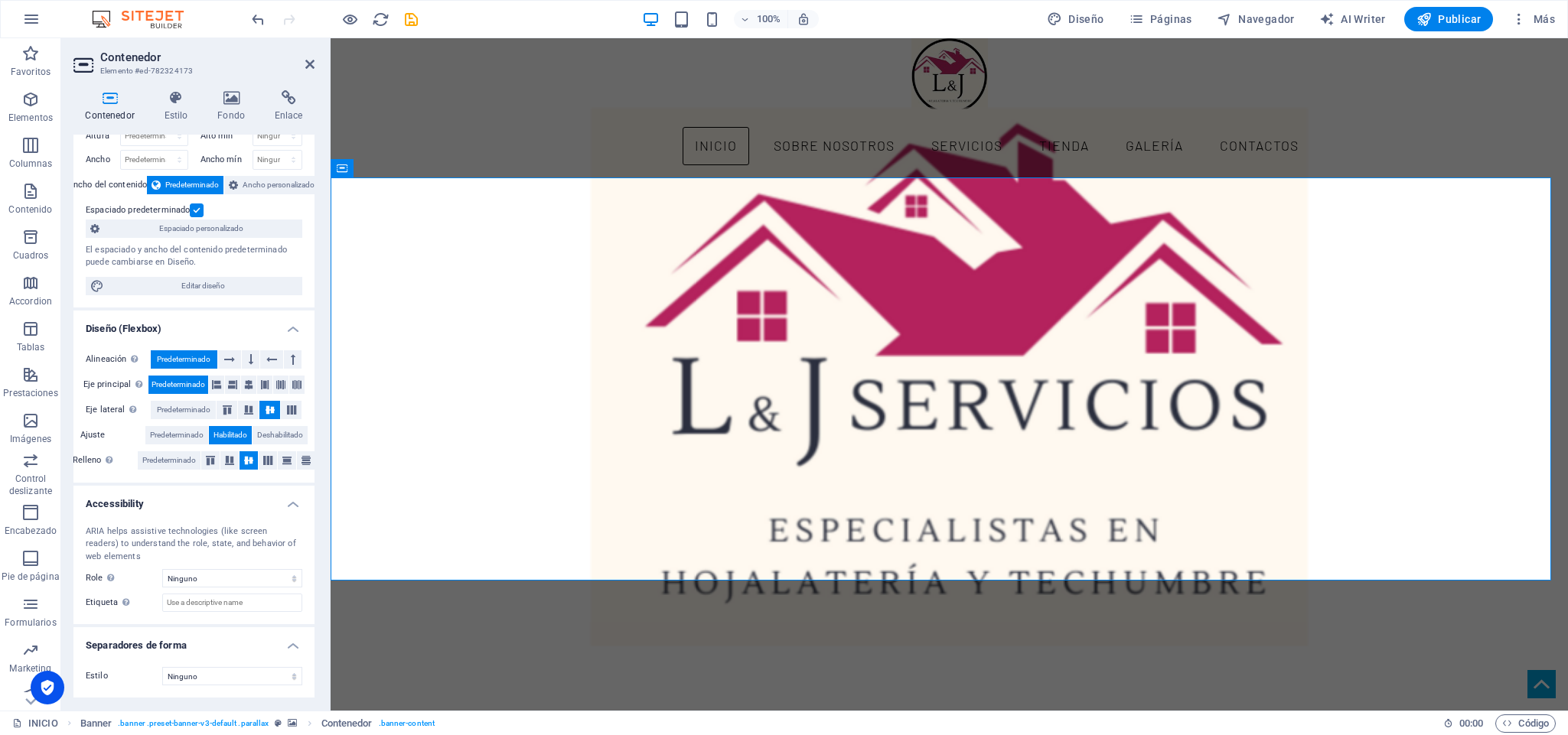 scroll, scrollTop: 0, scrollLeft: 0, axis: both 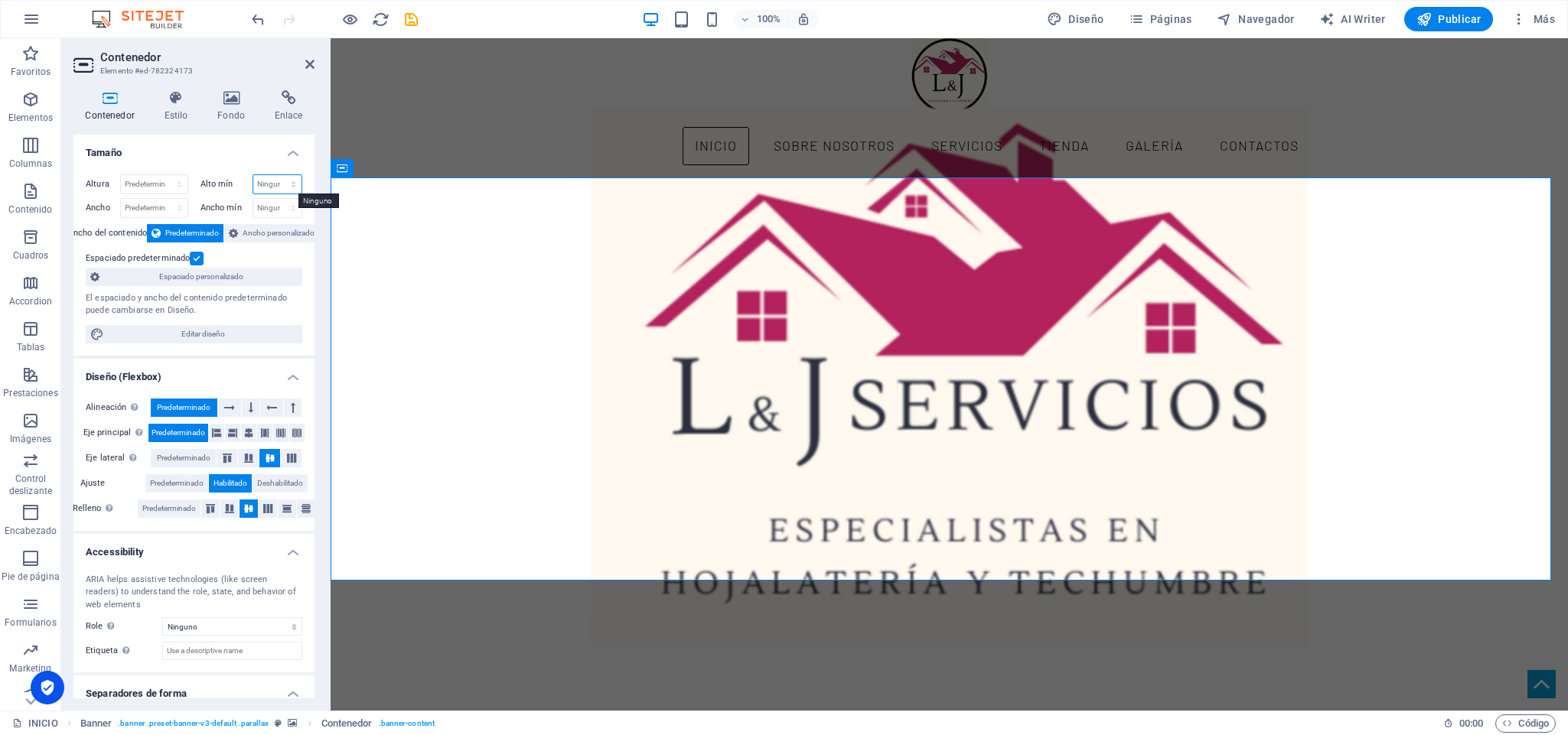 click on "Ninguno px rem % vh vw" at bounding box center (278, 184) 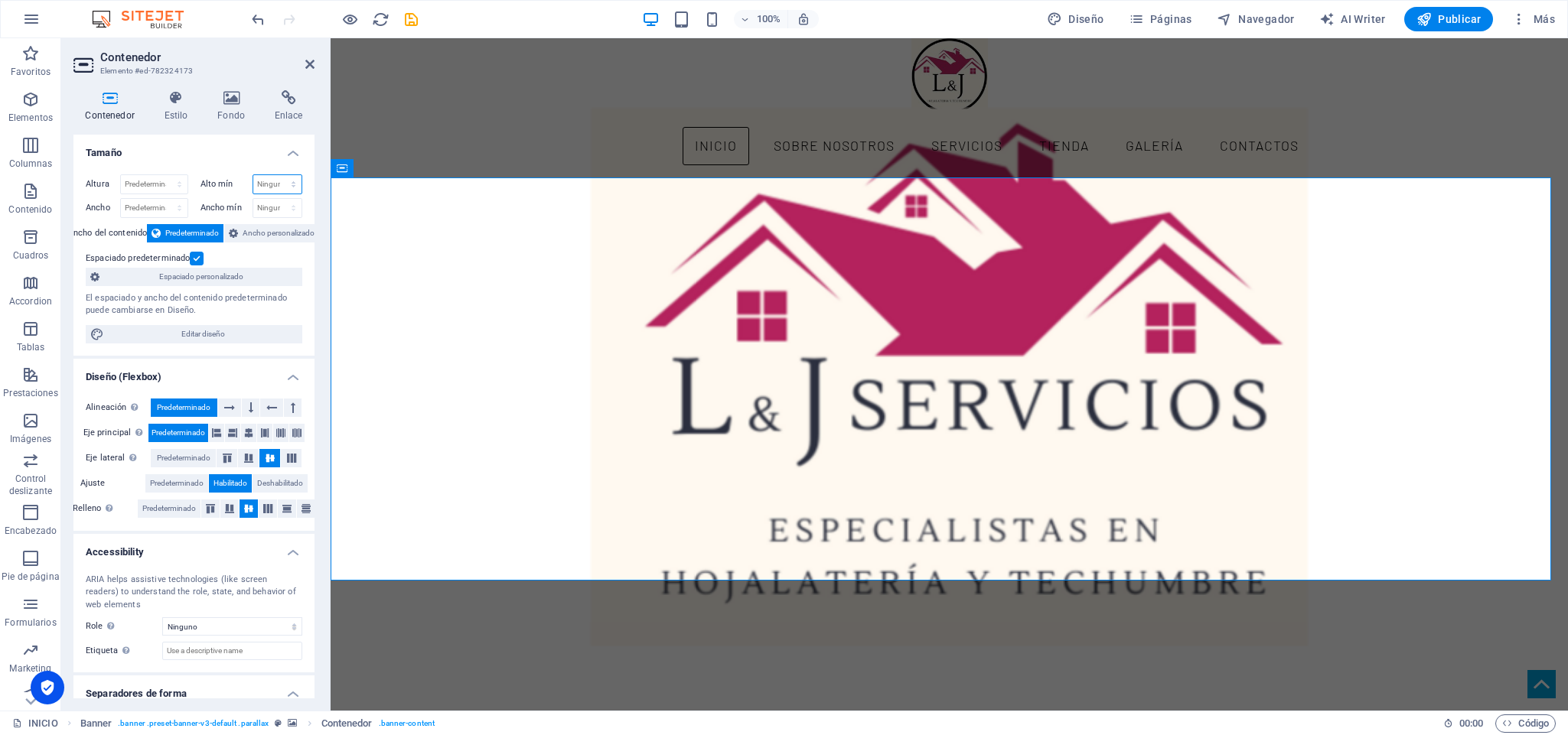 click on "Ninguno px rem % vh vw" at bounding box center [278, 184] 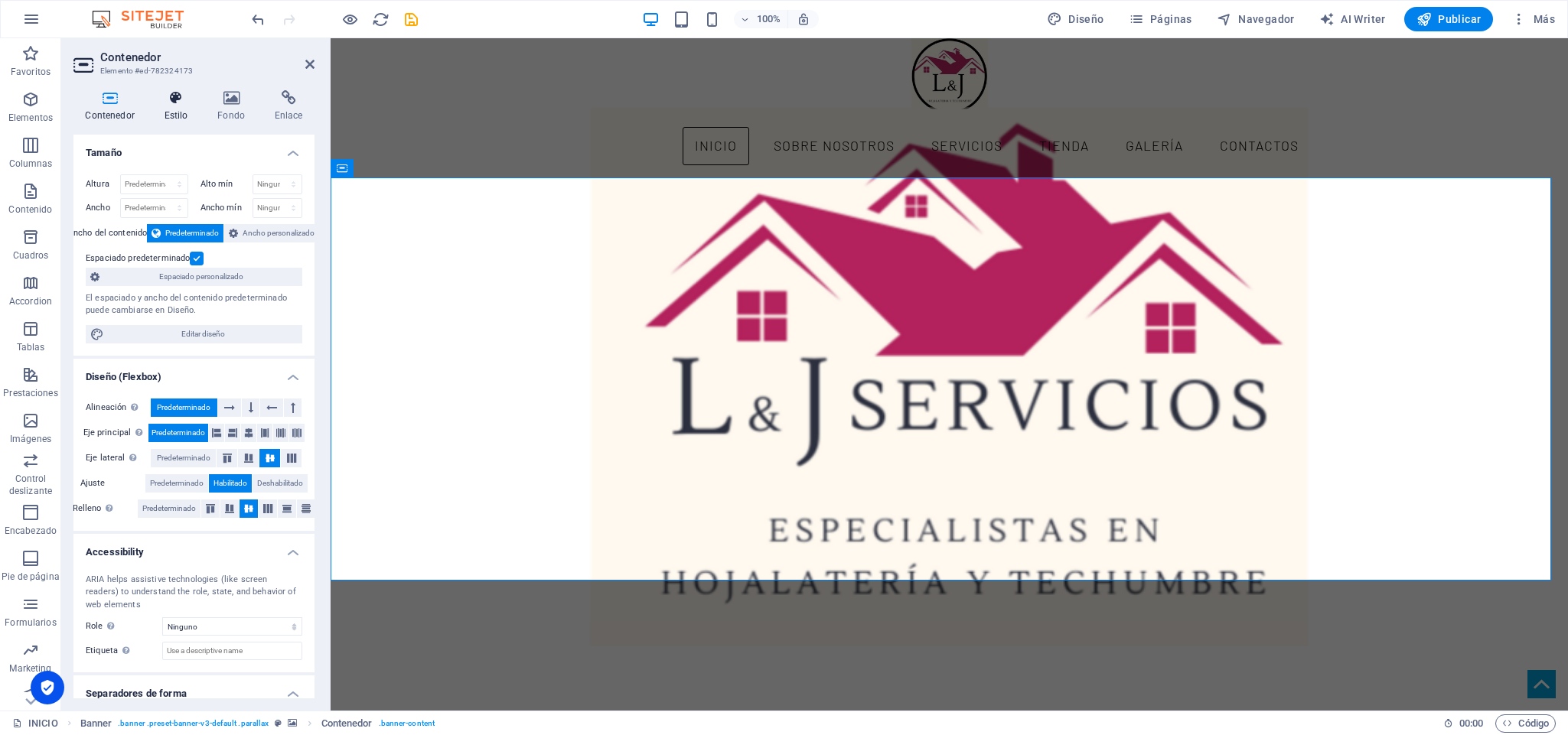 click on "Estilo" at bounding box center [179, 106] 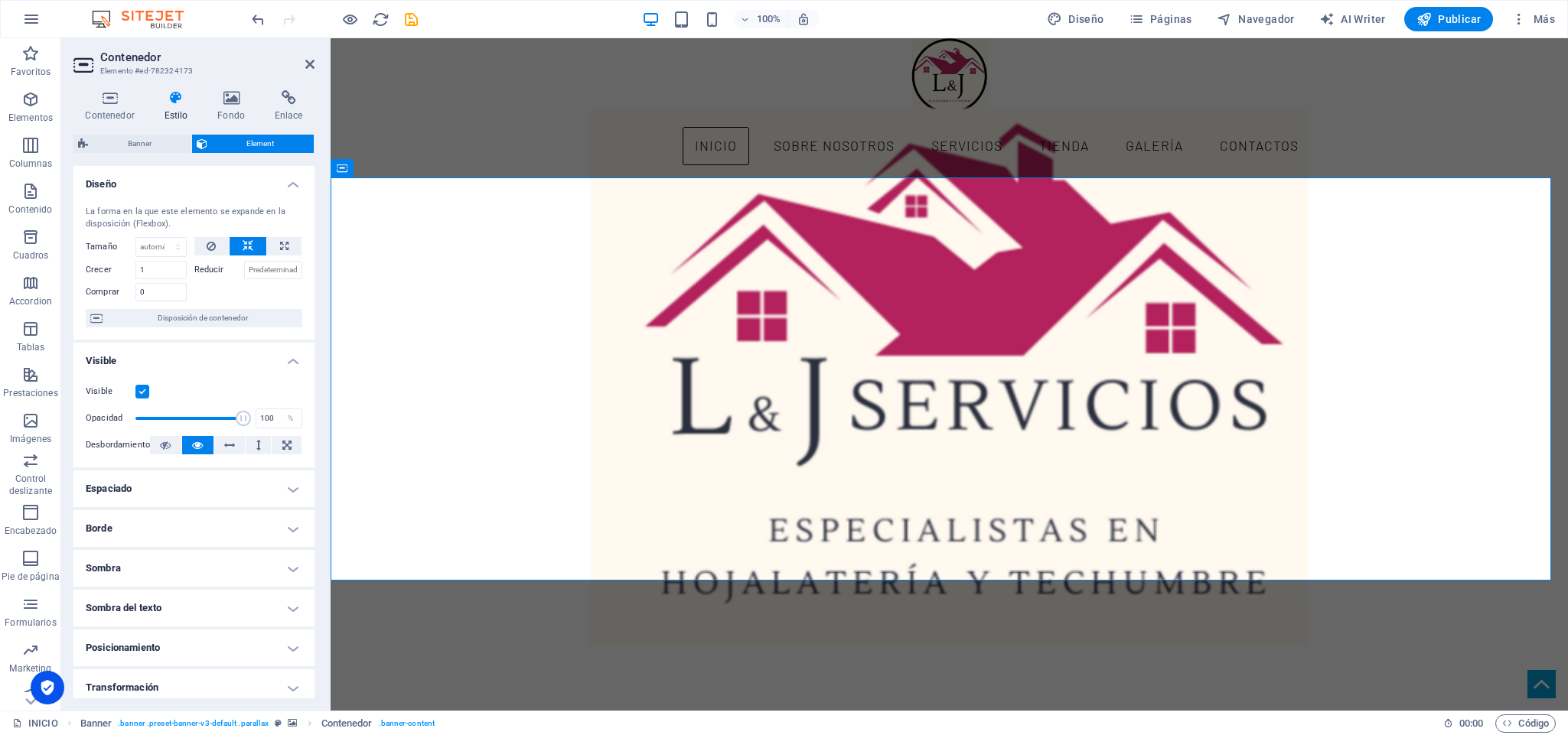 scroll, scrollTop: 126, scrollLeft: 0, axis: vertical 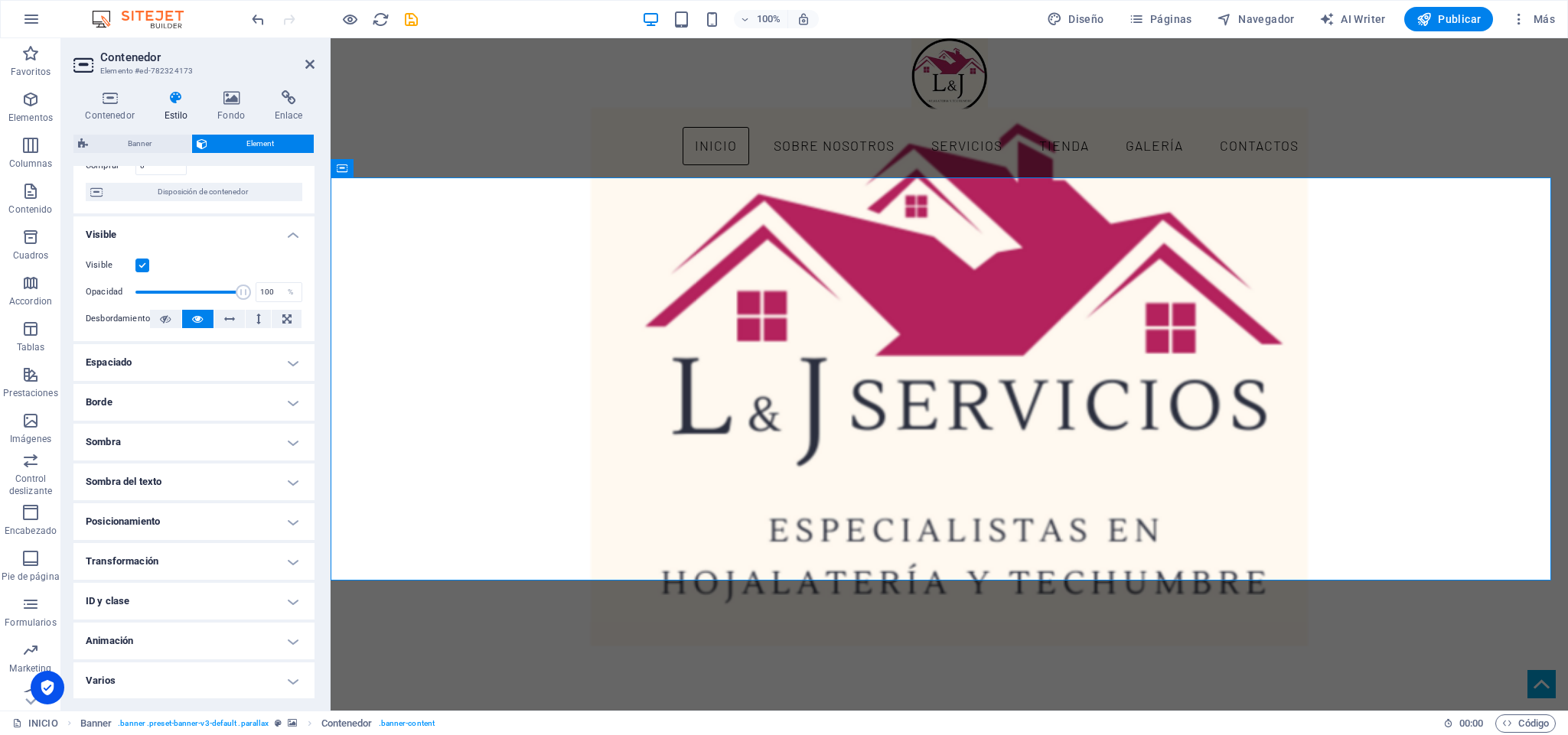 click on "Posicionamiento" at bounding box center [194, 522] 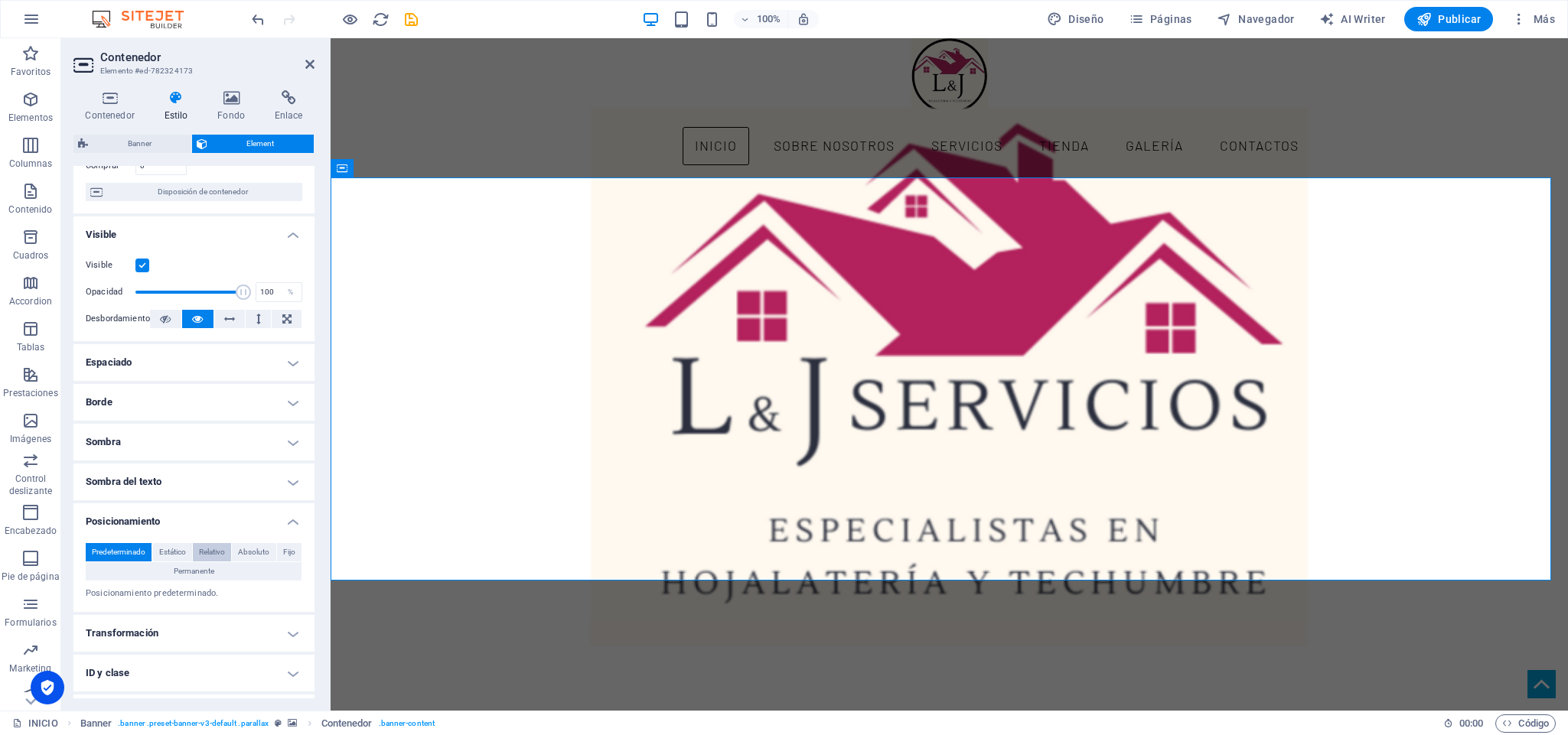 click on "Relativo" at bounding box center [212, 552] 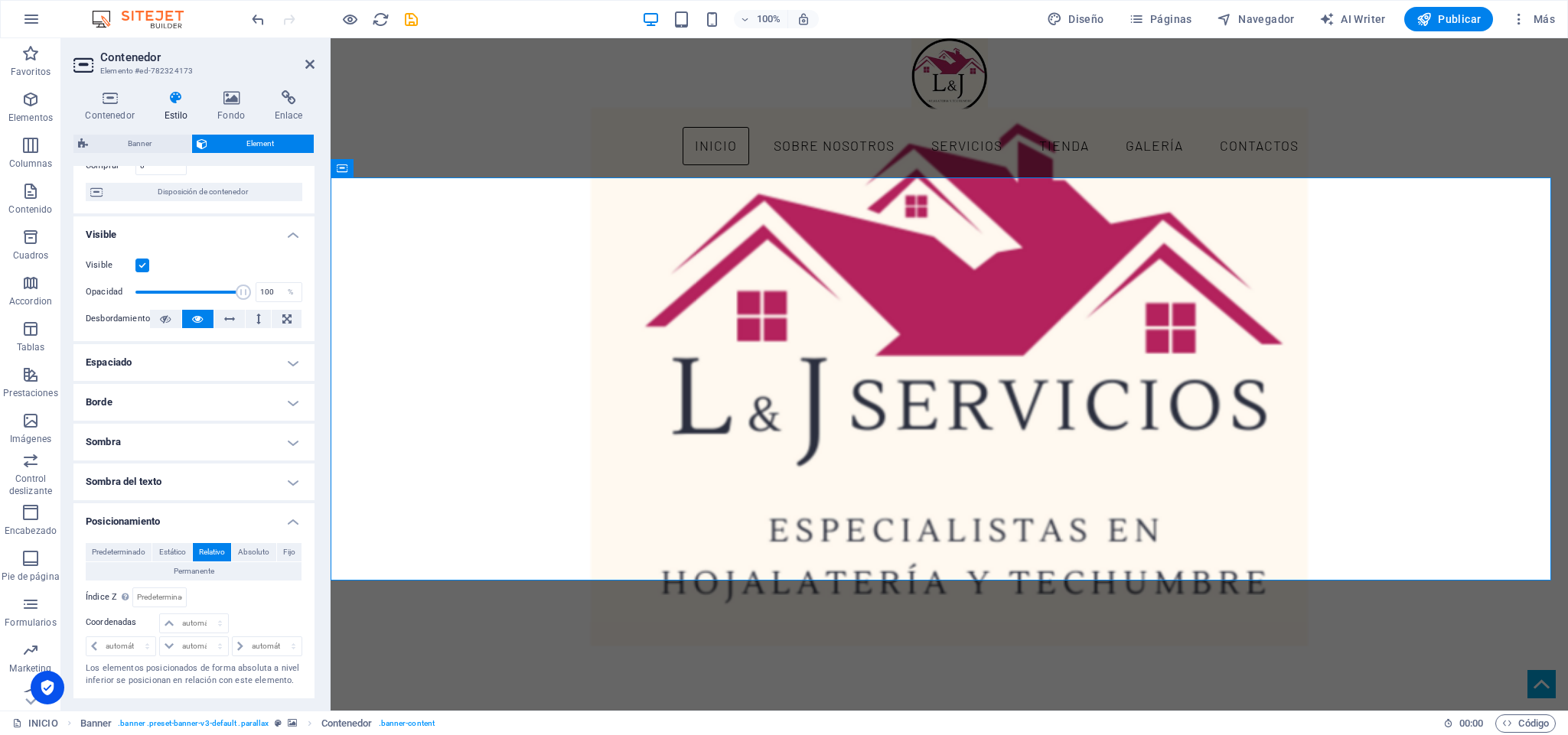 scroll, scrollTop: 241, scrollLeft: 0, axis: vertical 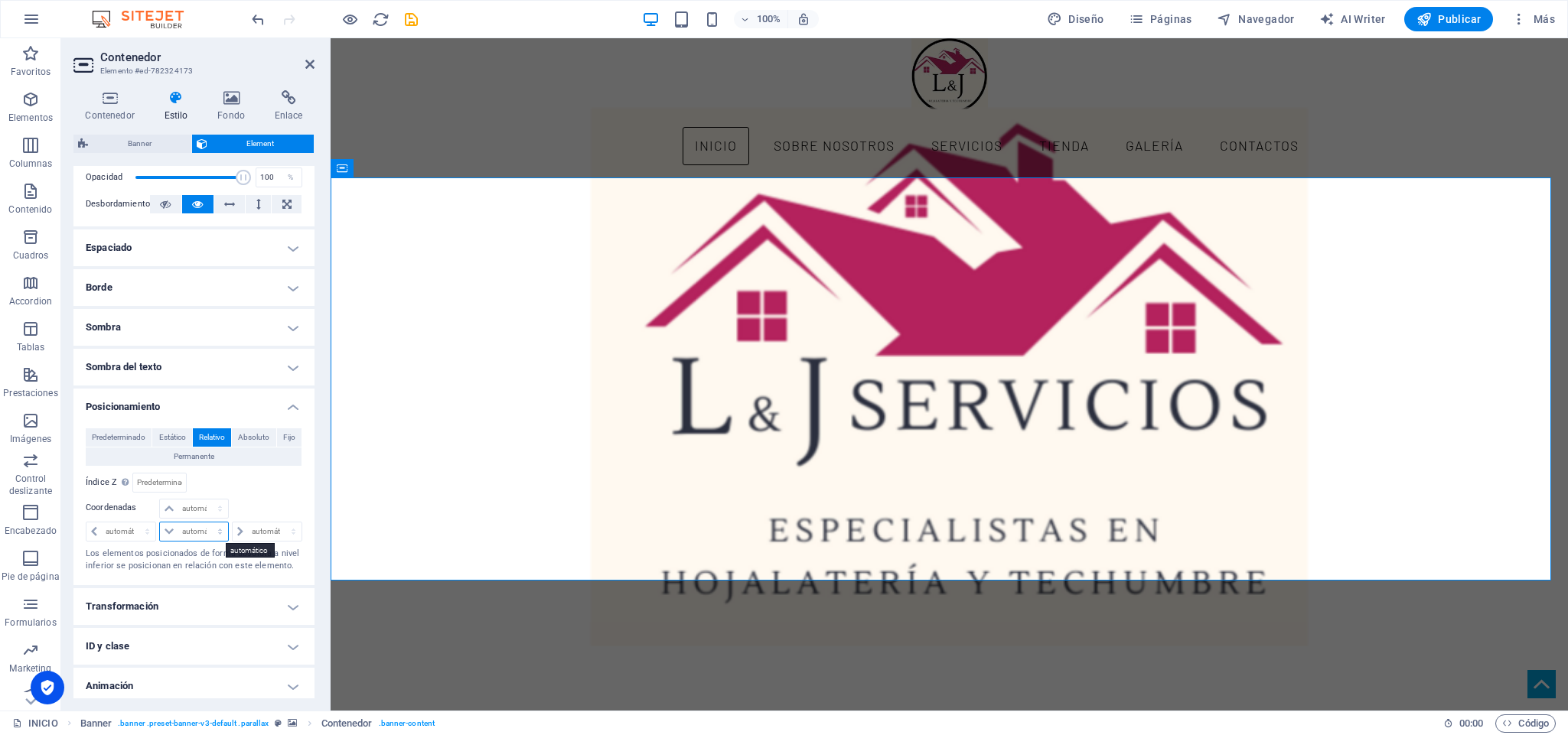 click on "automático px rem % em" at bounding box center [194, 532] 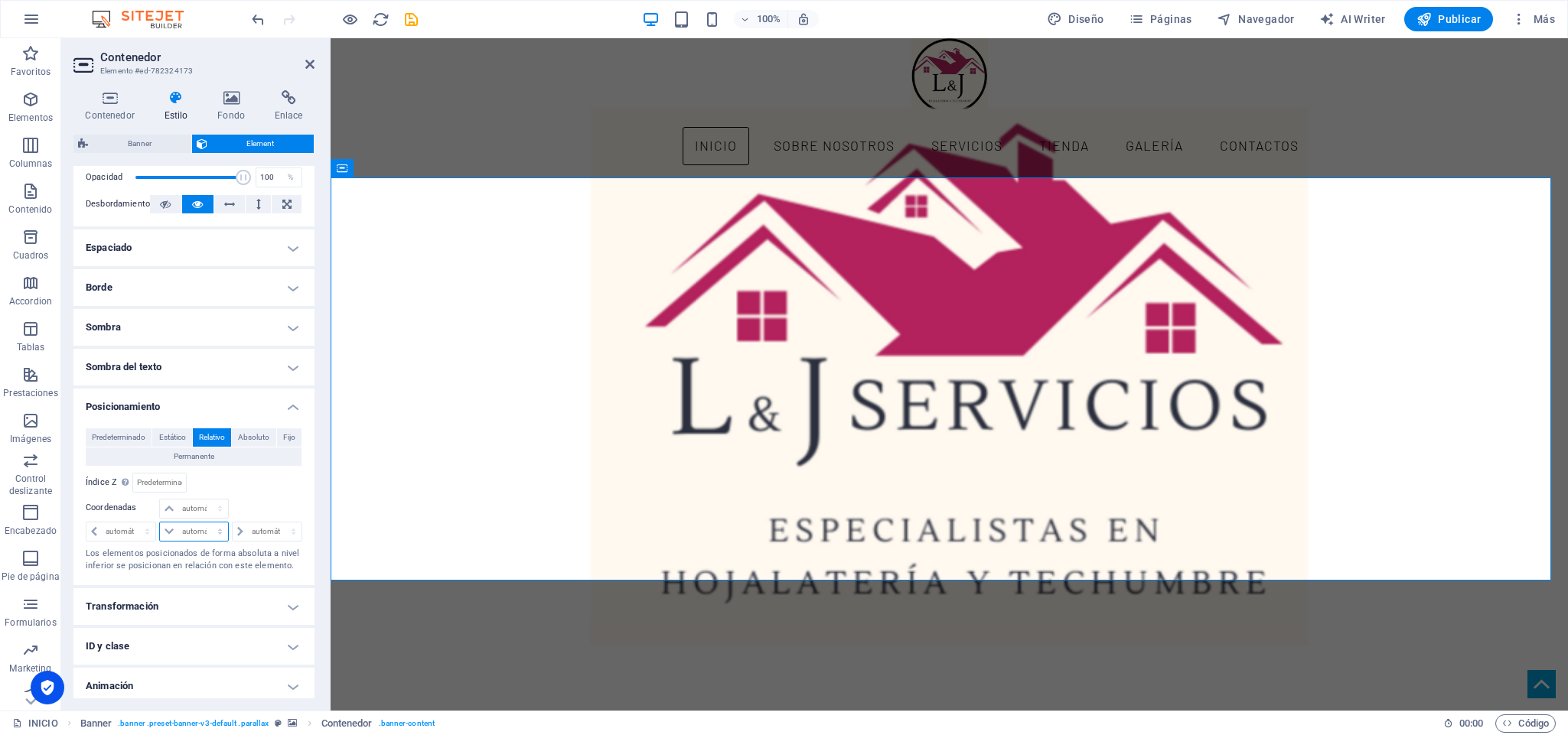 select on "px" 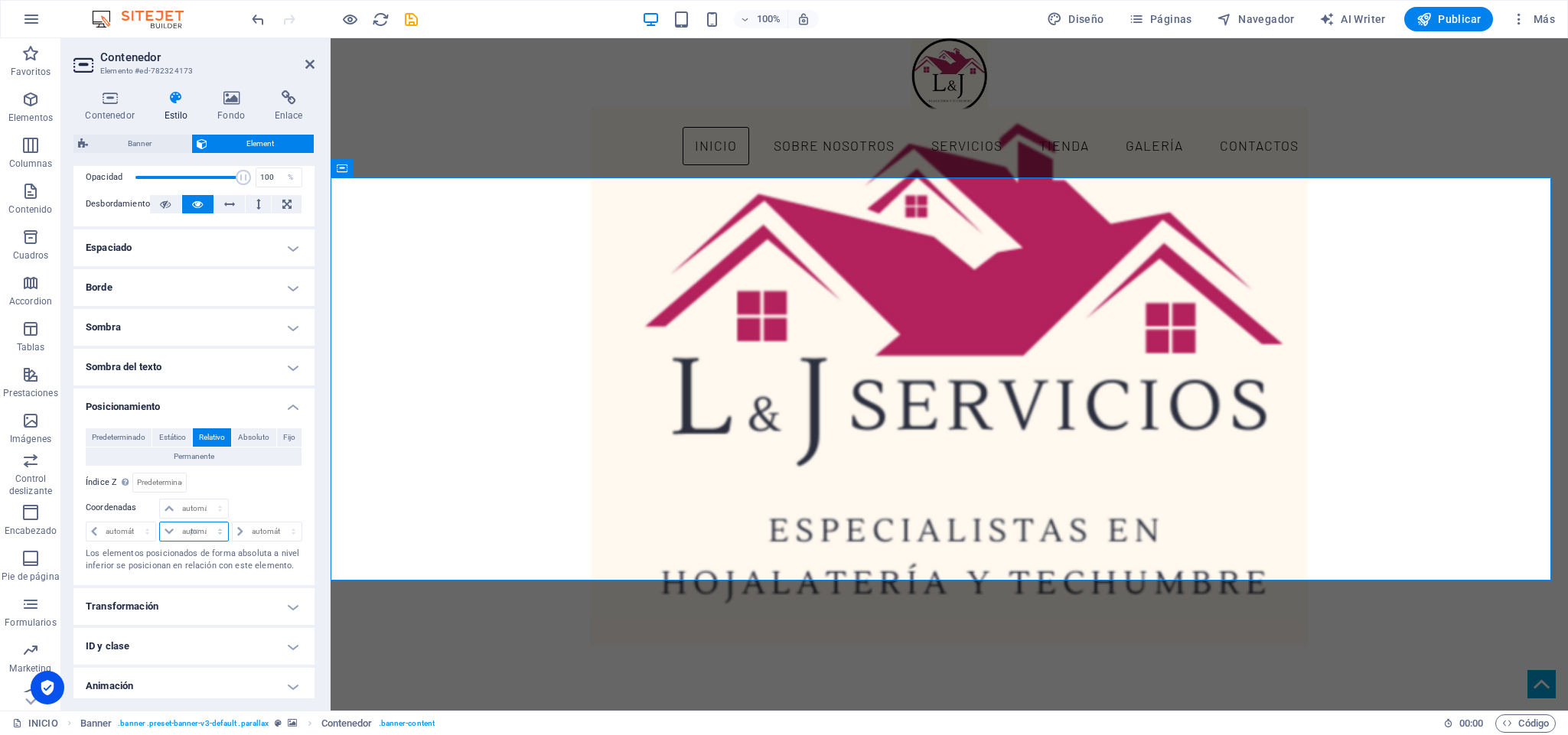 click on "automático px rem % em" at bounding box center (194, 532) 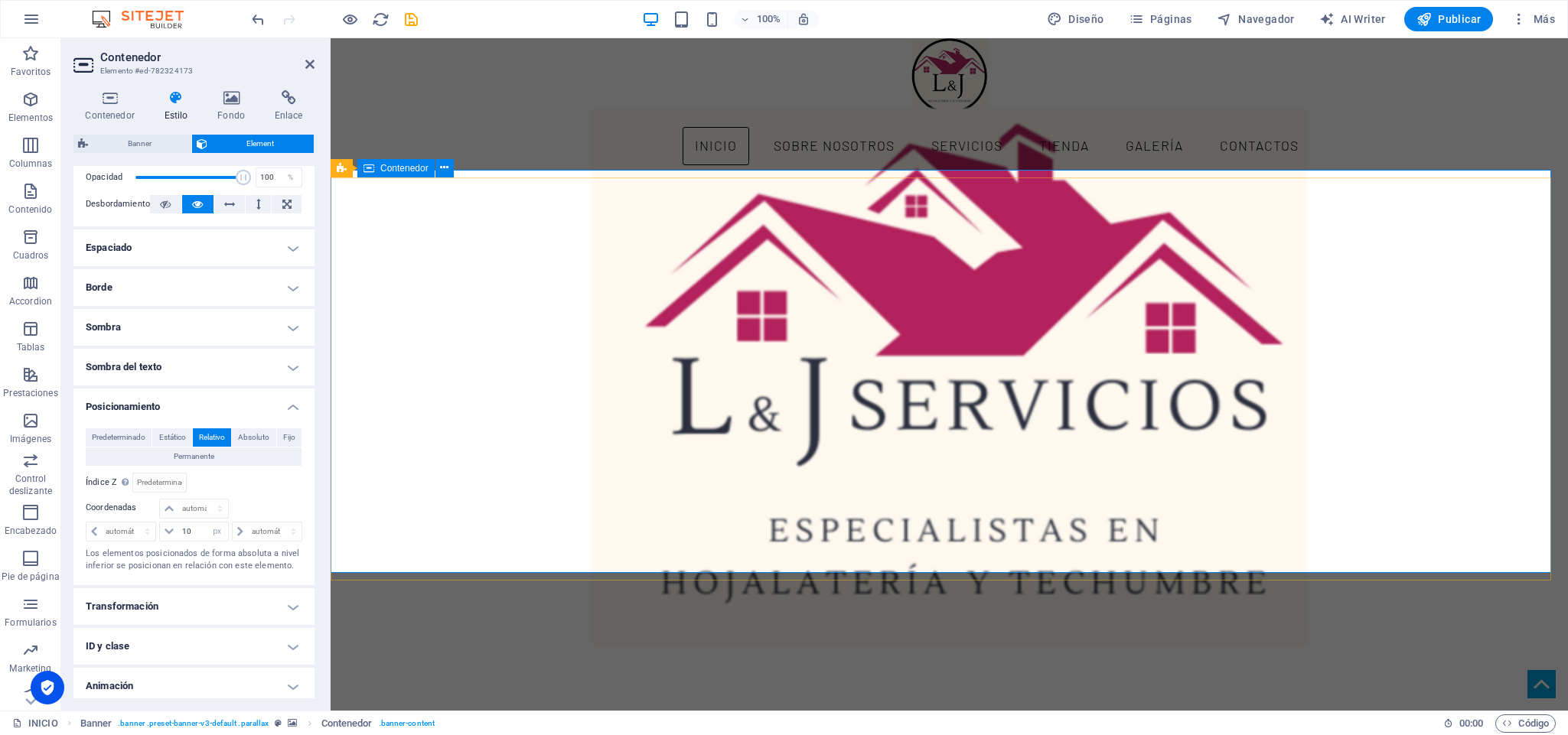 click at bounding box center [949, 769] 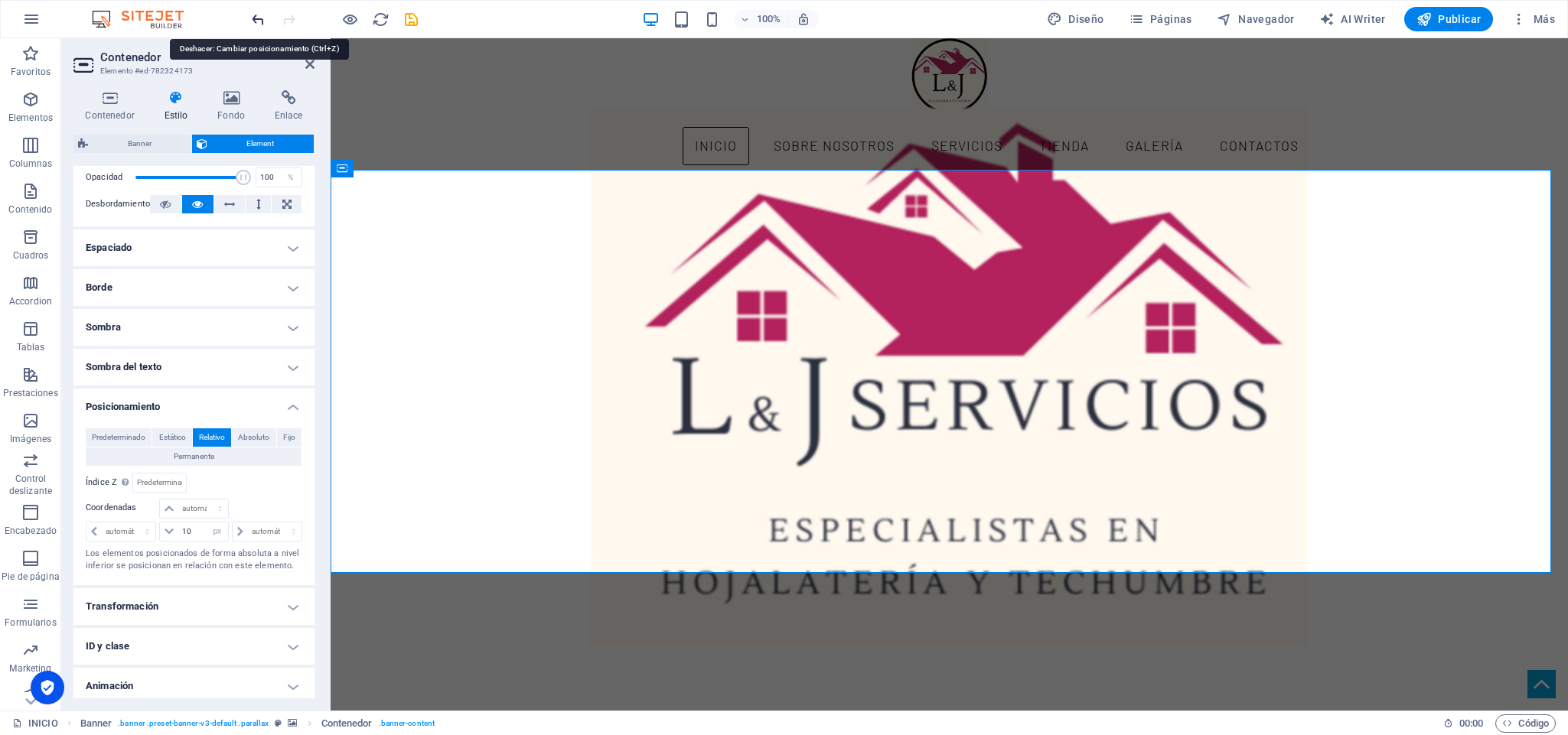 click at bounding box center [258, 19] 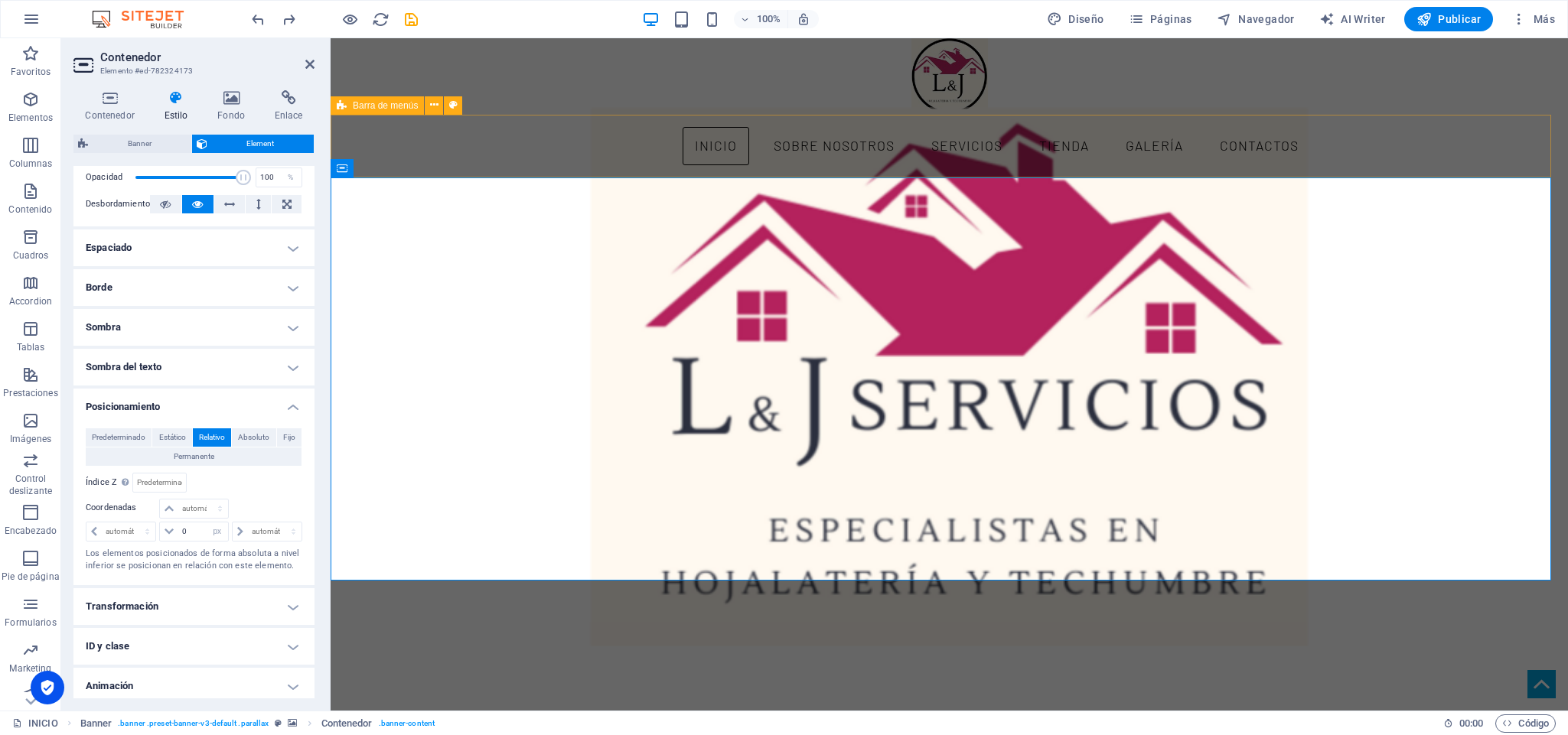click on "INICIO SOBRE NOSOTROS SERVICIOS tienda galería CONTACTOS" at bounding box center [949, 146] 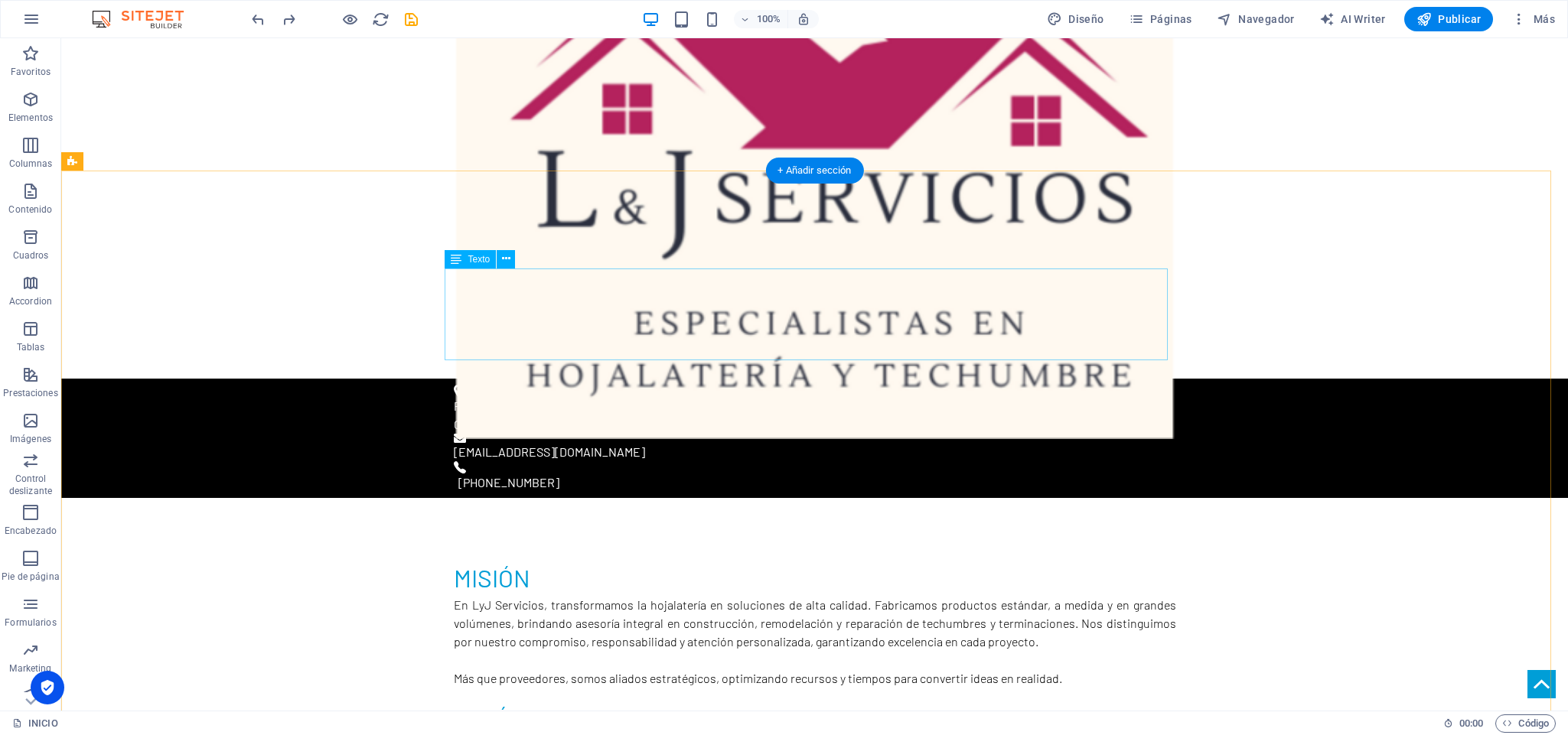scroll, scrollTop: 574, scrollLeft: 0, axis: vertical 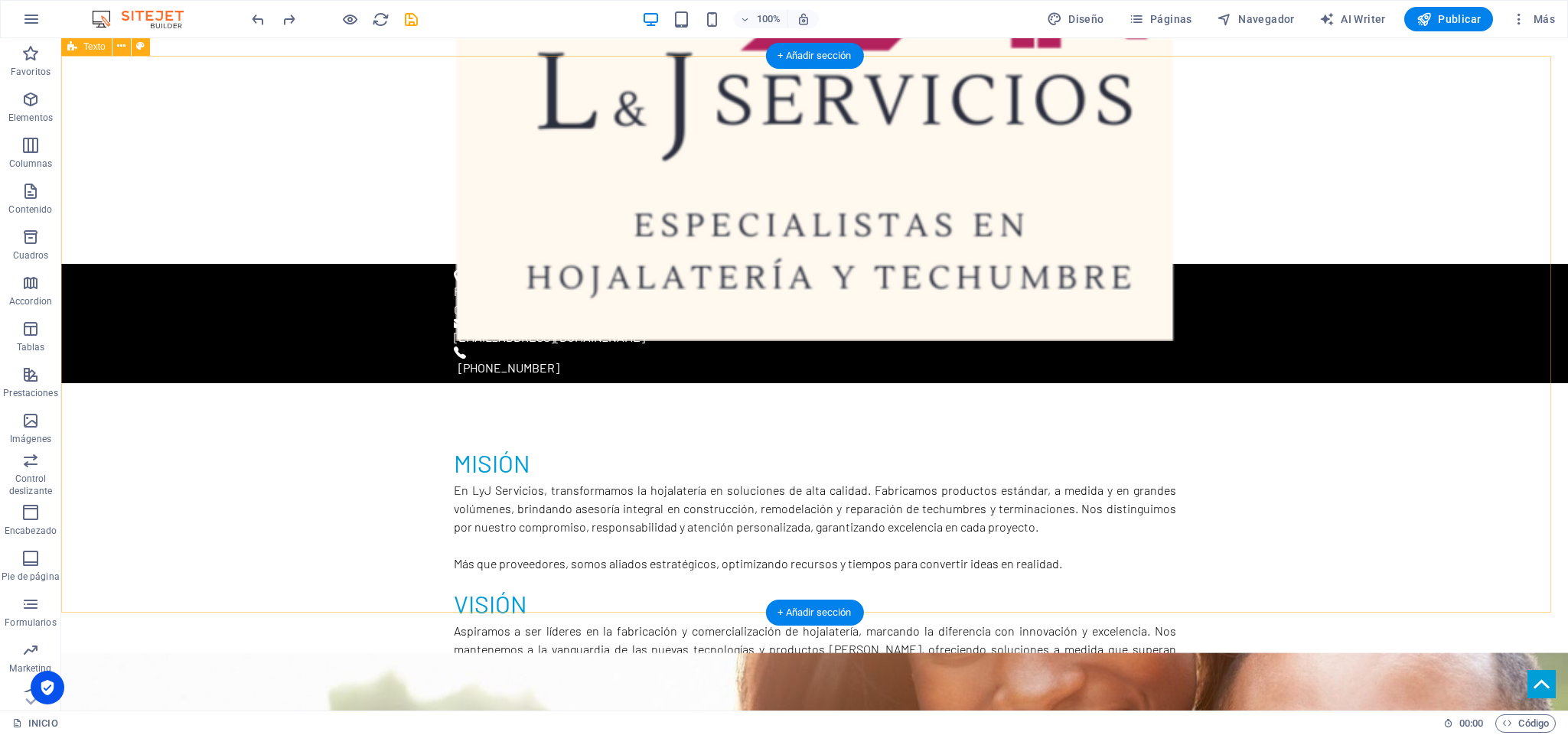 click on "MISIÓN En LyJ Servicios, transformamos la hojalatería en soluciones de alta calidad. Fabricamos productos estándar, a medida y en grandes volúmenes, brindando asesoría integral en construcción, remodelación y reparación de techumbres y terminaciones. Nos distinguimos por nuestro compromiso, responsabilidad y atención personalizada, garantizando excelencia en cada proyecto.  Más que proveedores, somos aliados estratégicos, optimizando recursos y tiempos para convertir ideas en realidad. VISIÓN Aspiramos a ser líderes en la fabricación y comercialización de hojalatería, marcando la diferencia con innovación y excelencia. Nos mantenemos a la vanguardia de las nuevas tecnologías y productos [PERSON_NAME], ofreciendo soluciones a medida que superan expectativas.  Nuestra meta es expandir nuestra red de clientes, consolidándonos como referentes en el sector, sin perder nuestro compromiso con la calidad, el servicio y los valores que nos definen. empresa" at bounding box center (814, 662) 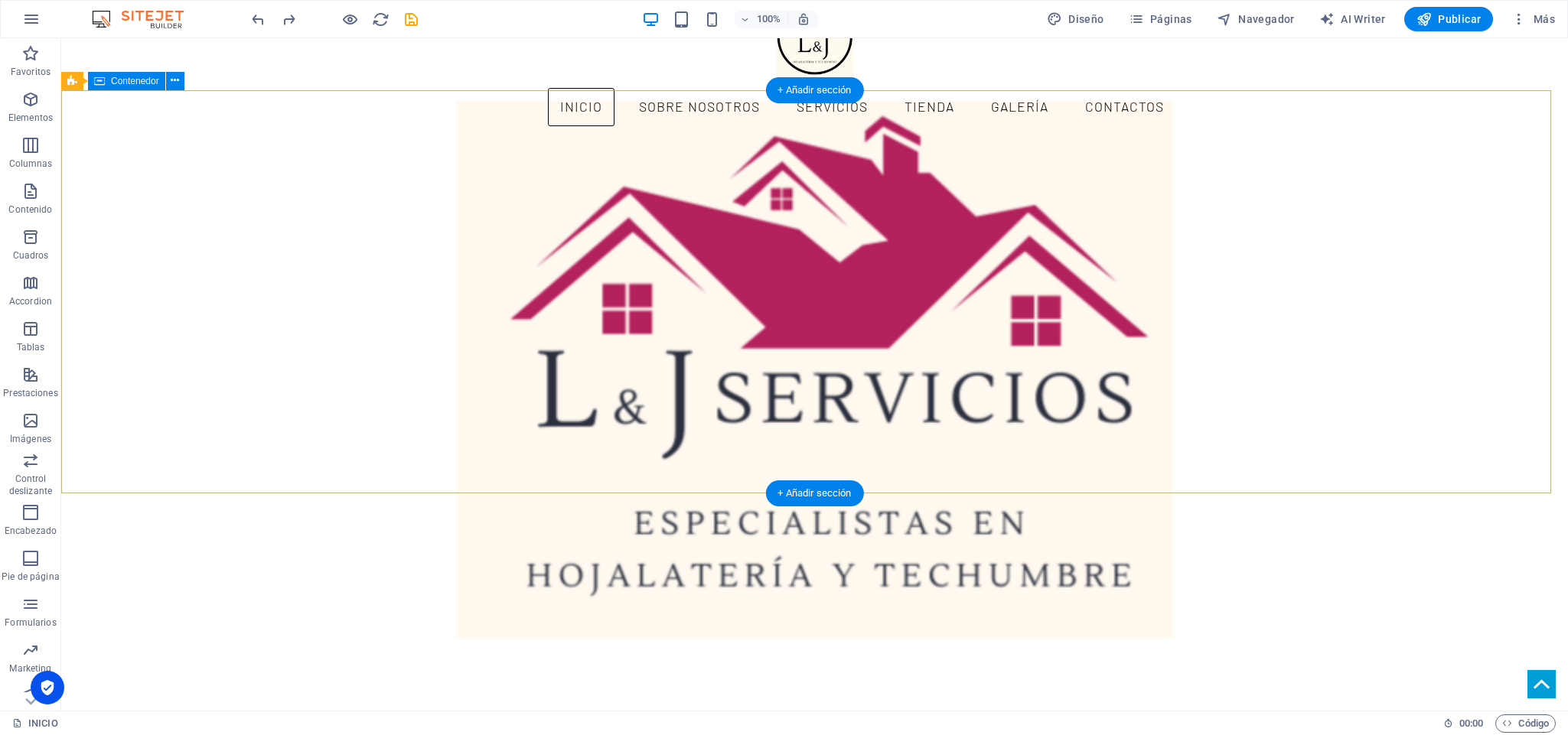 scroll, scrollTop: 0, scrollLeft: 0, axis: both 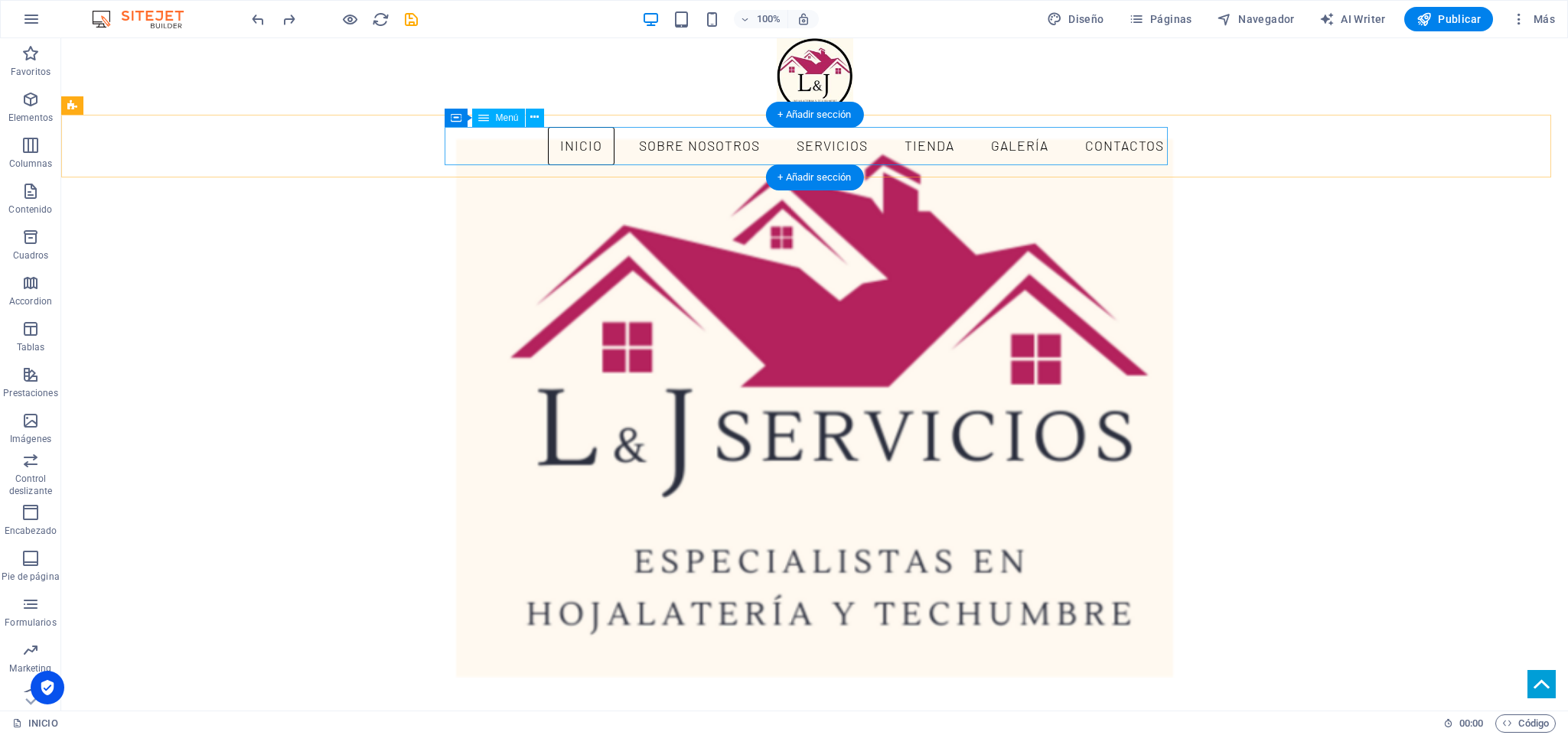 click on "INICIO SOBRE NOSOTROS SERVICIOS tienda galería CONTACTOS" at bounding box center [815, 146] 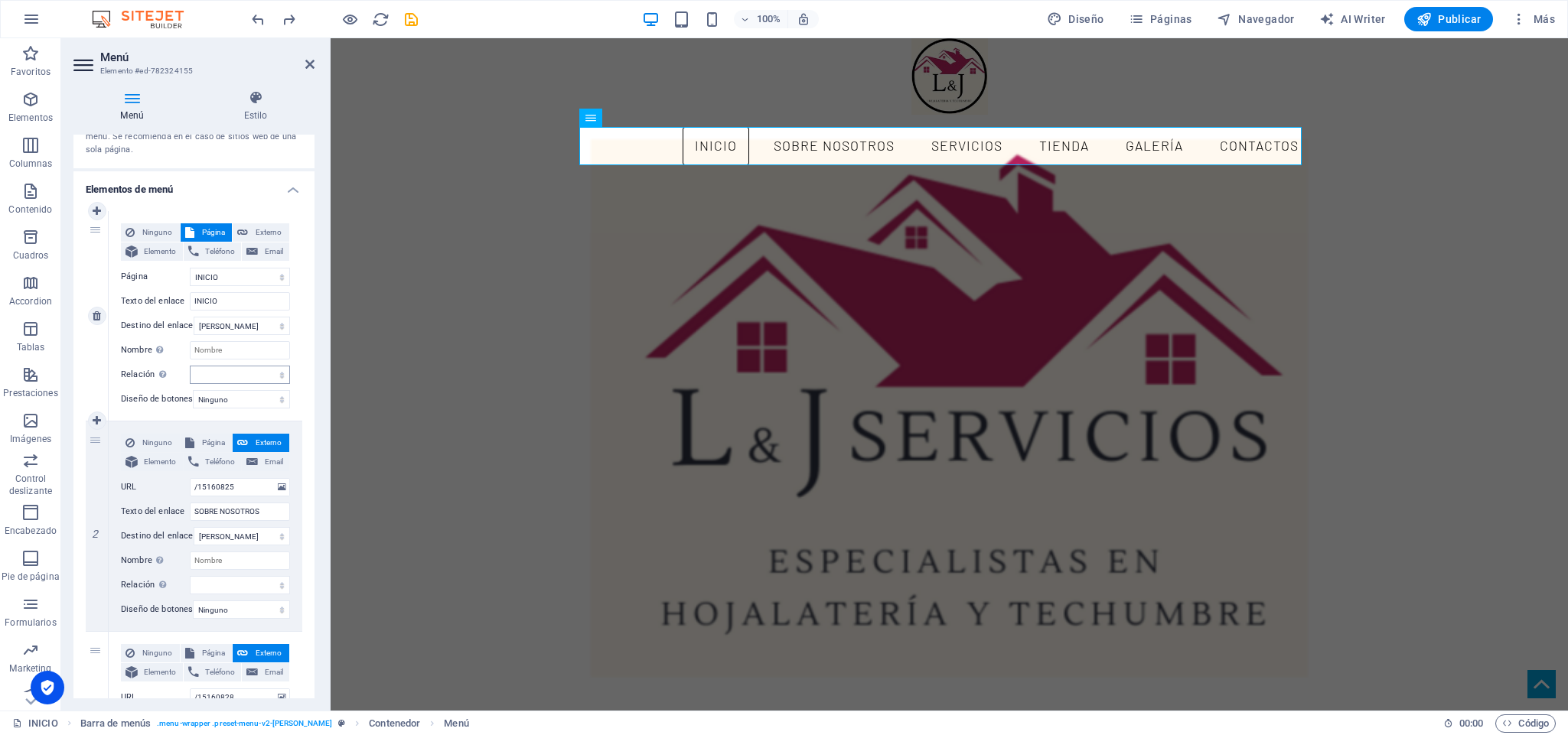 scroll, scrollTop: 115, scrollLeft: 0, axis: vertical 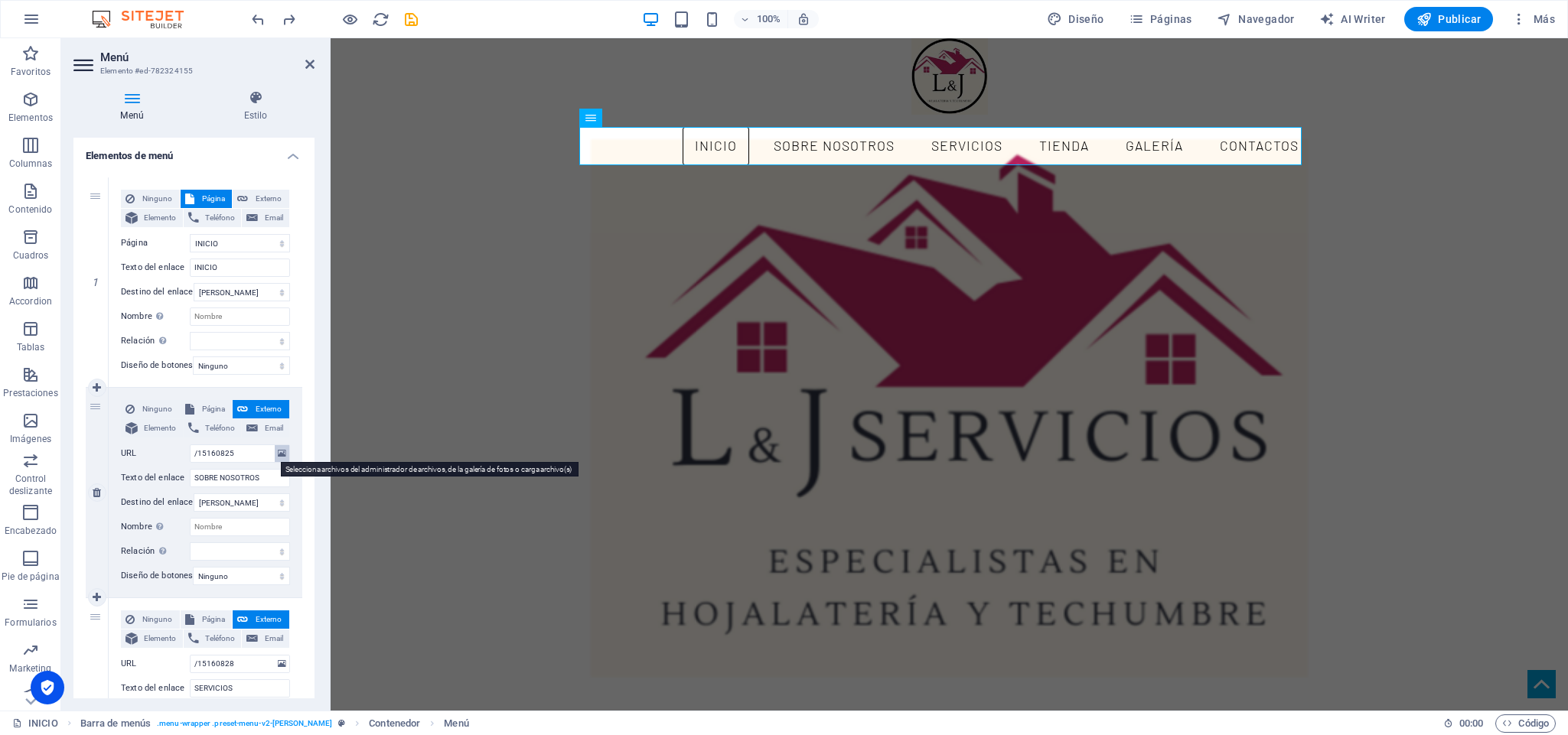 click at bounding box center (282, 454) 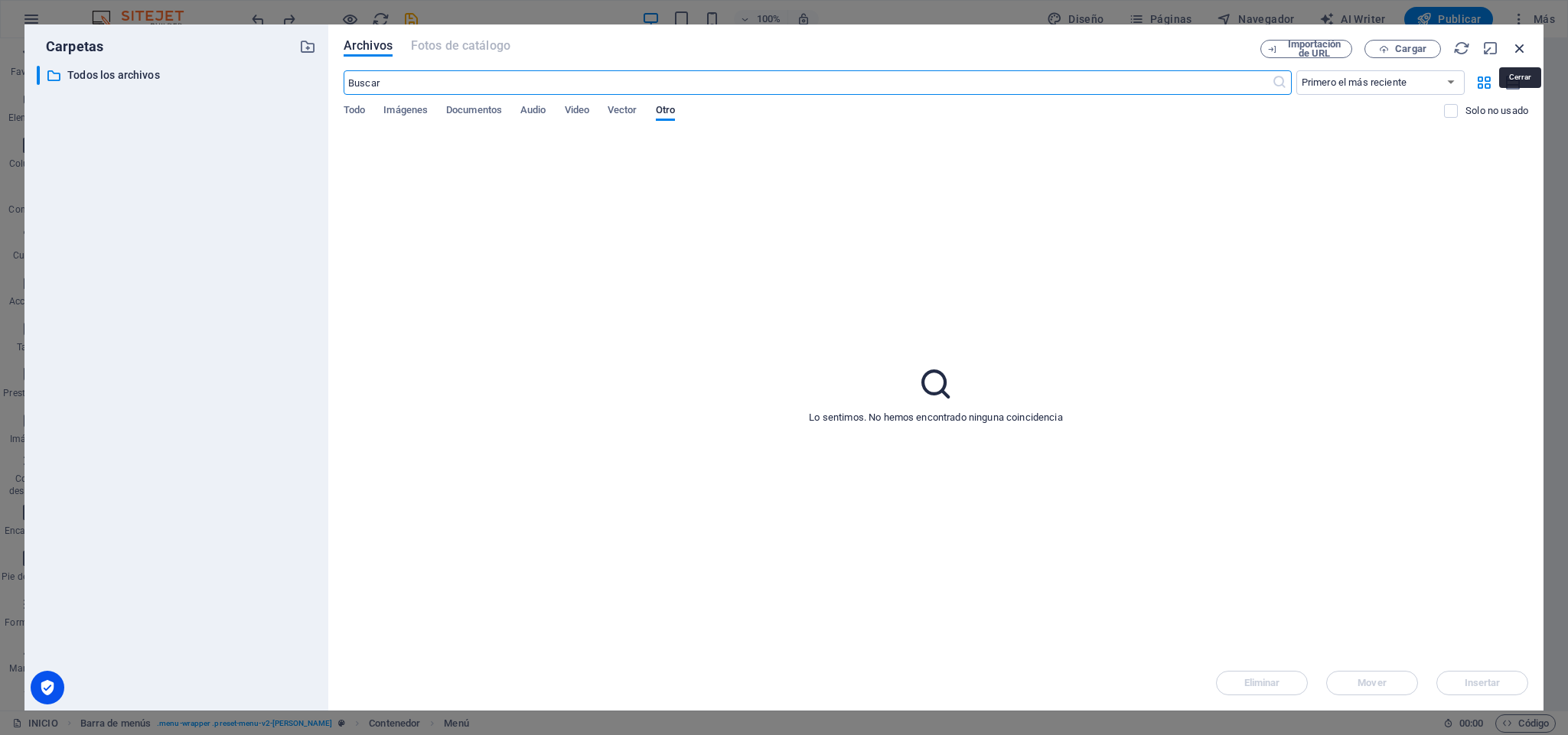 click at bounding box center [1520, 48] 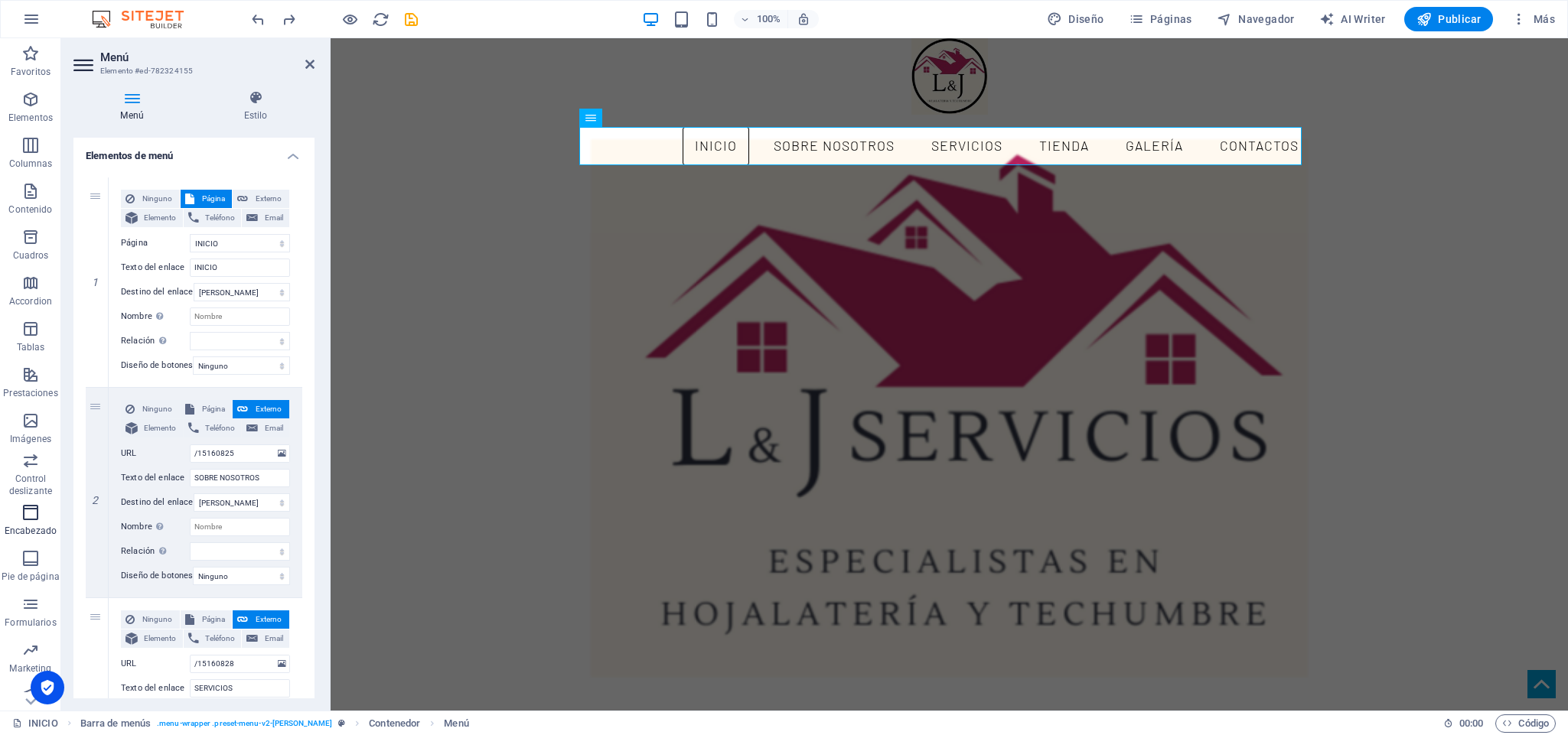 scroll, scrollTop: 15, scrollLeft: 0, axis: vertical 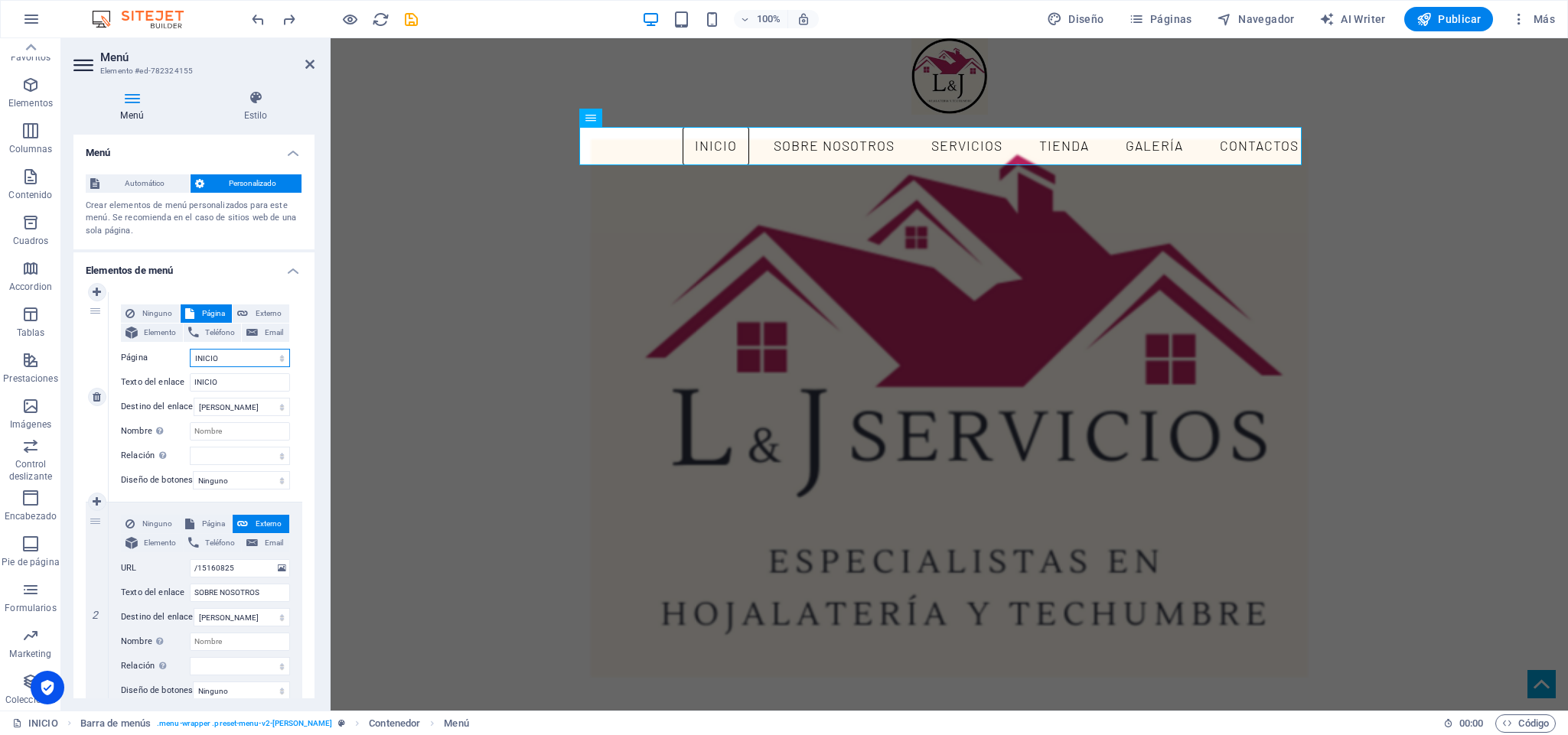 click on "INICIO" at bounding box center (240, 358) 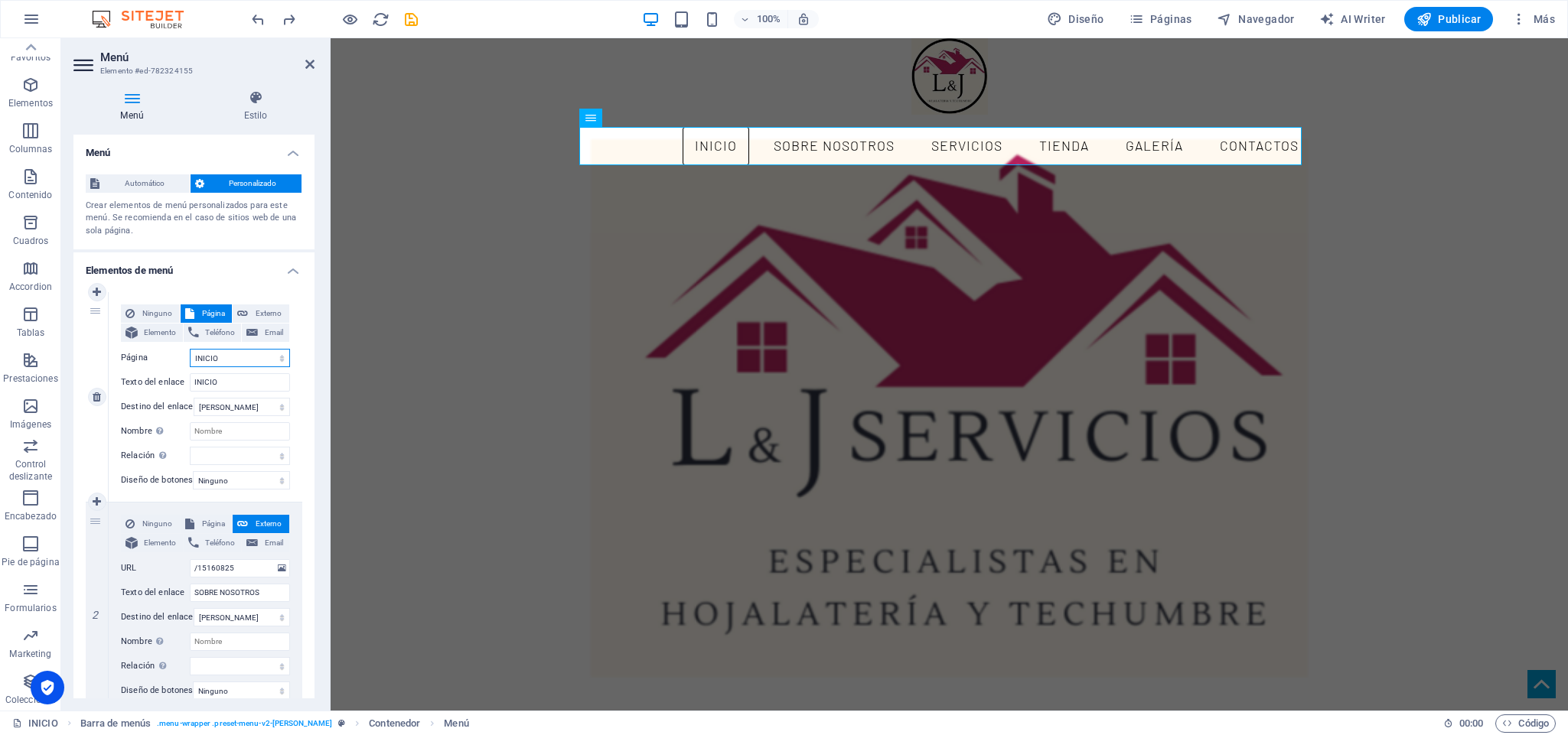 click on "INICIO" at bounding box center [240, 358] 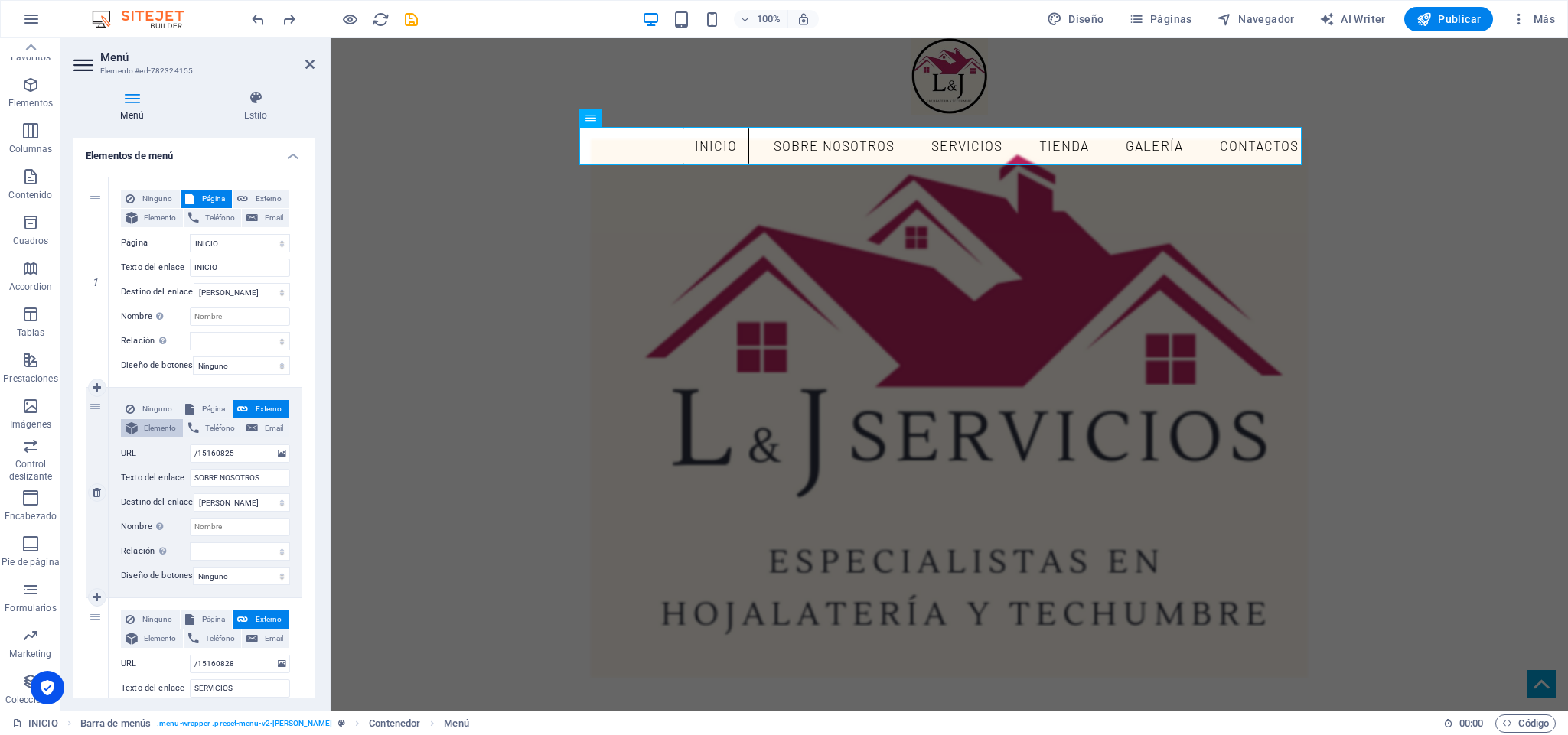 click on "Elemento" at bounding box center [160, 428] 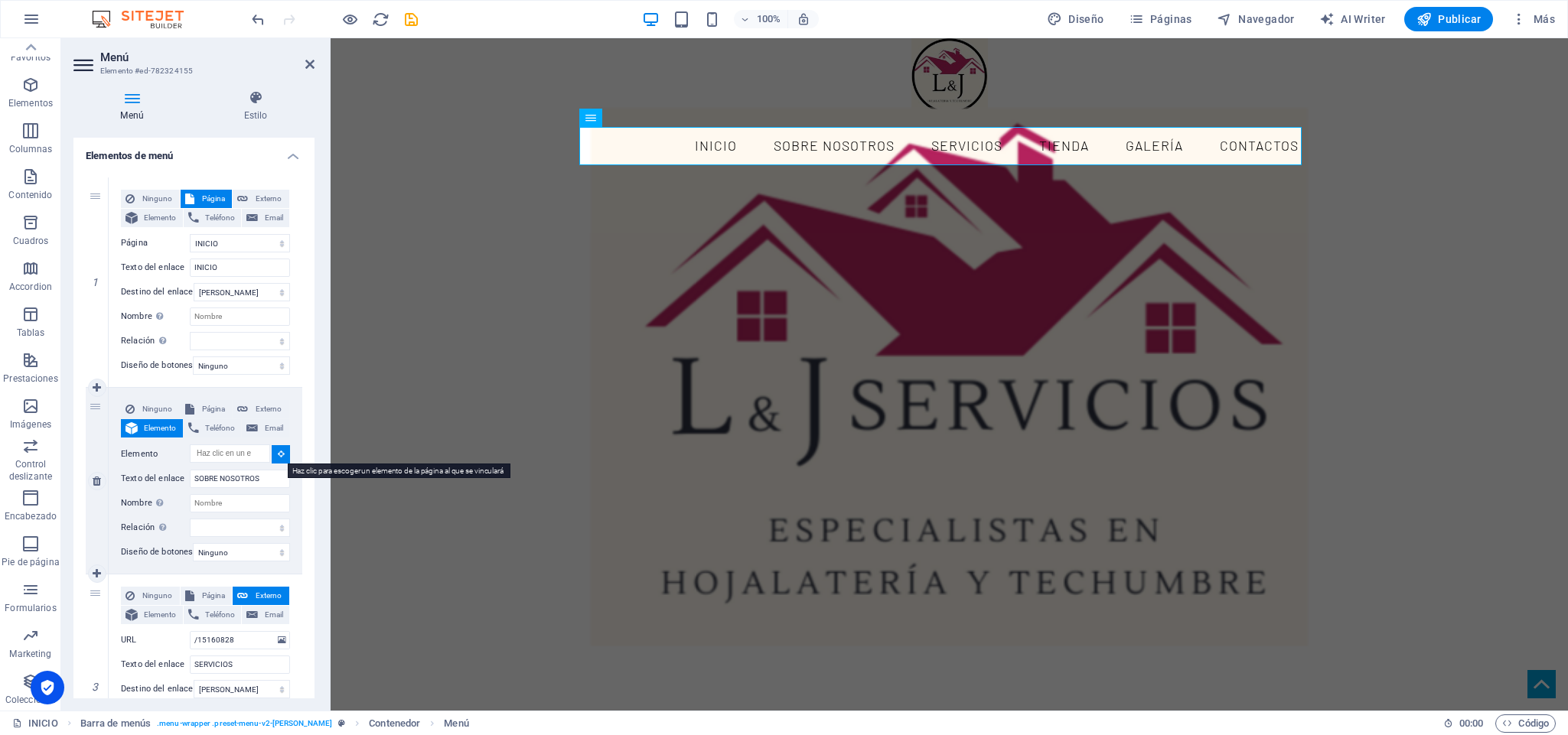 click at bounding box center [281, 454] 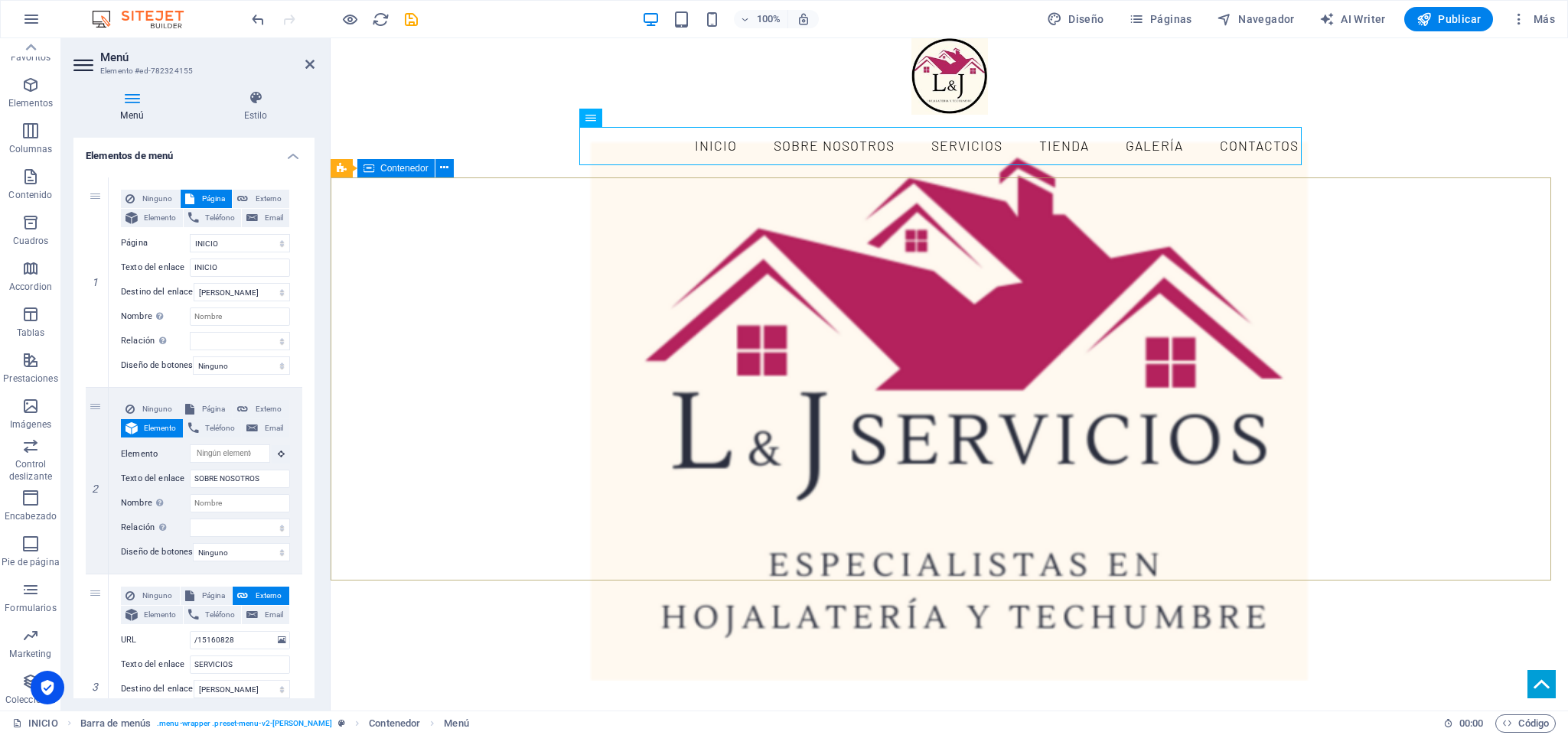 scroll, scrollTop: 344, scrollLeft: 0, axis: vertical 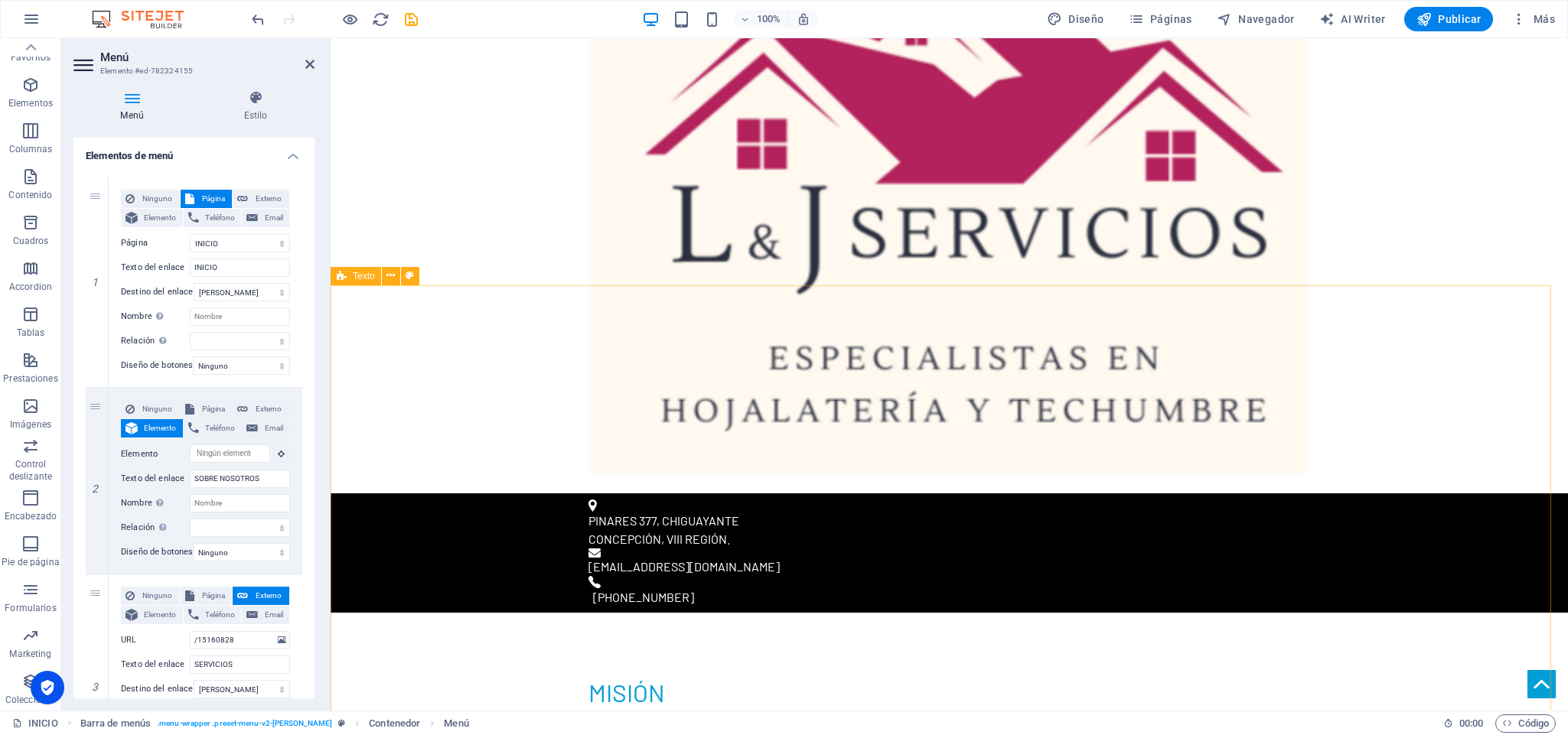 click on "MISIÓN En LyJ Servicios, transformamos la hojalatería en soluciones de alta calidad. Fabricamos productos estándar, a medida y en grandes volúmenes, brindando asesoría integral en construcción, remodelación y reparación de techumbres y terminaciones. Nos distinguimos por nuestro compromiso, responsabilidad y atención personalizada, garantizando excelencia en cada proyecto.  Más que proveedores, somos aliados estratégicos, optimizando recursos y tiempos para convertir ideas en realidad. VISIÓN Aspiramos a ser líderes en la fabricación y comercialización de hojalatería, marcando la diferencia con innovación y excelencia. Nos mantenemos a la vanguardia de las nuevas tecnologías y productos [PERSON_NAME], ofreciendo soluciones a medida que superan expectativas.  Nuestra meta es expandir nuestra red de clientes, consolidándonos como referentes en el sector, sin perder nuestro compromiso con la calidad, el servicio y los valores que nos definen. empresa" at bounding box center (949, 891) 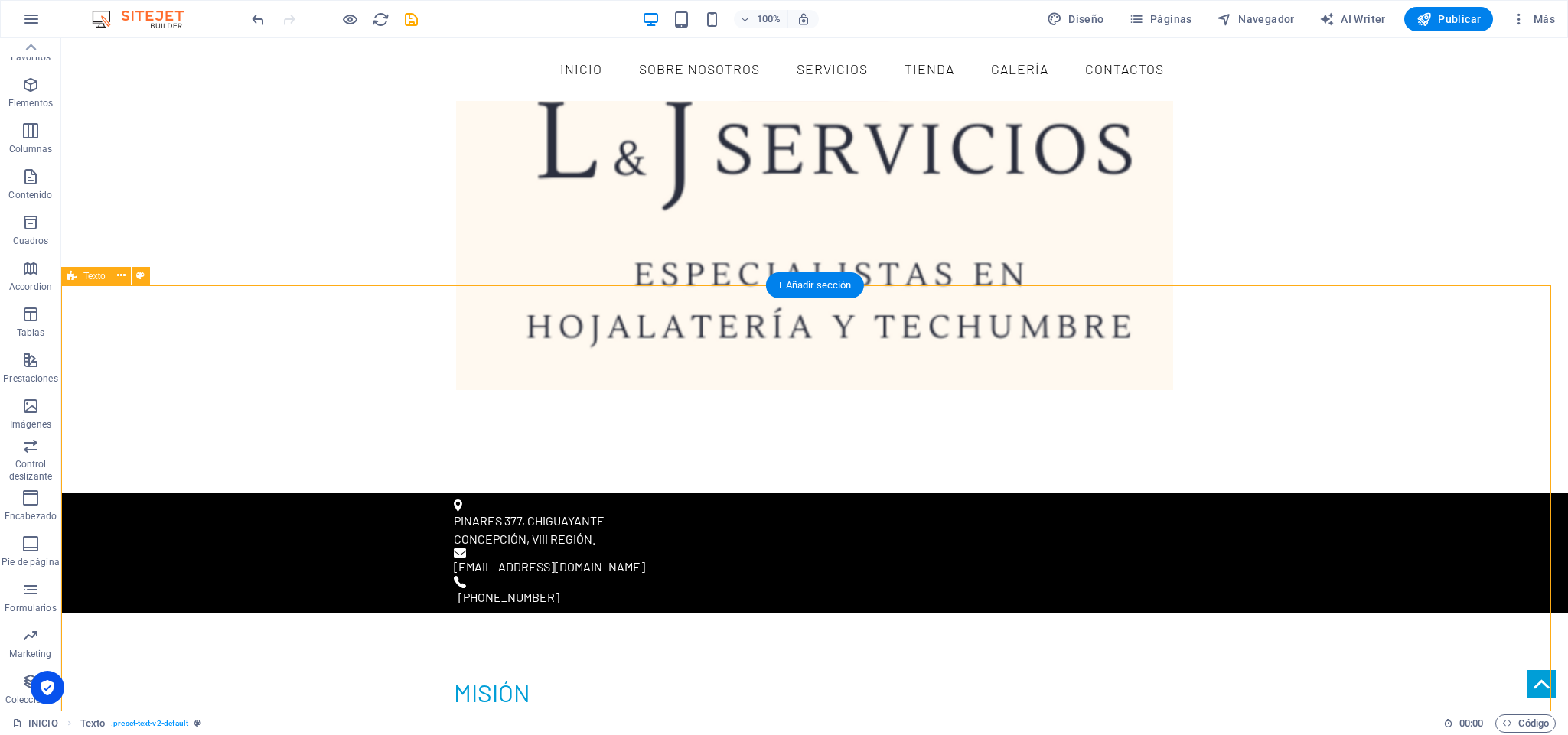 scroll, scrollTop: 0, scrollLeft: 0, axis: both 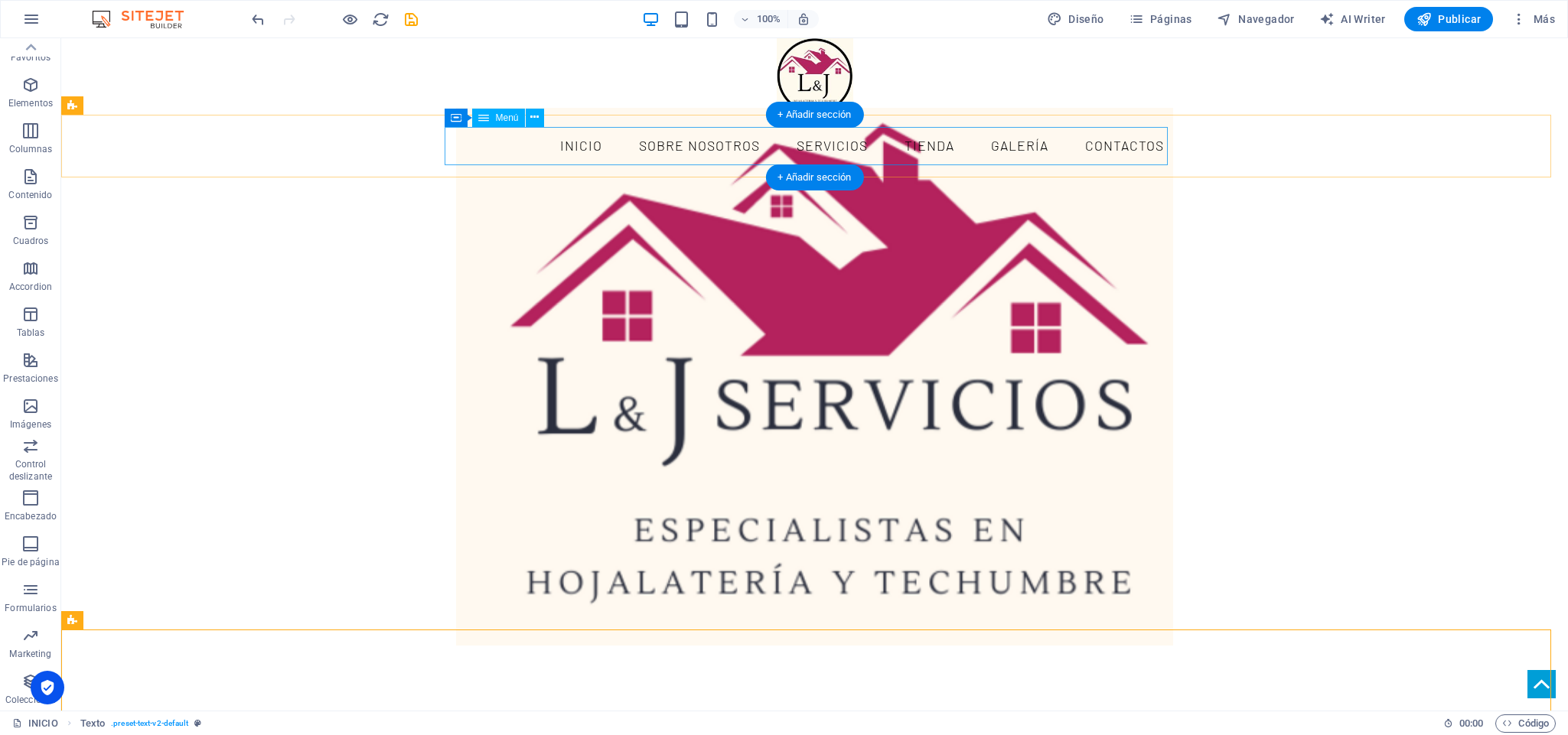 click on "INICIO SOBRE NOSOTROS SERVICIOS tienda galería CONTACTOS" at bounding box center [815, 146] 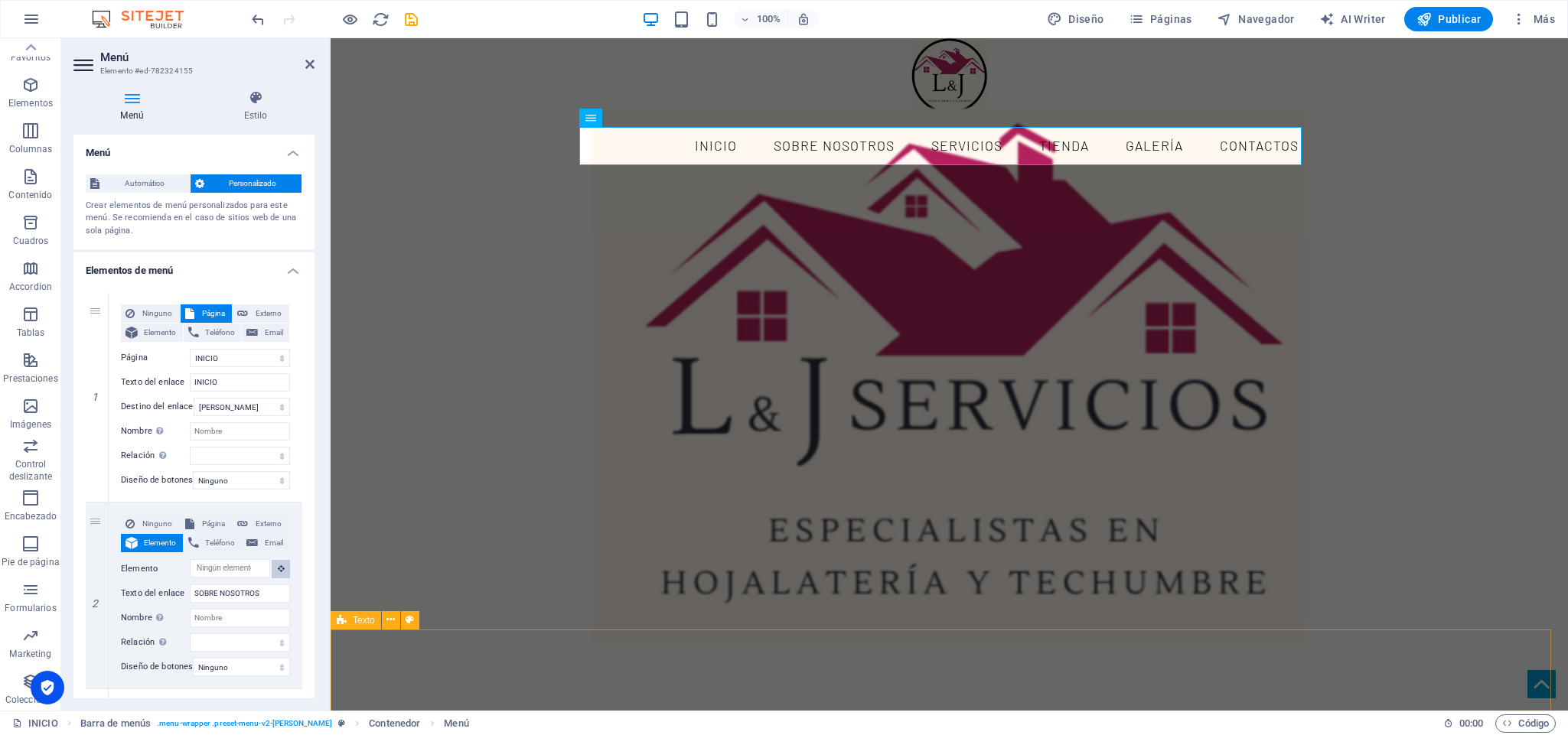 drag, startPoint x: 605, startPoint y: 606, endPoint x: 621, endPoint y: 675, distance: 70.830784 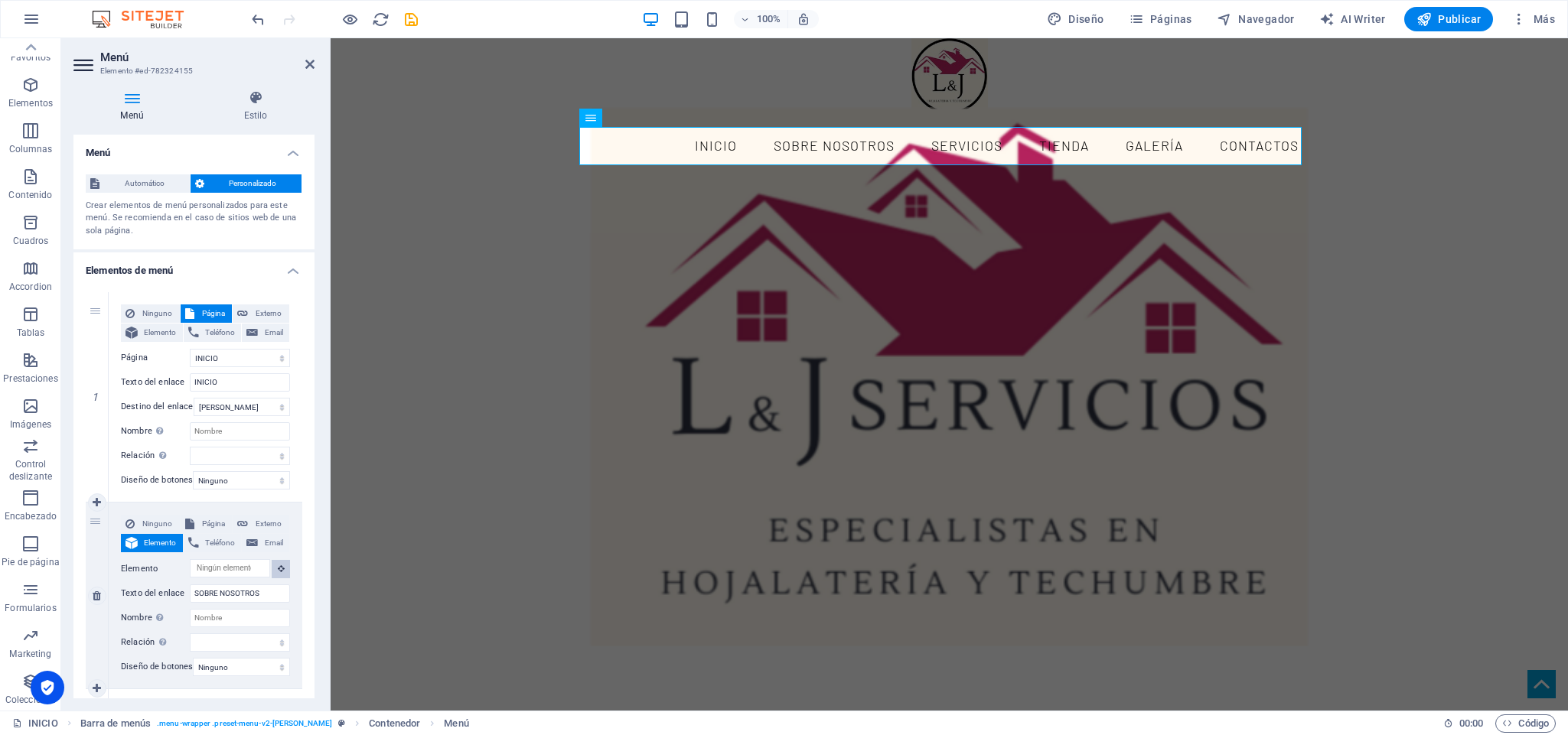 click at bounding box center (281, 568) 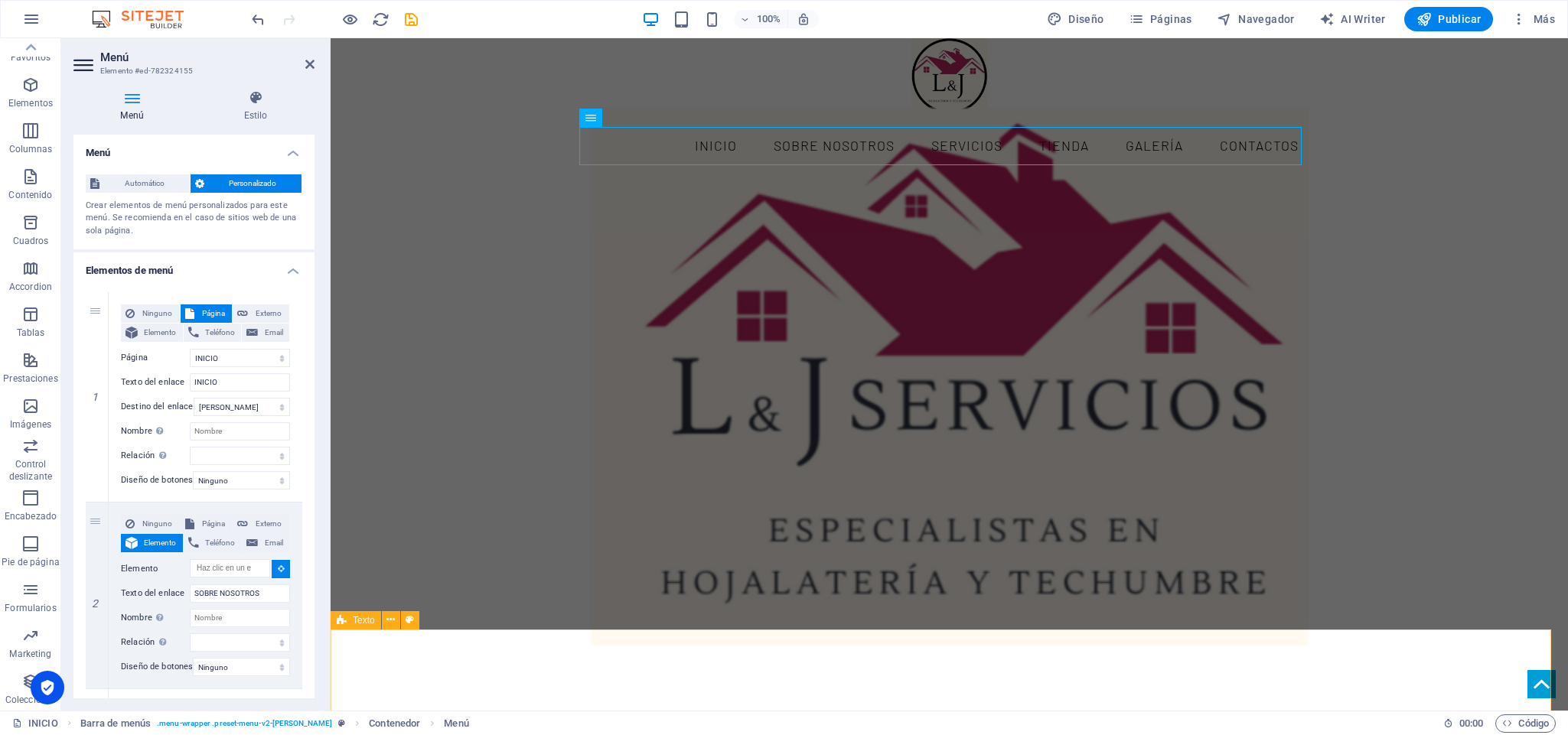 click on "MISIÓN En LyJ Servicios, transformamos la hojalatería en soluciones de alta calidad. Fabricamos productos estándar, a medida y en grandes volúmenes, brindando asesoría integral en construcción, remodelación y reparación de techumbres y terminaciones. Nos distinguimos por nuestro compromiso, responsabilidad y atención personalizada, garantizando excelencia en cada proyecto.  Más que proveedores, somos aliados estratégicos, optimizando recursos y tiempos para convertir ideas en realidad. VISIÓN Aspiramos a ser líderes en la fabricación y comercialización de hojalatería, marcando la diferencia con innovación y excelencia. Nos mantenemos a la vanguardia de las nuevas tecnologías y productos [PERSON_NAME], ofreciendo soluciones a medida que superan expectativas.  Nuestra meta es expandir nuestra red de clientes, consolidándonos como referentes en el sector, sin perder nuestro compromiso con la calidad, el servicio y los valores que nos definen. empresa" at bounding box center (949, 1235) 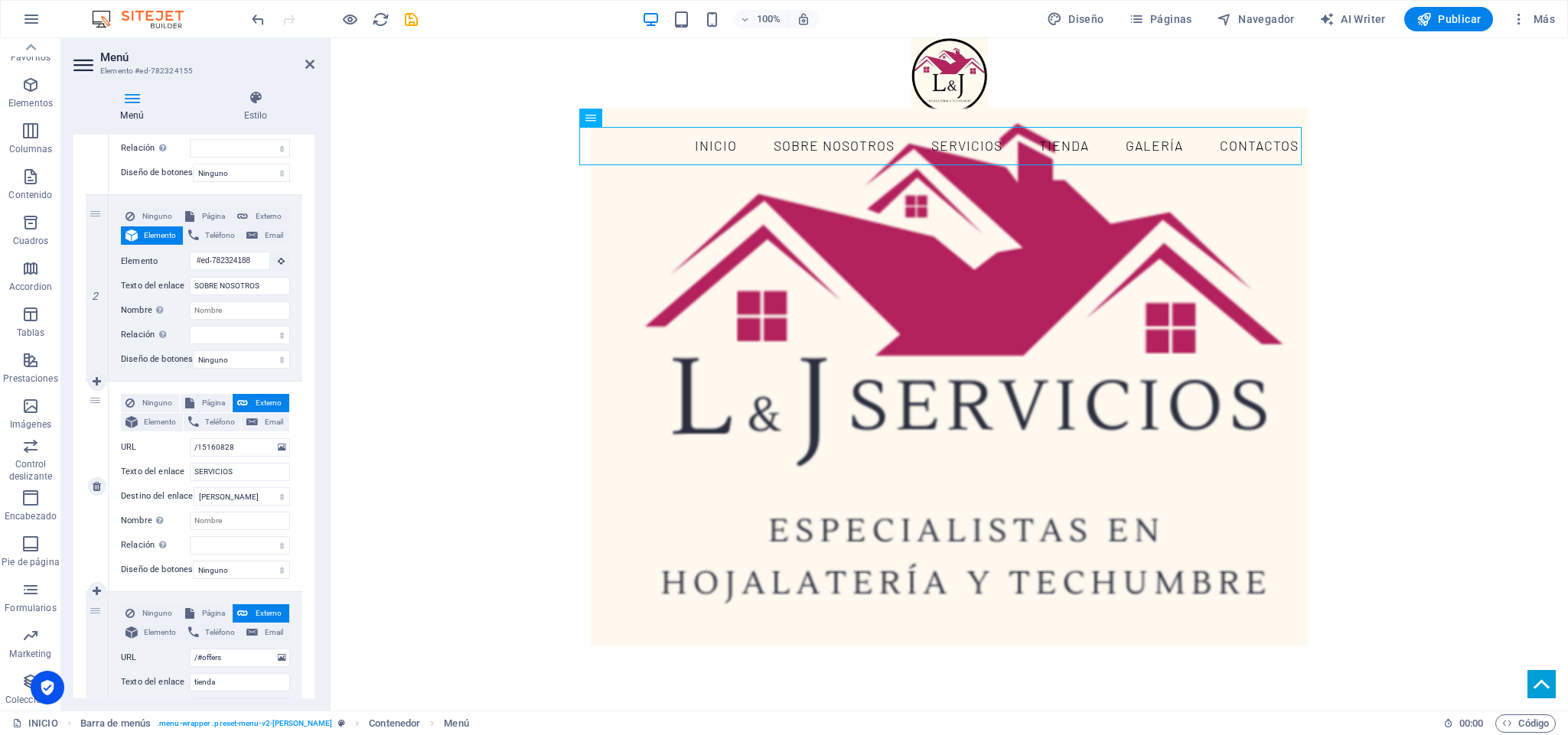 scroll, scrollTop: 344, scrollLeft: 0, axis: vertical 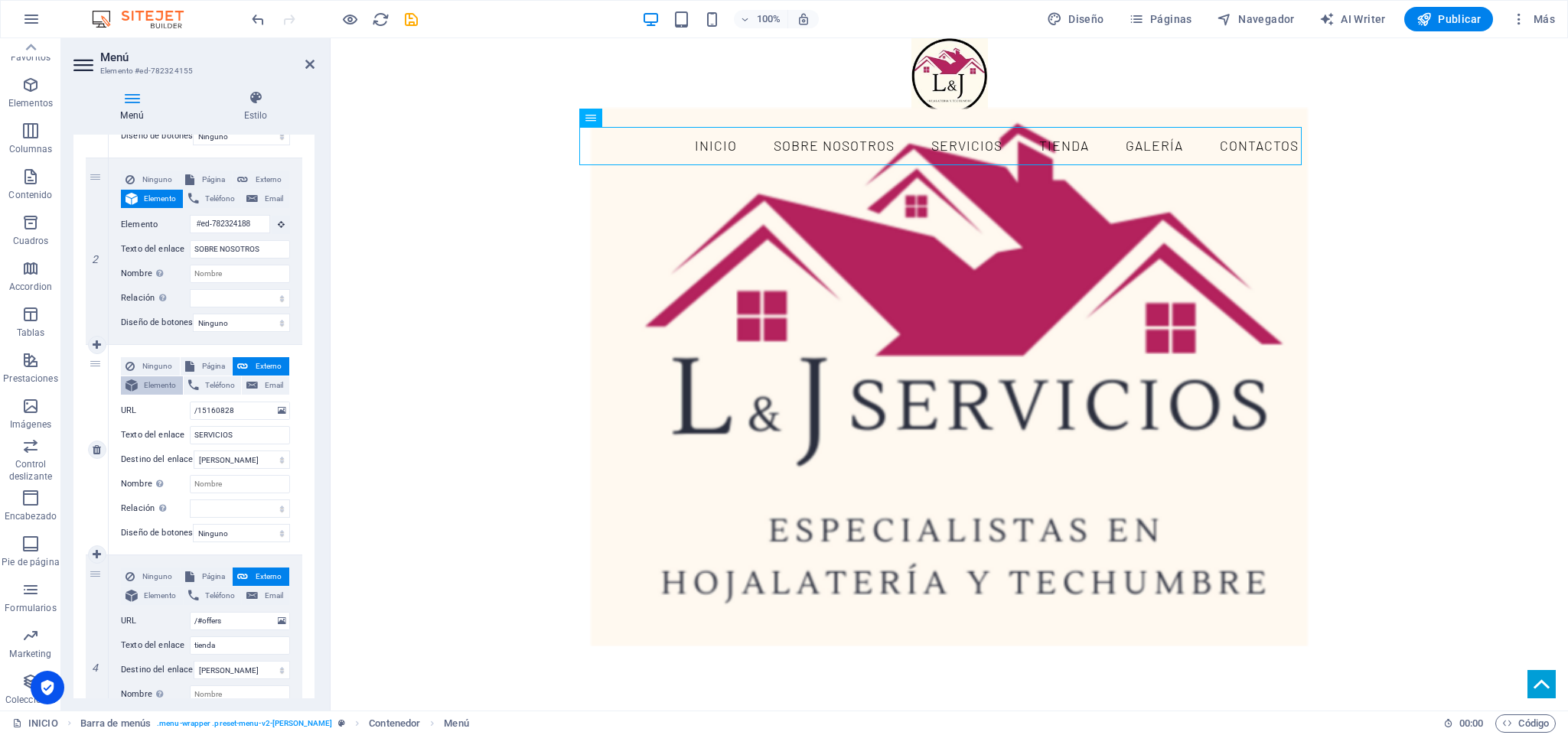 click on "Elemento" at bounding box center [160, 385] 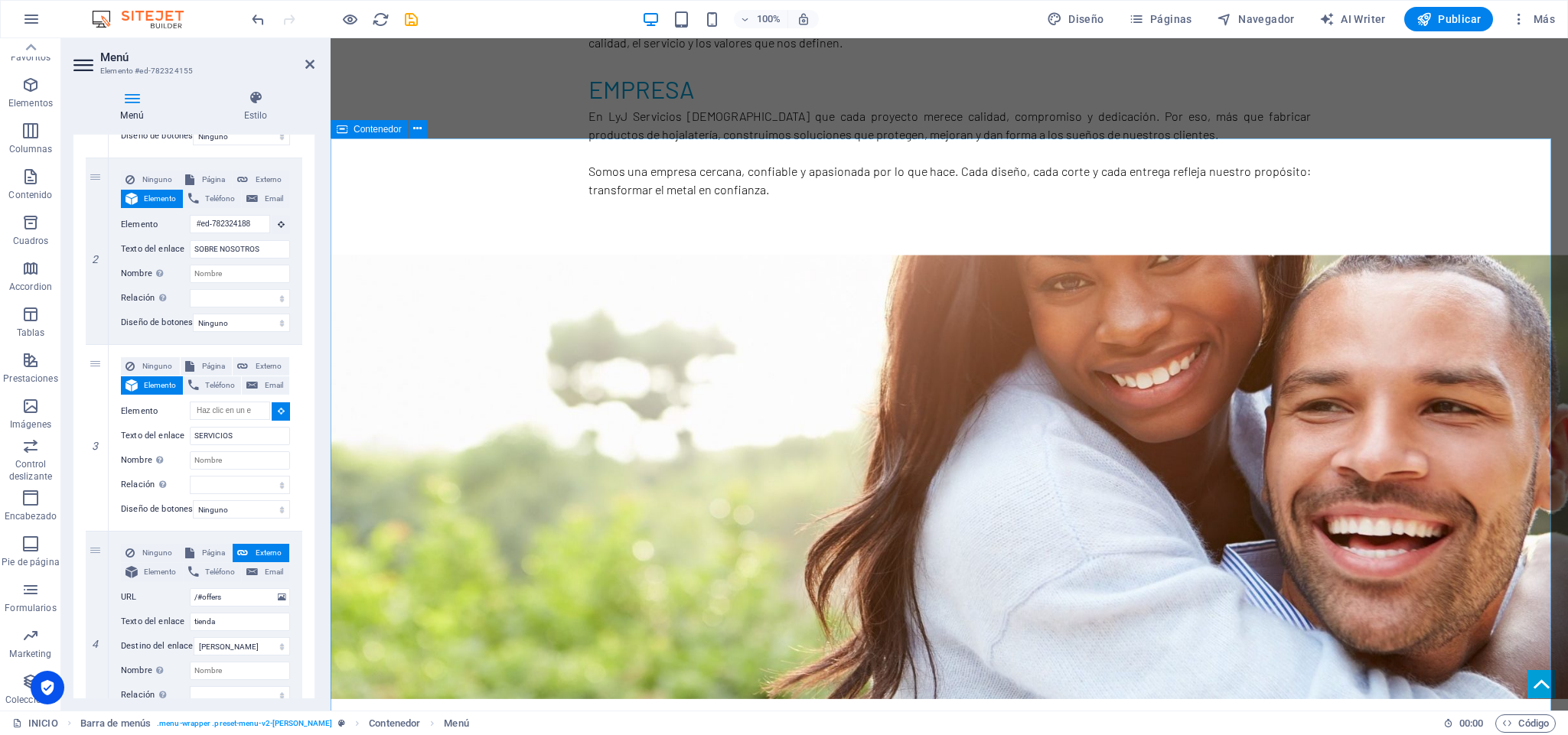 scroll, scrollTop: 1262, scrollLeft: 0, axis: vertical 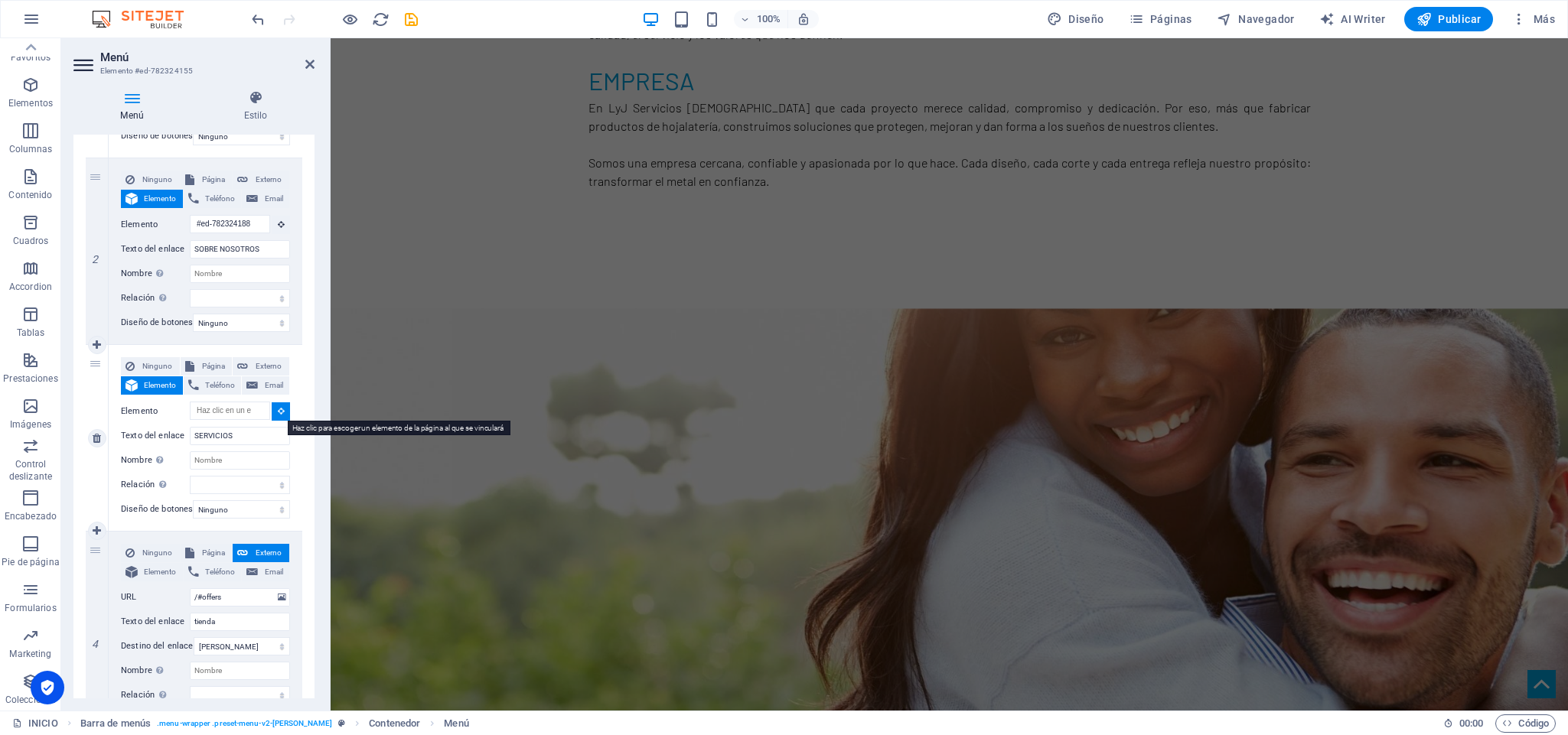 click at bounding box center [281, 411] 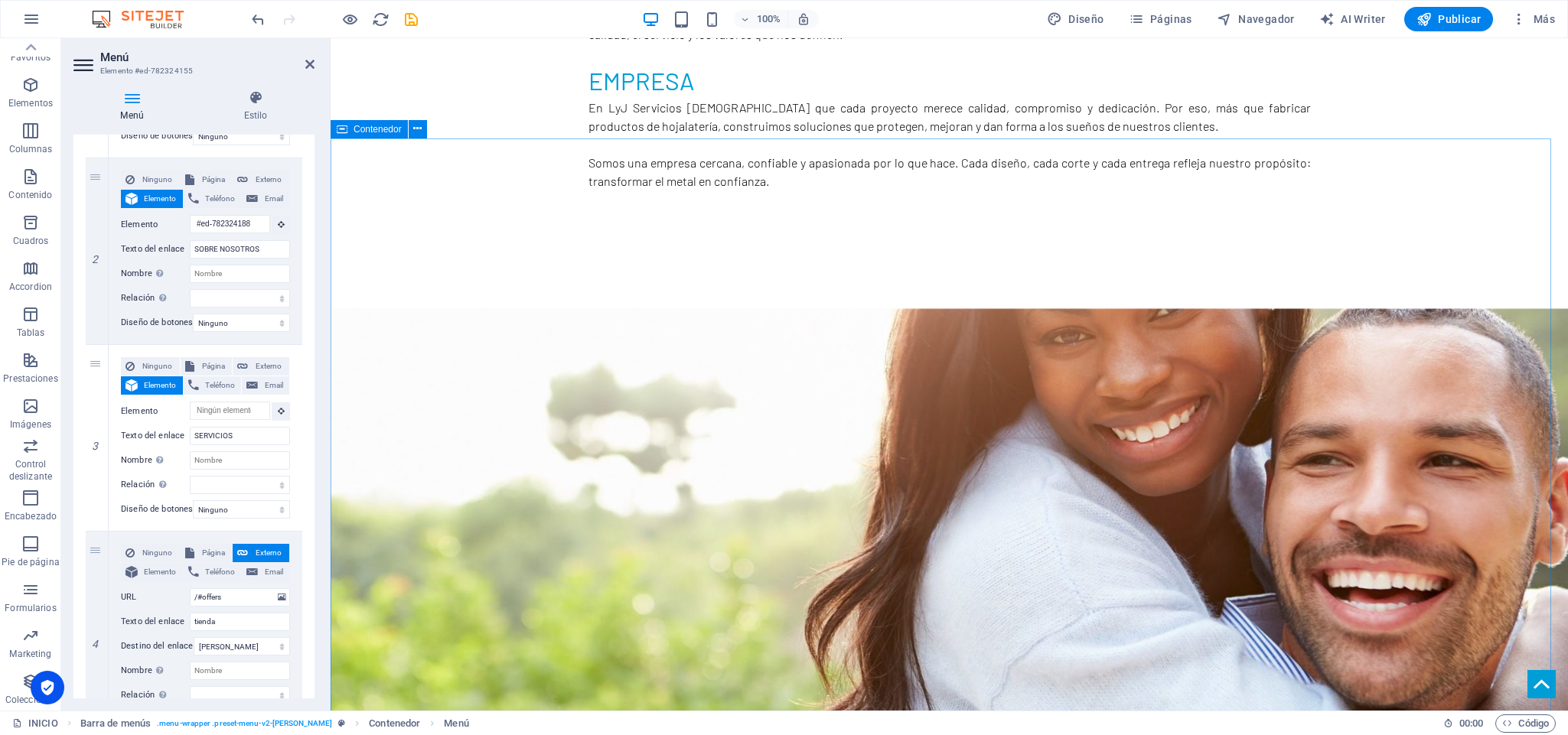 click on "LíNEAS DE NEGOCIO asesoría integral / LíNEA ESTANDAR / LíNEA ECO canaletas - gabinetes (calefont / 15kg / 45kg ) - tubos de estufa - gorros (eólicos)  - caballetes - [PERSON_NAME] de ventana   linea eco: Palas - braceros - boquillas - gorros de estufa ASESORÍA  Desde la fabricación hasta la ejecucción, brindamos asesoramiento en el diseño e implementación de soluciones de hojalatería. suministro  de productos Fabricamos productos de hojalatería para diversos usos en construcción. Desde soluciones estandar hasta diseños personalizados según especificaciones.  inspección en obra Realizamos visitas técnicas para verificar la correcta instalación de nuestros productos y garantizar su durabilidad  optimización de materiales Ayudamos a nuestros clientes a reducir costos mediante un uso eficiente de materiales según especificaciones de cada proyecto" at bounding box center (949, 1732) 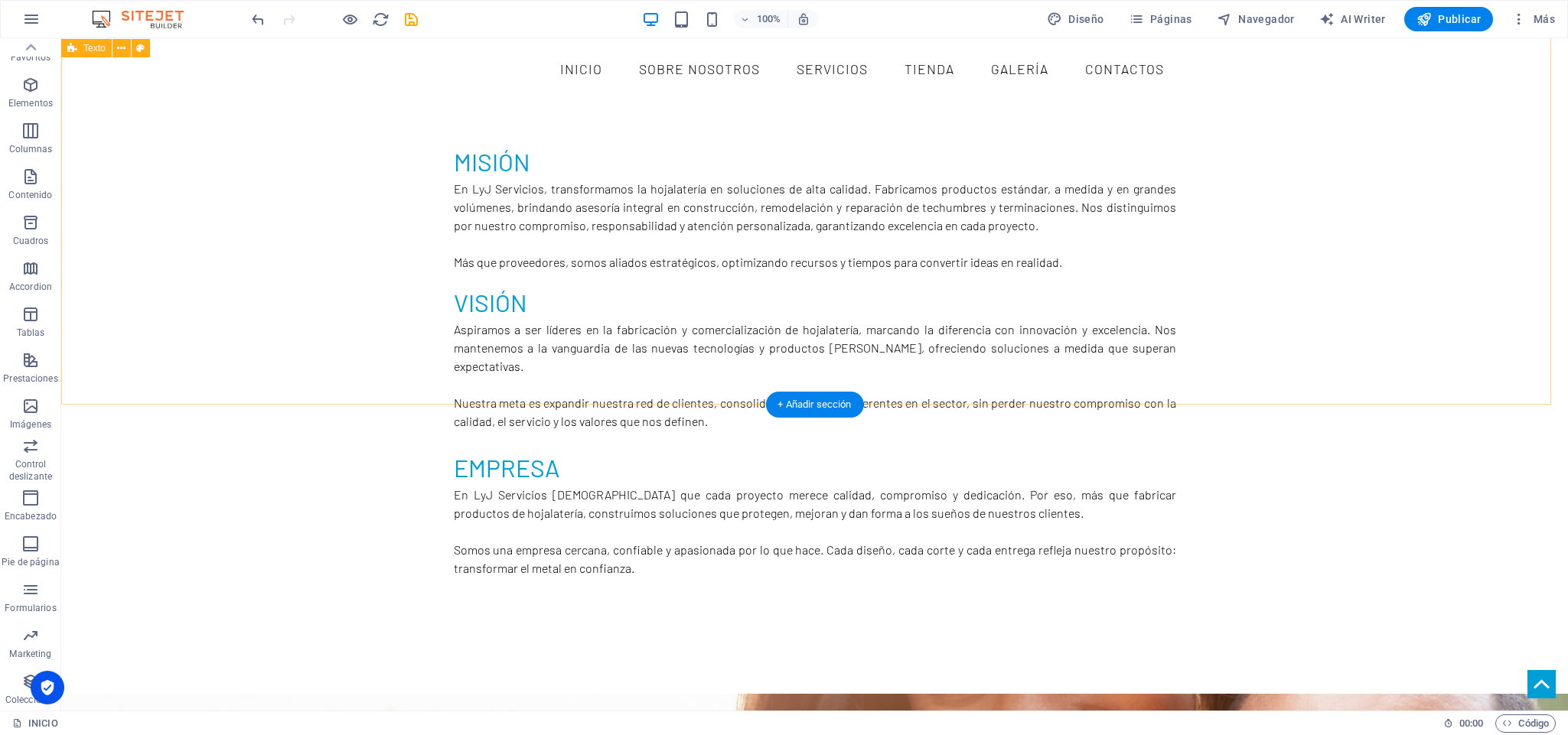 scroll, scrollTop: 688, scrollLeft: 0, axis: vertical 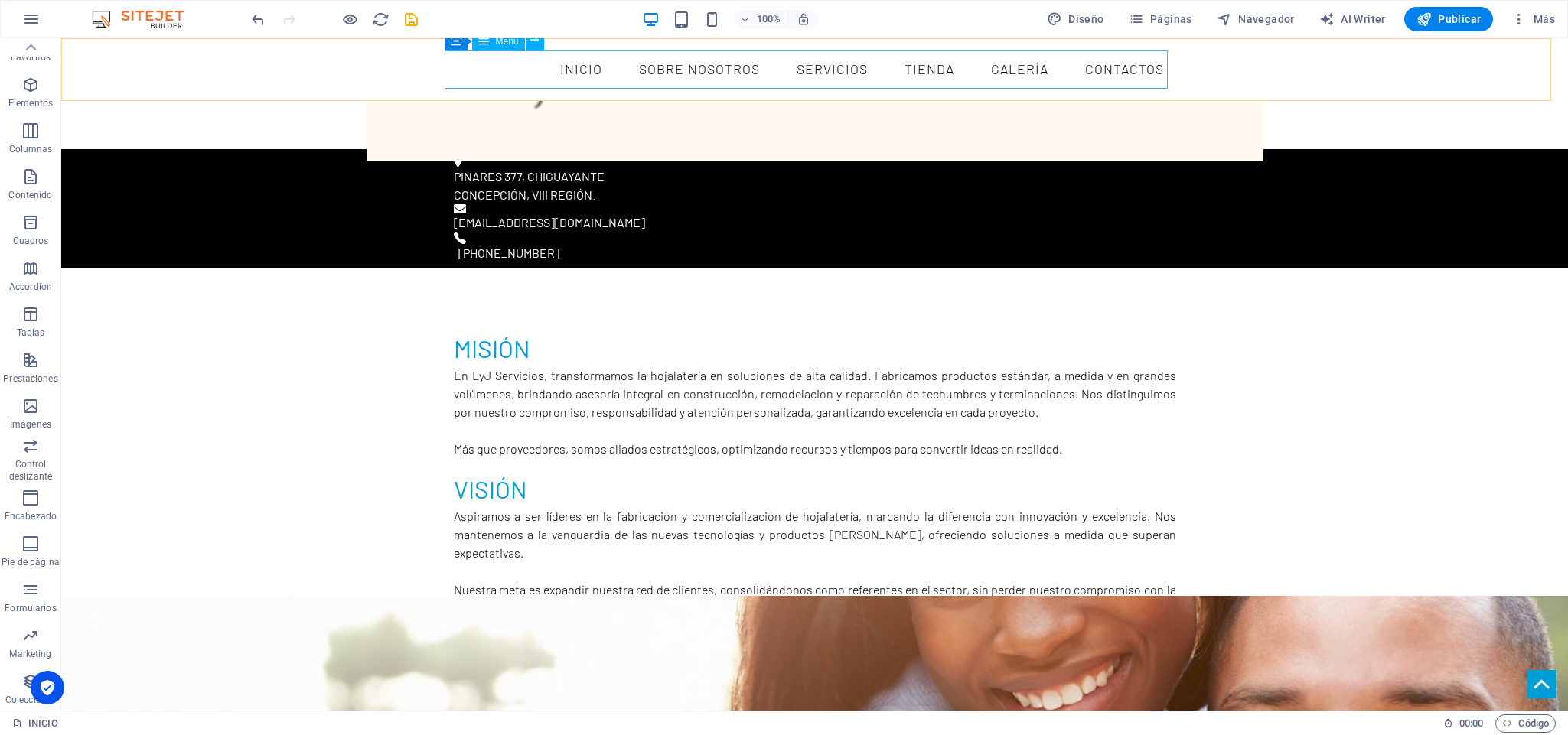 click on "INICIO SOBRE NOSOTROS SERVICIOS tienda galería CONTACTOS" at bounding box center (815, 70) 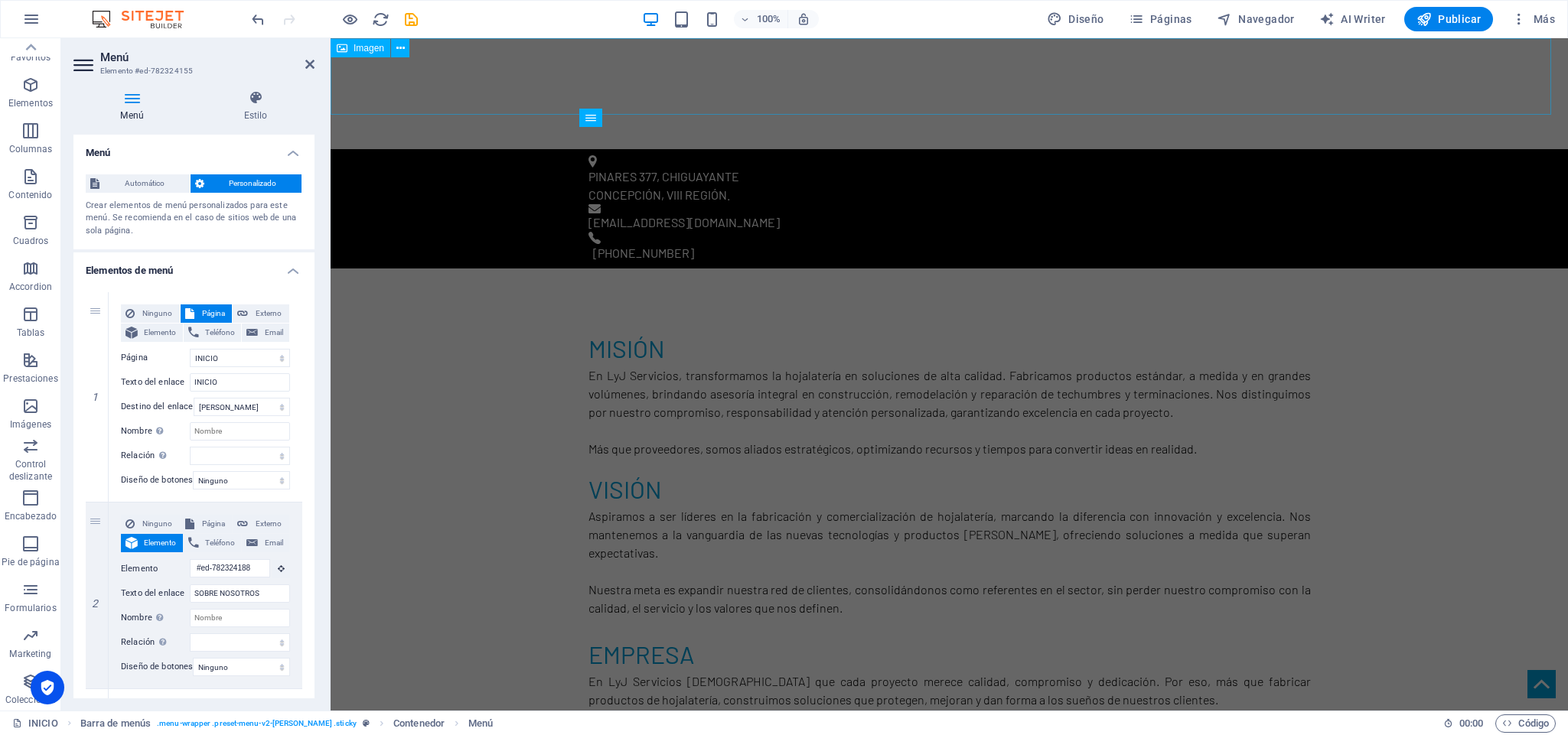 scroll, scrollTop: 0, scrollLeft: 0, axis: both 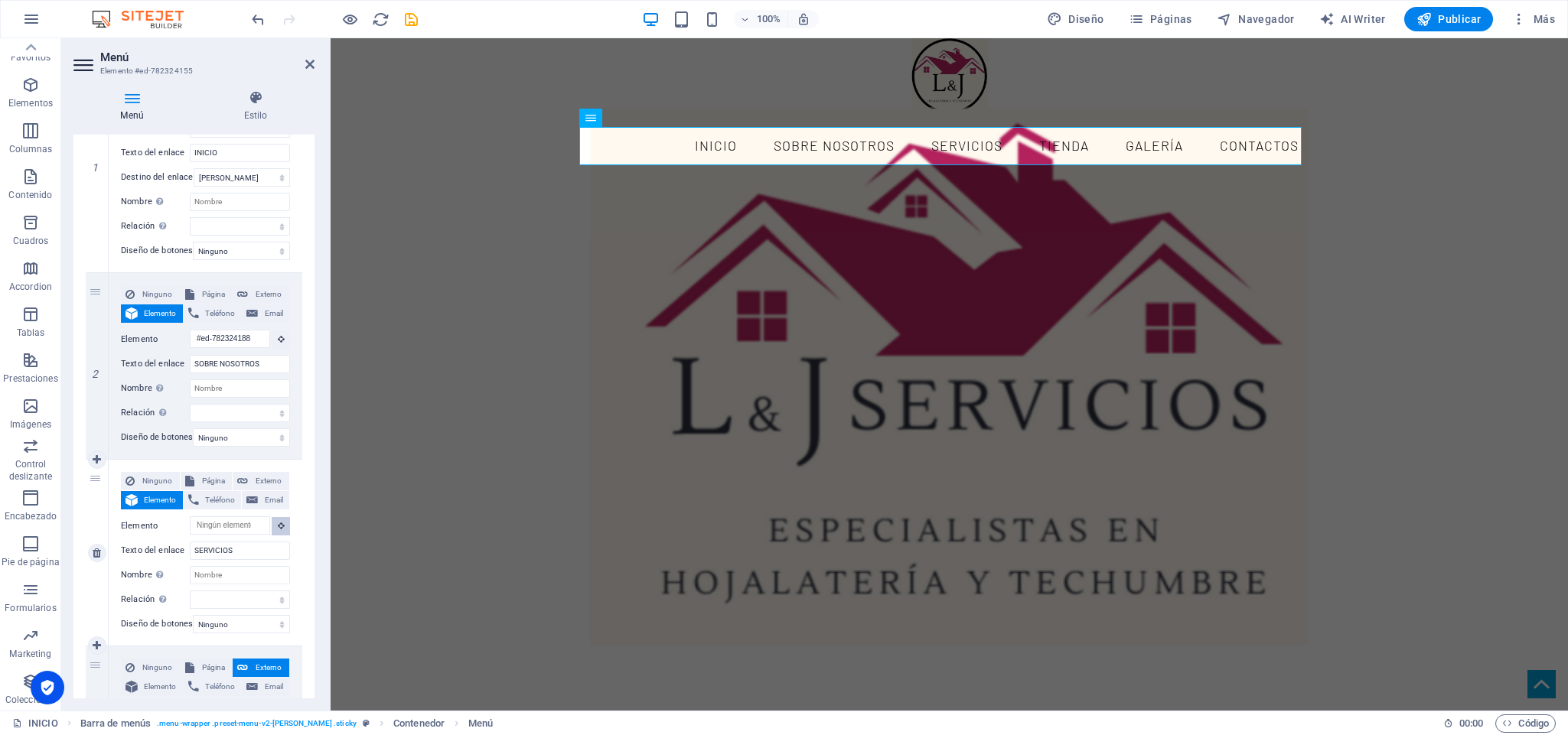 click at bounding box center (281, 525) 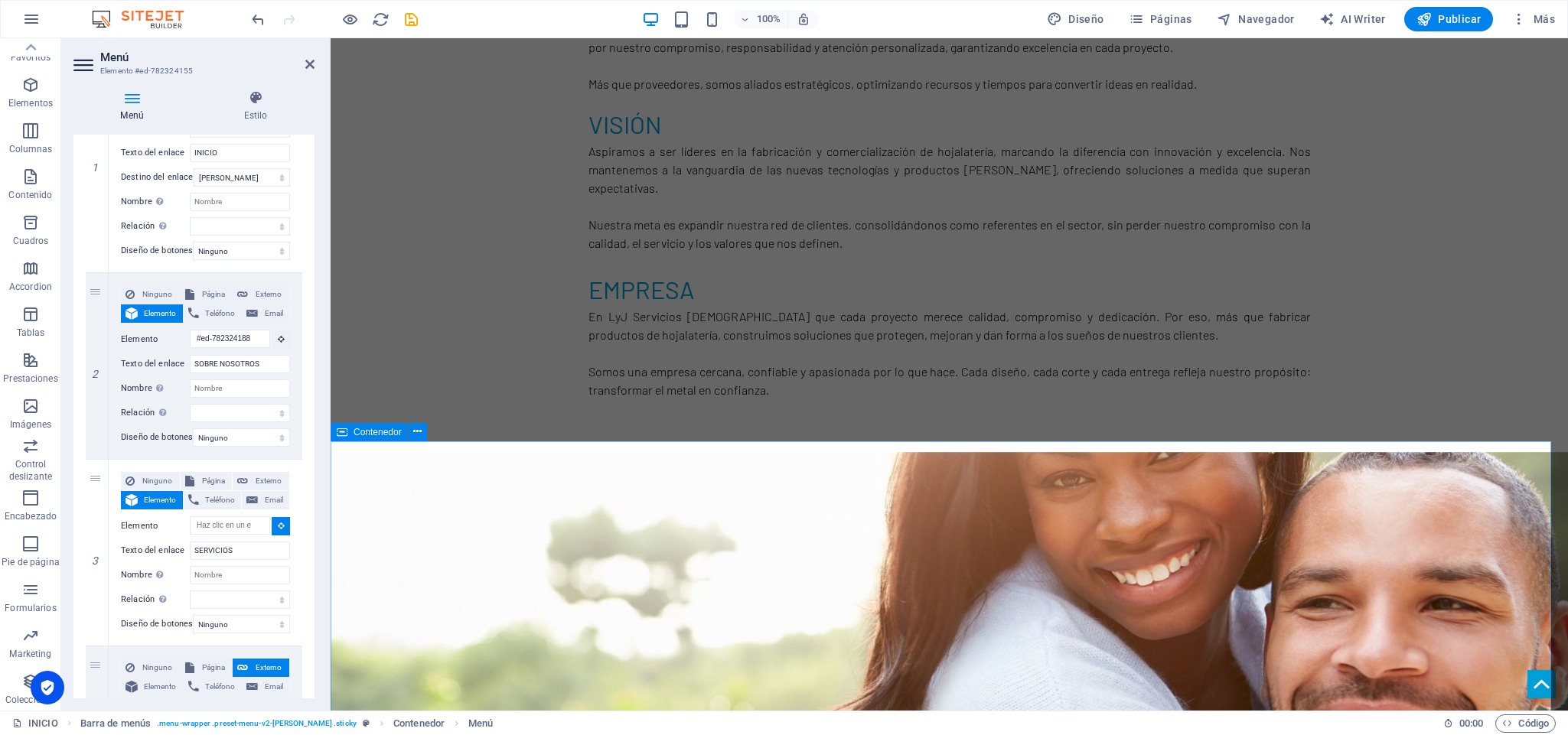 scroll, scrollTop: 1147, scrollLeft: 0, axis: vertical 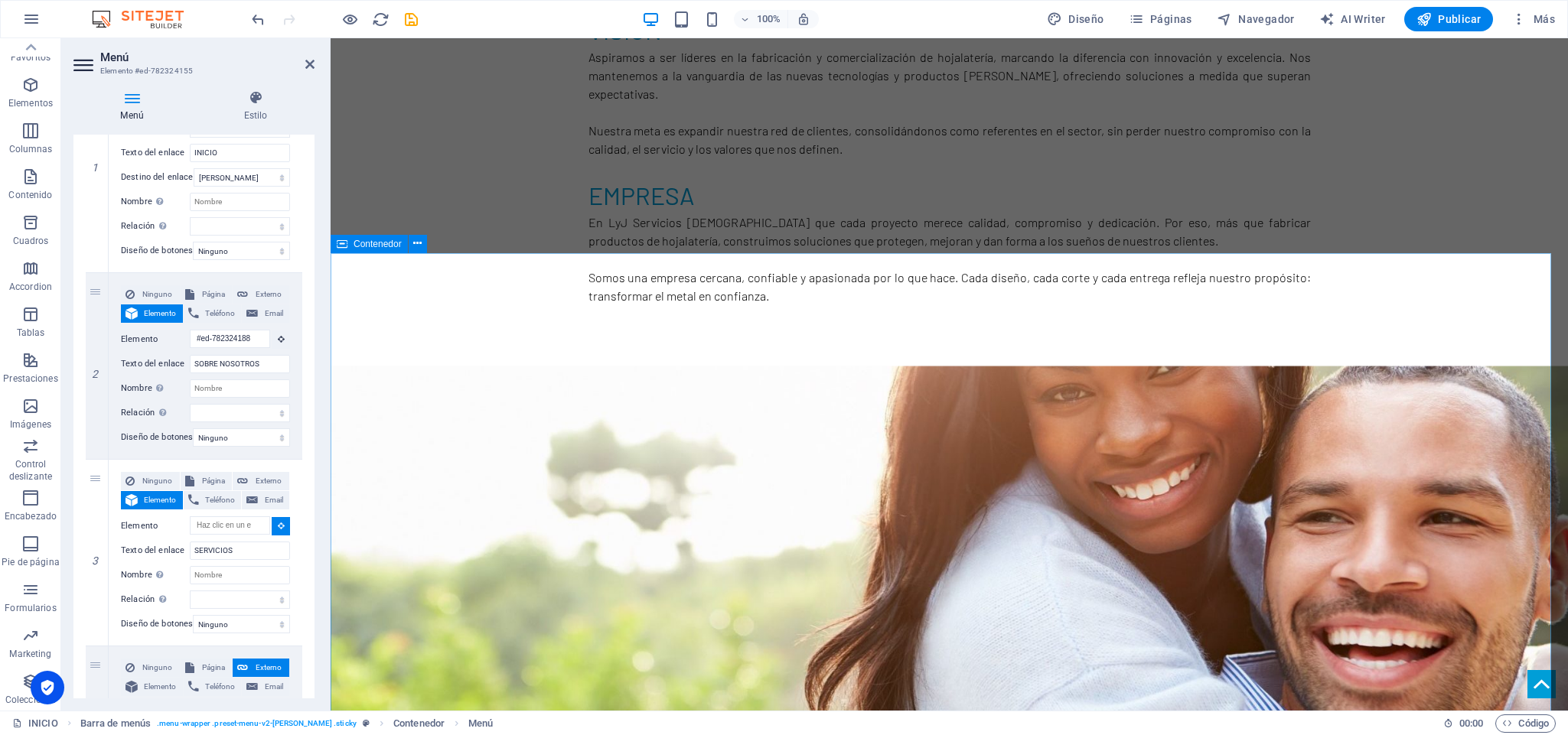 click on "LíNEAS DE NEGOCIO asesoría integral / LíNEA ESTANDAR / LíNEA ECO canaletas - gabinetes (calefont / 15kg / 45kg ) - tubos de estufa - gorros (eólicos)  - caballetes - [PERSON_NAME] de ventana   linea eco: Palas - braceros - boquillas - gorros de estufa ASESORÍA  Desde la fabricación hasta la ejecucción, brindamos asesoramiento en el diseño e implementación de soluciones de hojalatería. suministro  de productos Fabricamos productos de hojalatería para diversos usos en construcción. Desde soluciones estandar hasta diseños personalizados según especificaciones.  inspección en obra Realizamos visitas técnicas para verificar la correcta instalación de nuestros productos y garantizar su durabilidad  optimización de materiales Ayudamos a nuestros clientes a reducir costos mediante un uso eficiente de materiales según especificaciones de cada proyecto" at bounding box center (949, 1847) 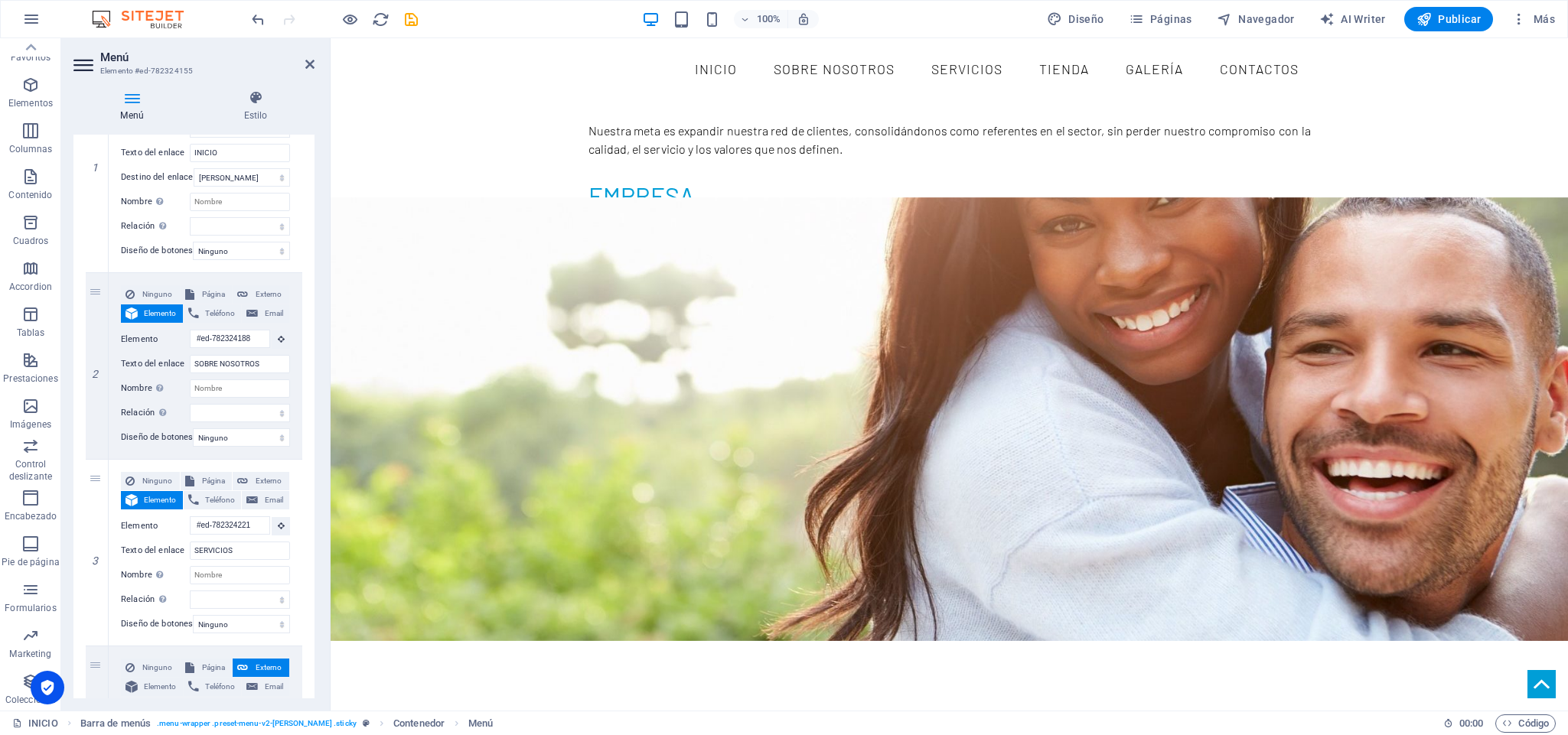 scroll, scrollTop: 0, scrollLeft: 0, axis: both 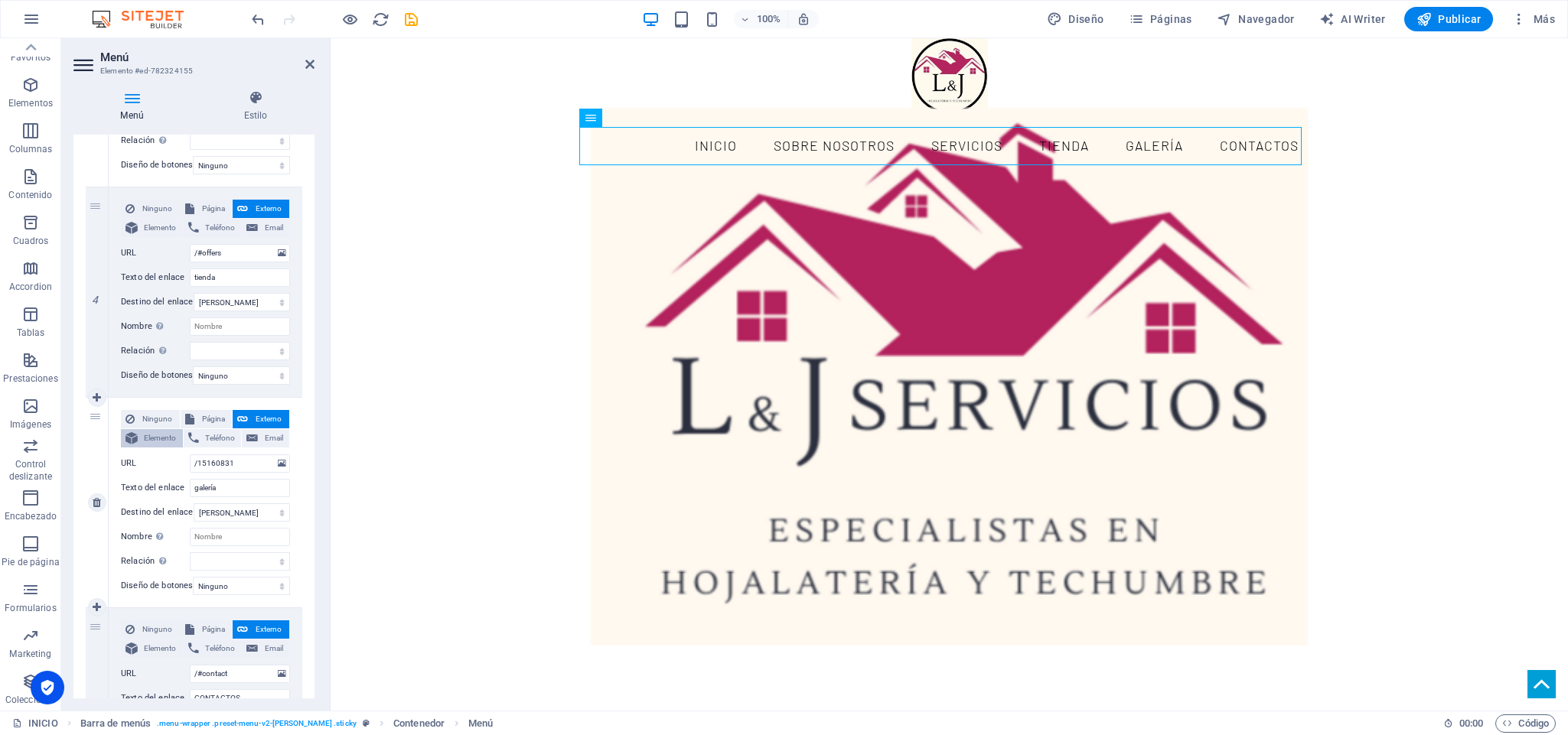 click on "Elemento" at bounding box center (160, 438) 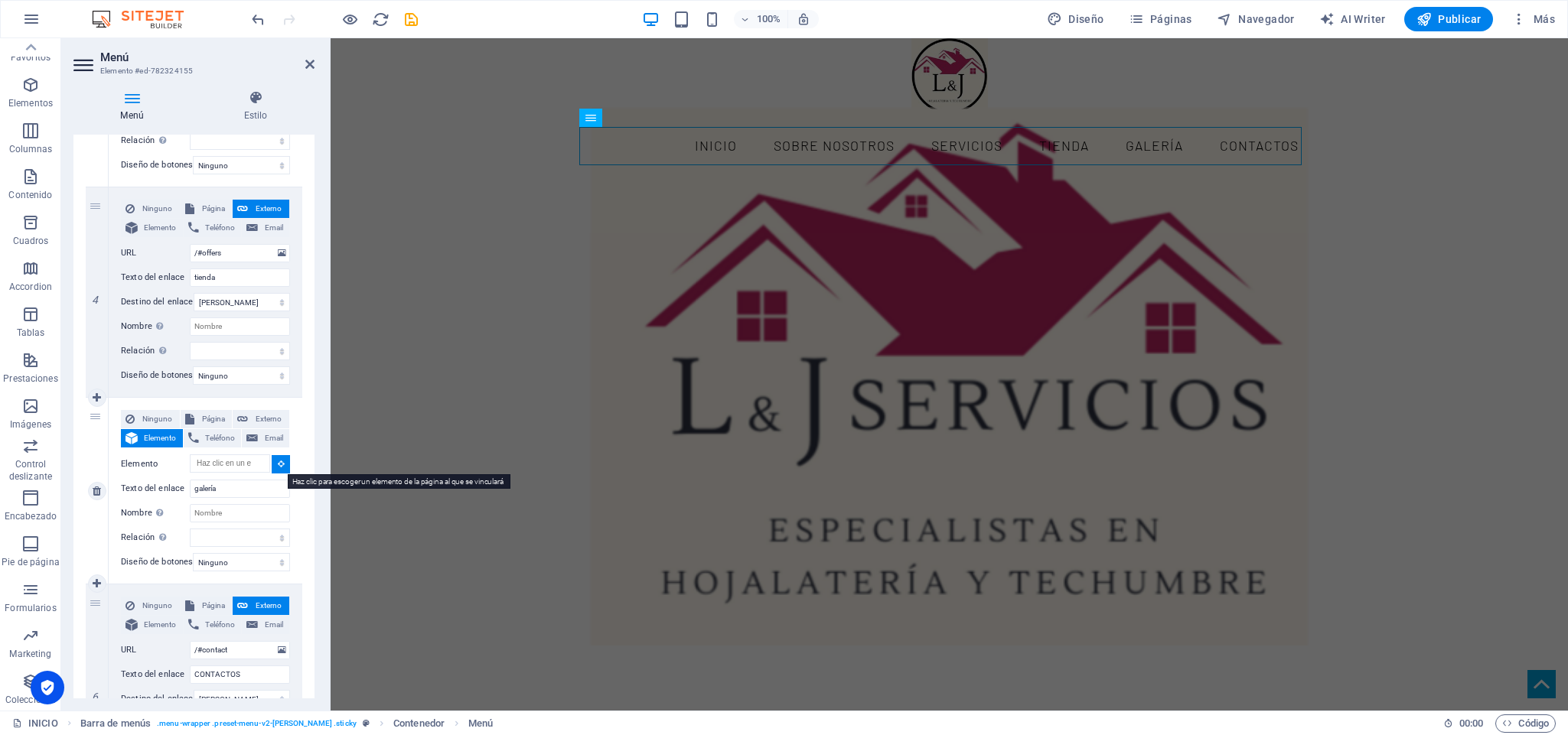 click at bounding box center [281, 463] 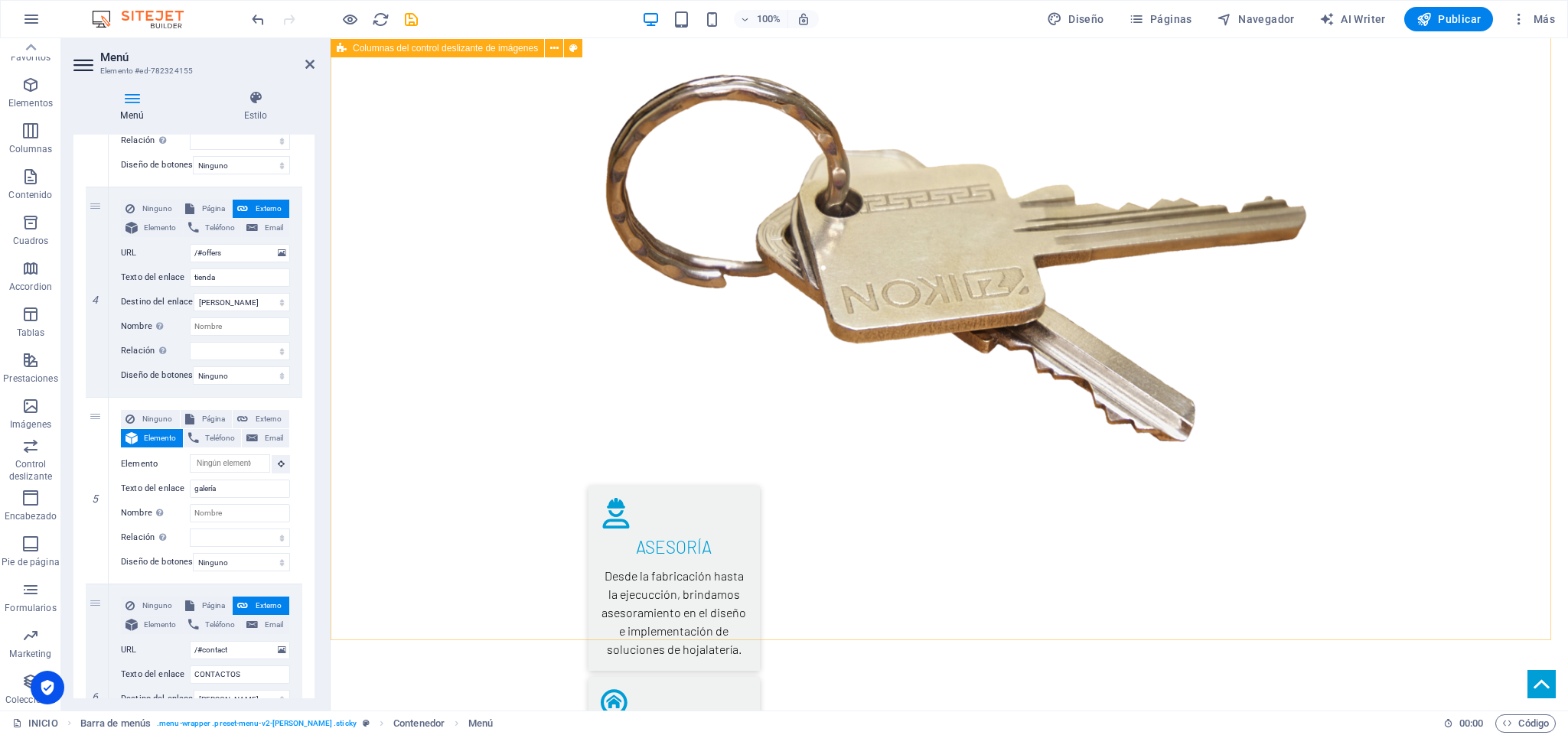scroll, scrollTop: 2409, scrollLeft: 0, axis: vertical 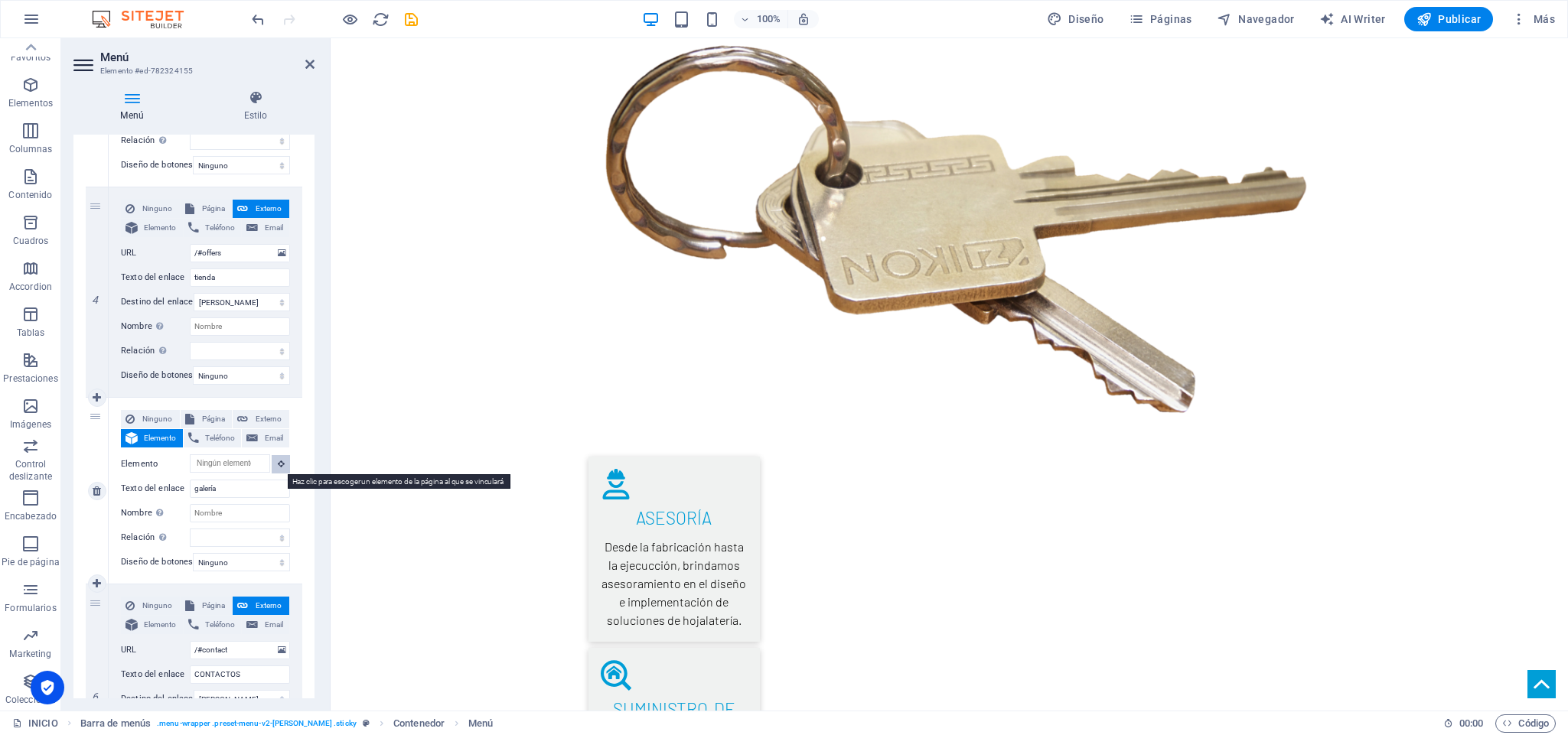 click at bounding box center [281, 464] 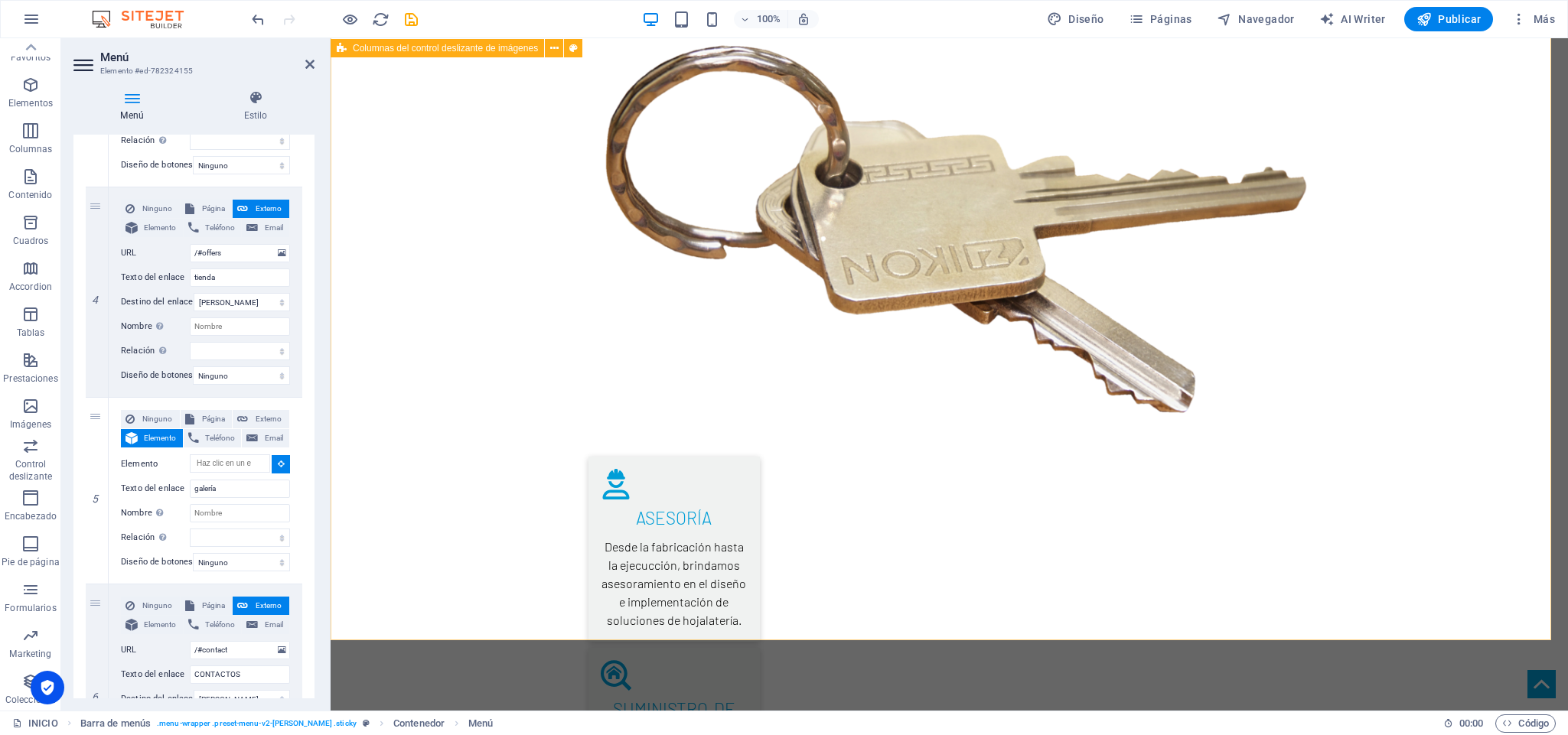 click on "nuestros productos - Todos nuestros productos son fabricados en  zincalum de 0,4 mm" at bounding box center (949, 12161) 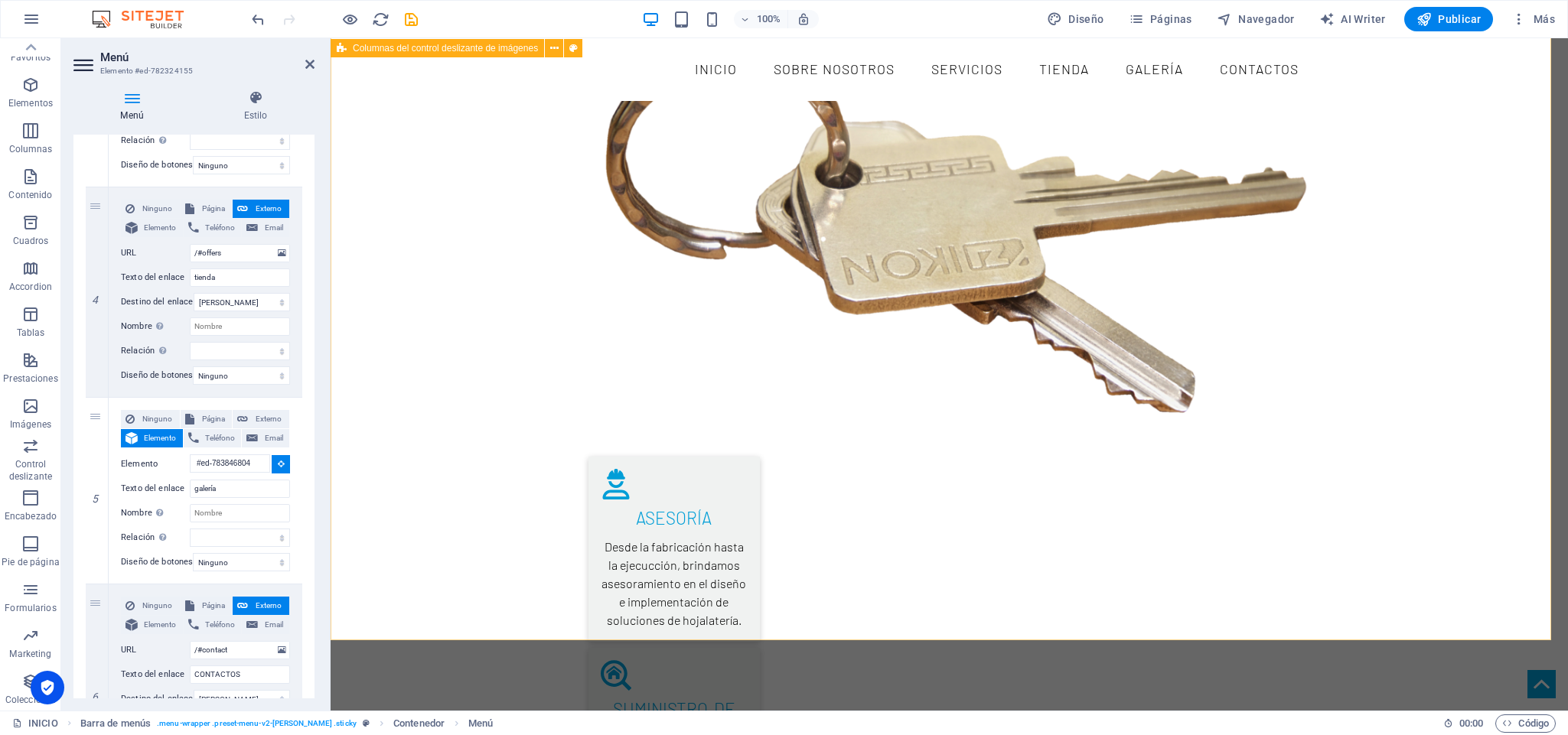scroll, scrollTop: 0, scrollLeft: 0, axis: both 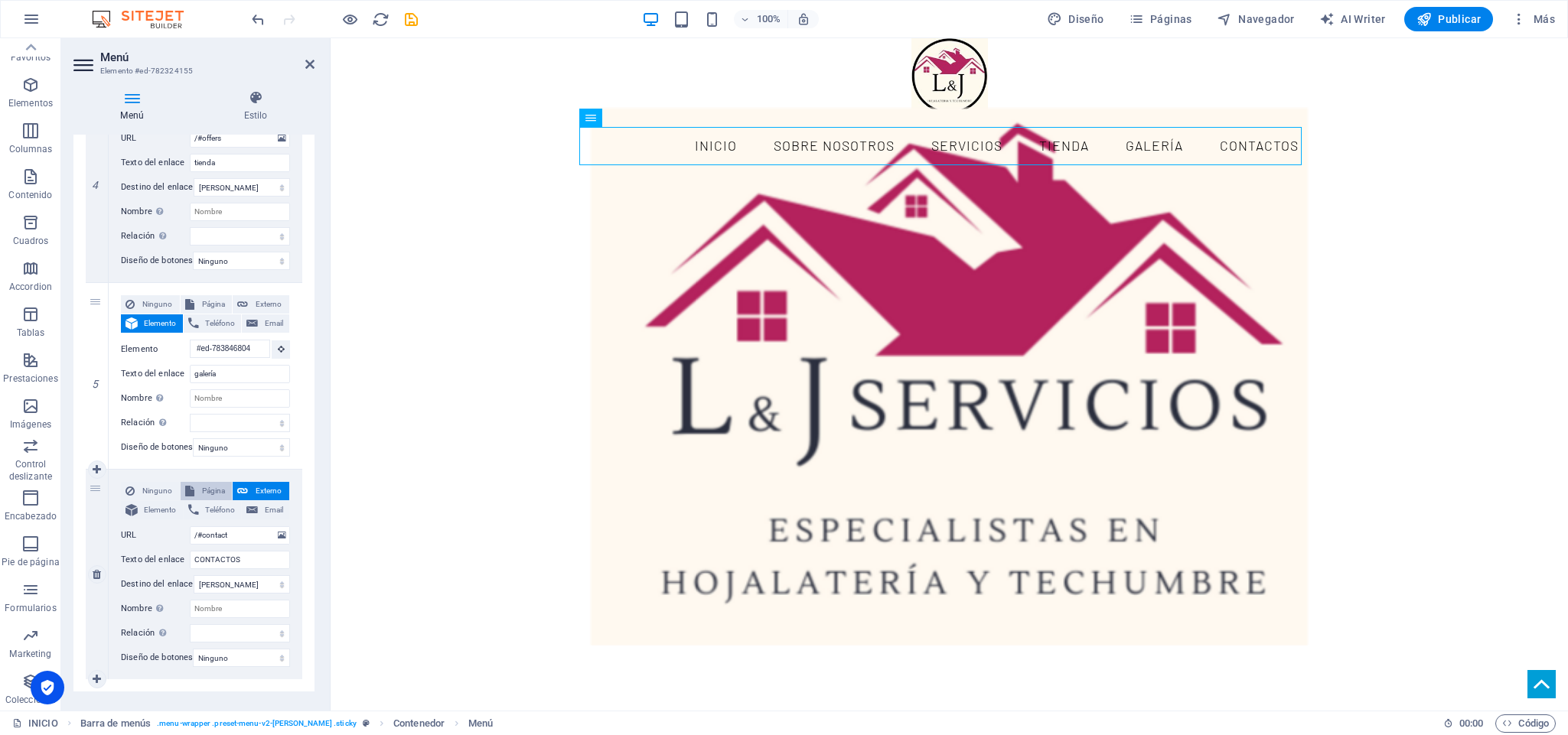 click on "Página" at bounding box center [214, 491] 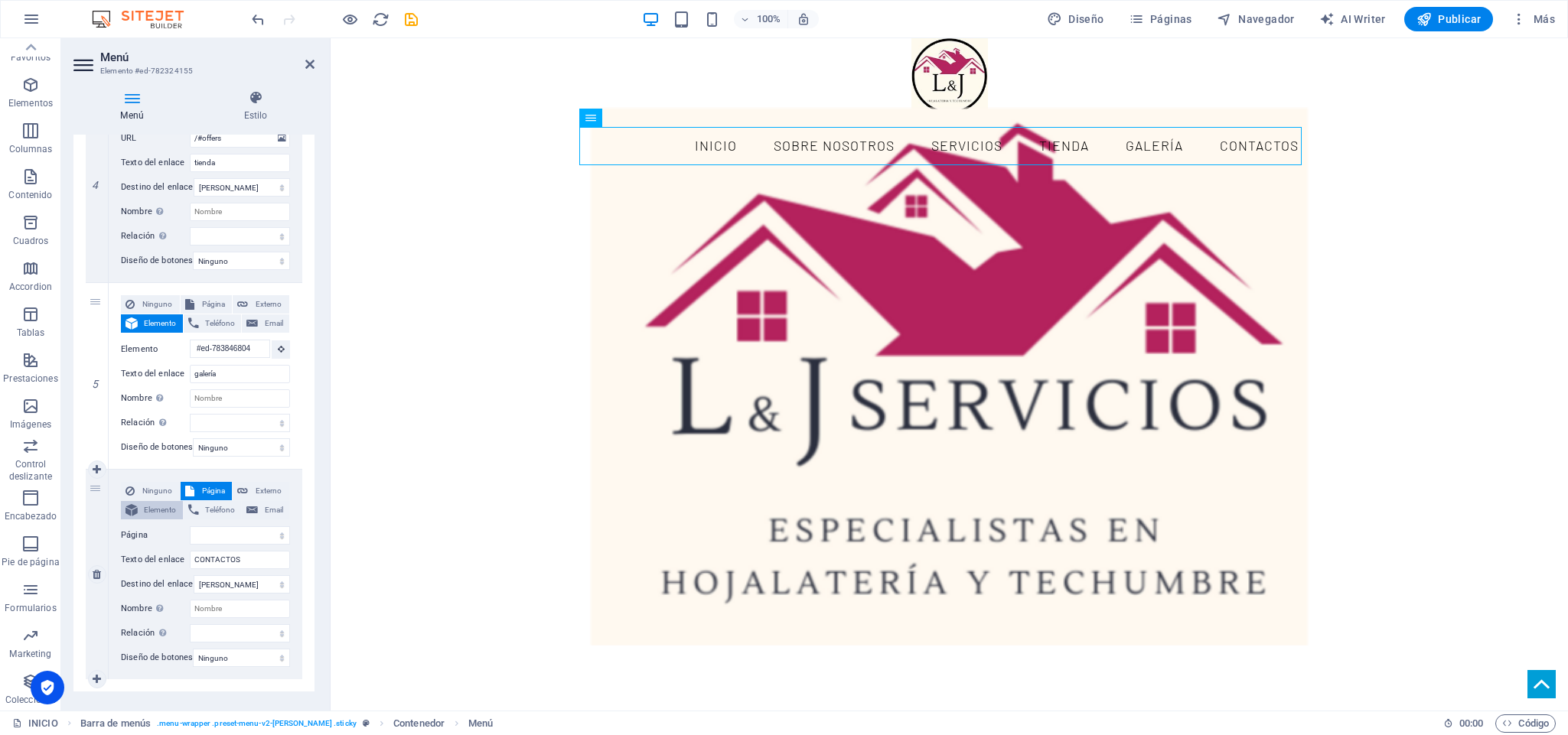 click on "Elemento" at bounding box center [160, 510] 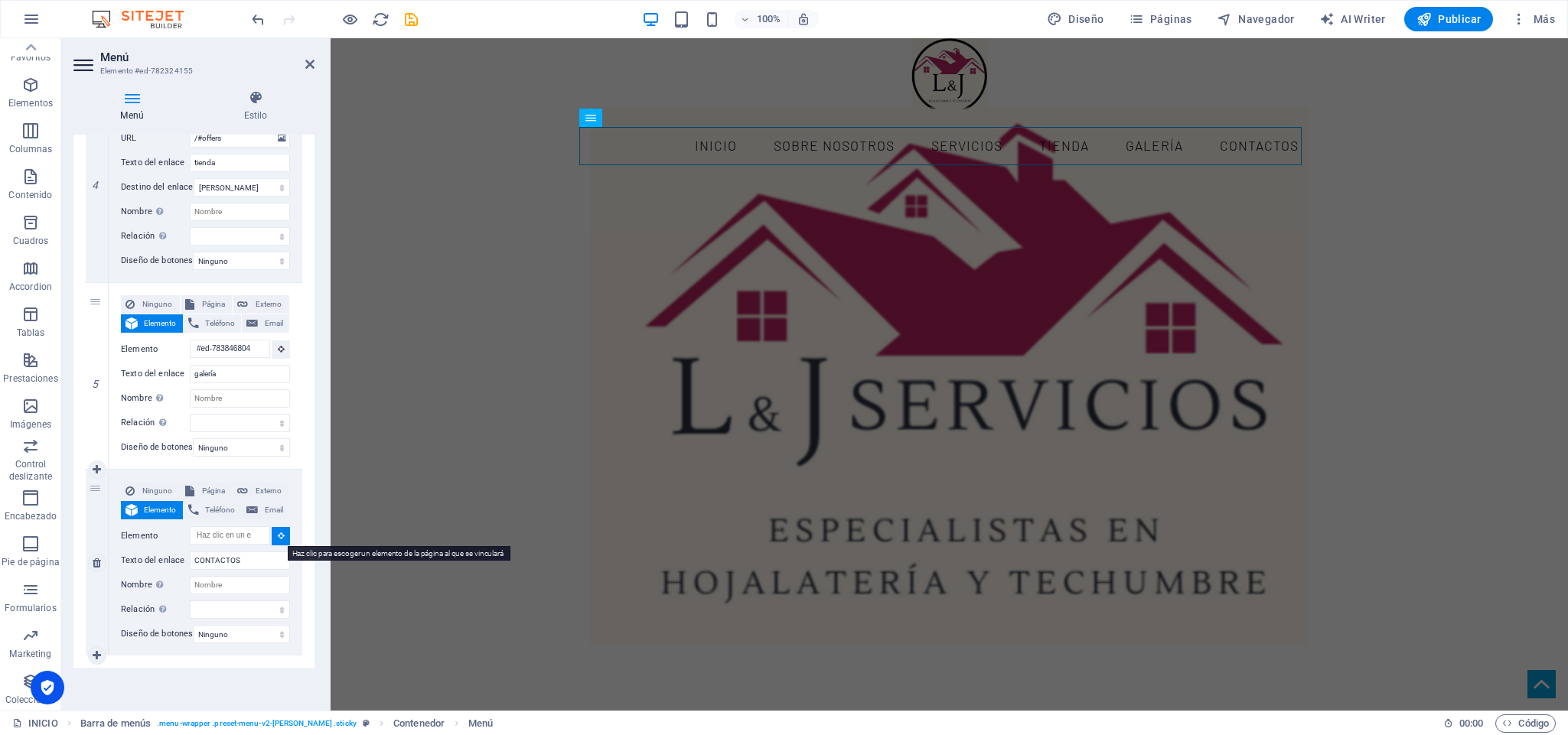 click at bounding box center [281, 535] 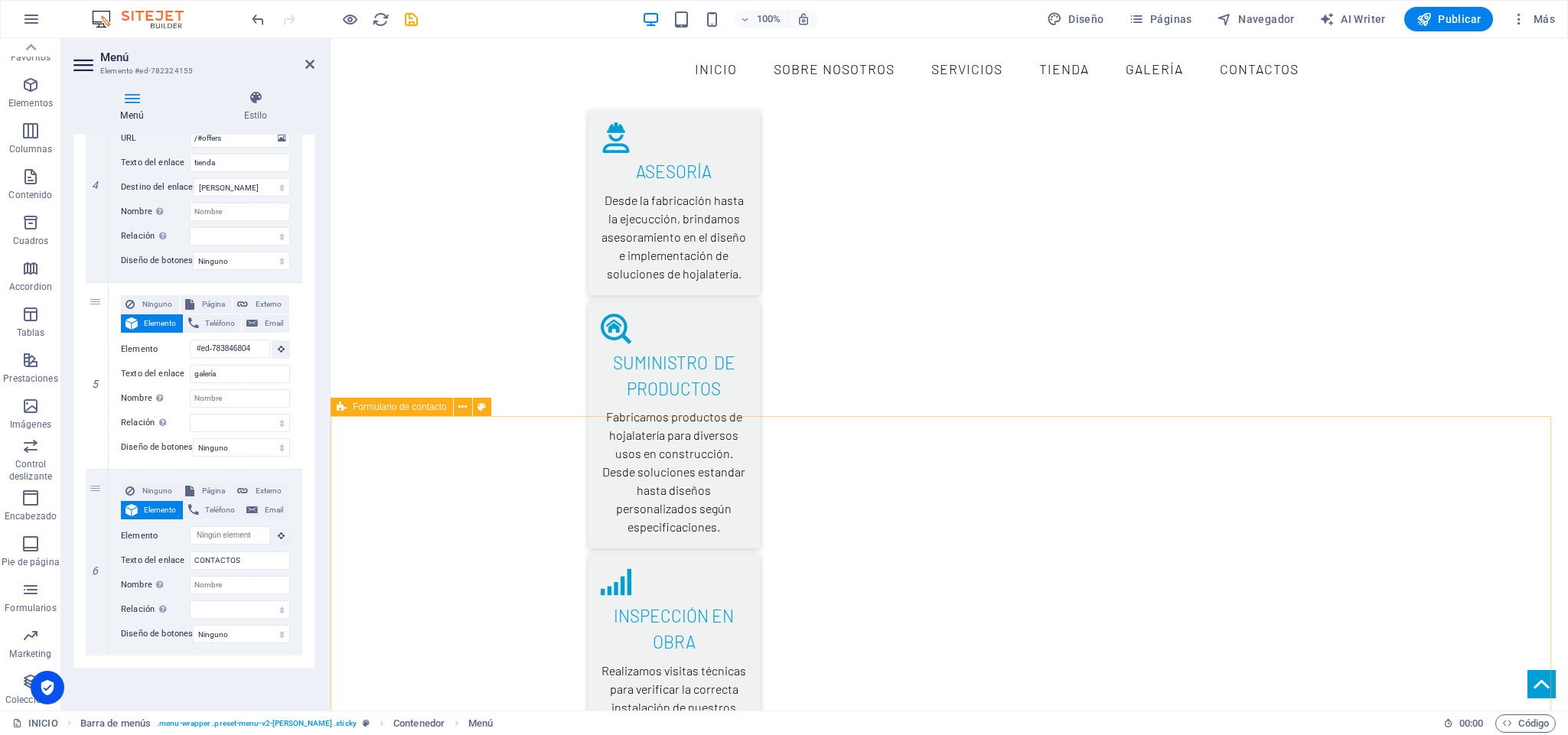scroll, scrollTop: 2753, scrollLeft: 0, axis: vertical 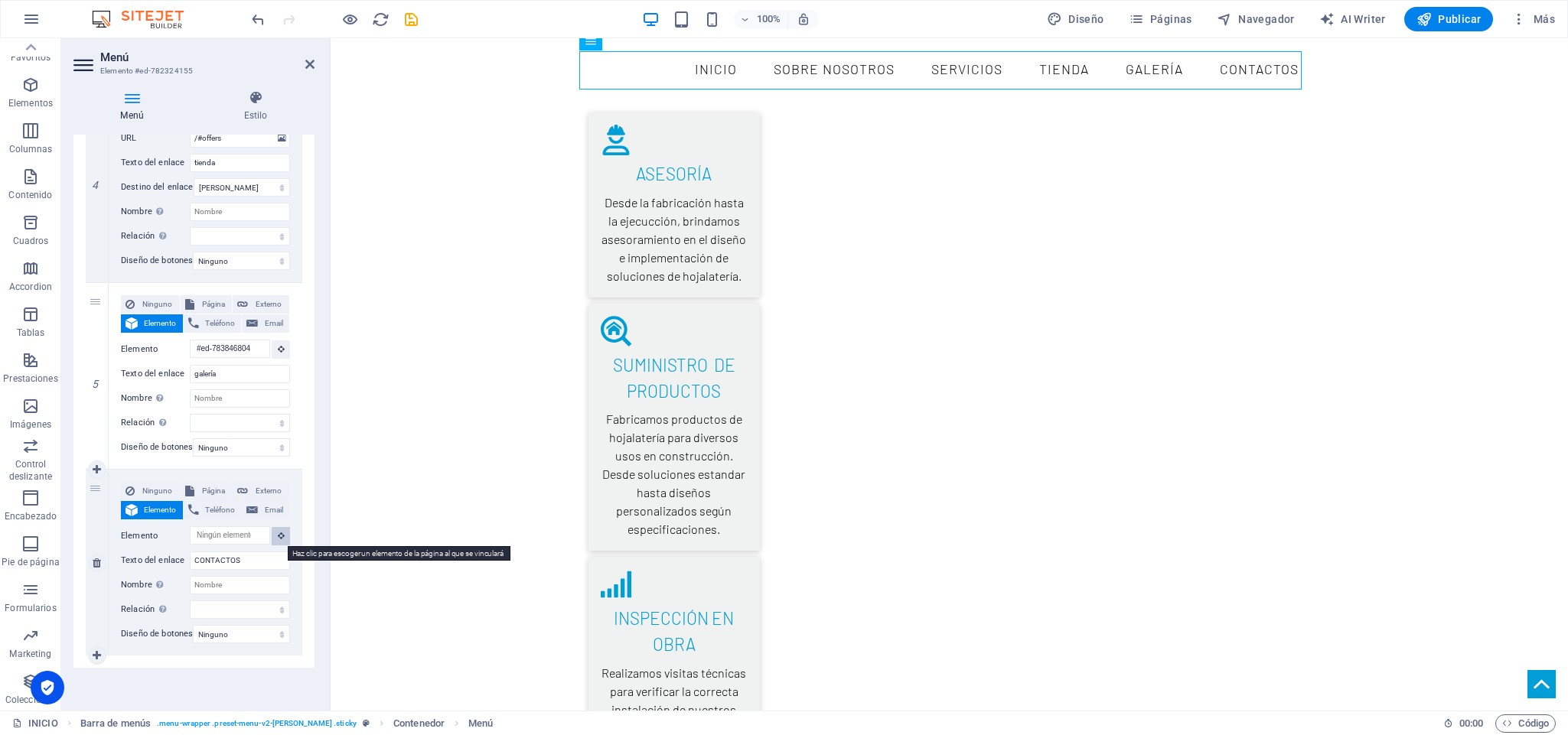 click at bounding box center [281, 536] 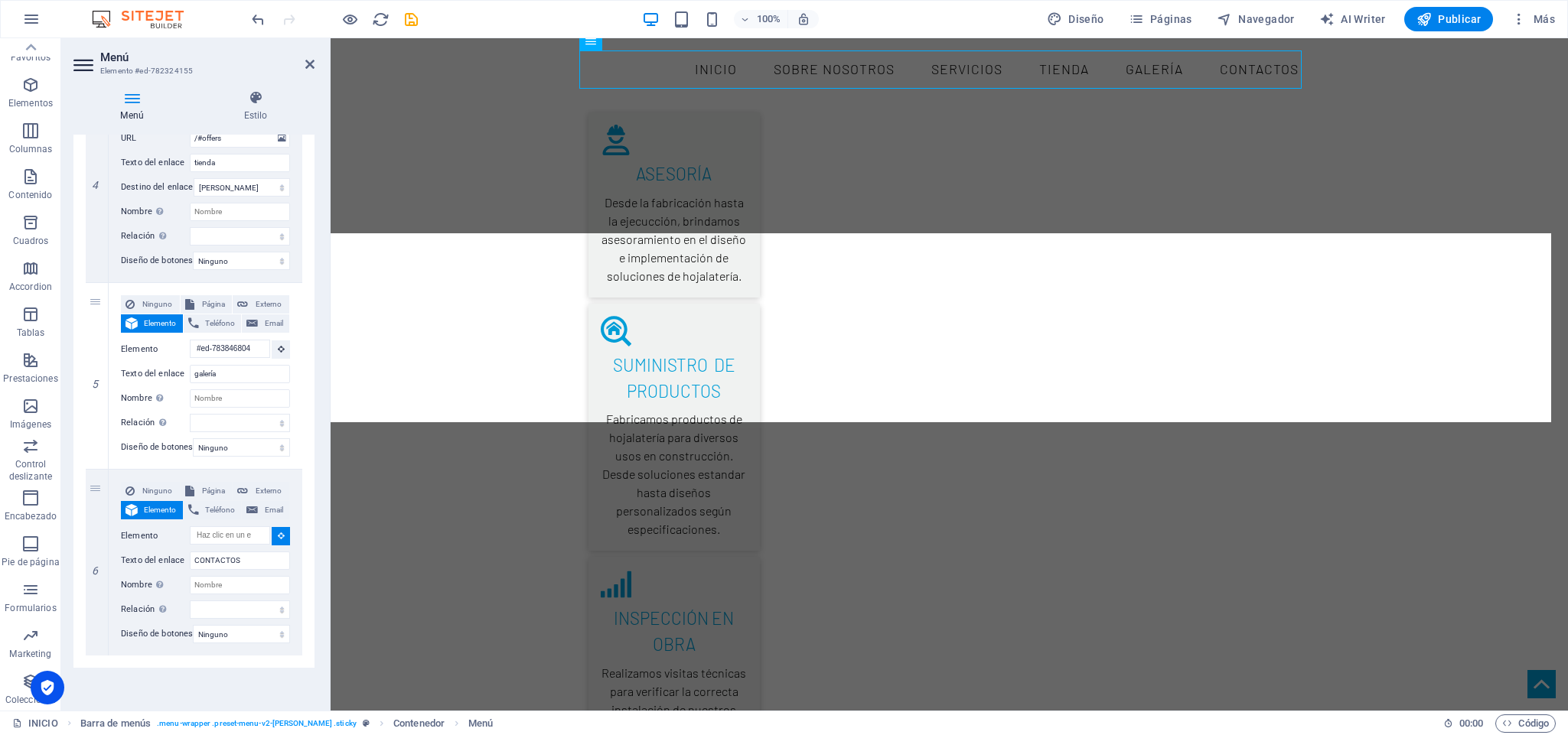 click at bounding box center (949, 22198) 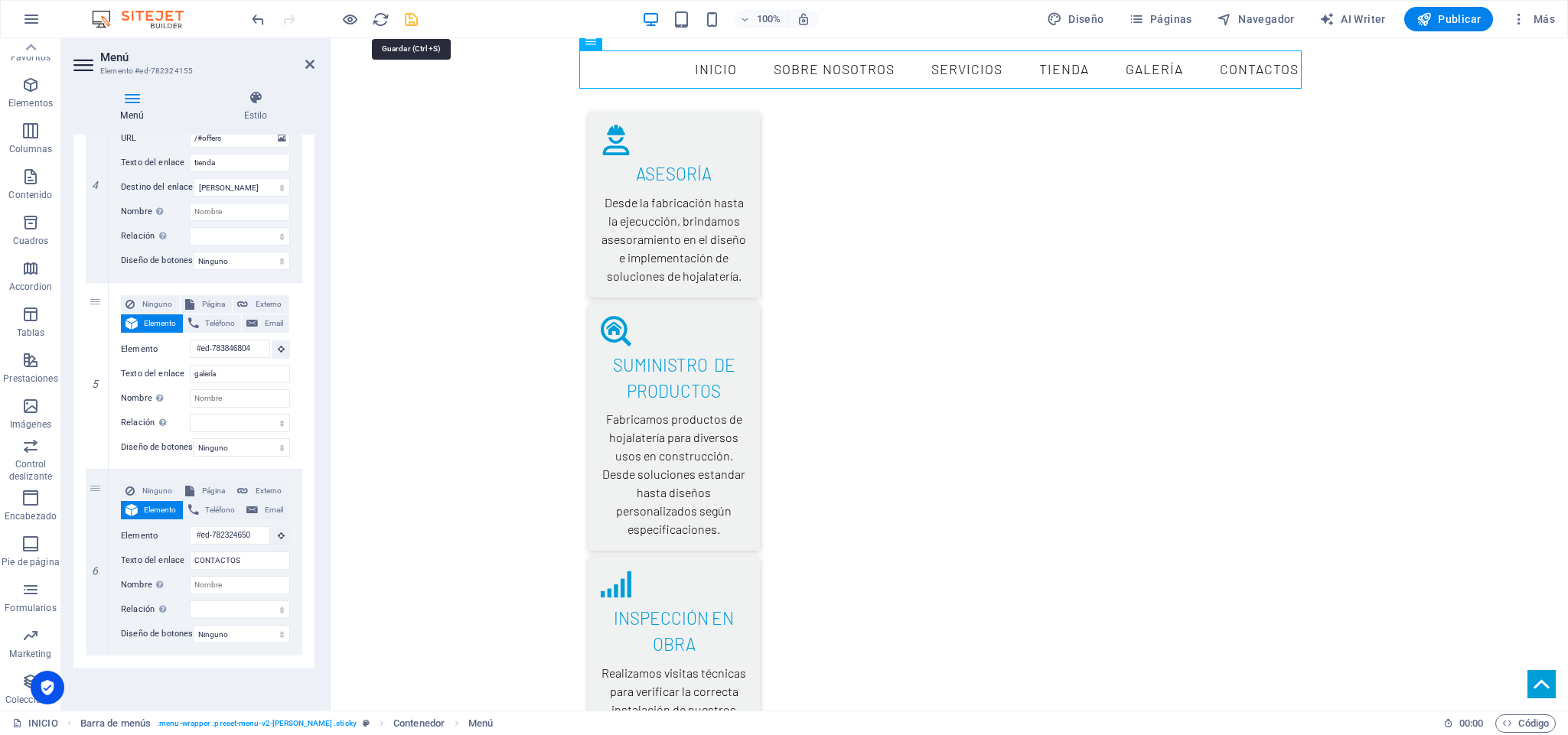 click at bounding box center (411, 19) 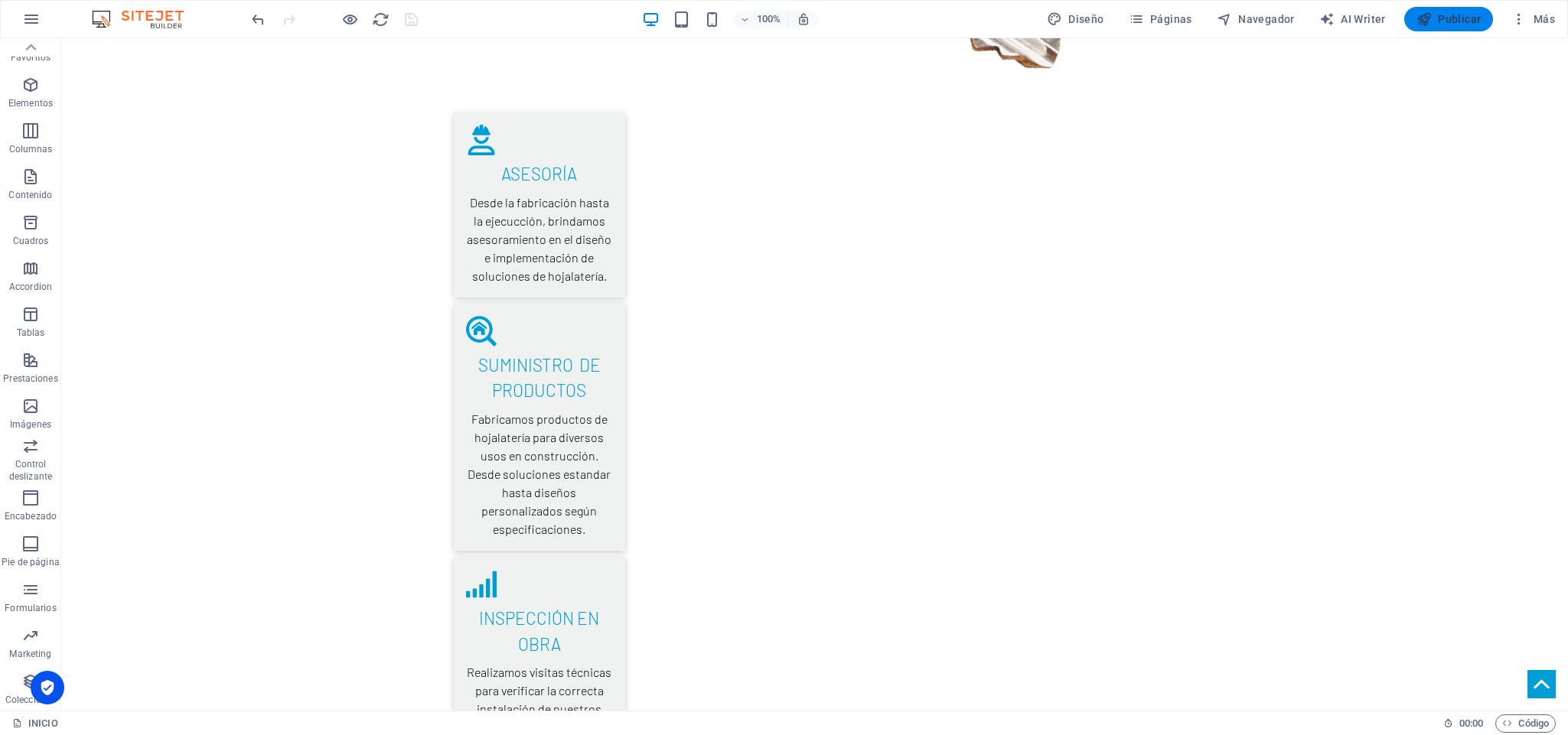 click on "Publicar" at bounding box center (1449, 19) 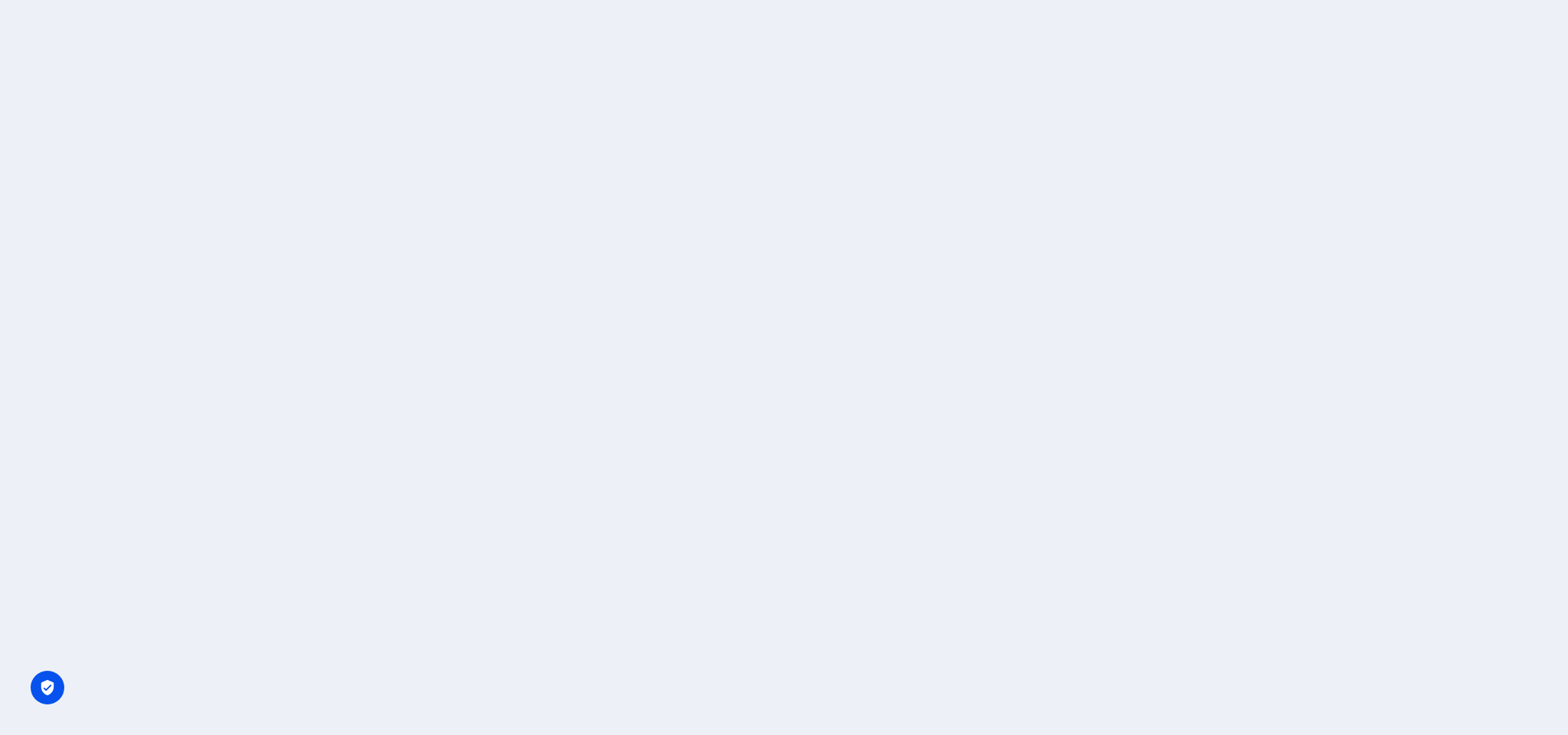 scroll, scrollTop: 0, scrollLeft: 0, axis: both 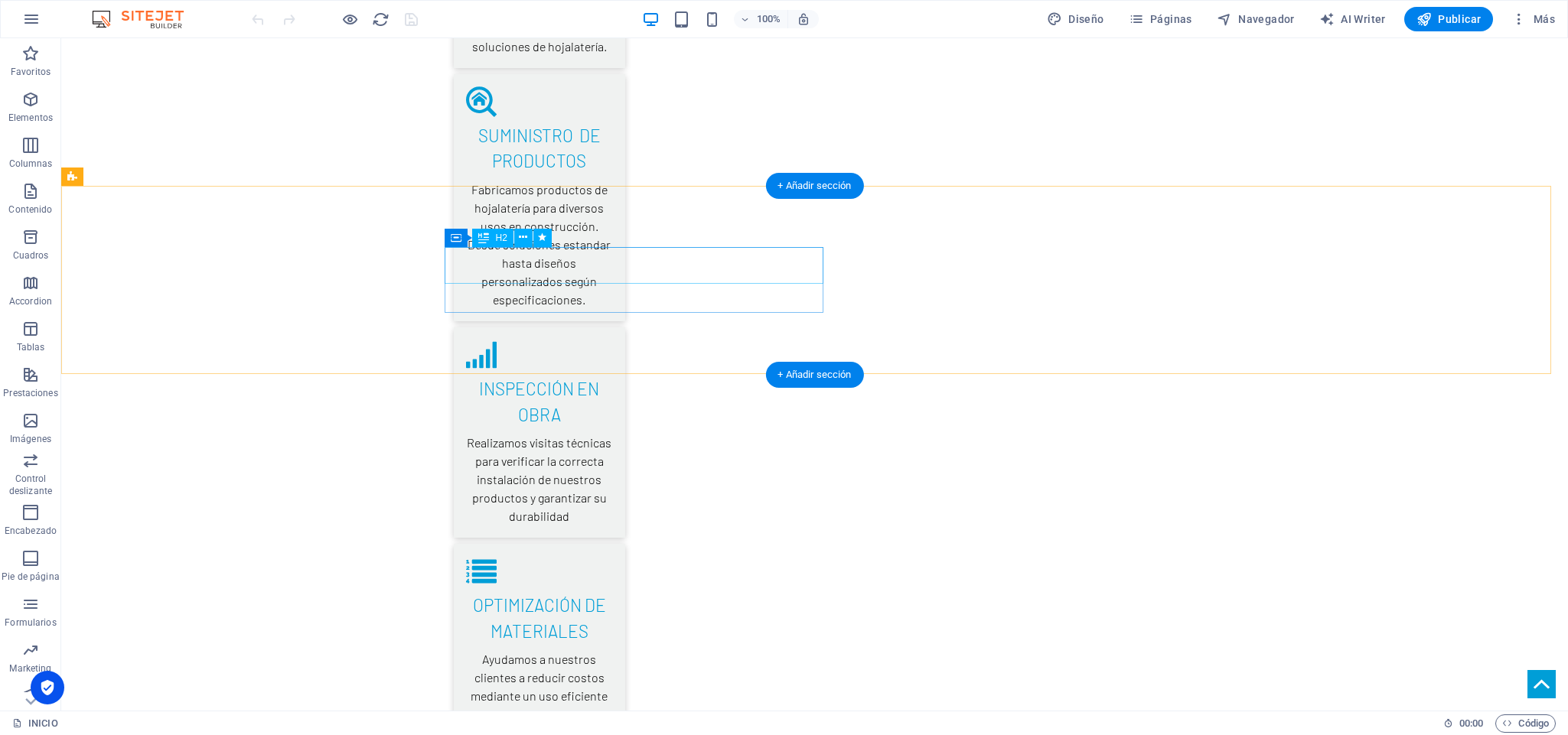 click on "especialistas en hojalatería" at bounding box center [815, 22393] 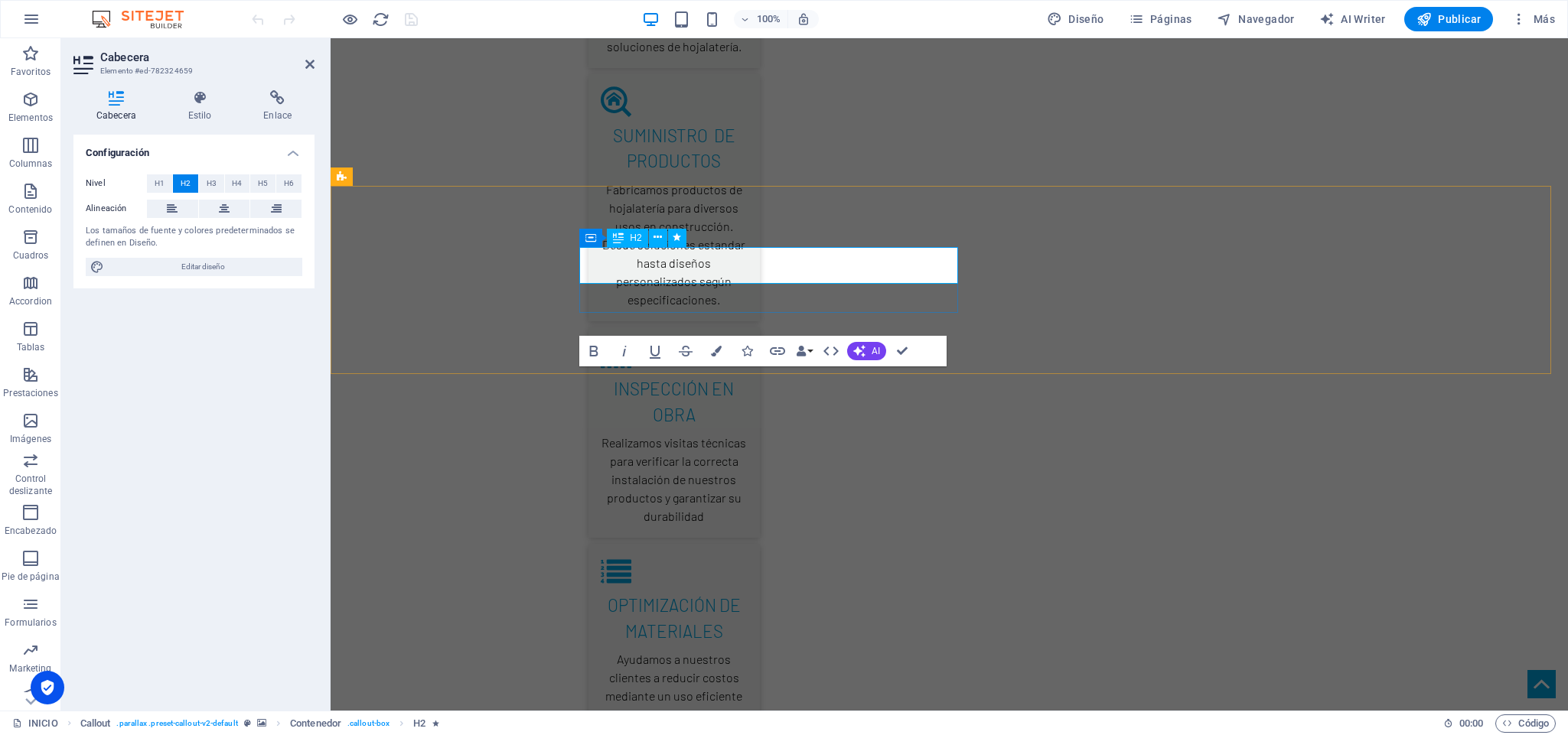 scroll, scrollTop: 2864, scrollLeft: 0, axis: vertical 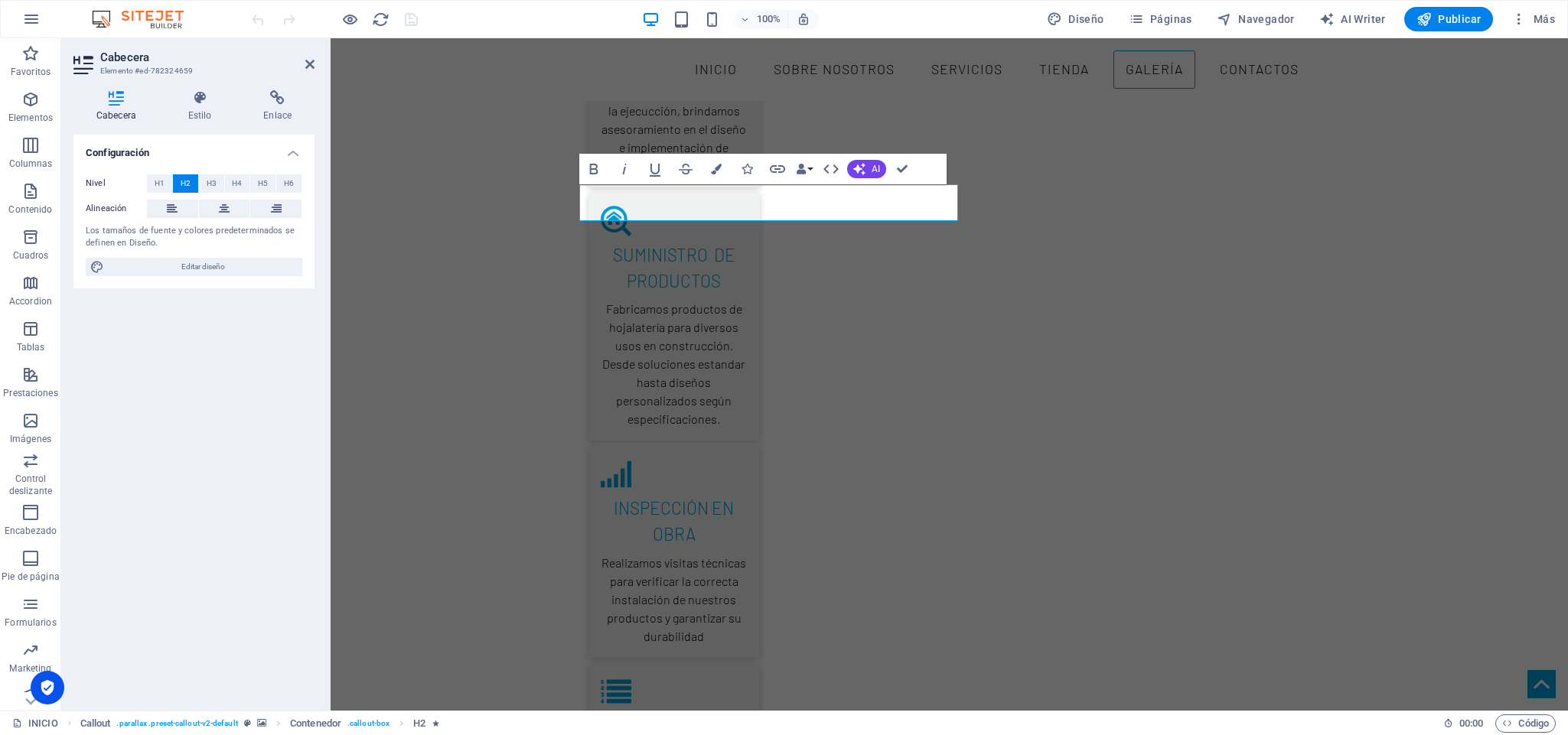 type 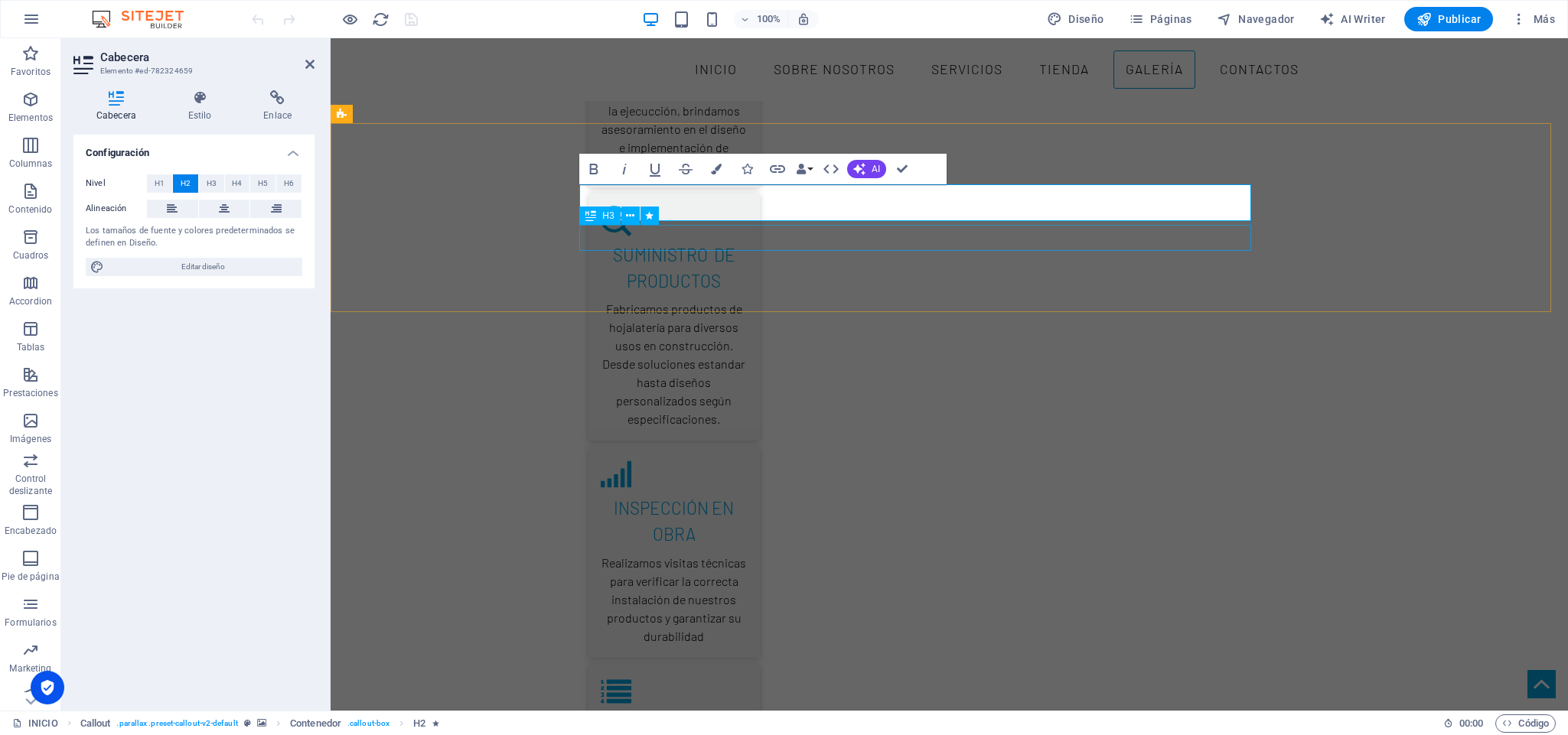 click on "..." at bounding box center (950, 22547) 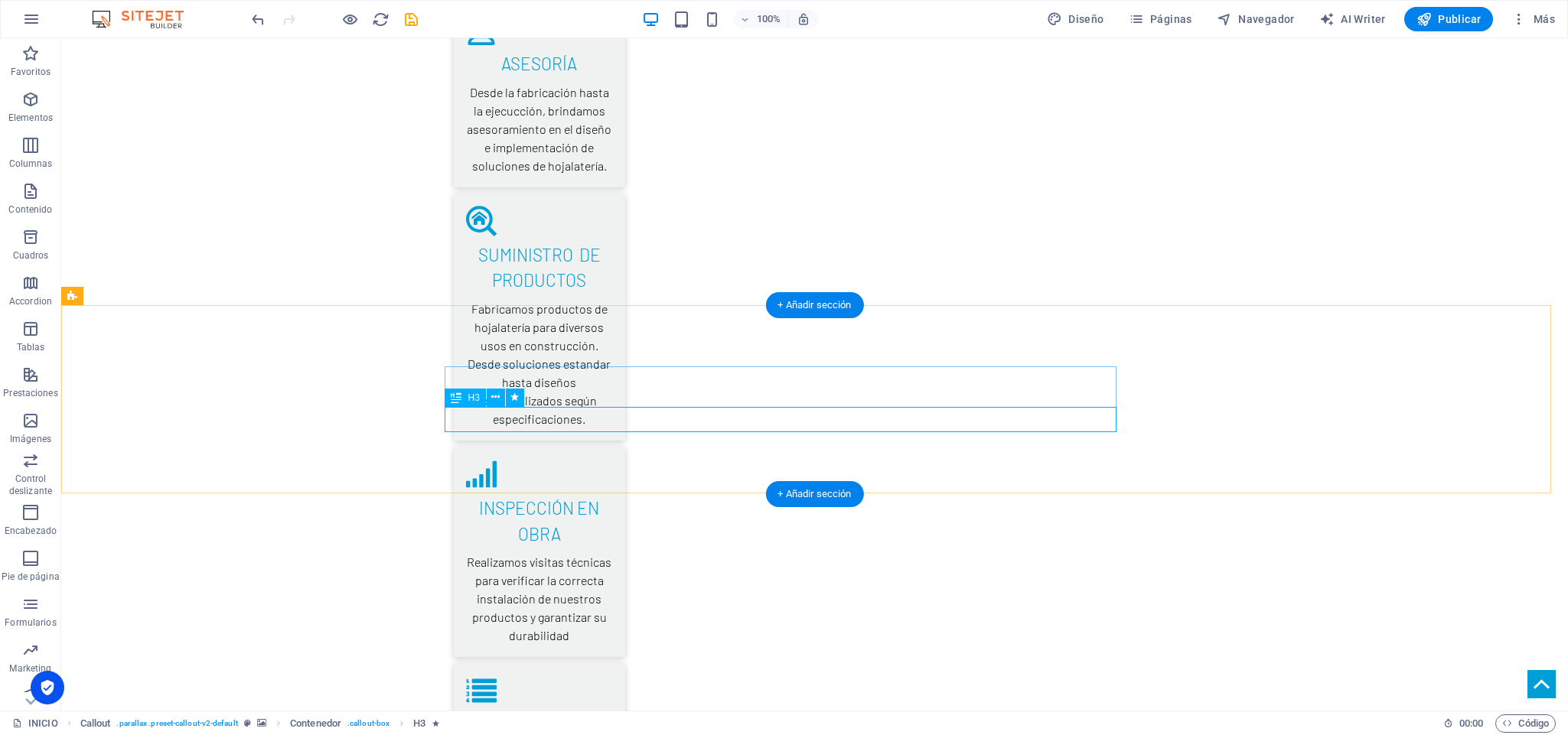 click on "..." at bounding box center (815, 22547) 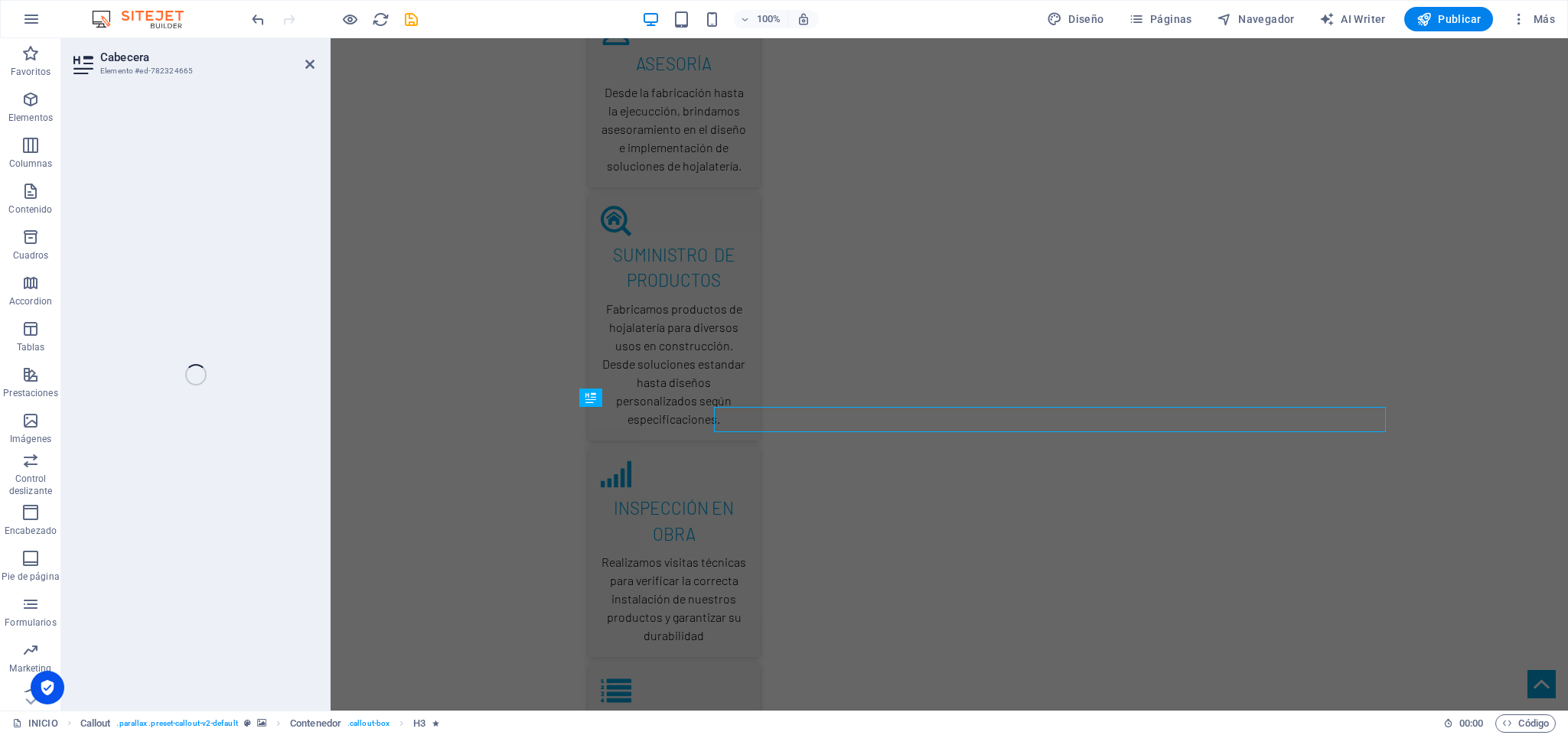 scroll, scrollTop: 2744, scrollLeft: 0, axis: vertical 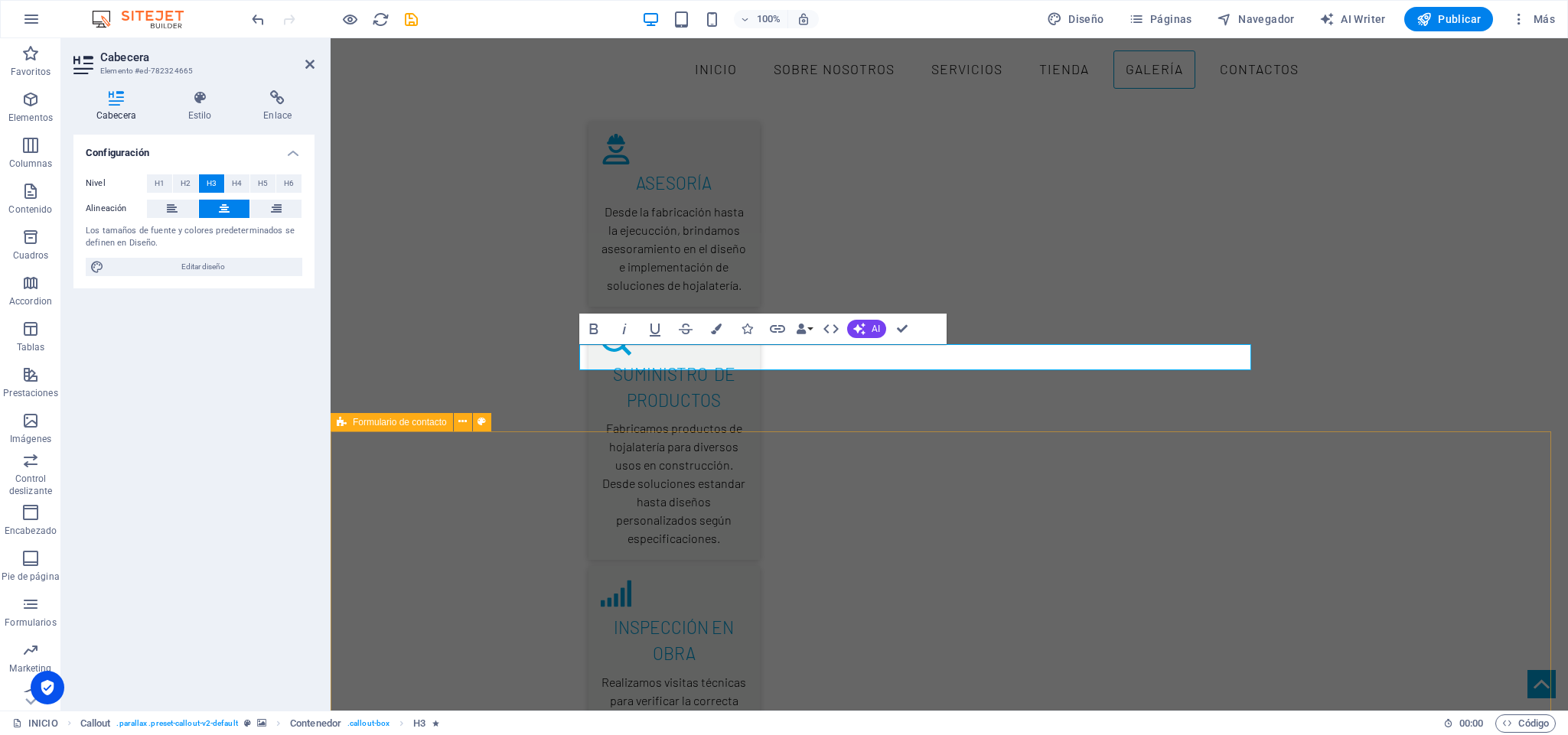 type 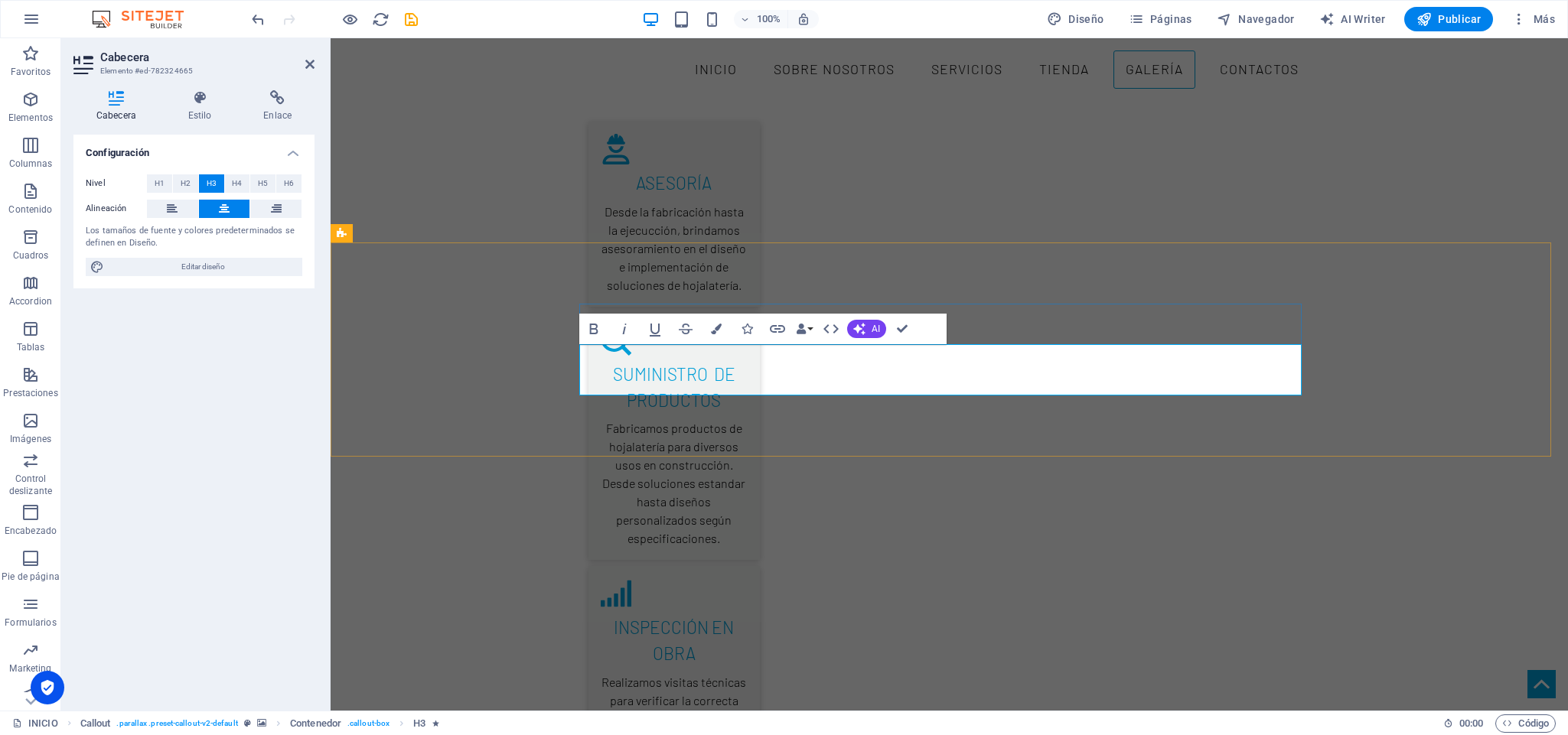 click on "CONTAMOS CON EL MEJOR EQUIPO PARA ACOMPAÑARTE EN LA CONSTRUCCIÓN DE TU PROYECTO, TE ASESORAMOS EN TODA LA HOJALATERÍA" at bounding box center [949, 22692] 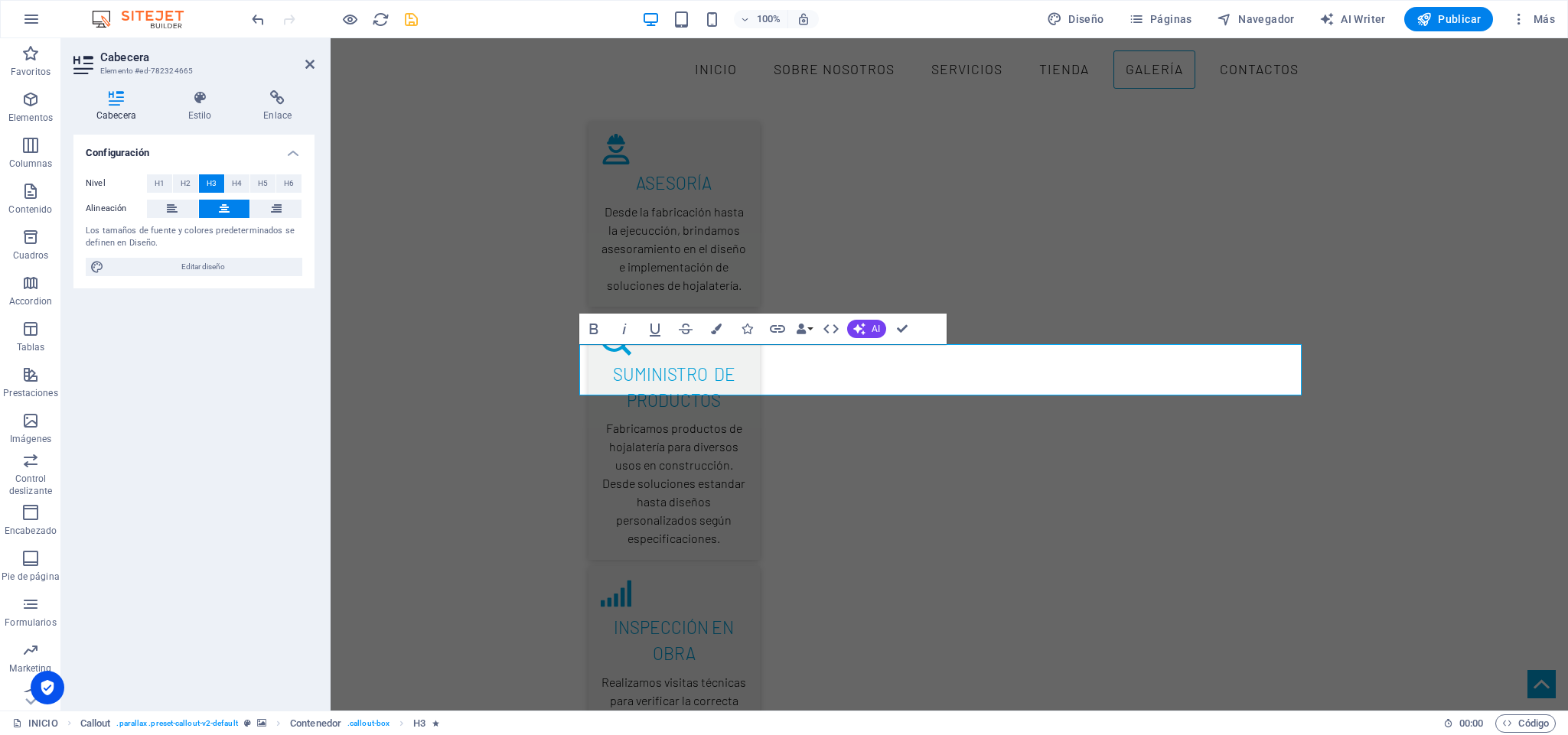 click at bounding box center [411, 19] 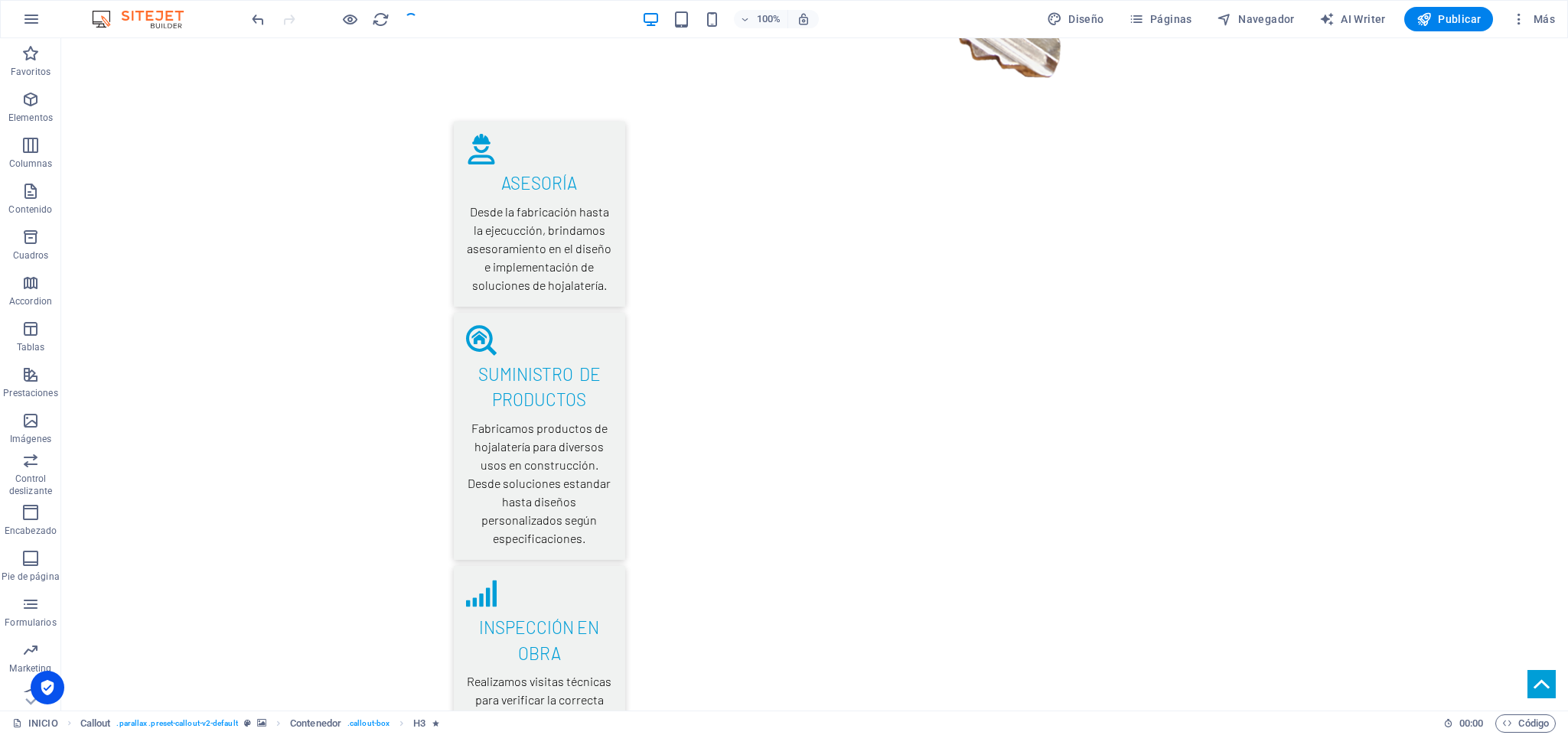 scroll, scrollTop: 2804, scrollLeft: 0, axis: vertical 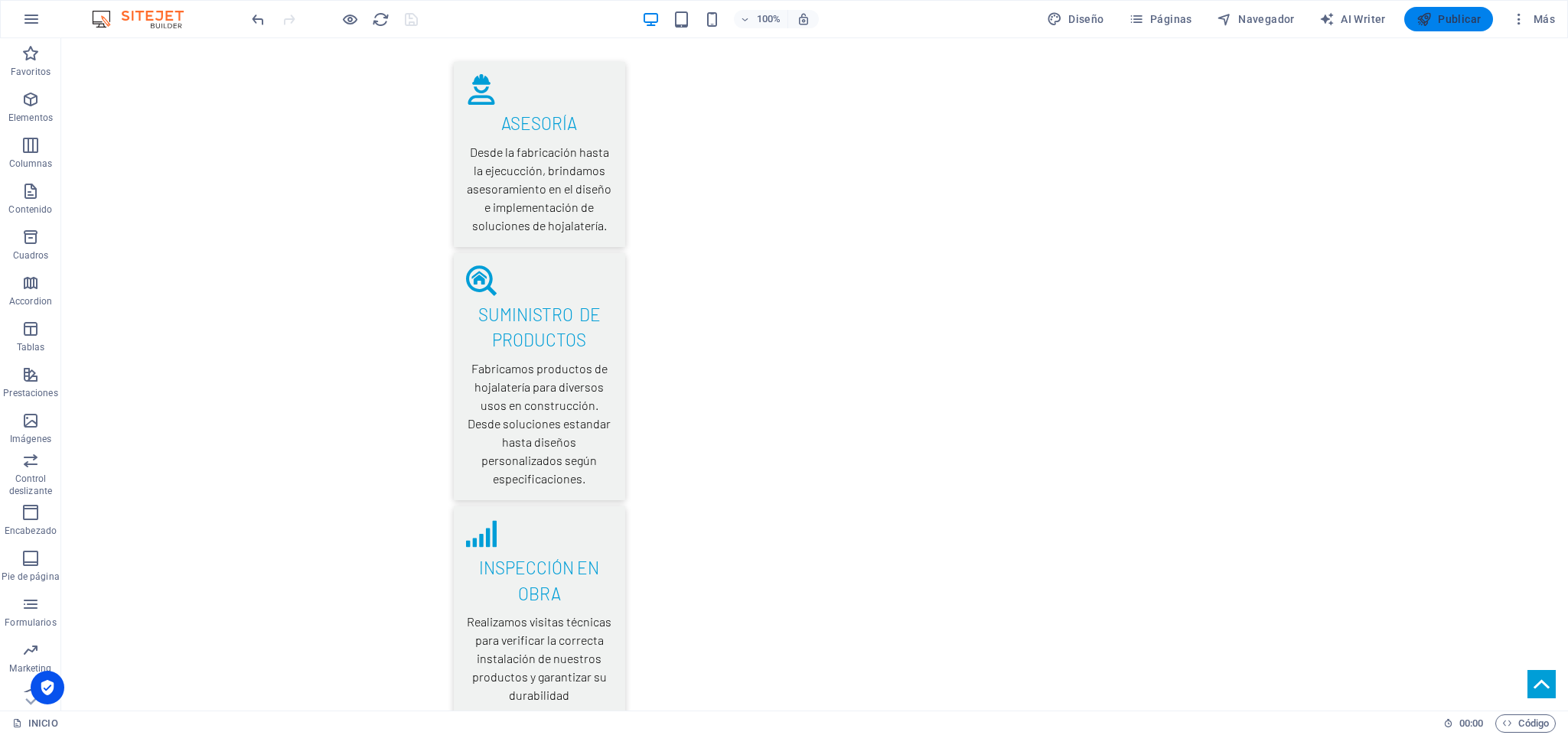 click on "Publicar" at bounding box center (1449, 19) 